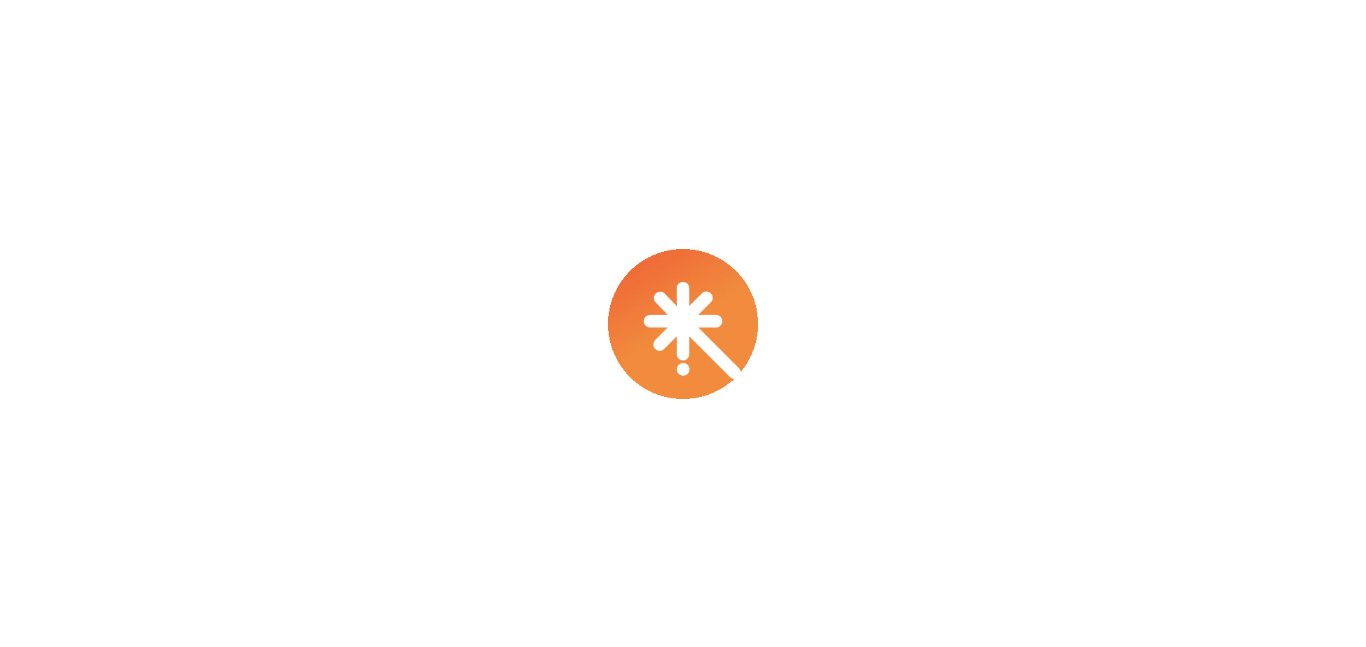 scroll, scrollTop: 0, scrollLeft: 0, axis: both 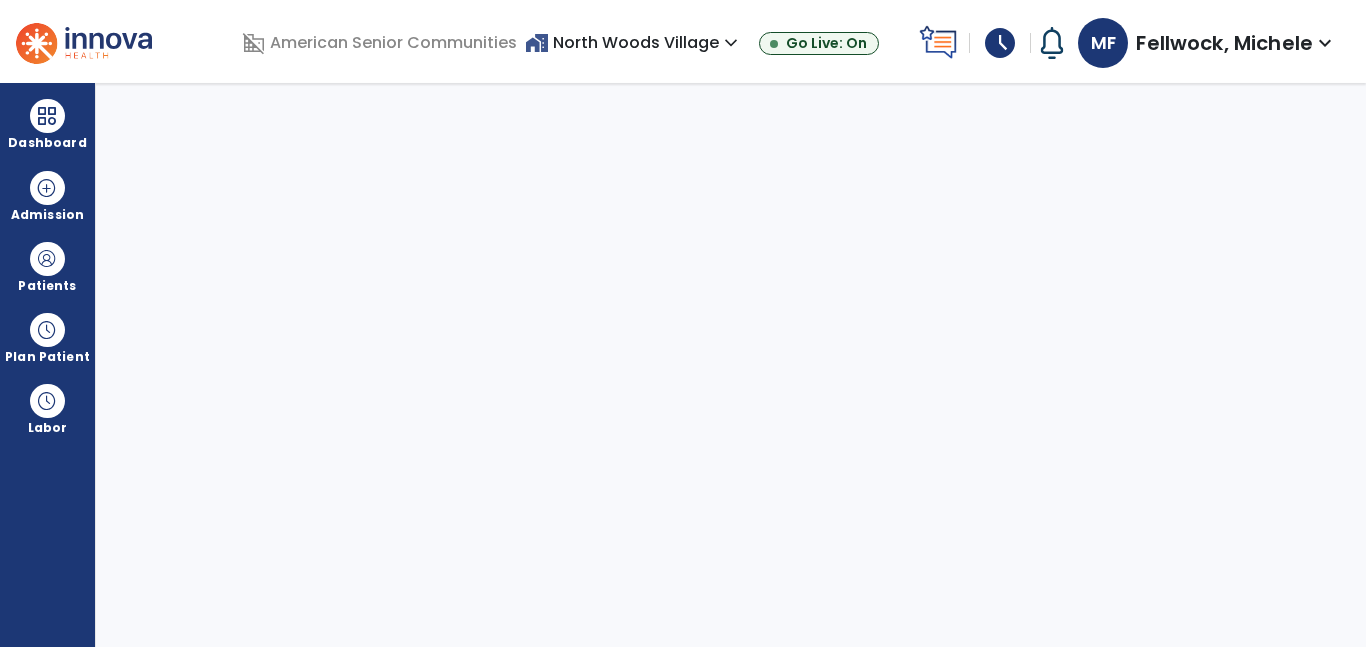 select on "****" 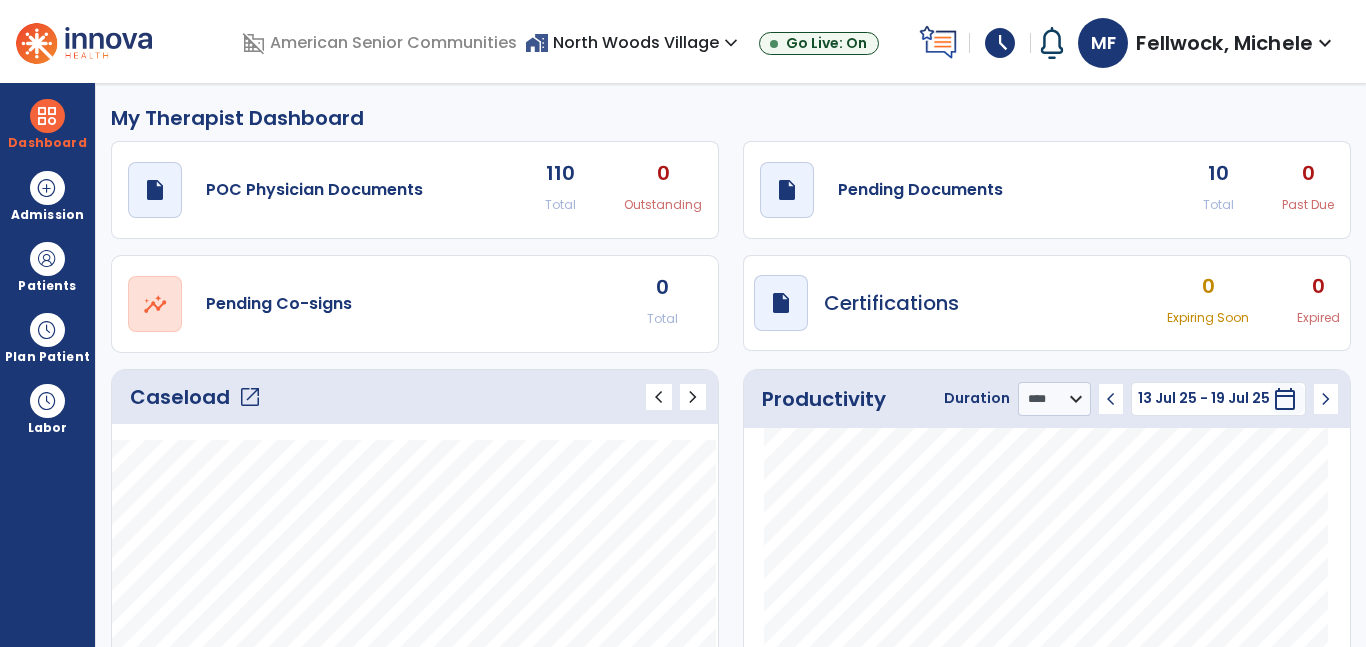 click on "open_in_new" 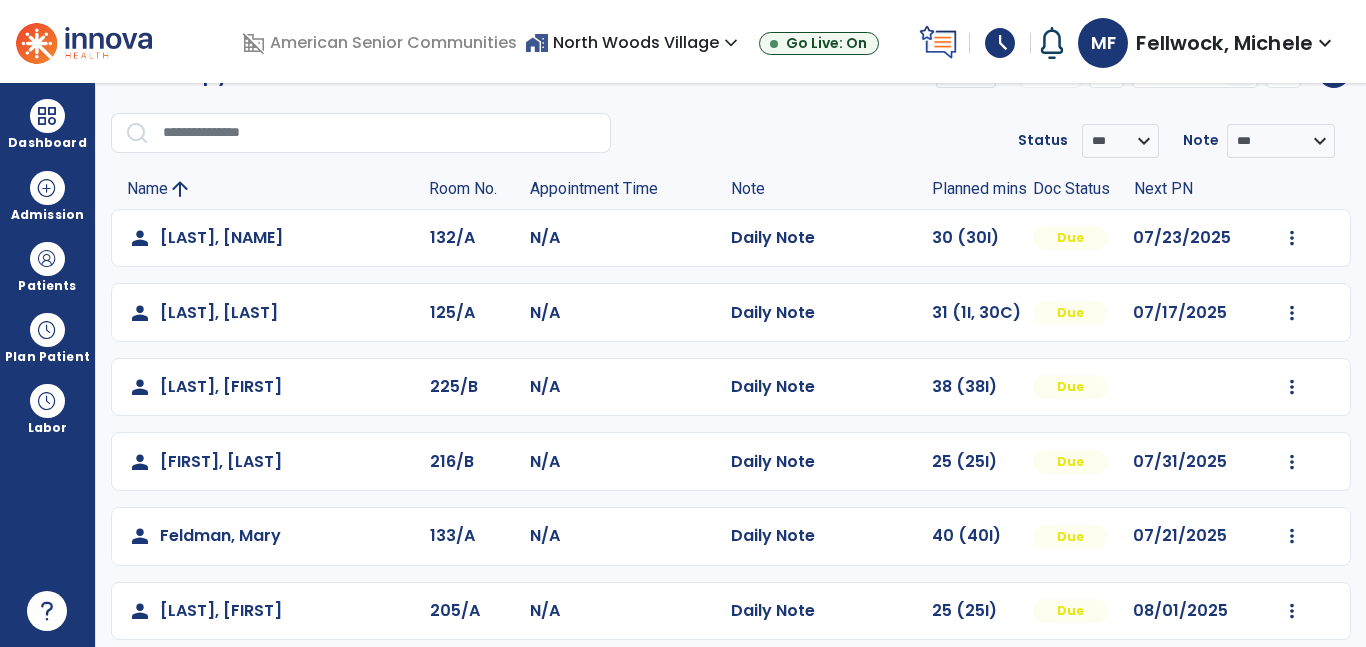 scroll, scrollTop: 6, scrollLeft: 0, axis: vertical 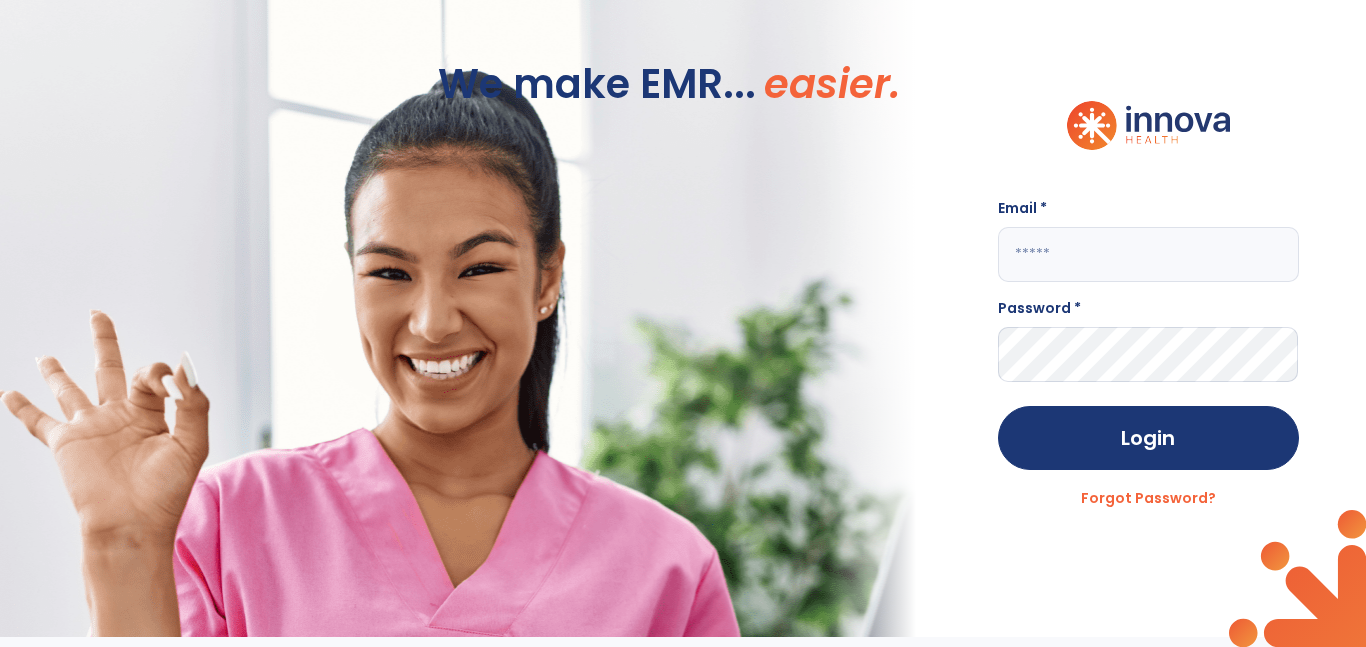 click 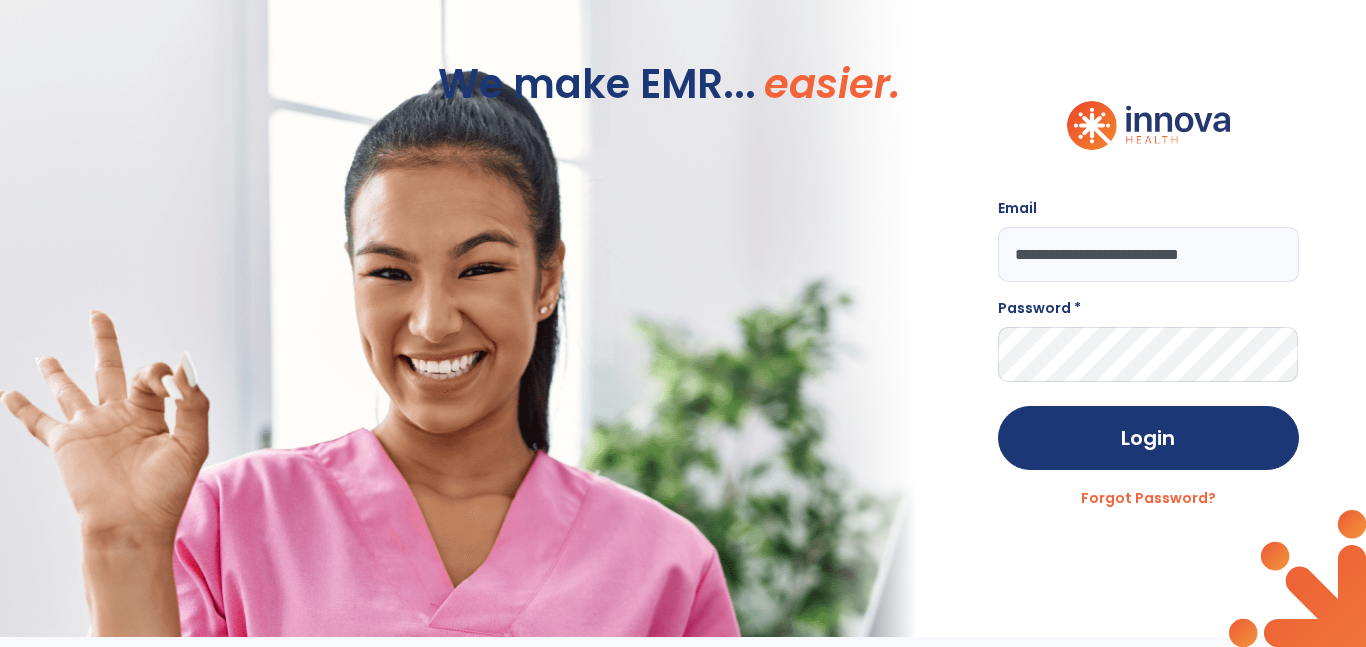 type on "**********" 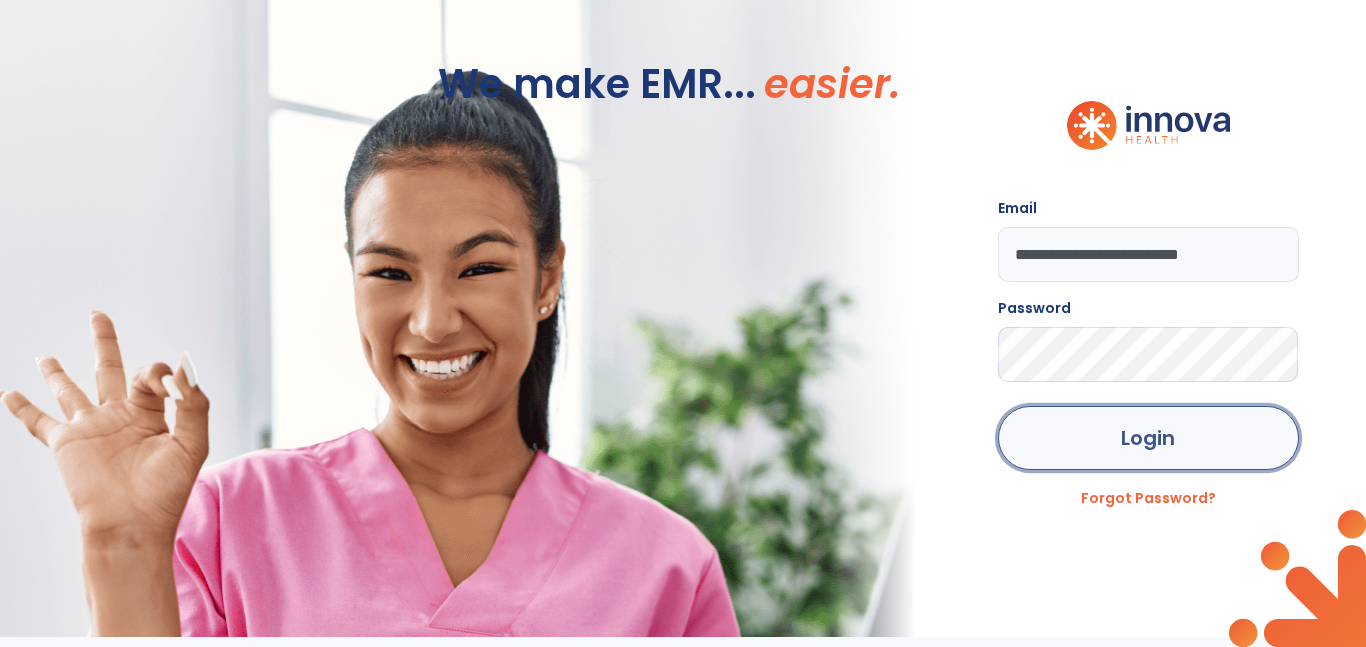 click on "Login" 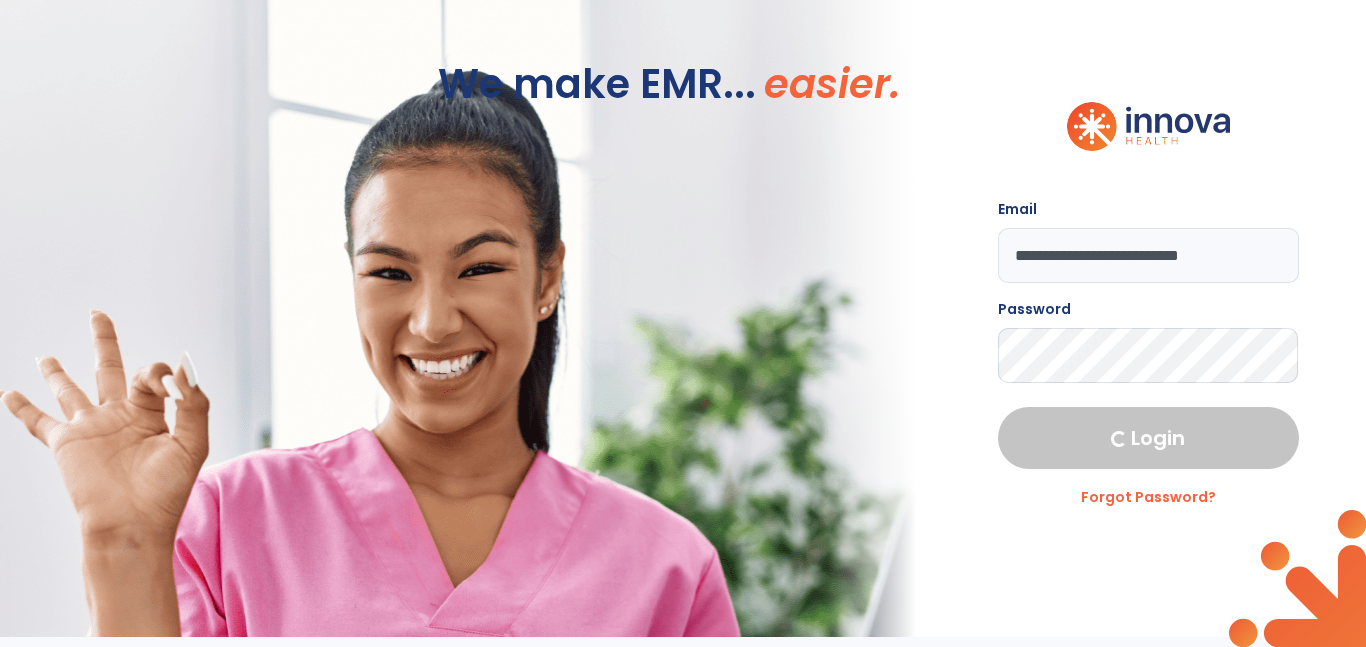 select on "****" 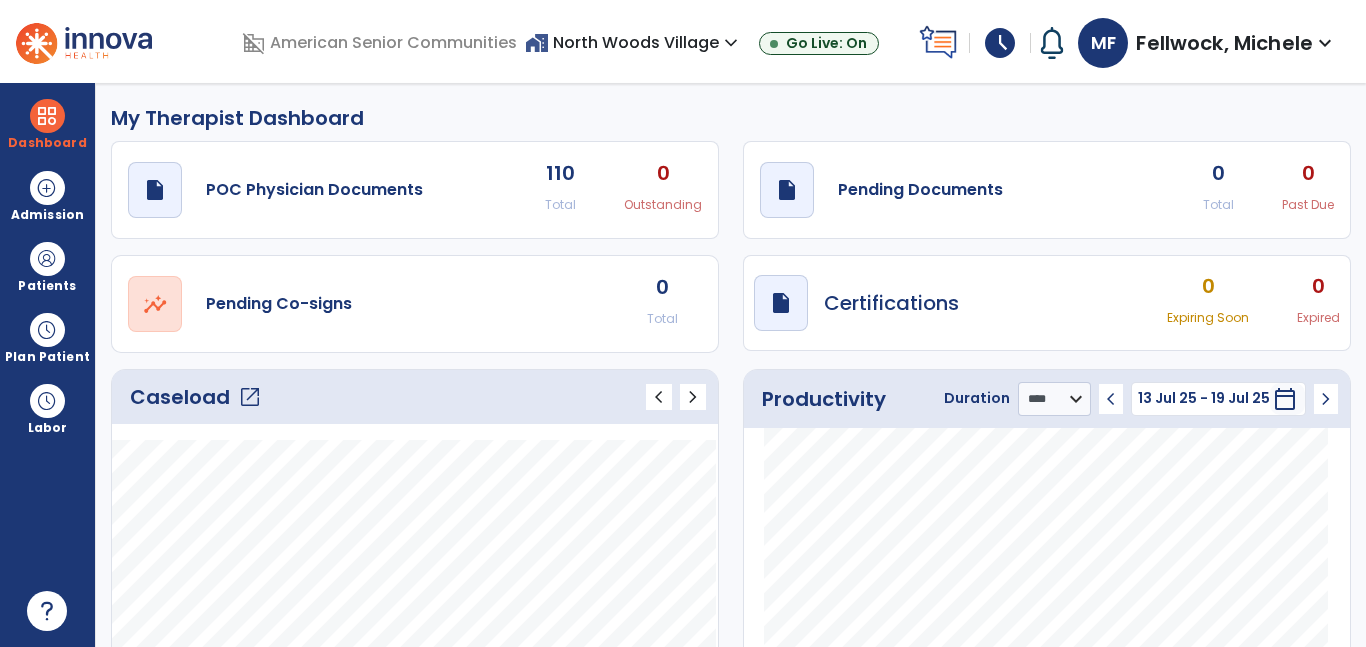 click on "open_in_new" 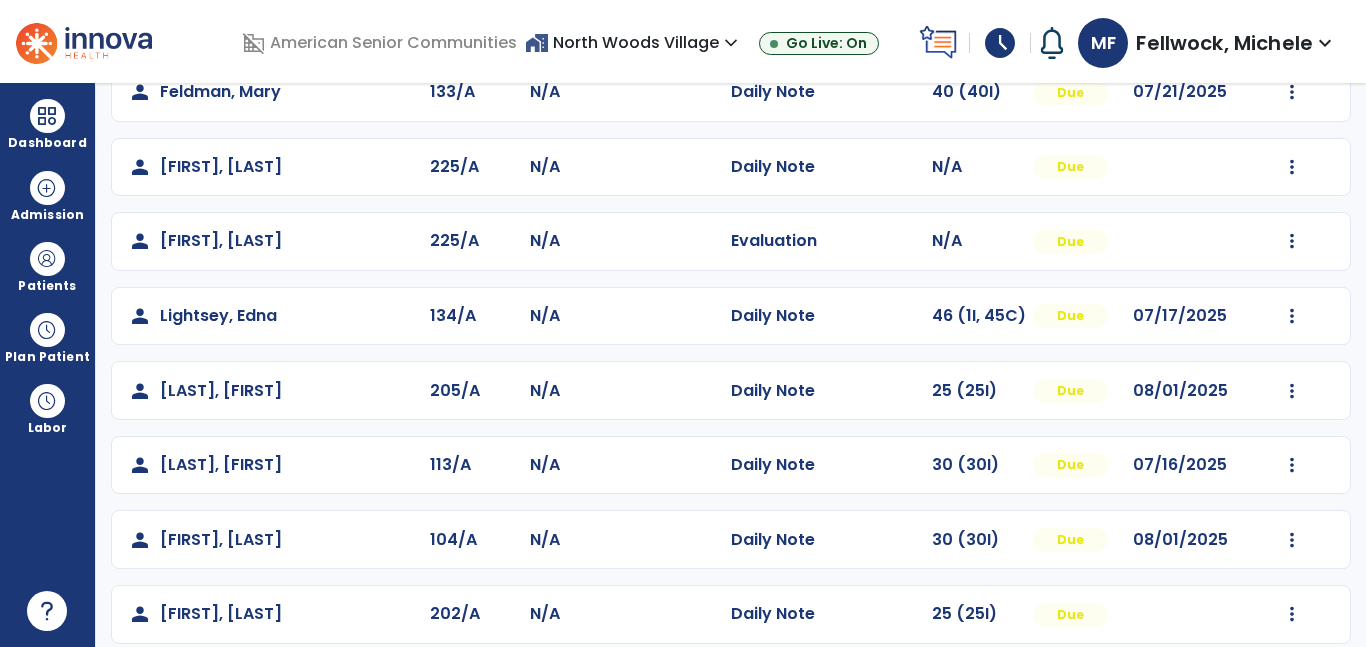 scroll, scrollTop: 567, scrollLeft: 0, axis: vertical 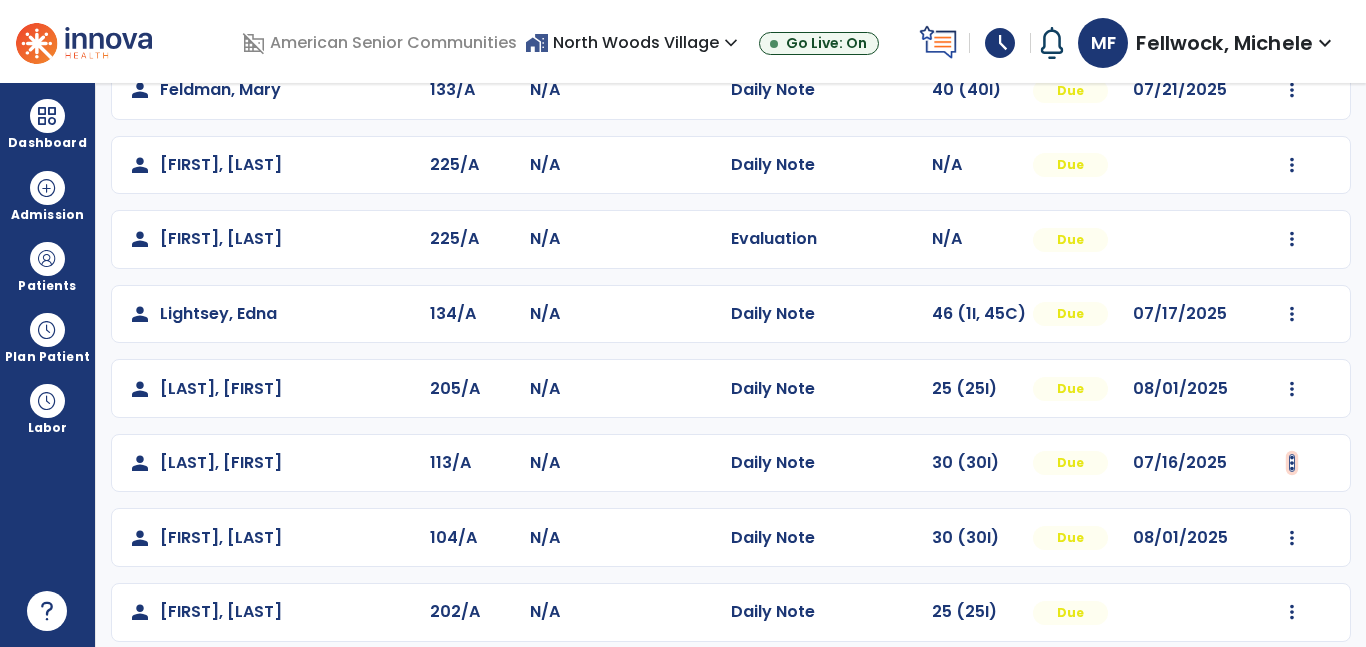 click at bounding box center (1292, -208) 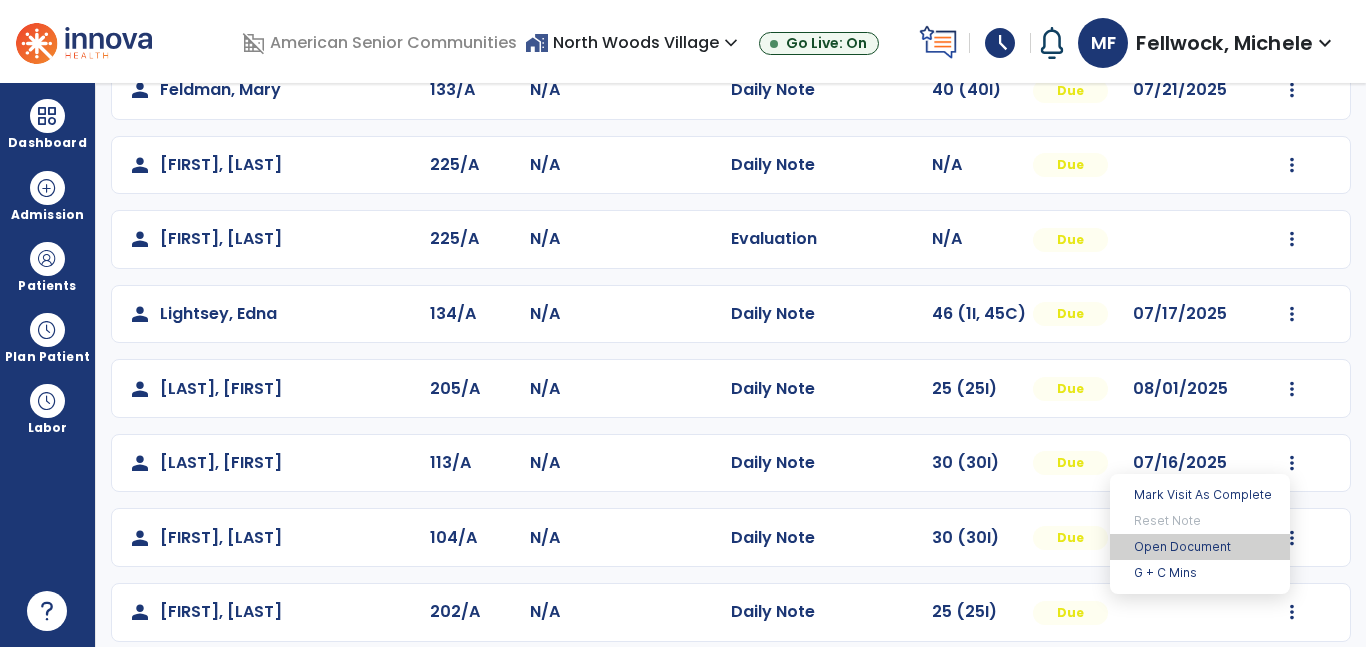 click on "Open Document" at bounding box center (1200, 547) 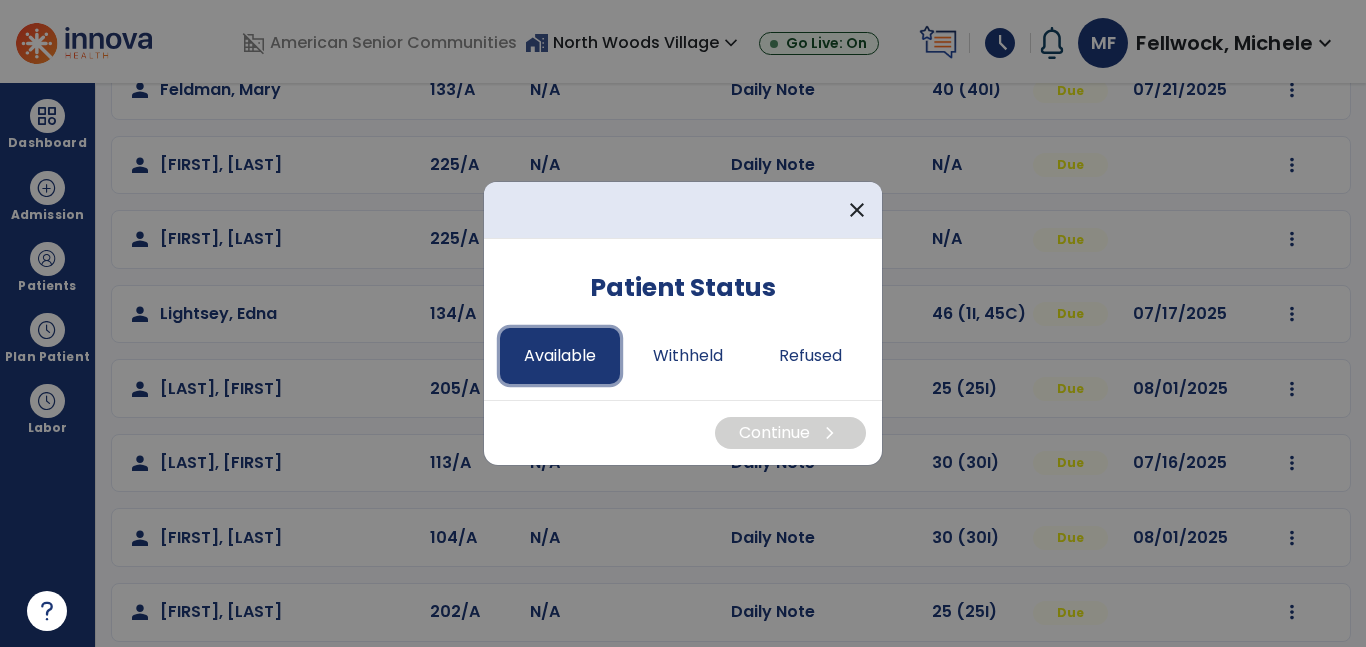 click on "Available" at bounding box center [560, 356] 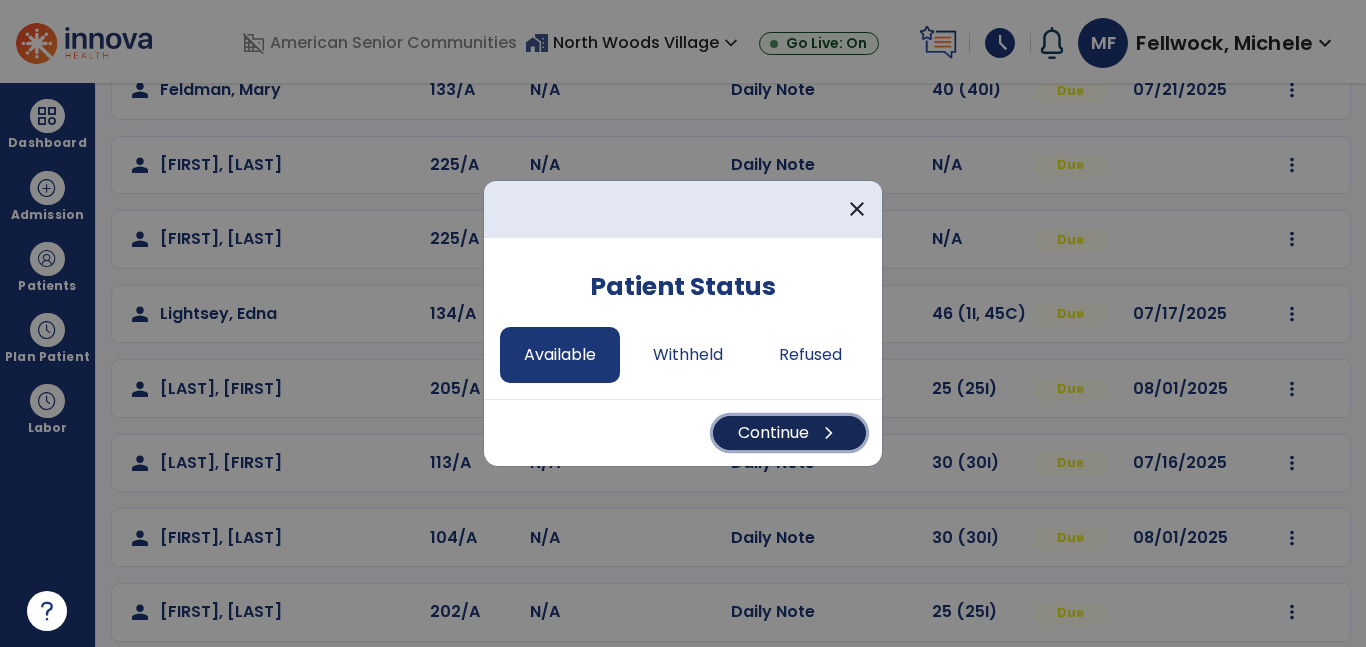 click on "Continue   chevron_right" at bounding box center (789, 433) 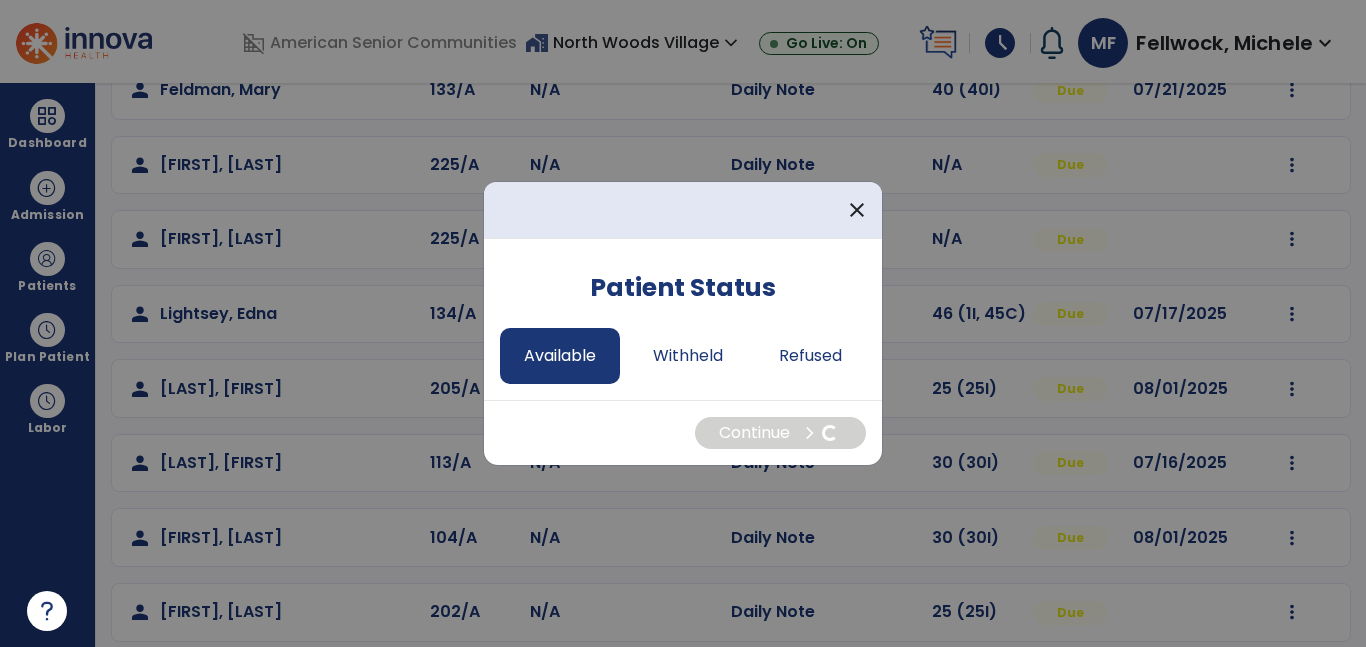 select on "*" 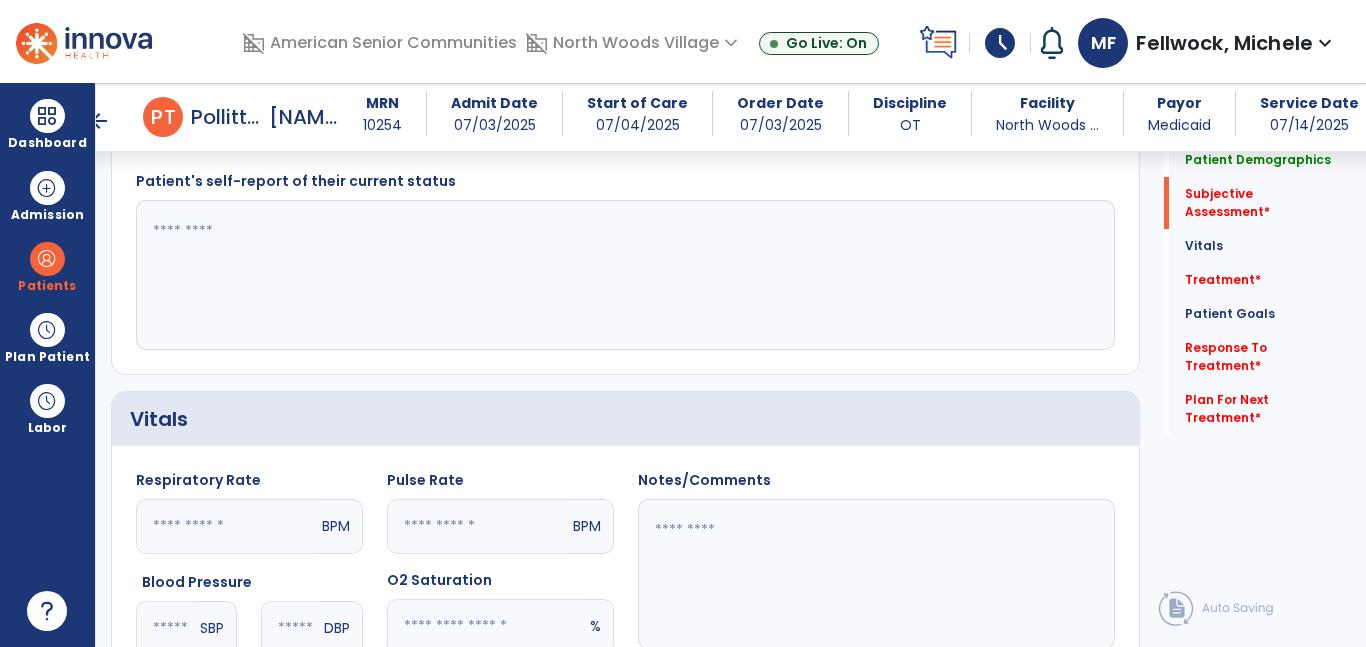 scroll, scrollTop: 538, scrollLeft: 0, axis: vertical 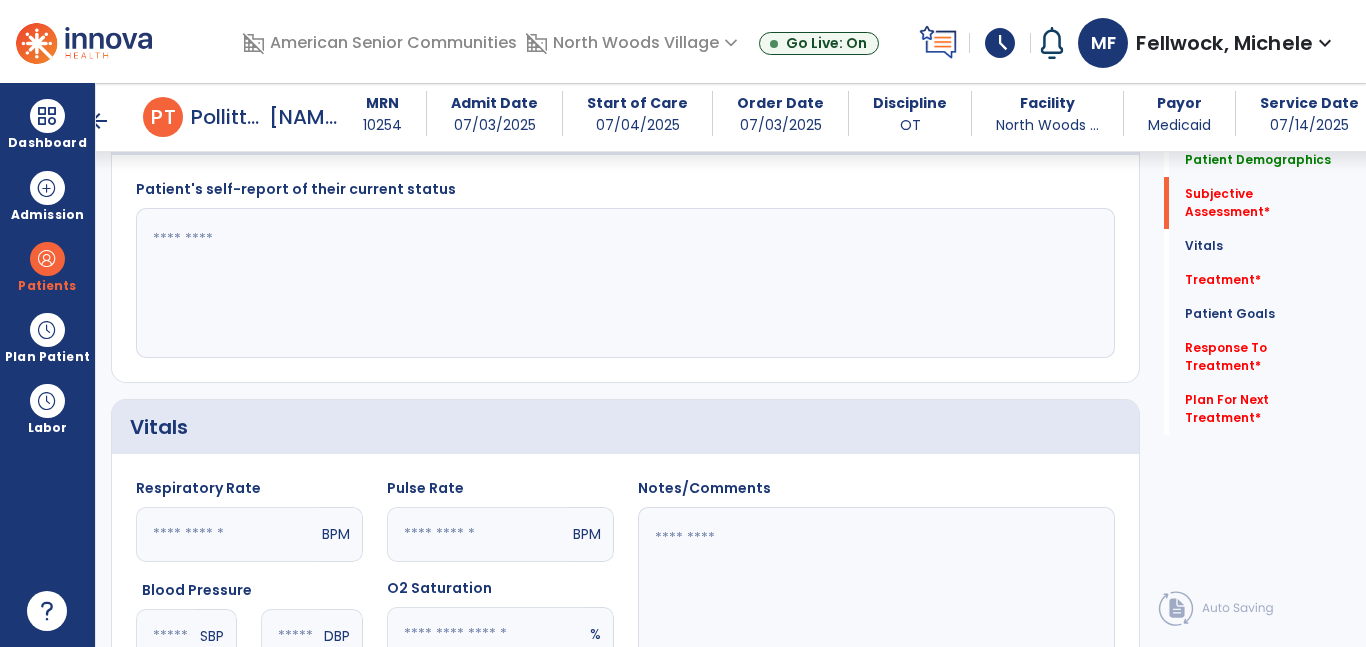 click 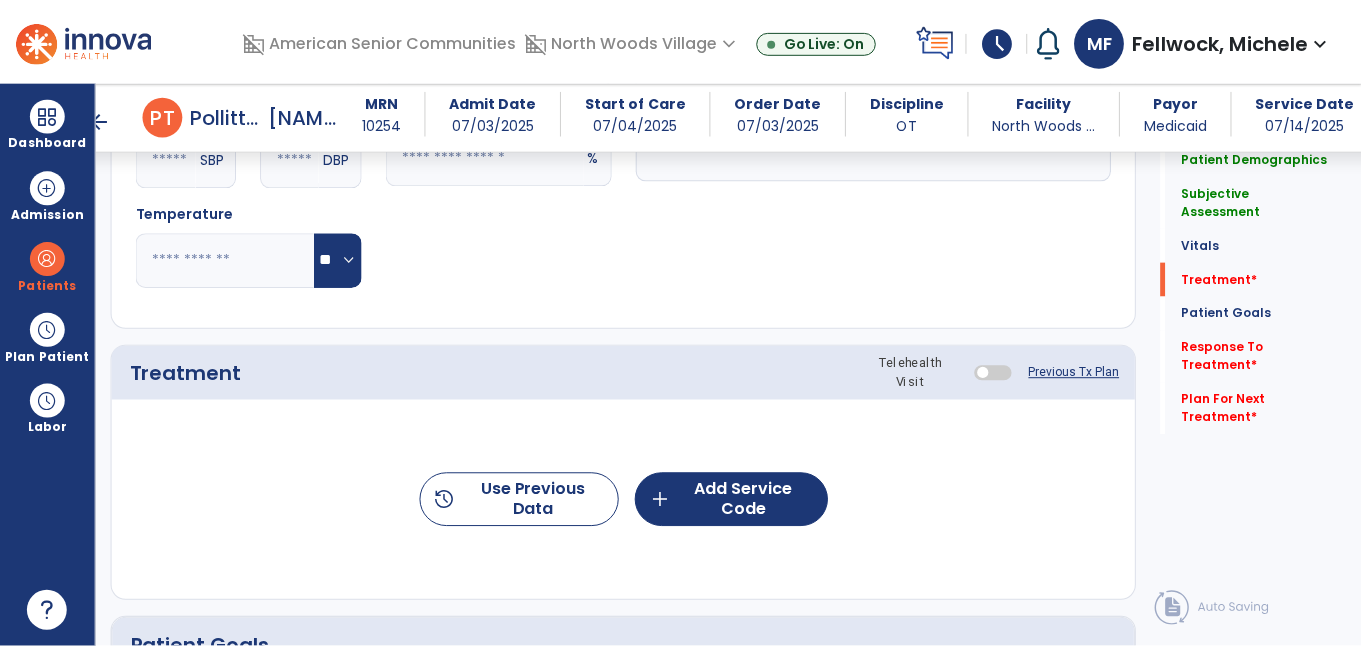 scroll, scrollTop: 1103, scrollLeft: 0, axis: vertical 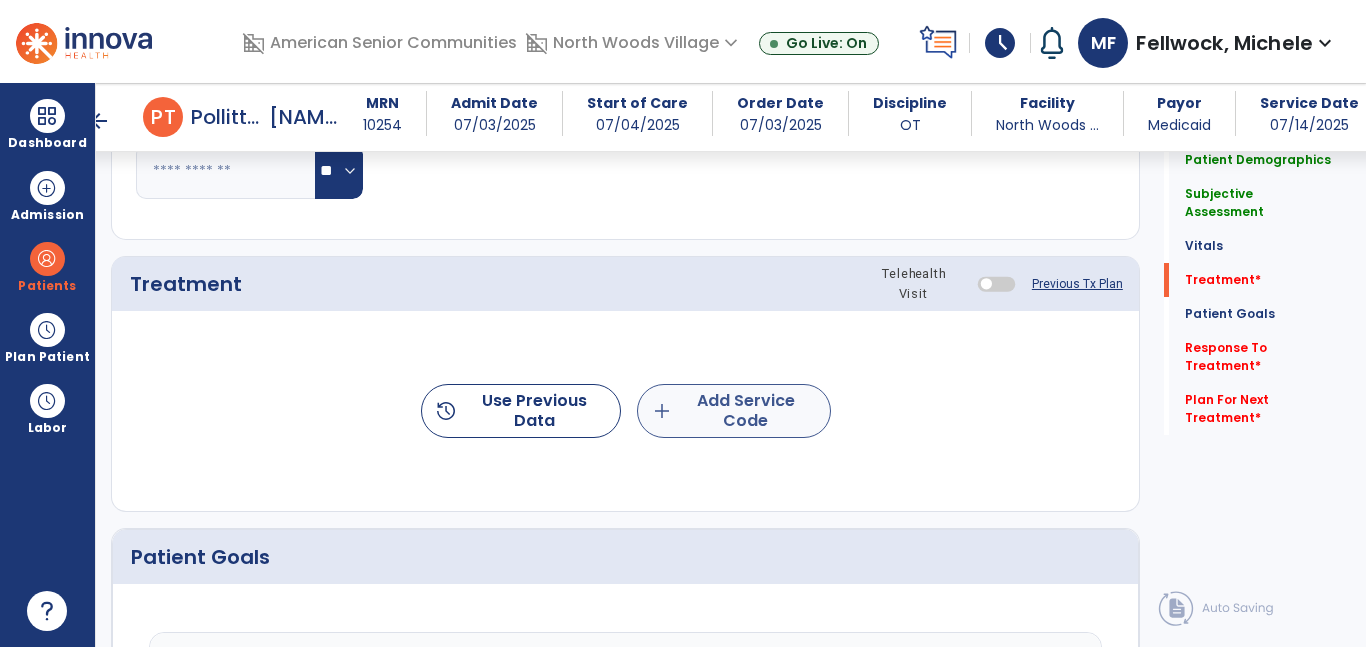 type on "**********" 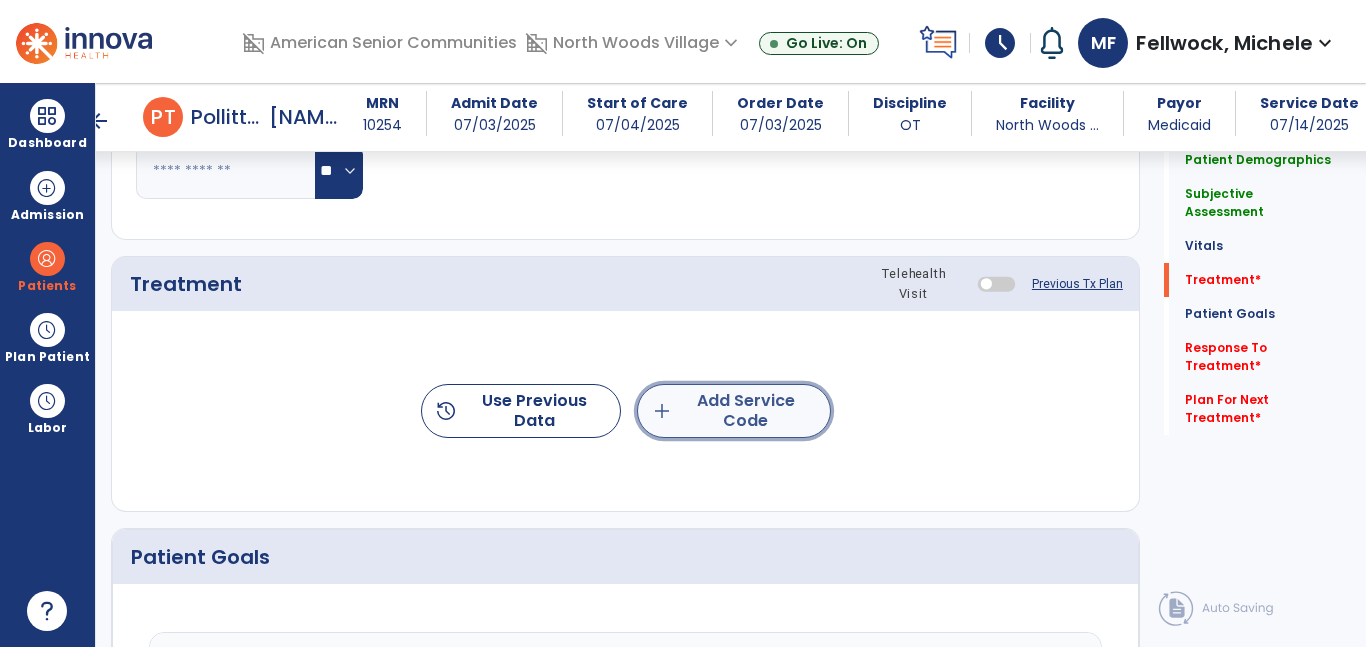 click on "add  Add Service Code" 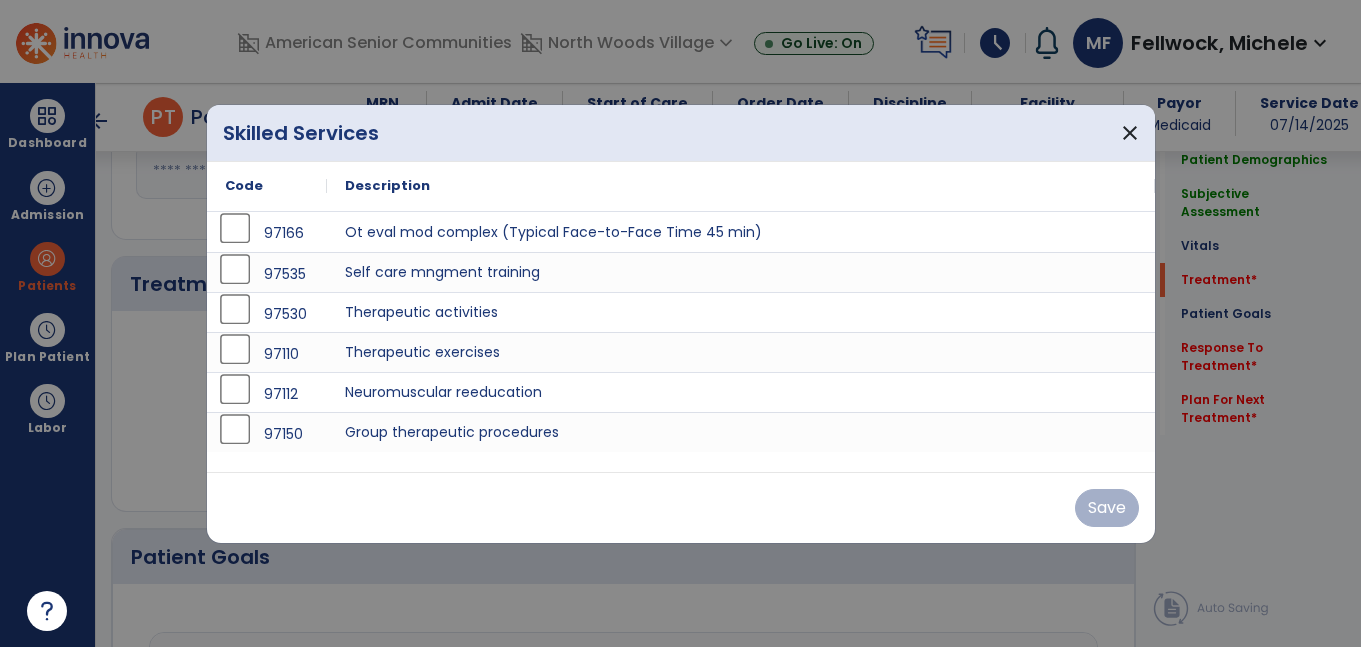 scroll, scrollTop: 1103, scrollLeft: 0, axis: vertical 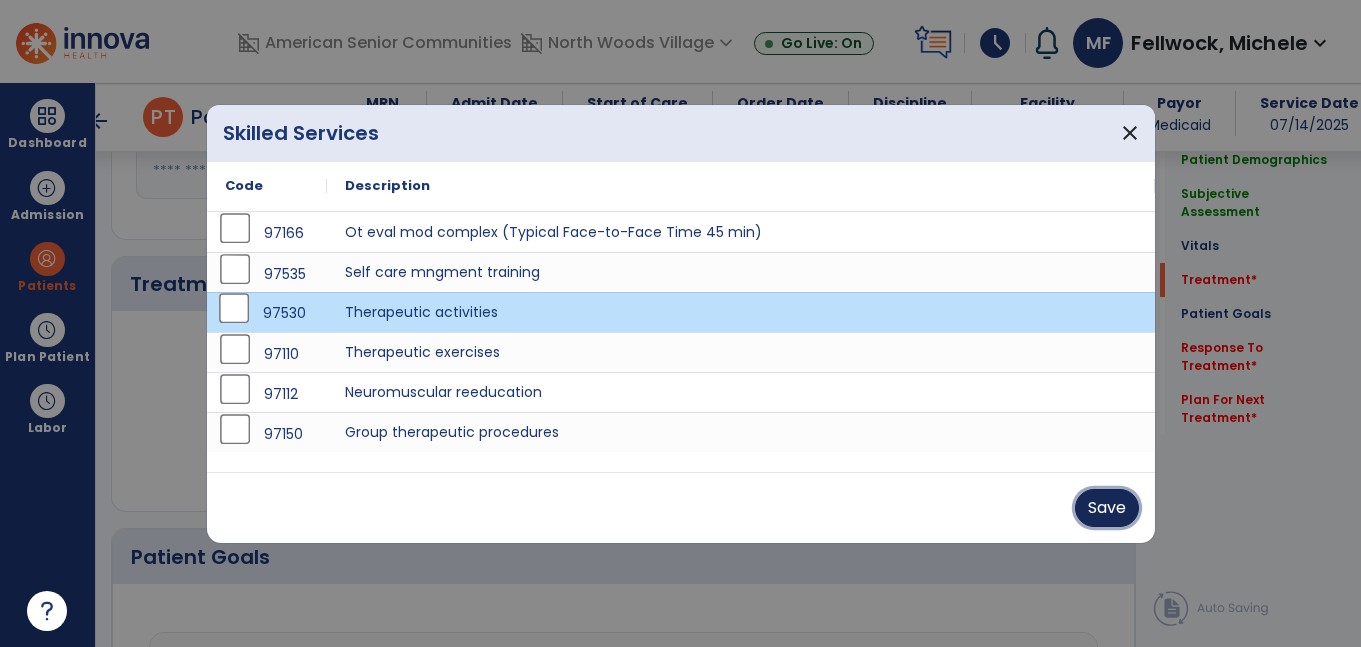 click on "Save" at bounding box center (1107, 508) 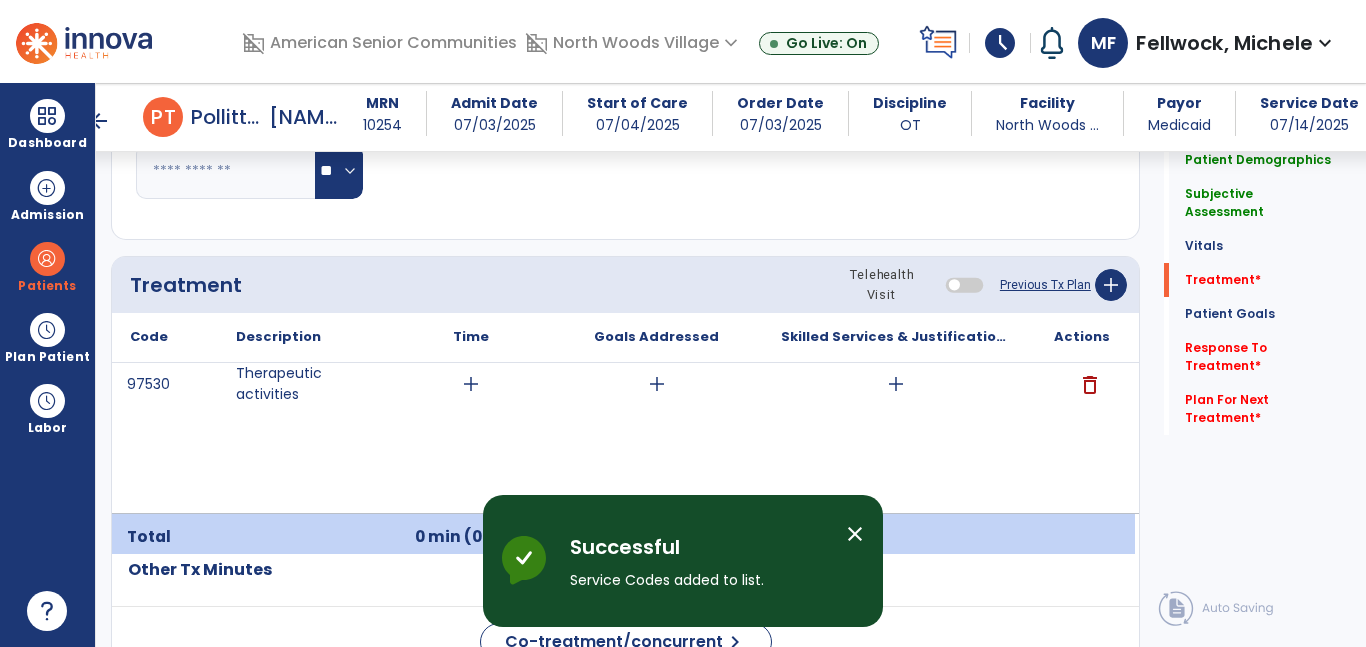 click on "add" at bounding box center [471, 384] 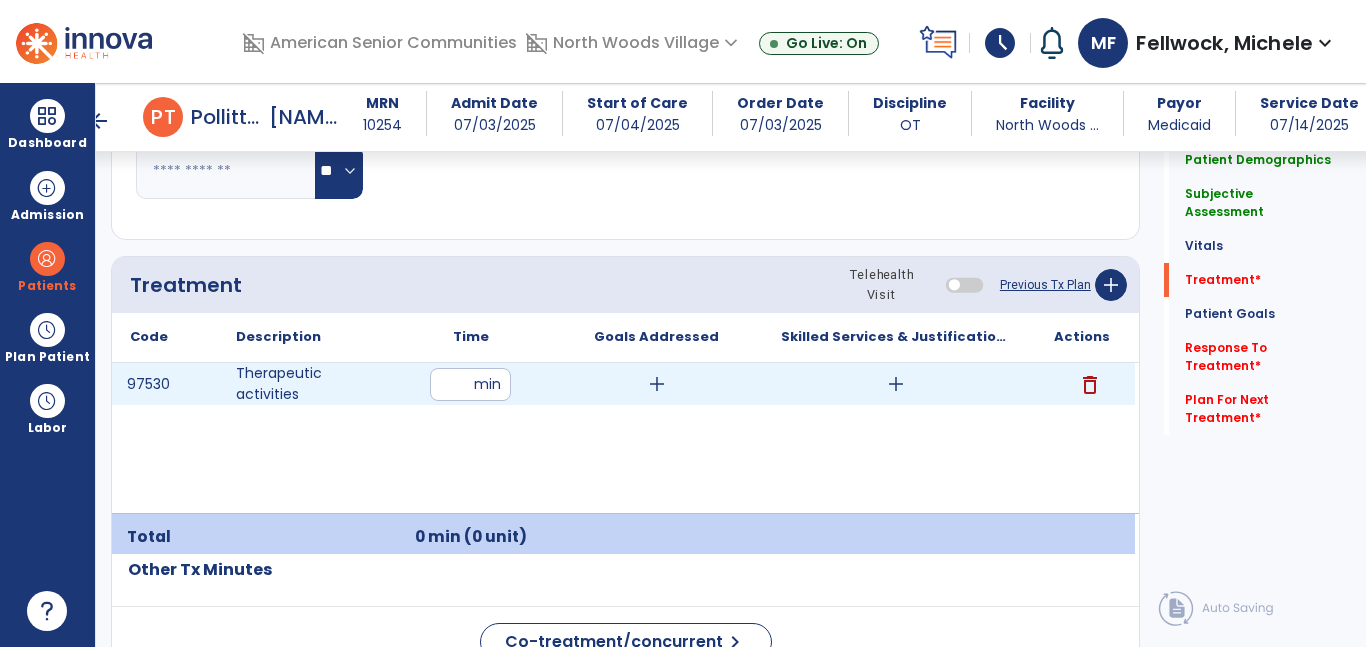 type on "**" 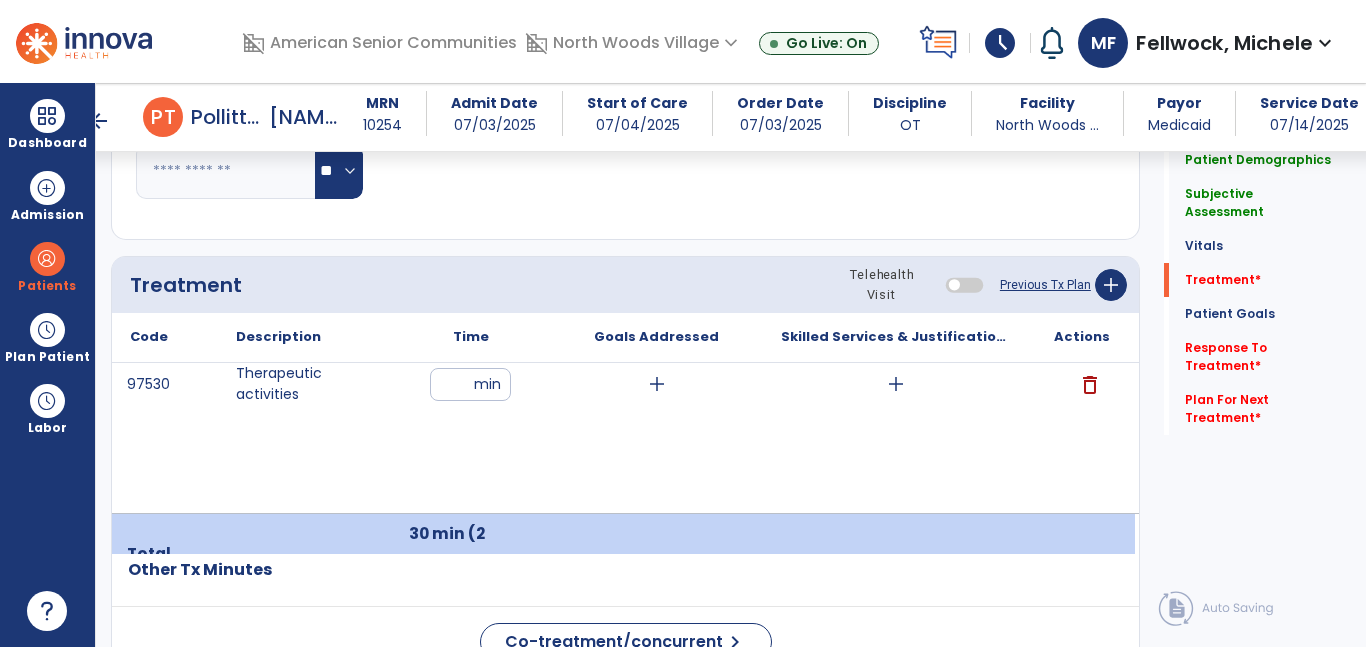 click on "add" at bounding box center [656, 384] 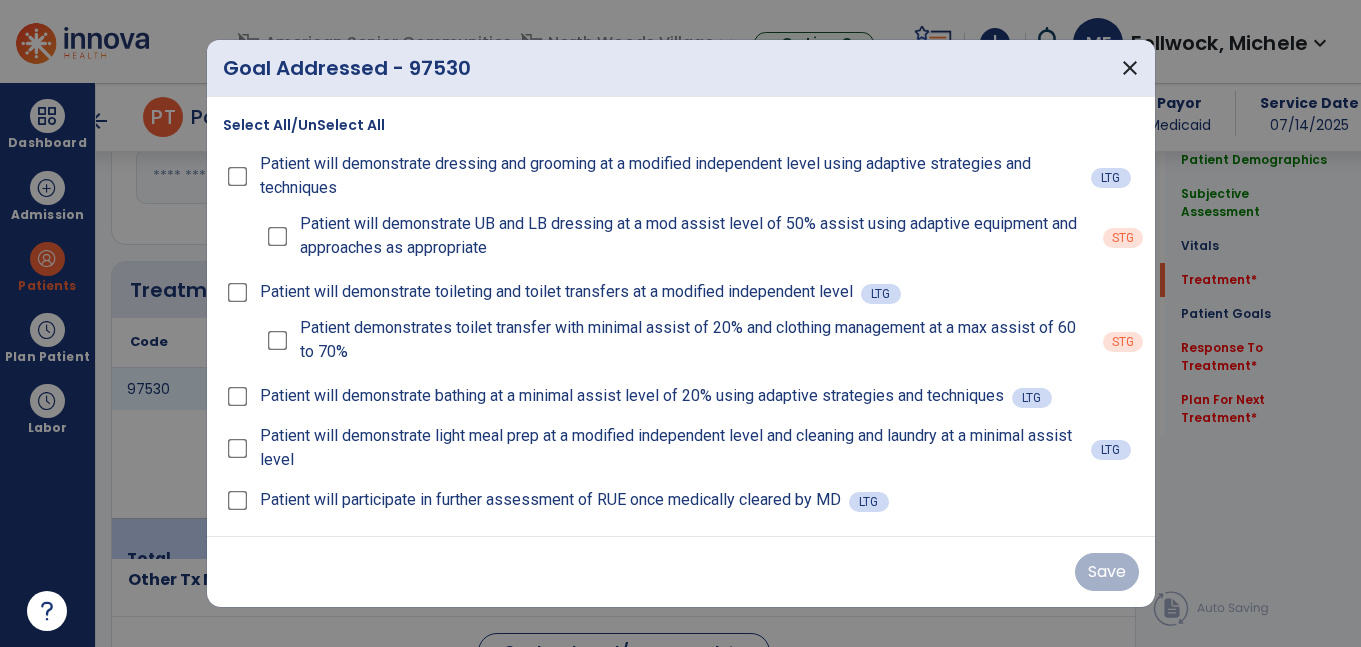 scroll, scrollTop: 1103, scrollLeft: 0, axis: vertical 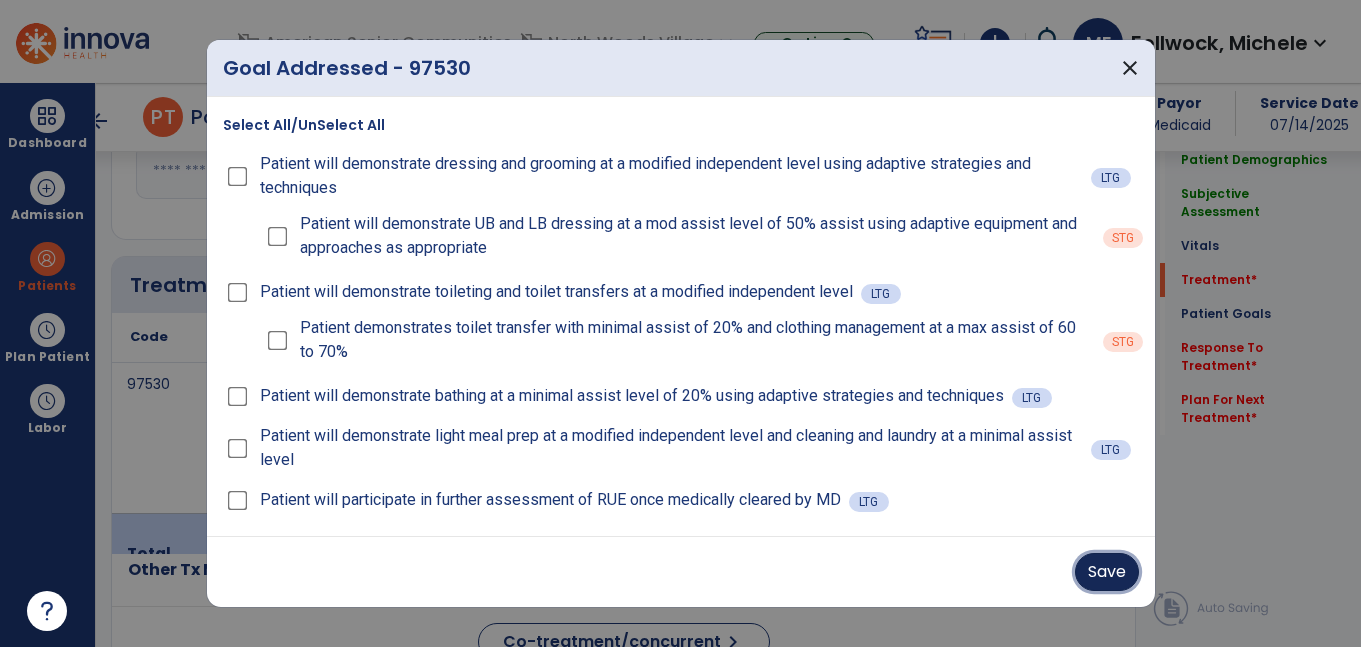 click on "Save" at bounding box center (1107, 572) 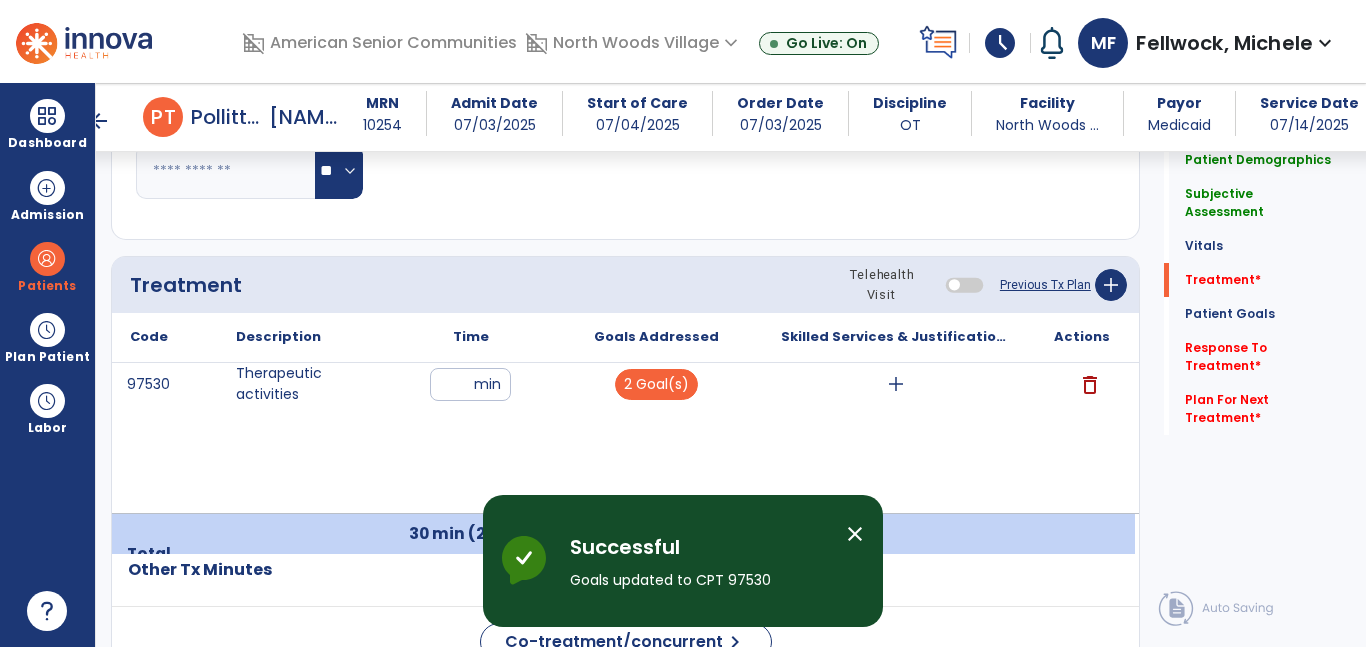 click on "add" at bounding box center (896, 384) 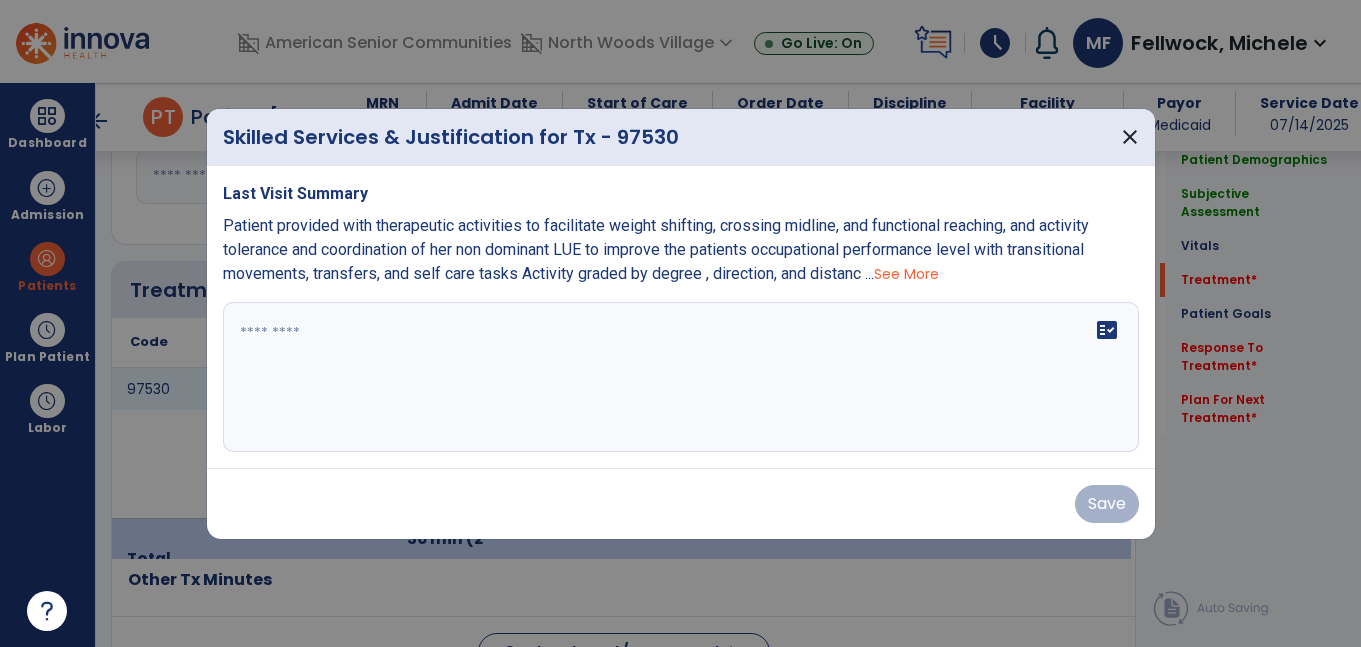 scroll, scrollTop: 1103, scrollLeft: 0, axis: vertical 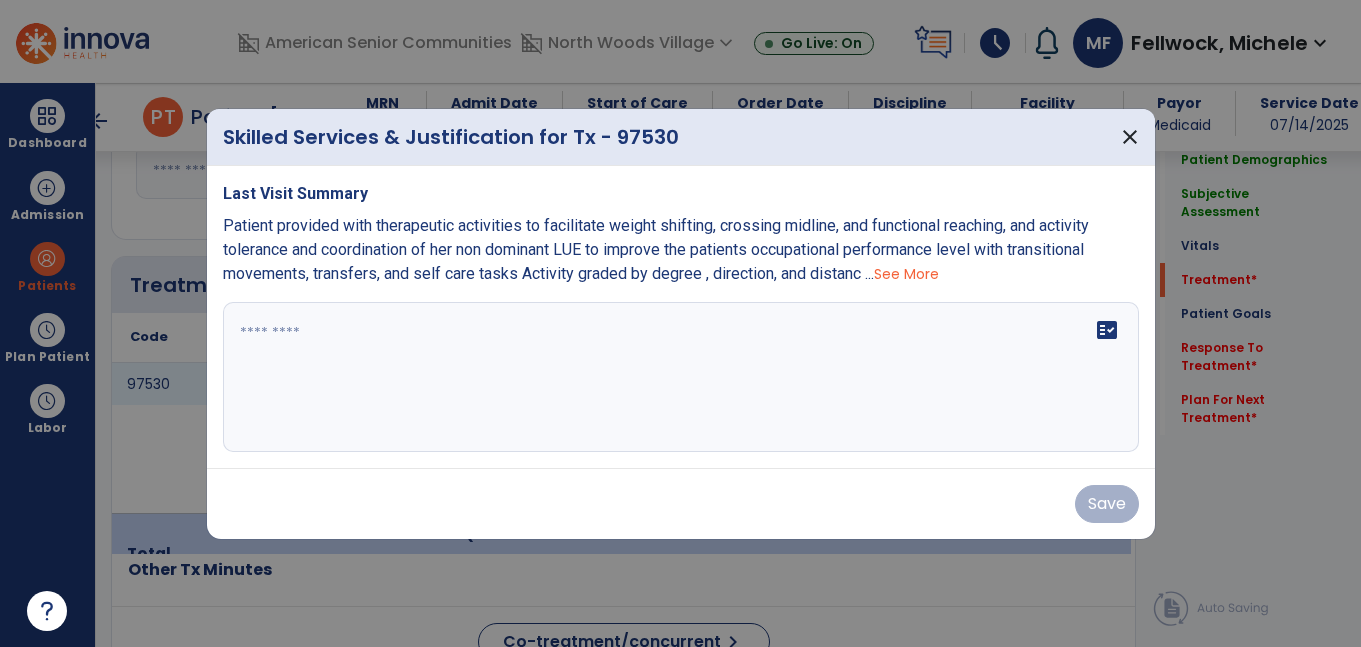 click on "fact_check" at bounding box center (681, 377) 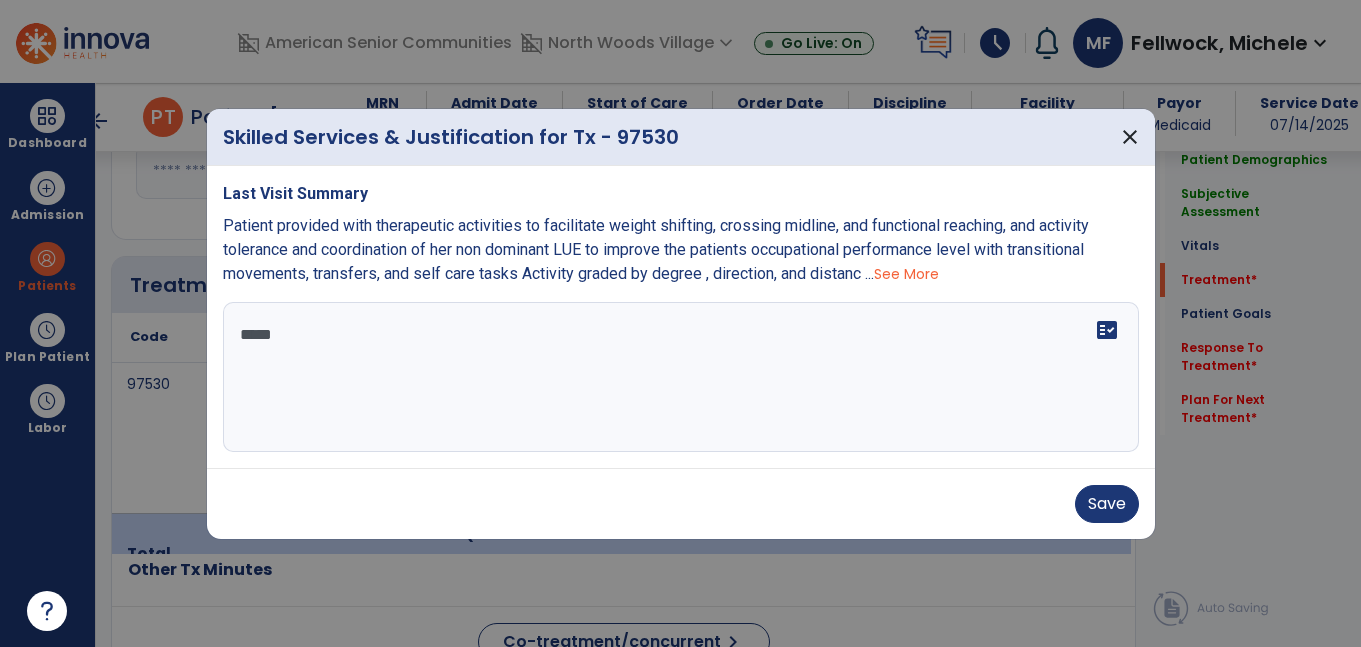 type on "******" 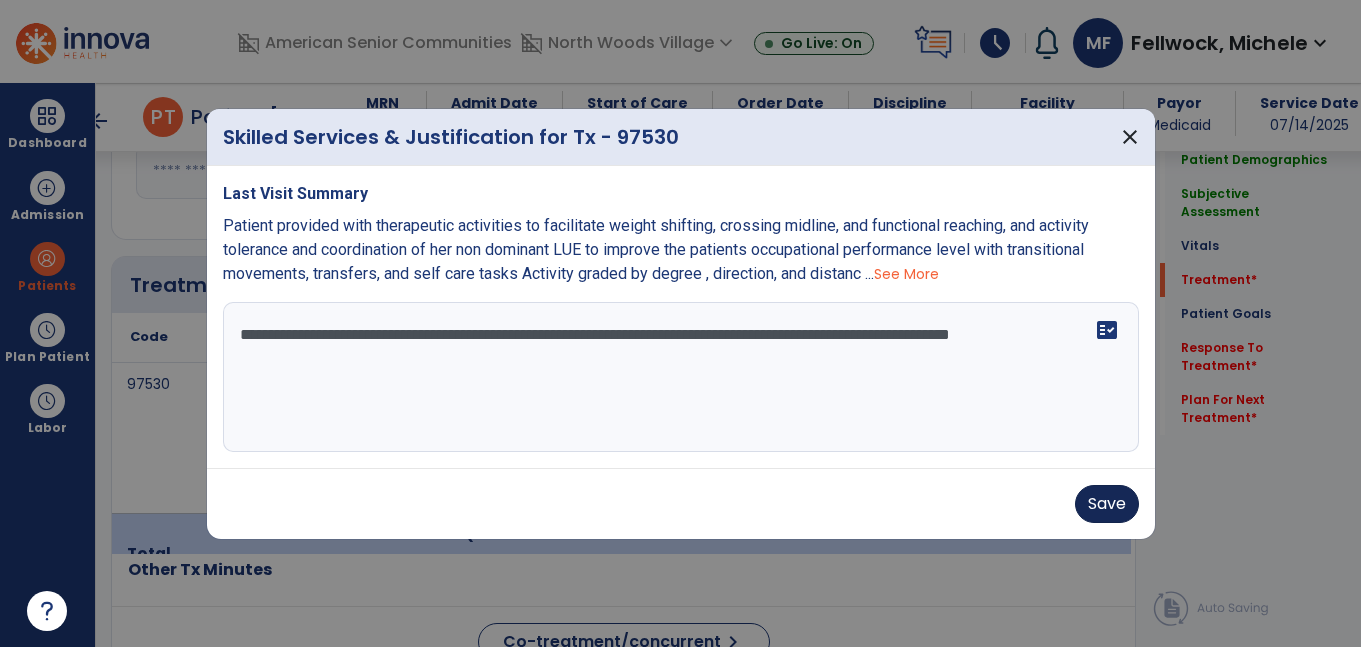 type on "**********" 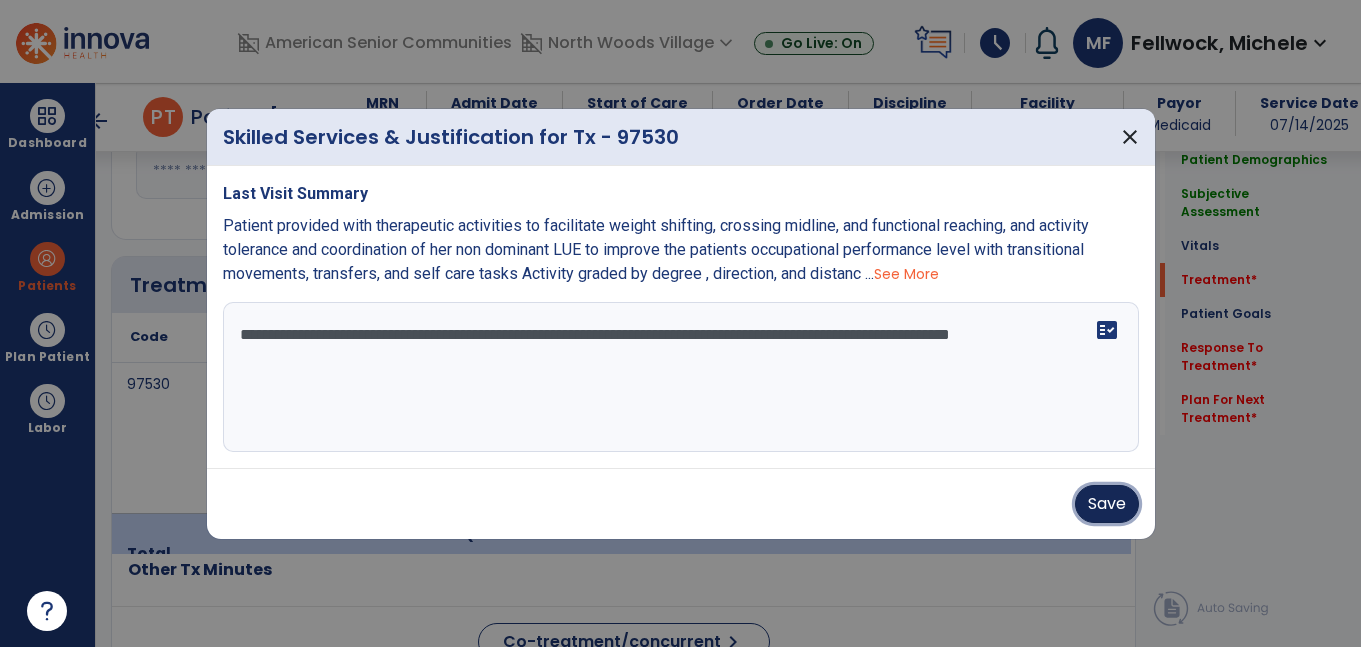 click on "Save" at bounding box center (1107, 504) 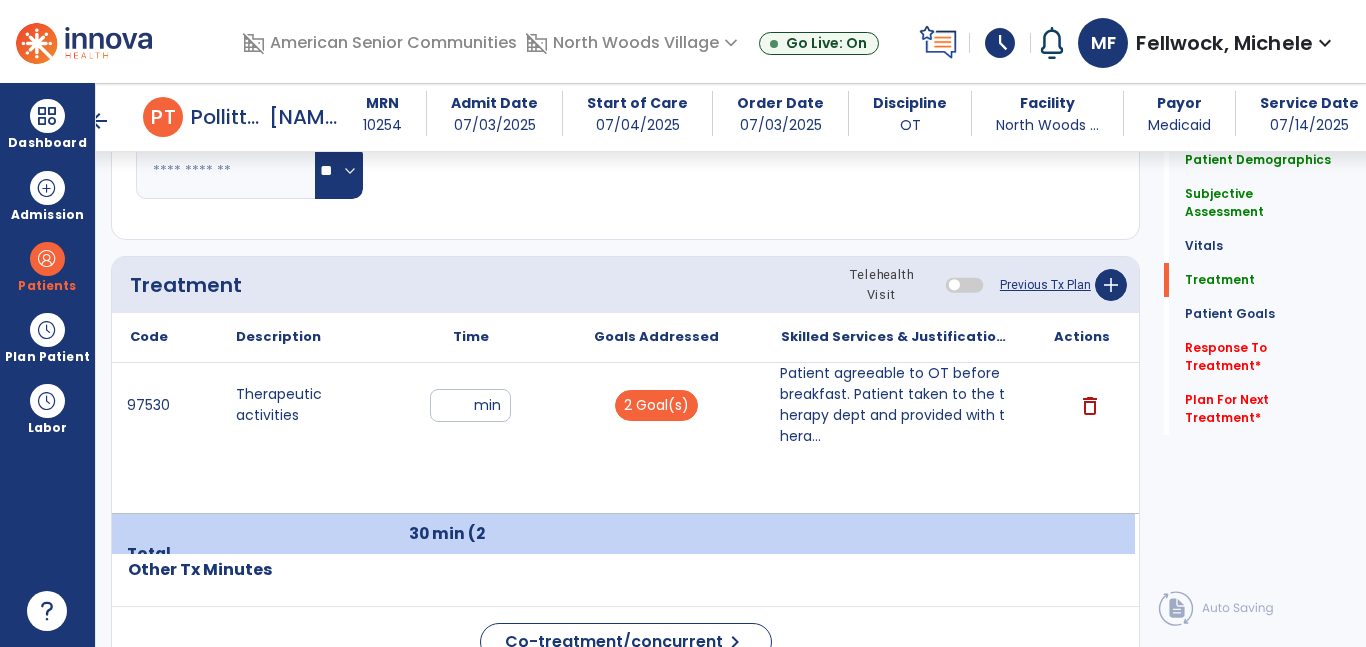 click on "Patient agreeable to OT before breakfast.  Patient taken to the therapy dept and provided with thera..." at bounding box center [896, 405] 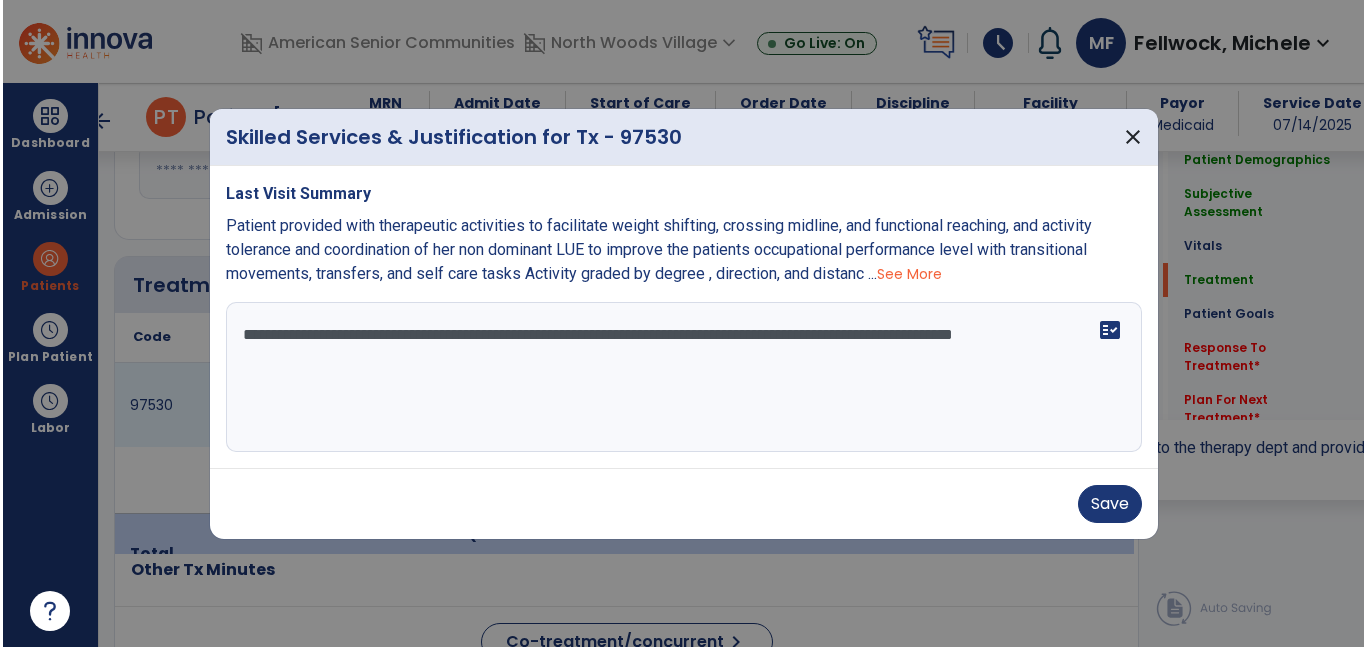 scroll, scrollTop: 1103, scrollLeft: 0, axis: vertical 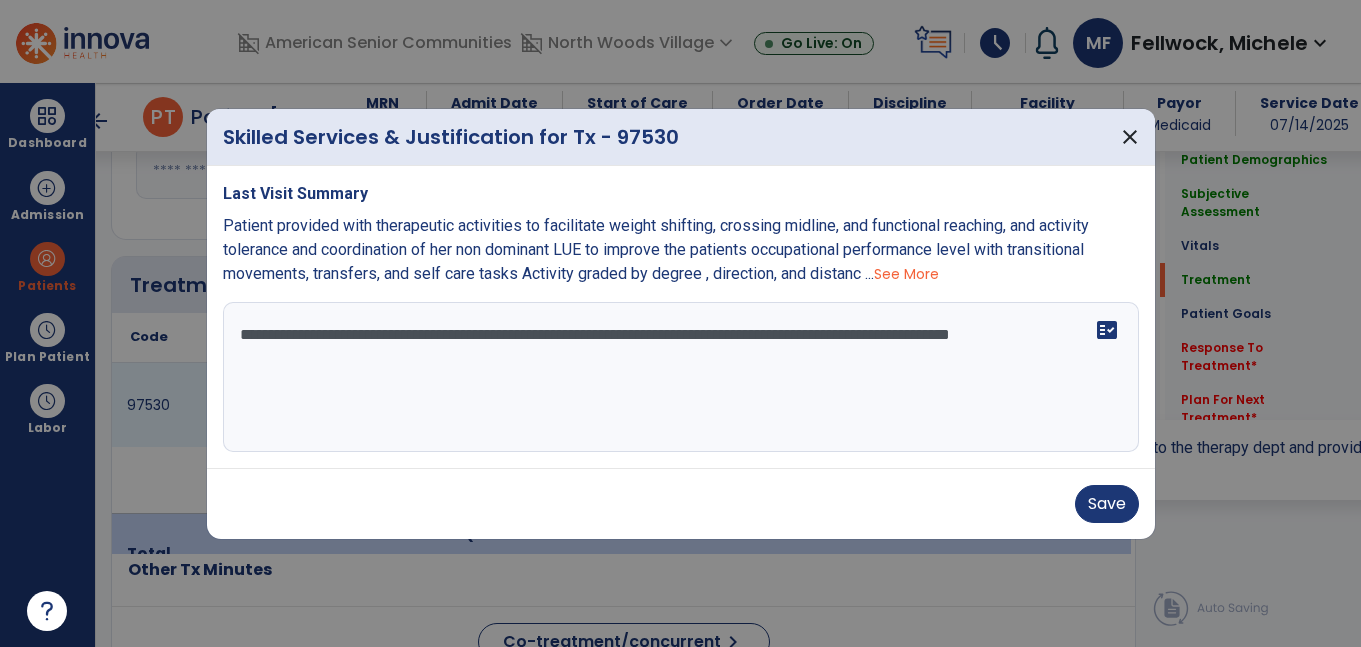 click on "**********" at bounding box center [681, 377] 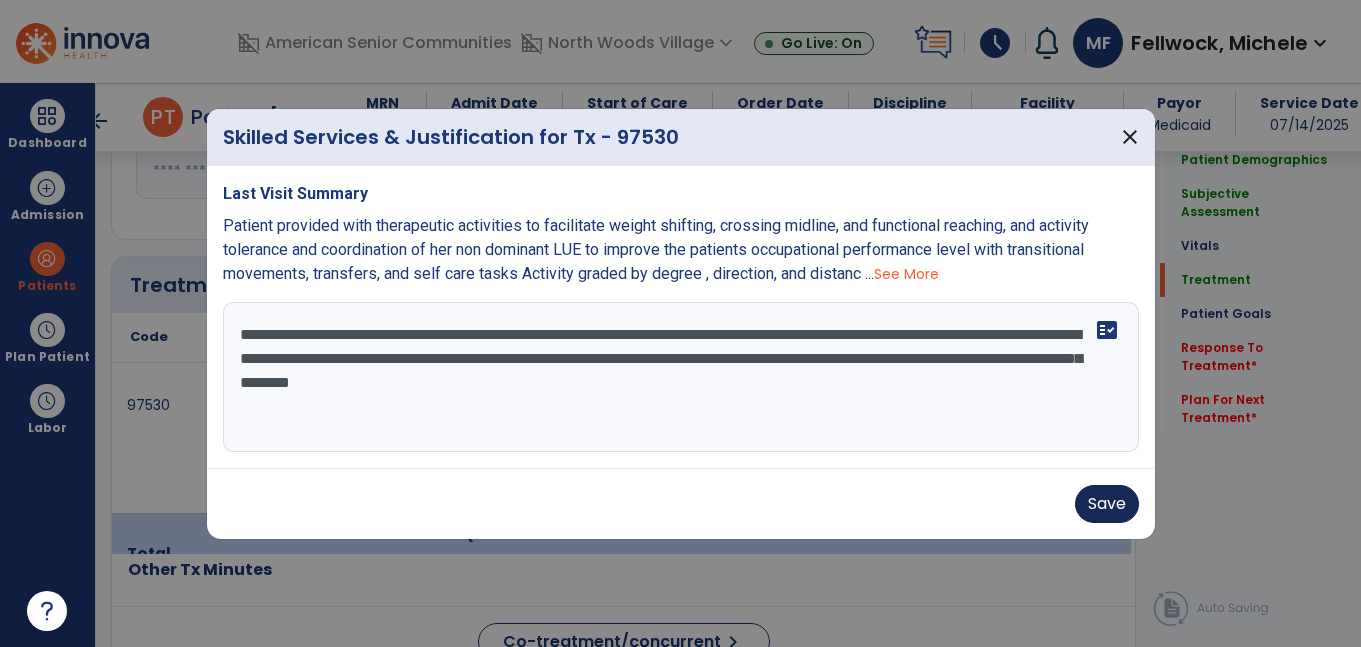 type on "**********" 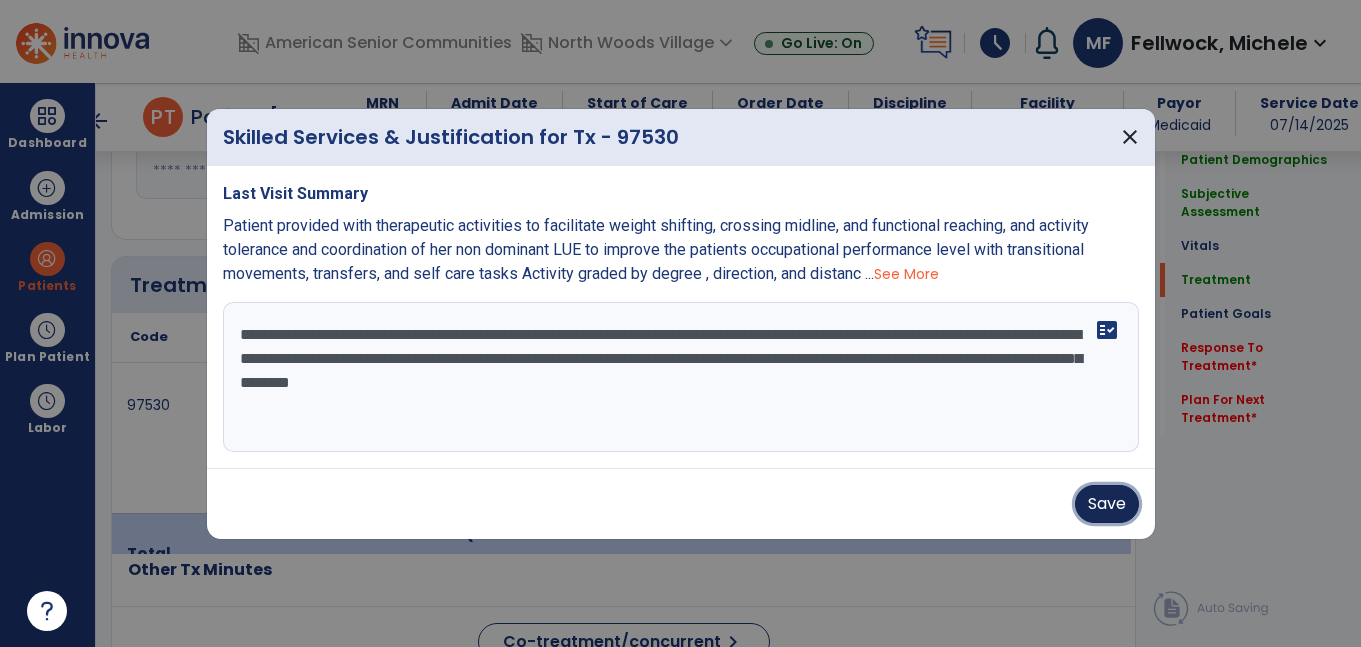 click on "Save" at bounding box center (1107, 504) 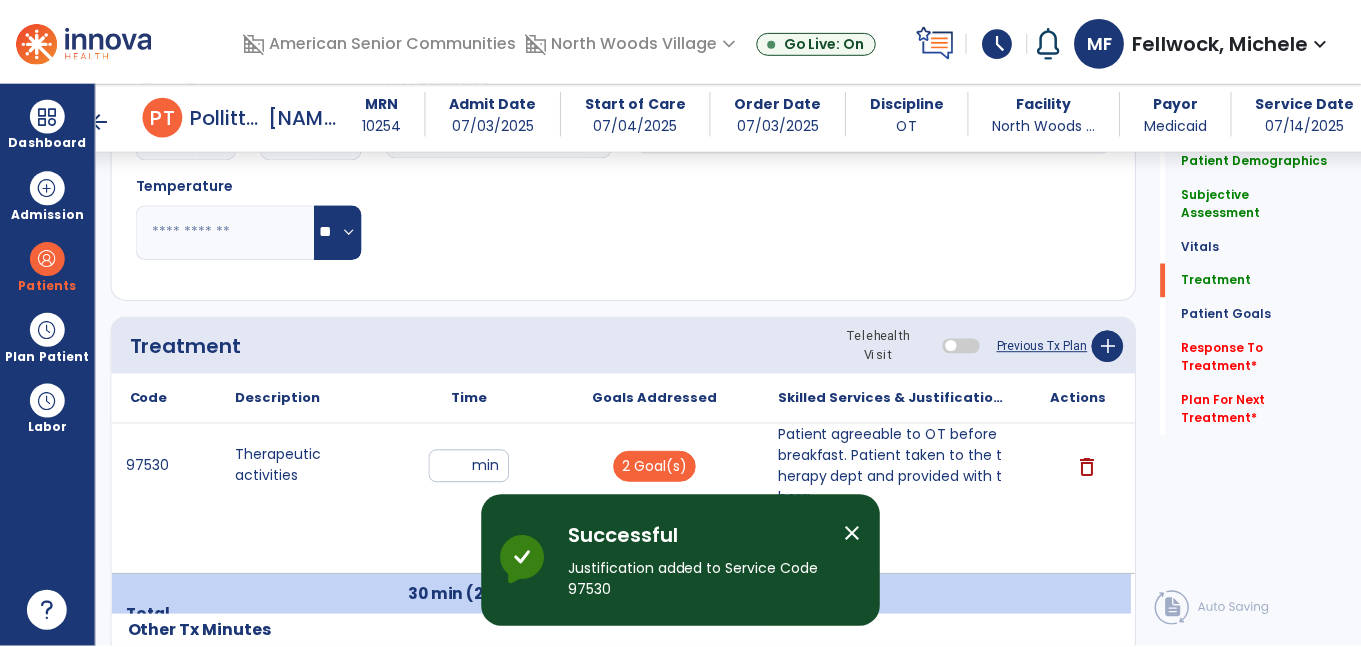 scroll, scrollTop: 1037, scrollLeft: 0, axis: vertical 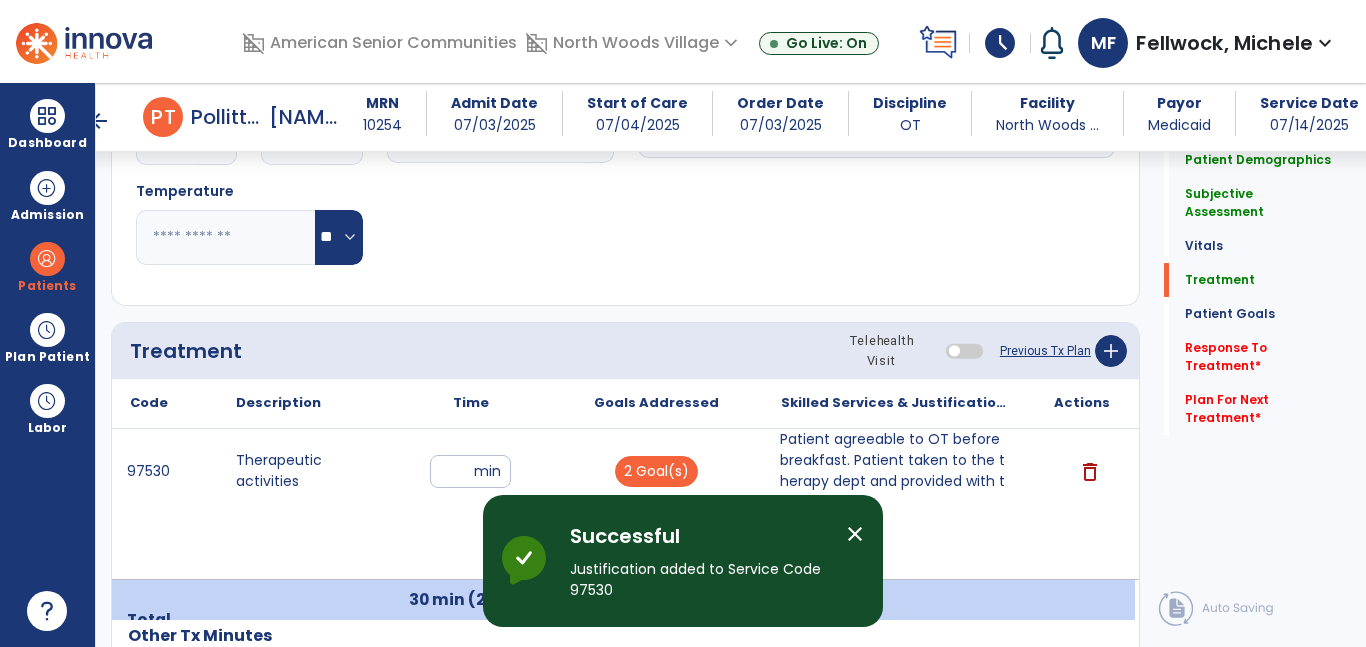 click on "Patient agreeable to OT before breakfast.  Patient taken to the therapy dept and provided with thera..." at bounding box center (896, 471) 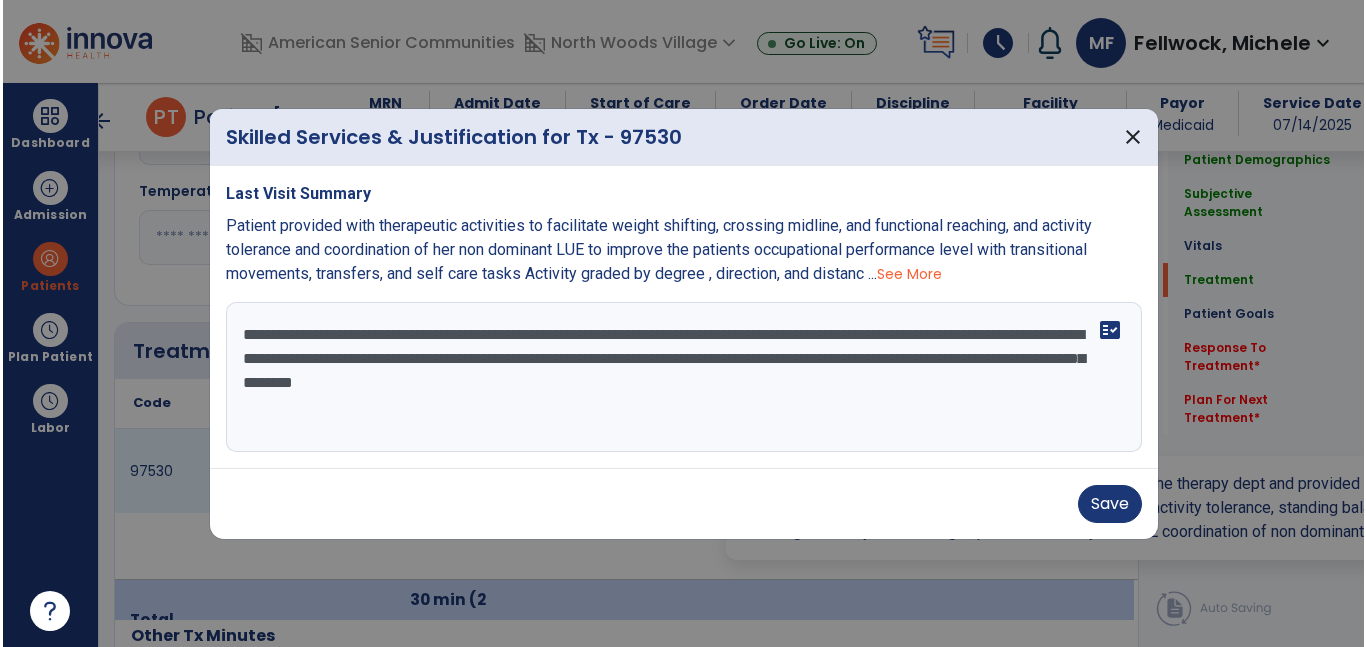 scroll, scrollTop: 1037, scrollLeft: 0, axis: vertical 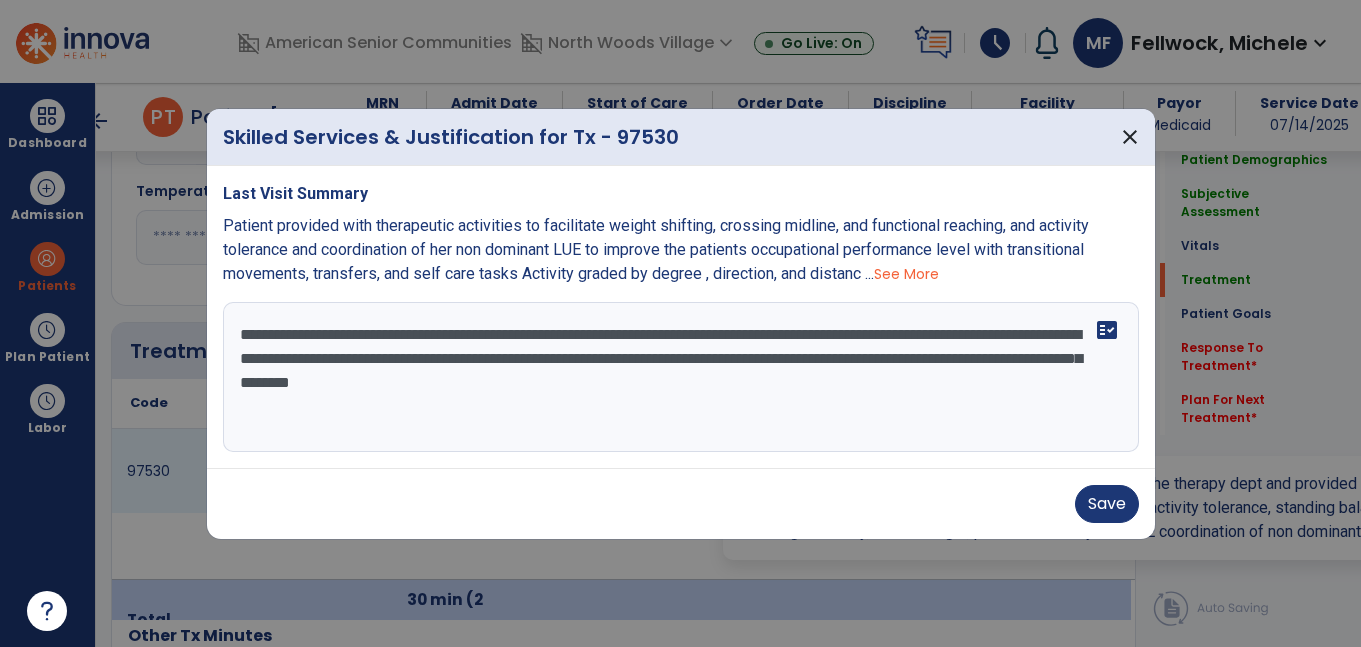 click on "**********" at bounding box center [681, 377] 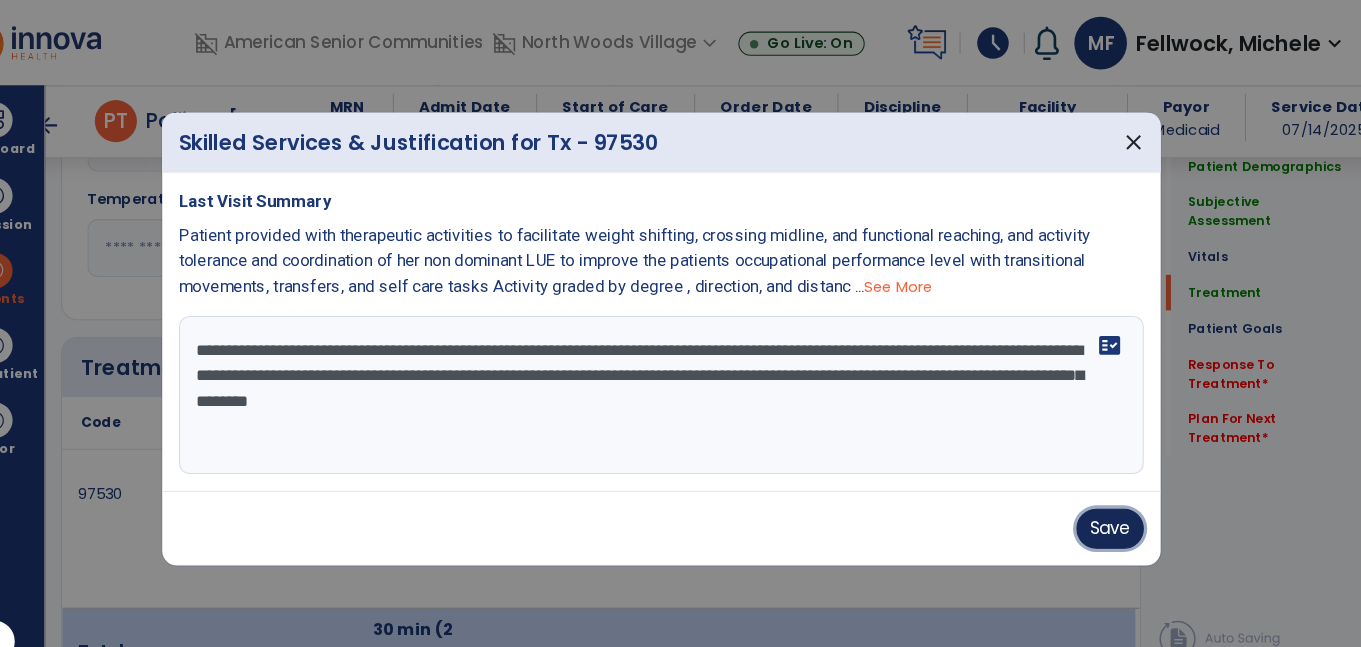 click on "Save" at bounding box center (1107, 504) 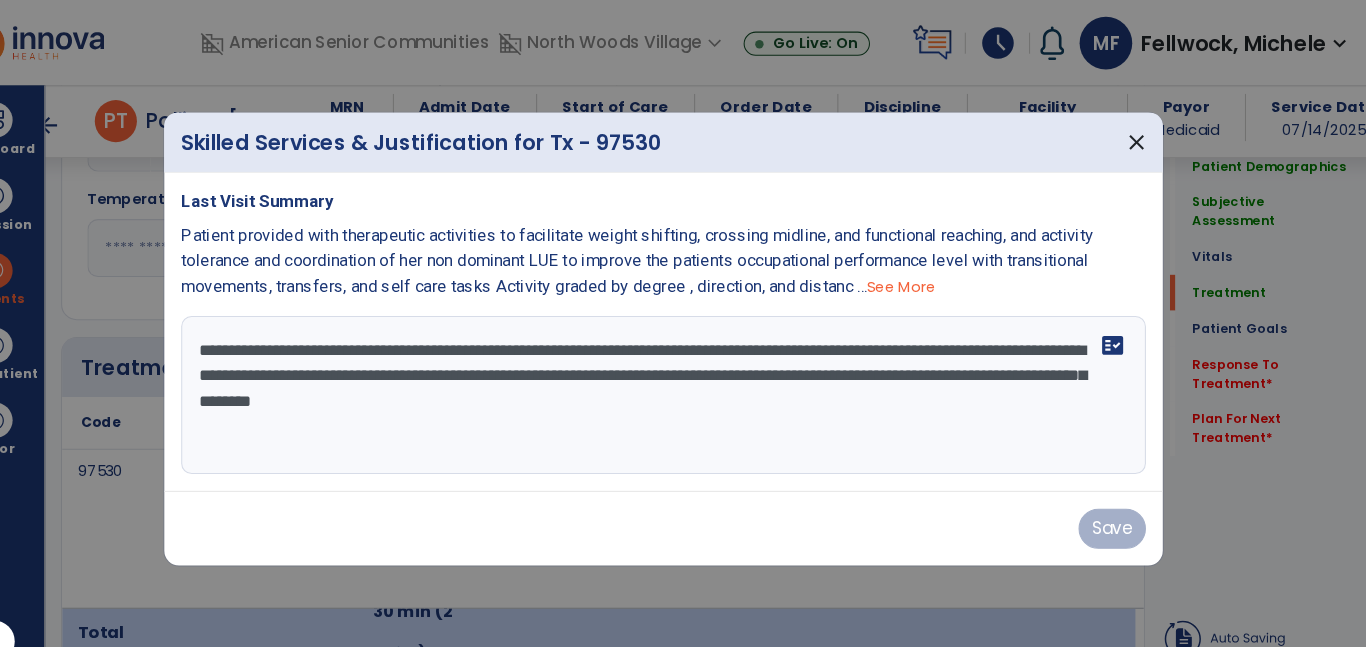 click on "97530  Therapeutic activities  ** min  2 Goal(s)  Patient agreeable to OT before breakfast.  Patient taken to the therapy dept and provided with thera...   Patient agreeable to OT before breakfast.  Patient taken to the therapy dept and provided with therapeutic activities in sitting and standing to improve UB activity tolerance, standing balance, standing tolerandy, core strength, proximal stability and LUE coordination of non dominant UE   delete" at bounding box center [621, 504] 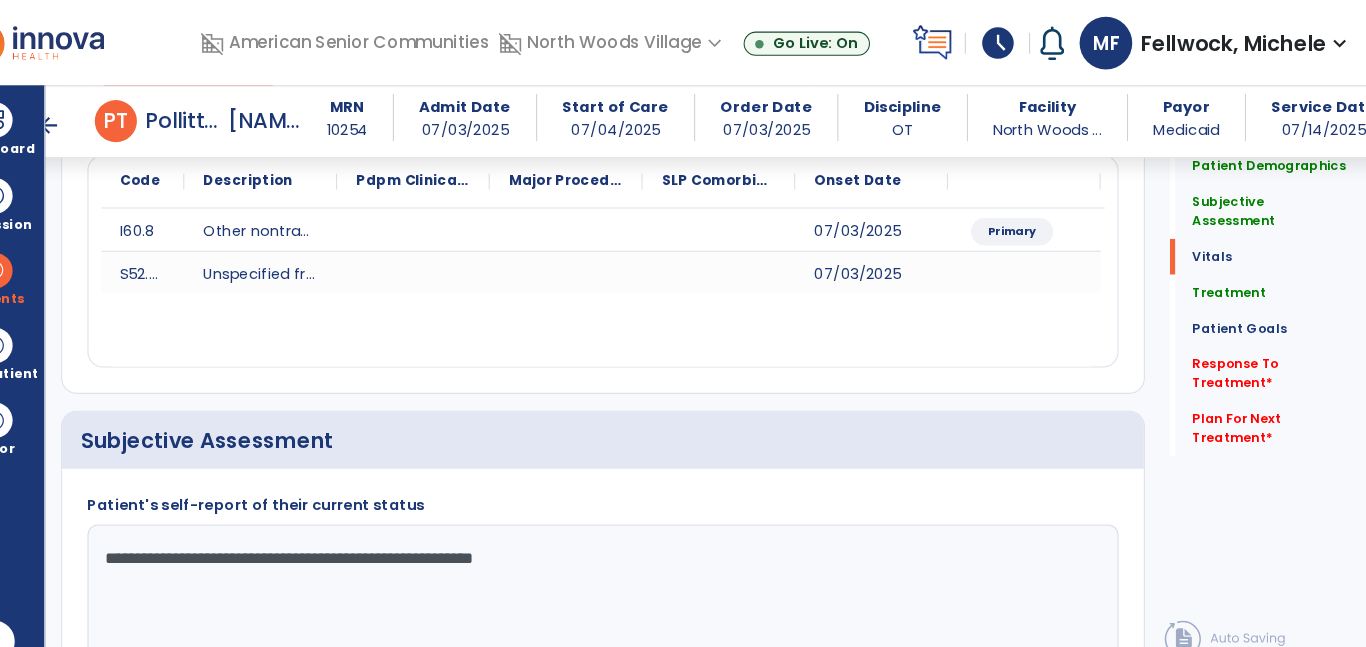scroll, scrollTop: 0, scrollLeft: 0, axis: both 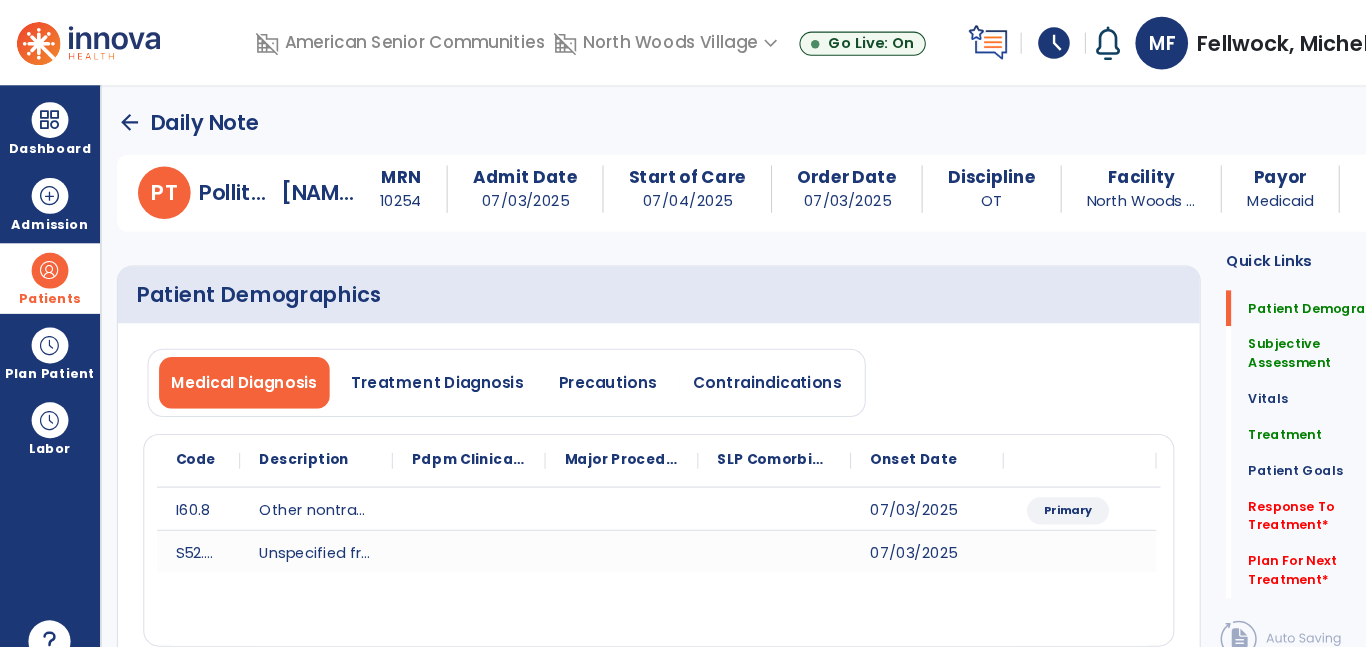 click at bounding box center (47, 259) 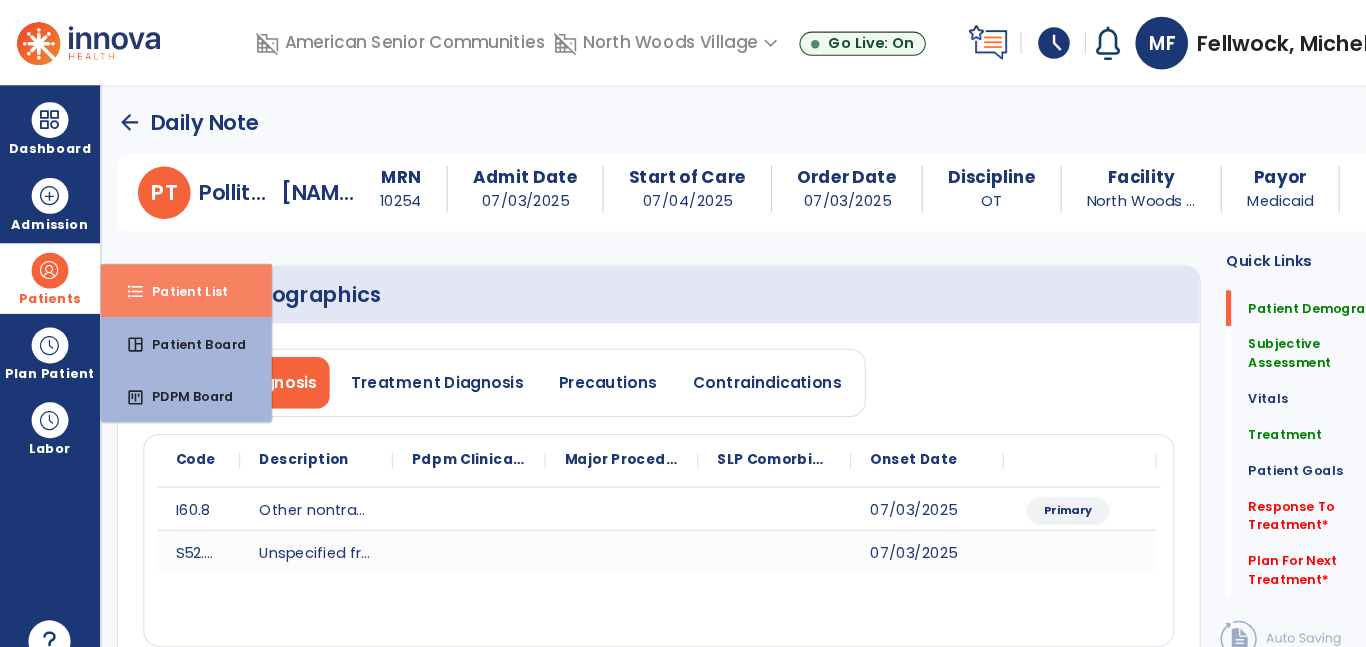 click on "format_list_bulleted  Patient List" at bounding box center (177, 278) 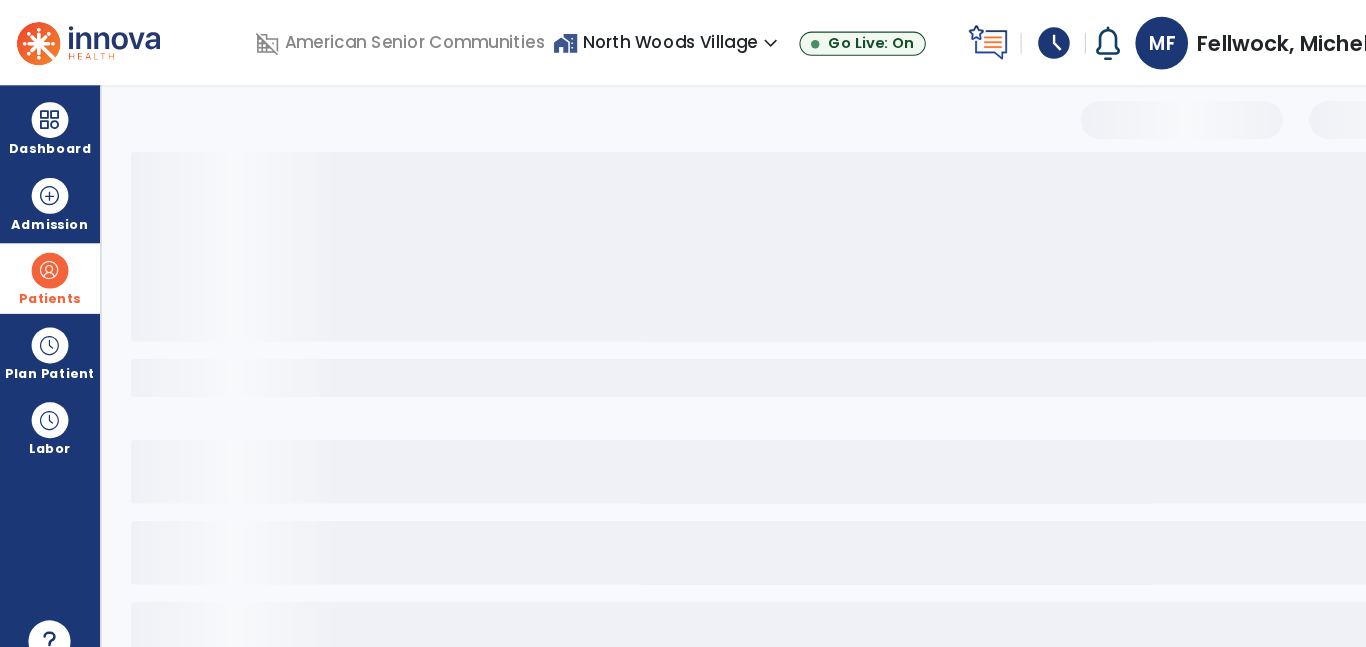 select on "***" 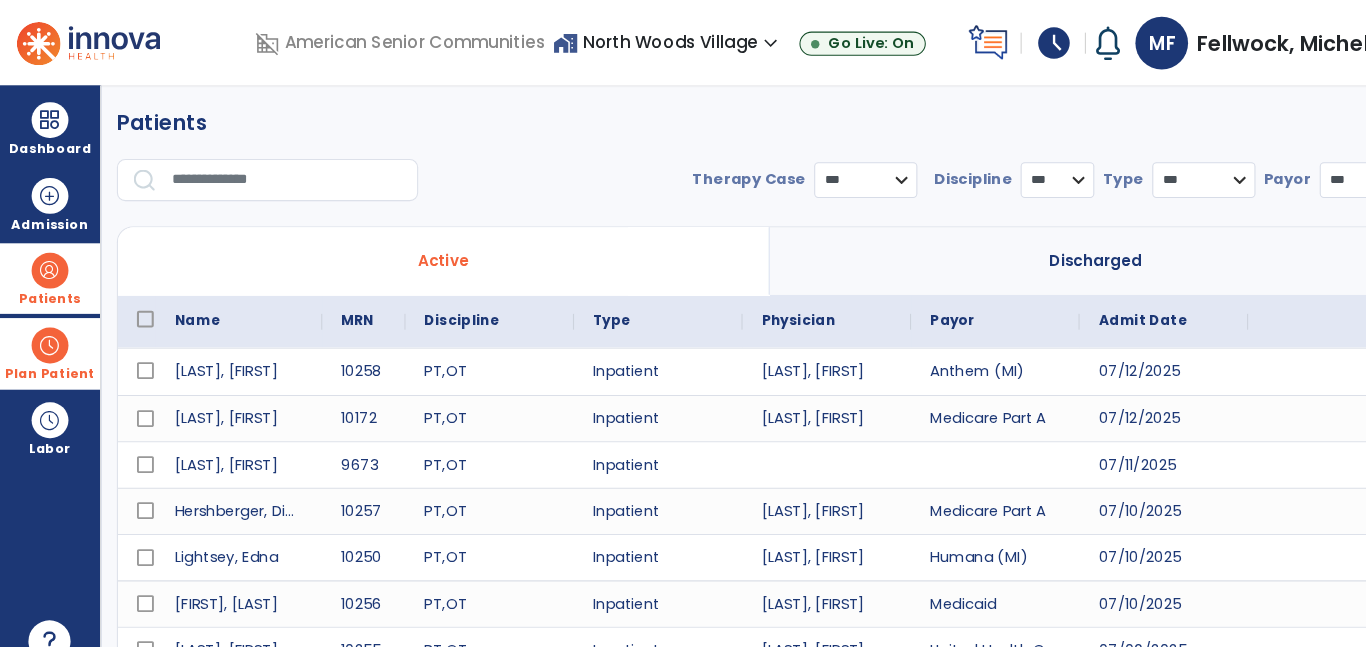 click at bounding box center (47, 330) 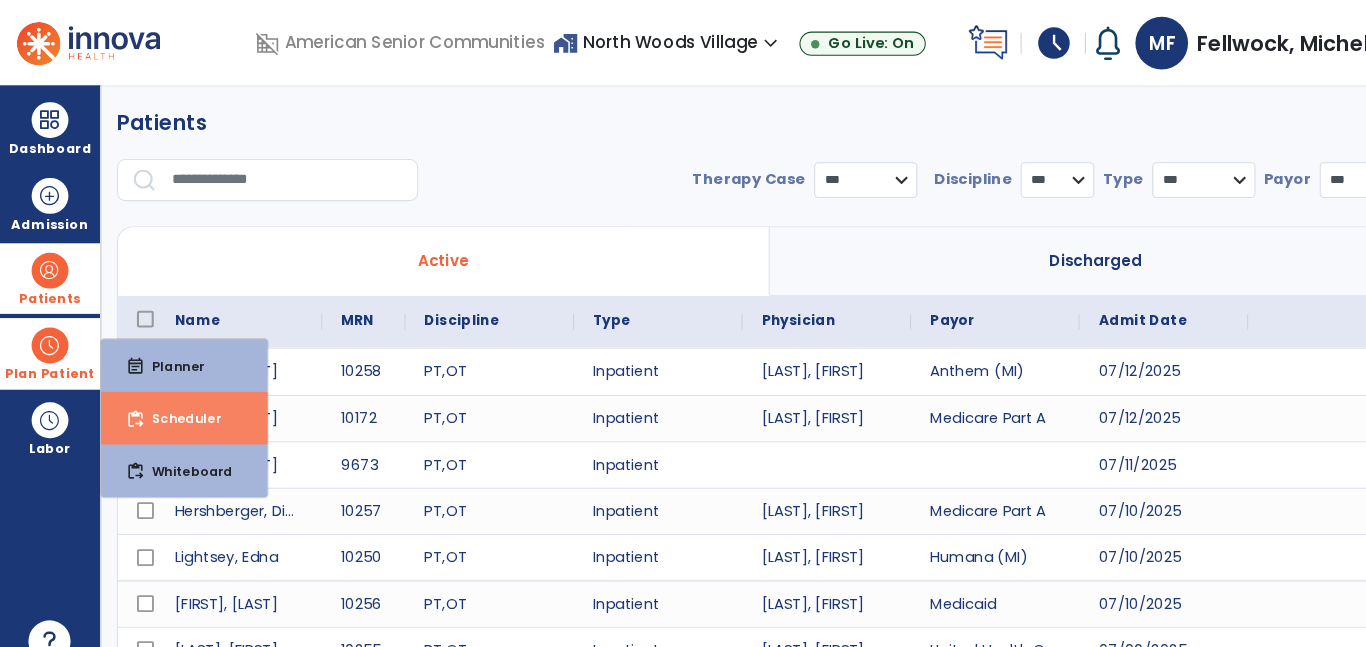 click on "Scheduler" at bounding box center [169, 399] 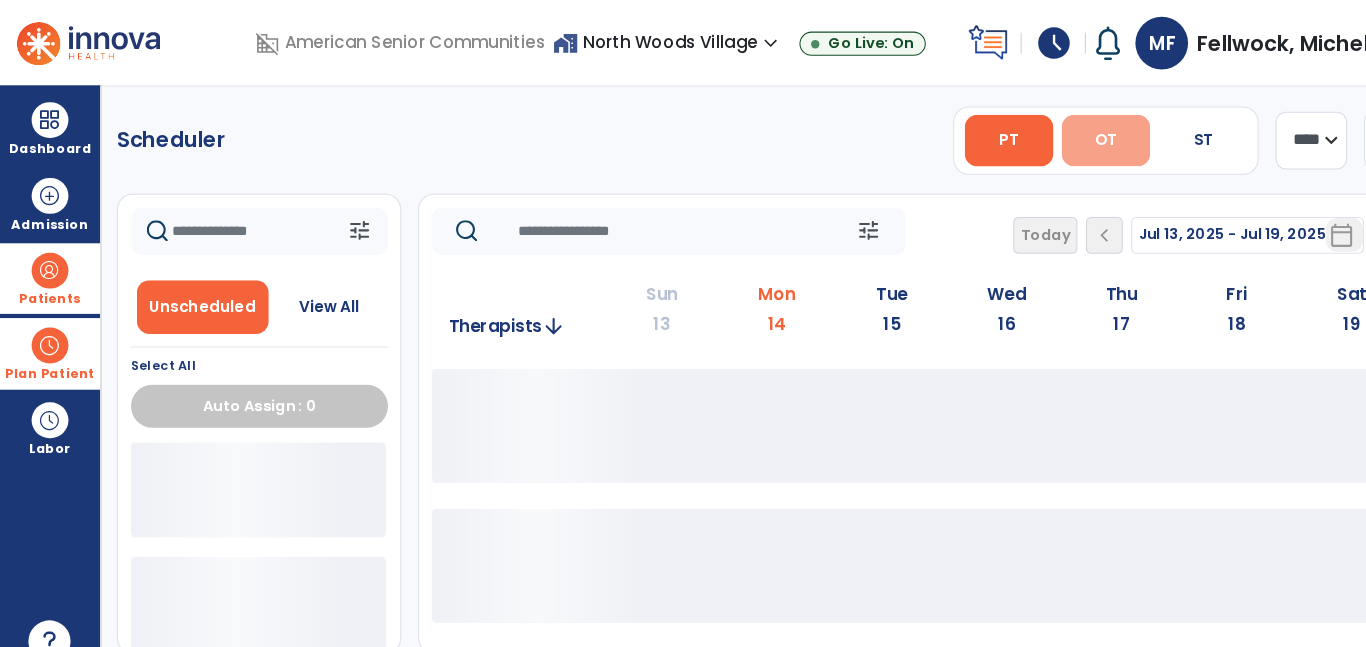 click on "OT" at bounding box center [1050, 135] 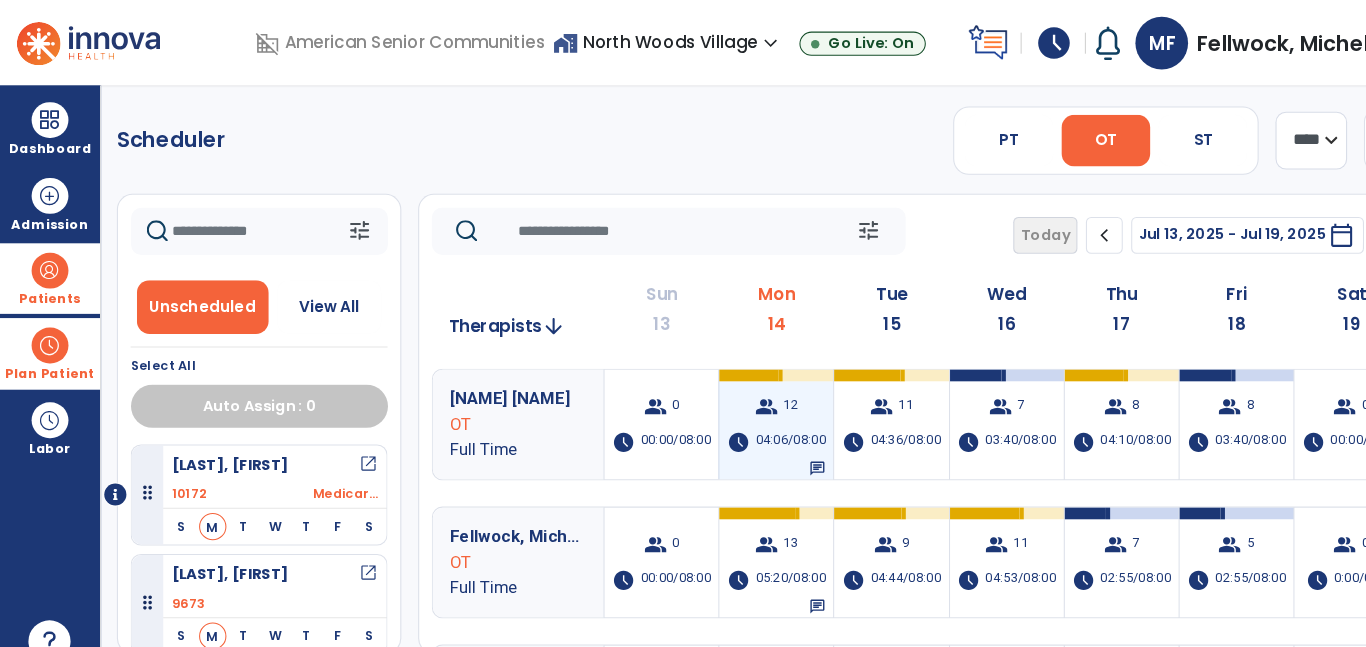 click on "04:06/08:00" at bounding box center (750, 422) 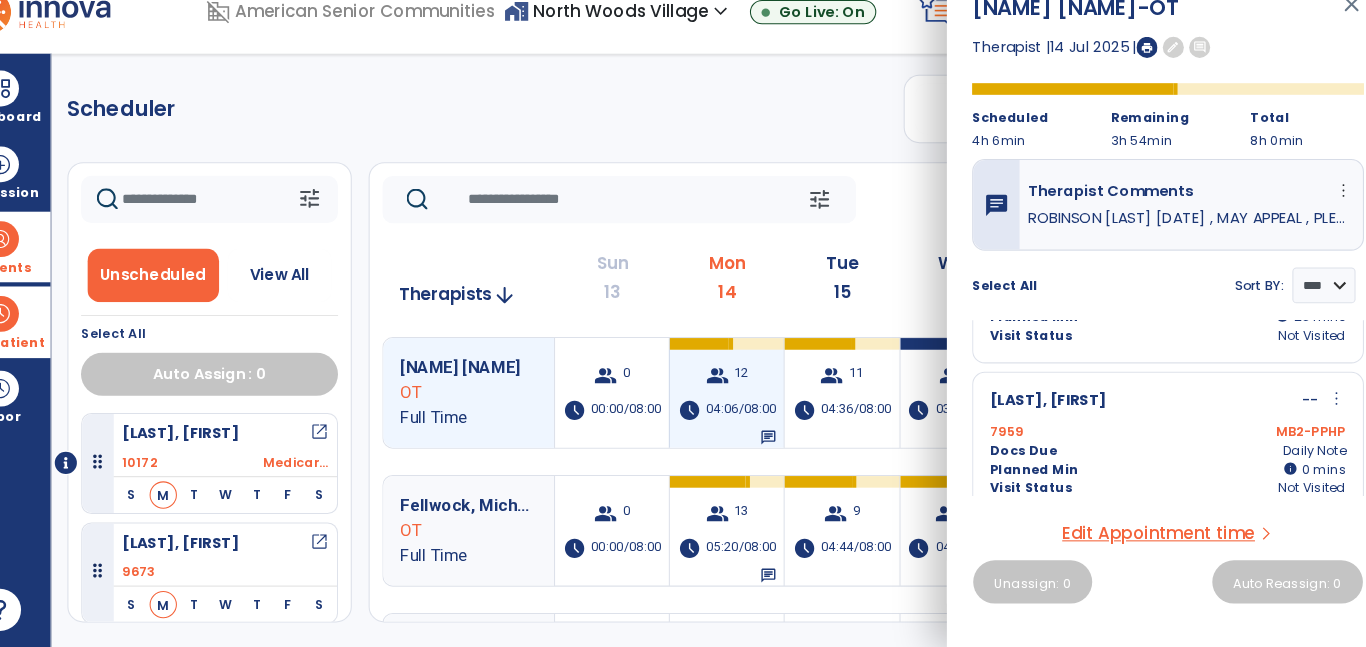 scroll, scrollTop: 1112, scrollLeft: 0, axis: vertical 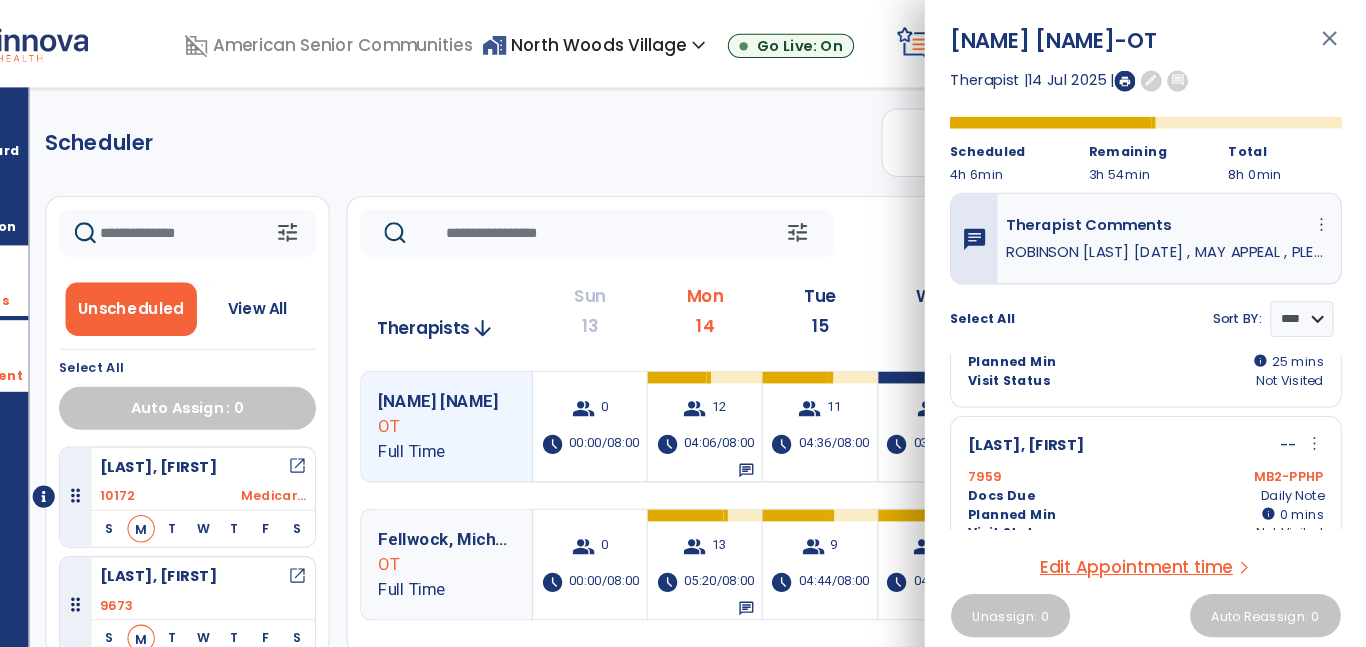 click on "ROBINSON LCD 7/13/25   , MAY APPEAL , PLEASE HOLD OFF ON SEEING .
DEBORAH SHELTON - OT   EVAL.
MARJORIE OLATIMILEHIN   - OT EVAL.  - 3 X WK" at bounding box center [1178, 239] 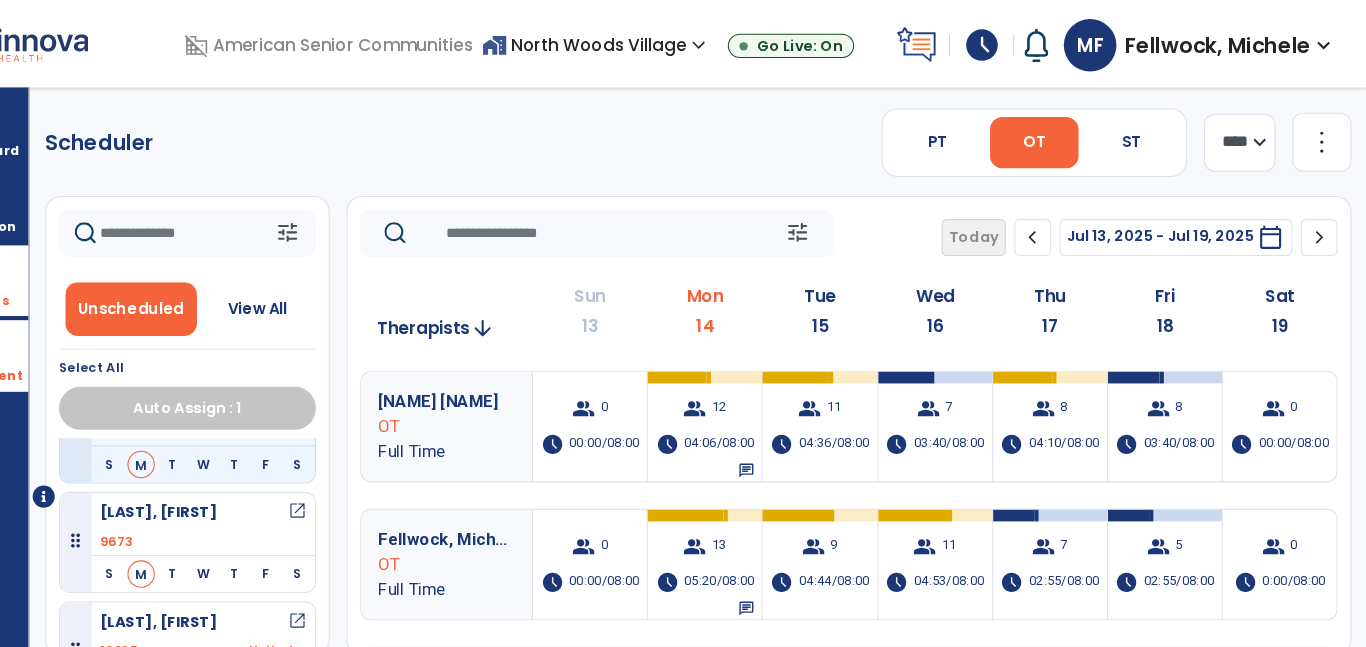 scroll, scrollTop: 97, scrollLeft: 0, axis: vertical 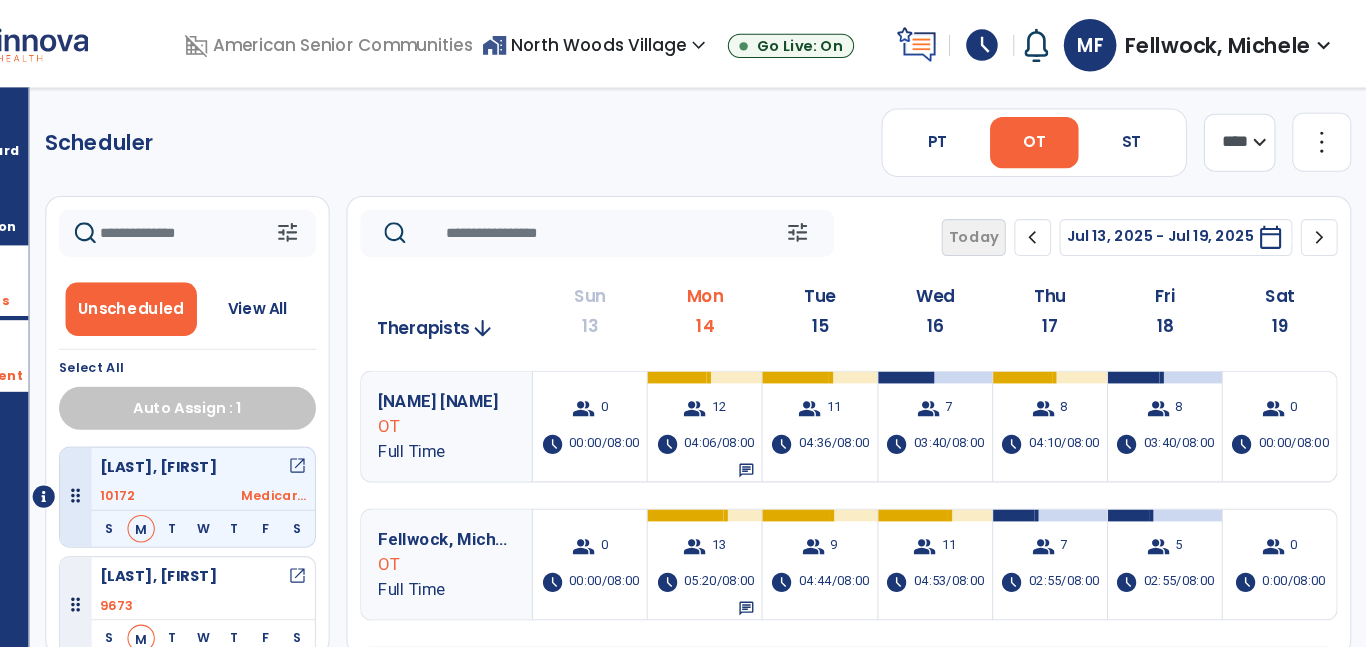 click on "Scheduler   PT   OT   ST  **** *** more_vert  Manage Labor   View All Therapists   Print" 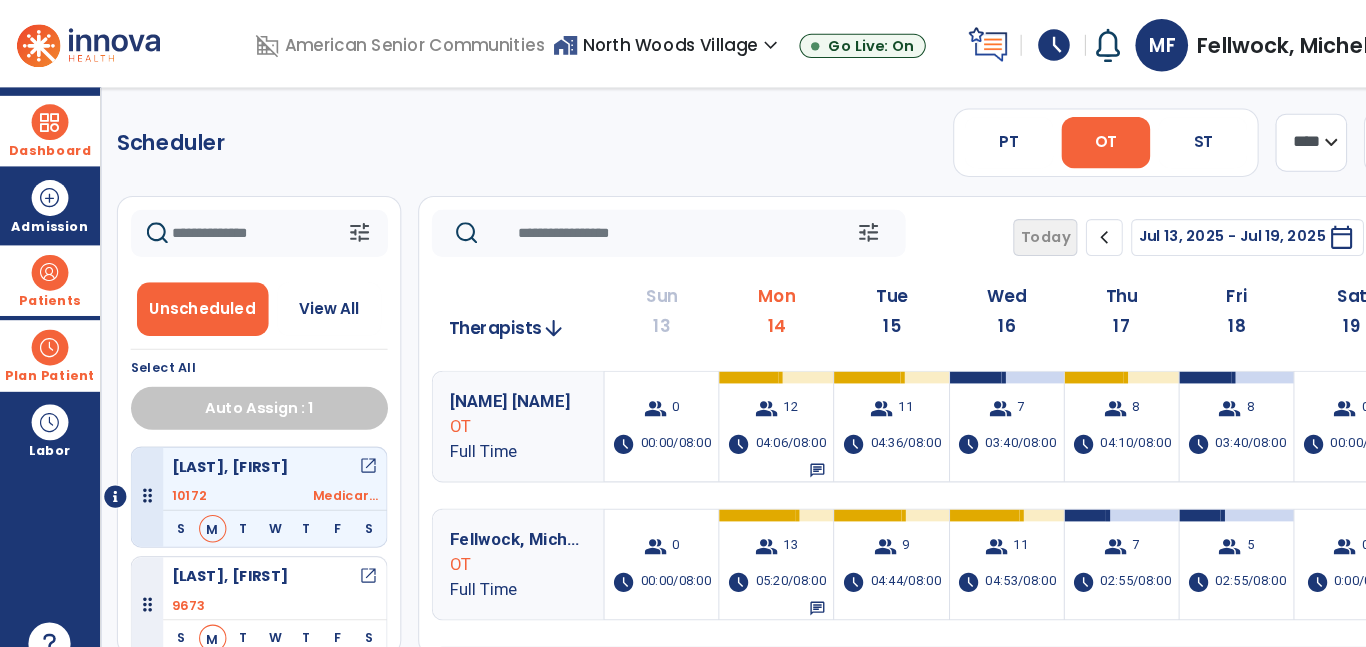 click at bounding box center [47, 116] 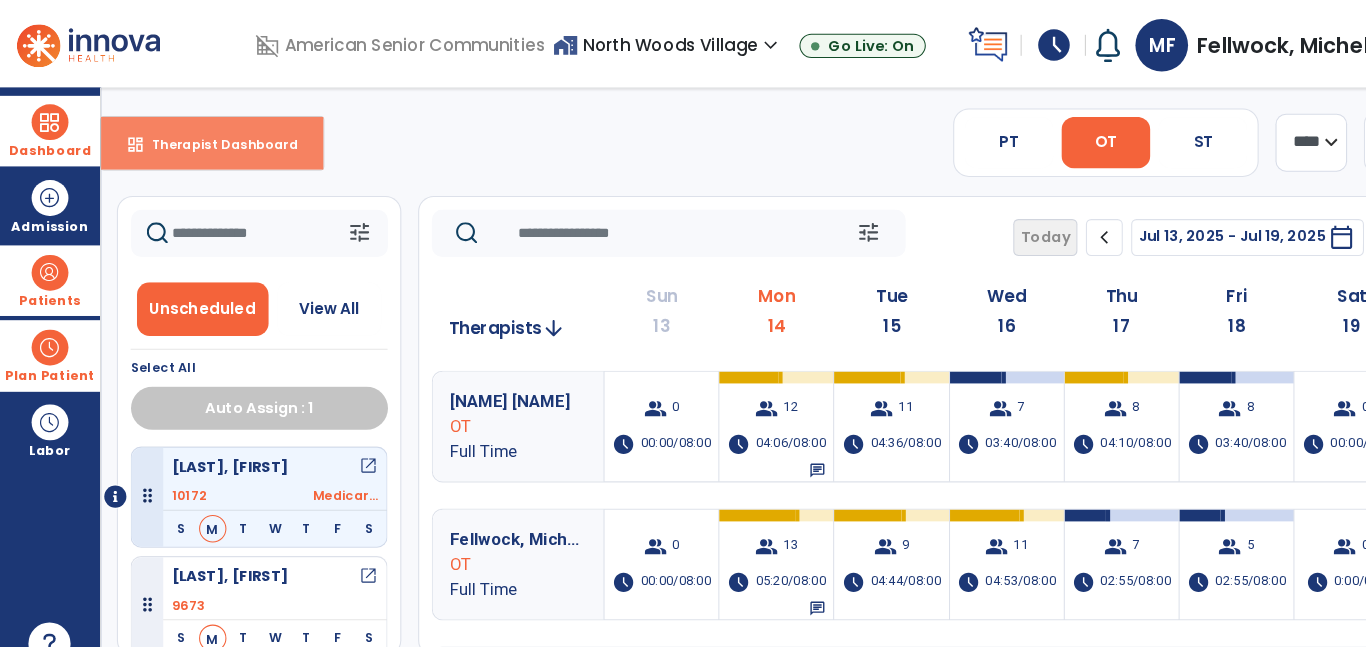 click on "Therapist Dashboard" at bounding box center (205, 136) 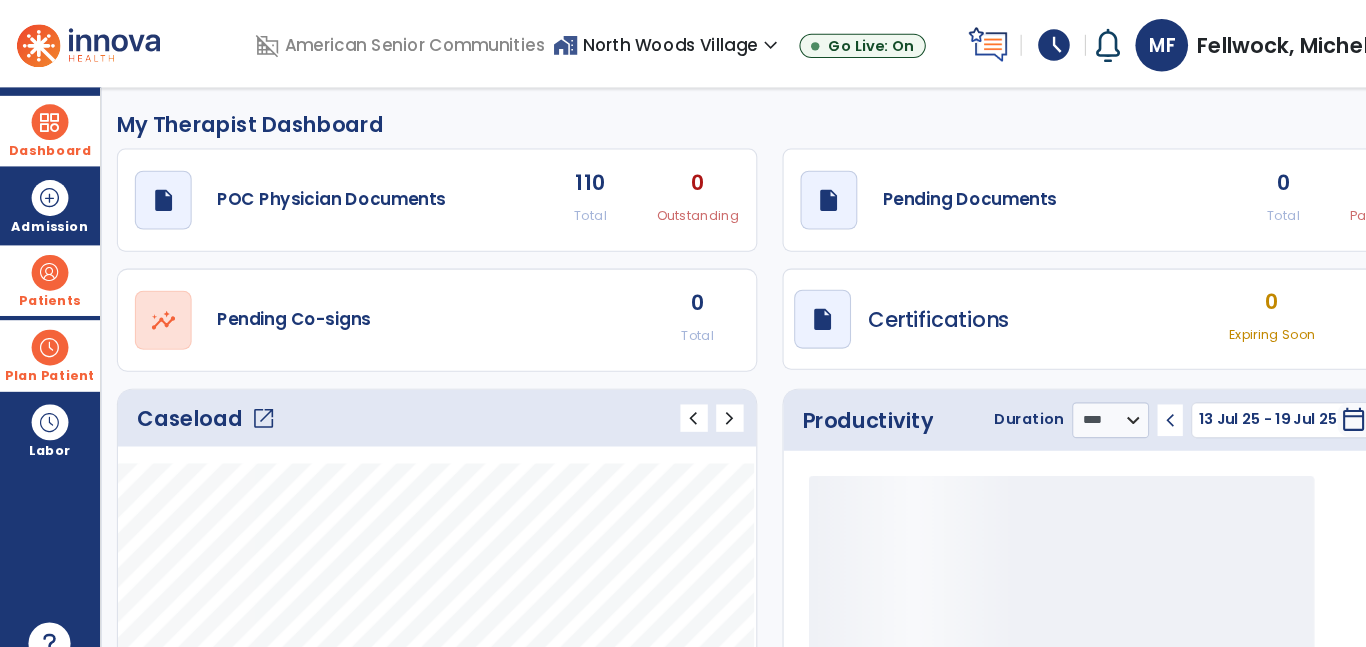 click on "open_in_new" 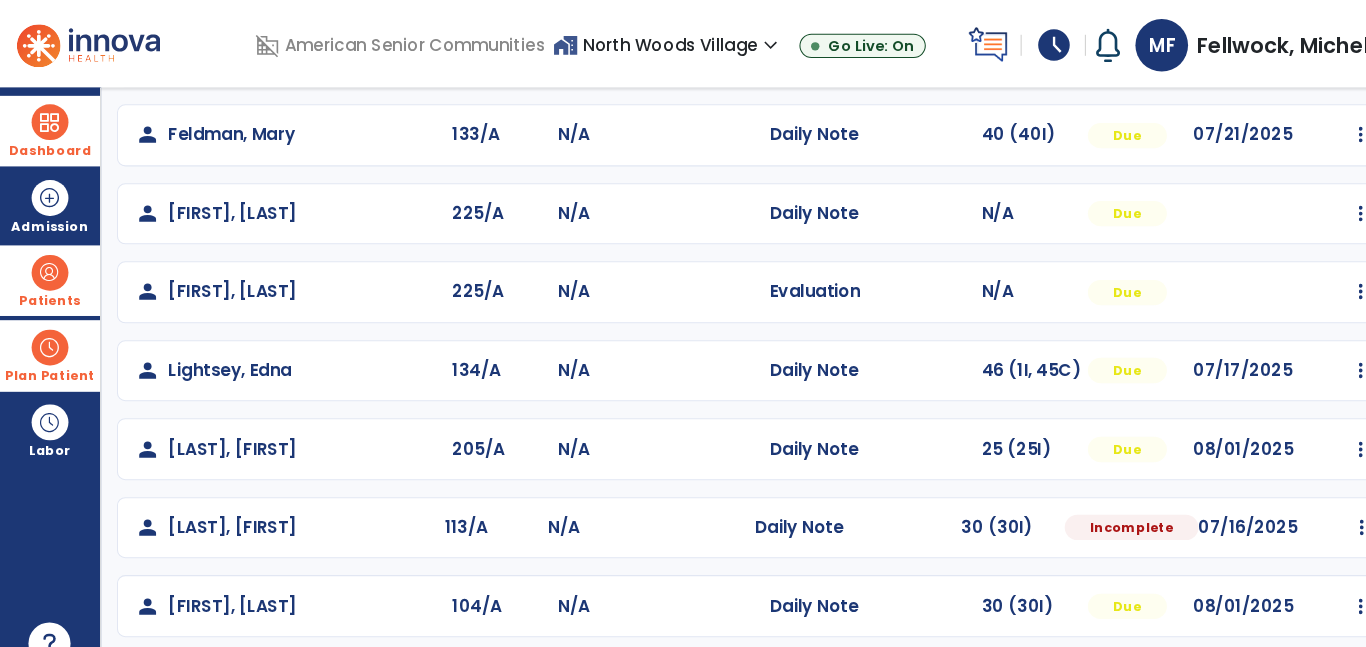 scroll, scrollTop: 528, scrollLeft: 0, axis: vertical 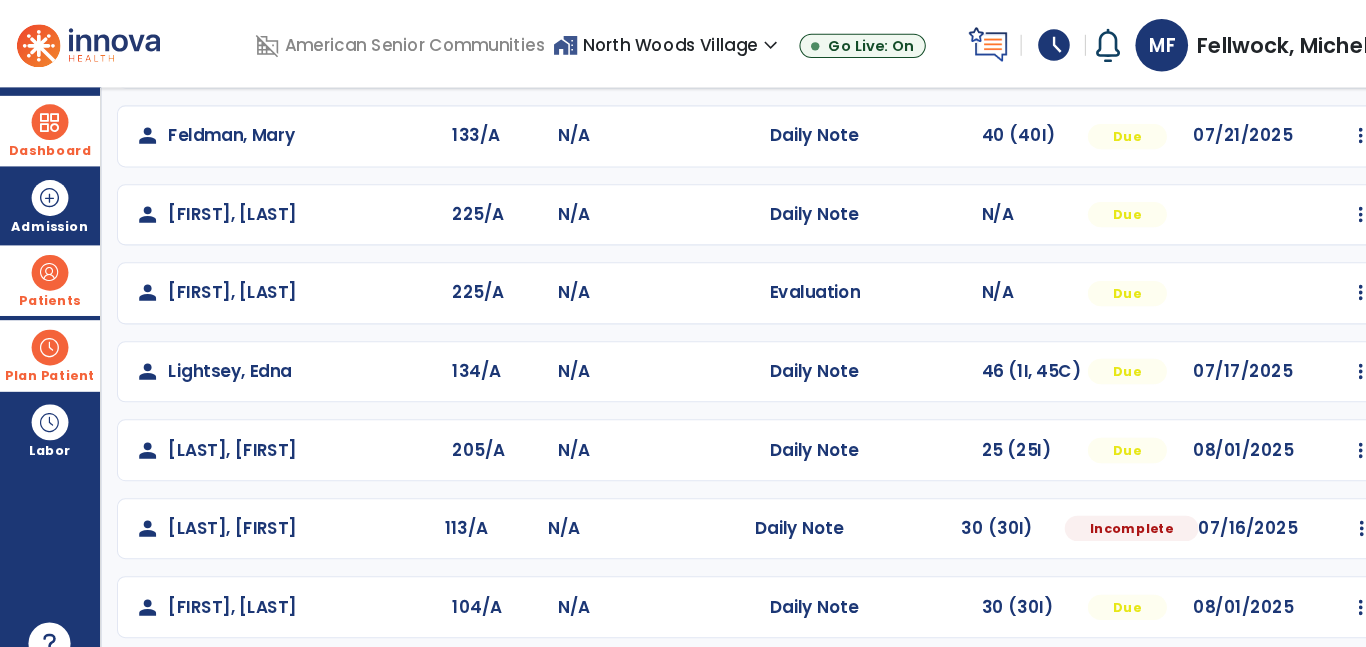 click on "07/16/2025" 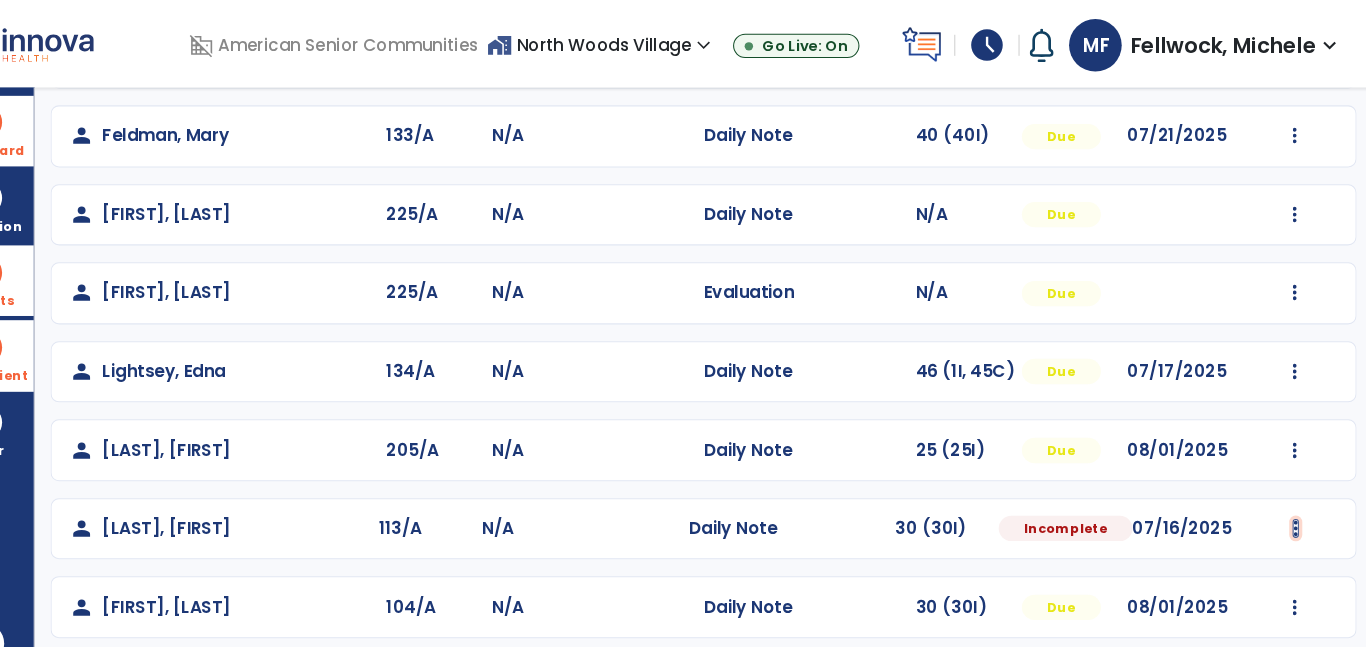 click at bounding box center [1292, -169] 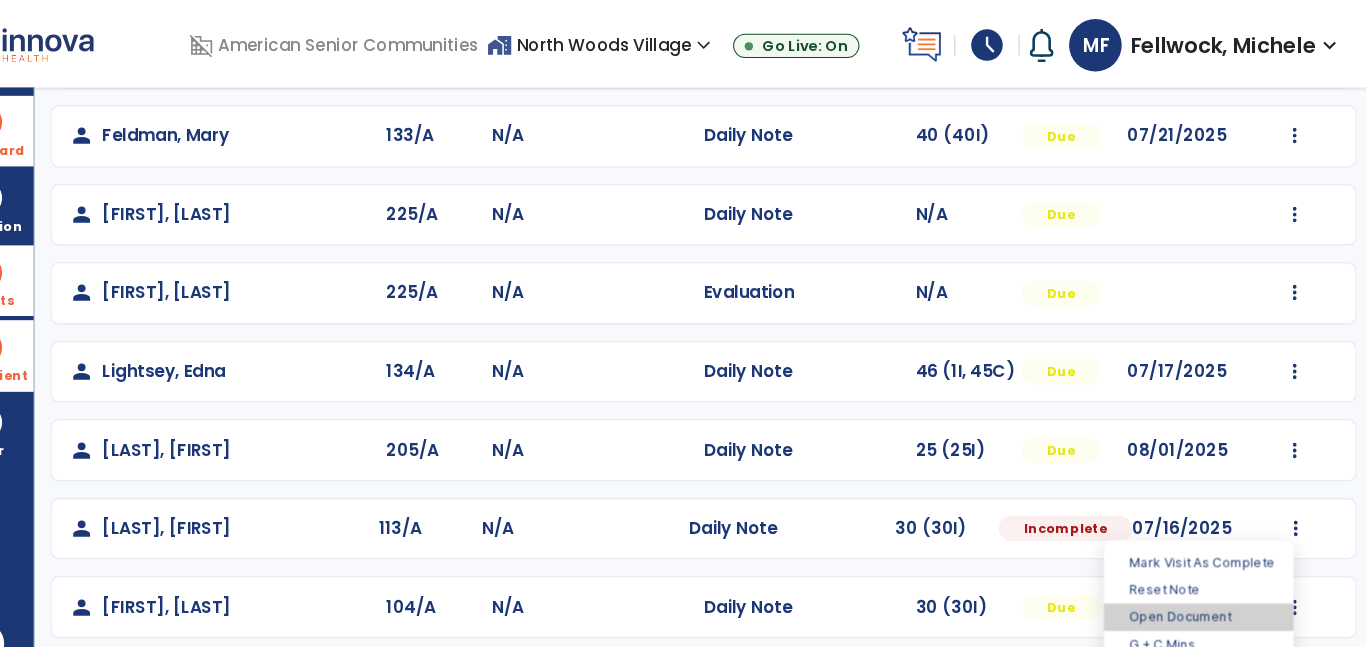 click on "Open Document" at bounding box center (1201, 586) 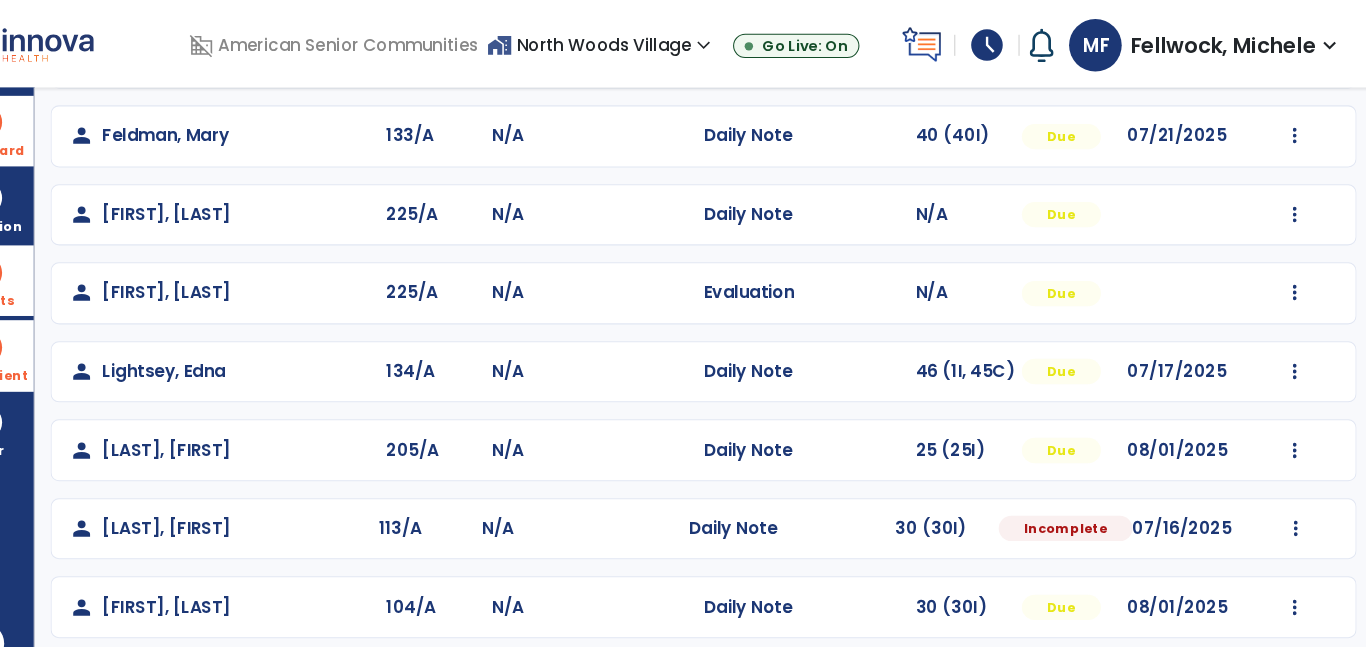 select on "*" 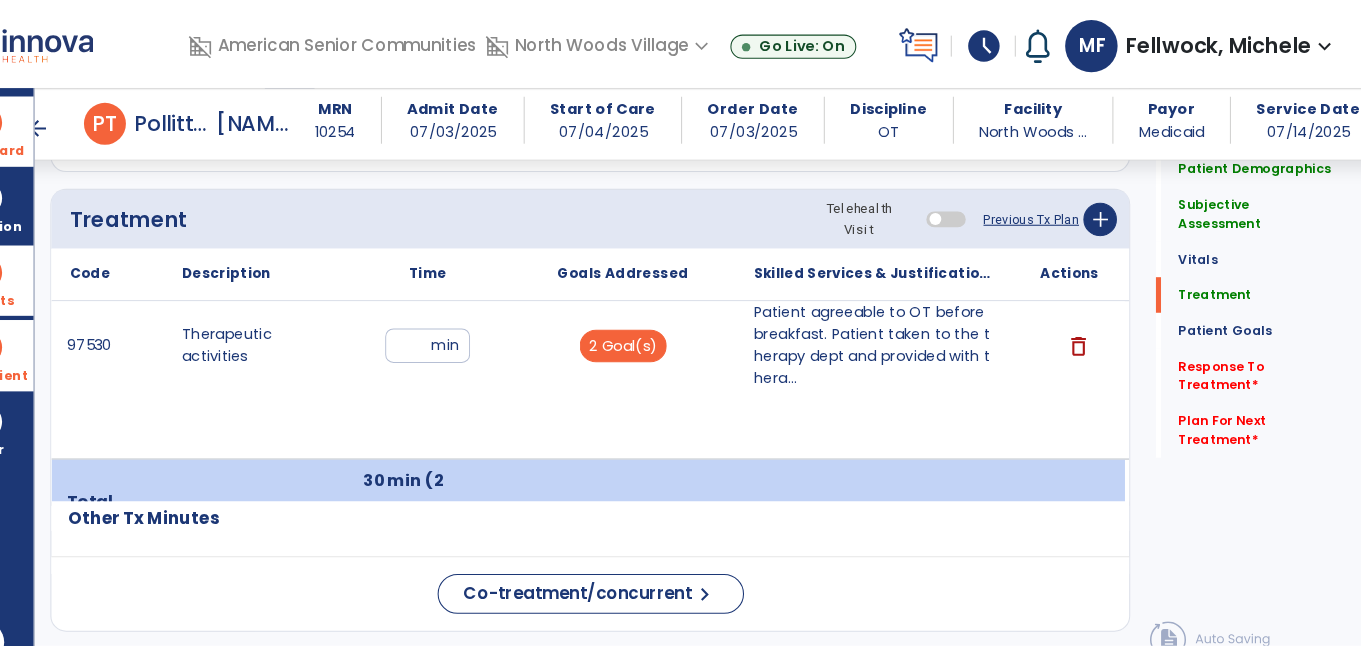 scroll, scrollTop: 1188, scrollLeft: 0, axis: vertical 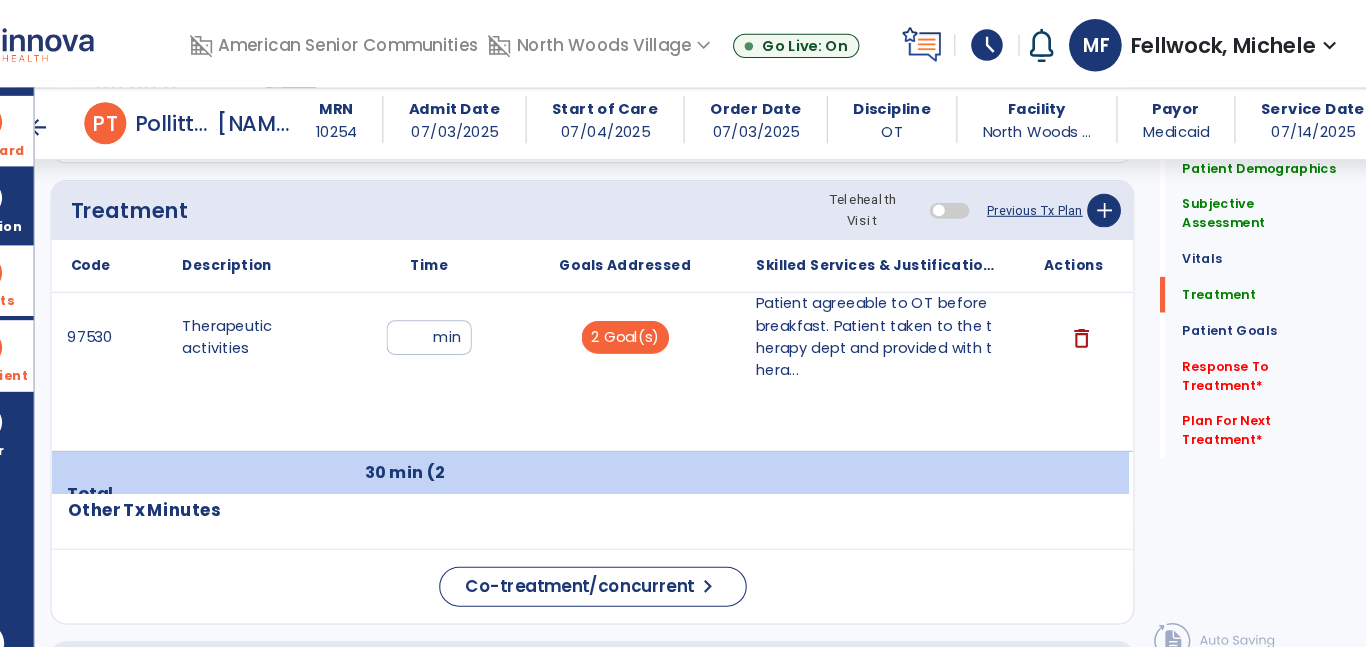click on "Patient agreeable to OT before breakfast.  Patient taken to the therapy dept and provided with thera..." at bounding box center (896, 320) 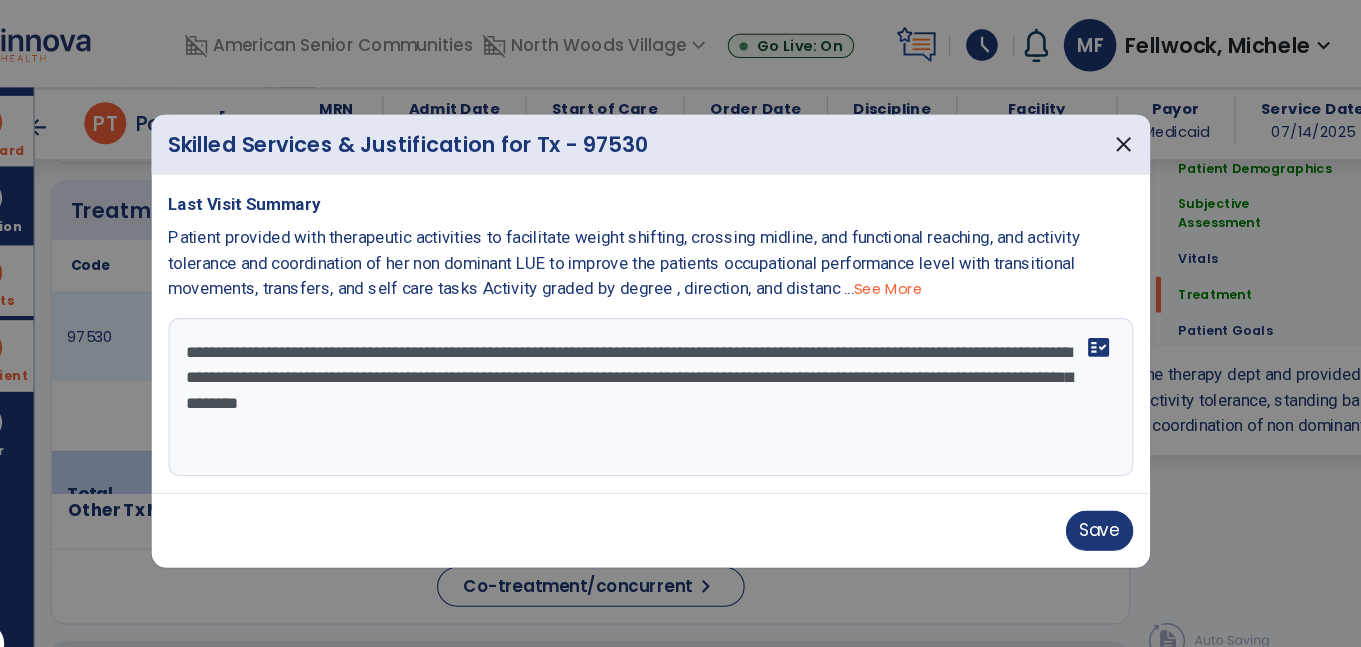 scroll, scrollTop: 1188, scrollLeft: 0, axis: vertical 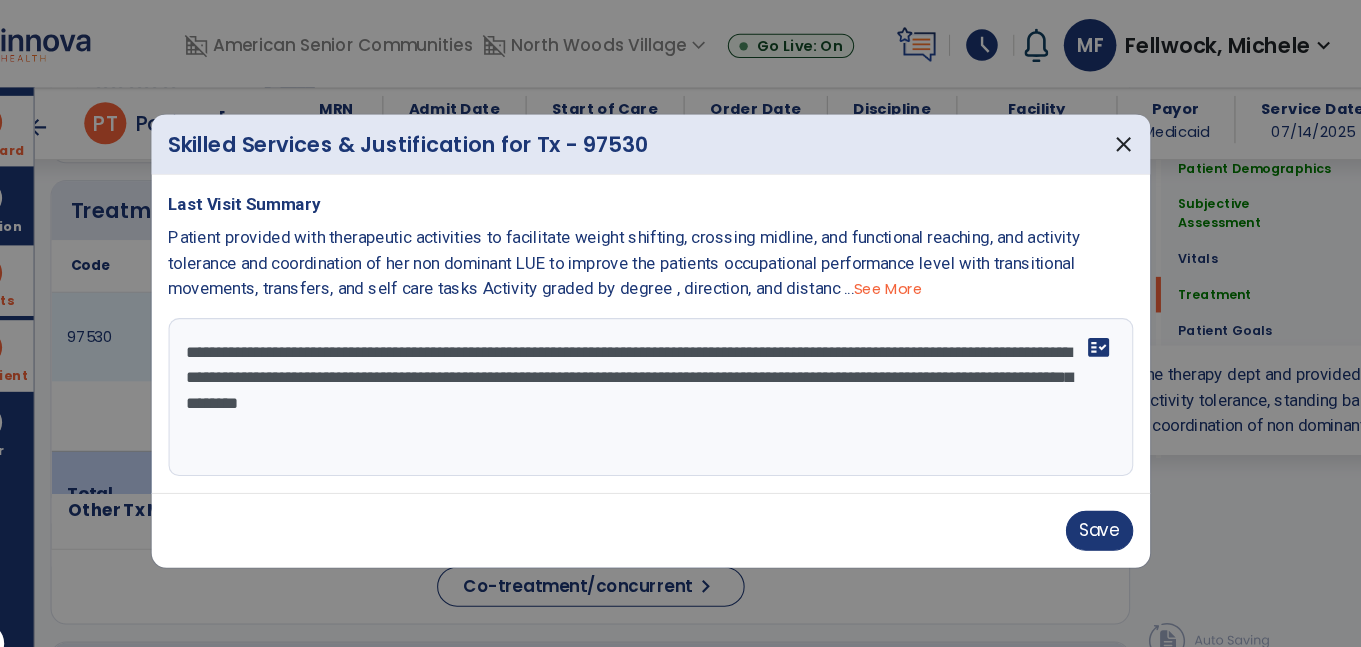 click on "**********" at bounding box center [681, 377] 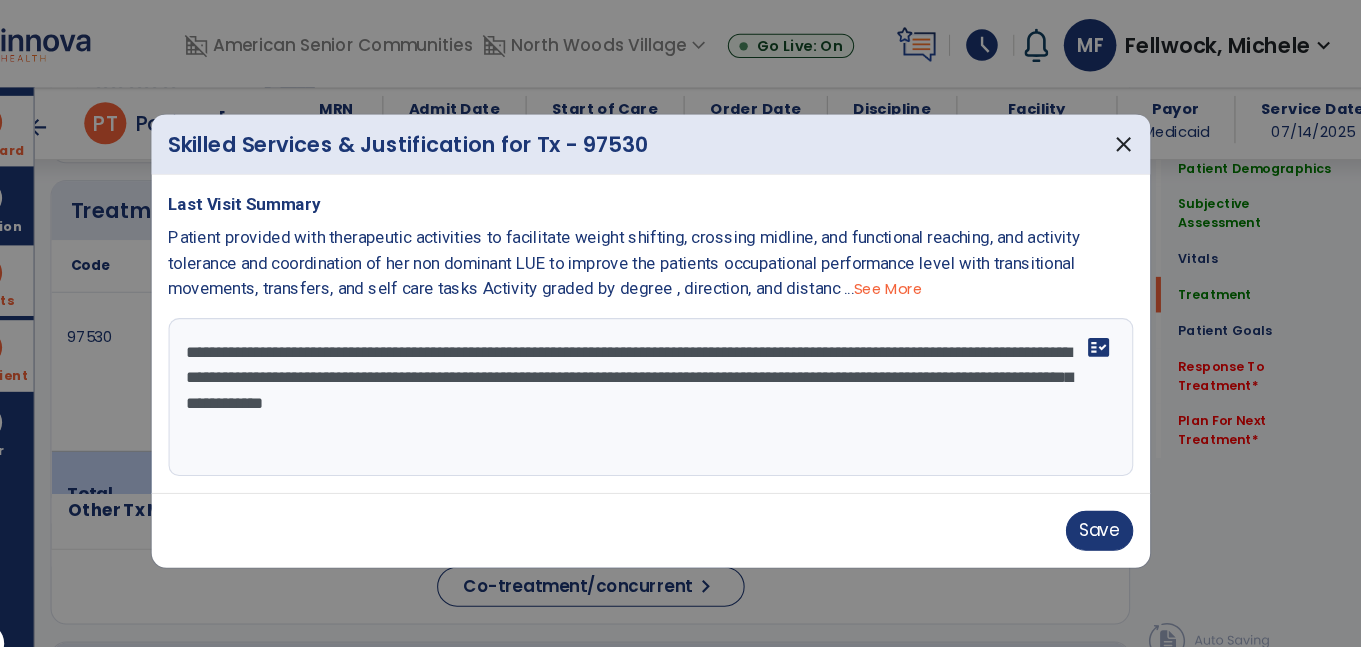 click on "**********" at bounding box center [681, 377] 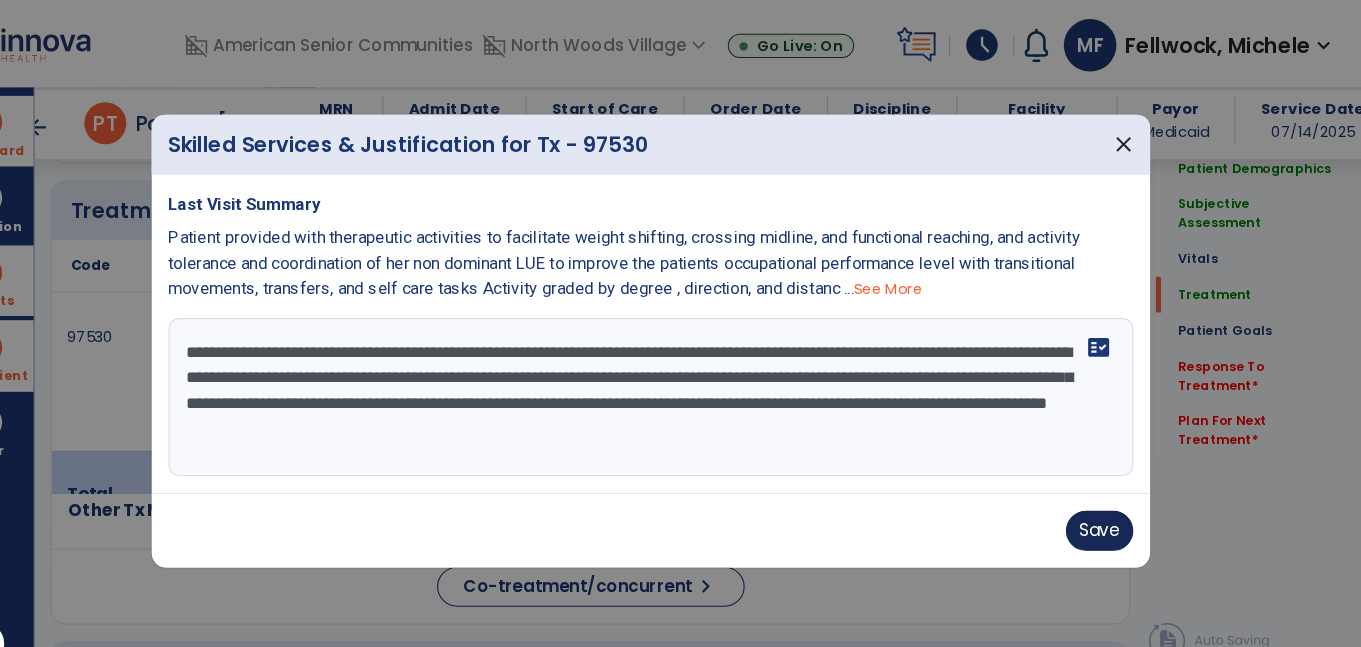 type on "**********" 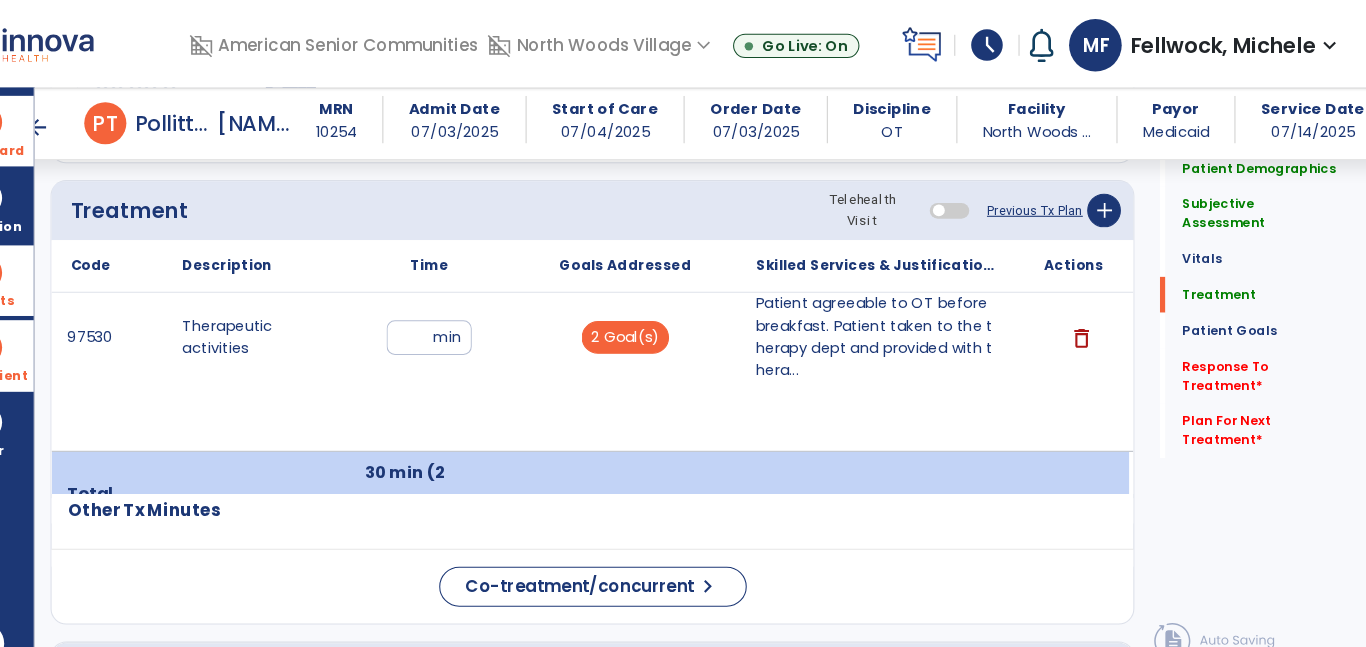 click on "Patient agreeable to OT before breakfast.  Patient taken to the therapy dept and provided with thera..." at bounding box center (896, 320) 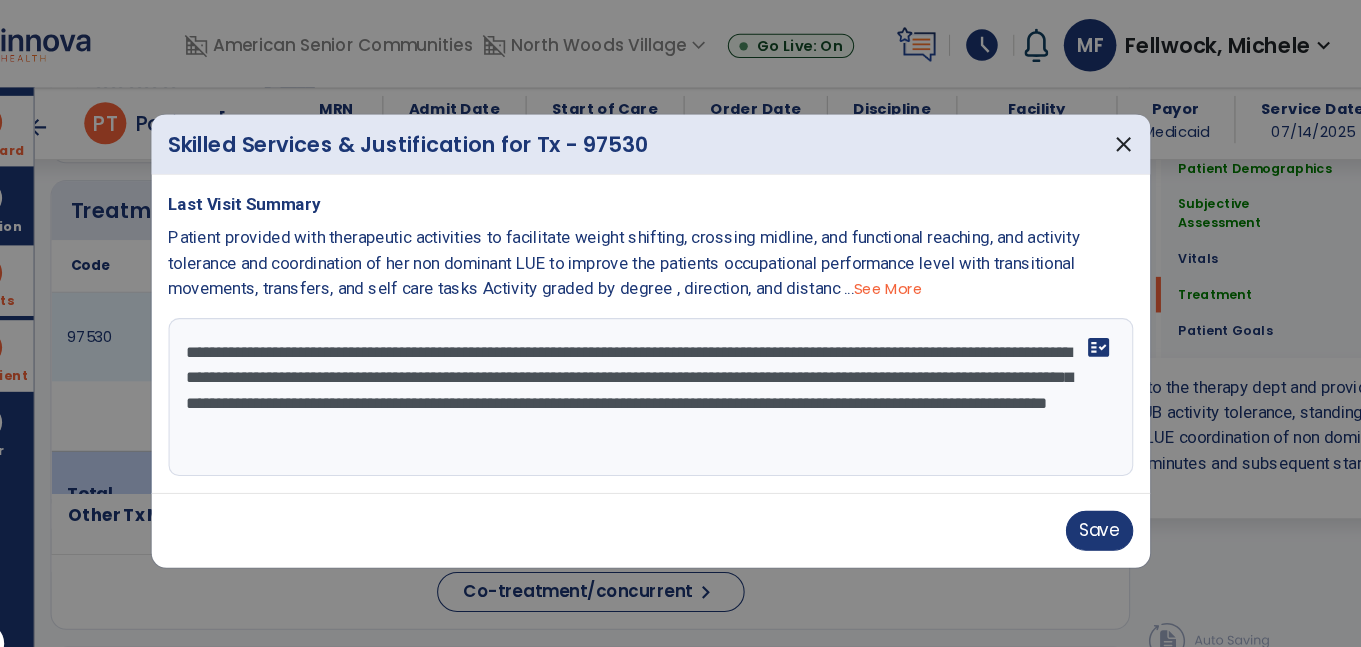 scroll, scrollTop: 1188, scrollLeft: 0, axis: vertical 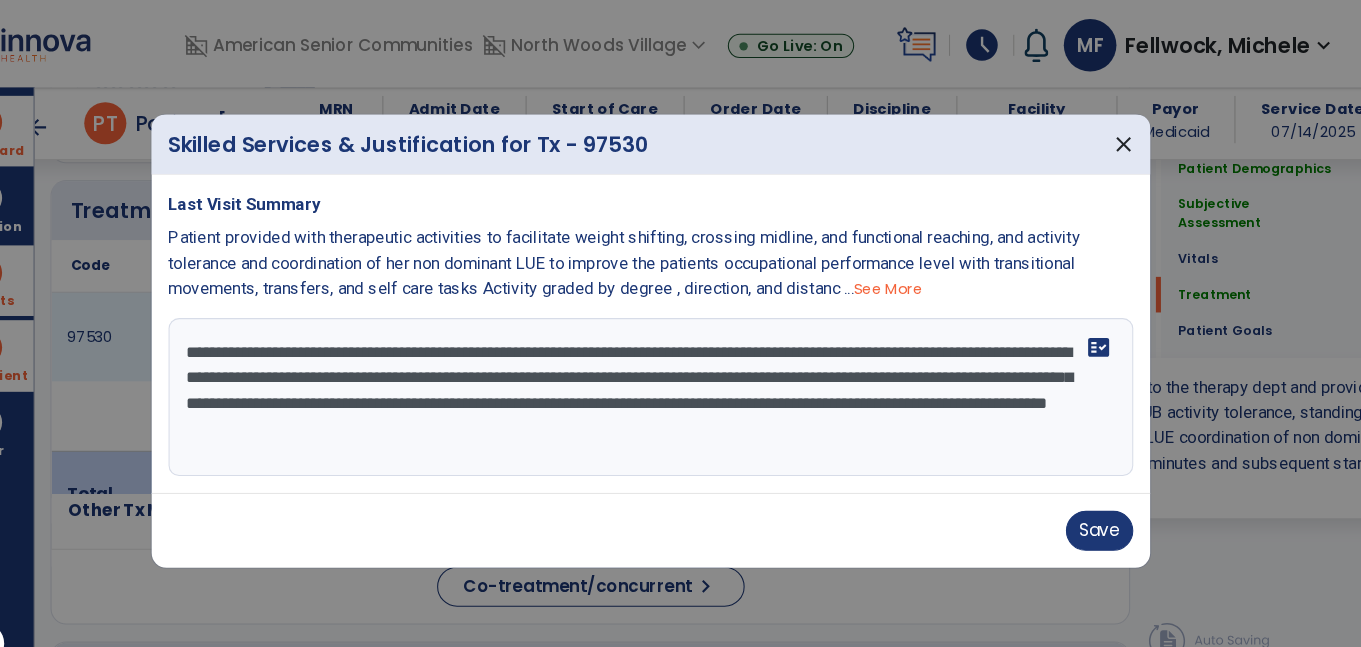 click on "**********" at bounding box center (681, 377) 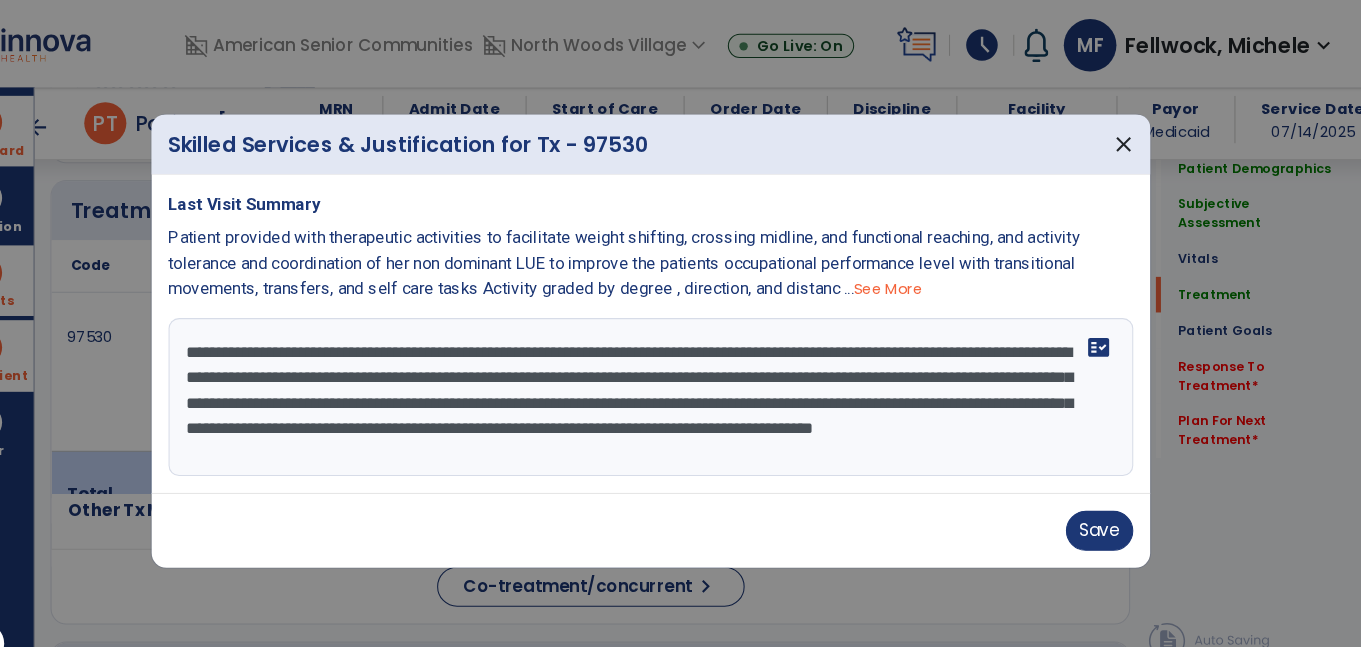scroll, scrollTop: 16, scrollLeft: 0, axis: vertical 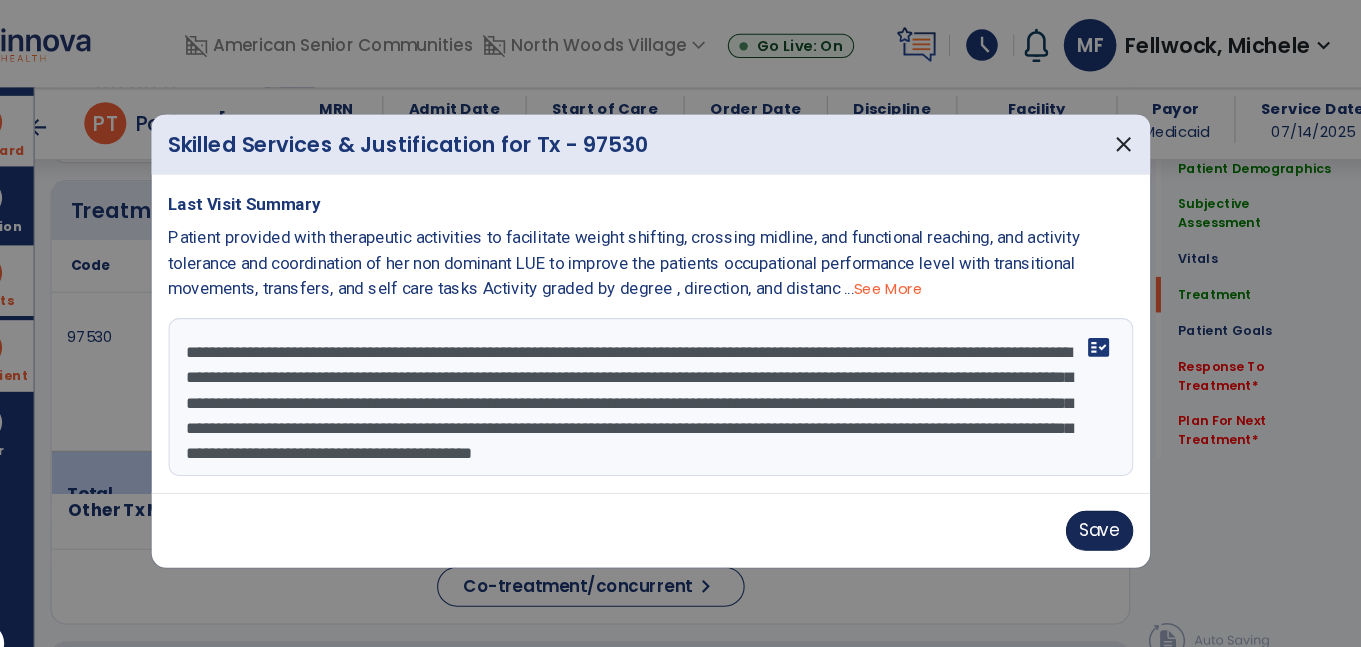 type on "**********" 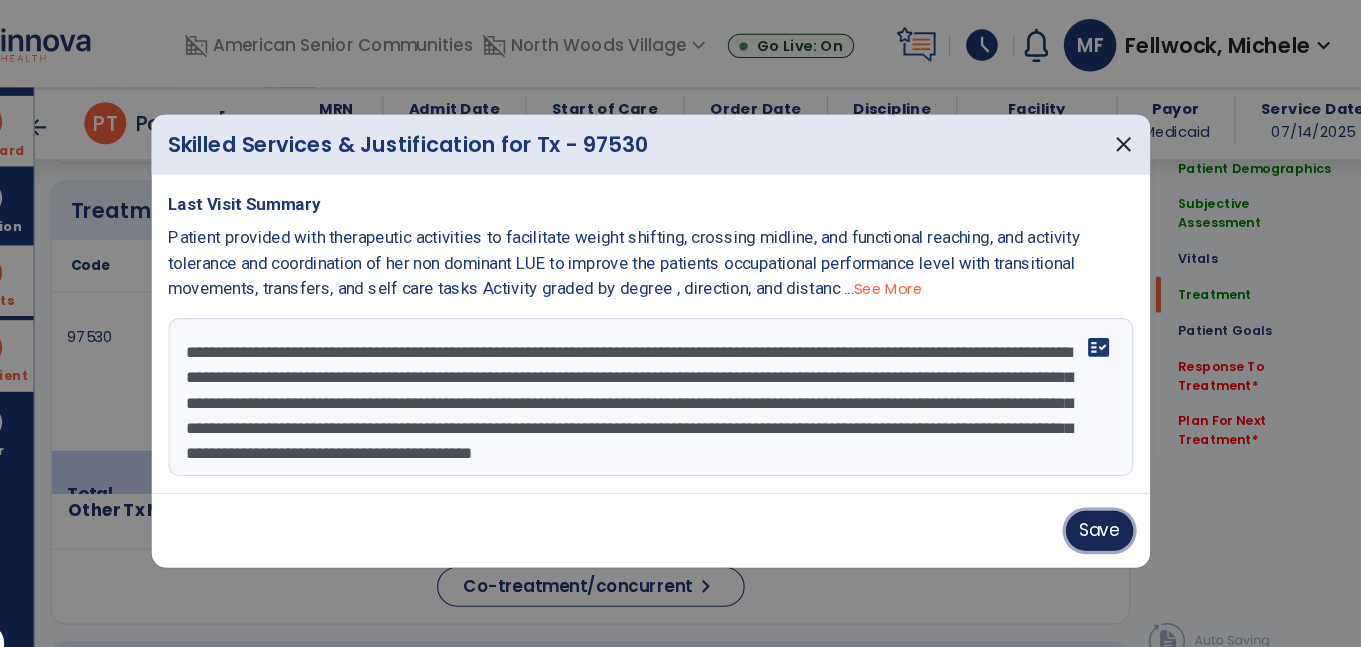 click on "Save" at bounding box center (1107, 504) 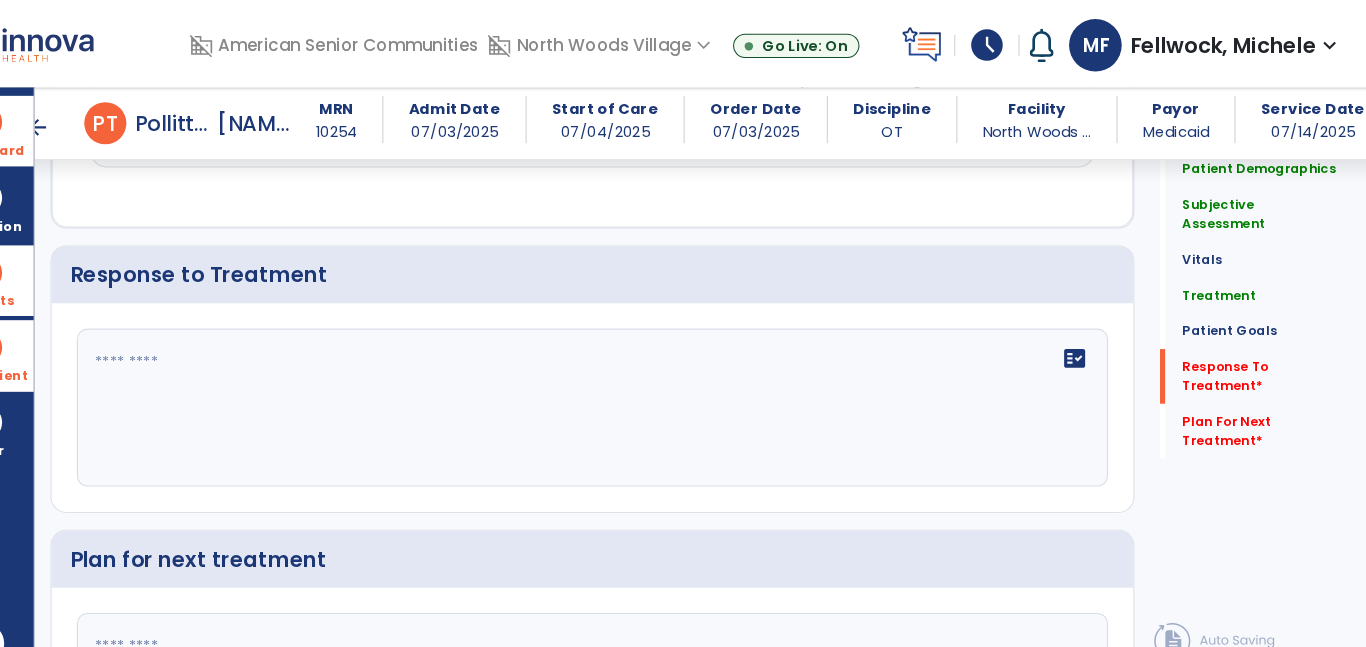scroll, scrollTop: 2960, scrollLeft: 0, axis: vertical 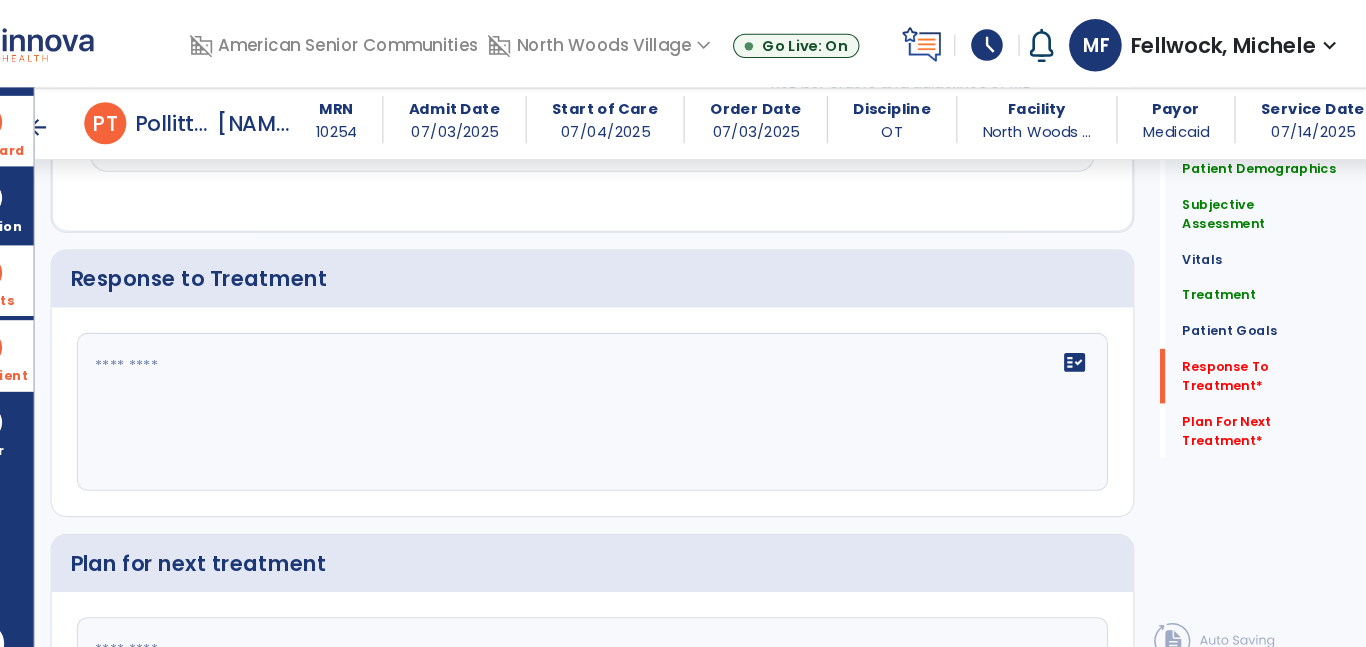 click 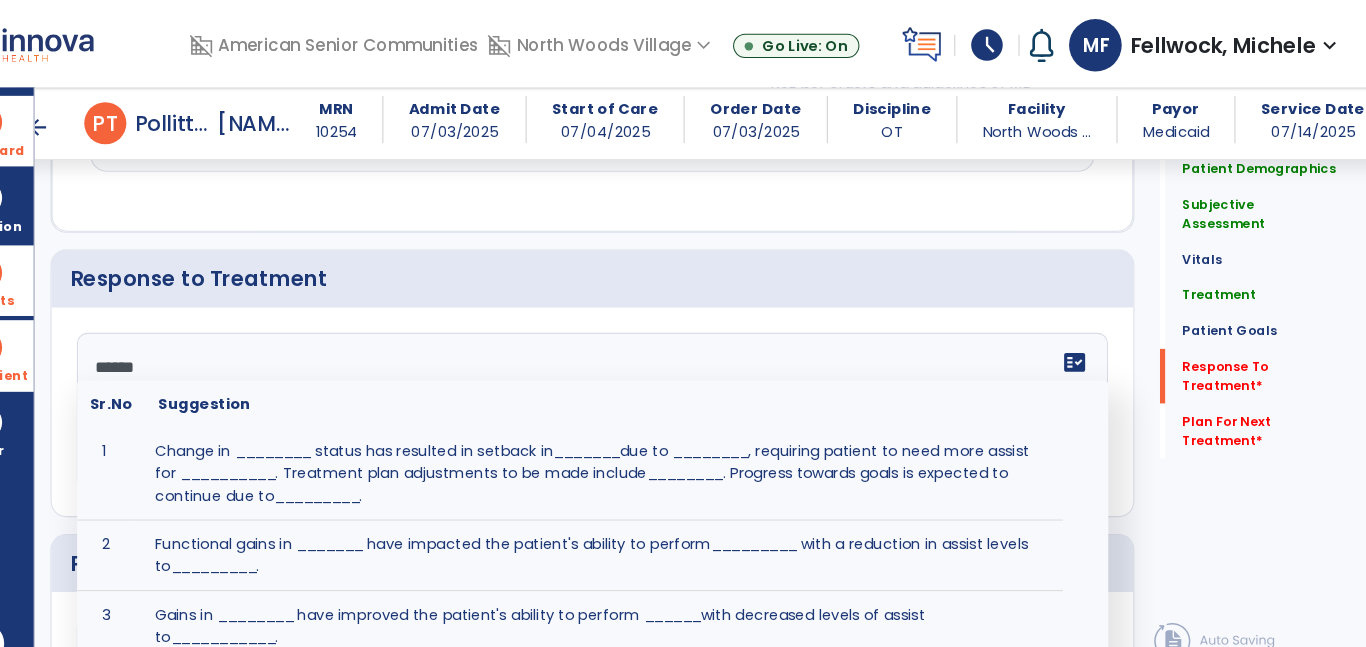 type on "*******" 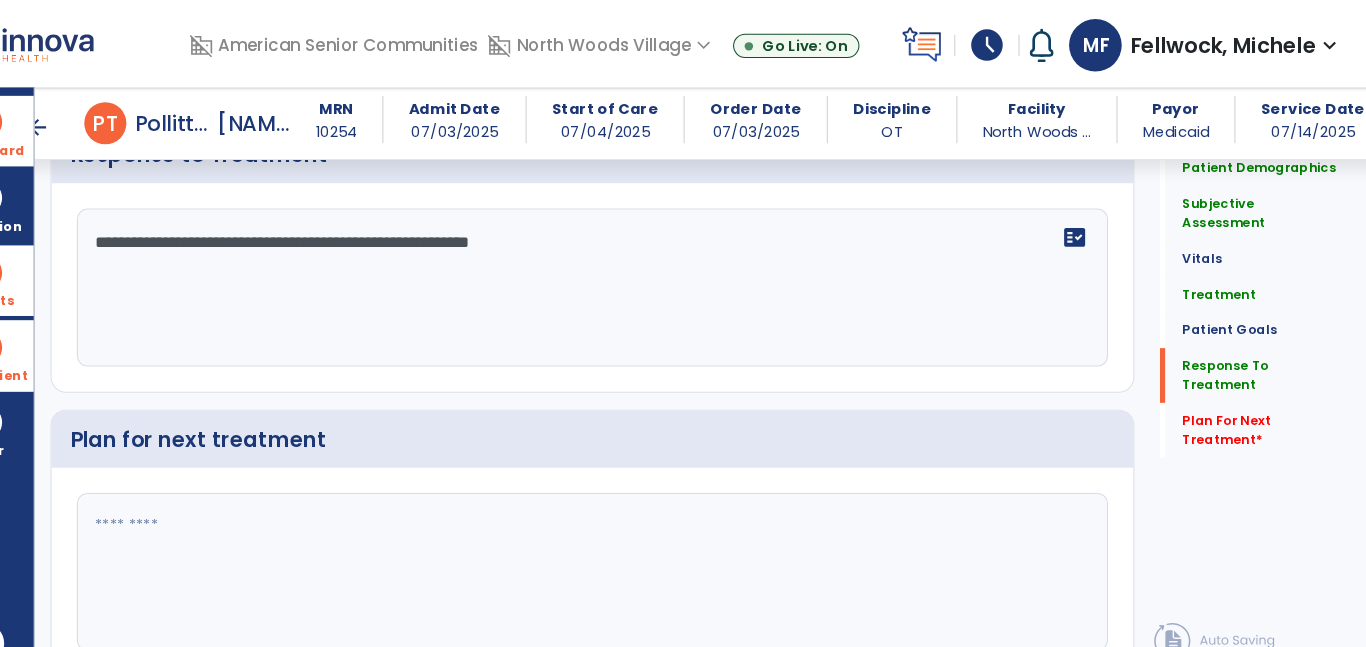 scroll, scrollTop: 3079, scrollLeft: 0, axis: vertical 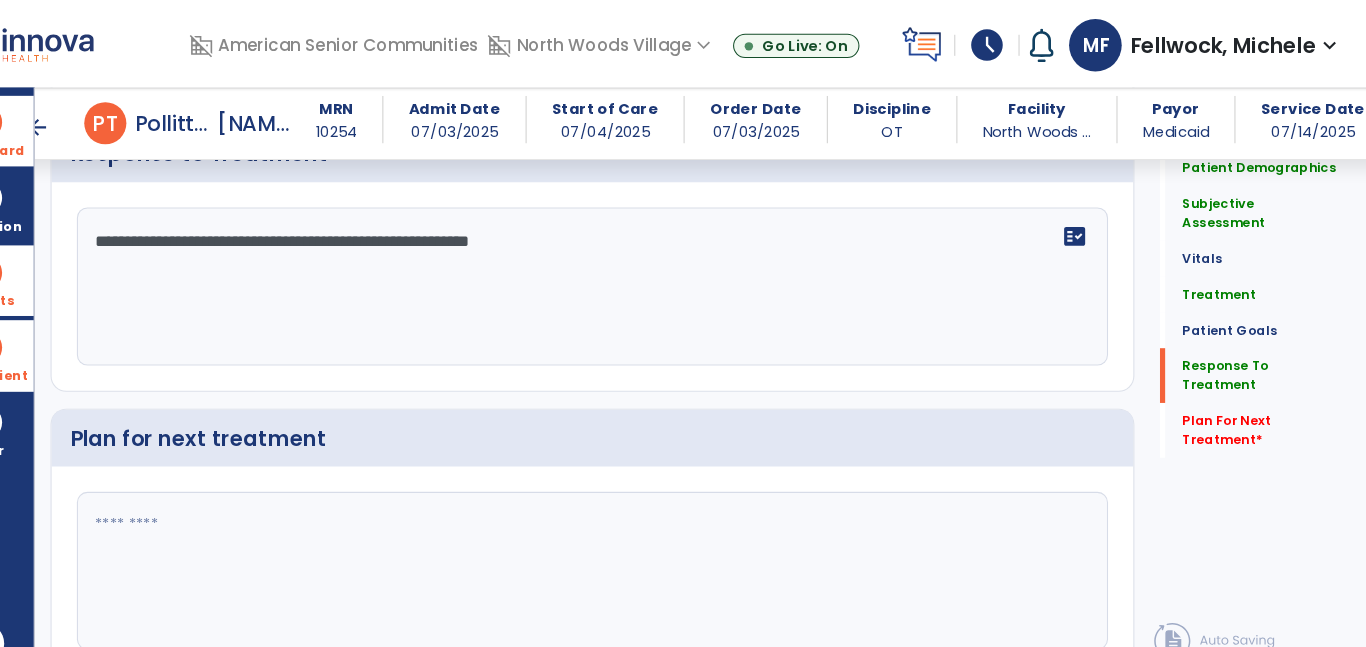 type on "**********" 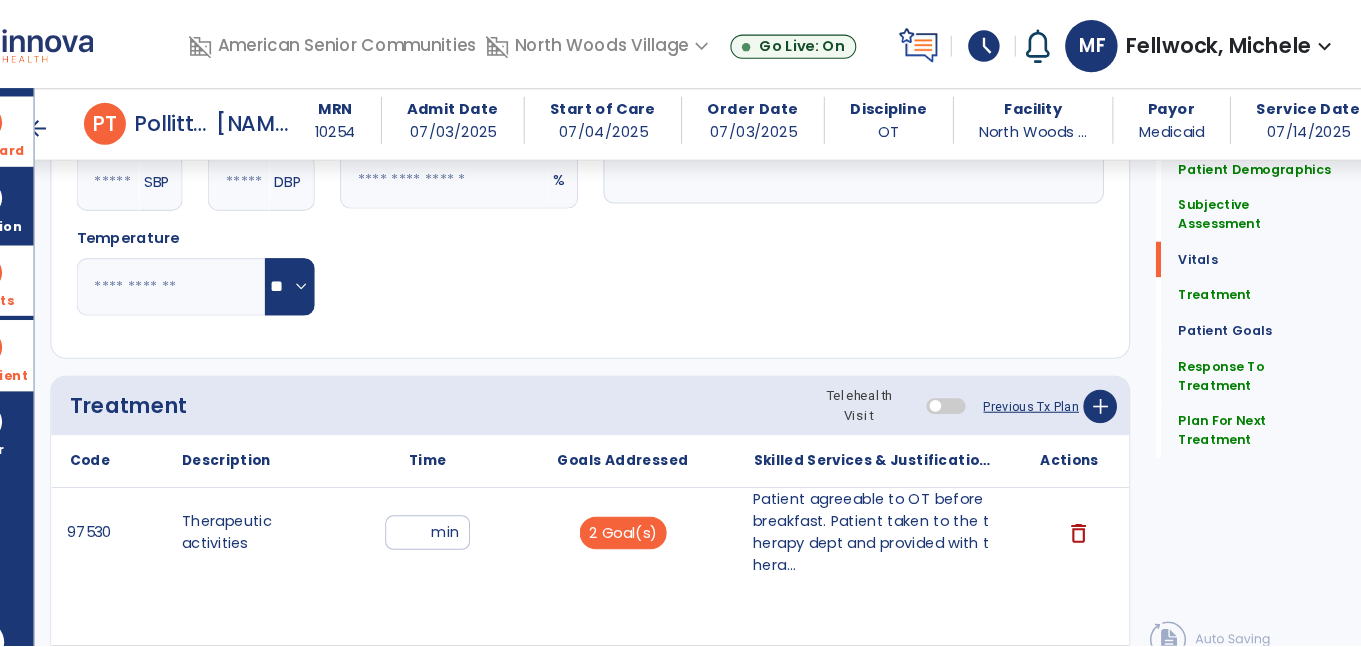 scroll, scrollTop: 998, scrollLeft: 0, axis: vertical 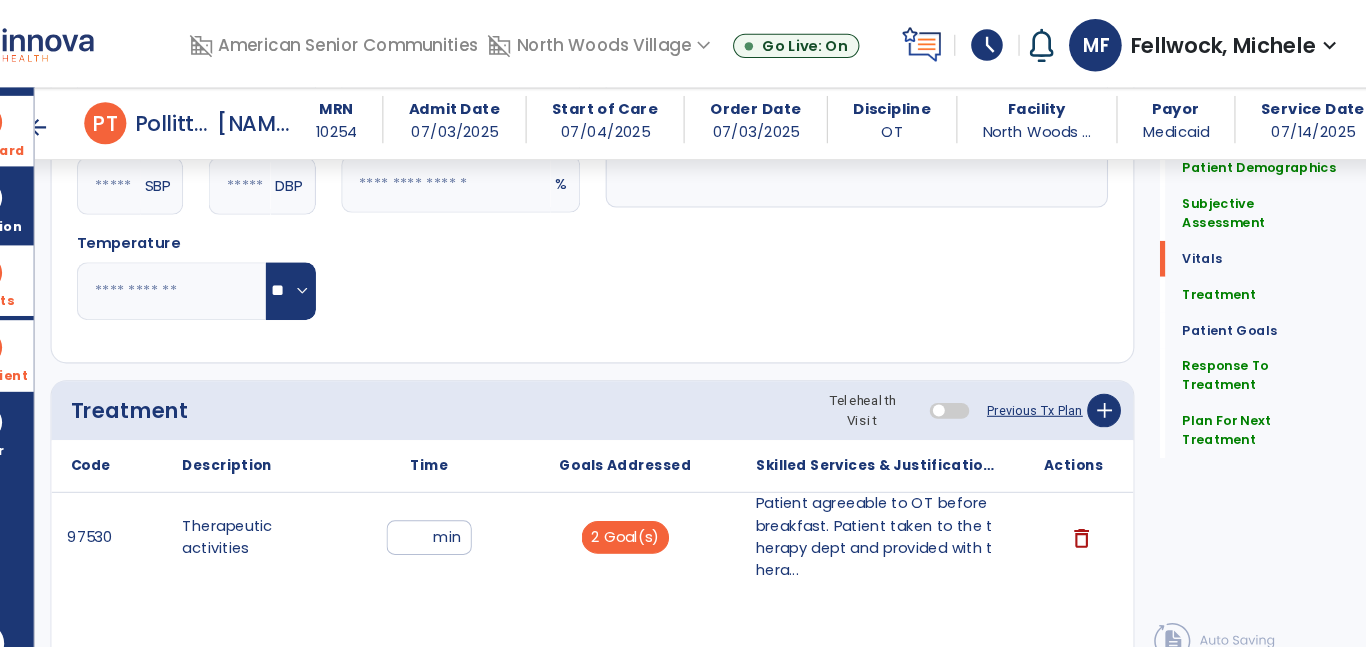 type on "**********" 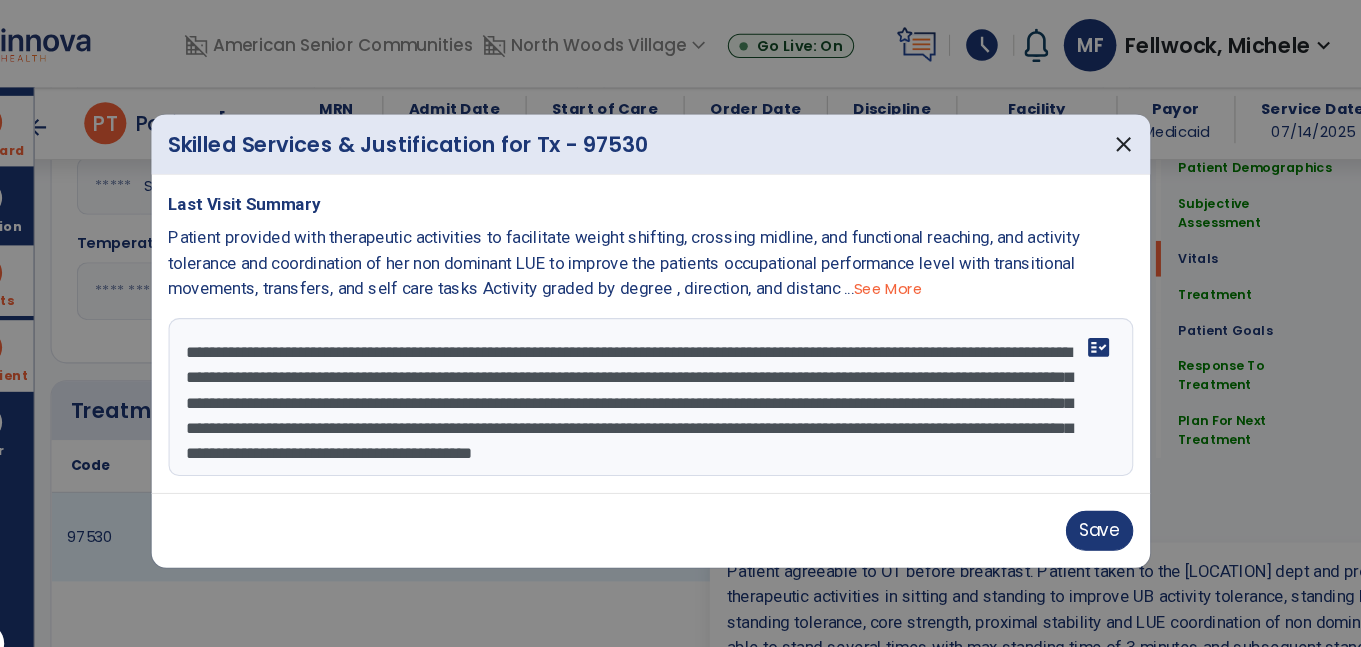scroll, scrollTop: 998, scrollLeft: 0, axis: vertical 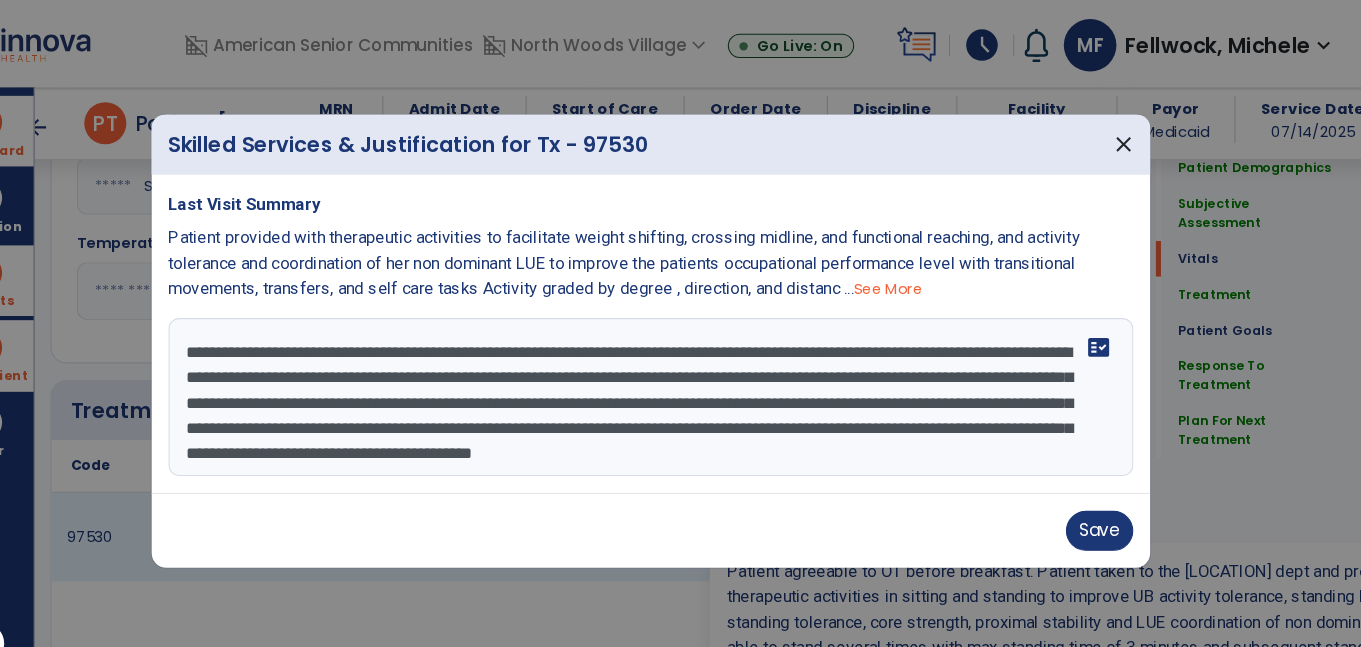click on "**********" at bounding box center [681, 377] 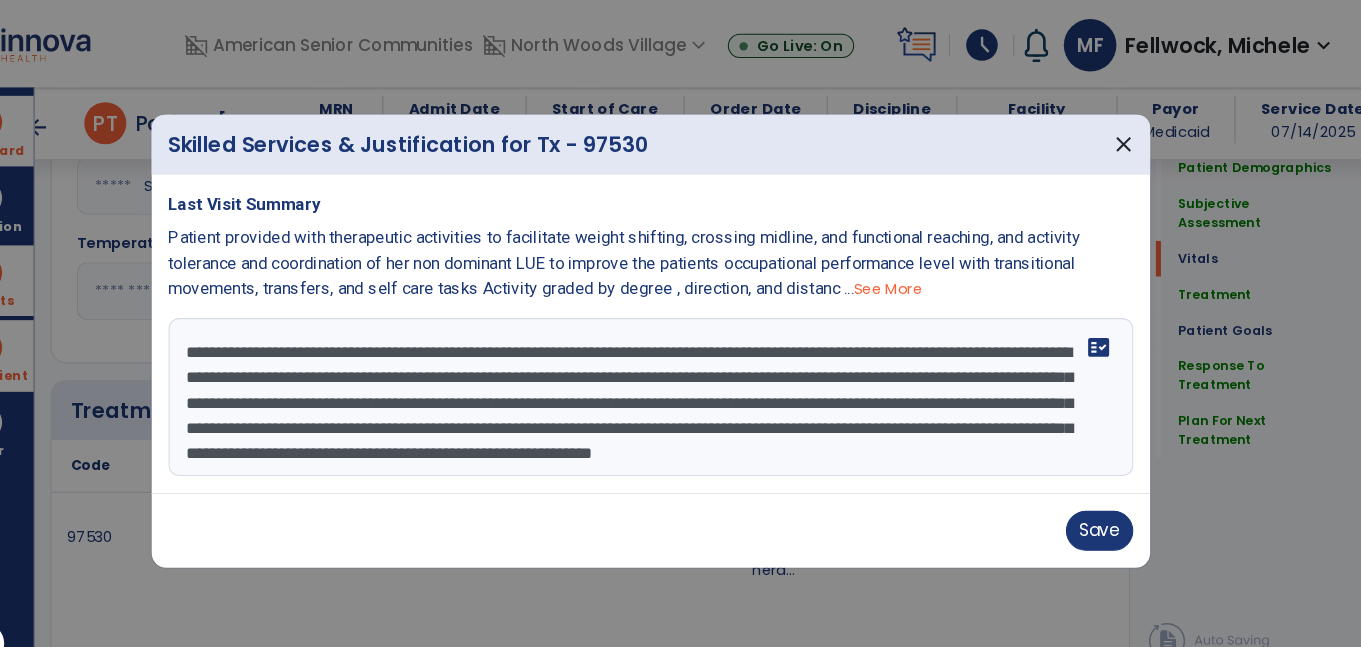 scroll, scrollTop: 40, scrollLeft: 0, axis: vertical 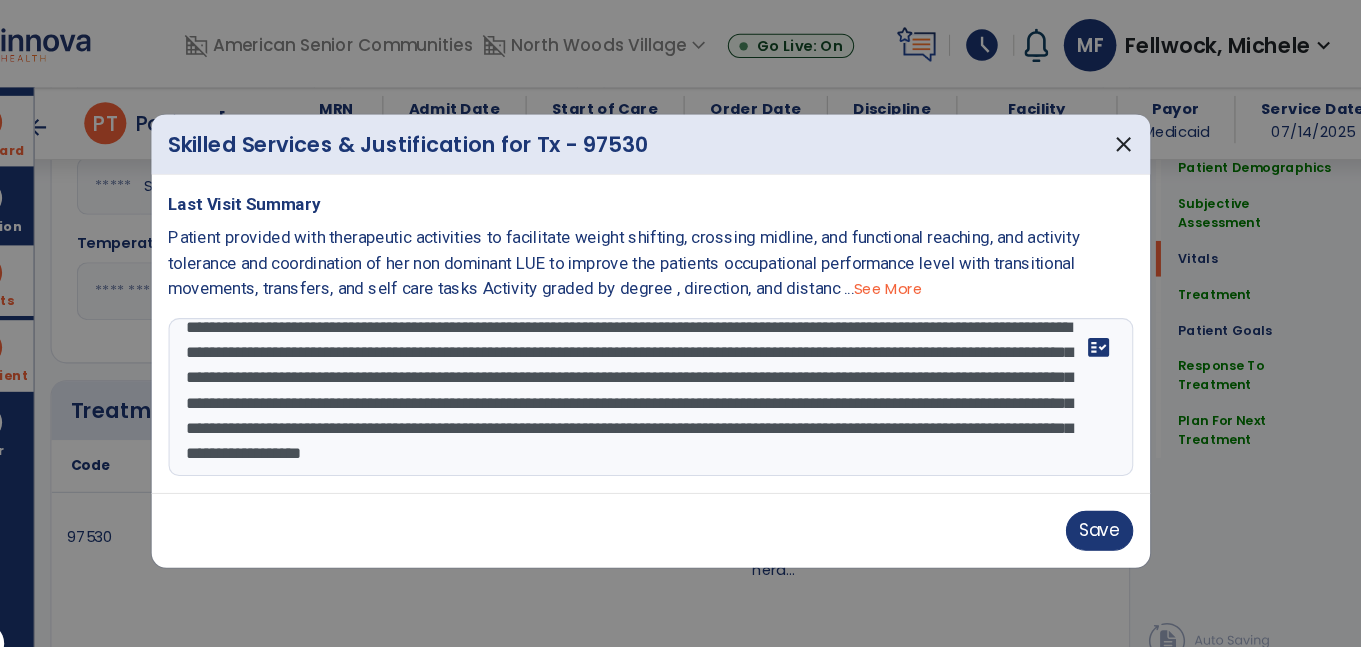 click on "**********" at bounding box center (681, 377) 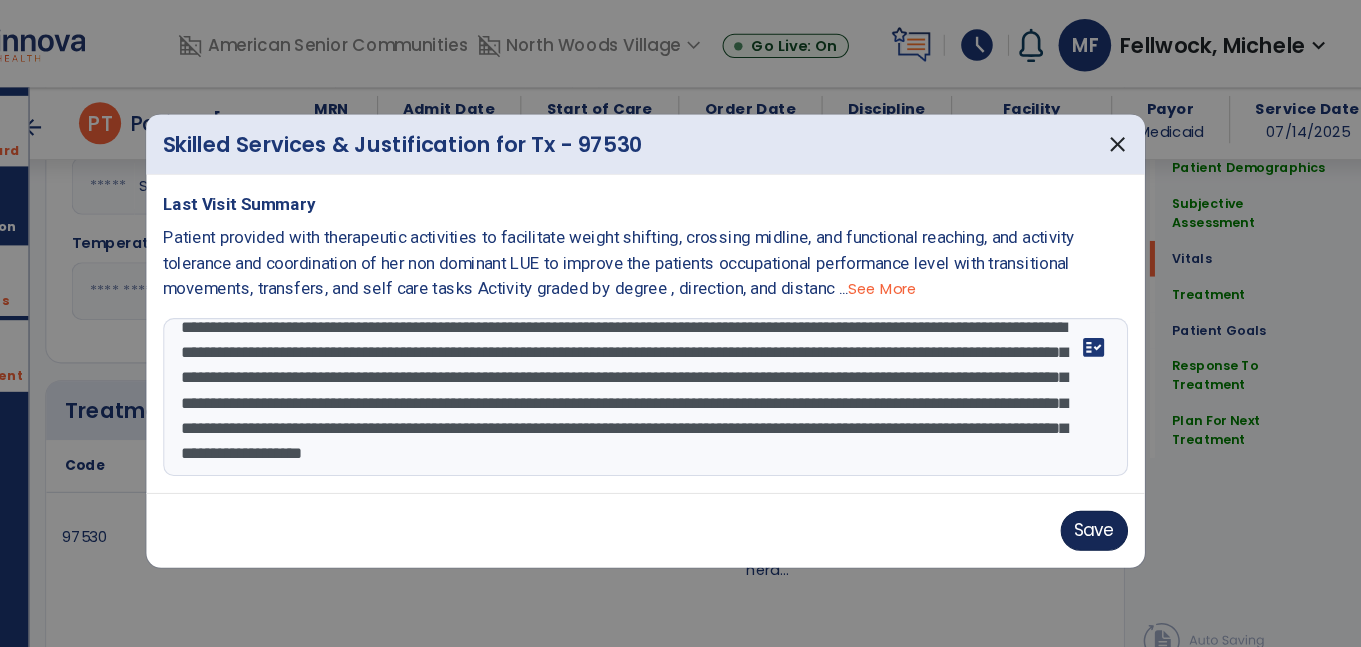 type on "**********" 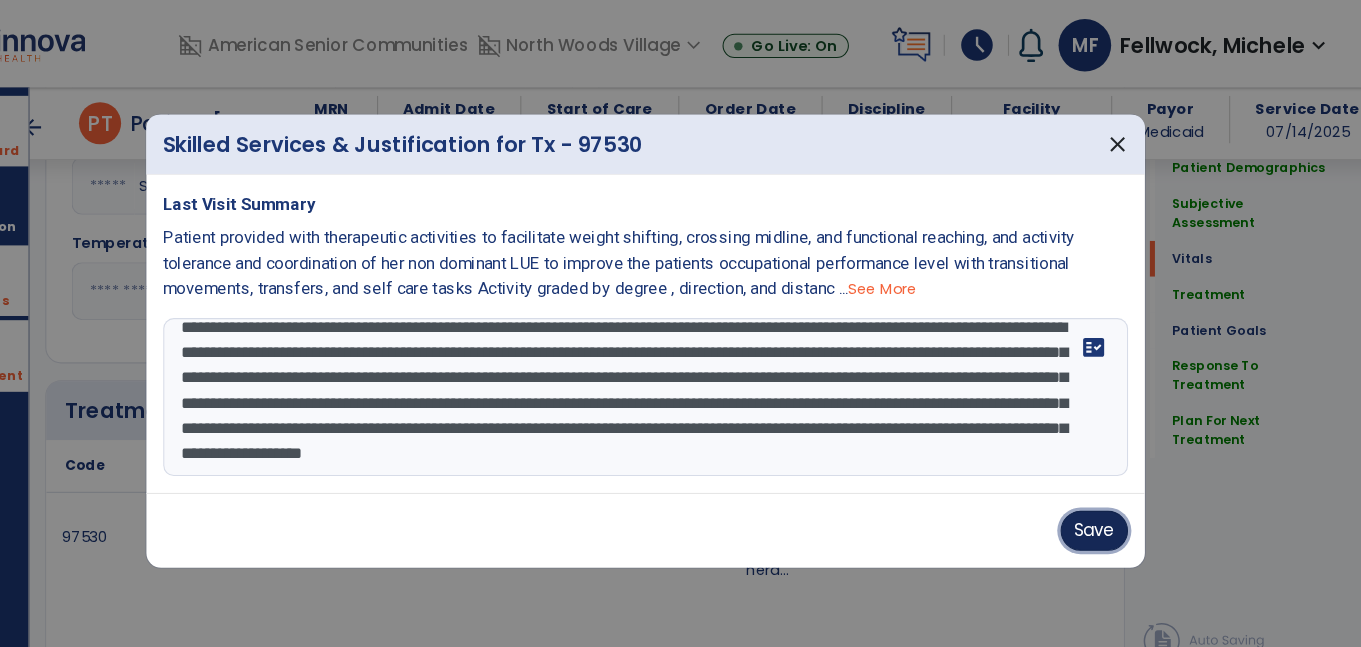 click on "Save" at bounding box center [1107, 504] 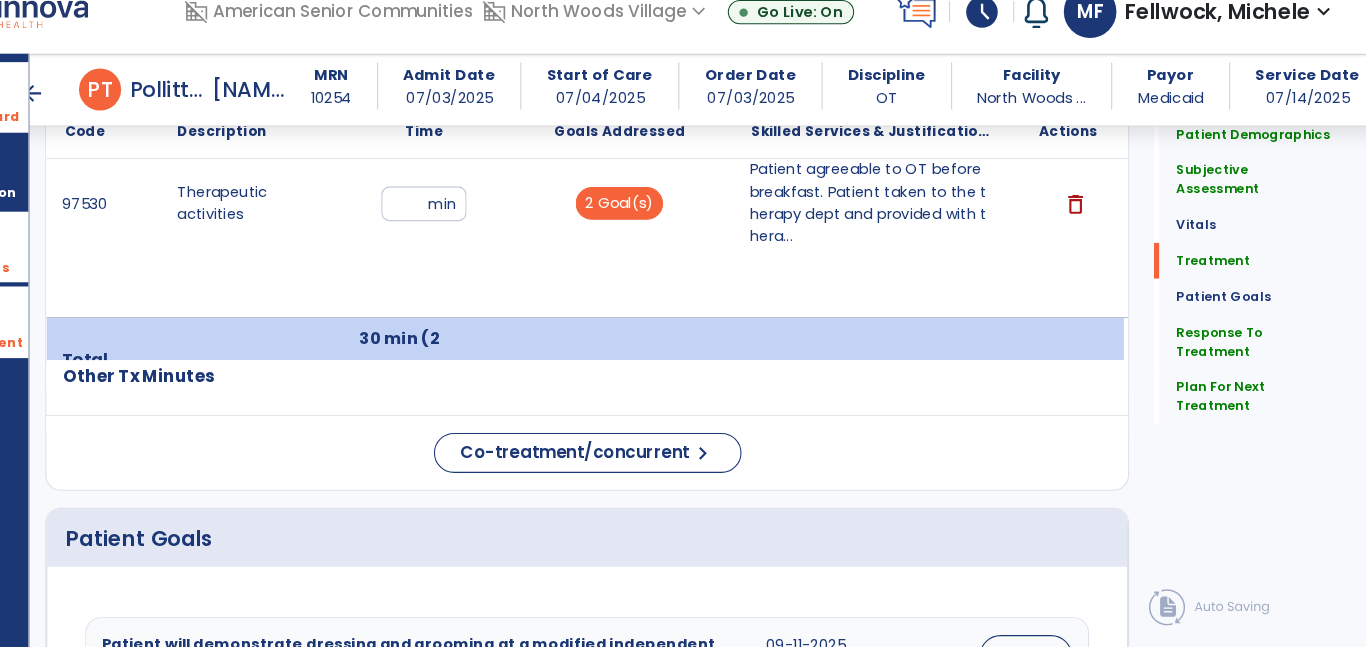 scroll, scrollTop: 1287, scrollLeft: 0, axis: vertical 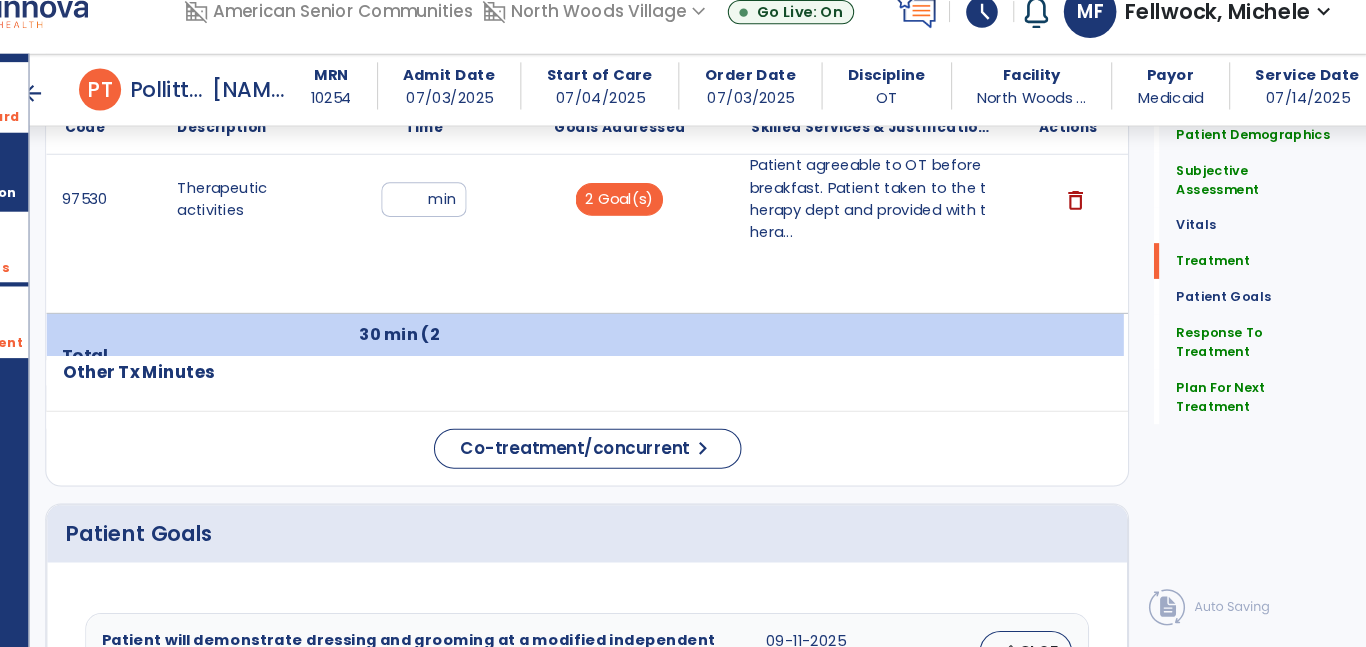 click on "**" at bounding box center [470, 221] 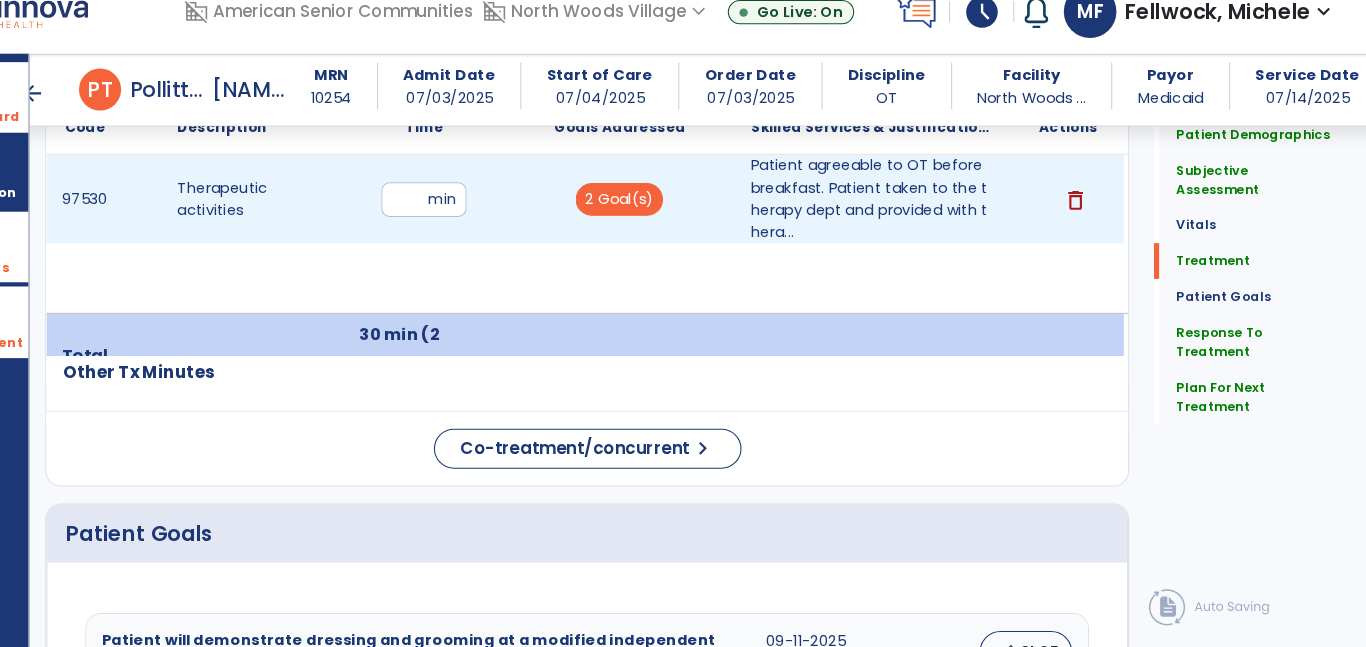 type on "**" 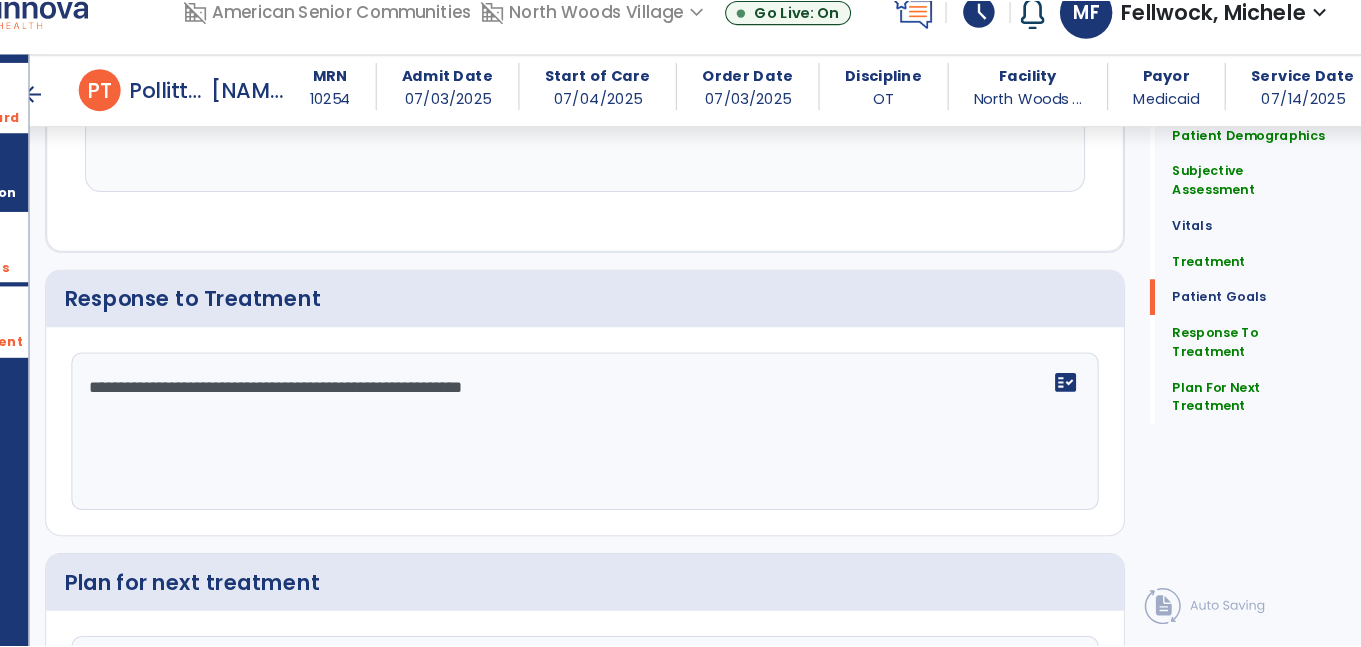 scroll, scrollTop: 3138, scrollLeft: 0, axis: vertical 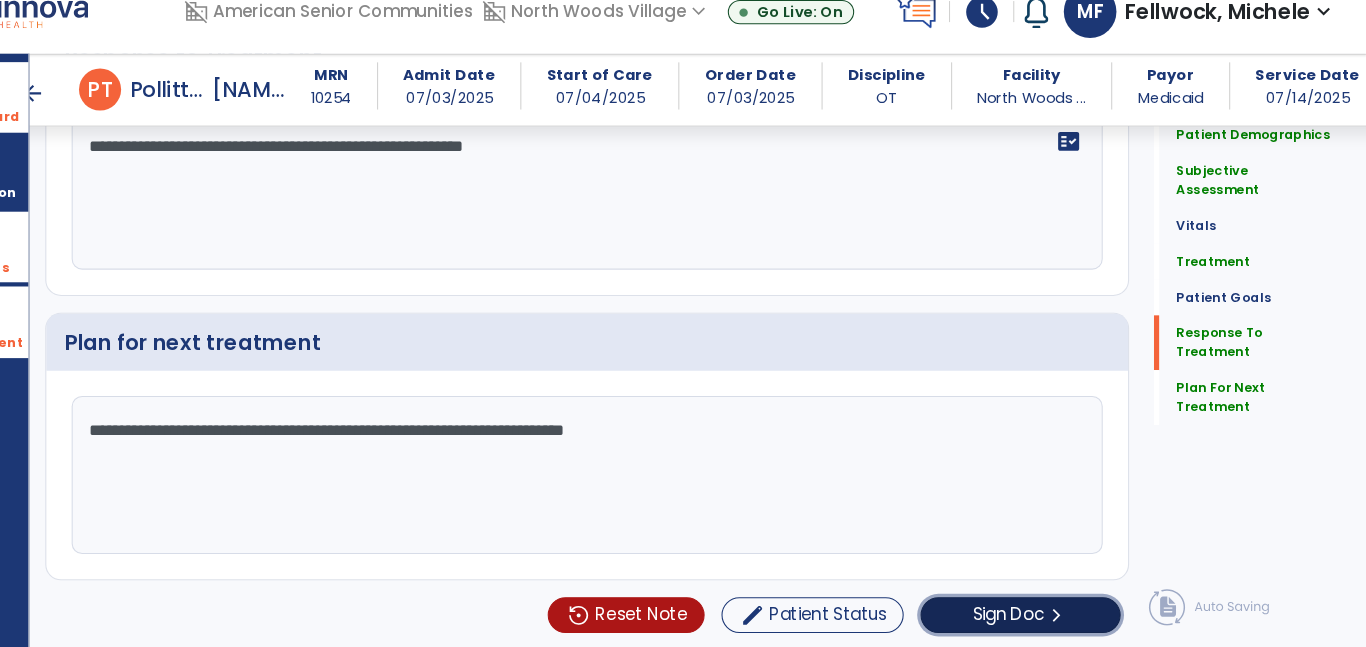 click on "Sign Doc" 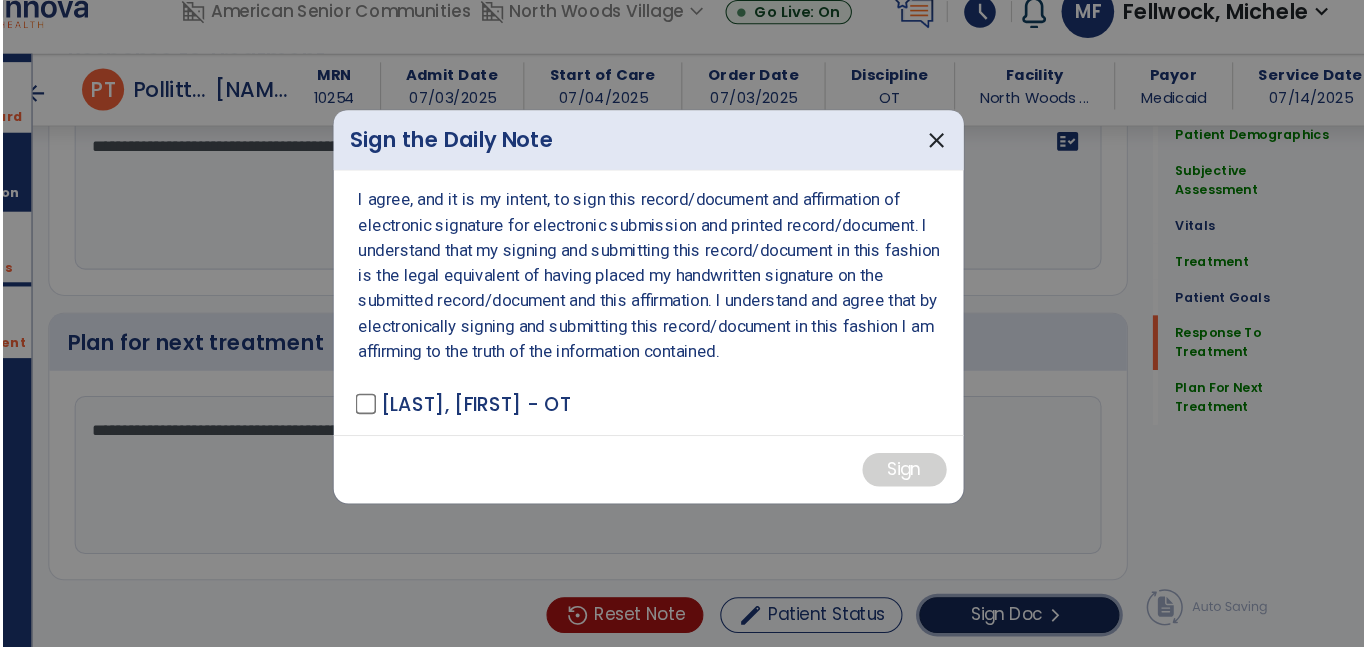 scroll, scrollTop: 3138, scrollLeft: 0, axis: vertical 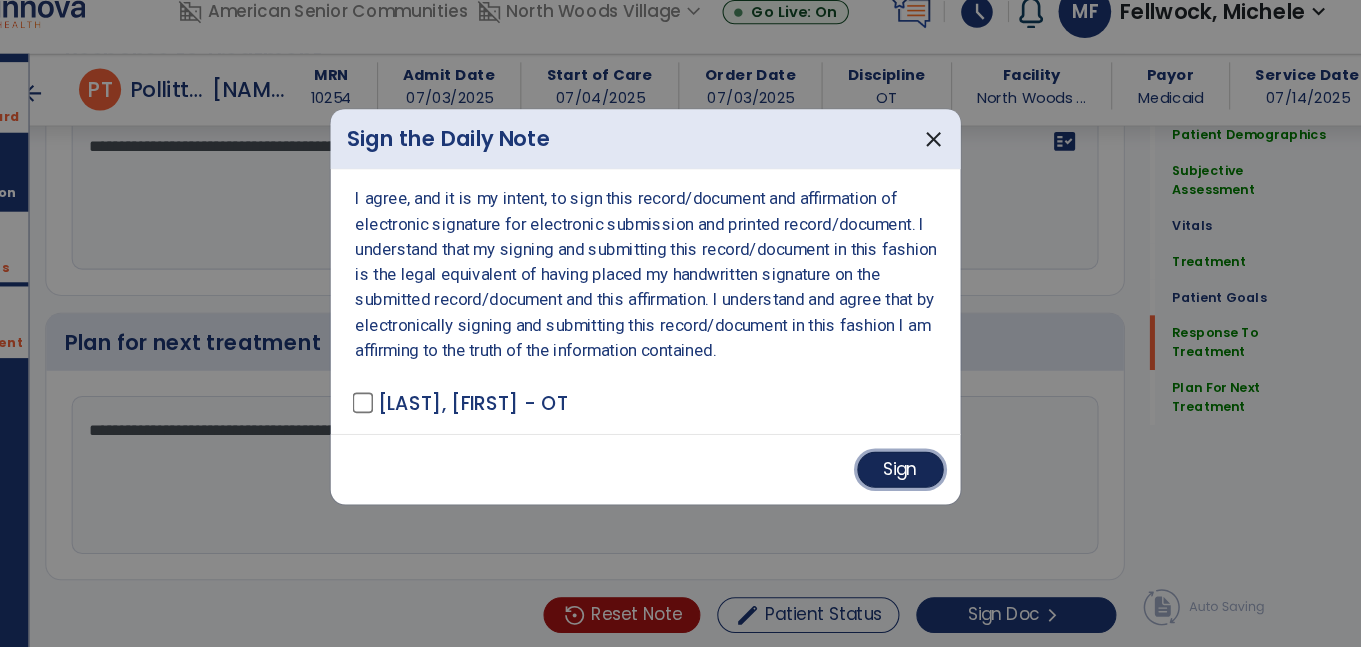 click on "Sign" at bounding box center [923, 478] 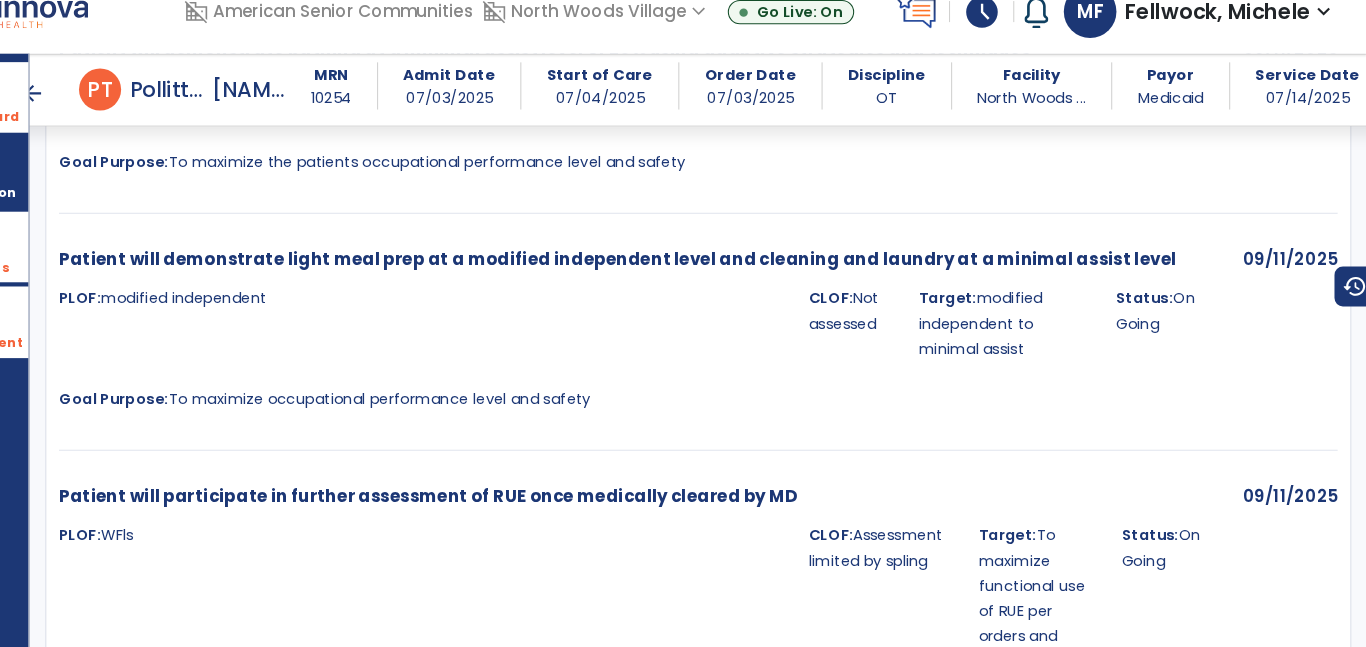 scroll, scrollTop: 3081, scrollLeft: 0, axis: vertical 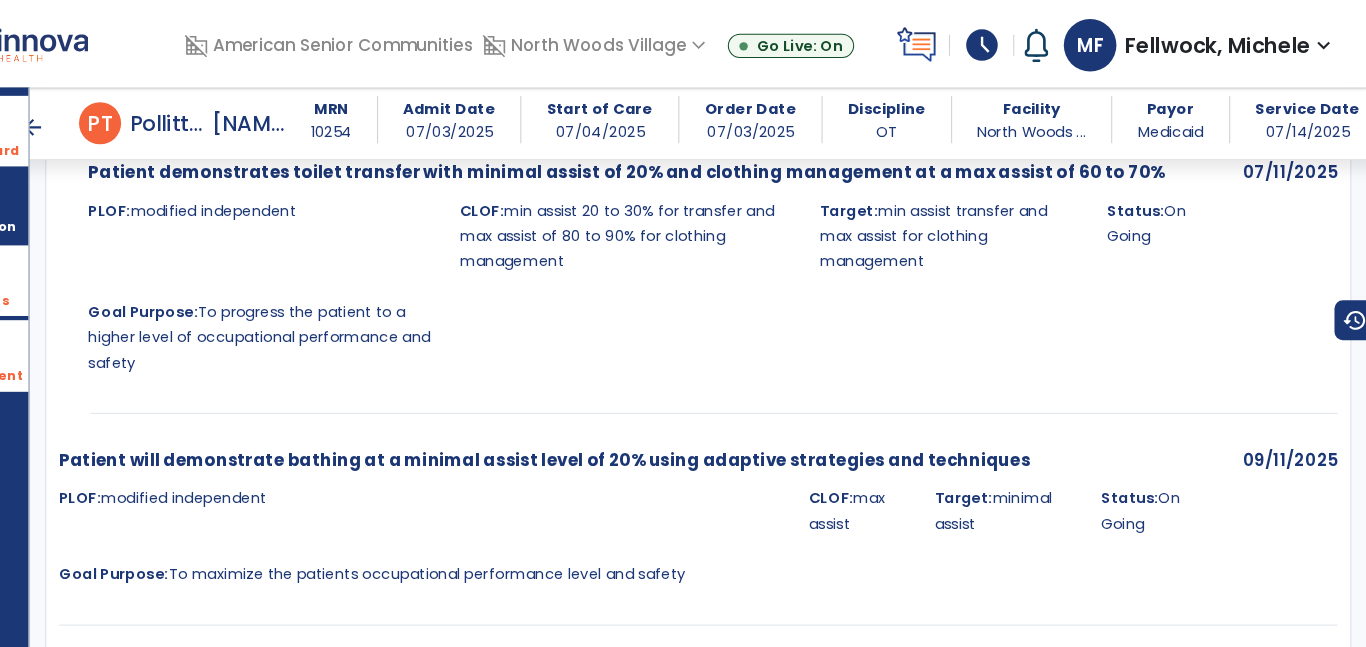 click on "Patient demonstrates toilet transfer with minimal assist of 20% and clothing management at a max assist of 60 to 70% PLOF:  modified independent CLOF:  min assist 20 to 30% for transfer and max assist of 80 to 90% for clothing management Target:  min assist transfer and max assist for clothing management Status:  On Going Goal Purpose:  To progress the patient to a higher level of occupational performance and safety" at bounding box center [674, 260] 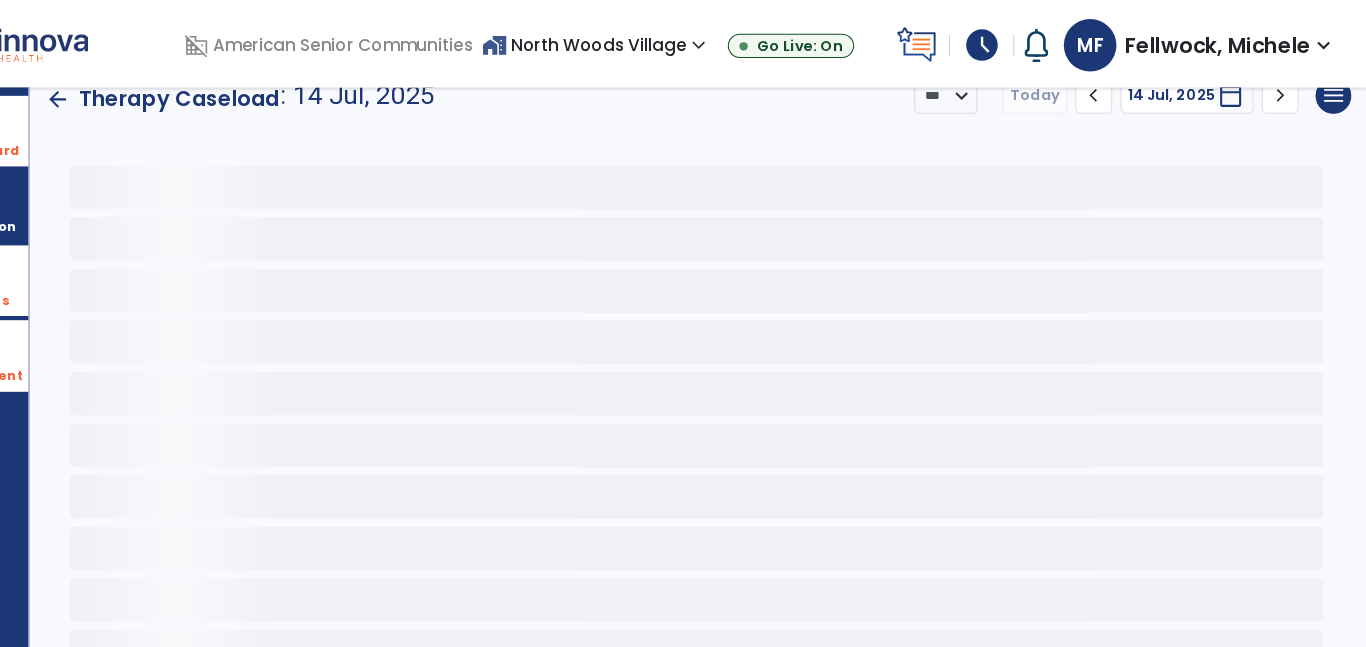 scroll, scrollTop: 30, scrollLeft: 0, axis: vertical 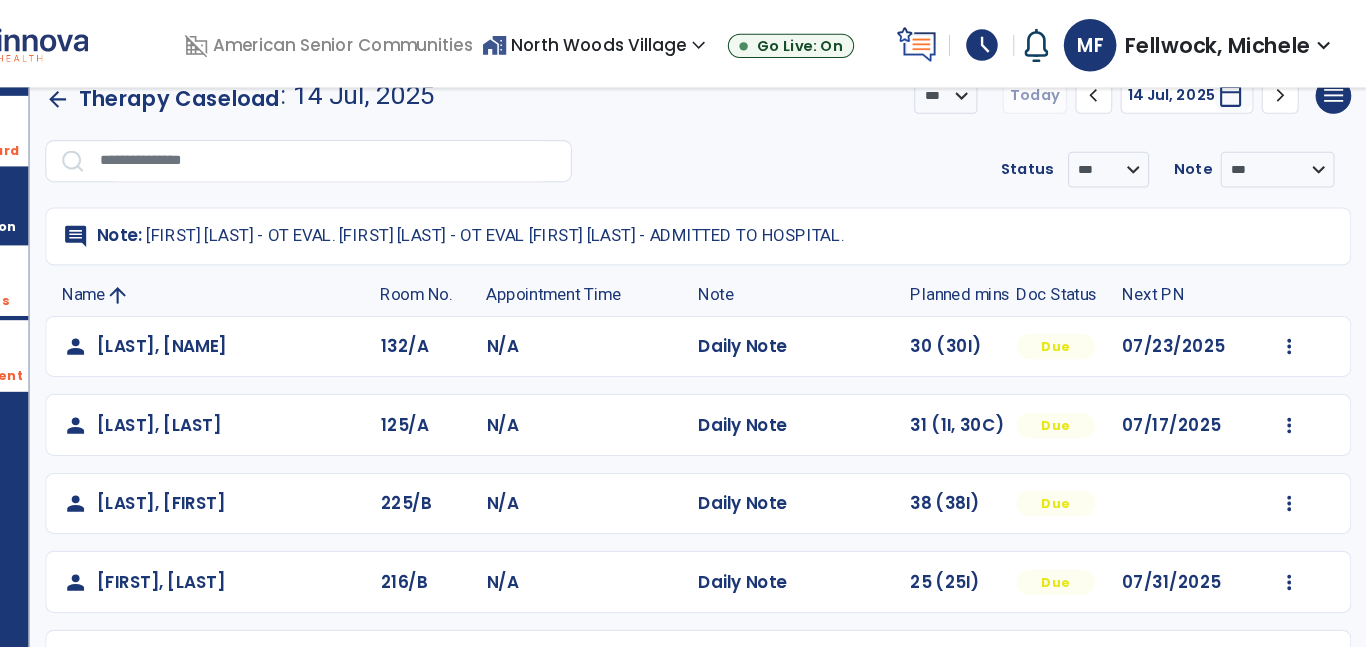 click 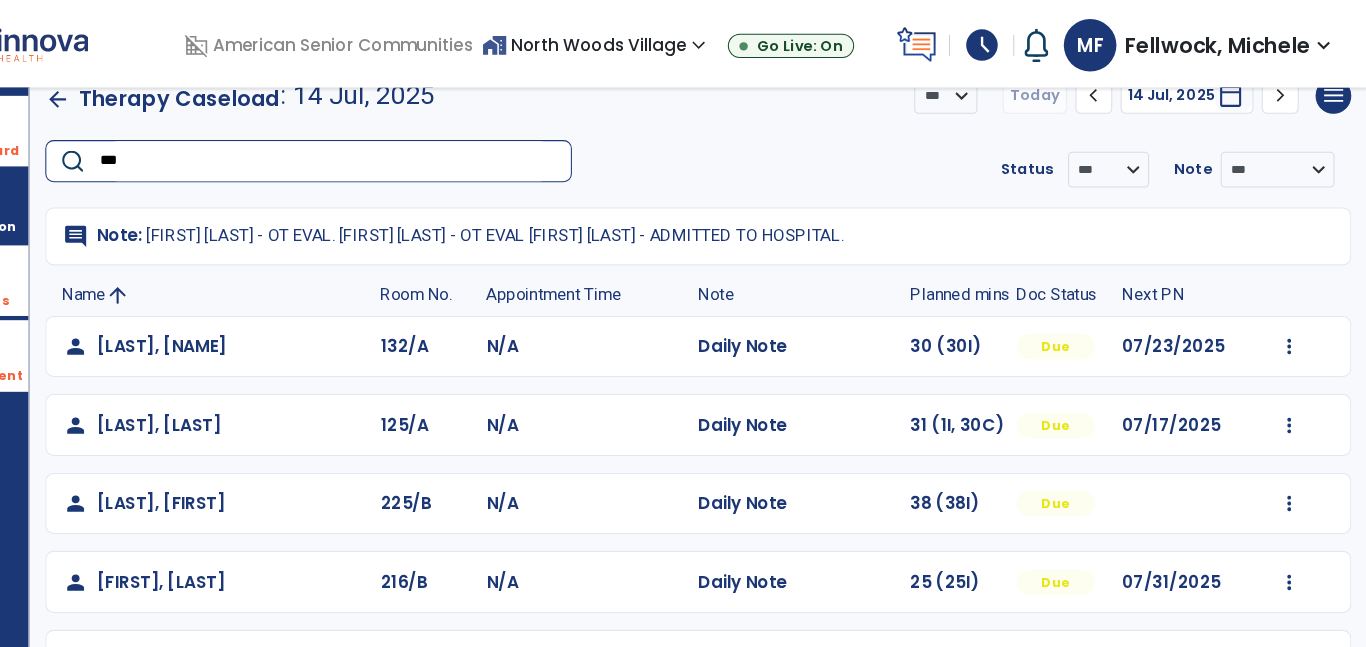 type on "****" 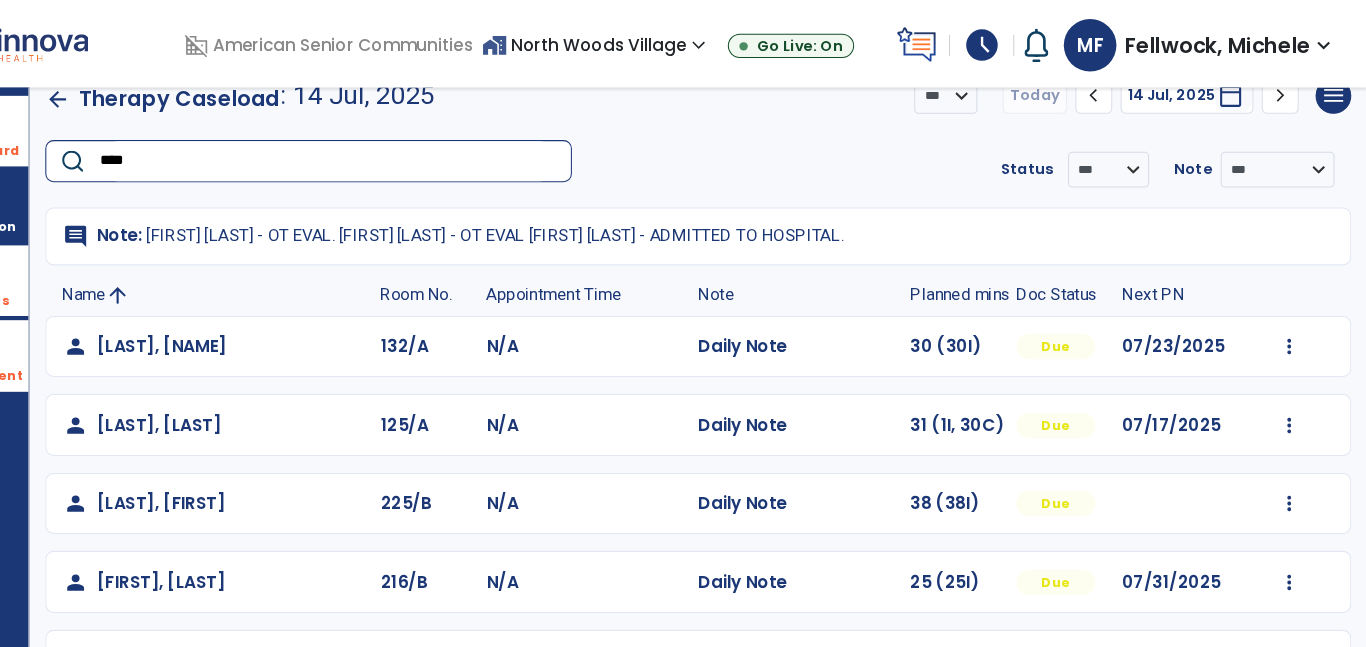 scroll, scrollTop: 0, scrollLeft: 0, axis: both 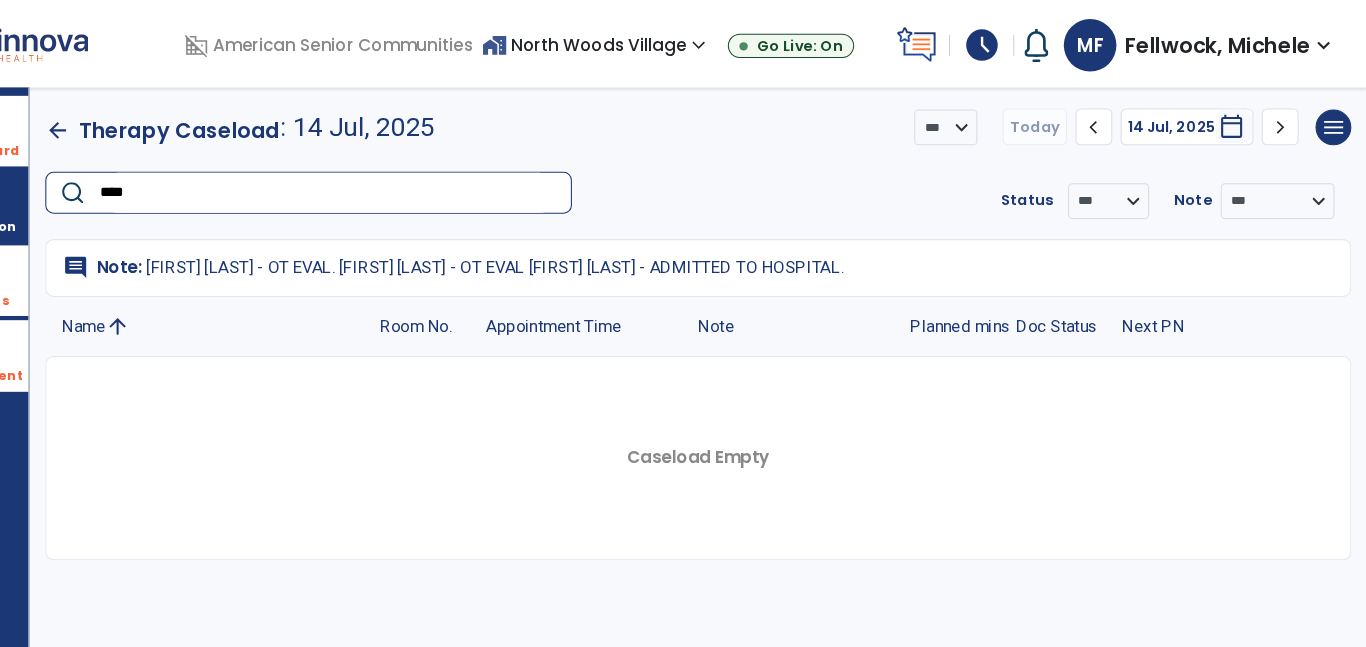click on "arrow_back" 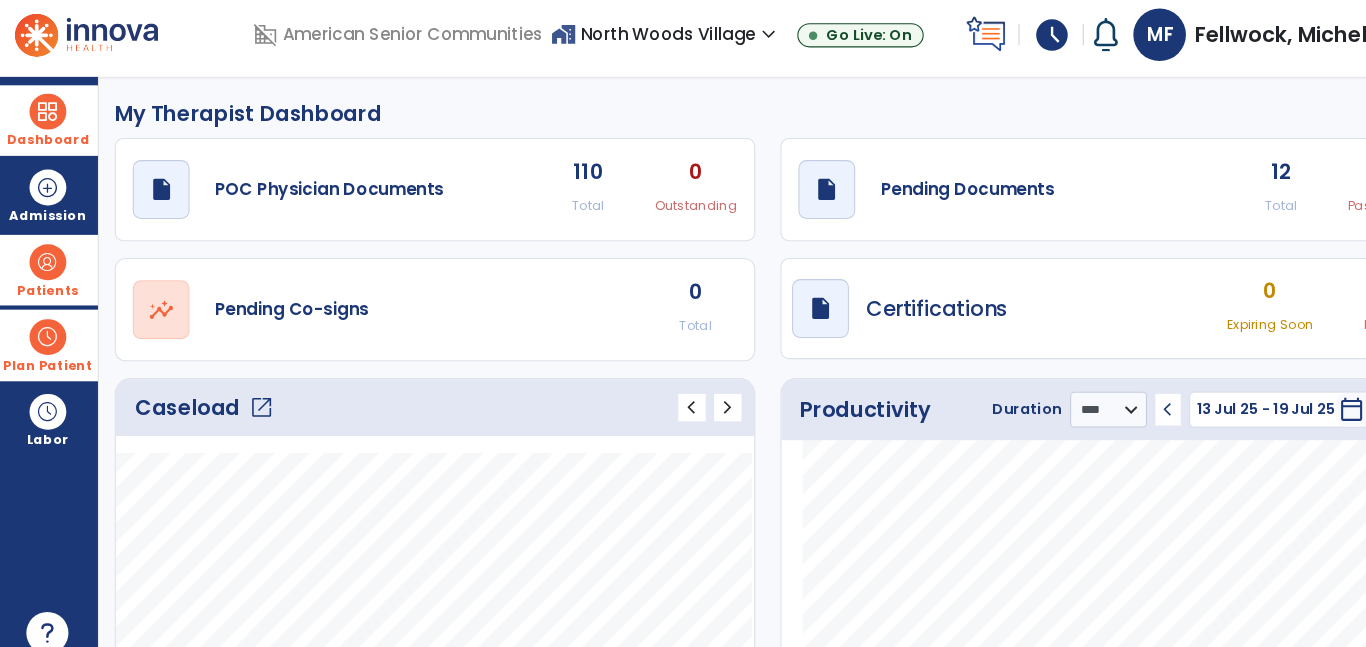 click at bounding box center [47, 259] 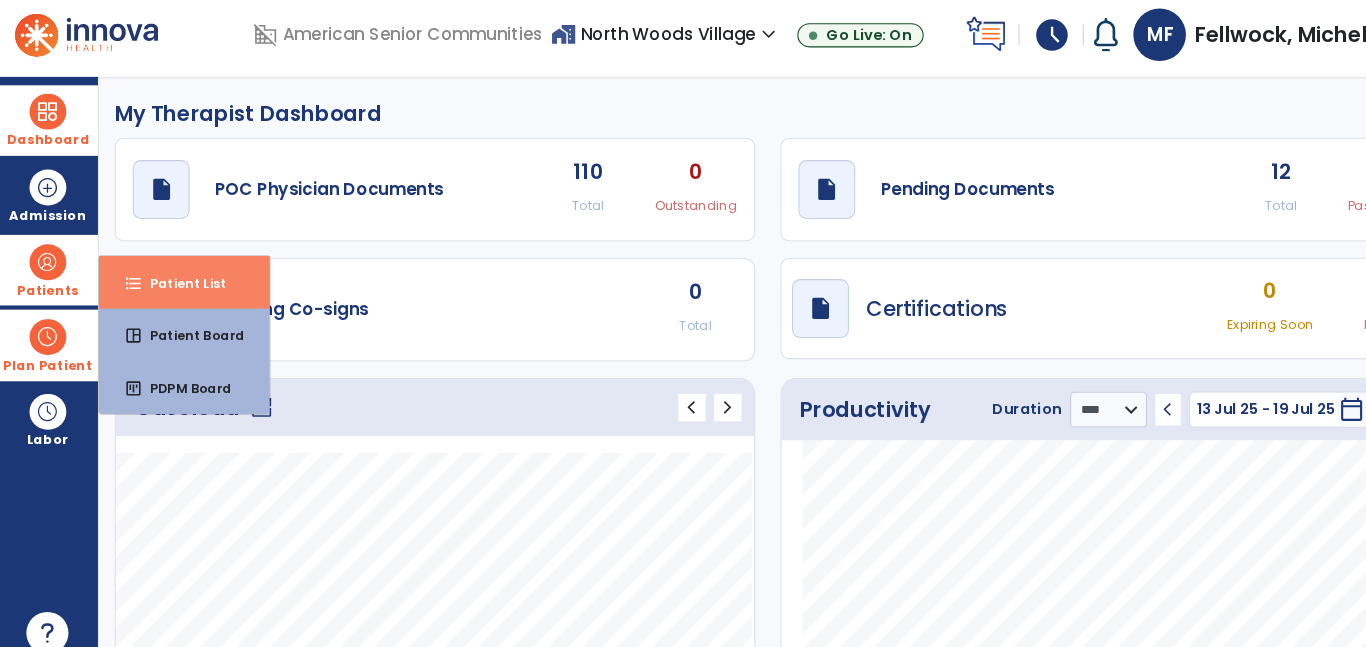 click on "Patient List" at bounding box center [172, 278] 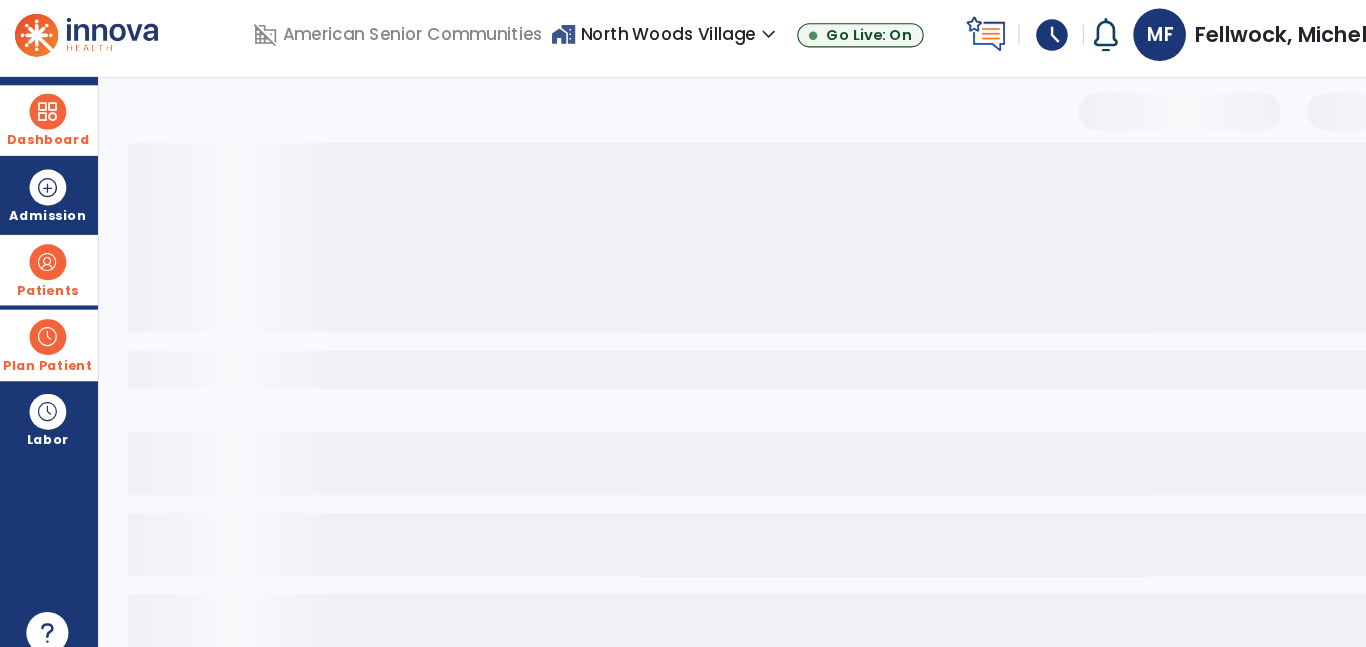 select on "***" 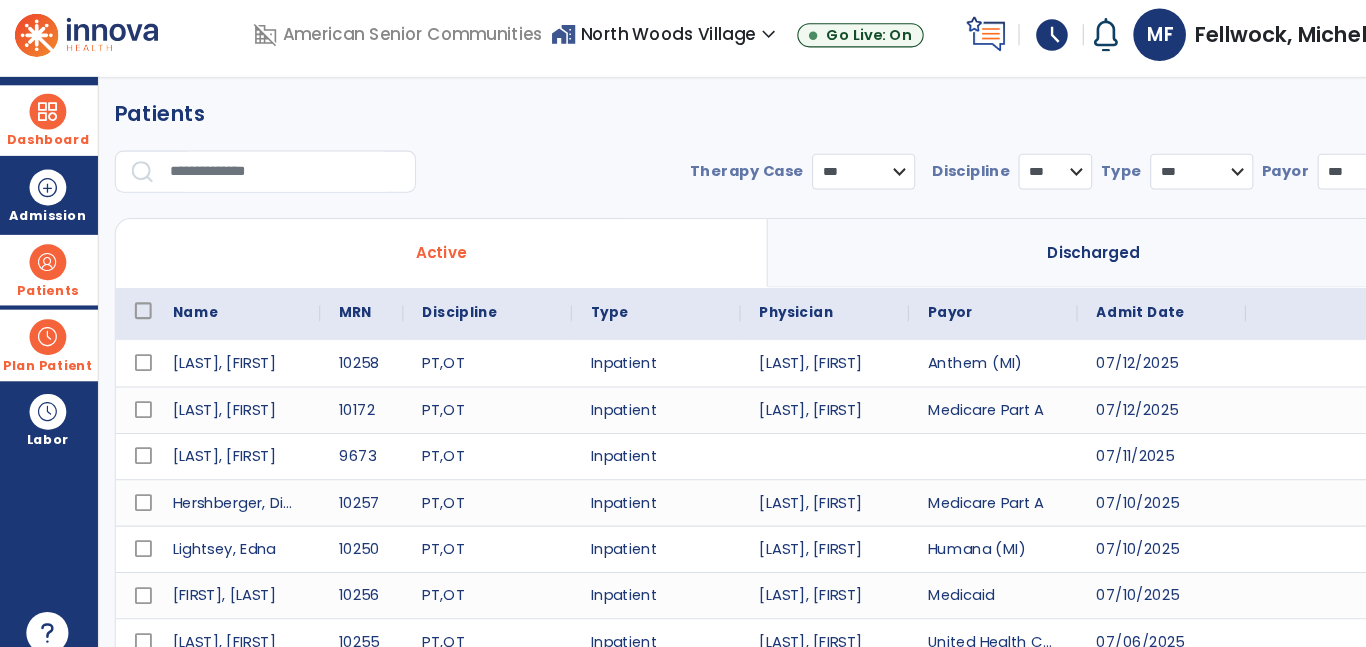 click at bounding box center [273, 173] 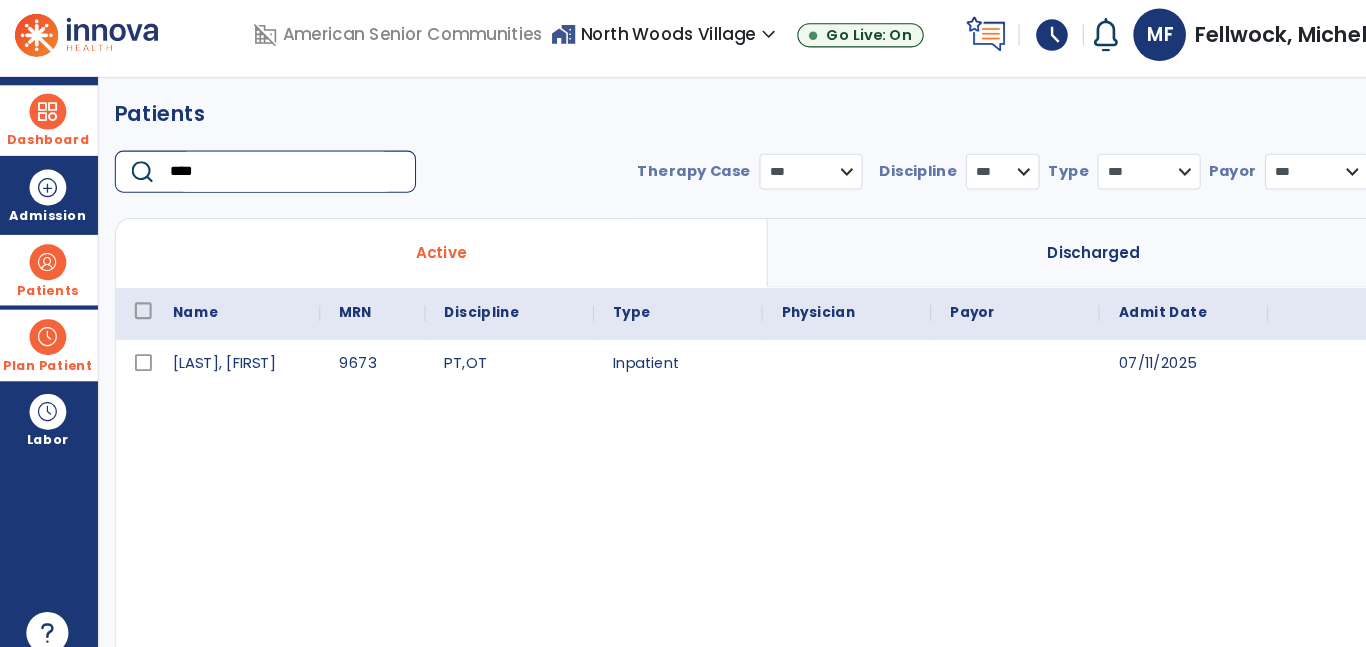 type on "****" 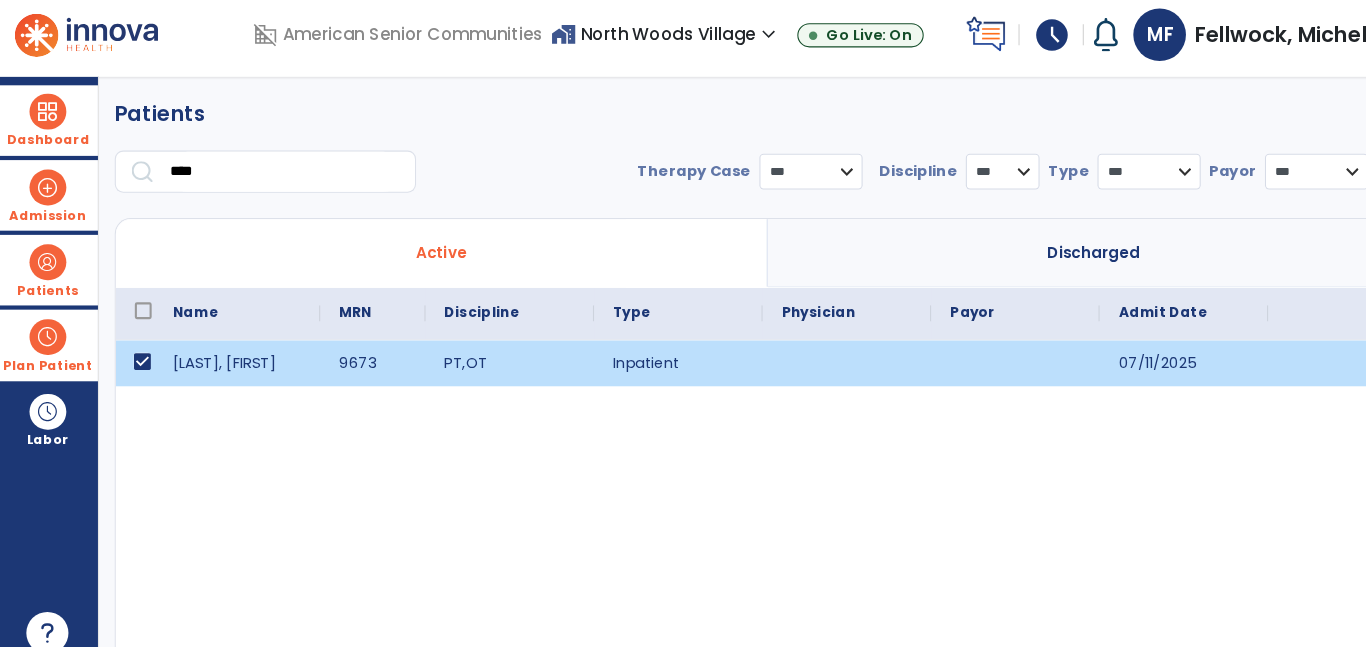 click on "Admission" at bounding box center (47, 195) 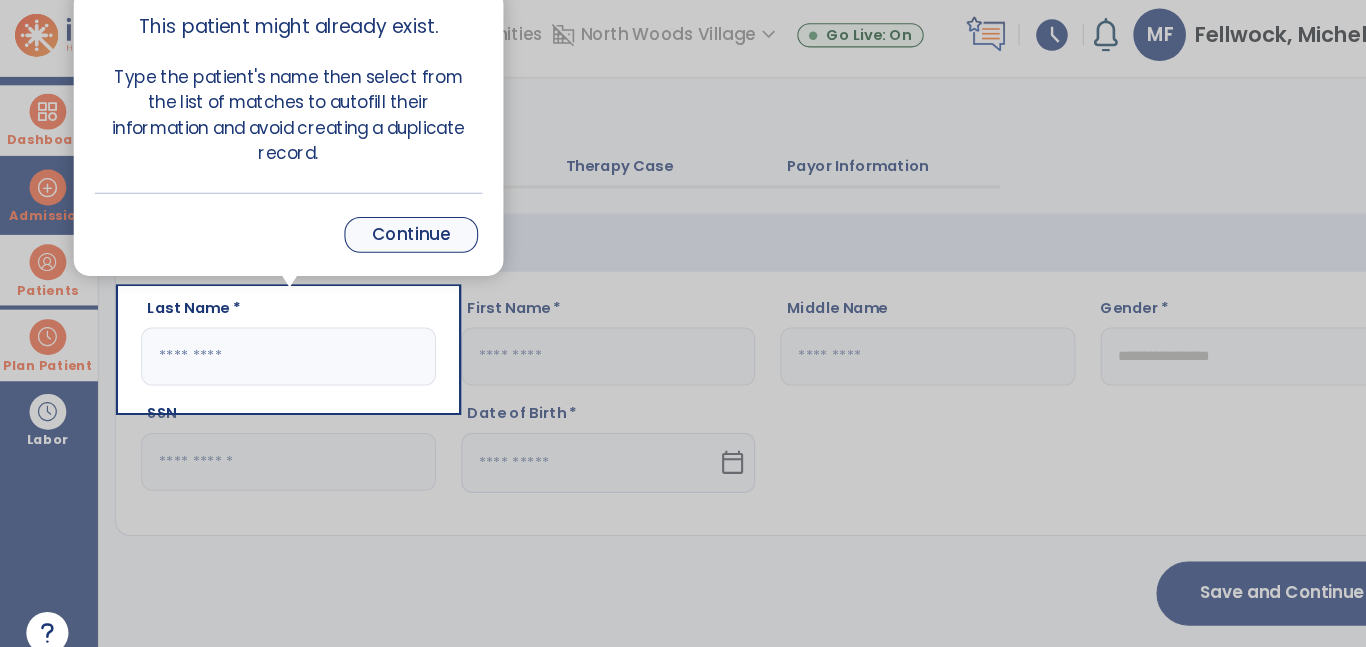 click on "Continue" at bounding box center [392, 233] 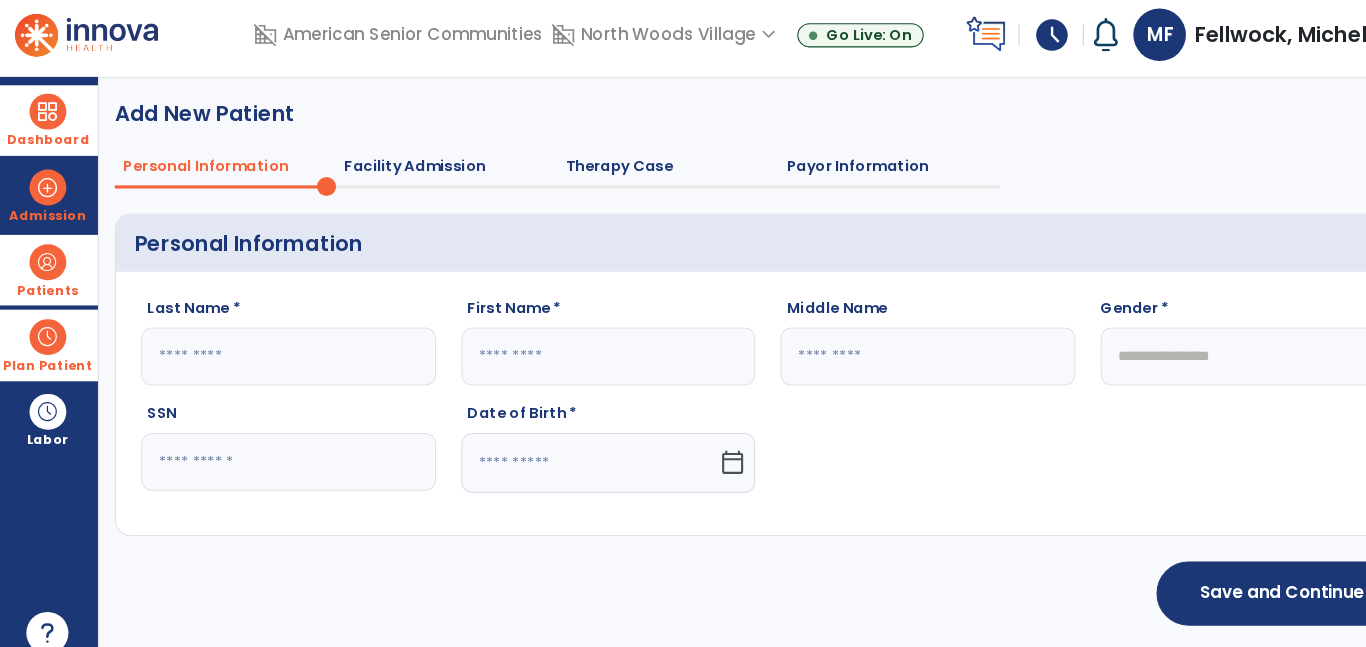 click 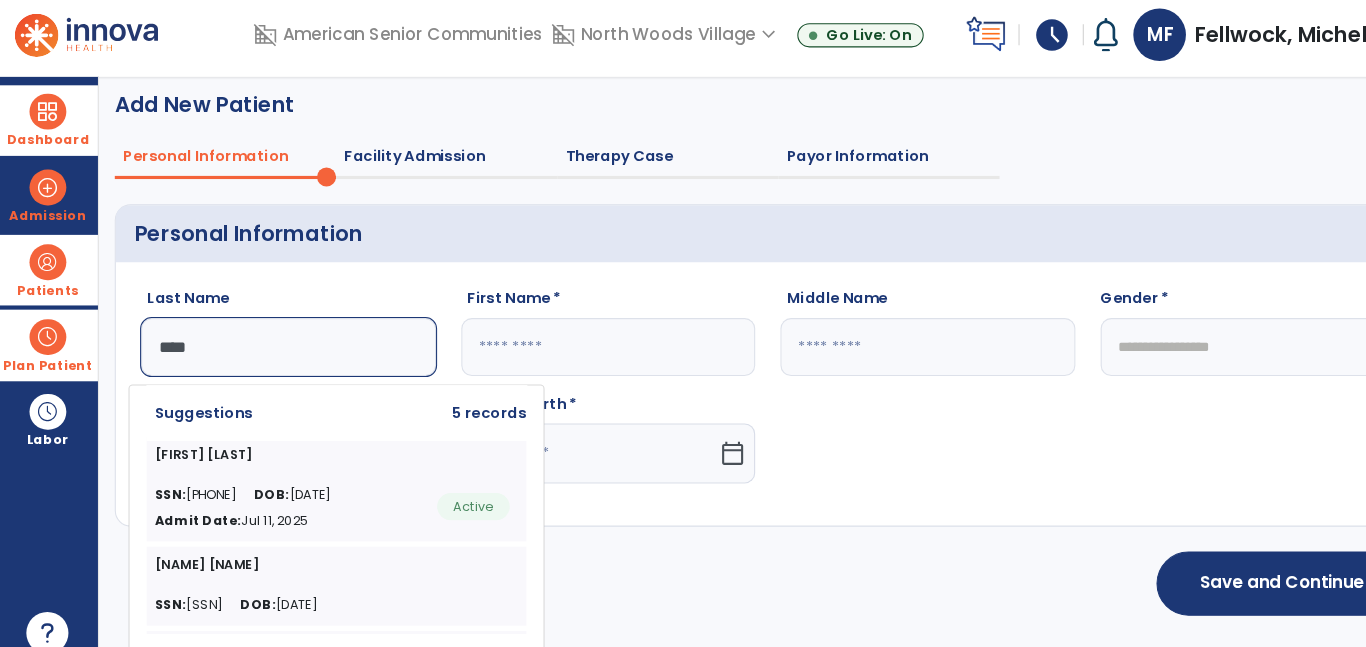 scroll, scrollTop: 8, scrollLeft: 0, axis: vertical 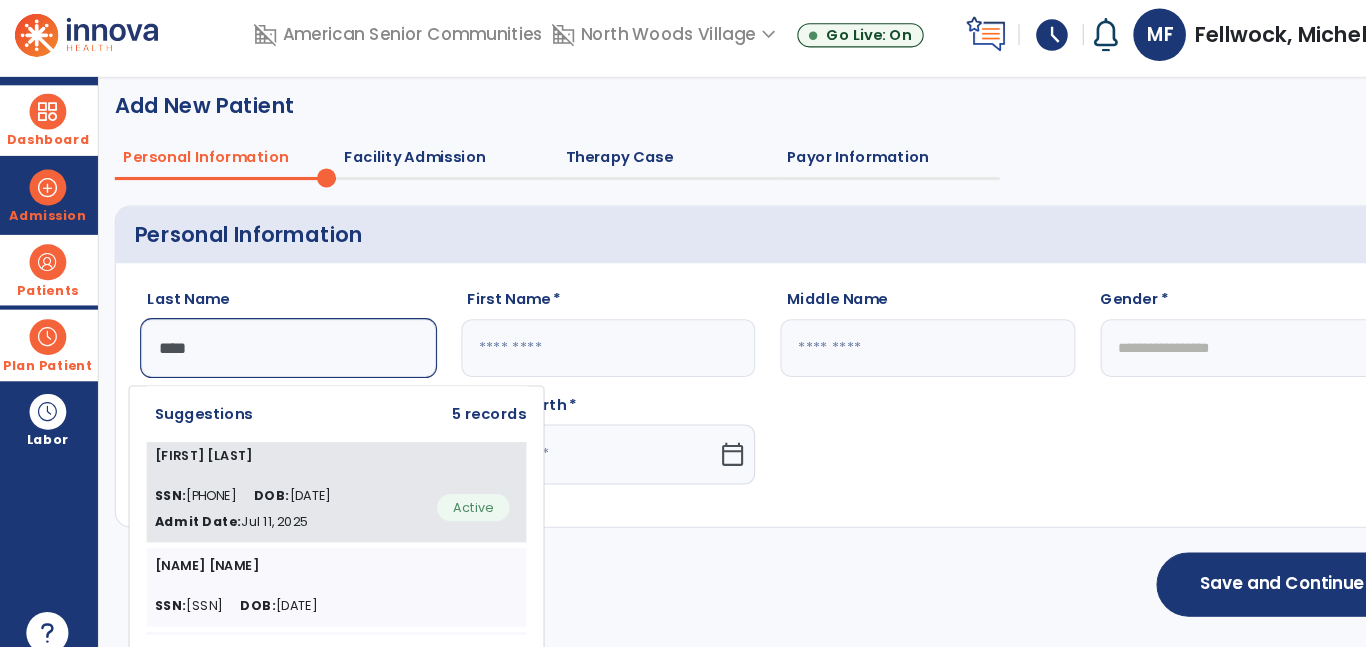 click on "Vikki Catt" 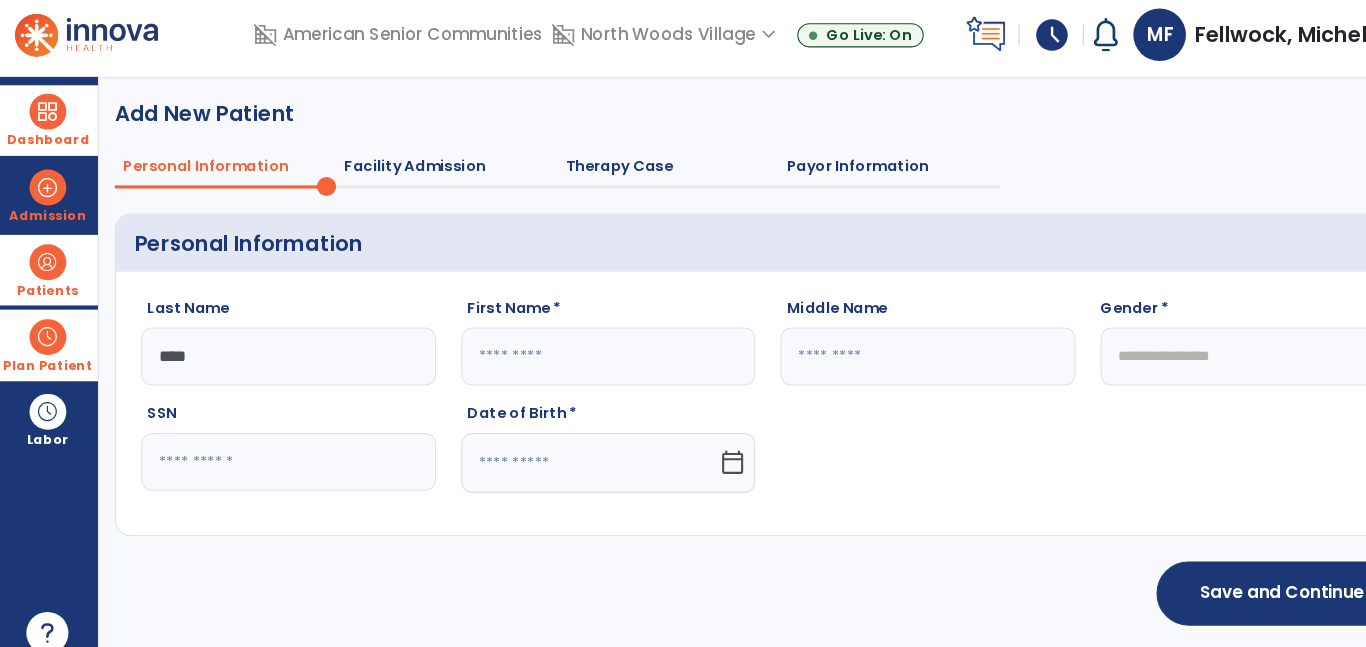 scroll, scrollTop: 0, scrollLeft: 0, axis: both 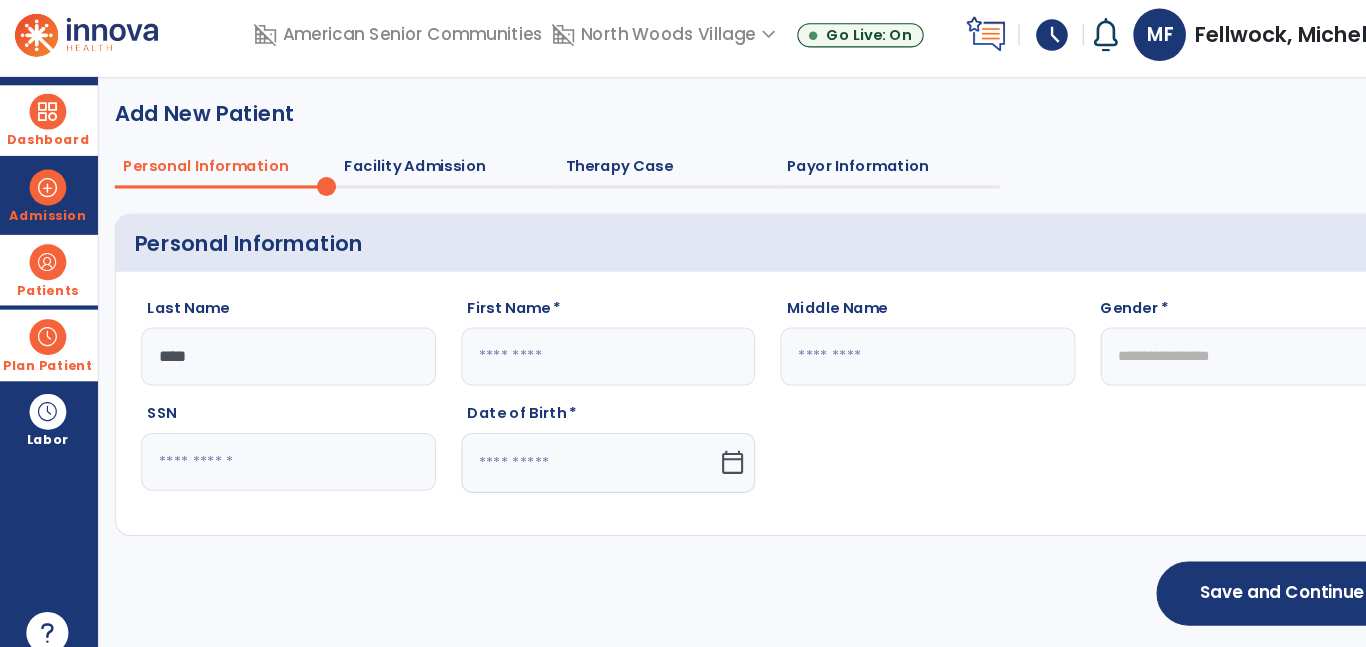 type on "****" 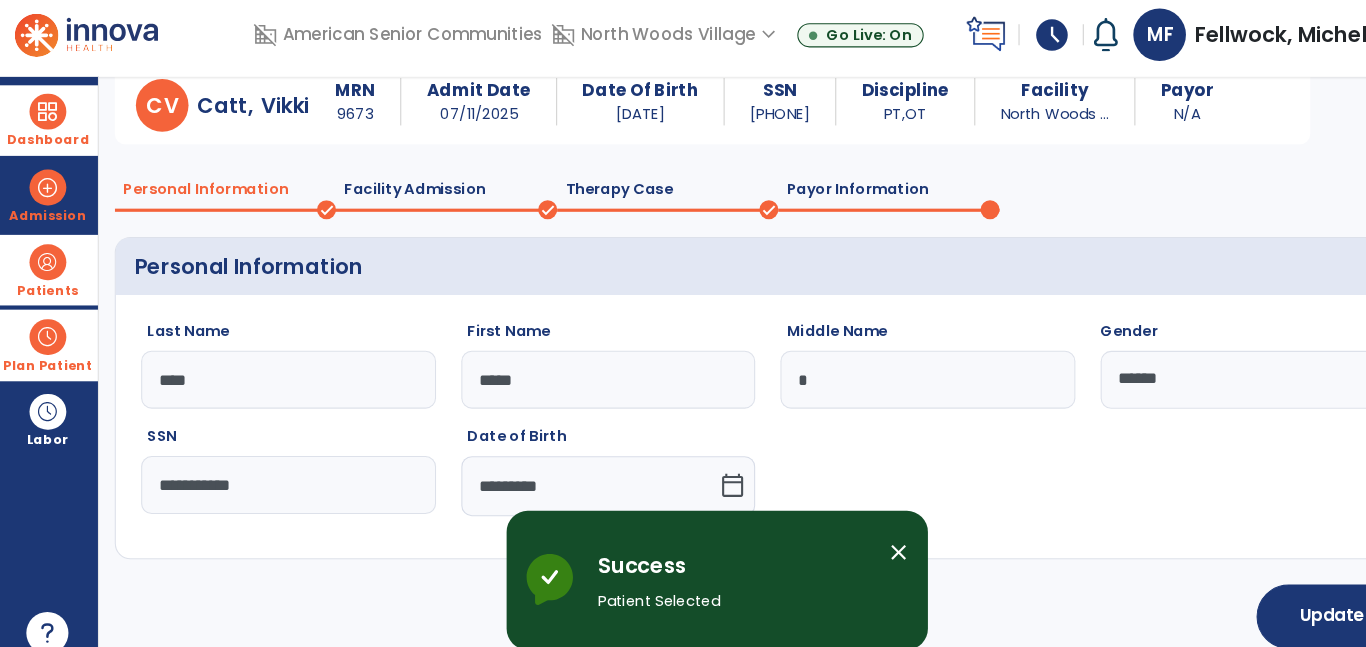 scroll, scrollTop: 78, scrollLeft: 0, axis: vertical 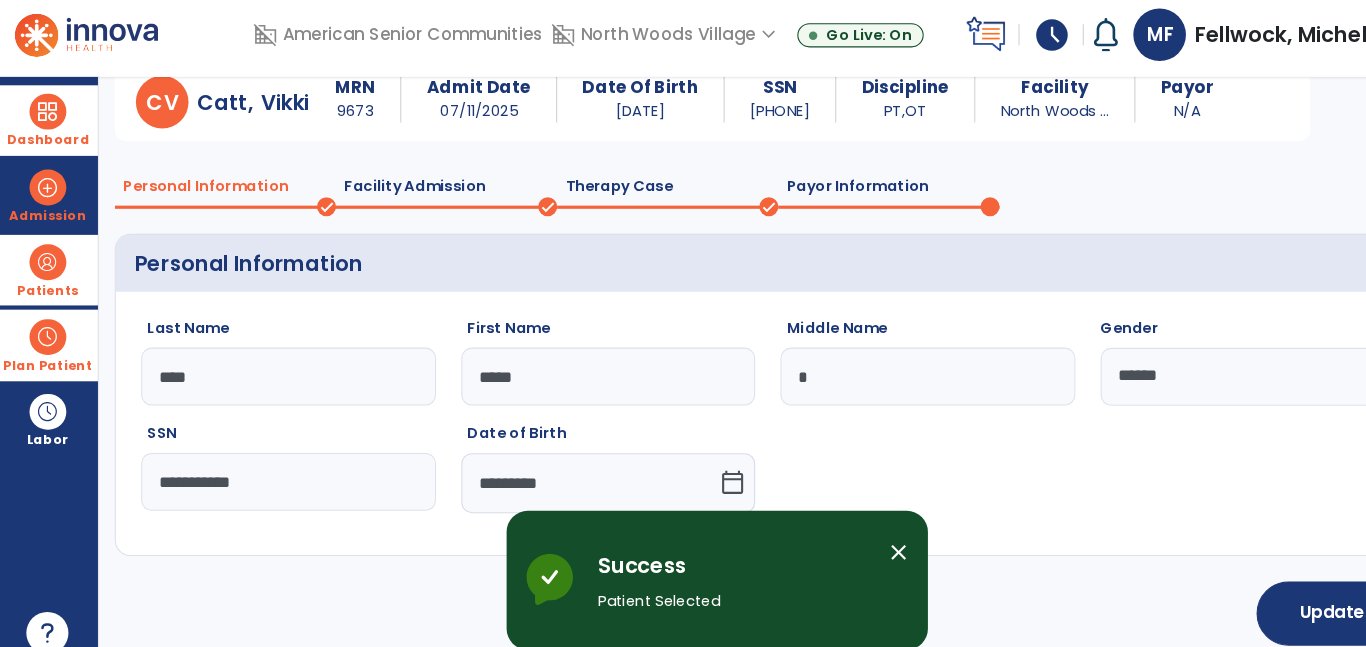 click on "Facility Admission" 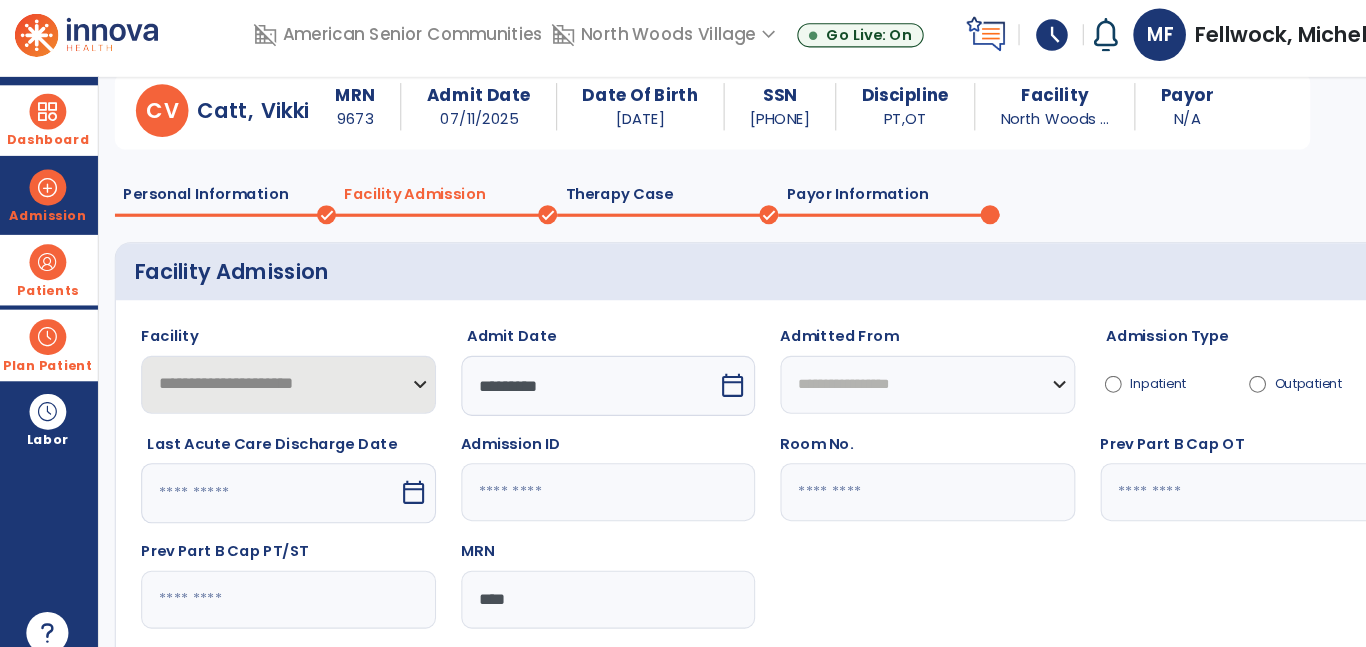 scroll, scrollTop: 50, scrollLeft: 0, axis: vertical 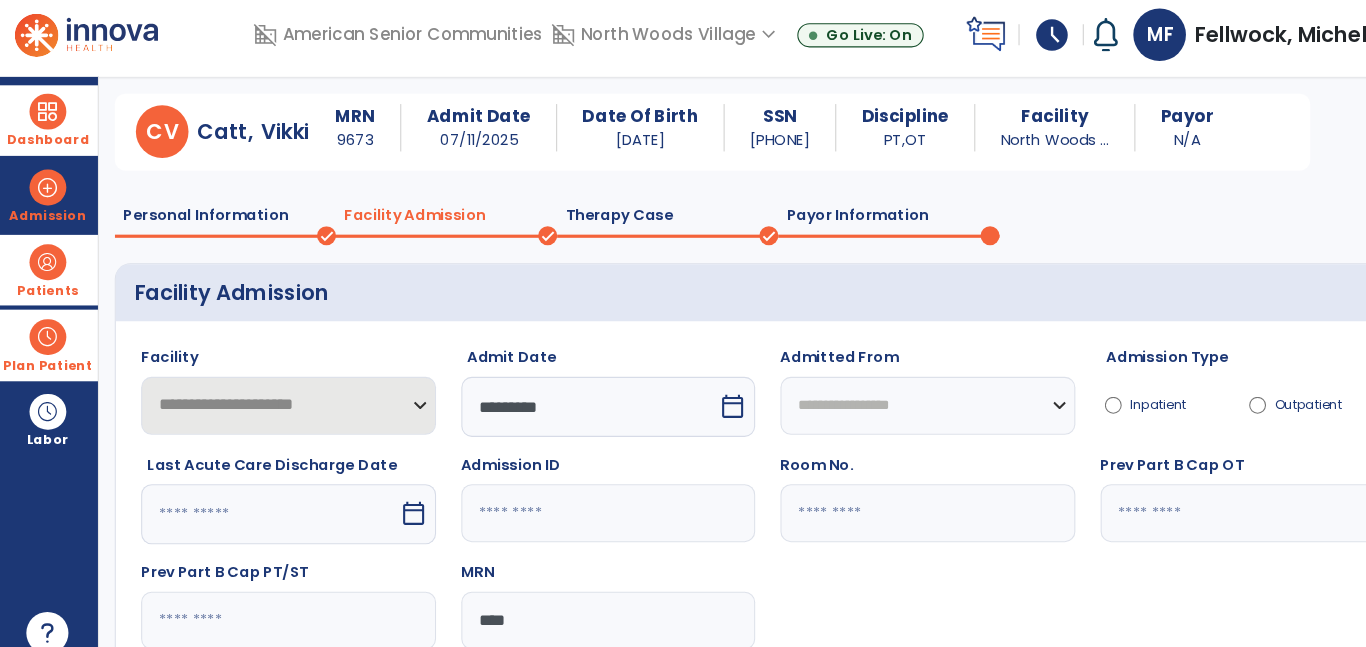 click on "Therapy Case" 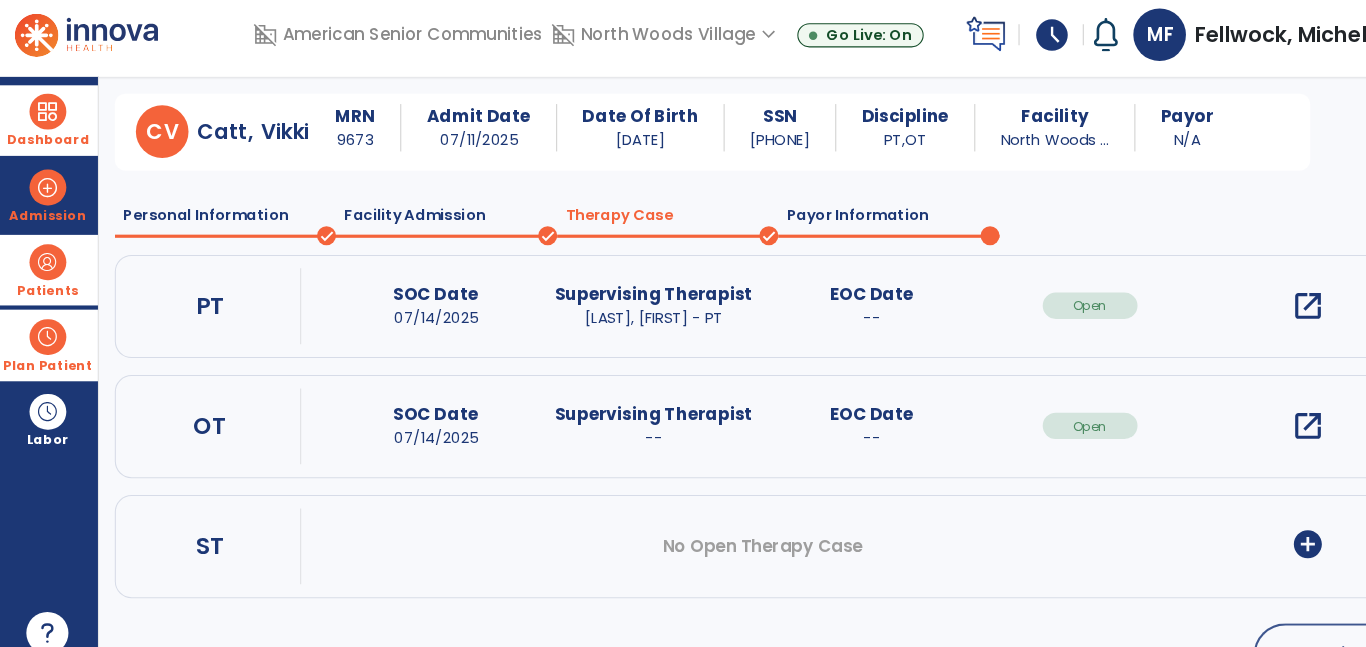 click on "open_in_new" at bounding box center [1244, 415] 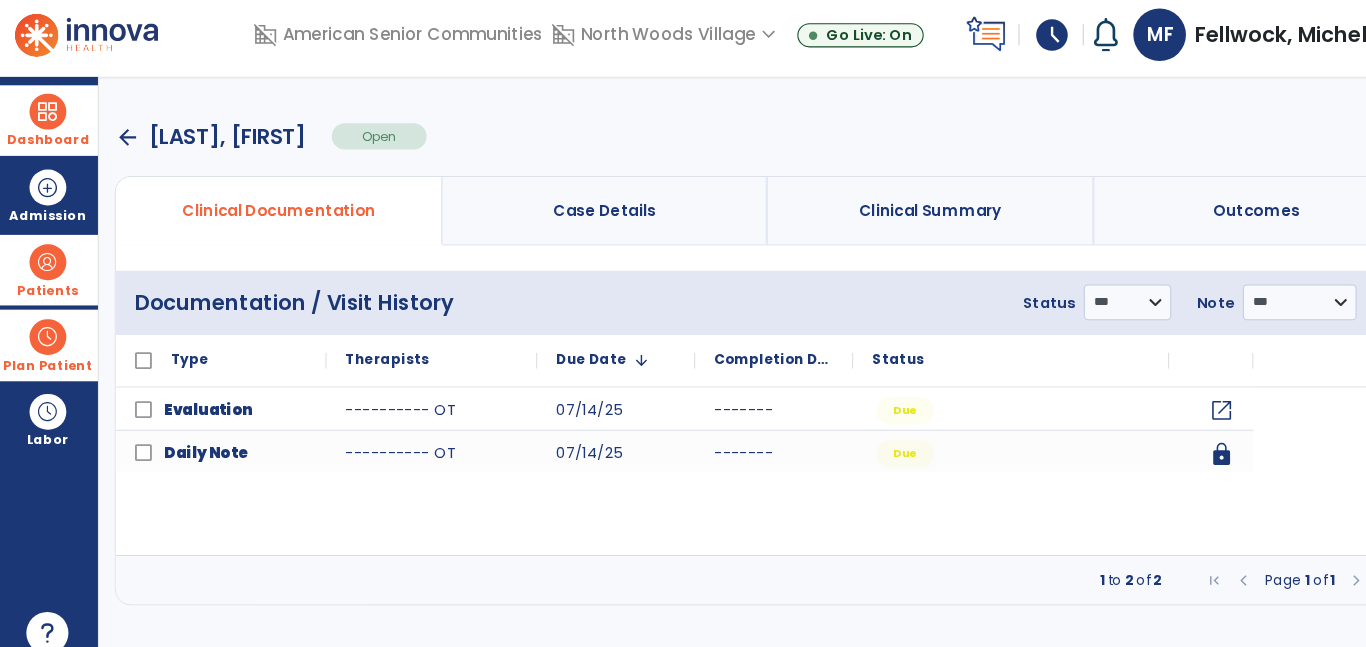 scroll, scrollTop: 0, scrollLeft: 0, axis: both 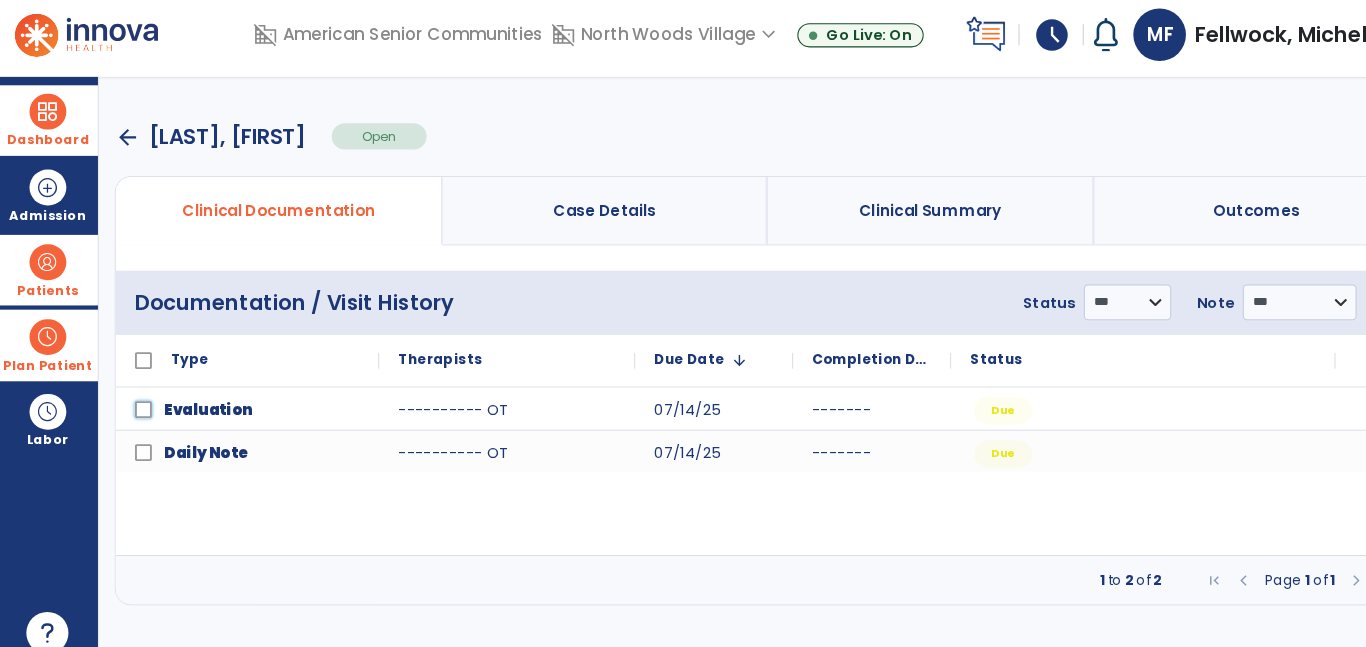 click on "Evaluation" 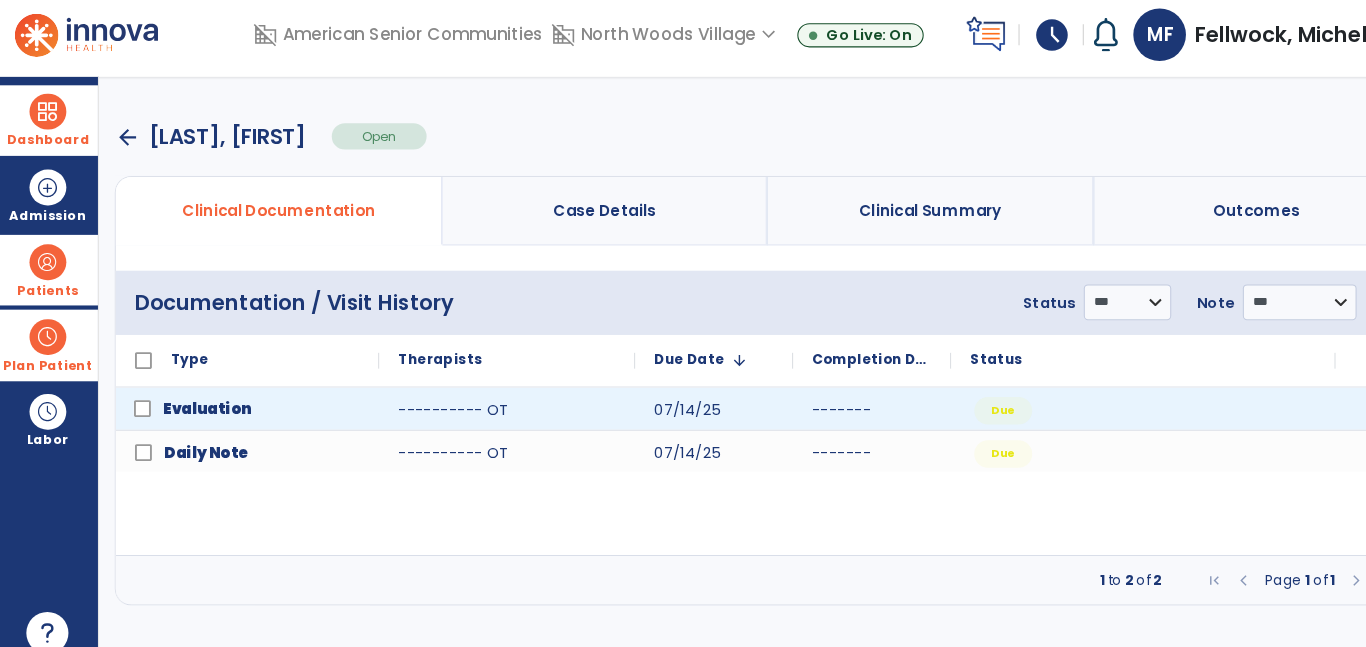 click on "Clinical Documentation" at bounding box center (267, 210) 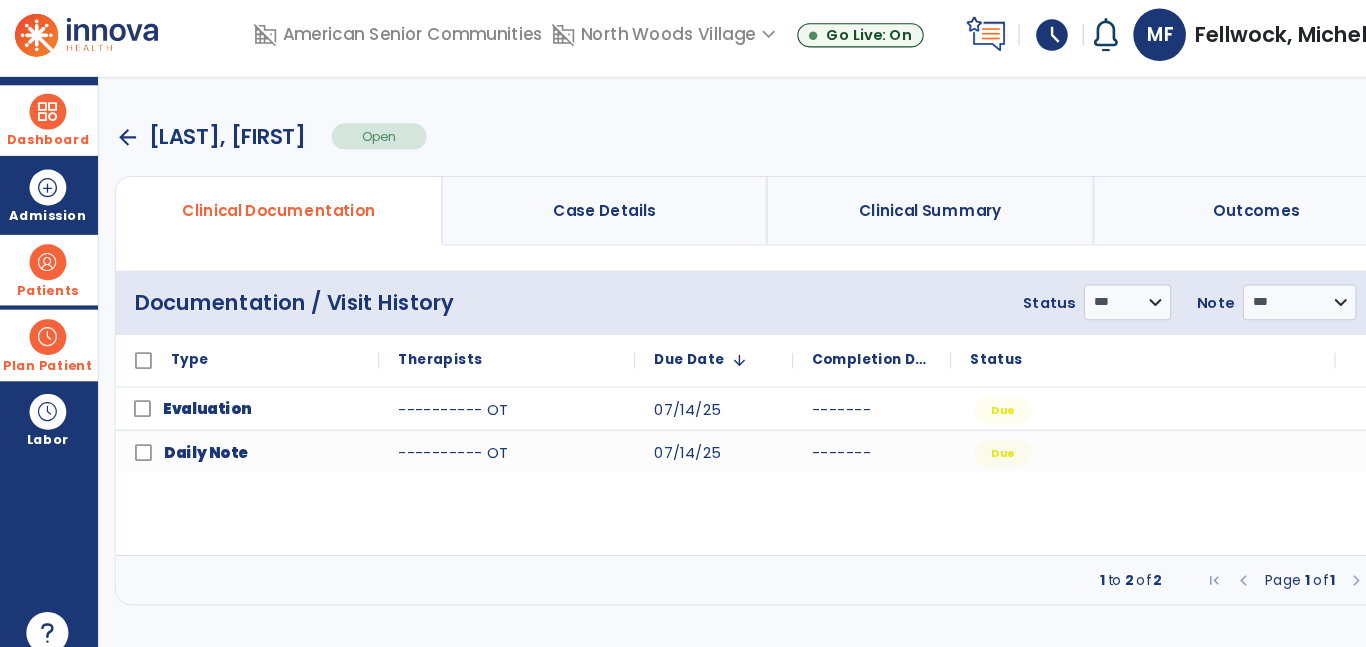 click on "Case Details" at bounding box center (575, 210) 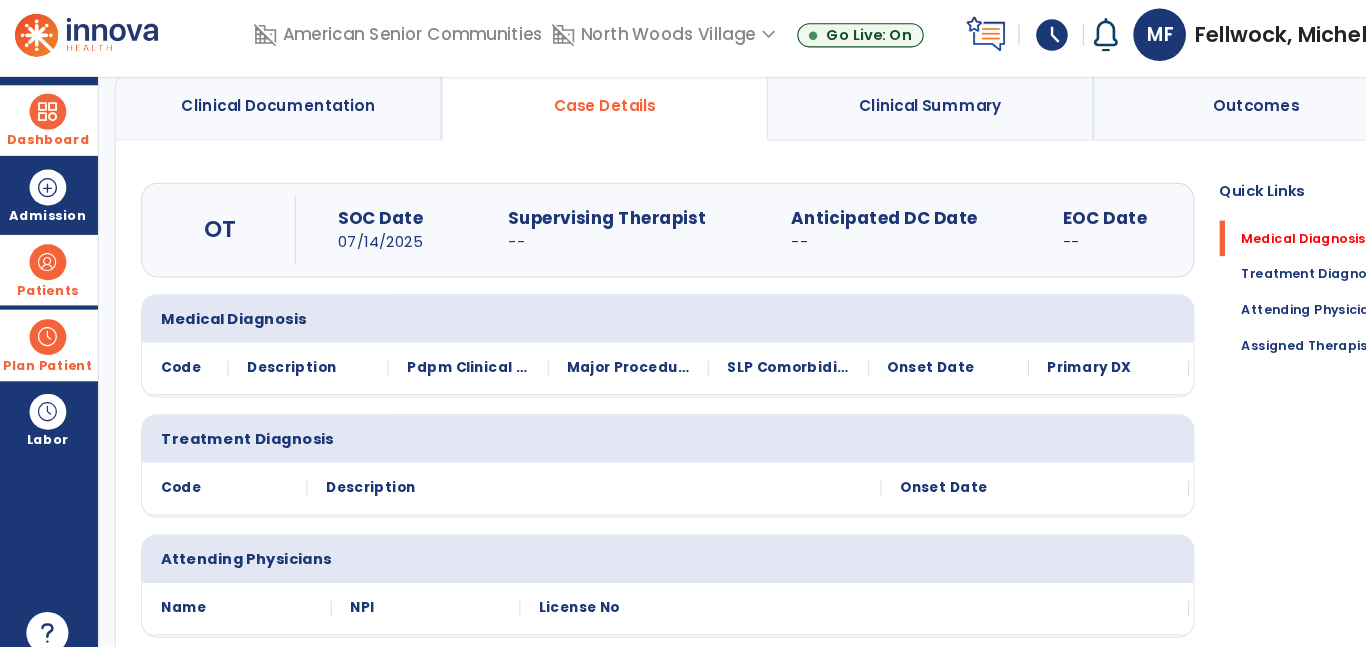 scroll, scrollTop: 0, scrollLeft: 0, axis: both 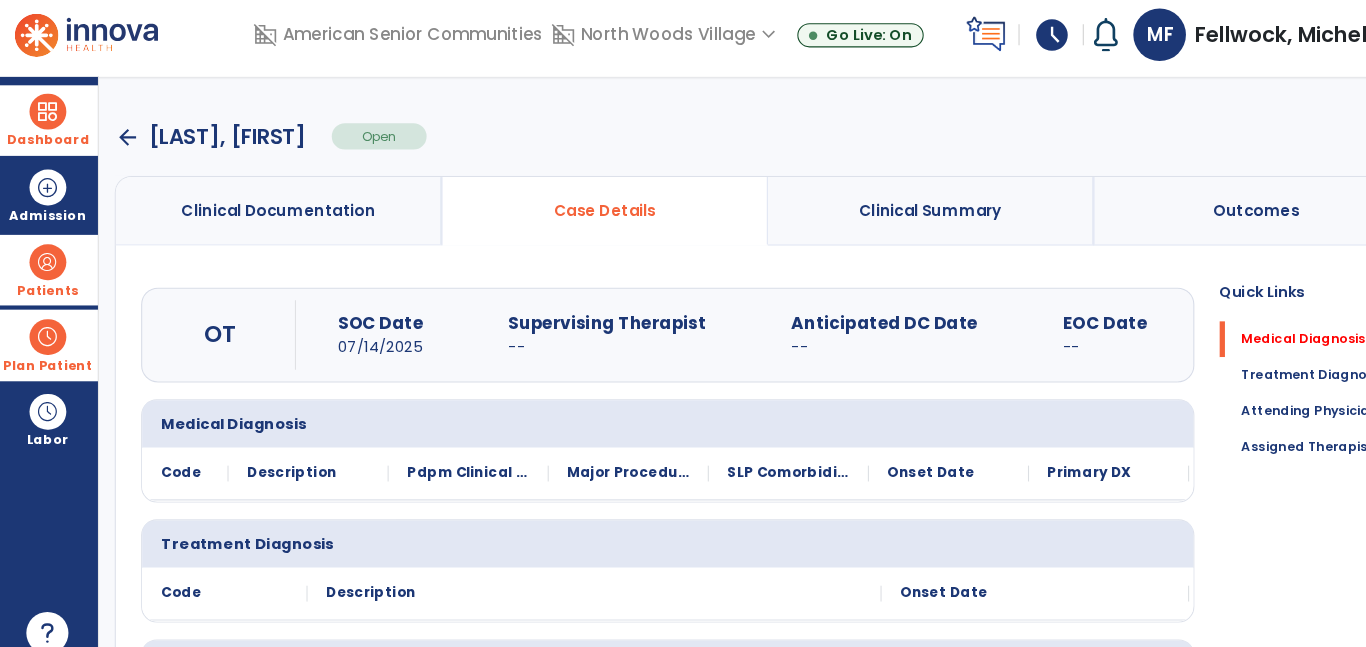 click on "Clinical Summary" at bounding box center (885, 210) 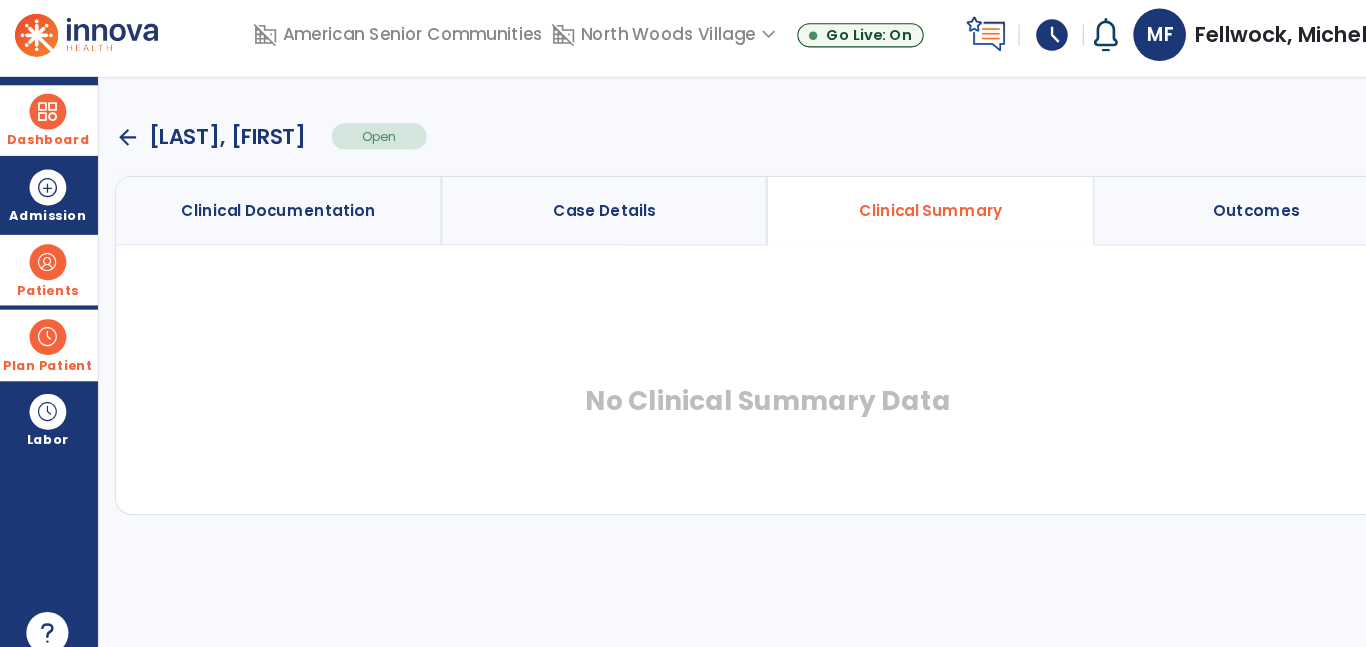 click on "arrow_back" at bounding box center (123, 140) 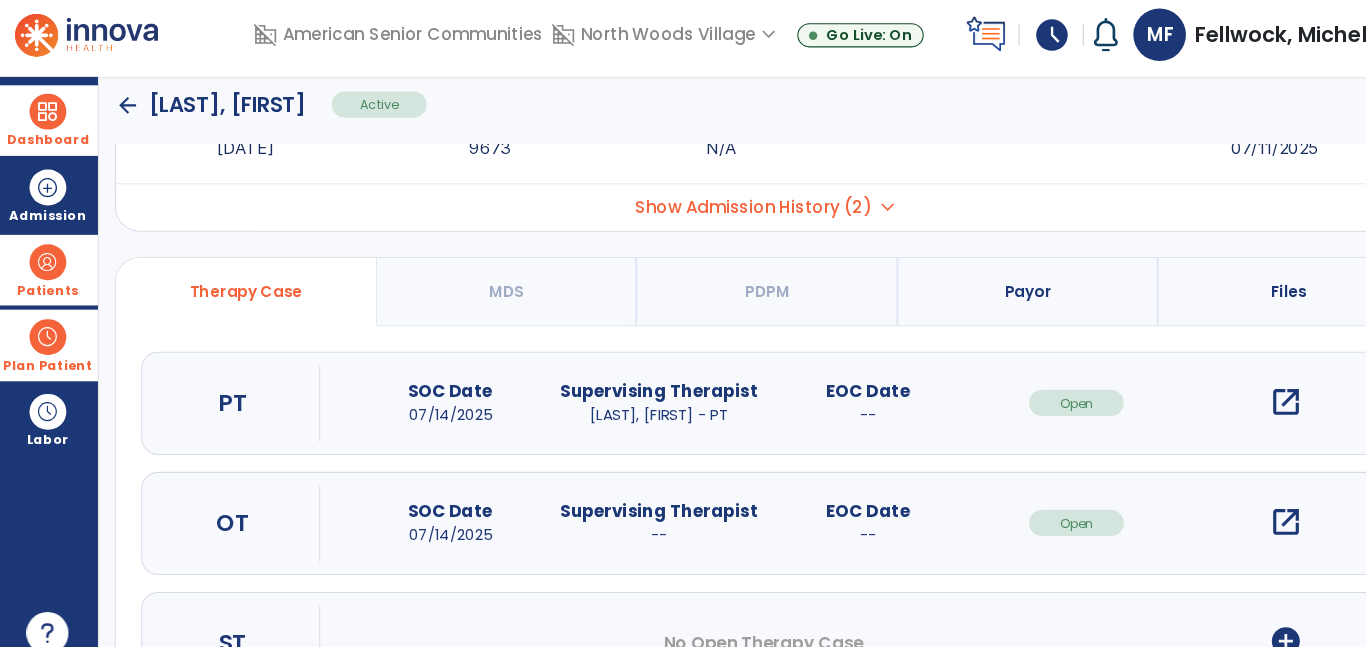 scroll, scrollTop: 86, scrollLeft: 0, axis: vertical 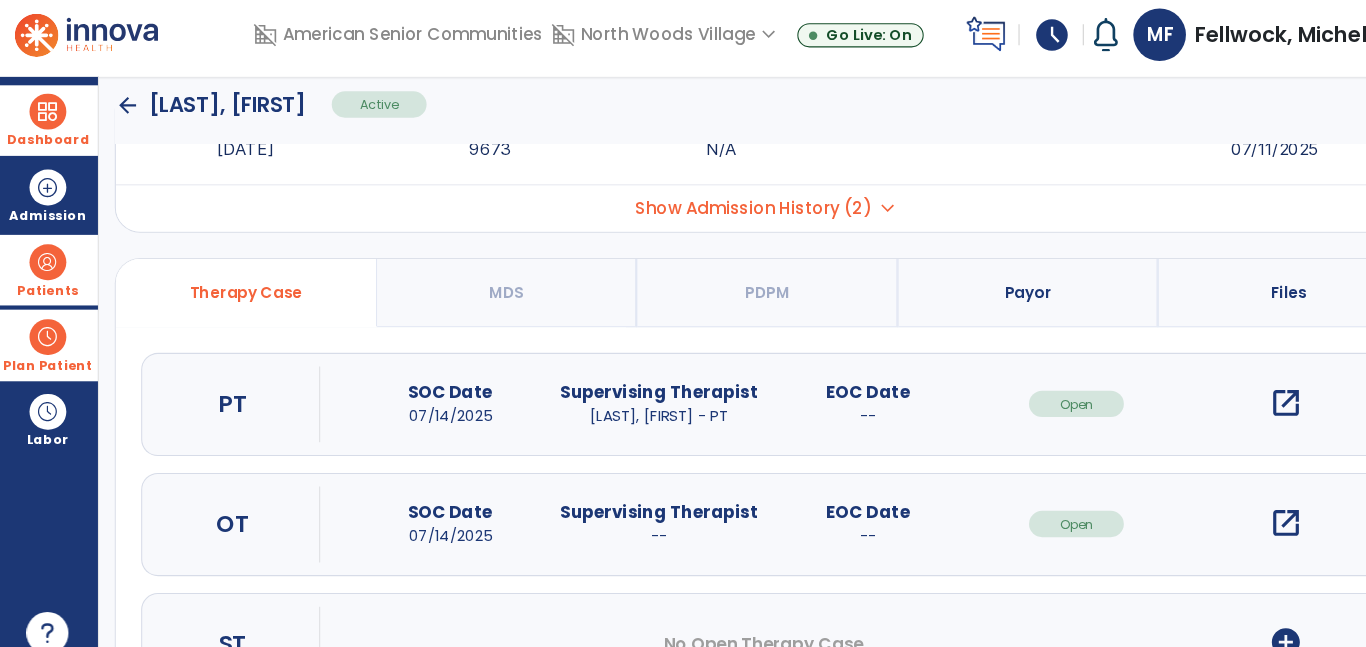 click on "open_in_new" at bounding box center [1223, 507] 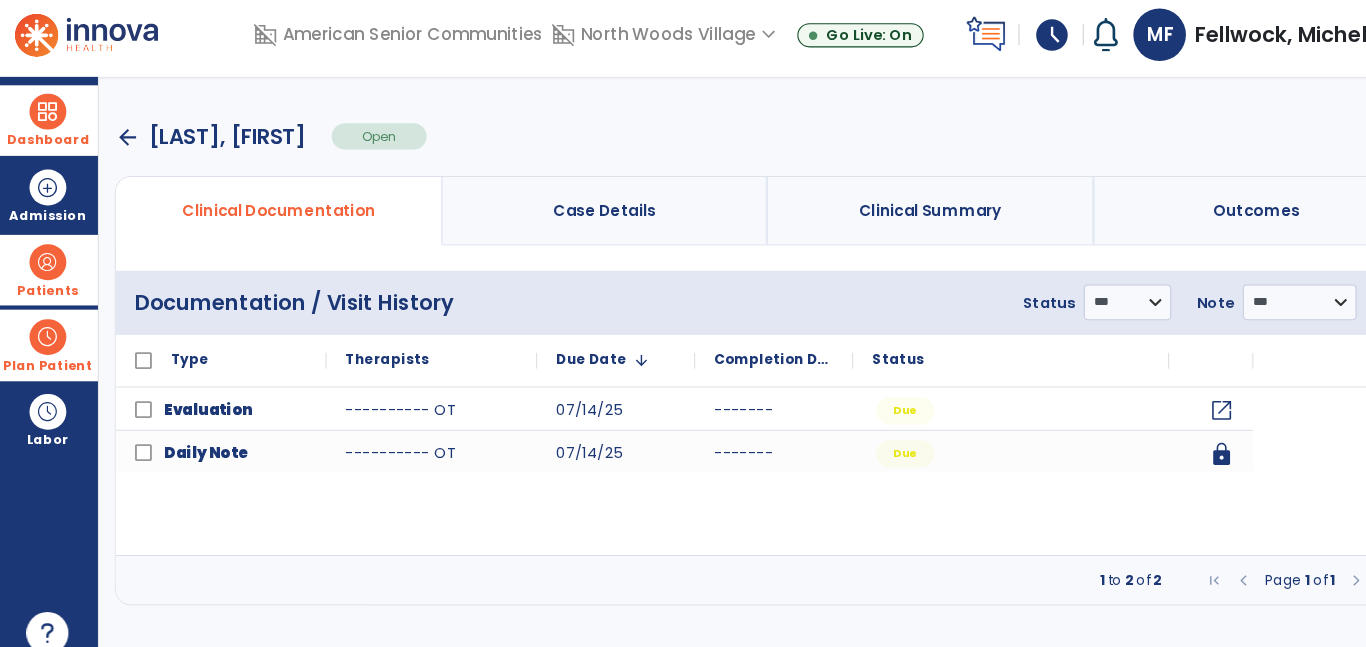 scroll, scrollTop: 0, scrollLeft: 0, axis: both 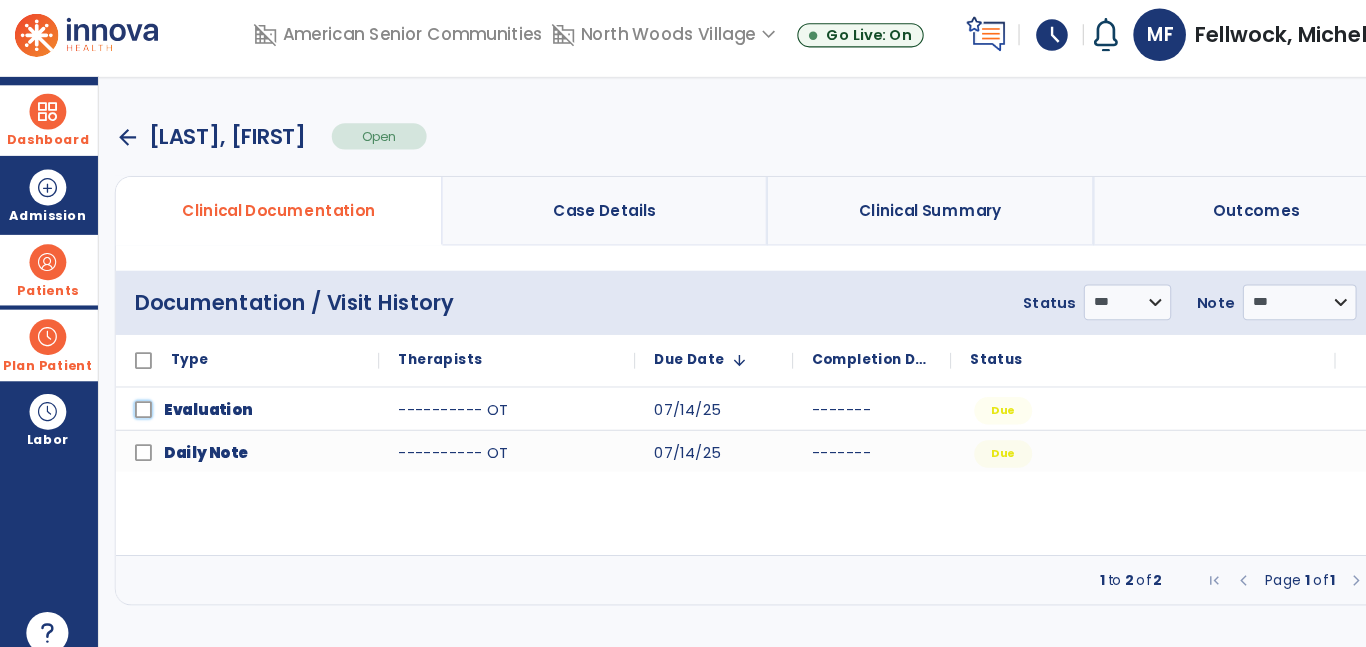 click on "Evaluation" 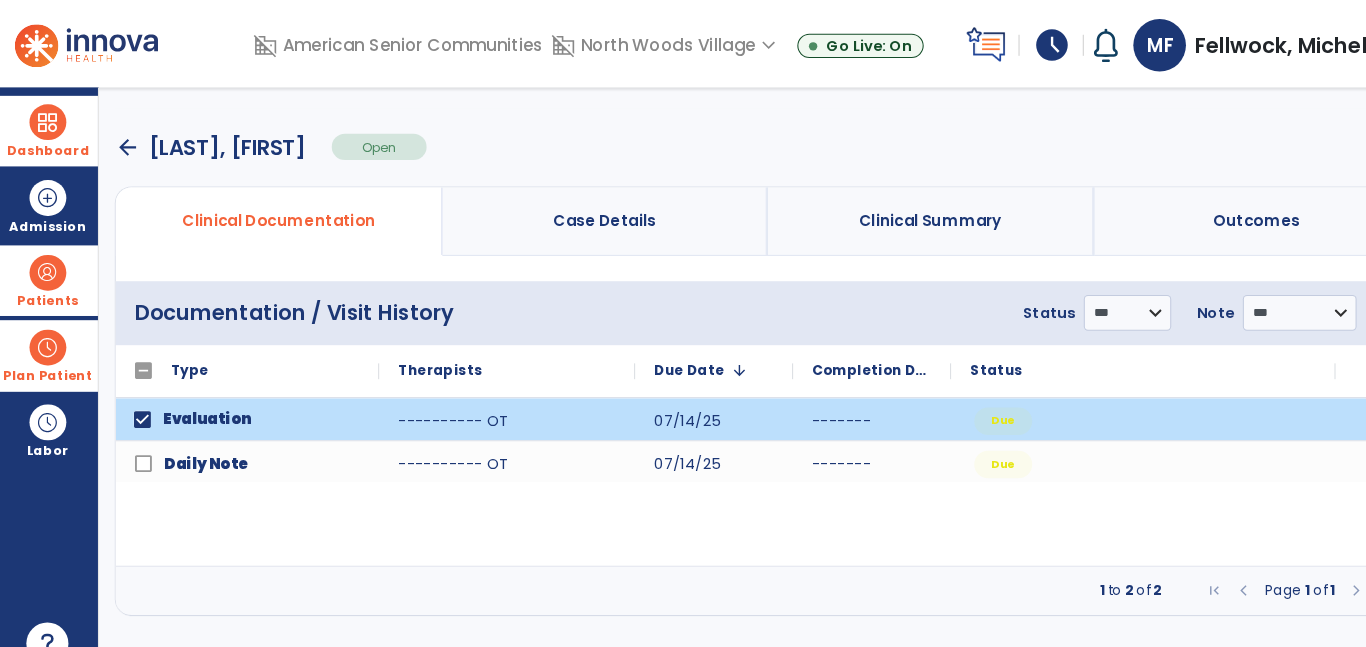click on "Case Details" at bounding box center (575, 210) 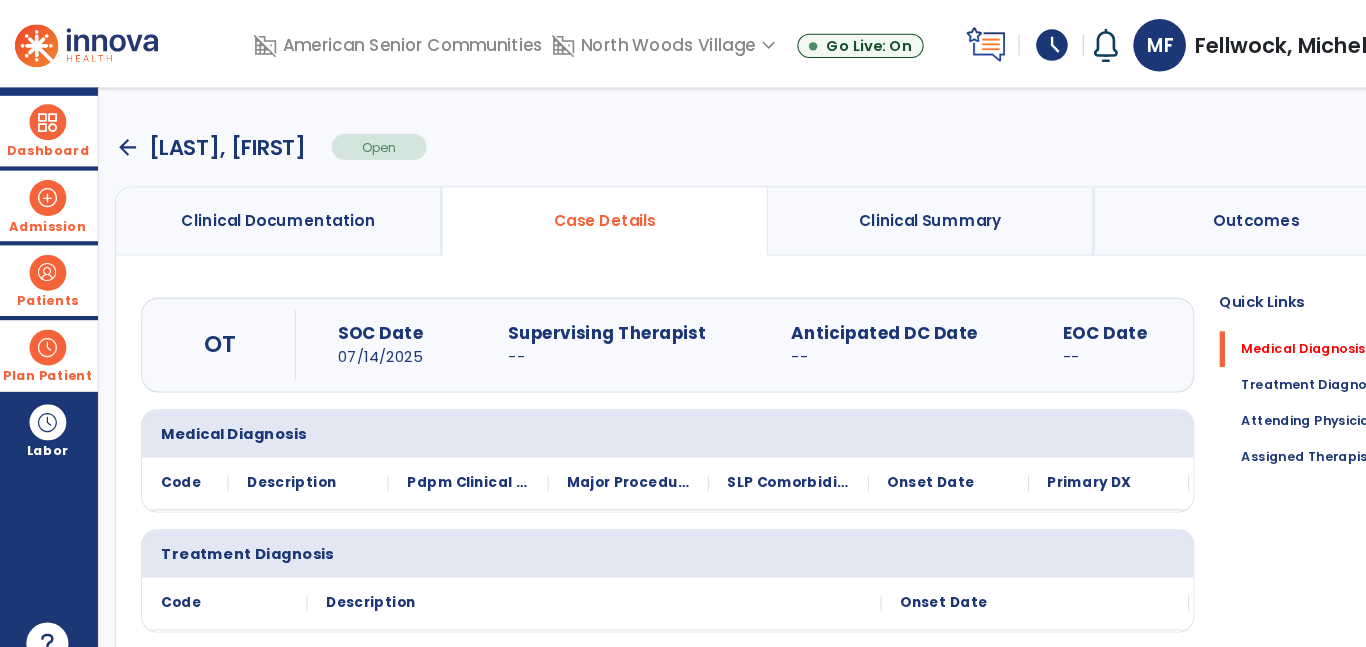 click at bounding box center (47, 188) 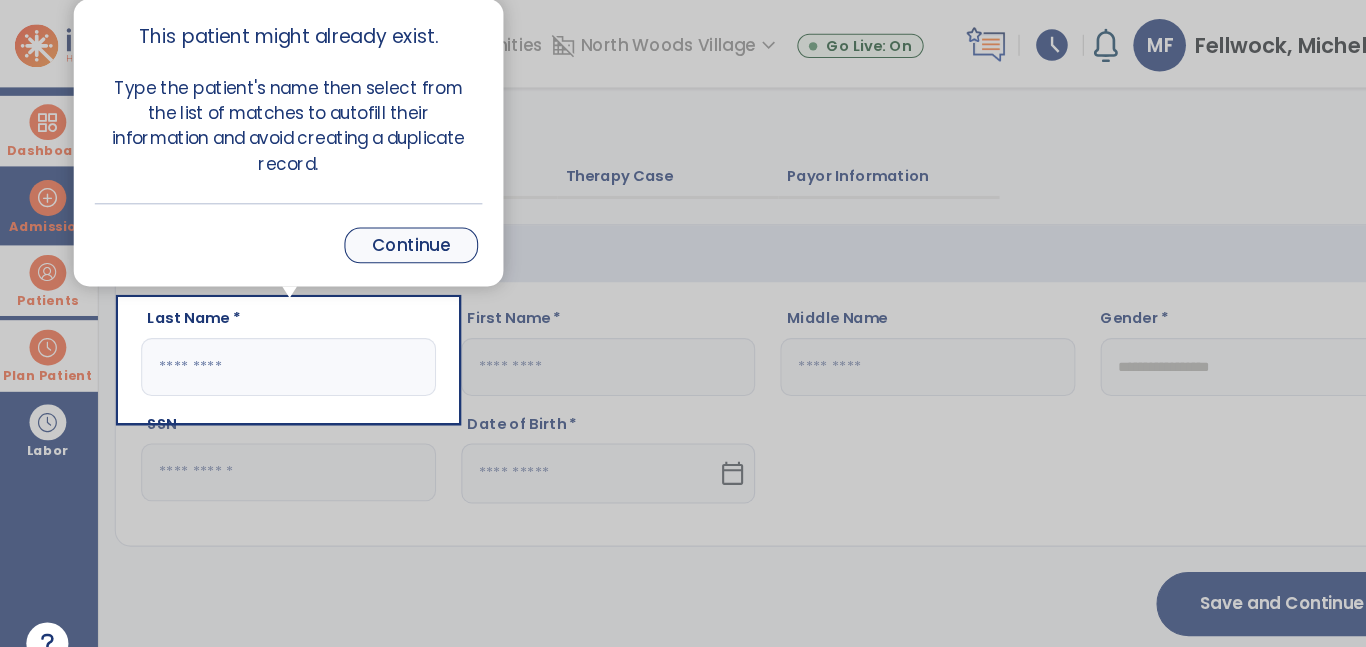 click on "Continue" at bounding box center (392, 233) 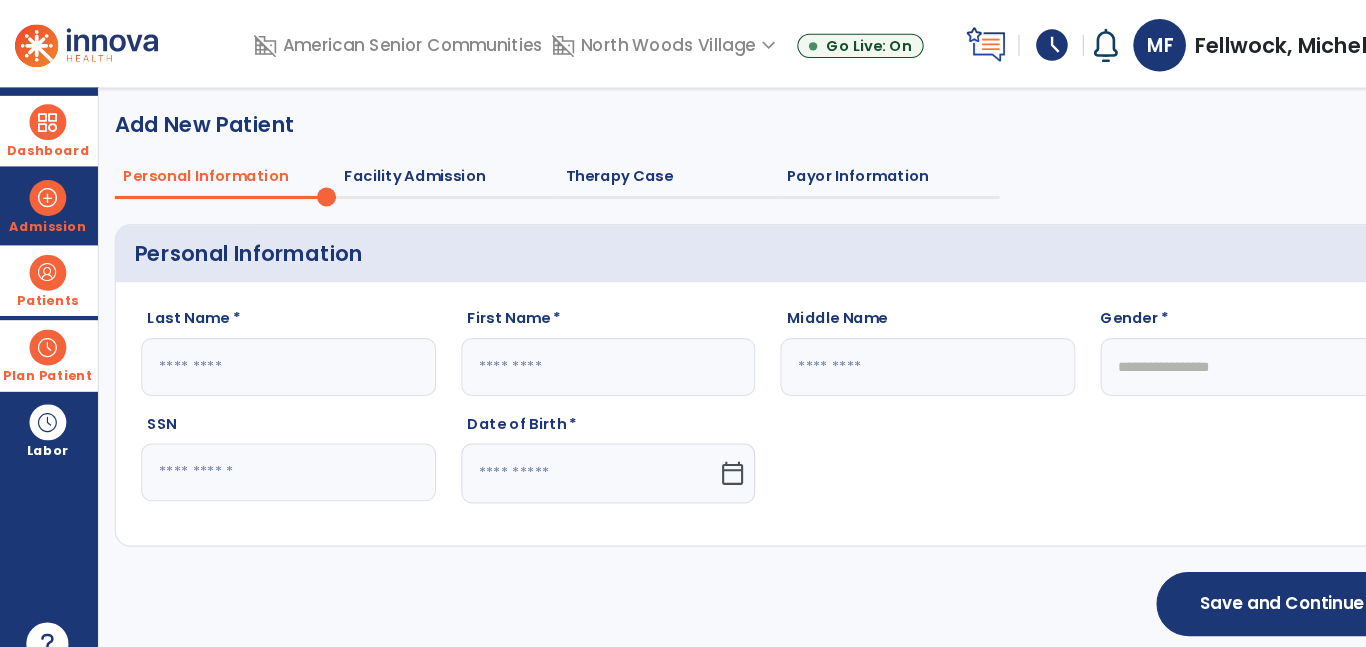 click 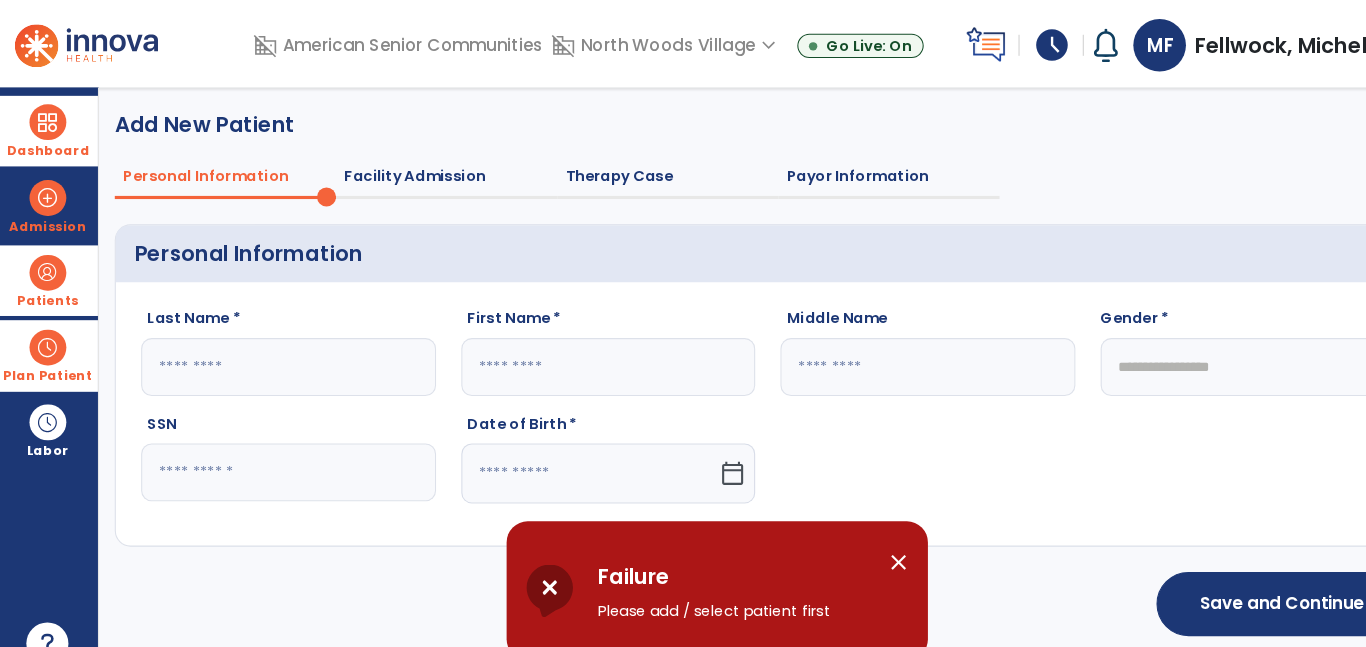 click on "Facility Admission" 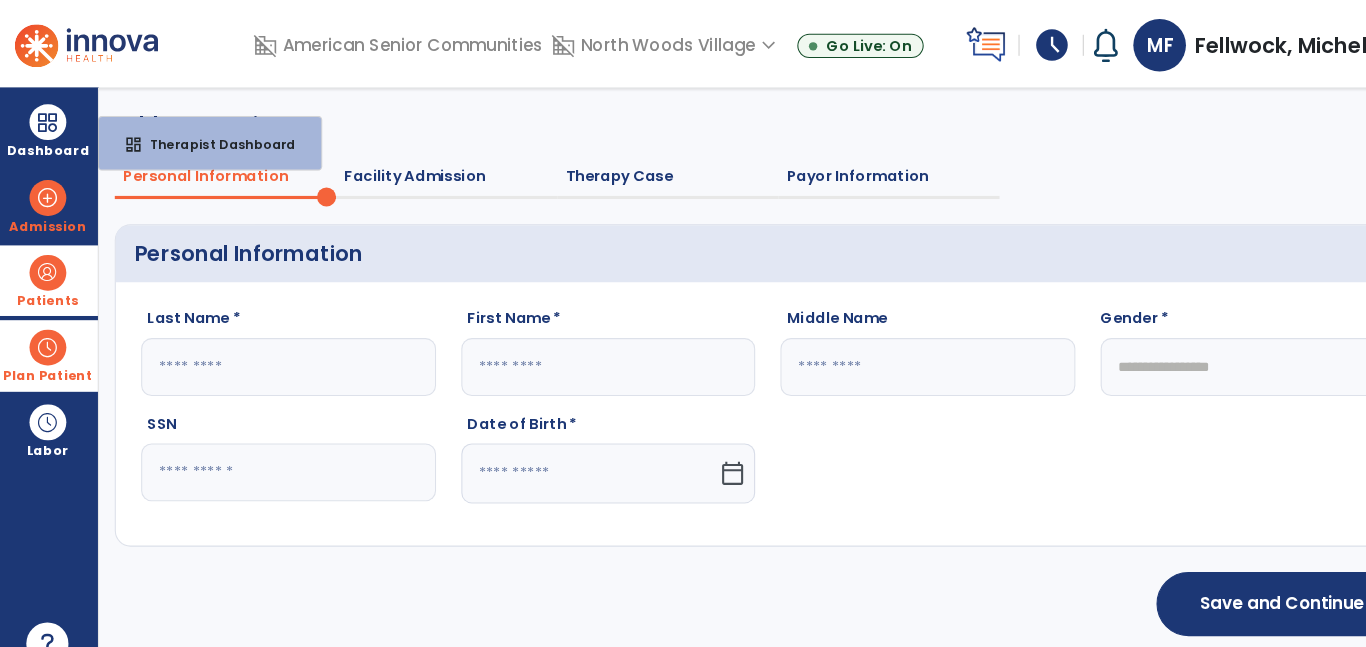click on "Patients" at bounding box center (47, 266) 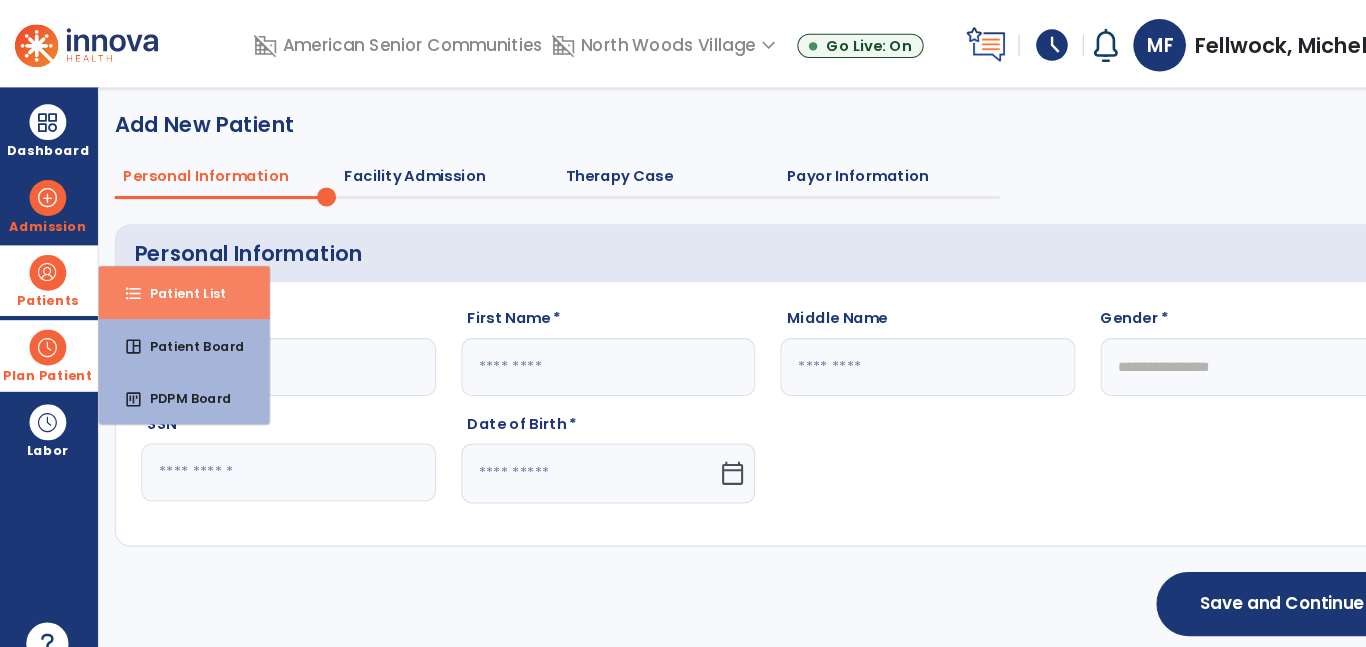 click on "Patient List" at bounding box center (172, 278) 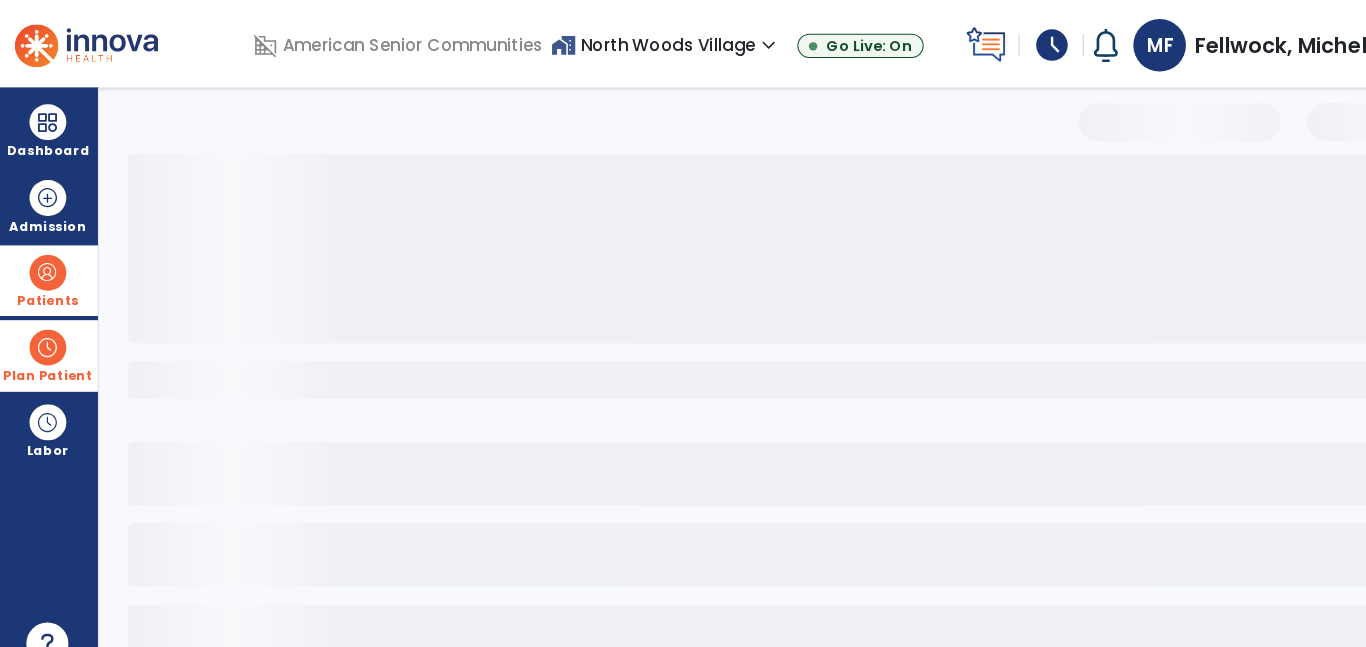 select on "***" 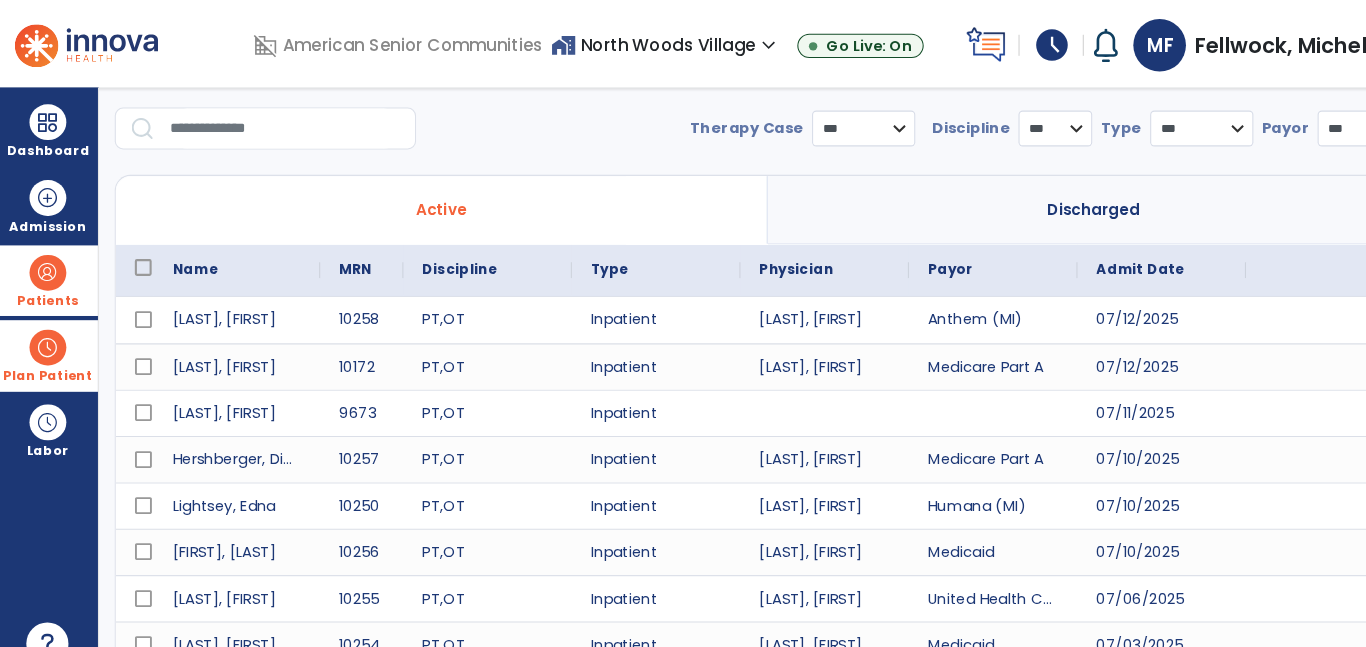 scroll, scrollTop: 0, scrollLeft: 0, axis: both 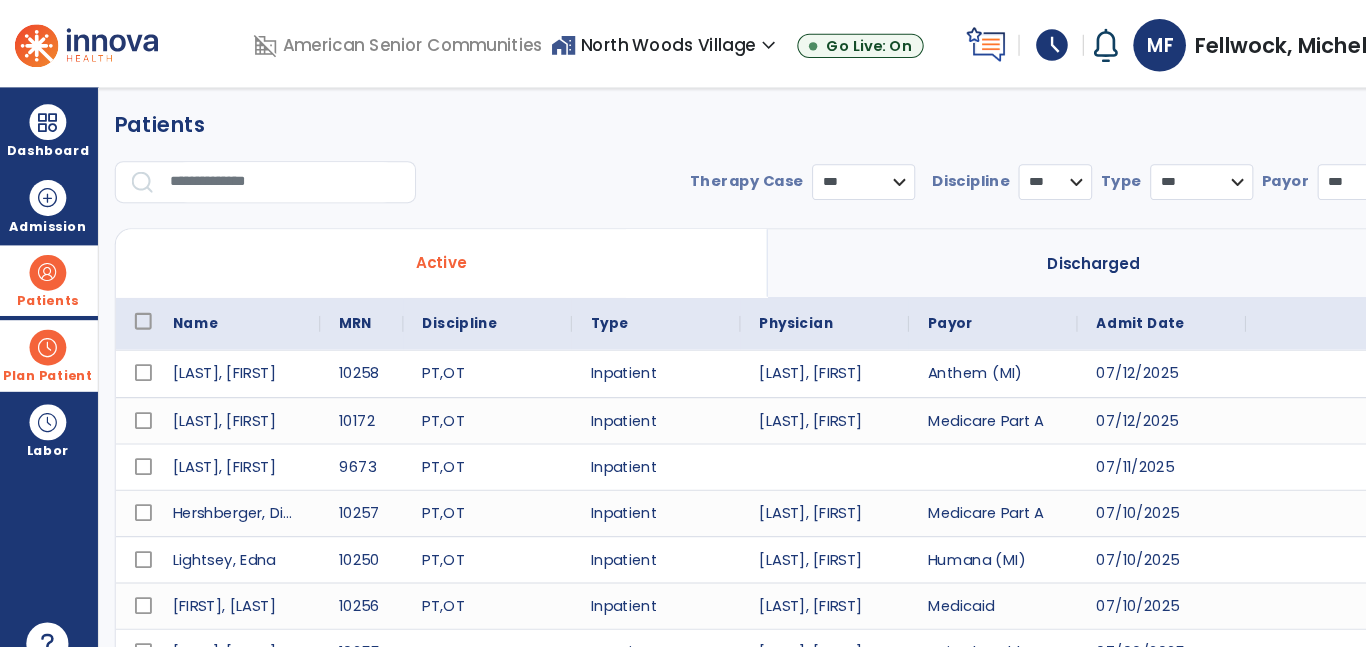 click at bounding box center (273, 173) 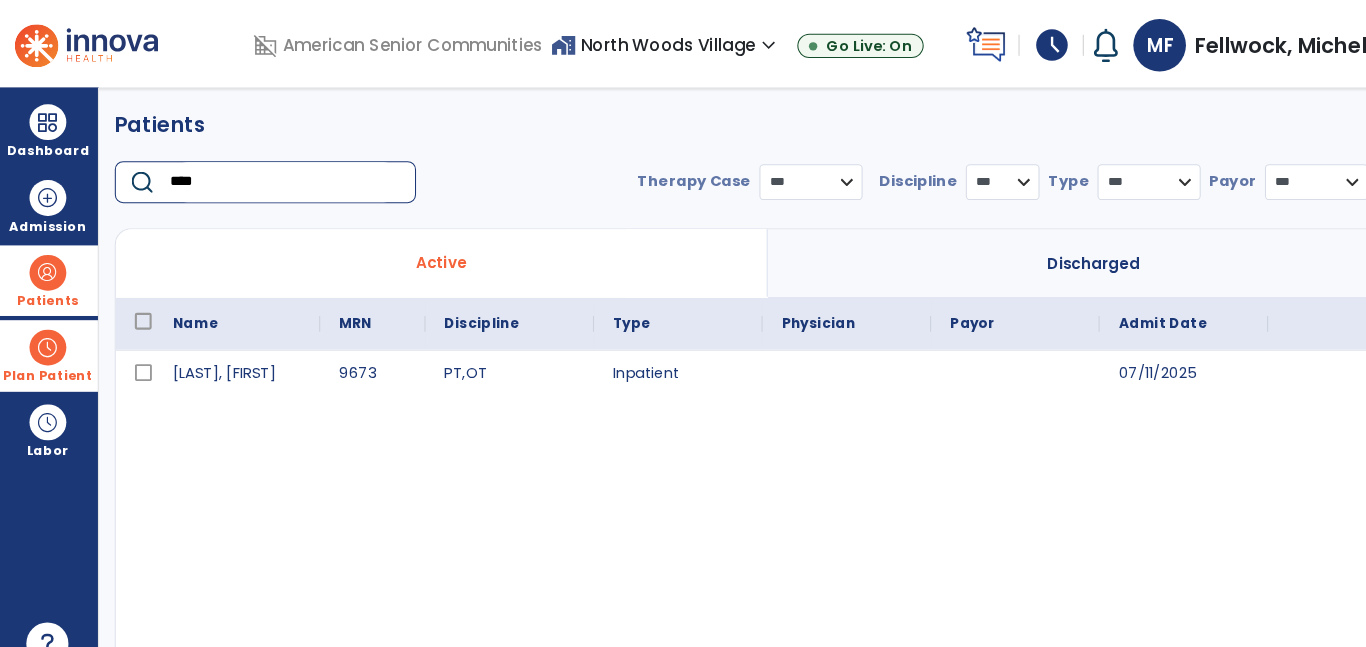 type on "****" 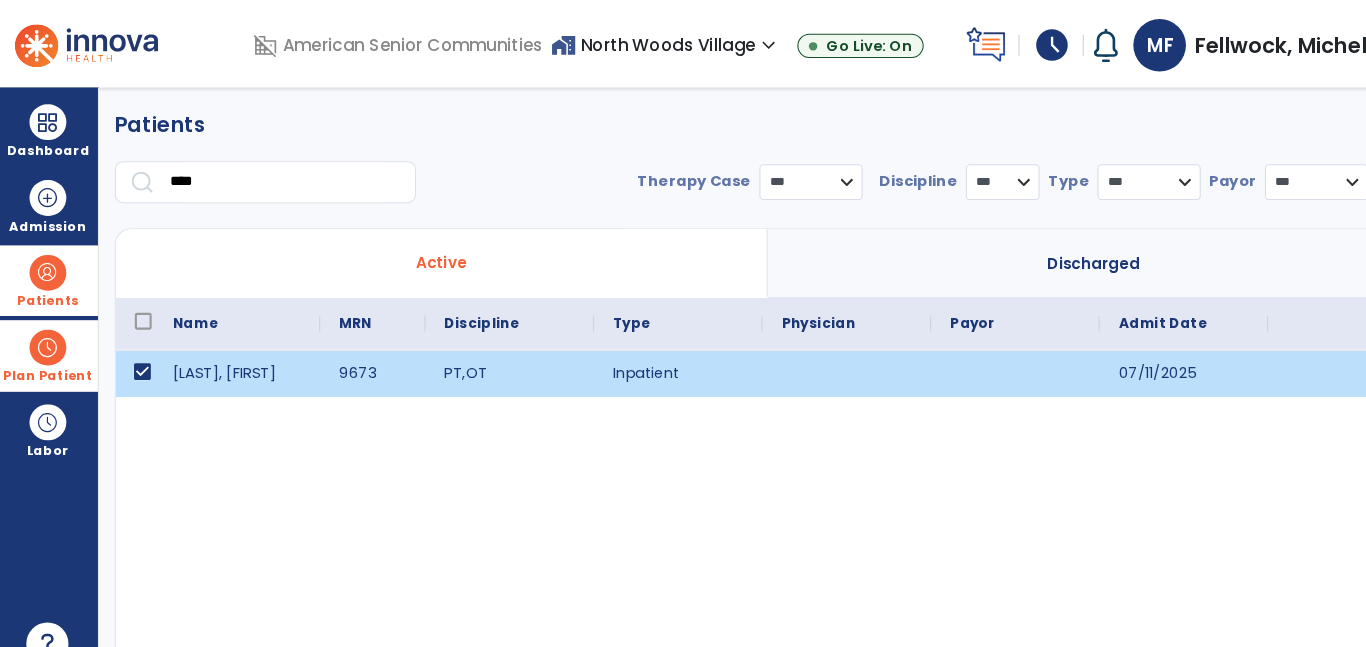 click on "Patients" at bounding box center [47, 266] 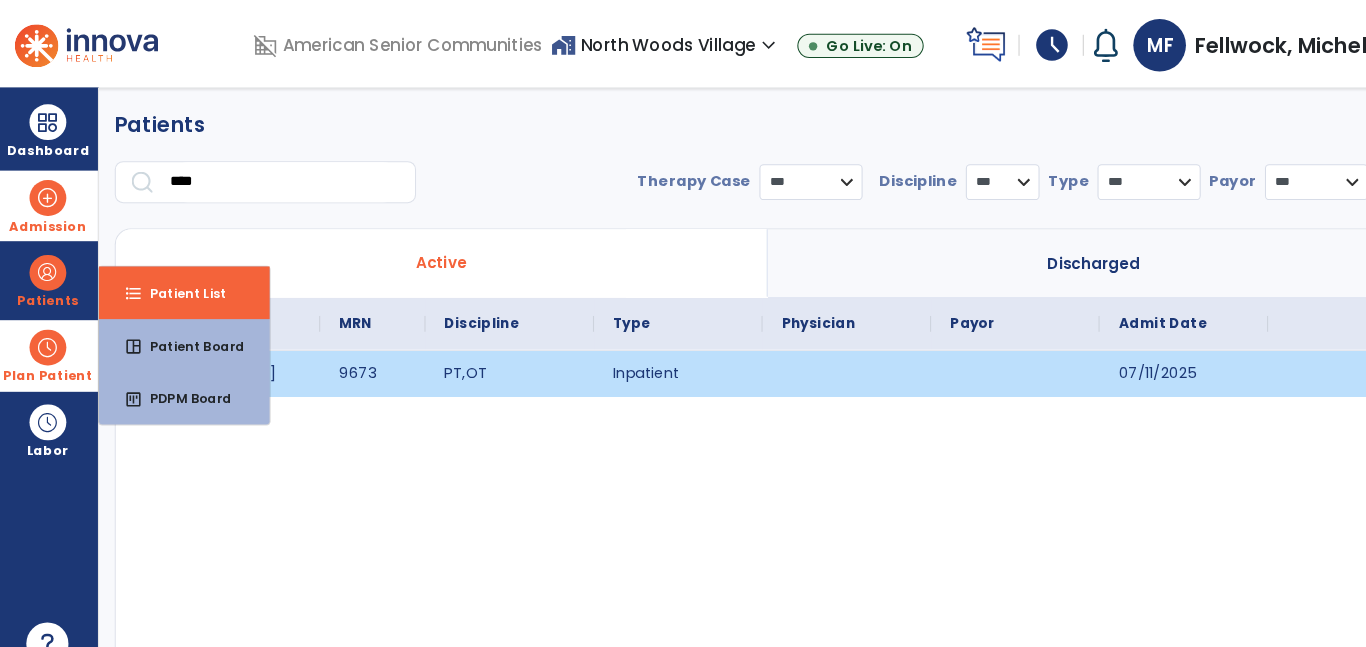 click on "Admission" at bounding box center [47, 195] 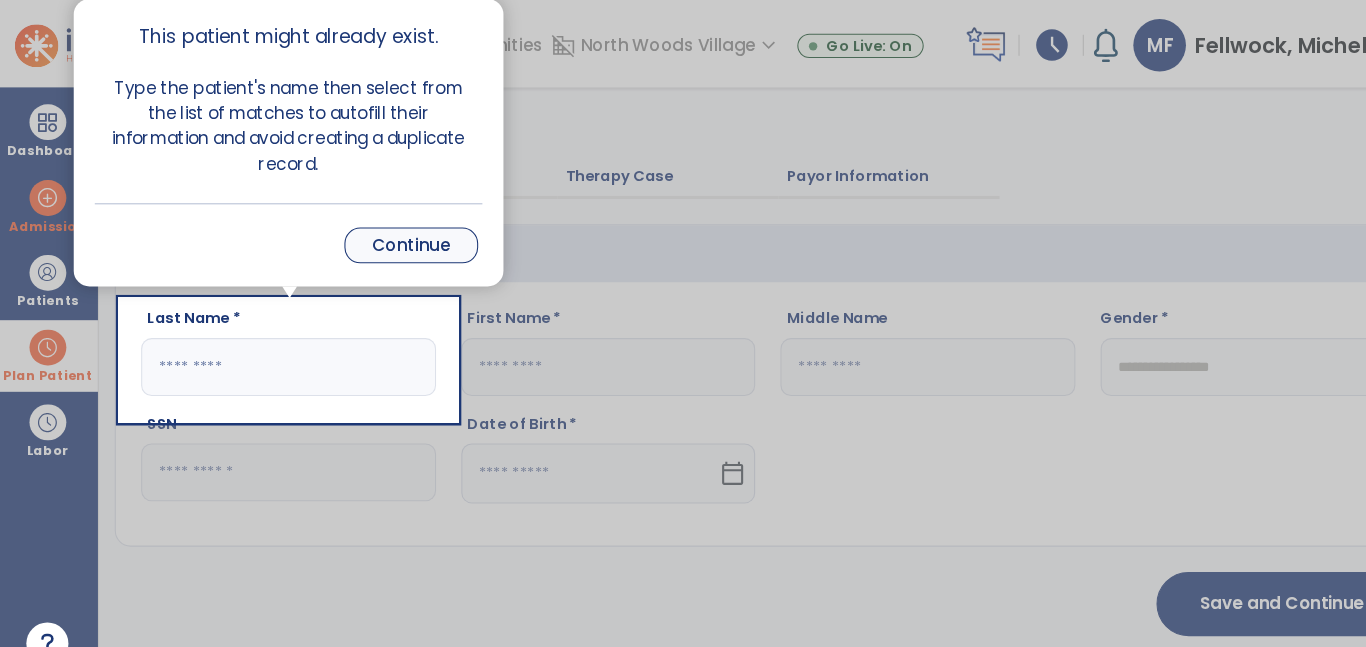 click on "Continue" at bounding box center [392, 233] 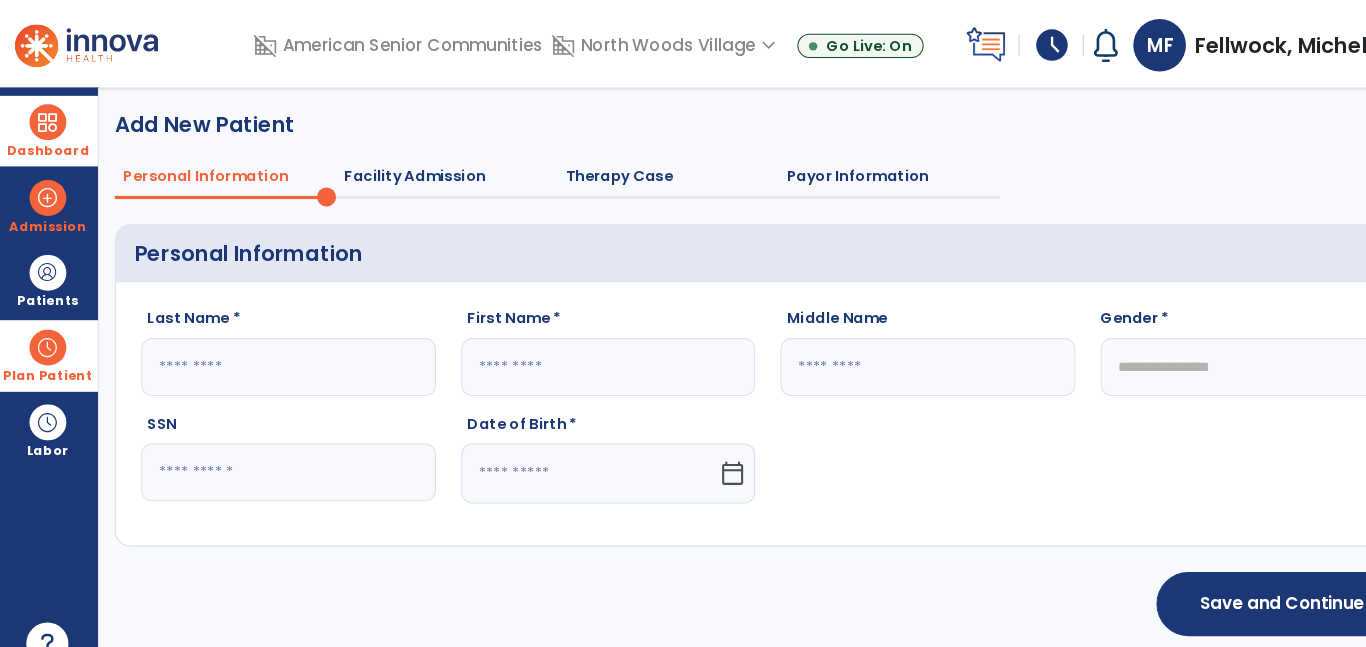 click at bounding box center (47, 116) 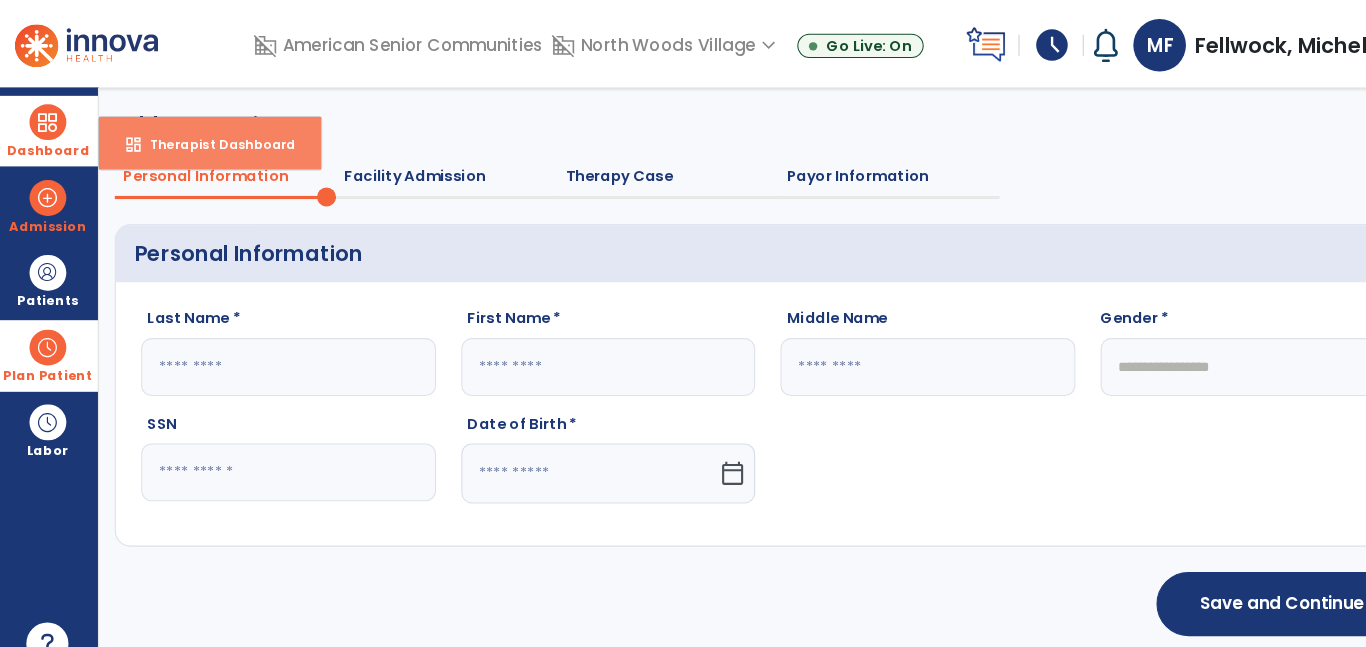 click on "Therapist Dashboard" at bounding box center [205, 136] 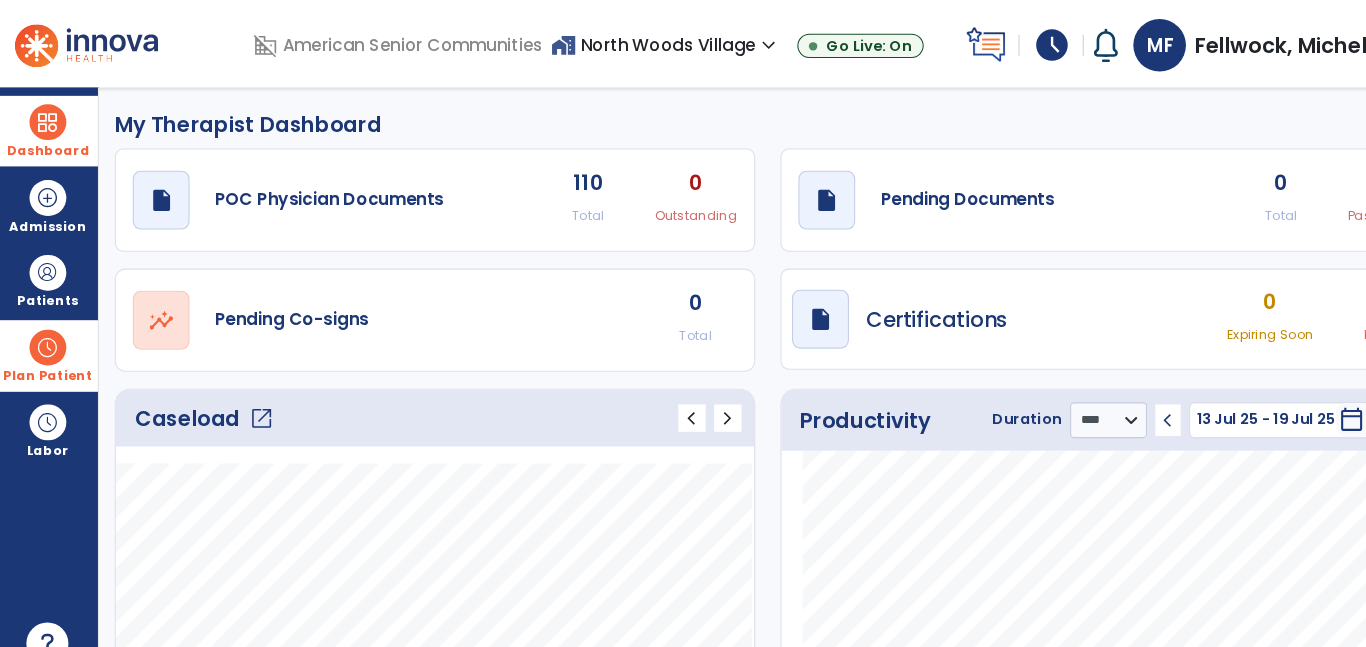 click on "open_in_new" 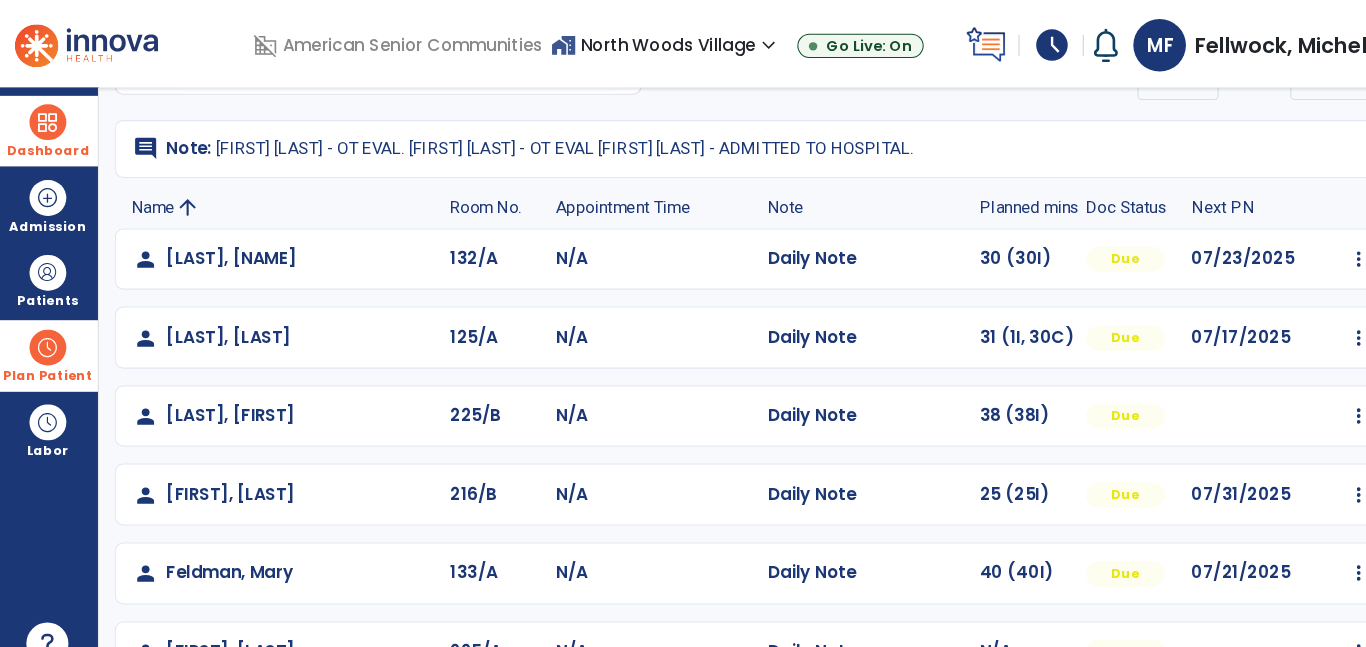 scroll, scrollTop: 0, scrollLeft: 0, axis: both 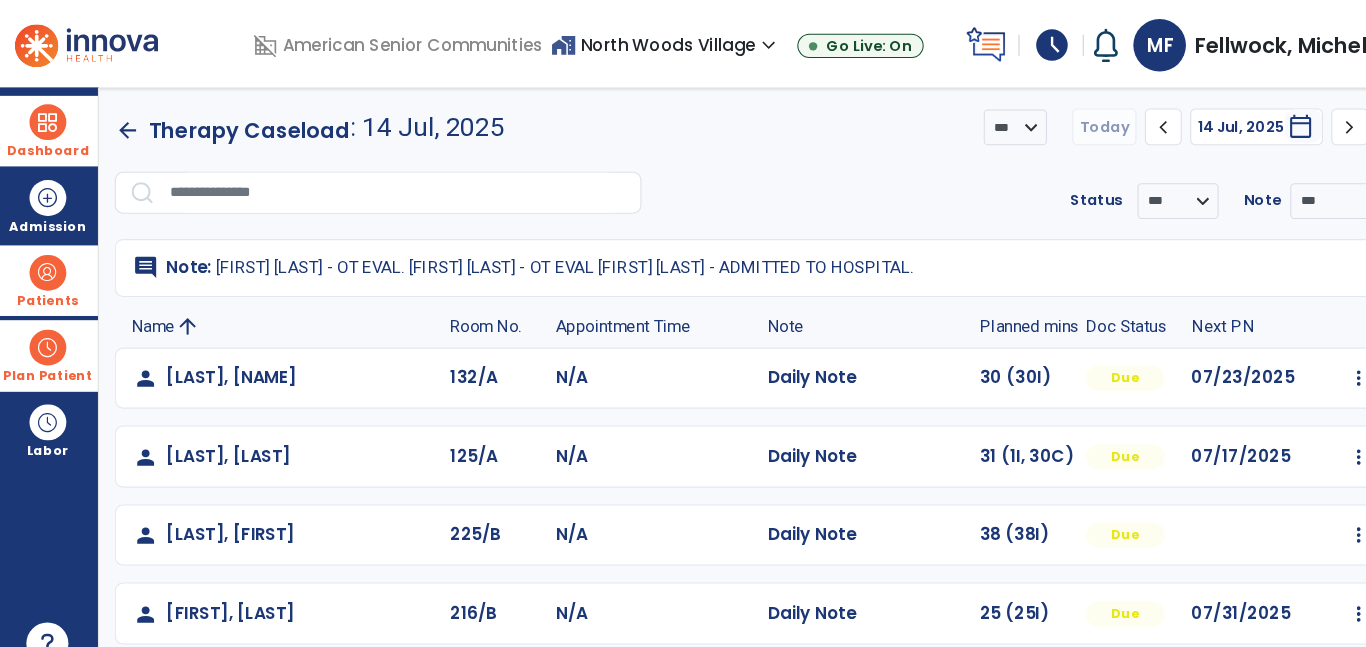 click at bounding box center (47, 259) 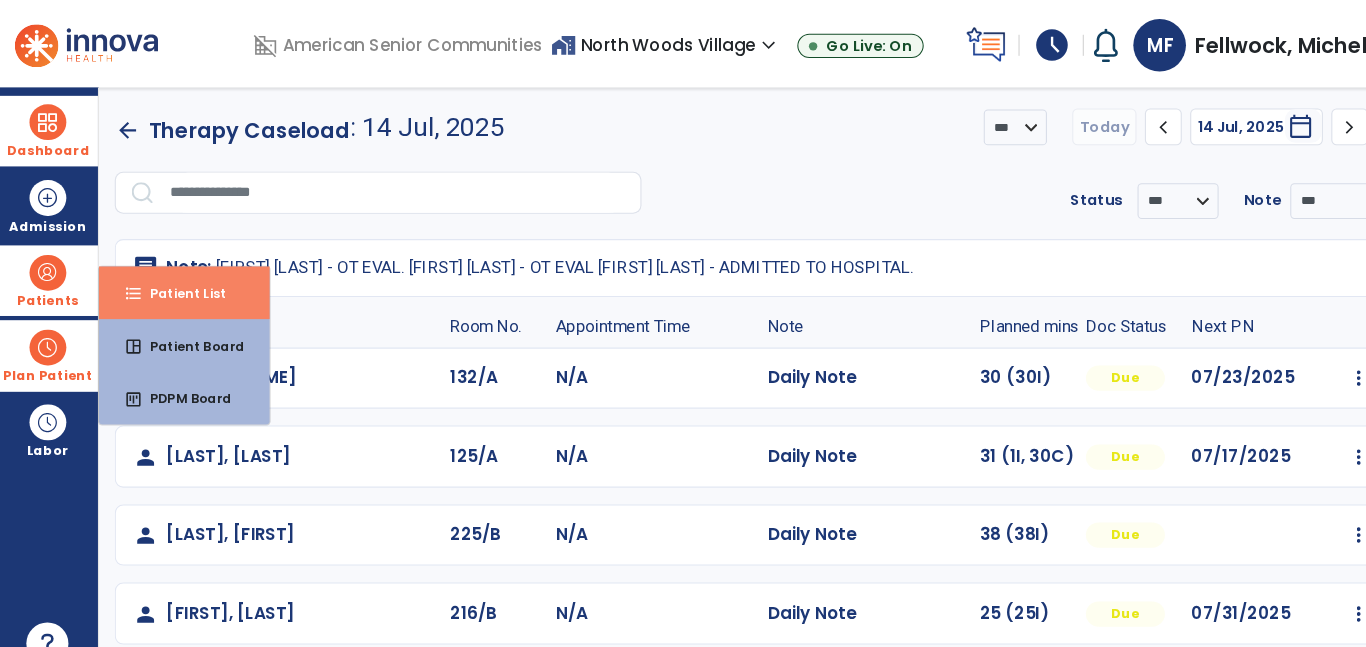 click on "format_list_bulleted  Patient List" at bounding box center [177, 278] 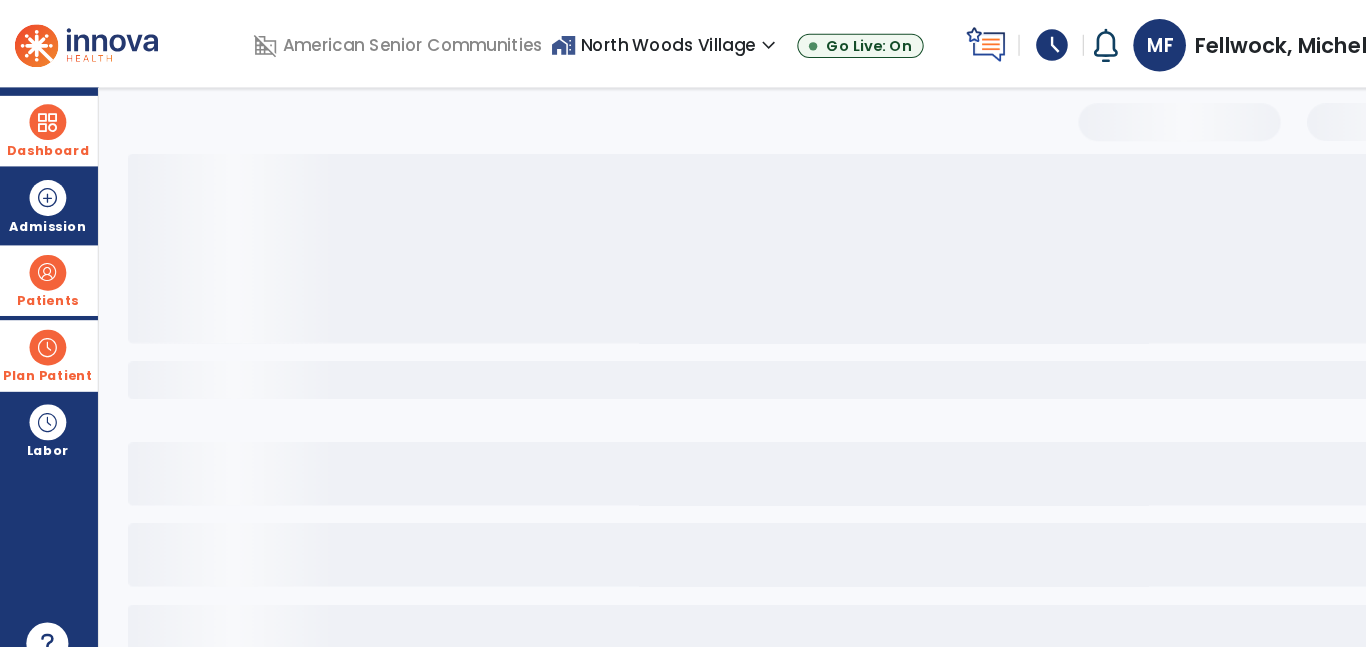 select on "***" 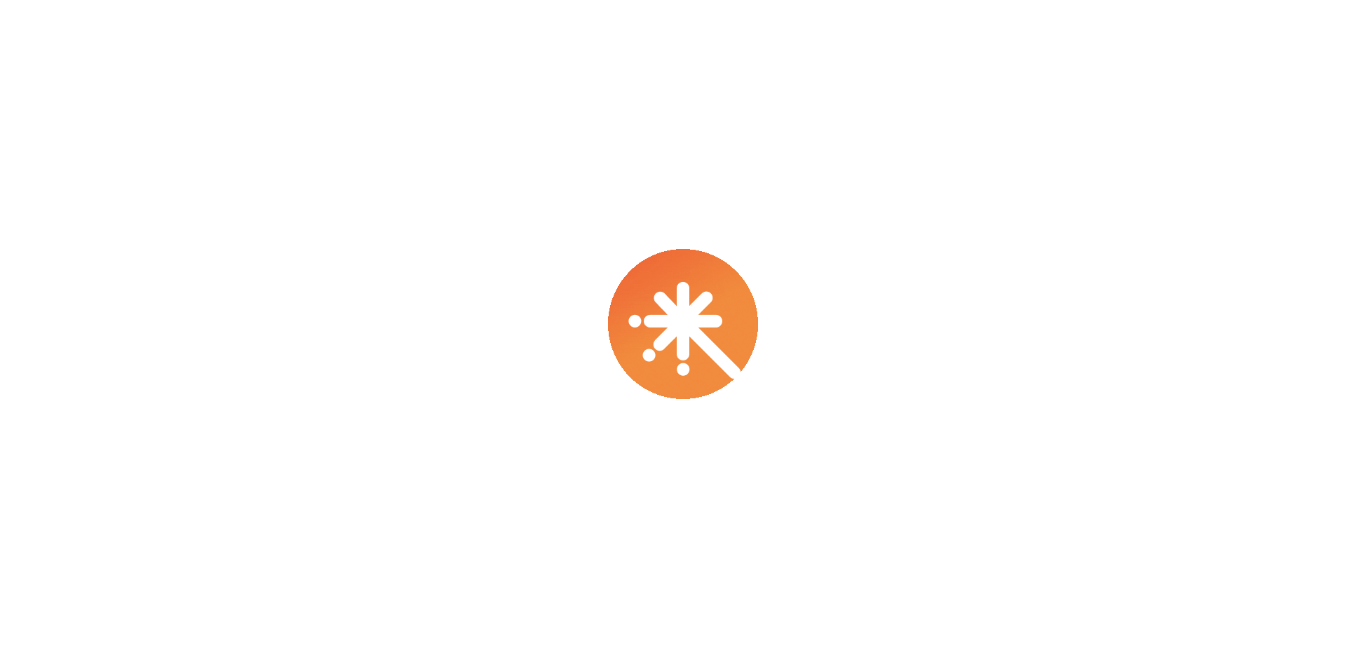 scroll, scrollTop: 0, scrollLeft: 0, axis: both 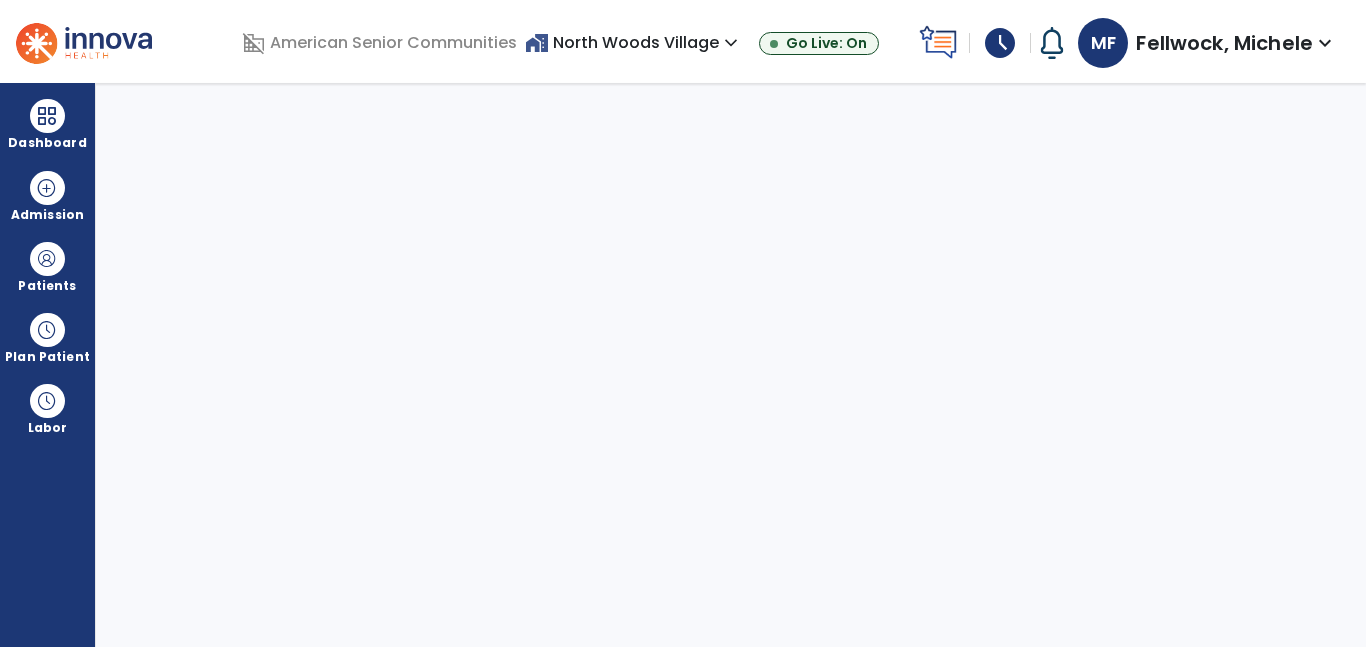 select on "****" 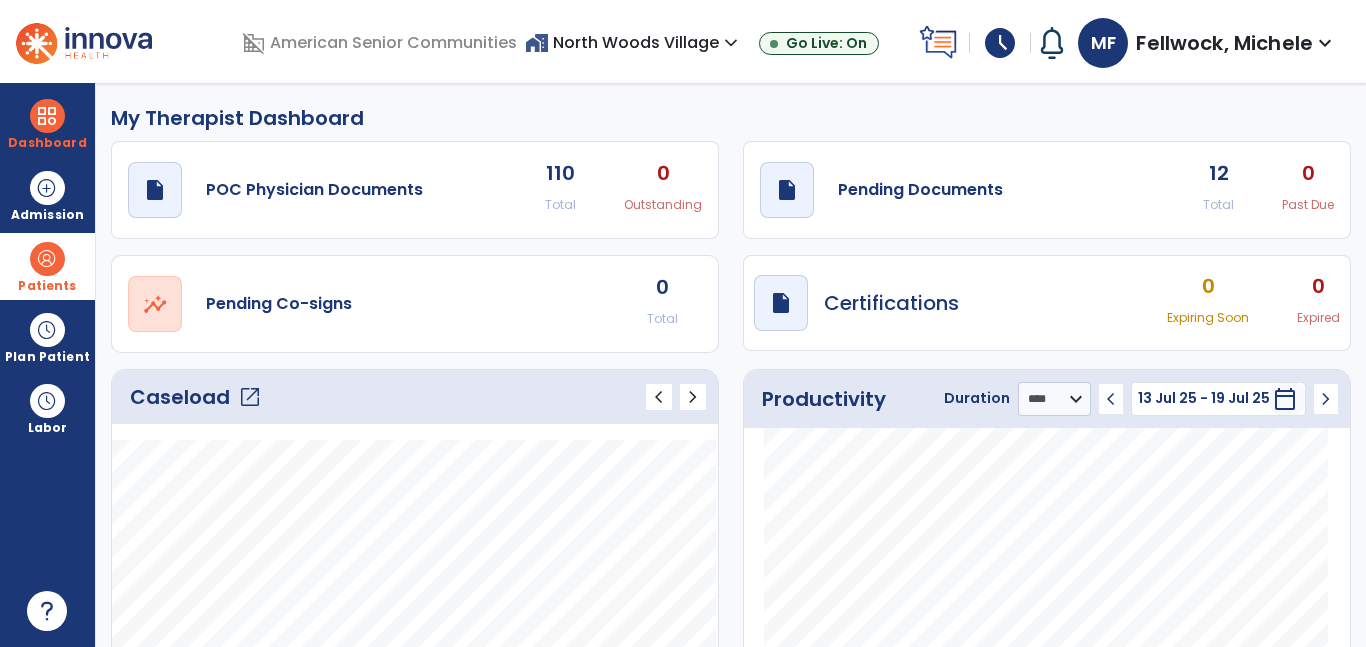 click at bounding box center [47, 259] 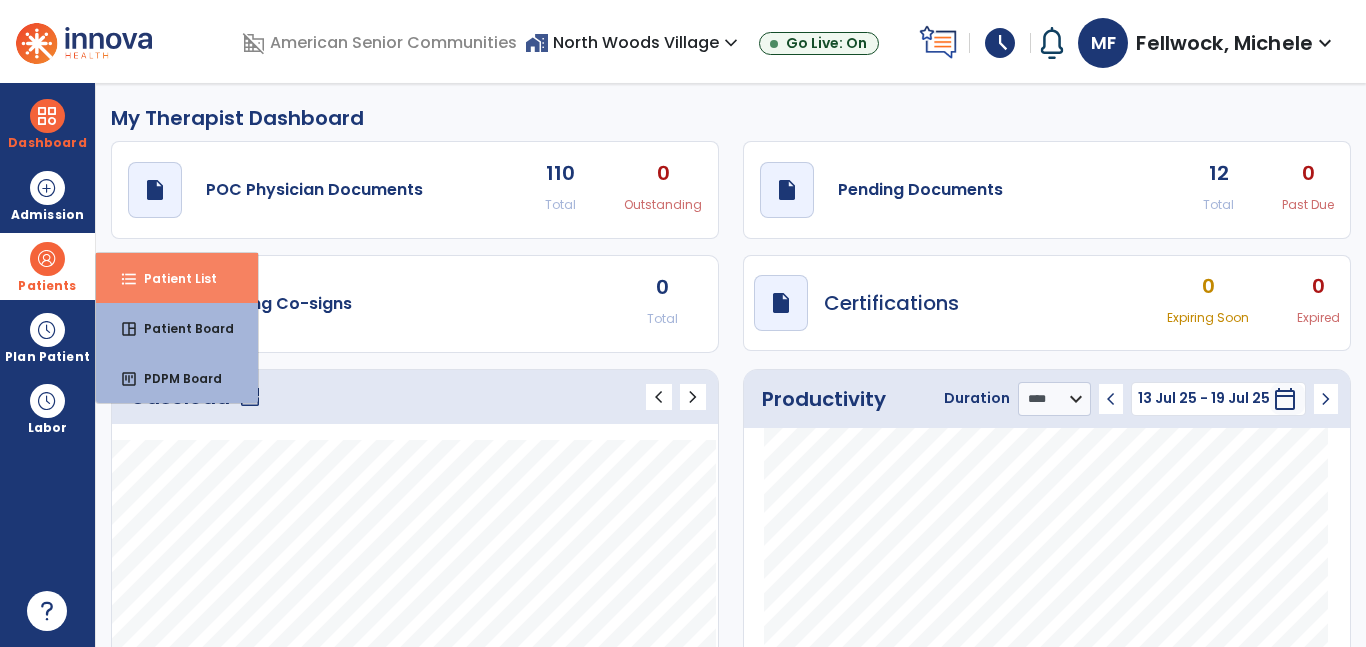 click on "format_list_bulleted  Patient List" at bounding box center [177, 278] 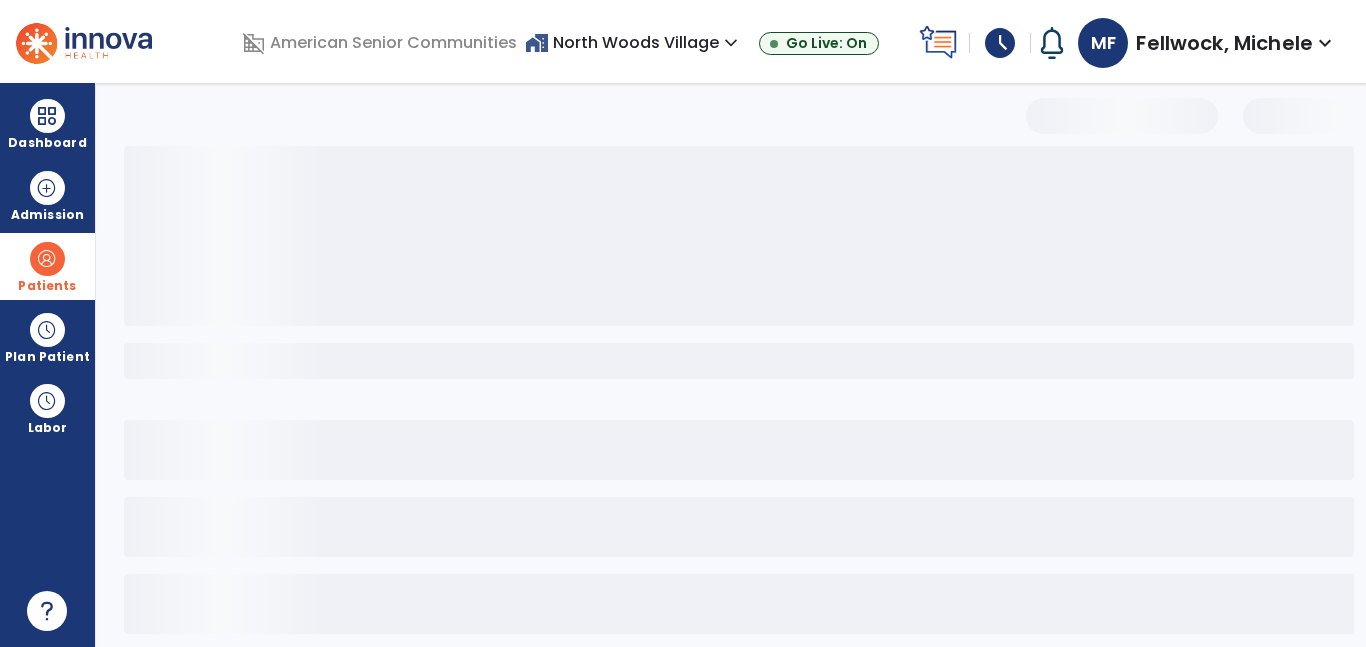 select on "***" 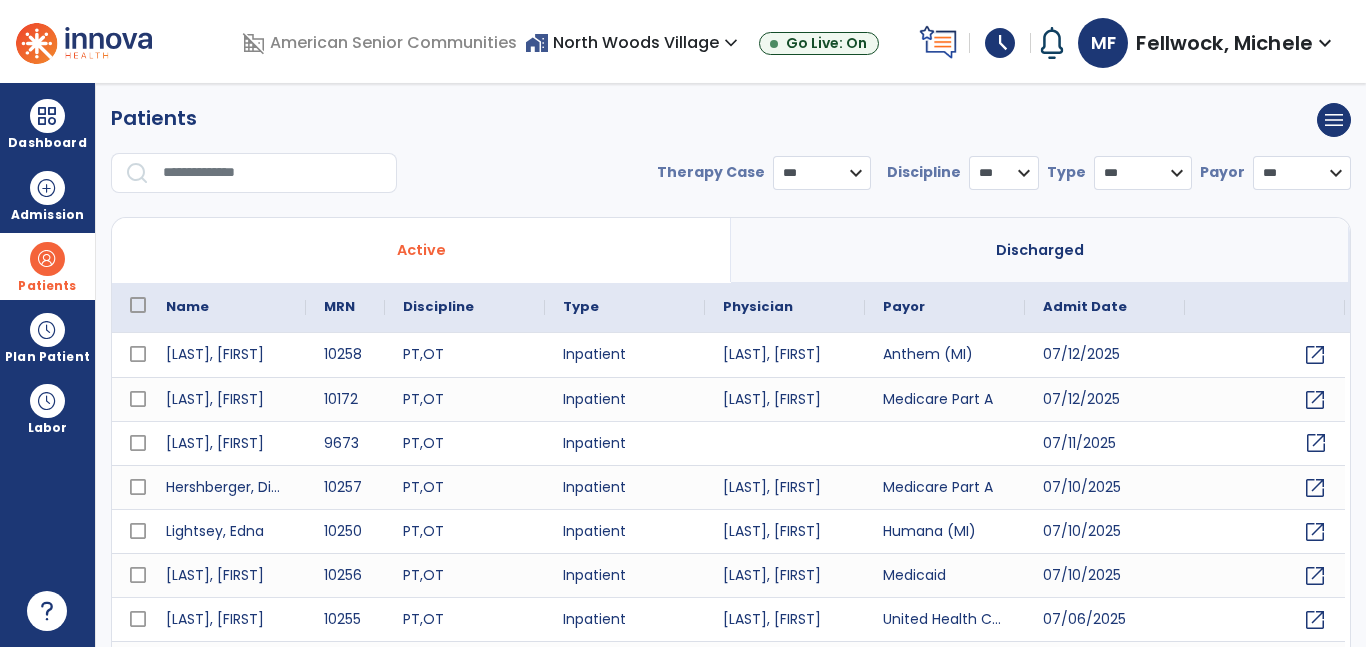 click on "open_in_new" at bounding box center [1316, 443] 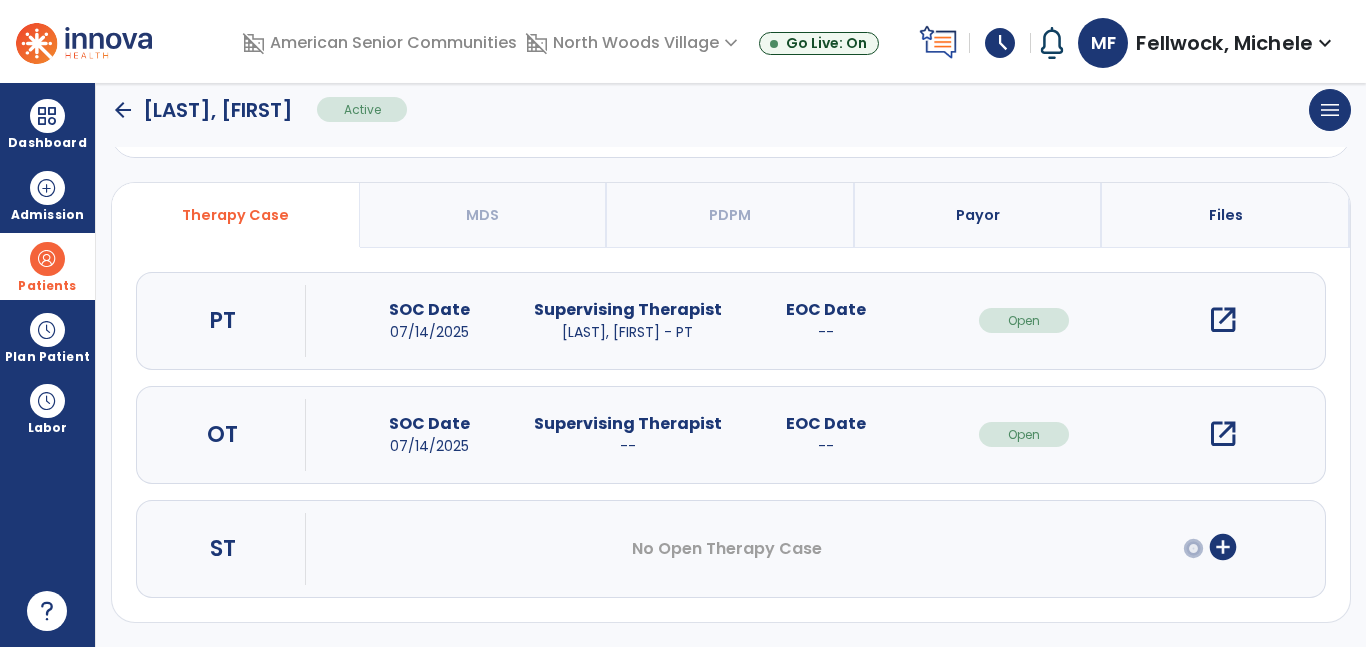 scroll, scrollTop: 157, scrollLeft: 0, axis: vertical 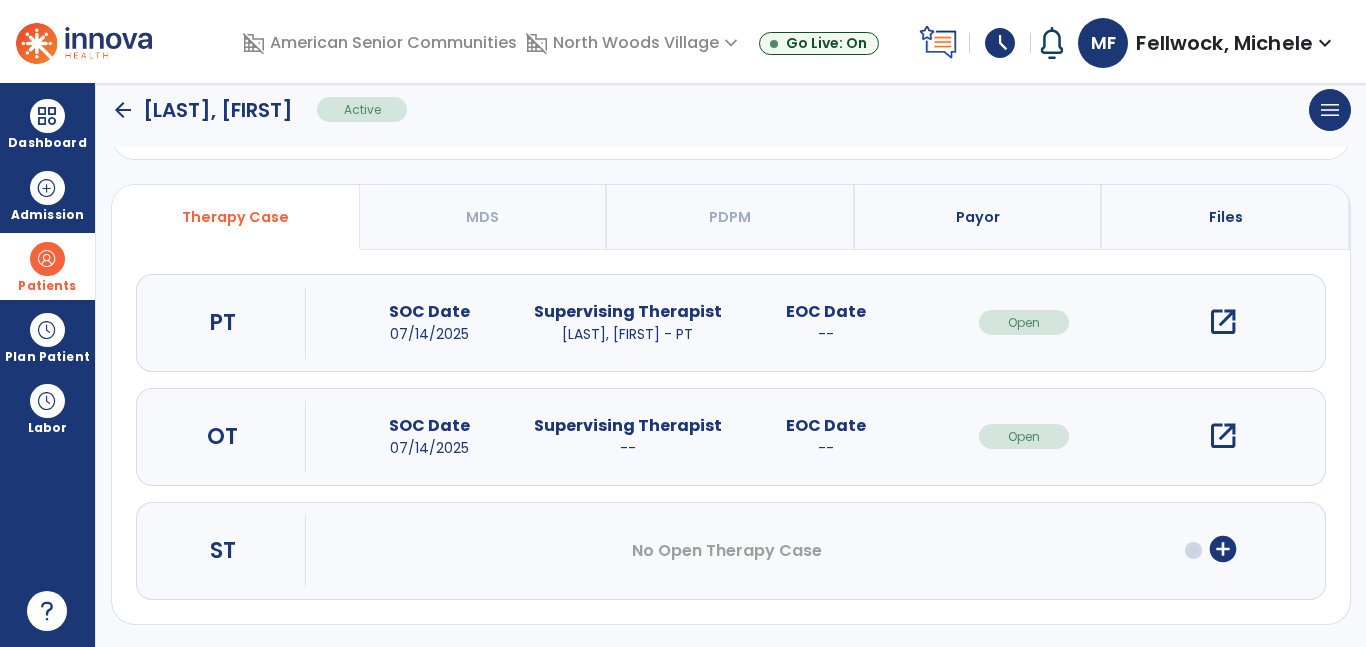 click on "open_in_new" at bounding box center (1223, 436) 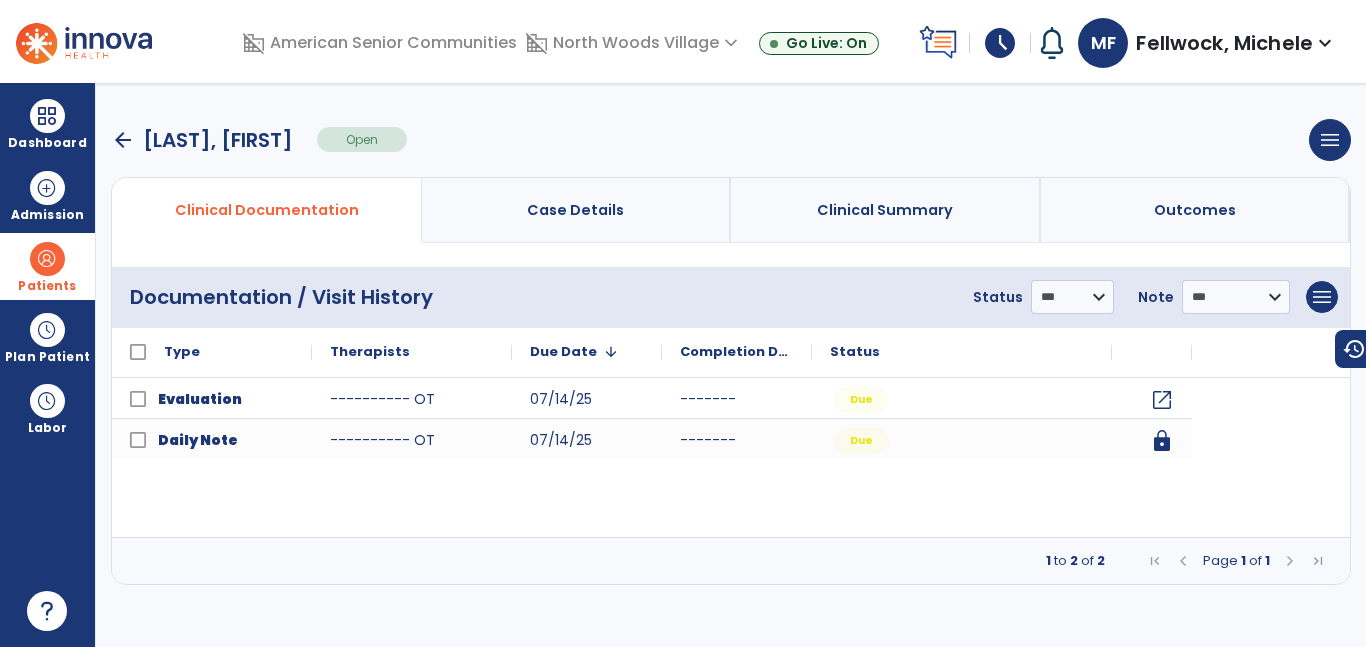 scroll, scrollTop: 0, scrollLeft: 0, axis: both 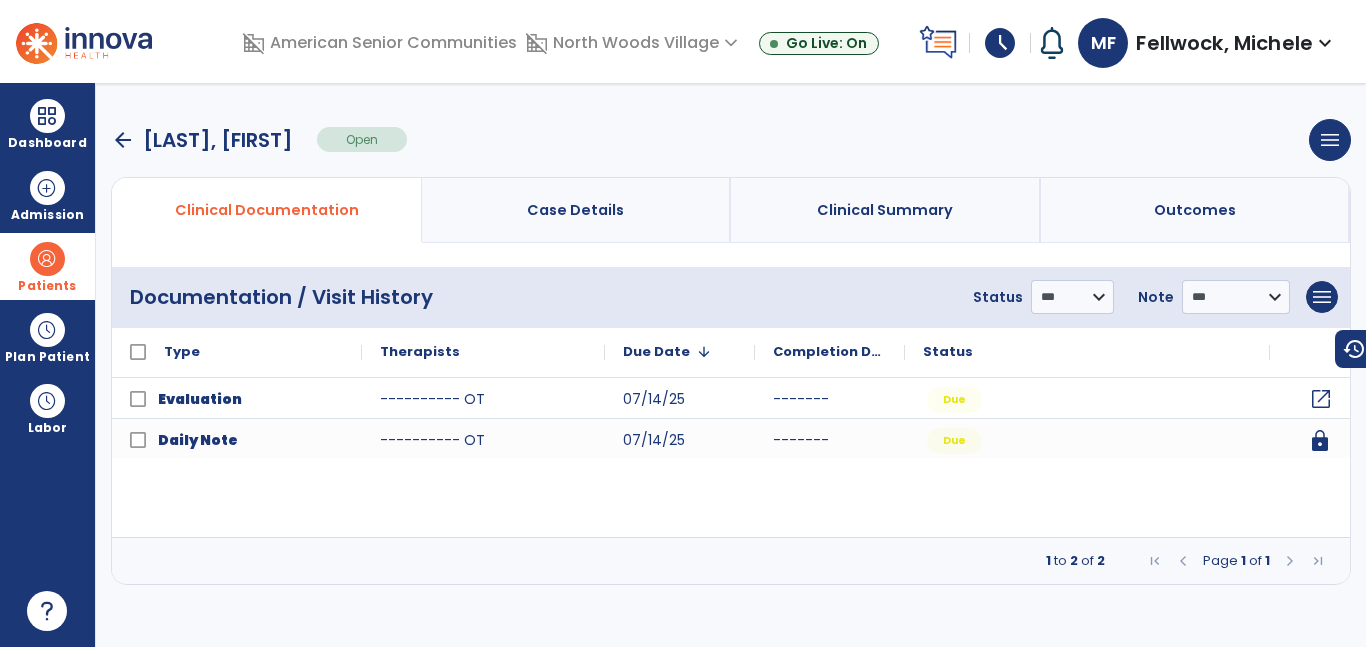 click on "open_in_new" 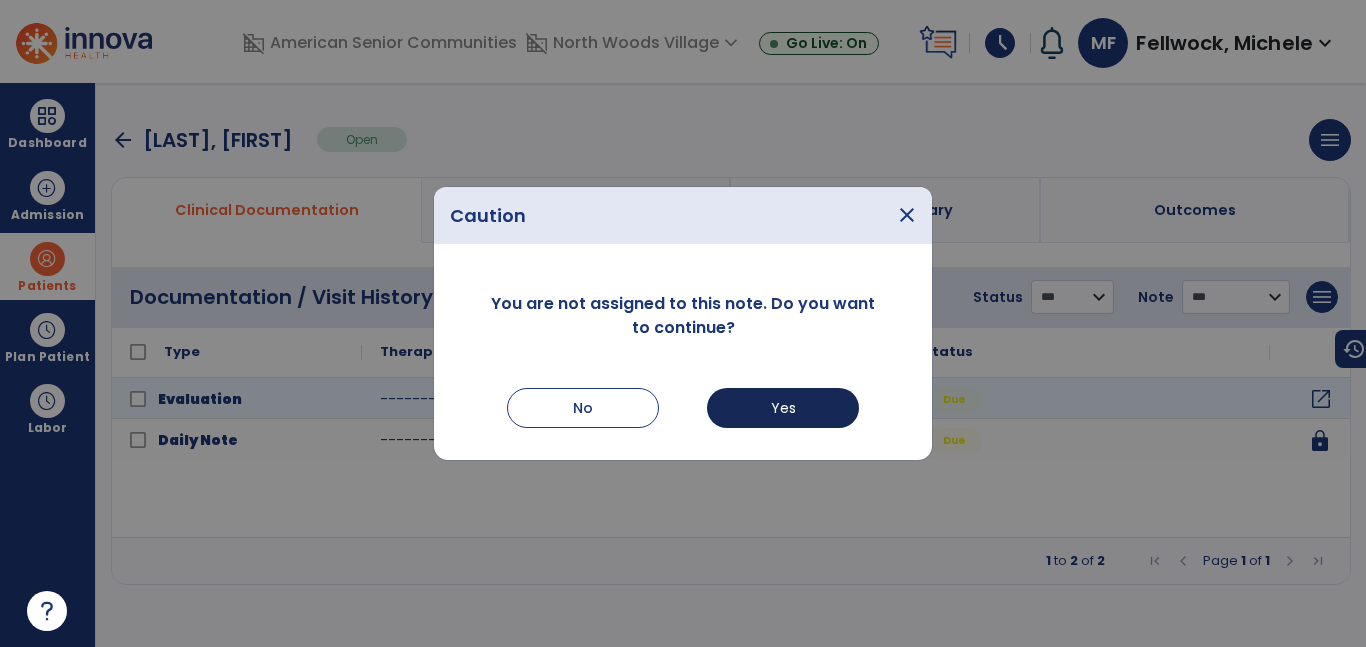click on "Yes" at bounding box center [783, 408] 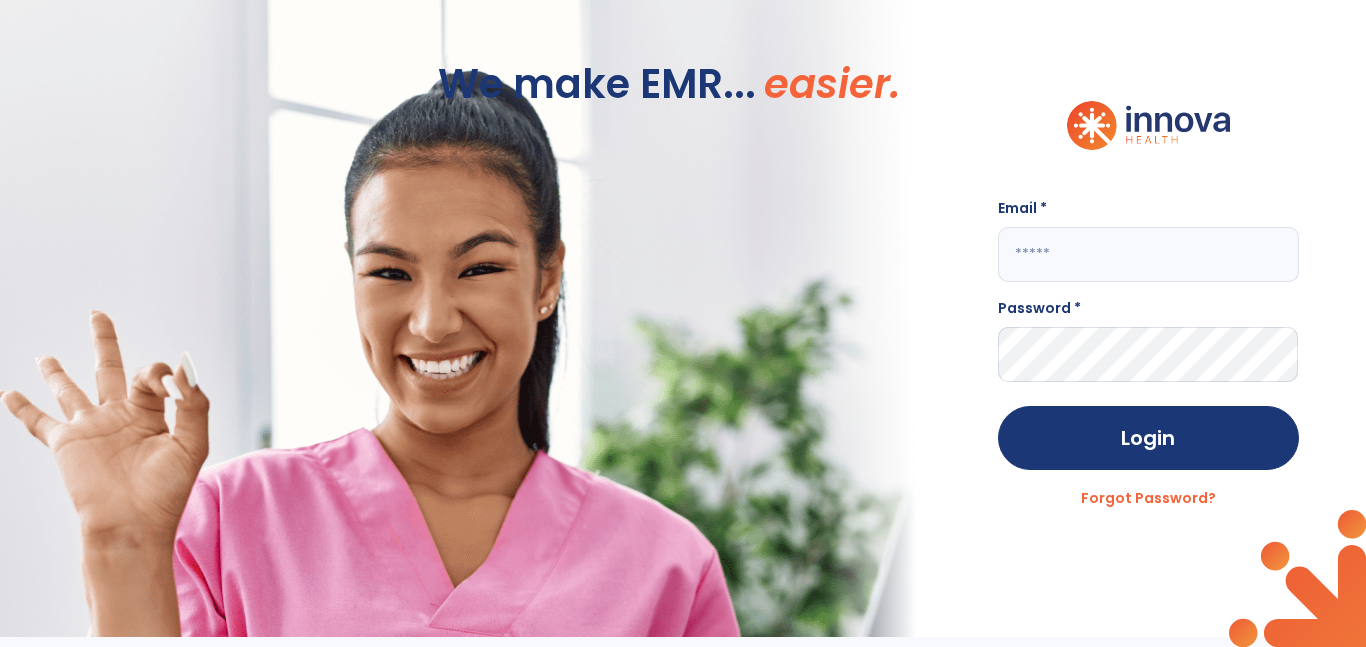 click 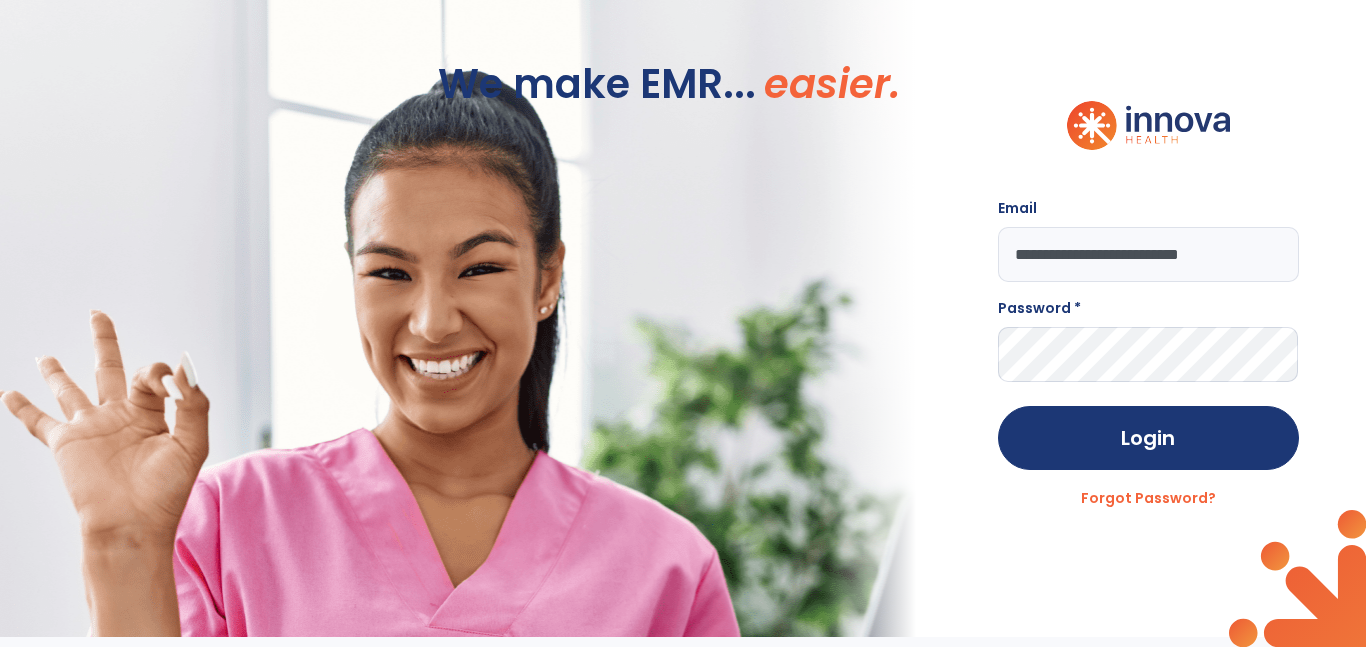 type on "**********" 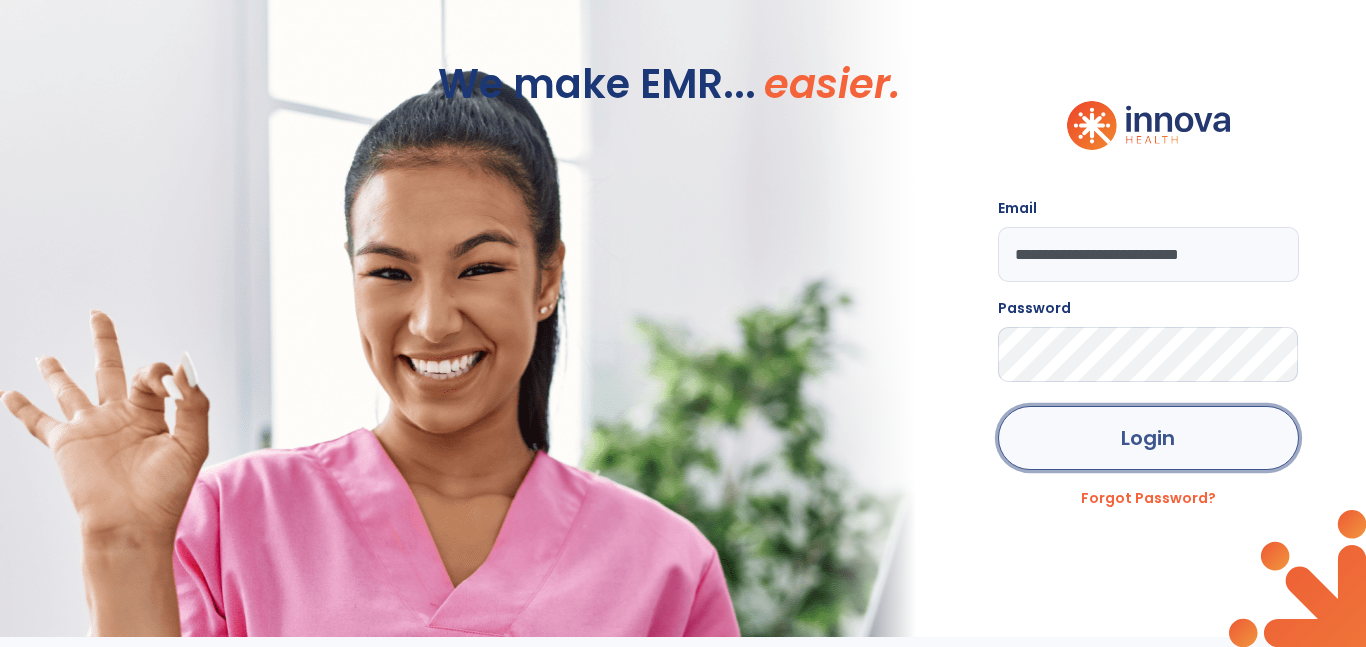 click on "Login" 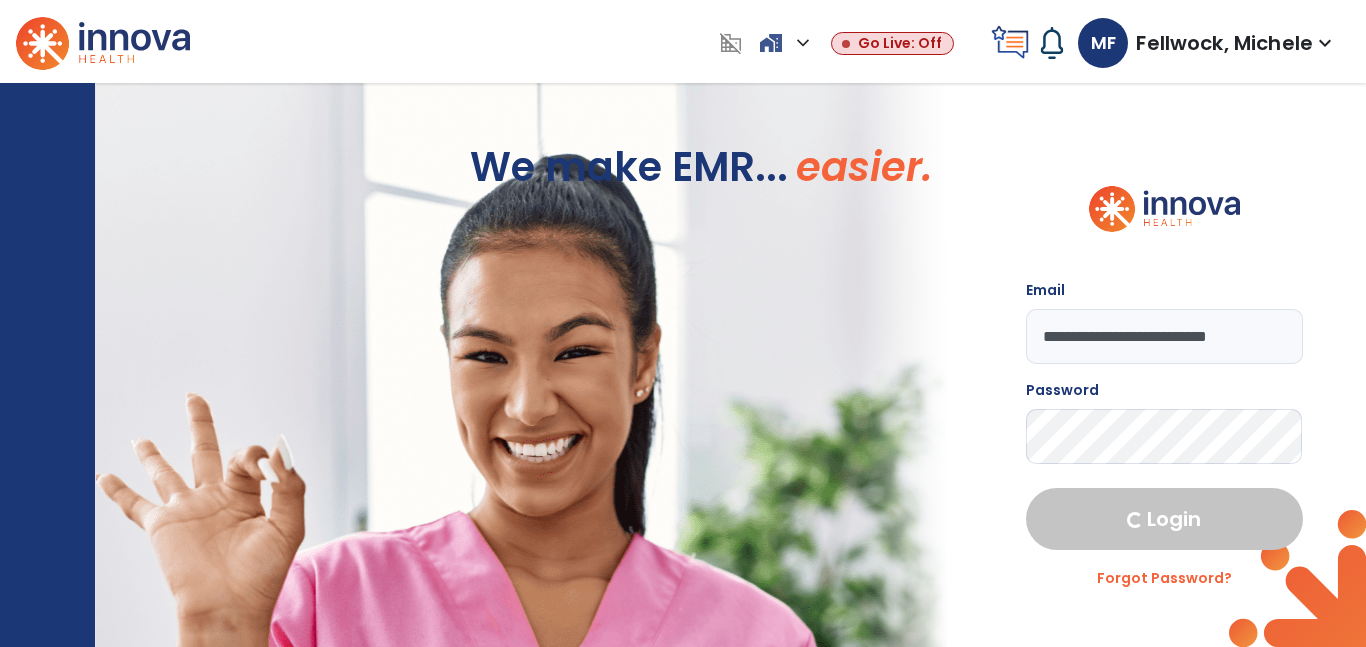 select on "****" 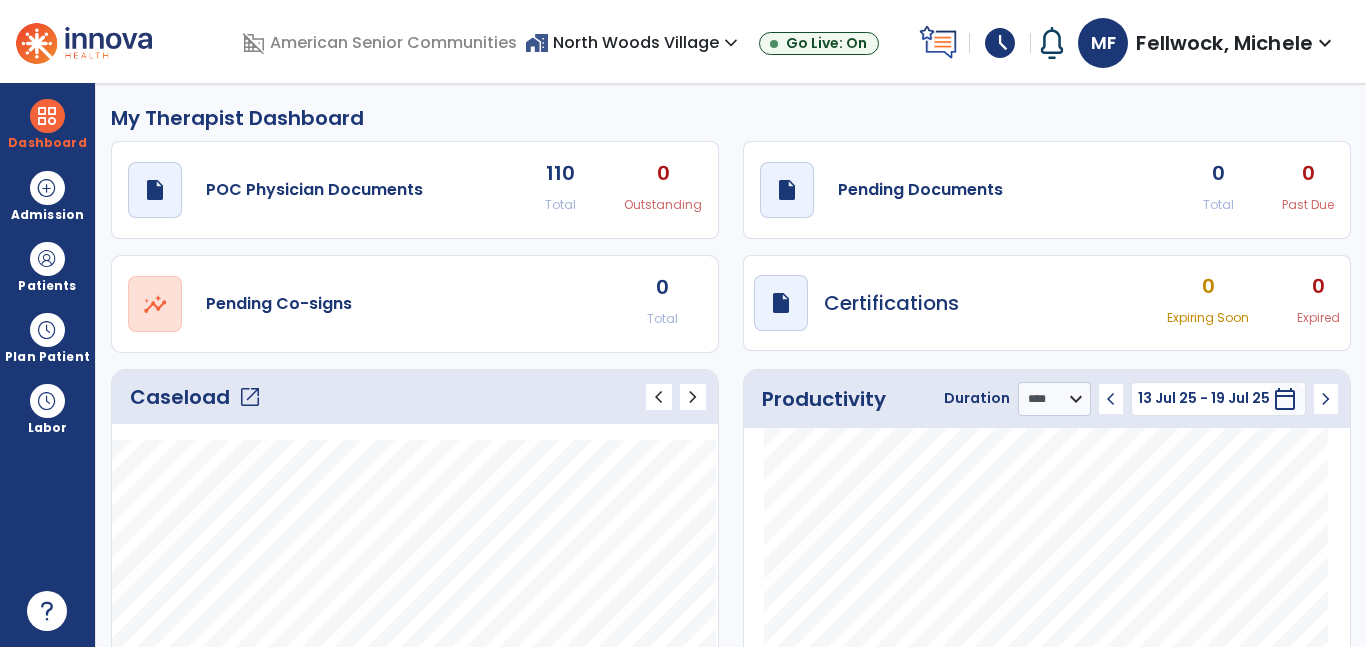 click on "open_in_new" 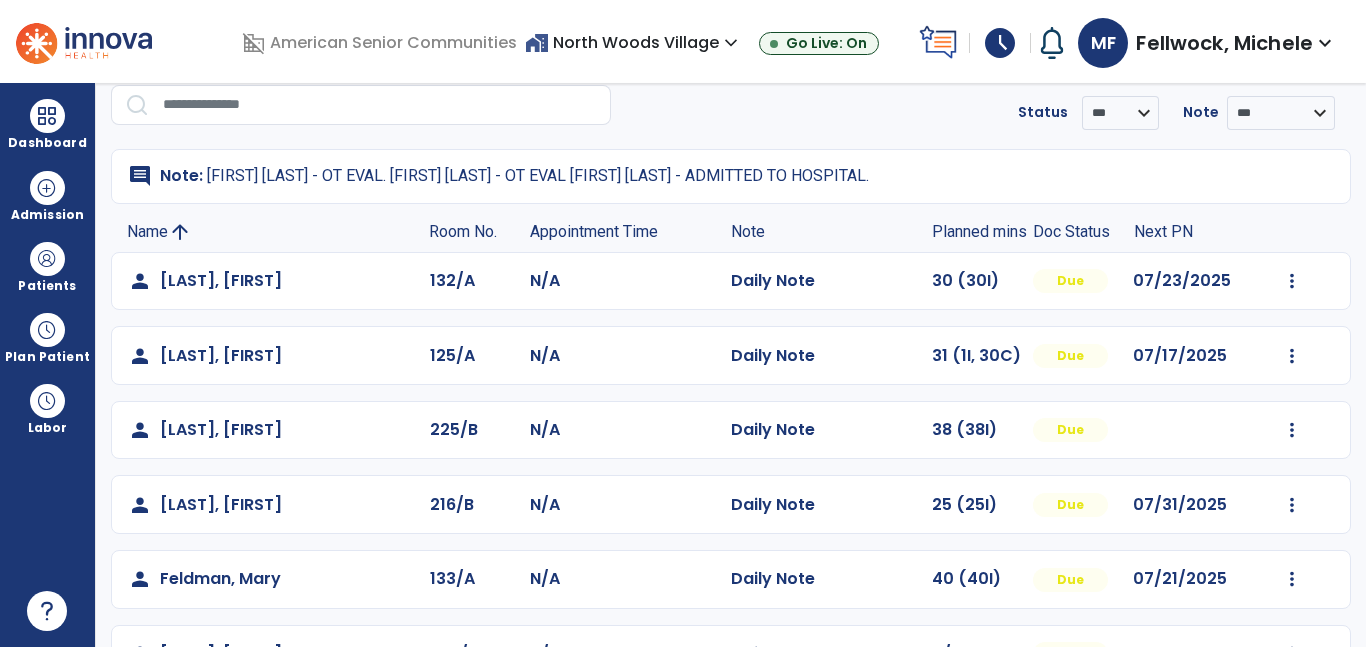 scroll, scrollTop: 75, scrollLeft: 0, axis: vertical 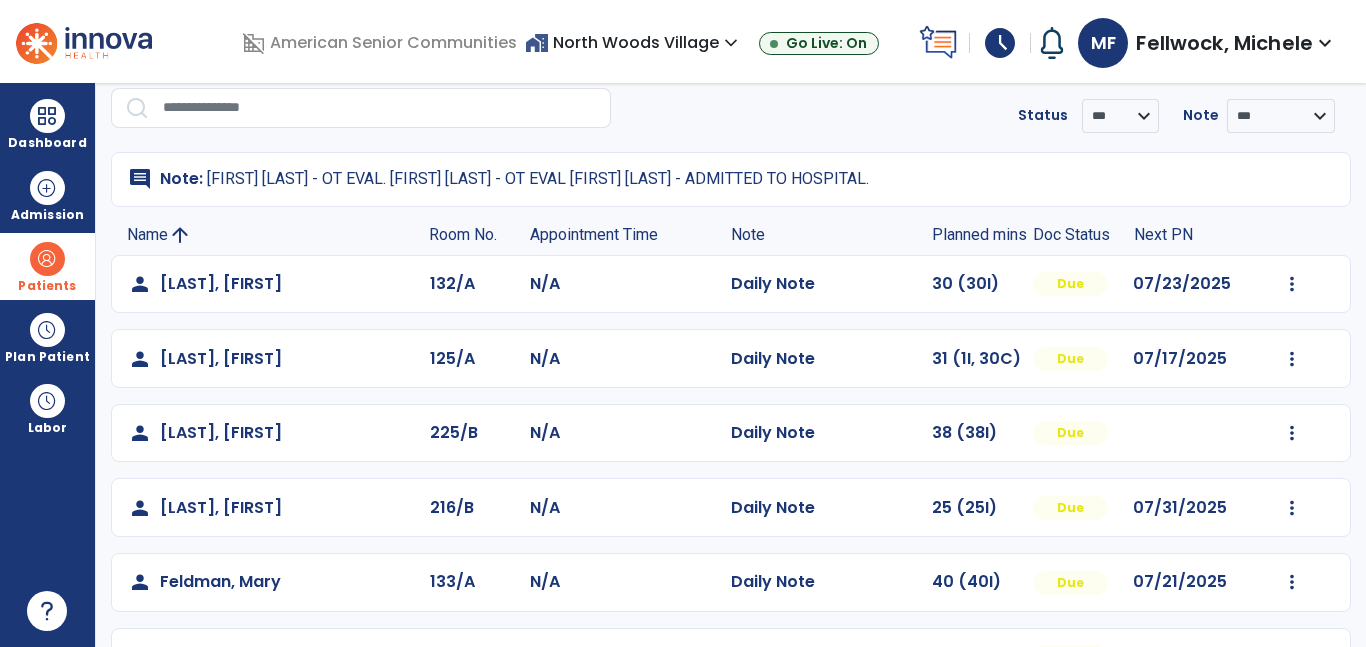 click at bounding box center (47, 259) 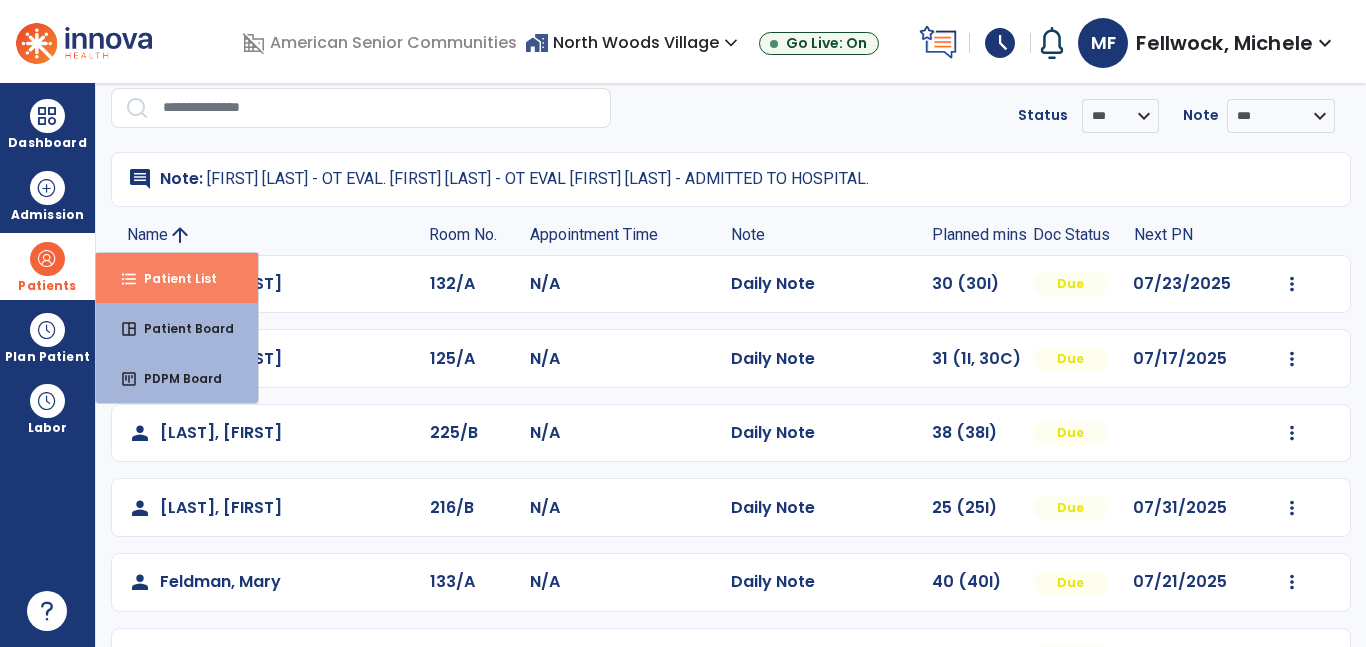 click on "Patient List" at bounding box center (172, 278) 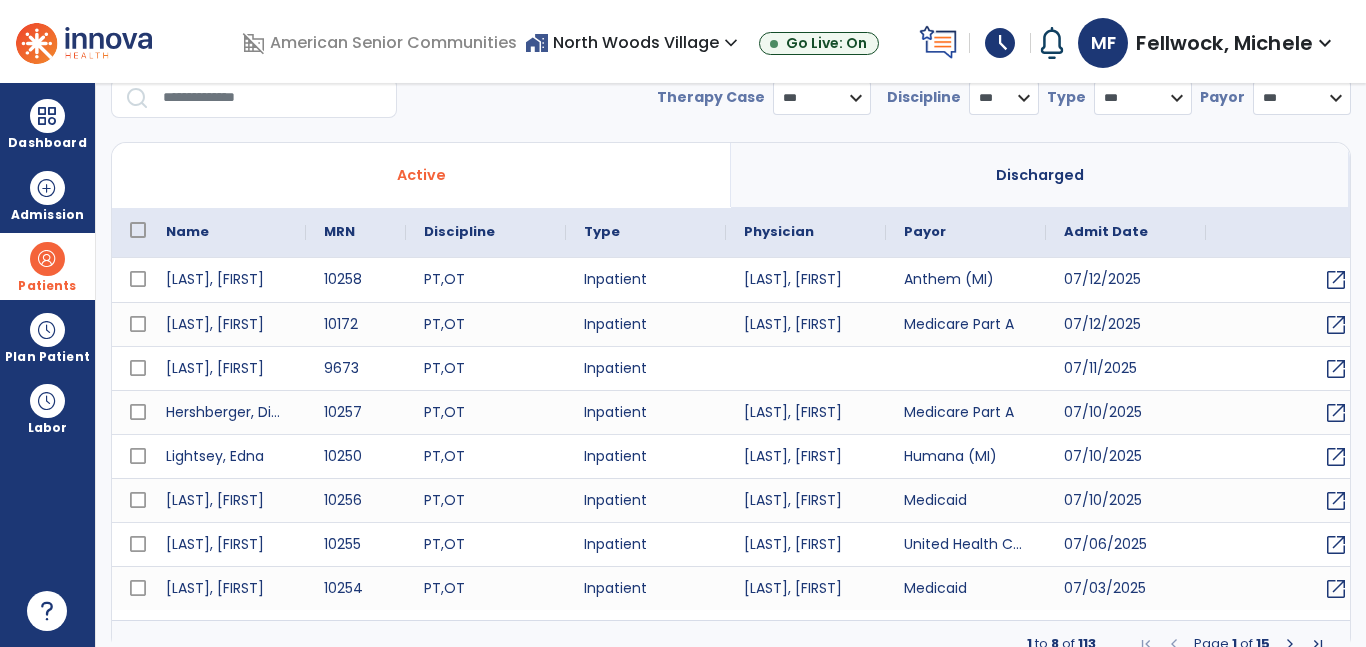 select on "***" 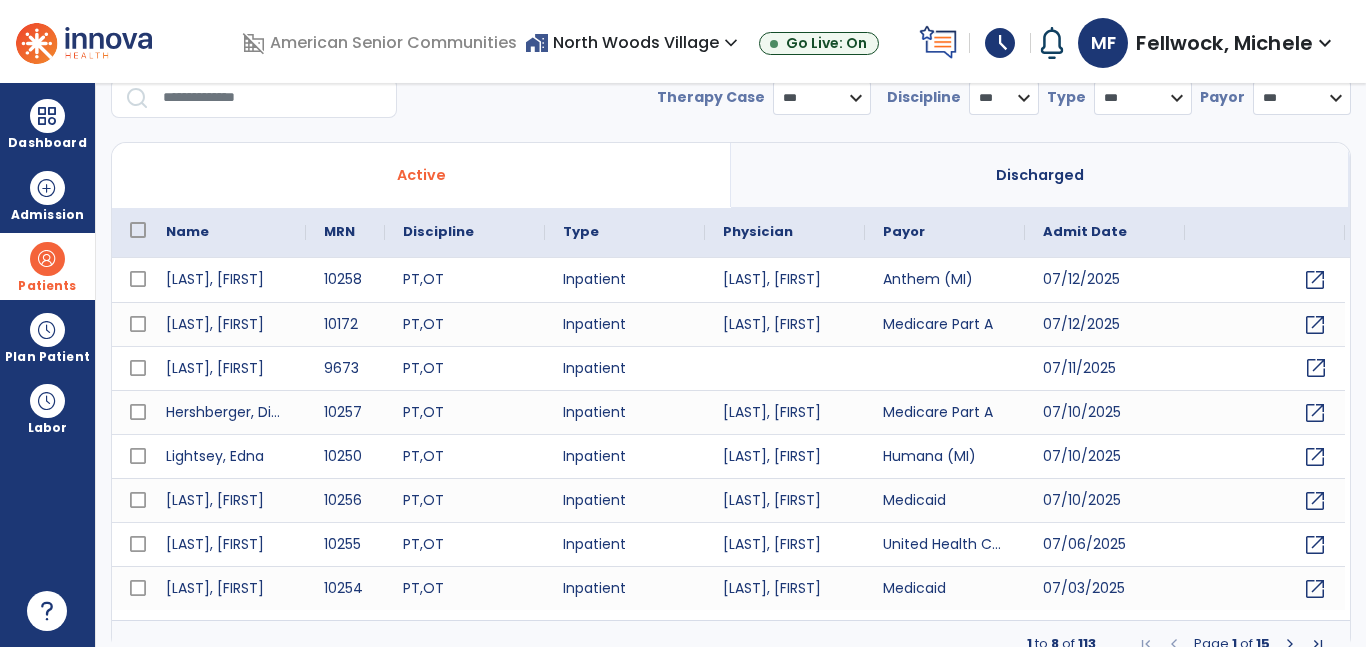 click on "open_in_new" at bounding box center [1316, 368] 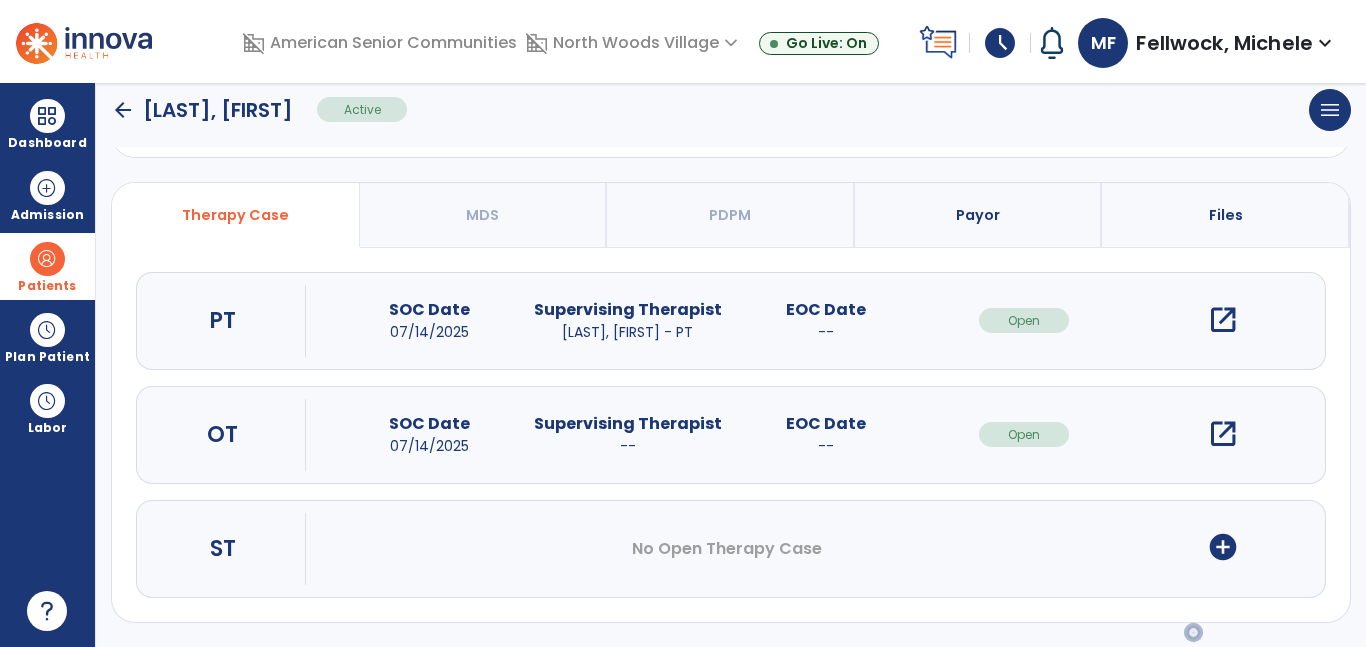scroll, scrollTop: 158, scrollLeft: 0, axis: vertical 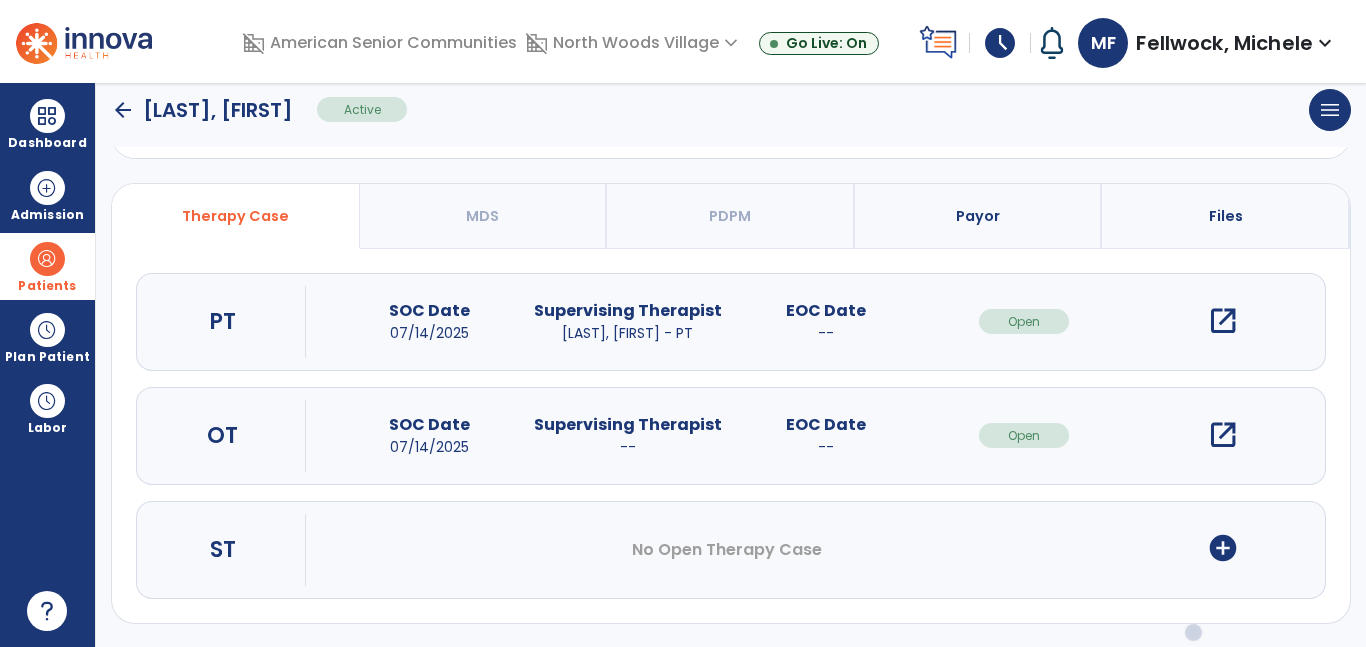 click on "open_in_new" at bounding box center [1223, 435] 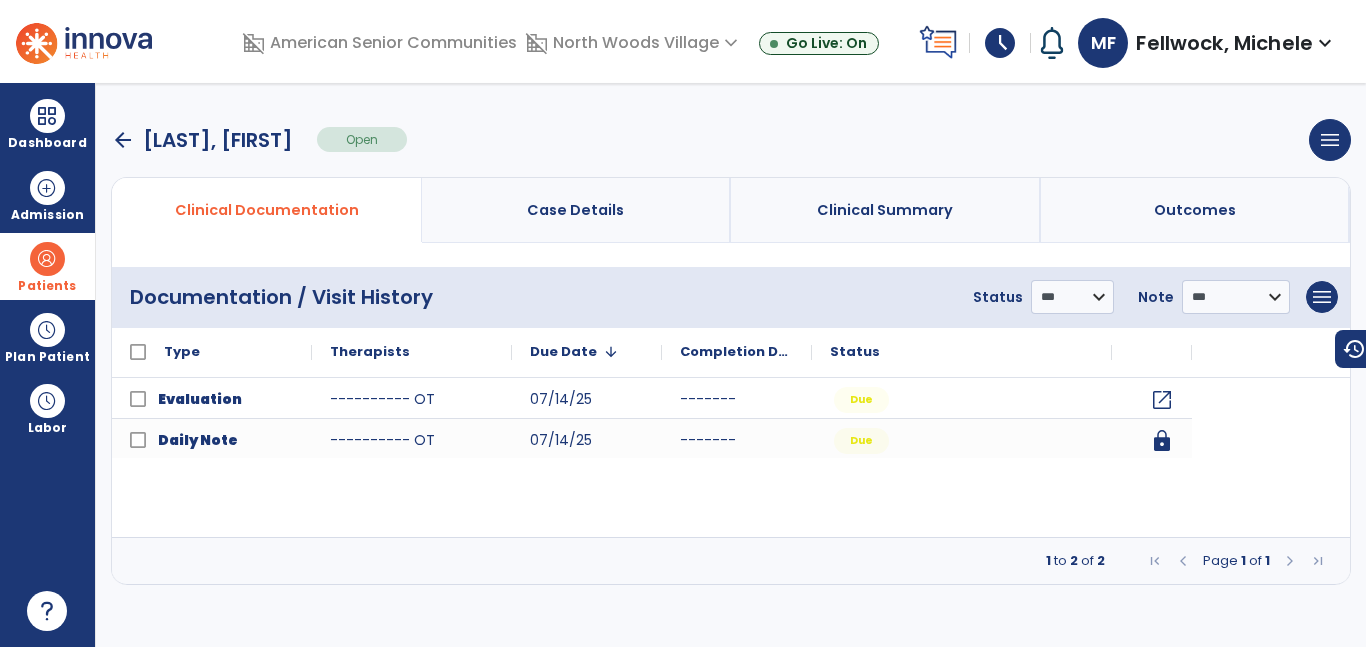 scroll, scrollTop: 0, scrollLeft: 0, axis: both 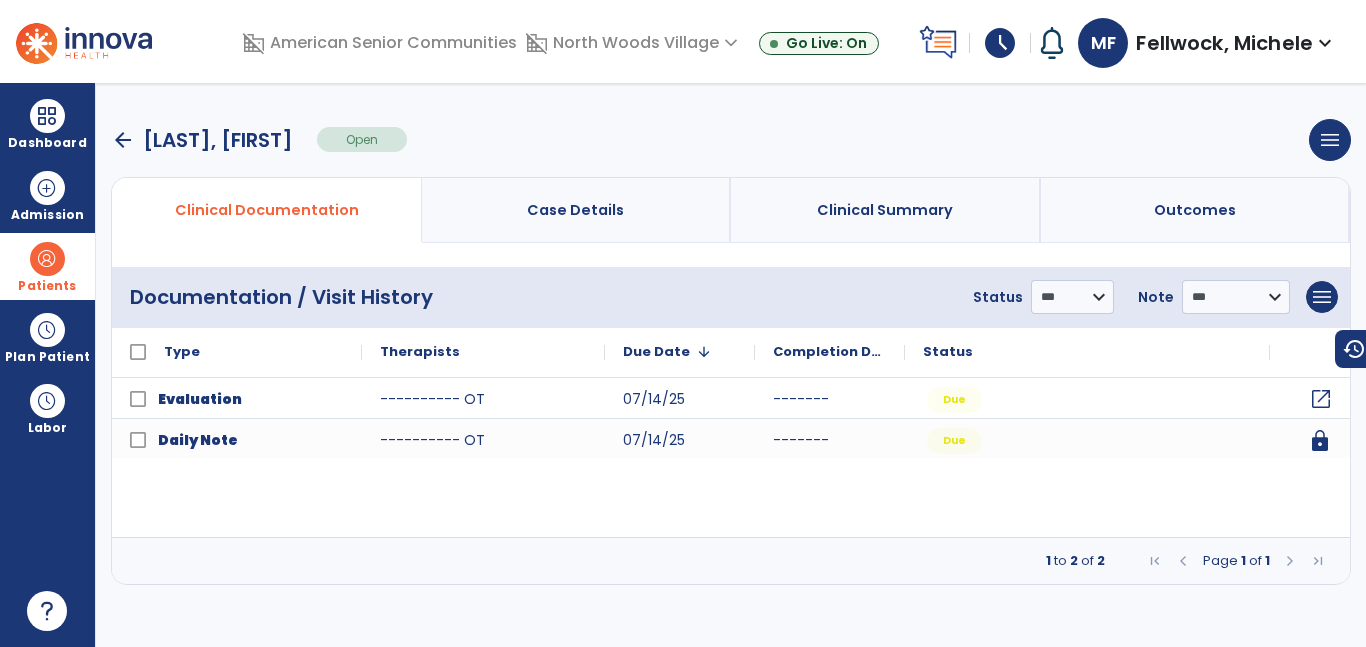 click on "open_in_new" 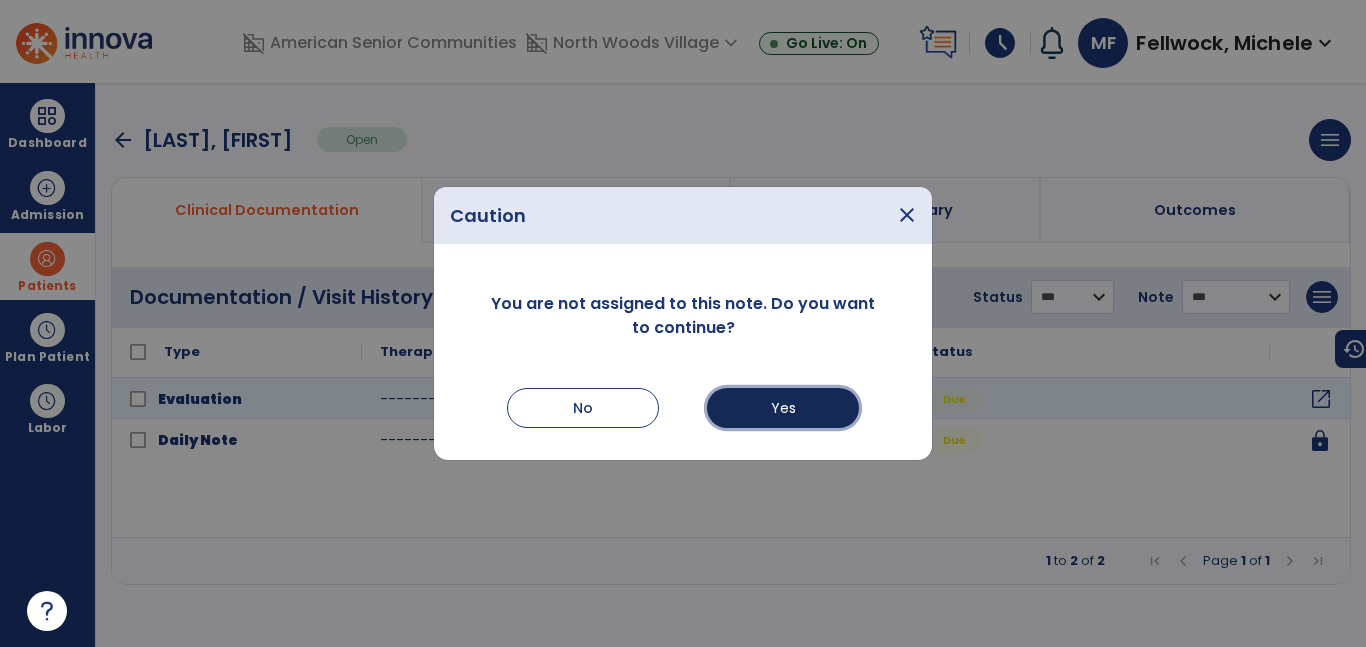 click on "Yes" at bounding box center (783, 408) 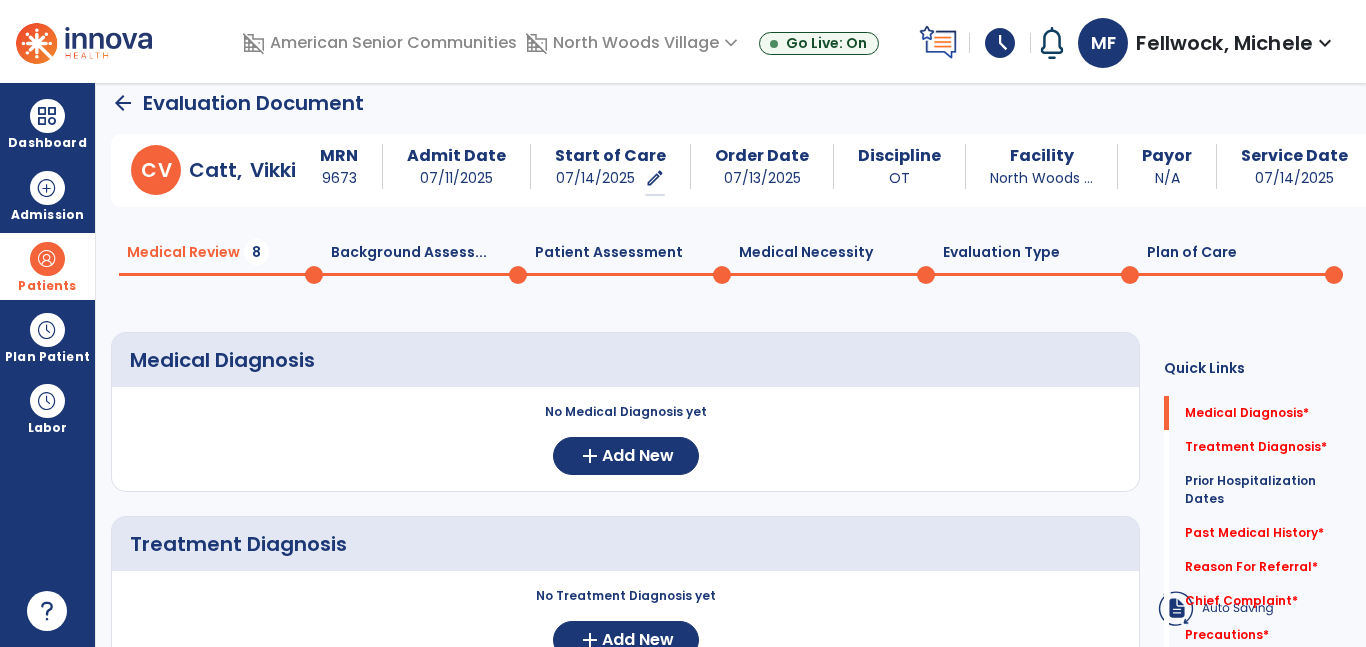 scroll, scrollTop: 0, scrollLeft: 0, axis: both 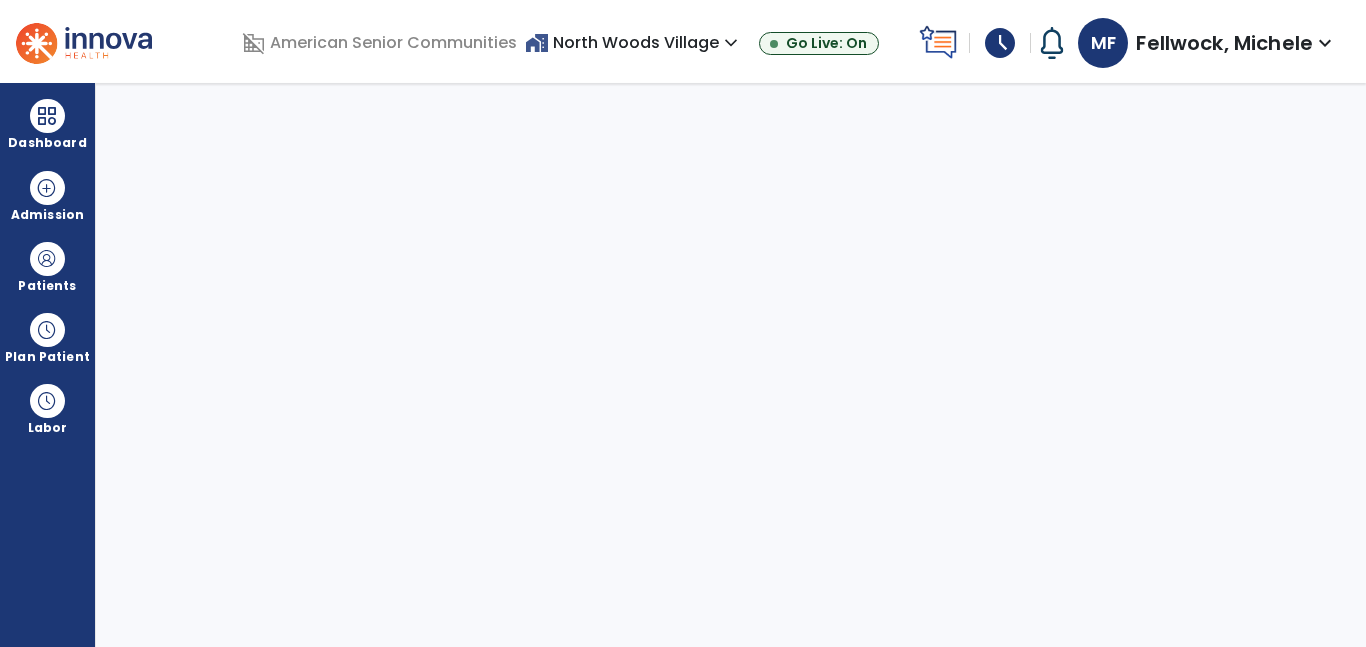 select on "****" 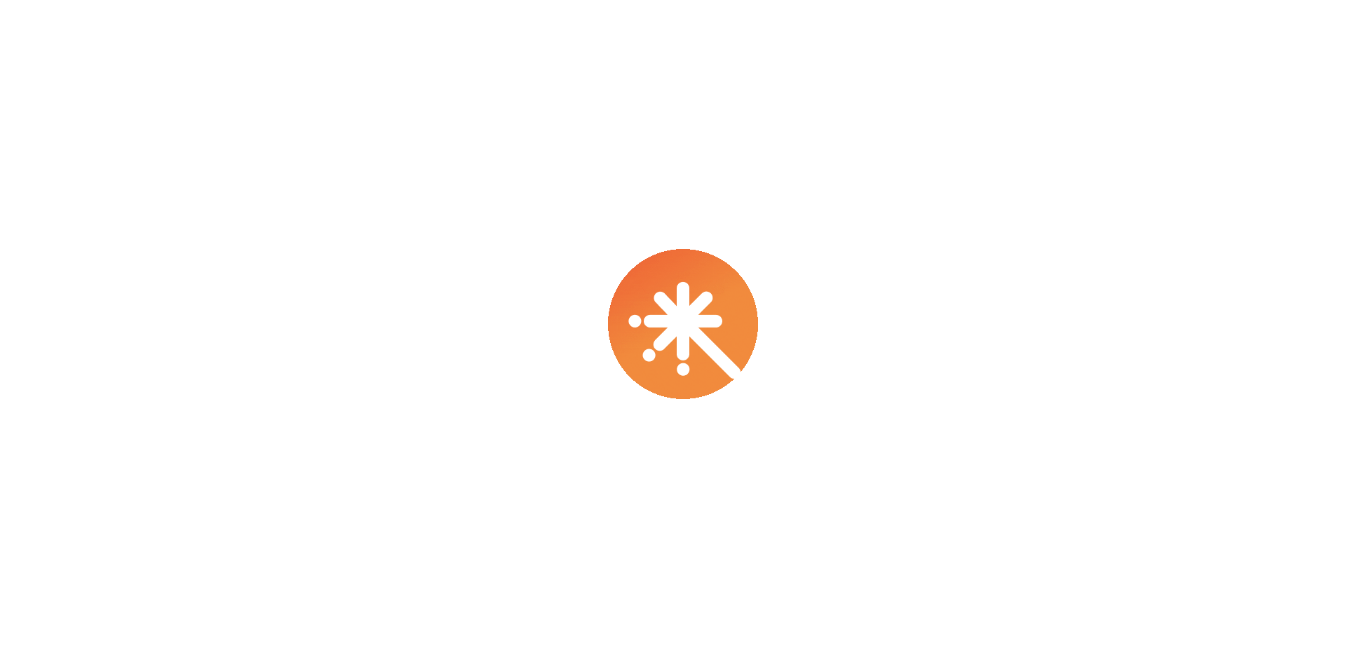 scroll, scrollTop: 0, scrollLeft: 0, axis: both 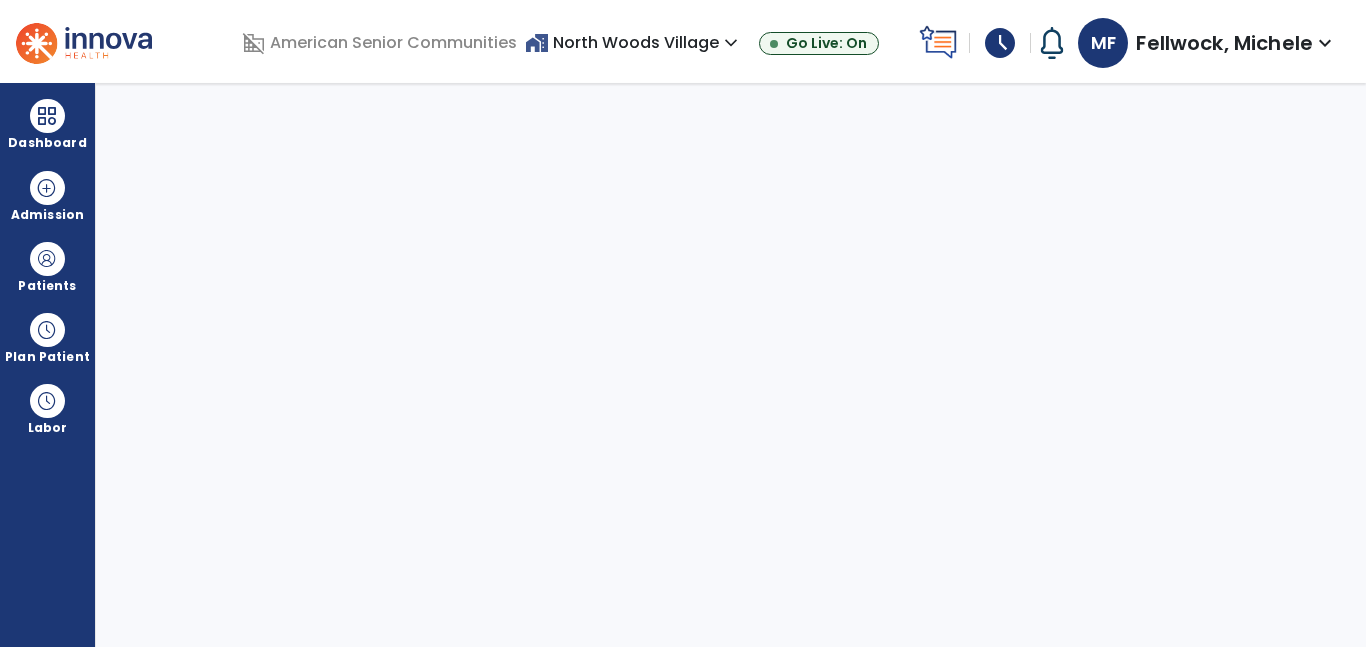 select on "****" 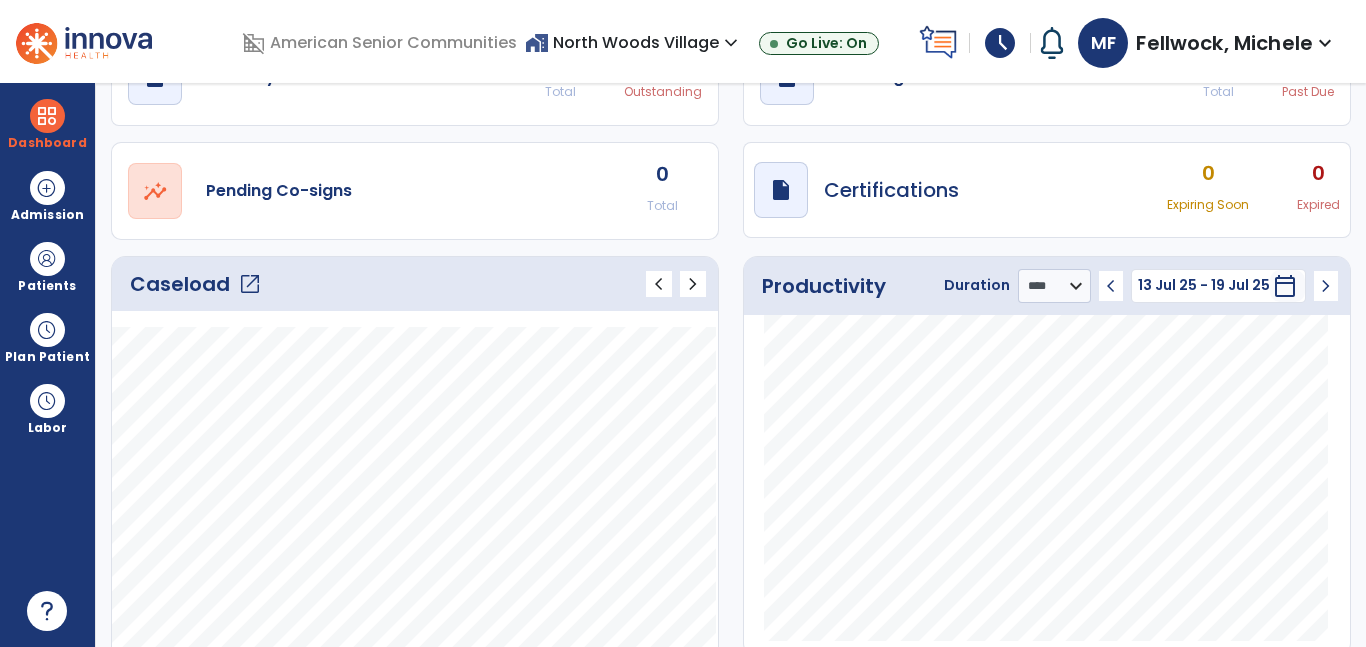 scroll, scrollTop: 116, scrollLeft: 0, axis: vertical 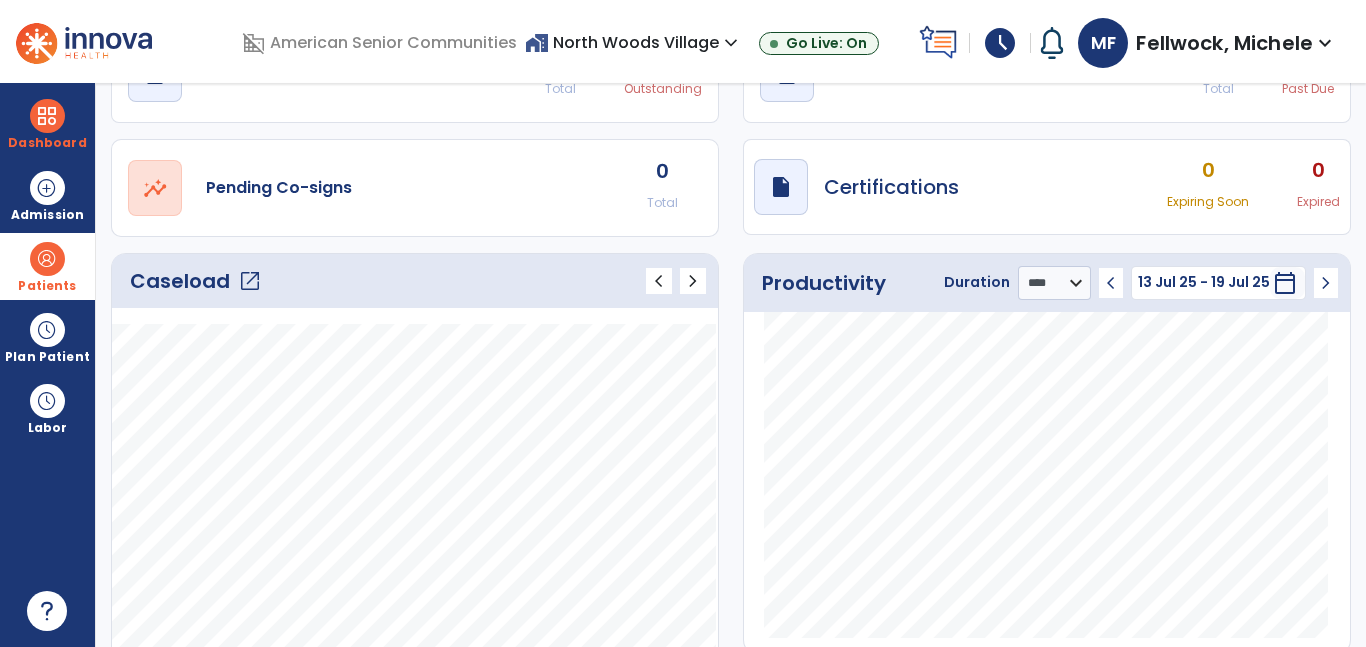 click on "Patients" at bounding box center (47, 266) 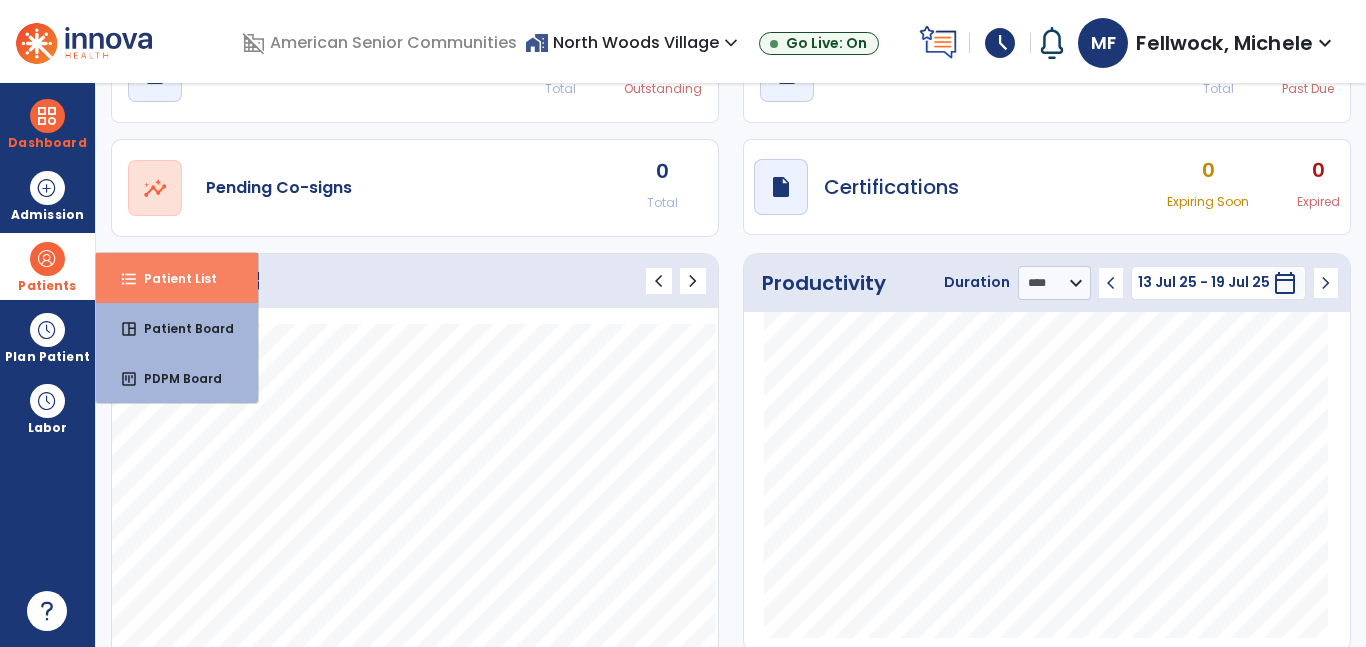 click on "format_list_bulleted  Patient List" at bounding box center (177, 278) 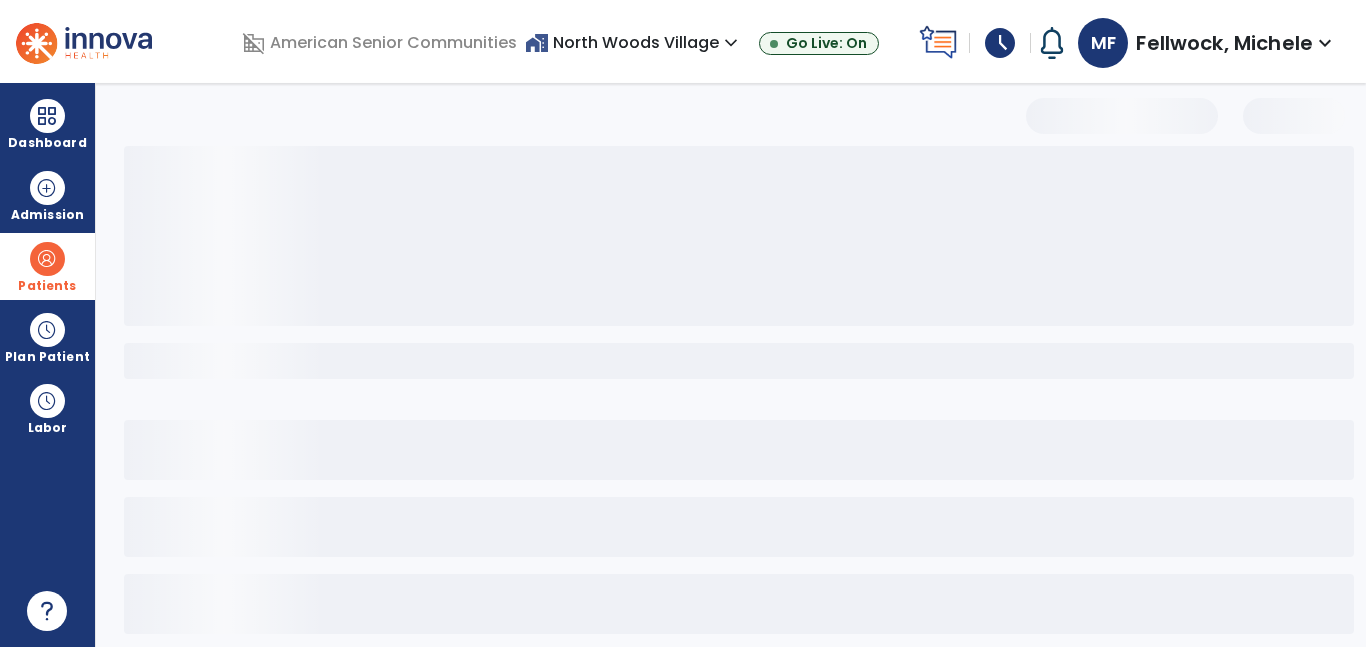 scroll, scrollTop: 96, scrollLeft: 0, axis: vertical 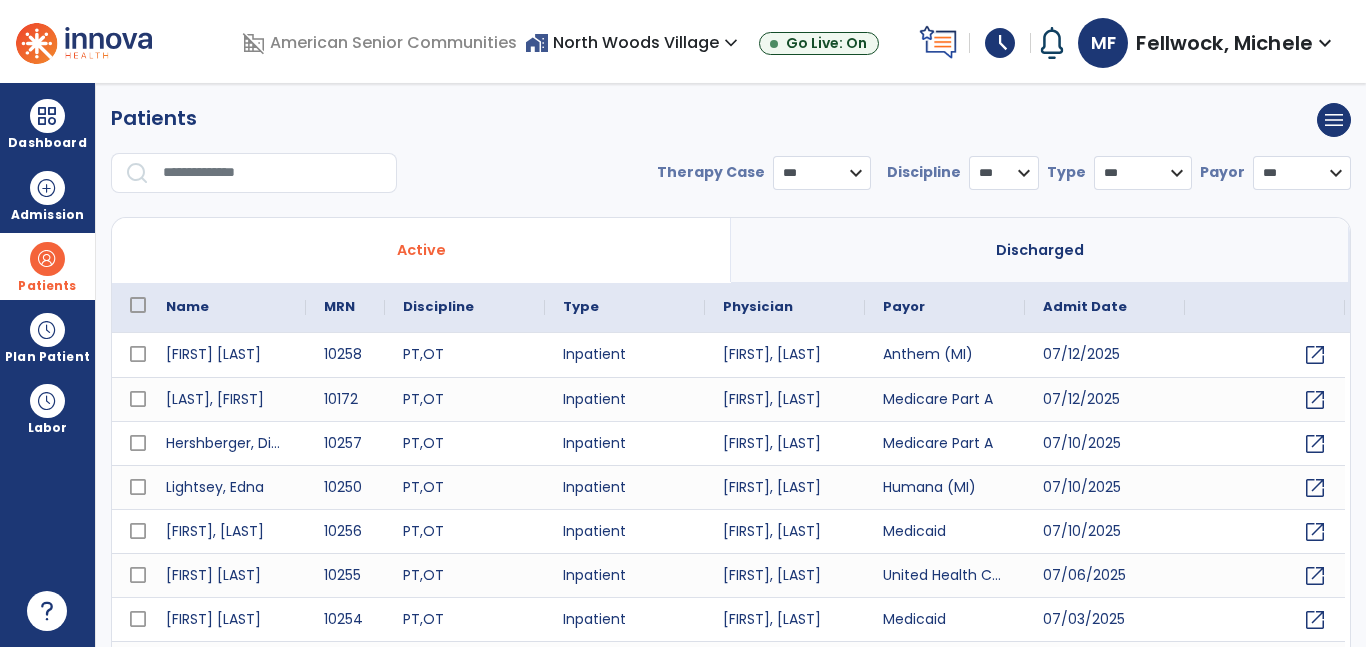 click at bounding box center (273, 173) 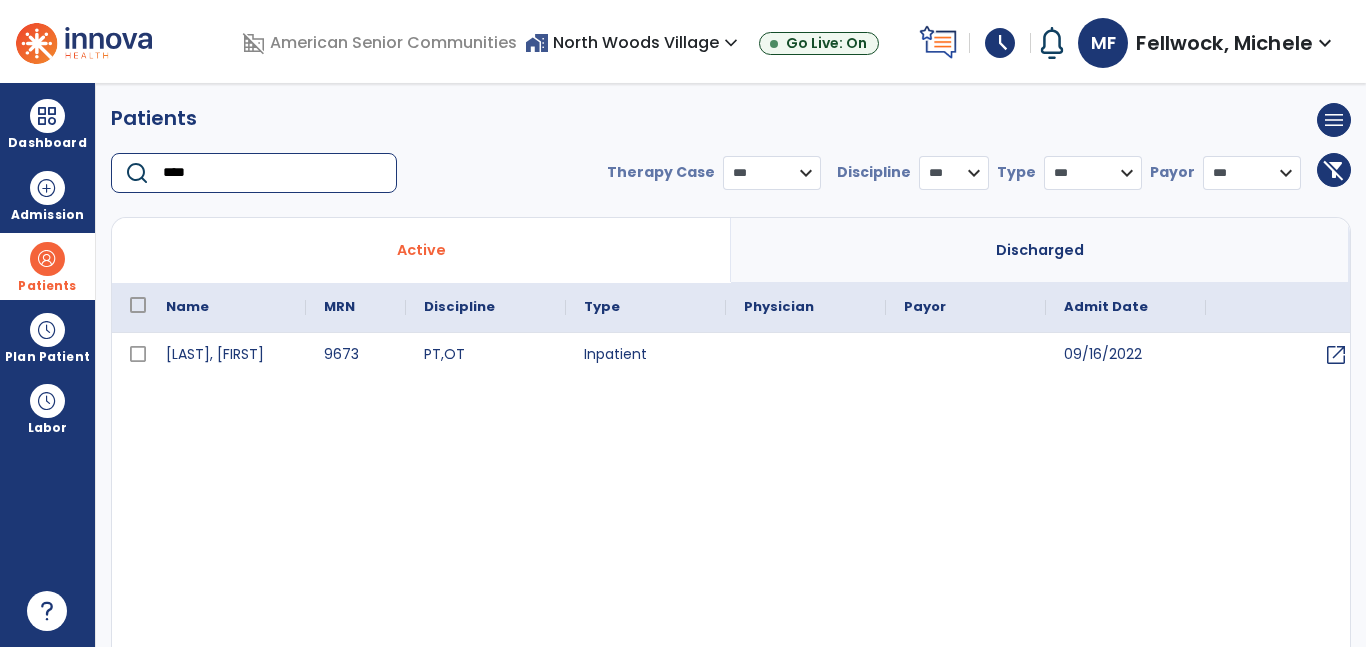 type on "****" 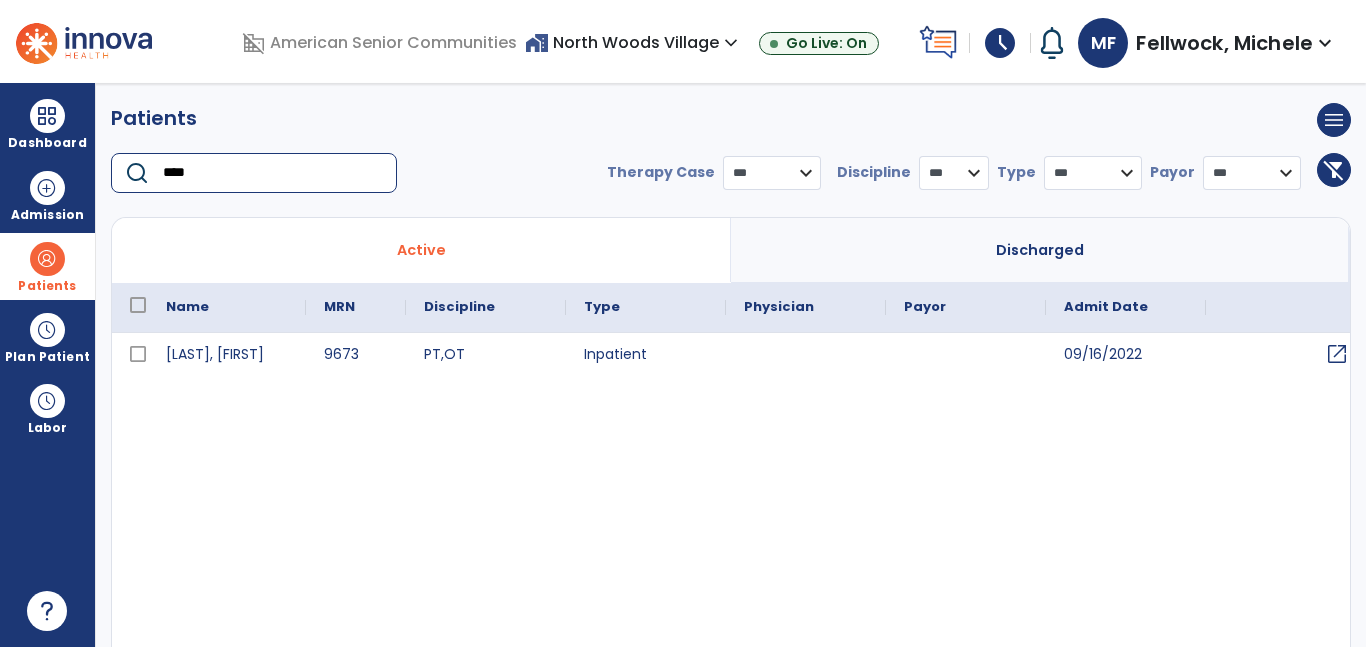 click on "open_in_new" at bounding box center (1337, 354) 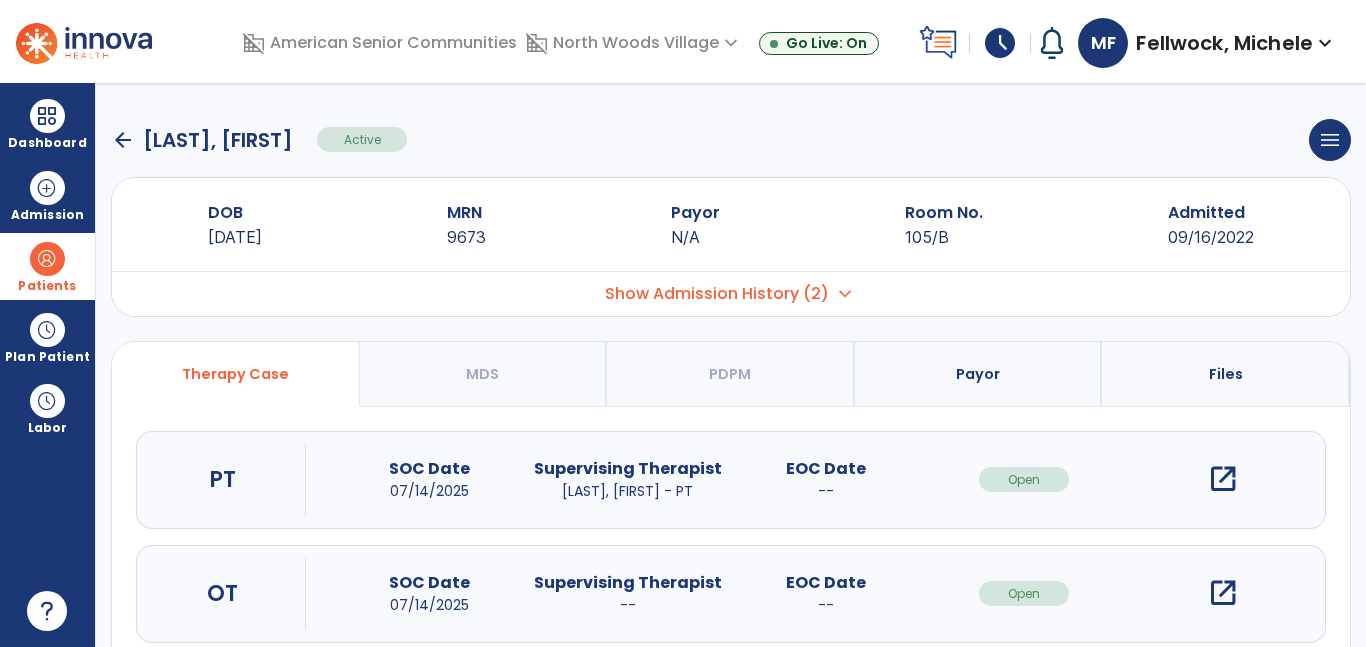 click on "open_in_new" at bounding box center [1223, 593] 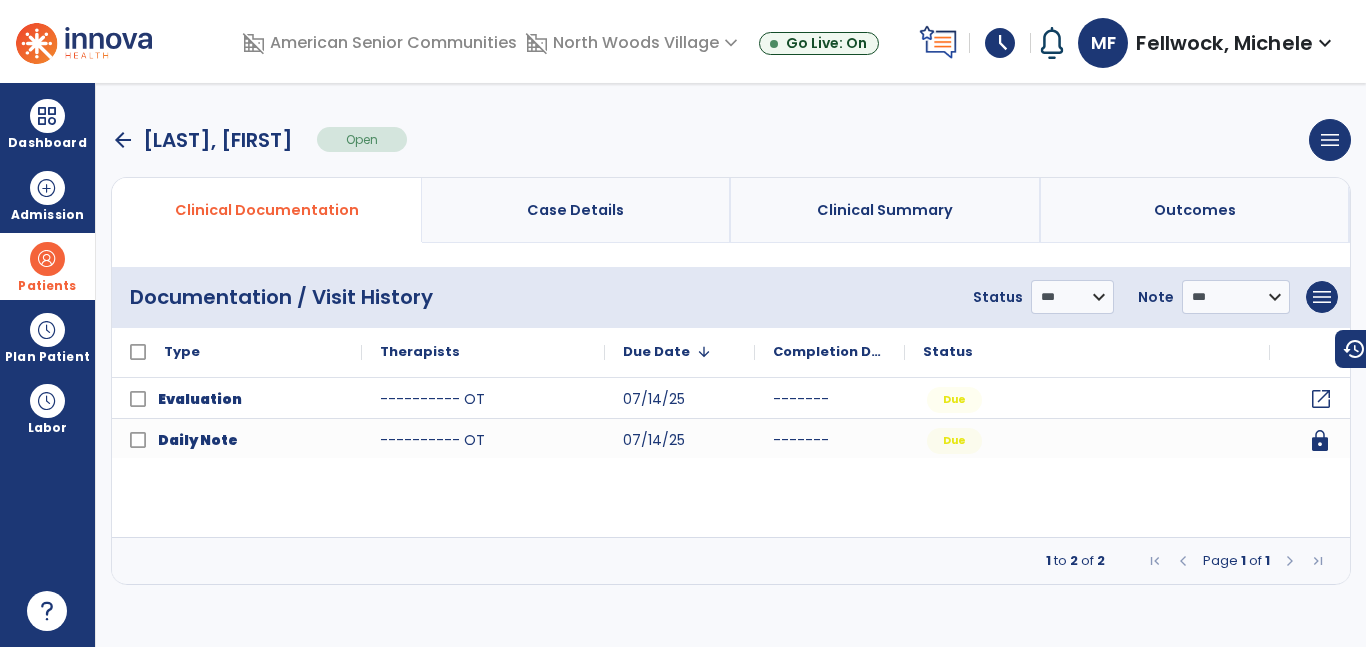 click on "open_in_new" 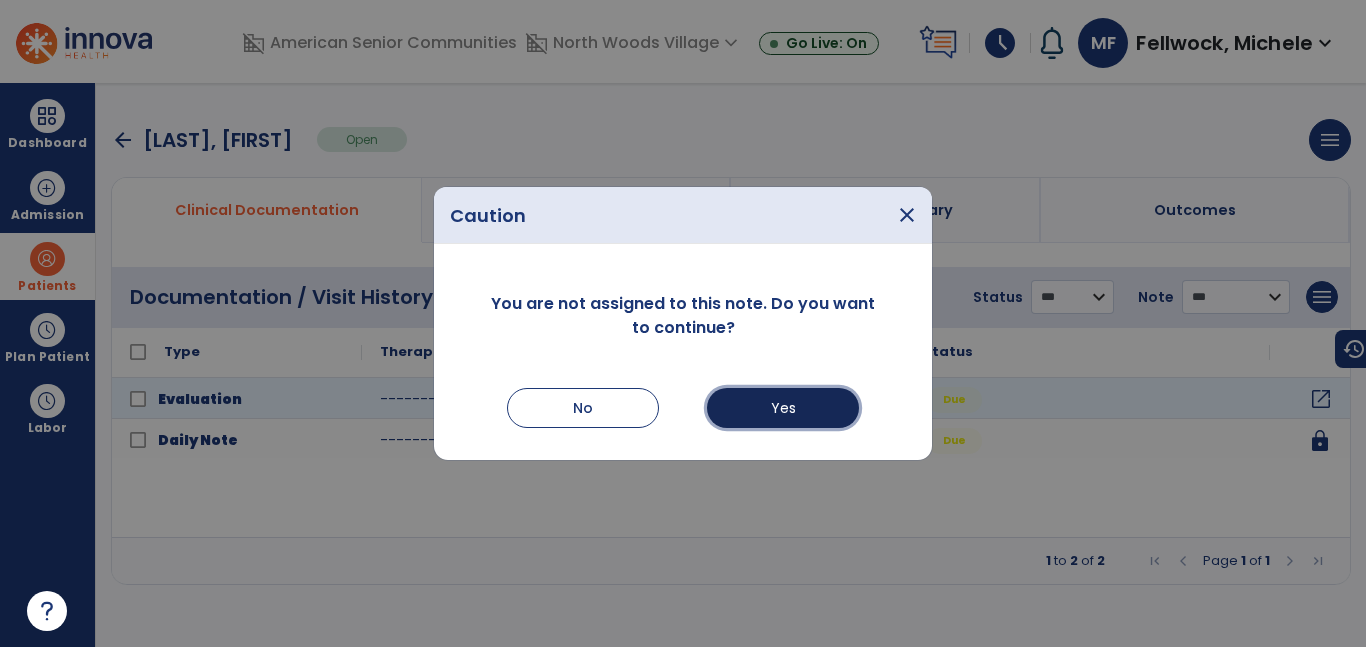 click on "Yes" at bounding box center [783, 408] 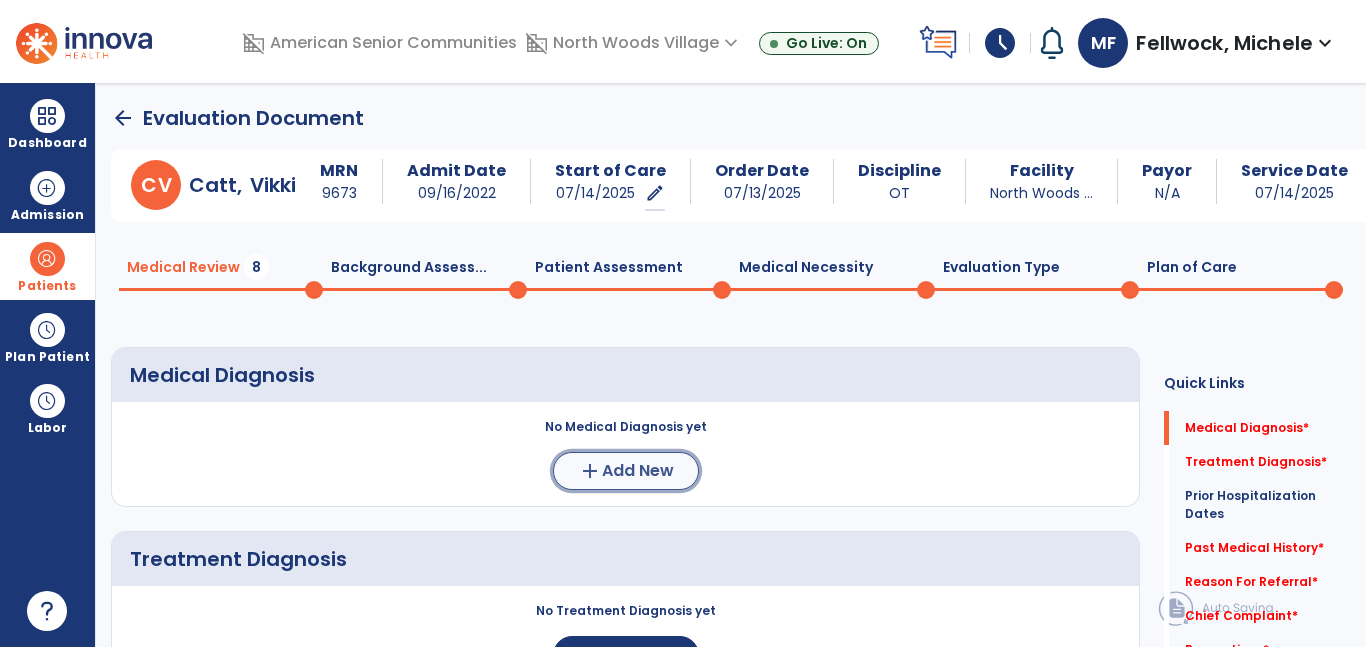 click on "Add New" 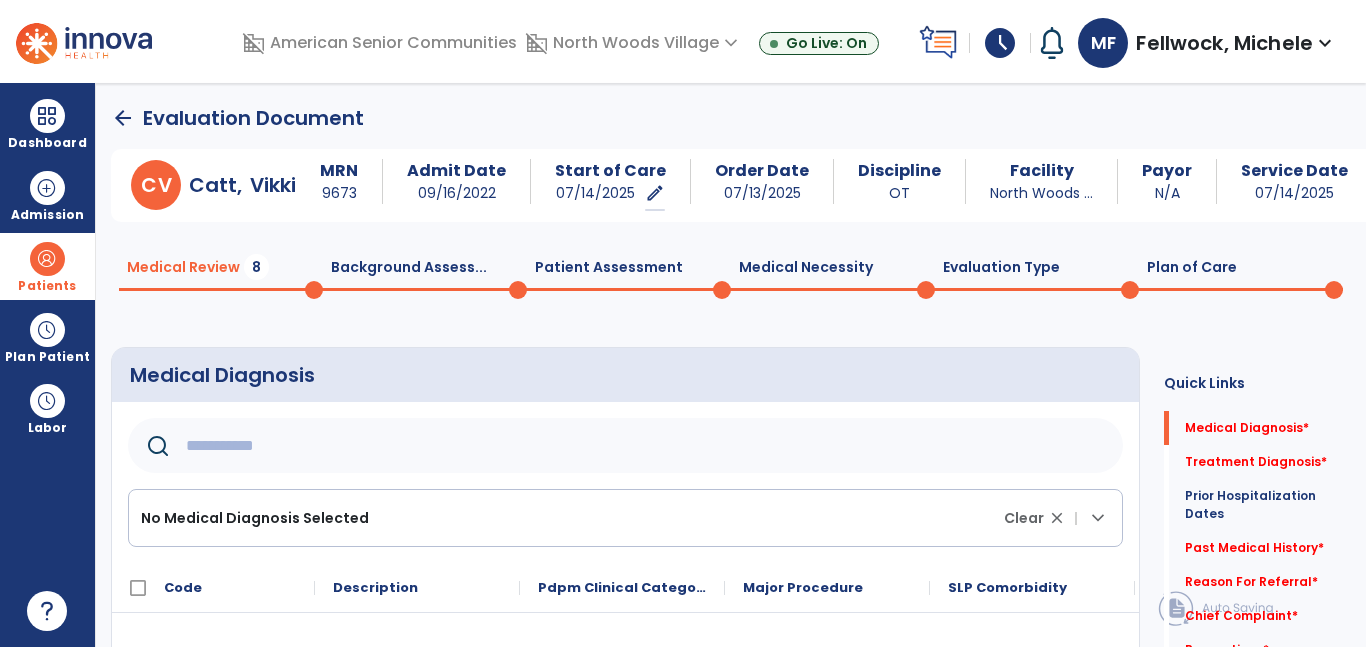 click 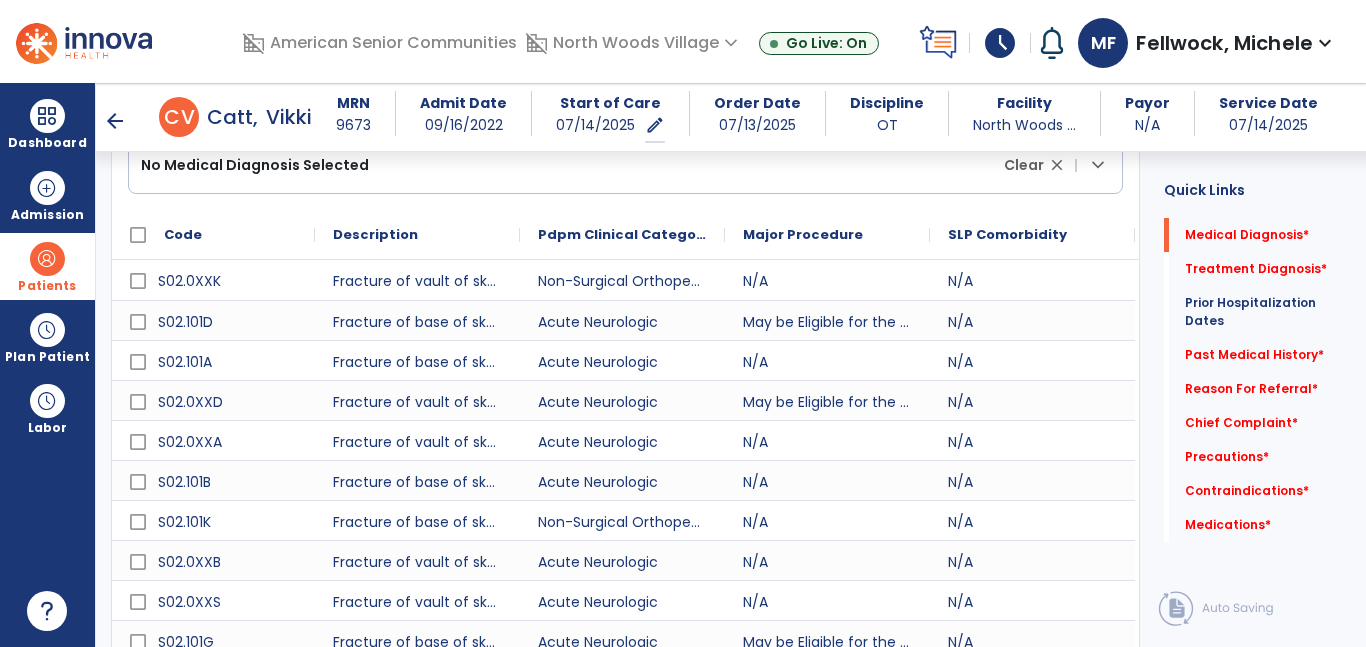 scroll, scrollTop: 393, scrollLeft: 0, axis: vertical 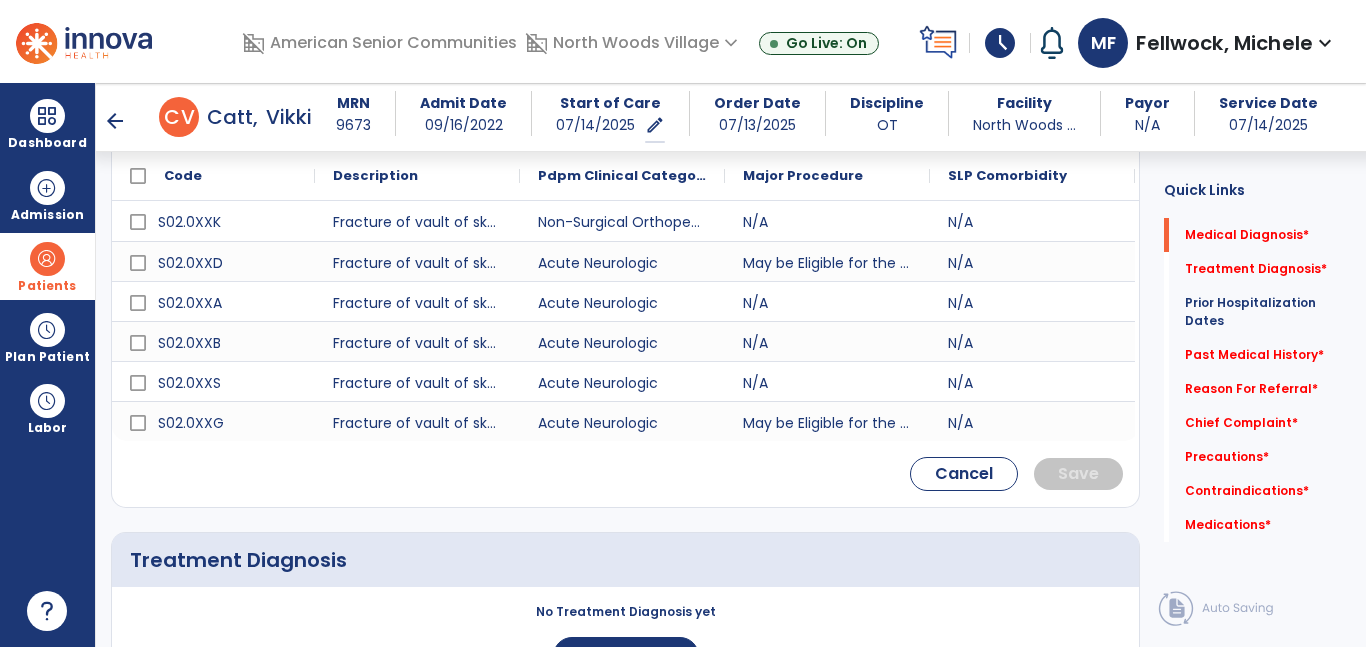 type on "*****" 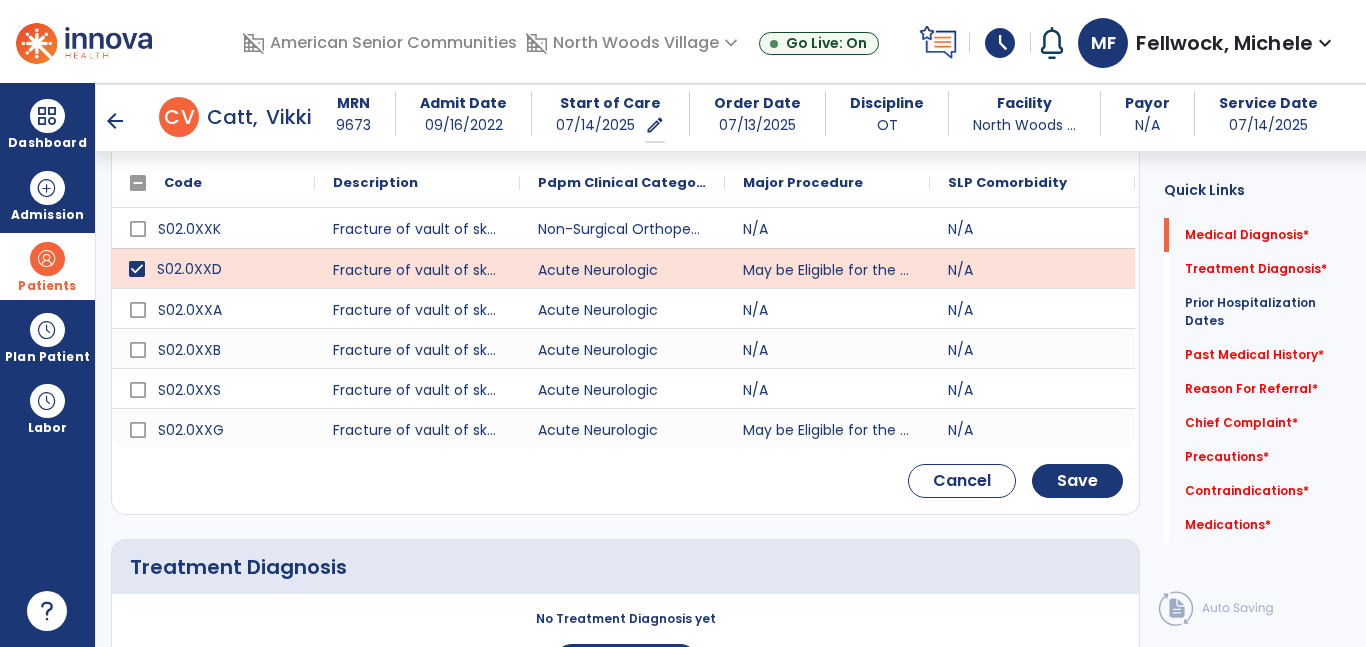 scroll, scrollTop: 392, scrollLeft: 0, axis: vertical 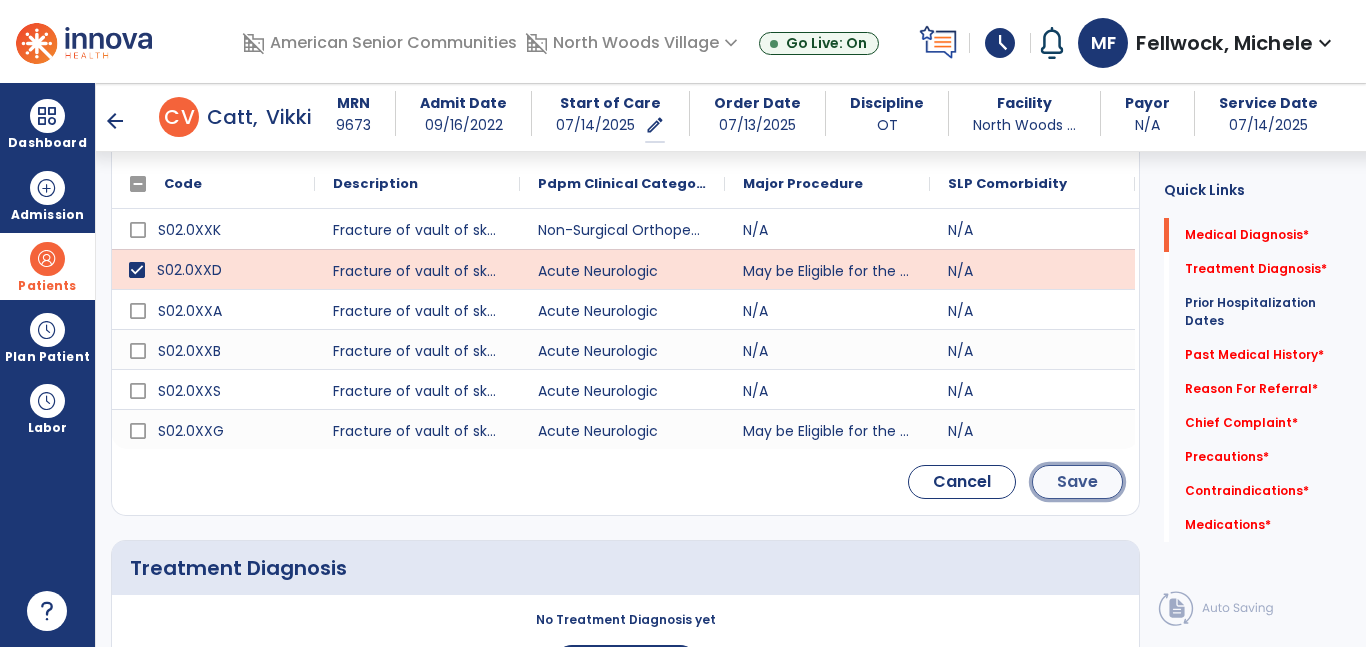 click on "Save" 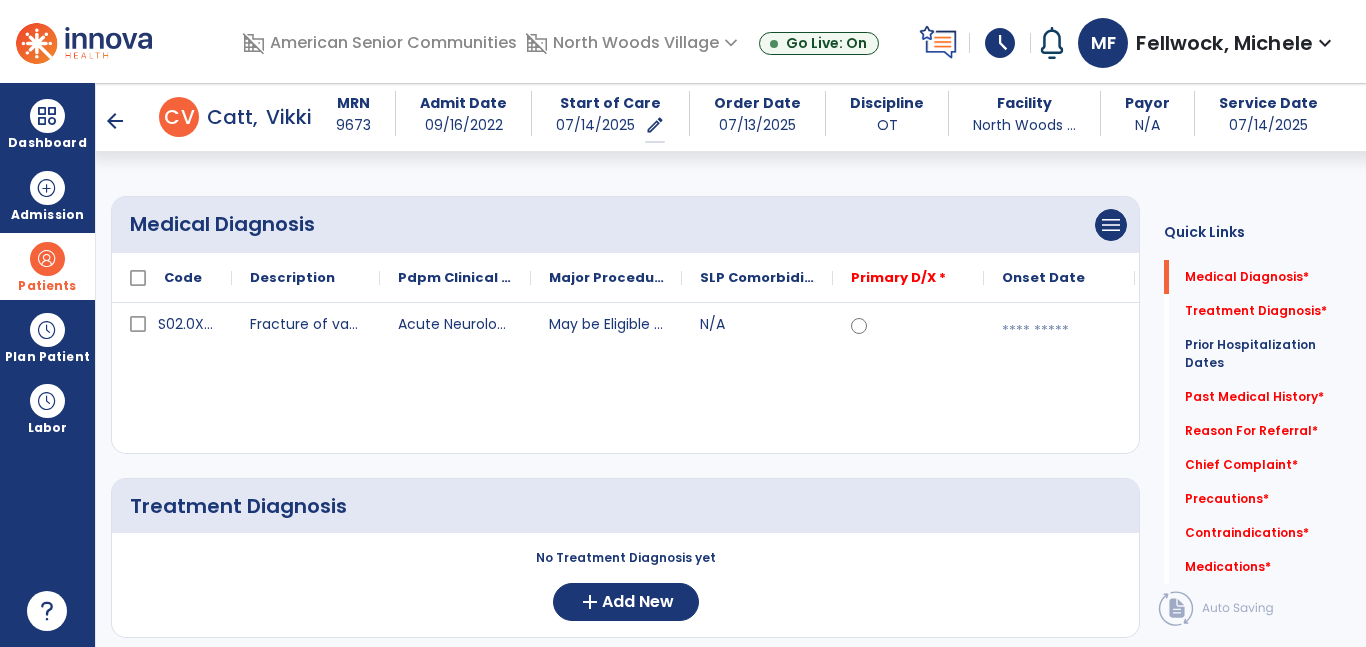 scroll, scrollTop: 127, scrollLeft: 0, axis: vertical 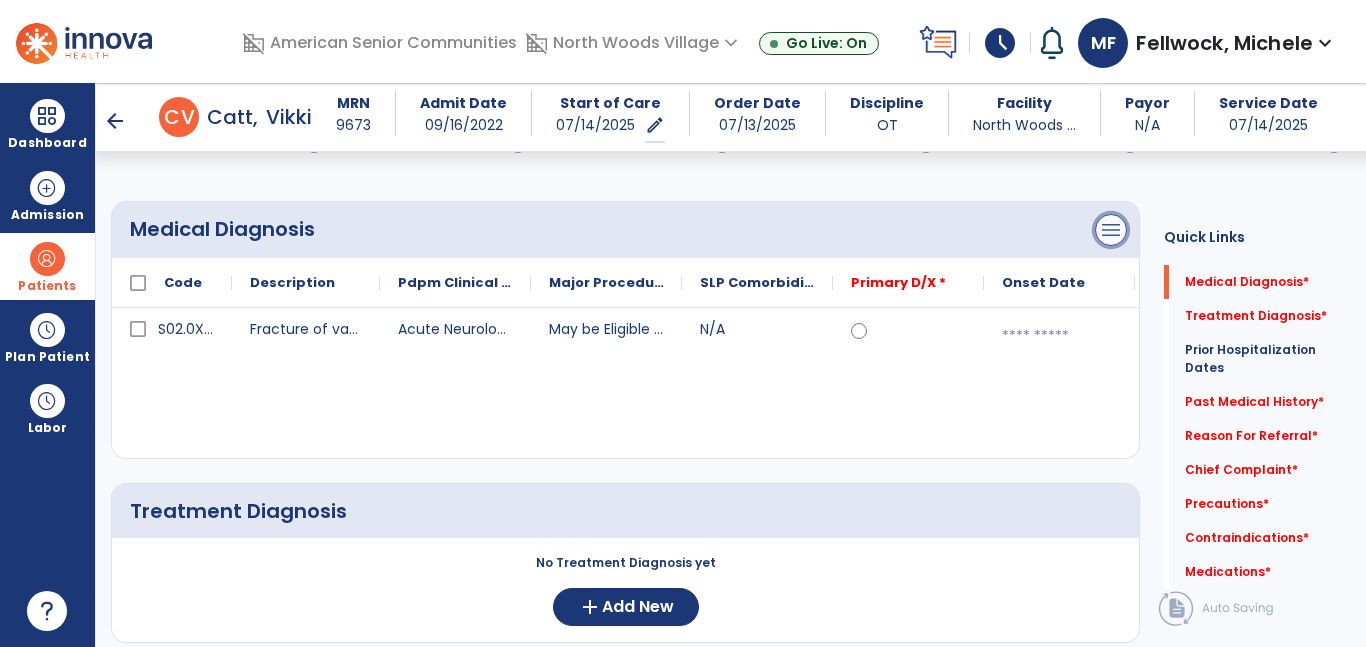 click on "menu" at bounding box center (1111, 230) 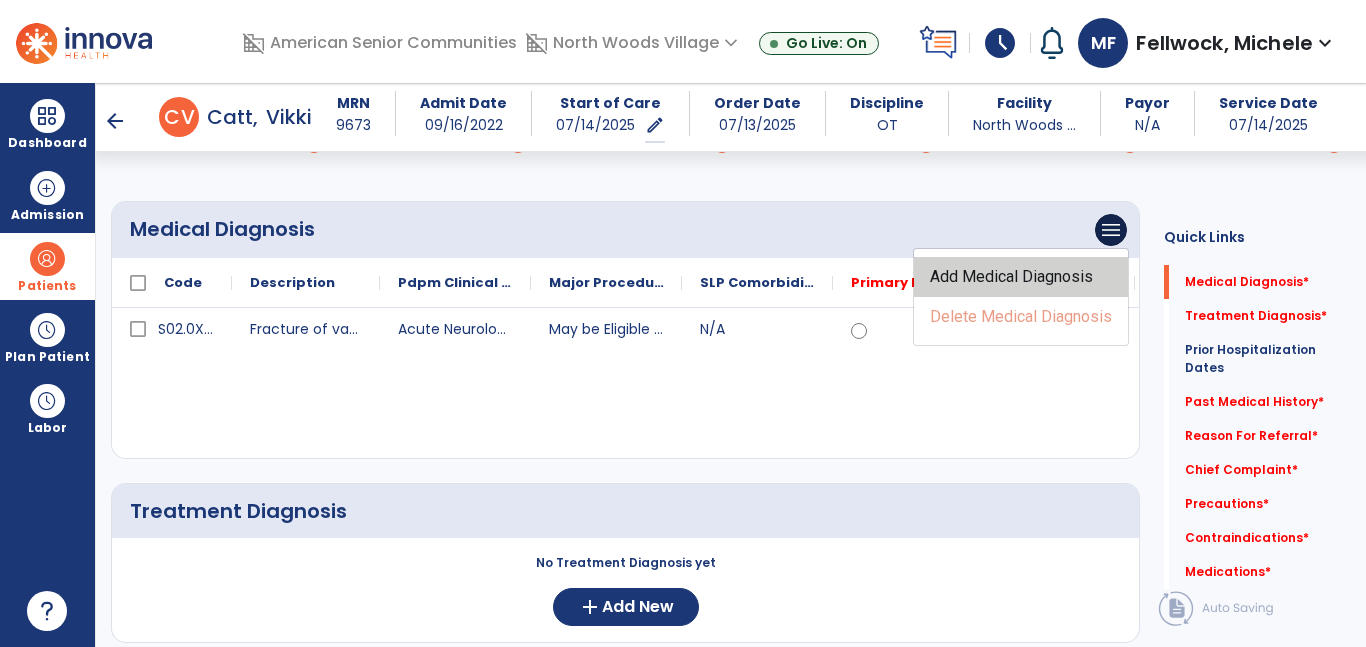 click on "Add Medical Diagnosis" 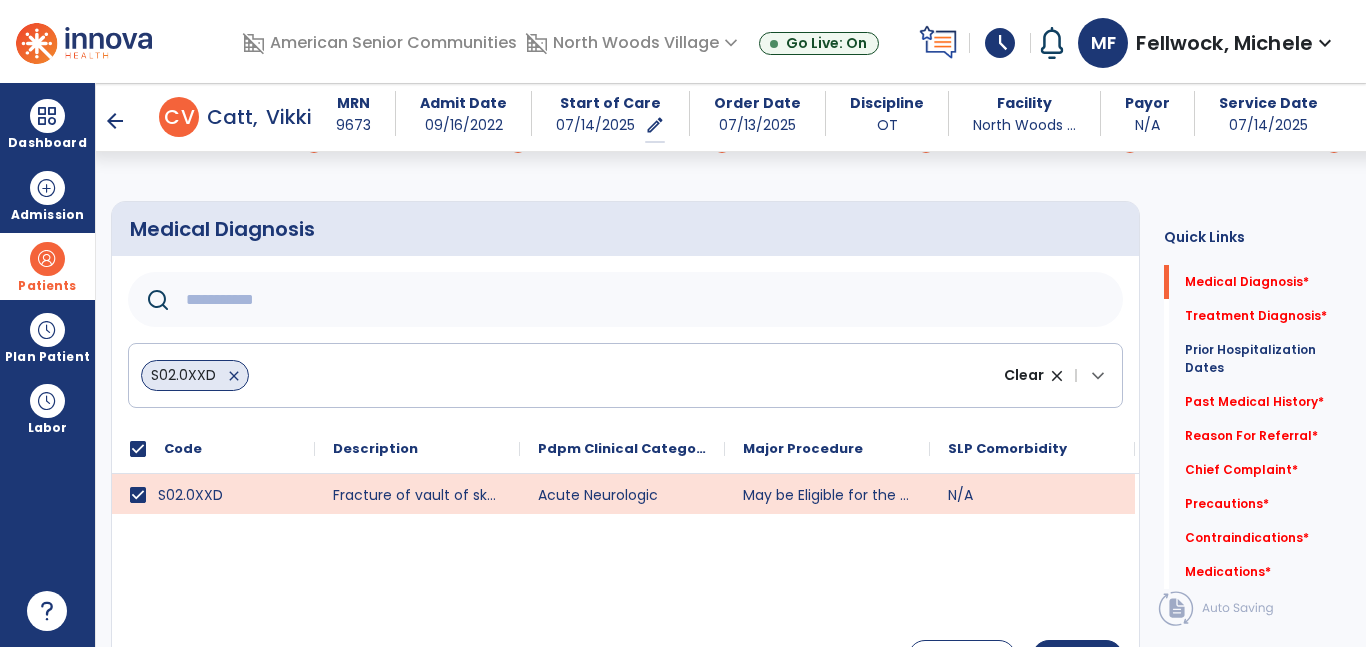 click 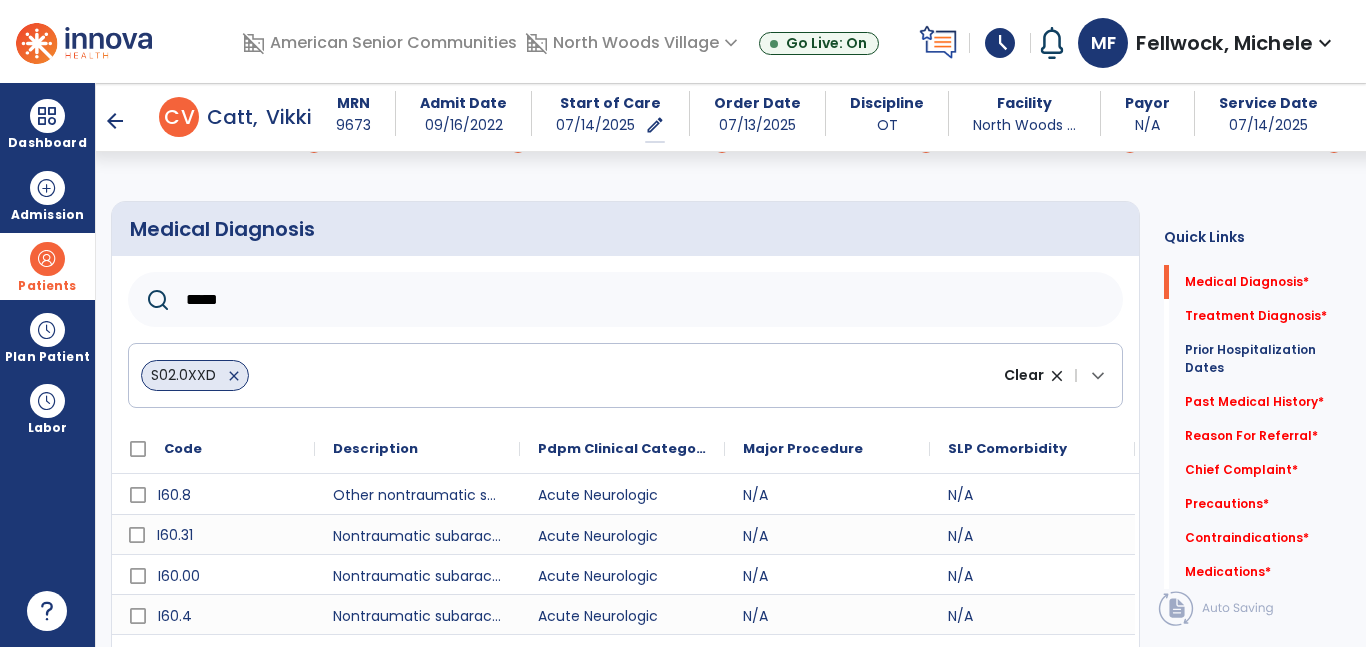 scroll, scrollTop: 284, scrollLeft: 0, axis: vertical 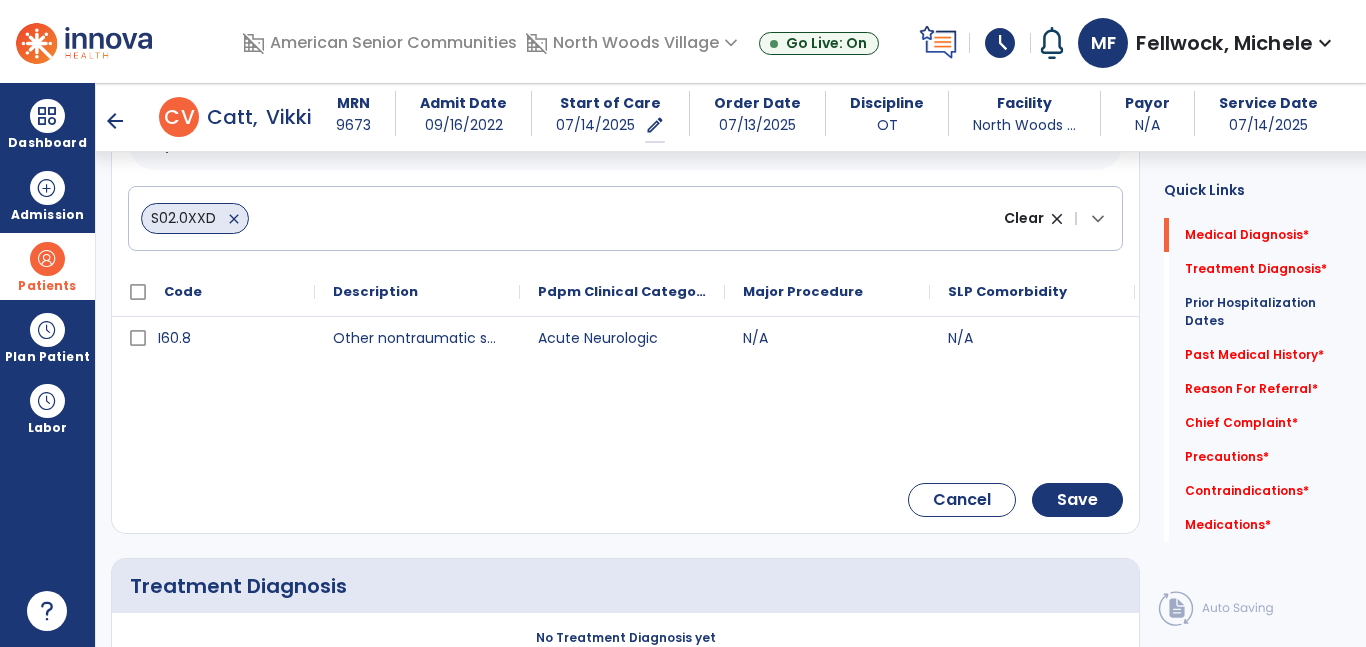 type on "*****" 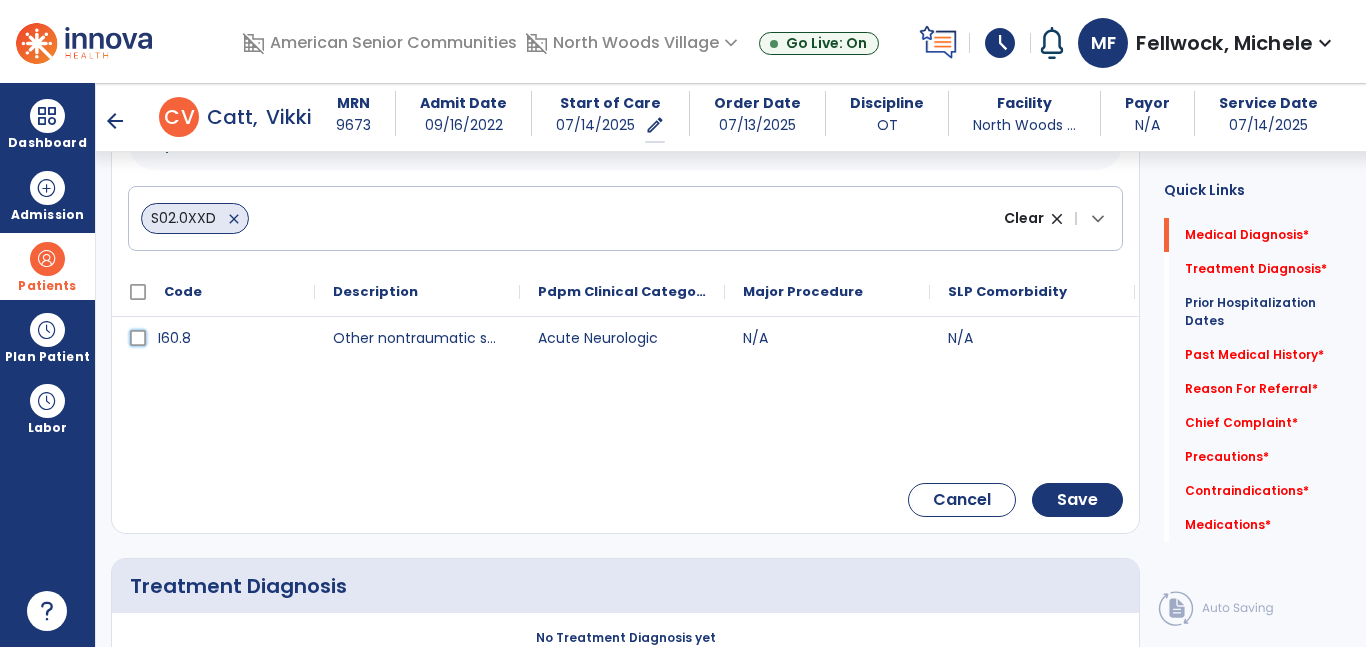 click on "I60.8" 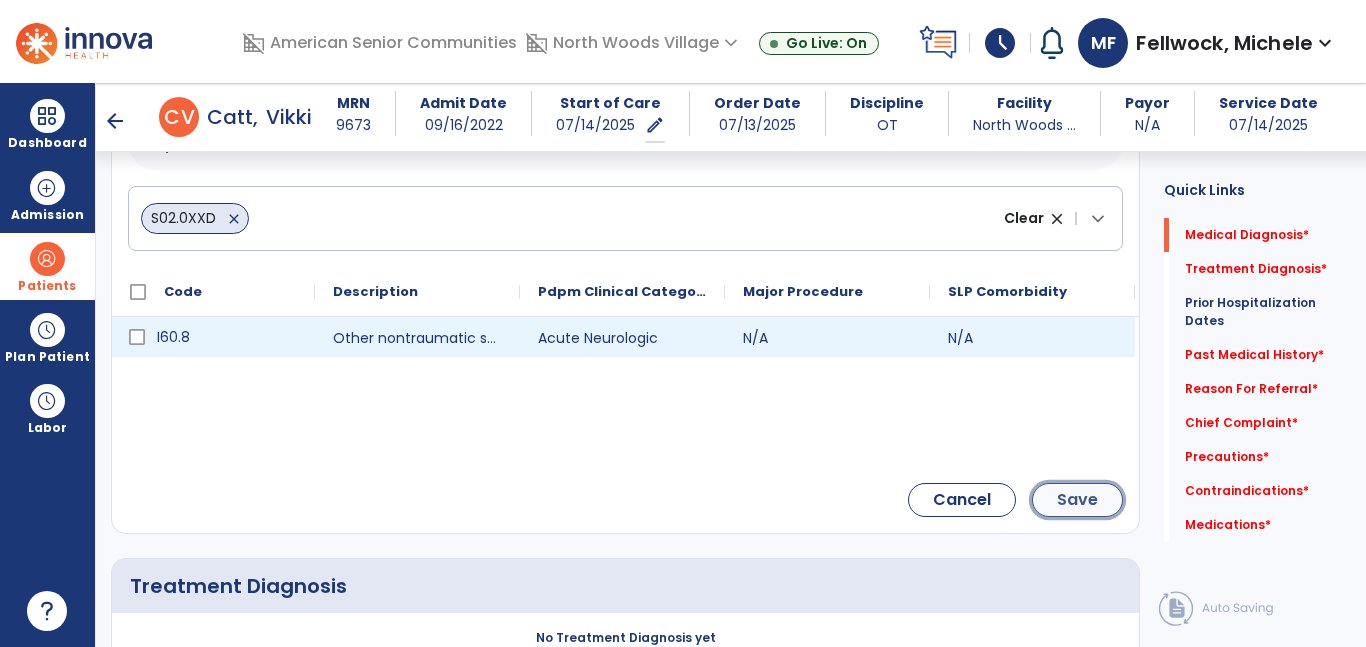 click on "Save" 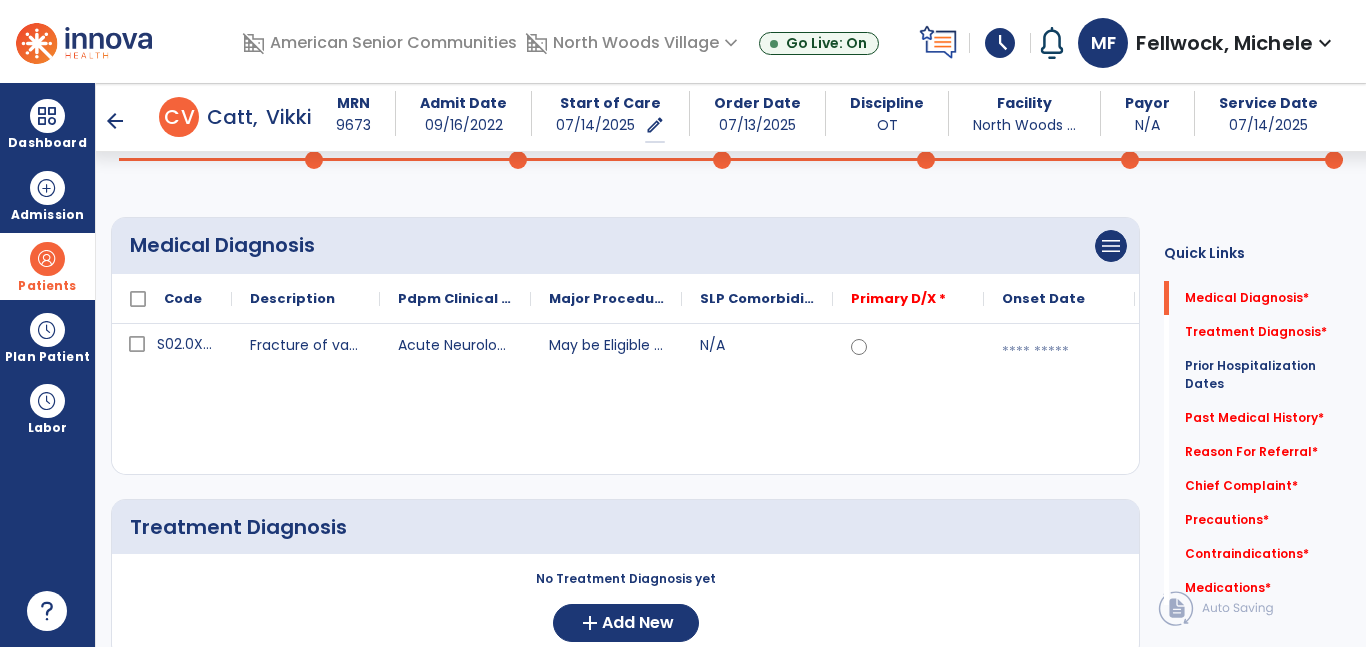 scroll, scrollTop: 106, scrollLeft: 0, axis: vertical 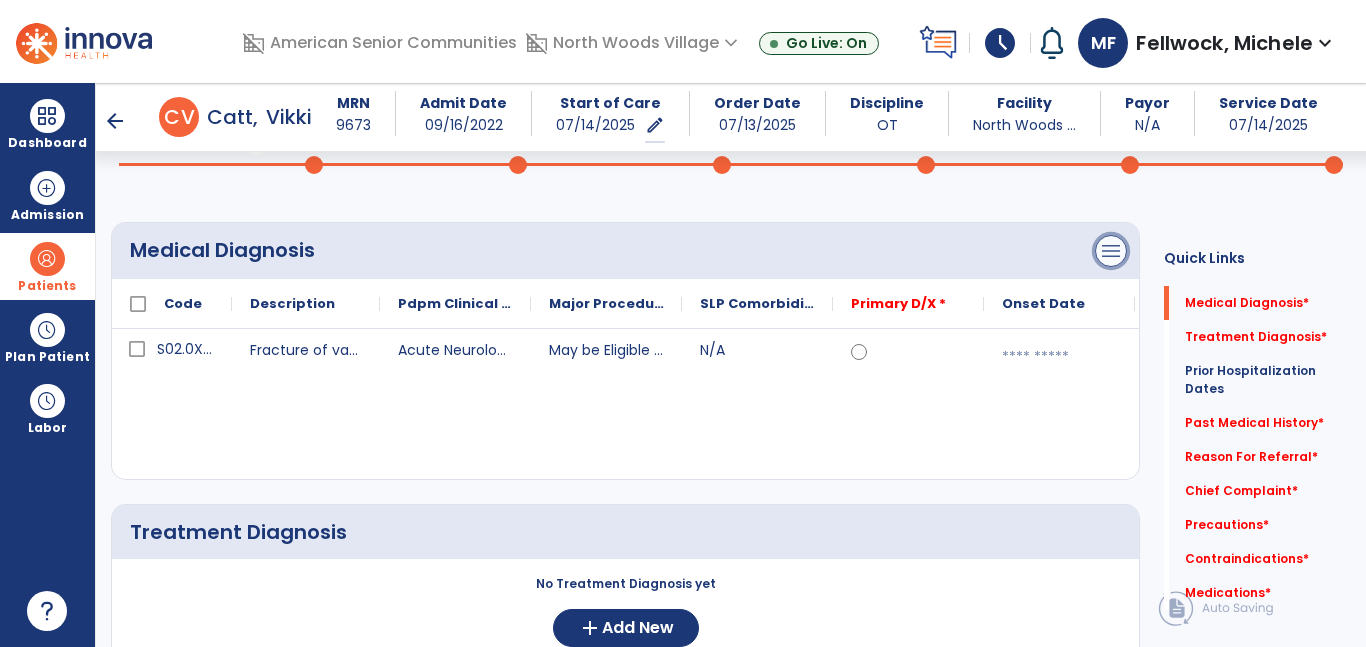 click on "menu" at bounding box center (1111, 251) 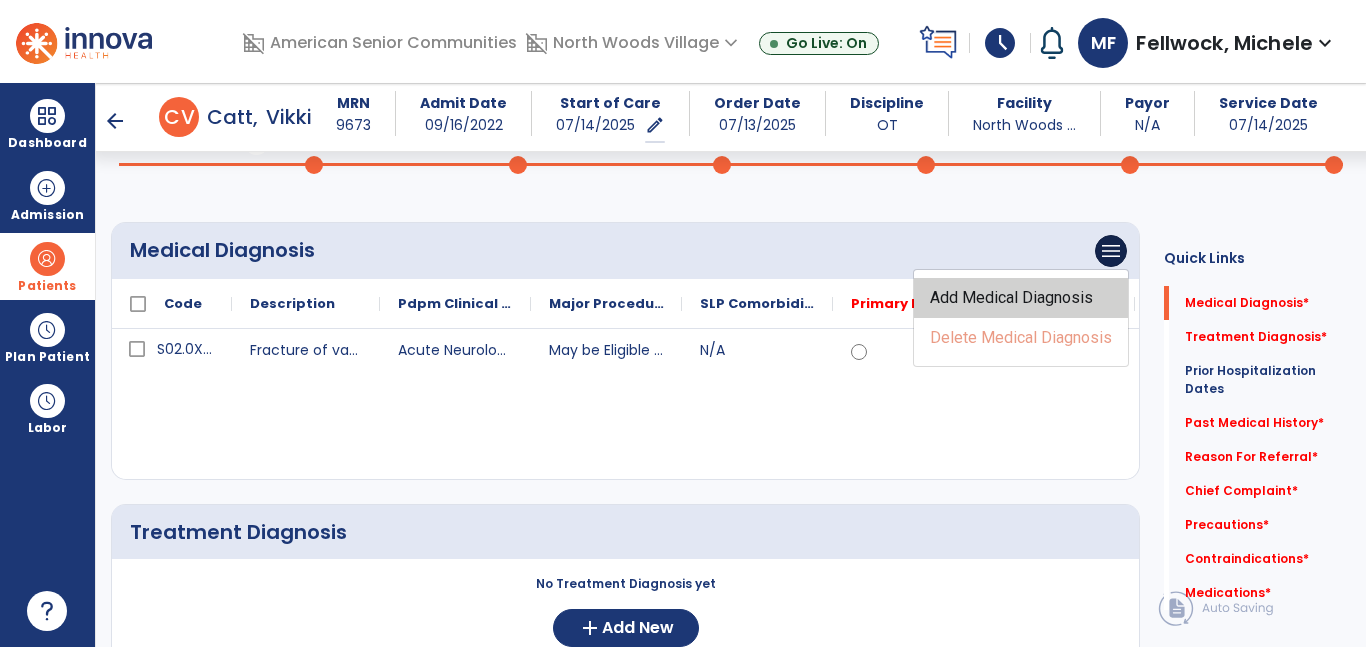 click on "Add Medical Diagnosis" 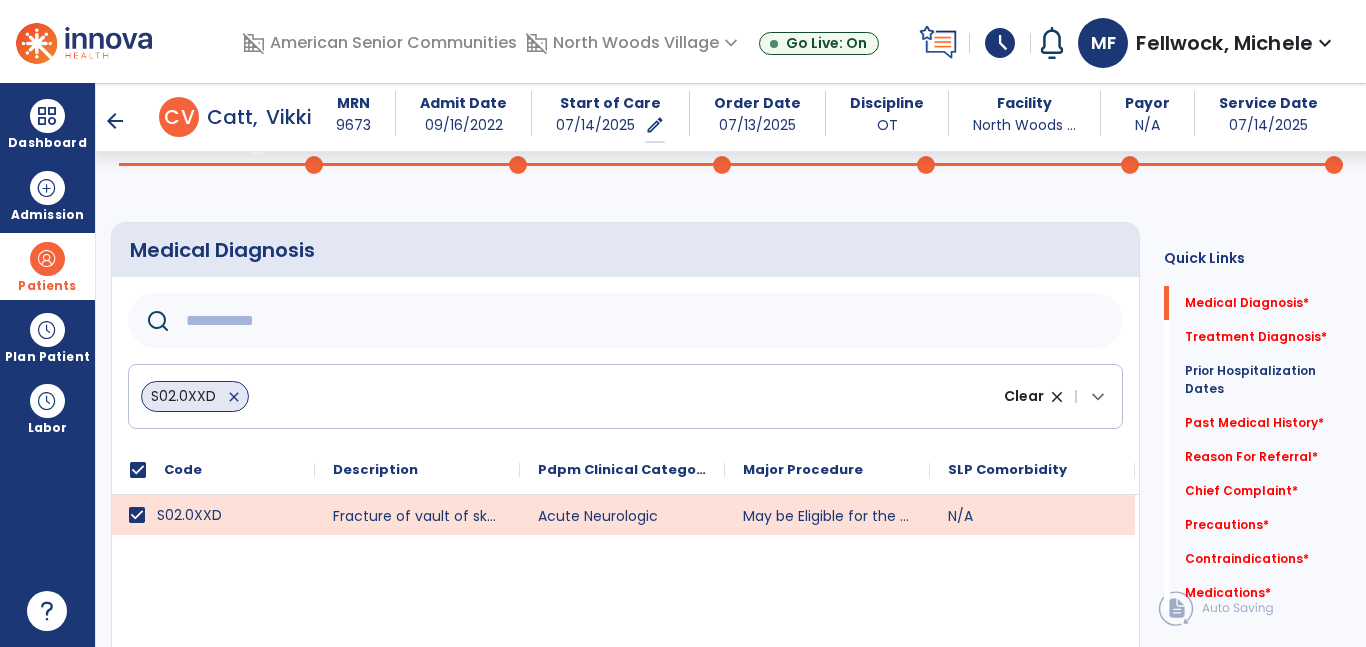 click 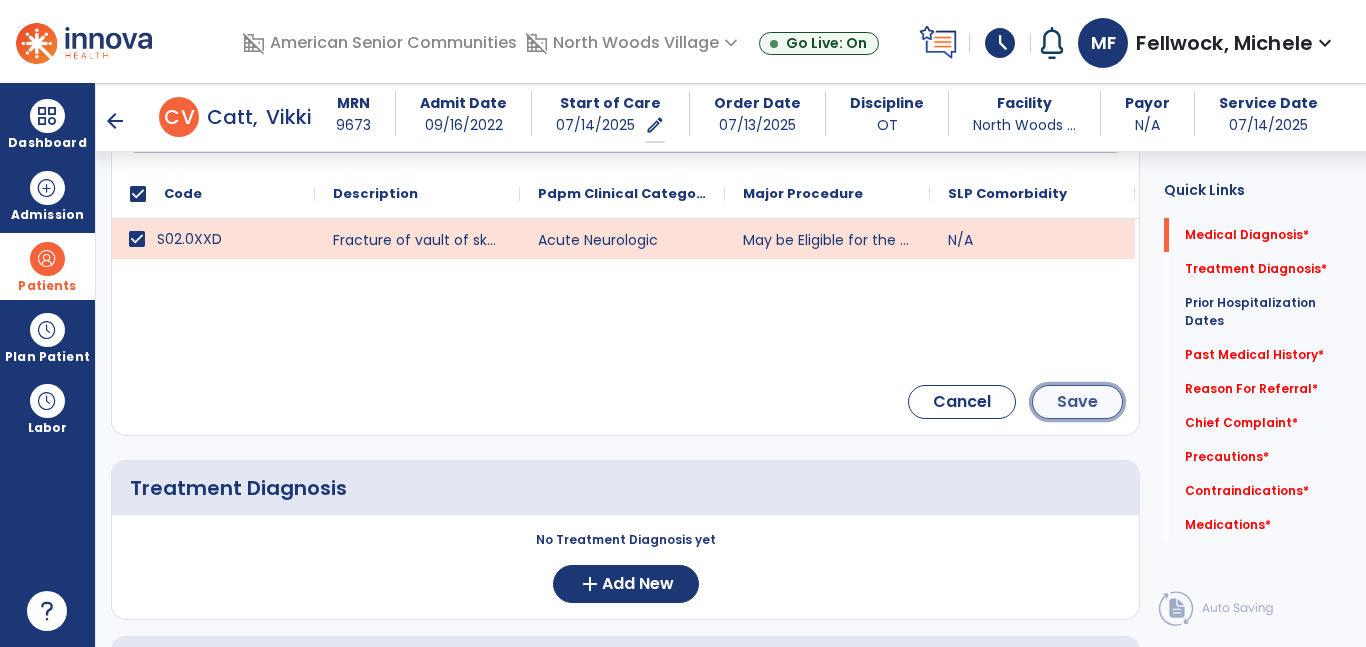click on "Save" 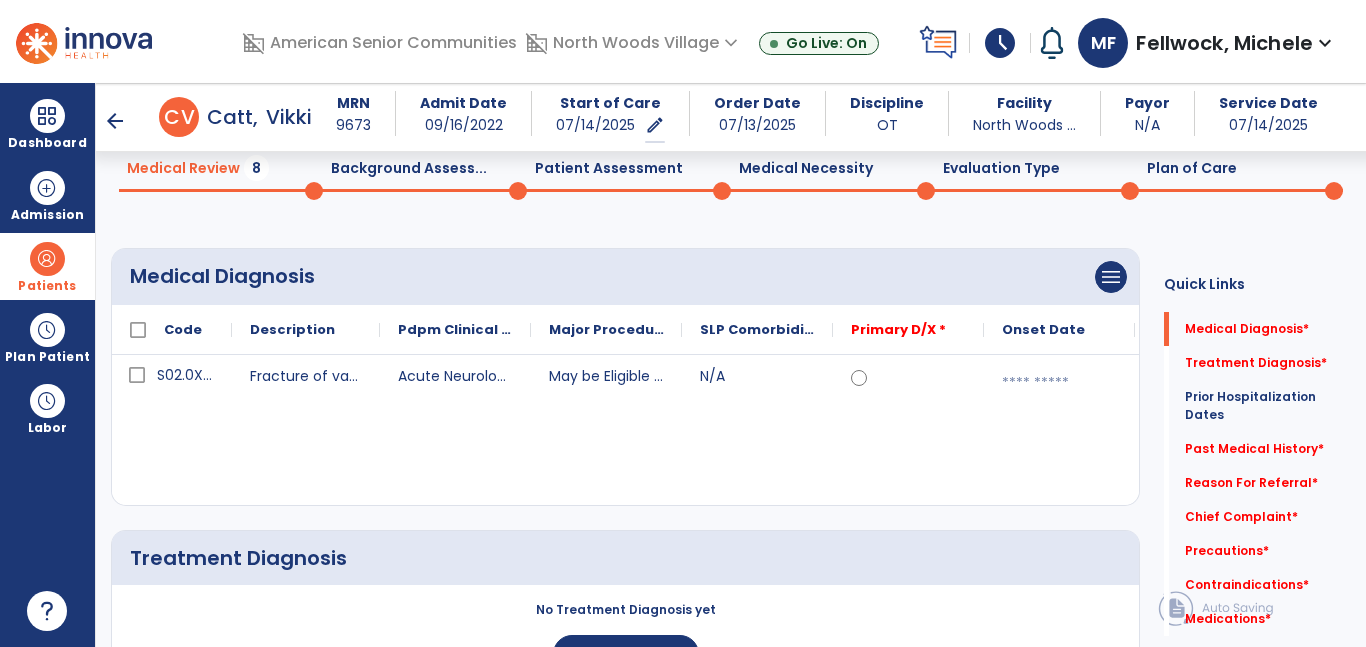scroll, scrollTop: 79, scrollLeft: 0, axis: vertical 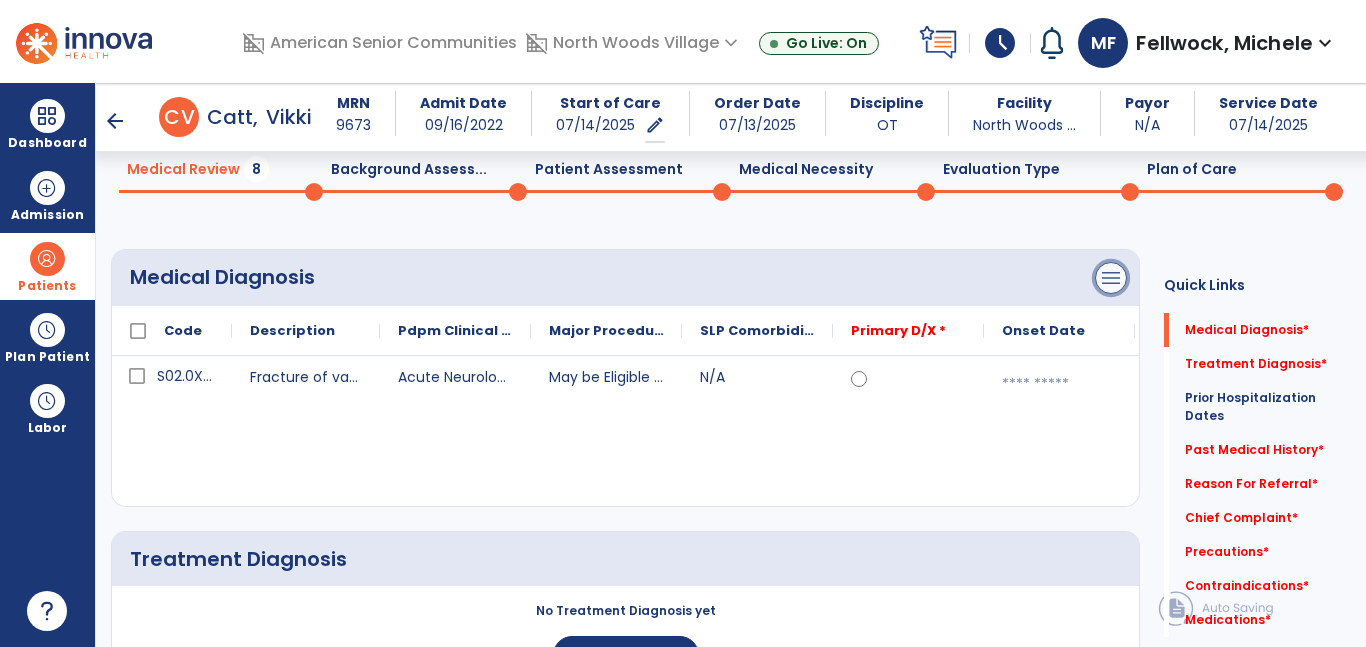 click on "menu" at bounding box center (1111, 278) 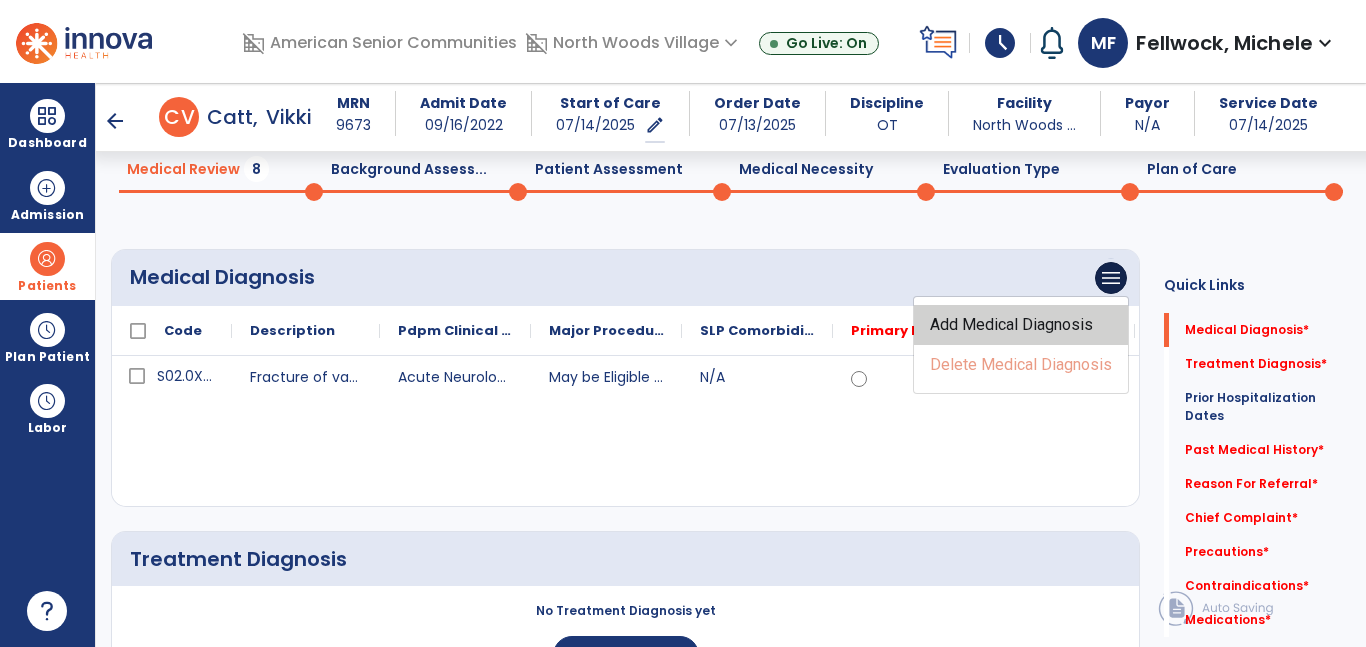 click on "Add Medical Diagnosis" 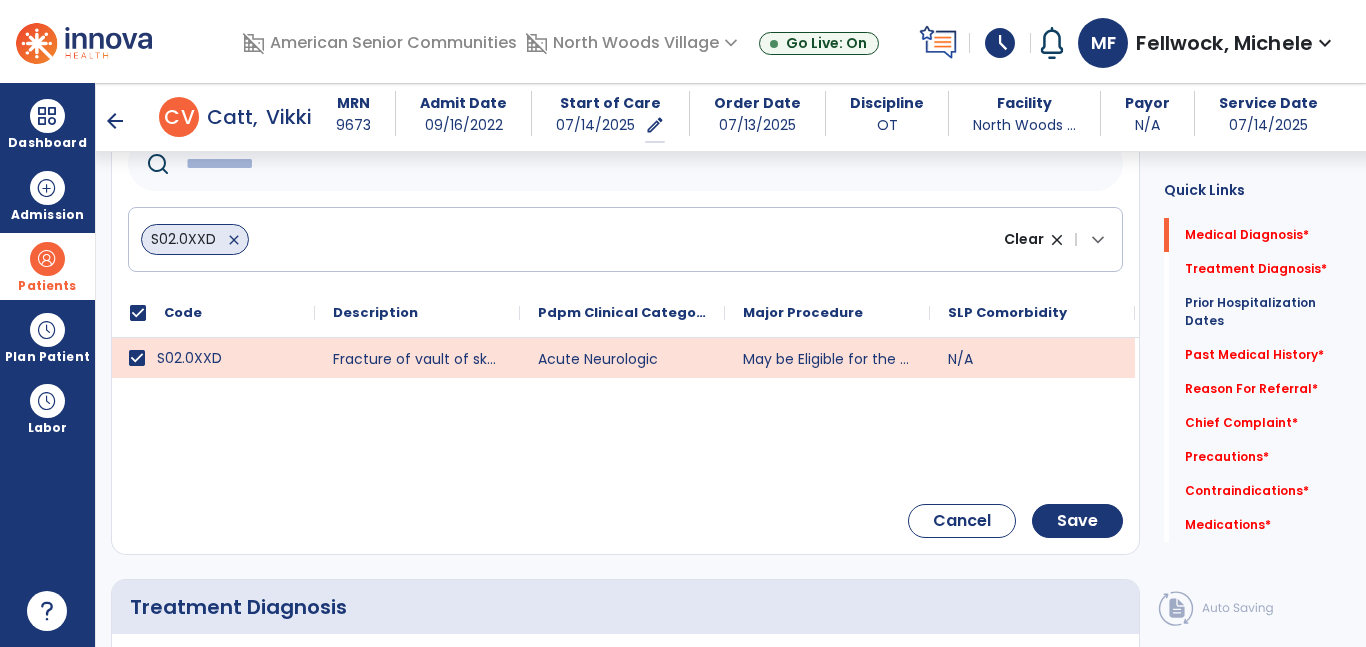 scroll, scrollTop: 261, scrollLeft: 0, axis: vertical 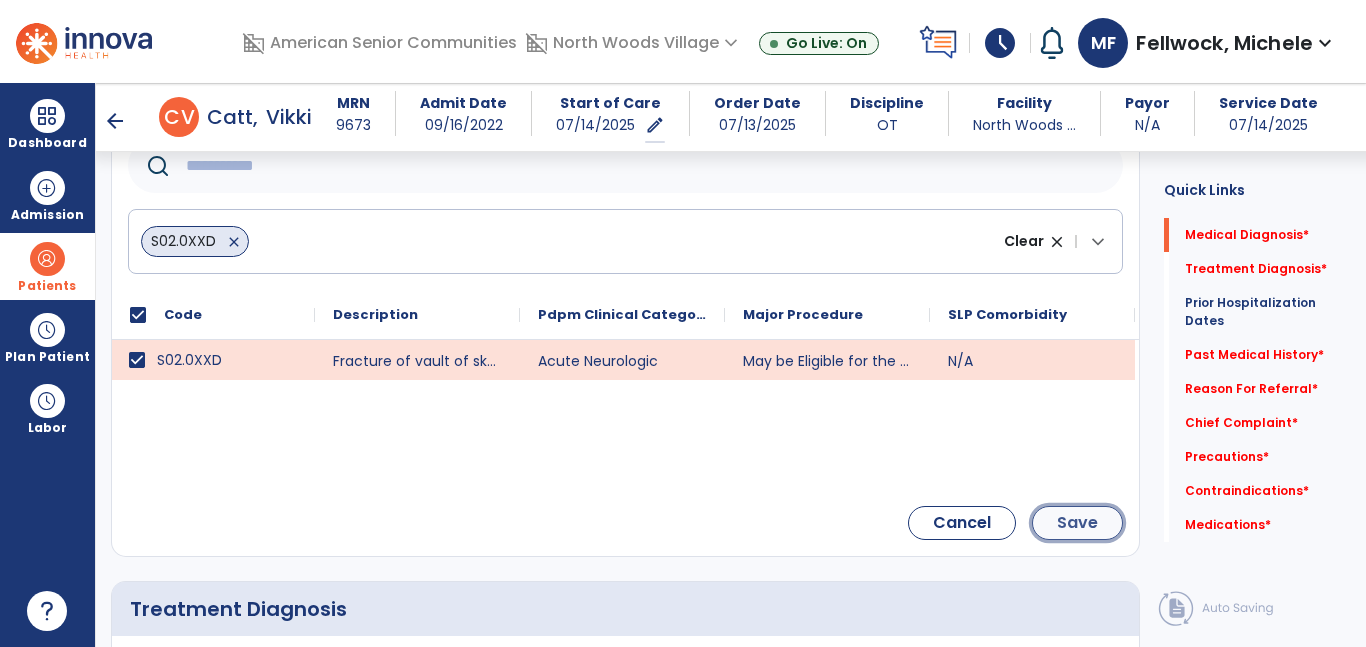 click on "Save" 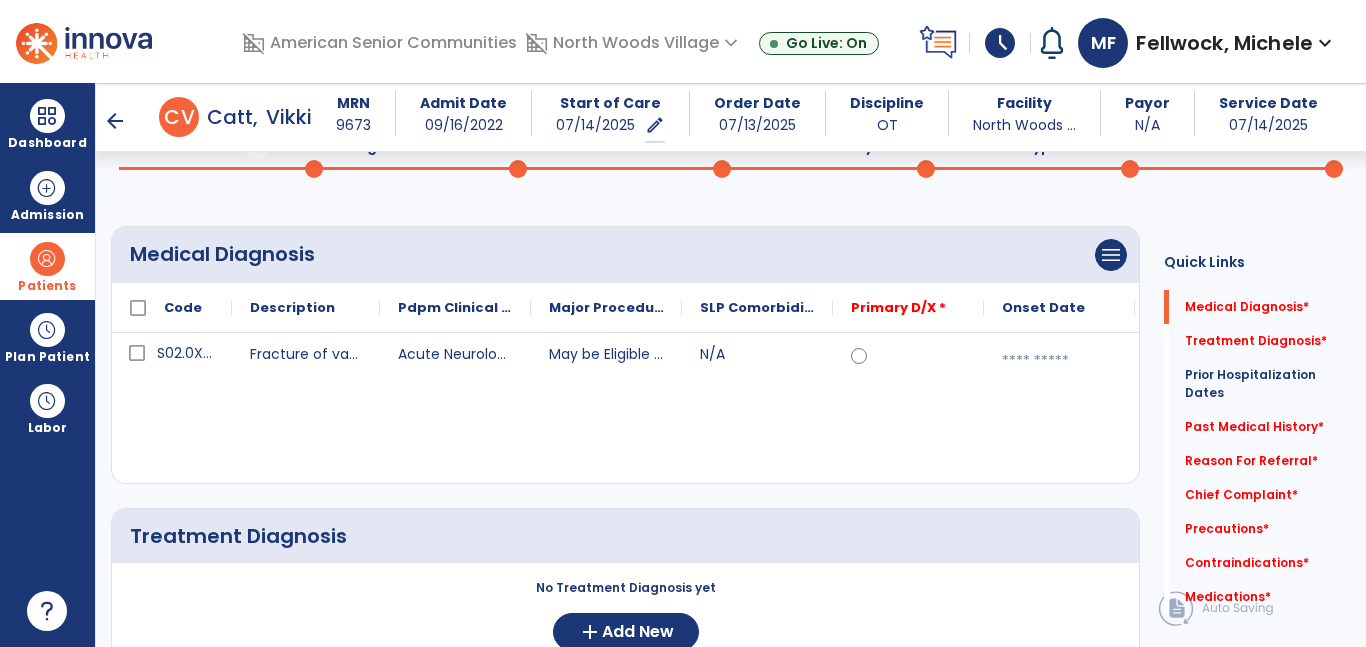 scroll, scrollTop: 100, scrollLeft: 0, axis: vertical 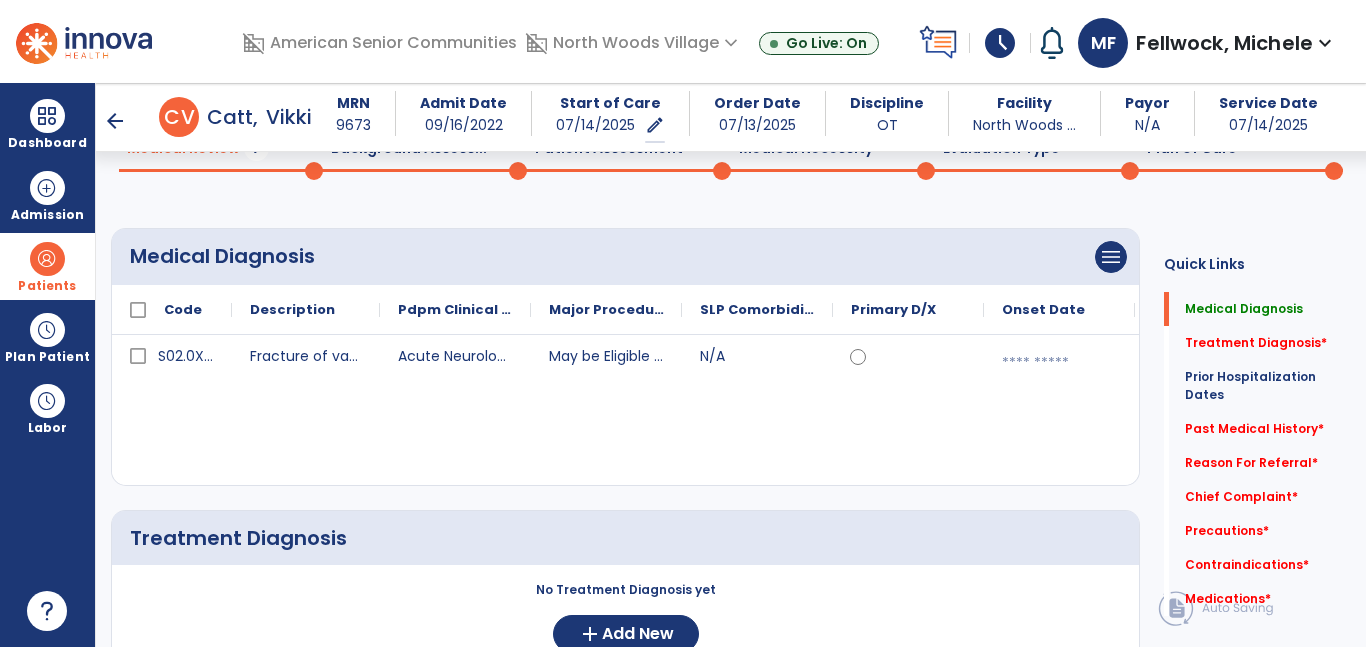 click at bounding box center (1059, 363) 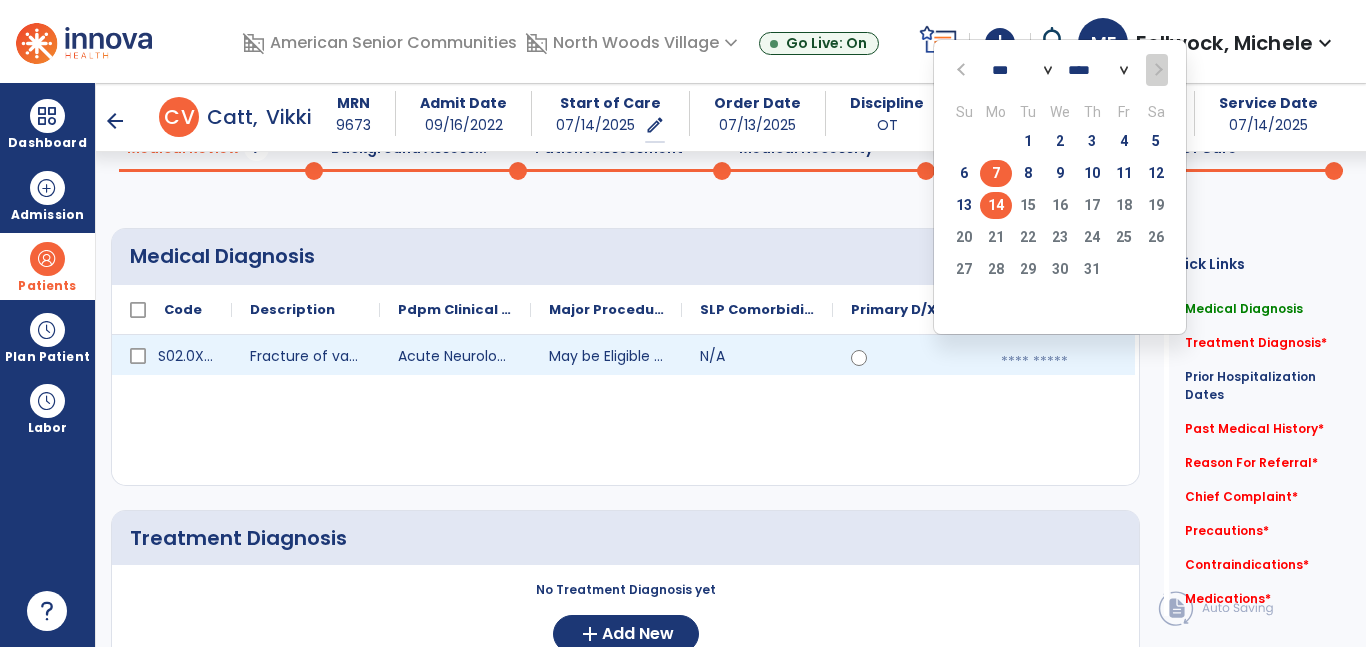 click on "7" 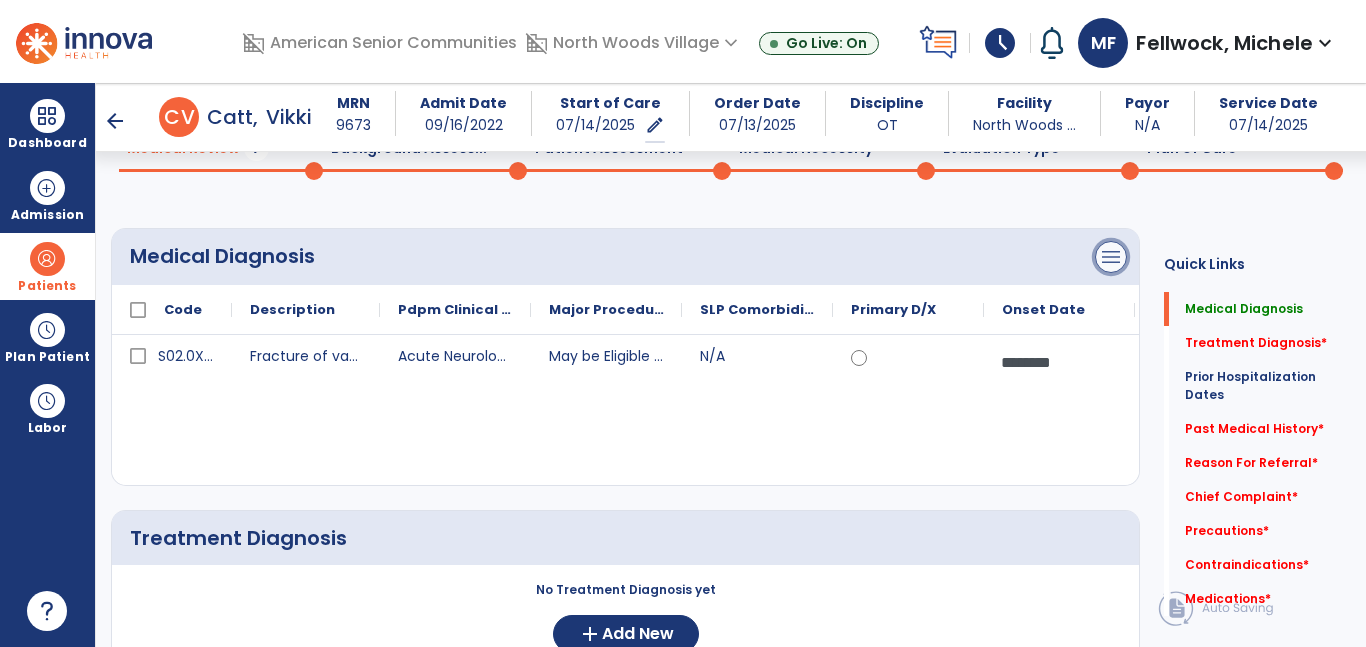 click on "menu" at bounding box center (1111, 257) 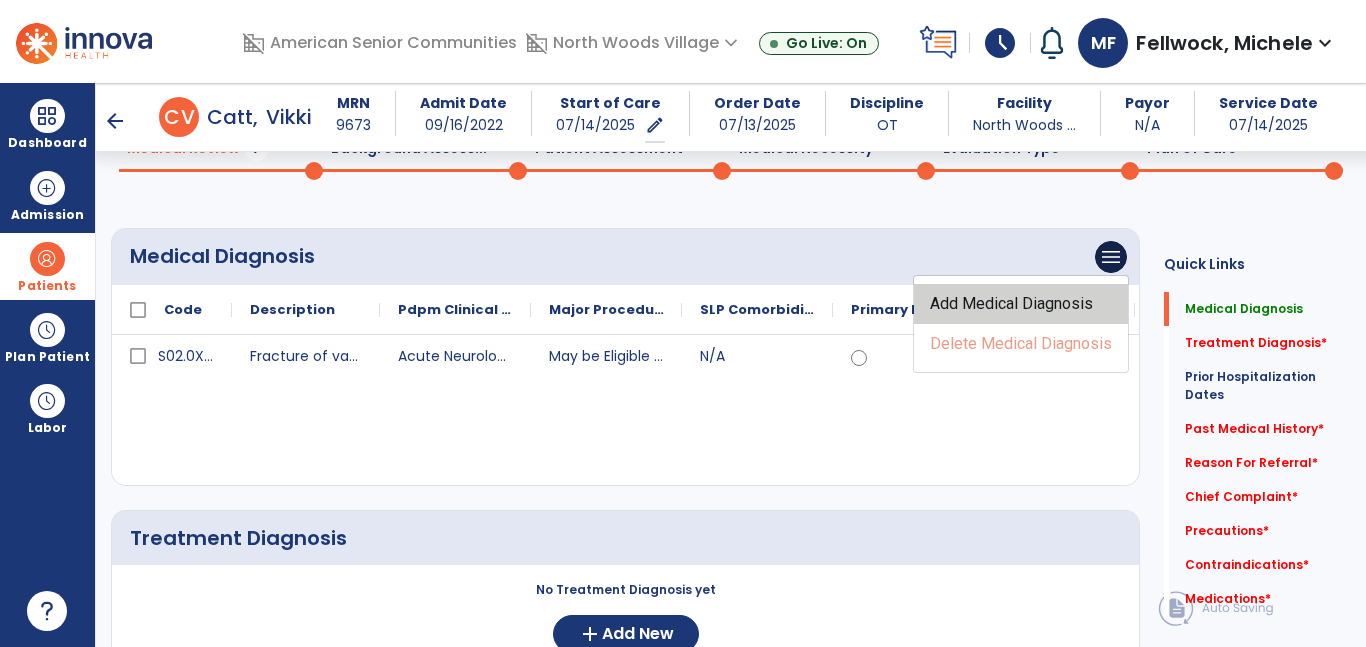 click on "Add Medical Diagnosis" 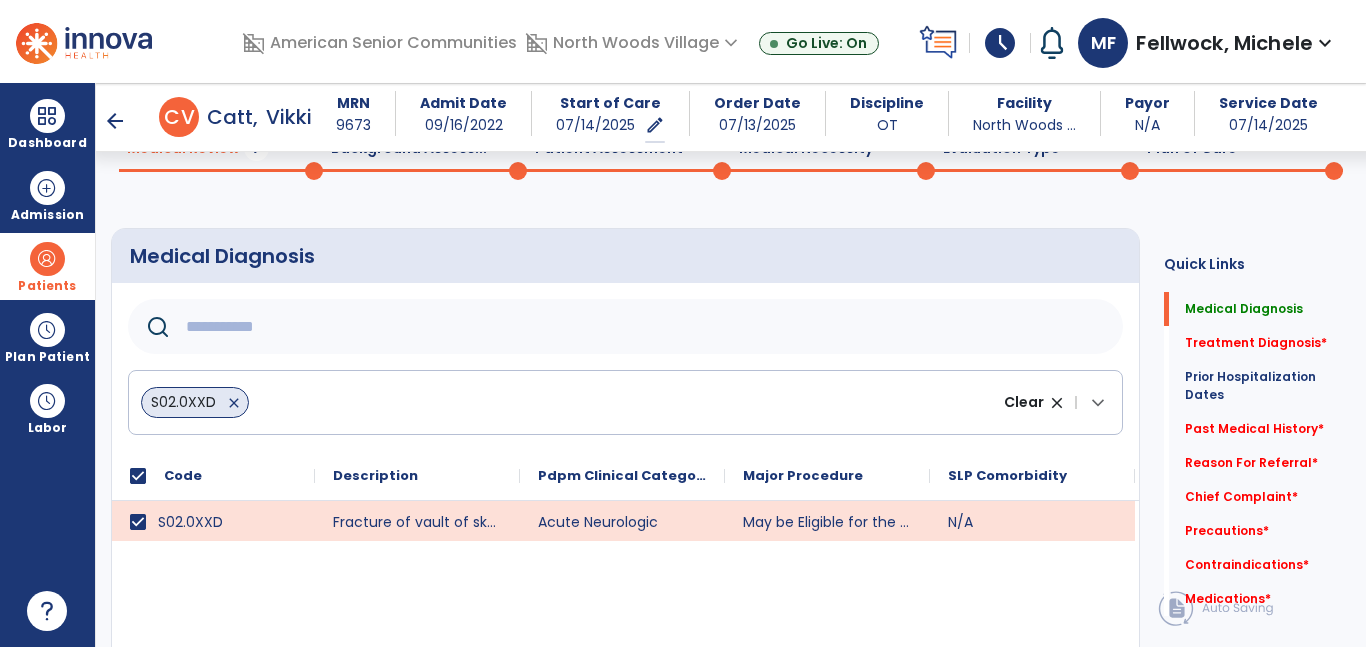 click 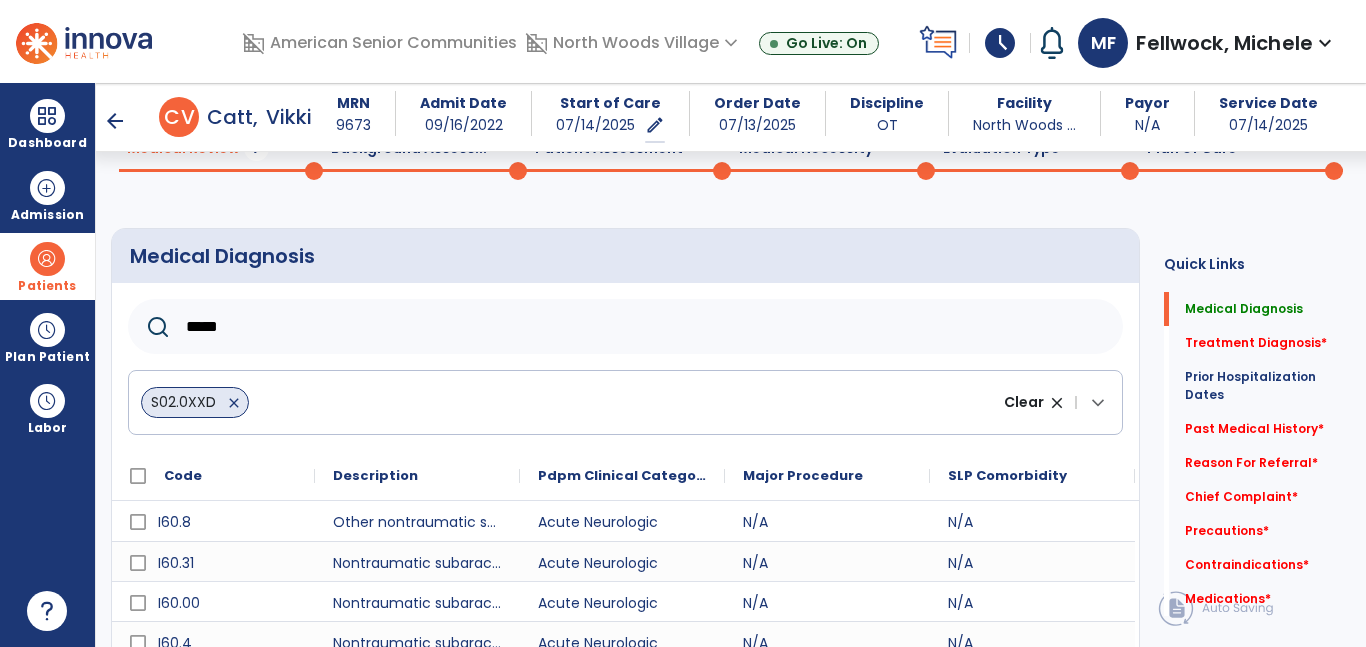 scroll, scrollTop: 230, scrollLeft: 0, axis: vertical 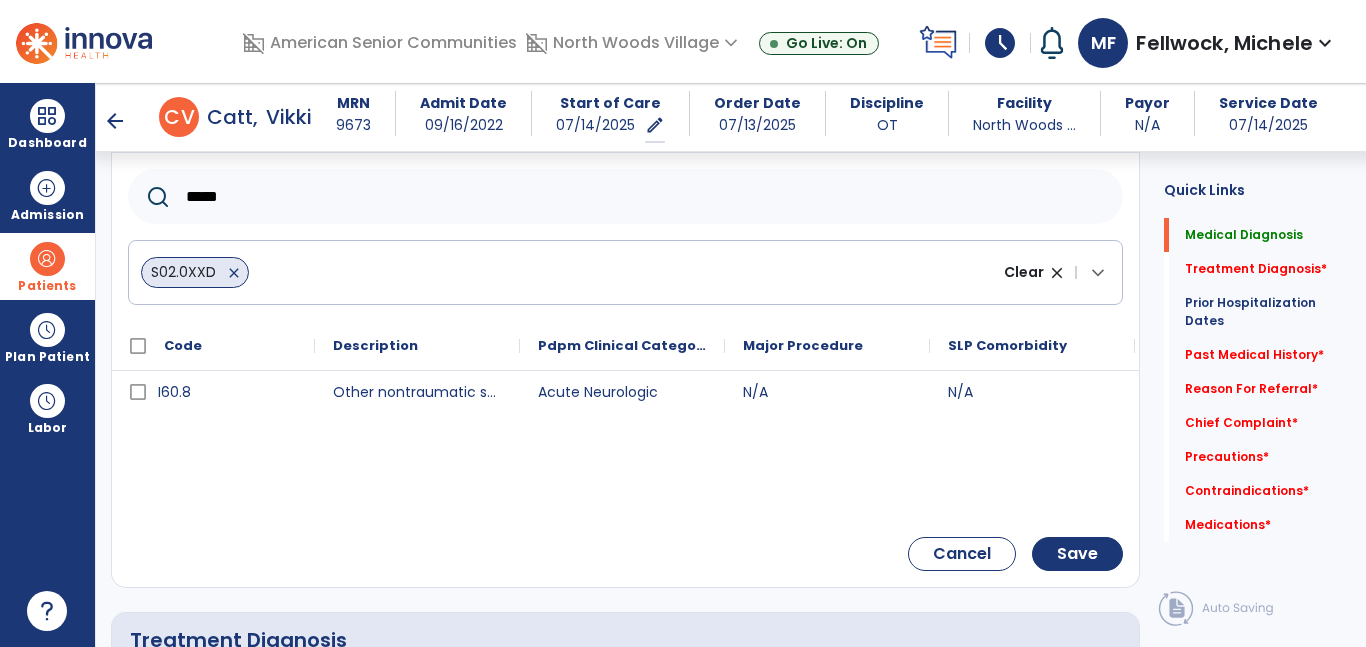 type on "*****" 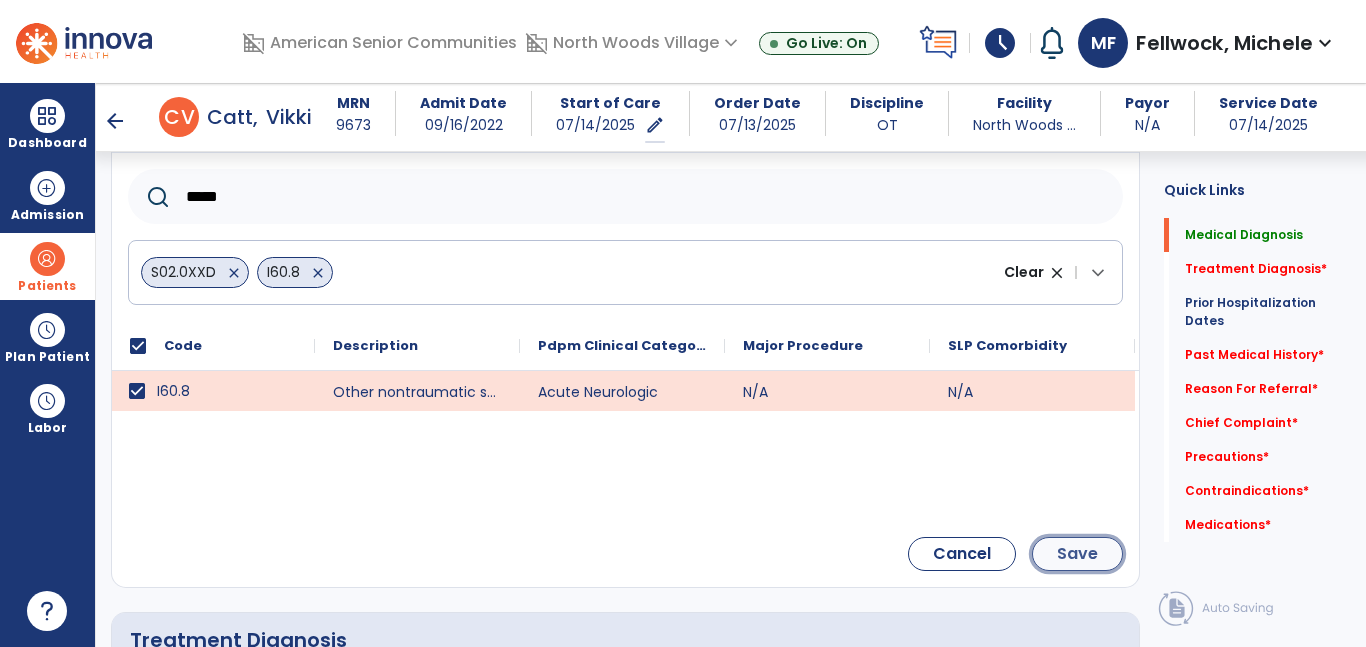 click on "Save" 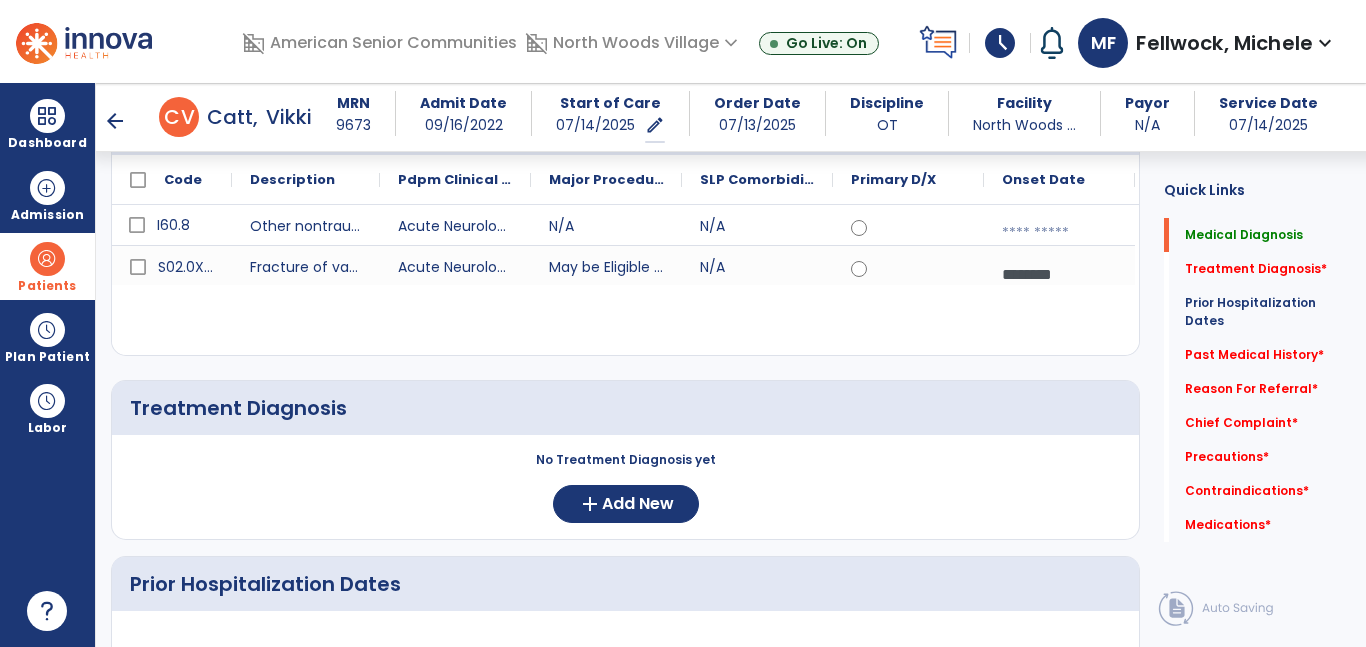 click at bounding box center (1059, 233) 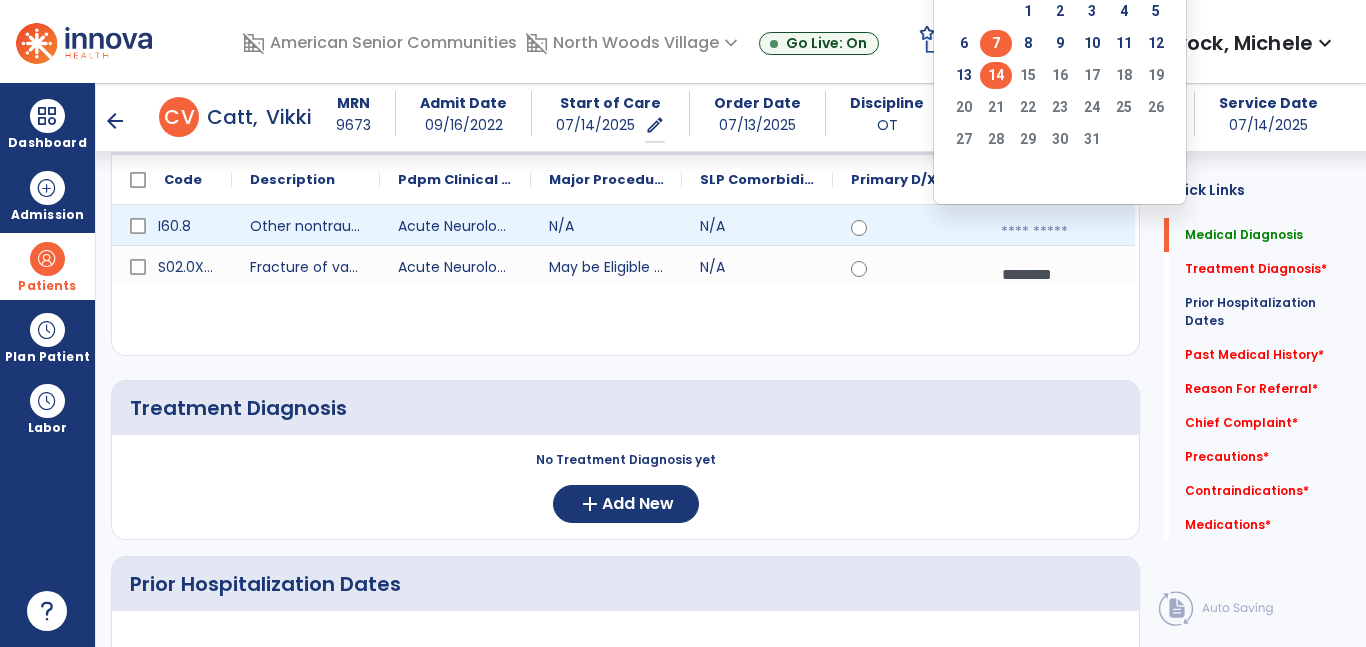 click on "7" 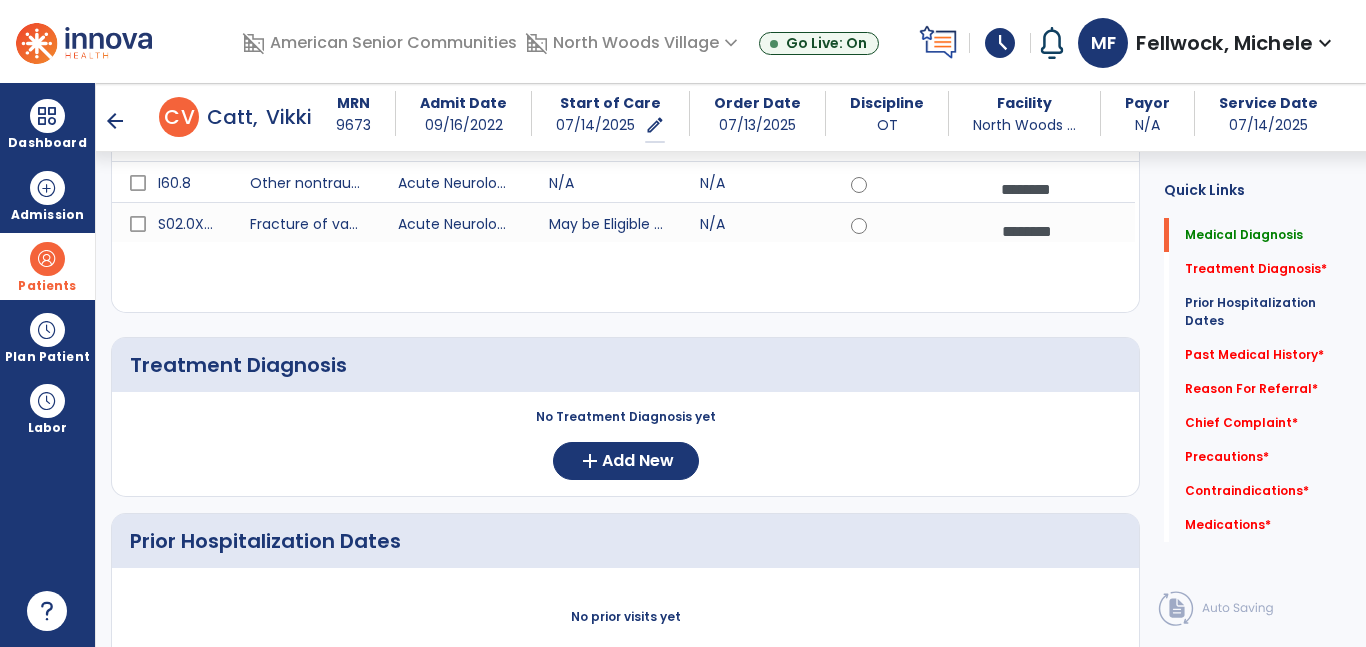 scroll, scrollTop: 308, scrollLeft: 0, axis: vertical 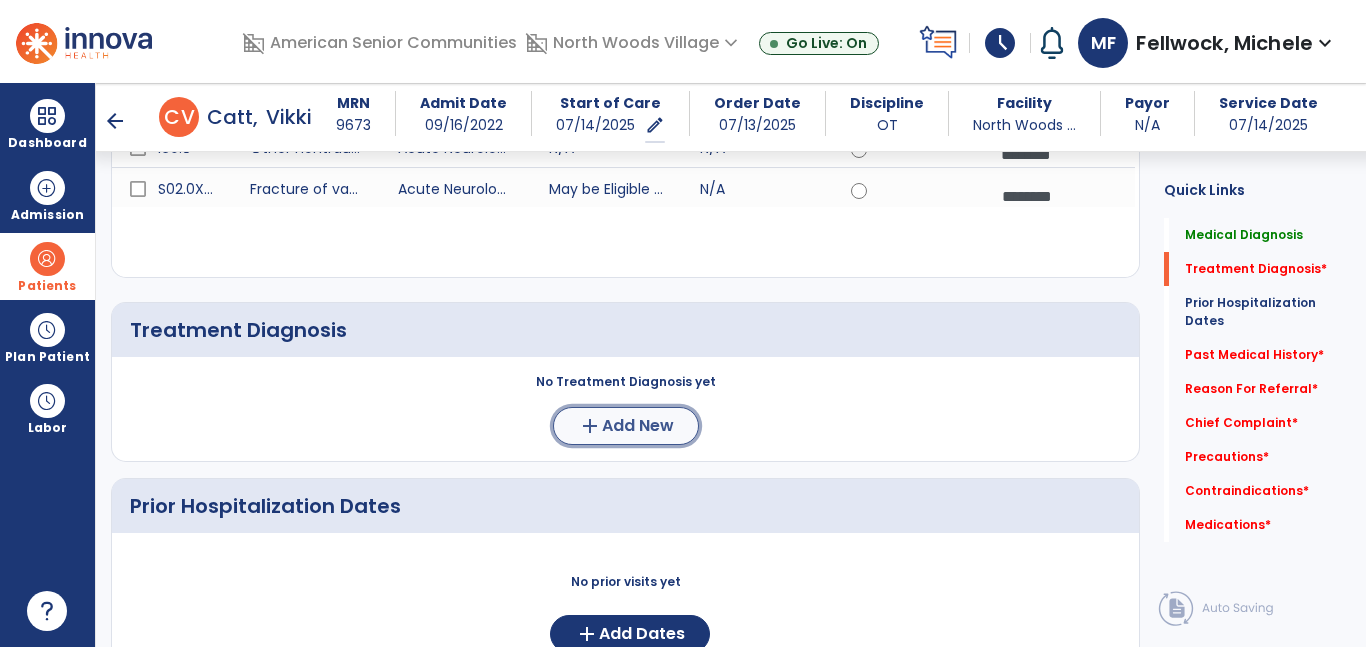 click on "Add New" 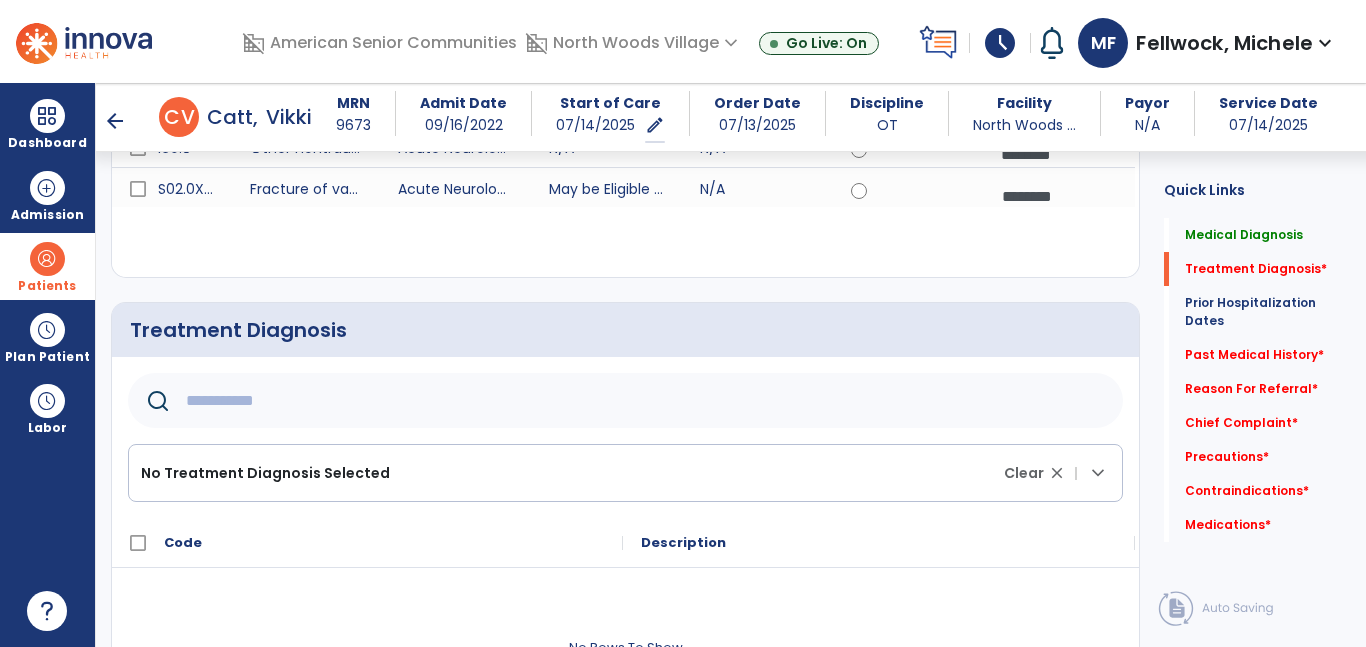 click 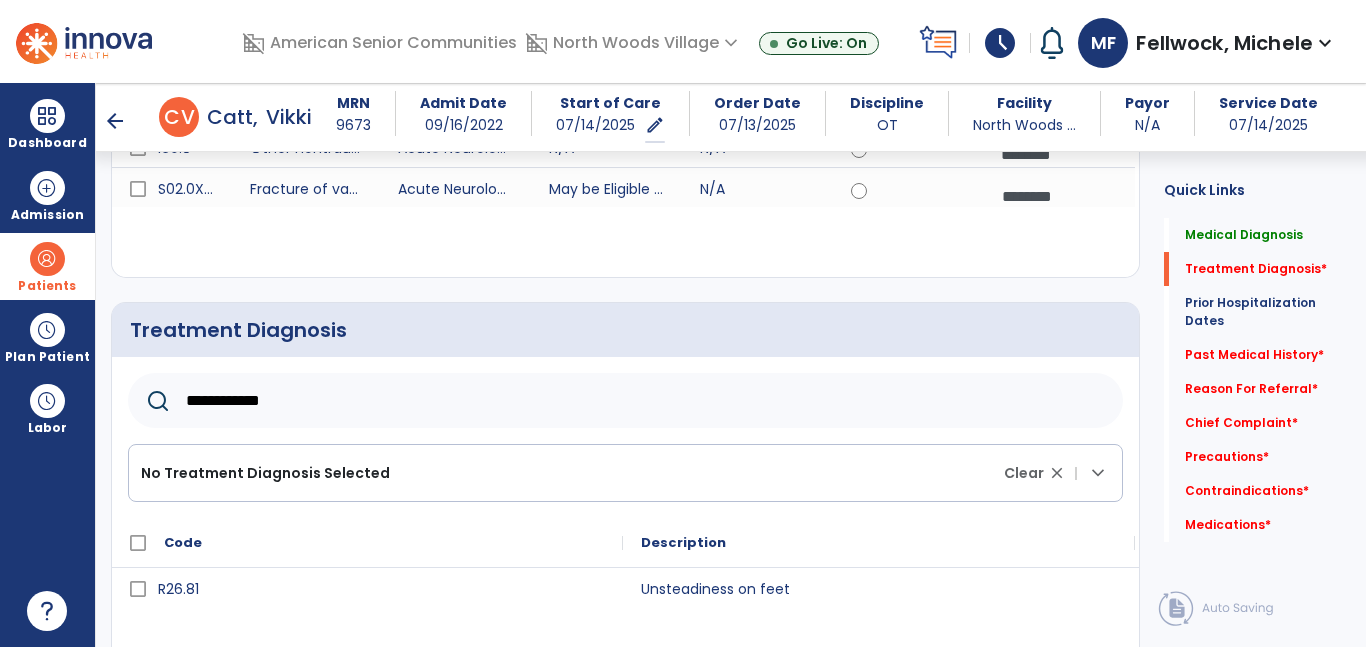 type on "**********" 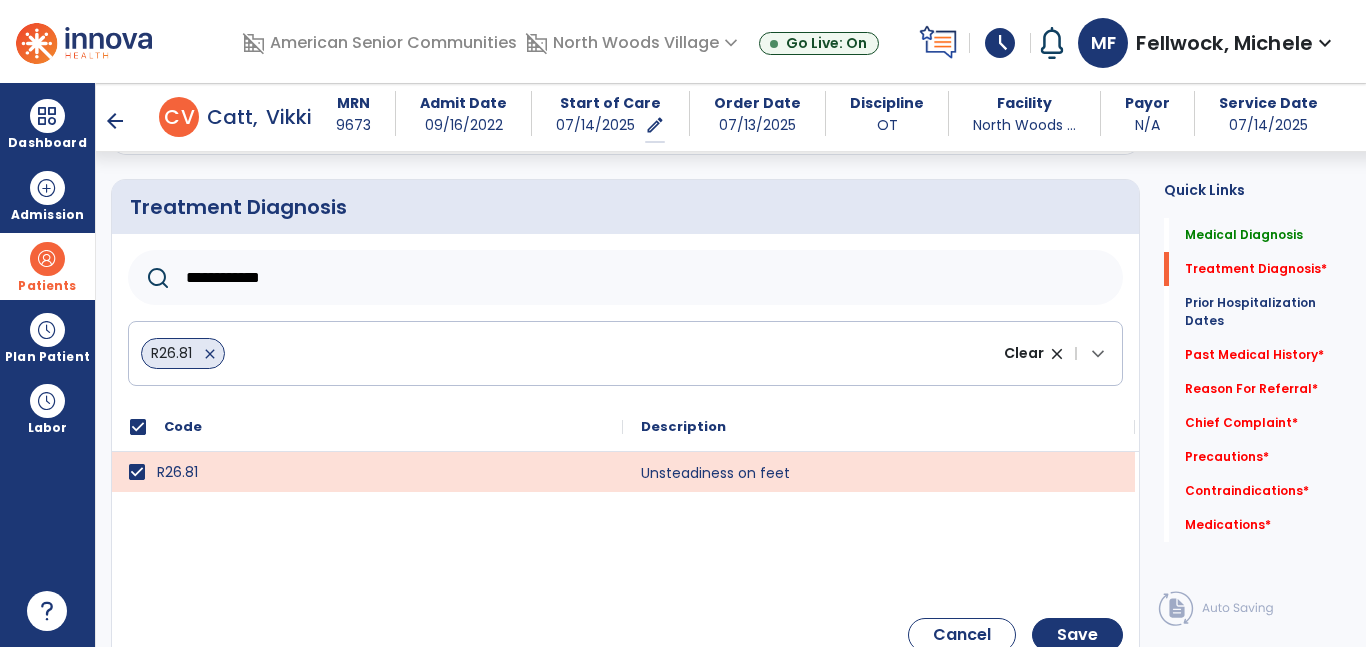 scroll, scrollTop: 435, scrollLeft: 0, axis: vertical 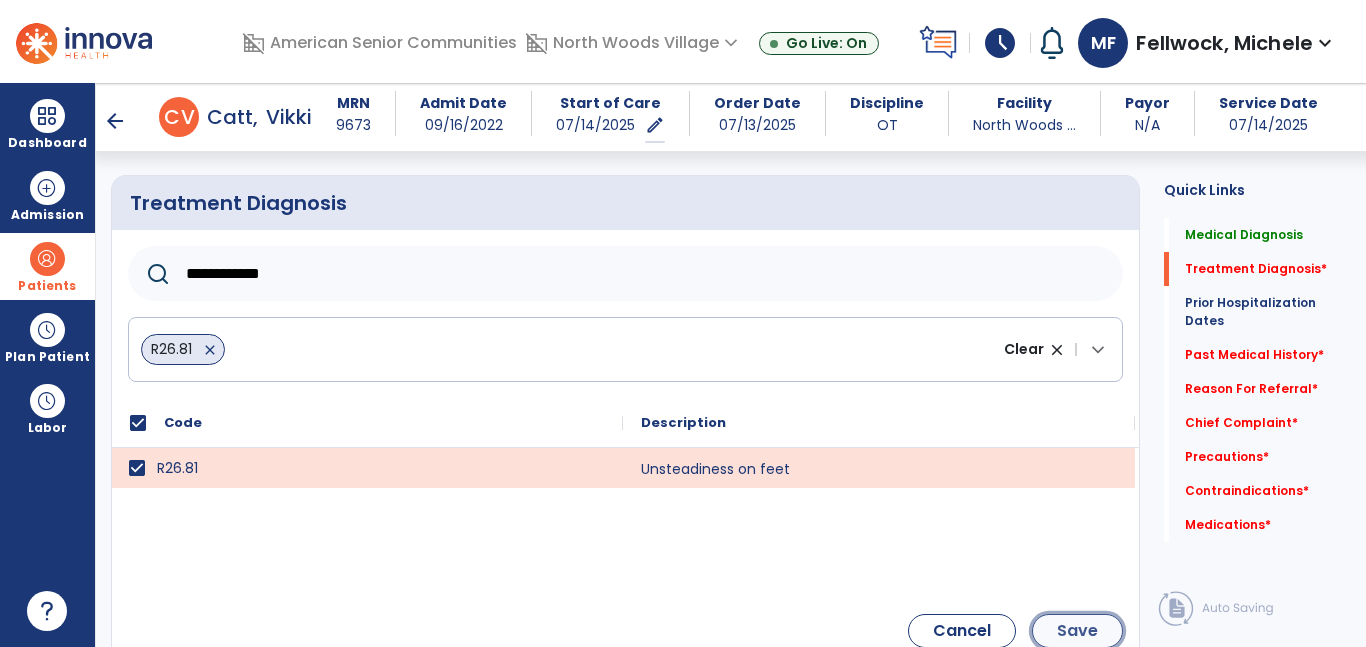 click on "Save" 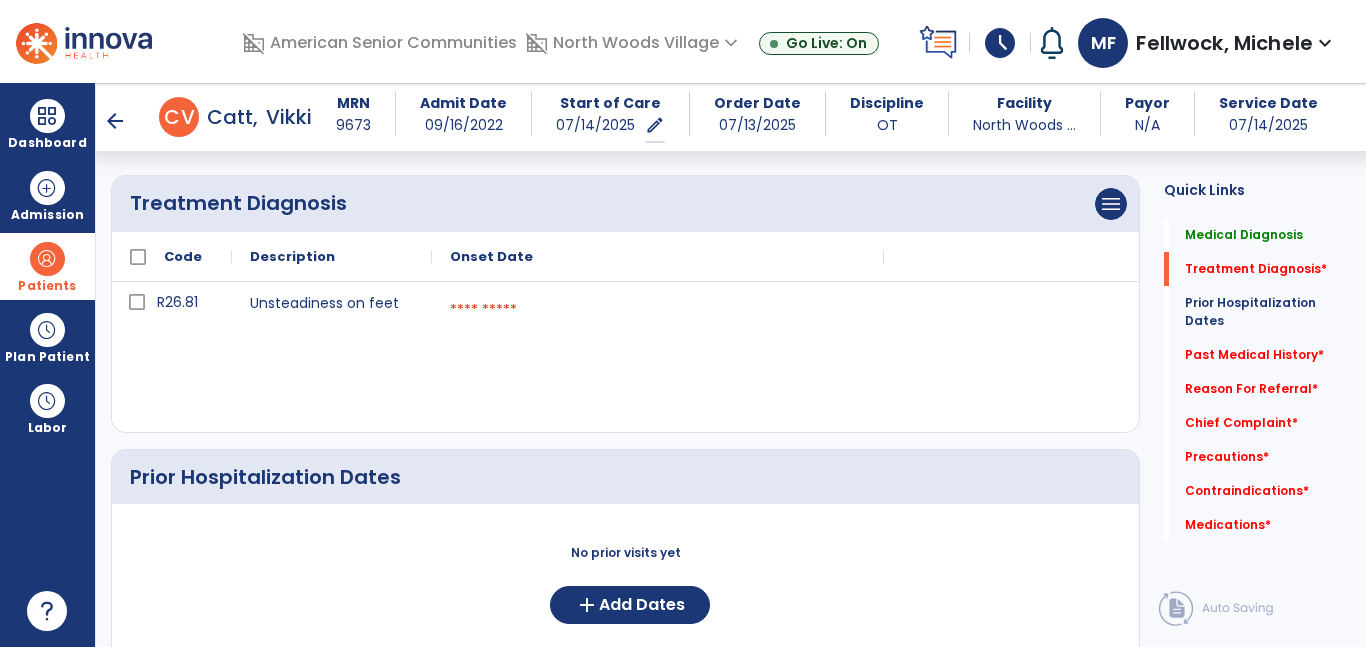 click on "R26.81 Unsteadiness on feet  calendar_today" 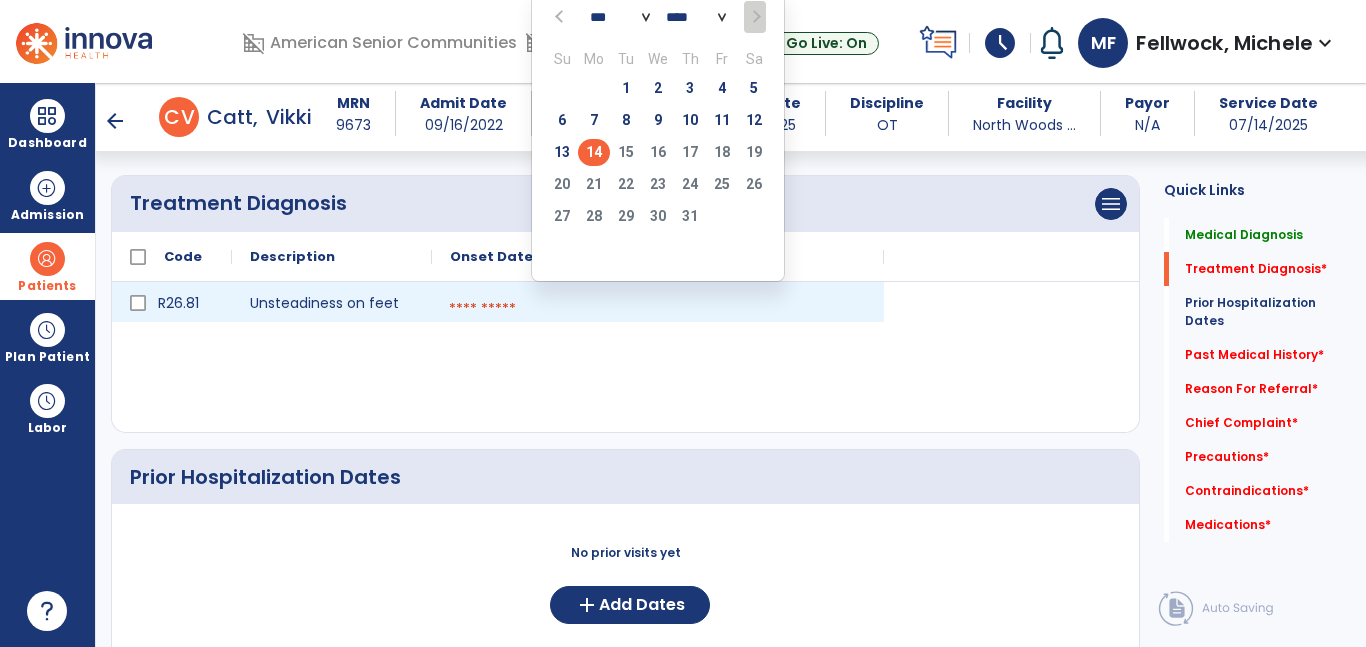 click on "14" 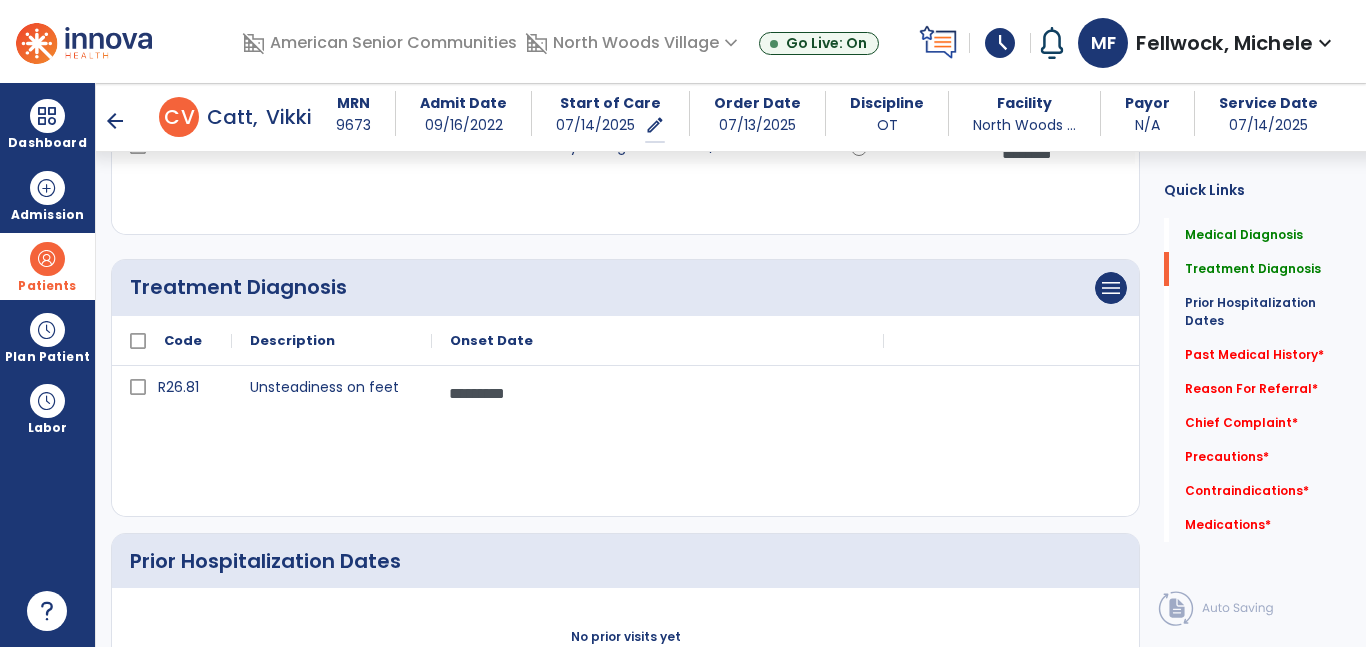 scroll, scrollTop: 346, scrollLeft: 0, axis: vertical 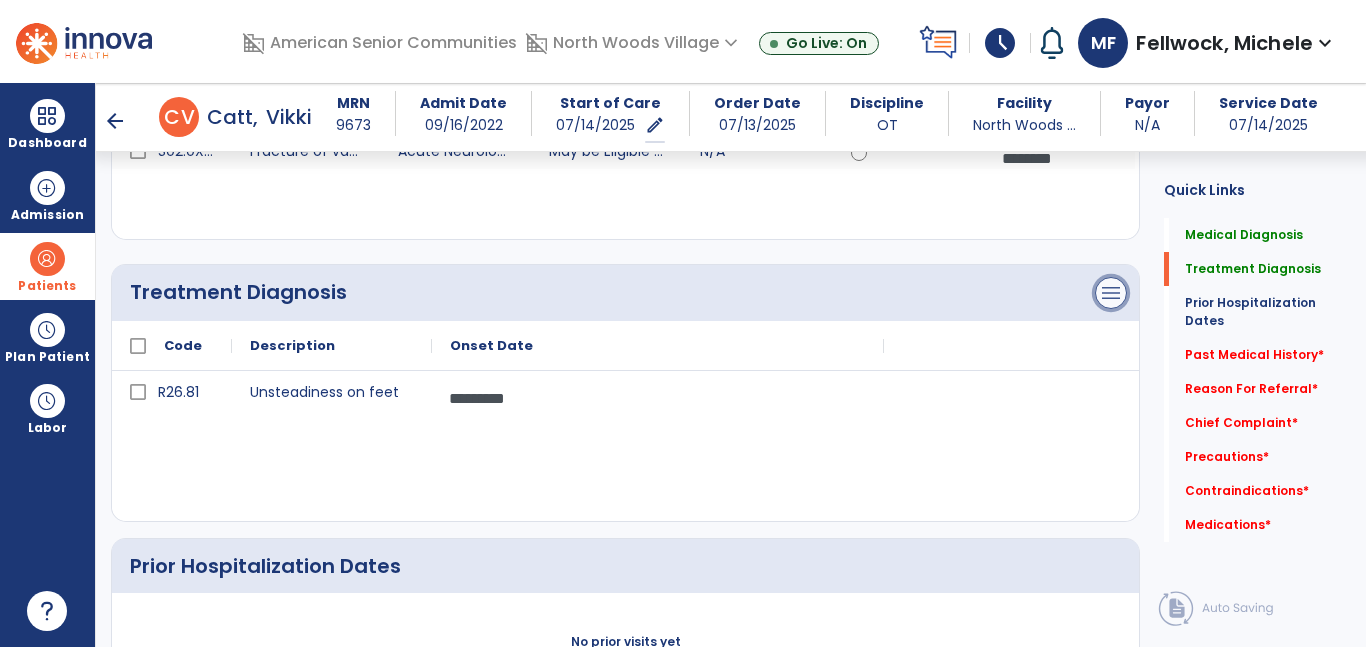 click on "menu" at bounding box center [1111, 11] 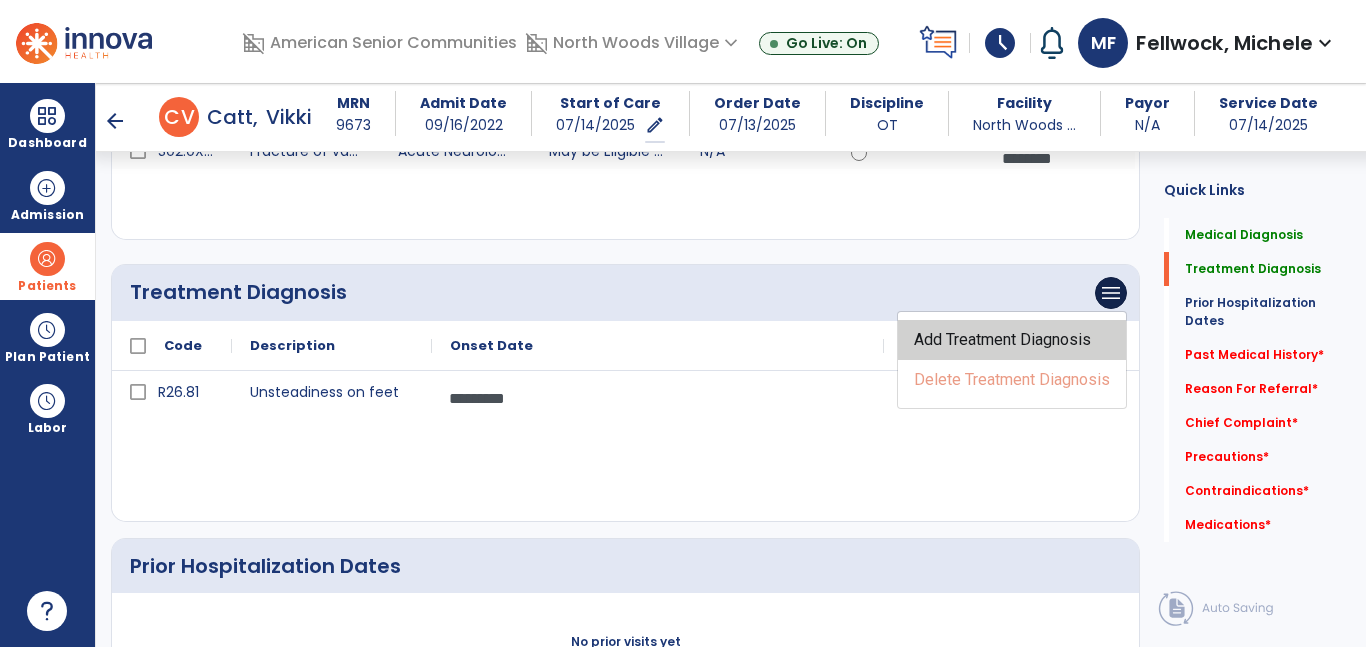 click on "Add Treatment Diagnosis" 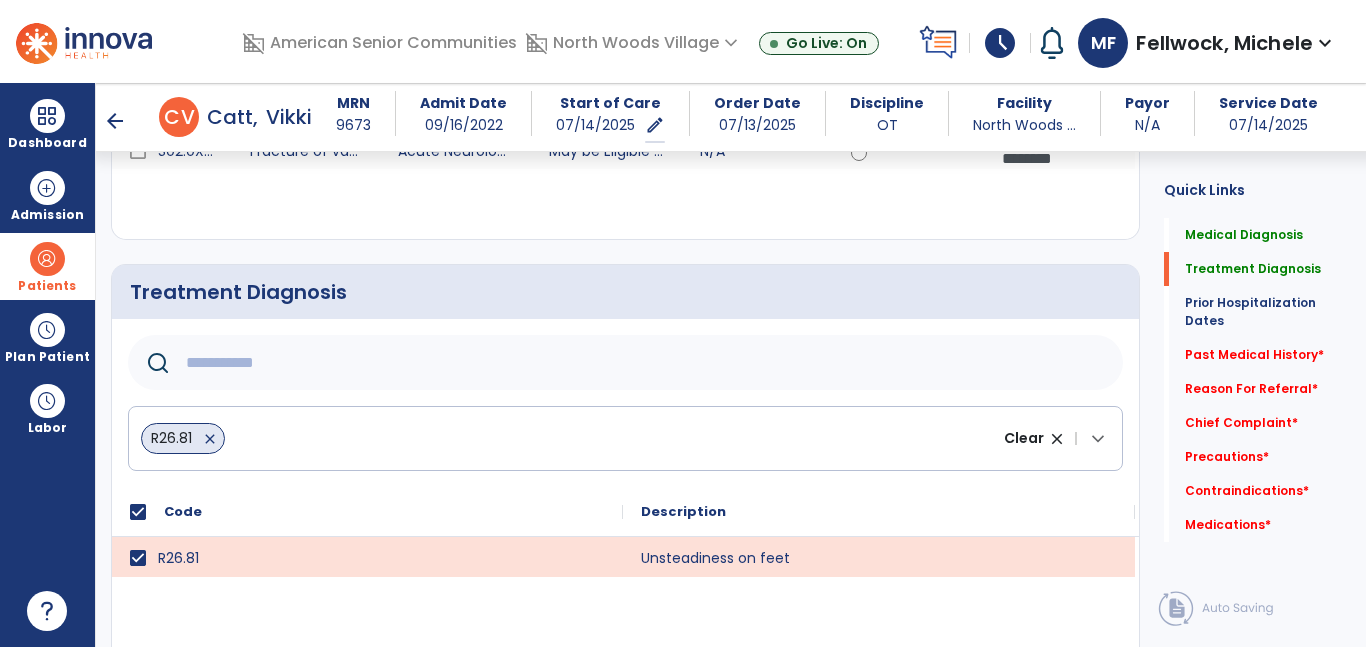 click 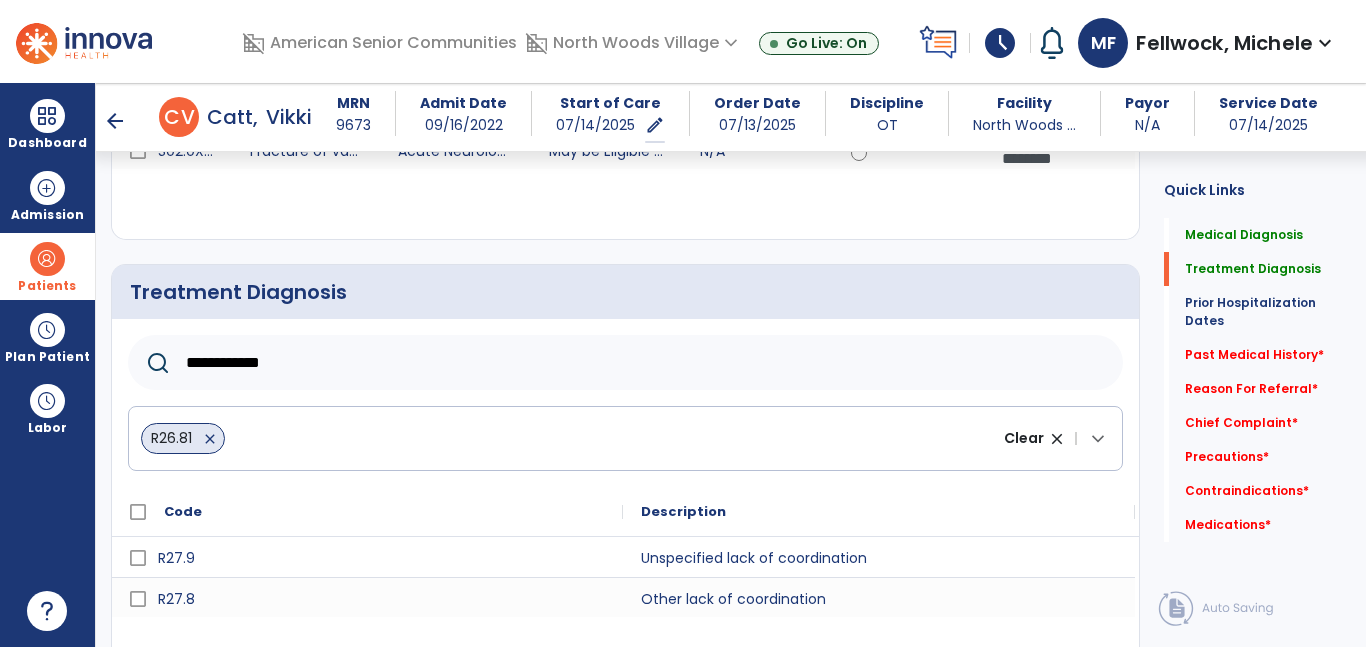 type on "**********" 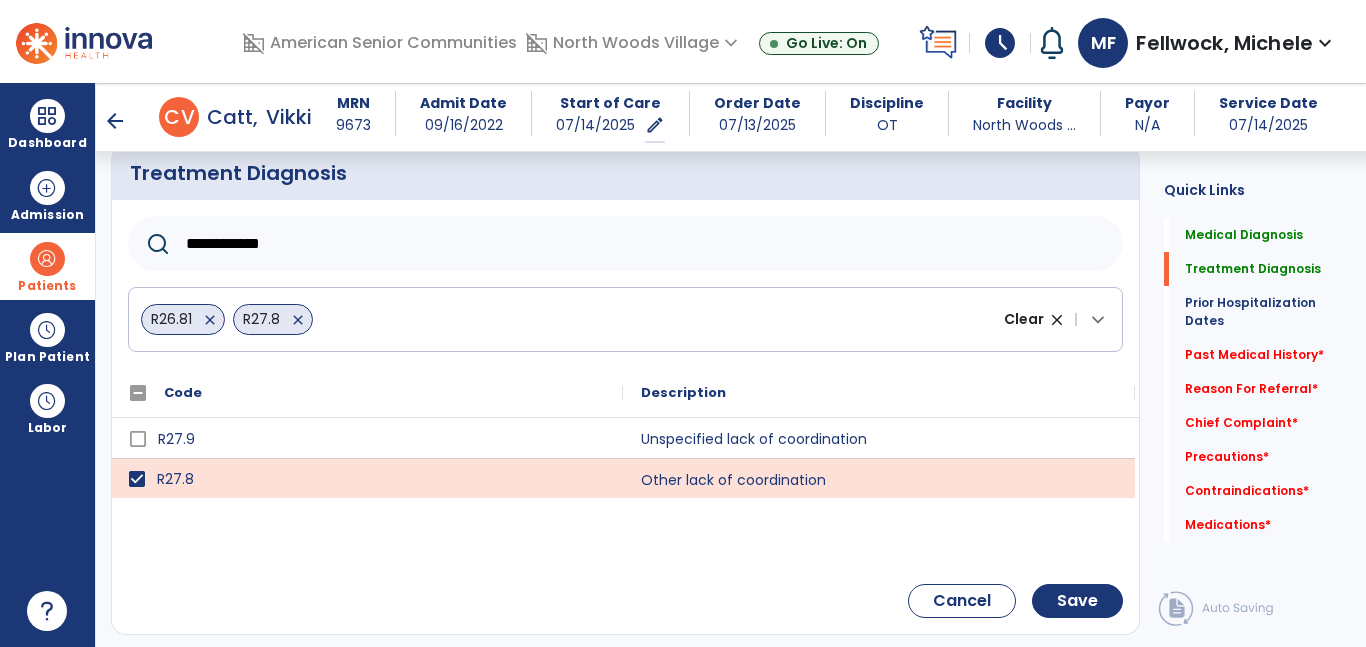 scroll, scrollTop: 461, scrollLeft: 0, axis: vertical 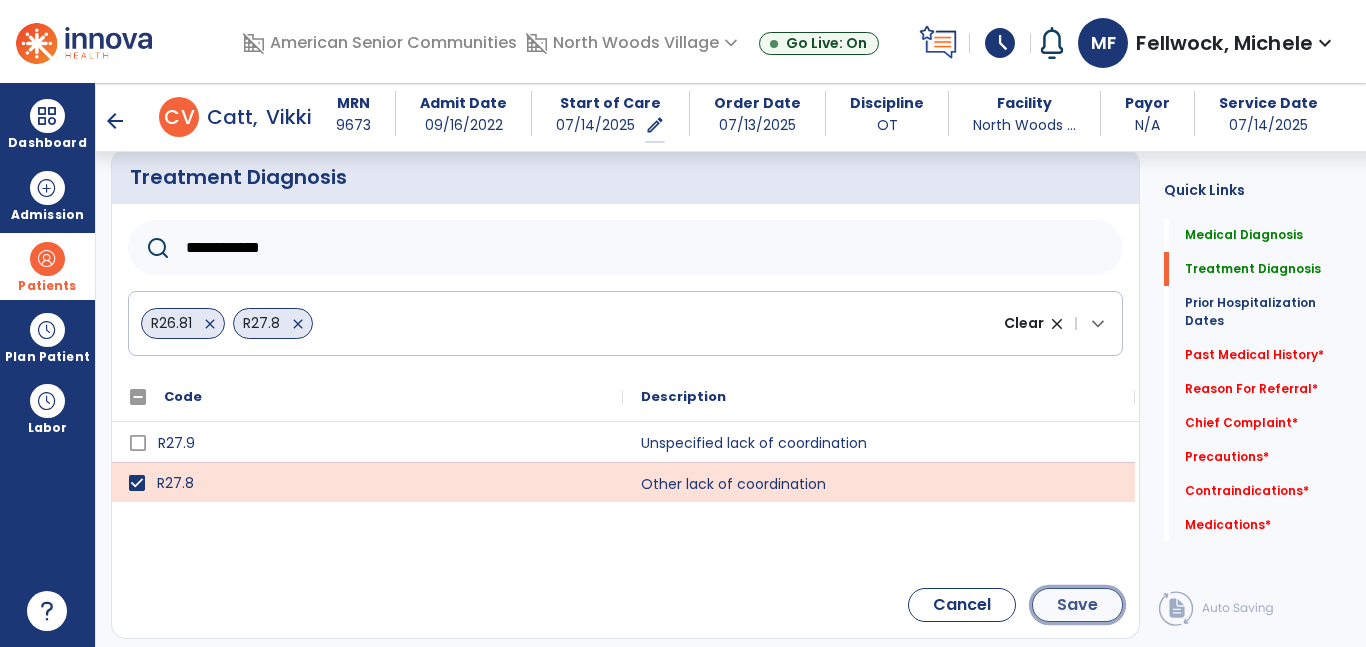 click on "Save" 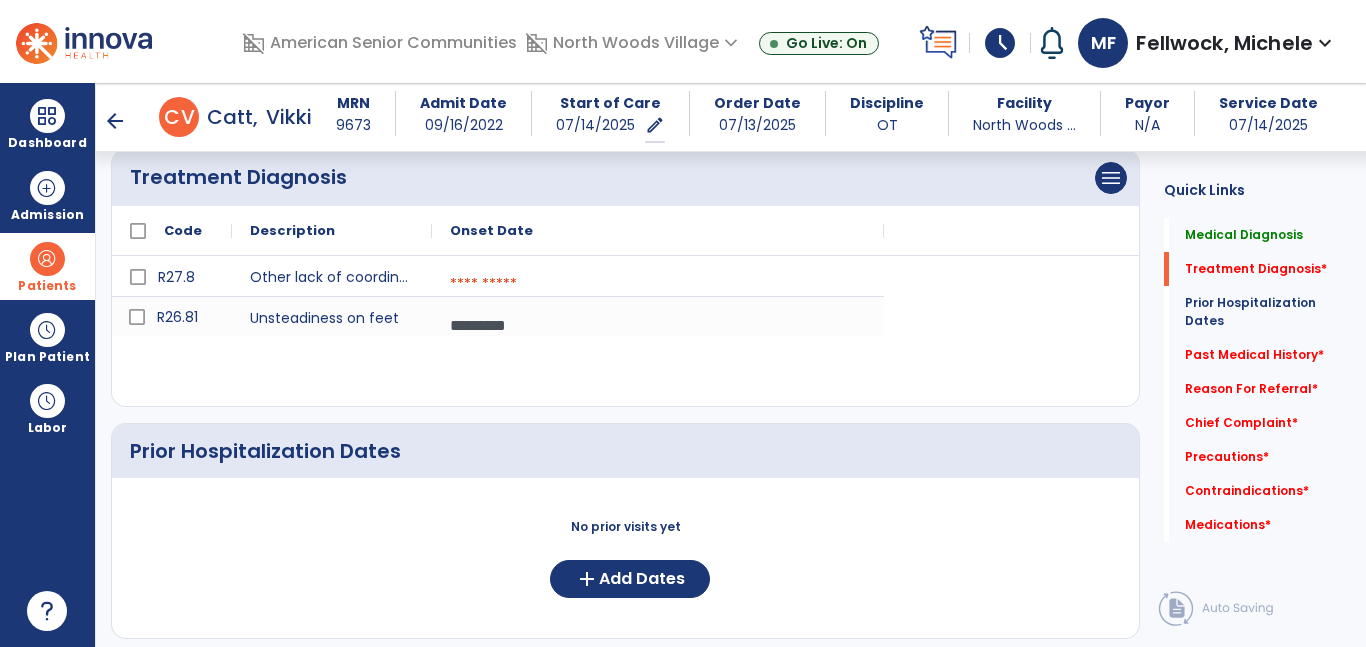 click at bounding box center [658, 284] 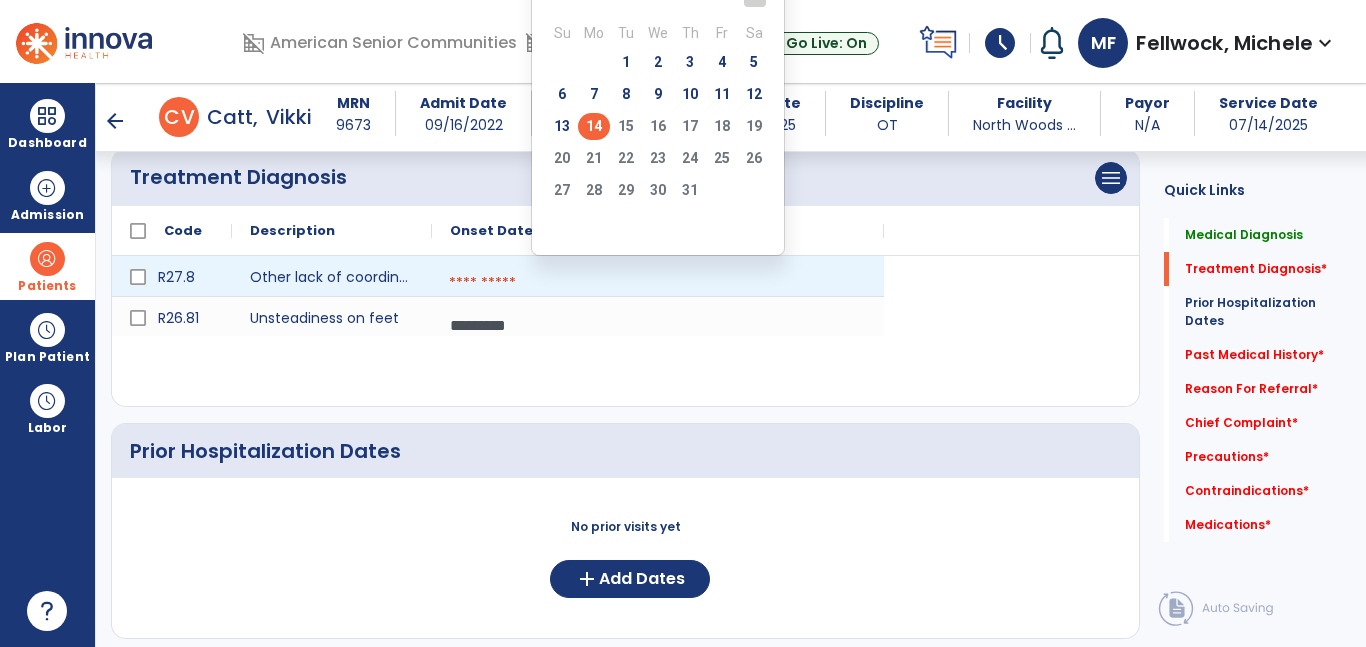 click on "14" 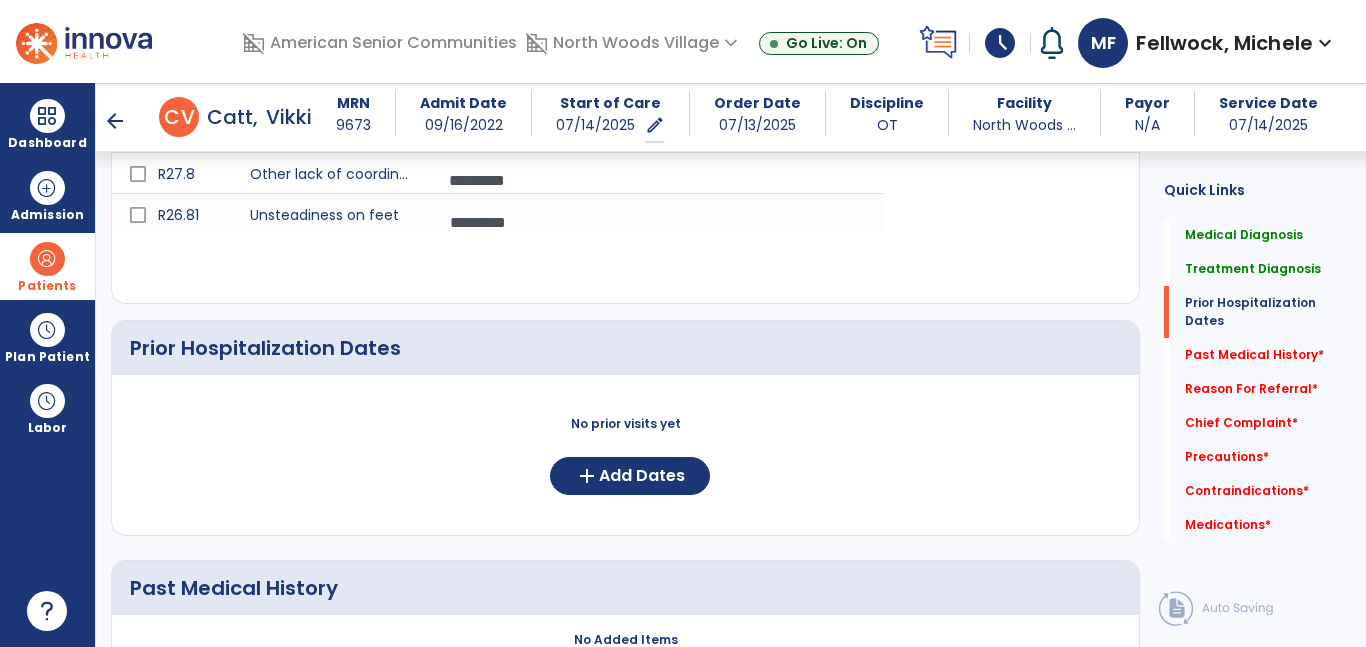 scroll, scrollTop: 567, scrollLeft: 0, axis: vertical 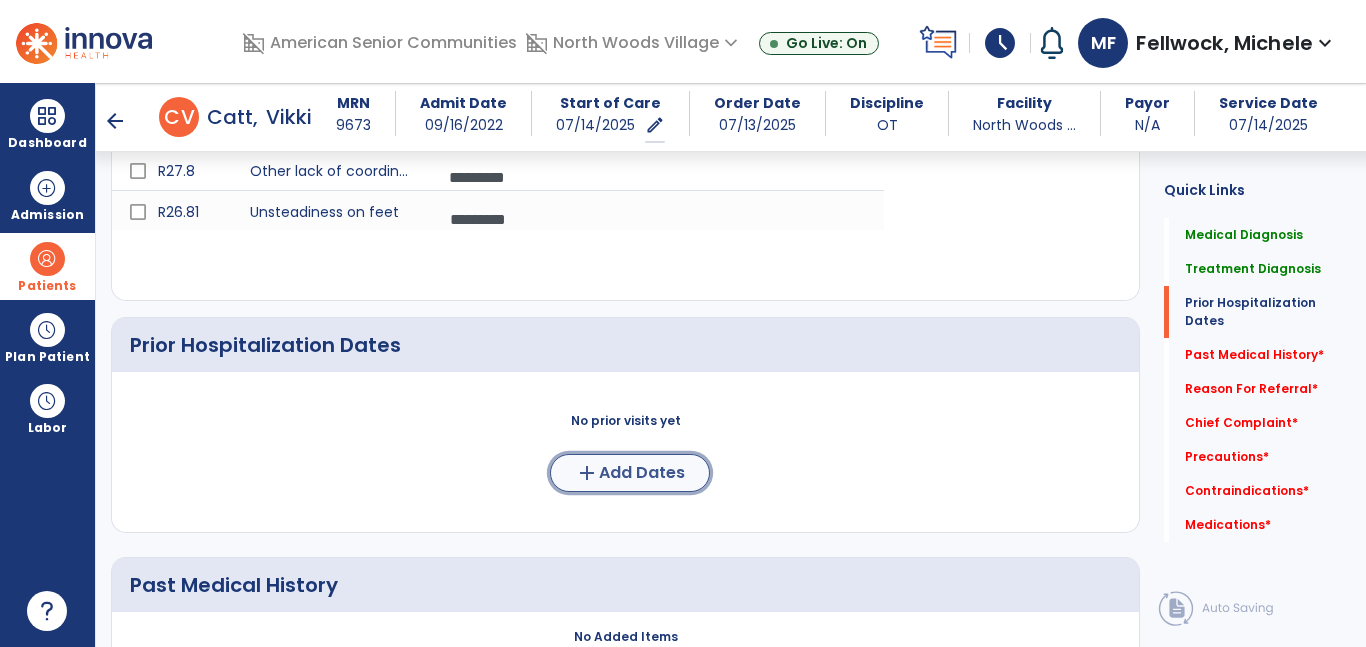click on "Add Dates" 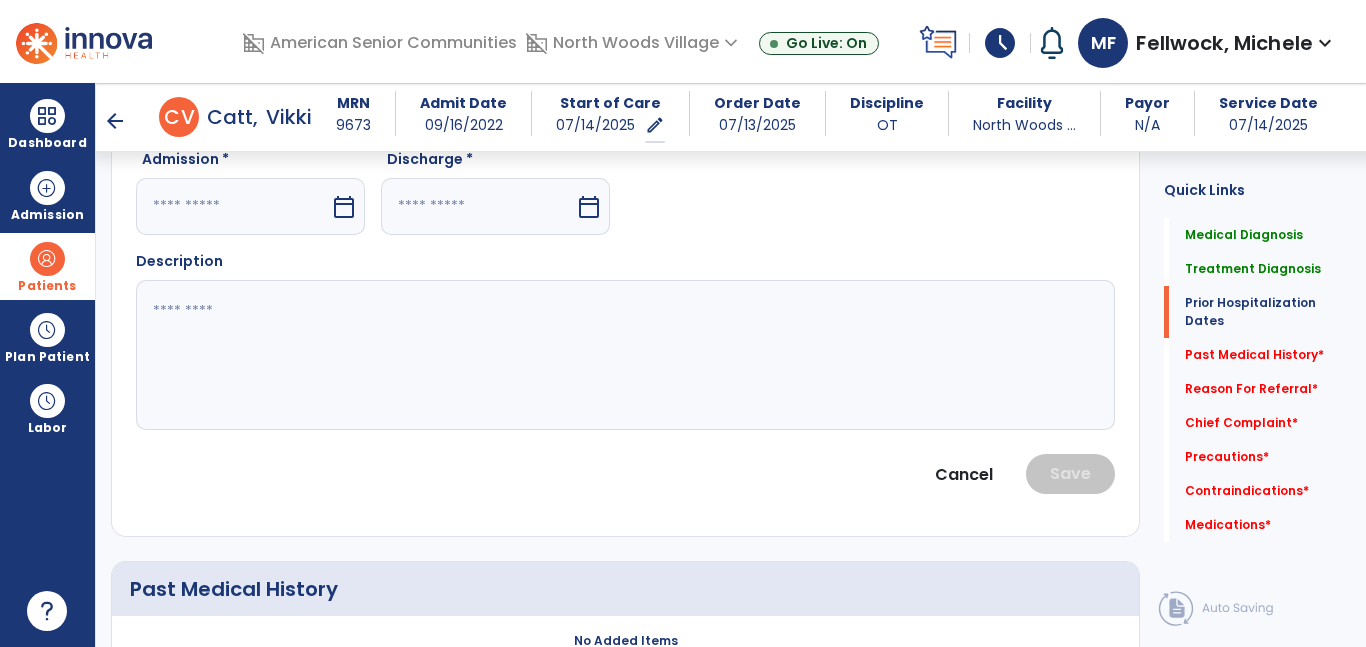 scroll, scrollTop: 710, scrollLeft: 0, axis: vertical 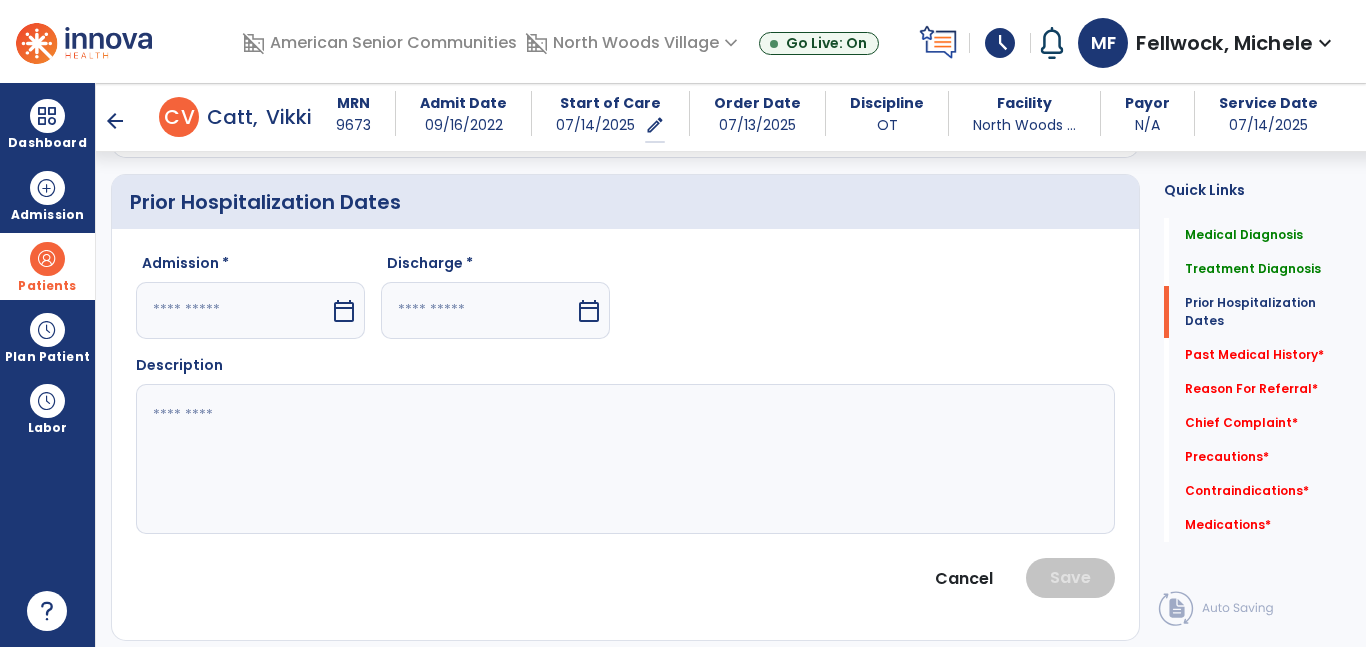click on "Admission *  calendar_today  Discharge *  calendar_today" 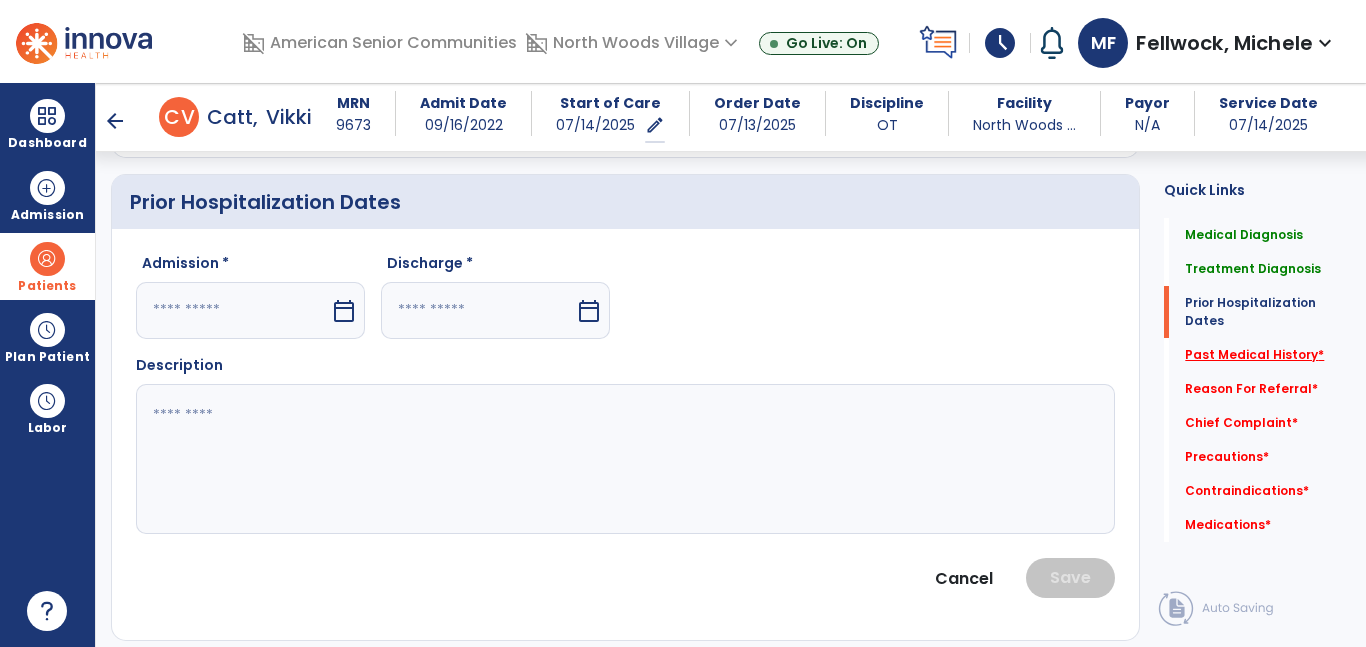 click on "Past Medical History   *" 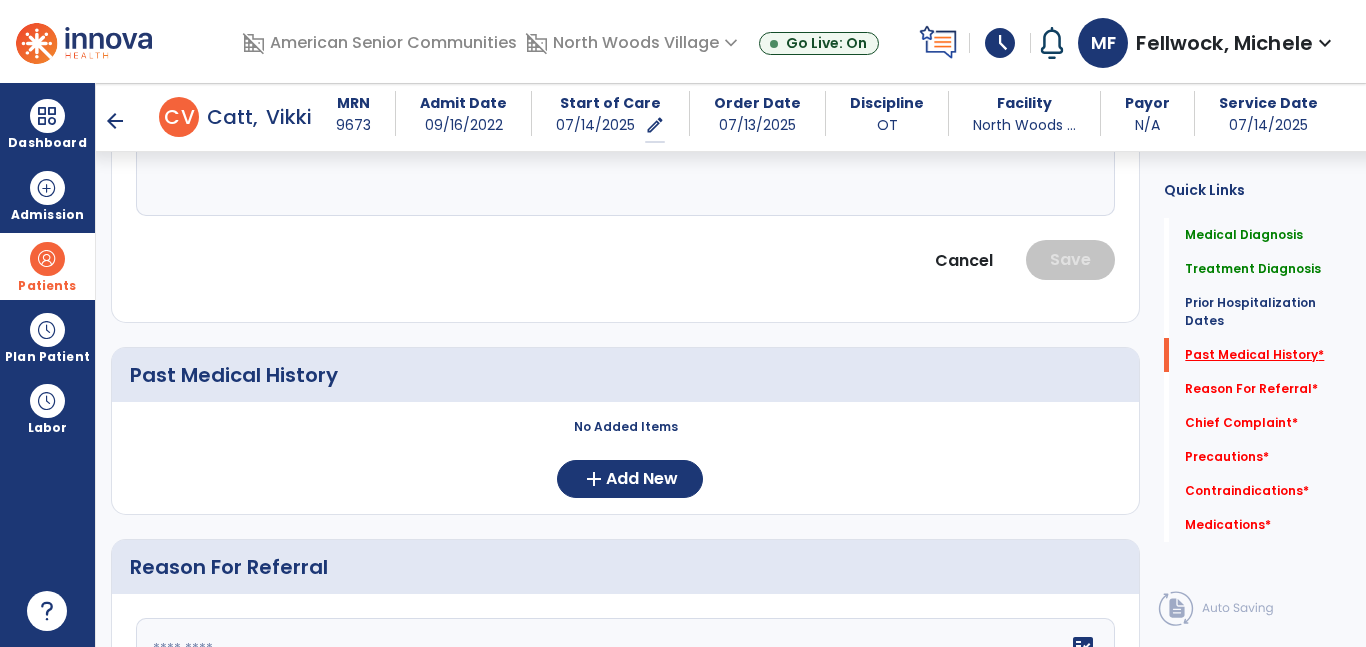 scroll, scrollTop: 1094, scrollLeft: 0, axis: vertical 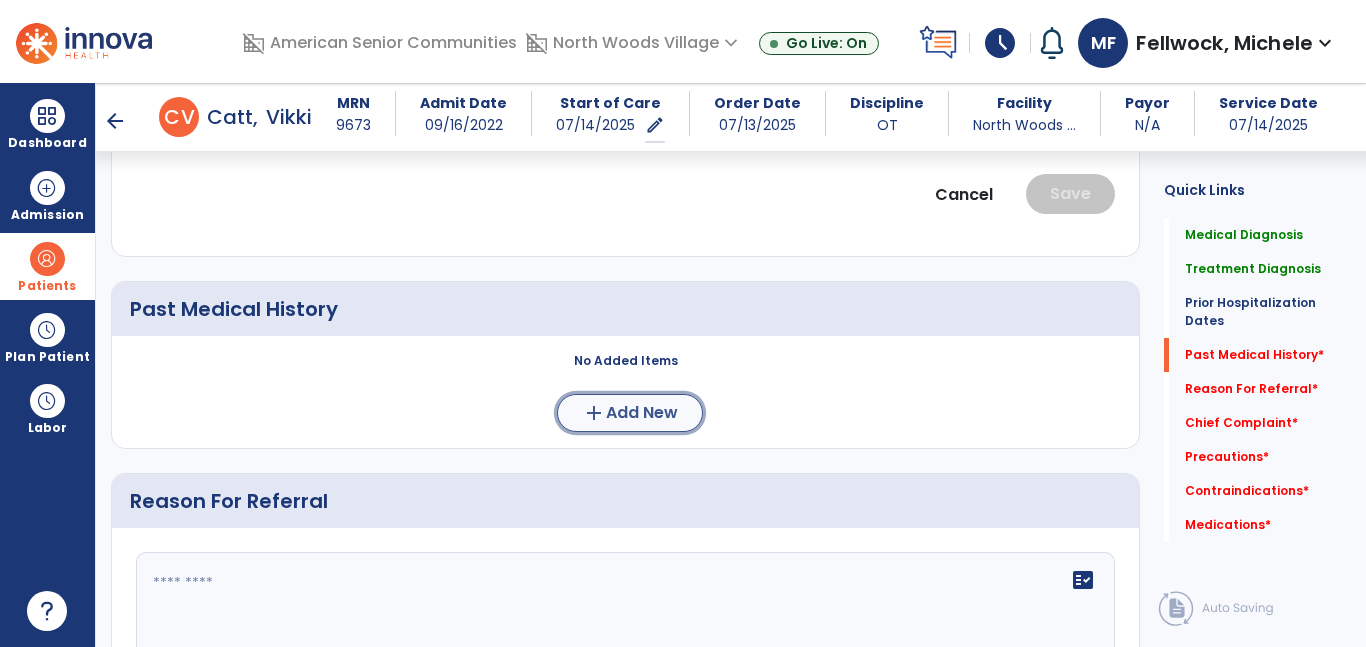 click on "Add New" 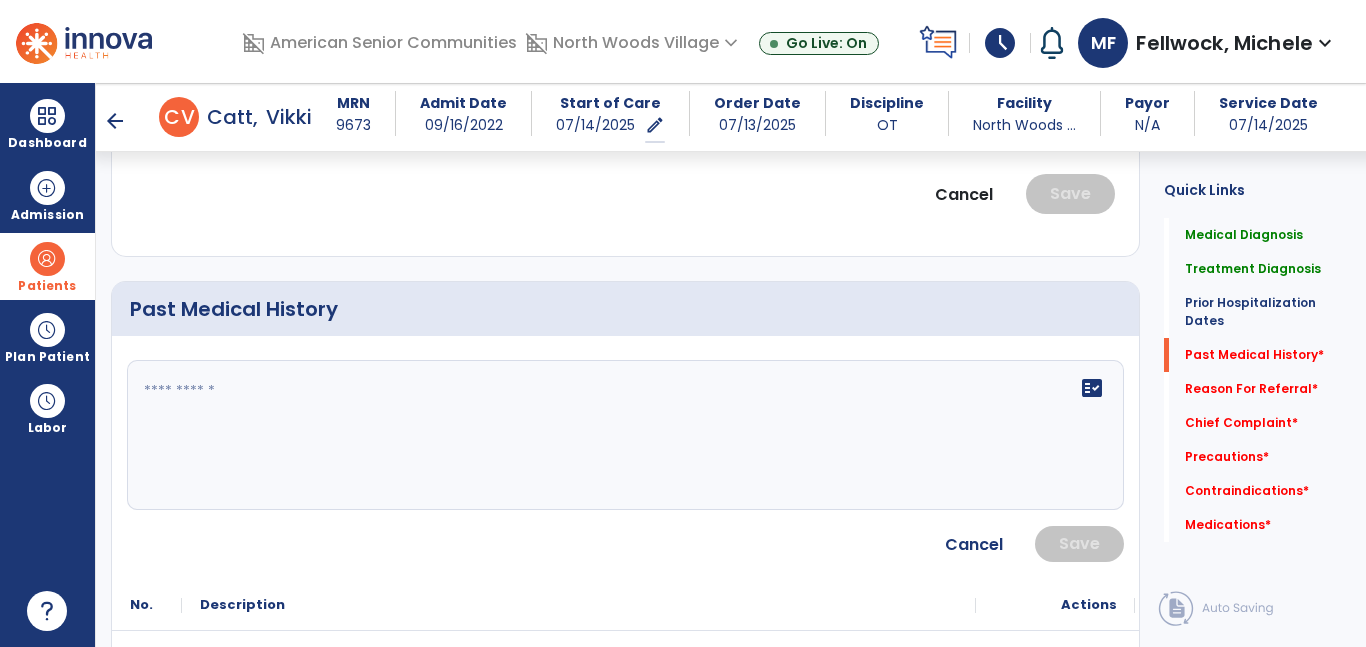 click 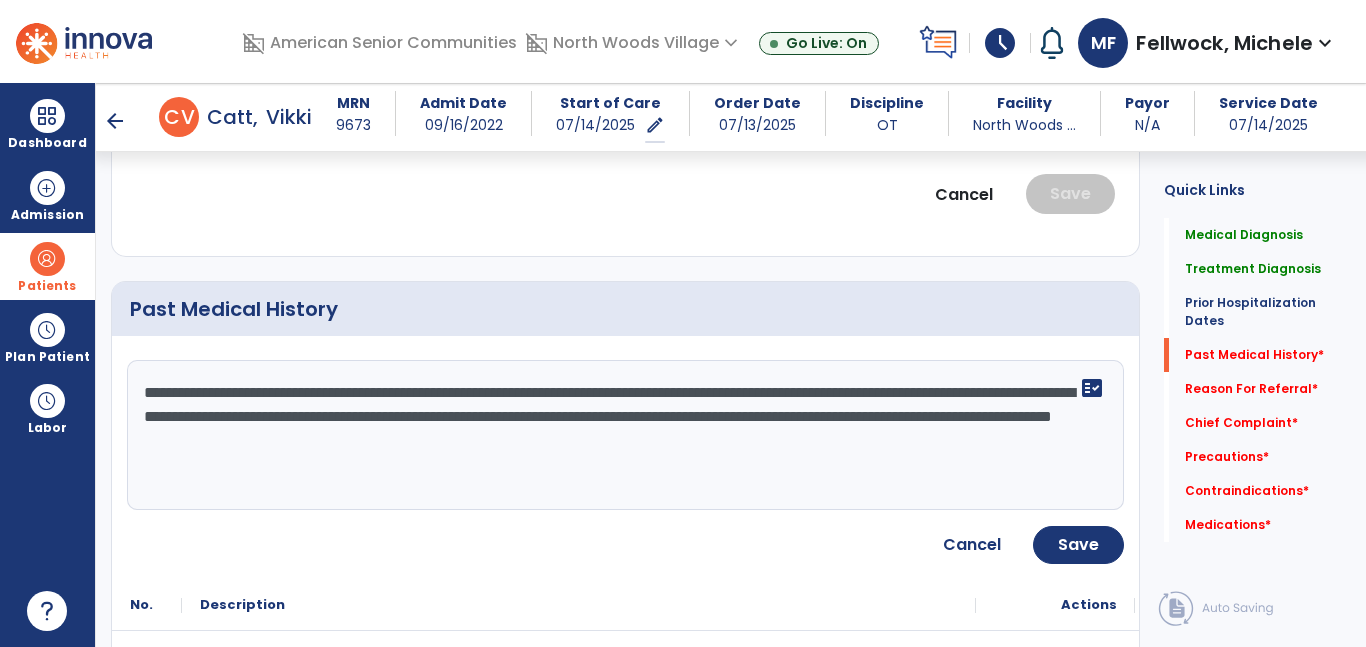 click on "**********" 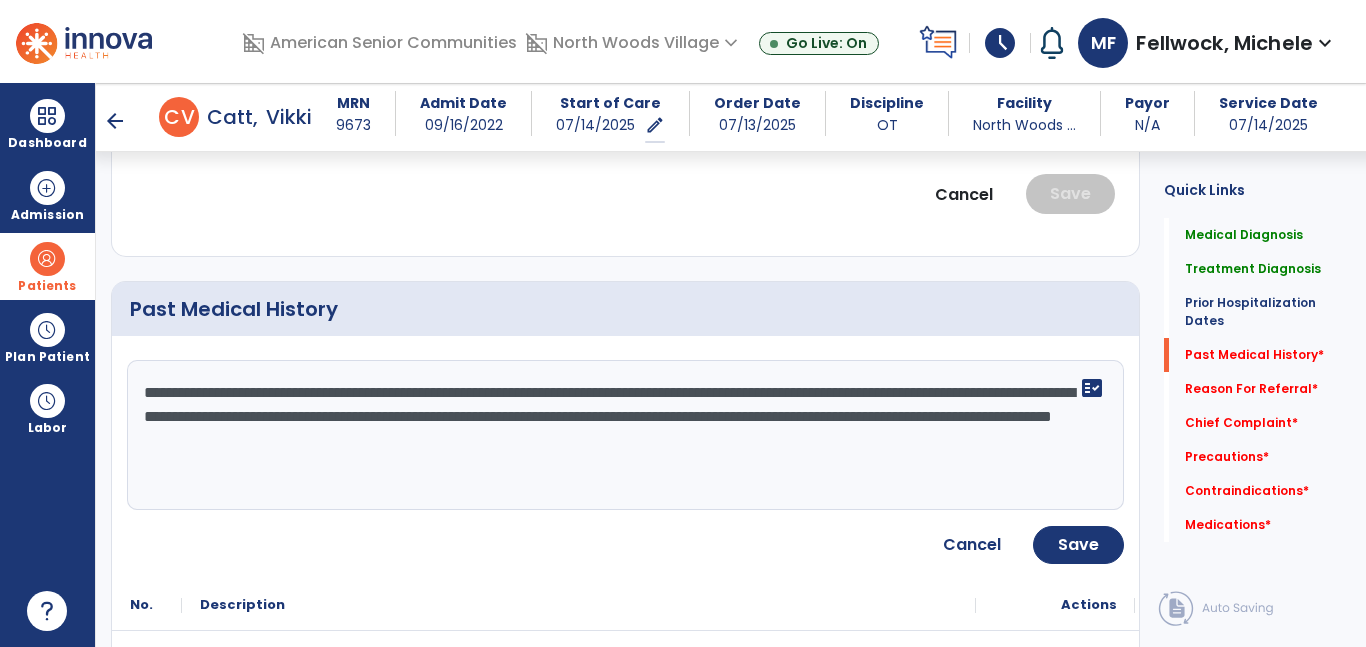 click on "**********" 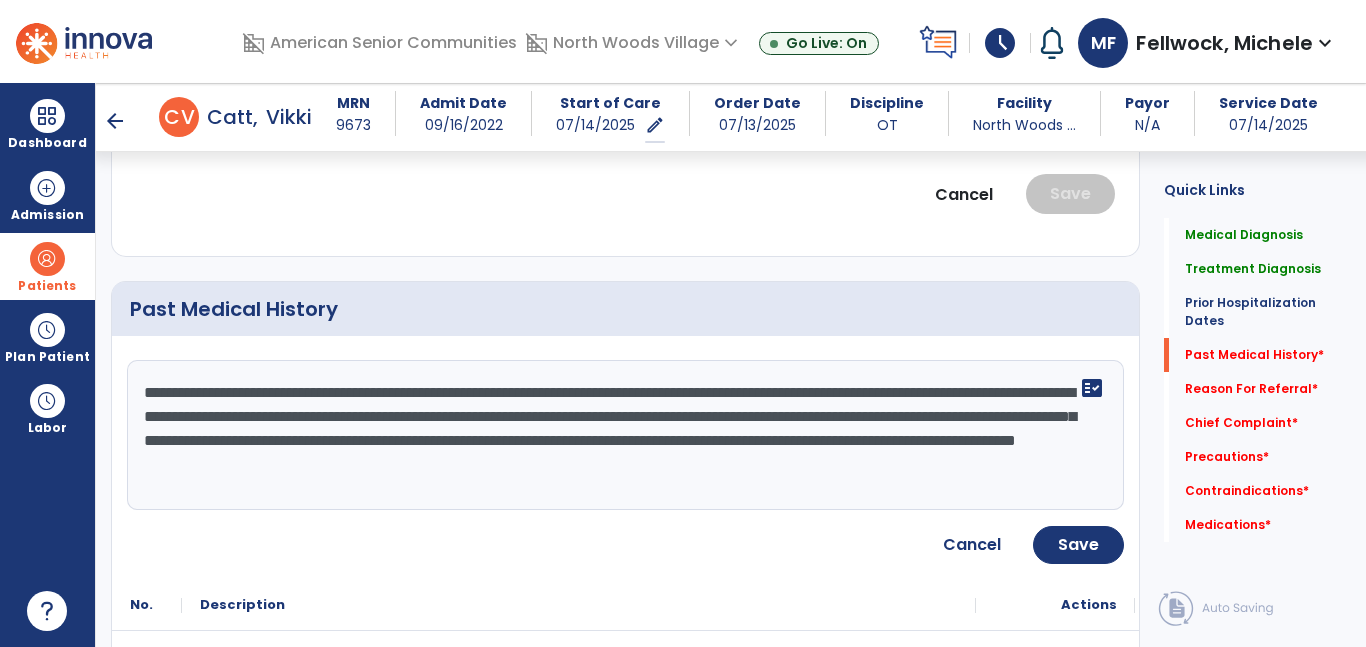 type on "**********" 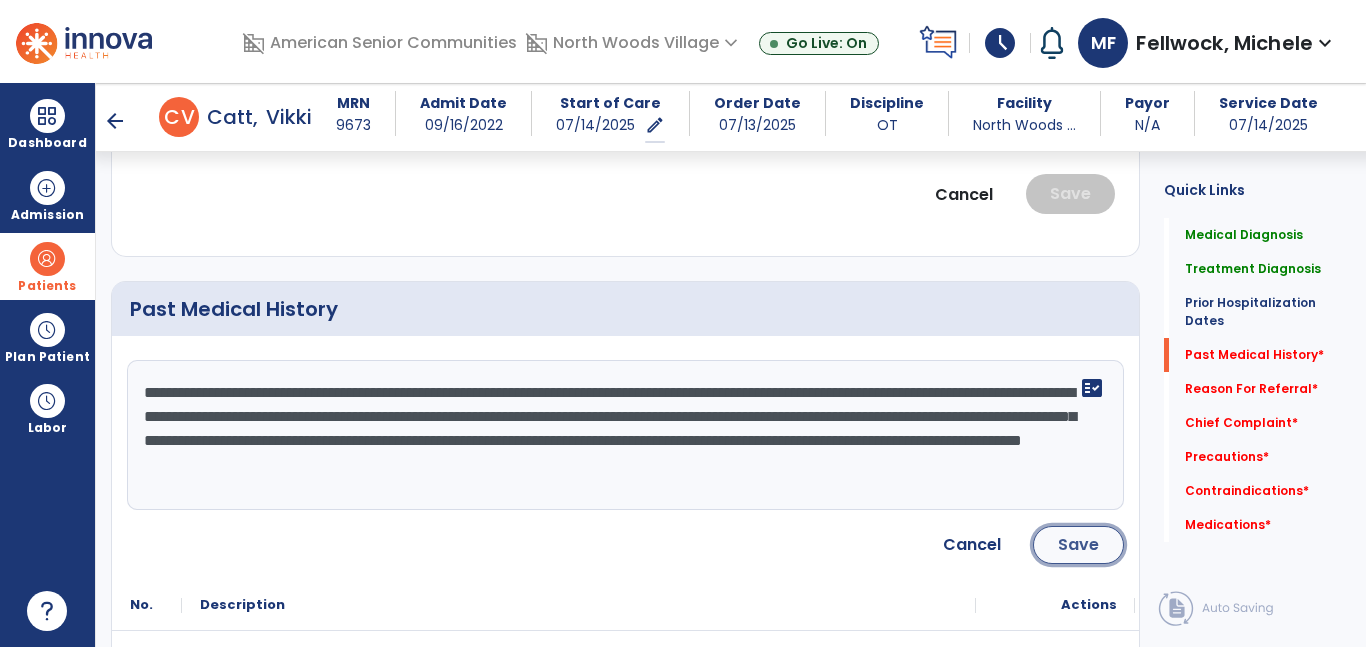 click on "Save" 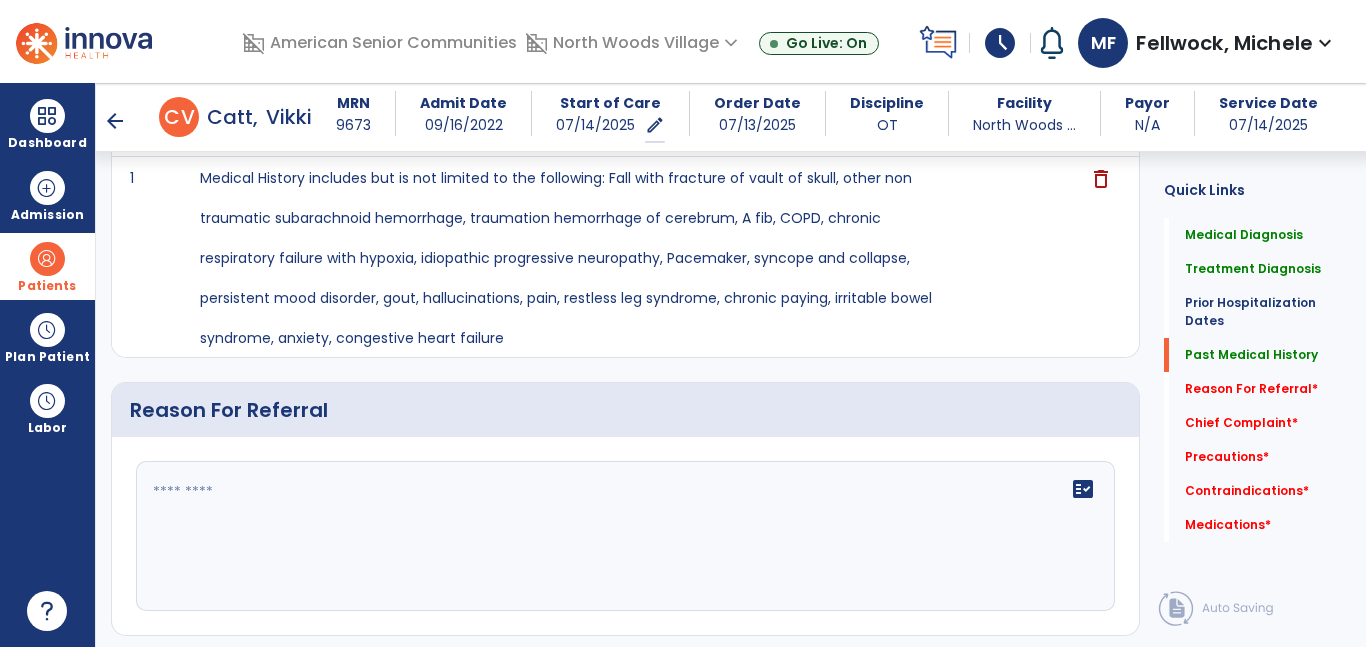 scroll, scrollTop: 1346, scrollLeft: 0, axis: vertical 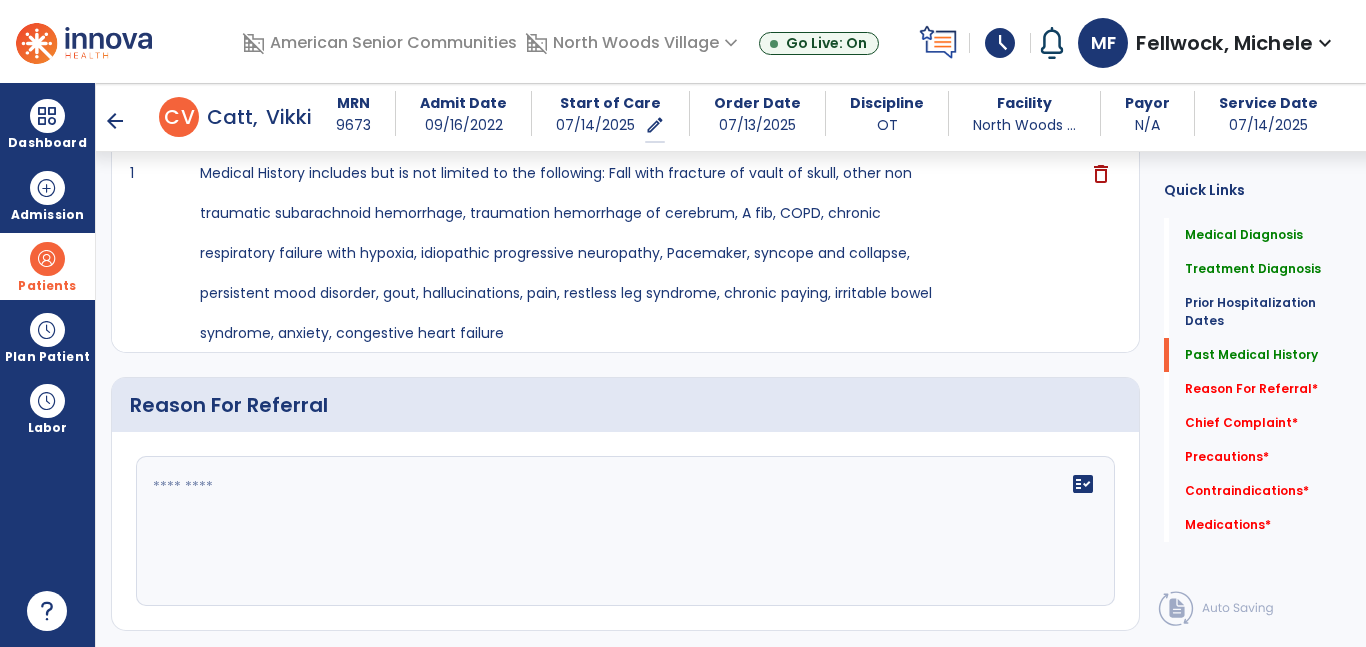 click on "fact_check" 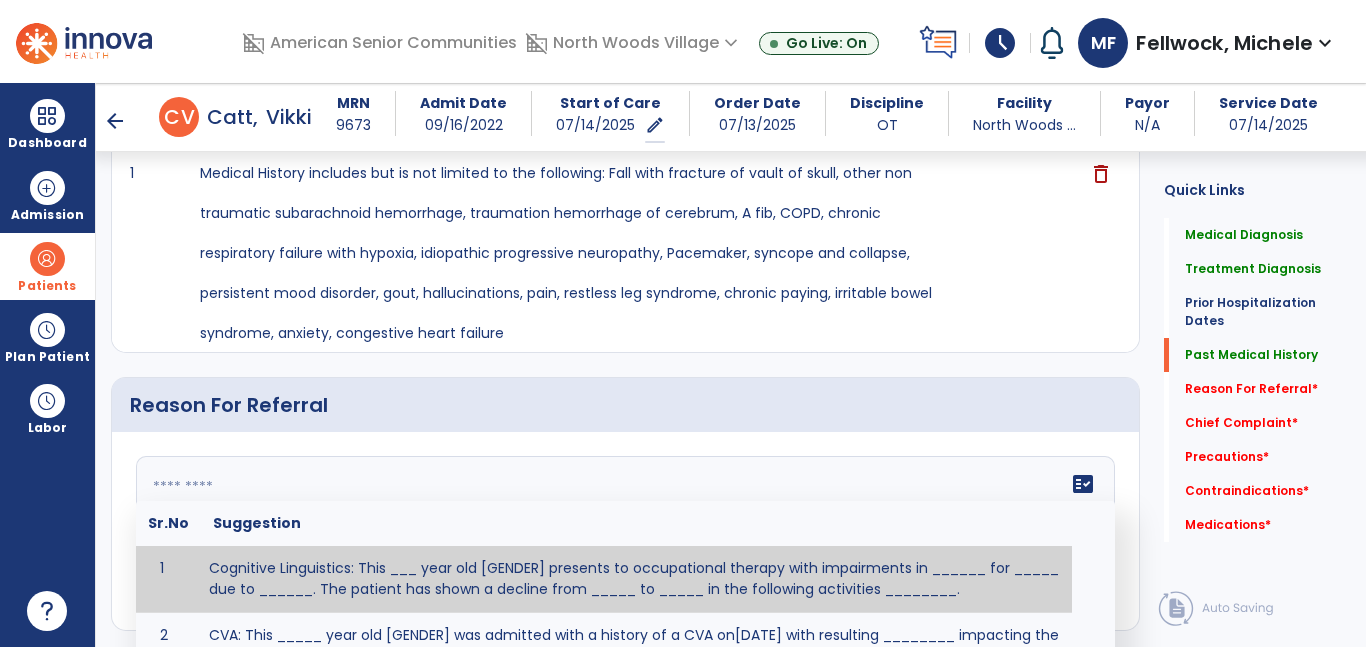 click 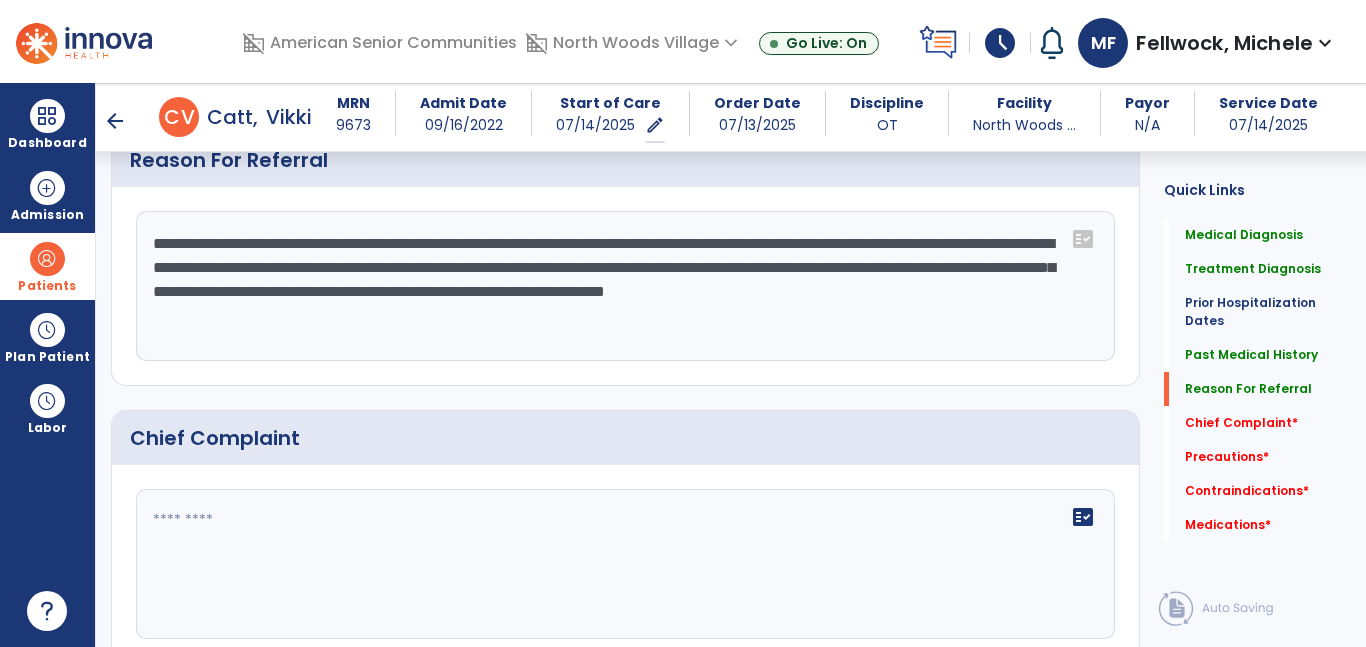 type on "**********" 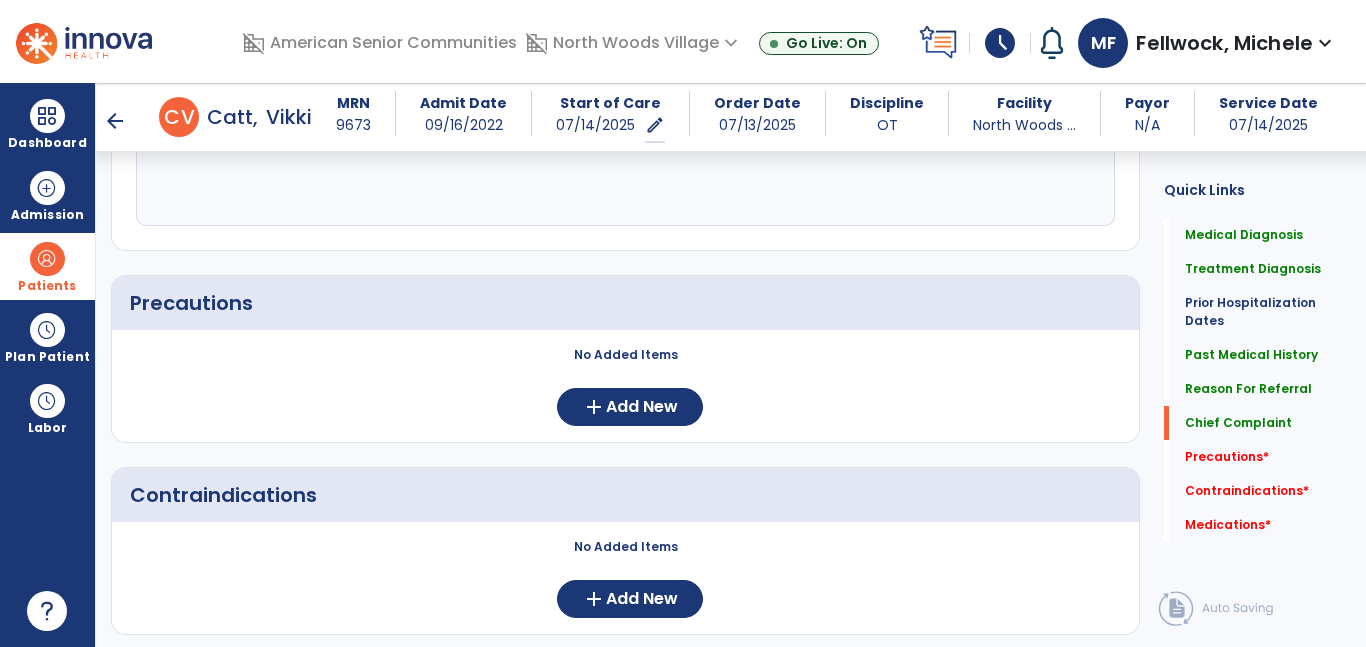 scroll, scrollTop: 1954, scrollLeft: 0, axis: vertical 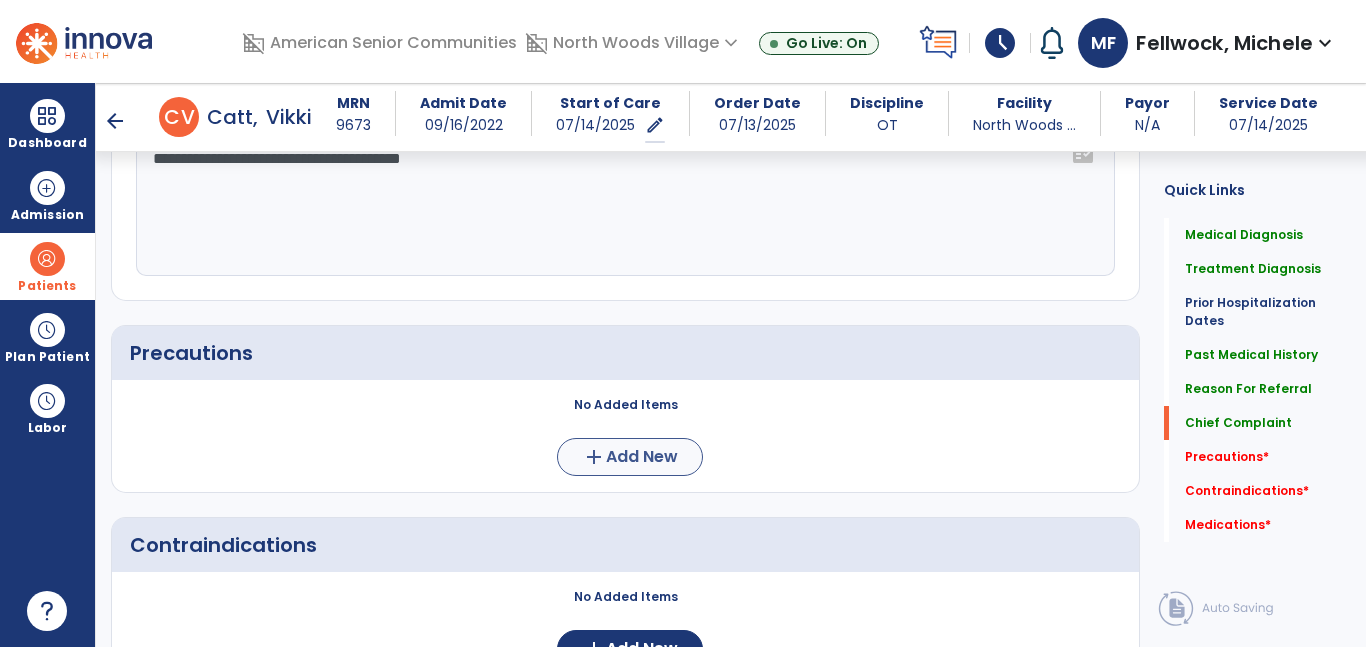 type on "**********" 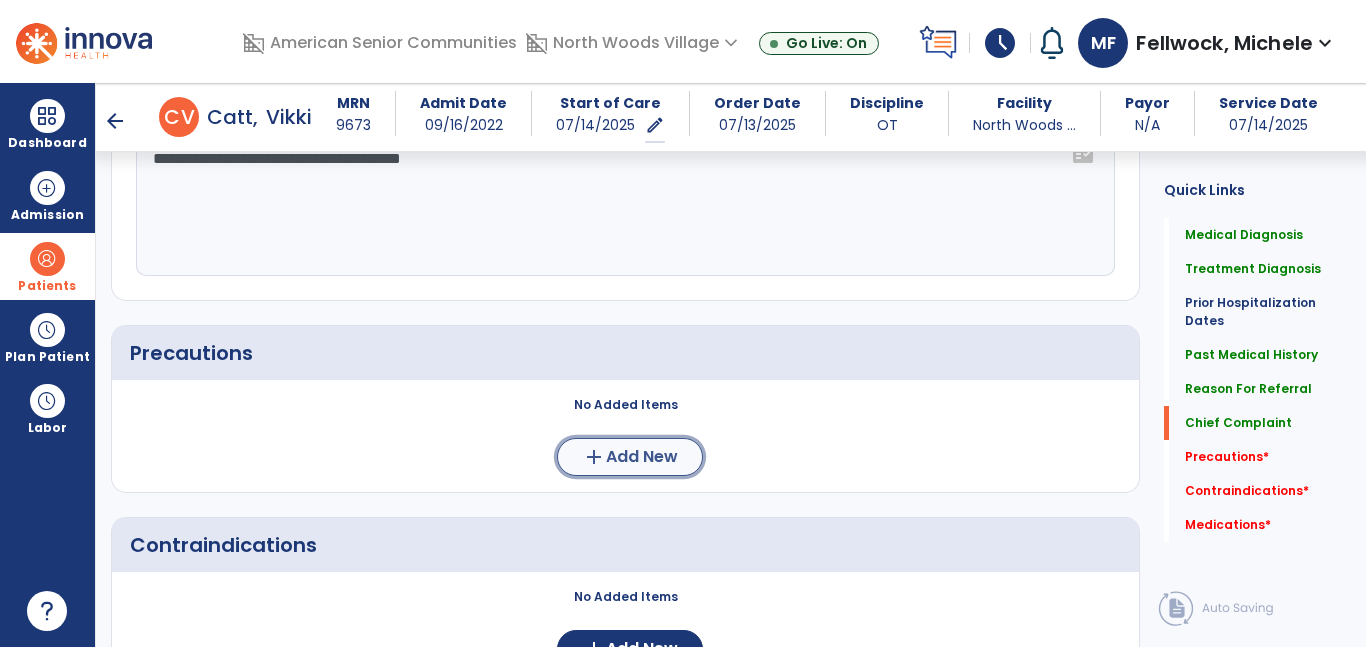 click on "add" 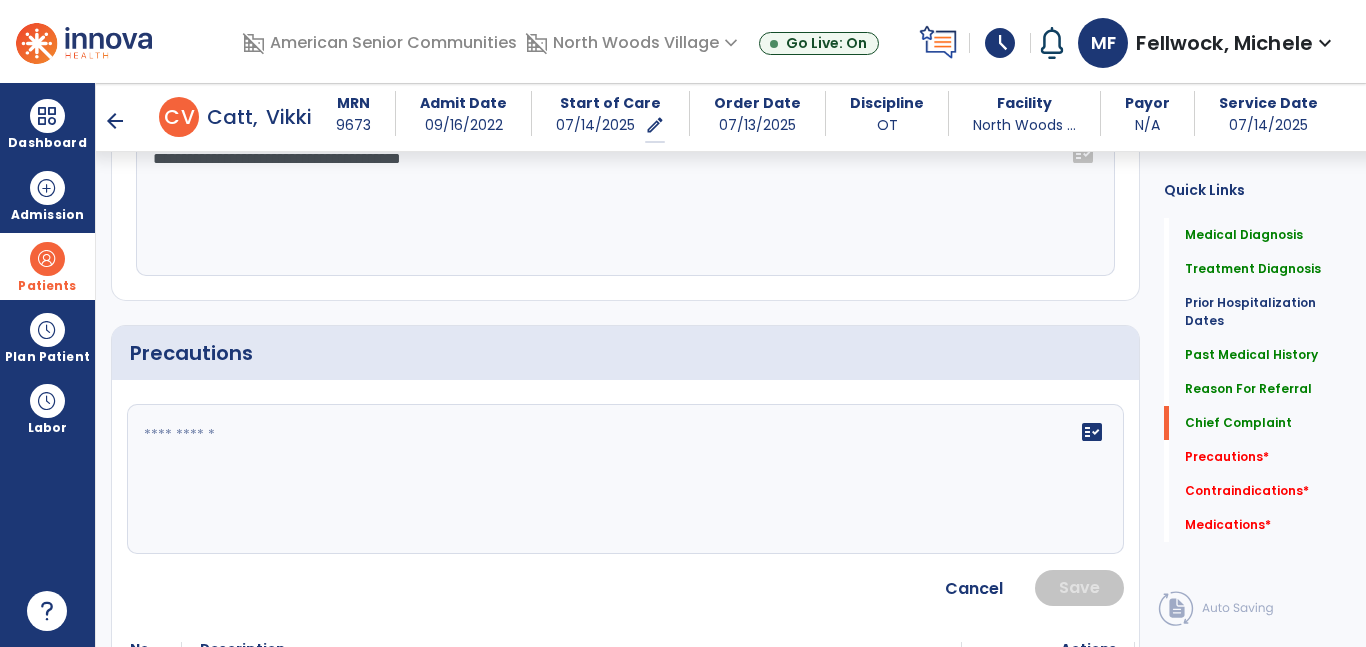 click on "fact_check" 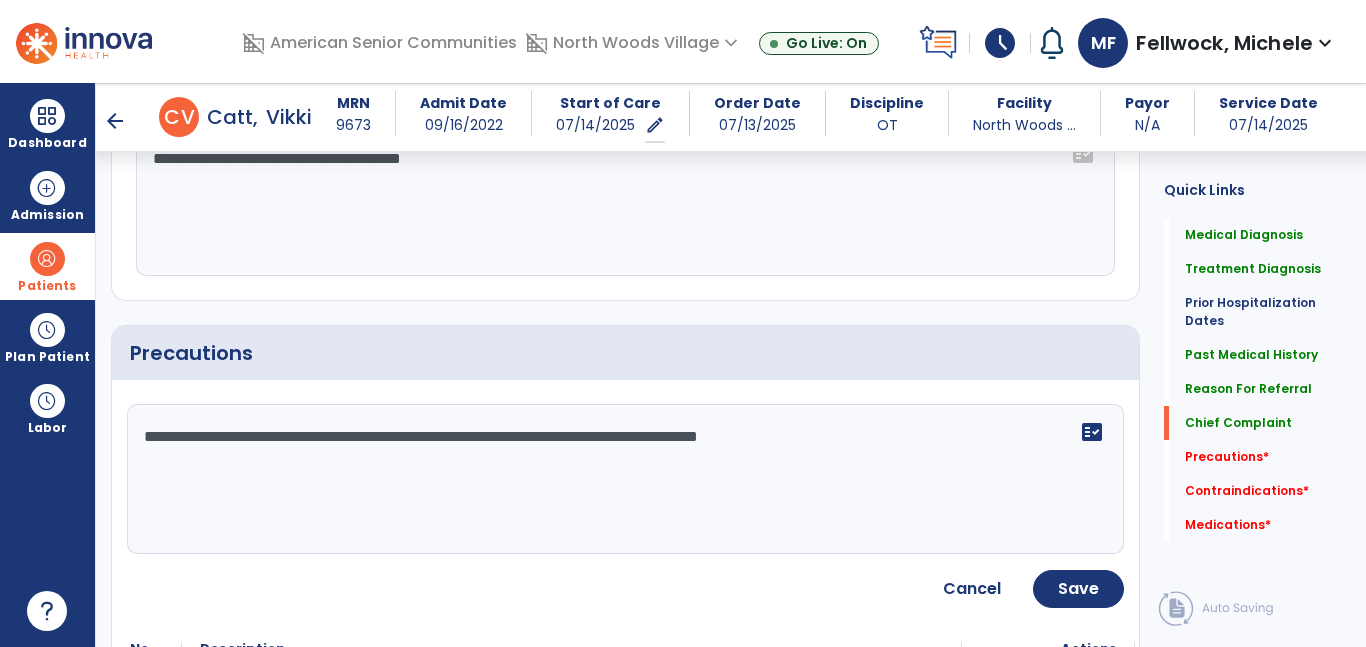 type on "**********" 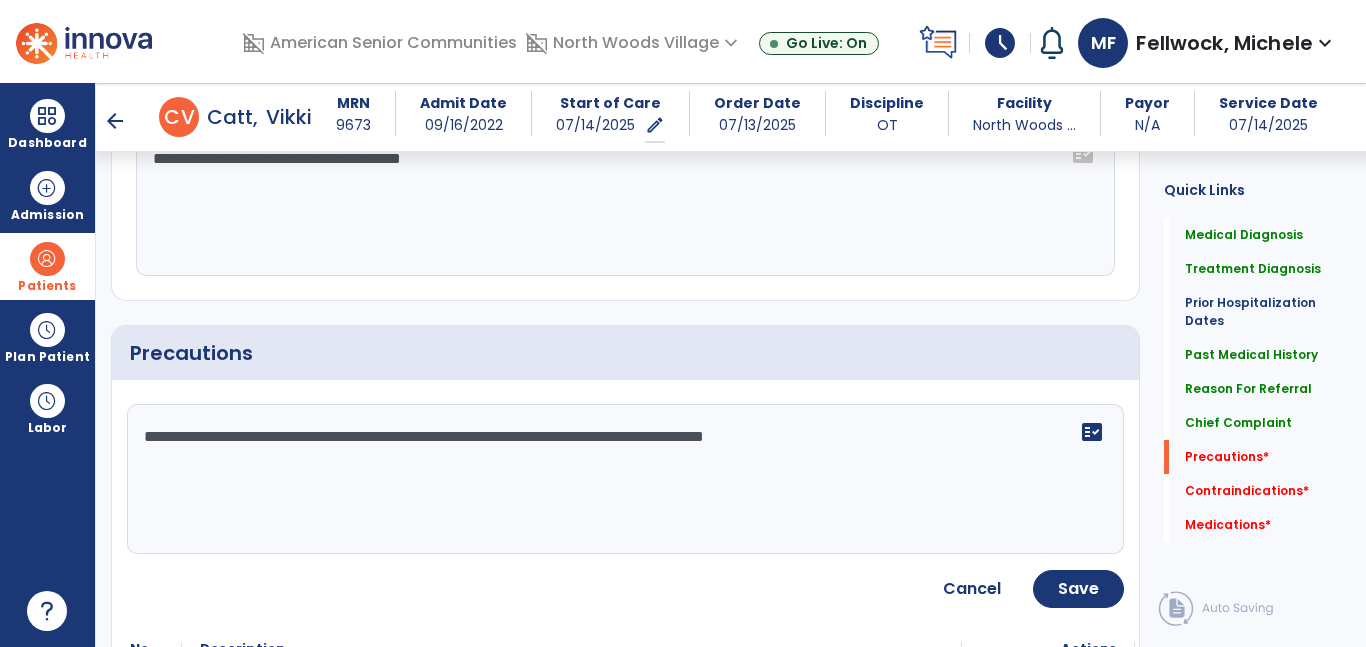 scroll, scrollTop: 2059, scrollLeft: 0, axis: vertical 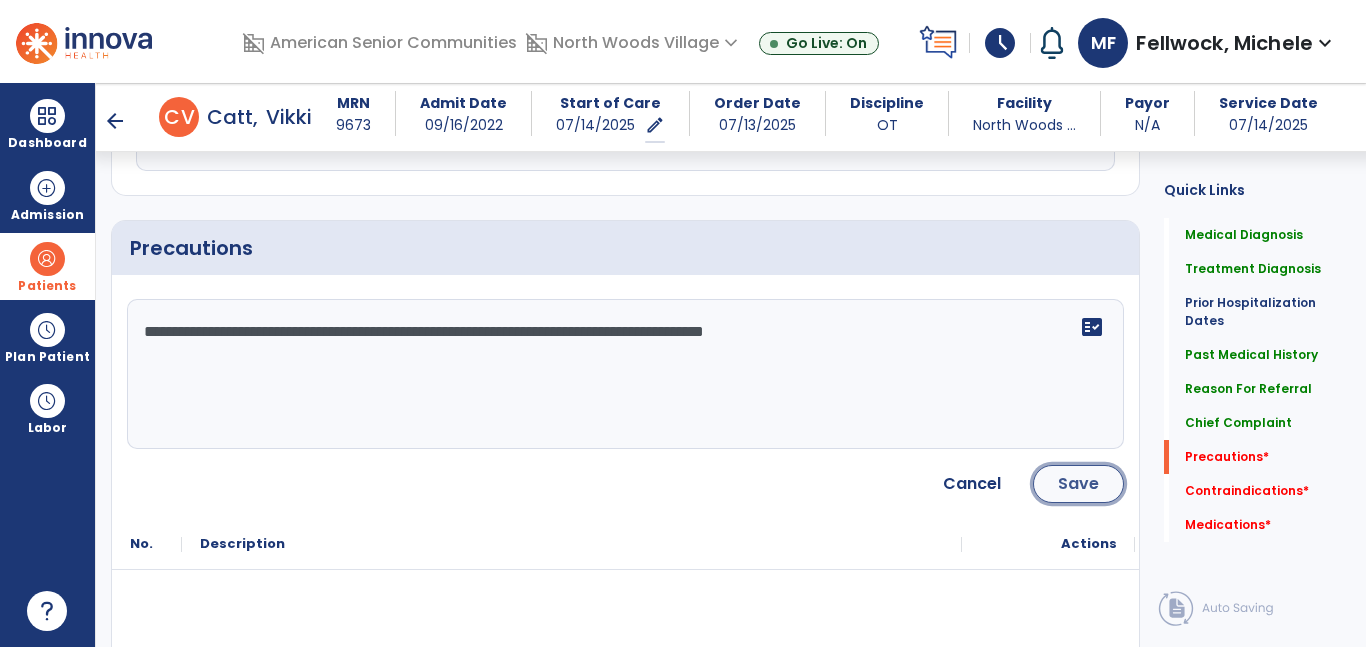 click on "Save" 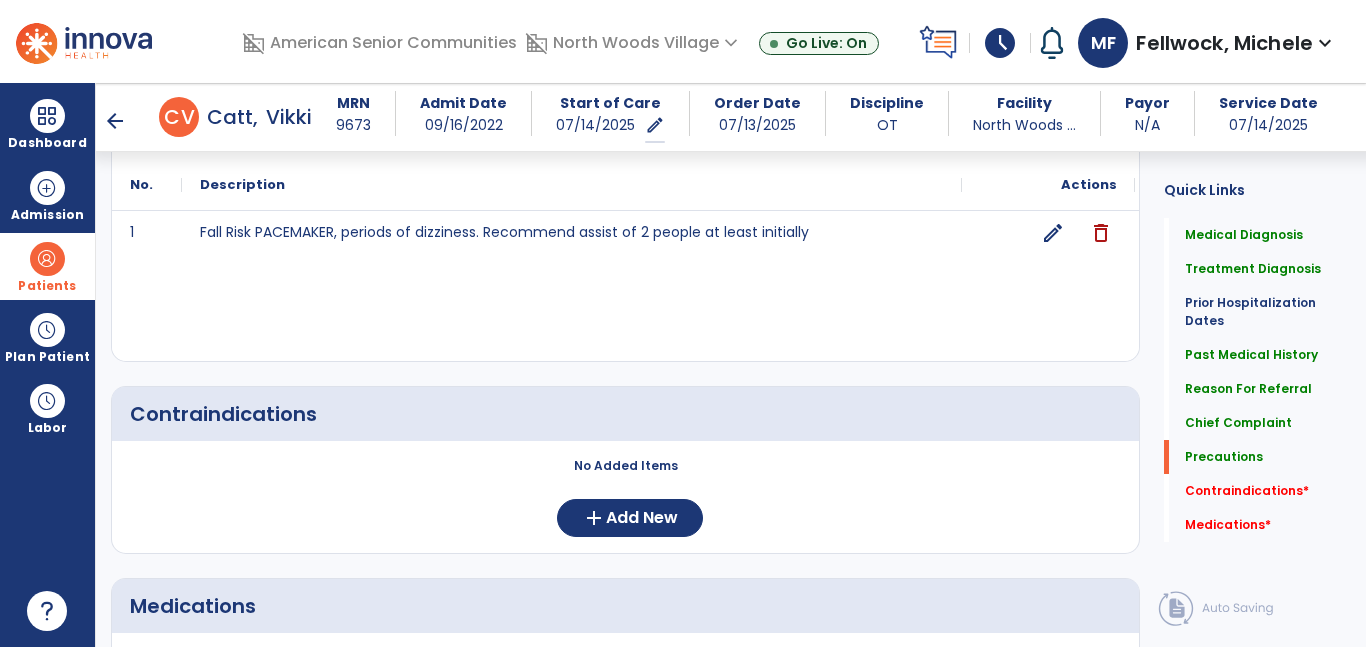 scroll, scrollTop: 2226, scrollLeft: 0, axis: vertical 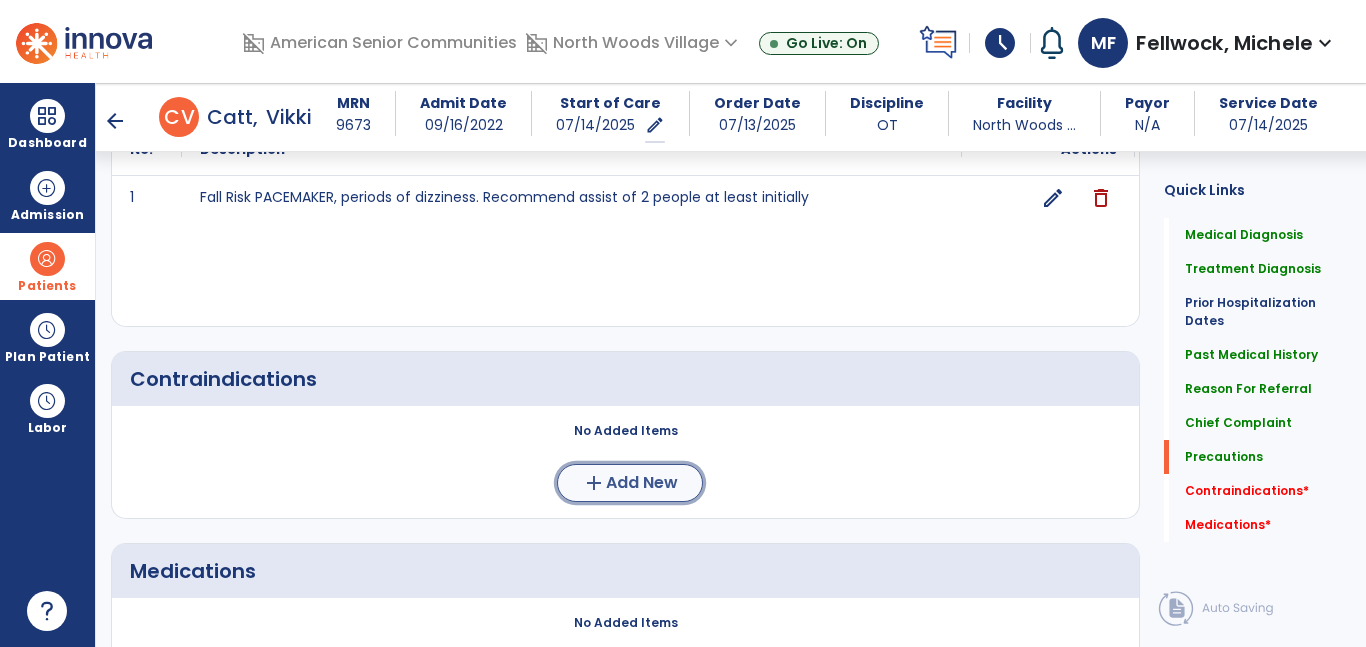 click on "Add New" 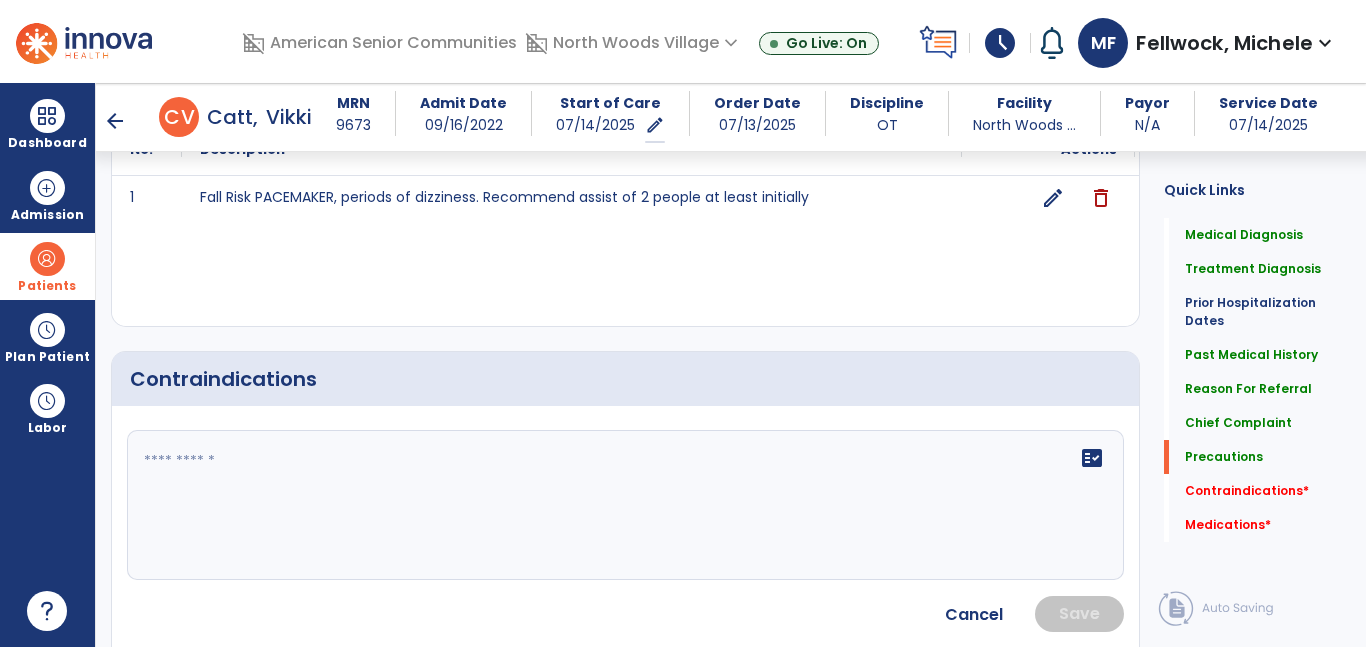 click 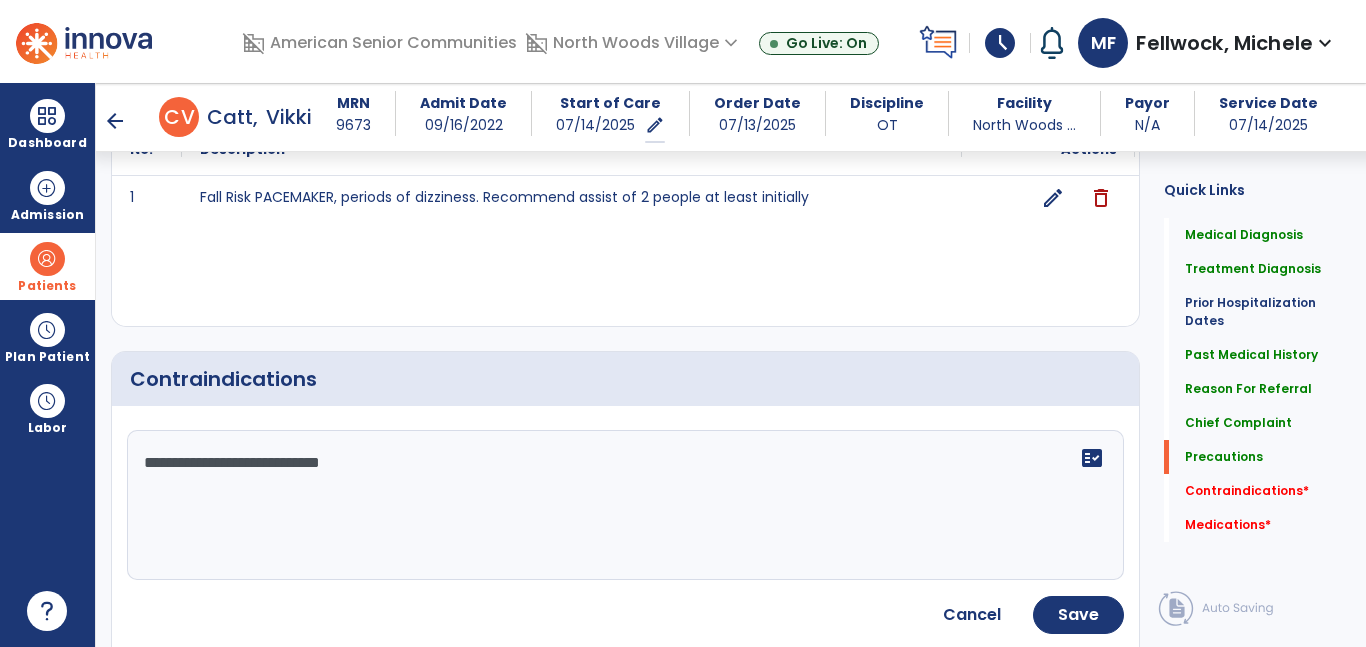 type on "**********" 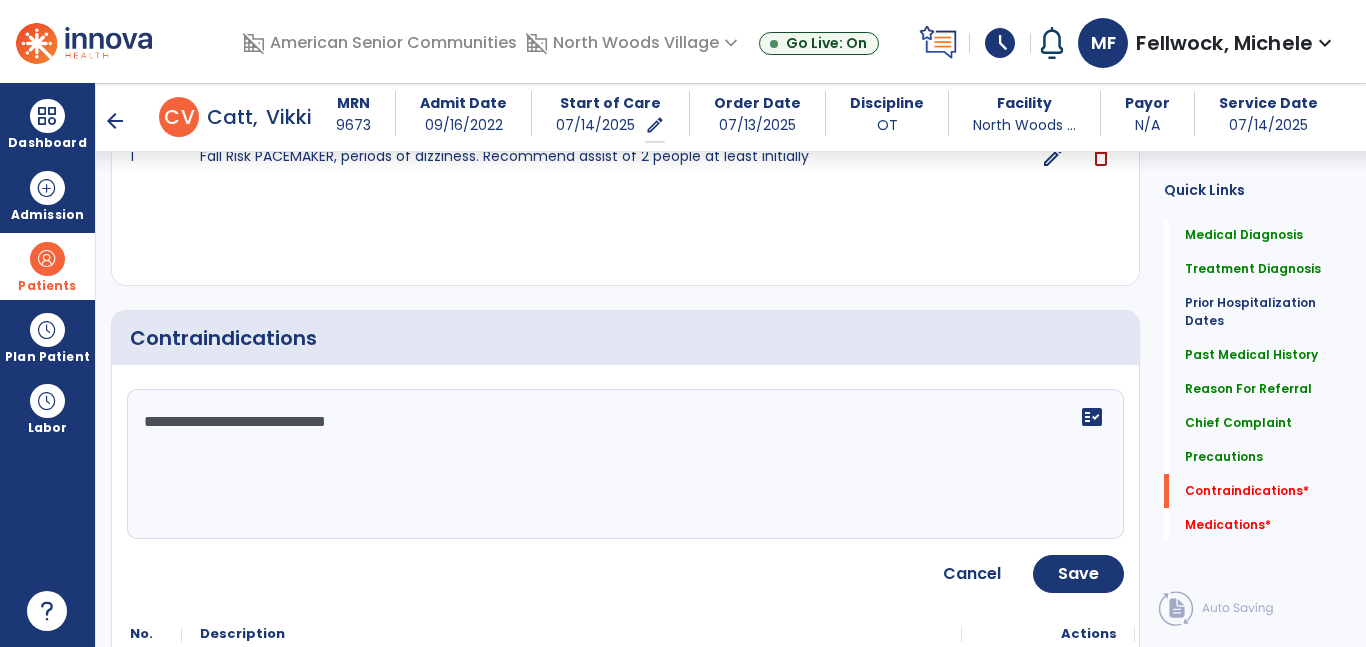 scroll, scrollTop: 2392, scrollLeft: 0, axis: vertical 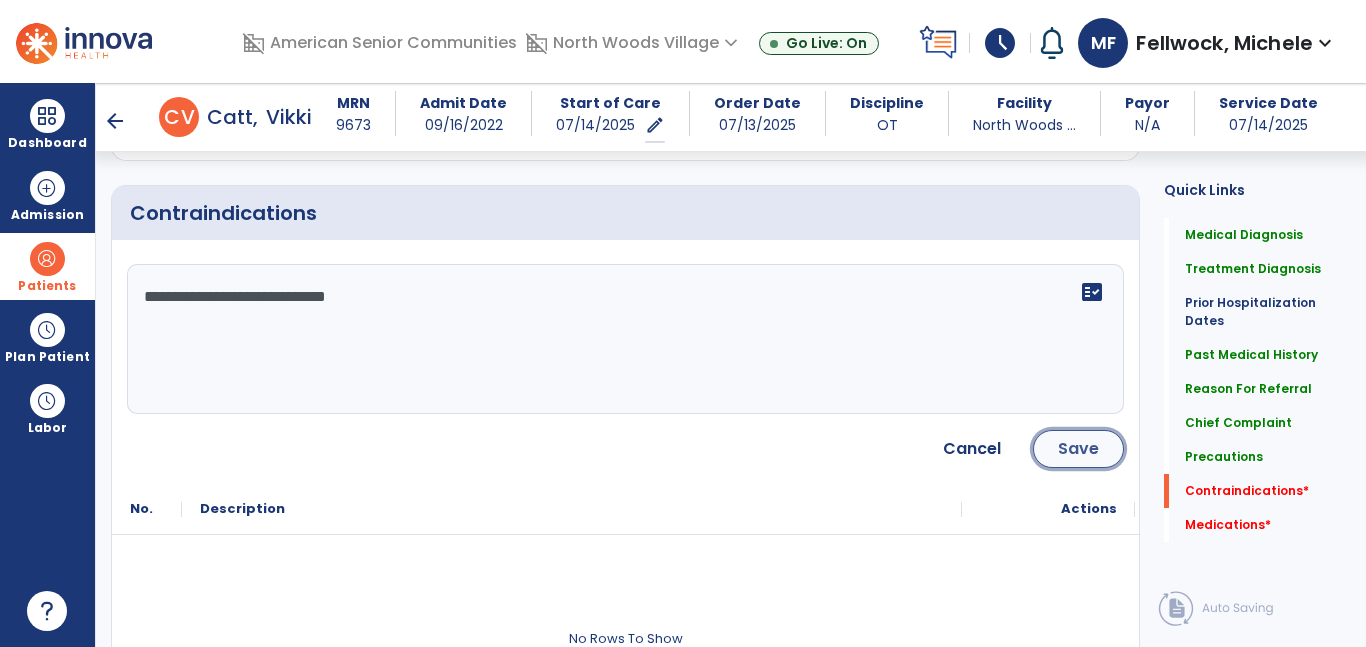 click on "Save" 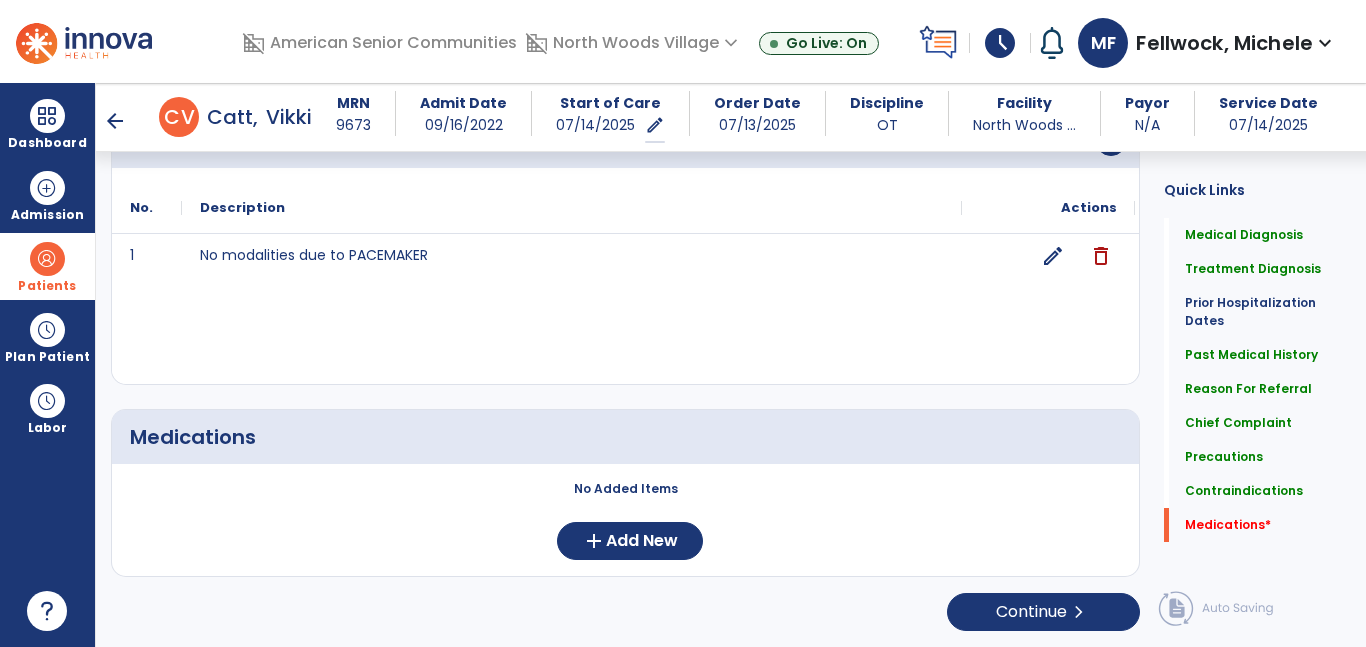 scroll, scrollTop: 2465, scrollLeft: 0, axis: vertical 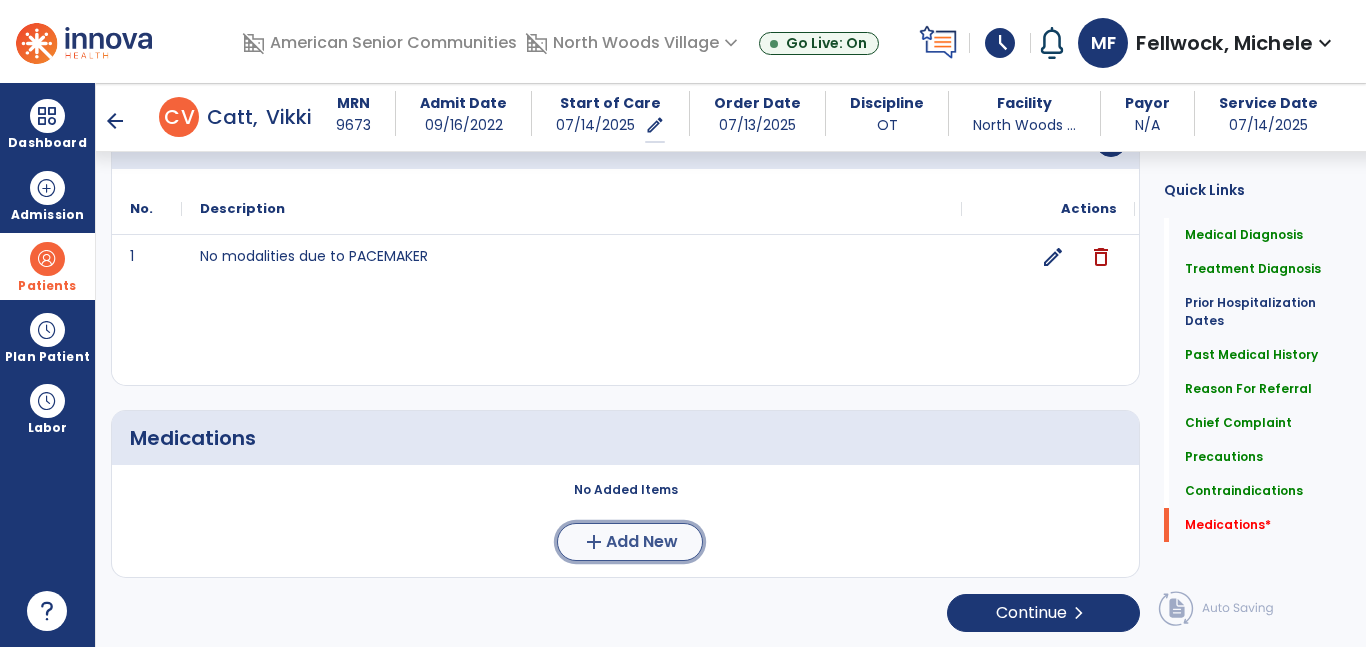 click on "Add New" 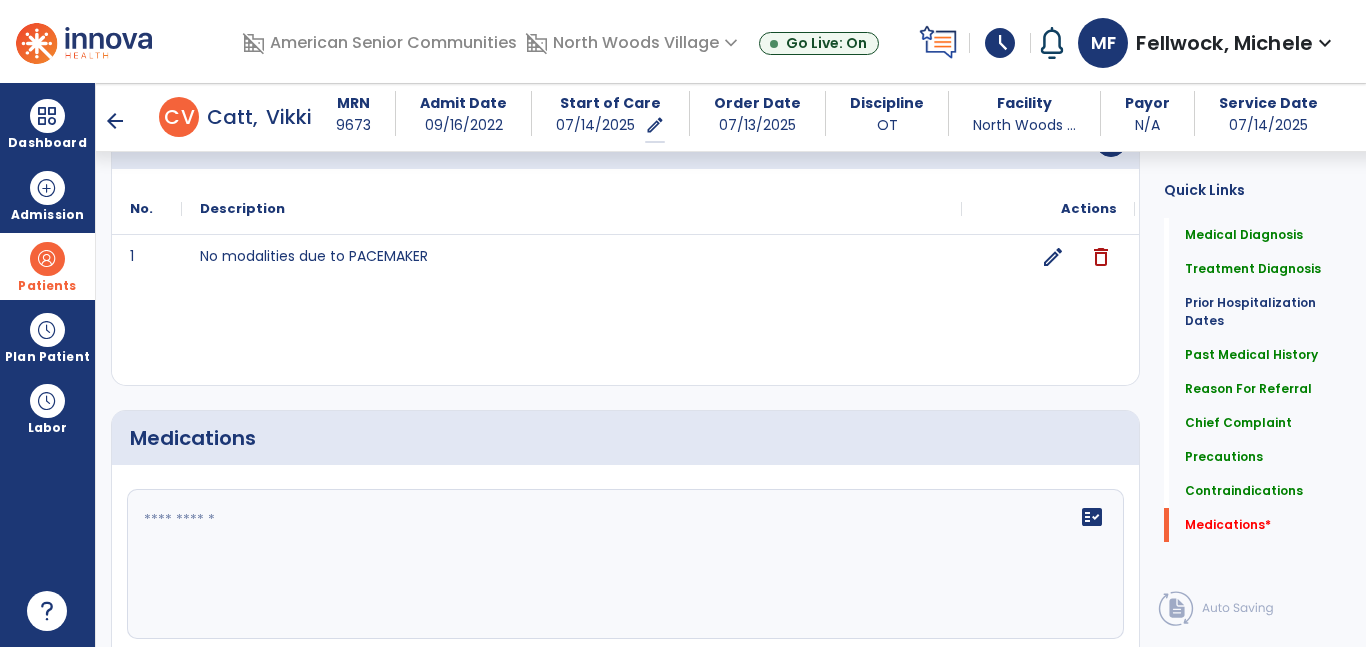 click 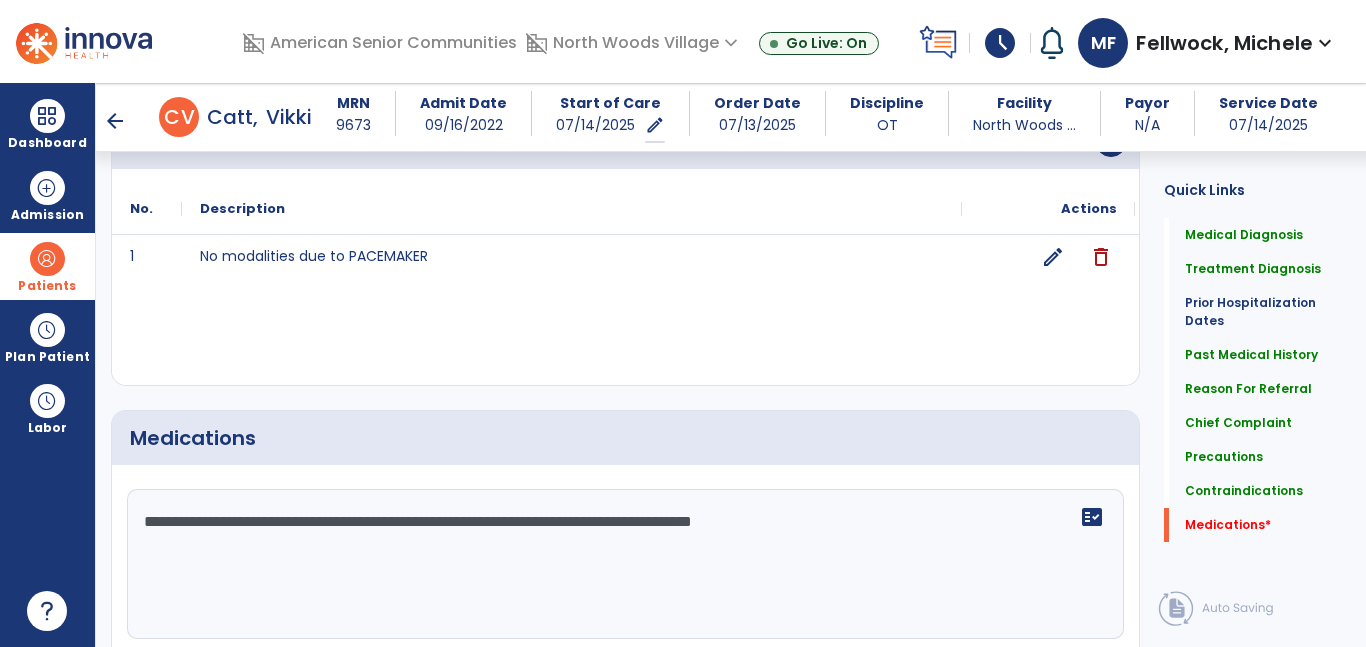 type on "**********" 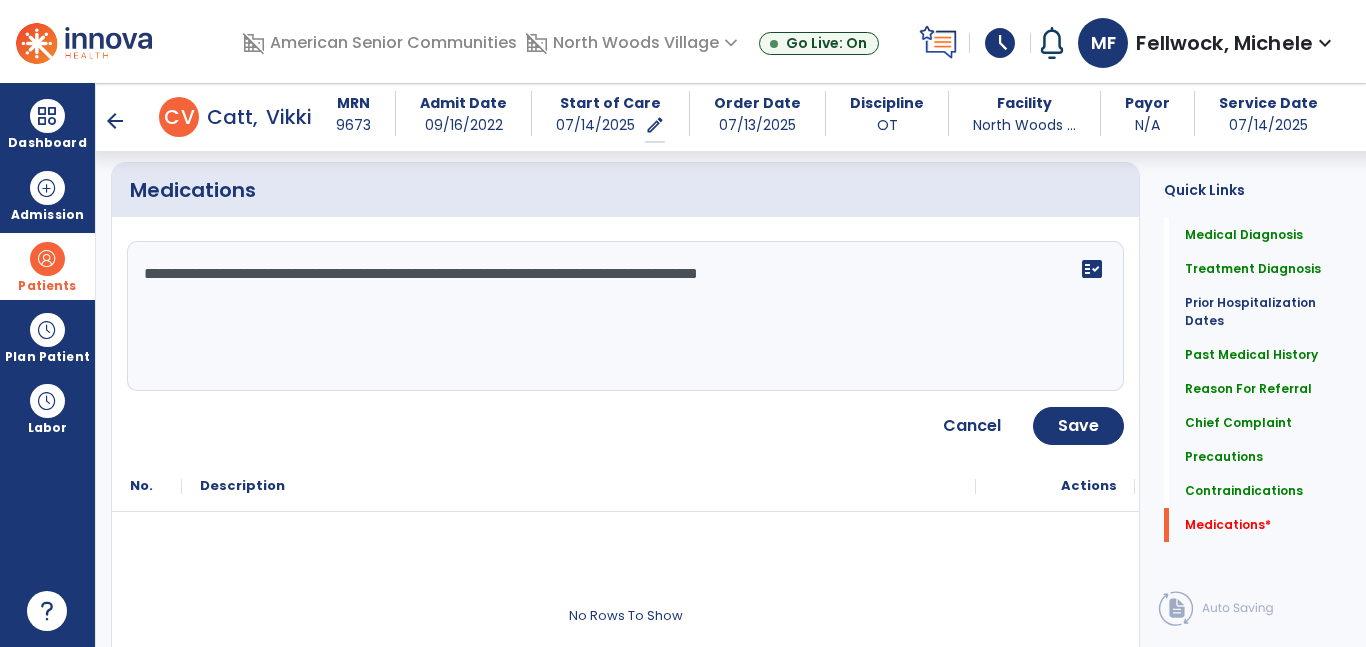 scroll, scrollTop: 2718, scrollLeft: 0, axis: vertical 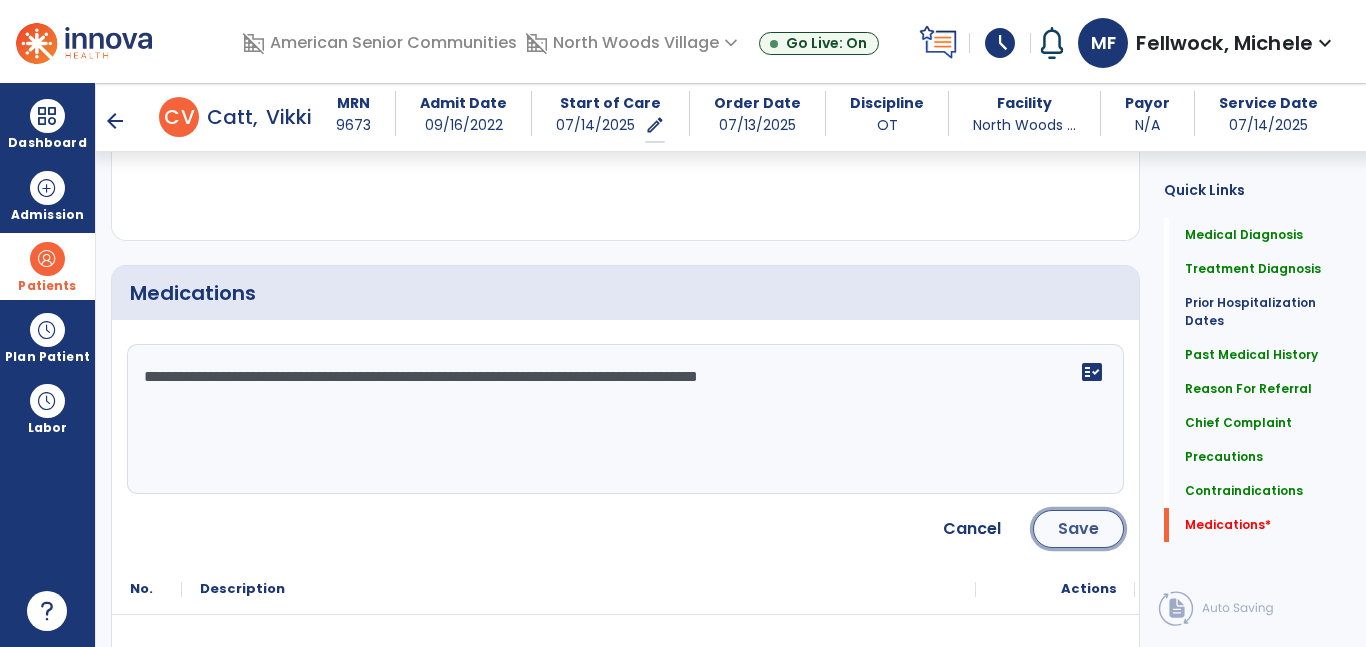 click on "Save" 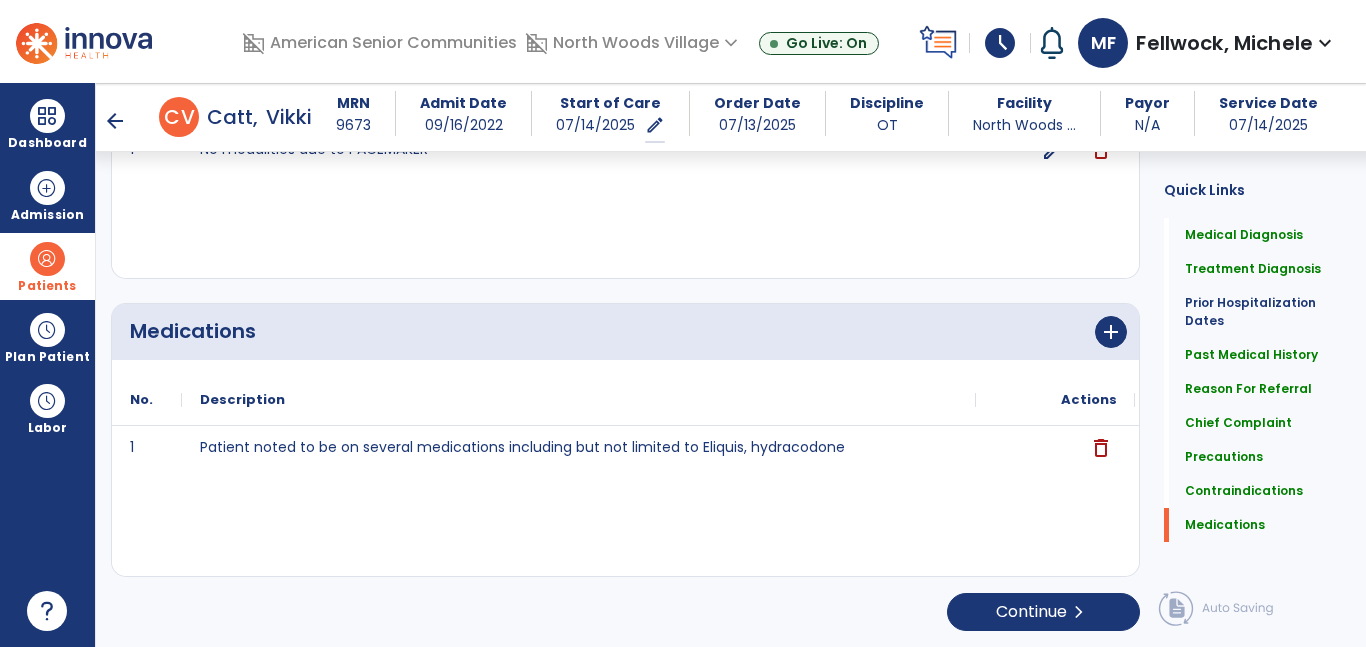 scroll, scrollTop: 2572, scrollLeft: 0, axis: vertical 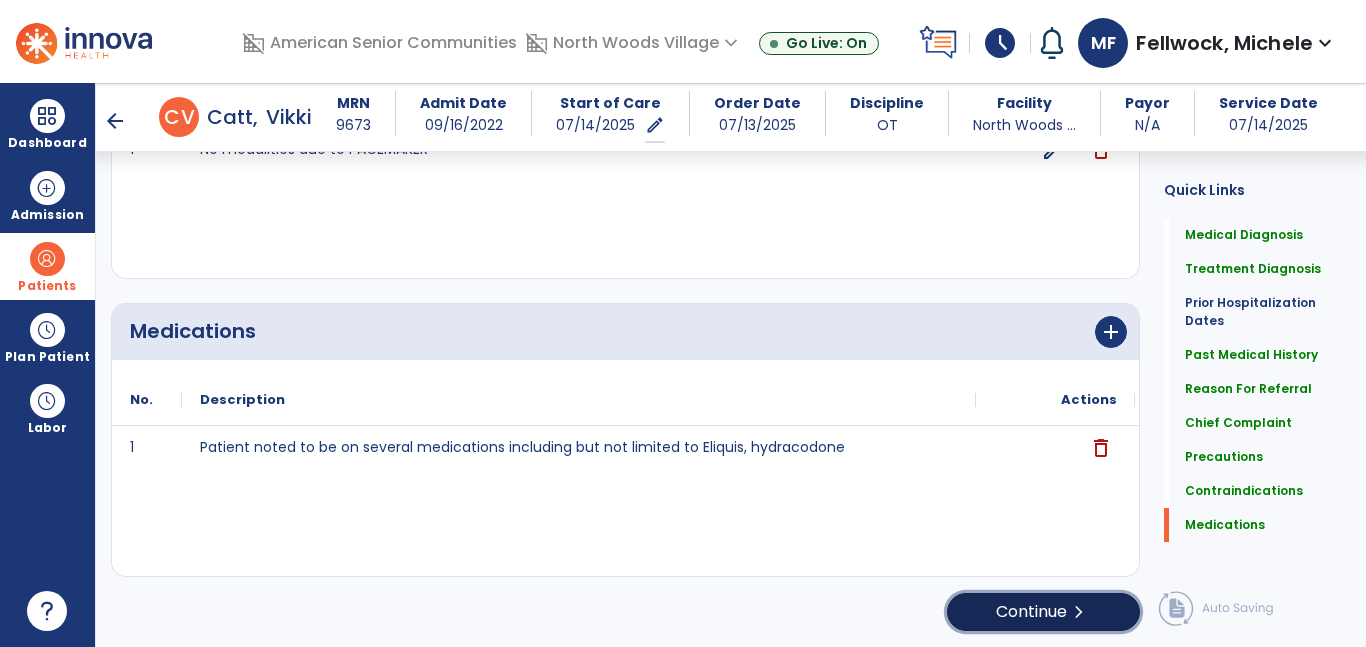 click on "Continue  chevron_right" 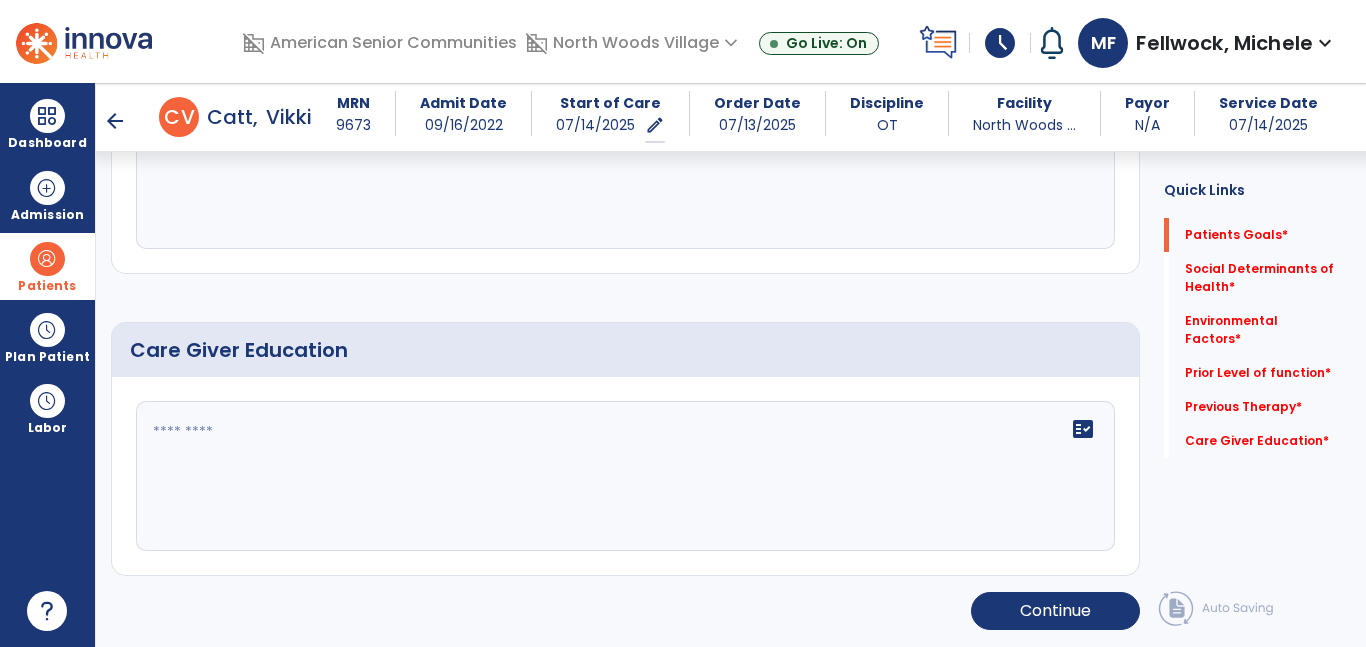 scroll, scrollTop: 58, scrollLeft: 0, axis: vertical 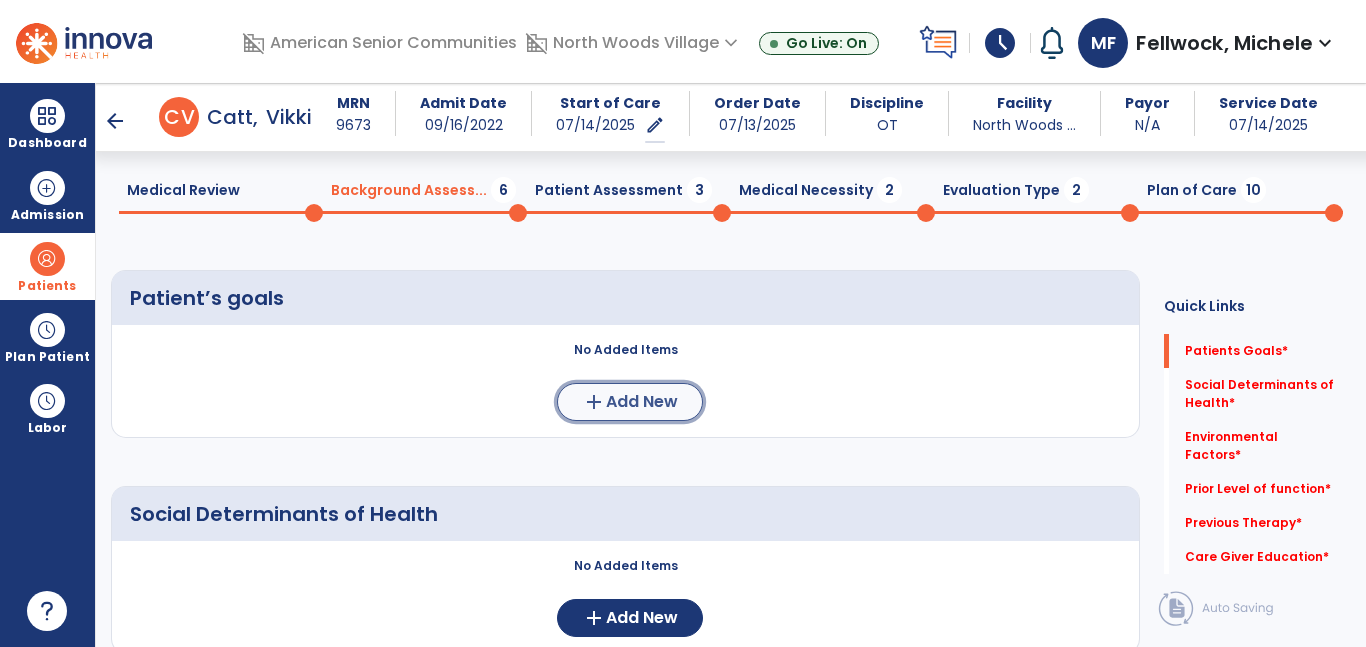 click on "Add New" 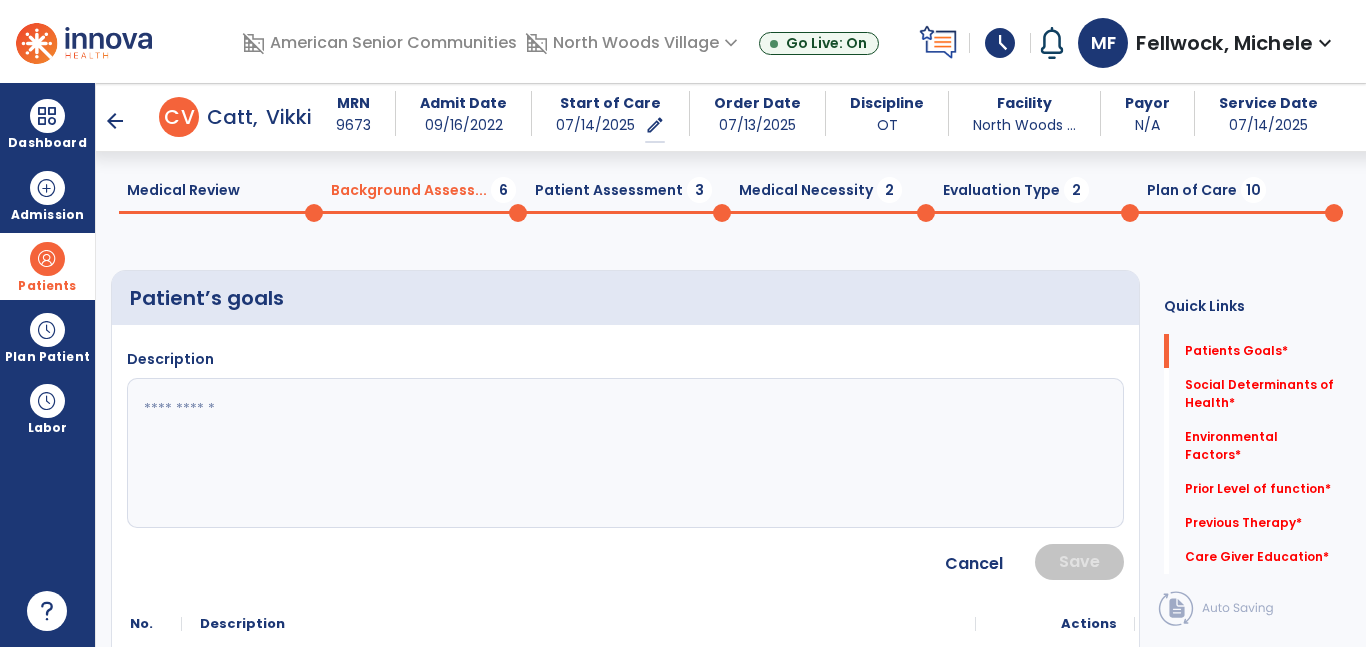 click 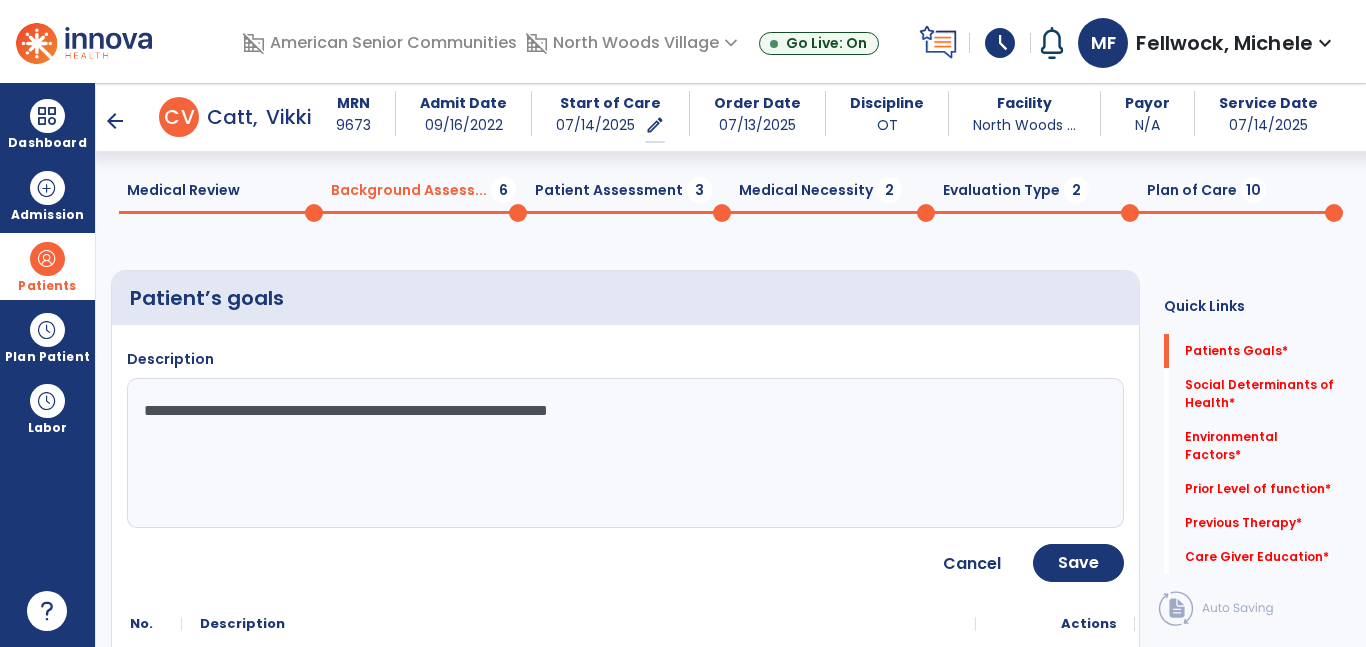 type on "**********" 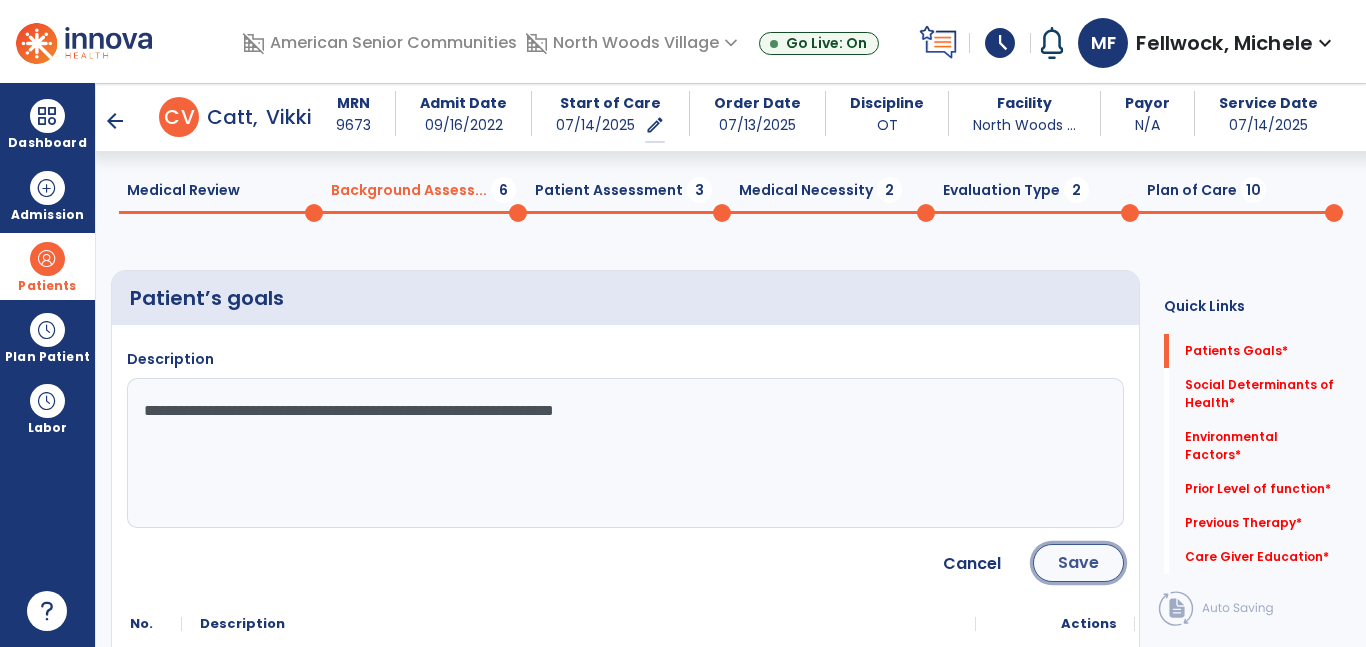 click on "Save" 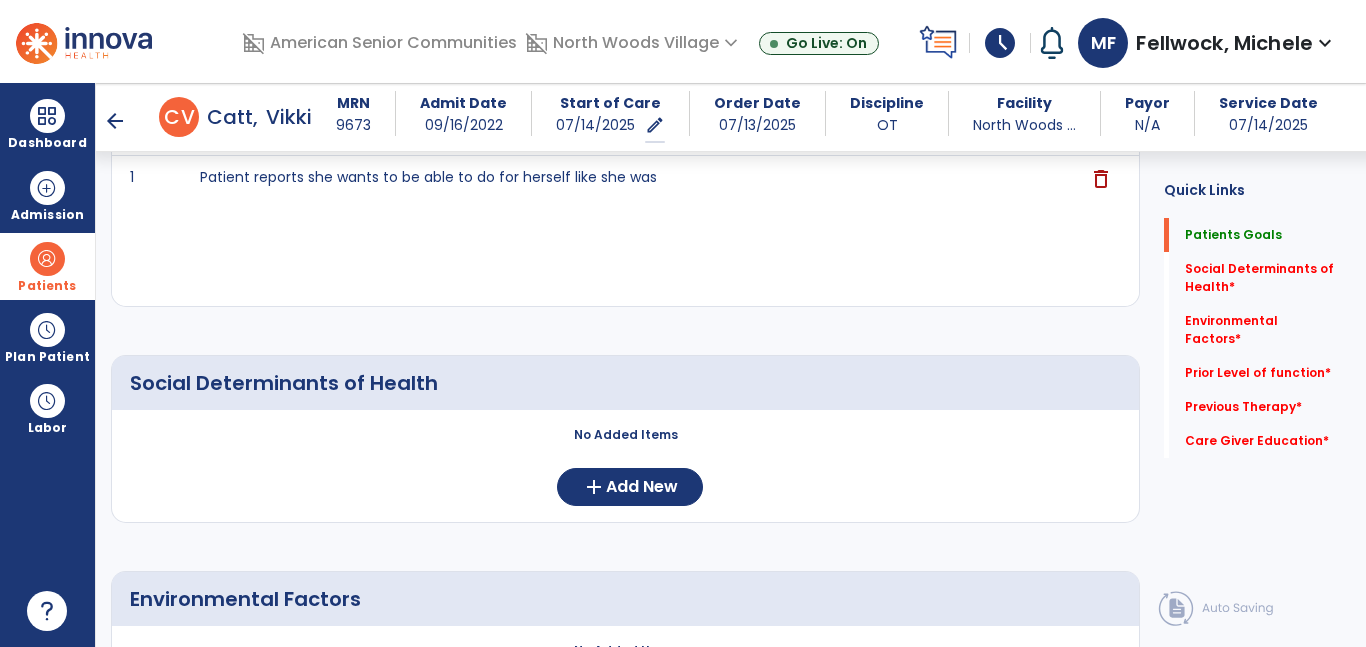 scroll, scrollTop: 296, scrollLeft: 0, axis: vertical 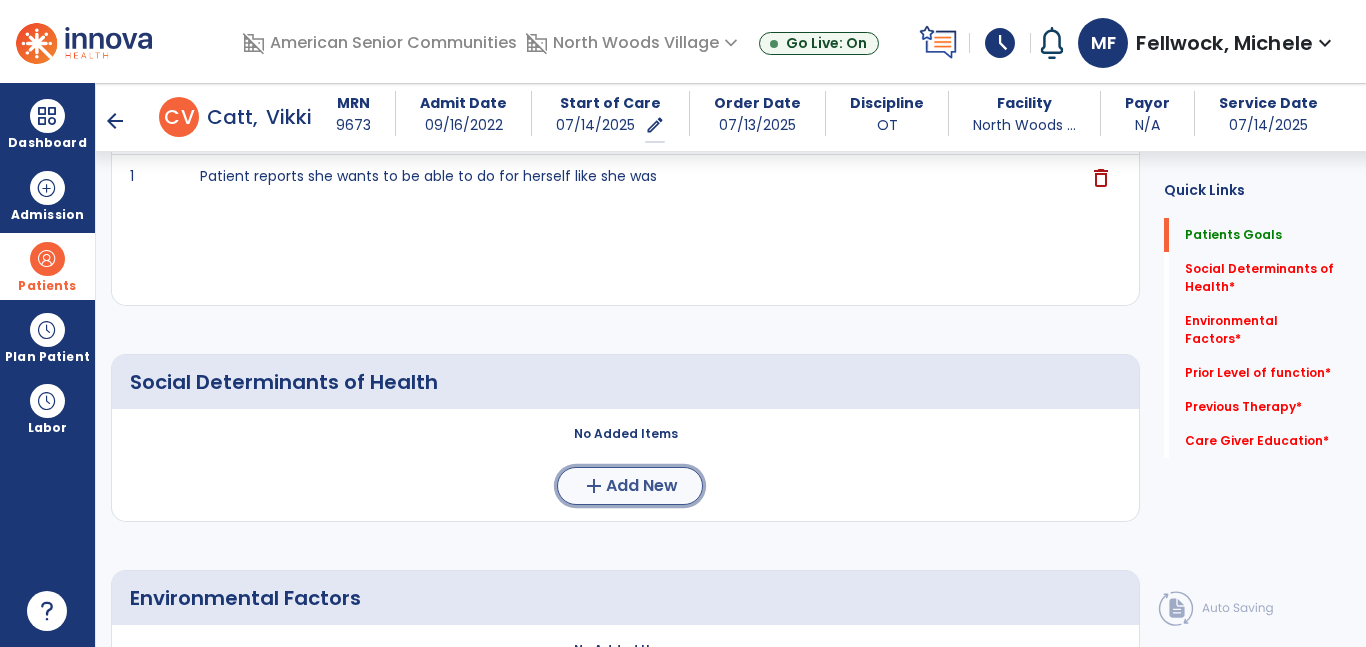 click on "Add New" 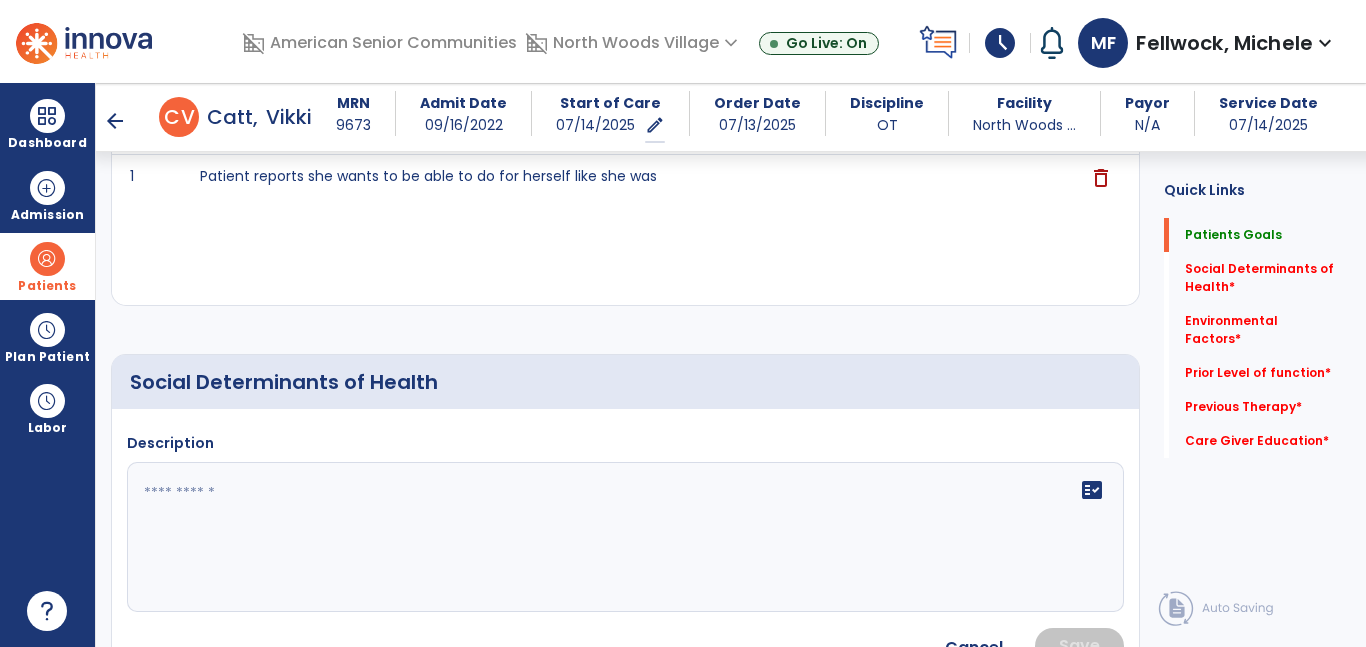 click 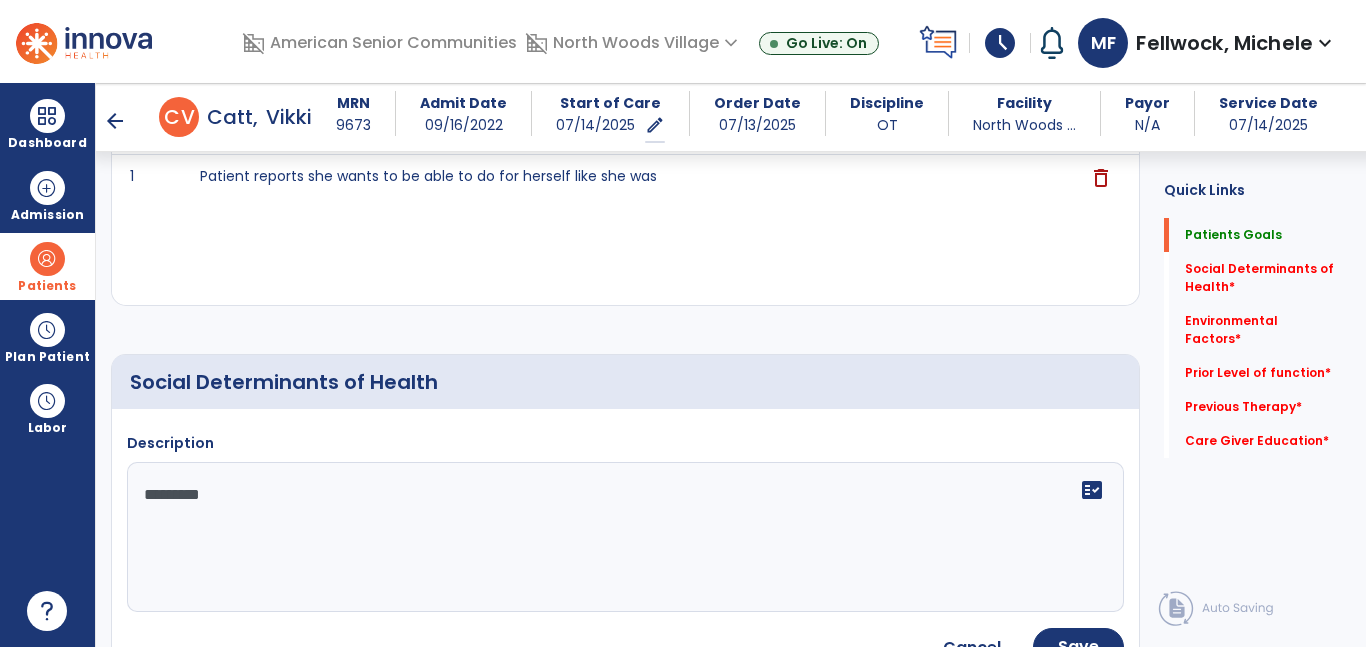type on "**********" 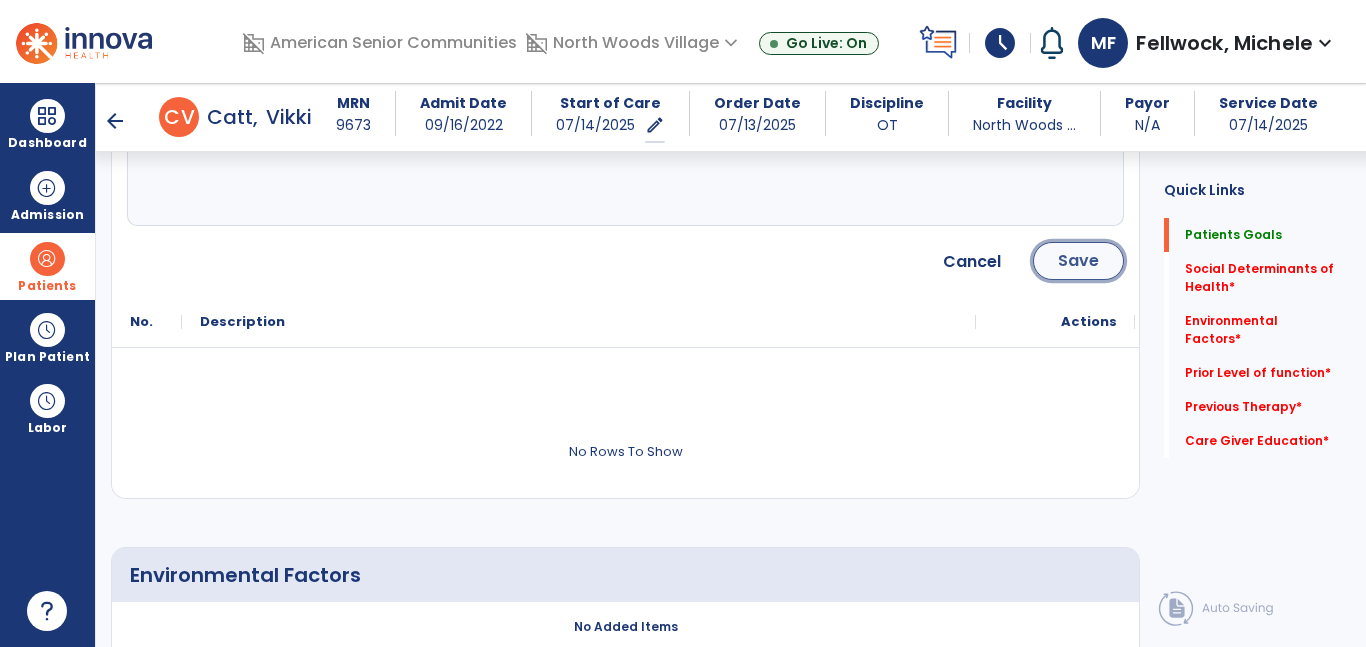 click on "Save" 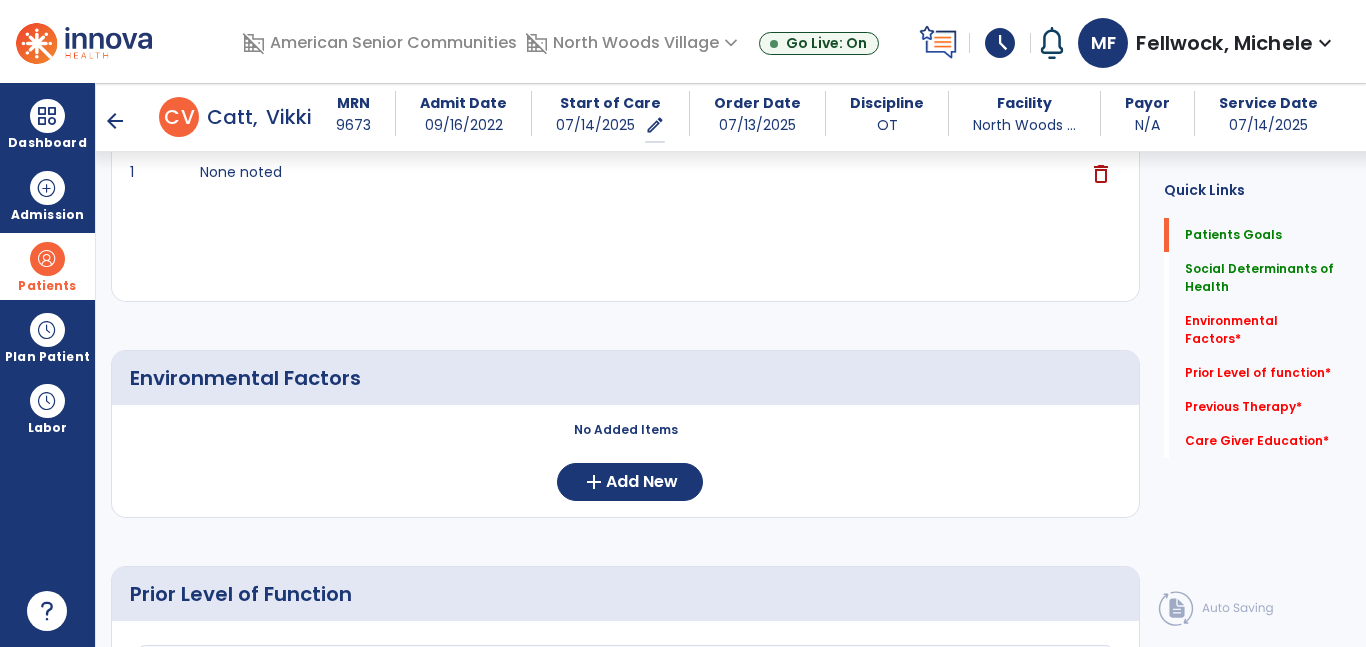 scroll, scrollTop: 646, scrollLeft: 0, axis: vertical 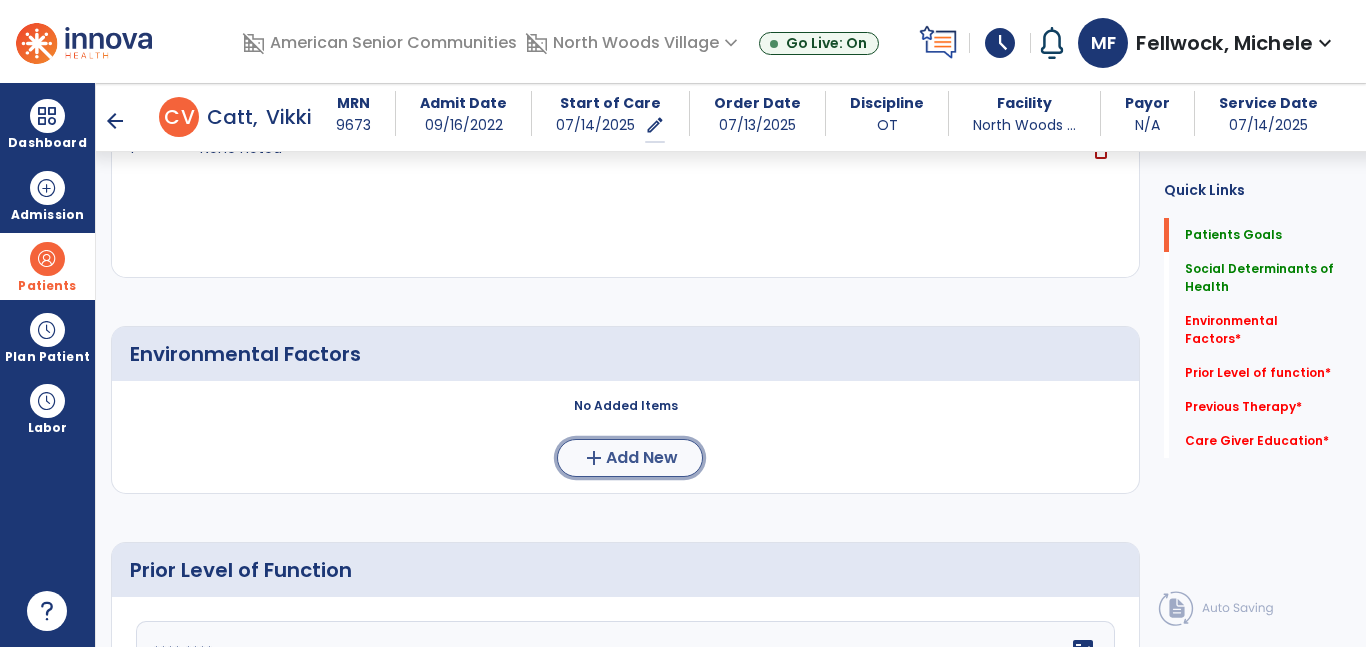 click on "Add New" 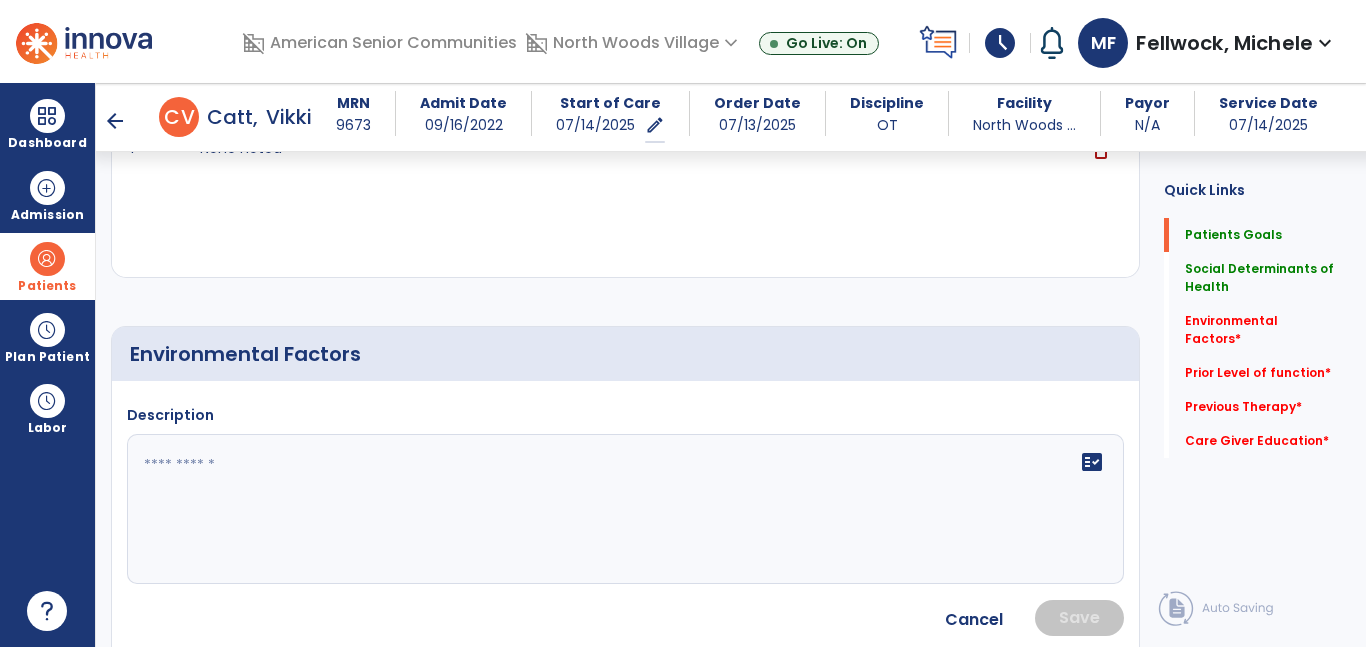 click 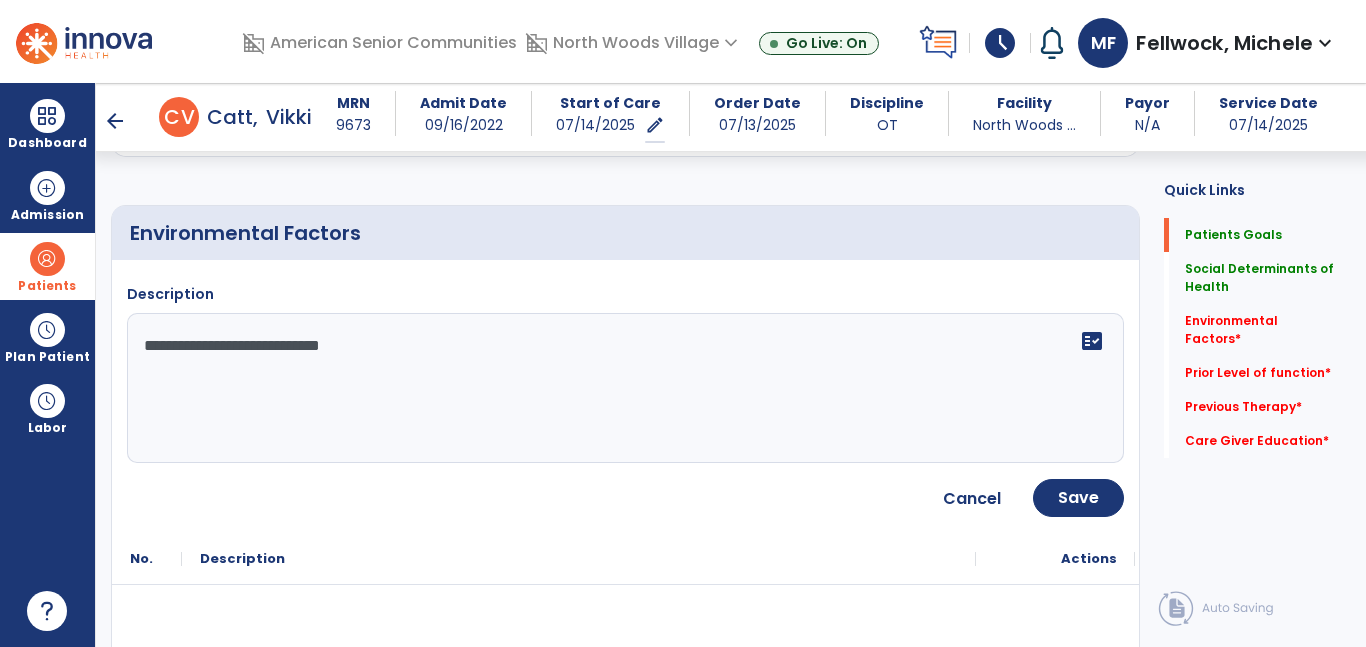 scroll, scrollTop: 769, scrollLeft: 0, axis: vertical 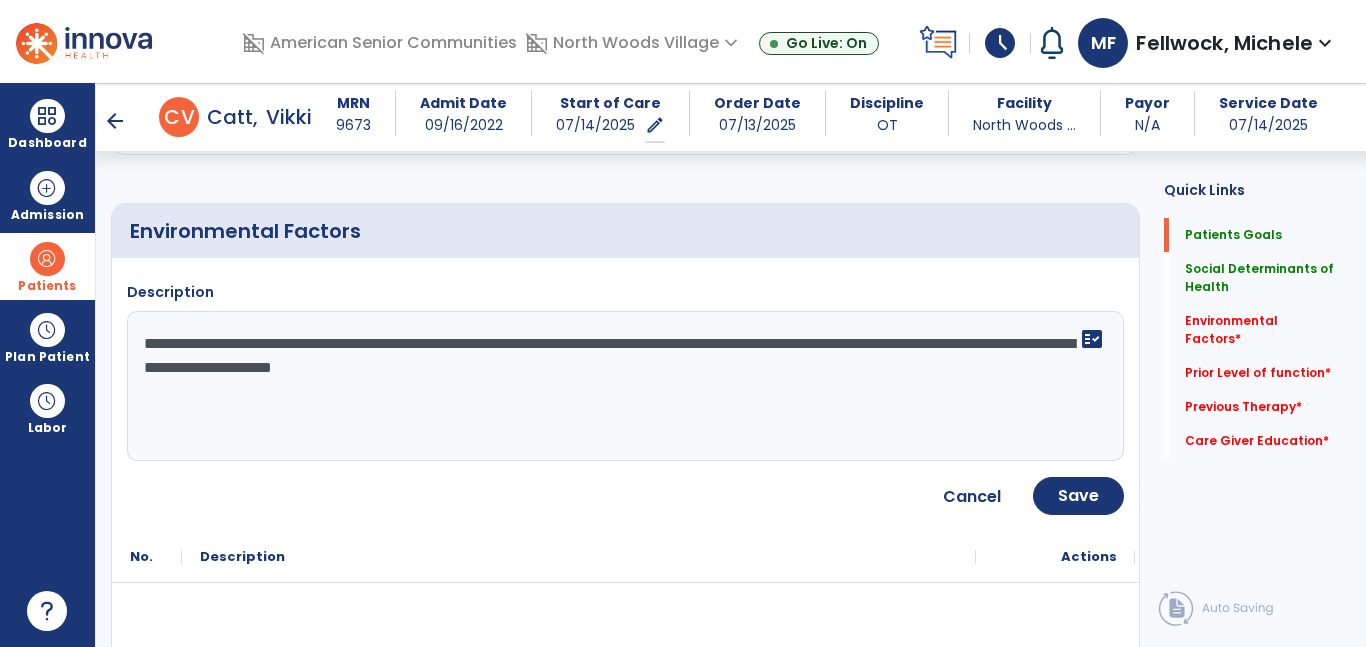 type on "**********" 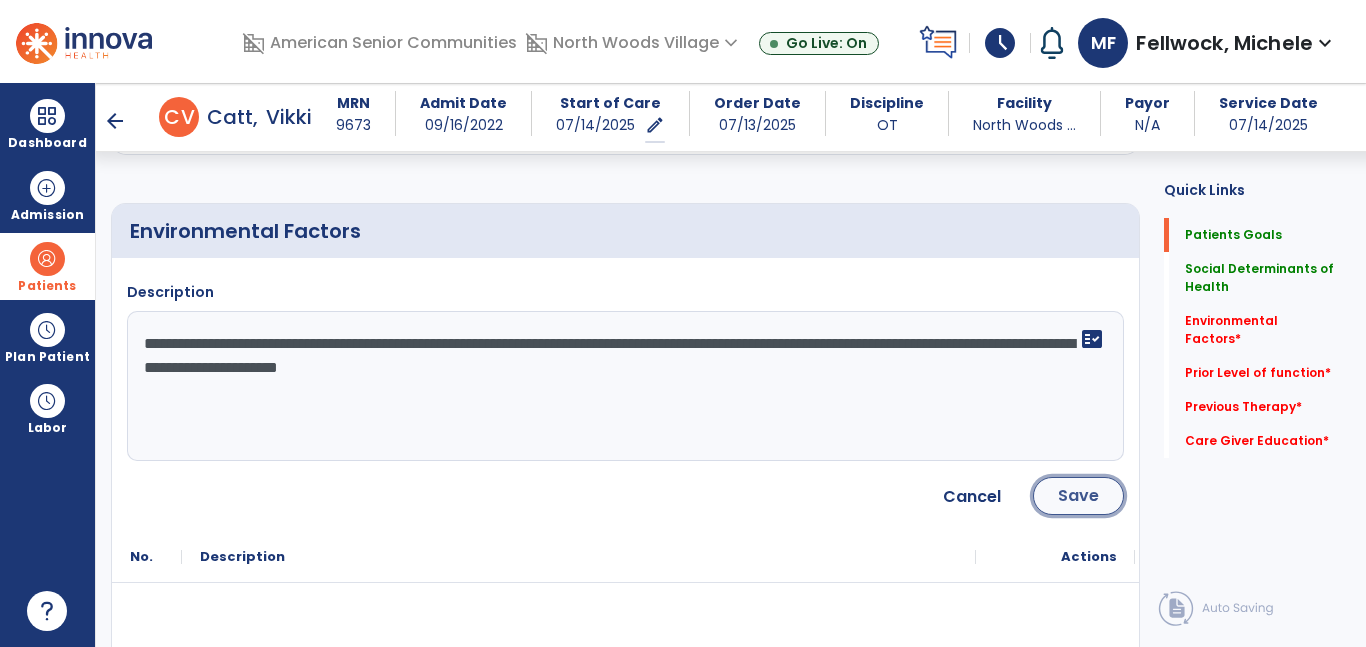 click on "Save" 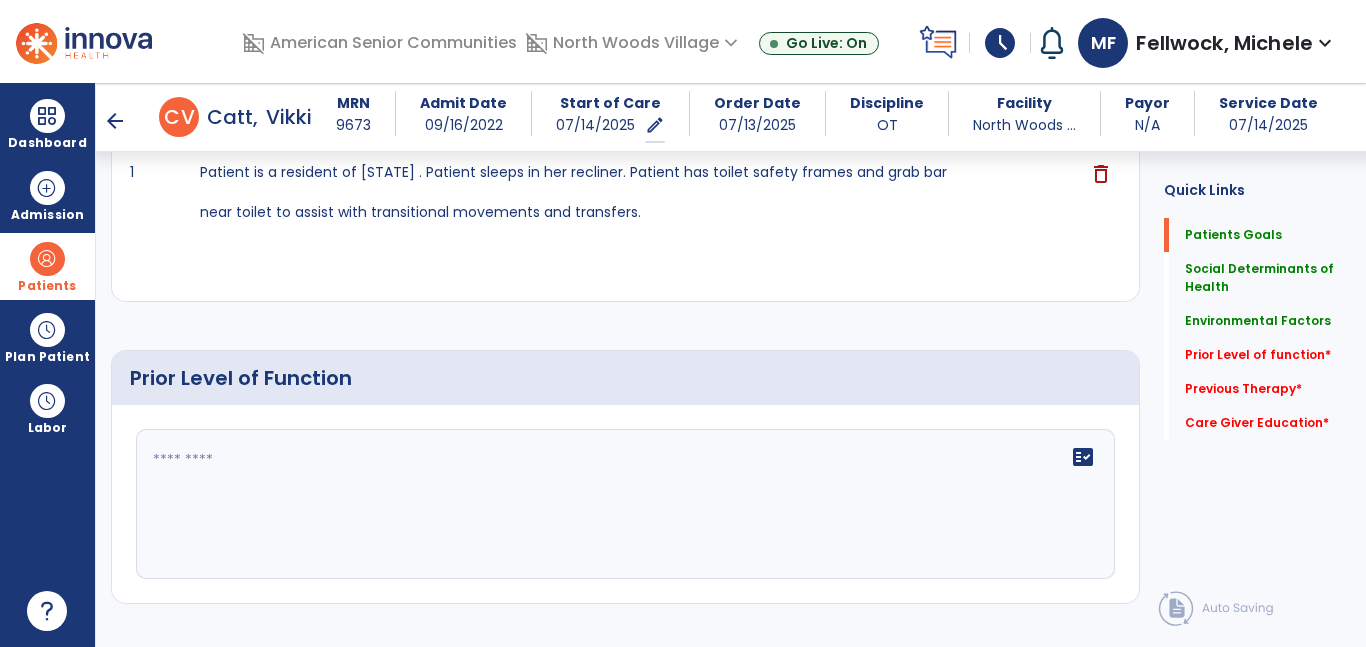 scroll, scrollTop: 963, scrollLeft: 0, axis: vertical 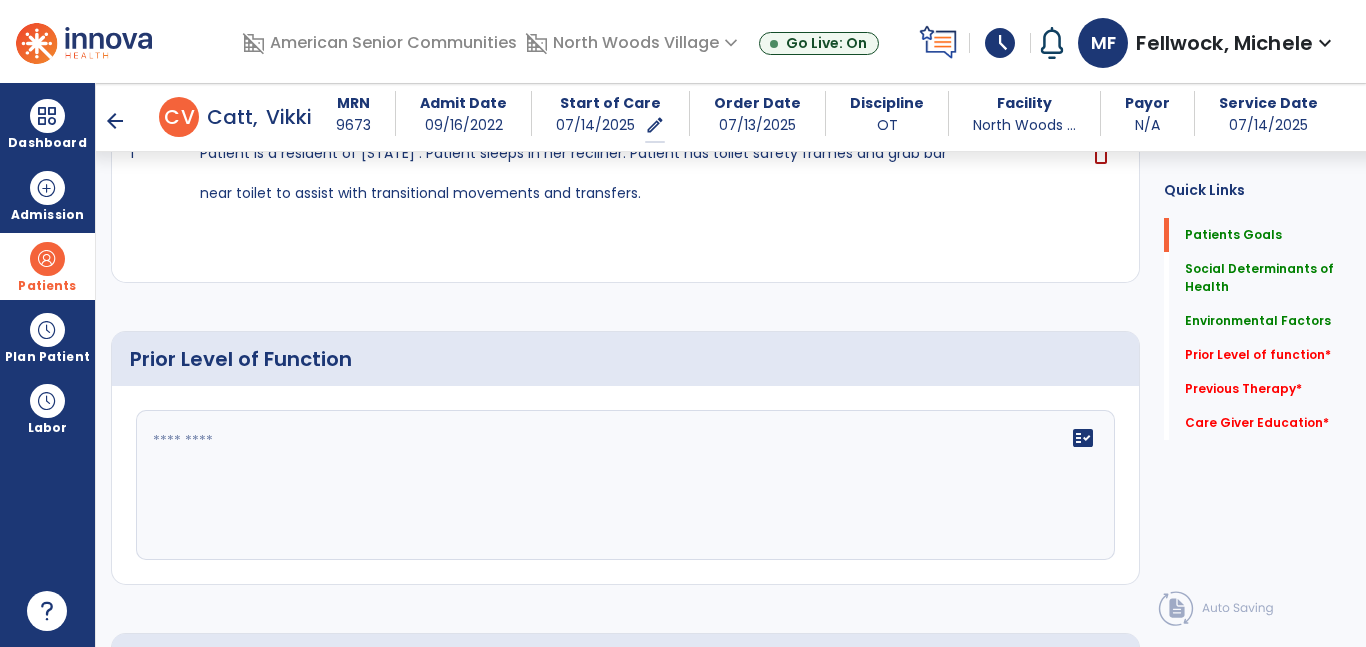 click 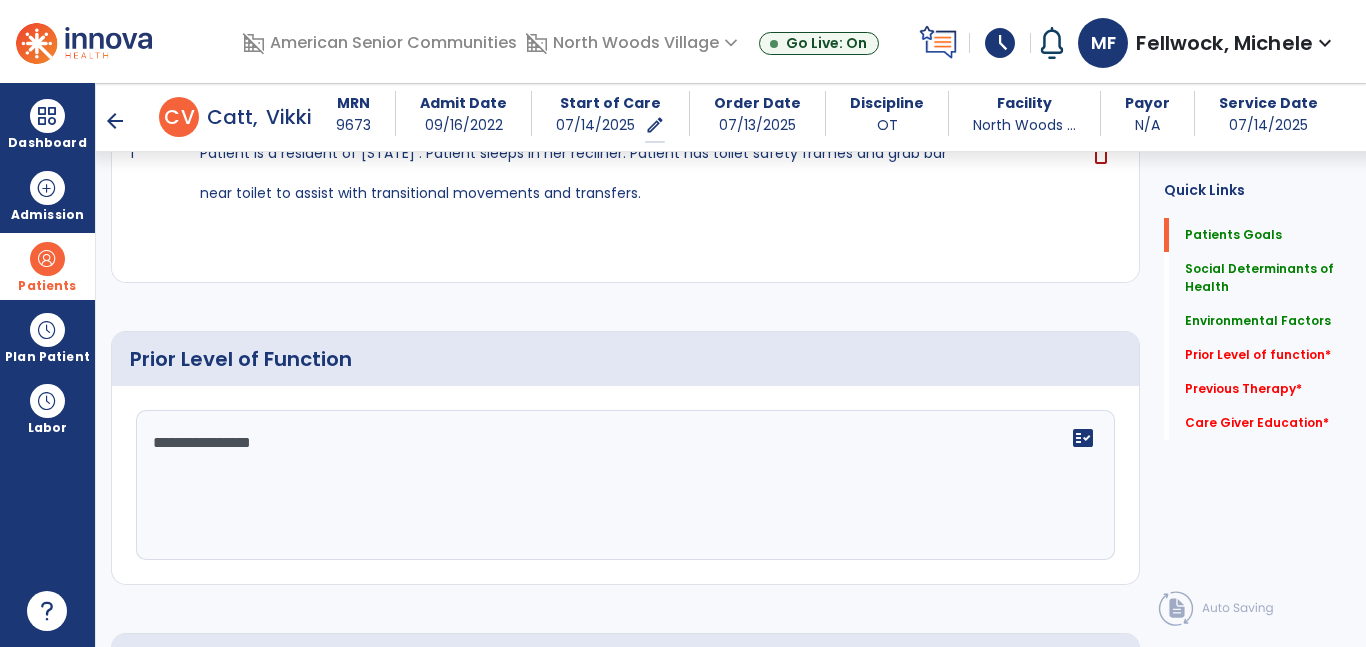 click on "arrow_back      C  V  Catt,   Vikki  MRN 9673 Admit Date 09/16/2022 Start of Care 07/14/2025   edit  ********* Order Date 07/13/2025 Discipline OT Facility North Woods ... Payor N/A Service Date 07/14/2025" at bounding box center (746, 117) 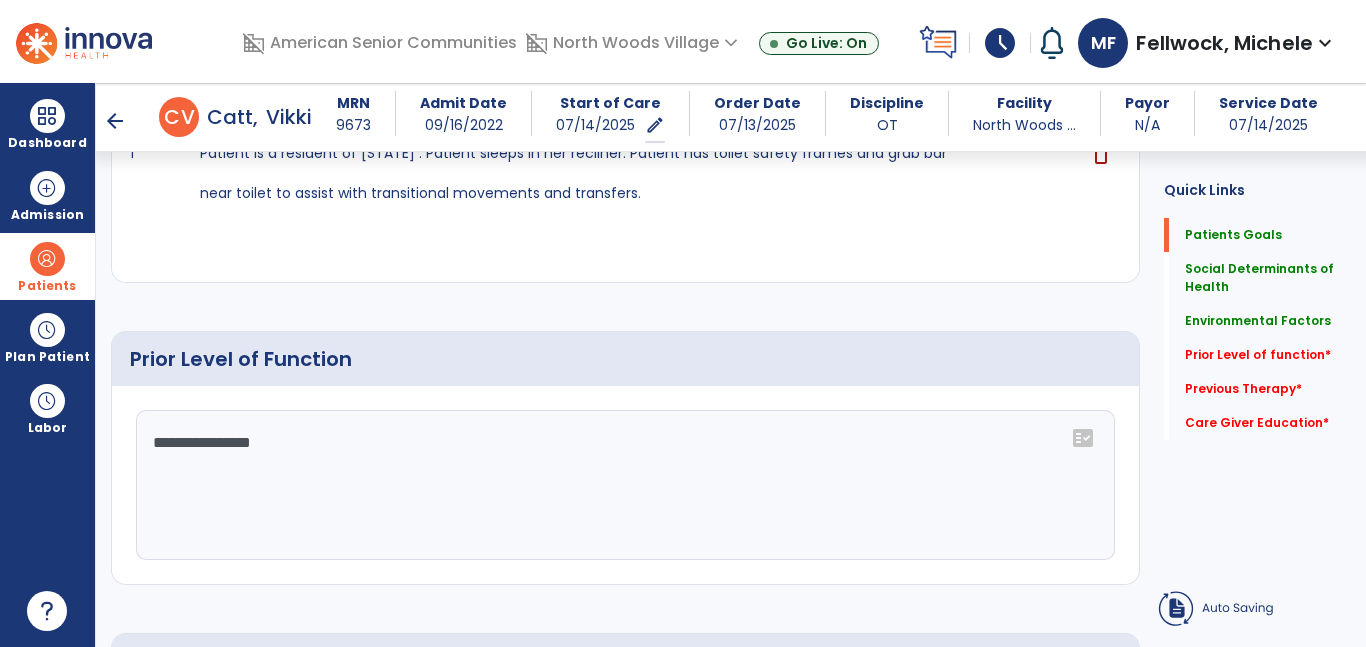 click on "**********" 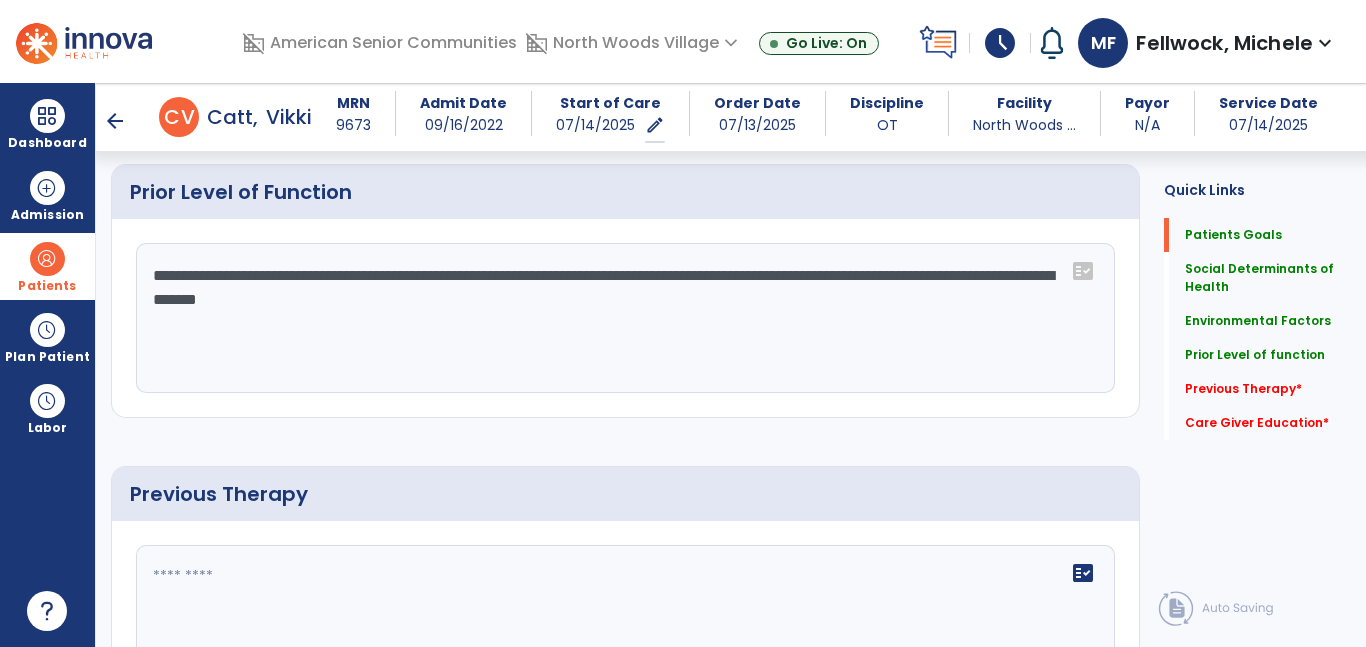 scroll, scrollTop: 1187, scrollLeft: 0, axis: vertical 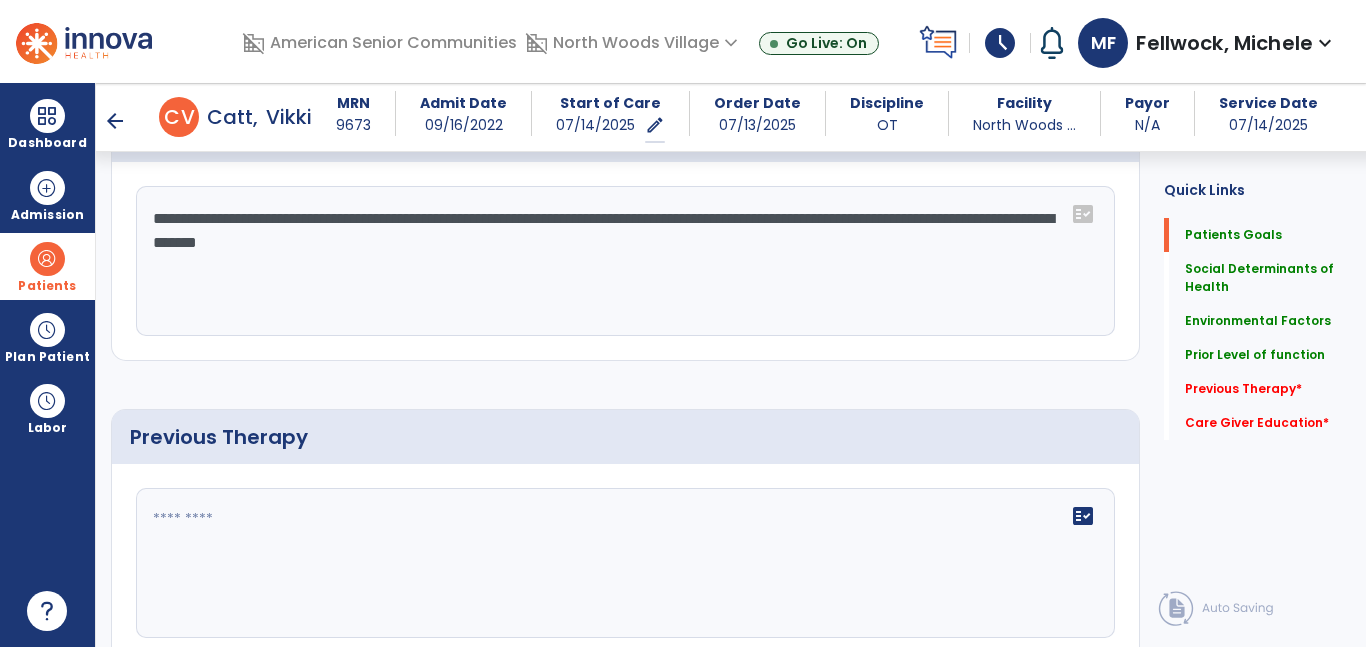 type on "**********" 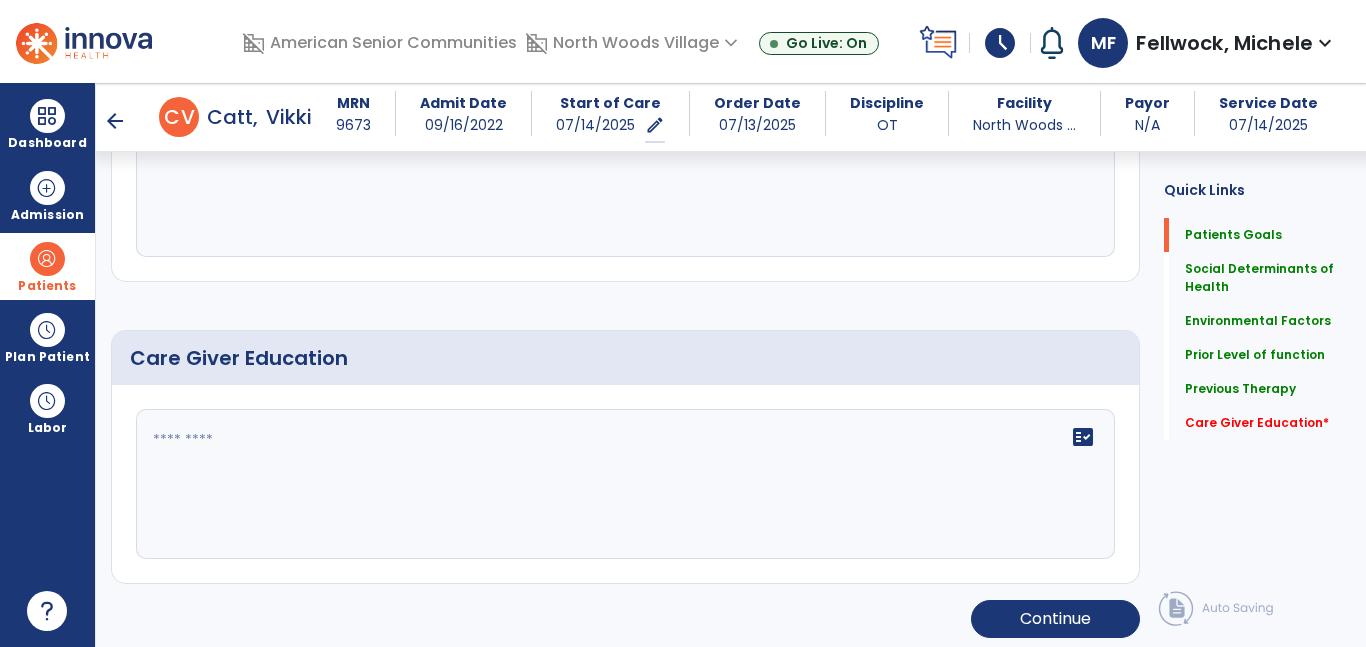 scroll, scrollTop: 1575, scrollLeft: 0, axis: vertical 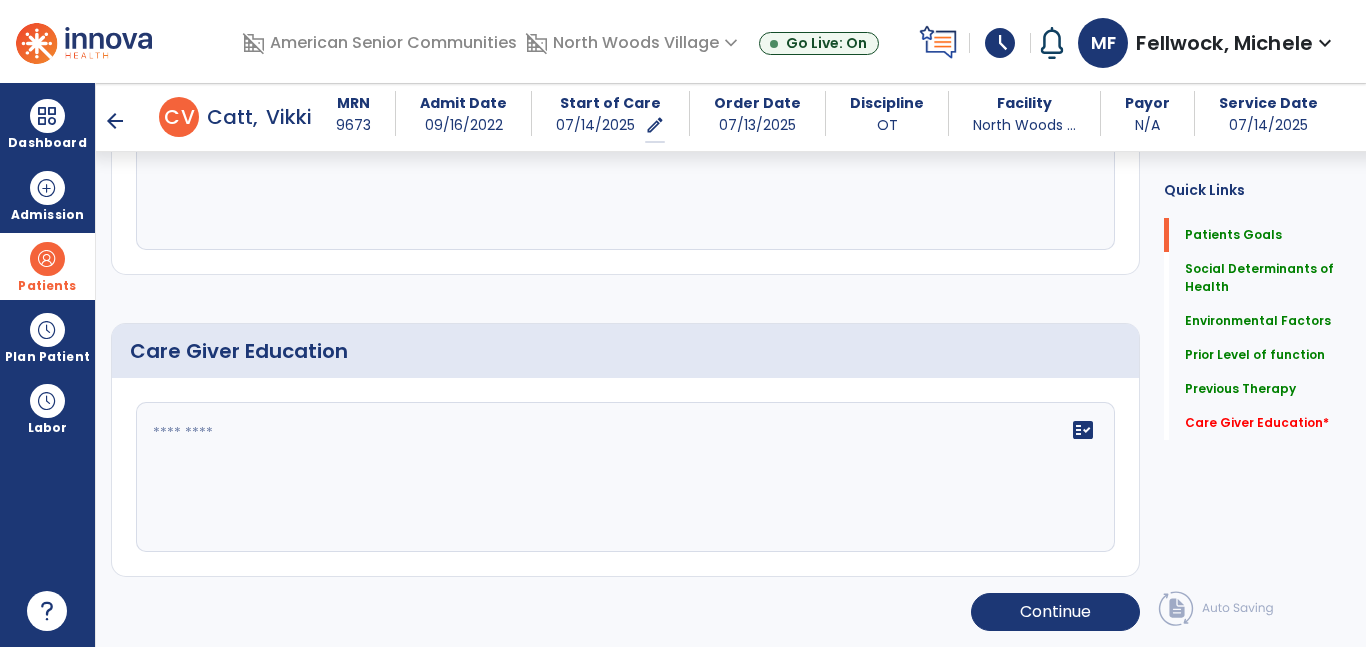 type on "**********" 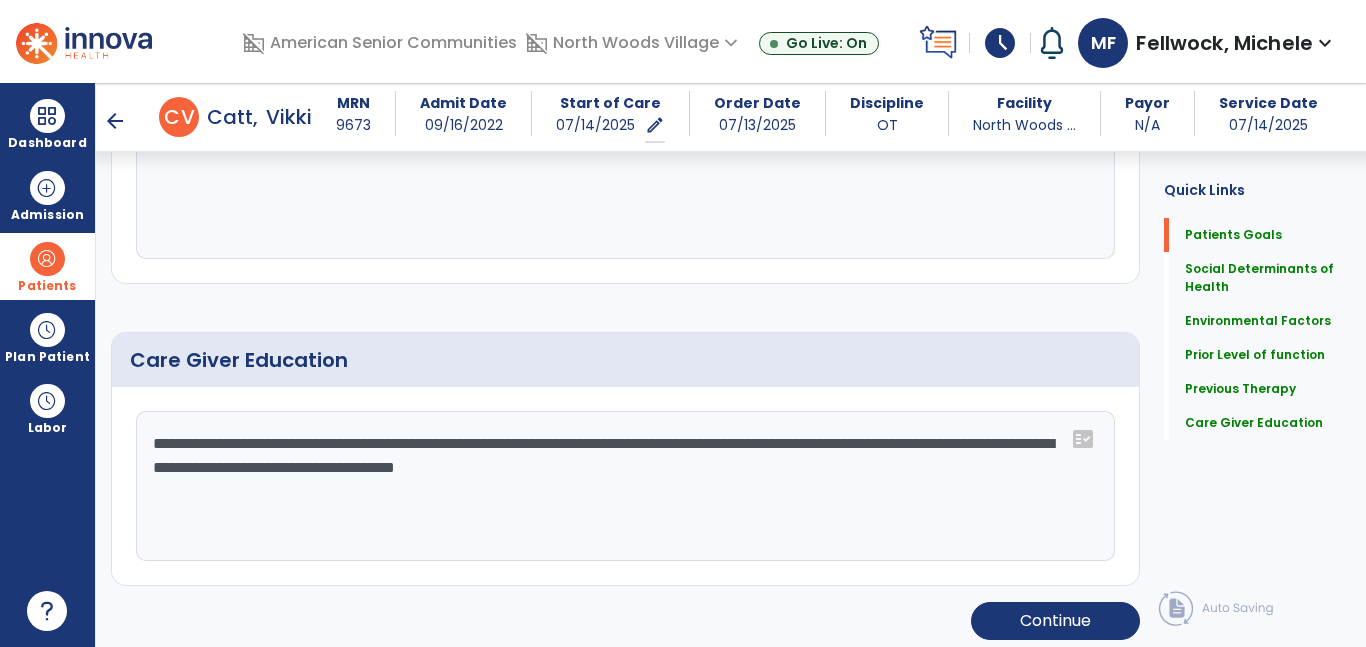 scroll, scrollTop: 1575, scrollLeft: 0, axis: vertical 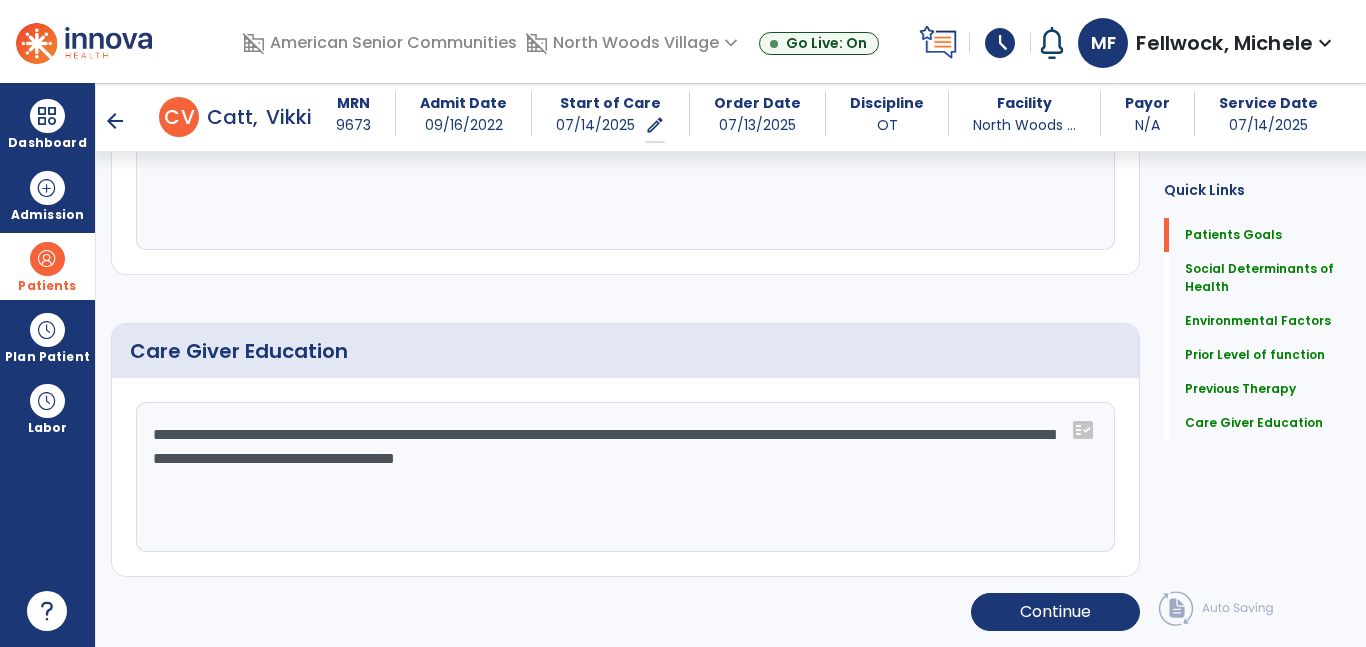 click on "**********" 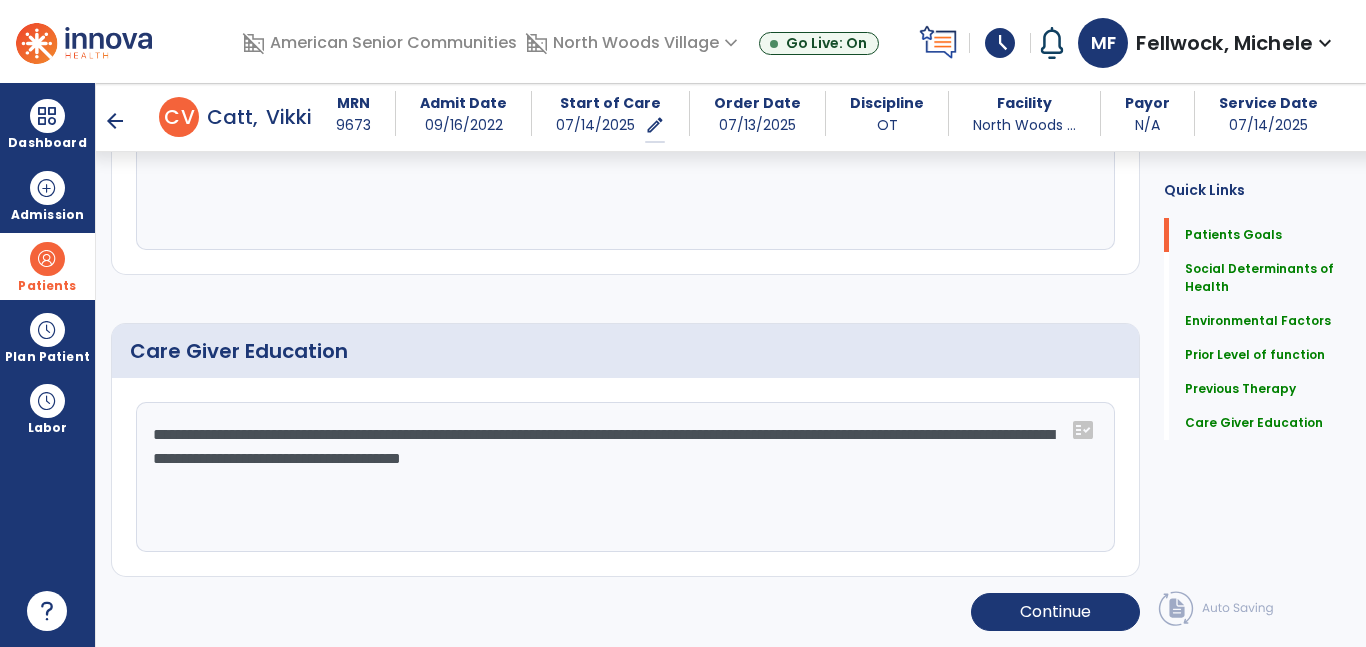 type on "**********" 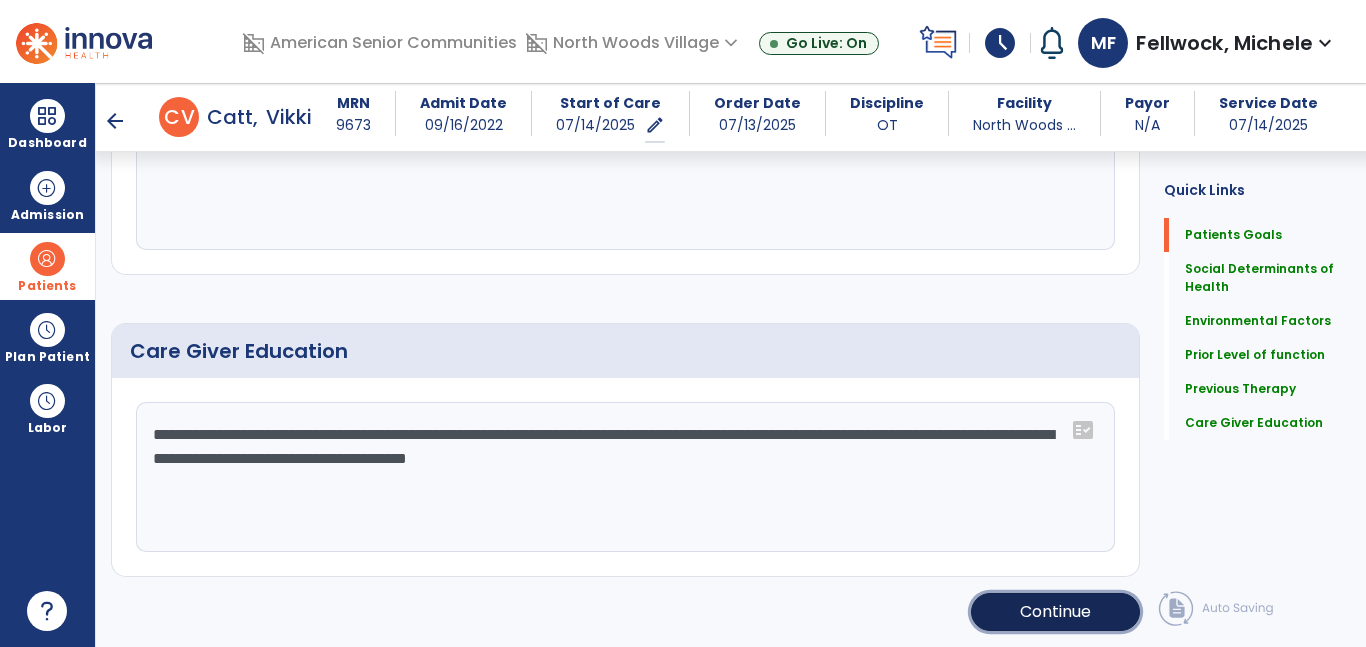click on "Continue" 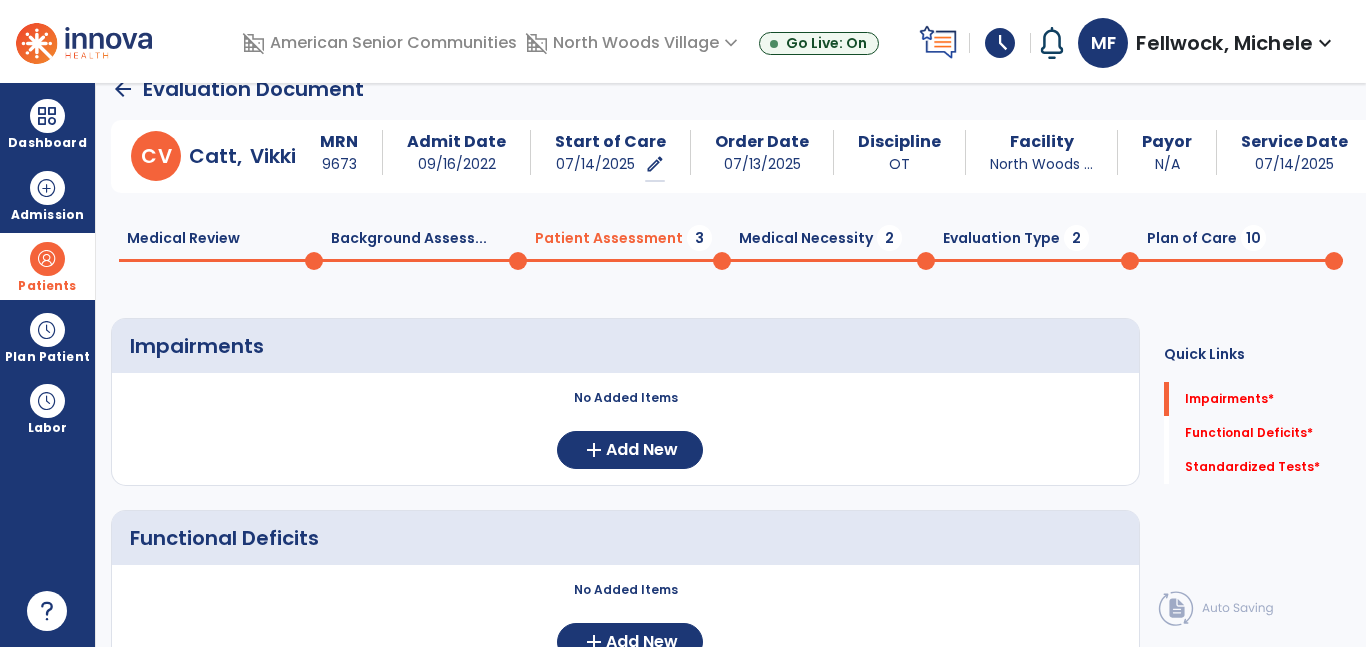 scroll, scrollTop: 0, scrollLeft: 0, axis: both 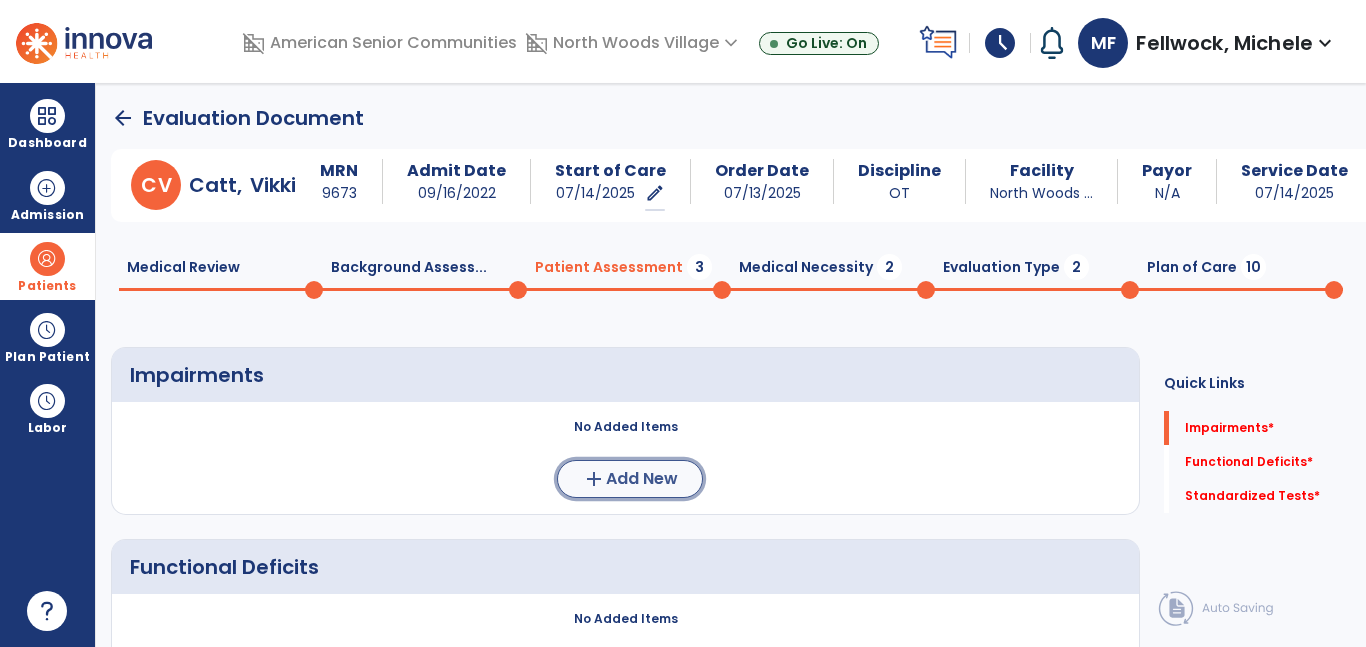 click on "Add New" 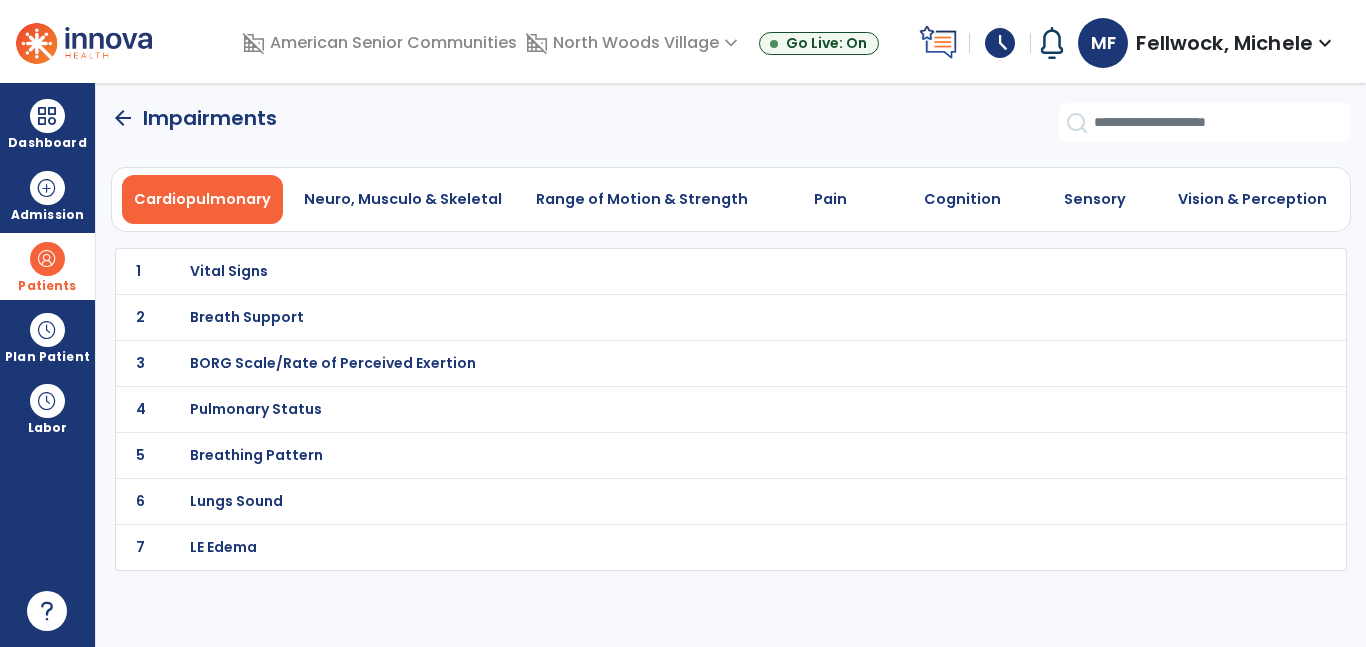 click on "Breath Support" at bounding box center [687, 271] 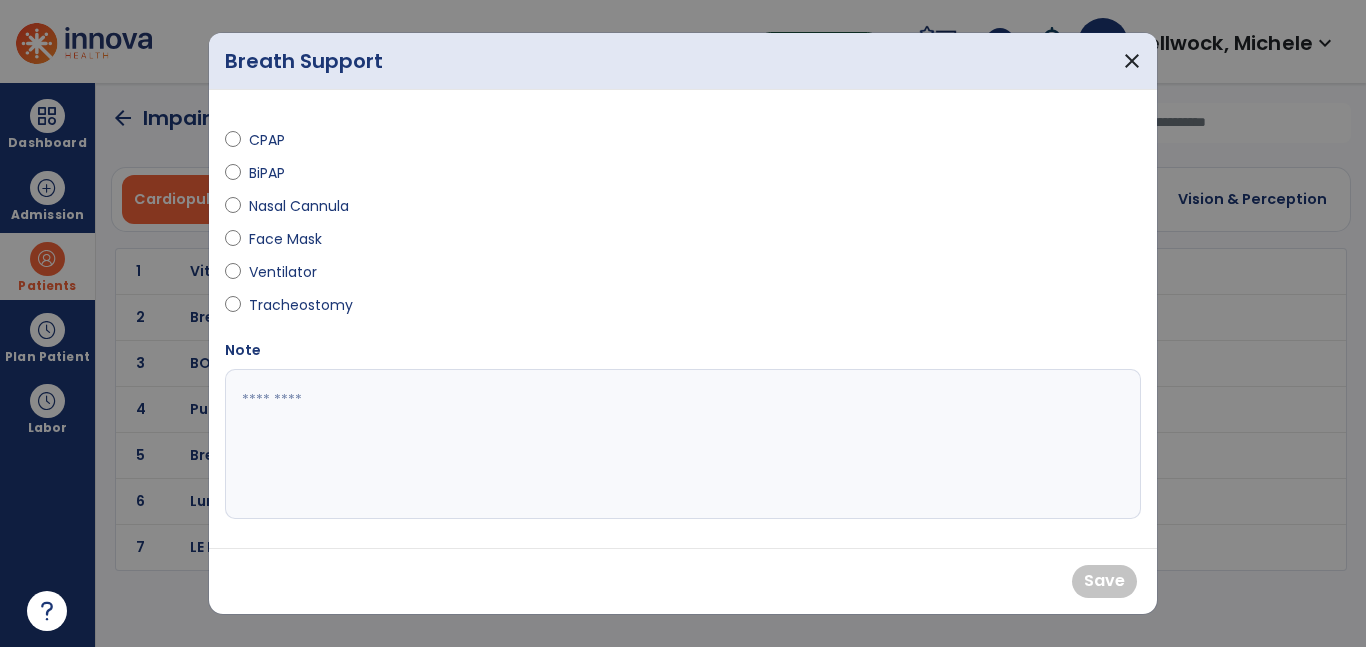 click on "Nasal Cannula" at bounding box center (299, 206) 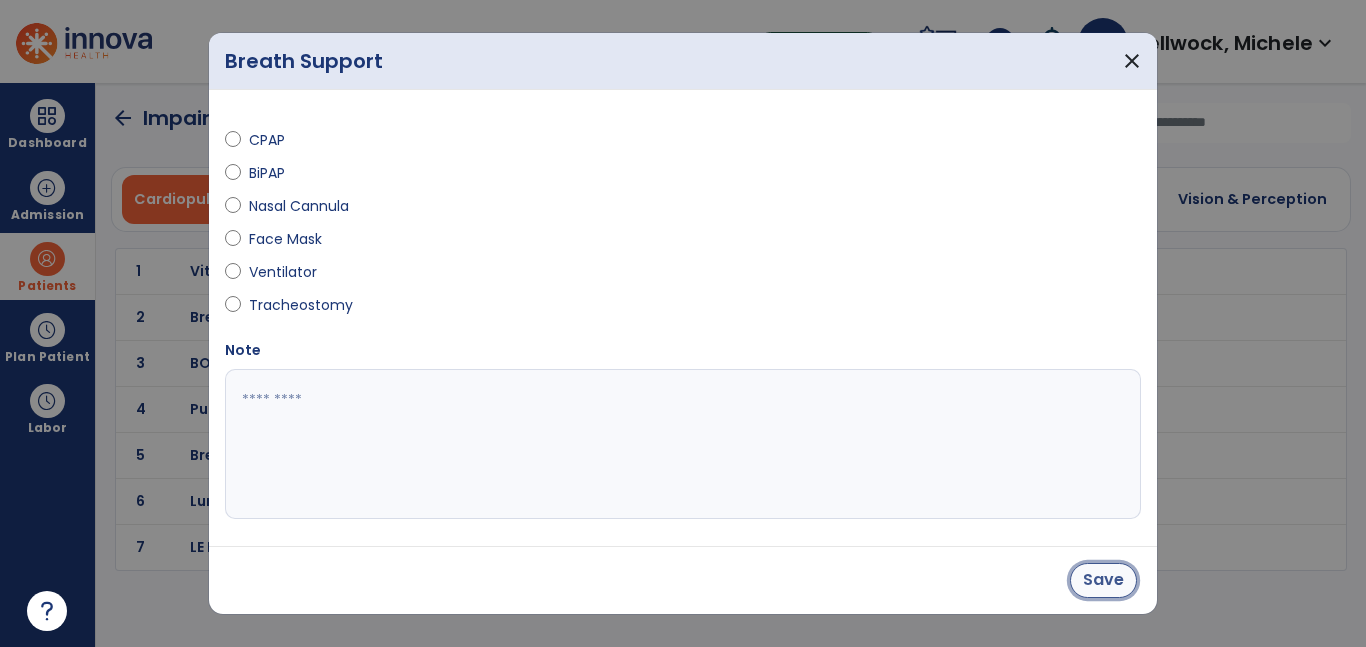 click on "Save" at bounding box center [1103, 580] 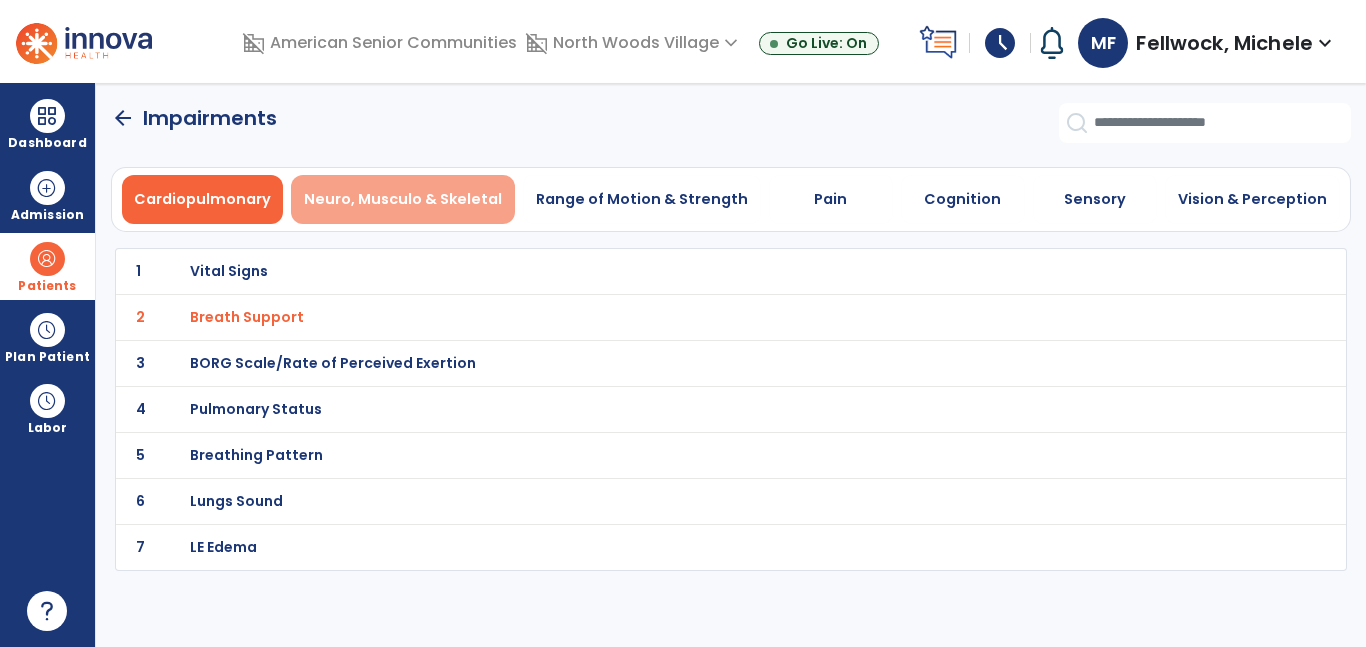 click on "Neuro, Musculo & Skeletal" at bounding box center [403, 199] 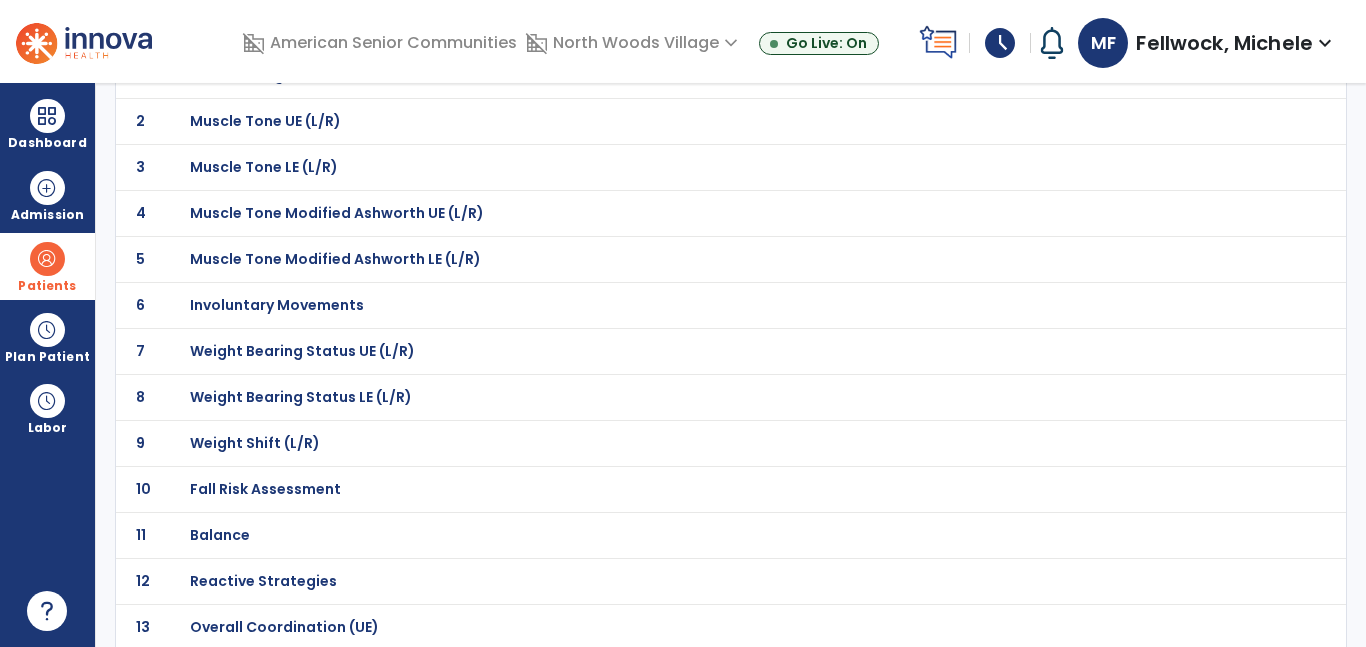 scroll, scrollTop: 201, scrollLeft: 0, axis: vertical 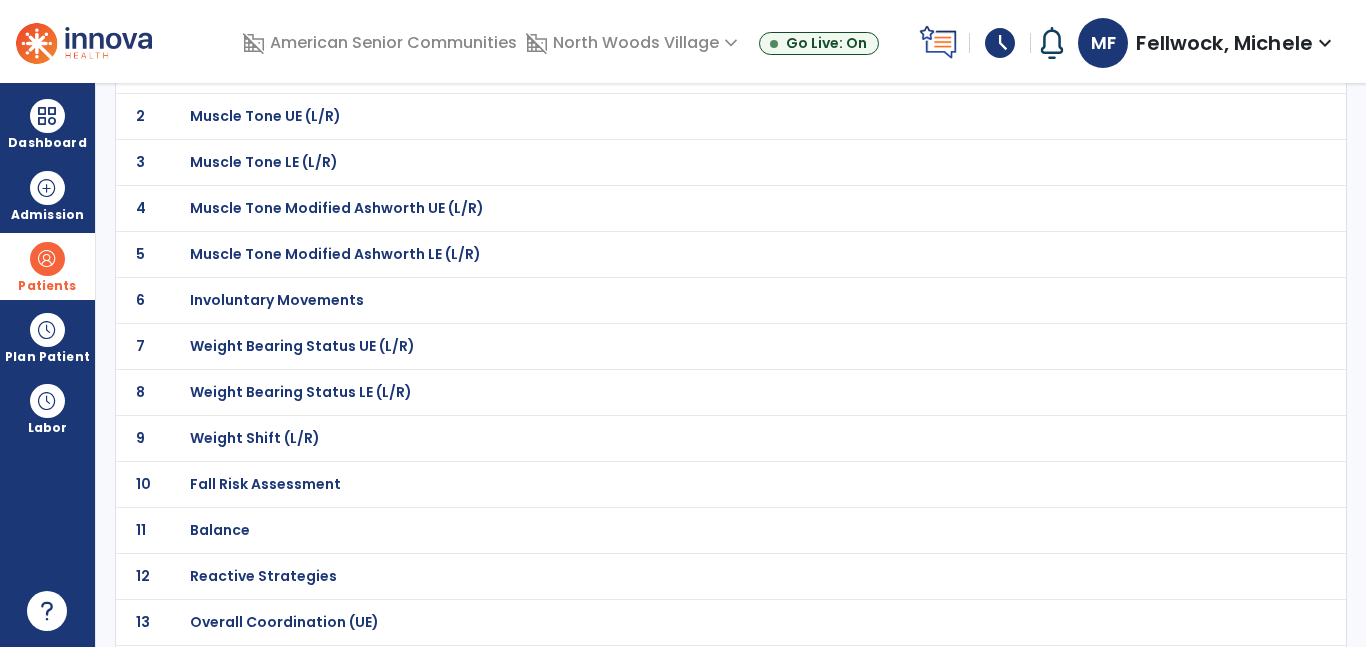 click on "Fall Risk Assessment" at bounding box center [687, 70] 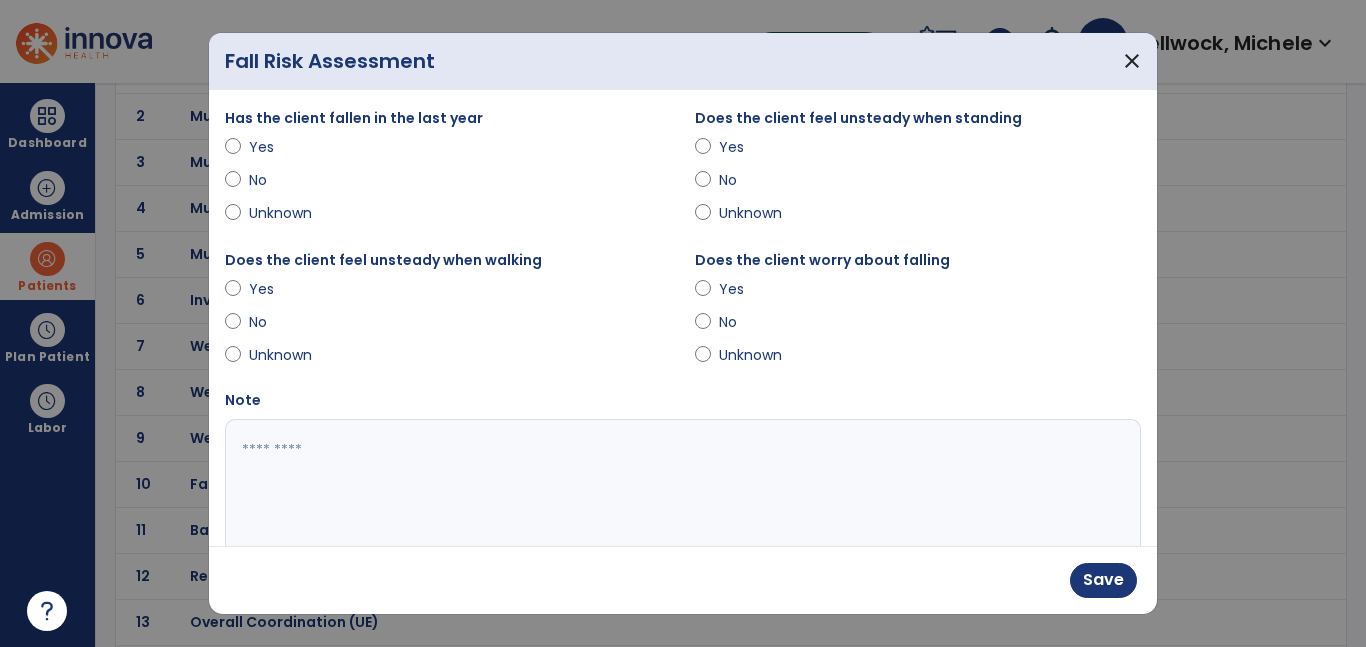 click on "Yes" at bounding box center (754, 289) 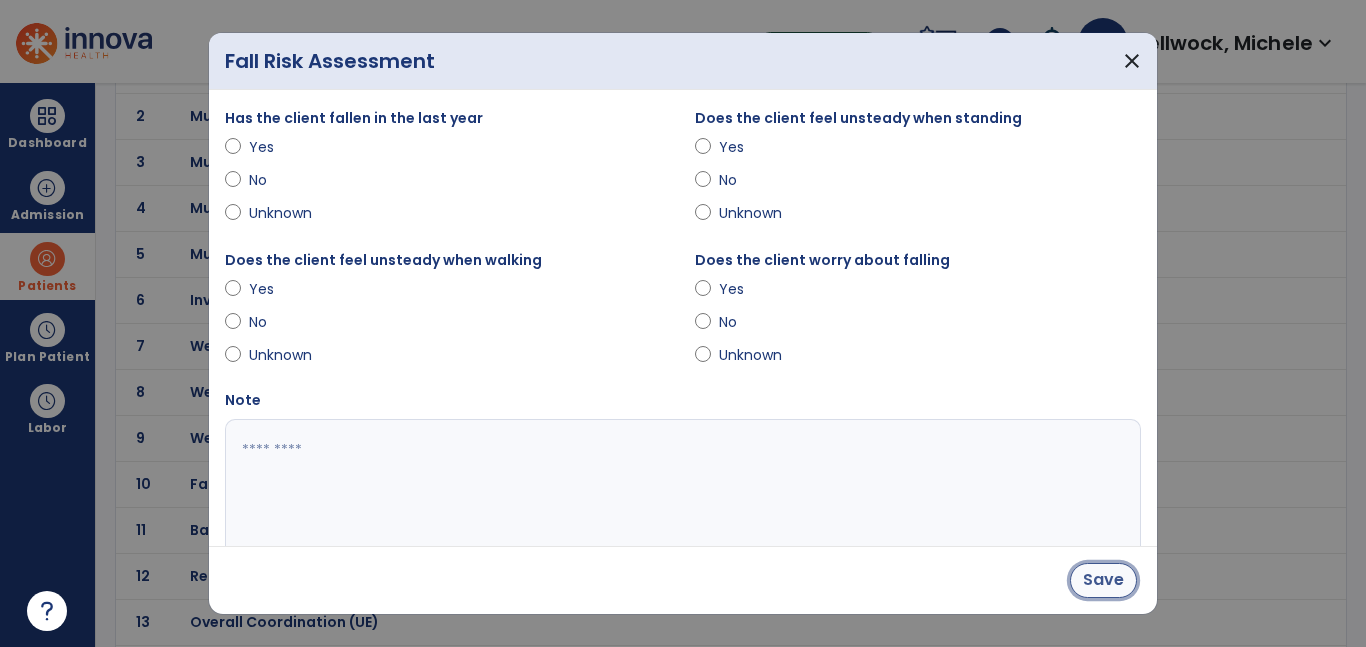 click on "Save" at bounding box center (1103, 580) 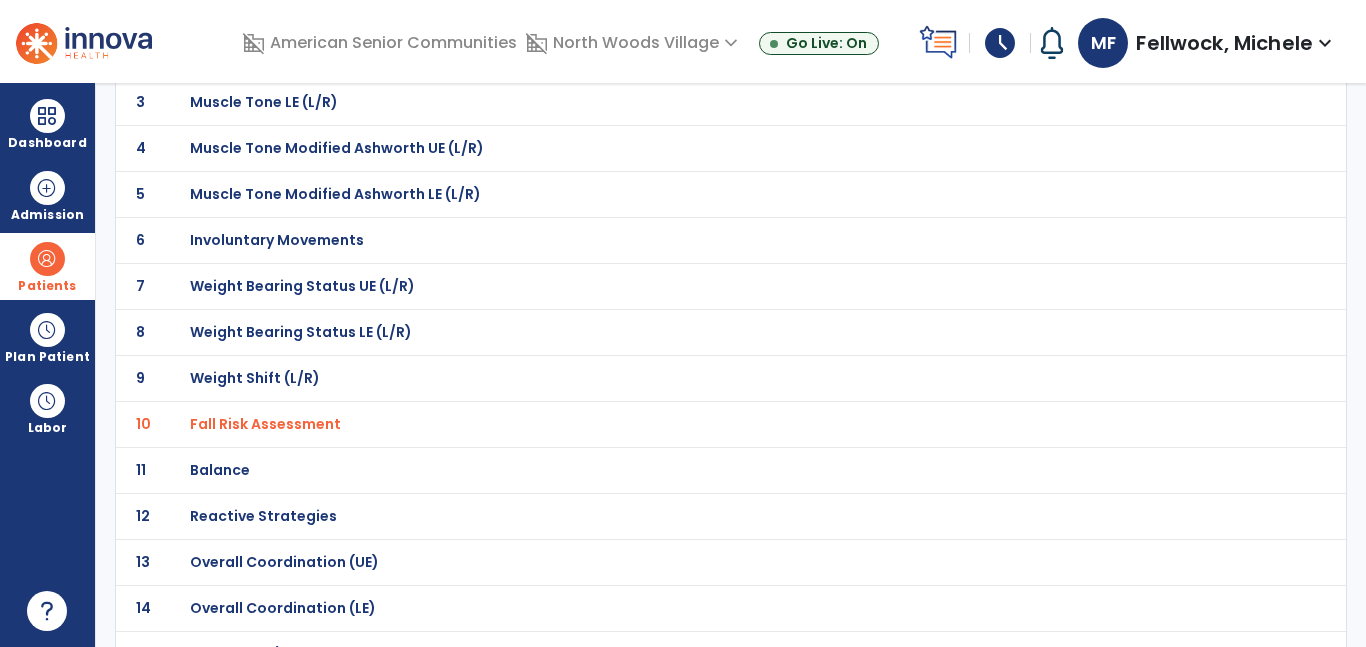 scroll, scrollTop: 260, scrollLeft: 0, axis: vertical 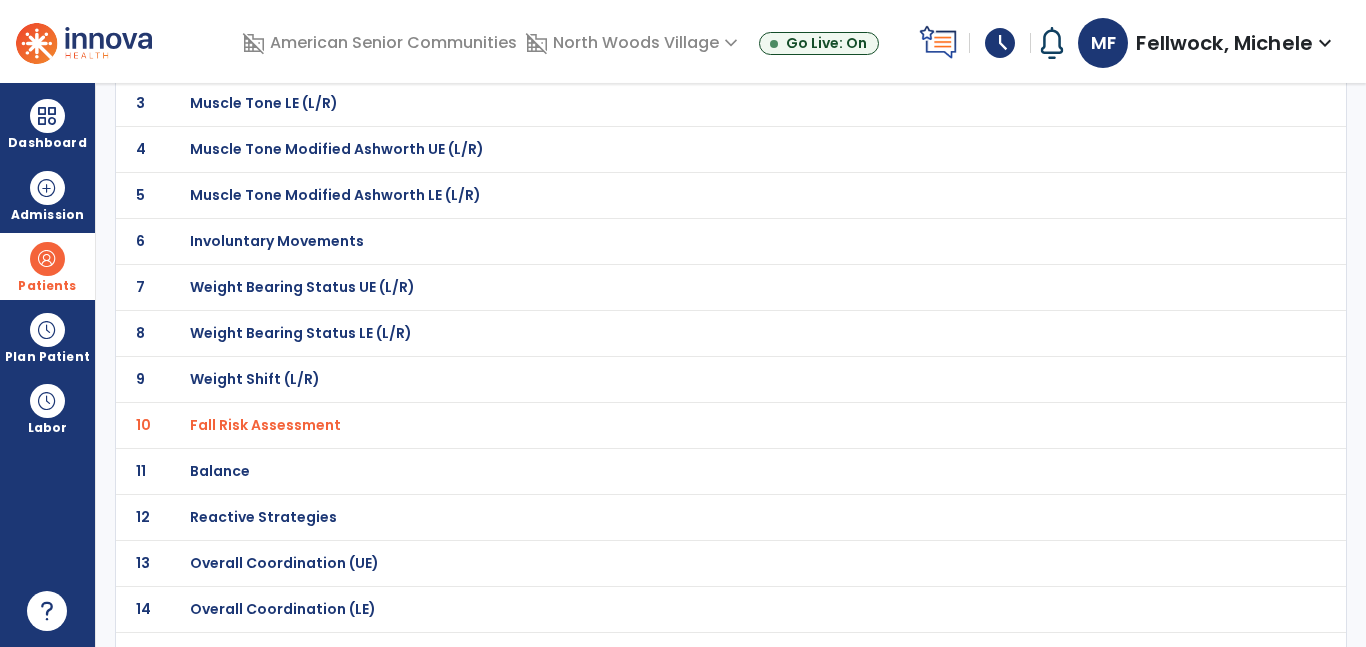 click on "Balance" at bounding box center (687, 11) 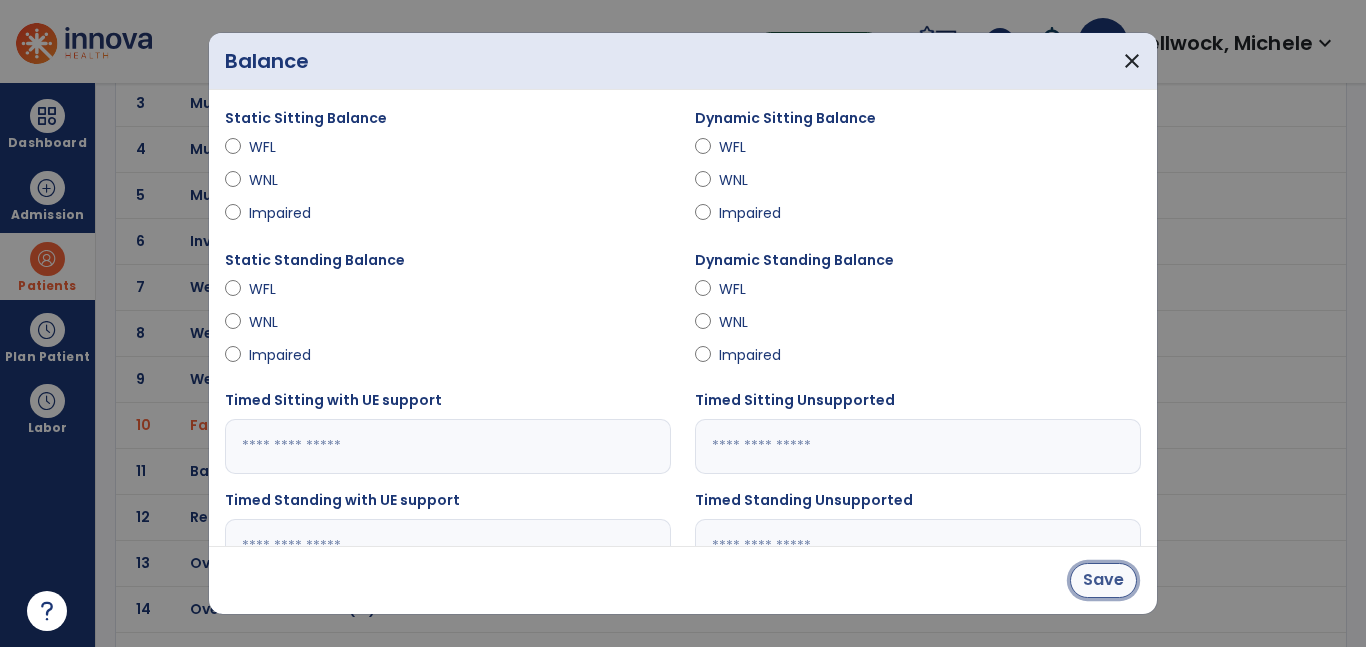 click on "Save" at bounding box center [1103, 580] 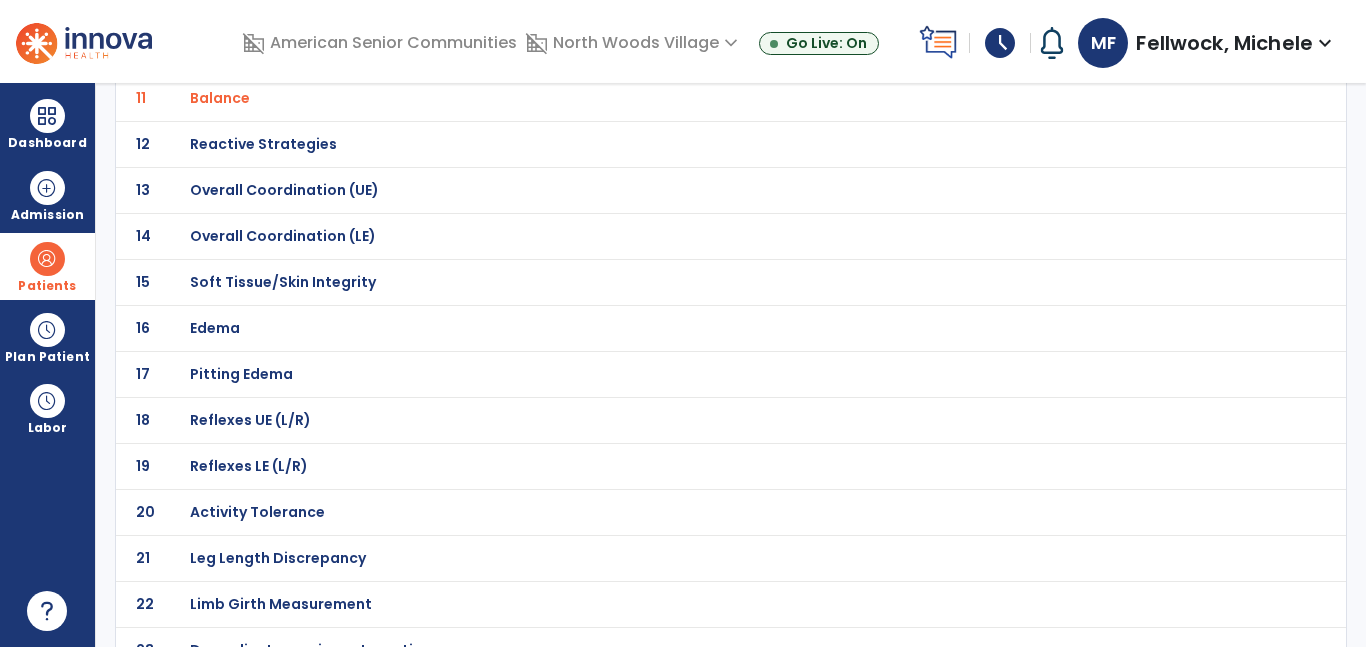scroll, scrollTop: 631, scrollLeft: 0, axis: vertical 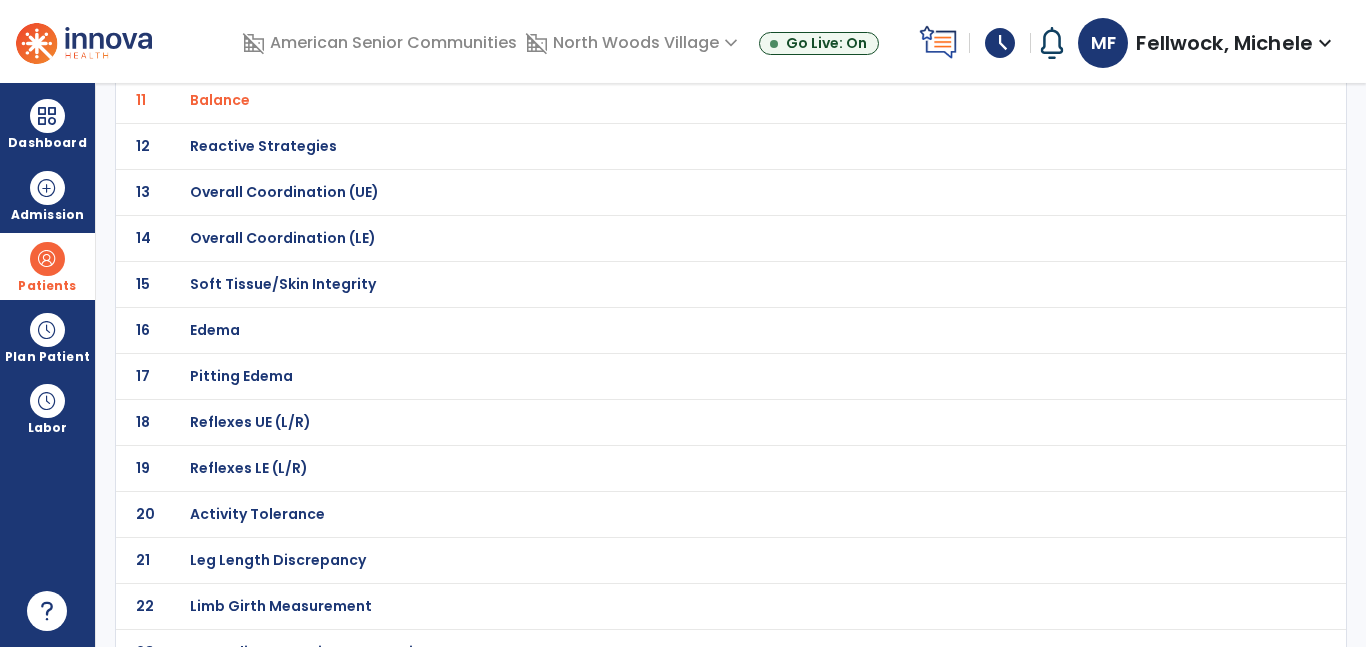 click on "Activity Tolerance" at bounding box center [687, -360] 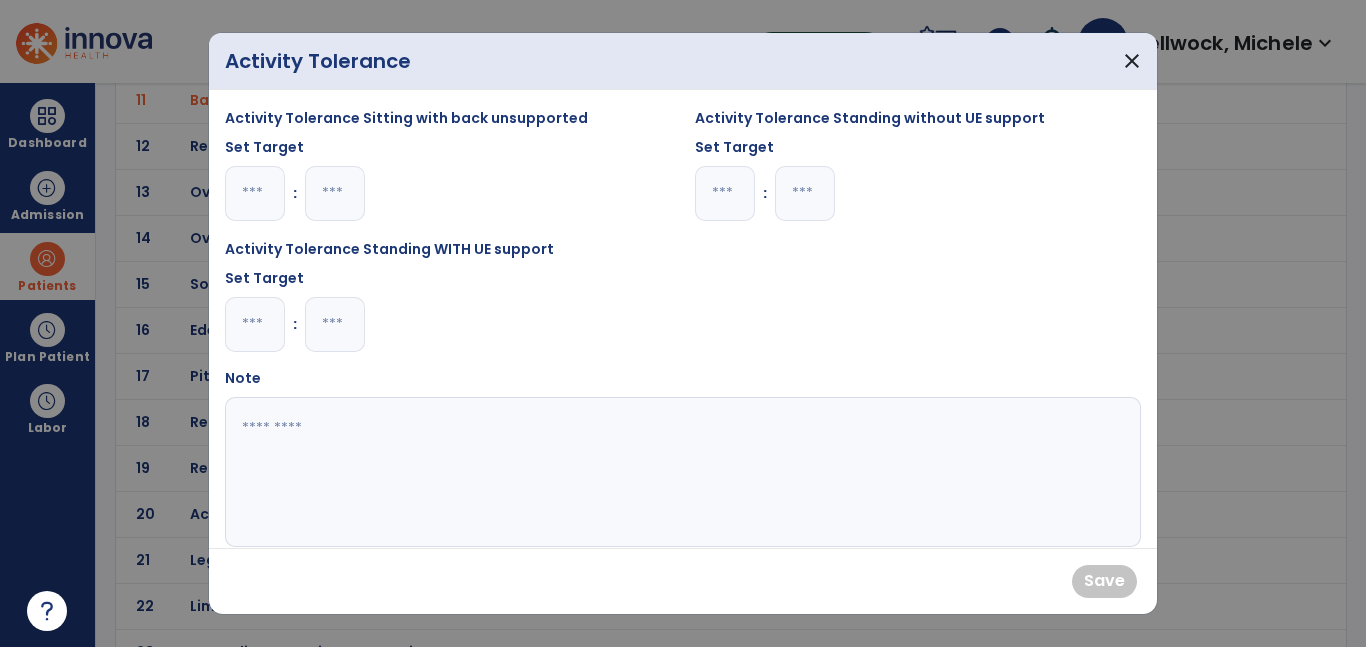 click at bounding box center [805, 193] 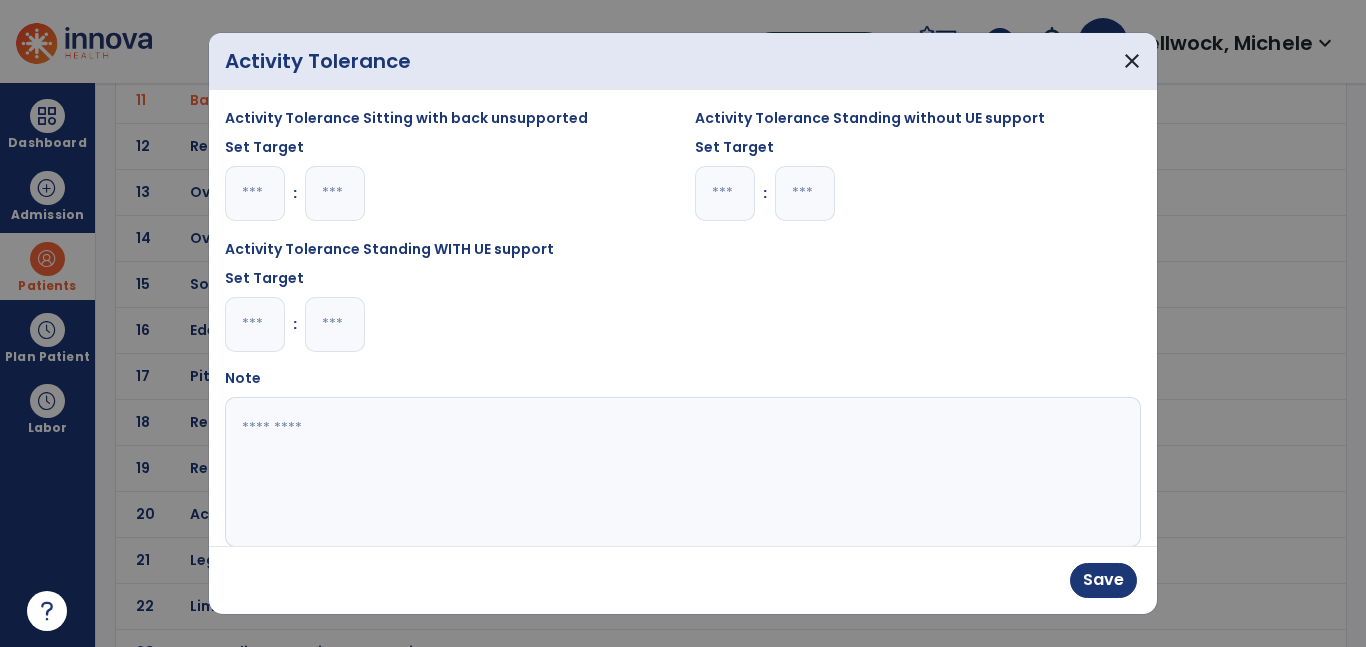type on "*" 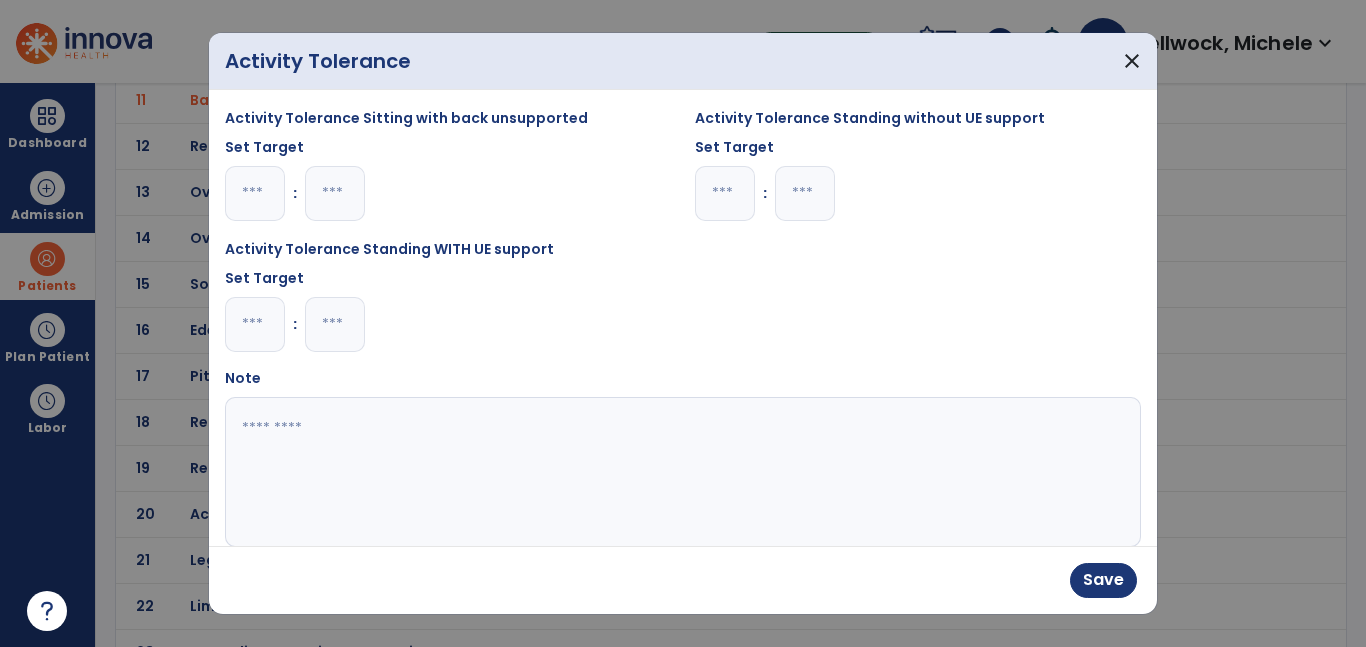 type 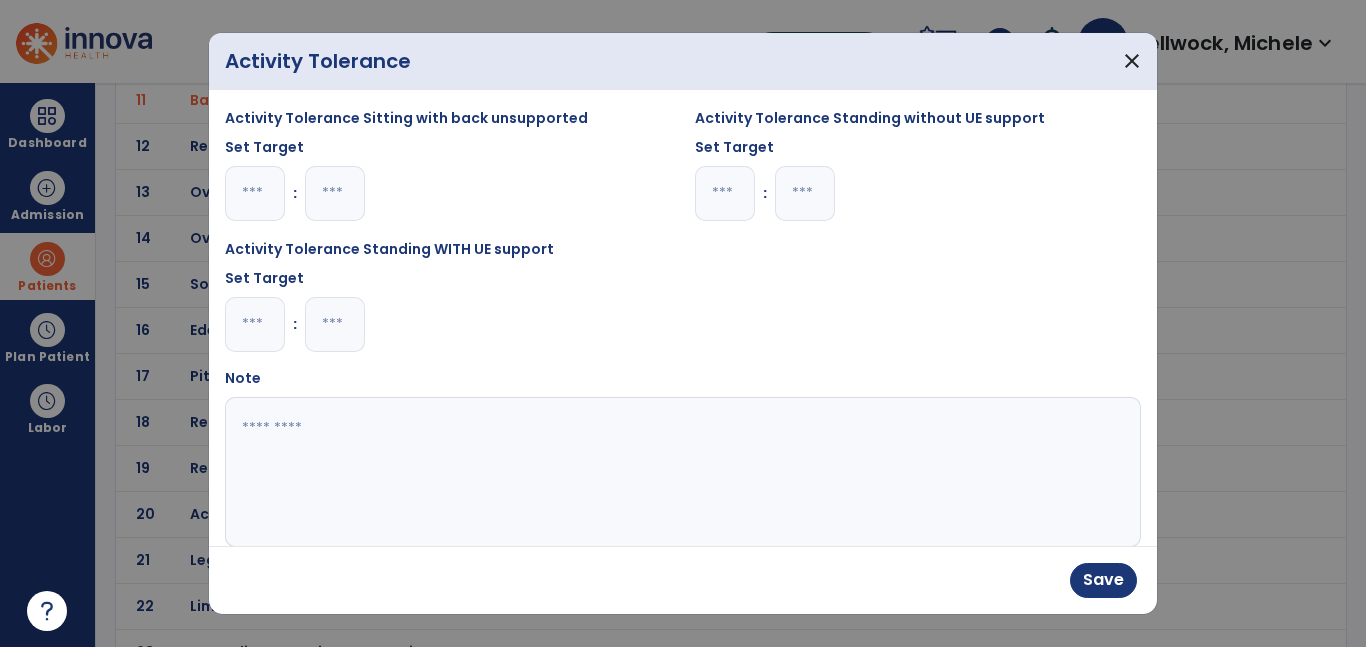 type on "**" 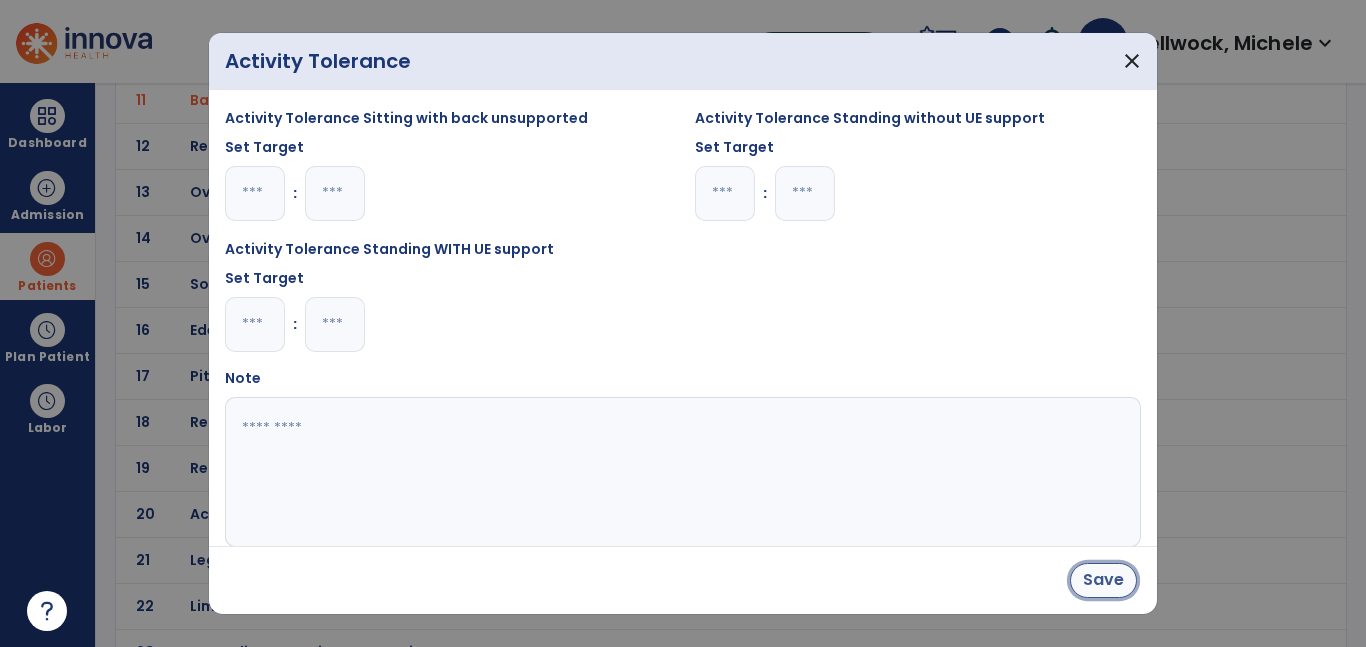 click on "Save" at bounding box center [1103, 580] 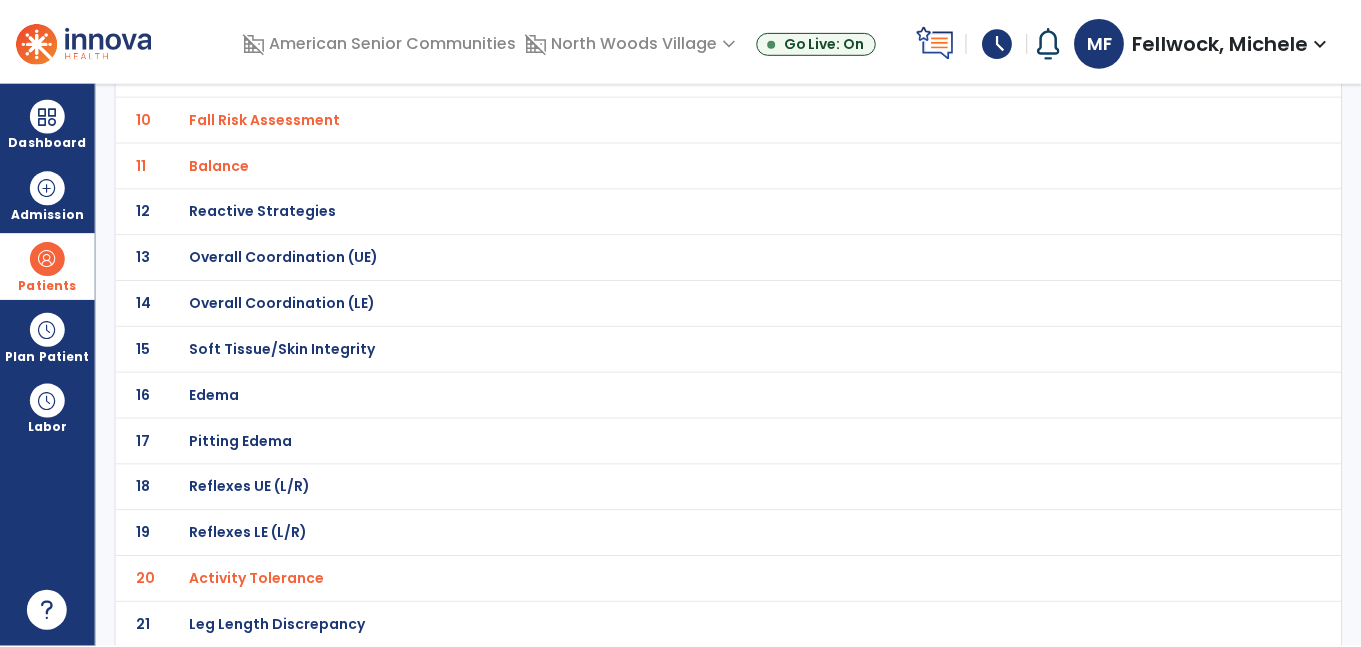 scroll, scrollTop: 0, scrollLeft: 0, axis: both 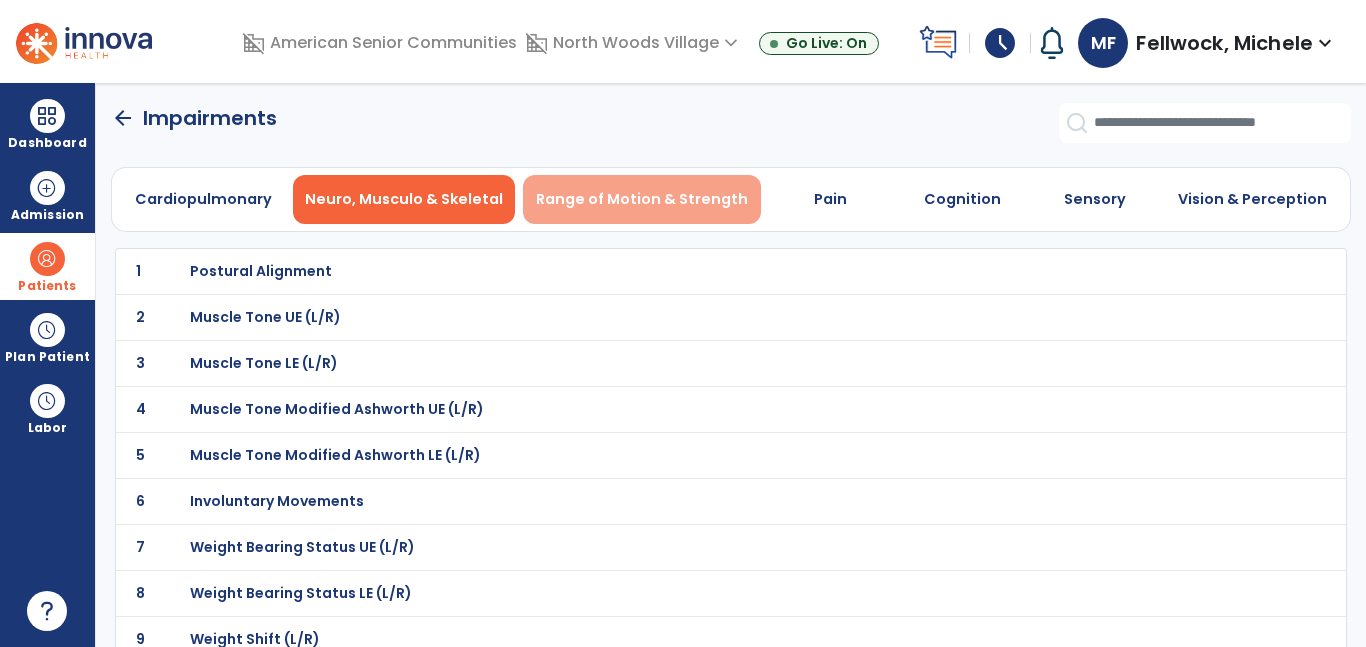 click on "Range of Motion & Strength" at bounding box center [642, 199] 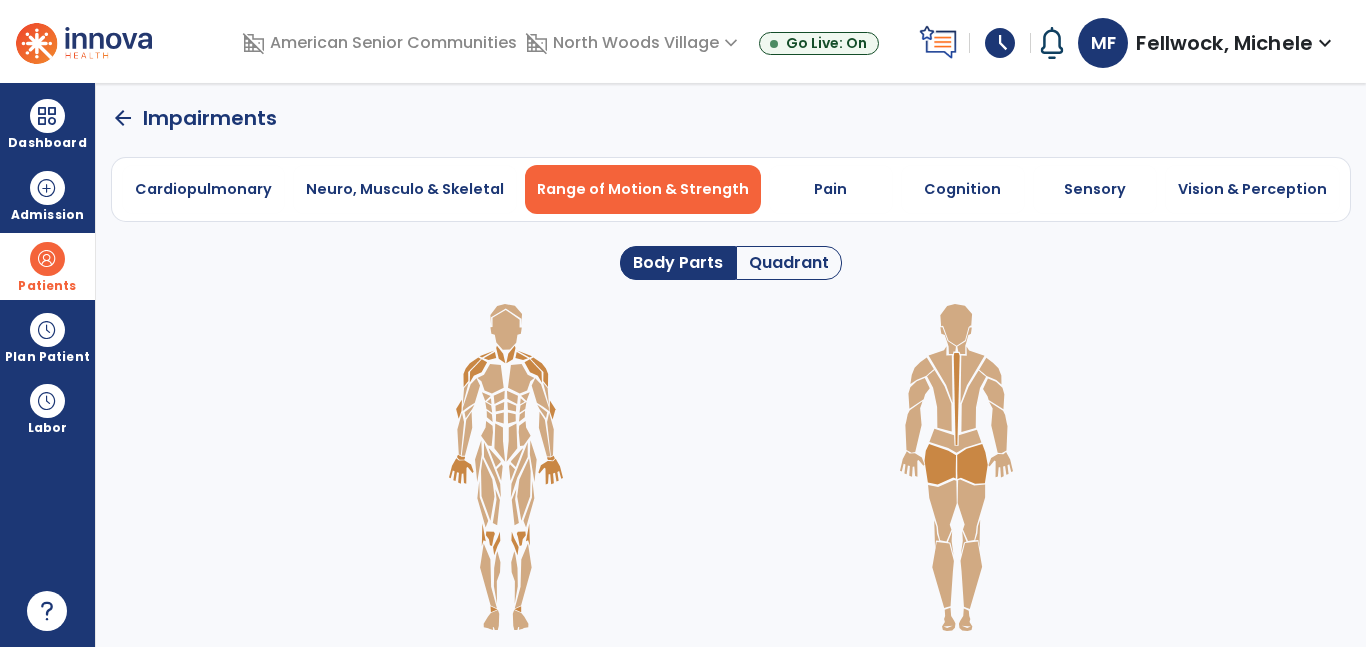 click on "Quadrant" 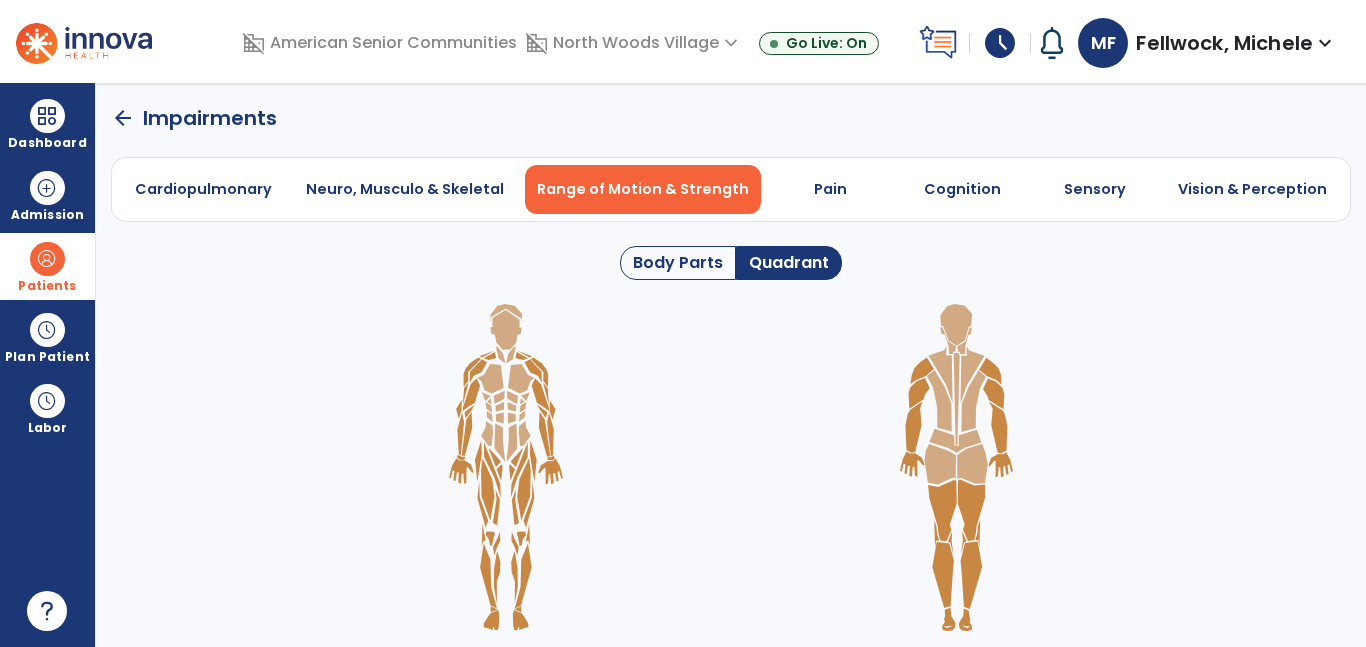 click 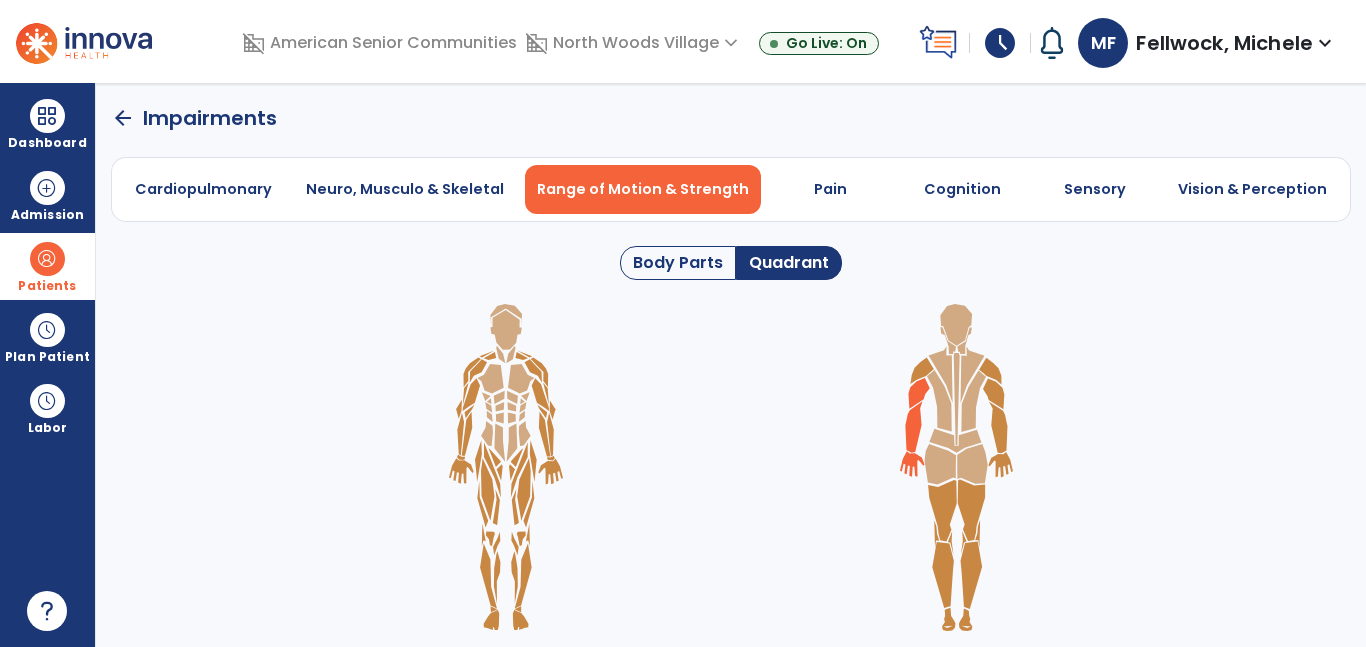 click 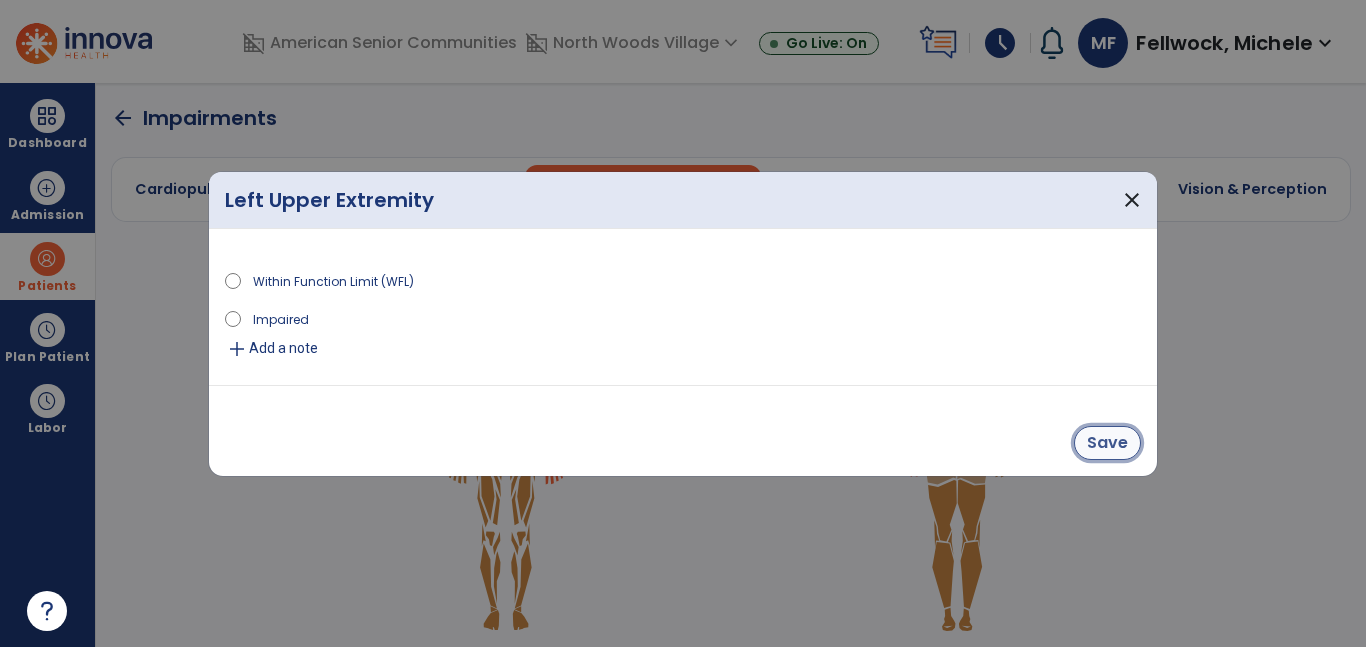 click on "Save" at bounding box center [1107, 443] 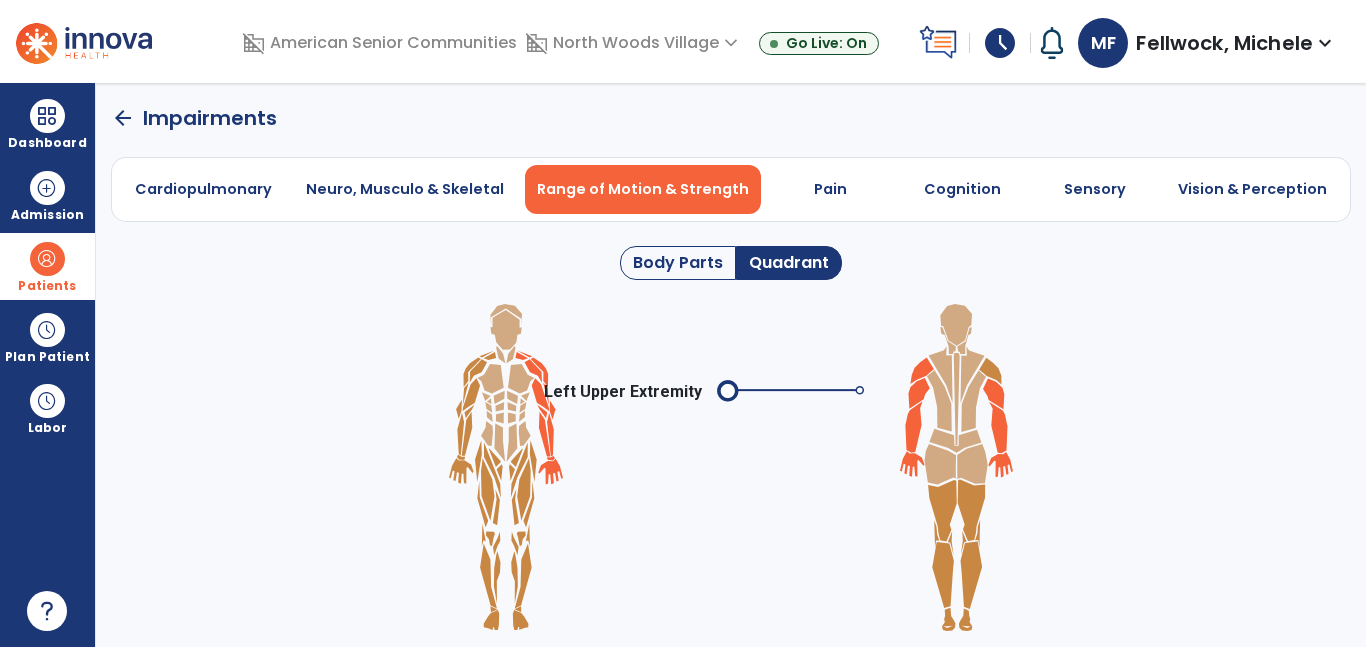 click 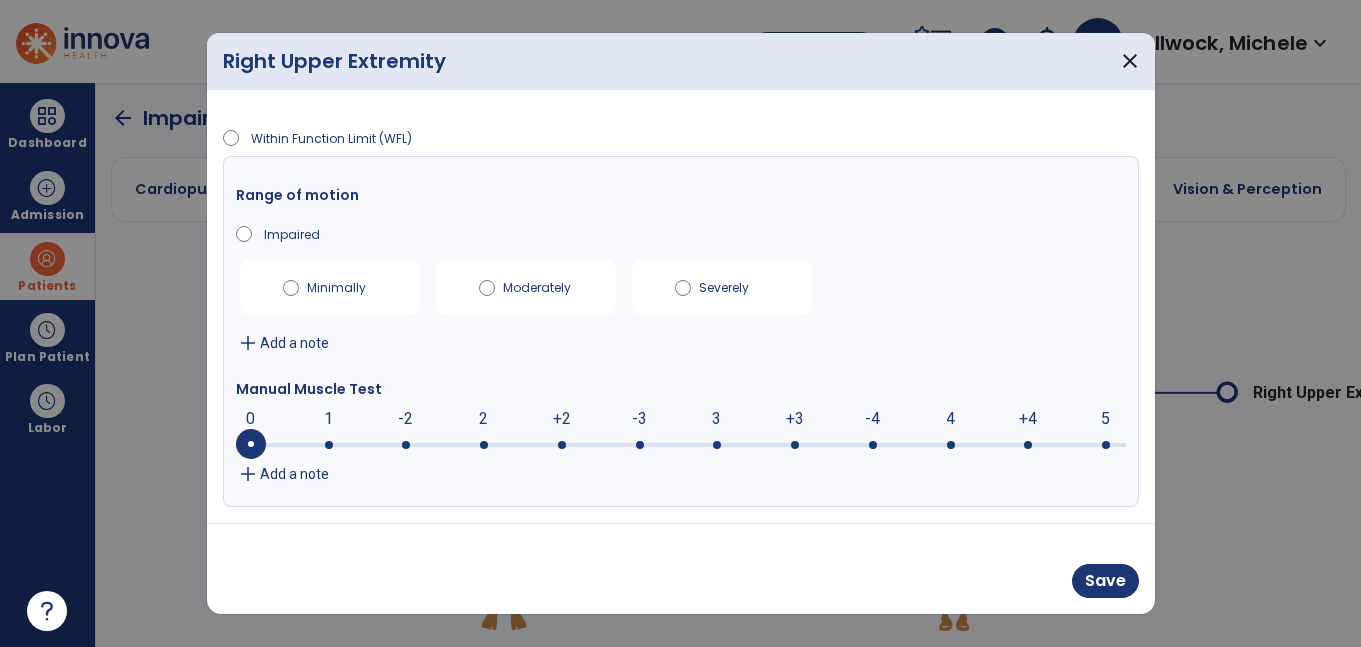 scroll, scrollTop: 2, scrollLeft: 0, axis: vertical 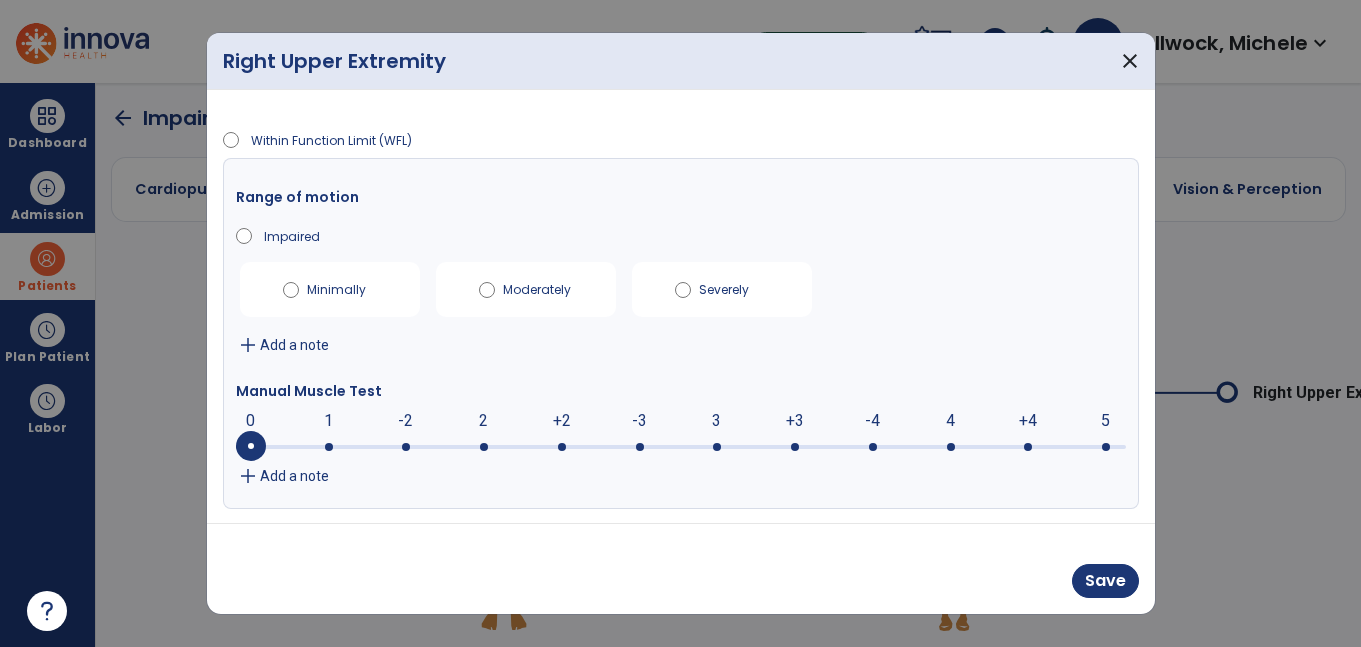 click on "Moderately" at bounding box center (538, 286) 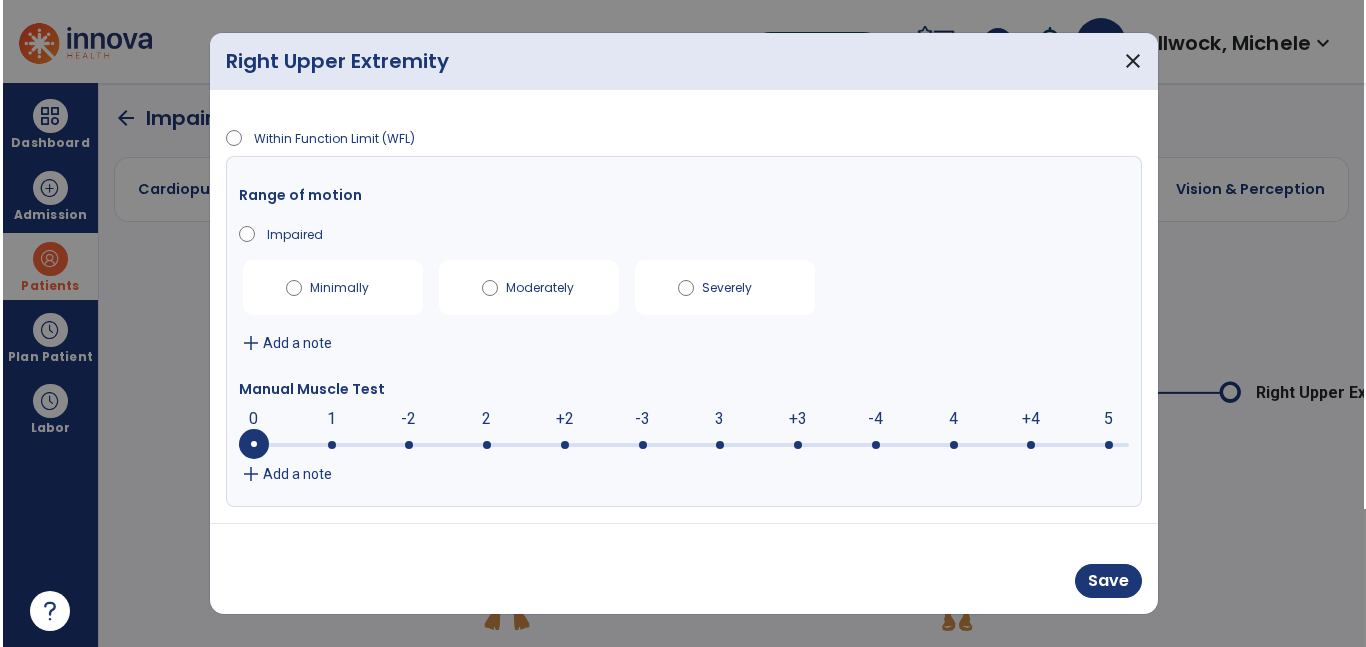scroll, scrollTop: 3, scrollLeft: 0, axis: vertical 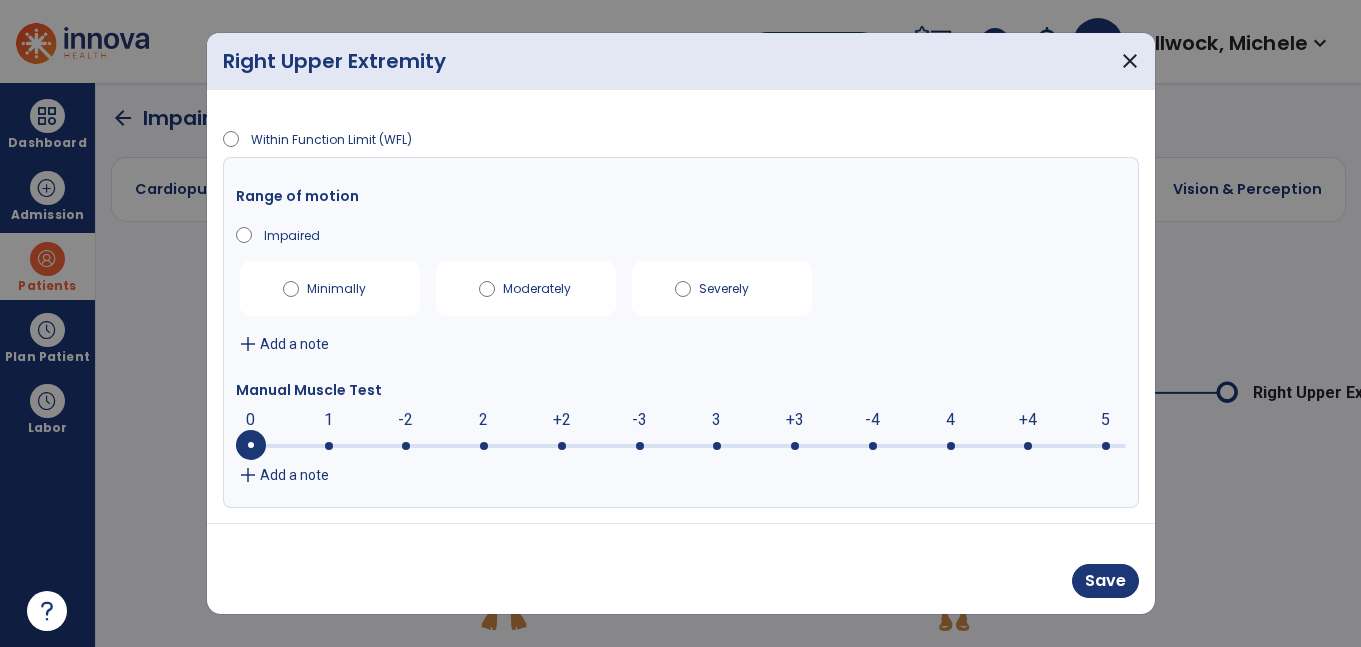 click on "add Add a note" at bounding box center (681, 475) 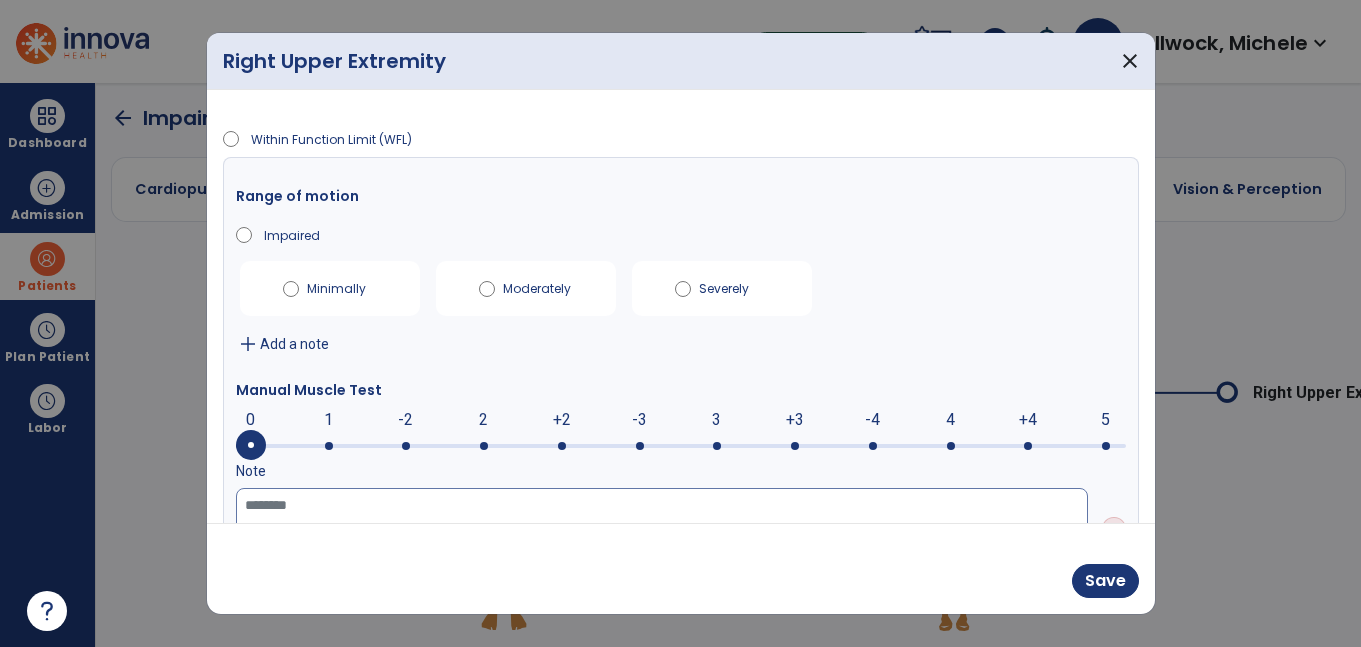 click at bounding box center [662, 529] 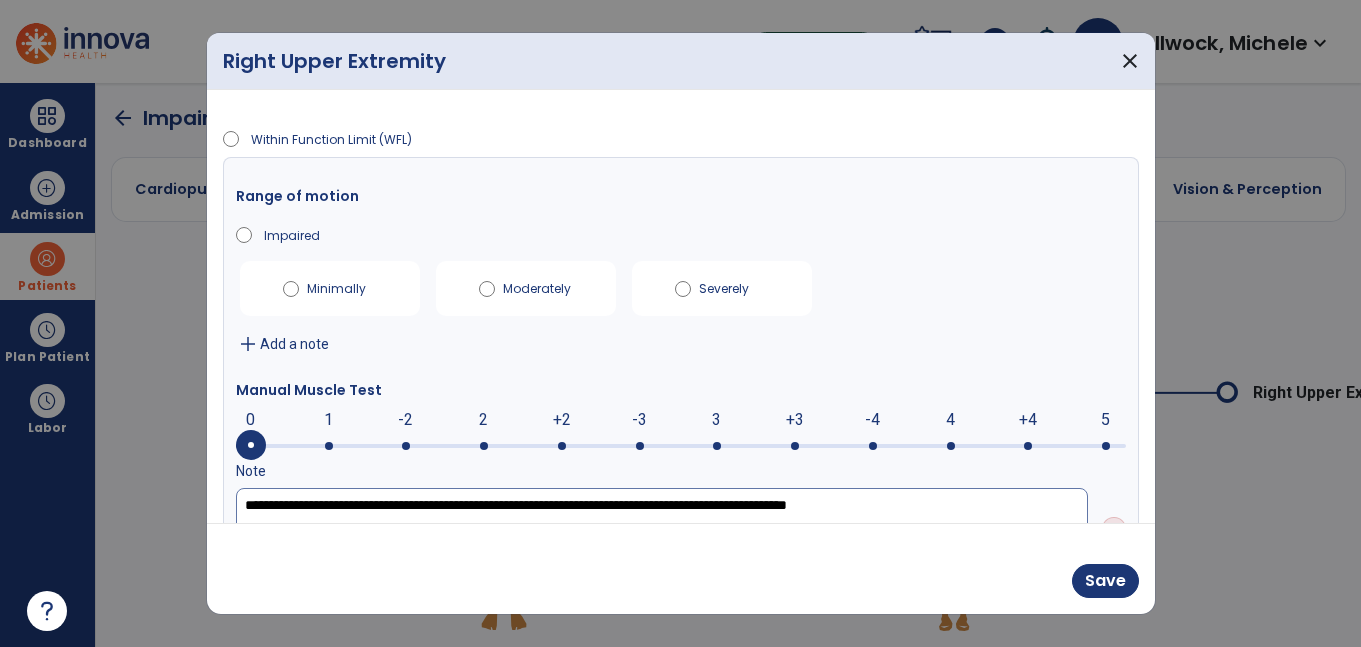 type on "**********" 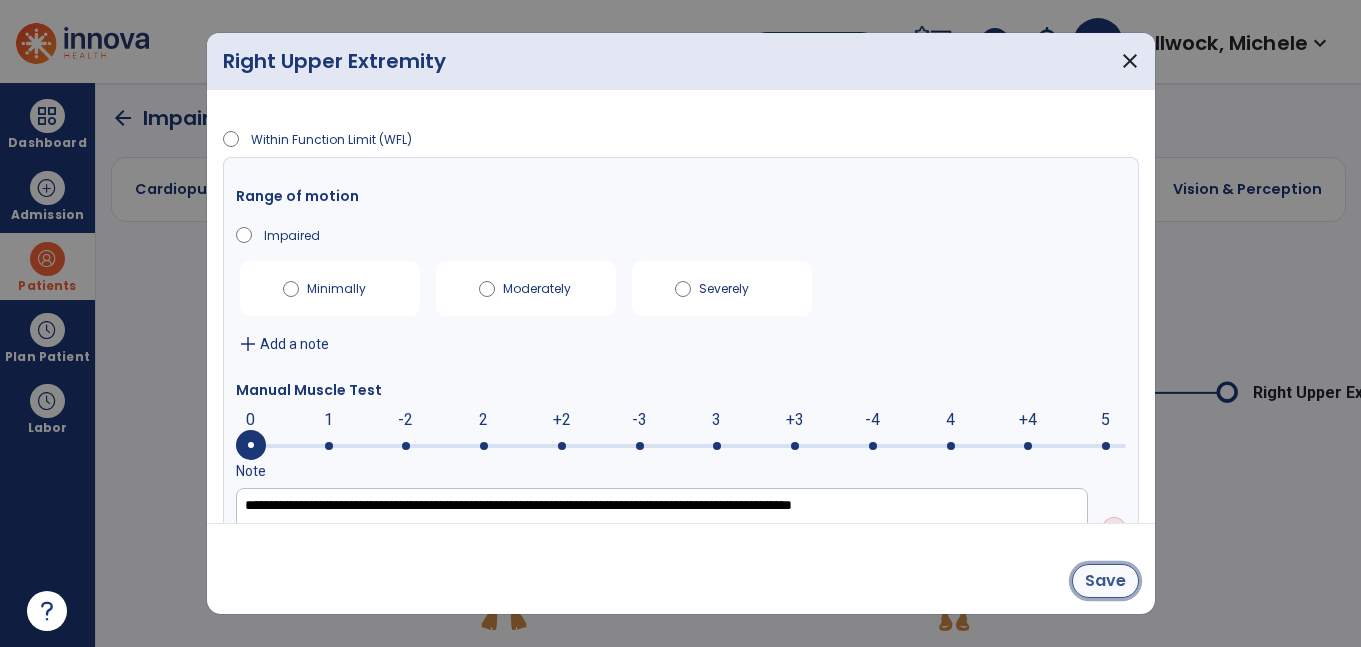click on "Save" at bounding box center (1105, 581) 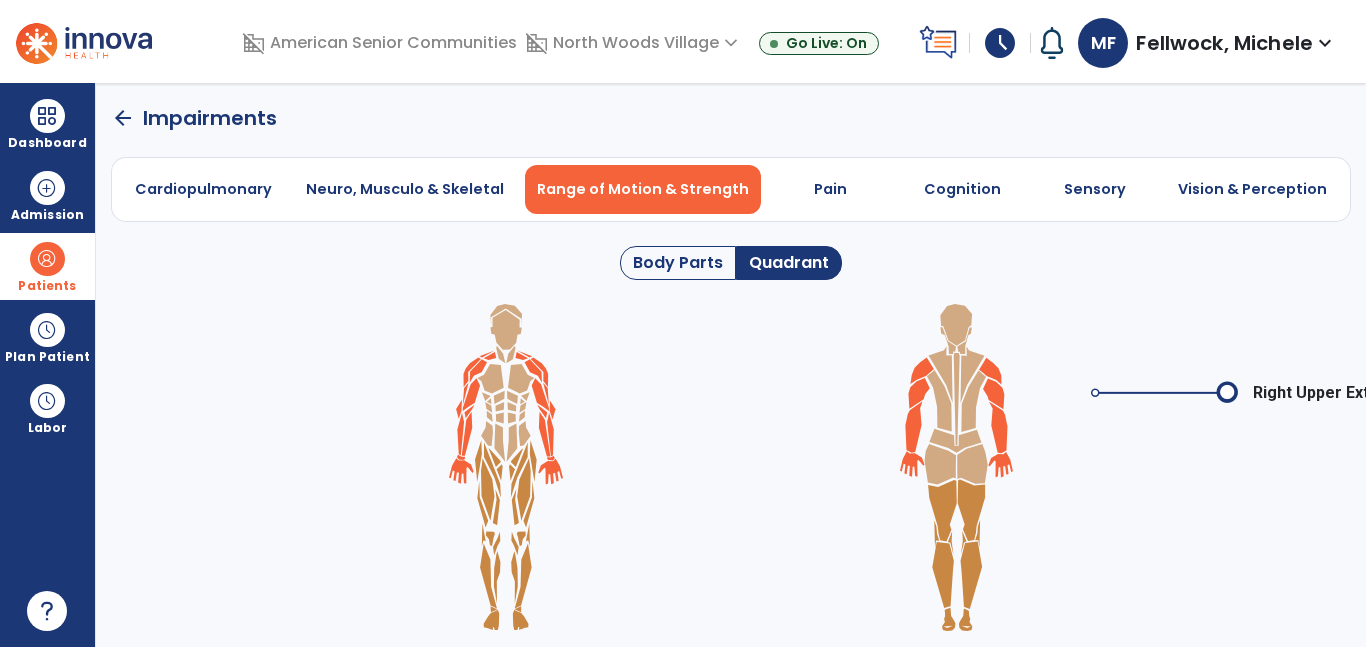 click 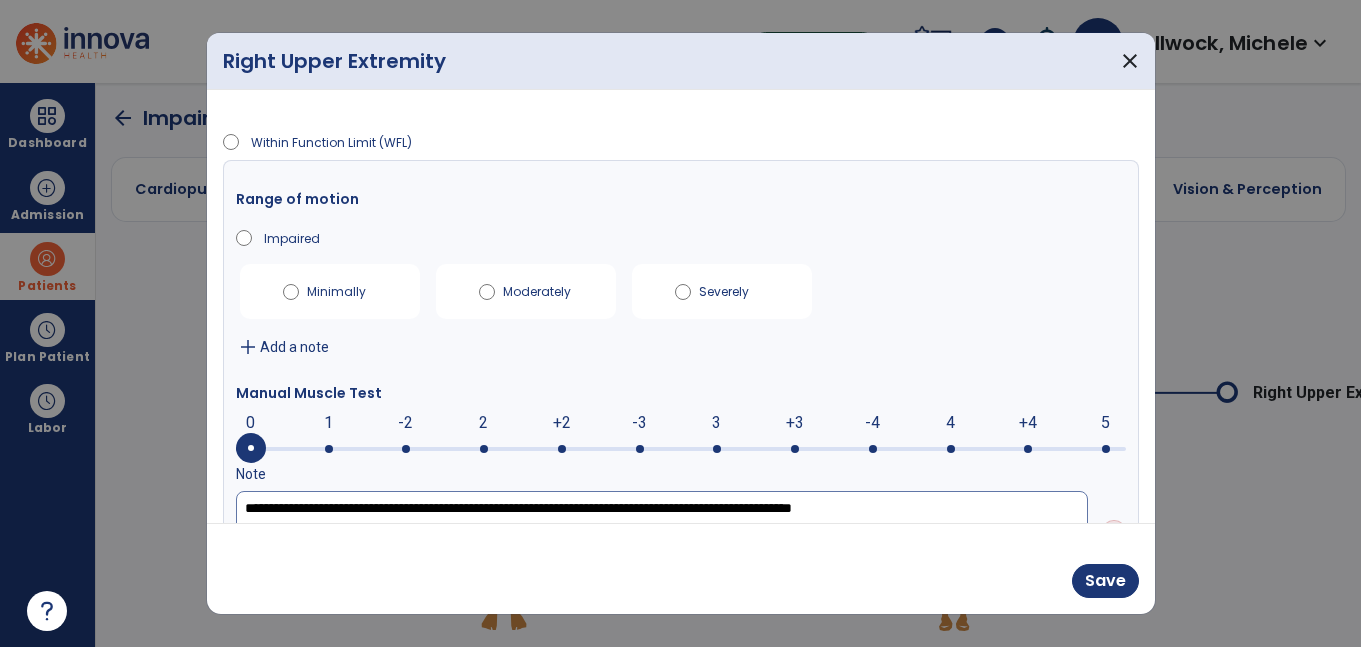 click on "**********" at bounding box center (662, 532) 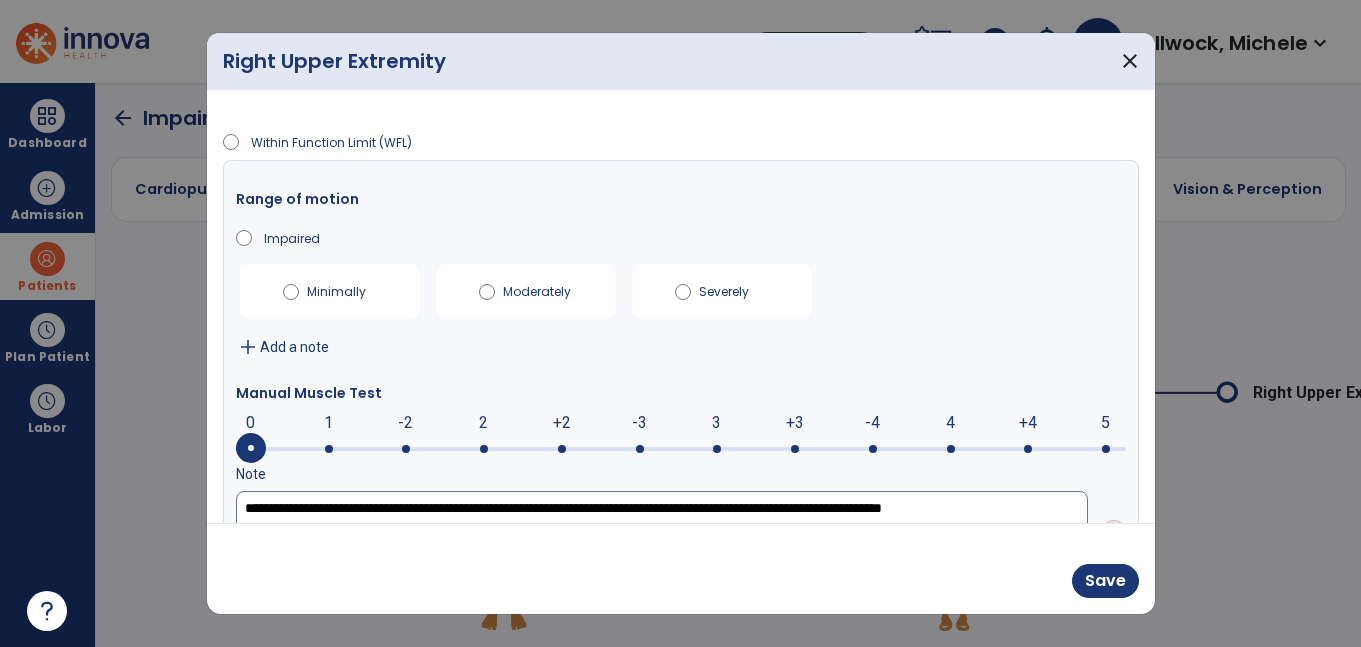 type on "**********" 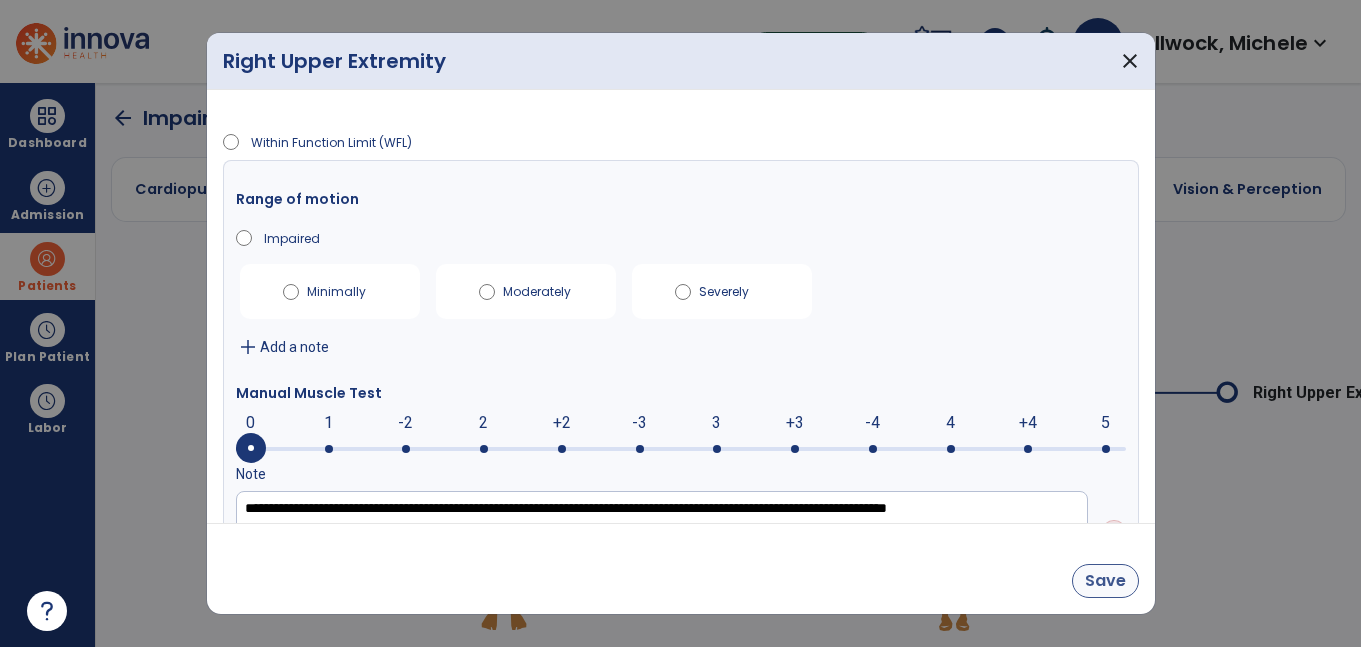 click on "Save" at bounding box center [1105, 581] 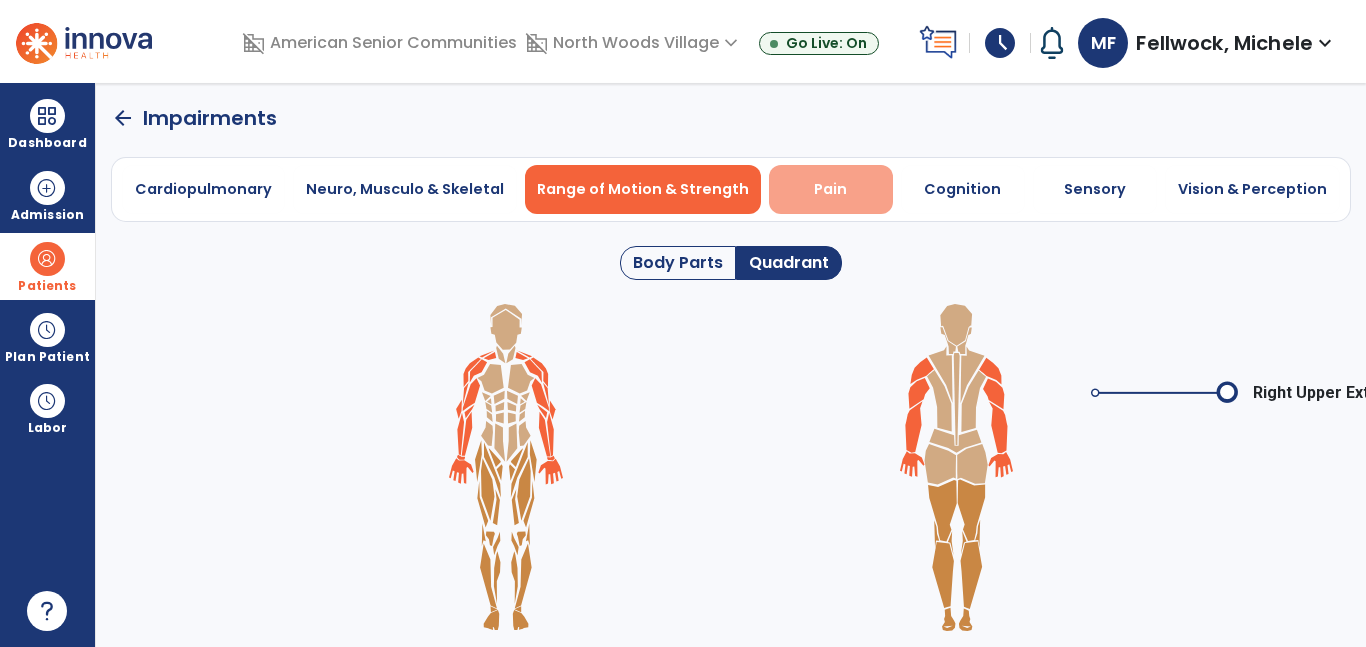 click on "Pain" at bounding box center [830, 189] 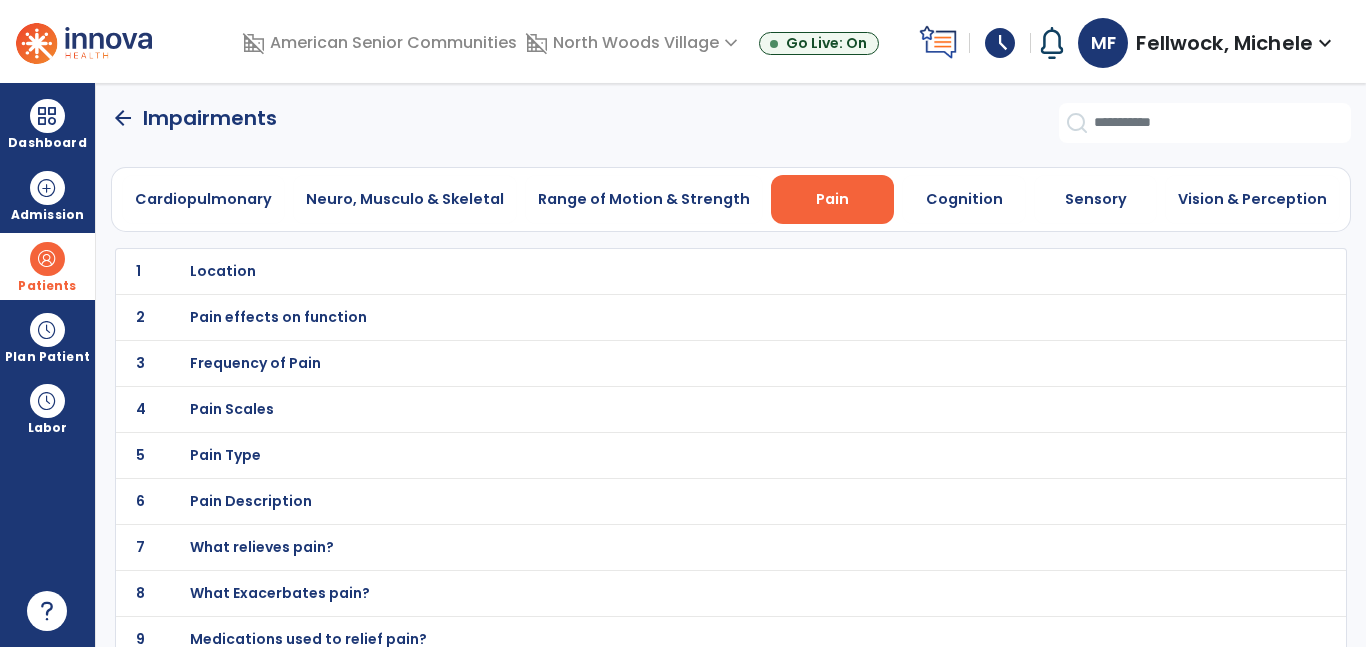 click on "Pain Scales" at bounding box center (687, 271) 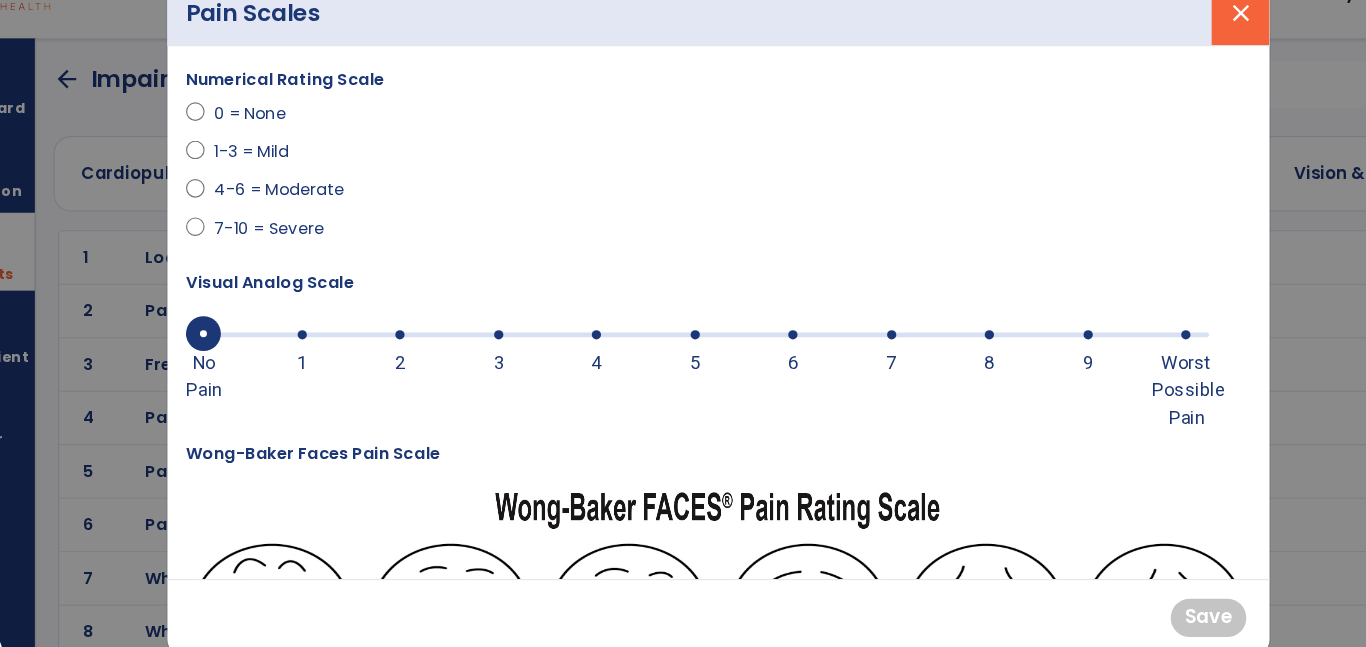 click on "close" at bounding box center (1132, 61) 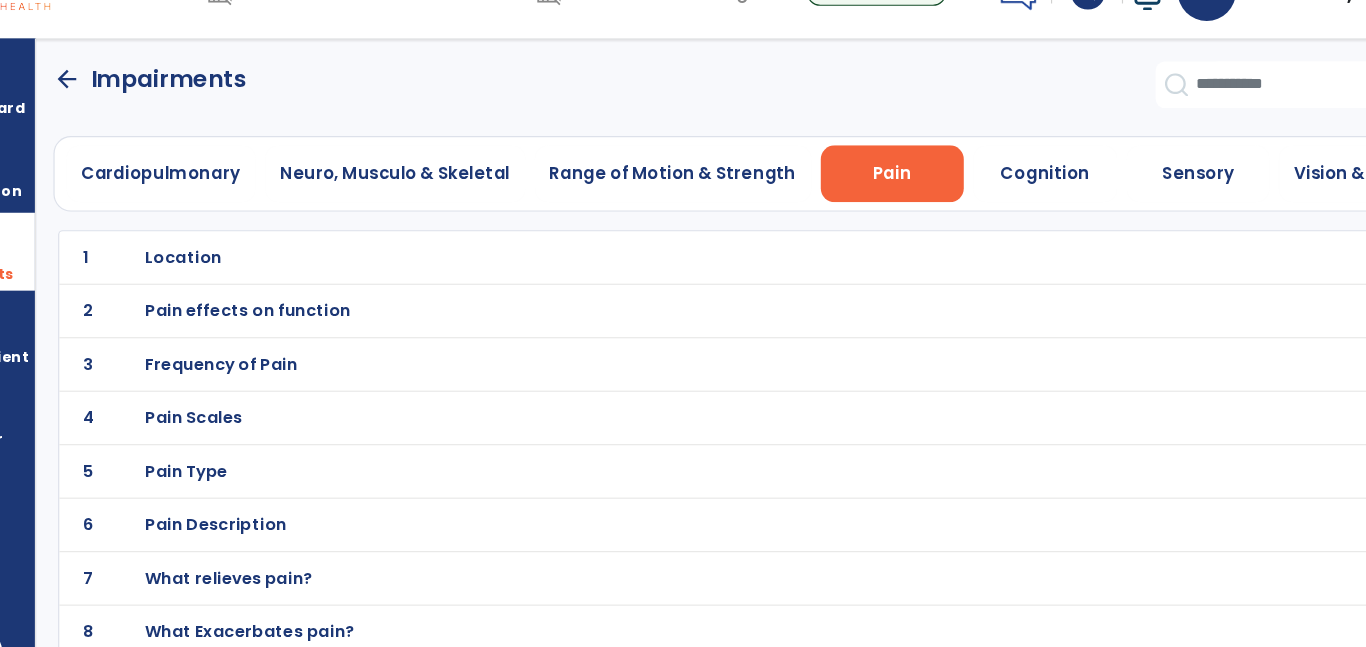 click on "Location" at bounding box center [687, 271] 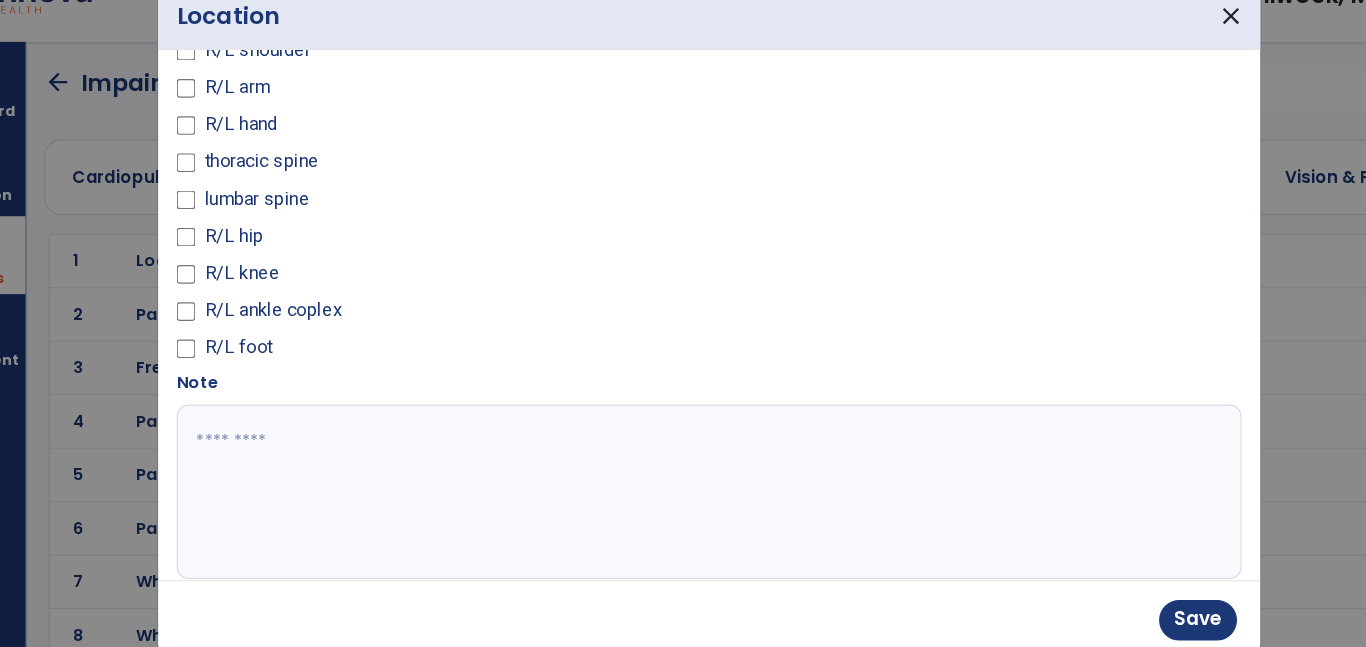 scroll, scrollTop: 124, scrollLeft: 0, axis: vertical 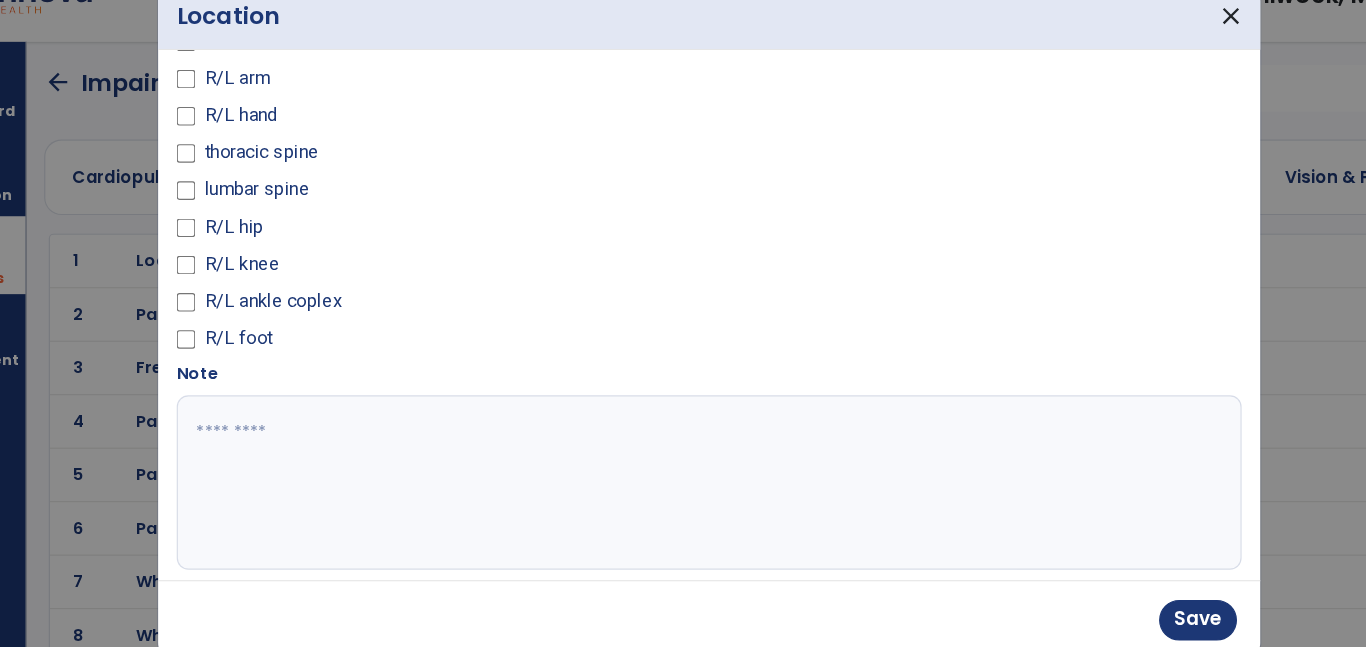 click at bounding box center (680, 462) 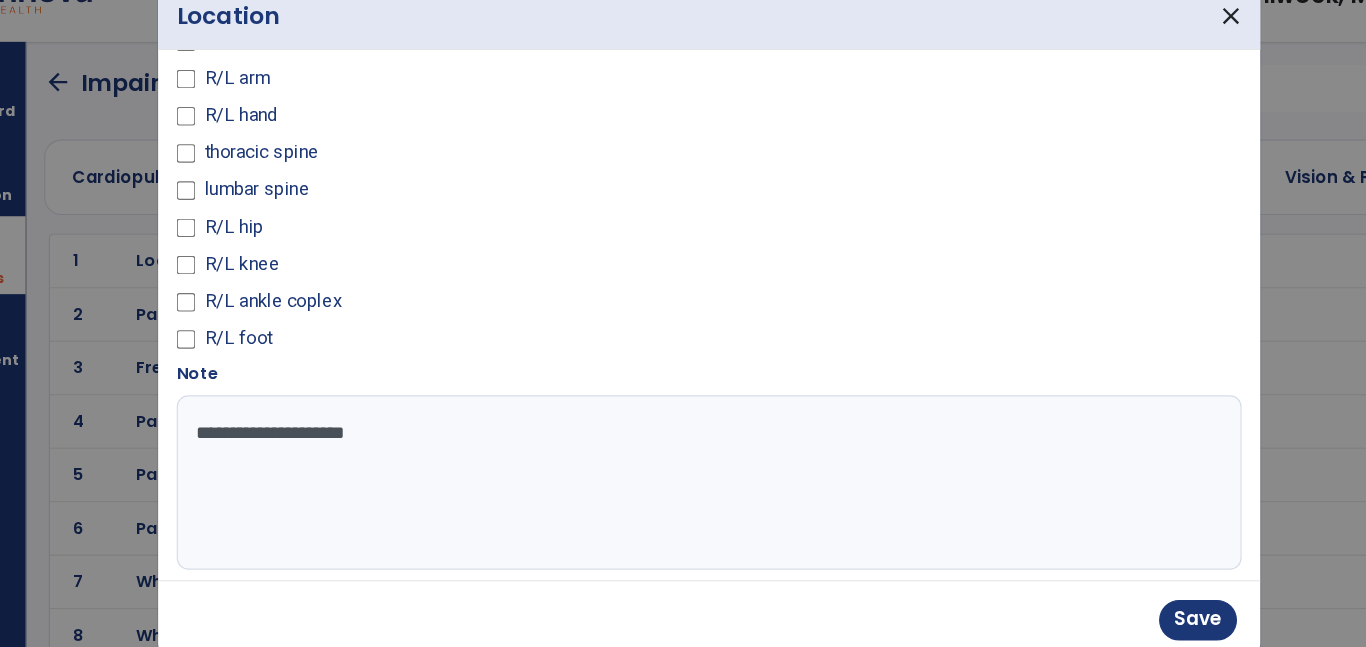 type on "**********" 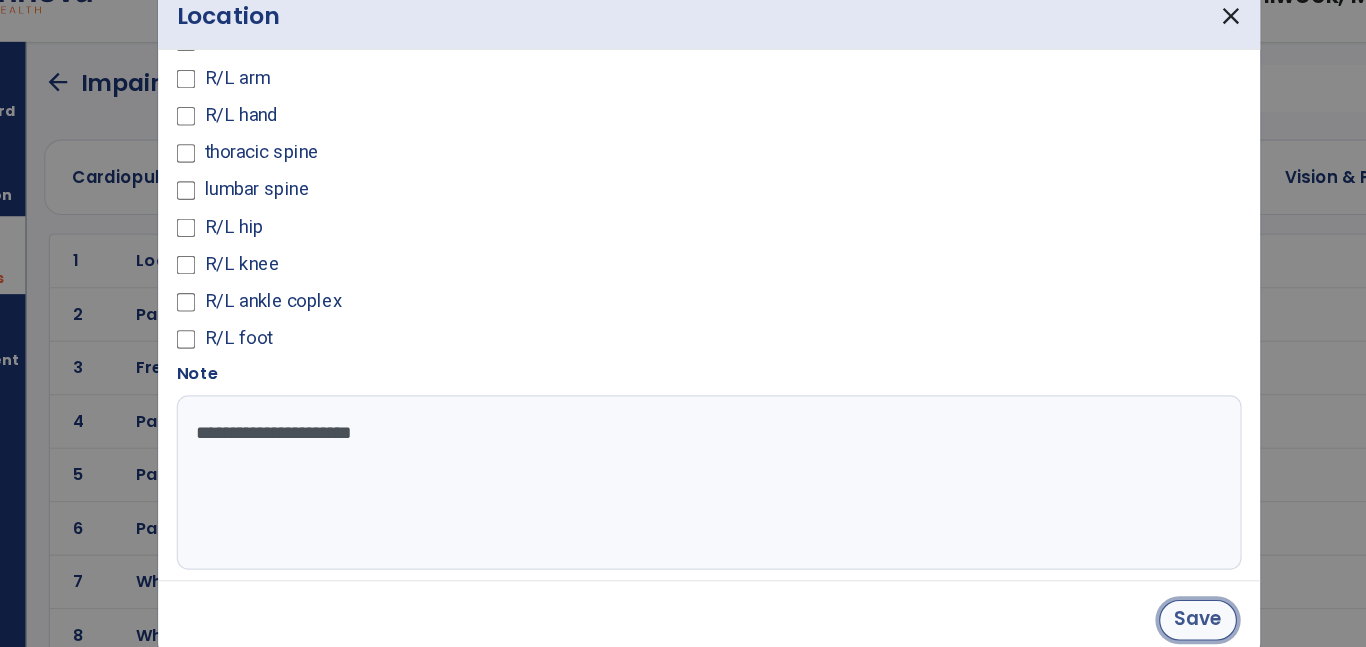 click on "Save" at bounding box center (1103, 580) 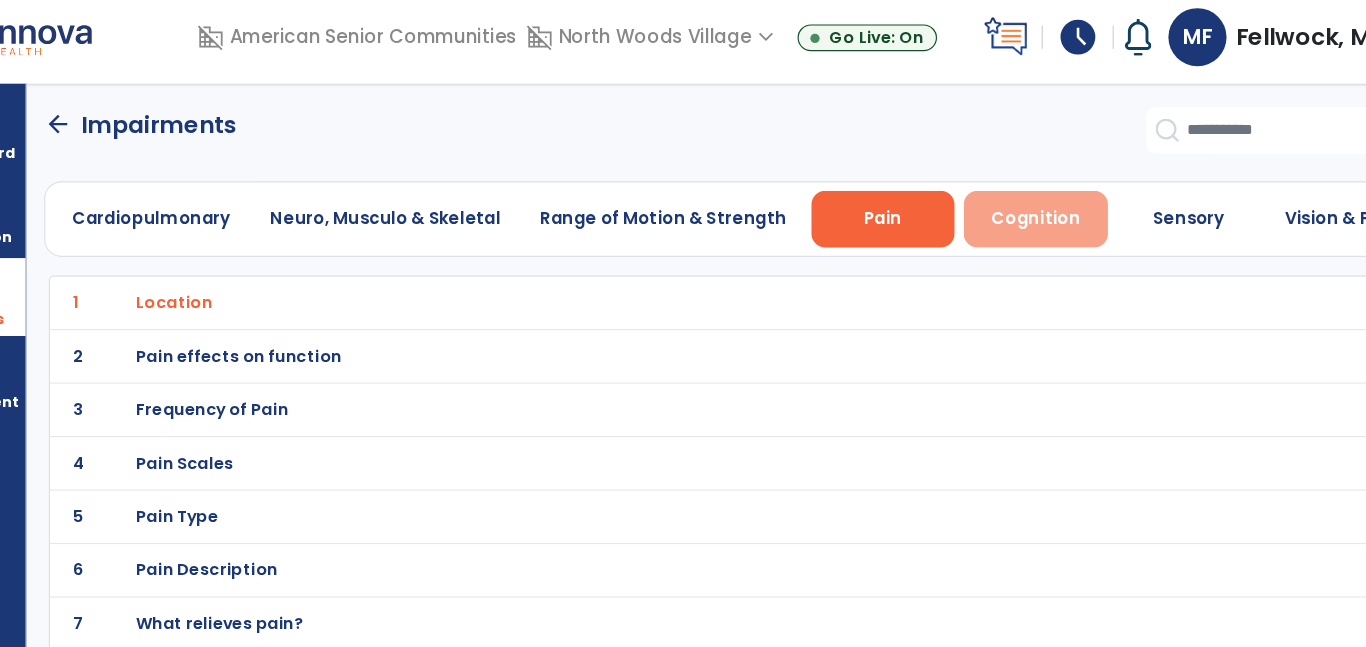 click on "Cognition" at bounding box center [964, 199] 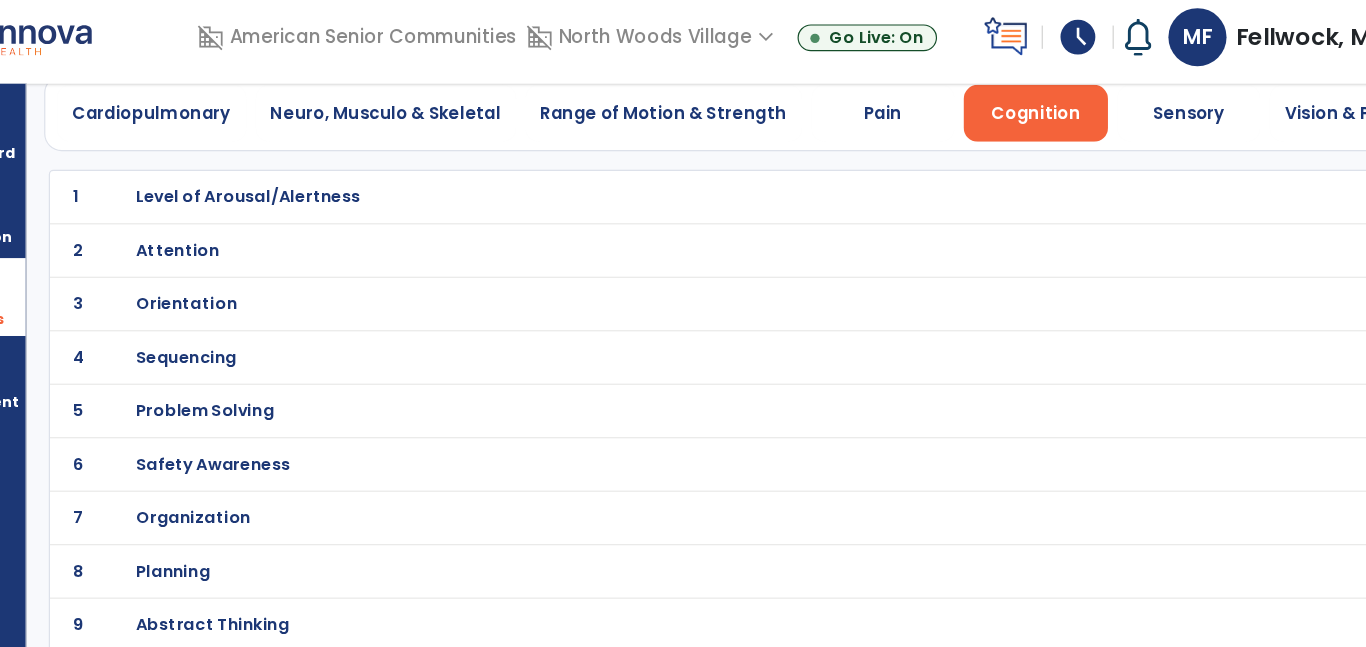 scroll, scrollTop: 93, scrollLeft: 0, axis: vertical 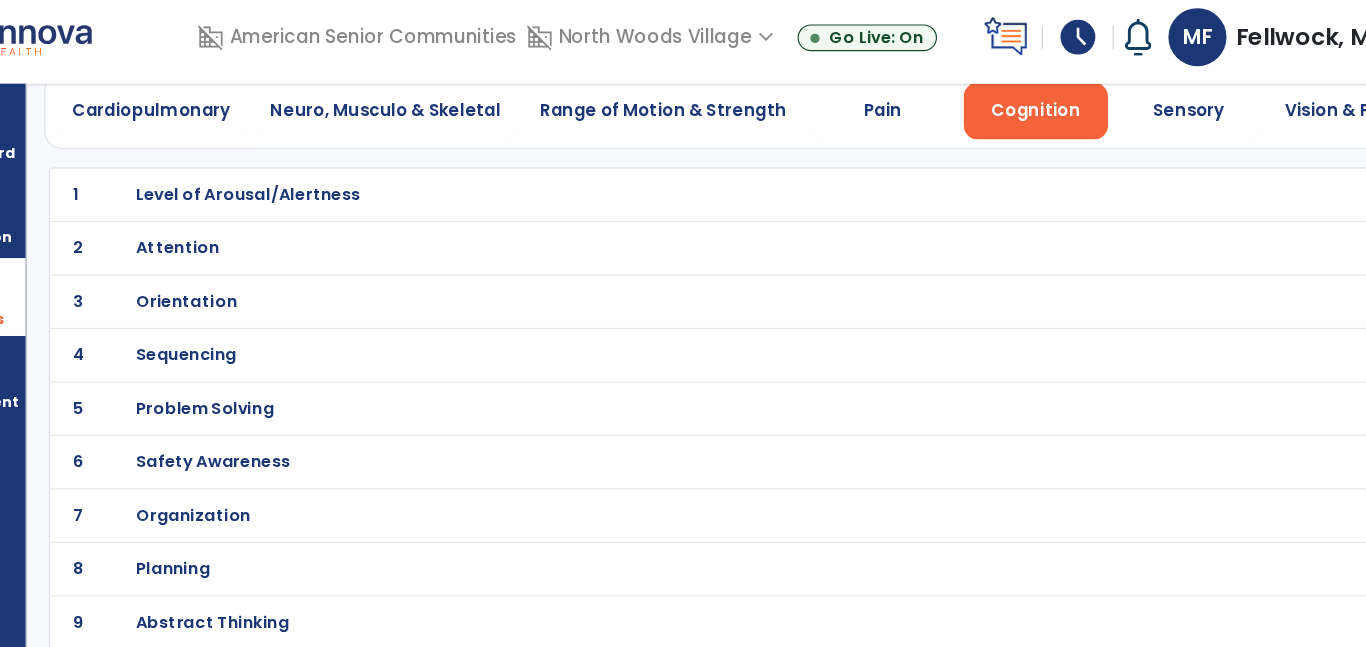 click on "Orientation" at bounding box center [687, 178] 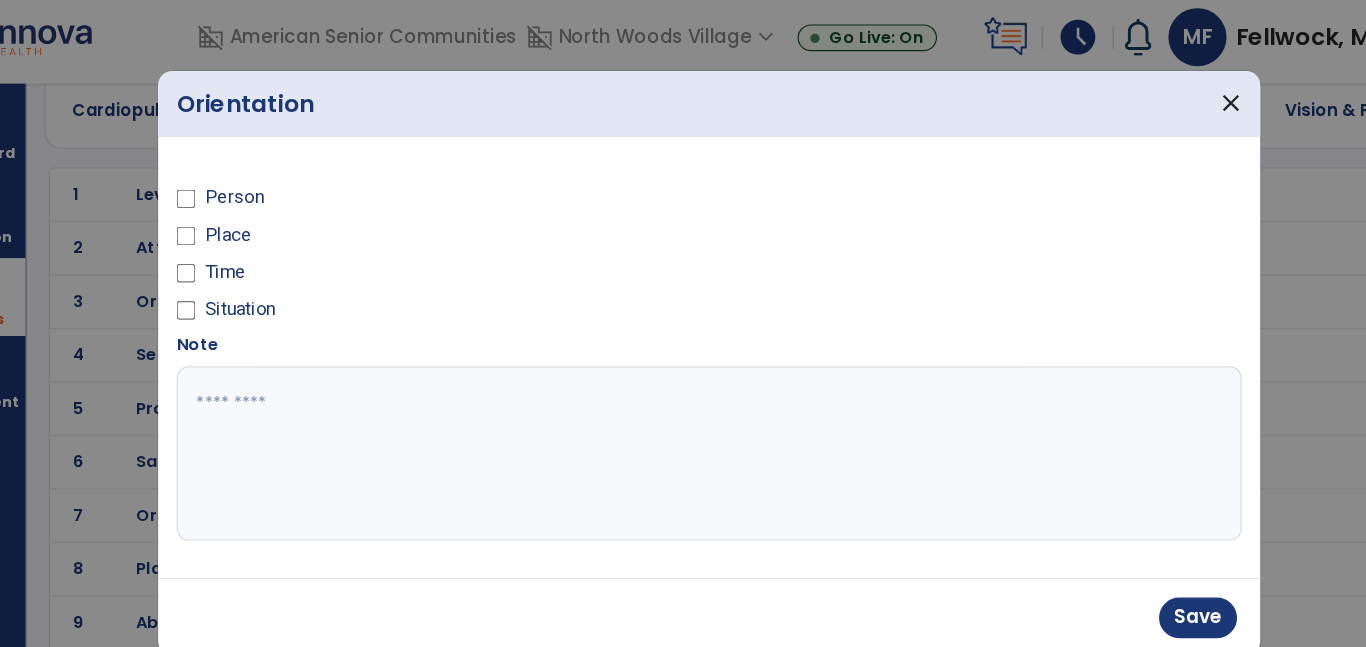 click on "Place" at bounding box center (269, 213) 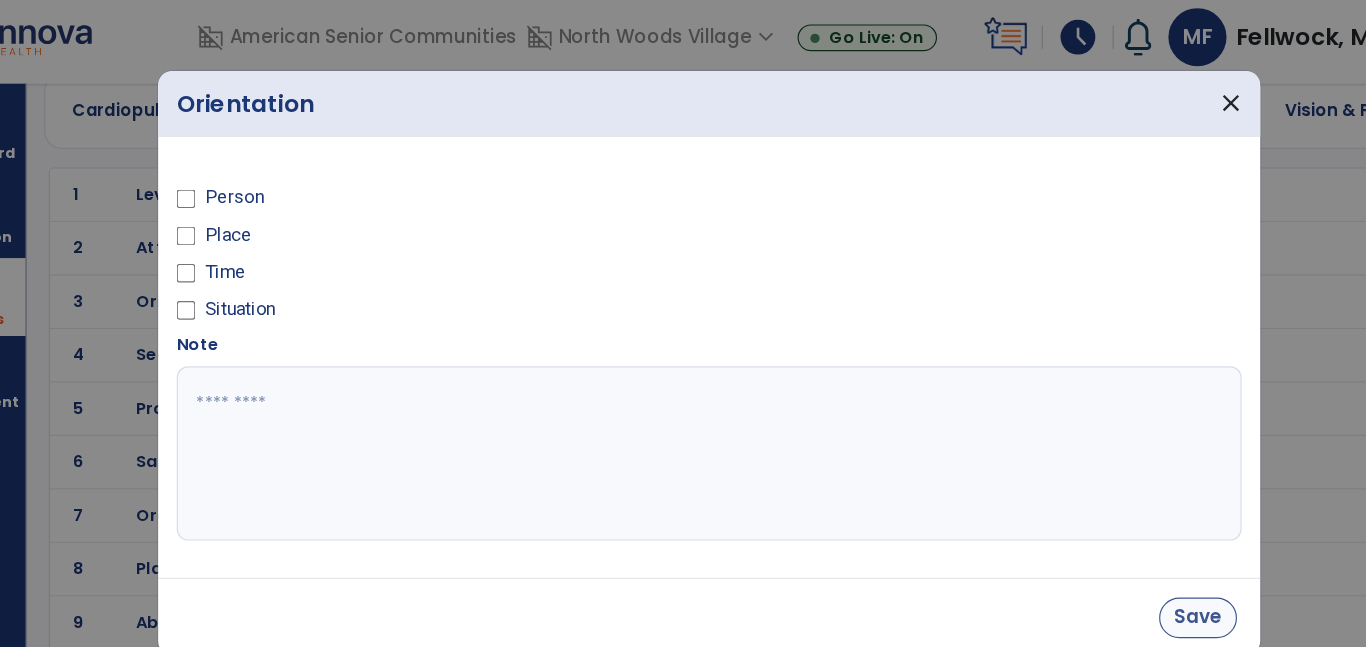 click on "Save" at bounding box center (1103, 542) 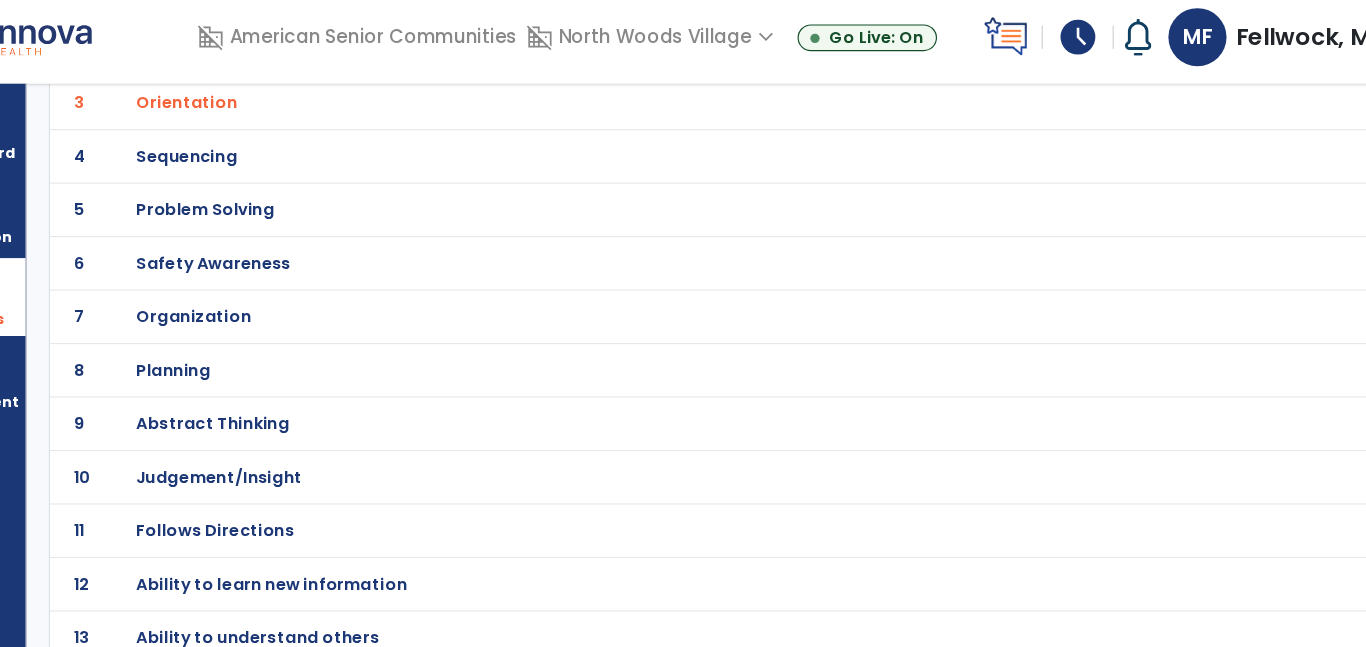 scroll, scrollTop: 263, scrollLeft: 0, axis: vertical 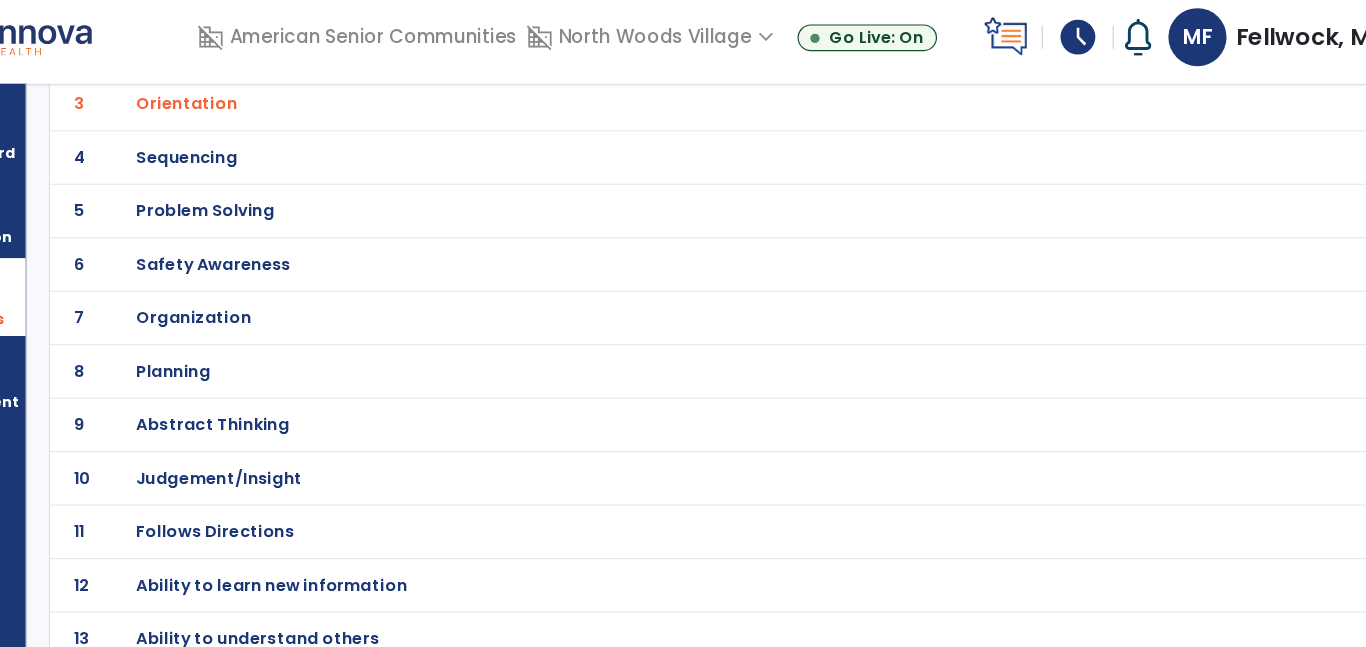 click on "Follows Directions" at bounding box center (687, 8) 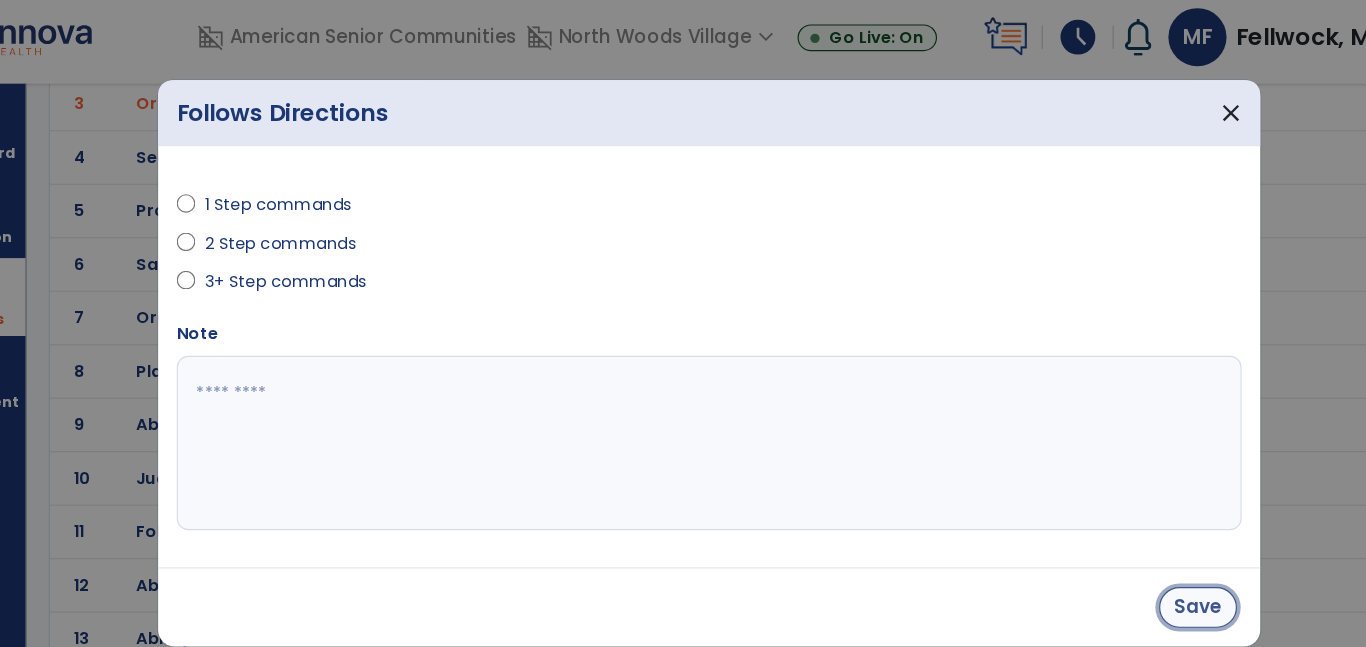 click on "Save" at bounding box center [1103, 533] 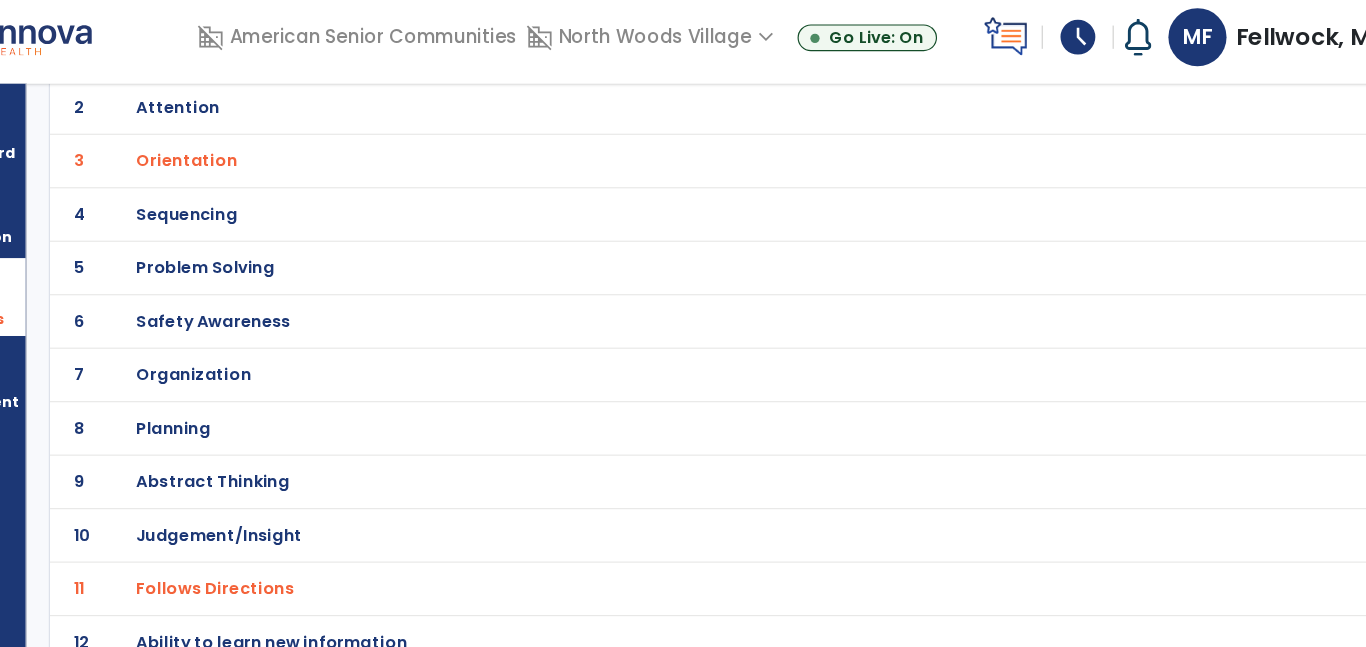 scroll, scrollTop: 0, scrollLeft: 0, axis: both 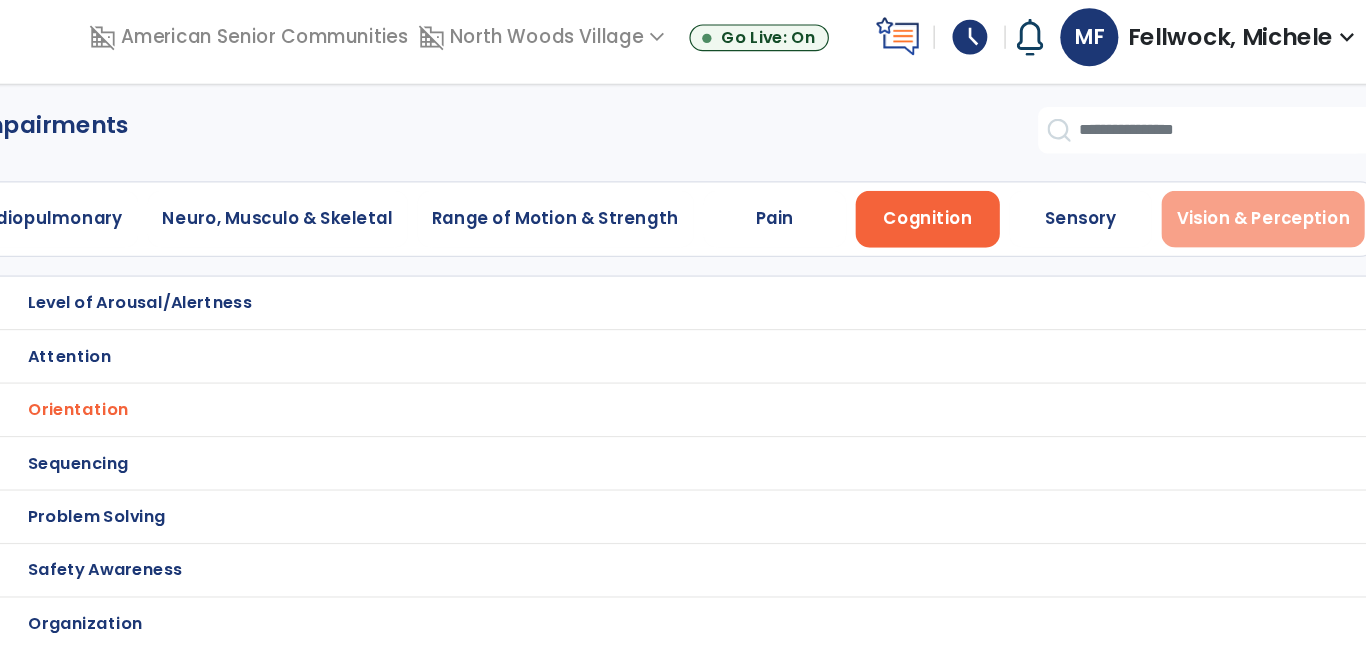 click on "Vision & Perception" at bounding box center [1252, 199] 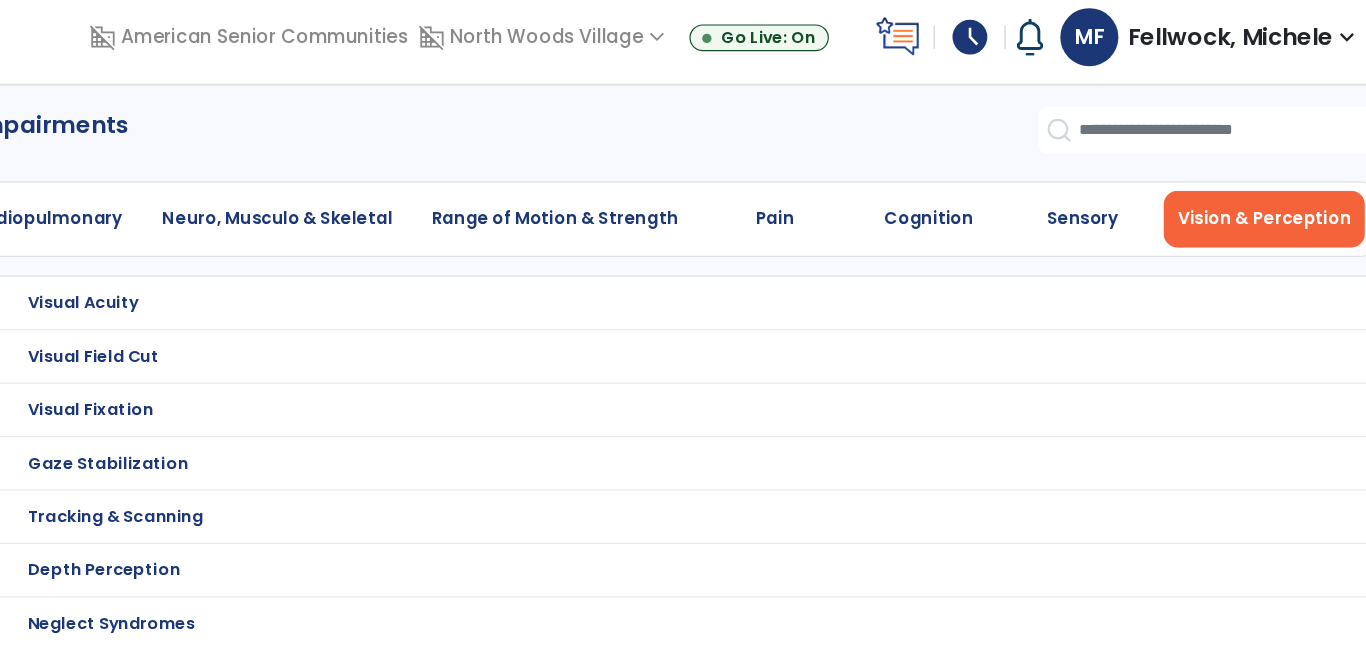 click on "Visual Acuity" at bounding box center [687, 271] 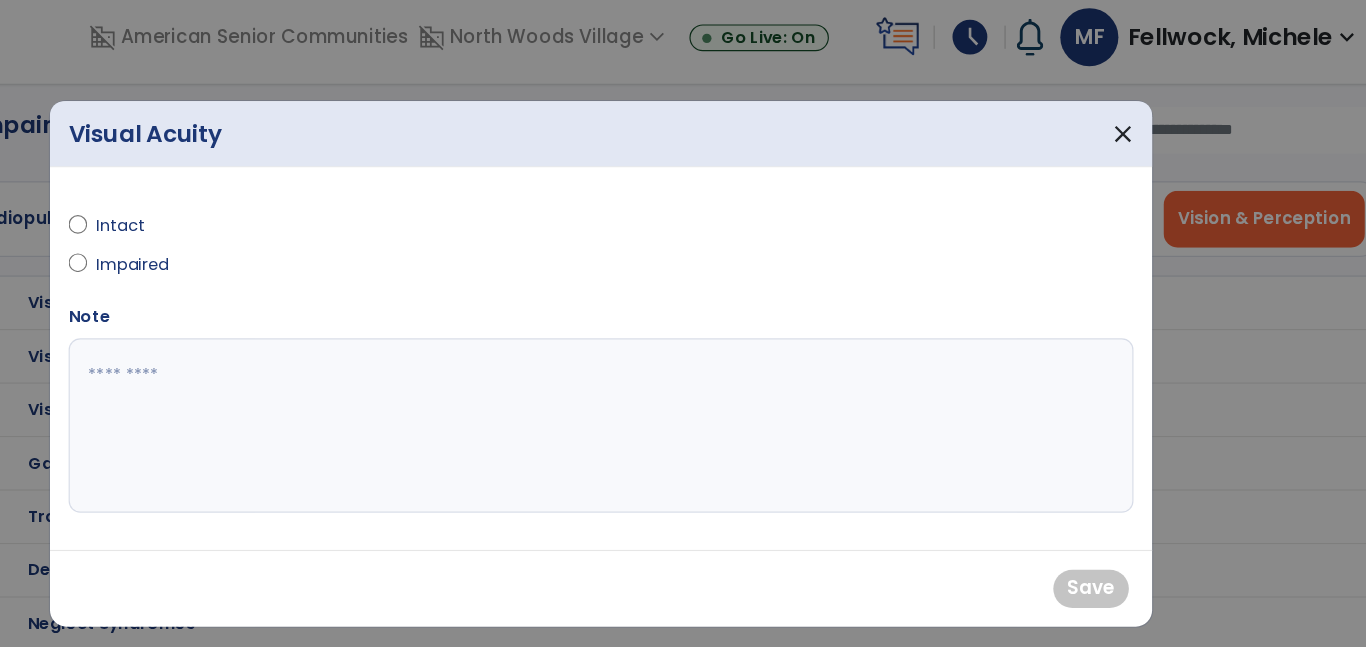 click at bounding box center [683, 377] 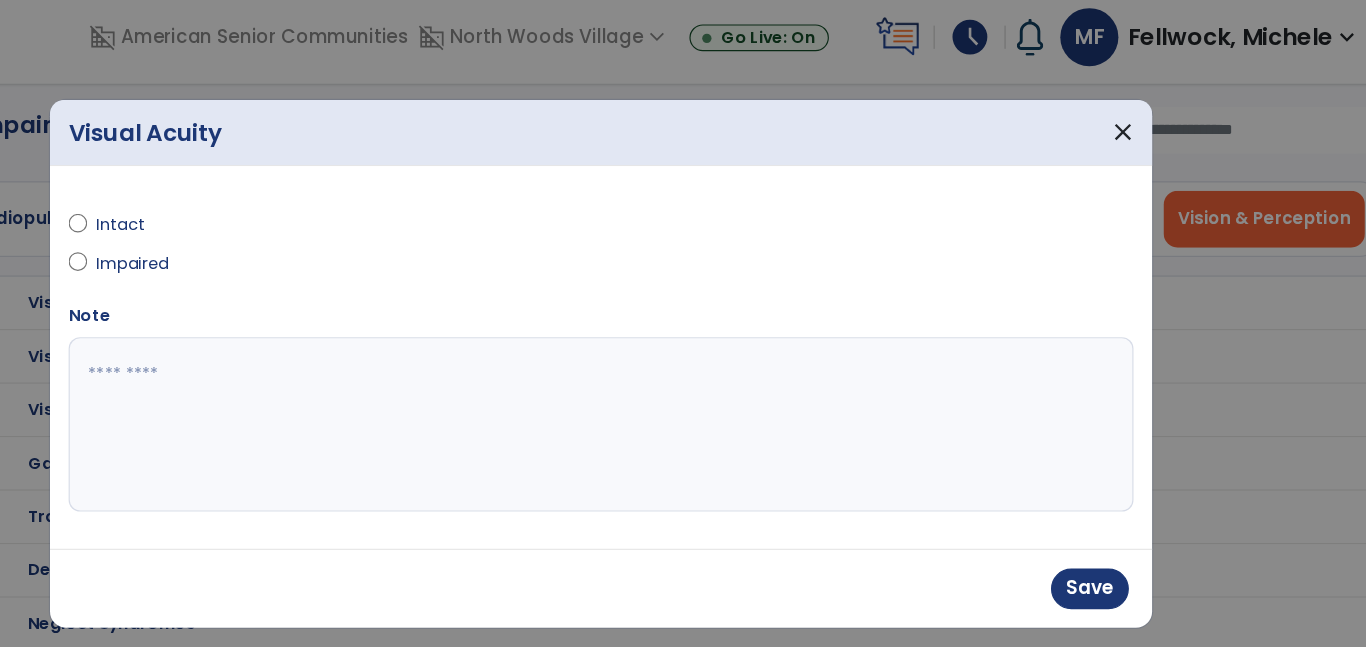 click at bounding box center (683, 376) 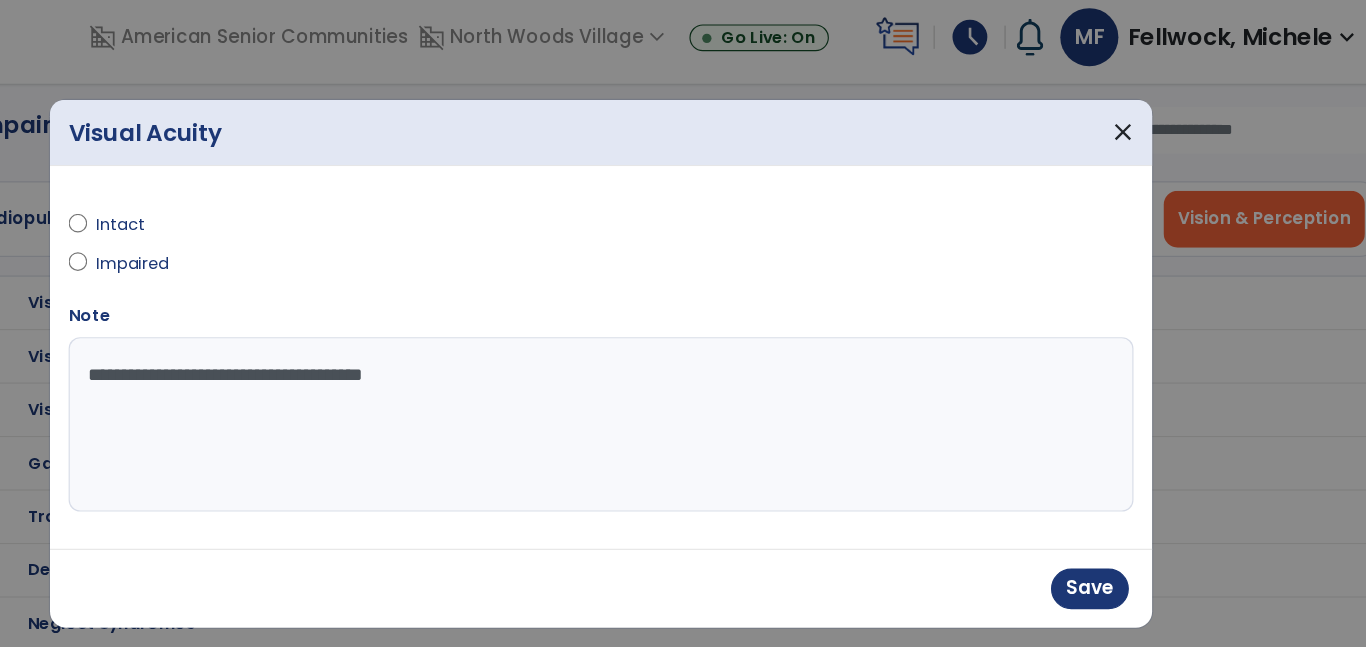type on "**********" 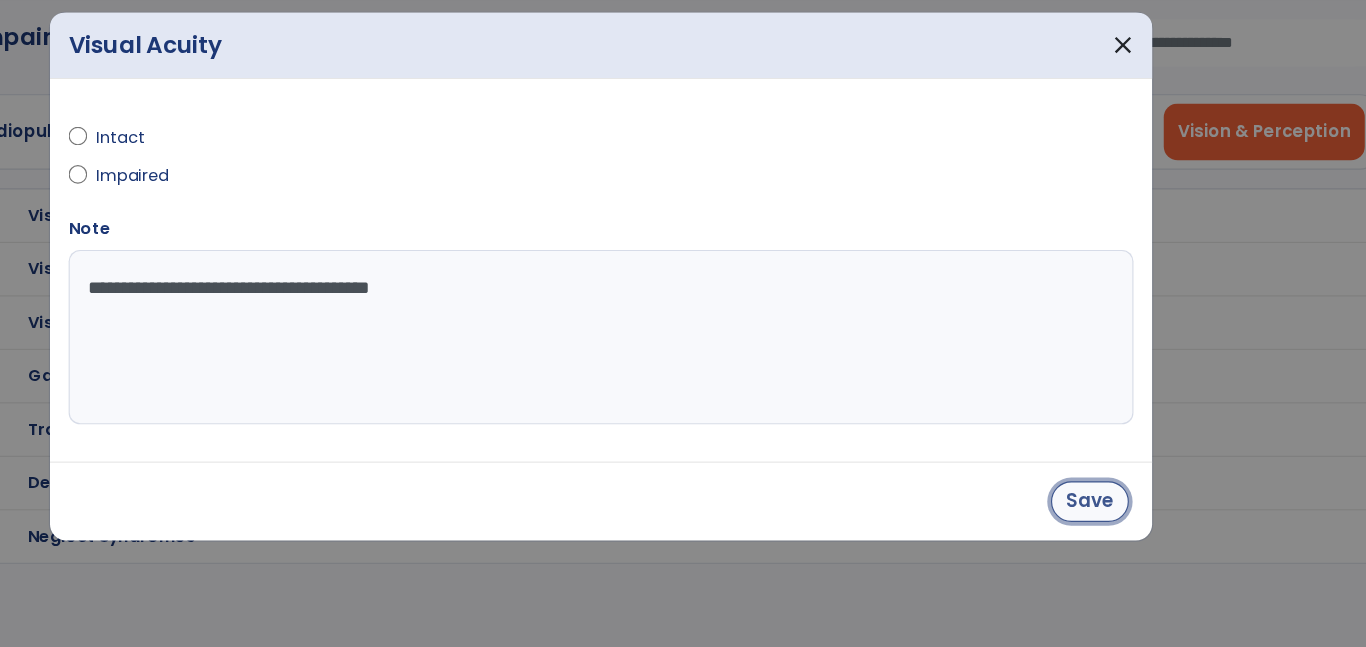 click on "Save" at bounding box center [1103, 517] 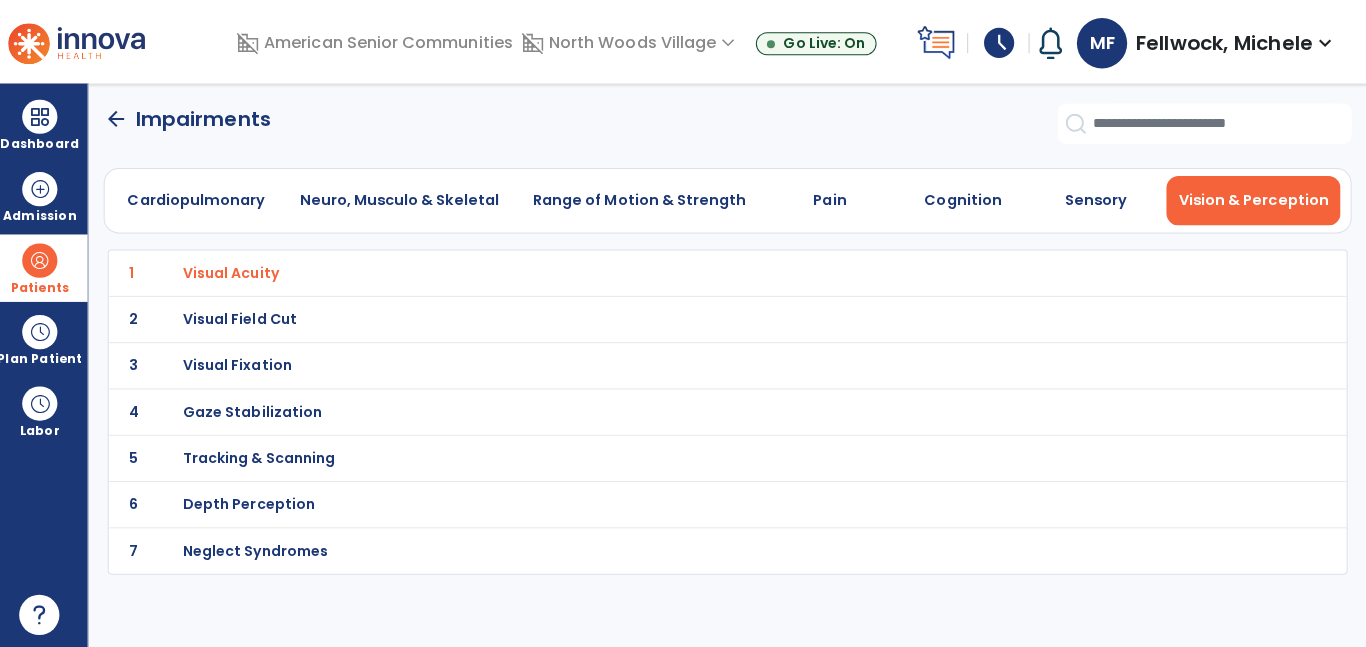 scroll, scrollTop: 0, scrollLeft: 0, axis: both 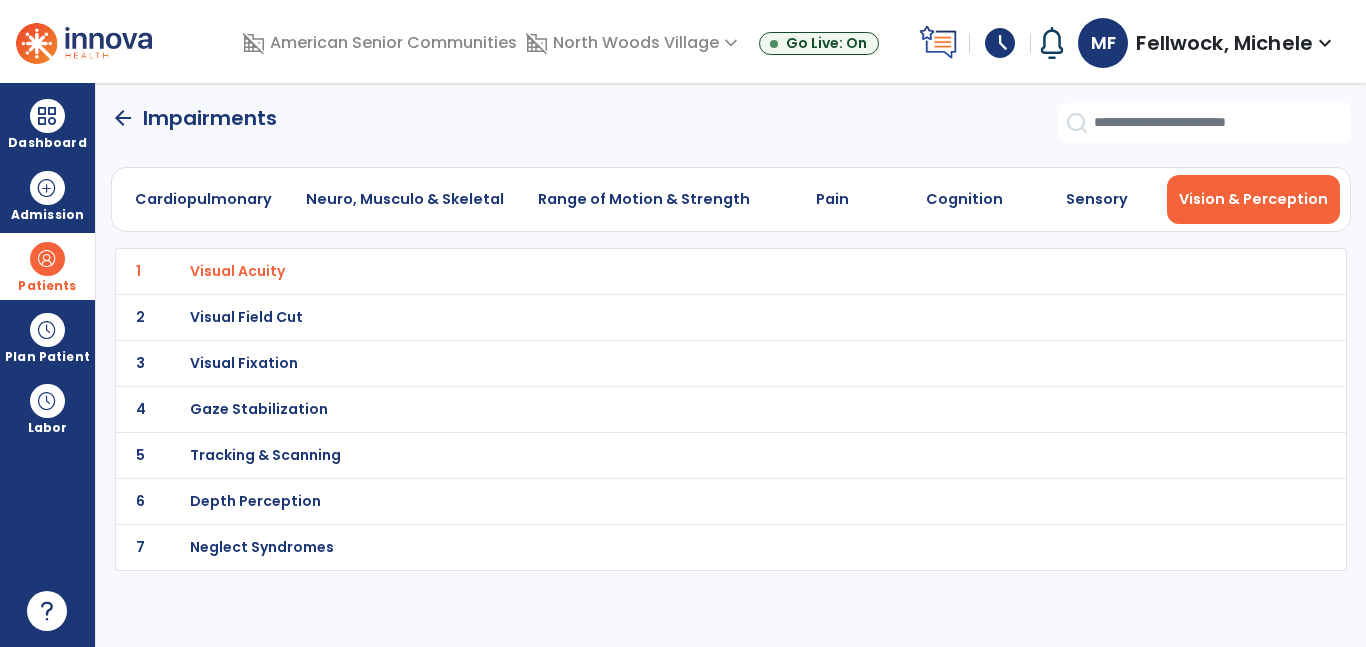 click on "arrow_back" 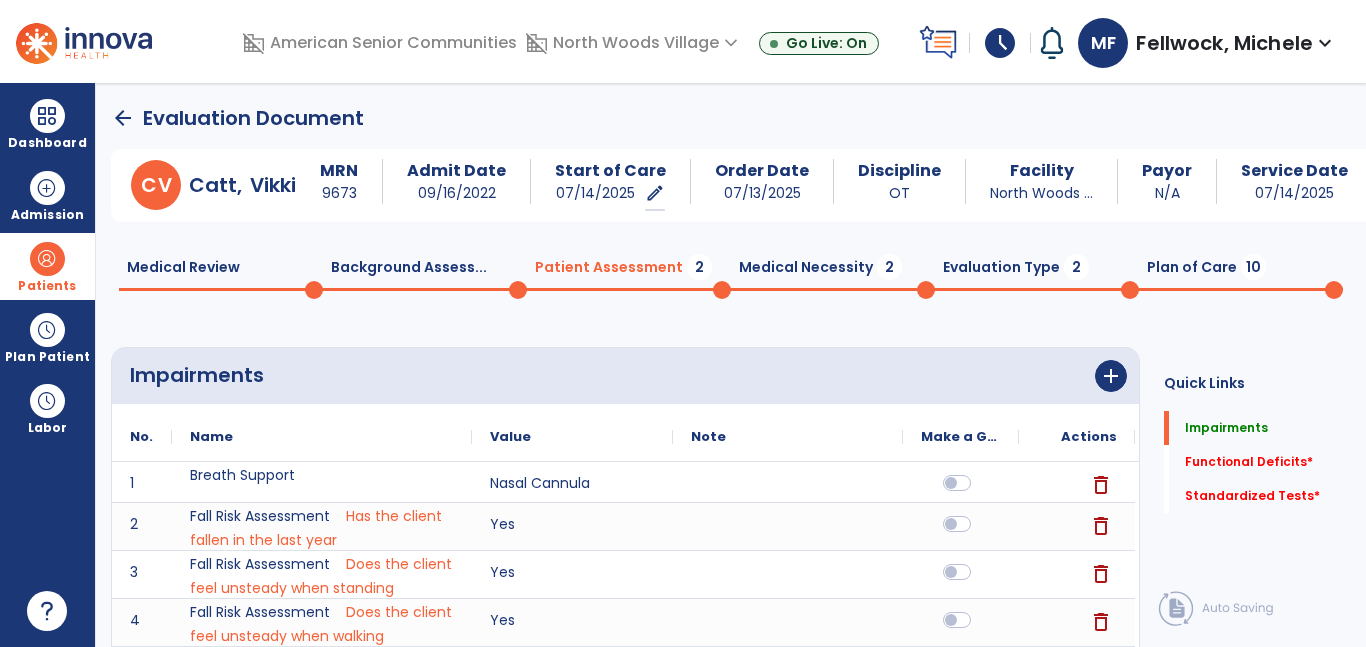 click 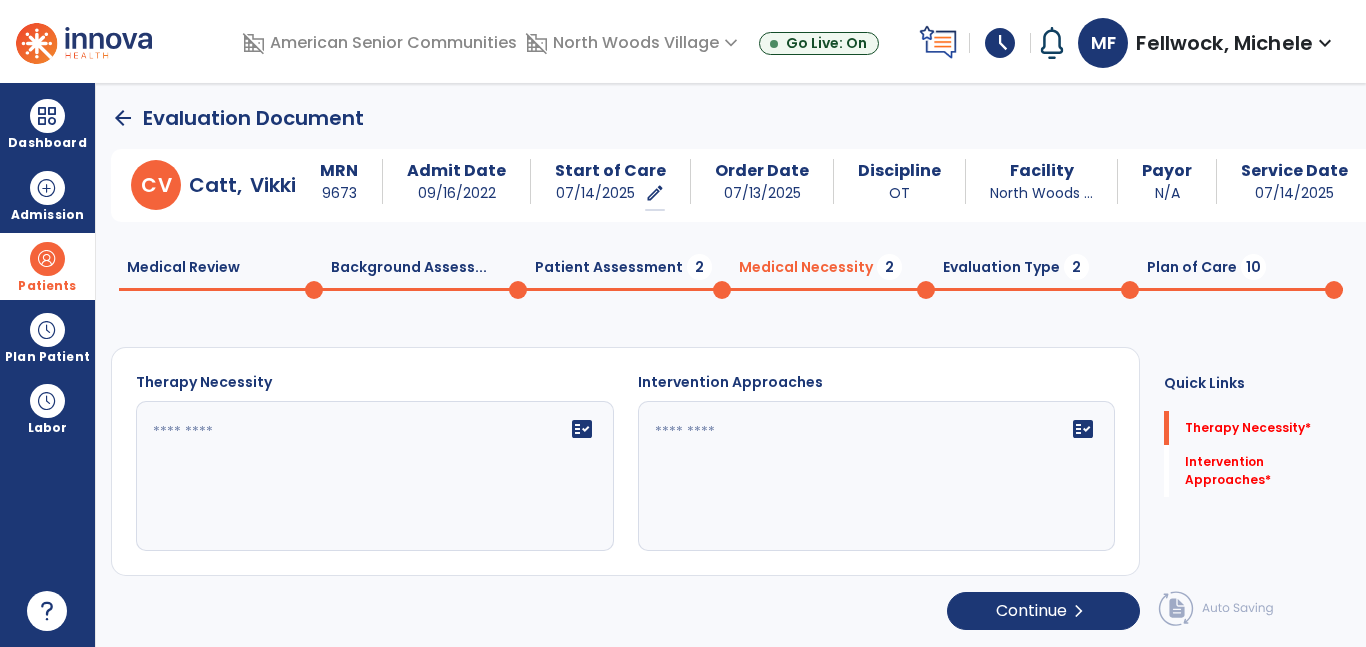 click 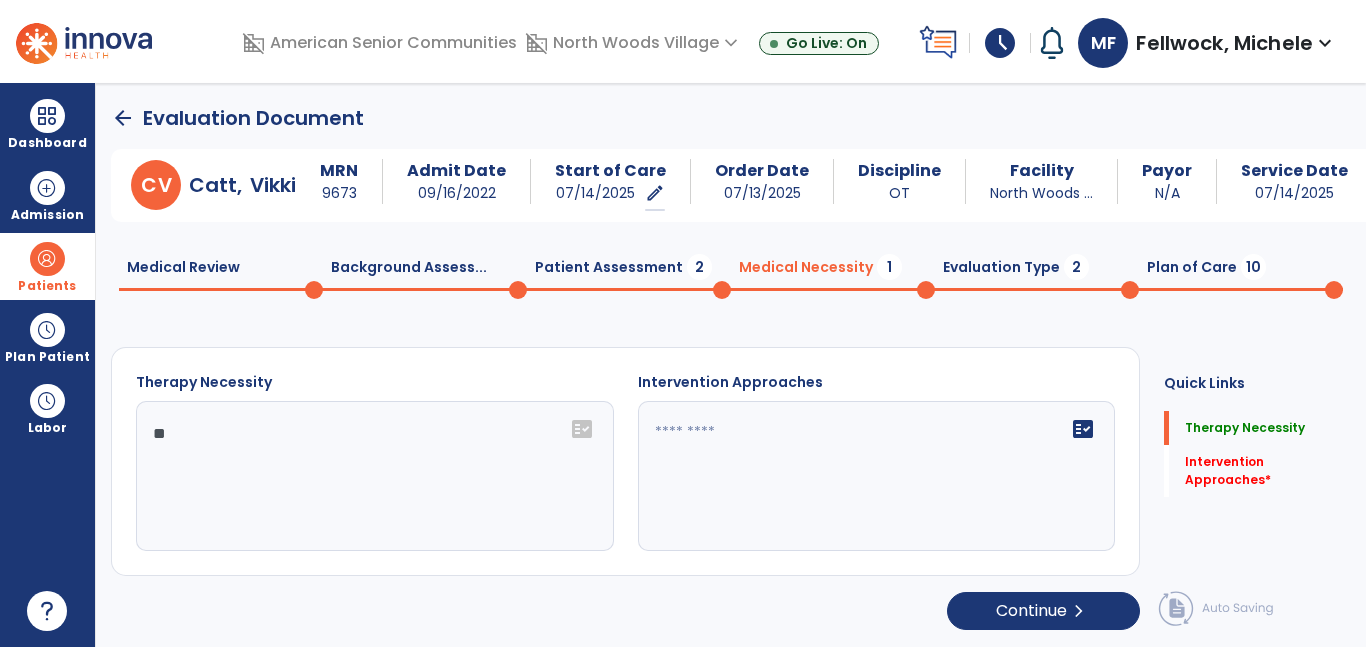 type on "*" 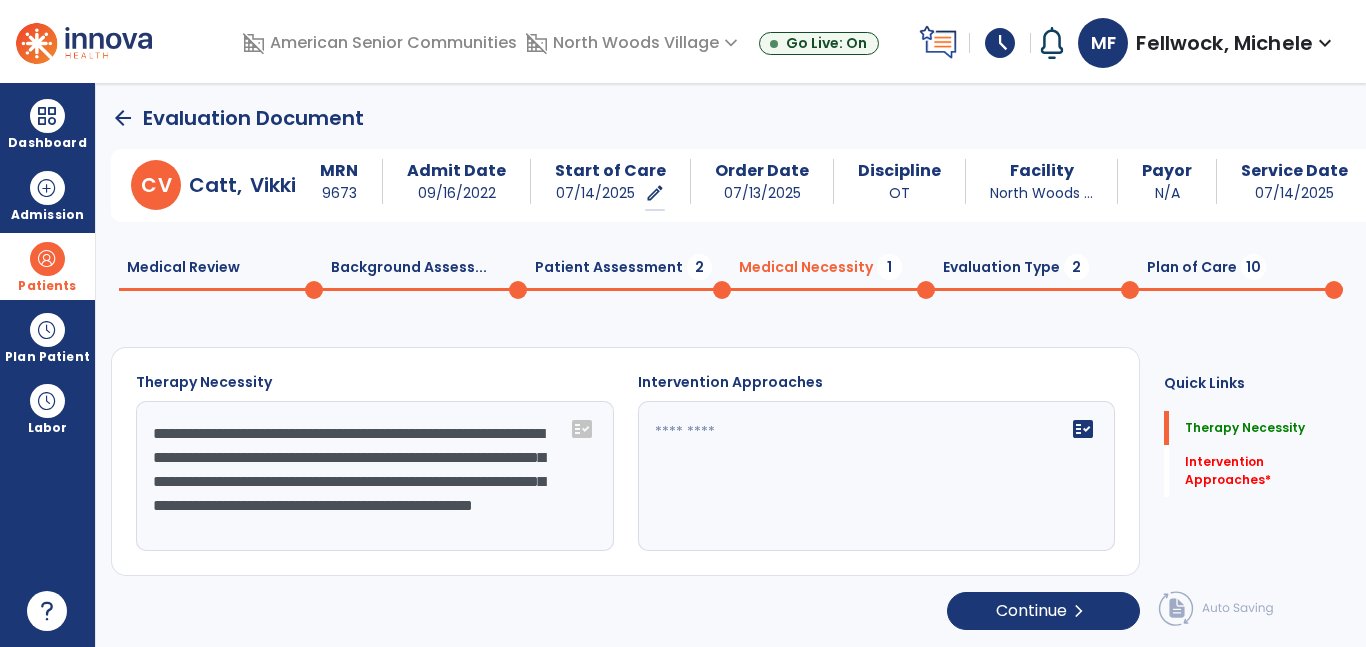 scroll, scrollTop: 16, scrollLeft: 0, axis: vertical 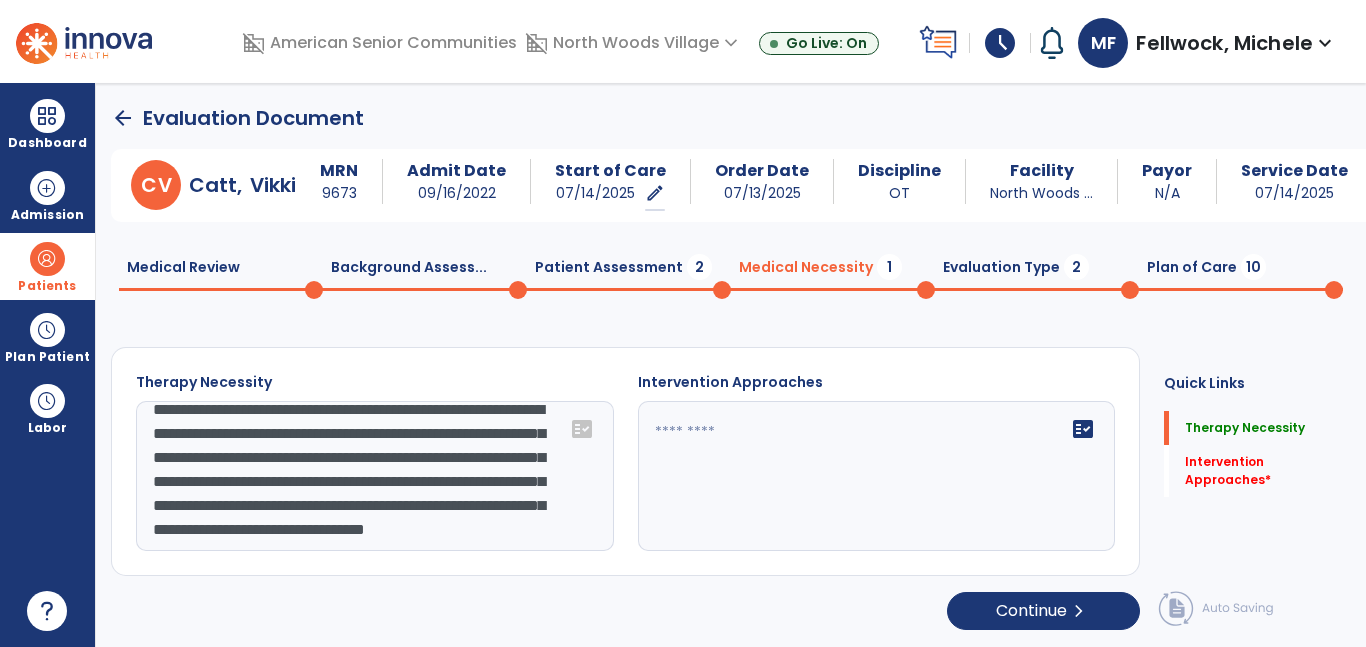 type on "**********" 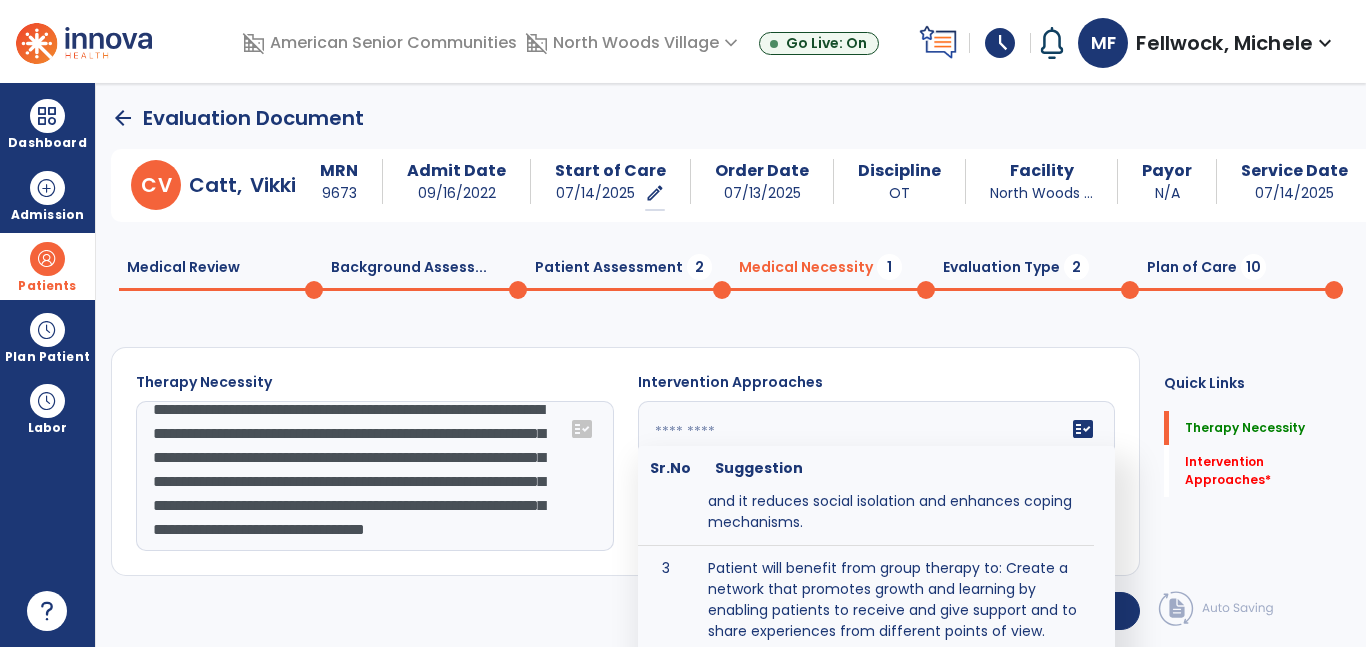 scroll, scrollTop: 316, scrollLeft: 0, axis: vertical 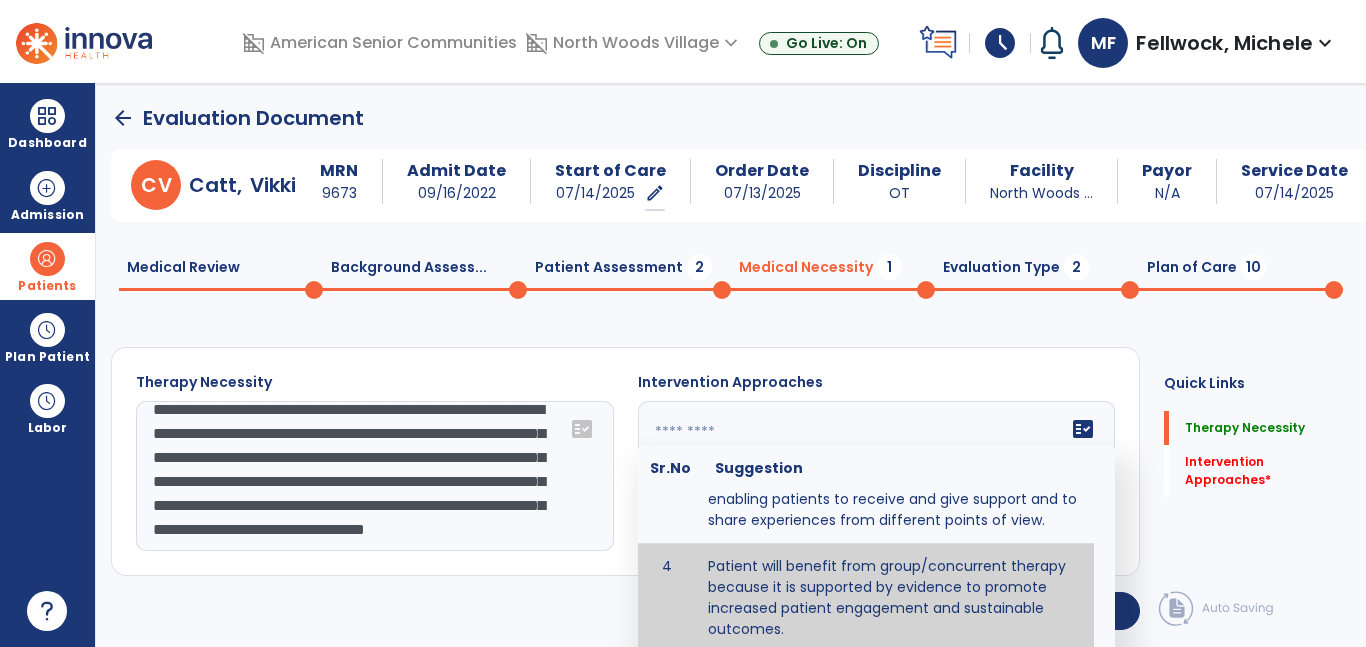 type on "**********" 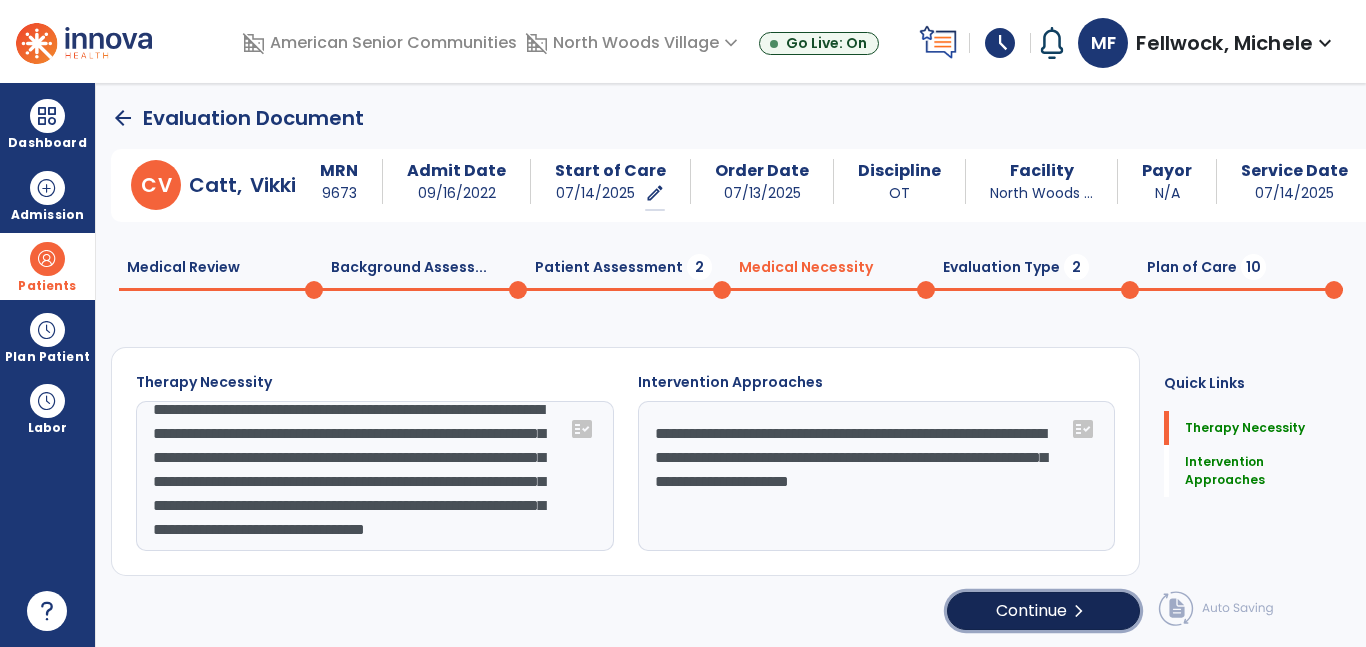 click on "Continue  chevron_right" 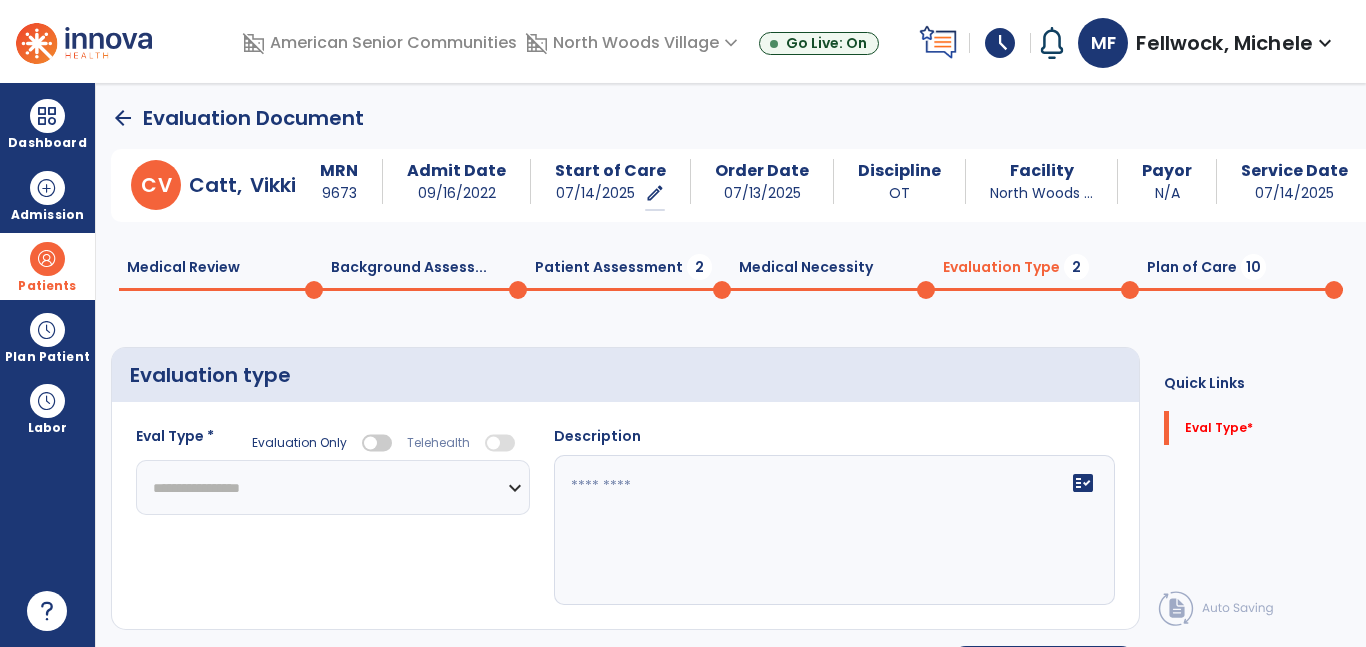 click on "**********" 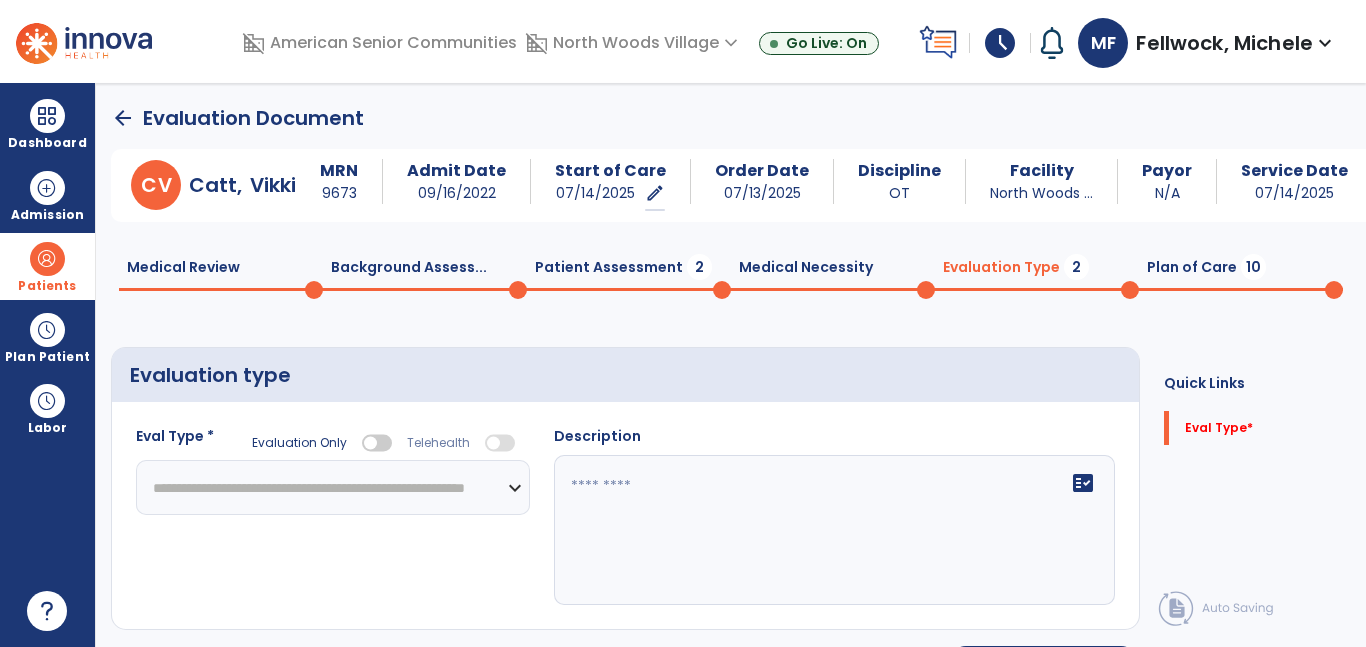 click on "**********" 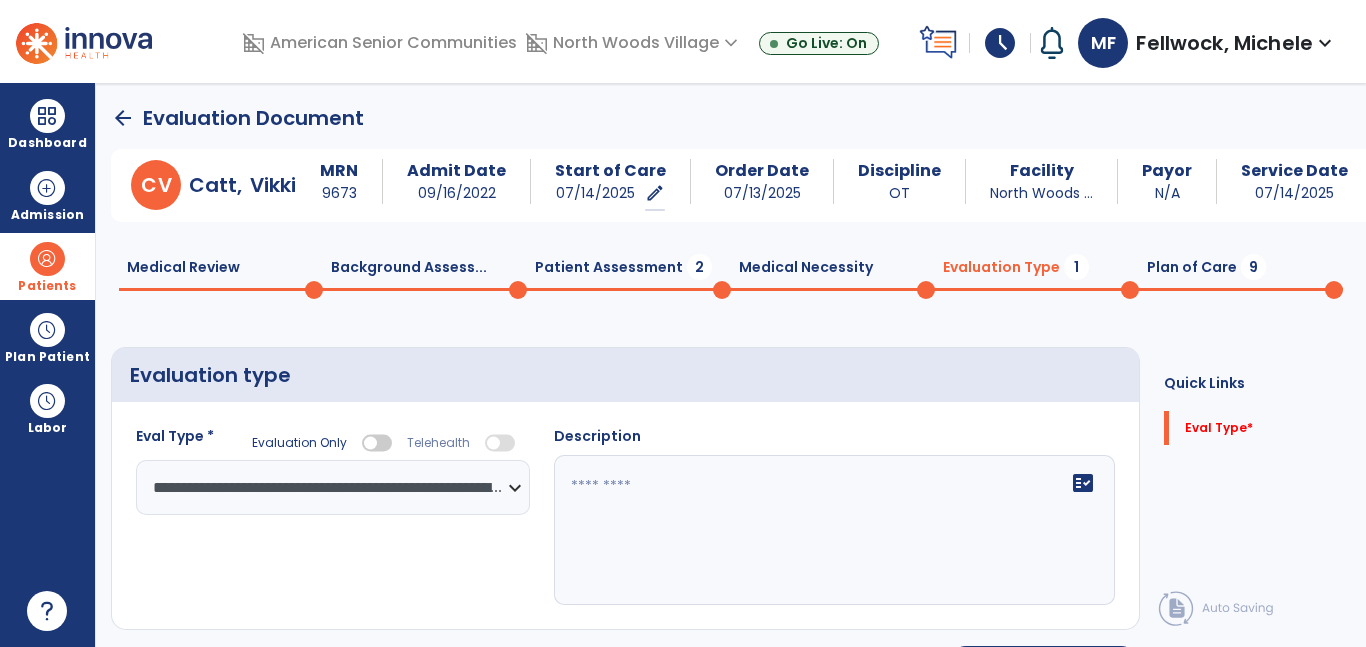 click 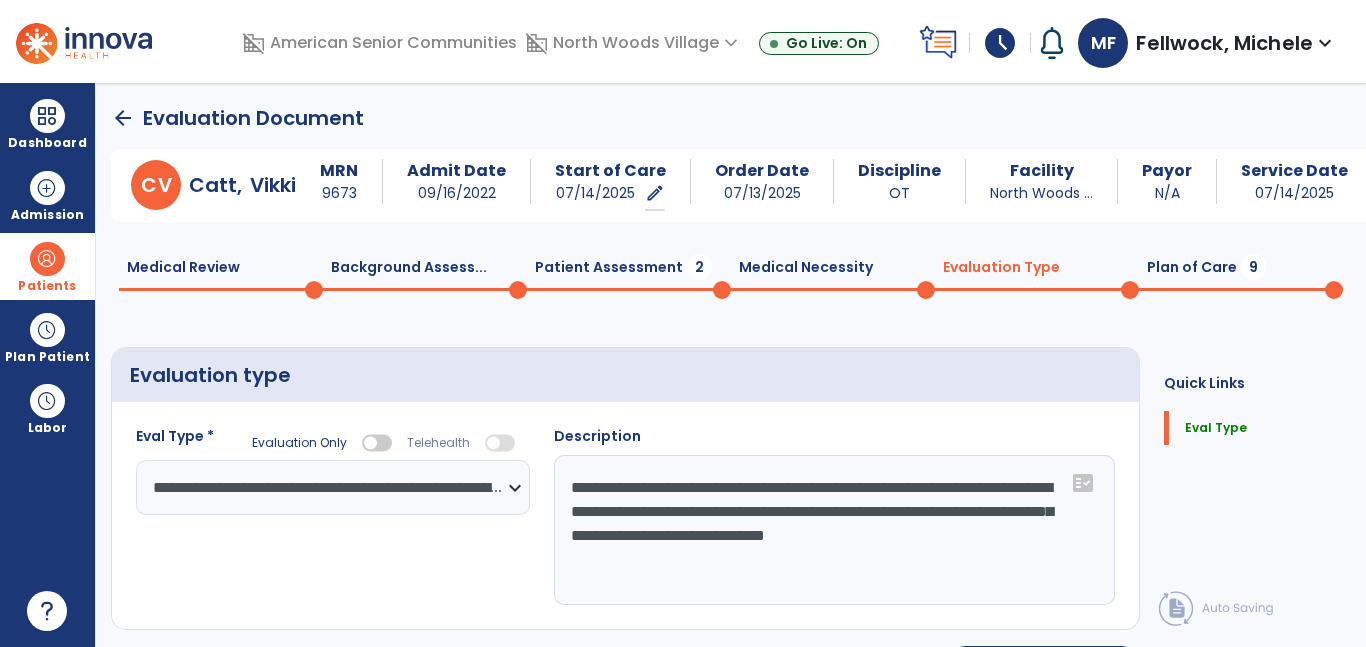 type on "**********" 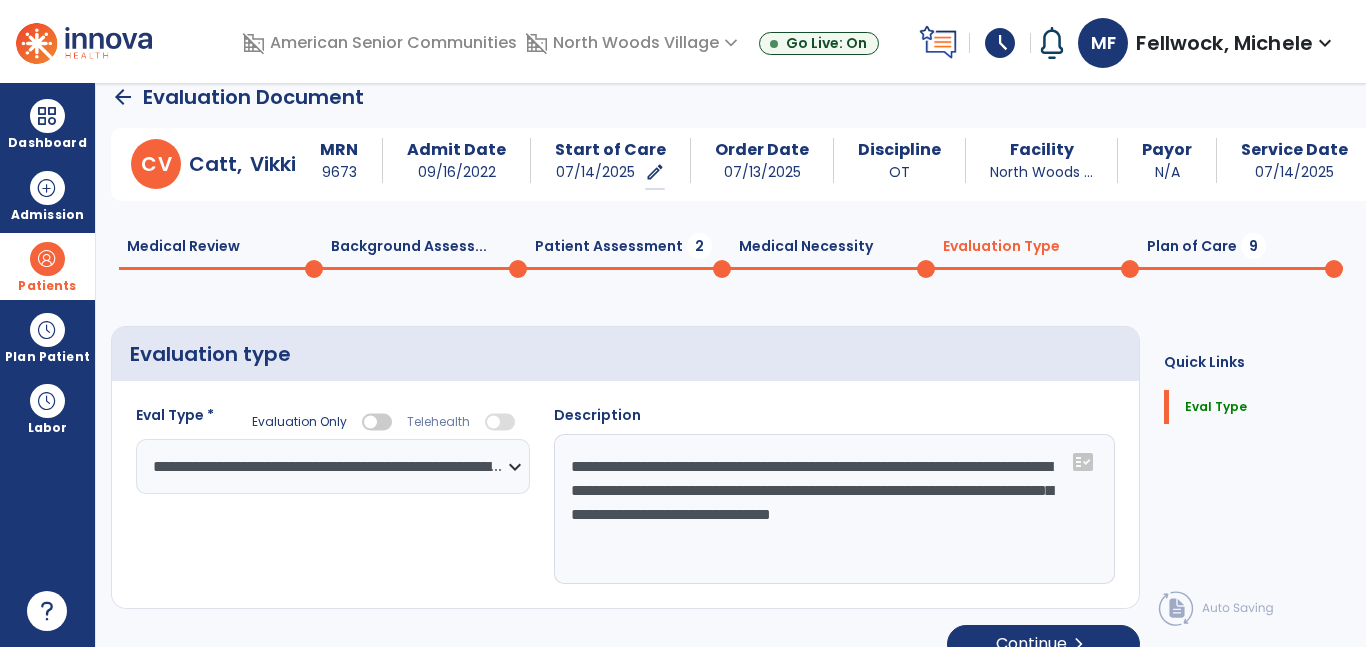 scroll, scrollTop: 53, scrollLeft: 0, axis: vertical 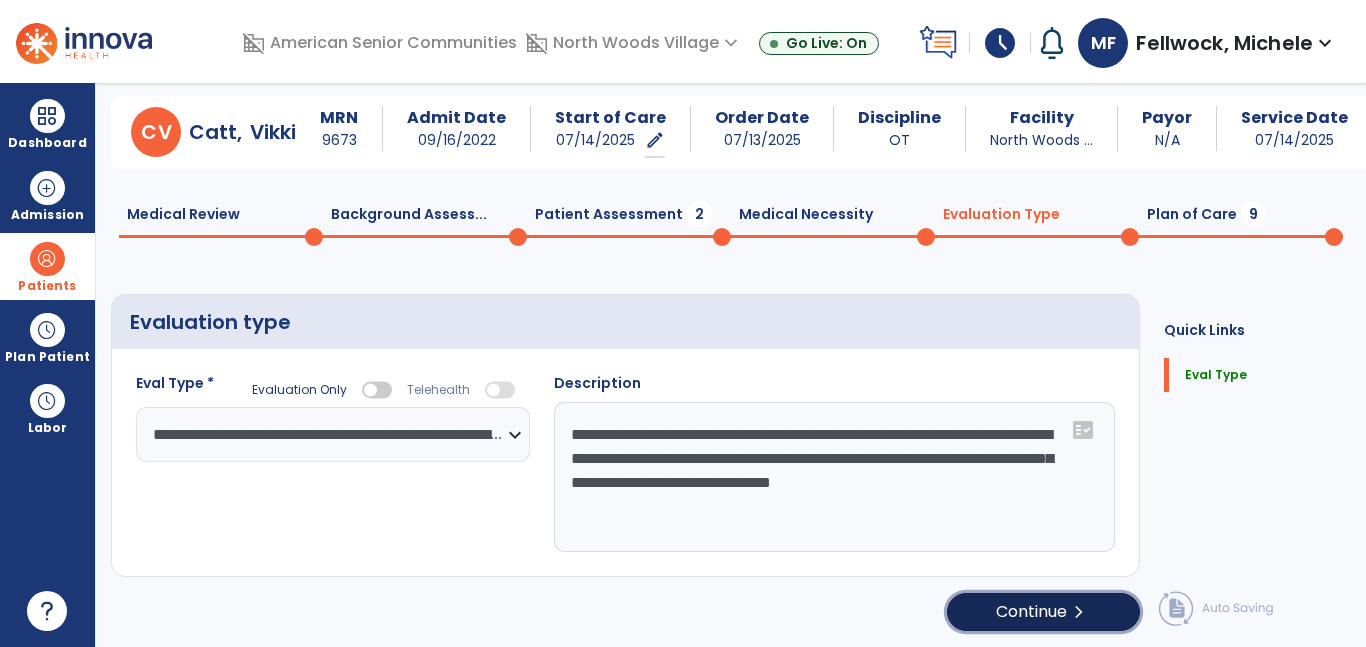 click on "Continue  chevron_right" 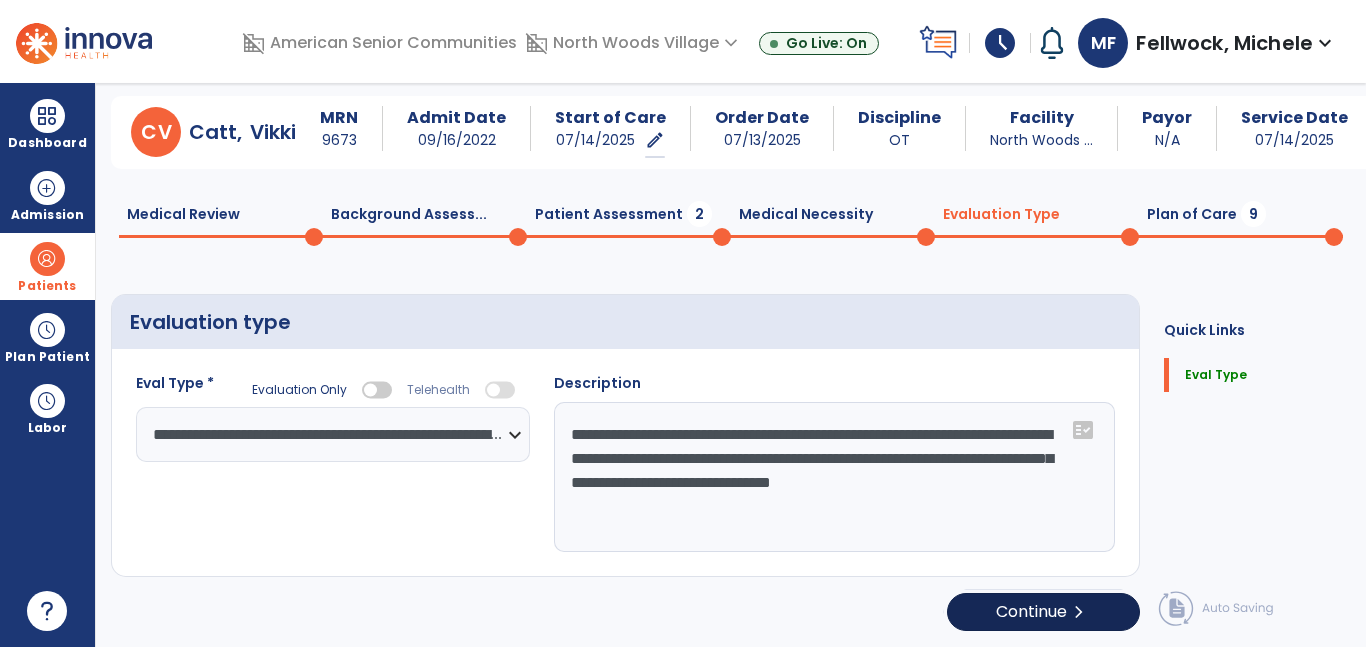 select on "*****" 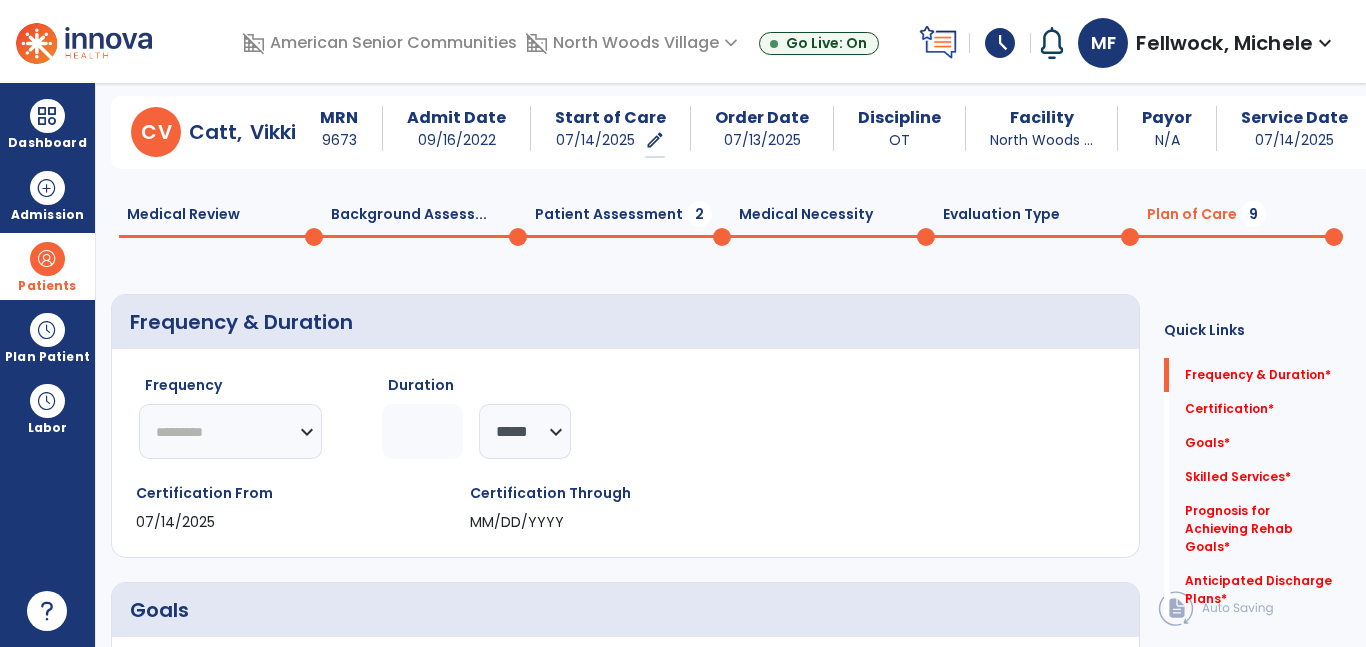 click on "Evaluation Type  0" 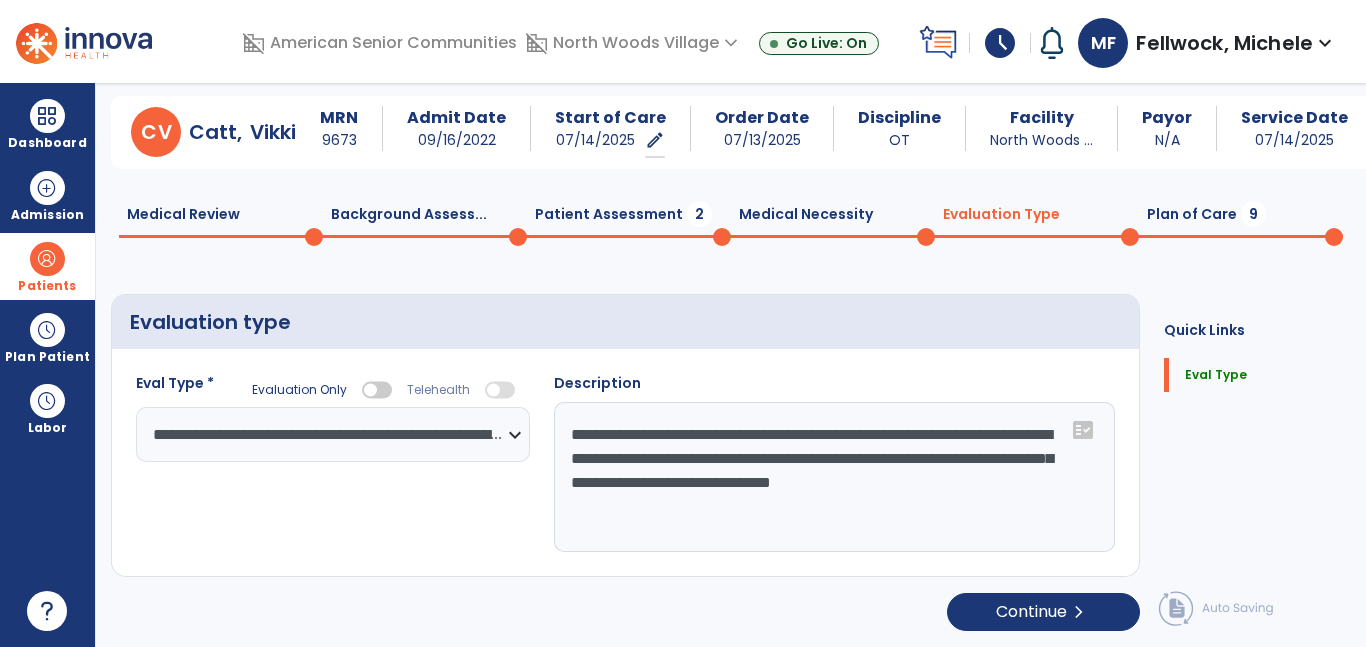 click on "**********" 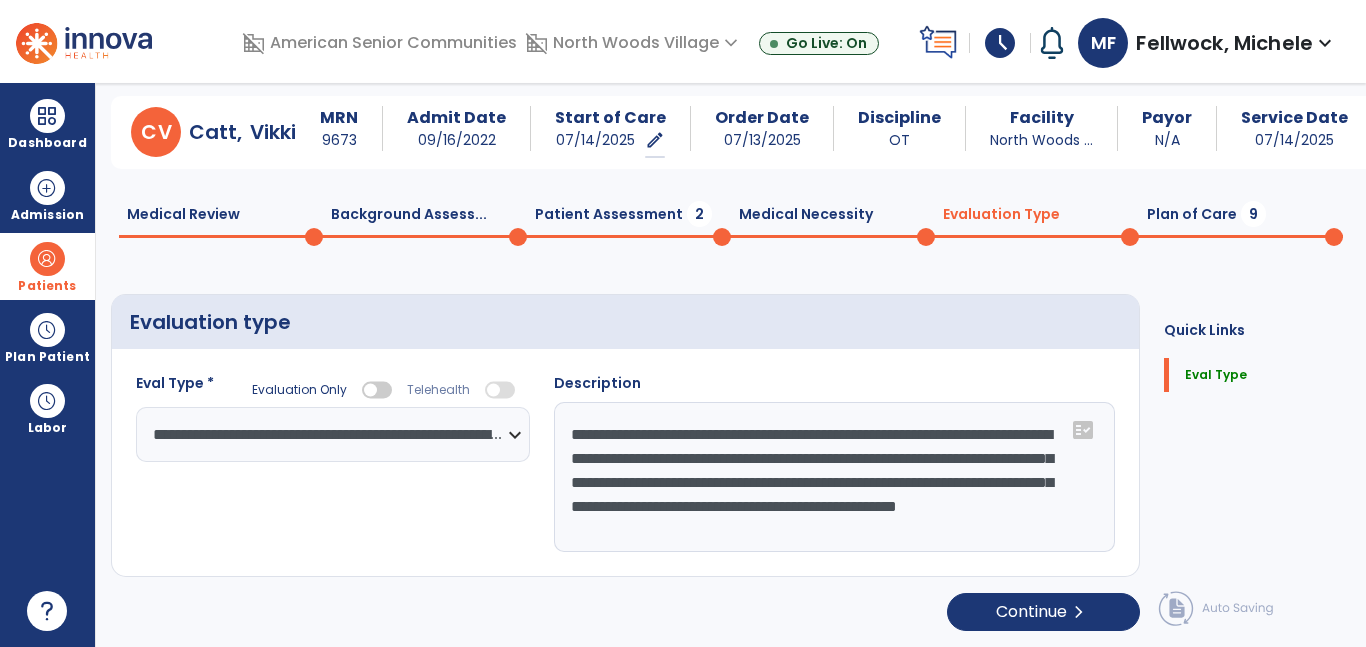 scroll, scrollTop: 16, scrollLeft: 0, axis: vertical 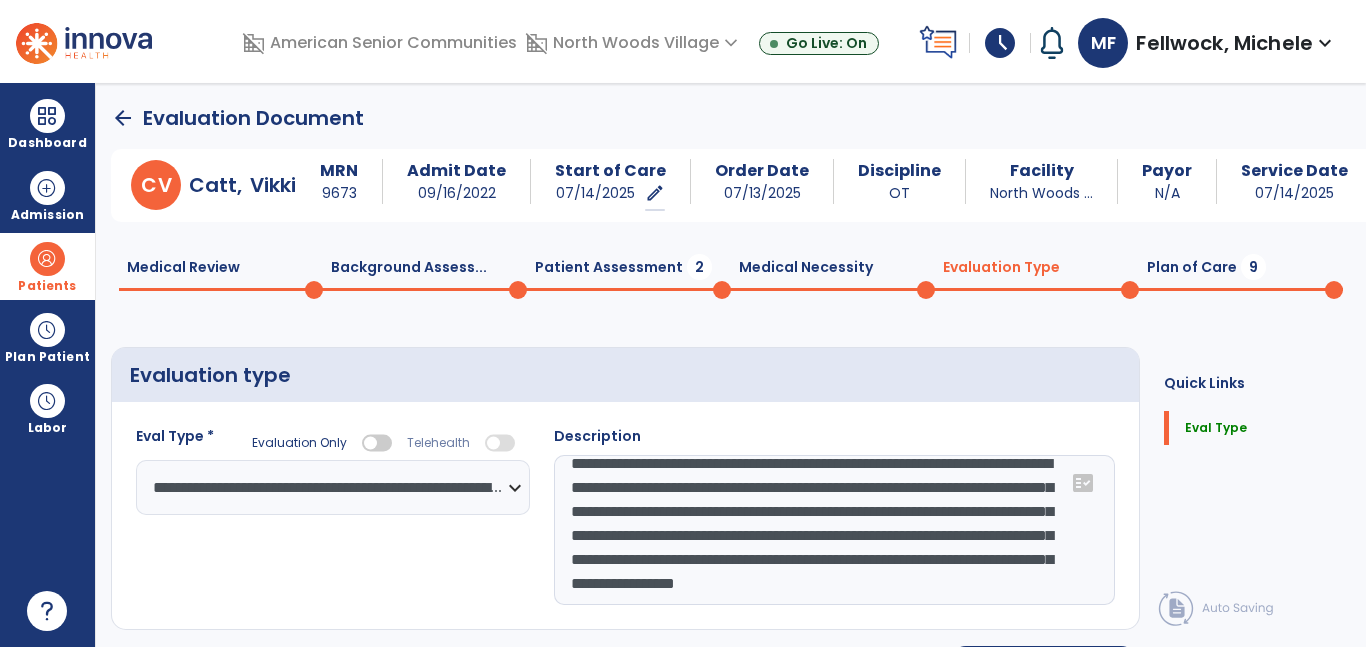 click on "**********" 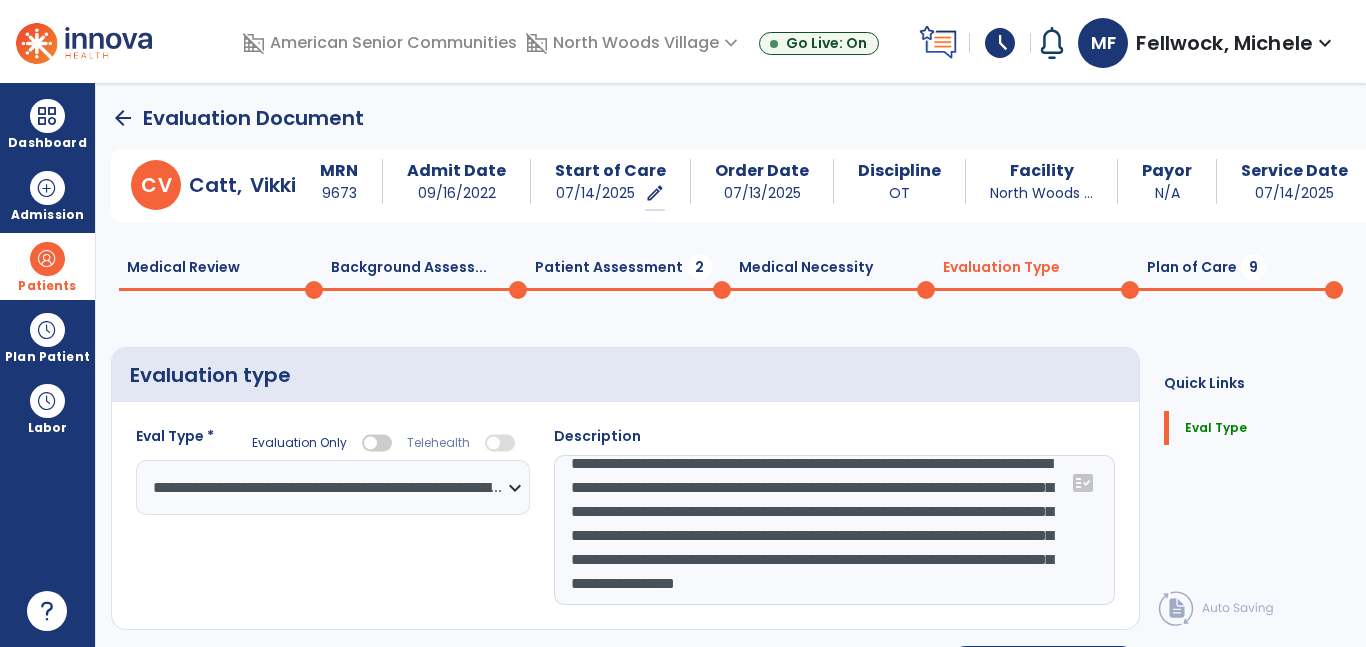 type on "**********" 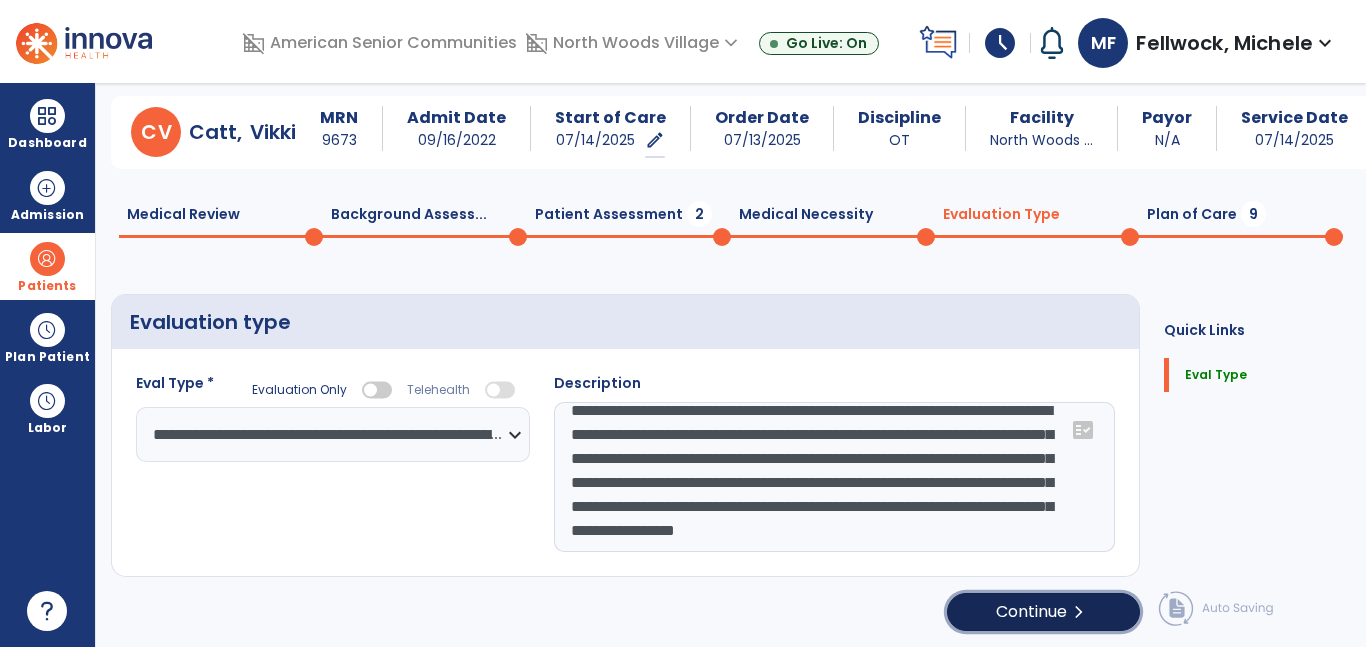 click on "chevron_right" 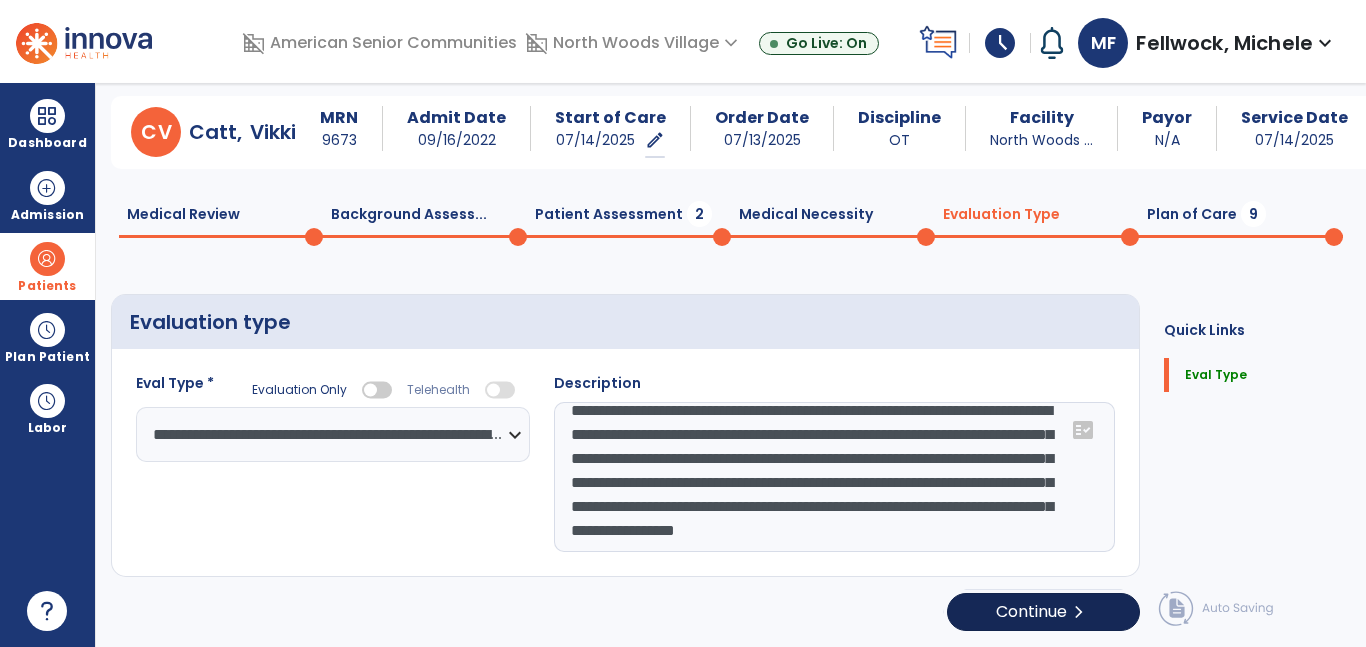 select on "*****" 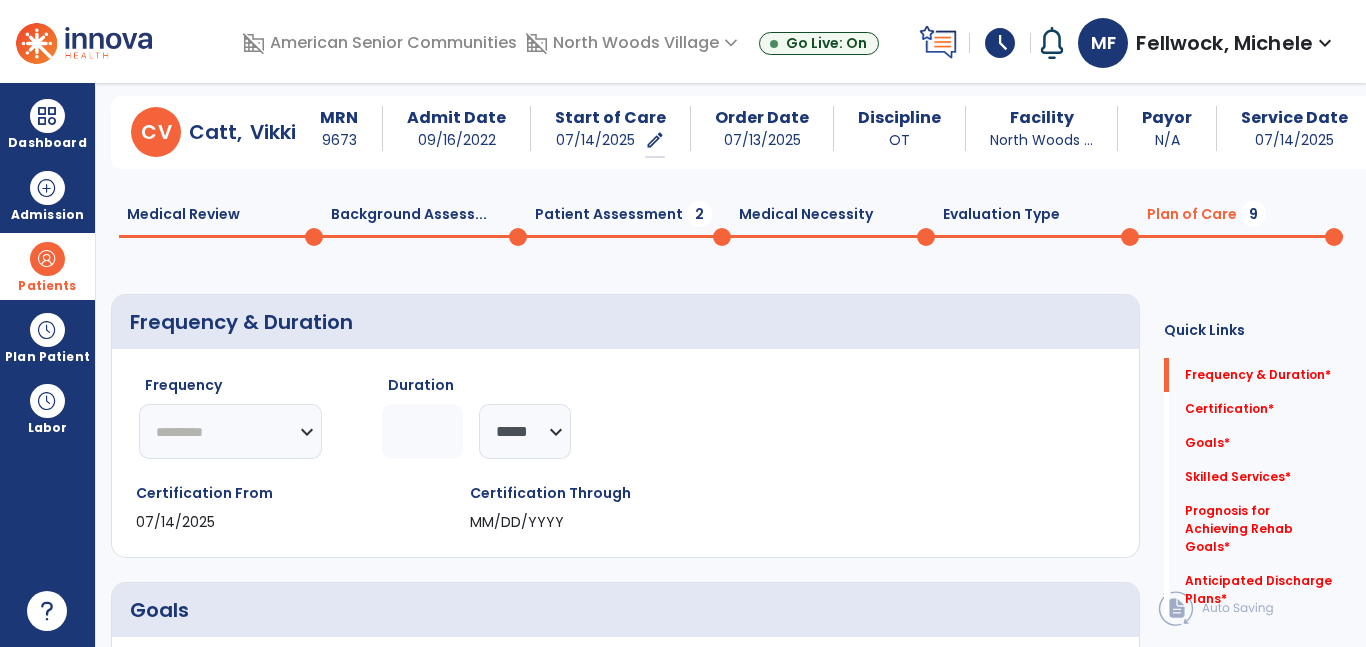 click on "Dashboard  dashboard  Therapist Dashboard Admission Patients  format_list_bulleted  Patient List  space_dashboard  Patient Board  insert_chart  PDPM Board Plan Patient  event_note  Planner  content_paste_go  Scheduler  content_paste_go  Whiteboard Labor  content_paste_go  Timecards" at bounding box center [48, 365] 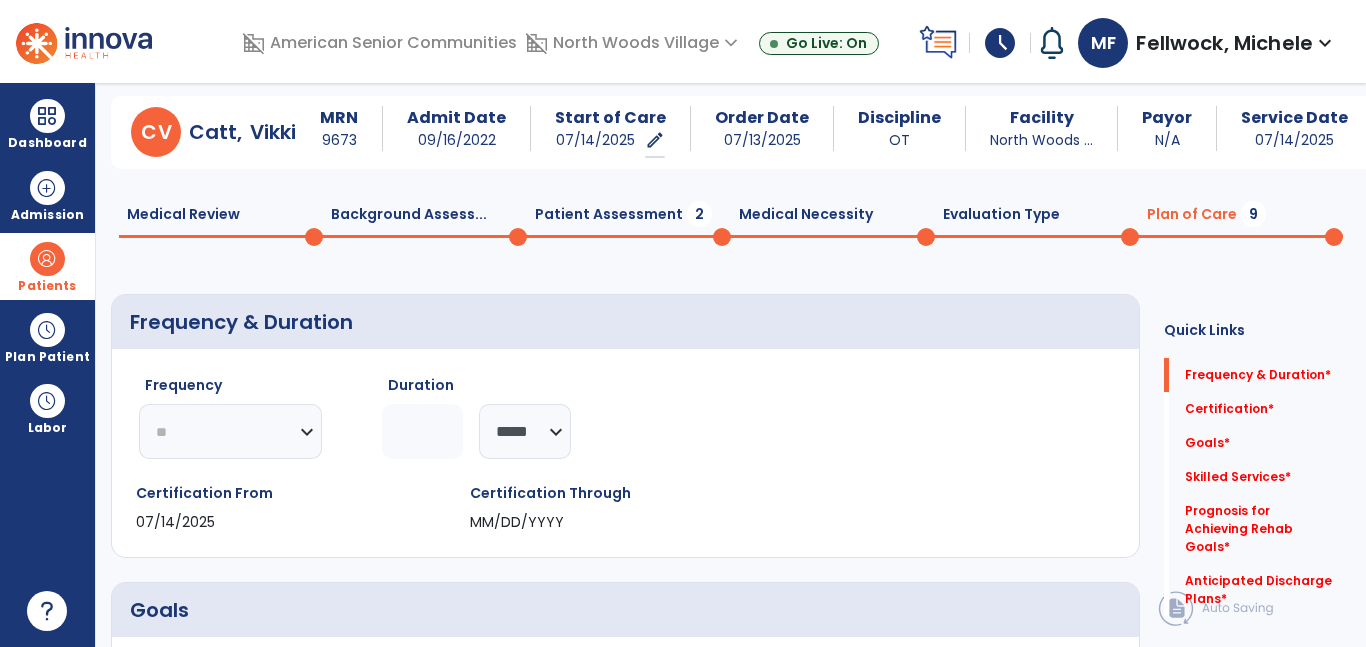 click on "********* ** ** ** ** ** ** **" 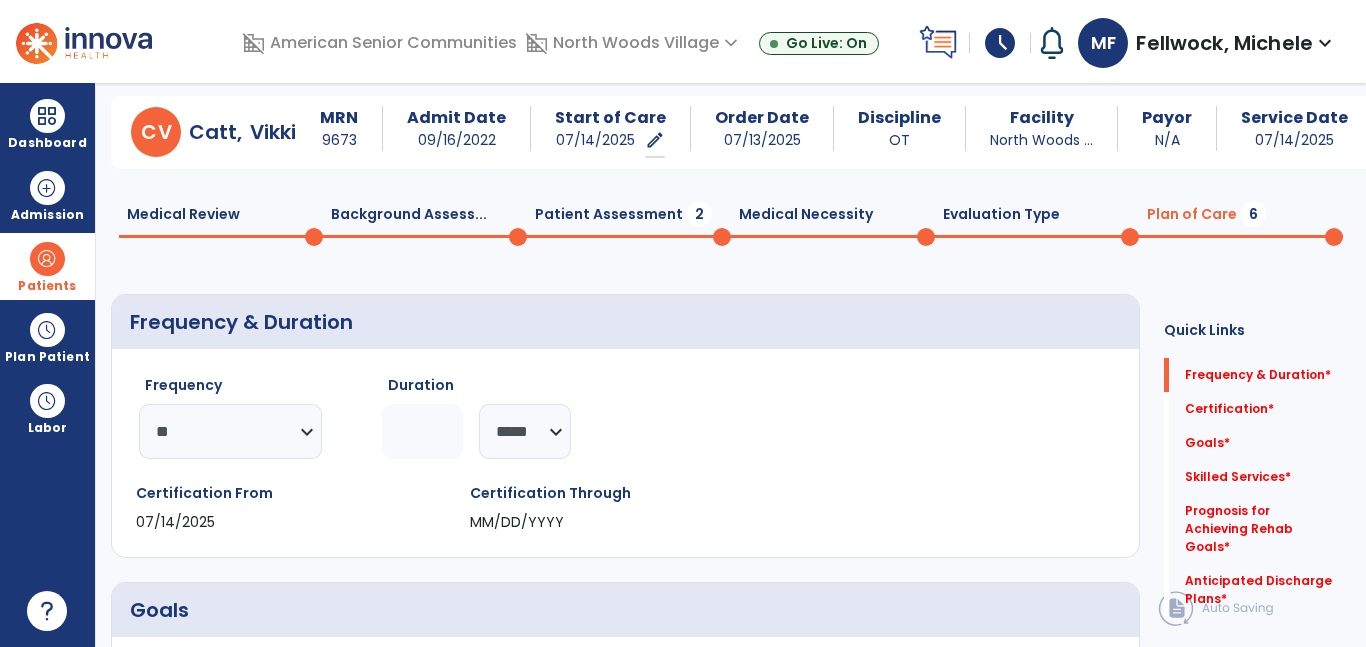 click 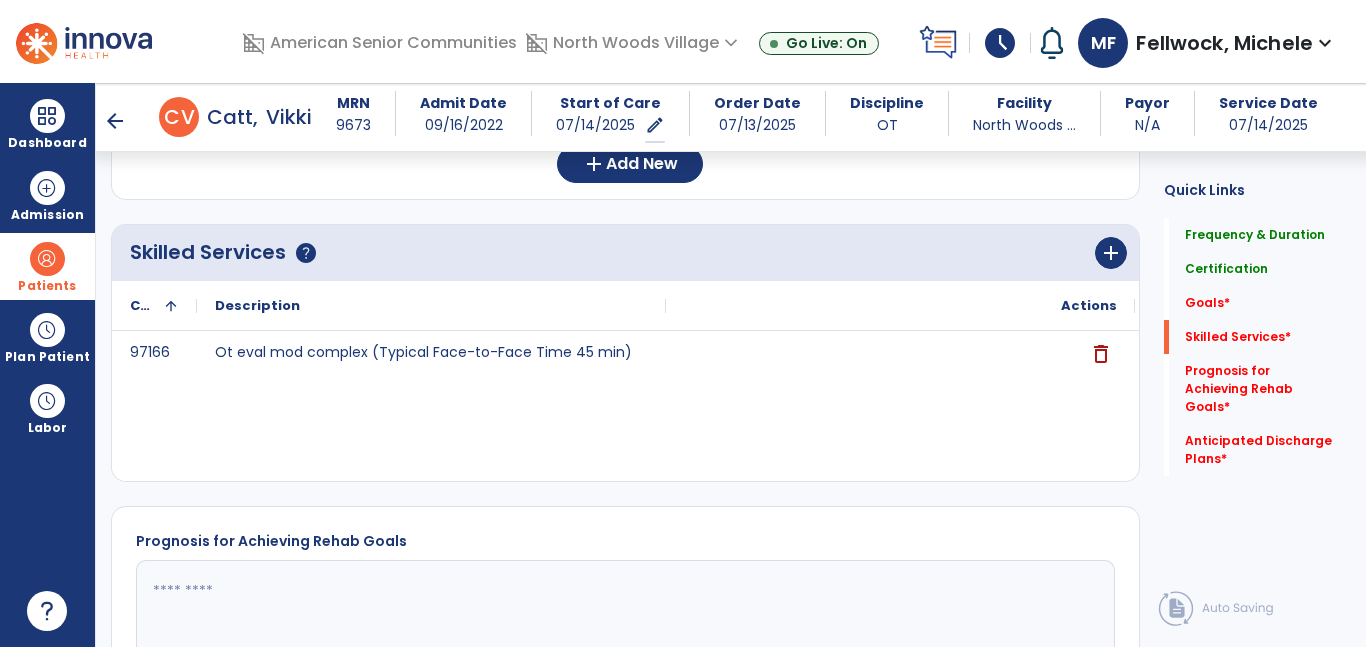scroll, scrollTop: 572, scrollLeft: 0, axis: vertical 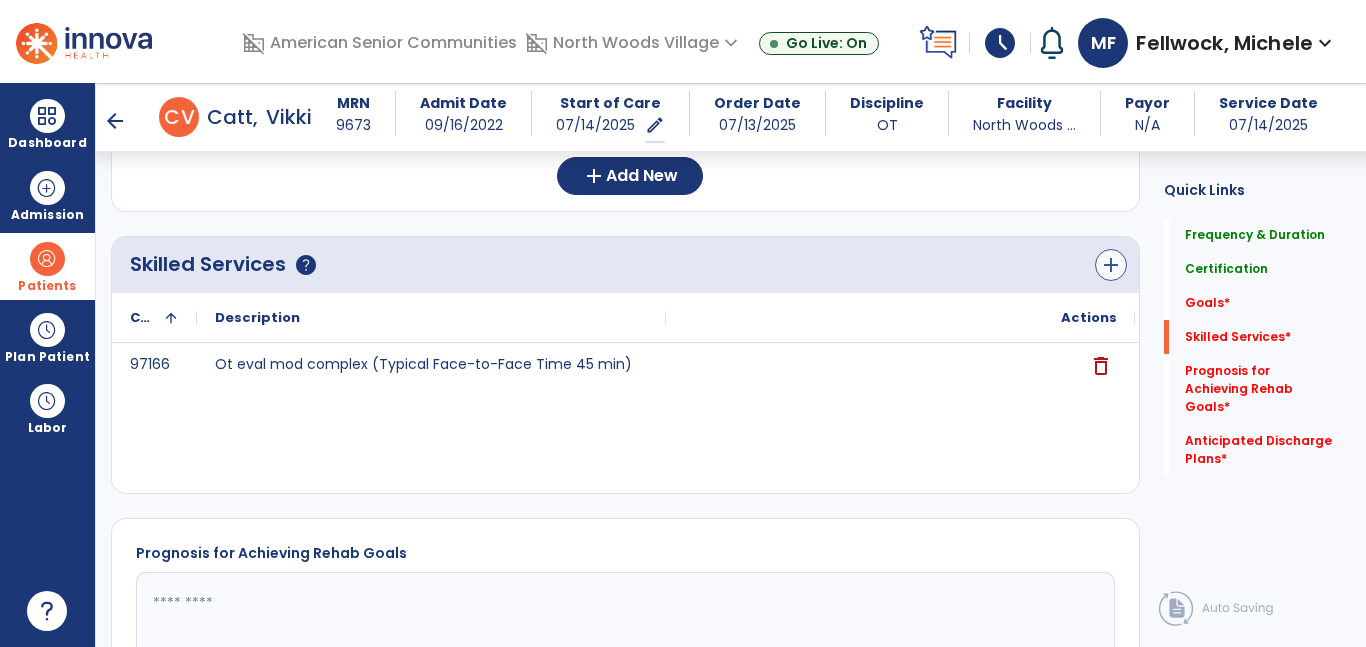 type on "**" 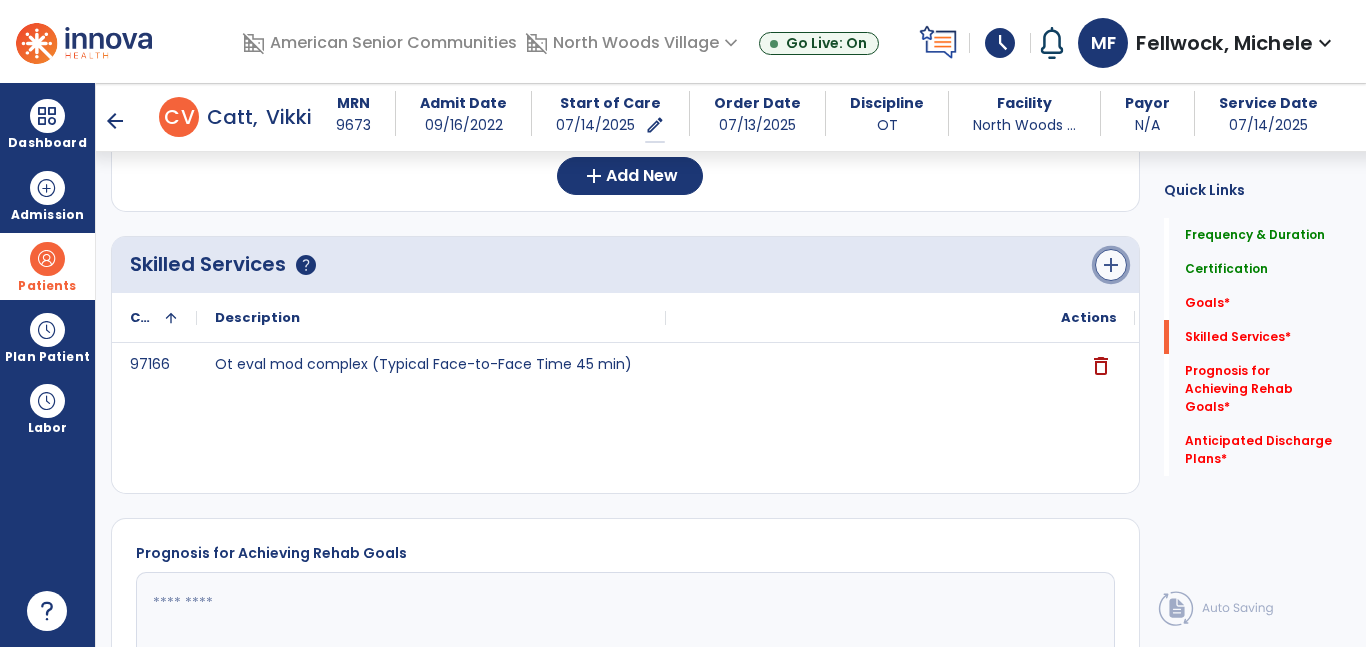 click on "add" 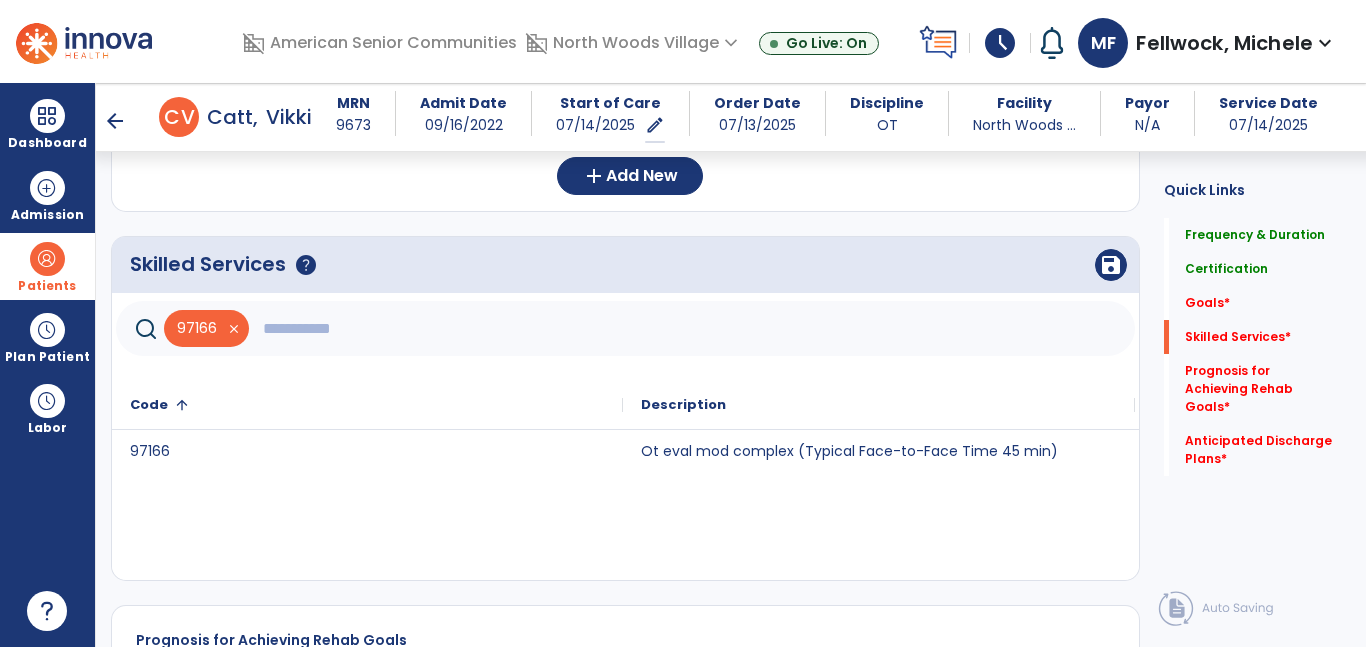 click 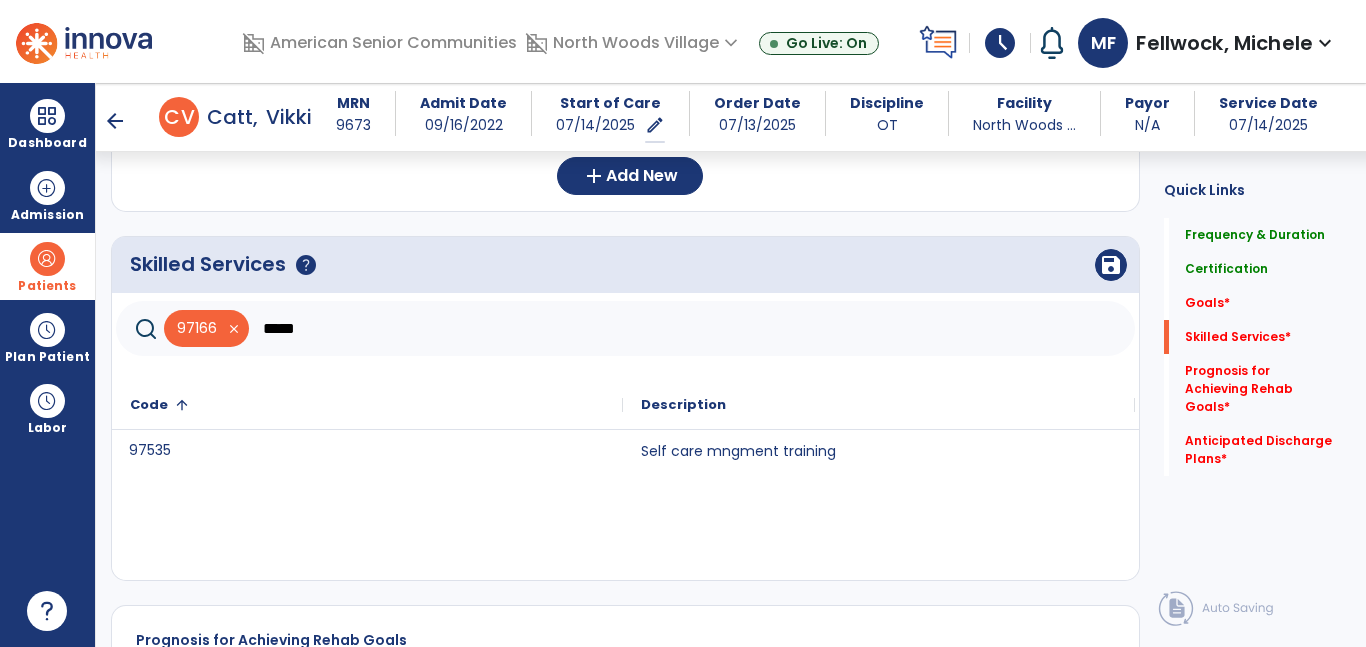 click on "97535" 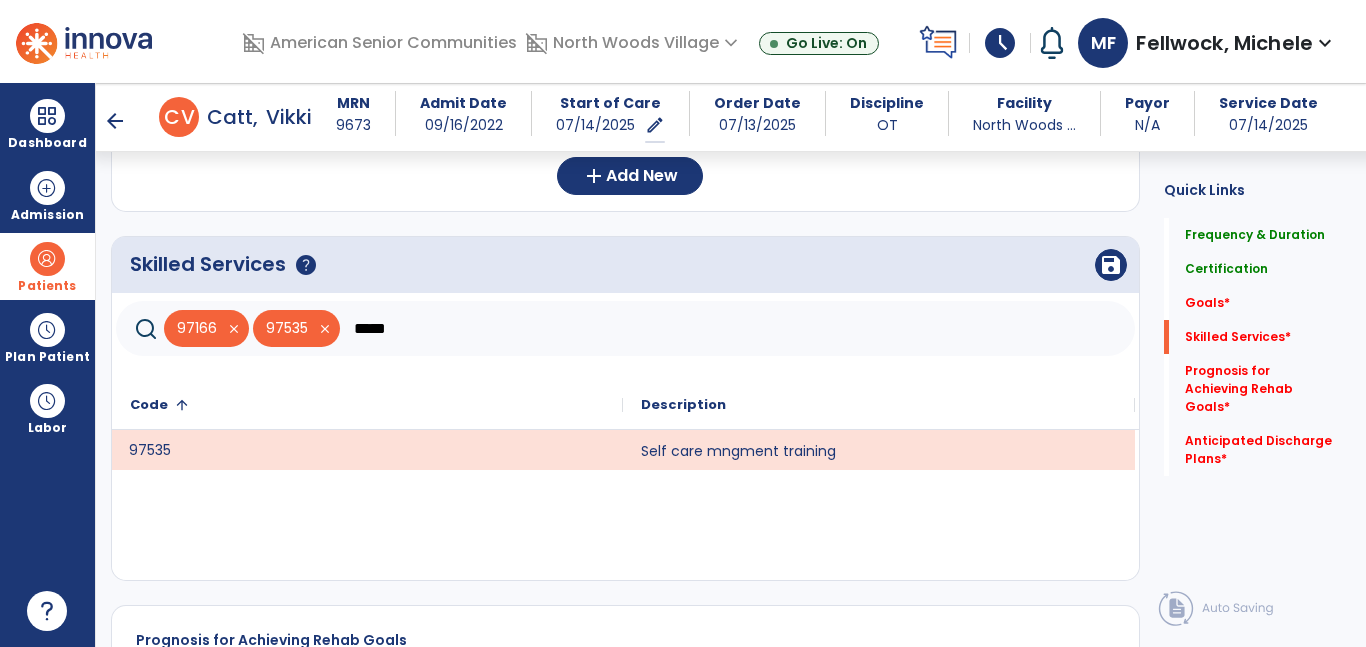 click on "*****" 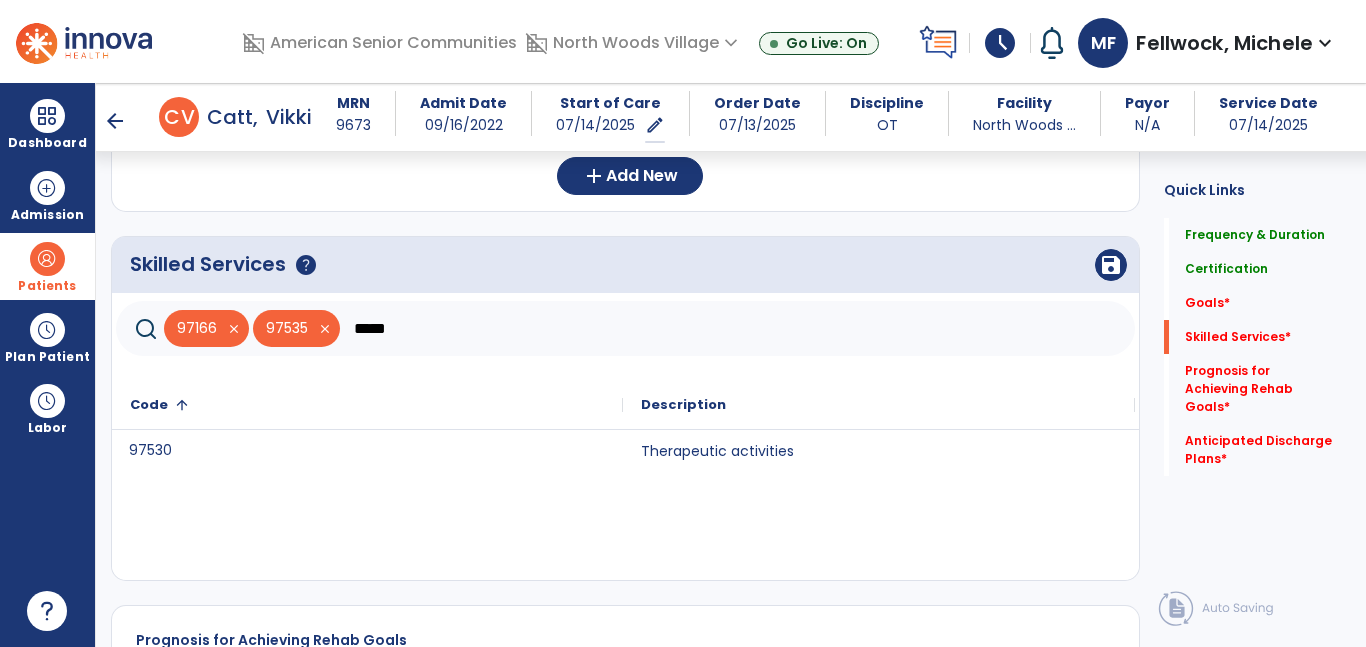 click on "97530" 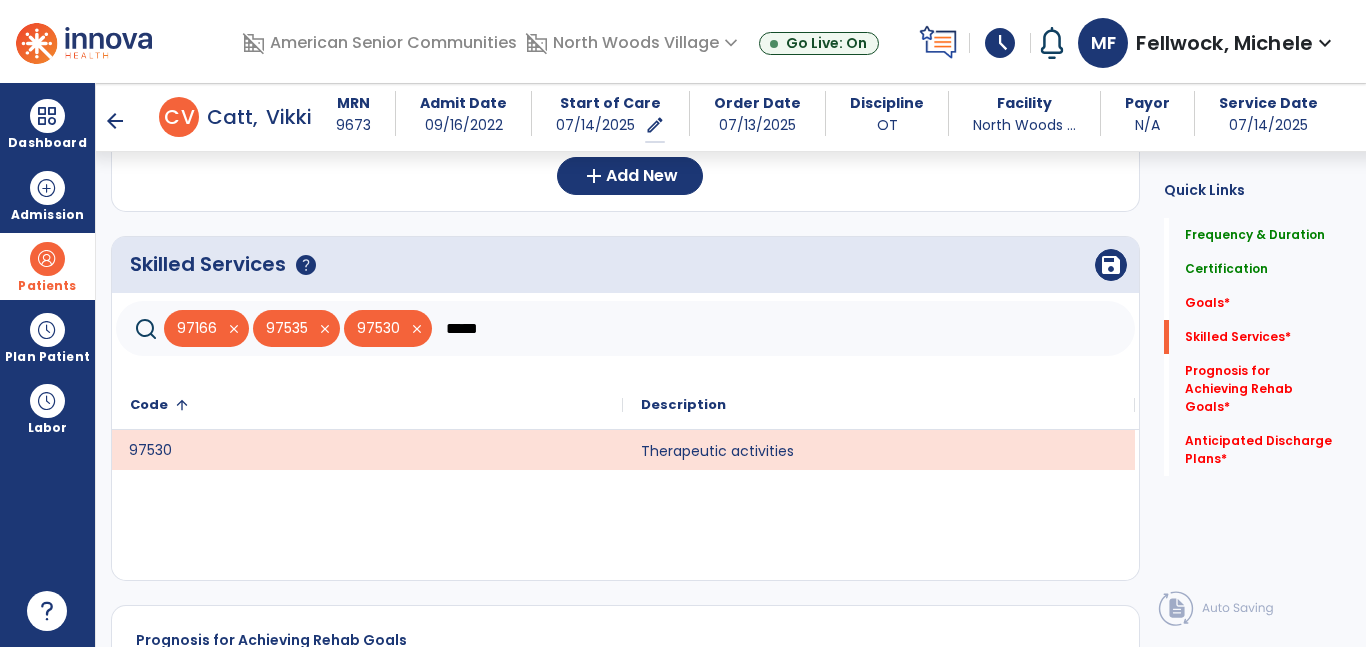 click on "*****" 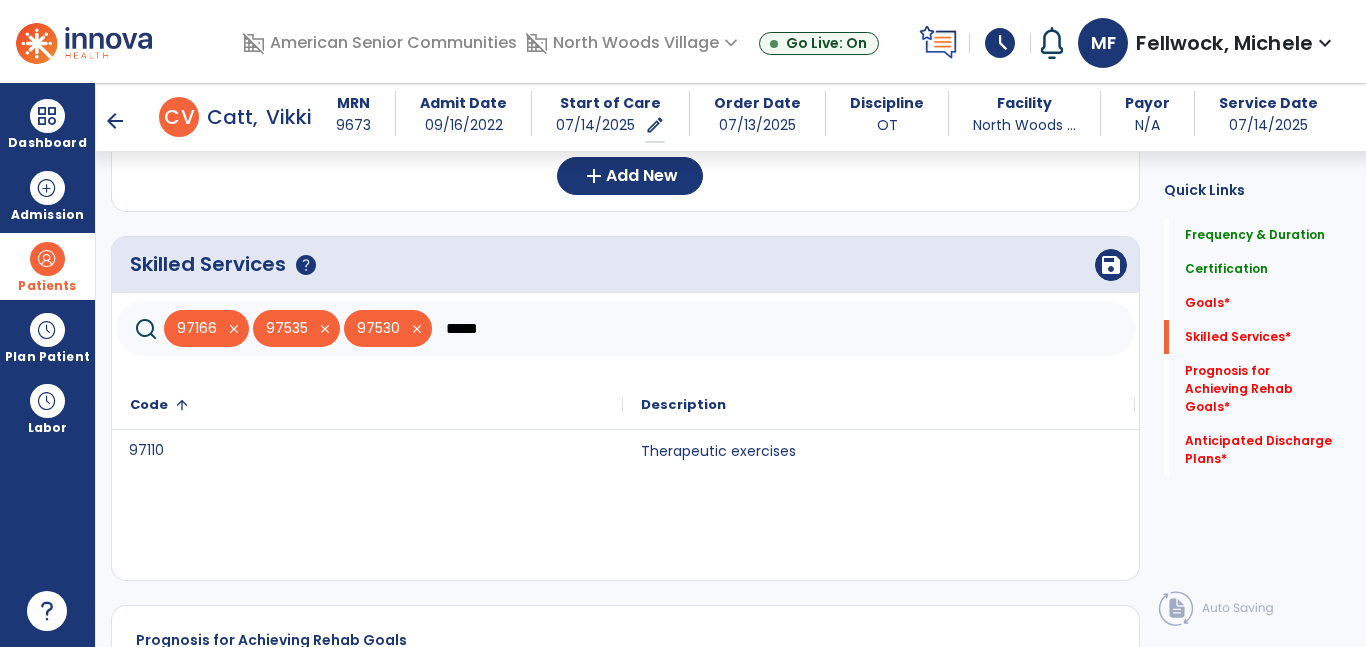 click on "97110" 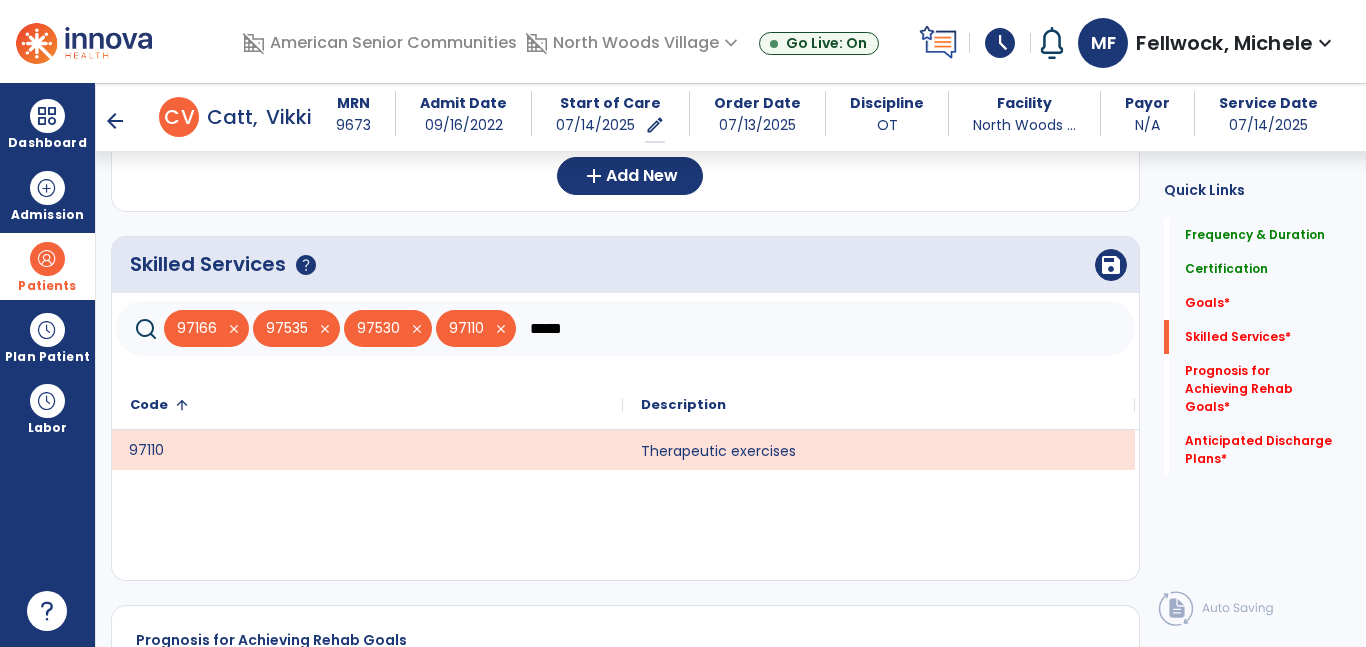 click on "*****" 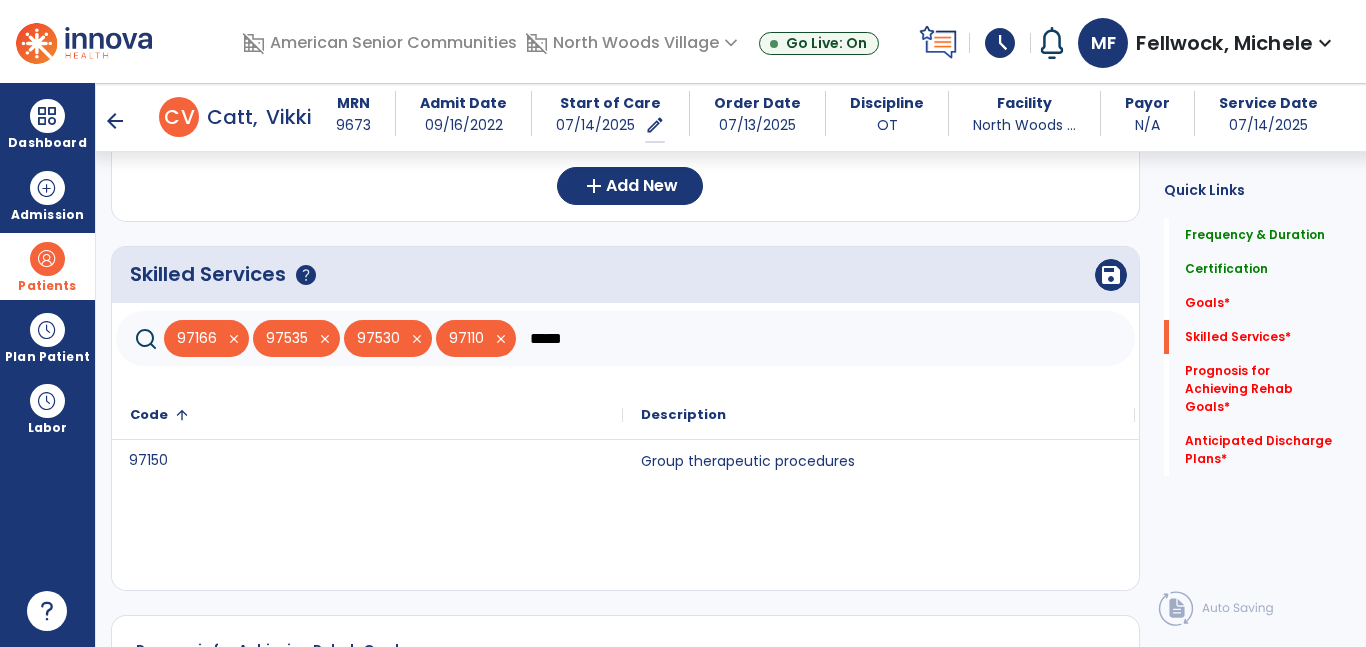 scroll, scrollTop: 521, scrollLeft: 0, axis: vertical 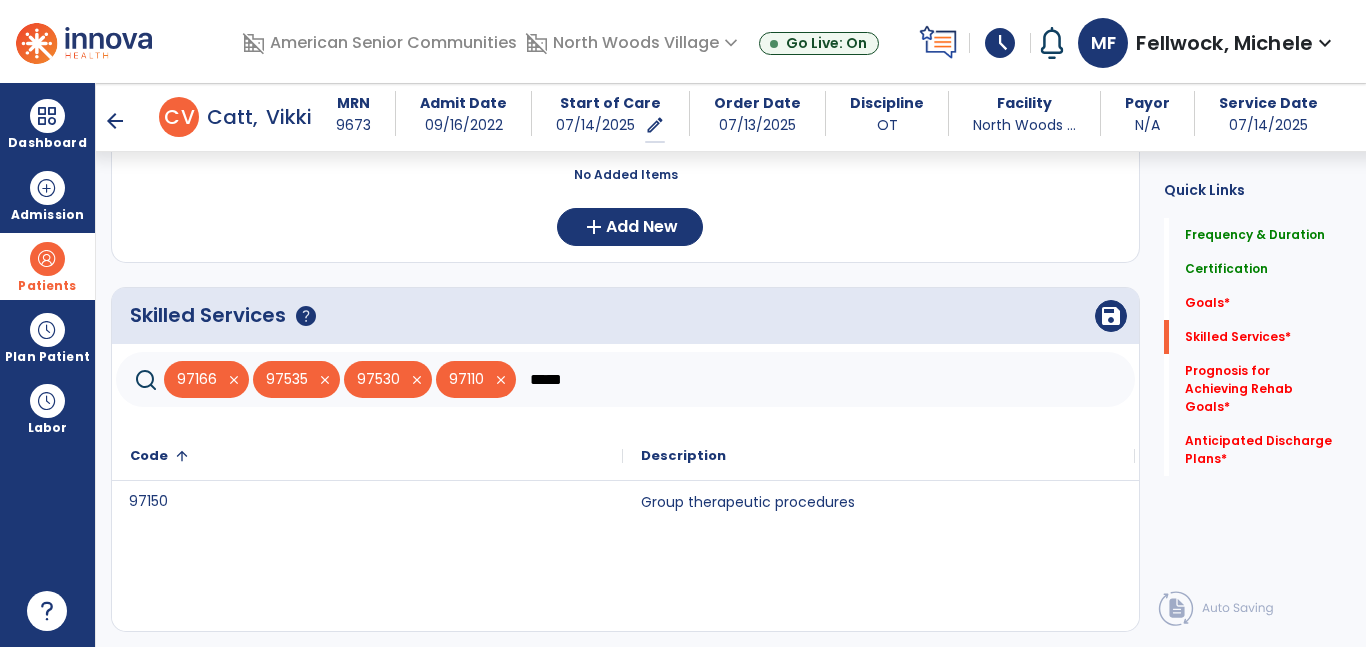 click on "97150" 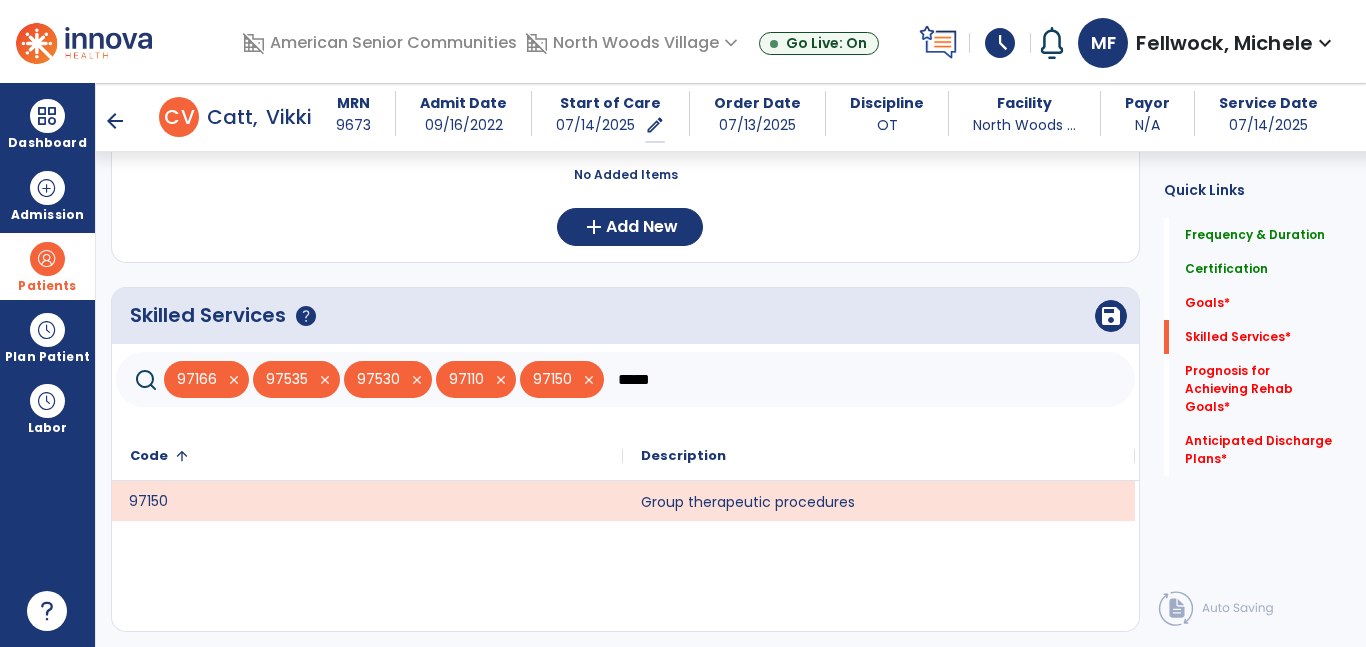 click on "*****" 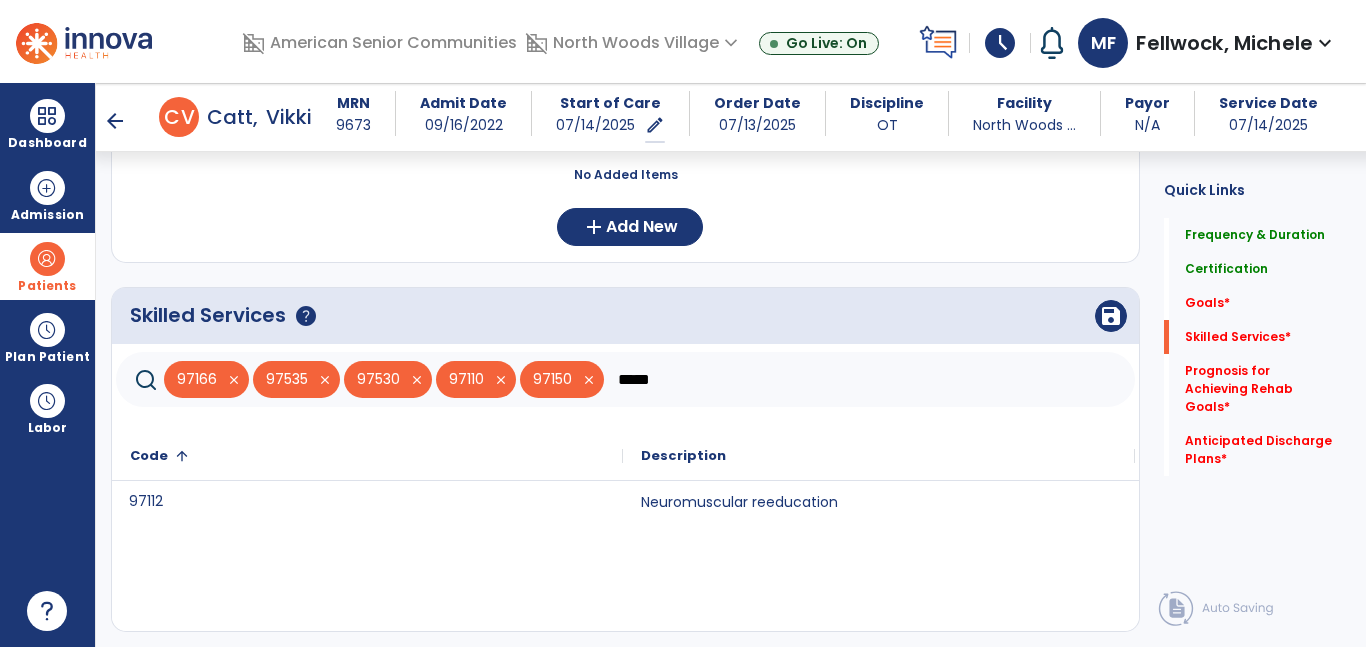 type on "*****" 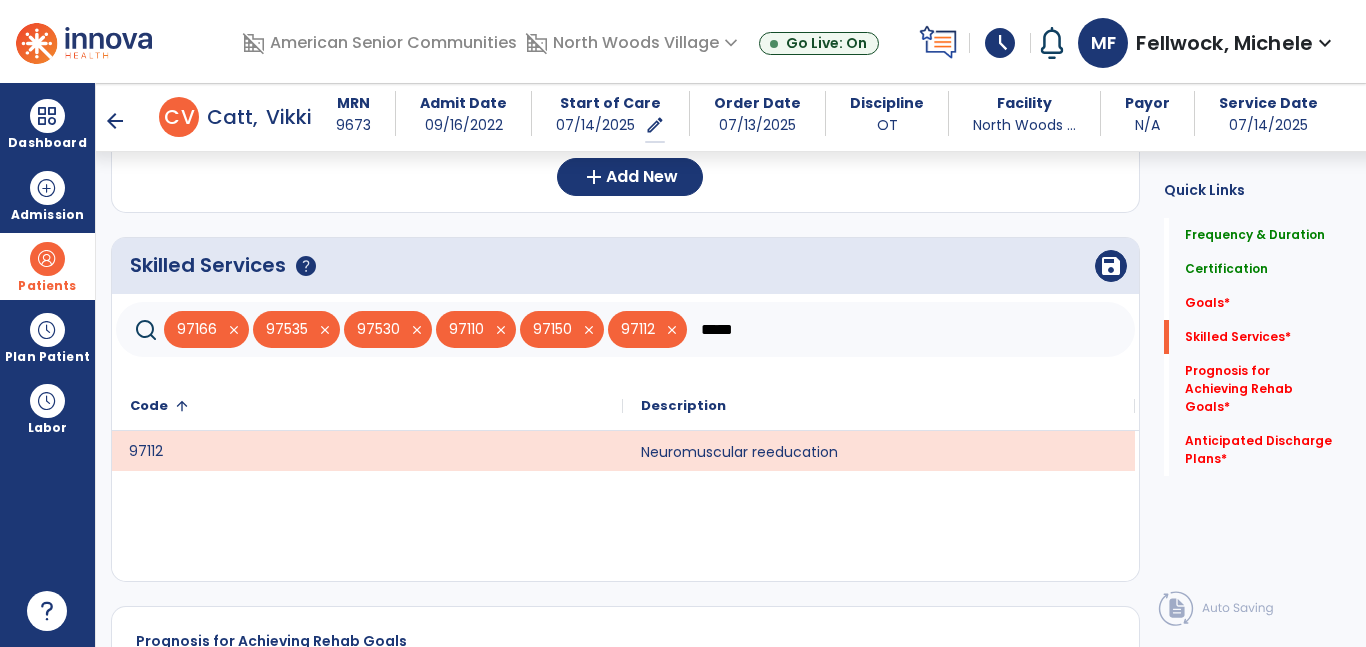 scroll, scrollTop: 570, scrollLeft: 0, axis: vertical 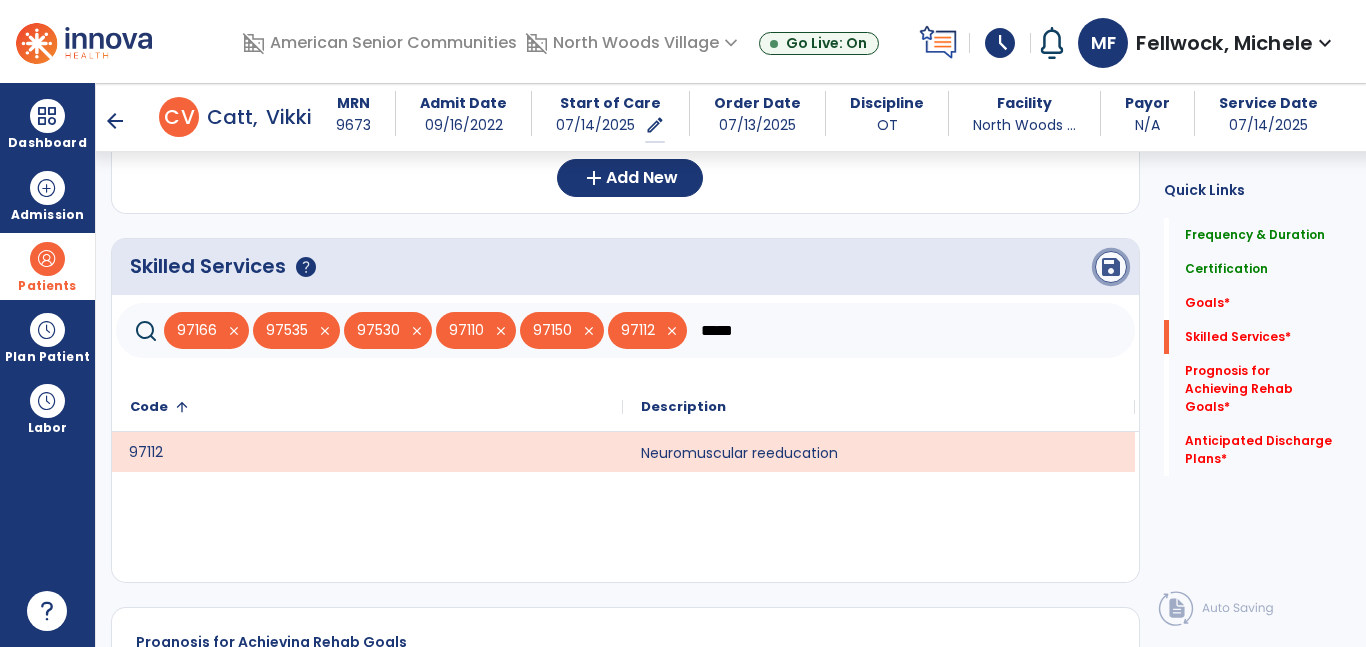 click on "save" 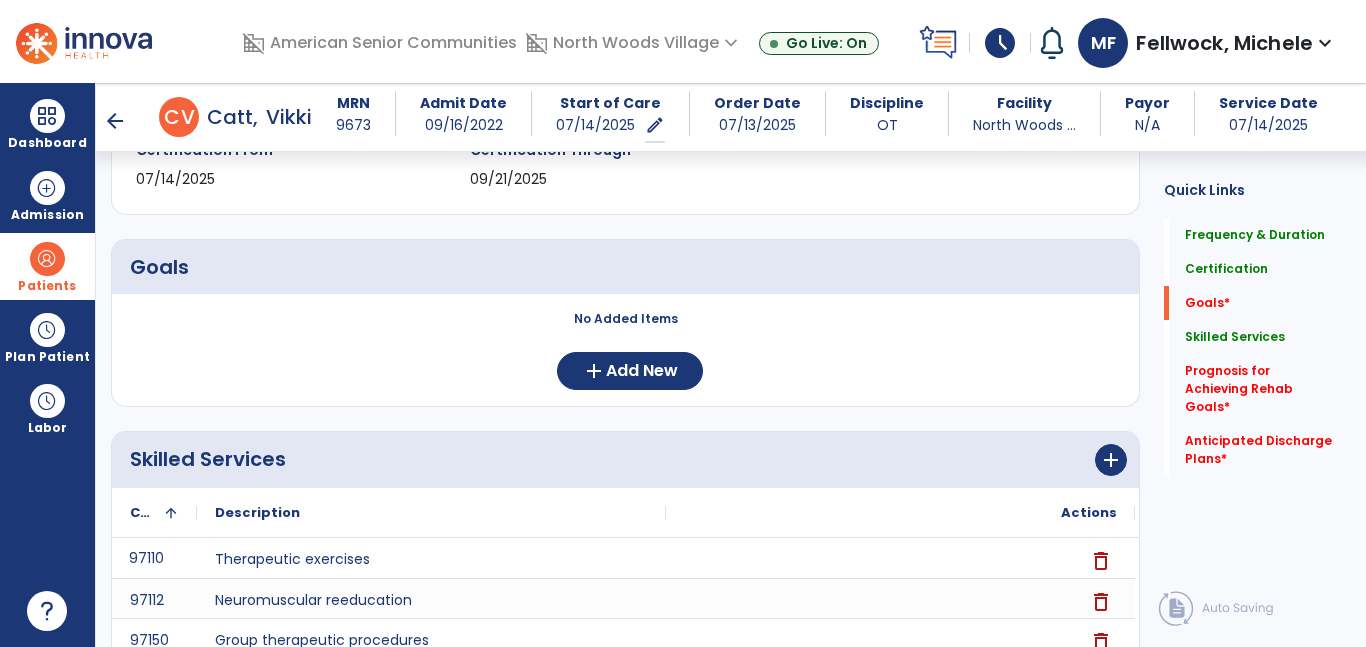 scroll, scrollTop: 347, scrollLeft: 0, axis: vertical 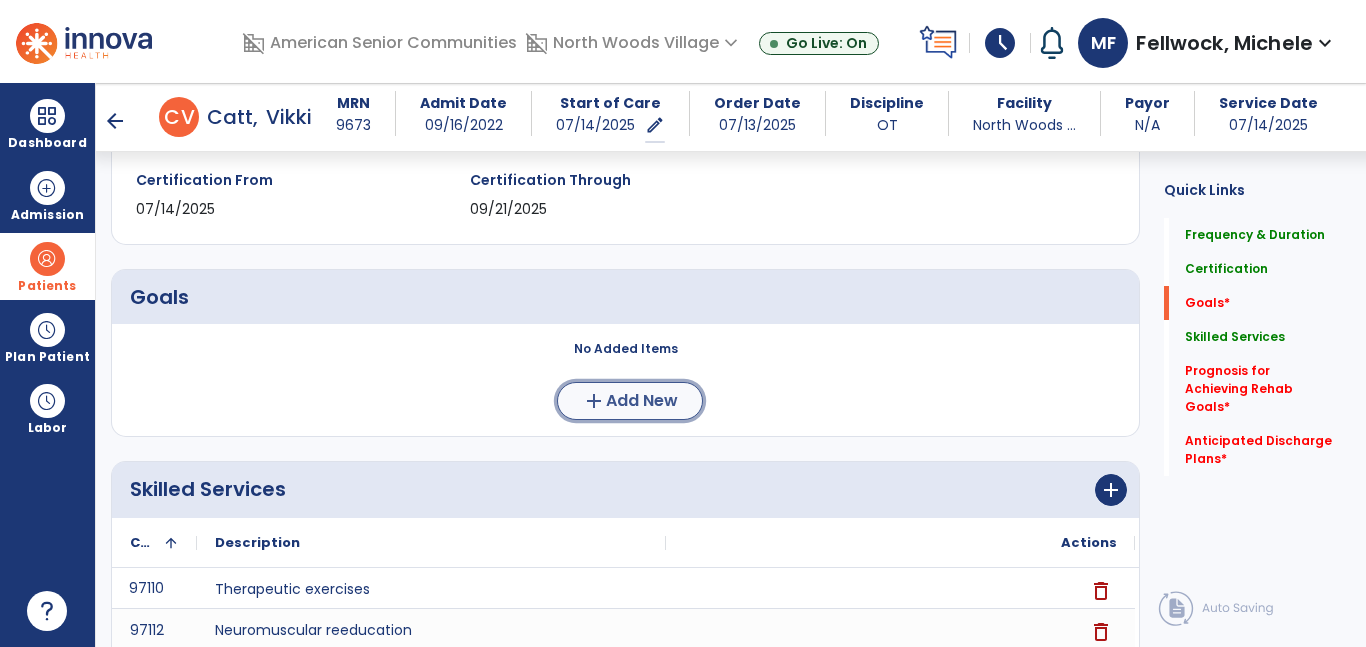 click on "Add New" at bounding box center (642, 401) 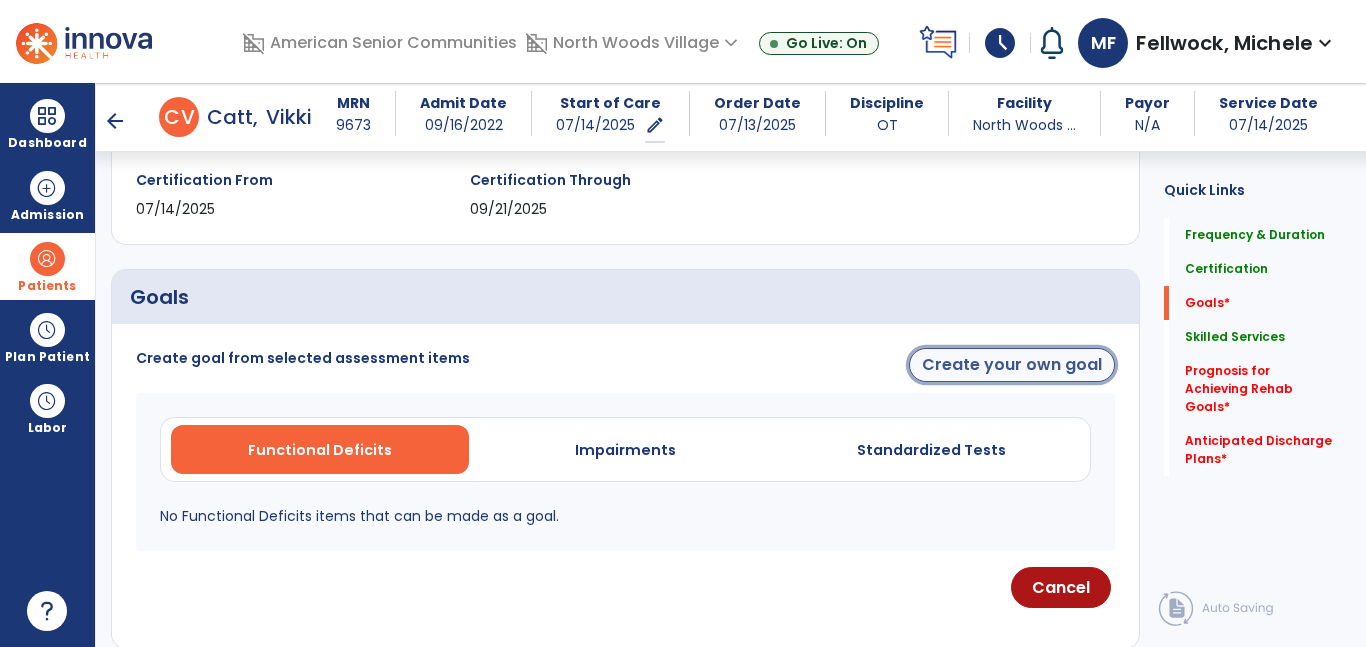 click on "Create your own goal" at bounding box center [1012, 365] 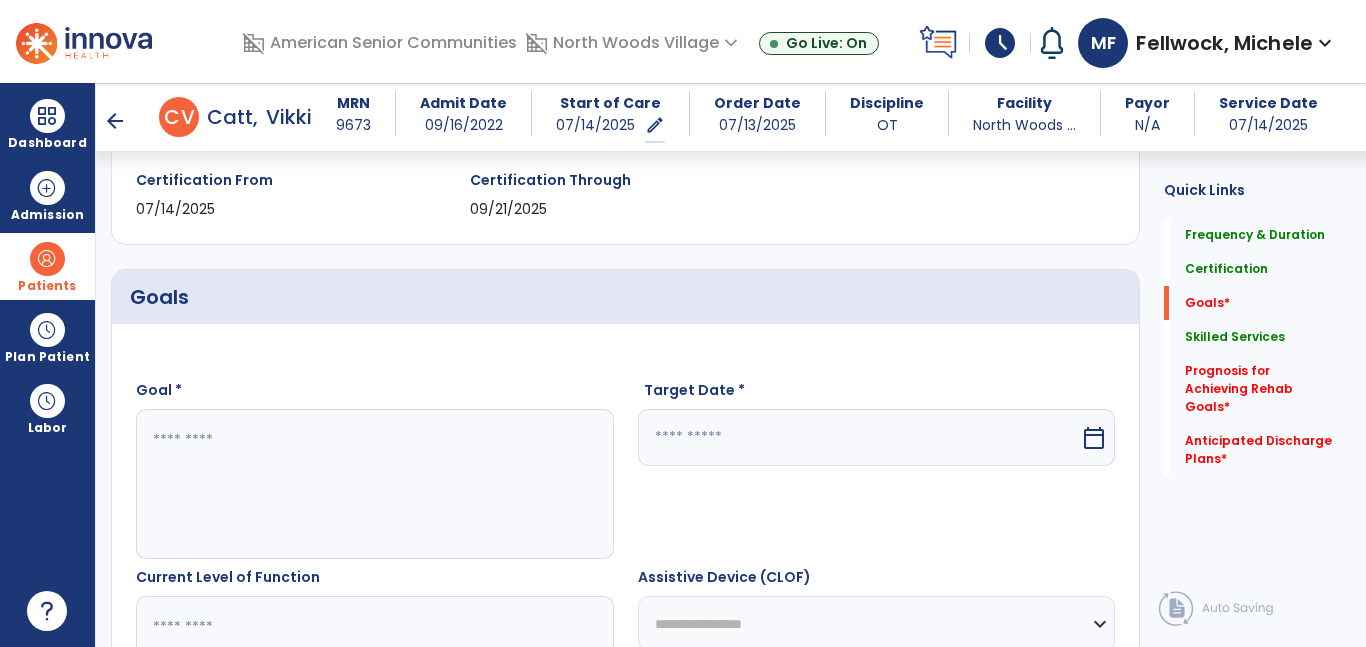 click at bounding box center [374, 484] 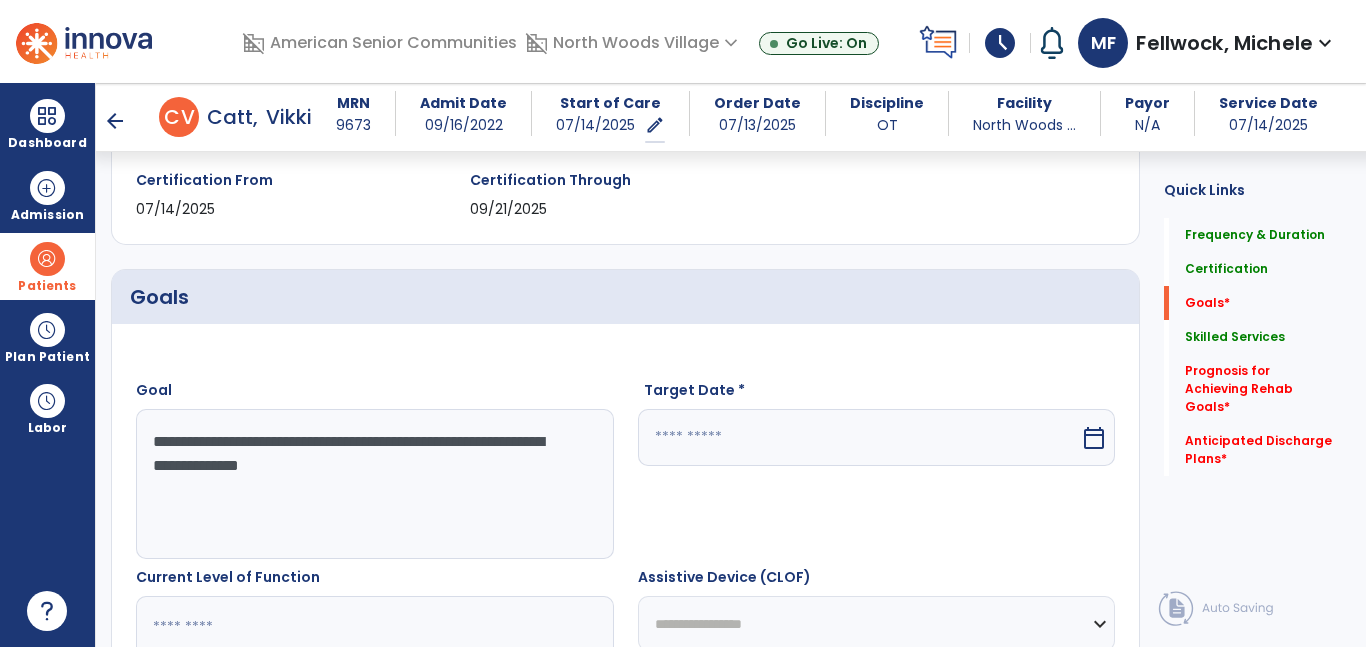 type on "**********" 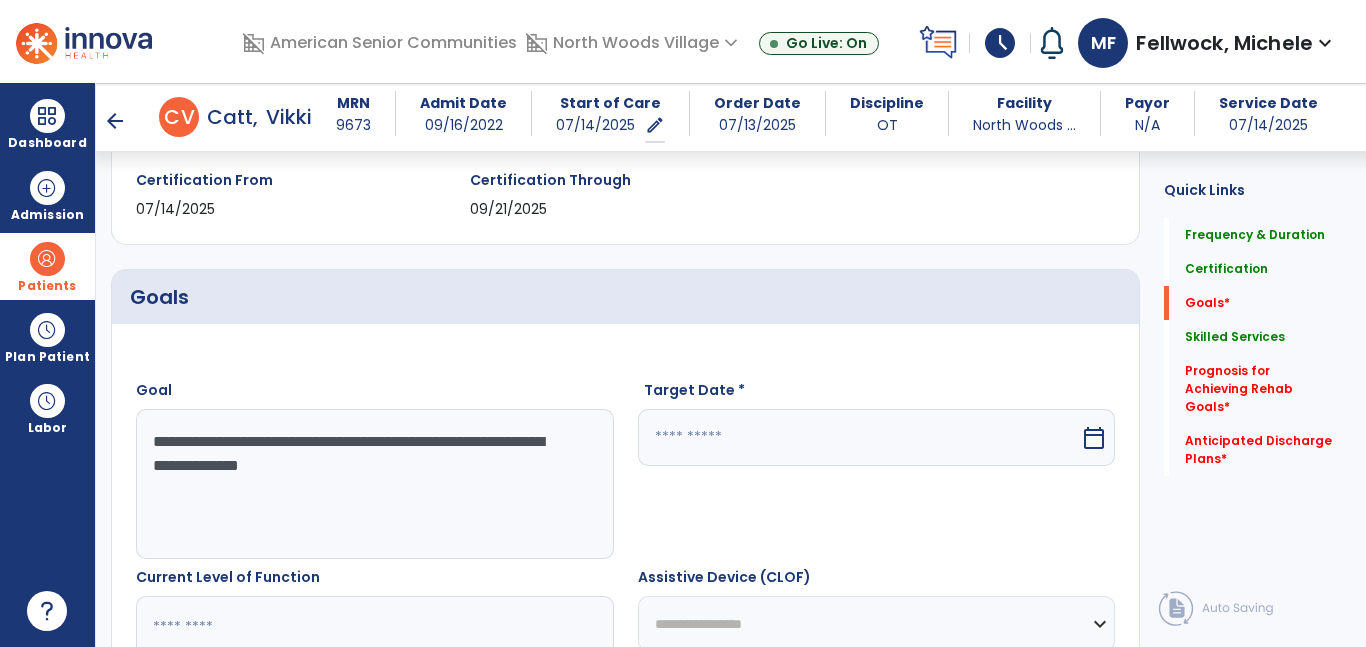 click at bounding box center [859, 437] 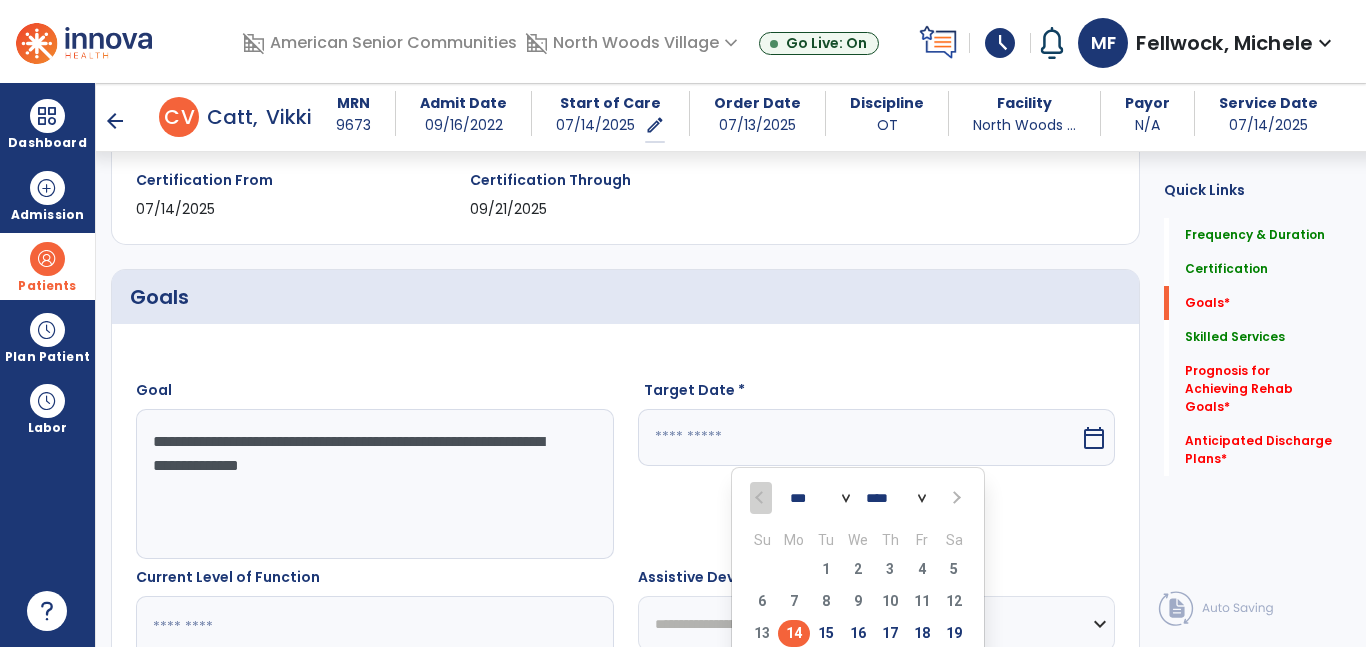 scroll, scrollTop: 352, scrollLeft: 0, axis: vertical 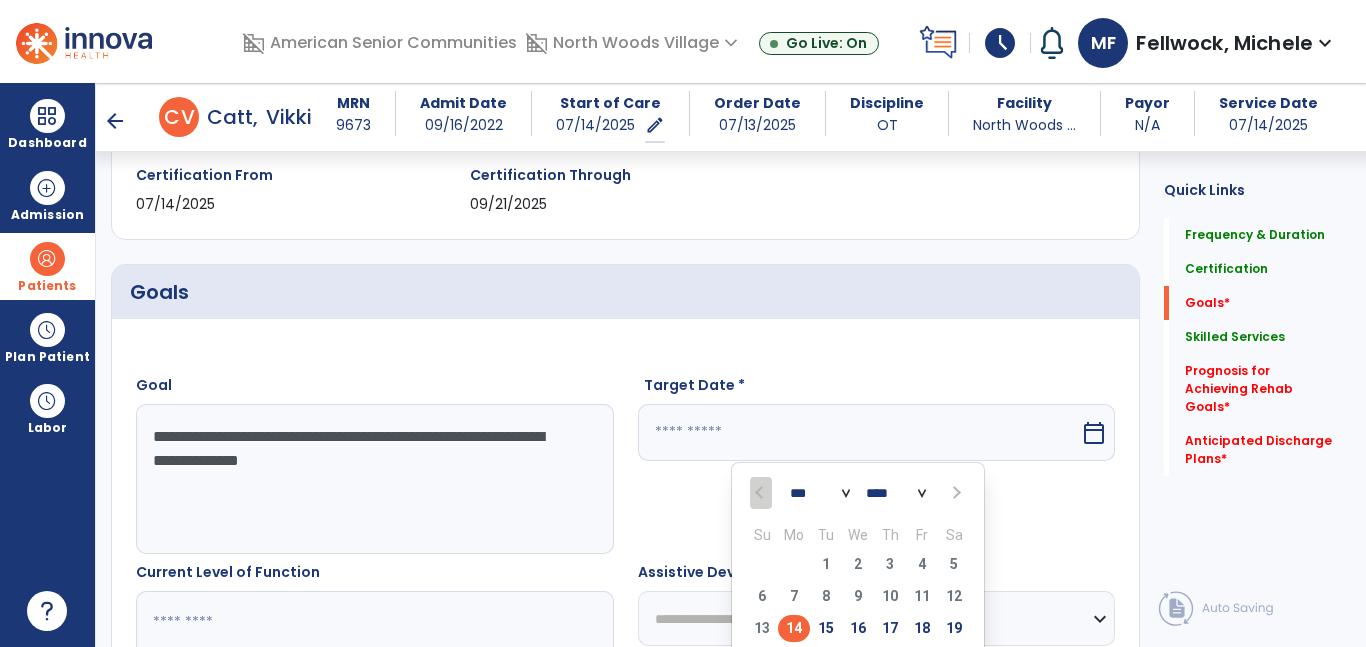 click at bounding box center (954, 493) 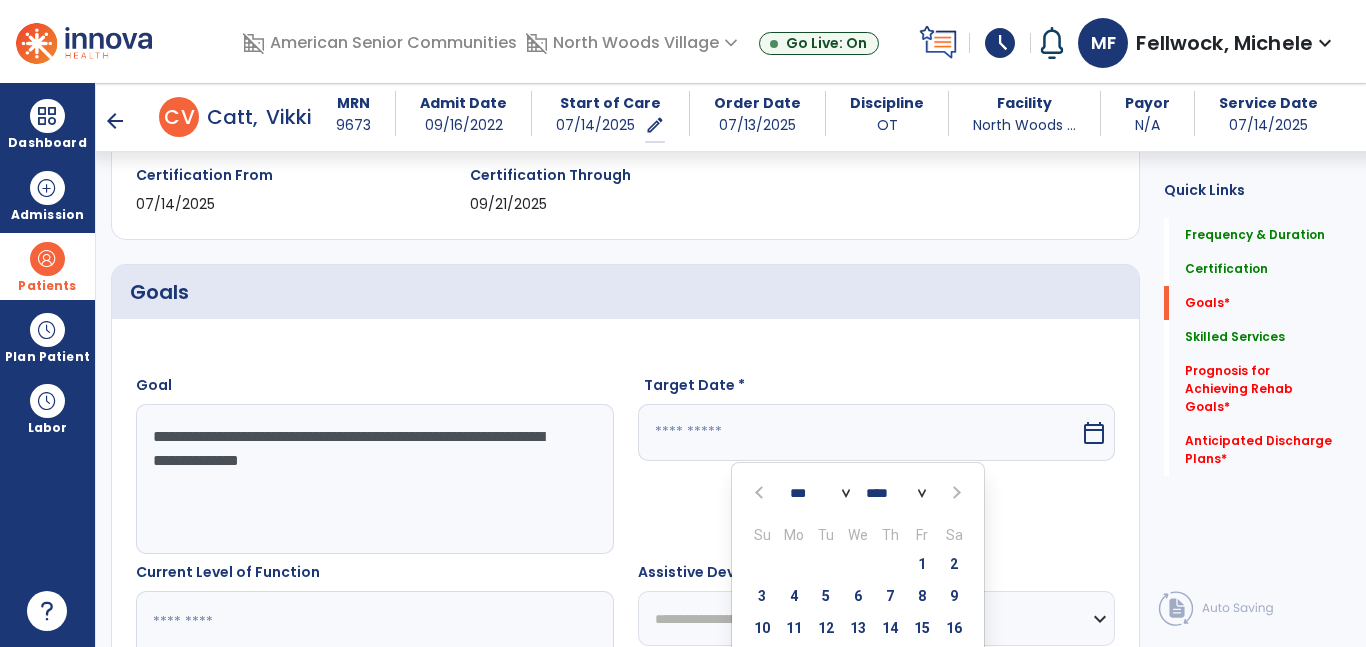 click at bounding box center [954, 493] 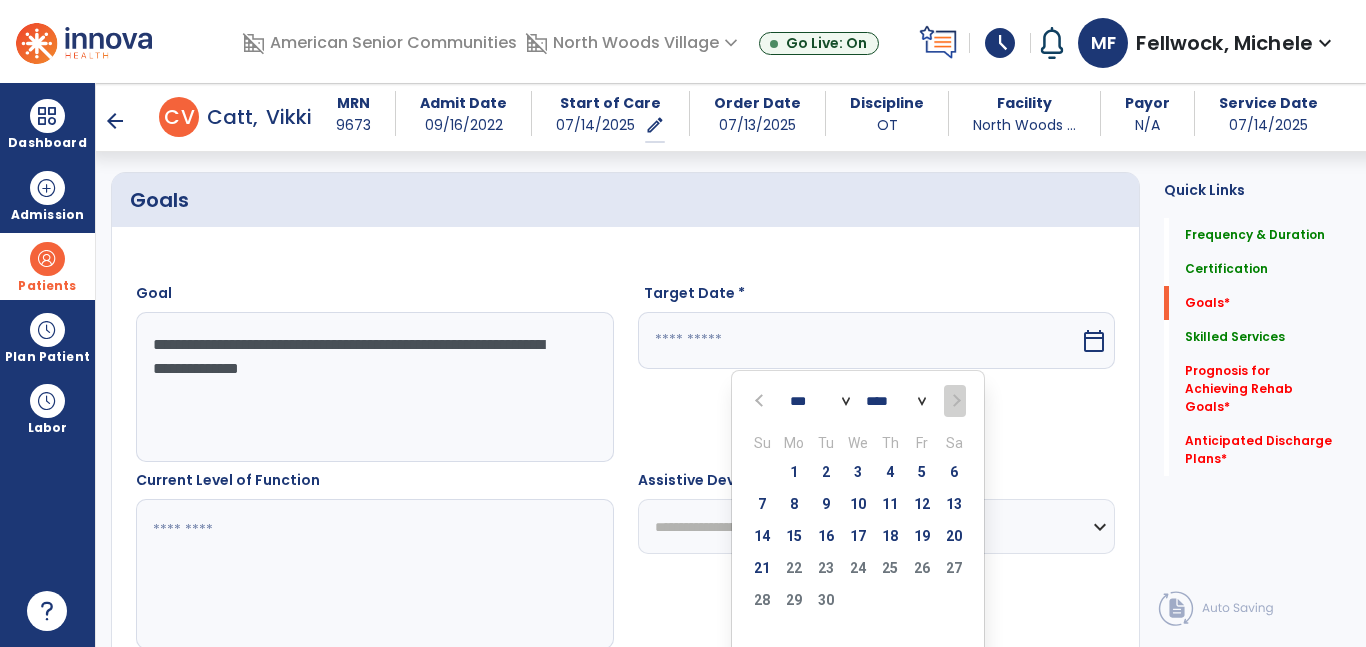 scroll, scrollTop: 446, scrollLeft: 0, axis: vertical 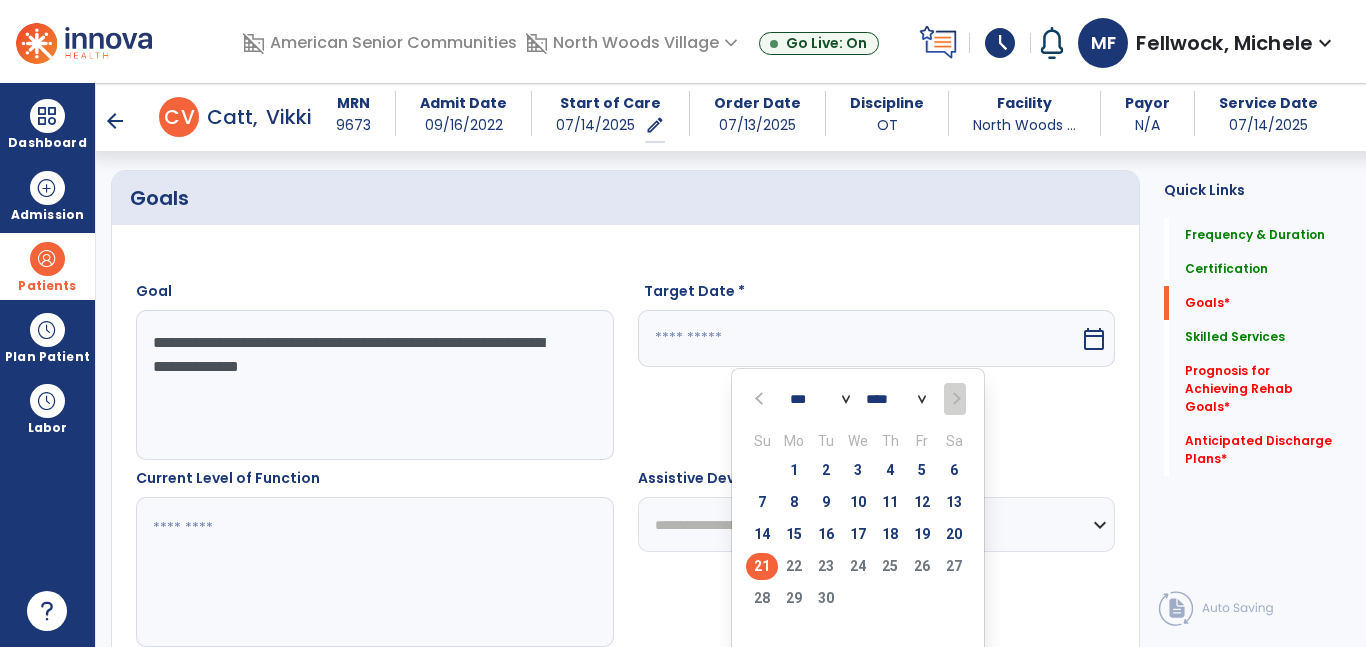 click on "21" at bounding box center (762, 566) 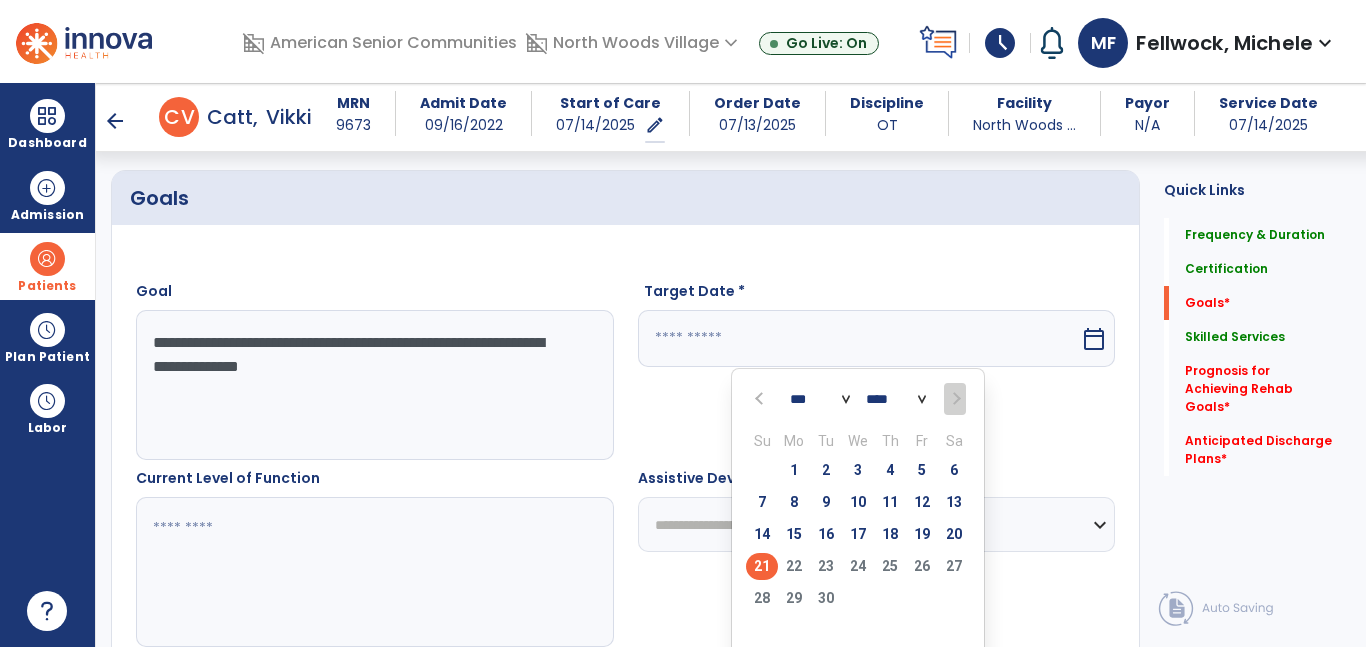 type on "*********" 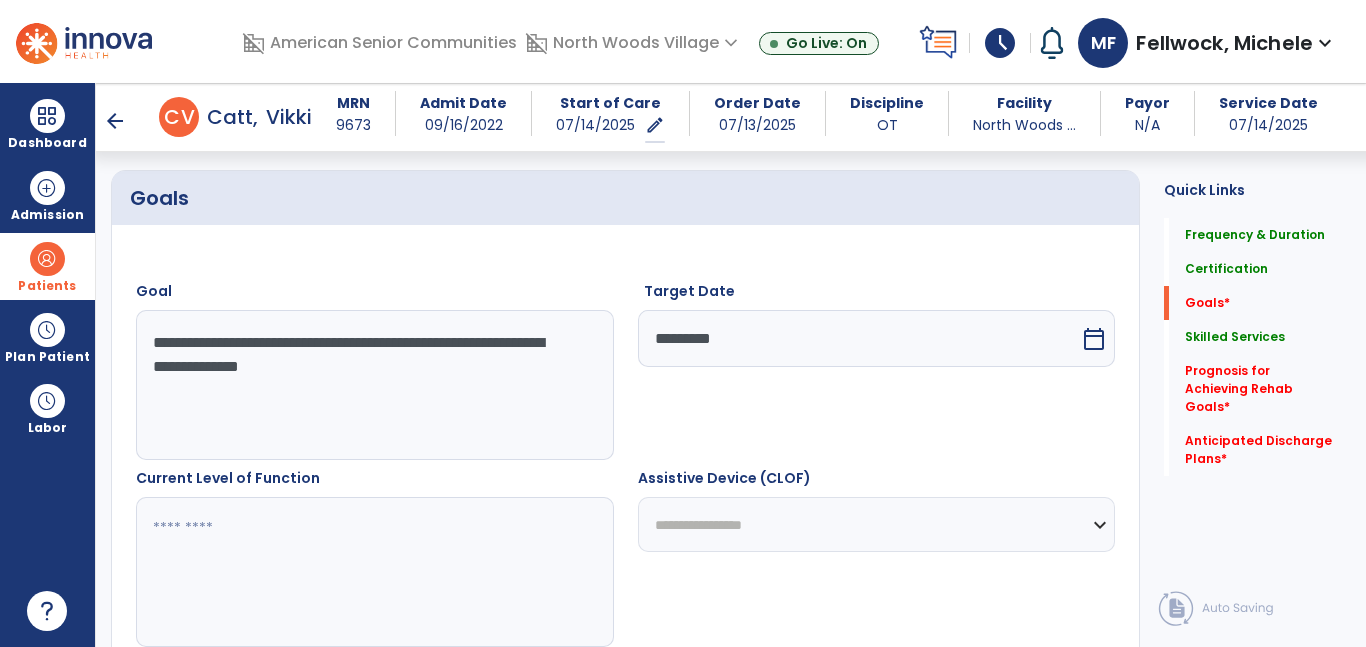 click at bounding box center [374, 572] 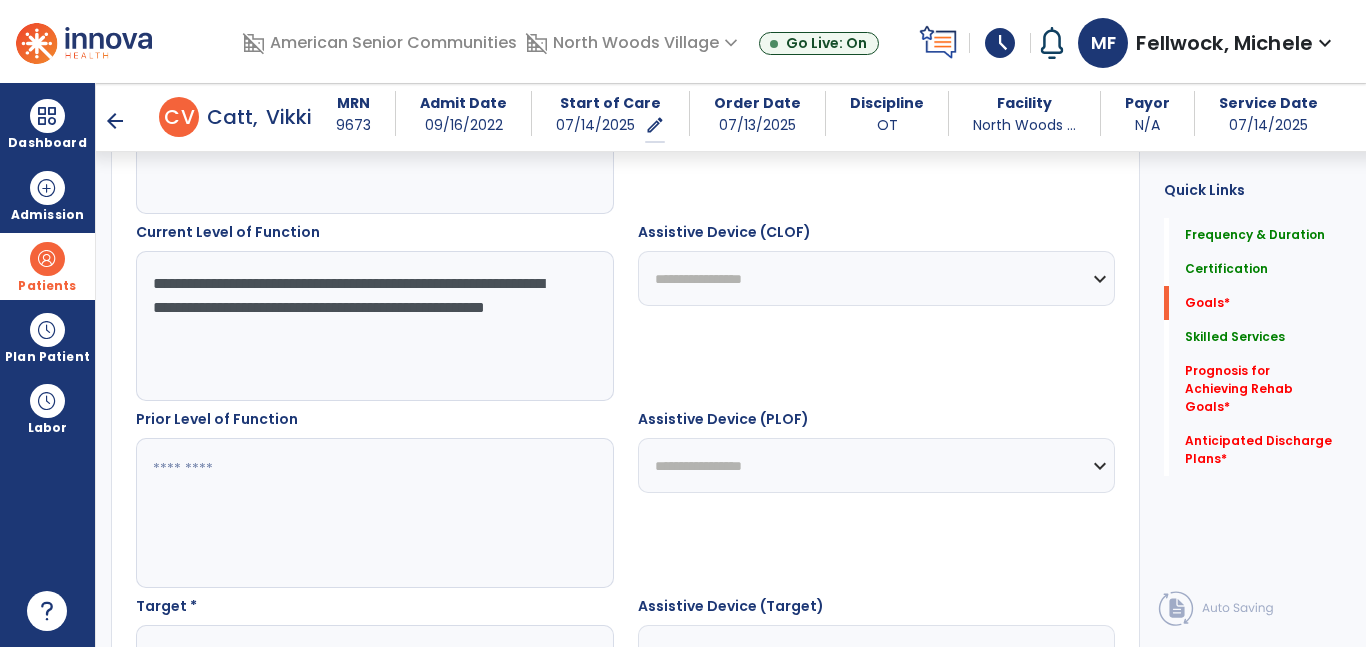 scroll, scrollTop: 692, scrollLeft: 0, axis: vertical 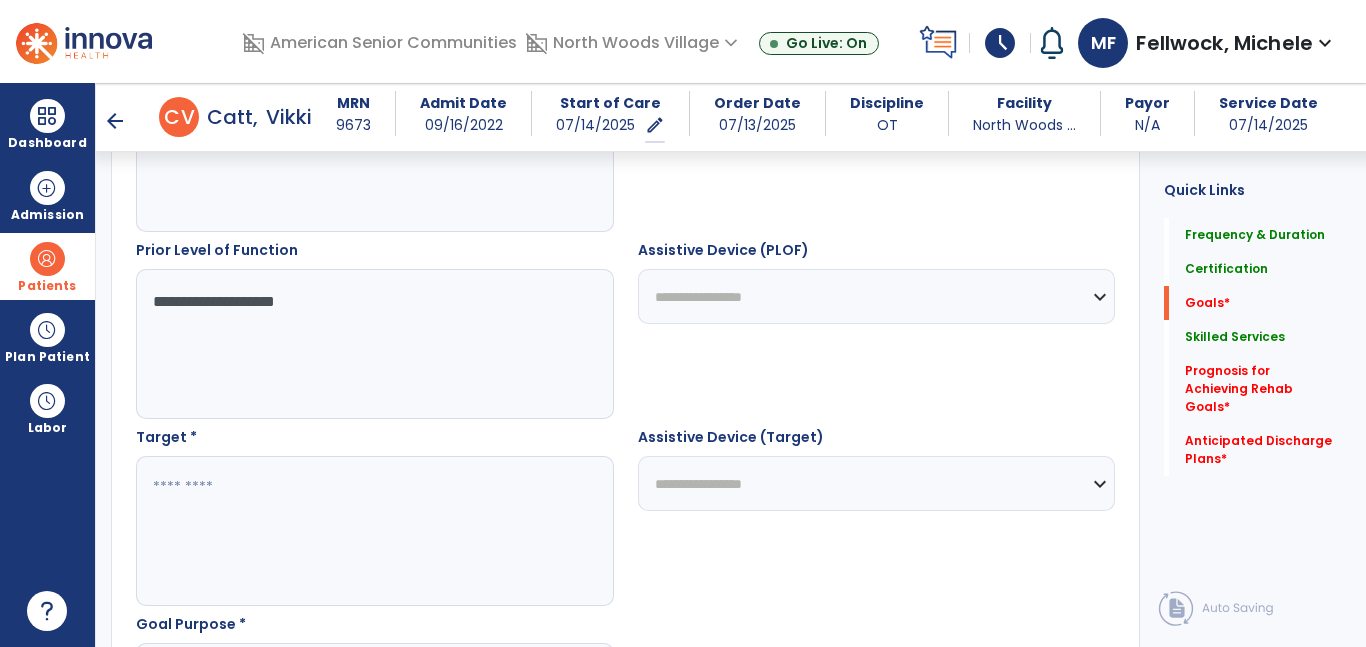 type on "**********" 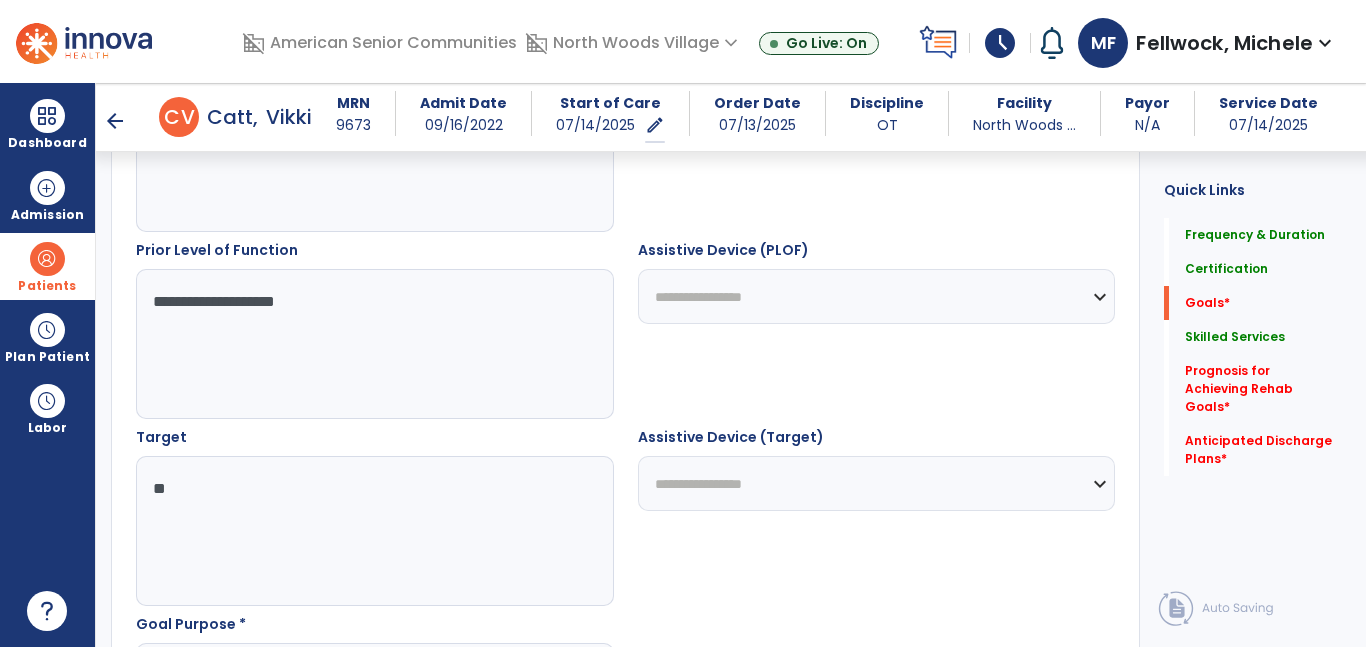 type on "*" 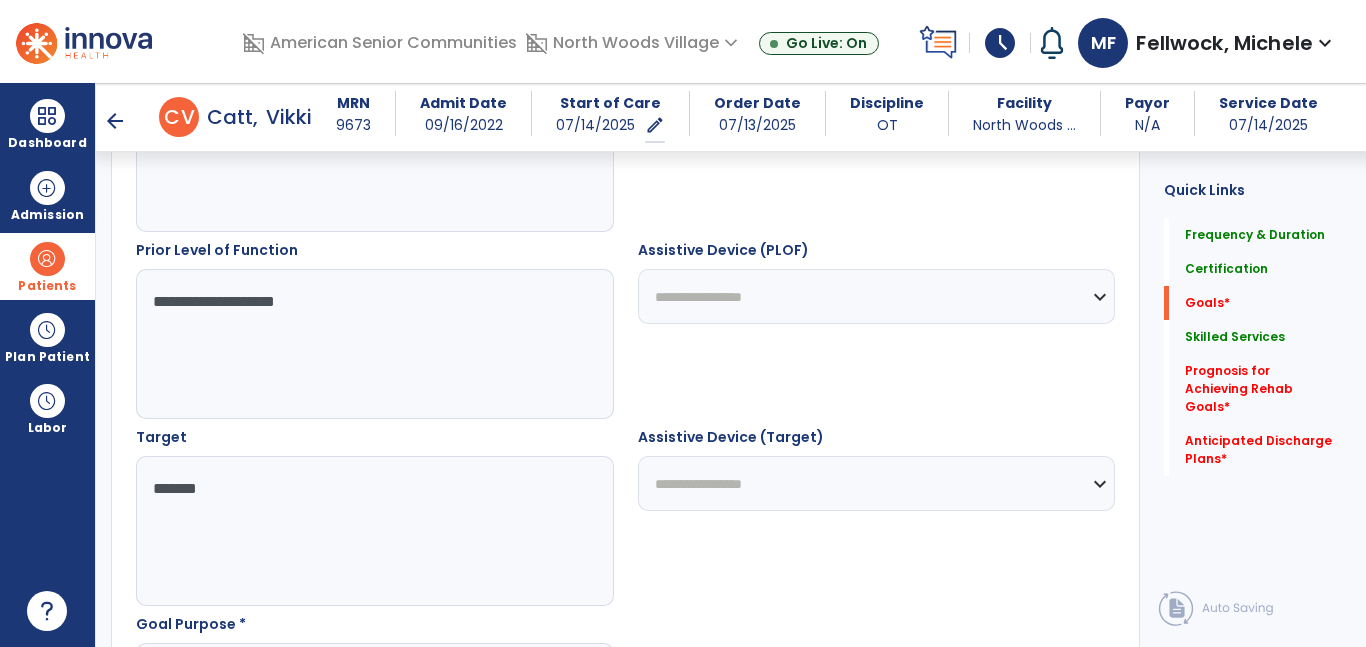 type on "********" 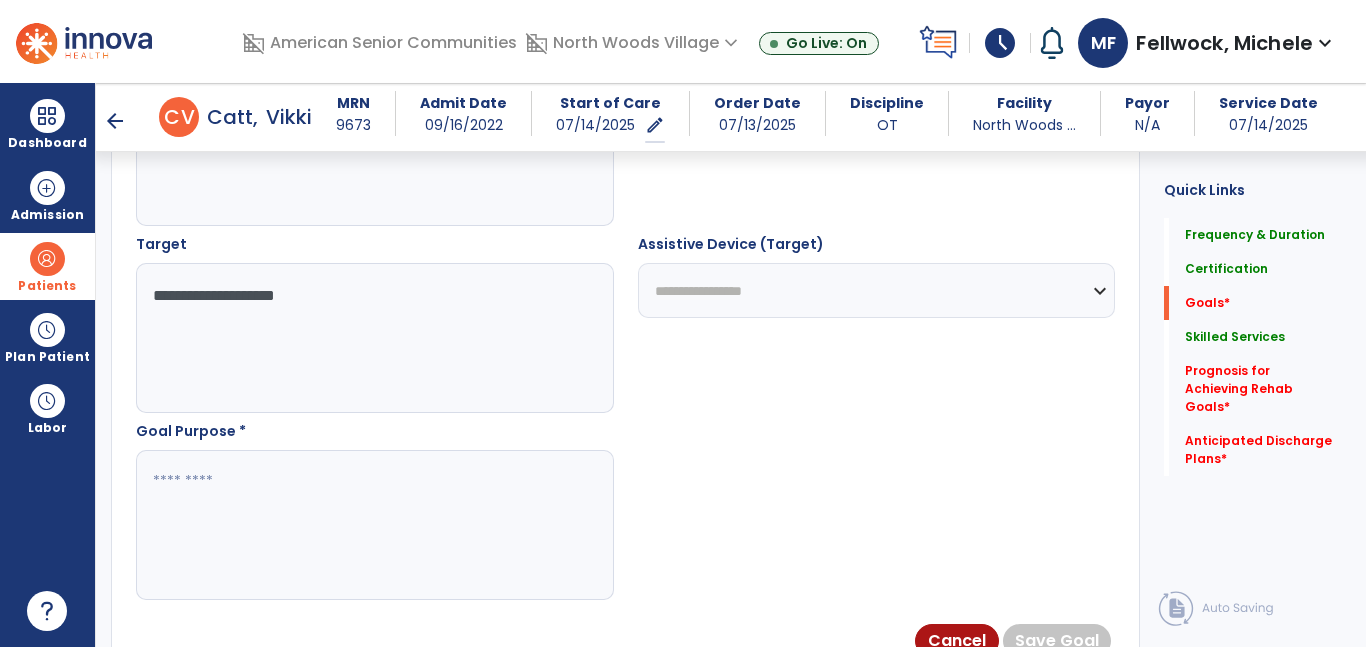 scroll, scrollTop: 1052, scrollLeft: 0, axis: vertical 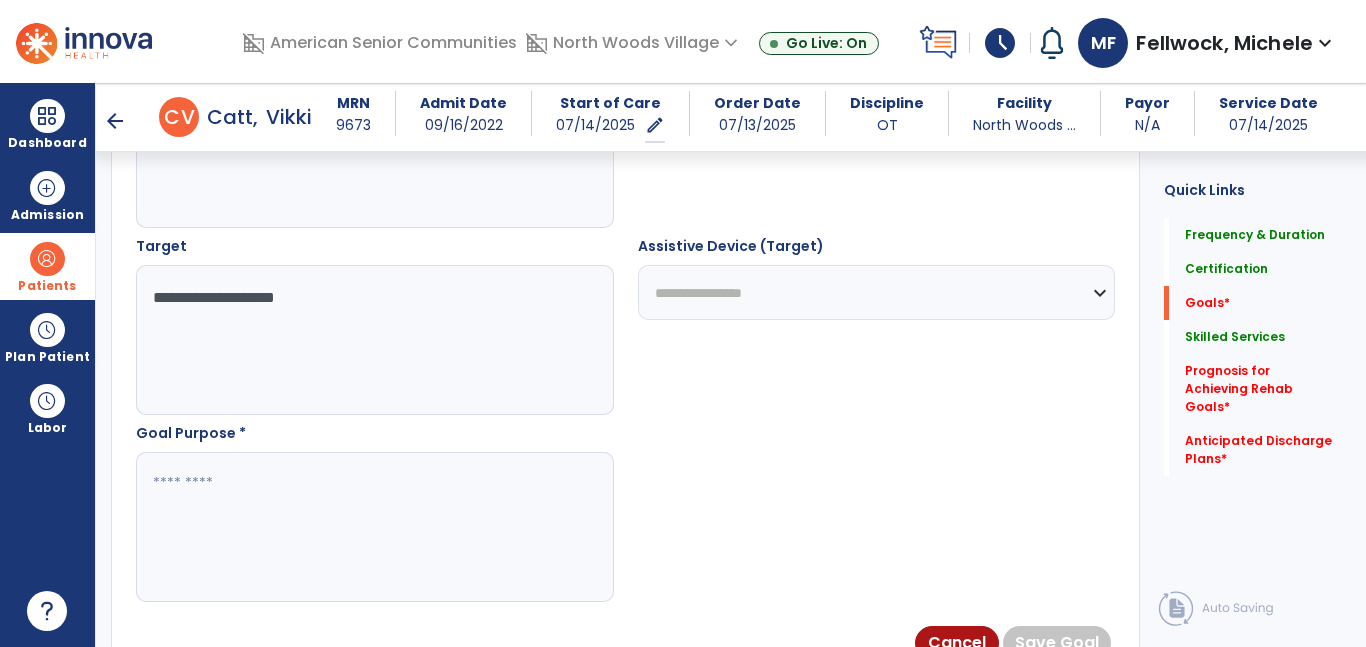 type on "**********" 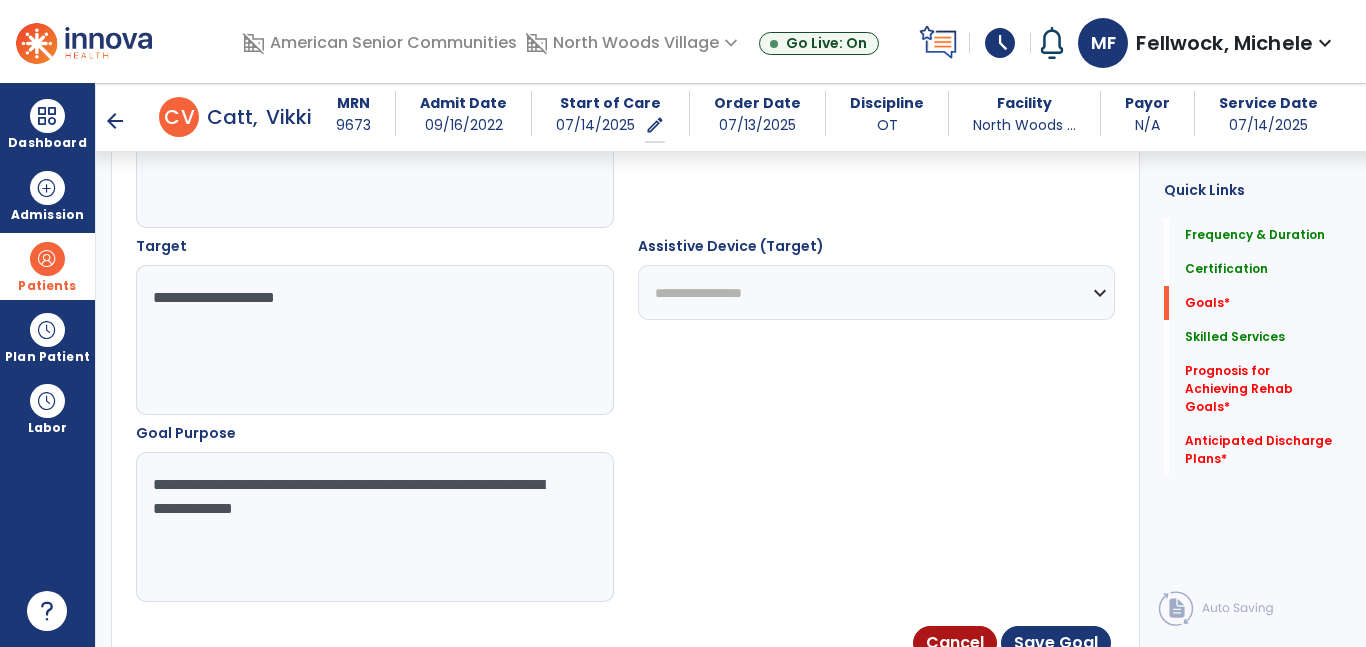 type on "**********" 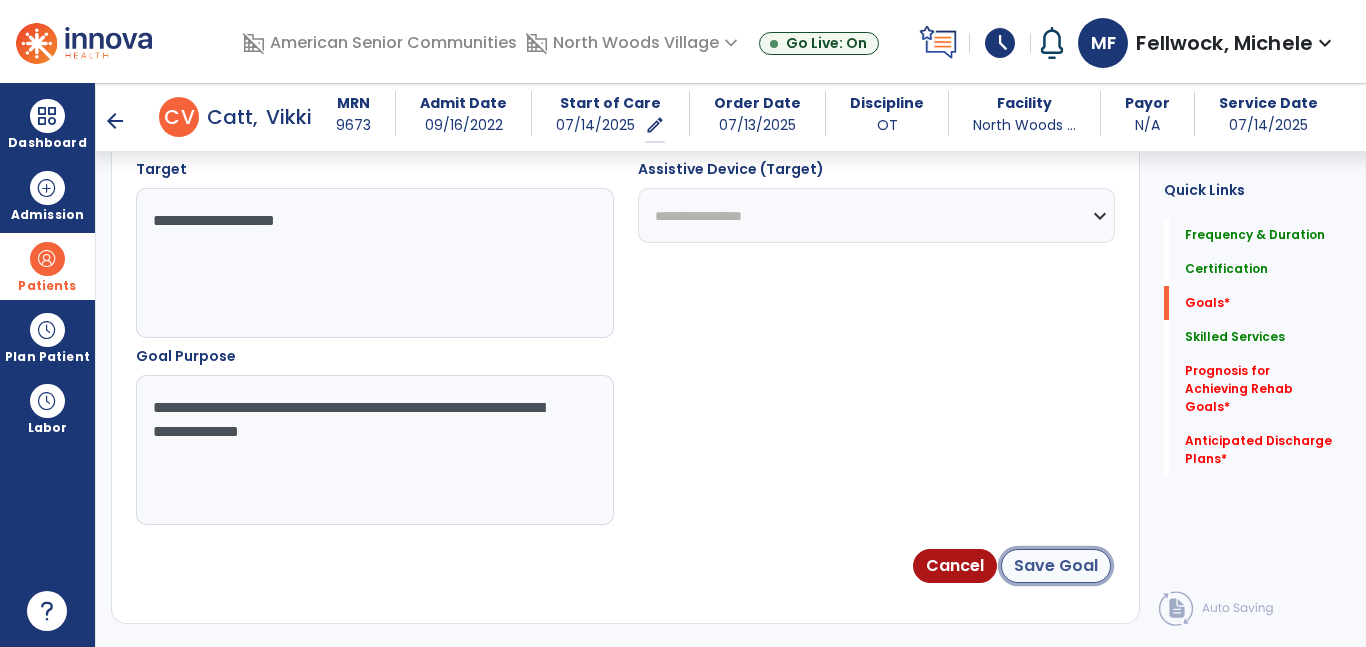 click on "Save Goal" at bounding box center (1056, 566) 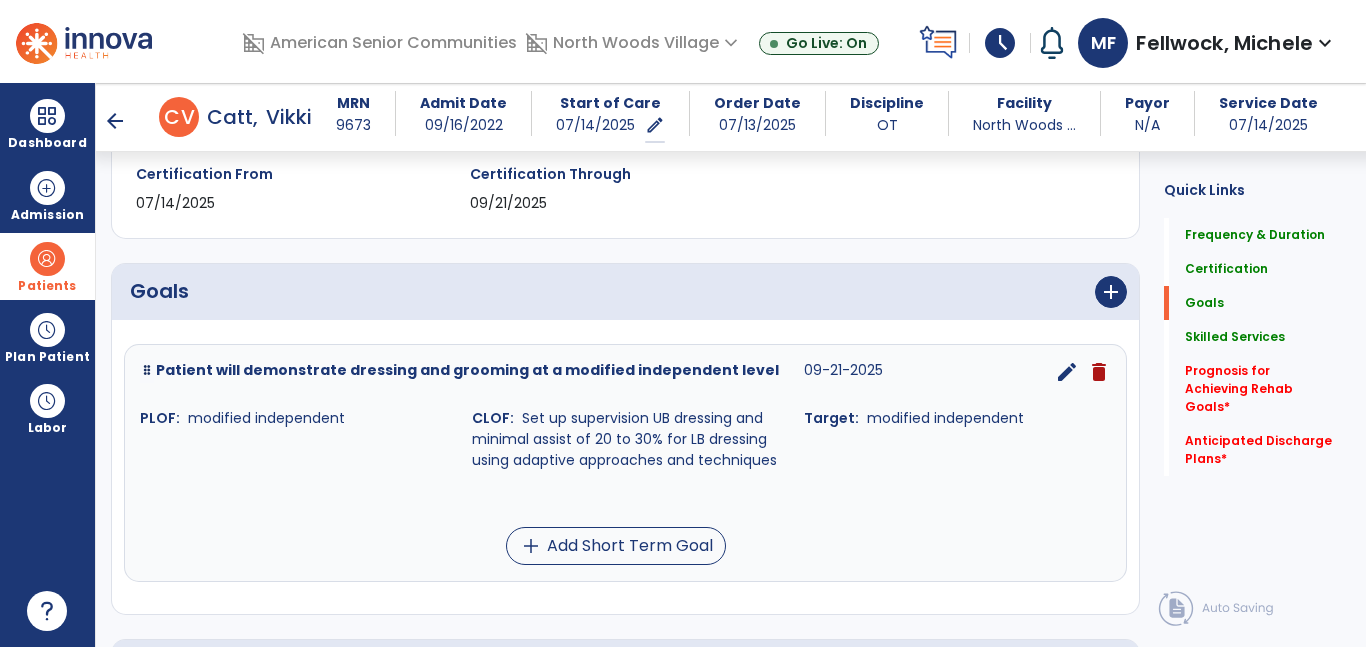 scroll, scrollTop: 352, scrollLeft: 0, axis: vertical 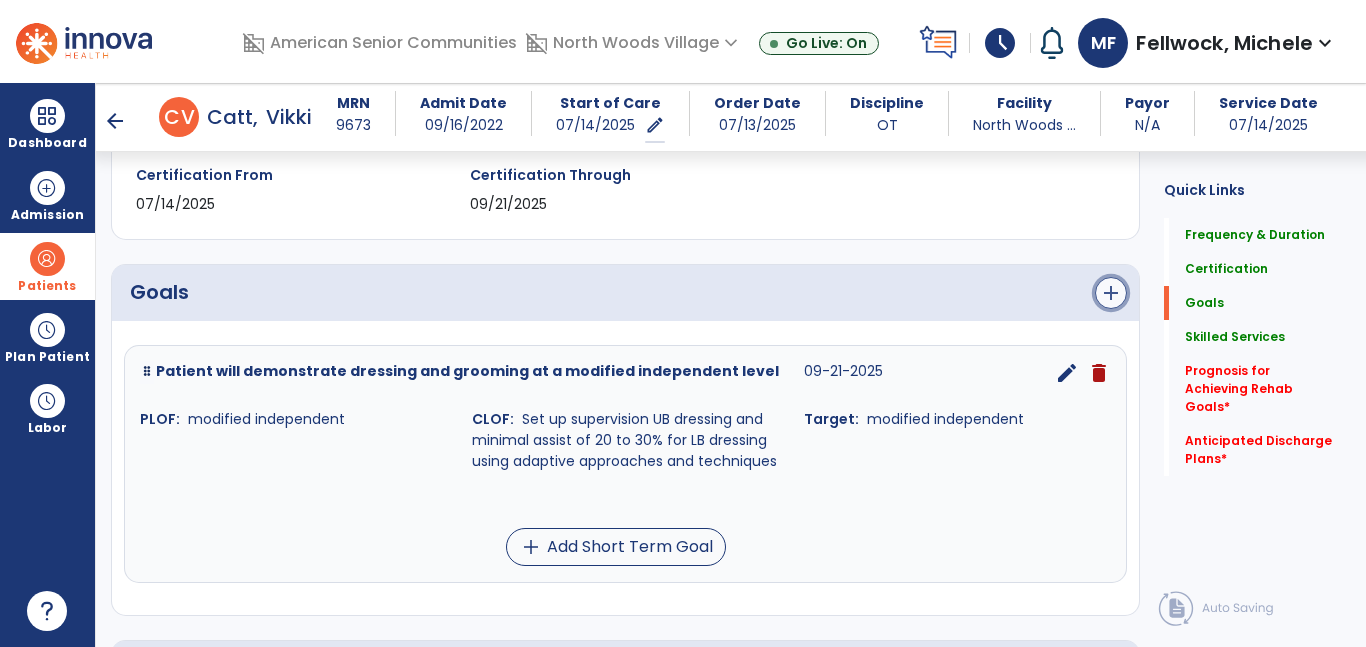 click on "add" at bounding box center (1111, 293) 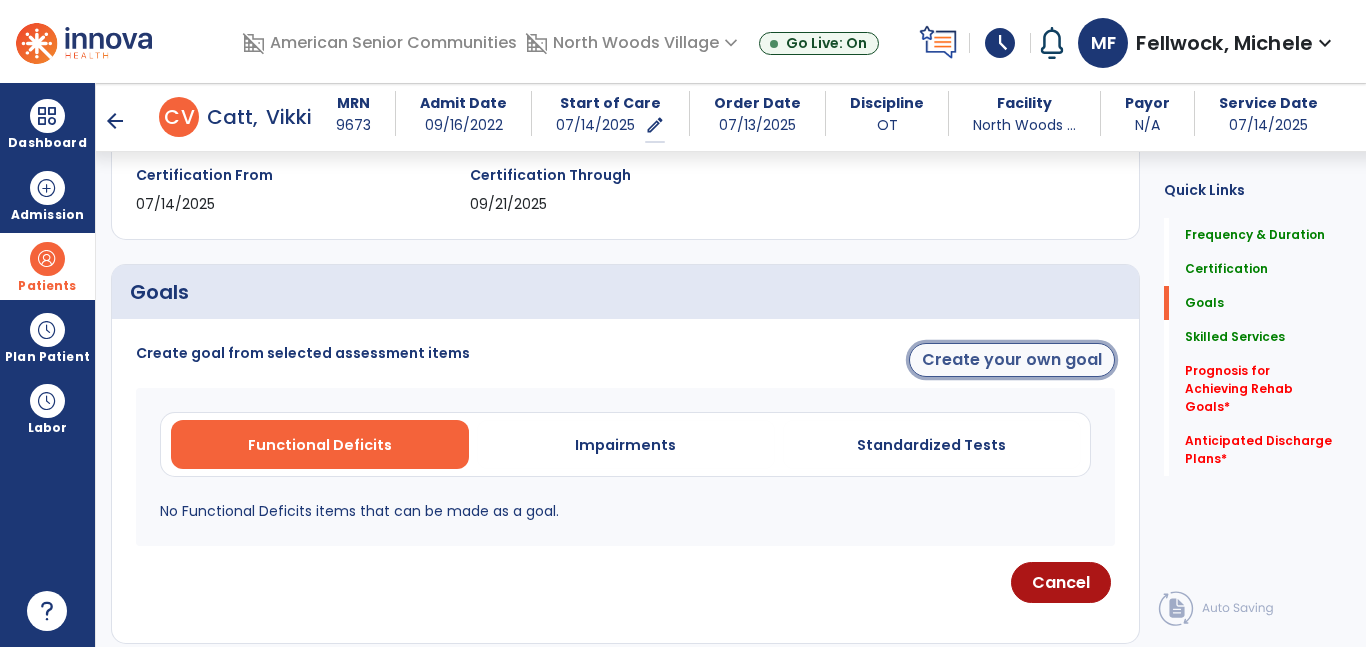 click on "Create your own goal" at bounding box center (1012, 360) 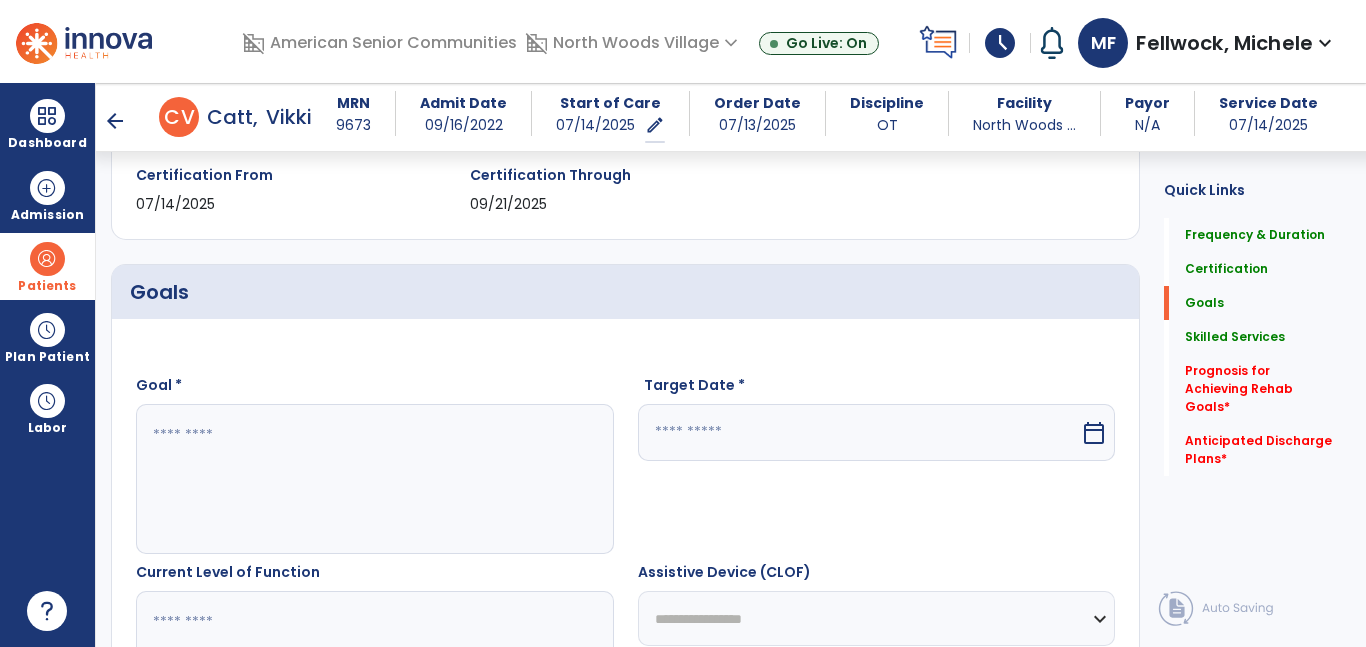 click at bounding box center (374, 479) 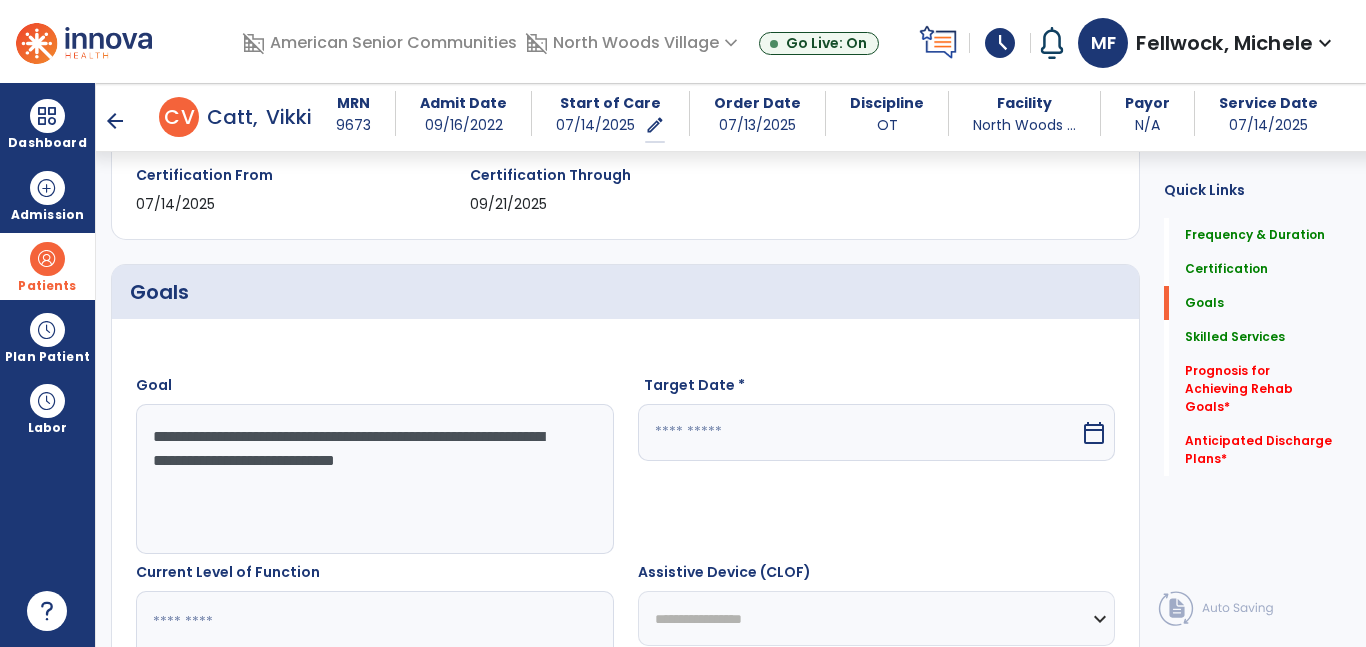 click on "**********" at bounding box center (877, 618) 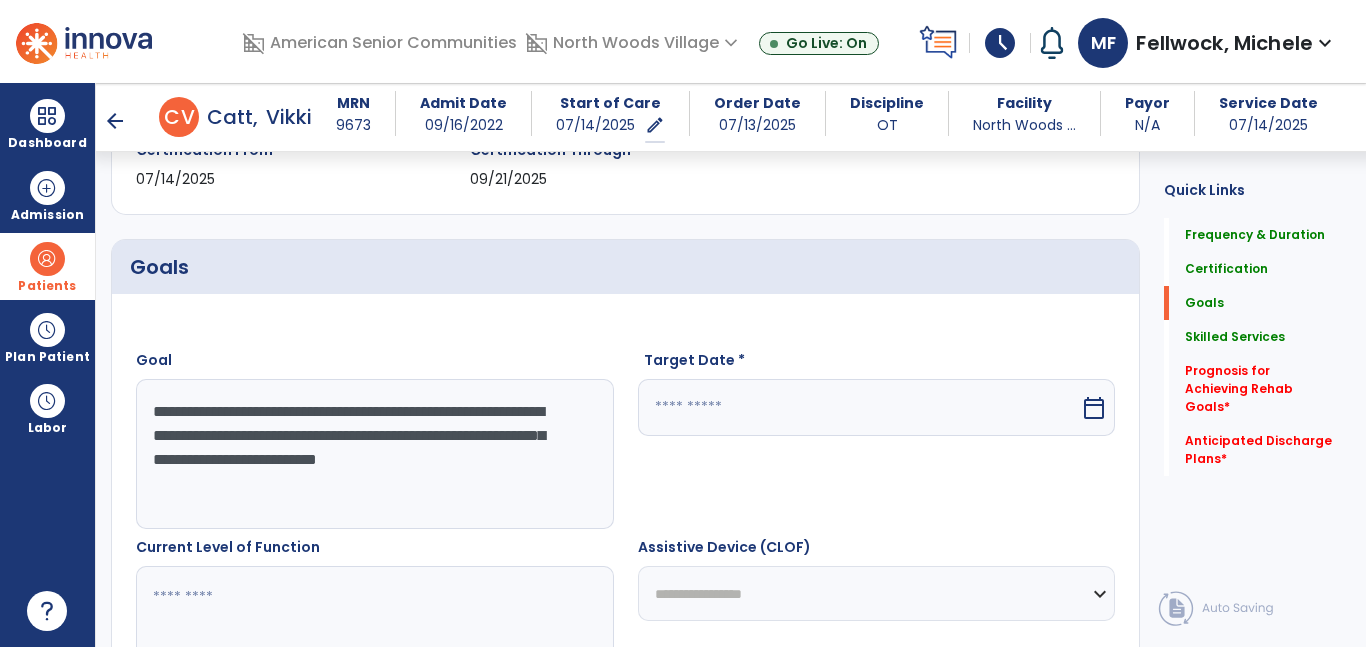 scroll, scrollTop: 376, scrollLeft: 0, axis: vertical 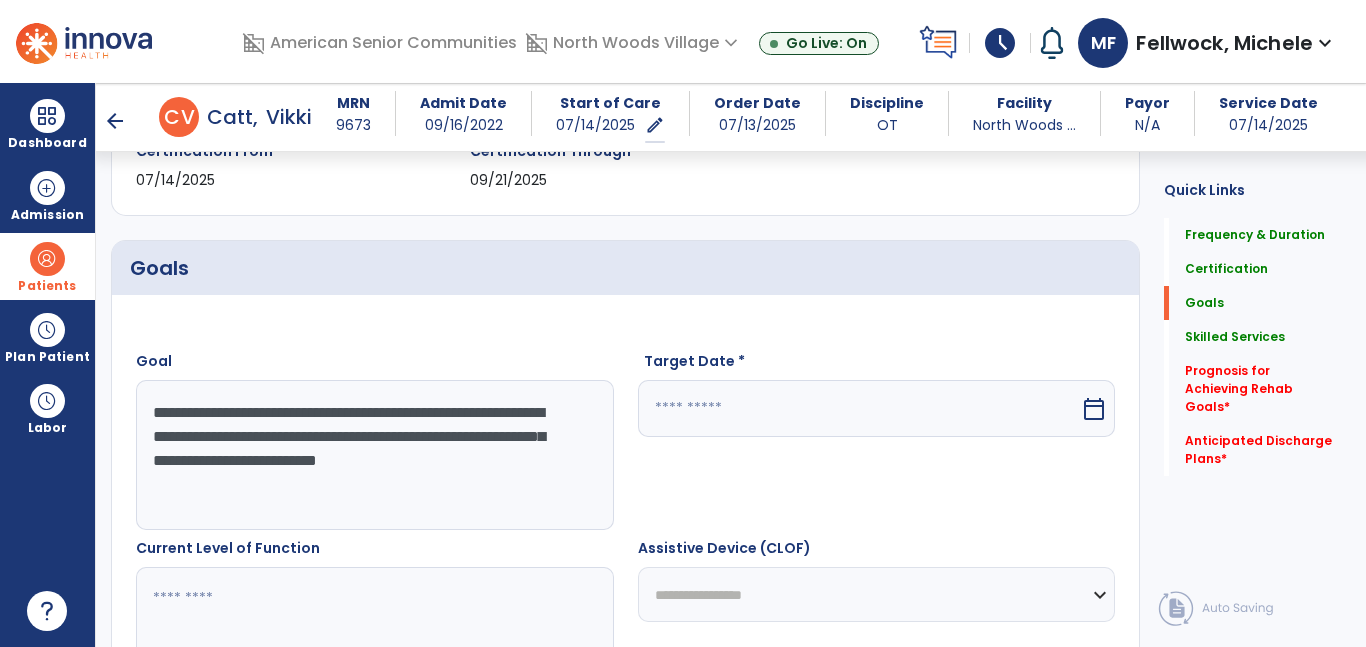 type on "**********" 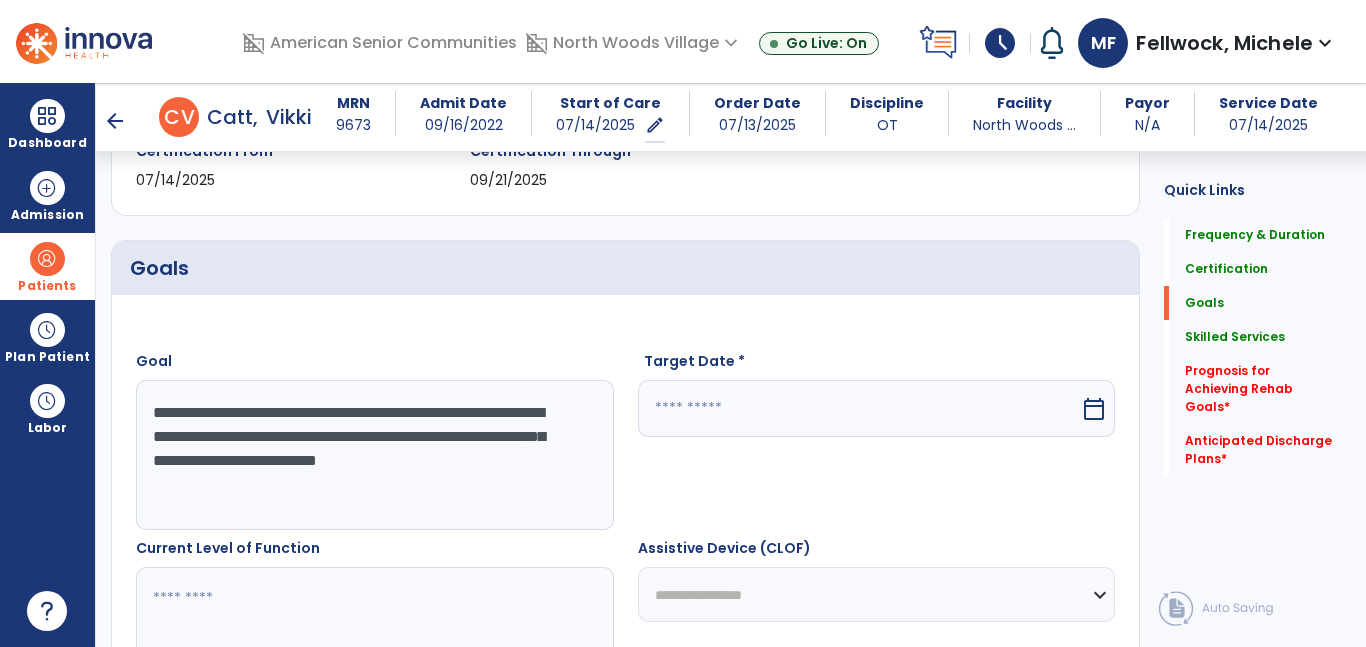 click at bounding box center (859, 408) 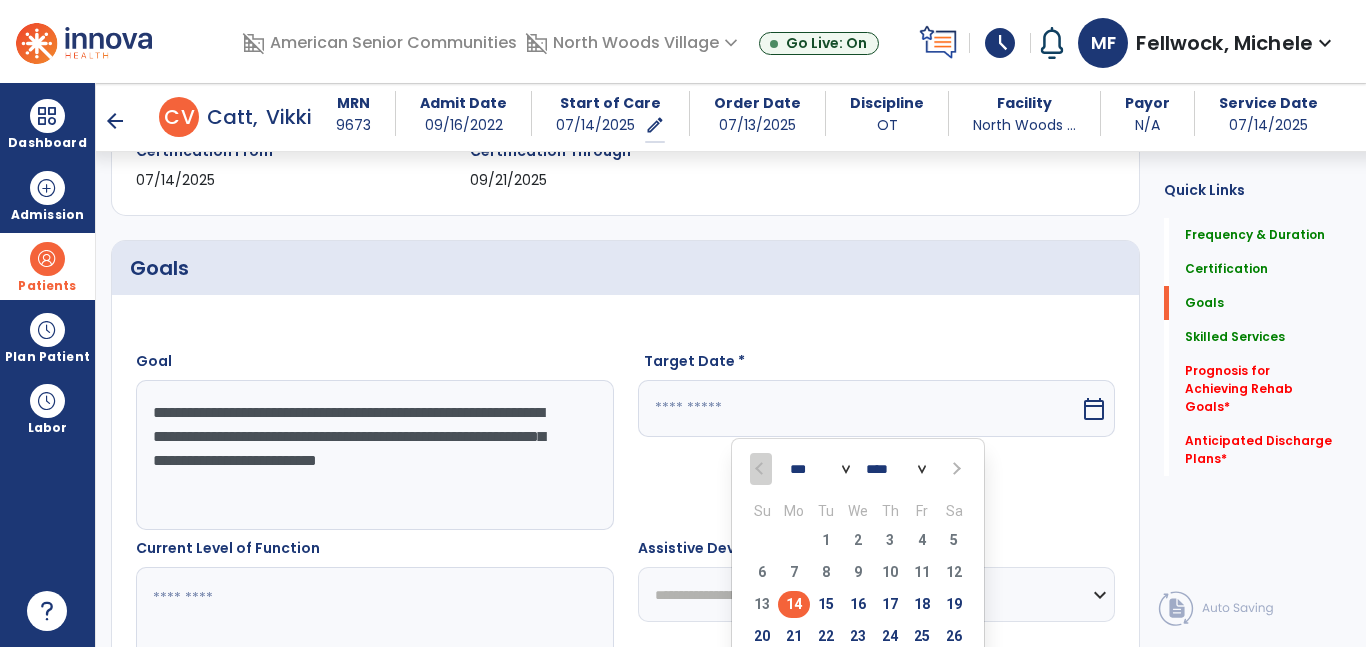 click at bounding box center (954, 469) 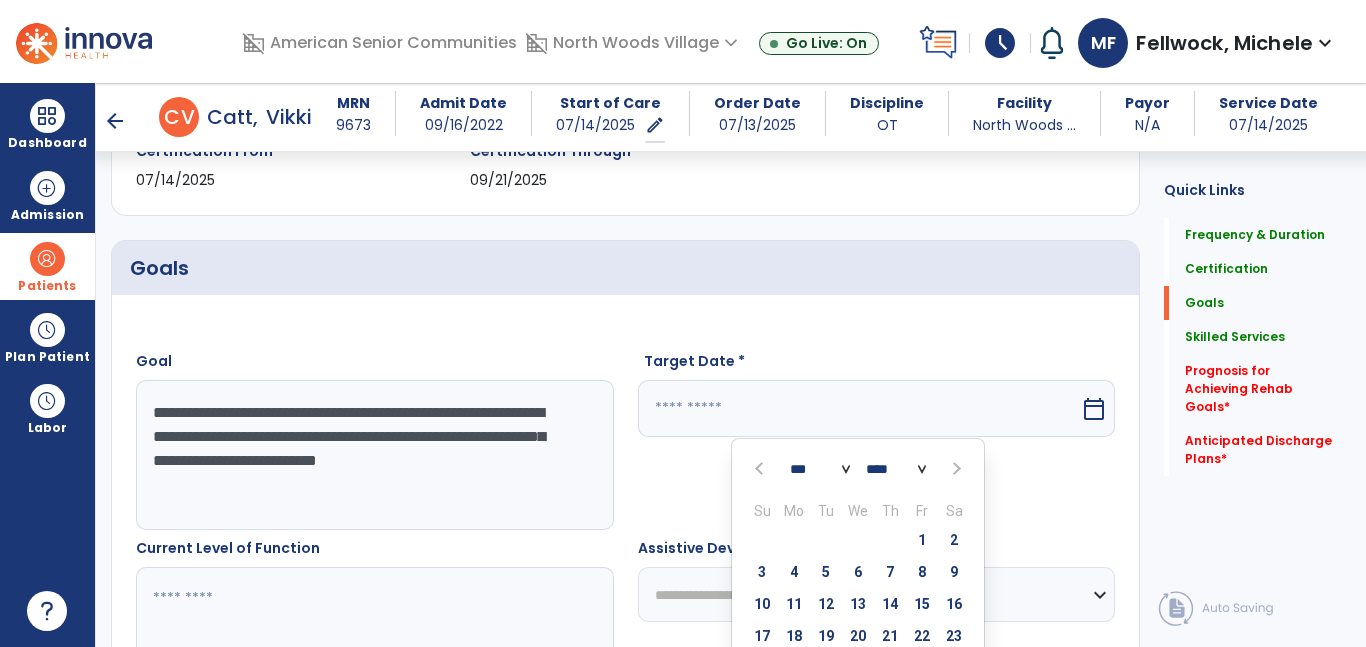 click at bounding box center (954, 469) 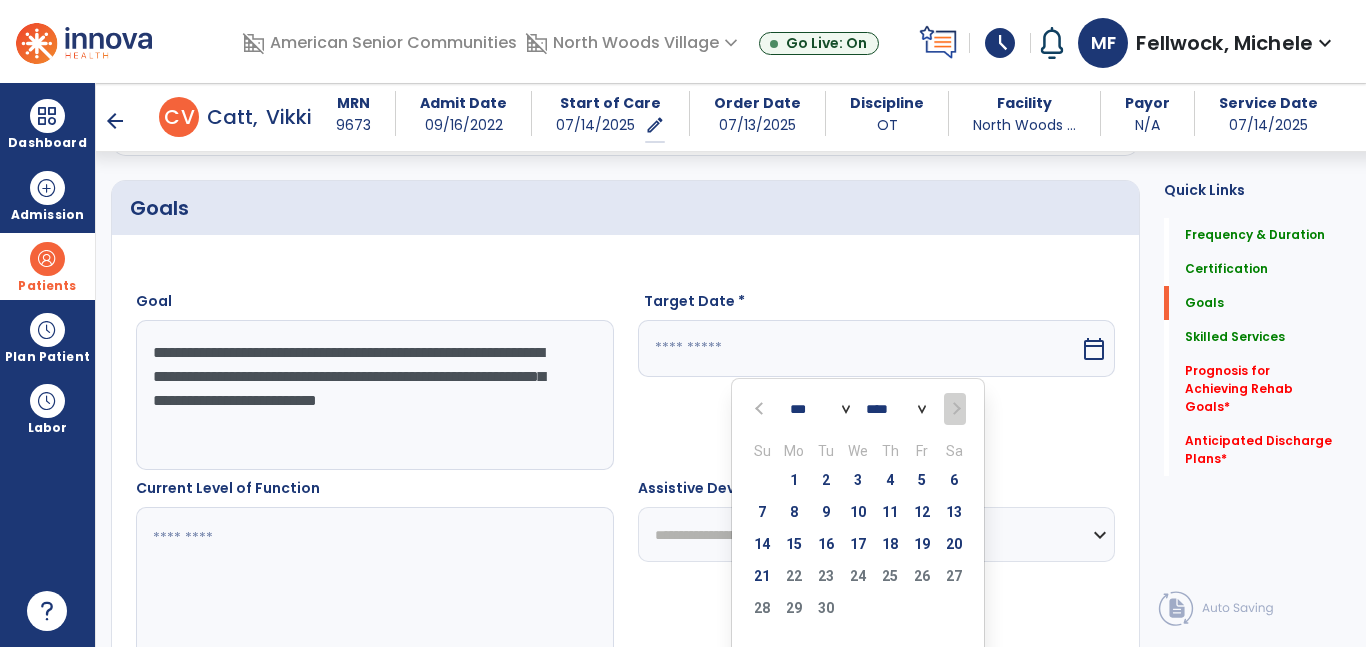scroll, scrollTop: 432, scrollLeft: 0, axis: vertical 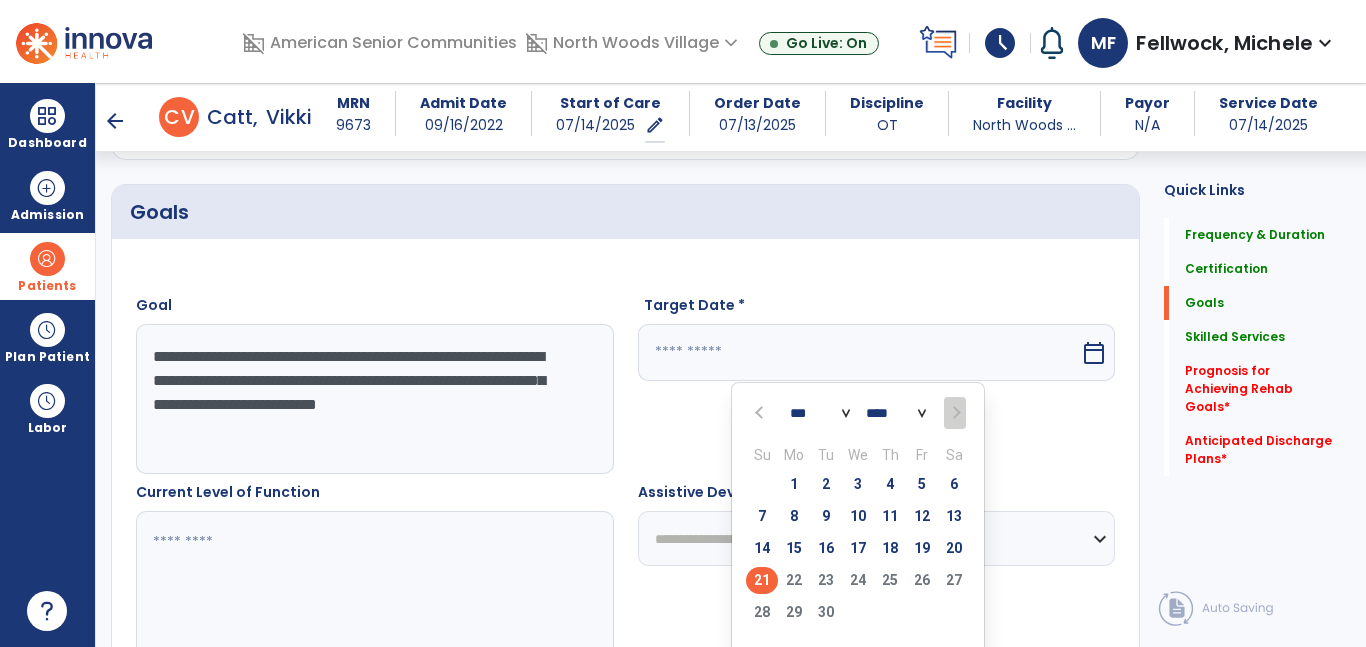 click on "21" at bounding box center (762, 580) 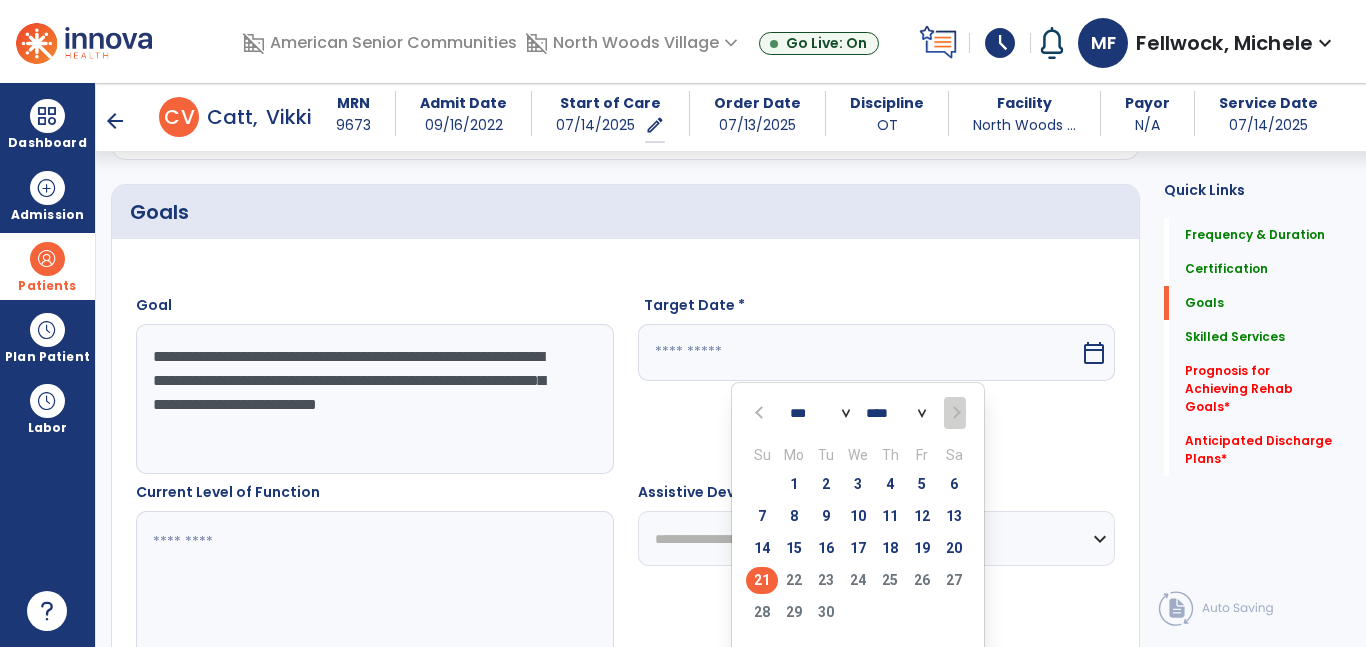 type on "*********" 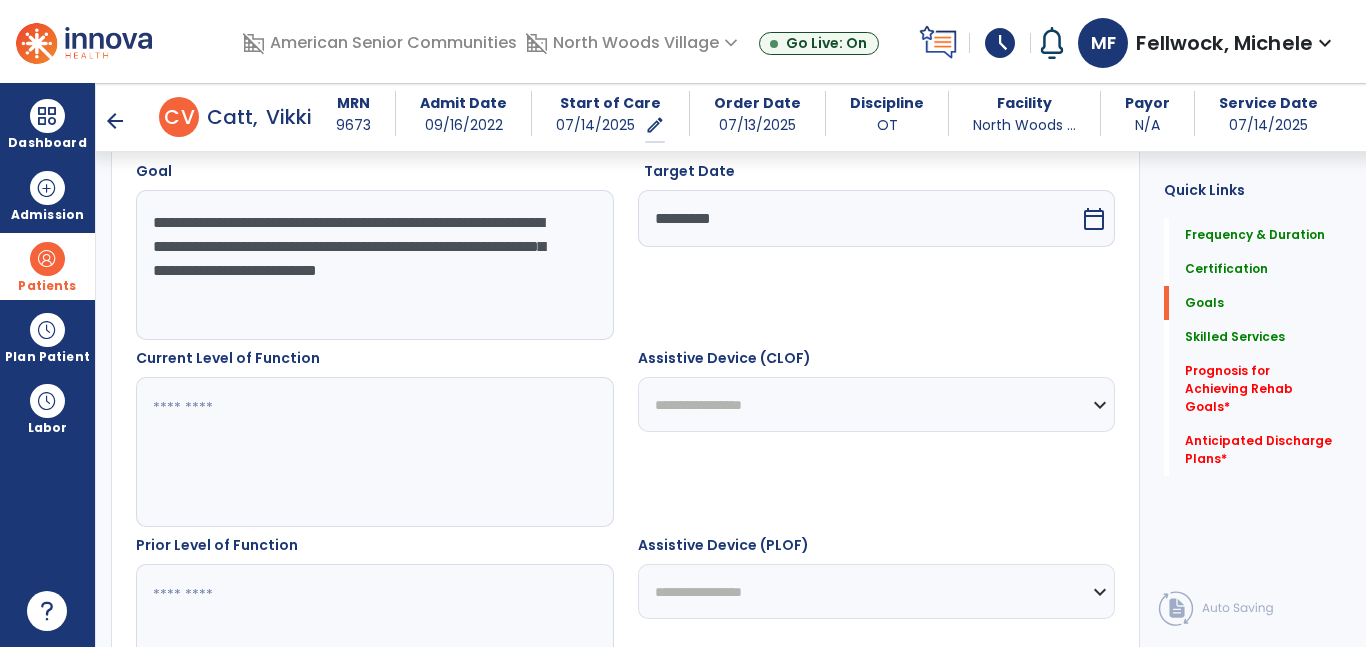 scroll, scrollTop: 569, scrollLeft: 0, axis: vertical 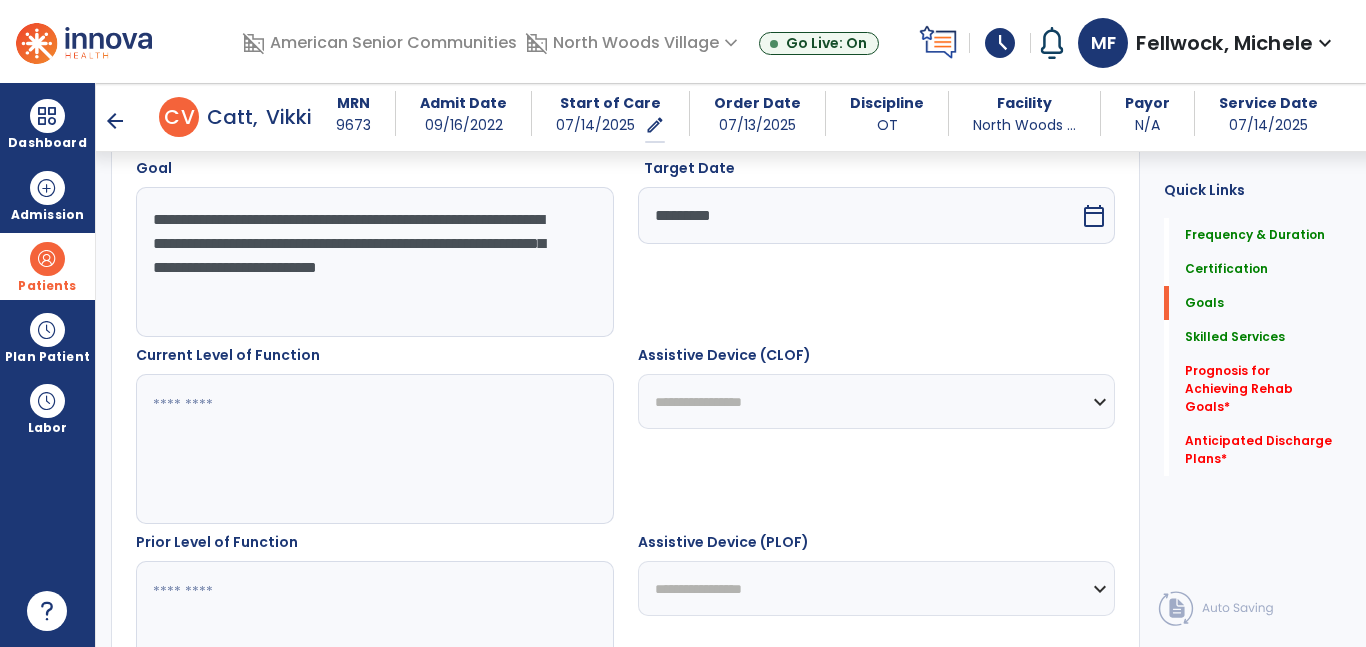 click at bounding box center [374, 449] 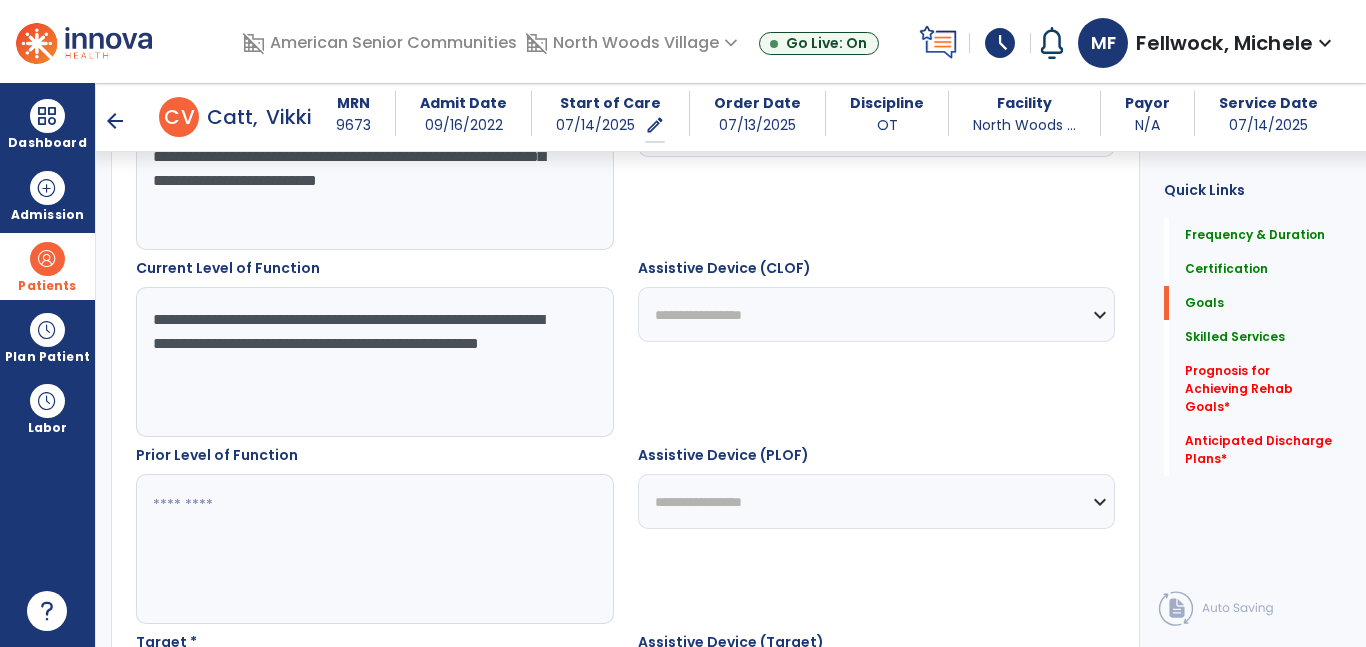 scroll, scrollTop: 734, scrollLeft: 0, axis: vertical 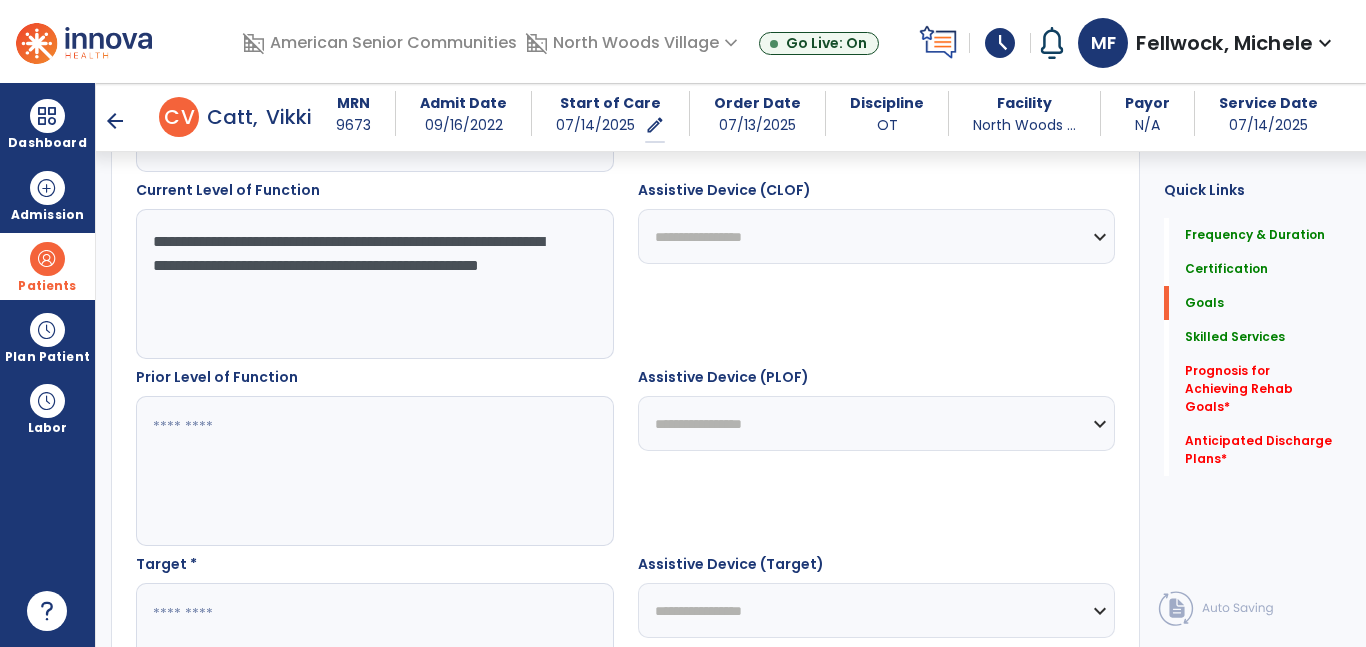type on "**********" 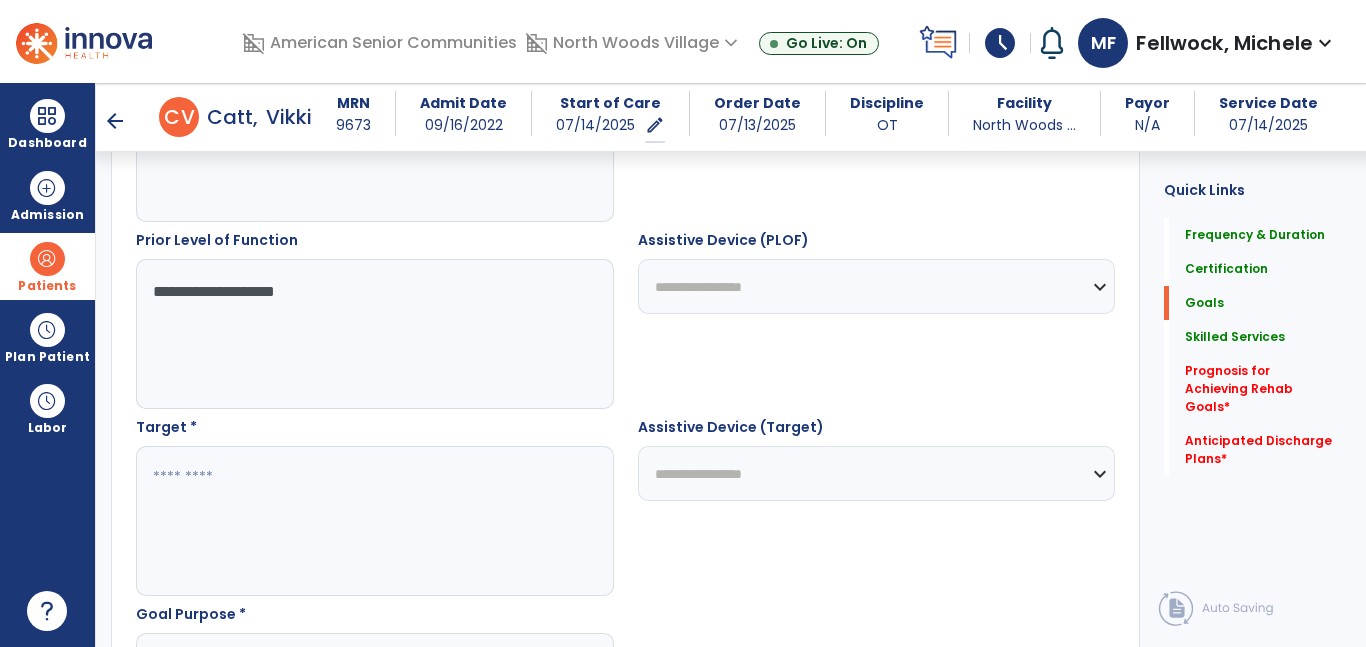 scroll, scrollTop: 877, scrollLeft: 0, axis: vertical 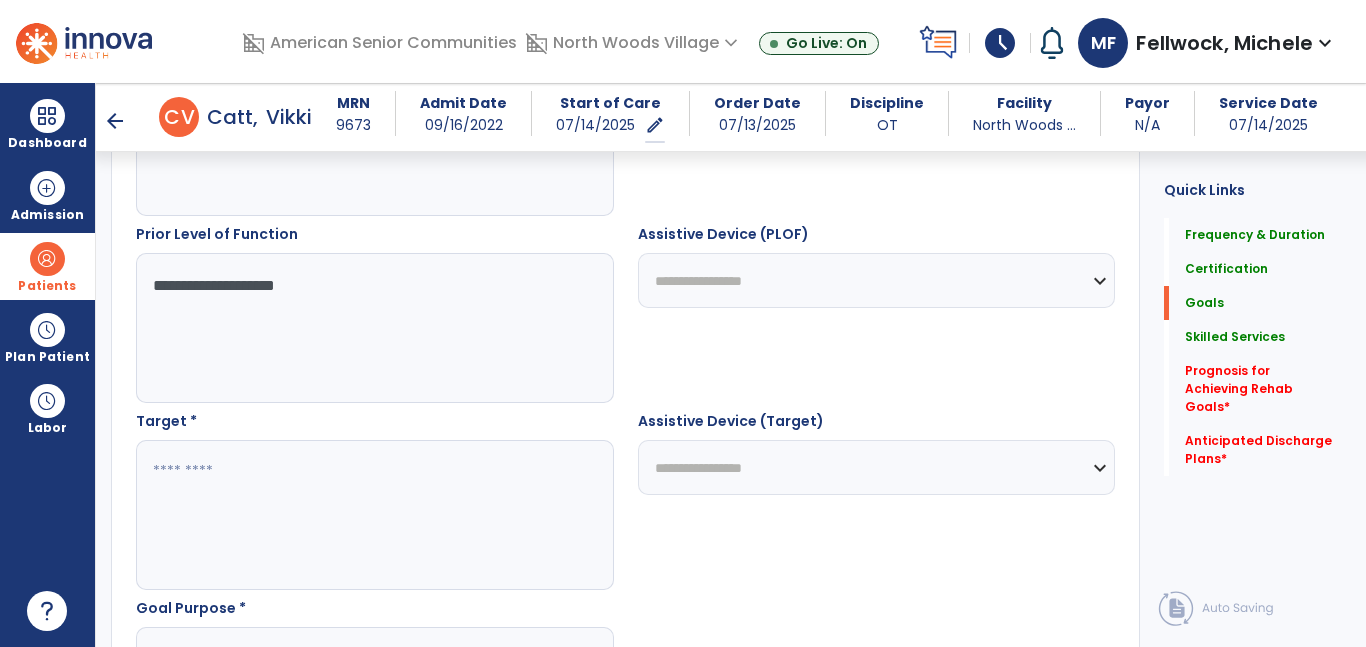 type on "**********" 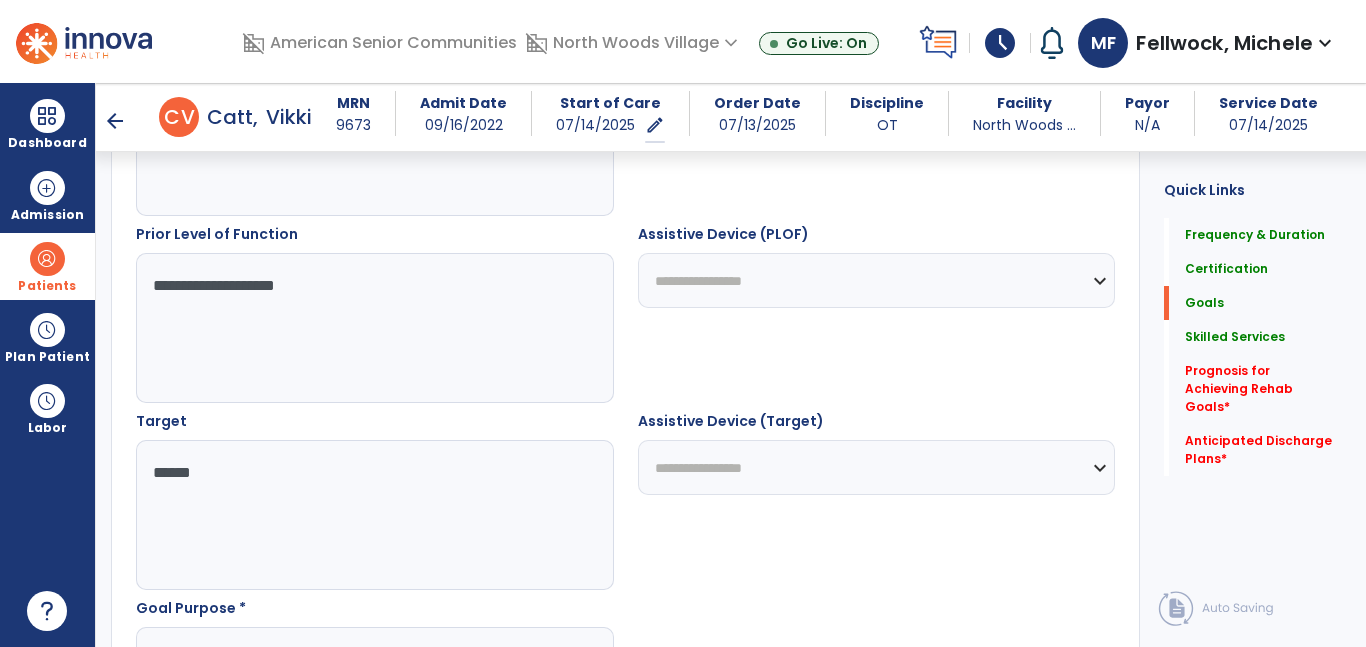 type on "*******" 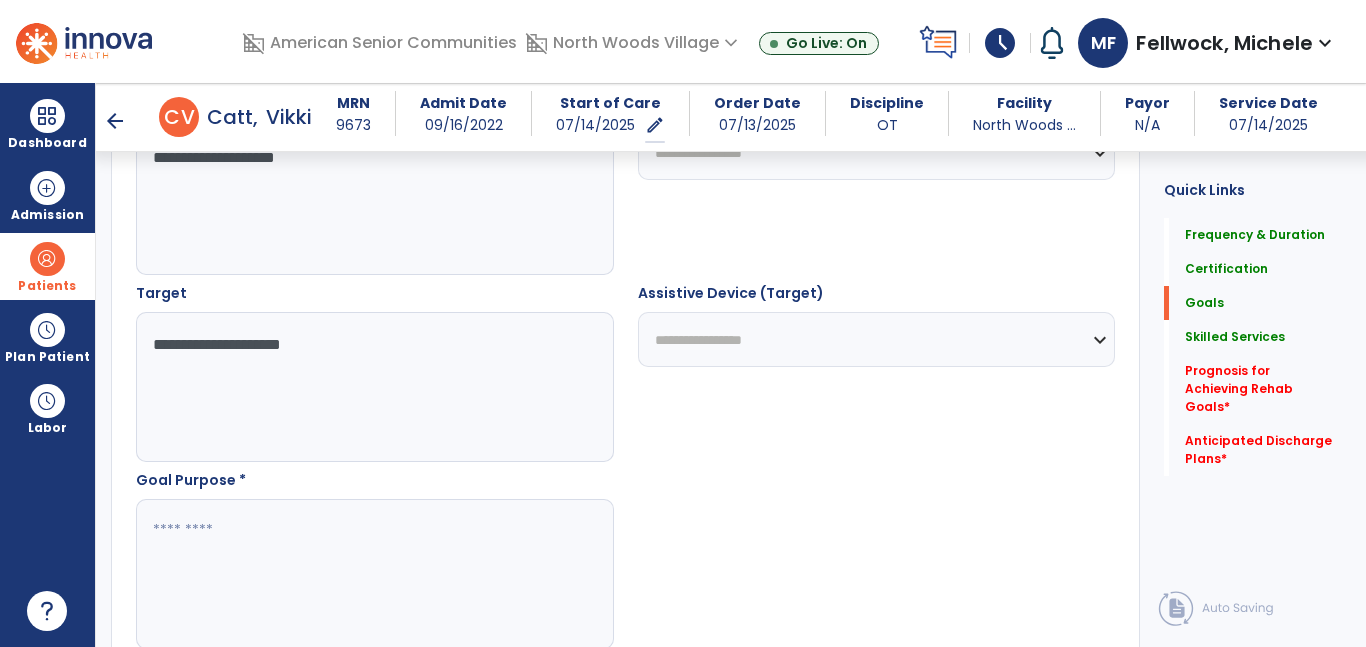 scroll, scrollTop: 1043, scrollLeft: 0, axis: vertical 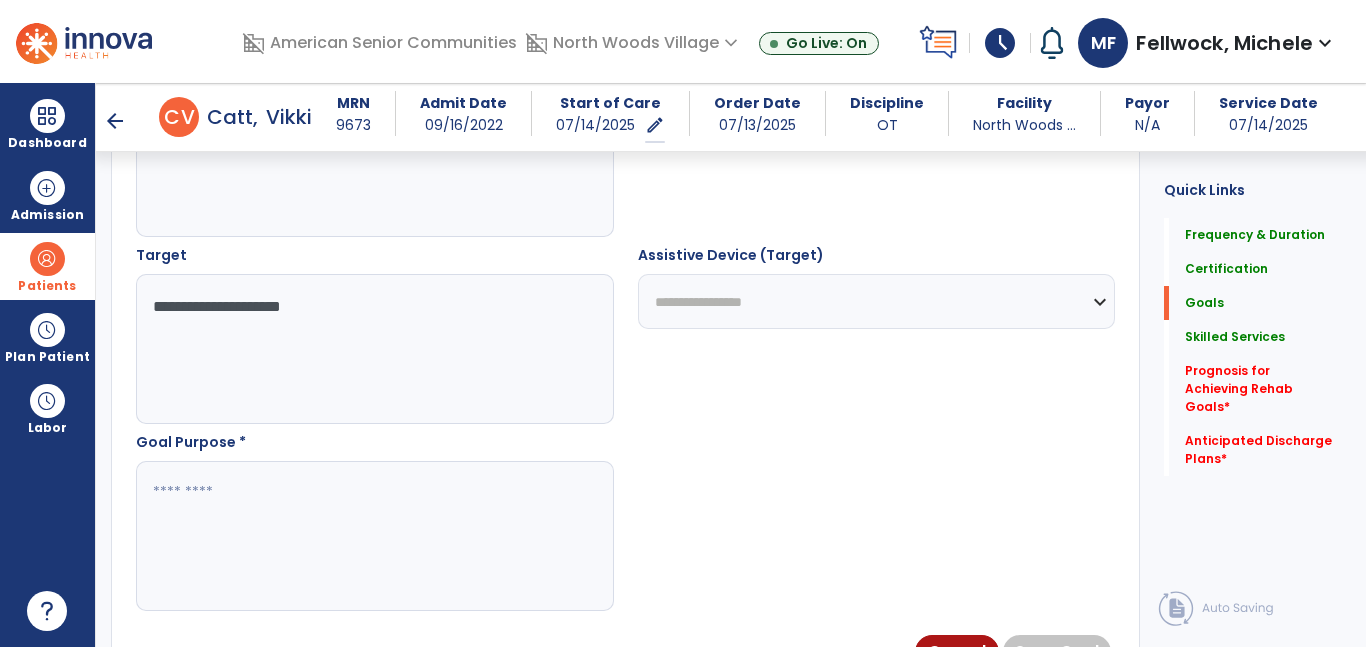 type on "**********" 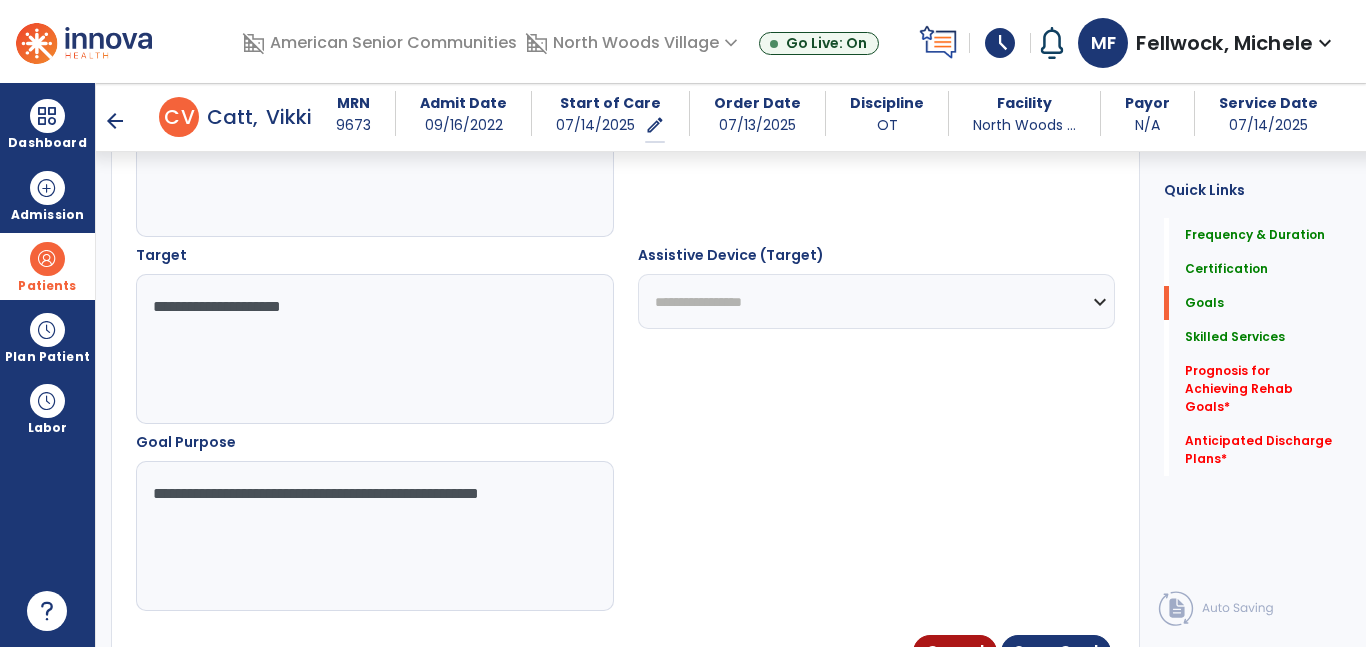 click on "**********" at bounding box center (374, 536) 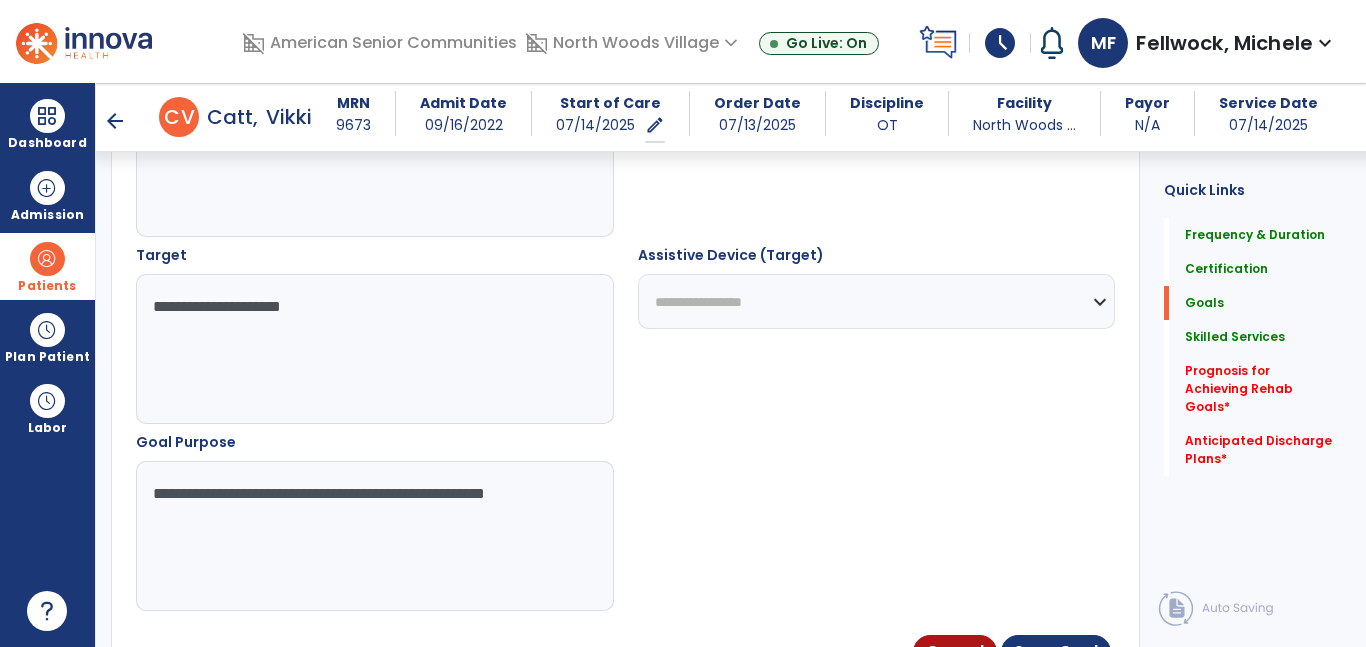 click on "**********" at bounding box center [374, 536] 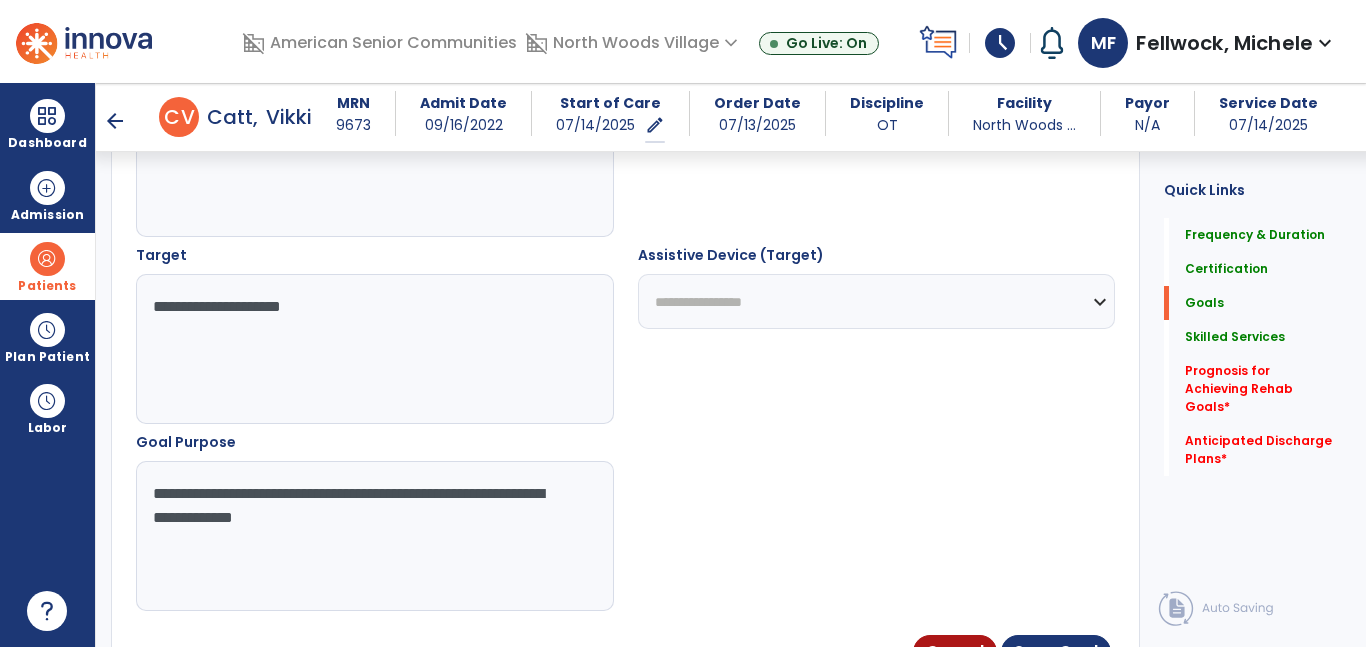 type on "**********" 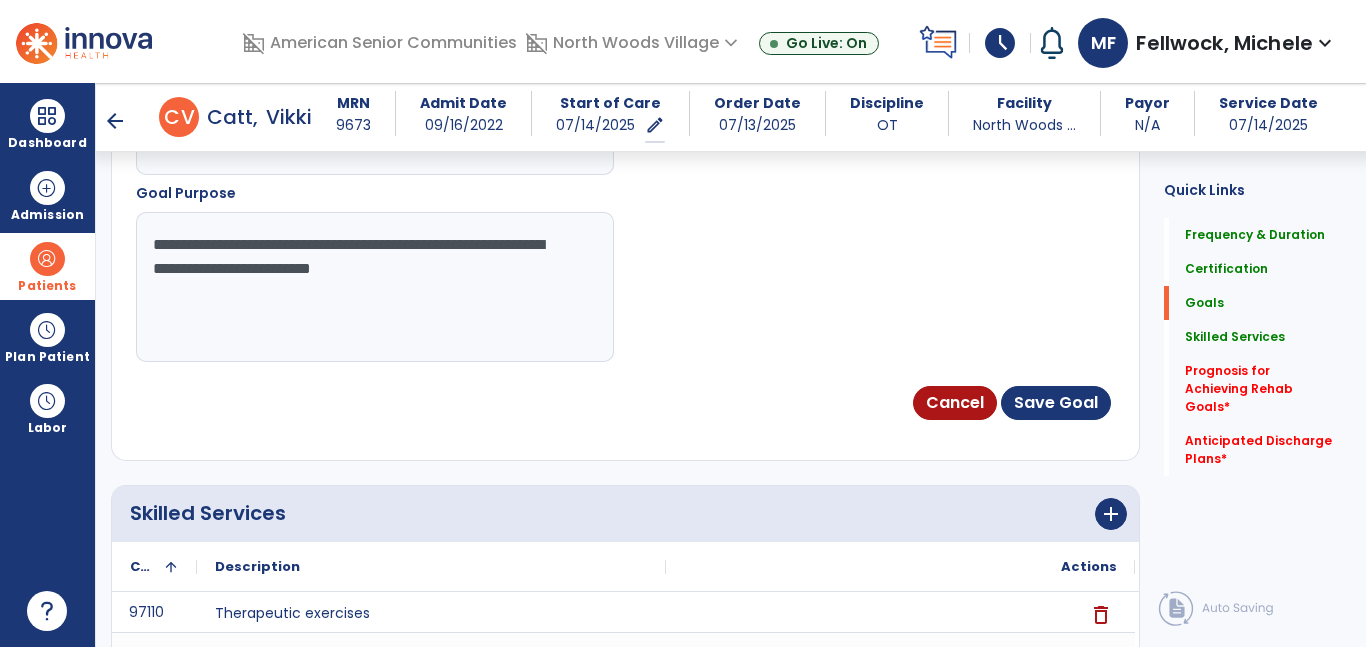 scroll, scrollTop: 1298, scrollLeft: 0, axis: vertical 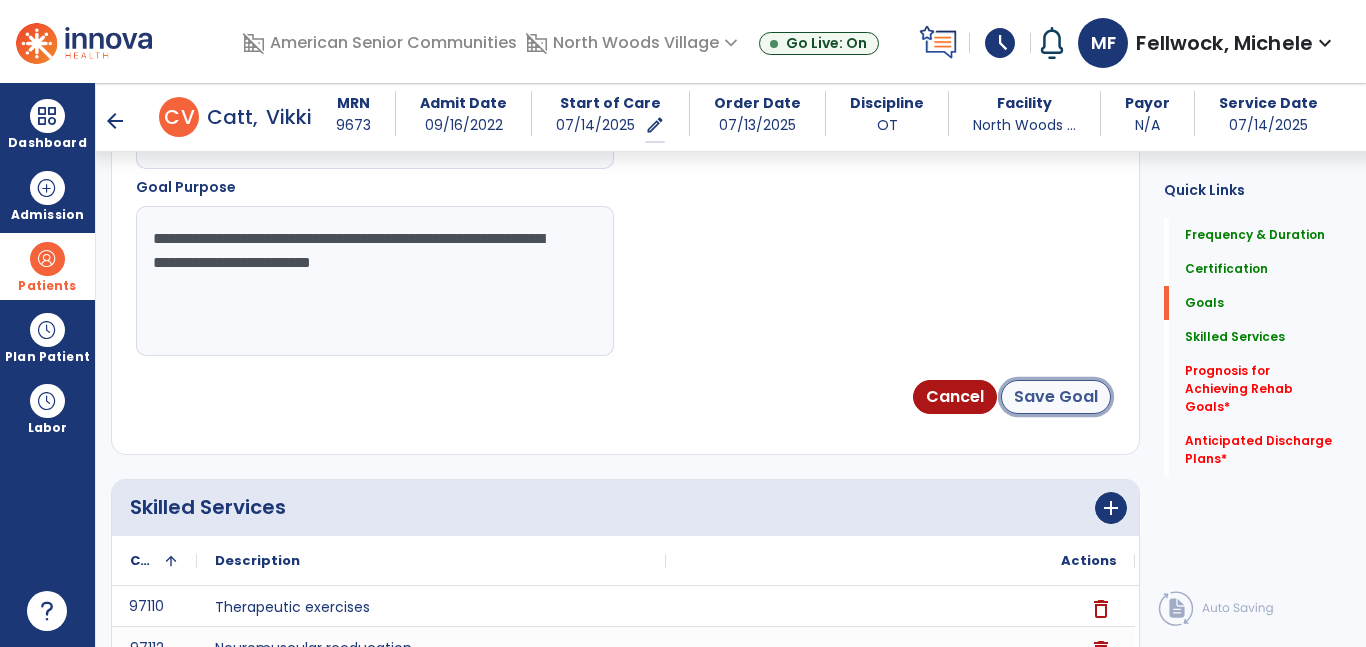 click on "Save Goal" at bounding box center (1056, 397) 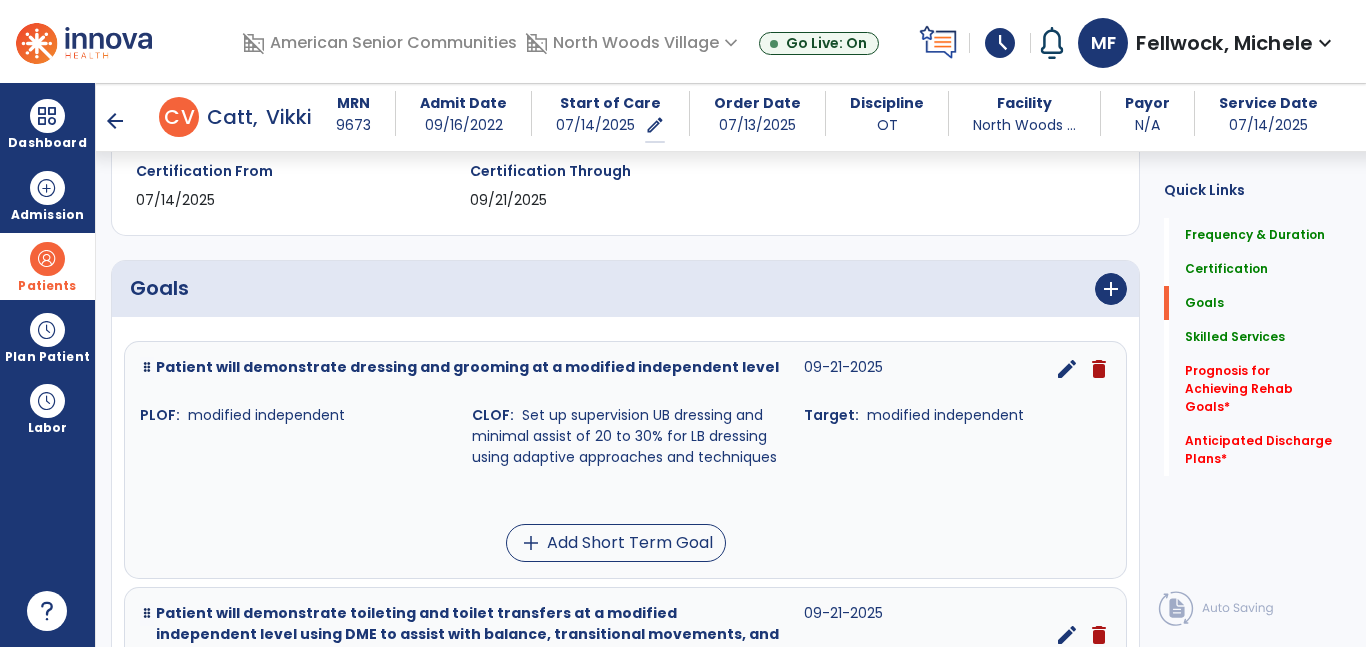 scroll, scrollTop: 371, scrollLeft: 0, axis: vertical 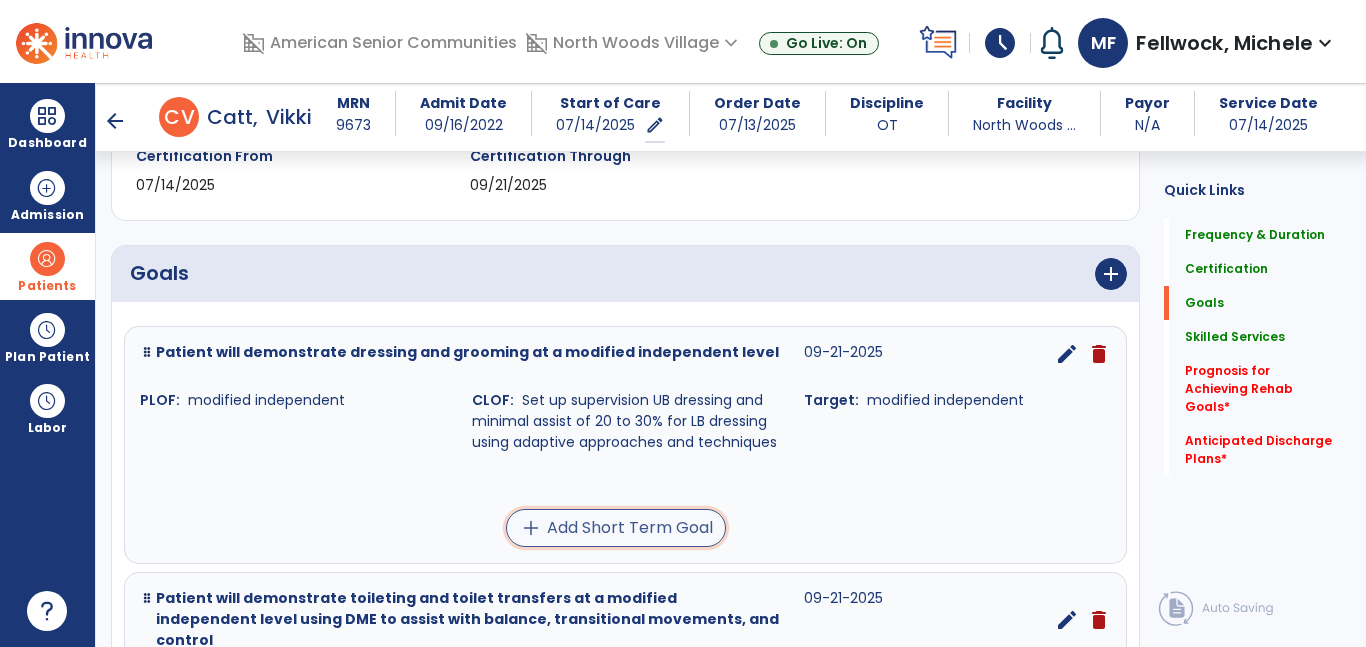 click on "add  Add Short Term Goal" at bounding box center [616, 528] 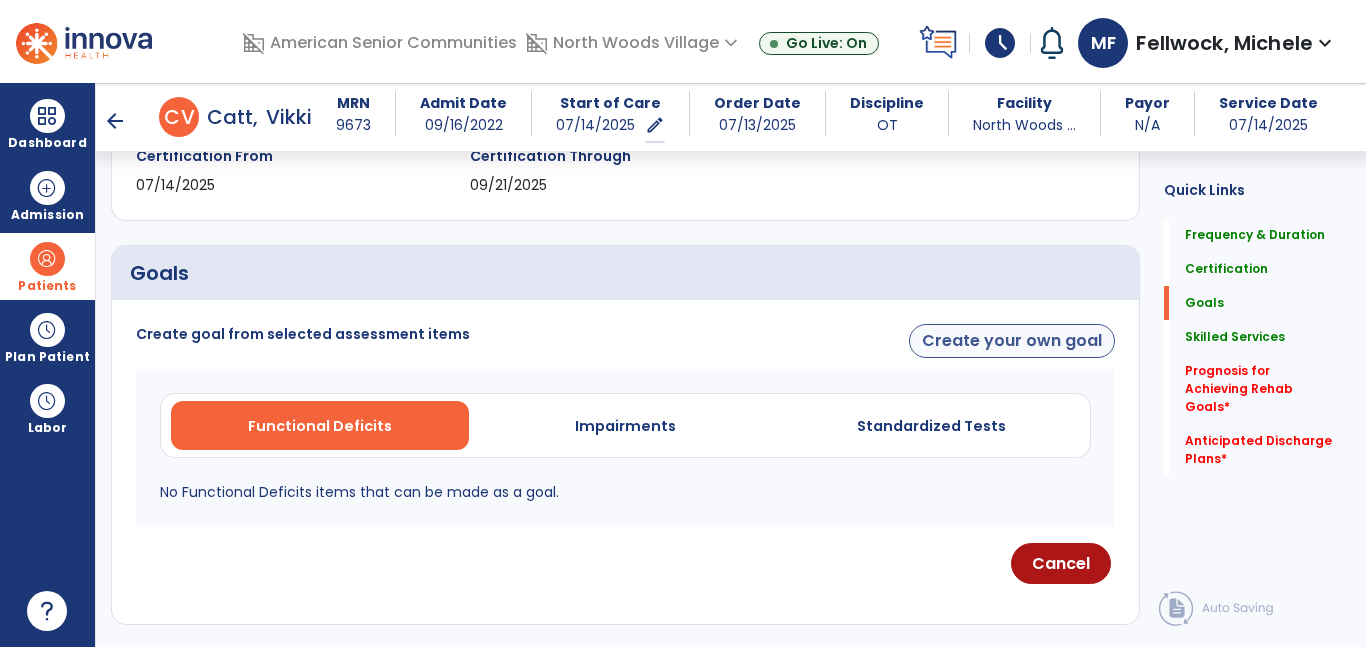 click on "Create your own goal" at bounding box center [1012, 341] 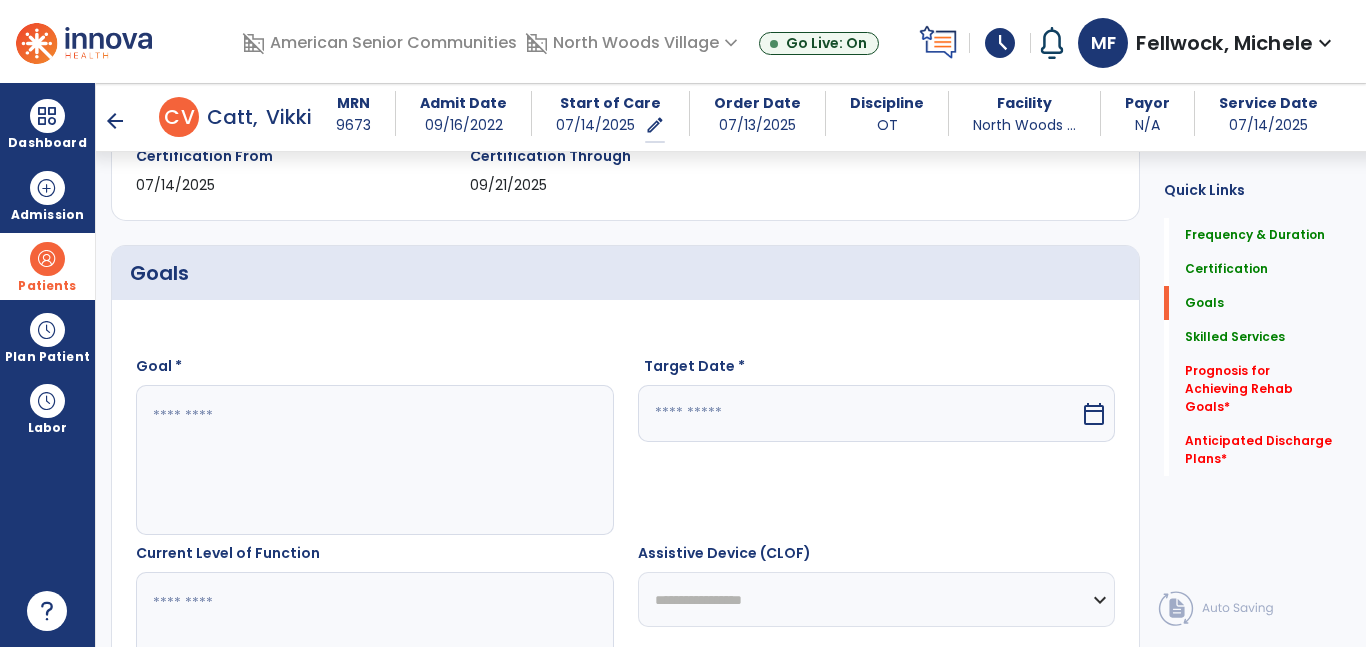click at bounding box center (374, 460) 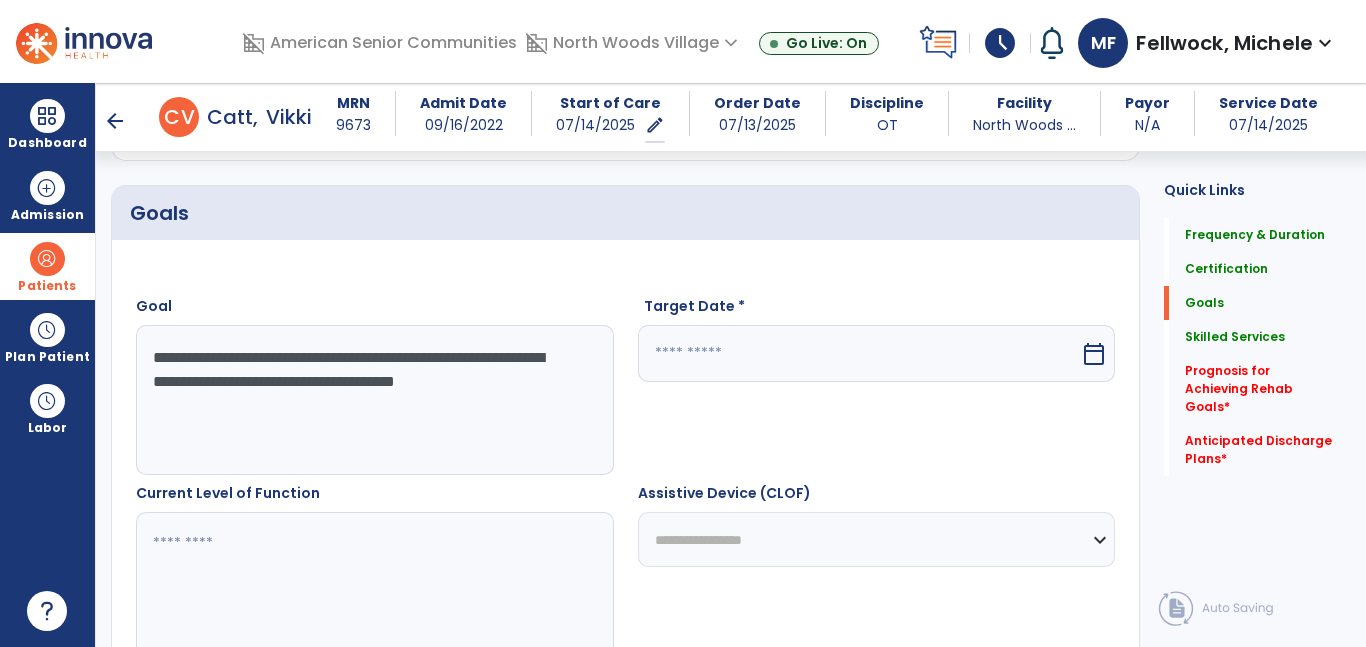 scroll, scrollTop: 421, scrollLeft: 0, axis: vertical 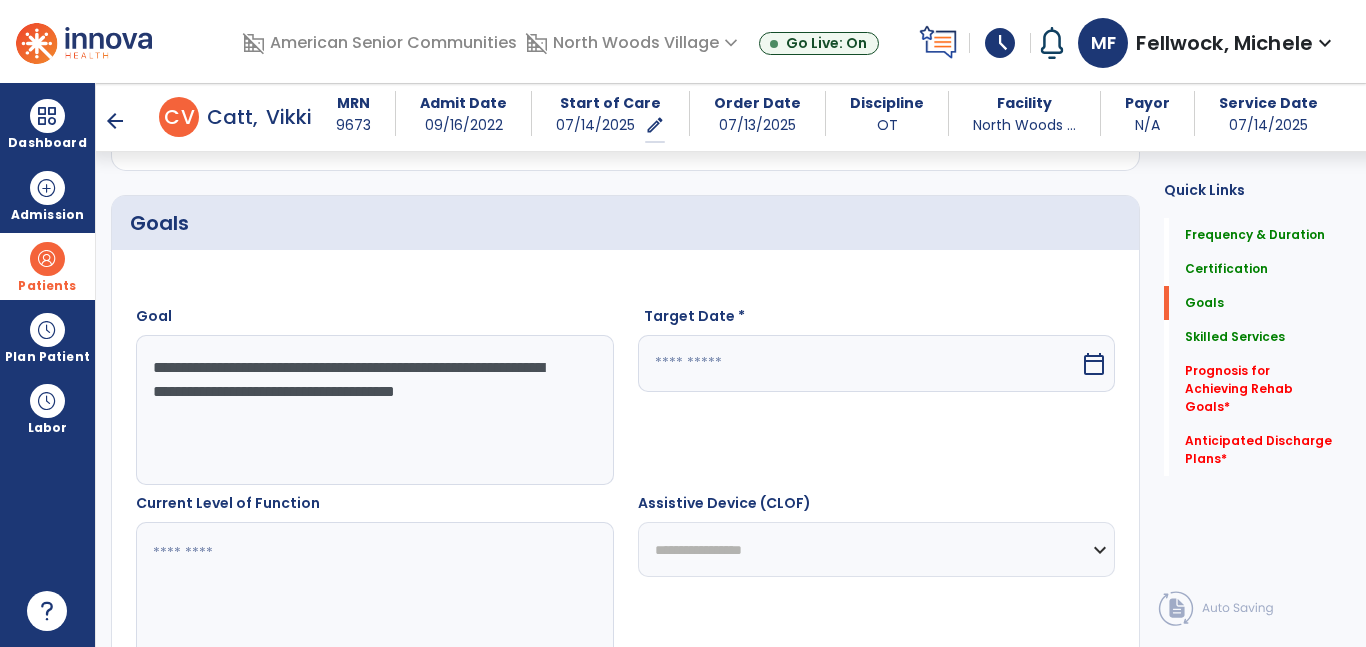 type on "**********" 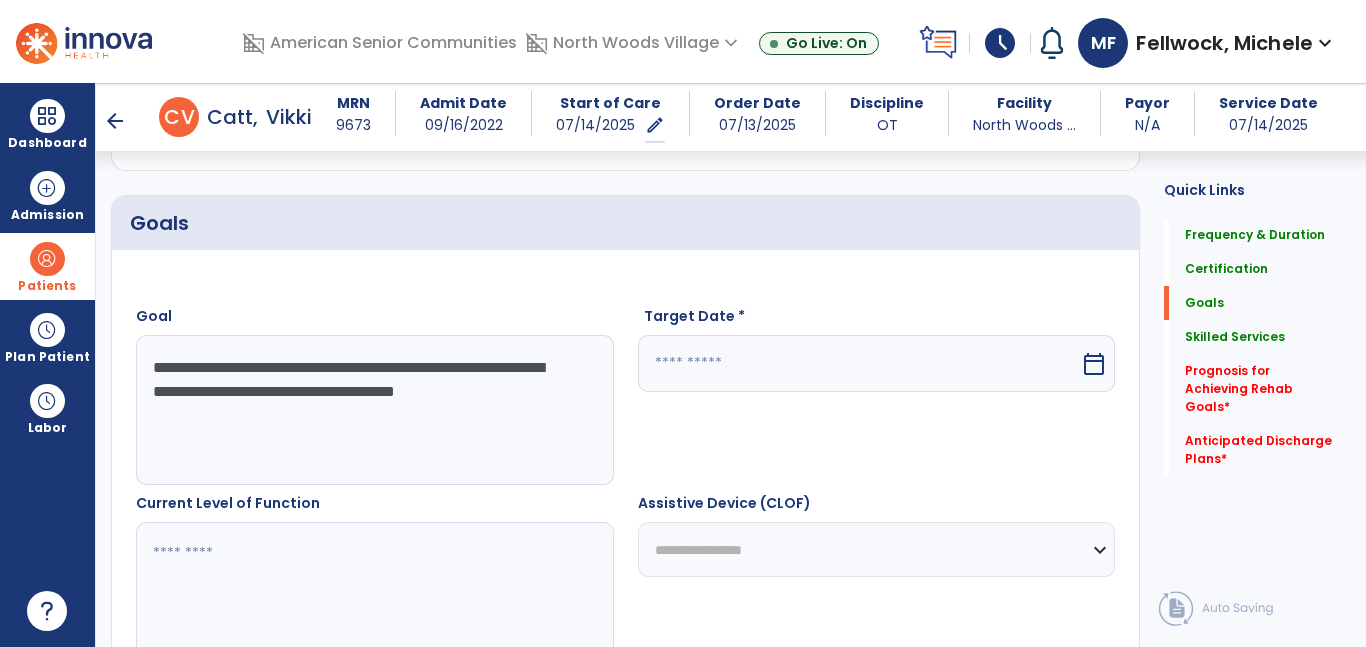 click at bounding box center (859, 363) 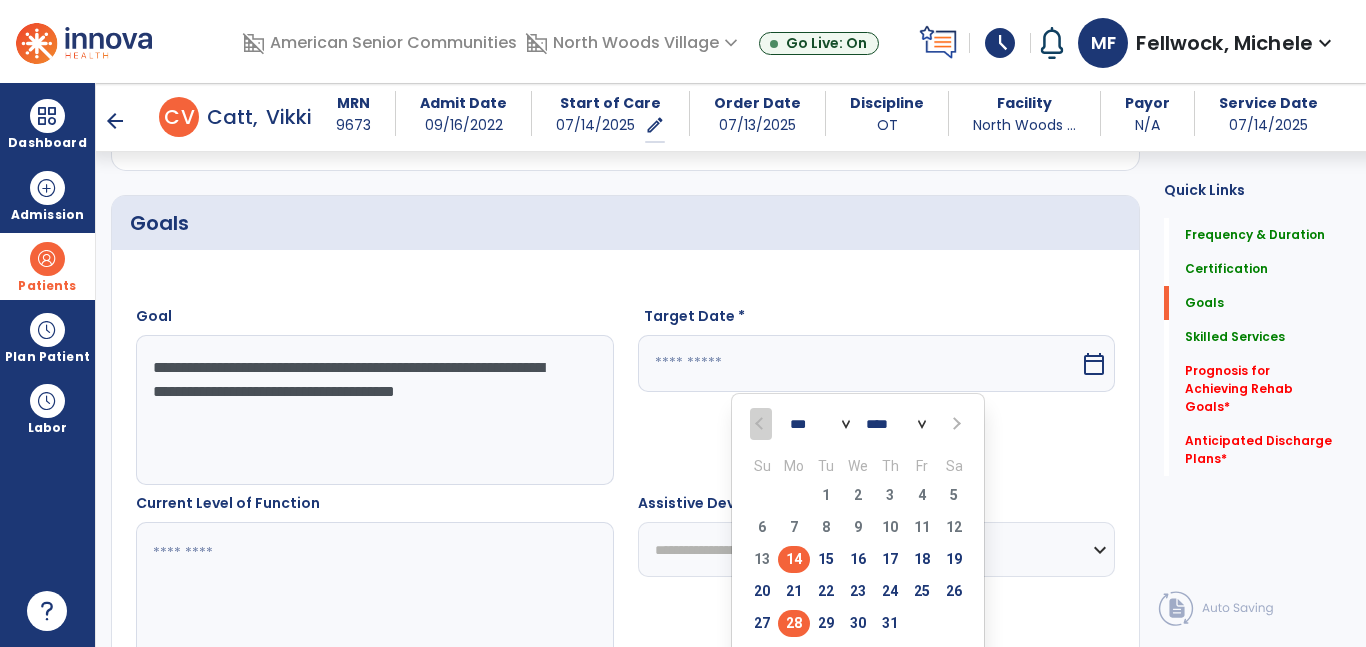 click on "28" at bounding box center [794, 623] 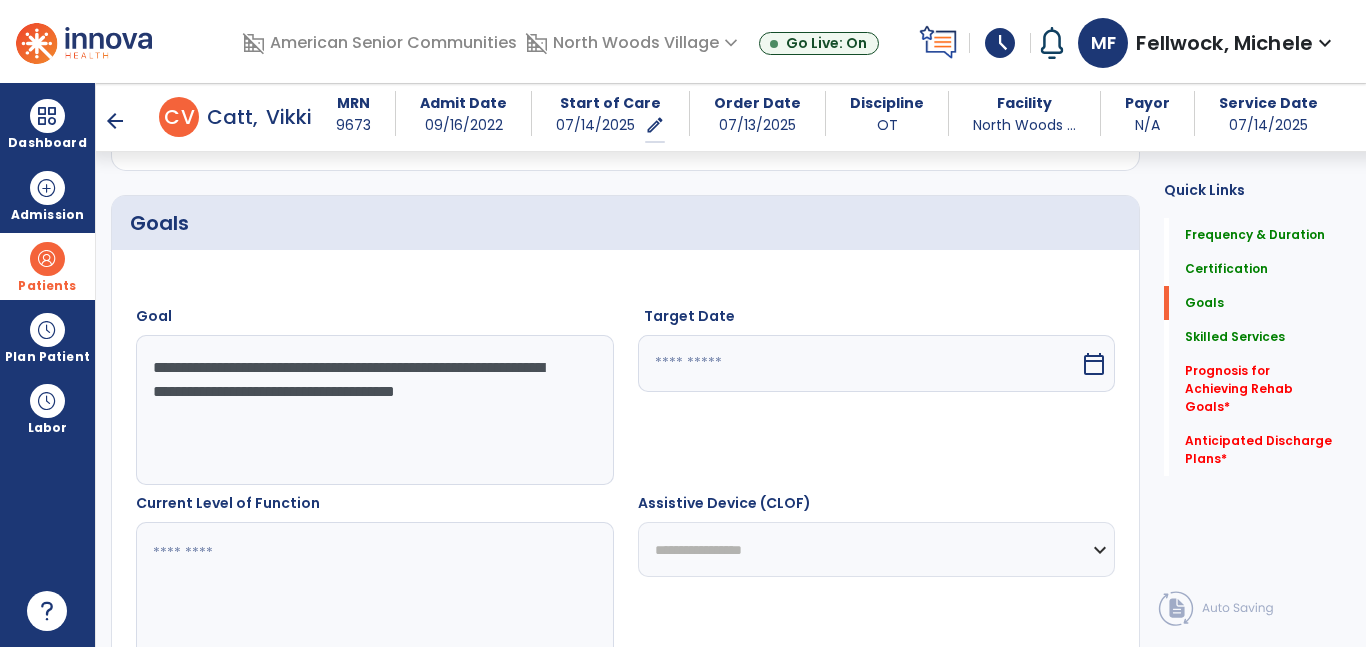 type on "*********" 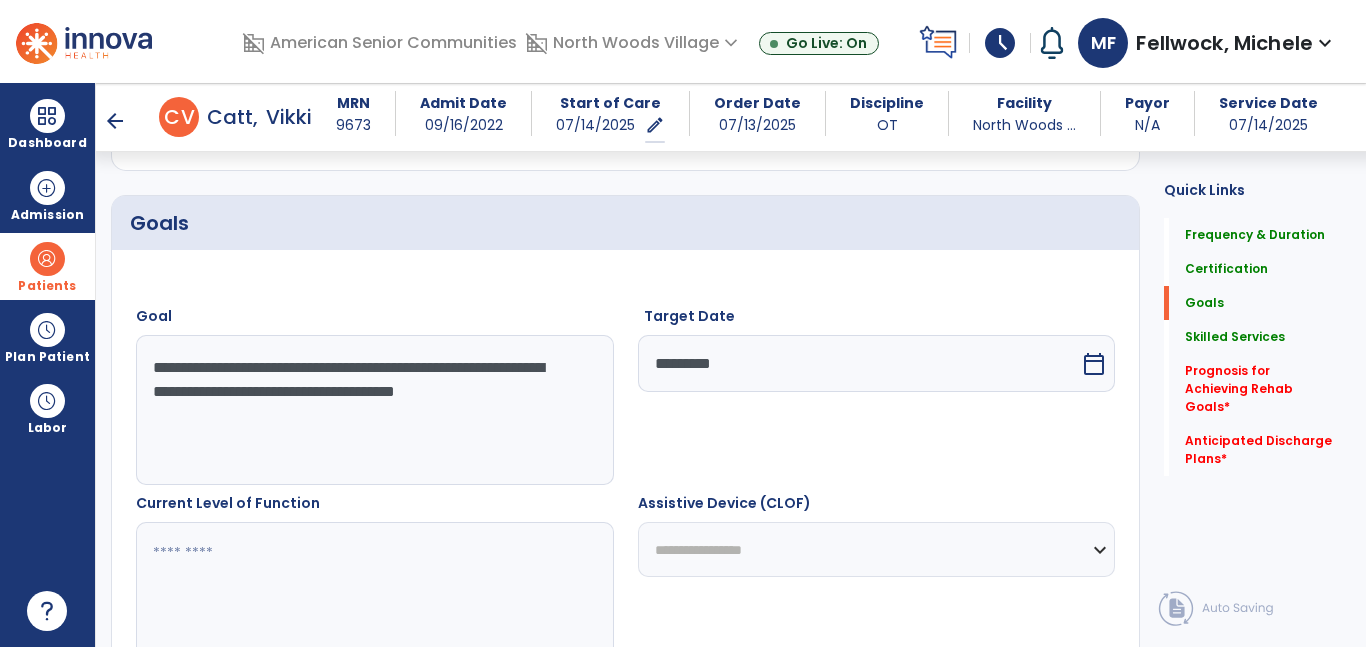 click at bounding box center (374, 597) 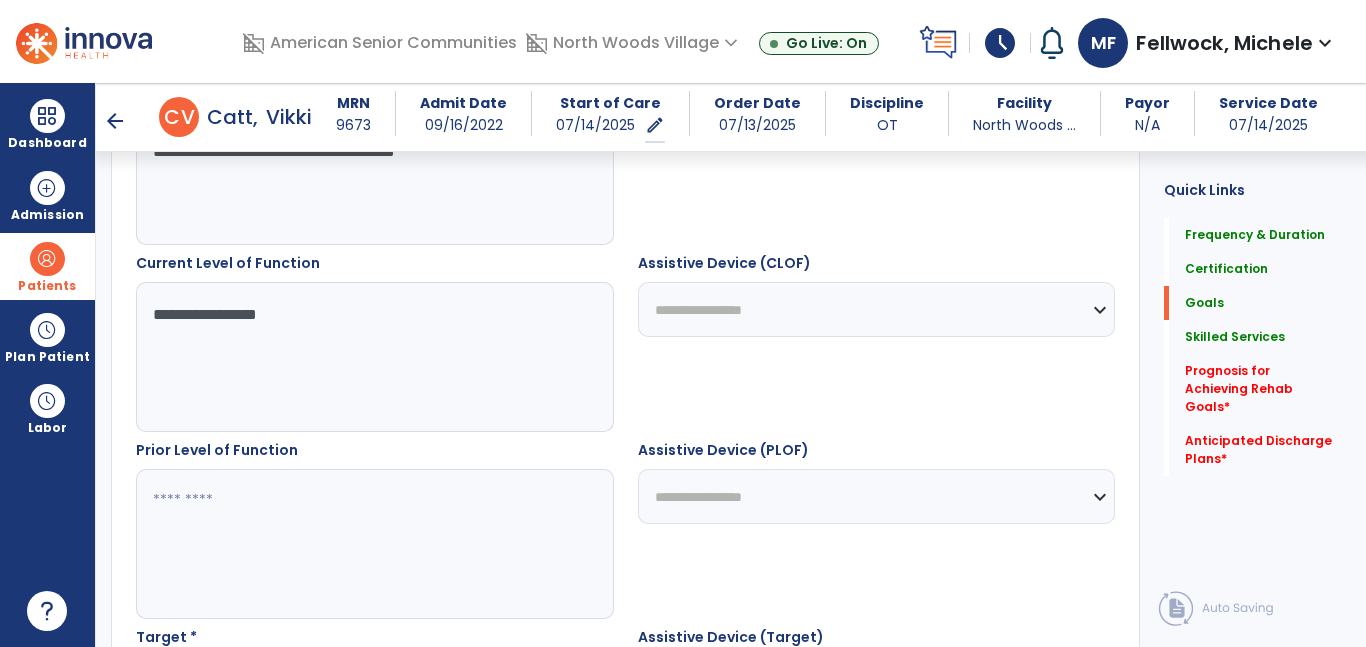 scroll, scrollTop: 681, scrollLeft: 0, axis: vertical 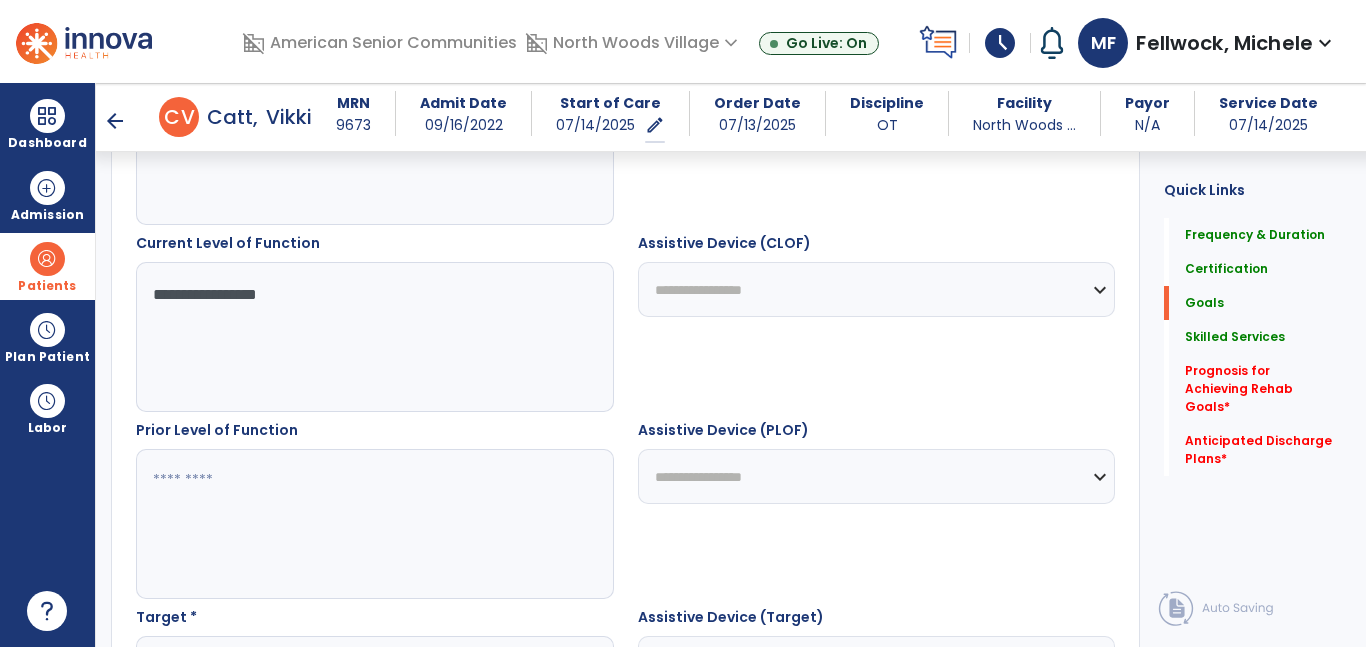 type on "**********" 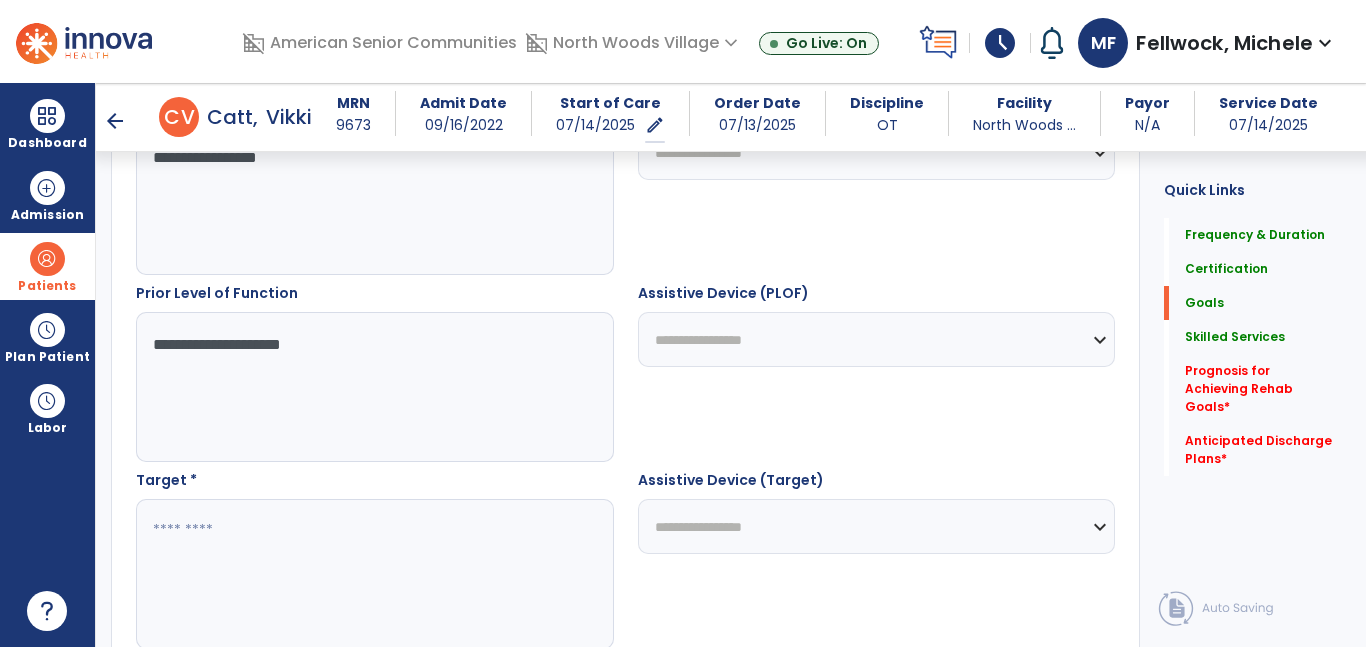 scroll, scrollTop: 819, scrollLeft: 0, axis: vertical 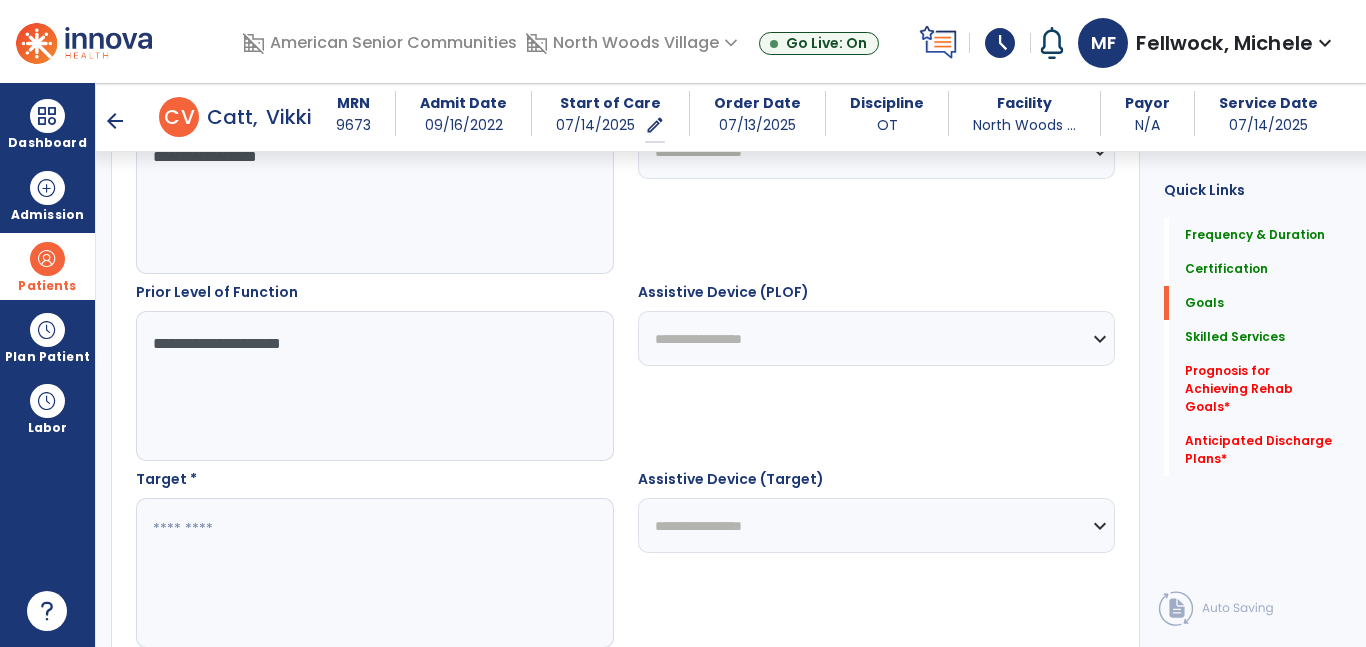 type on "**********" 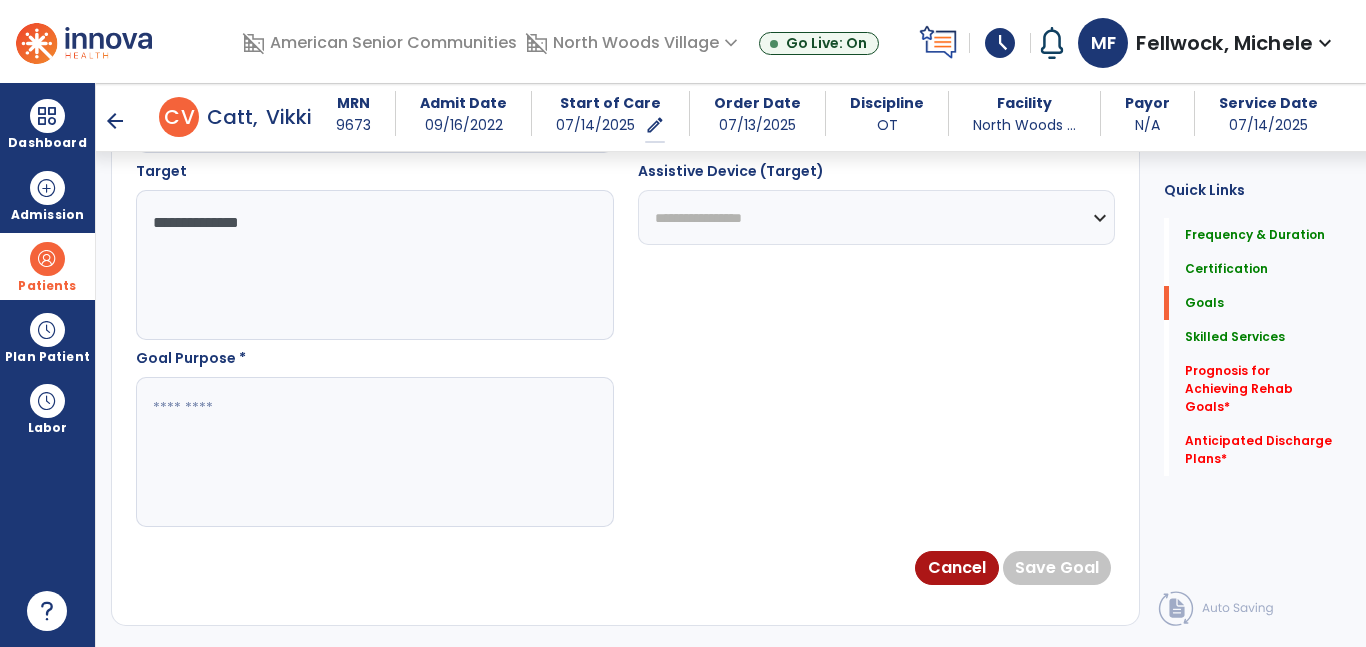 scroll, scrollTop: 1126, scrollLeft: 0, axis: vertical 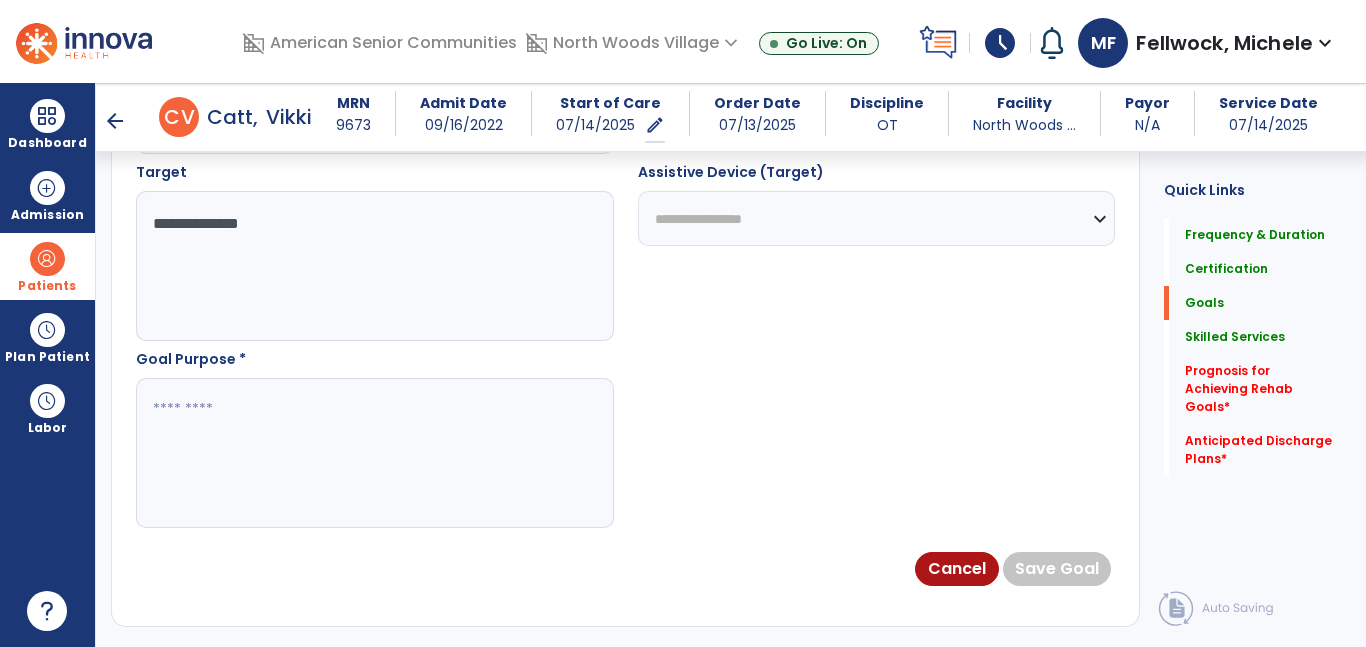 type on "**********" 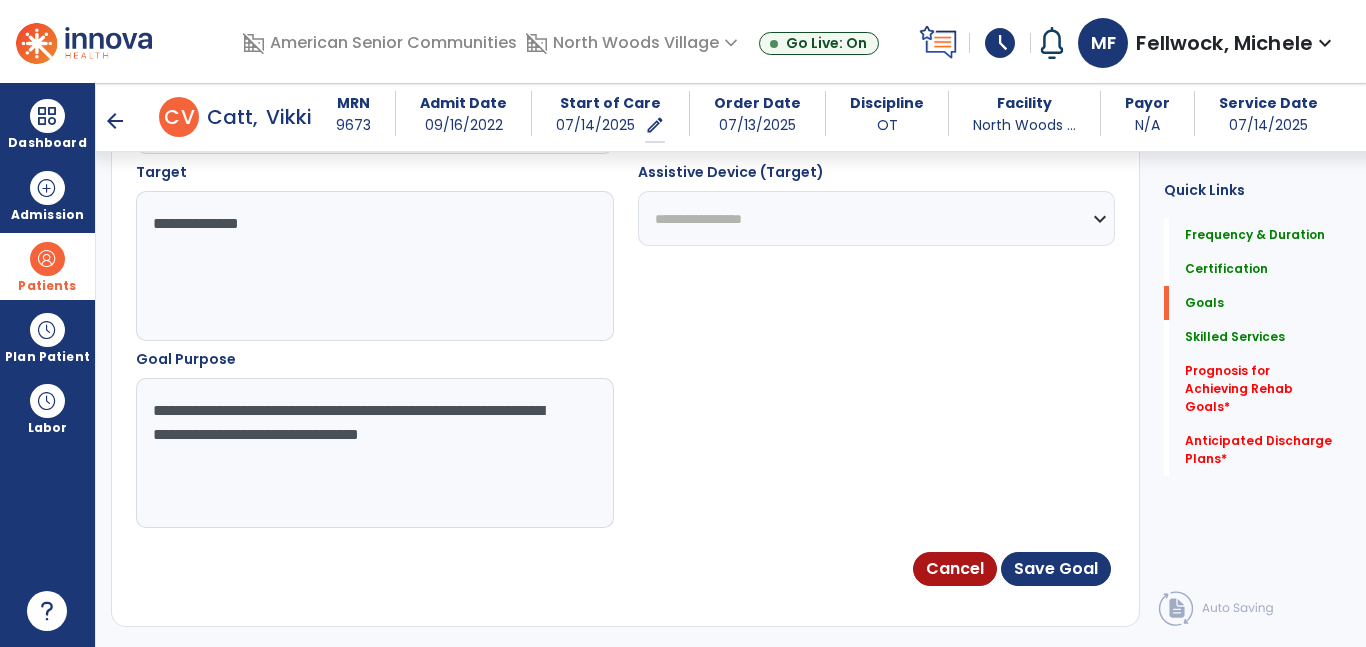 type on "**********" 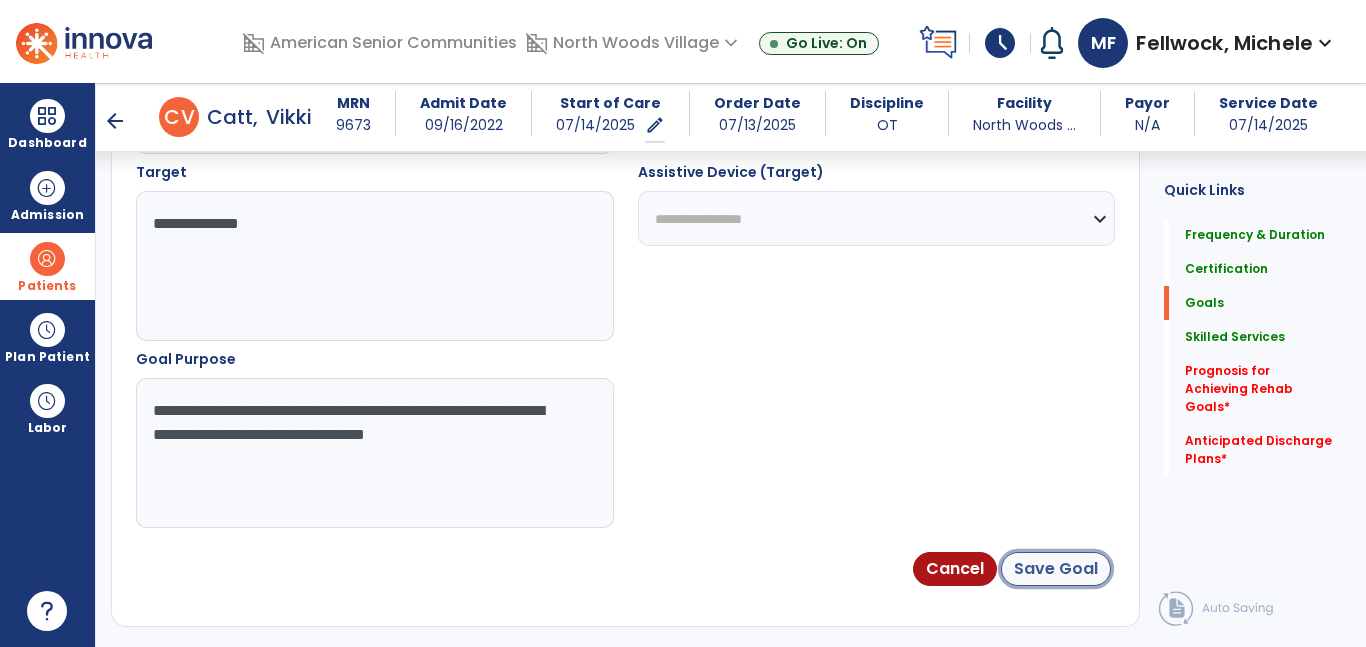 click on "Save Goal" at bounding box center (1056, 569) 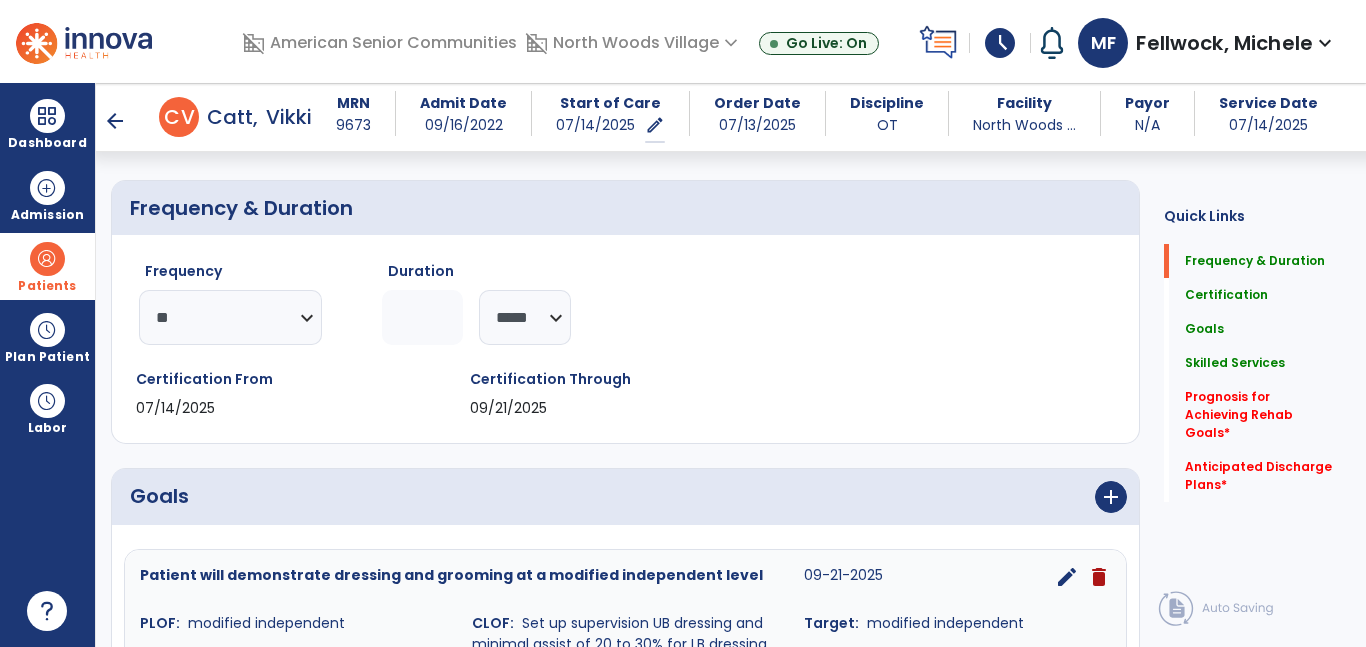 scroll, scrollTop: 181, scrollLeft: 0, axis: vertical 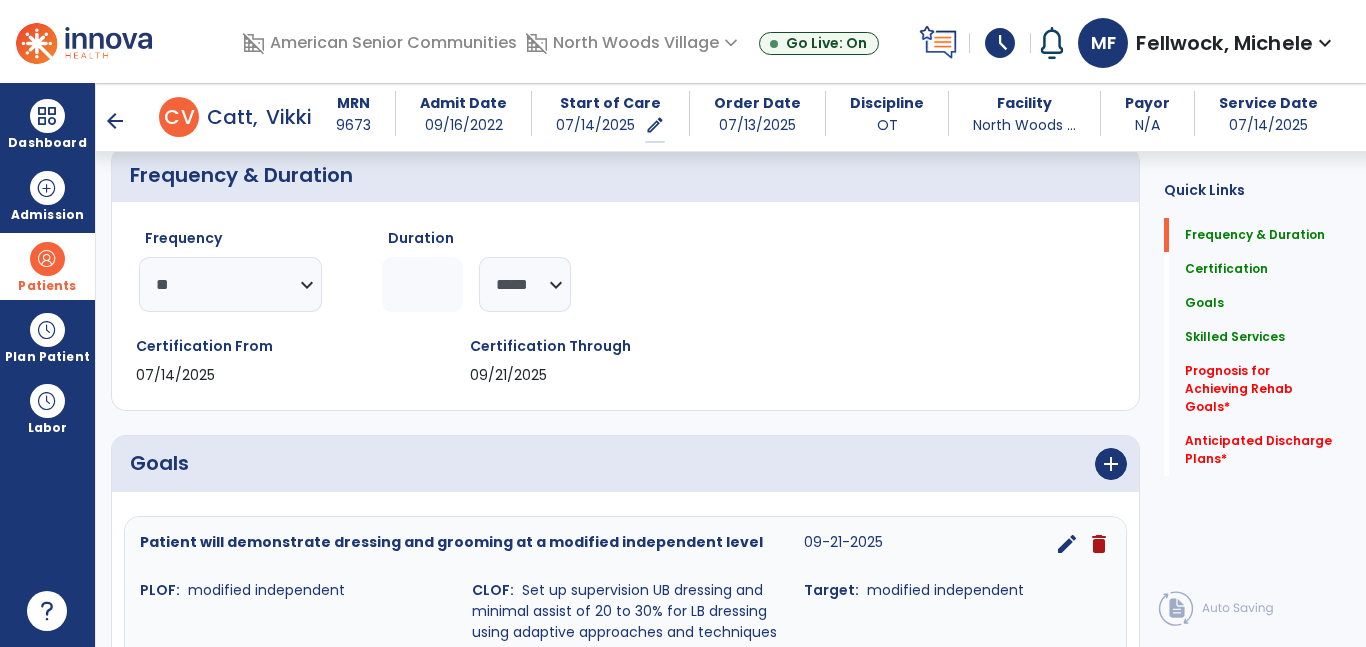 click on "arrow_back      C  V  Catt,   Vikki  MRN 9673 Admit Date 09/16/2022 Start of Care 07/14/2025   edit  ********* Order Date 07/13/2025 Discipline OT Facility North Woods ... Payor N/A Service Date 07/14/2025" at bounding box center (746, 117) 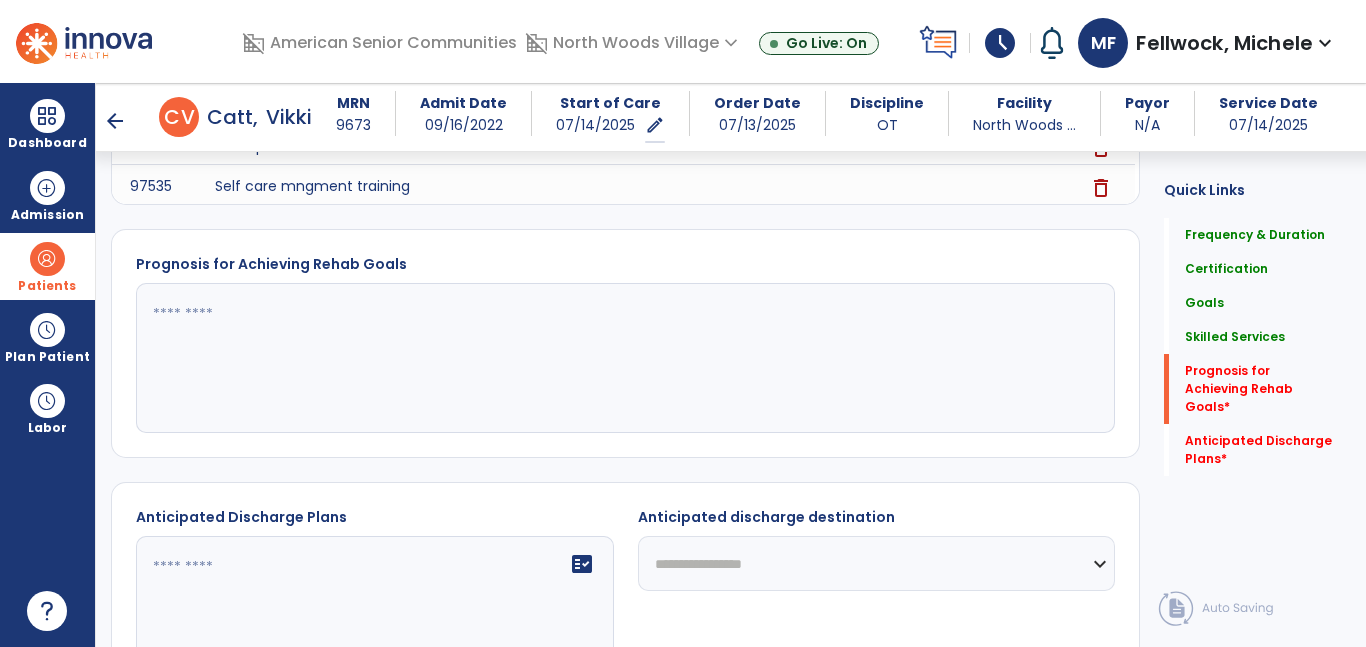 scroll, scrollTop: 1516, scrollLeft: 0, axis: vertical 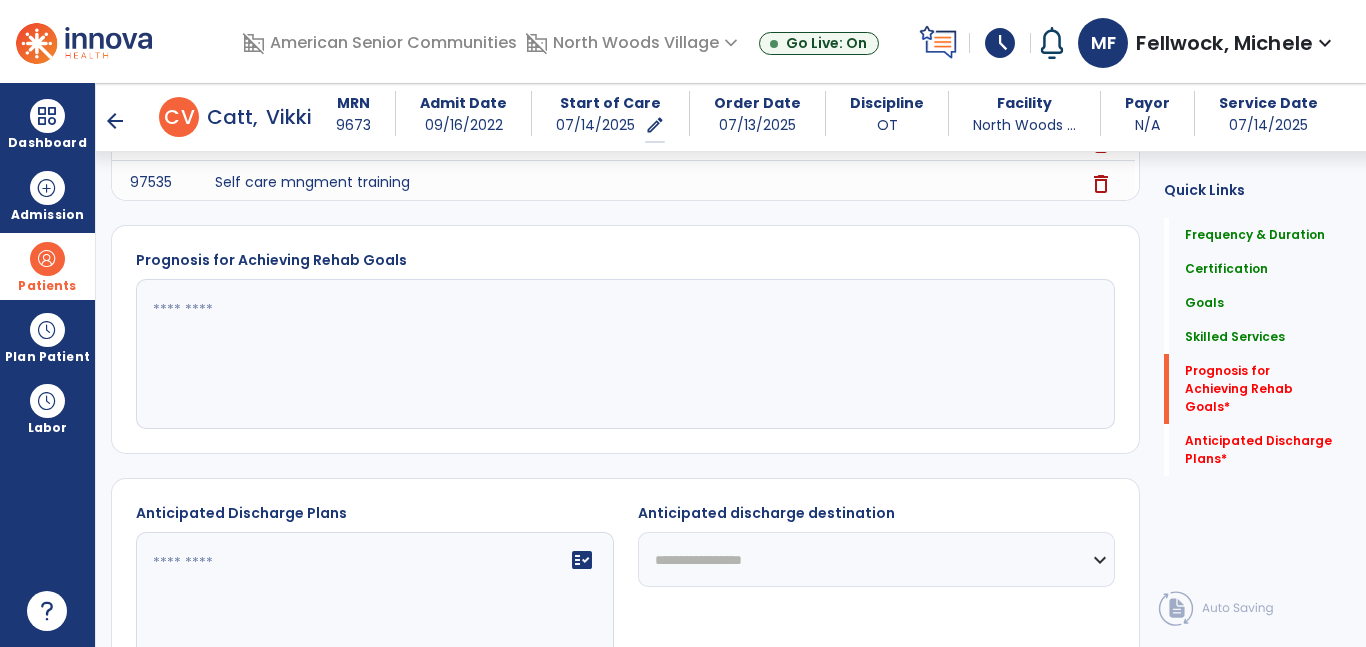 click 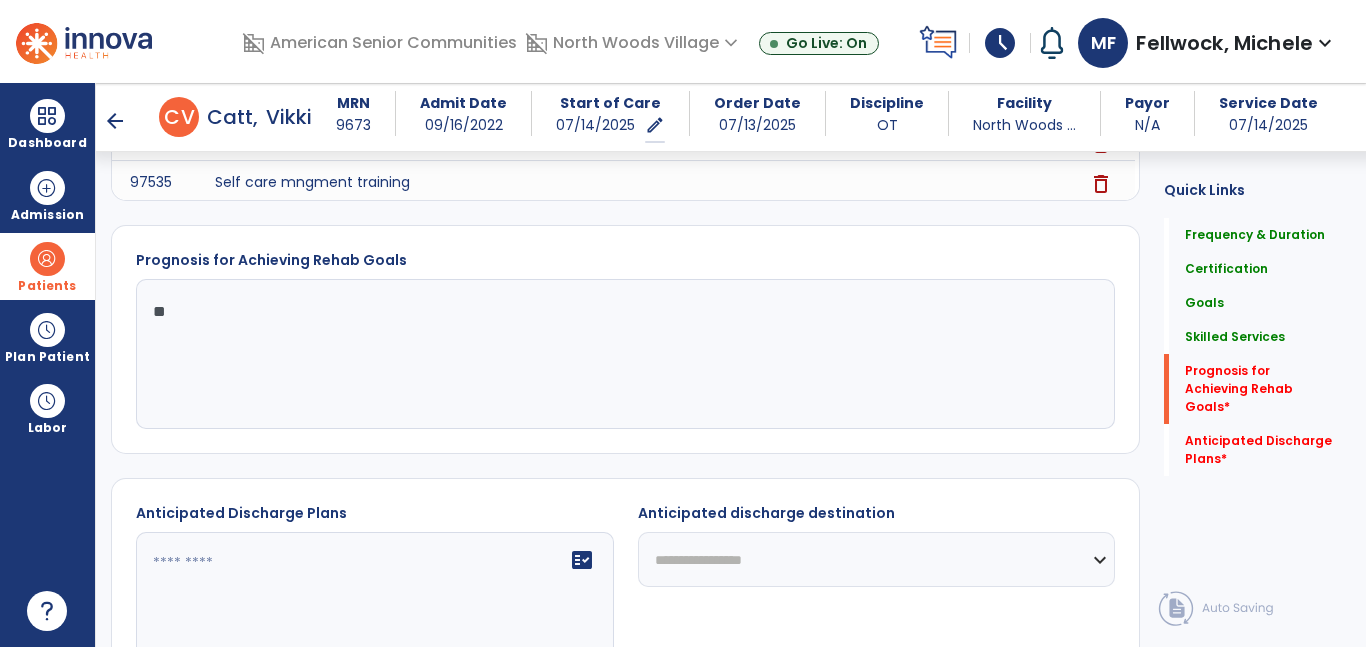 type on "*" 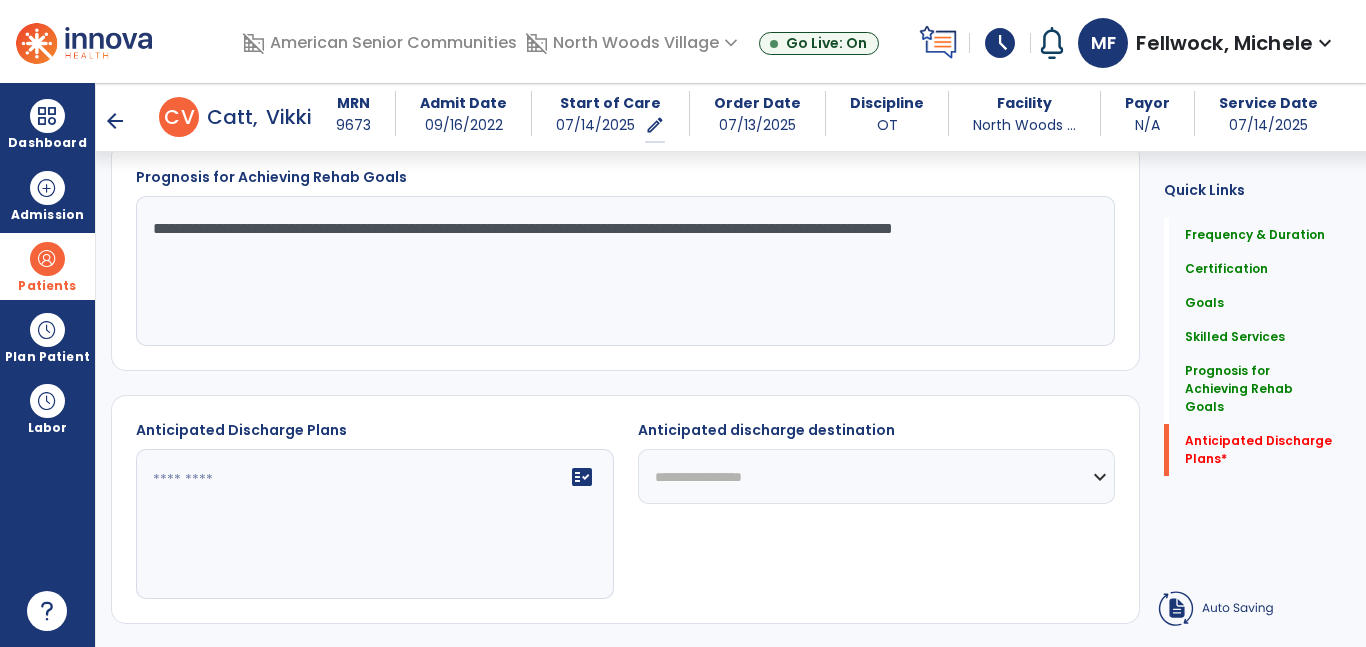 scroll, scrollTop: 1601, scrollLeft: 0, axis: vertical 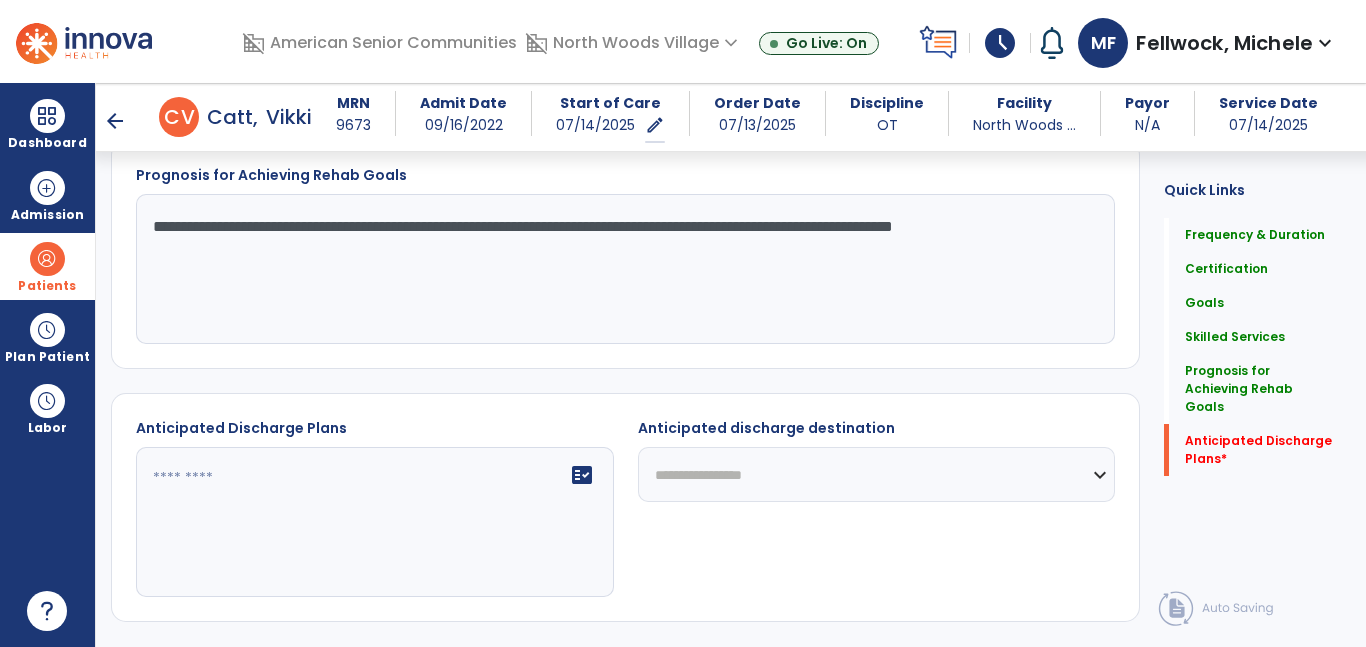 type on "**********" 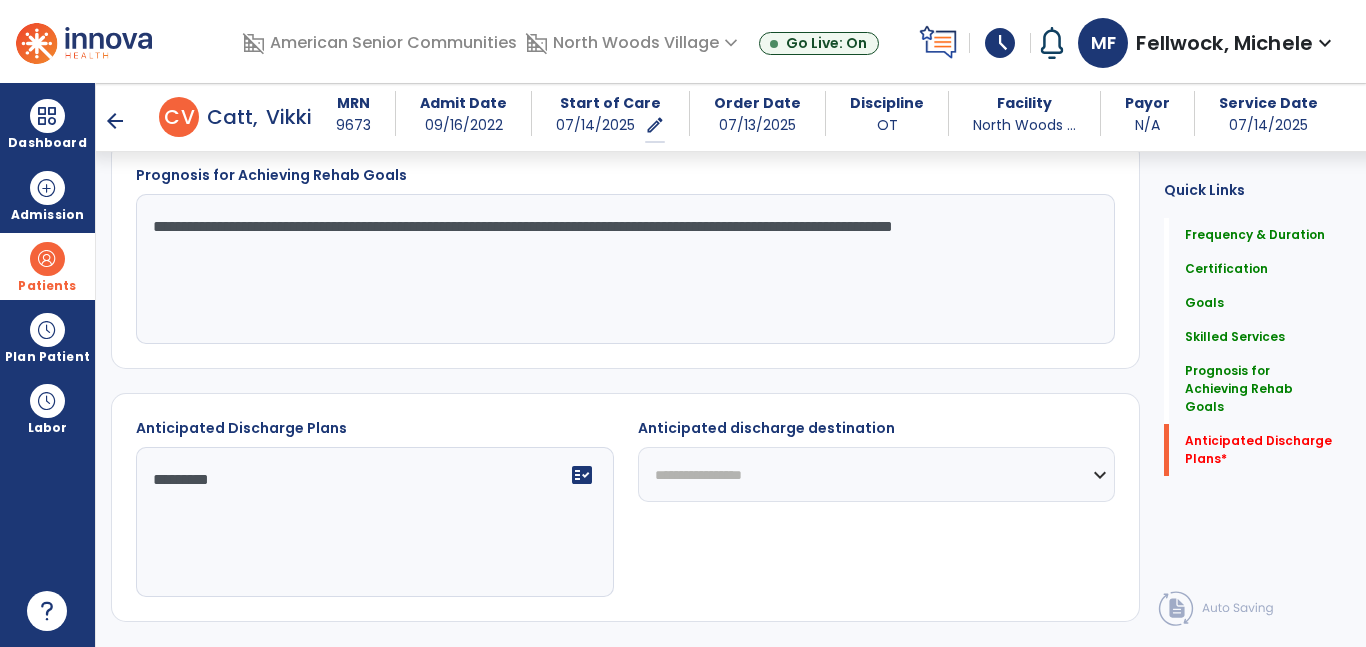 type on "********" 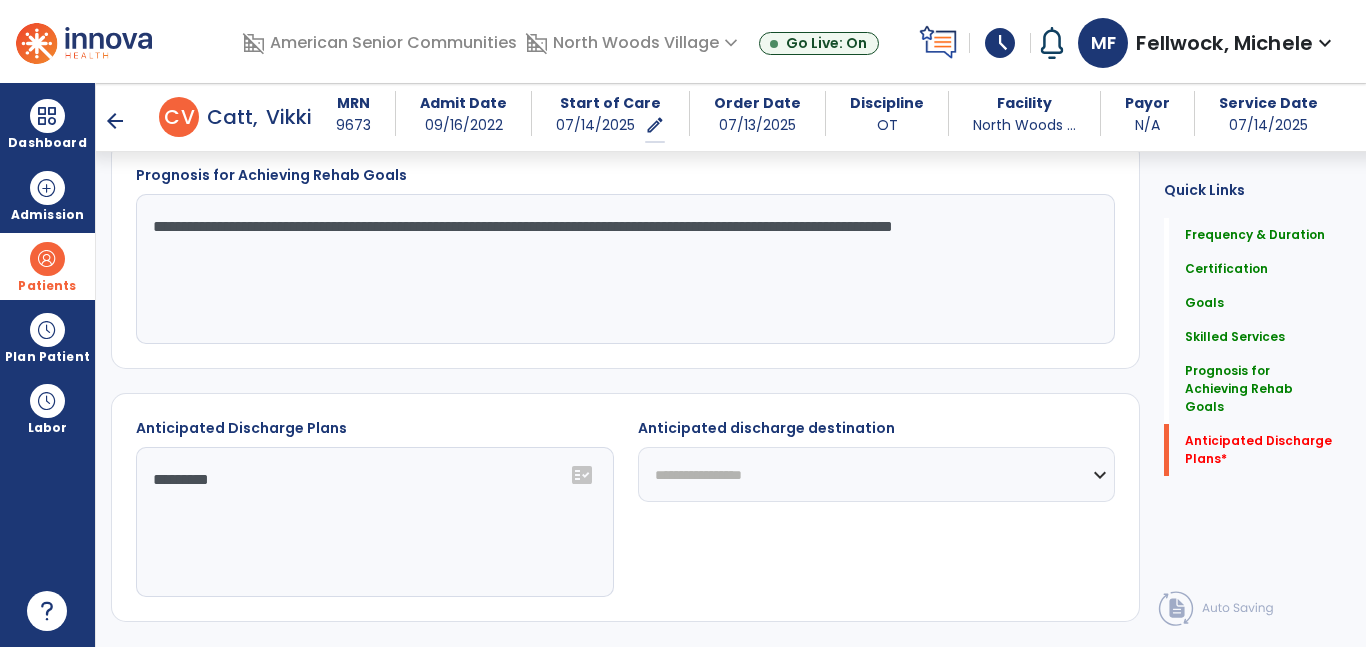 select on "***" 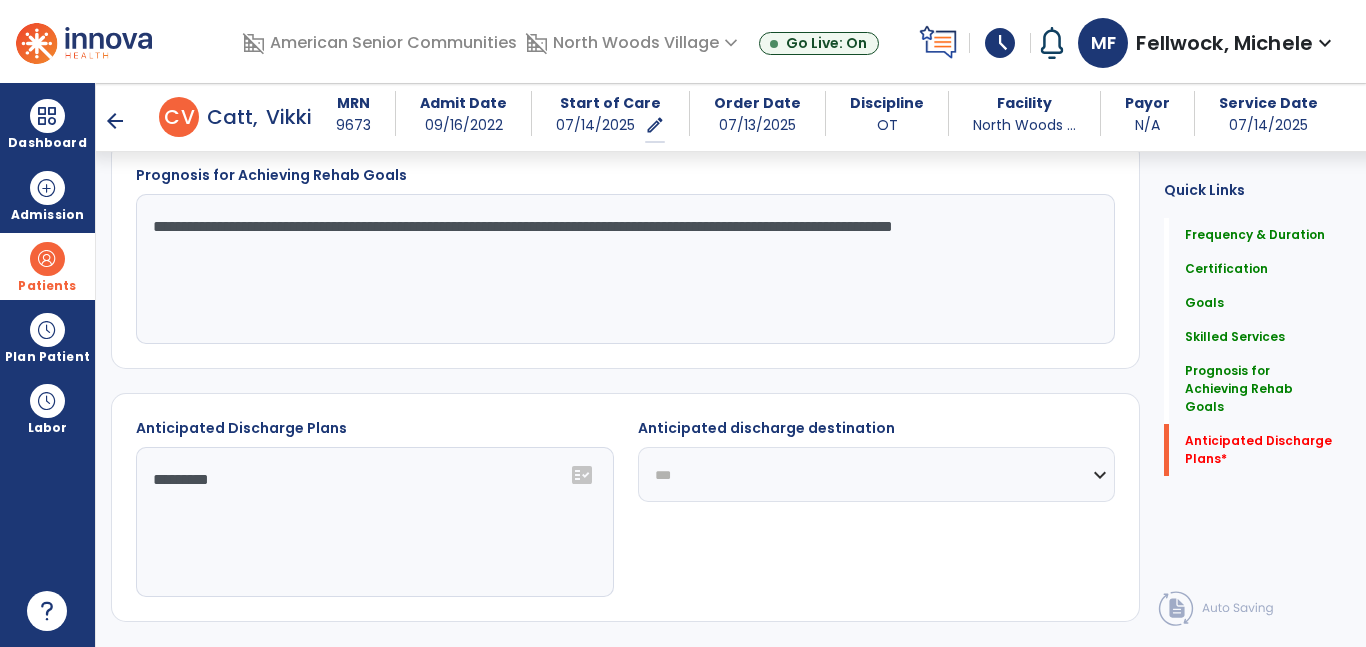 click on "**********" 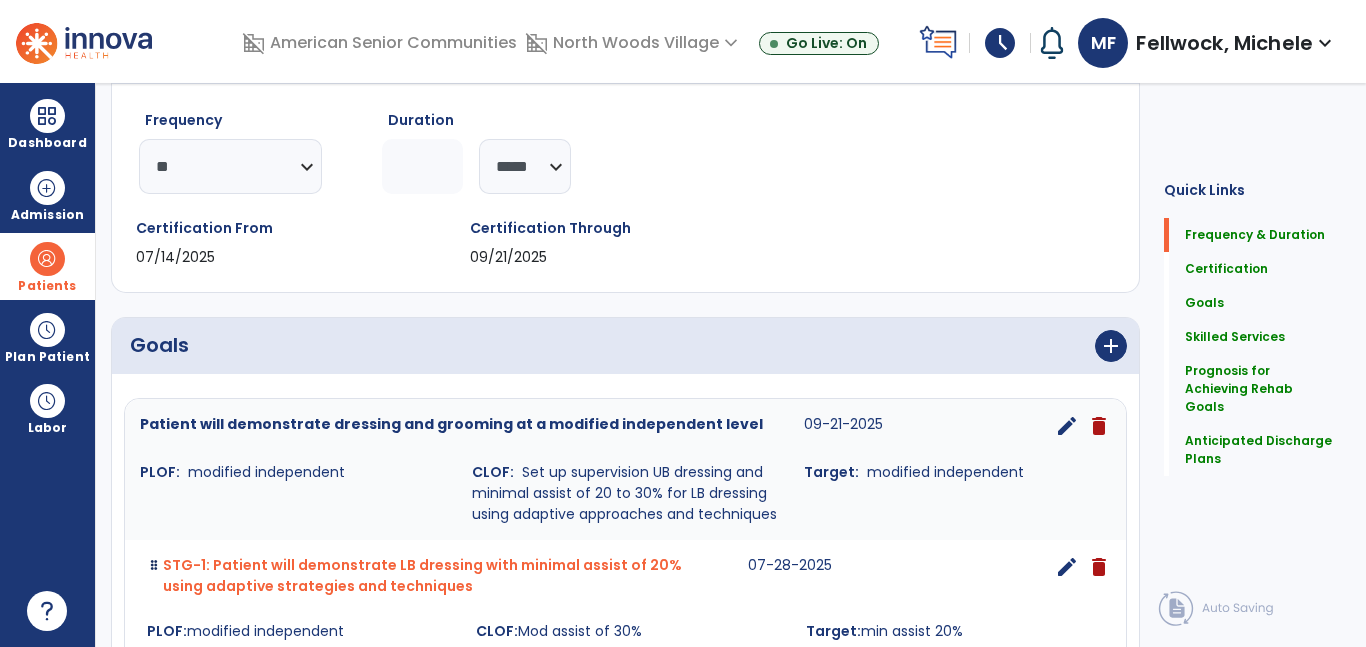scroll, scrollTop: 0, scrollLeft: 0, axis: both 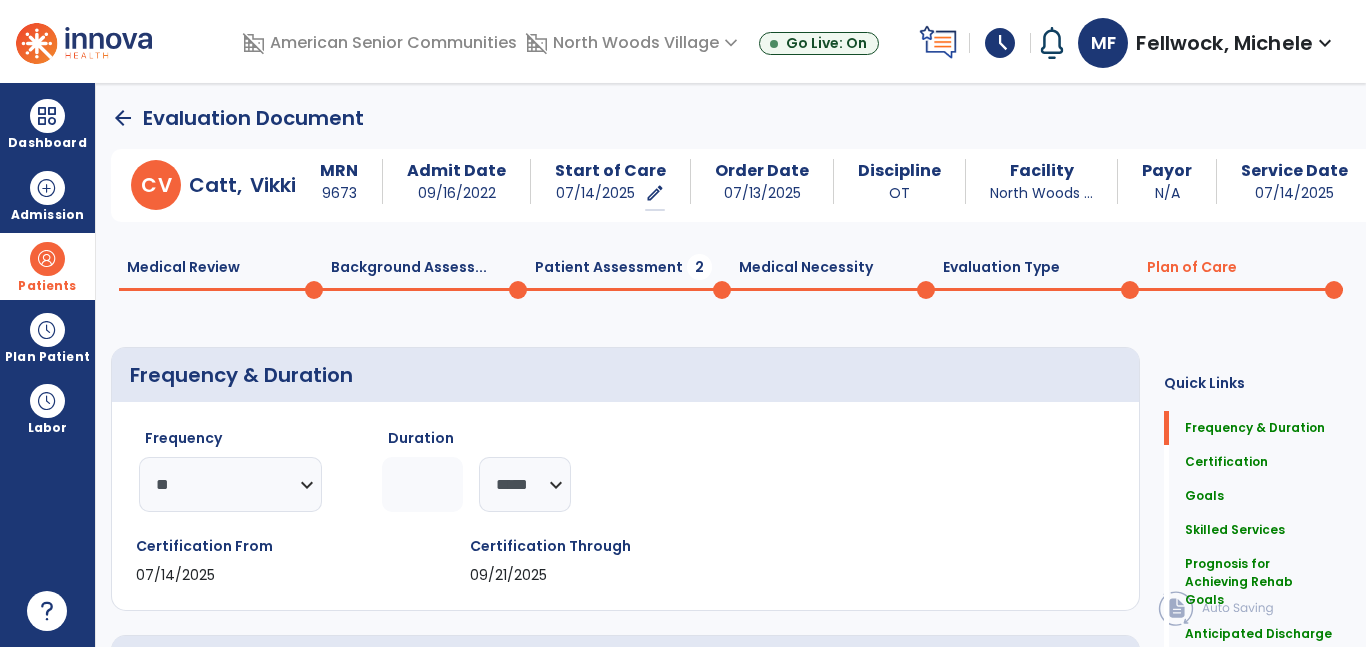 click 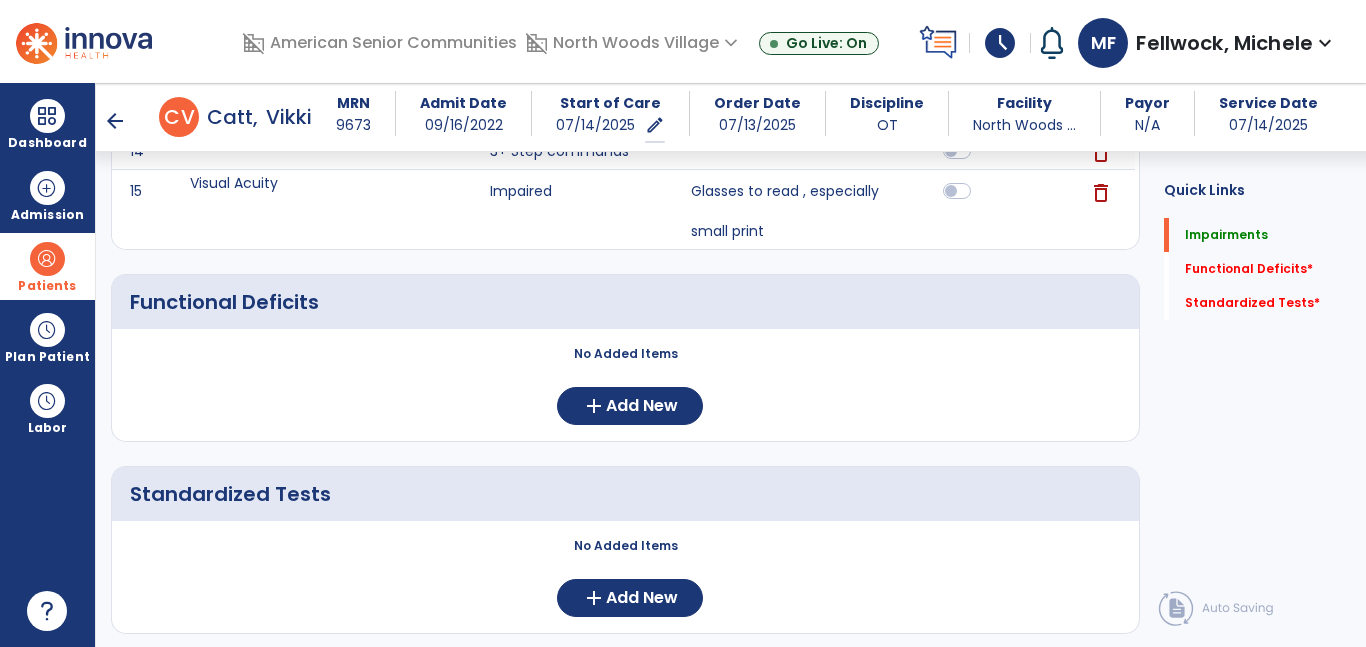scroll, scrollTop: 1115, scrollLeft: 0, axis: vertical 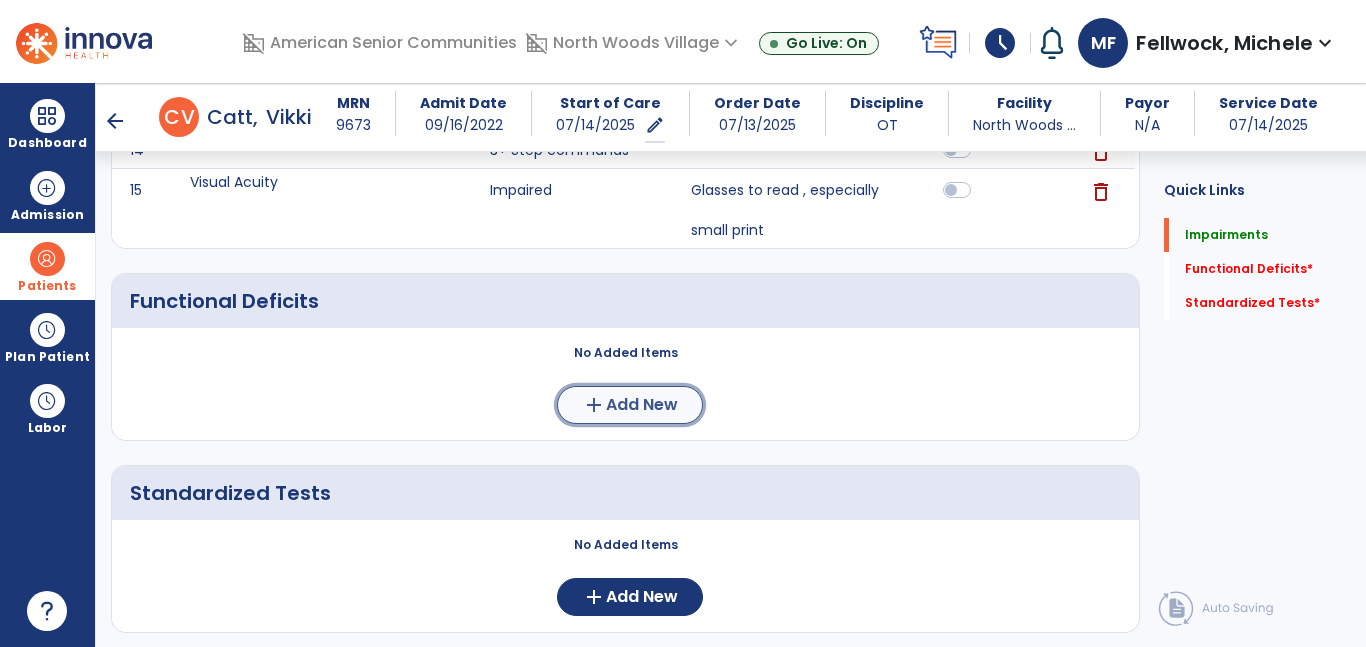 click on "Add New" 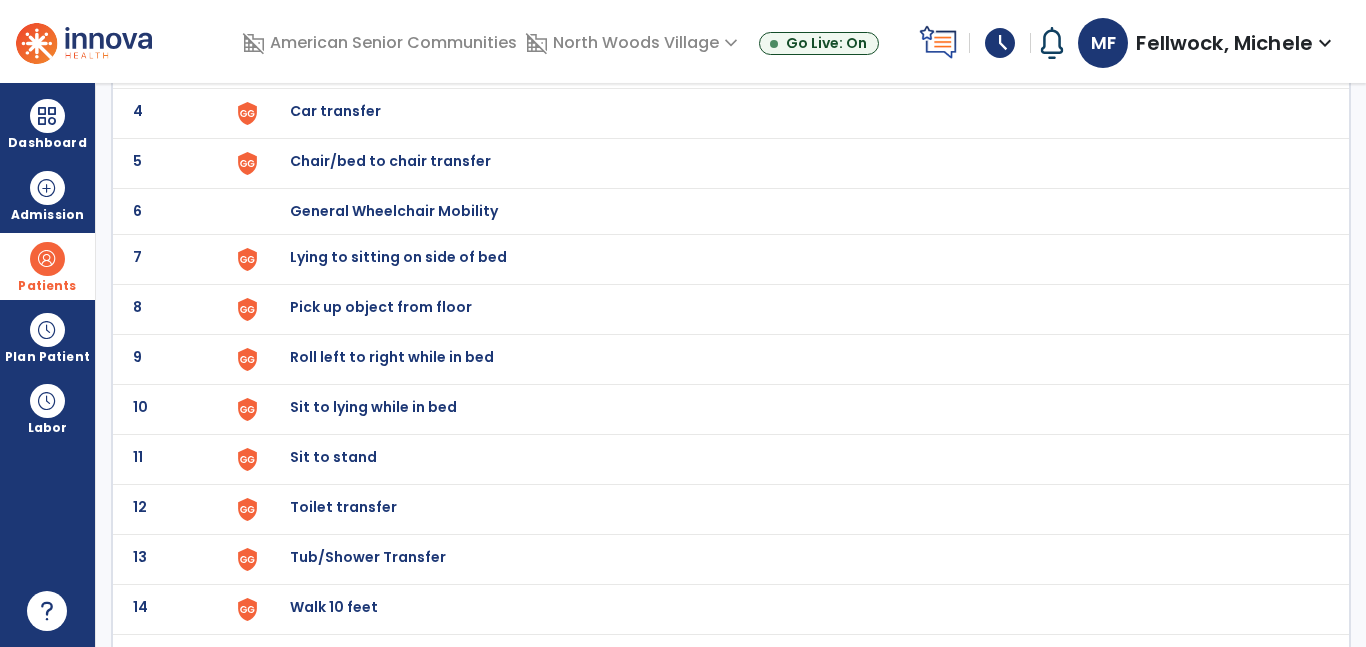 scroll, scrollTop: 302, scrollLeft: 0, axis: vertical 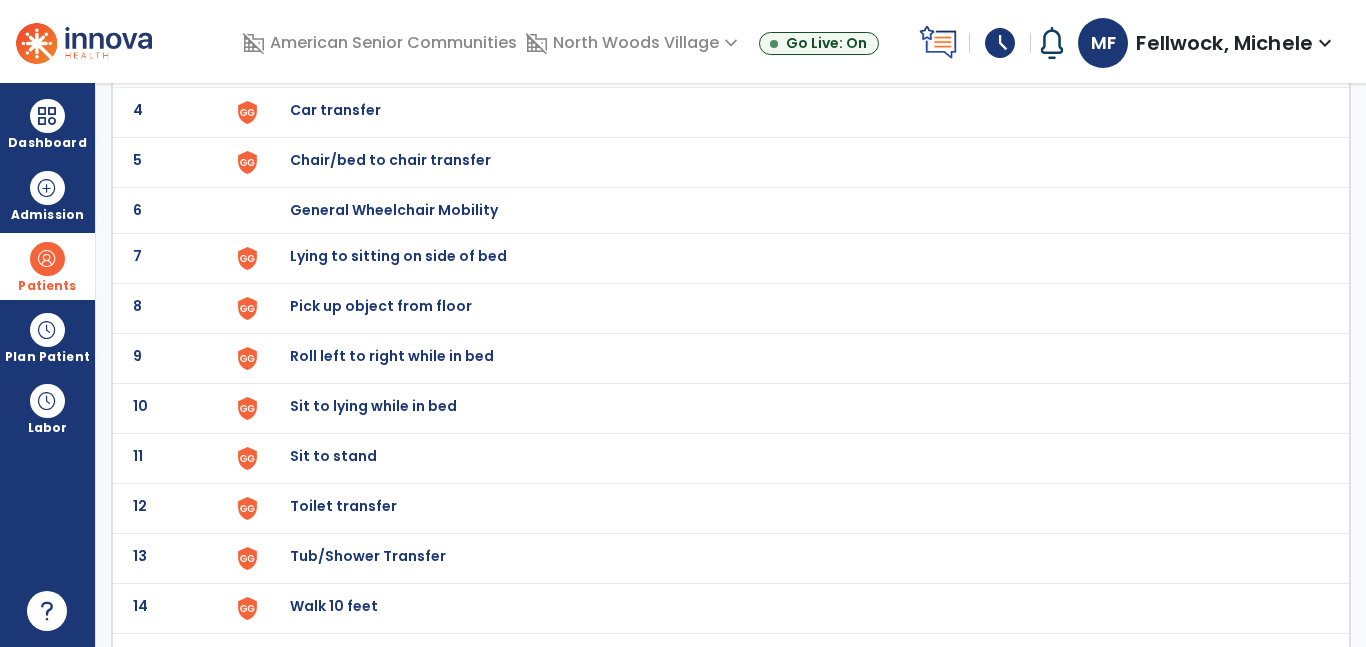 click on "Toilet transfer" at bounding box center [789, -38] 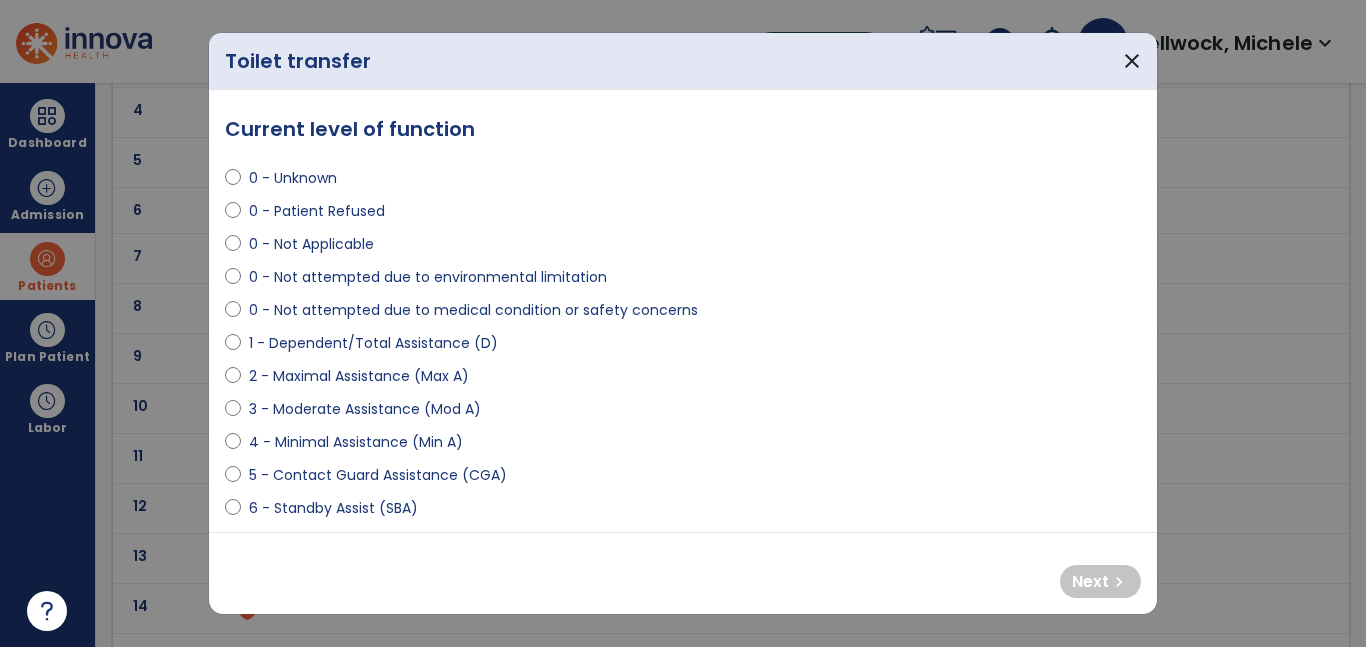 select on "**********" 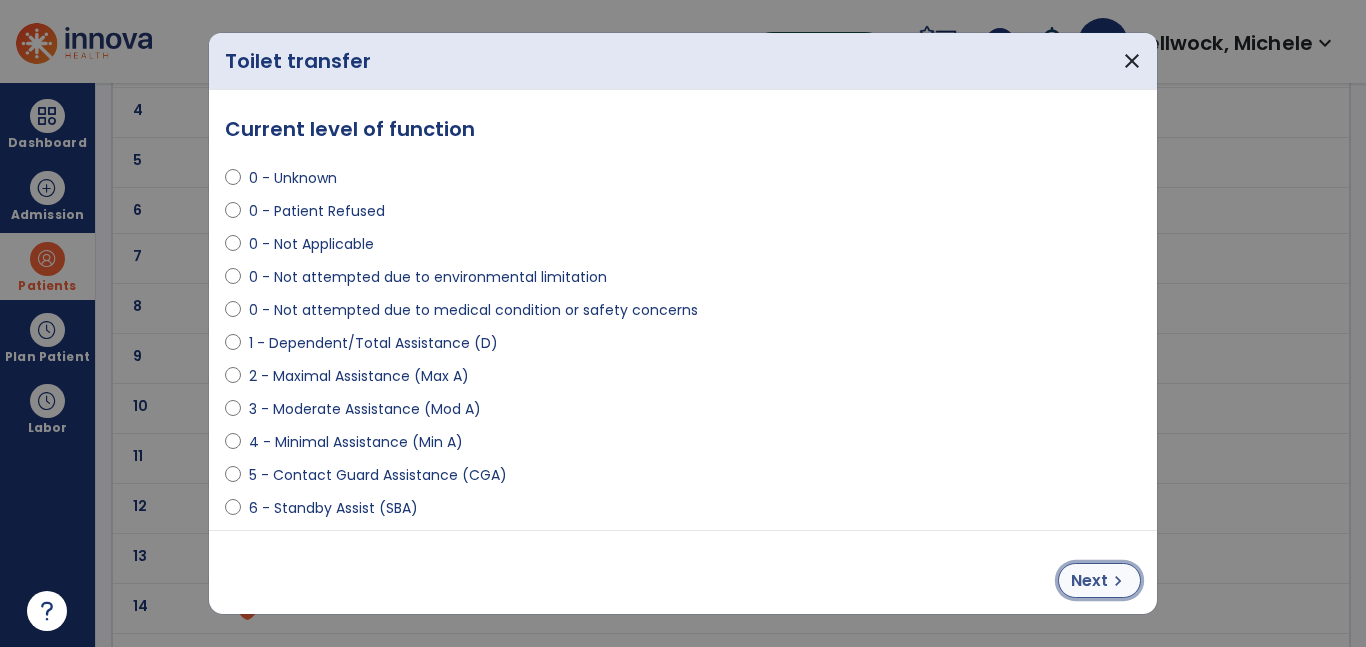 click on "Next" at bounding box center (1089, 581) 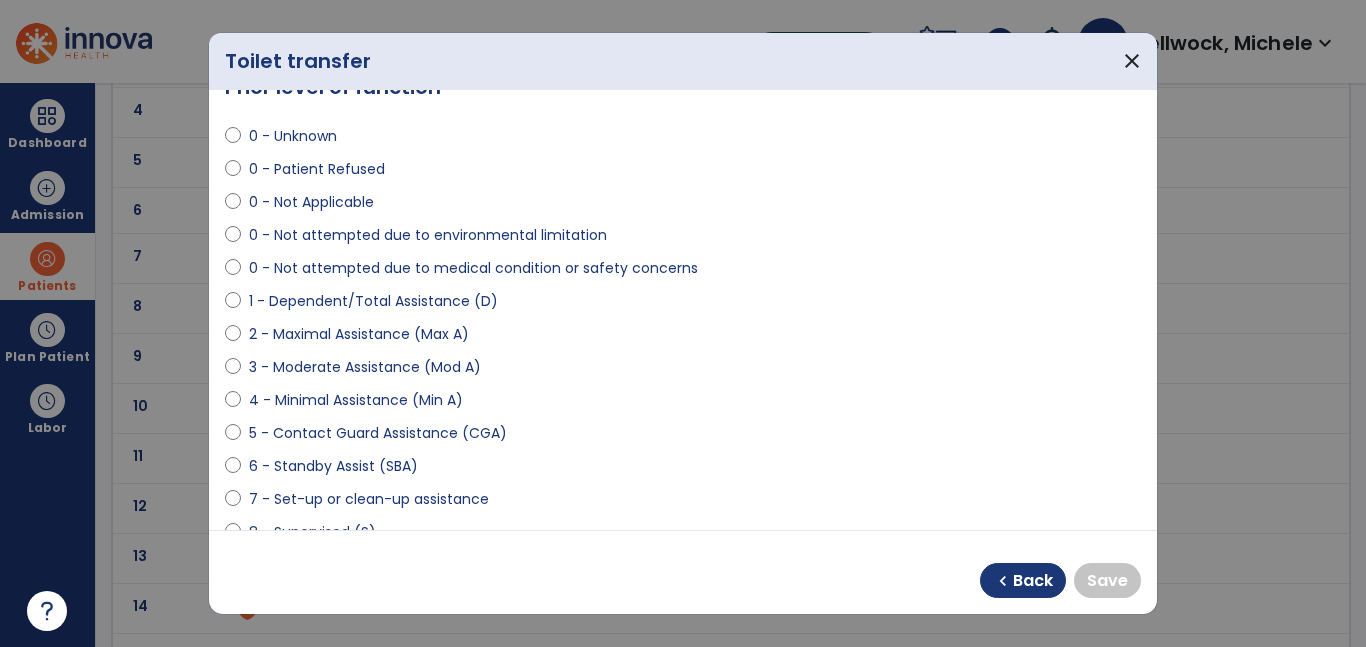 scroll, scrollTop: 98, scrollLeft: 0, axis: vertical 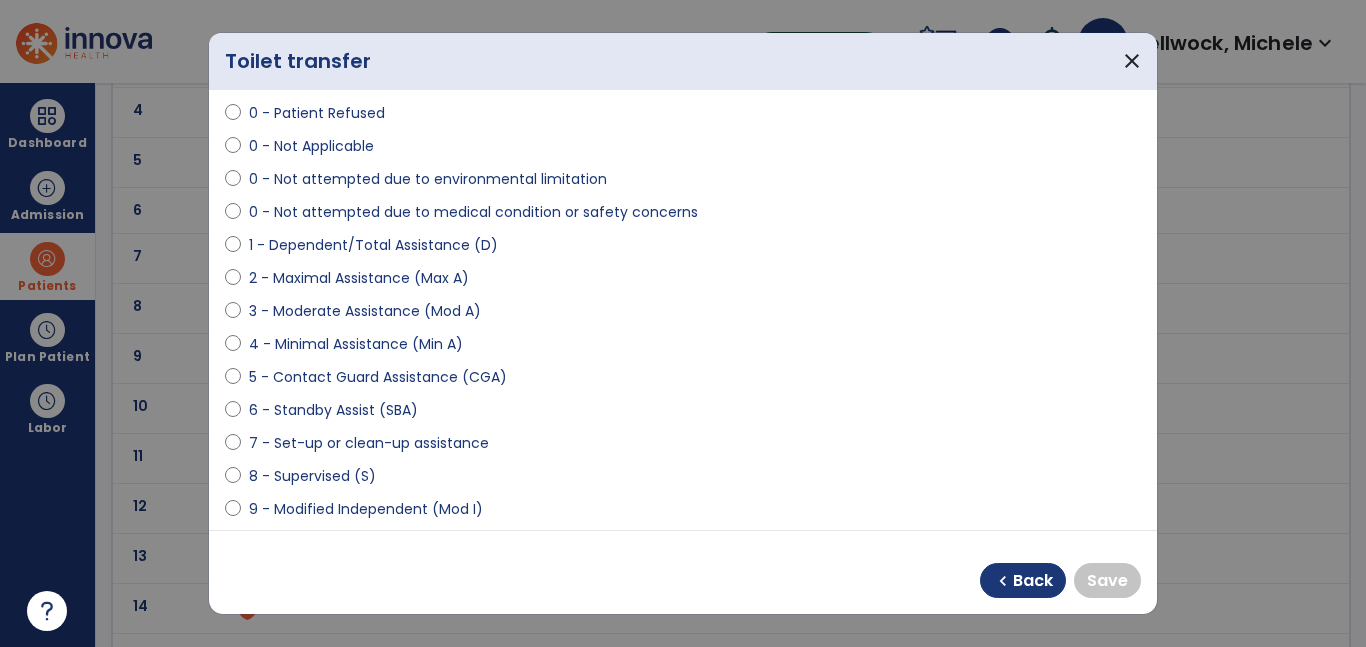 select on "**********" 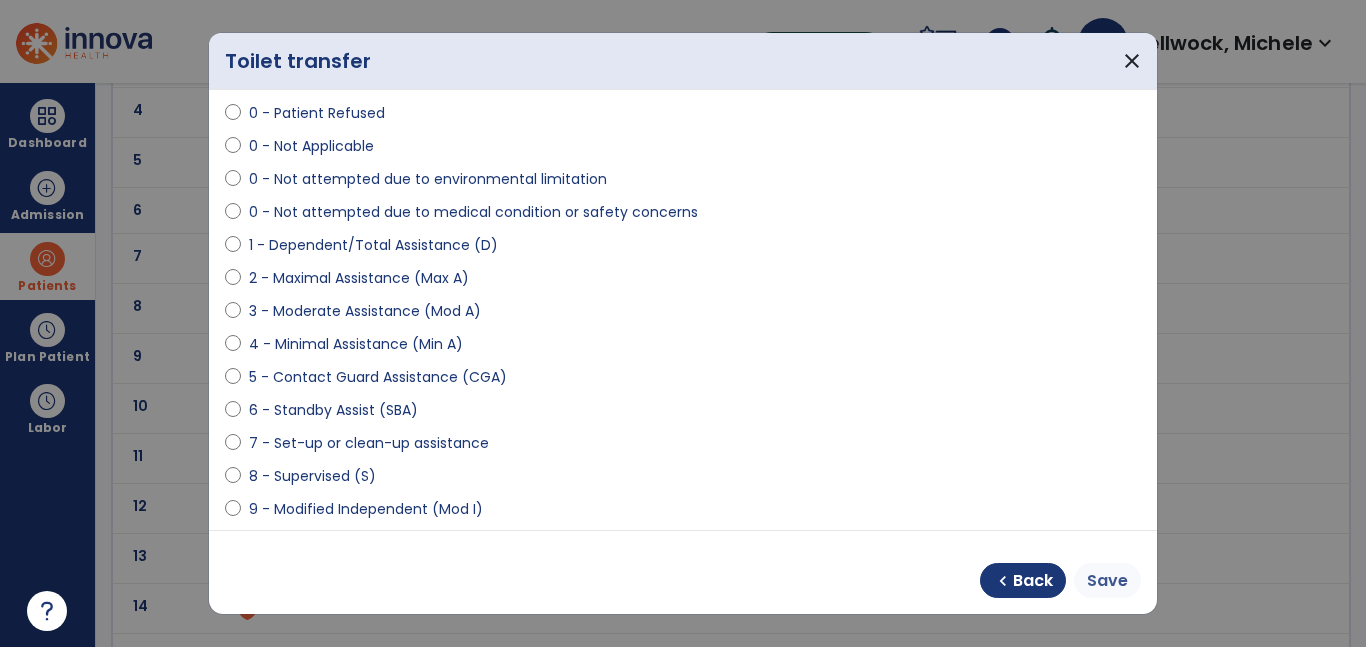 click on "Save" at bounding box center (1107, 580) 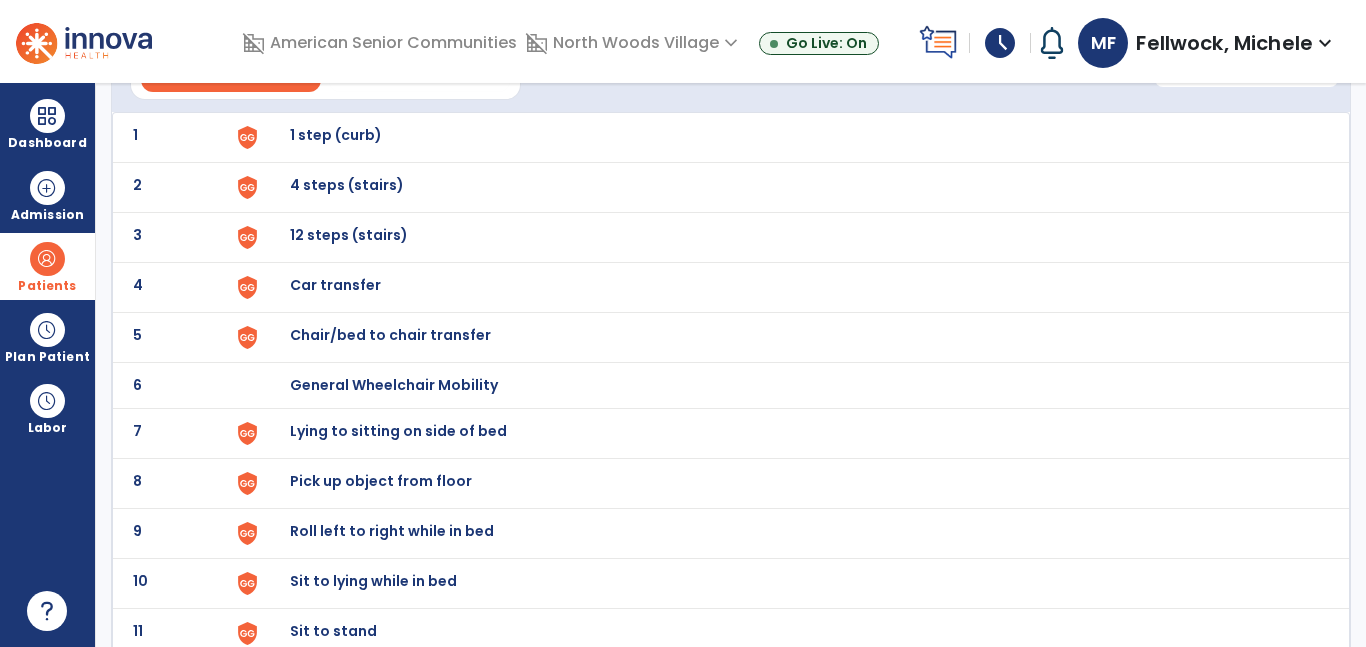scroll, scrollTop: 0, scrollLeft: 0, axis: both 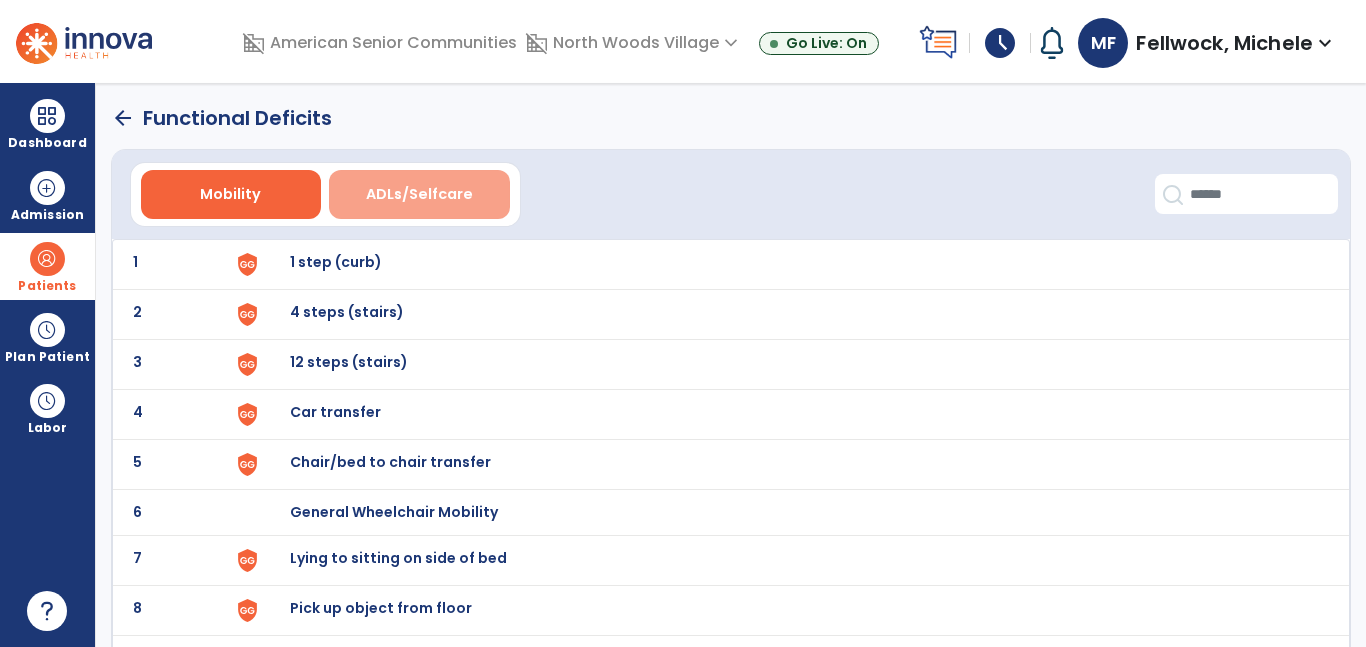 click on "ADLs/Selfcare" at bounding box center [419, 194] 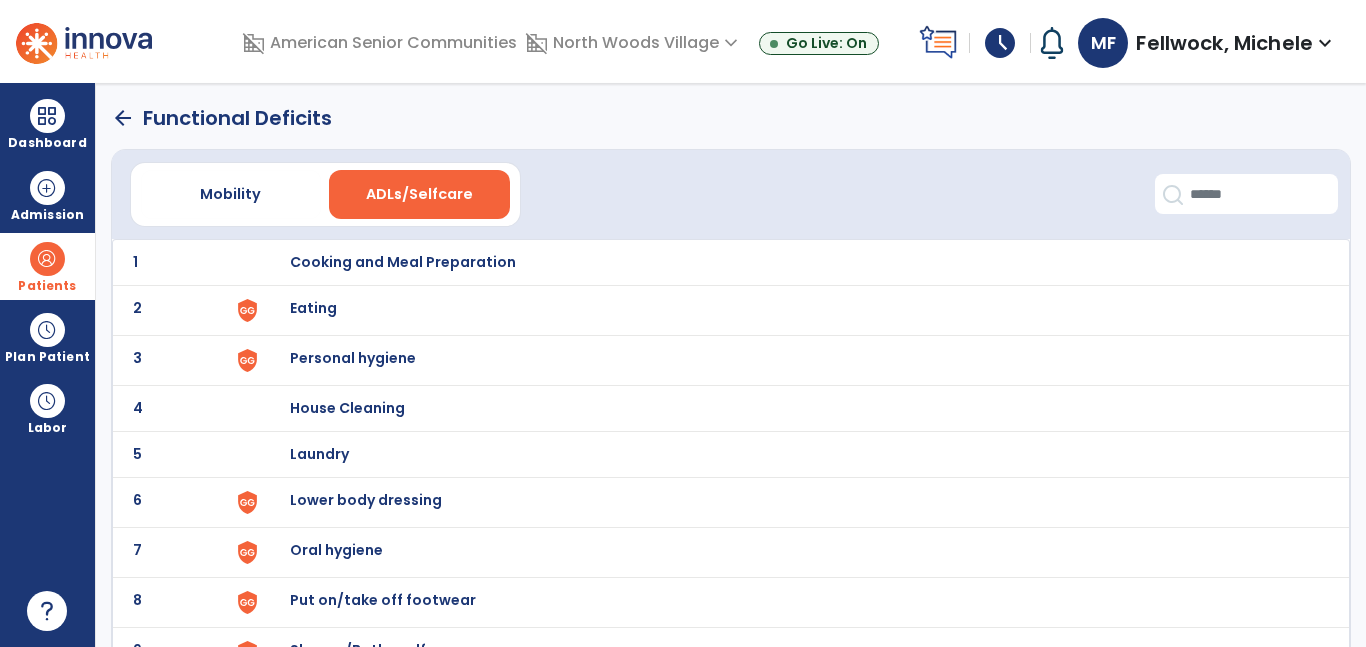 click on "Eating" at bounding box center [789, 262] 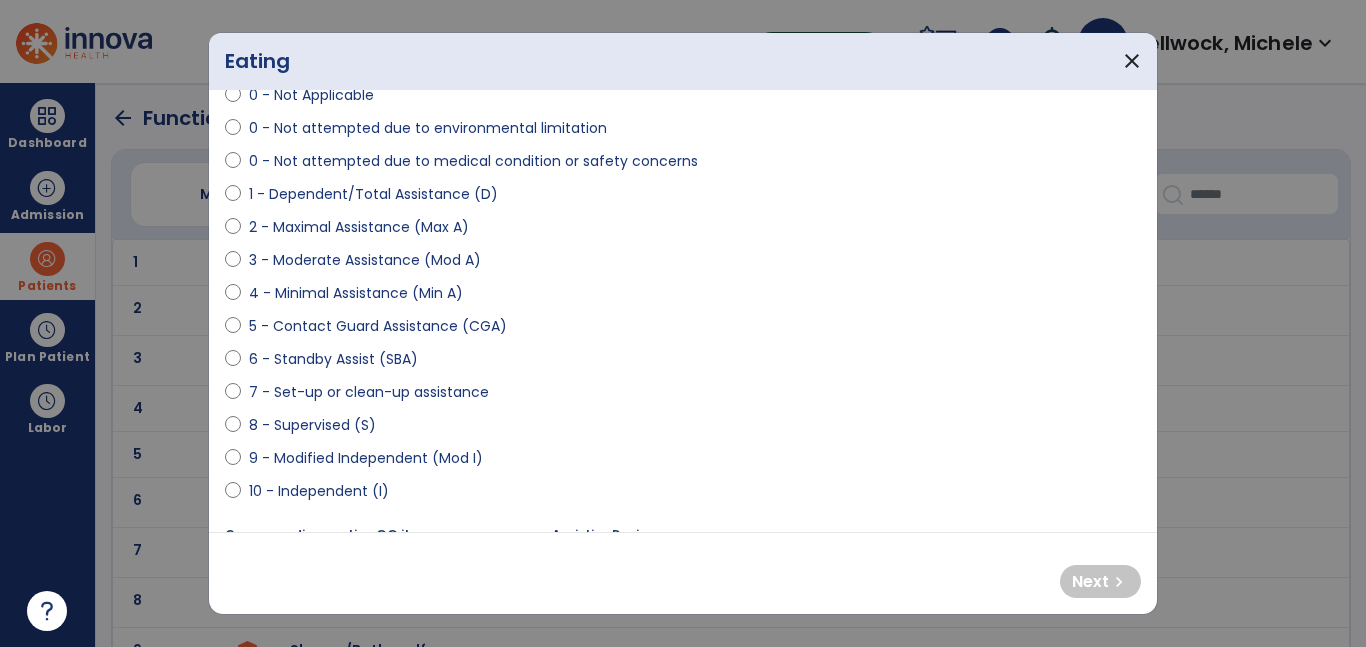 scroll, scrollTop: 152, scrollLeft: 0, axis: vertical 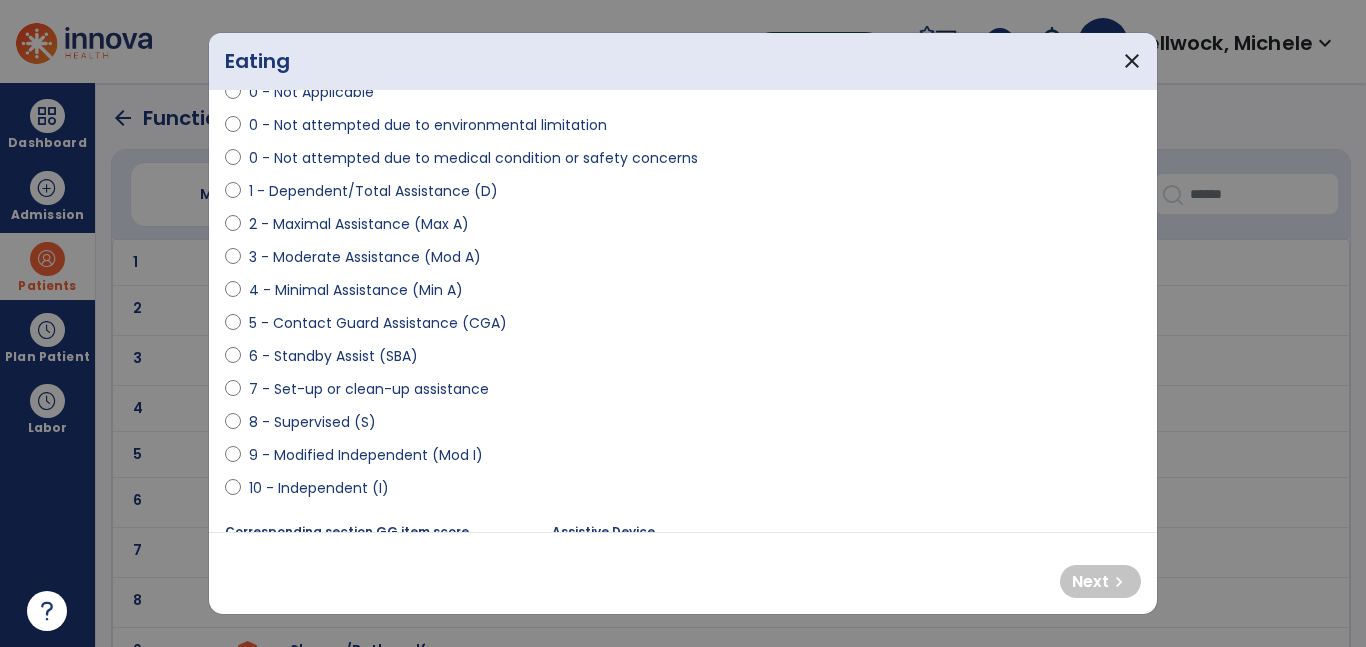 select on "**********" 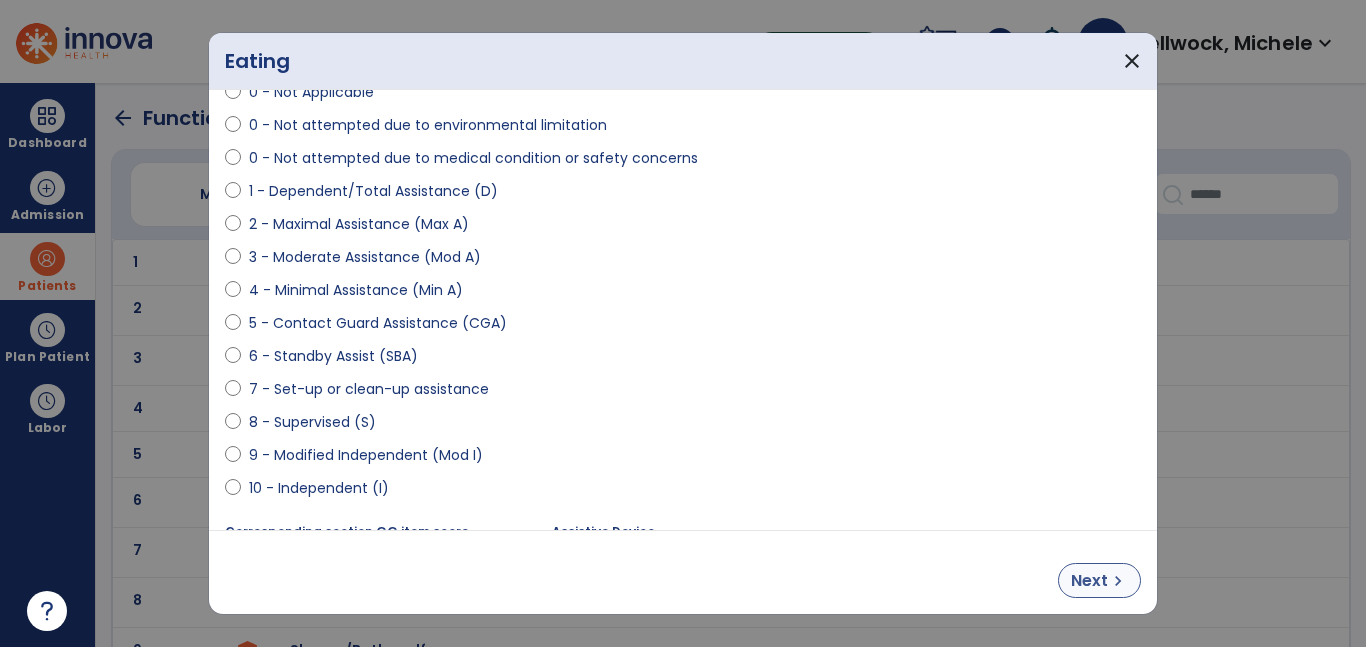 click on "Next" at bounding box center (1089, 581) 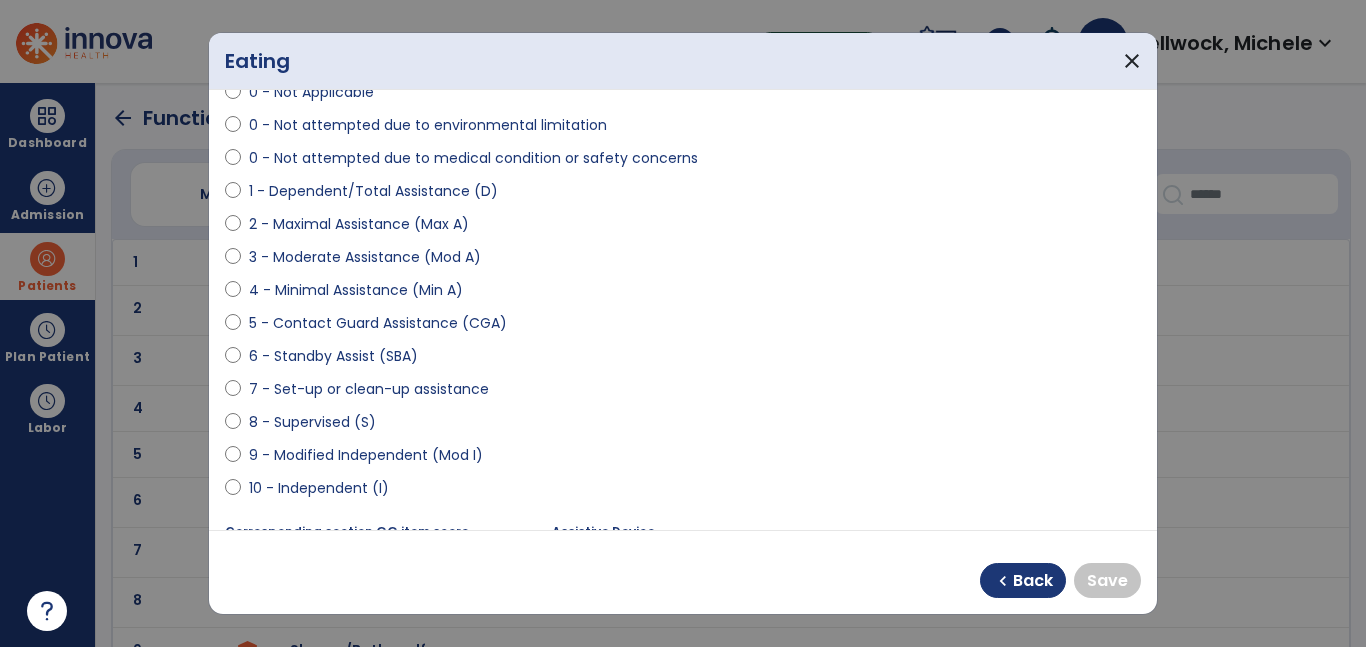 select on "**********" 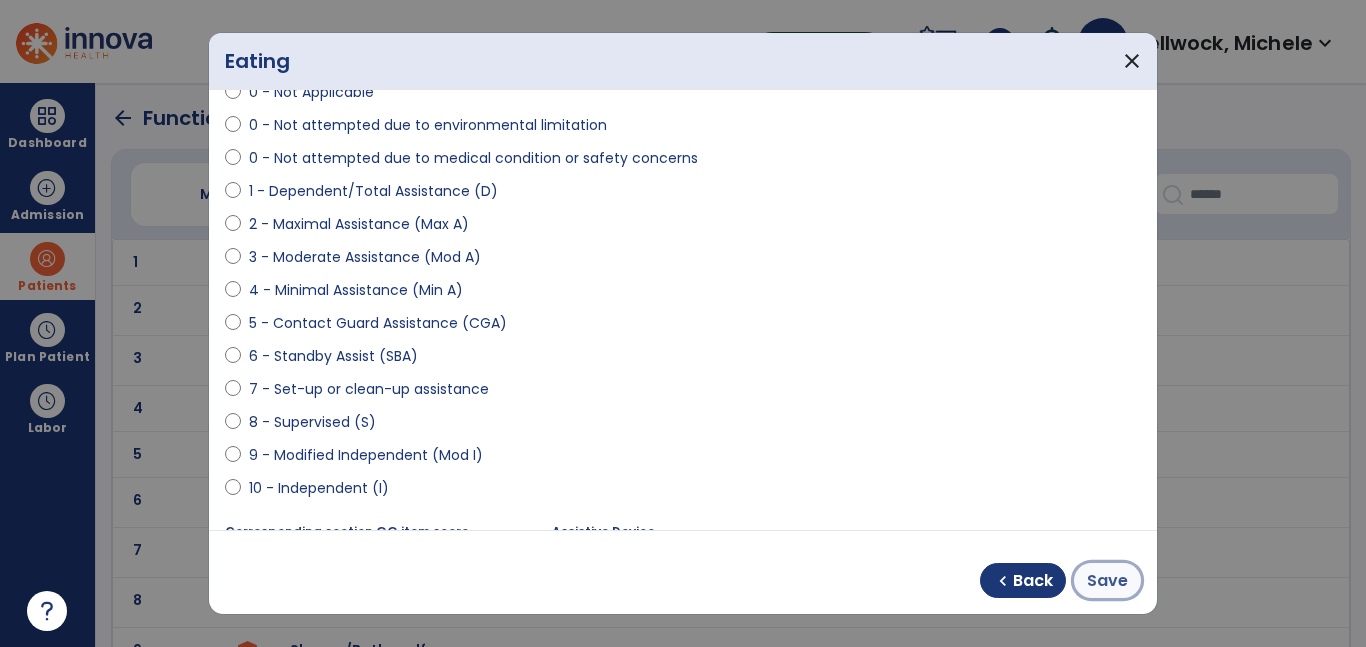 click on "Save" at bounding box center [1107, 581] 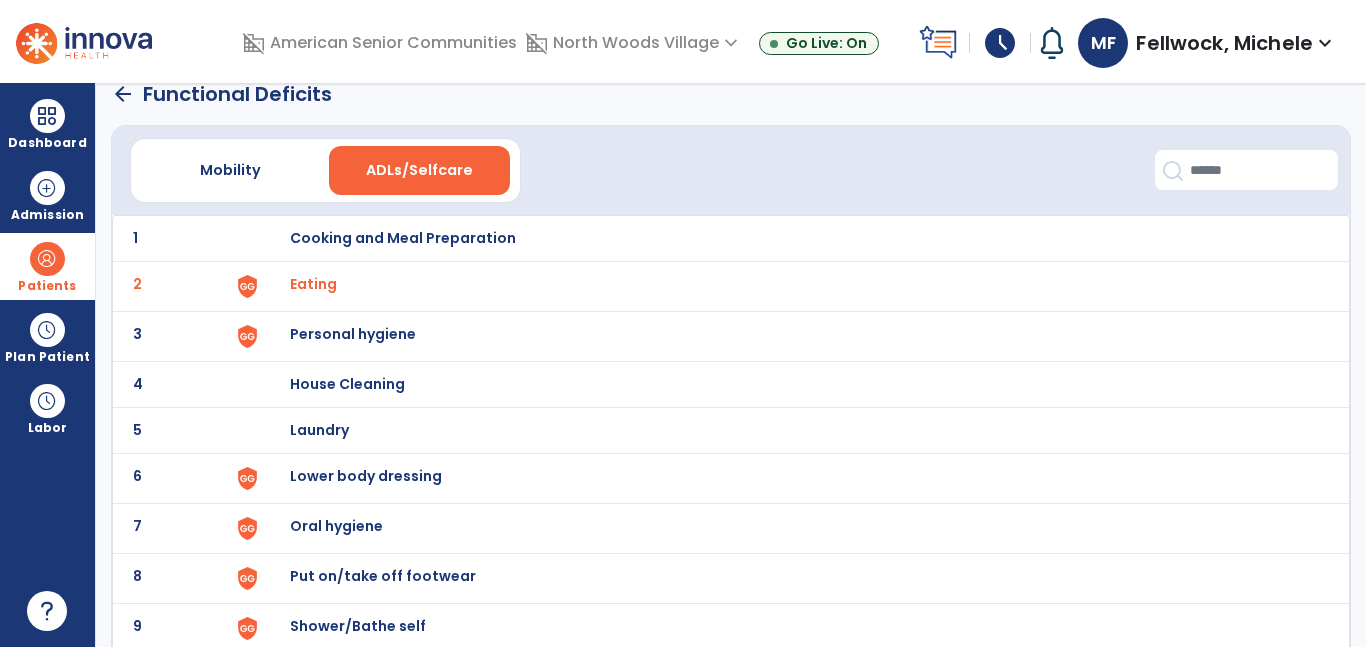 scroll, scrollTop: 1, scrollLeft: 0, axis: vertical 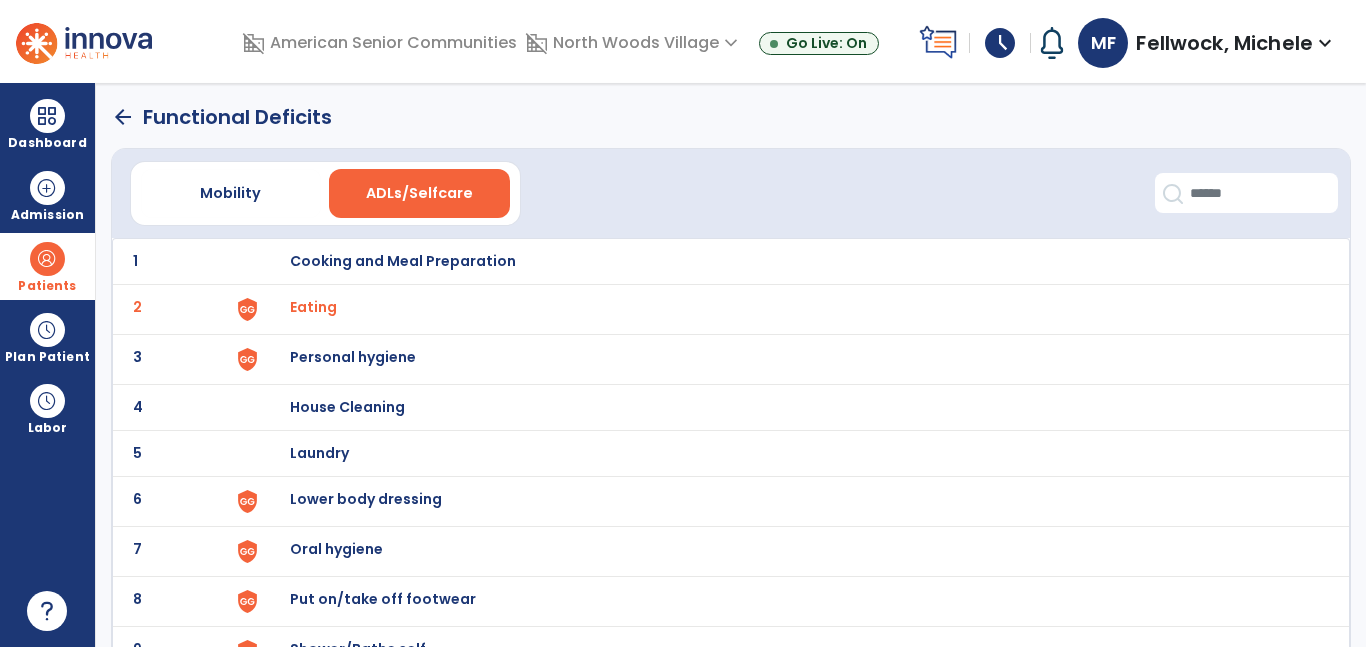 click on "3 Personal hygiene" 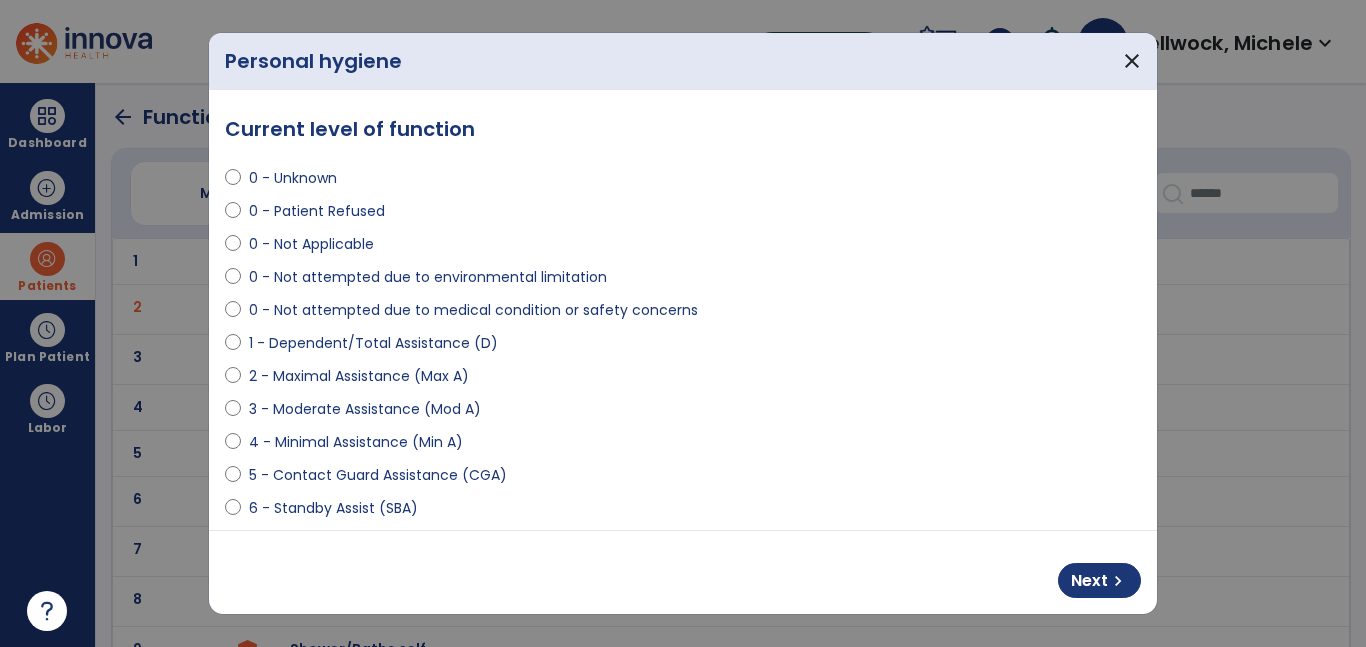 click on "6 - Standby Assist (SBA)" at bounding box center (333, 508) 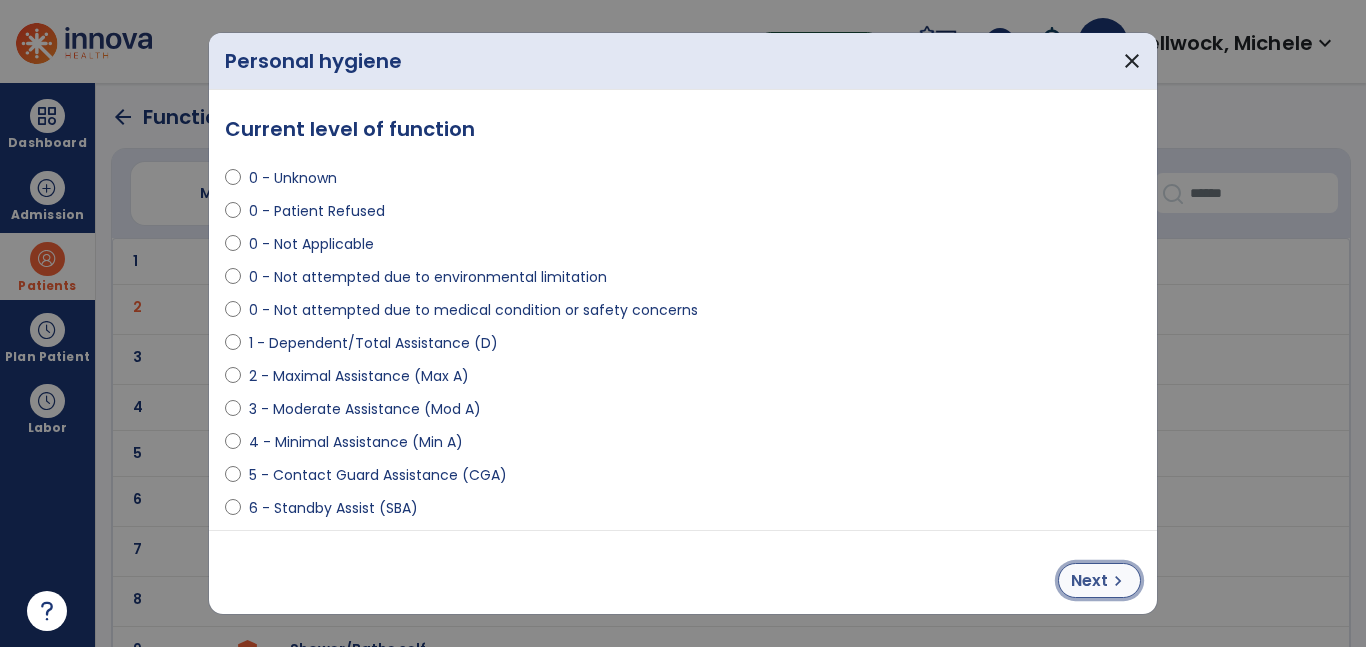 click on "Next" at bounding box center [1089, 581] 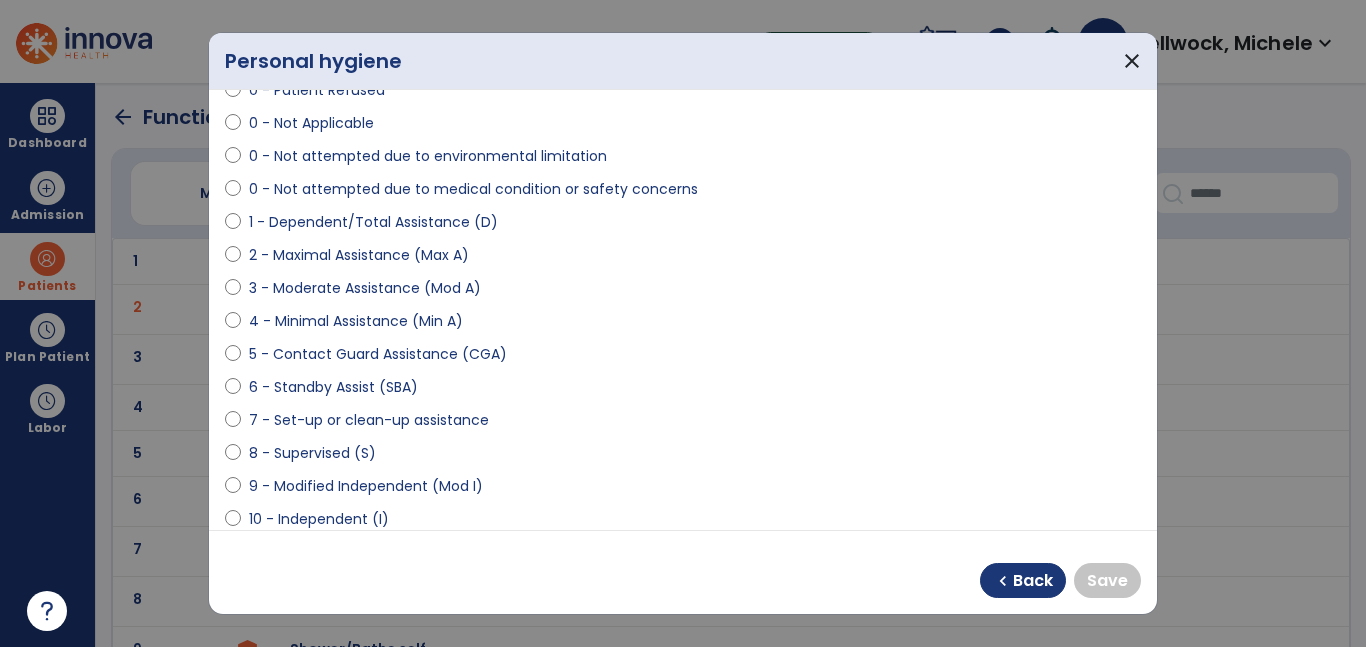 scroll, scrollTop: 122, scrollLeft: 0, axis: vertical 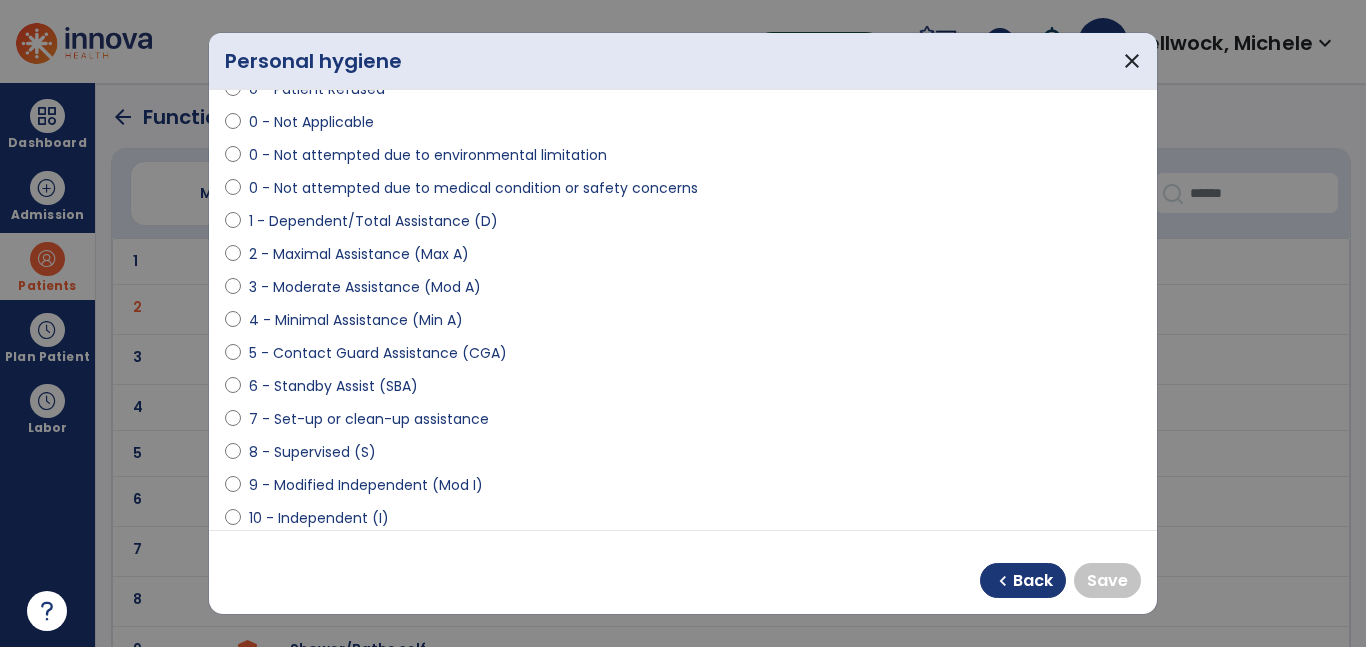 select on "**********" 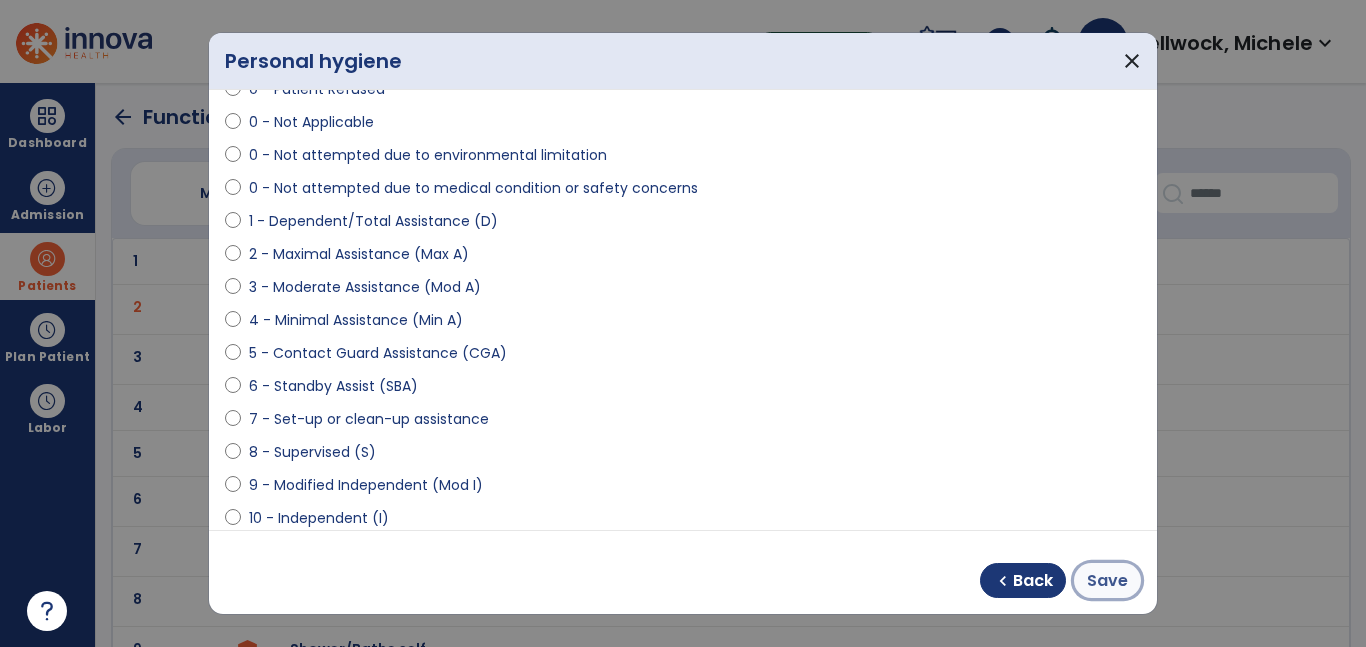 click on "Save" at bounding box center (1107, 581) 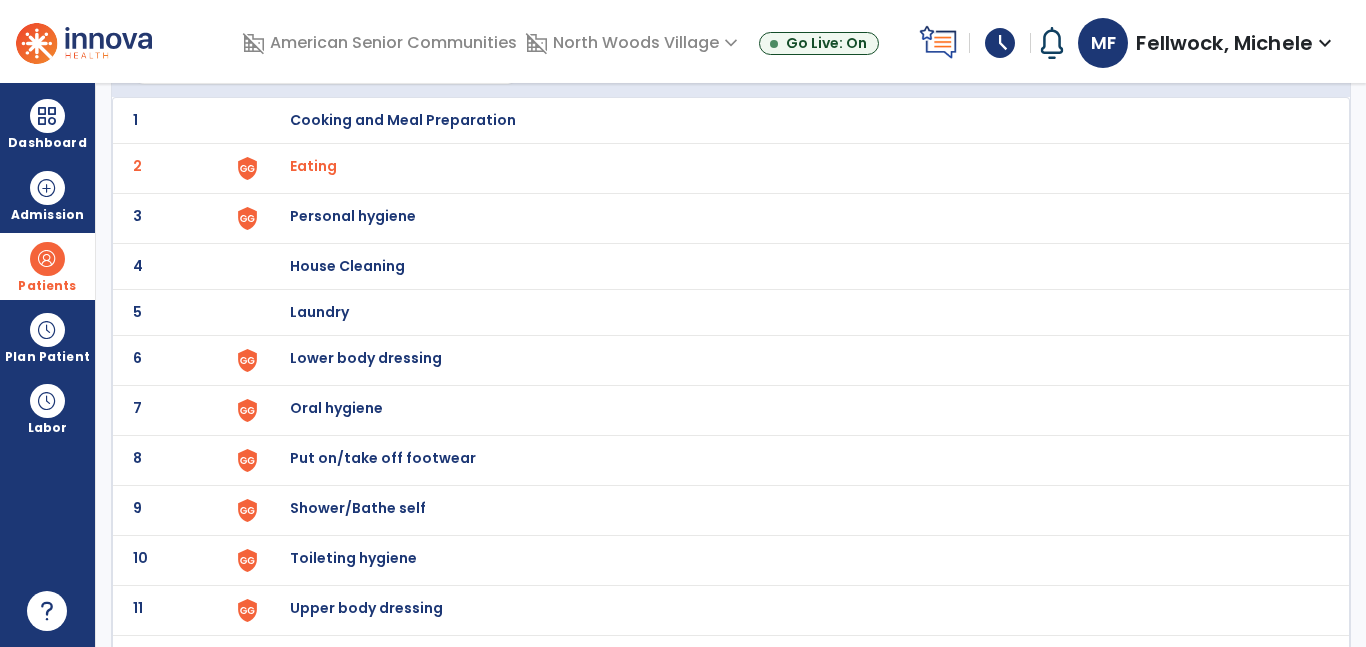 scroll, scrollTop: 147, scrollLeft: 0, axis: vertical 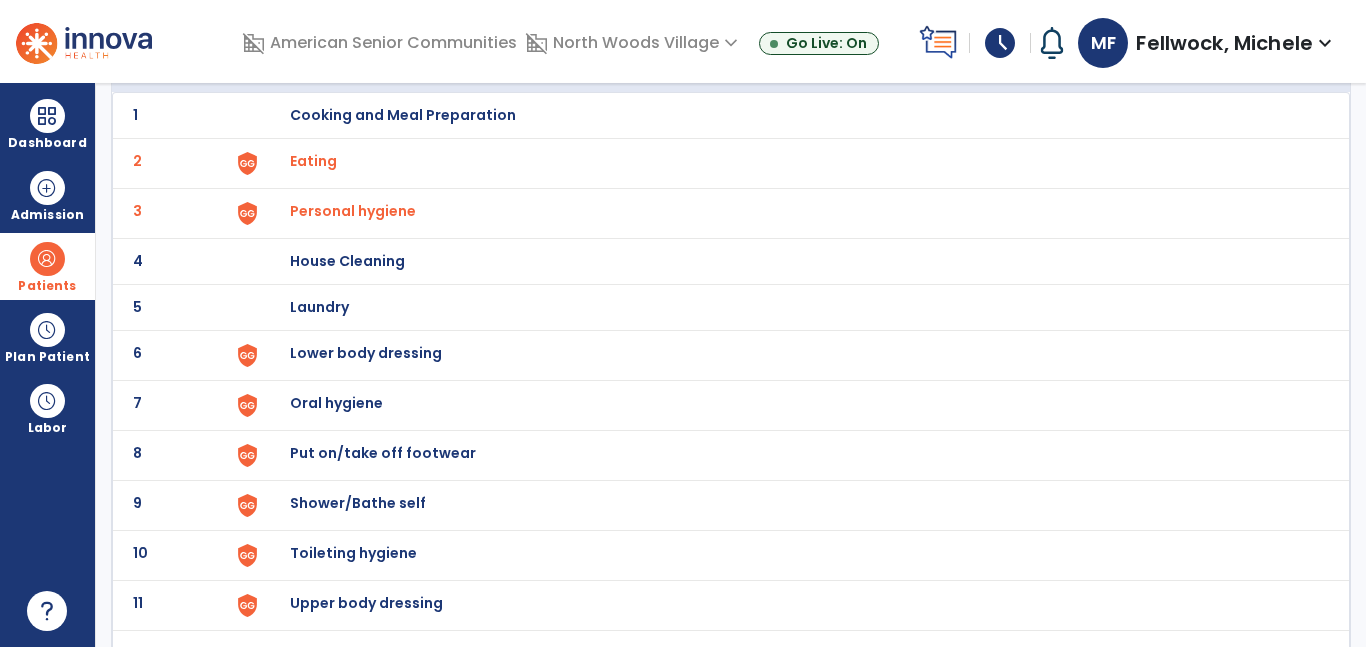 click on "6 Lower body dressing" 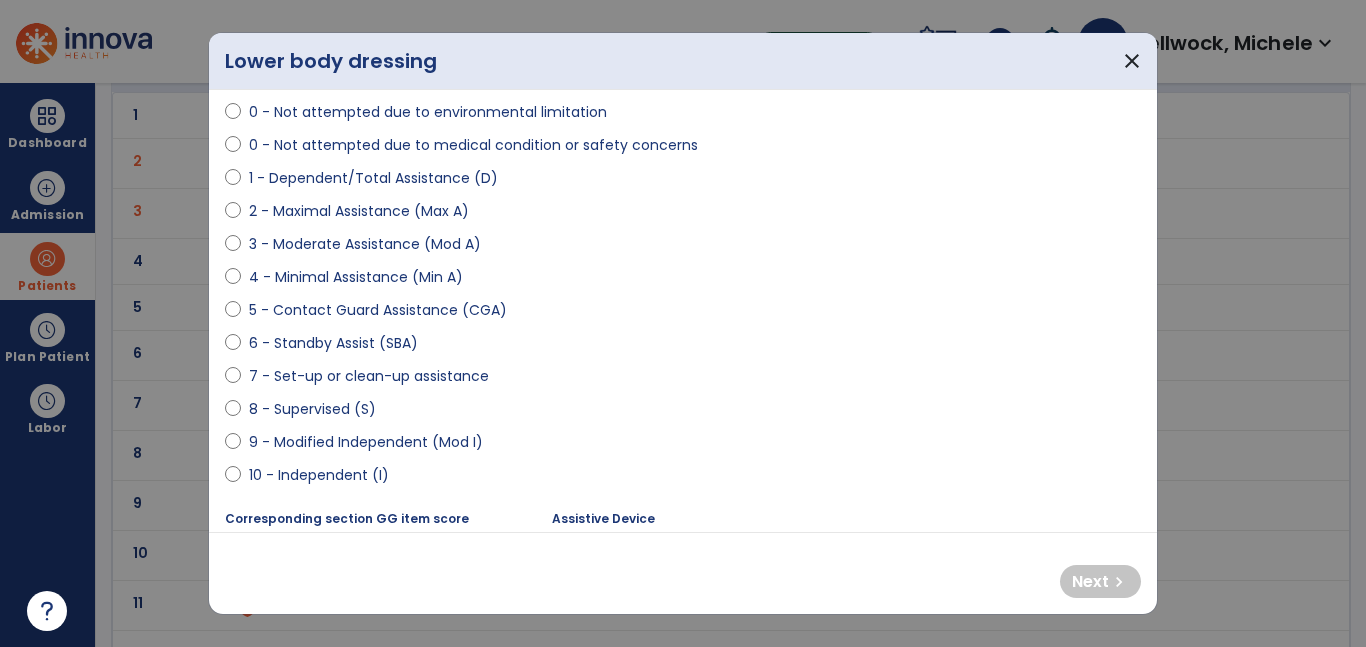 scroll, scrollTop: 166, scrollLeft: 0, axis: vertical 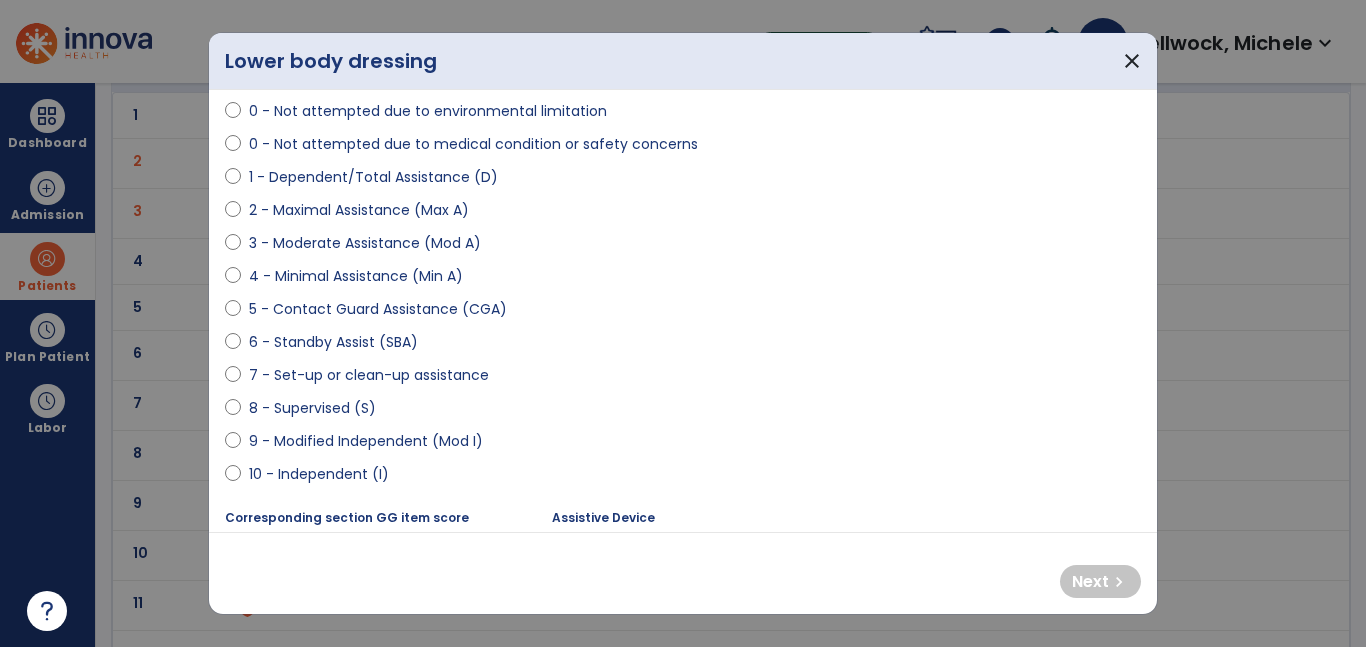 select on "**********" 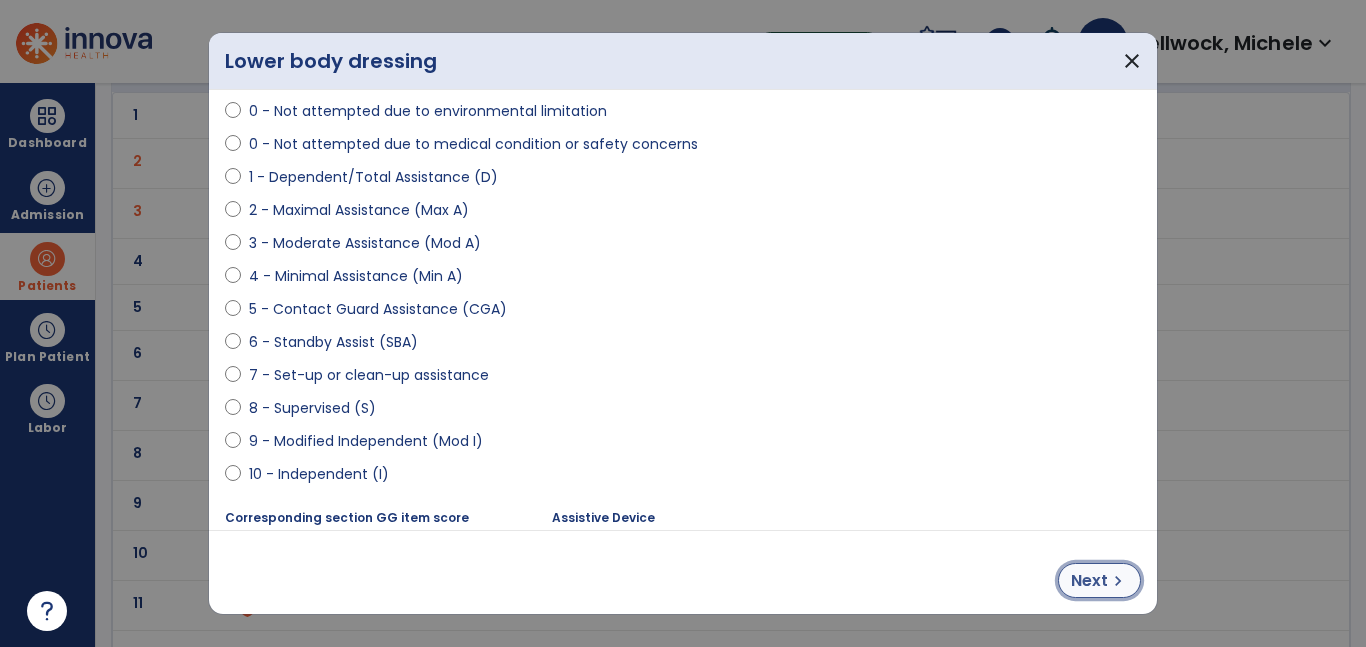 click on "Next" at bounding box center [1089, 581] 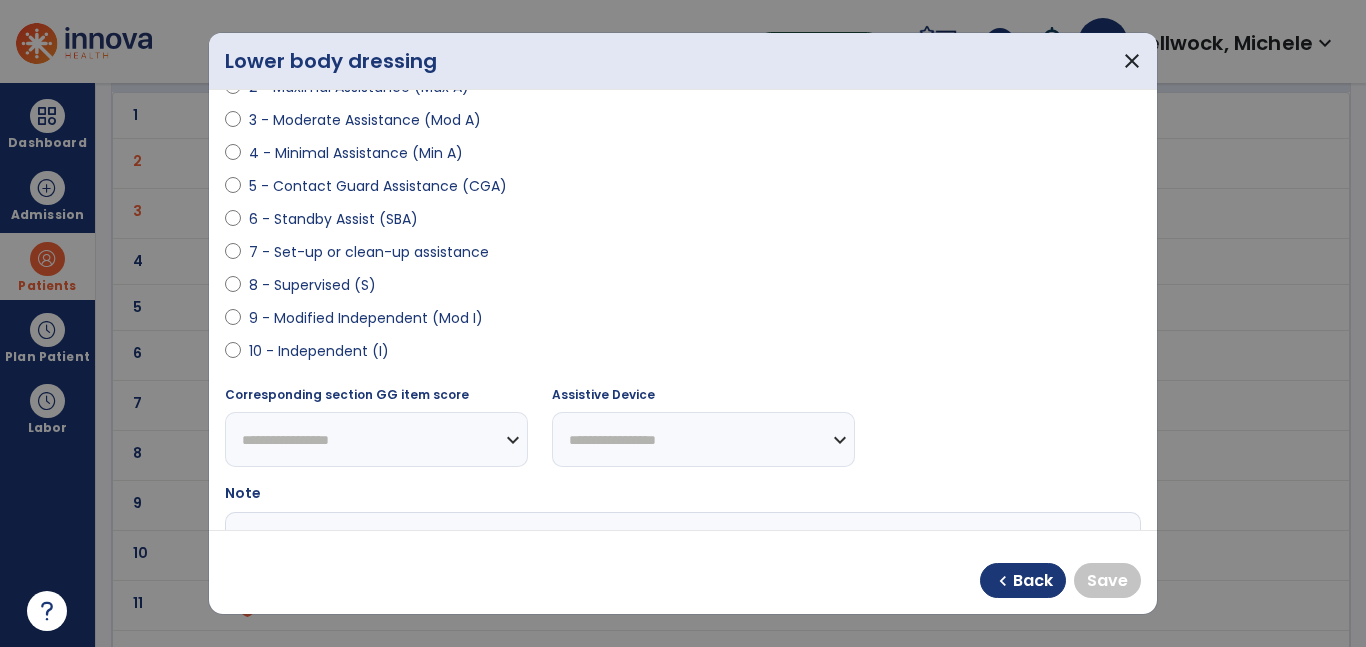 scroll, scrollTop: 288, scrollLeft: 0, axis: vertical 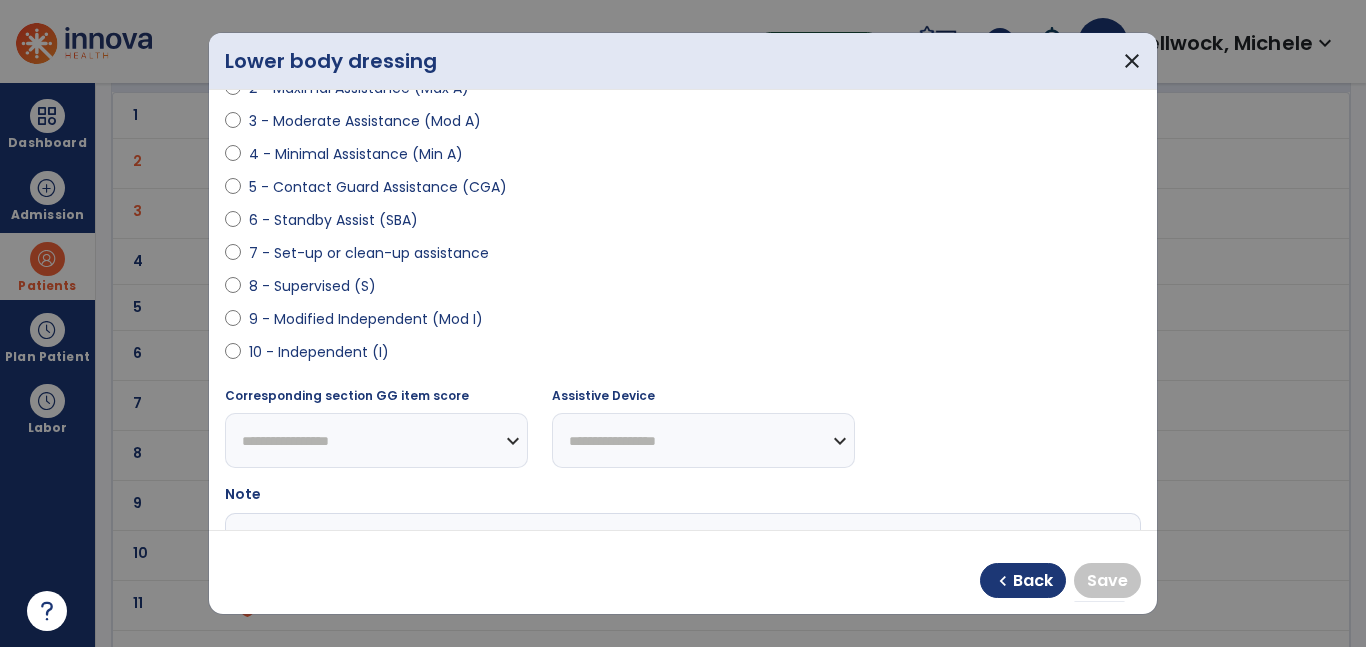 select on "**********" 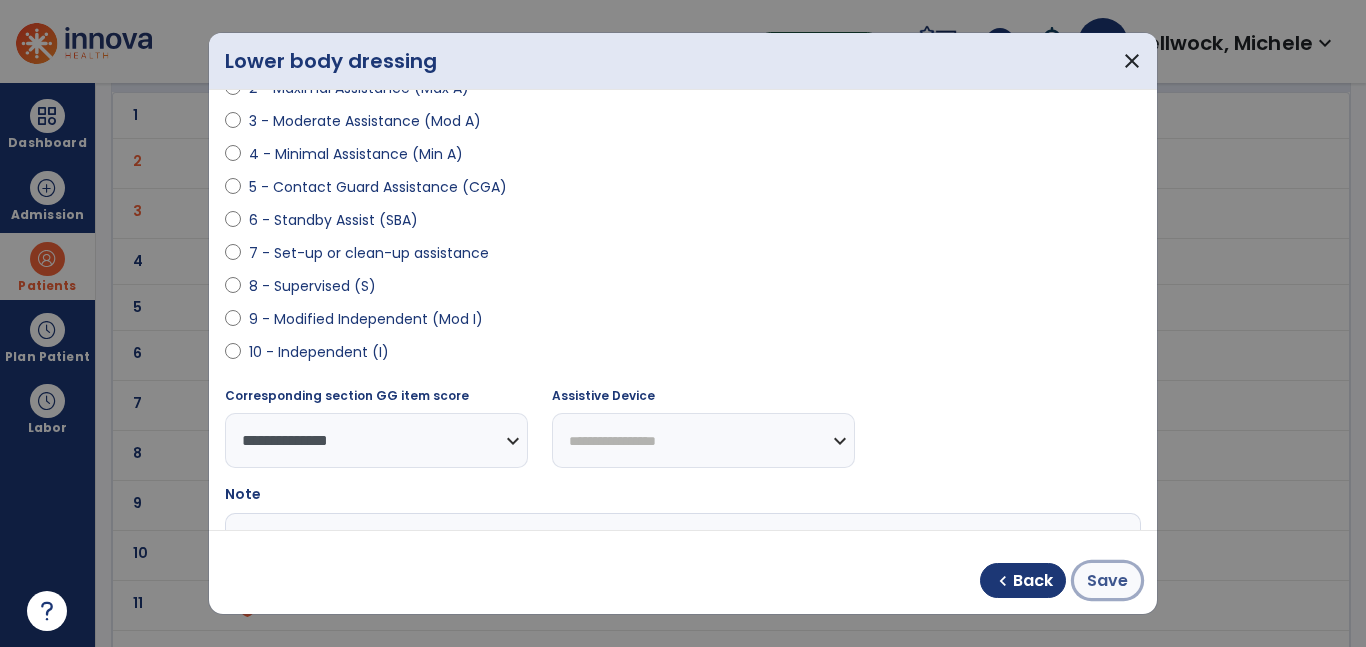 click on "Save" at bounding box center (1107, 581) 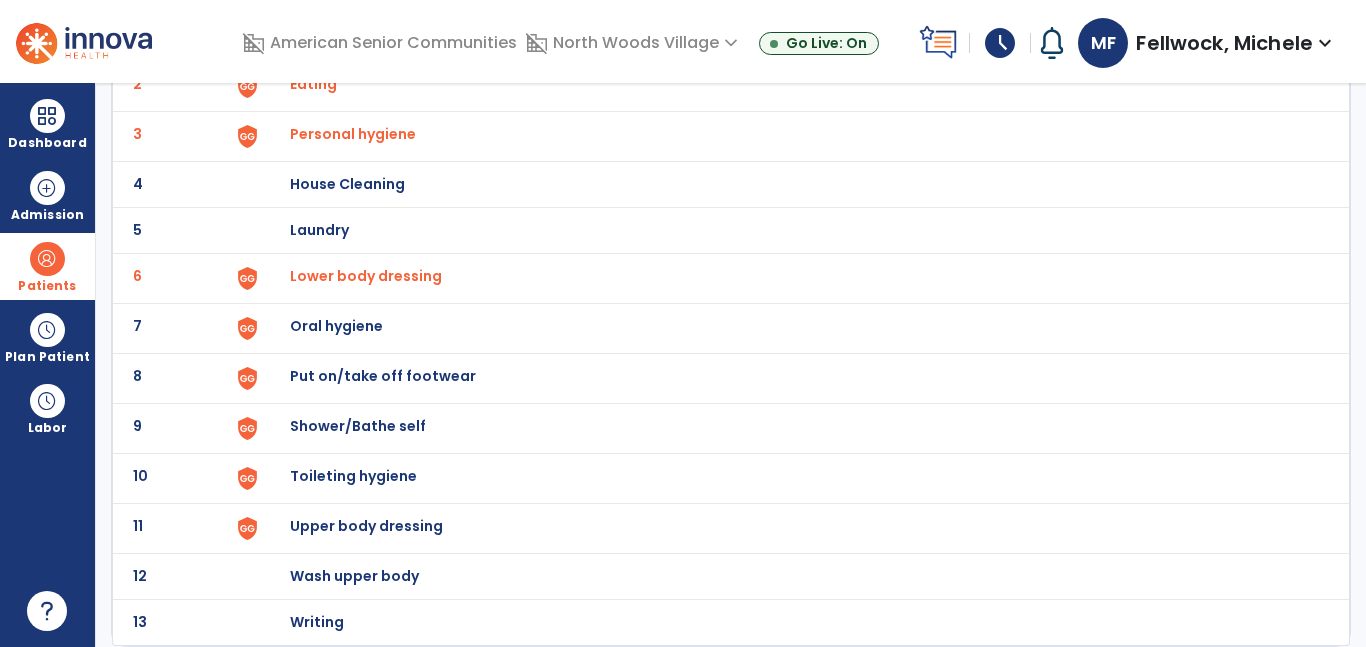 scroll, scrollTop: 224, scrollLeft: 0, axis: vertical 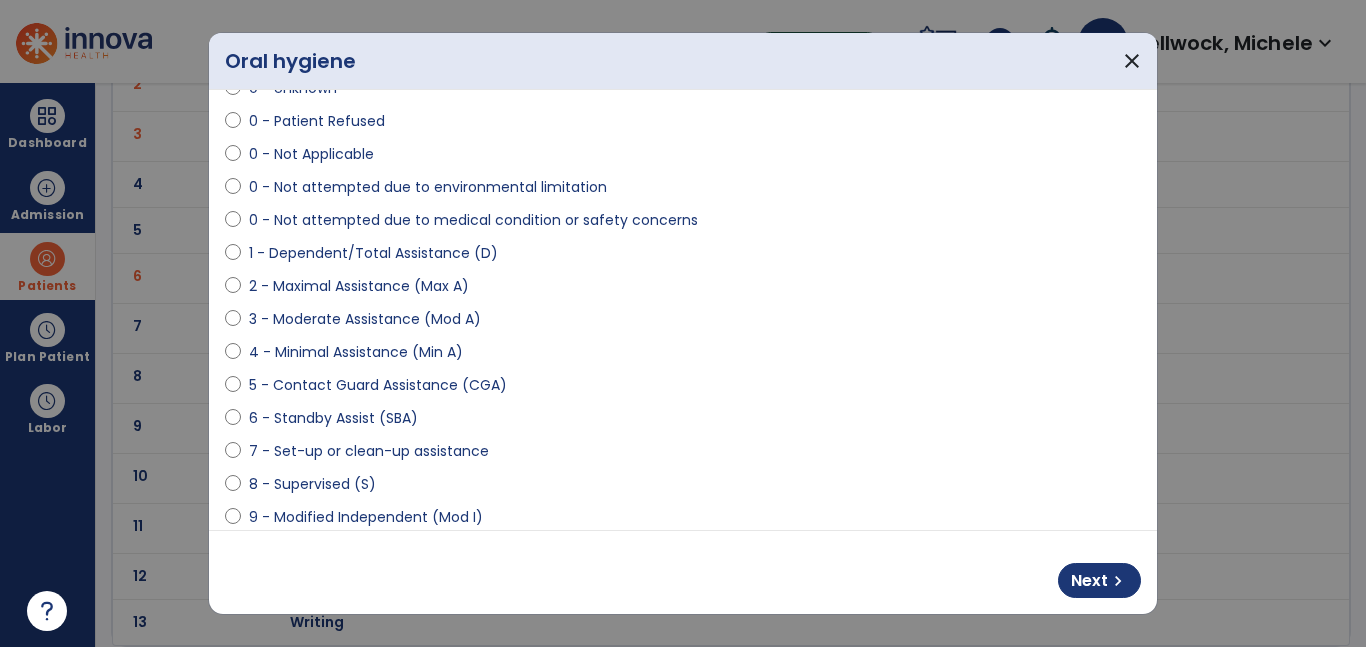 select on "**********" 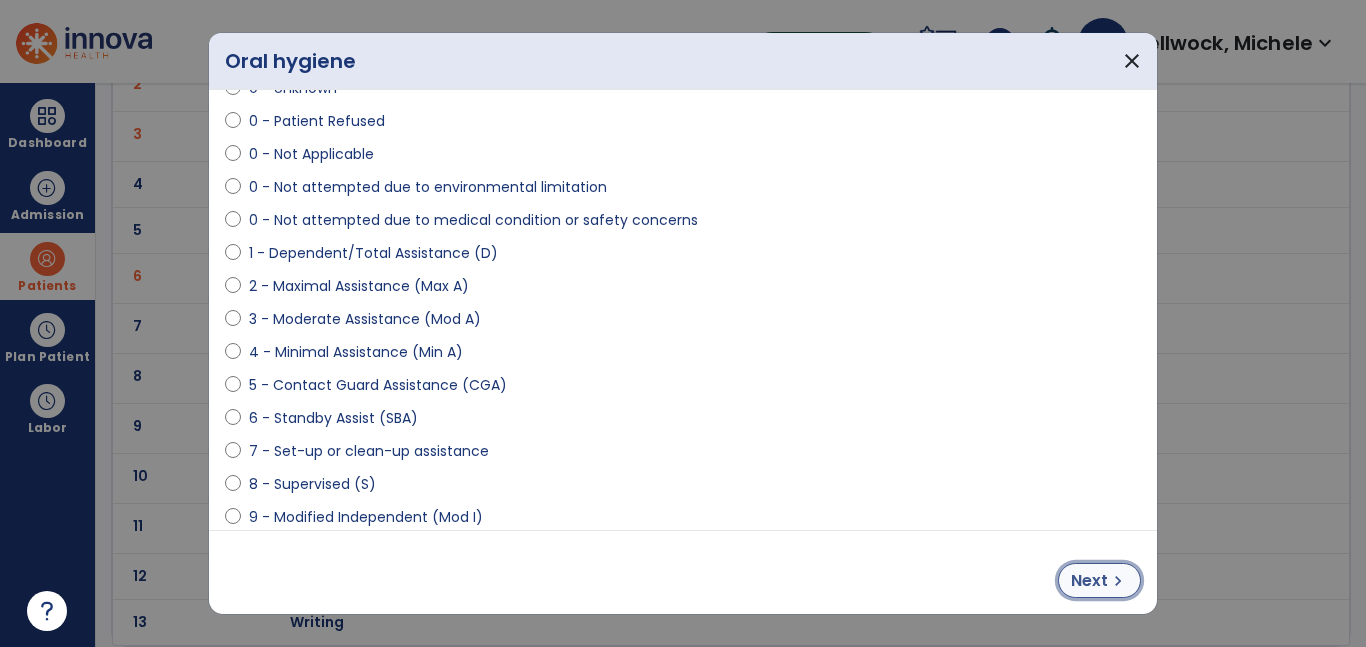 click on "Next" at bounding box center (1089, 581) 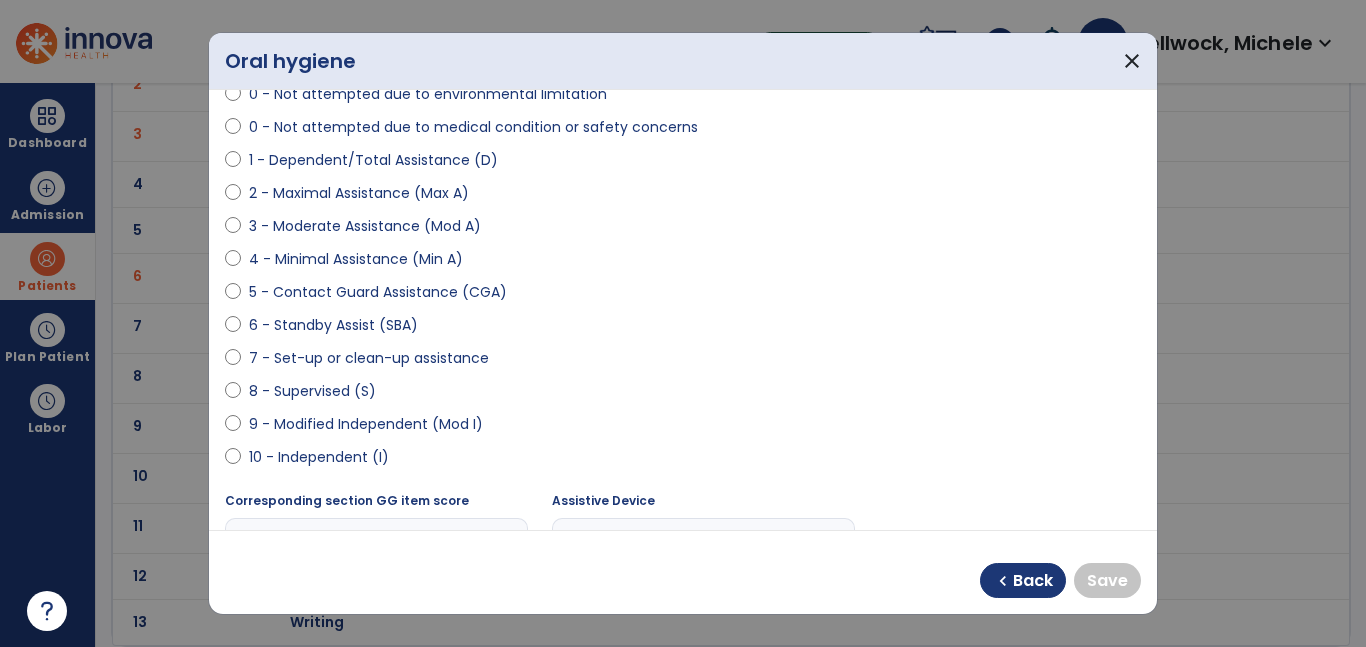 scroll, scrollTop: 239, scrollLeft: 0, axis: vertical 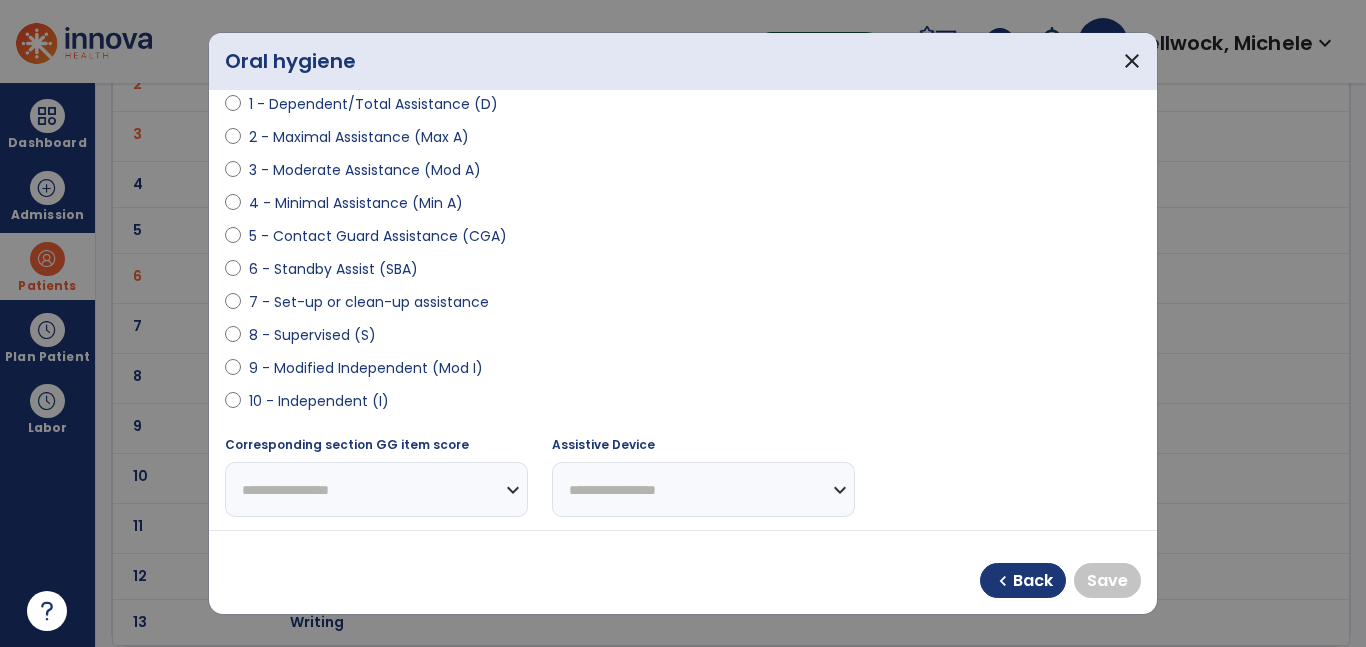 select on "**********" 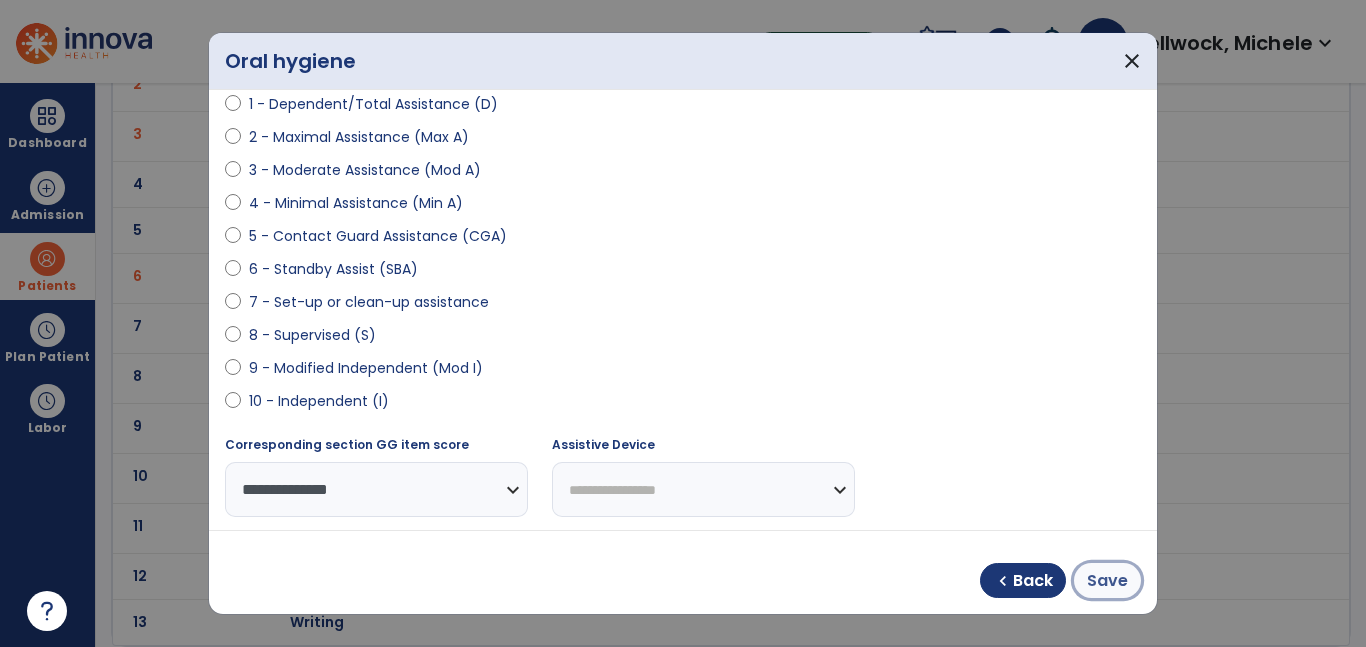click on "Save" at bounding box center [1107, 580] 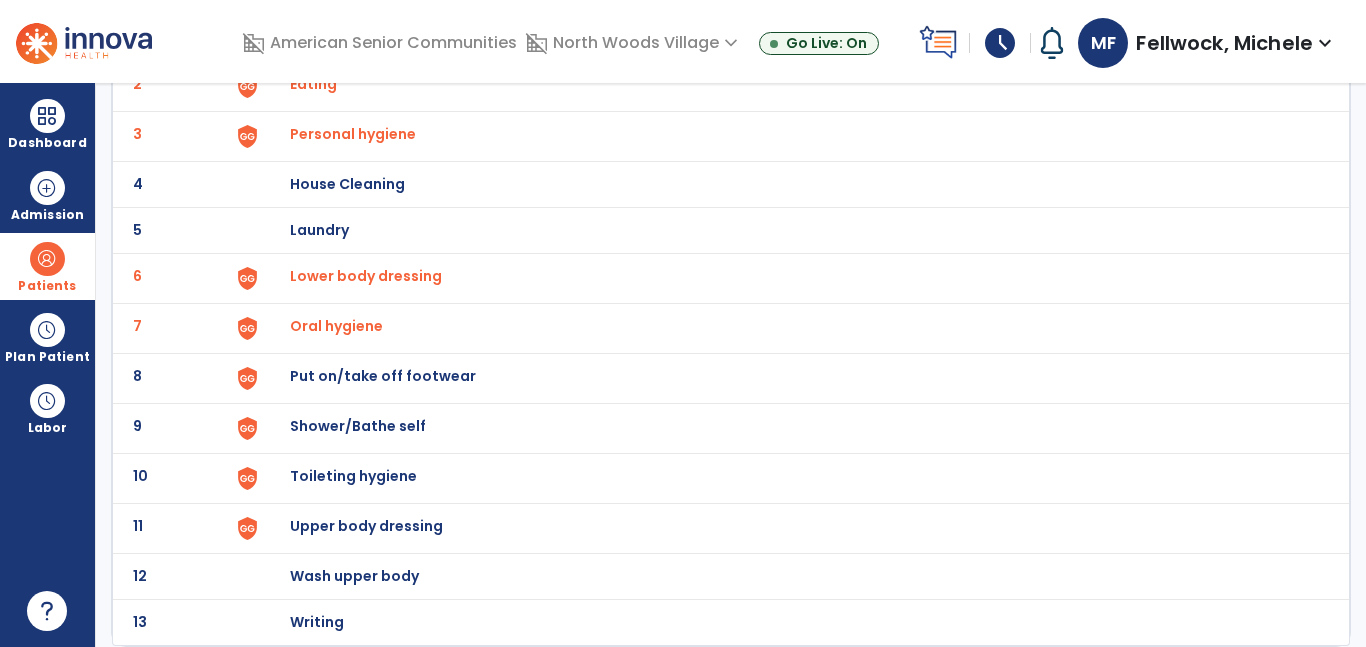 click on "Put on/take off footwear" at bounding box center (789, 38) 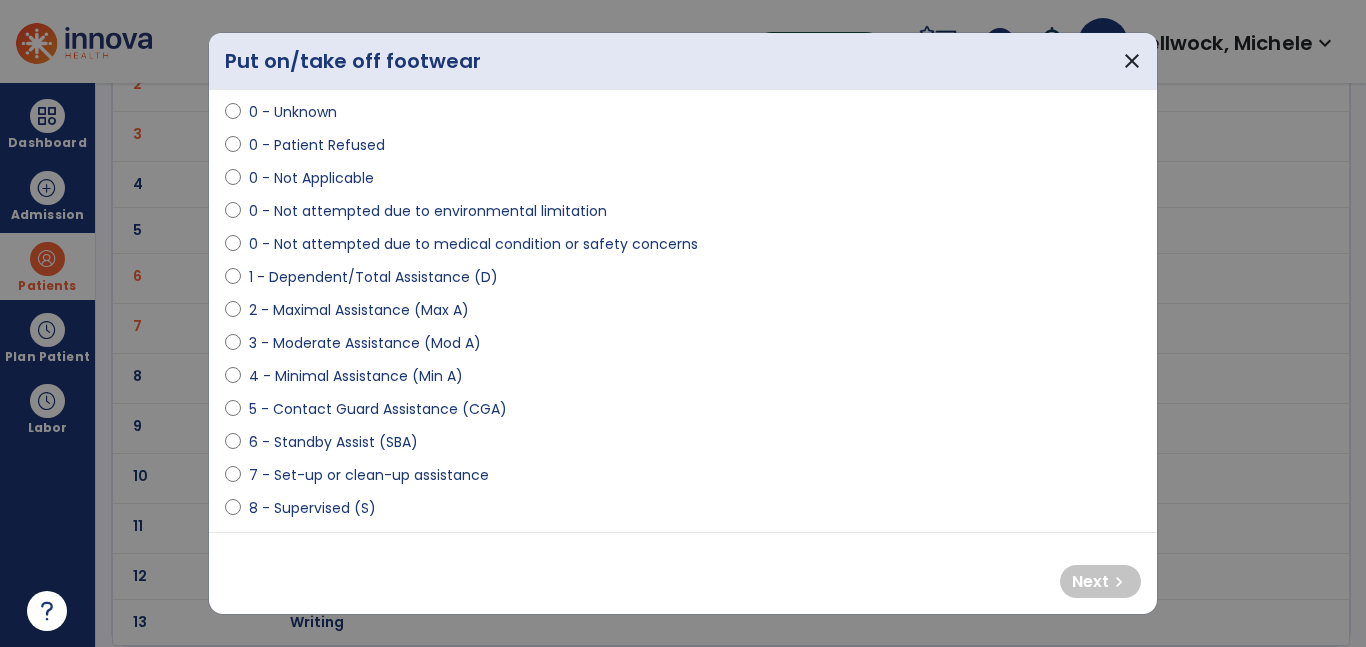 scroll, scrollTop: 67, scrollLeft: 0, axis: vertical 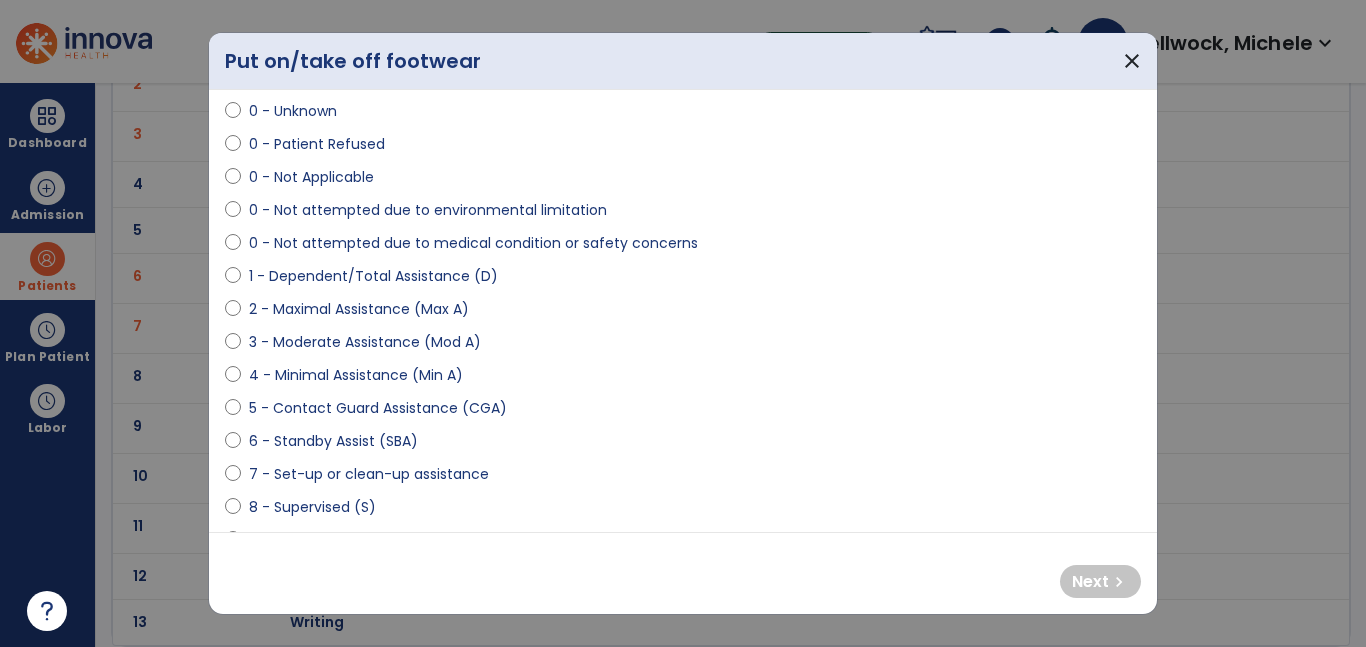 select on "**********" 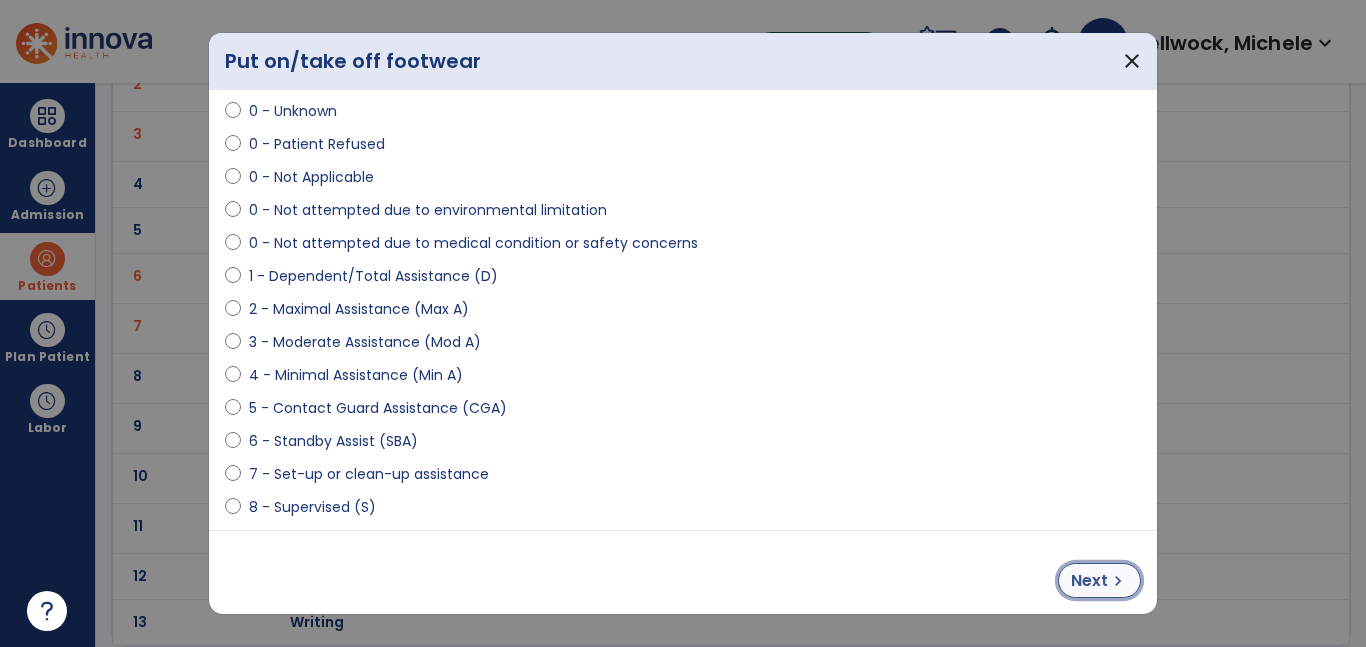 click on "chevron_right" at bounding box center [1118, 581] 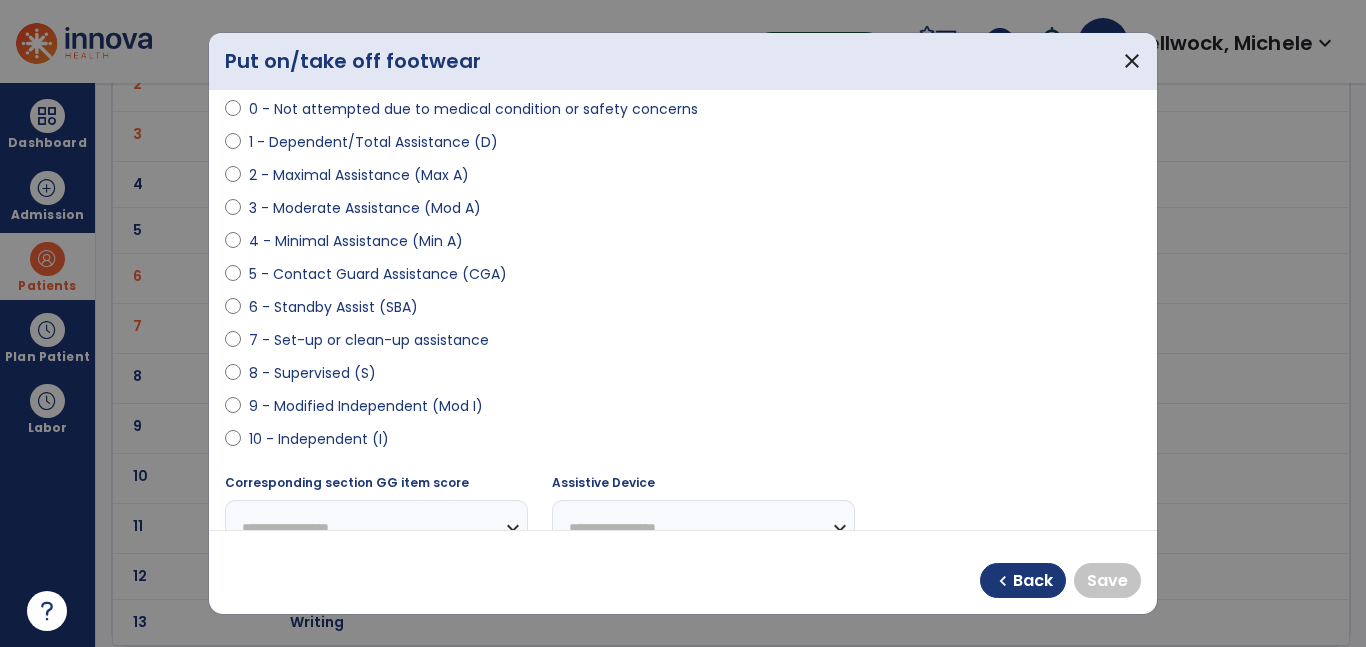 scroll, scrollTop: 203, scrollLeft: 0, axis: vertical 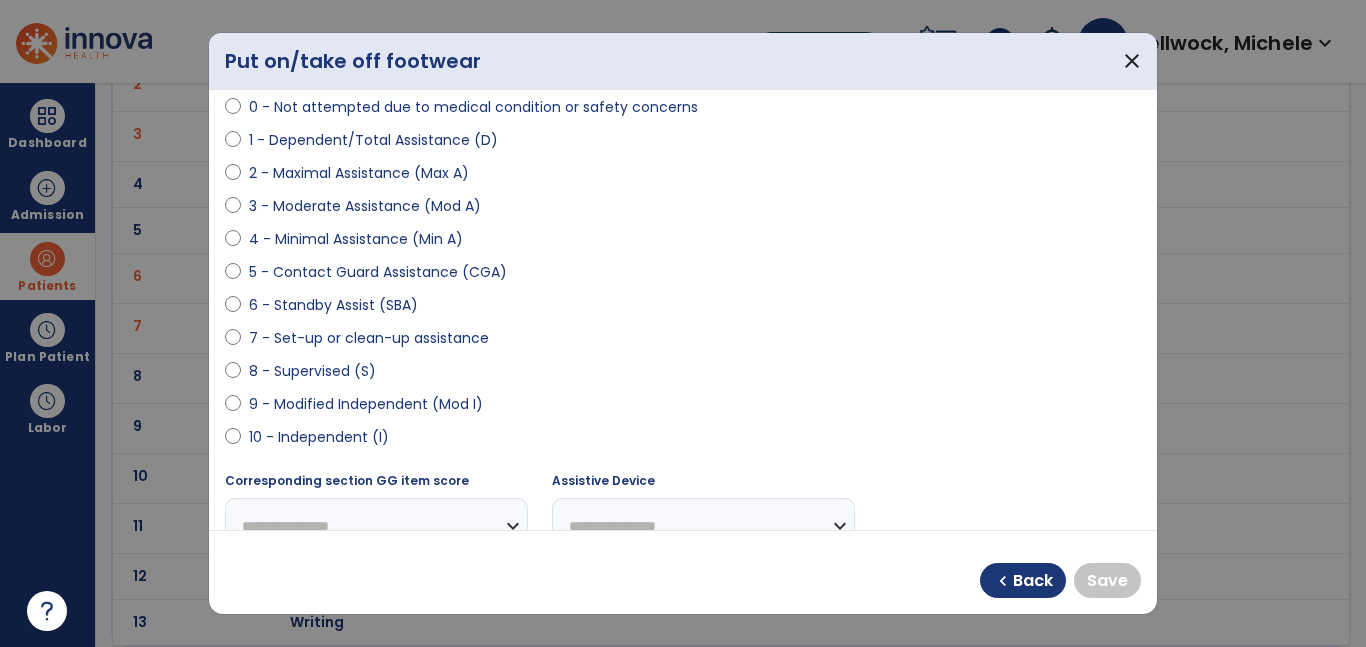 select on "**********" 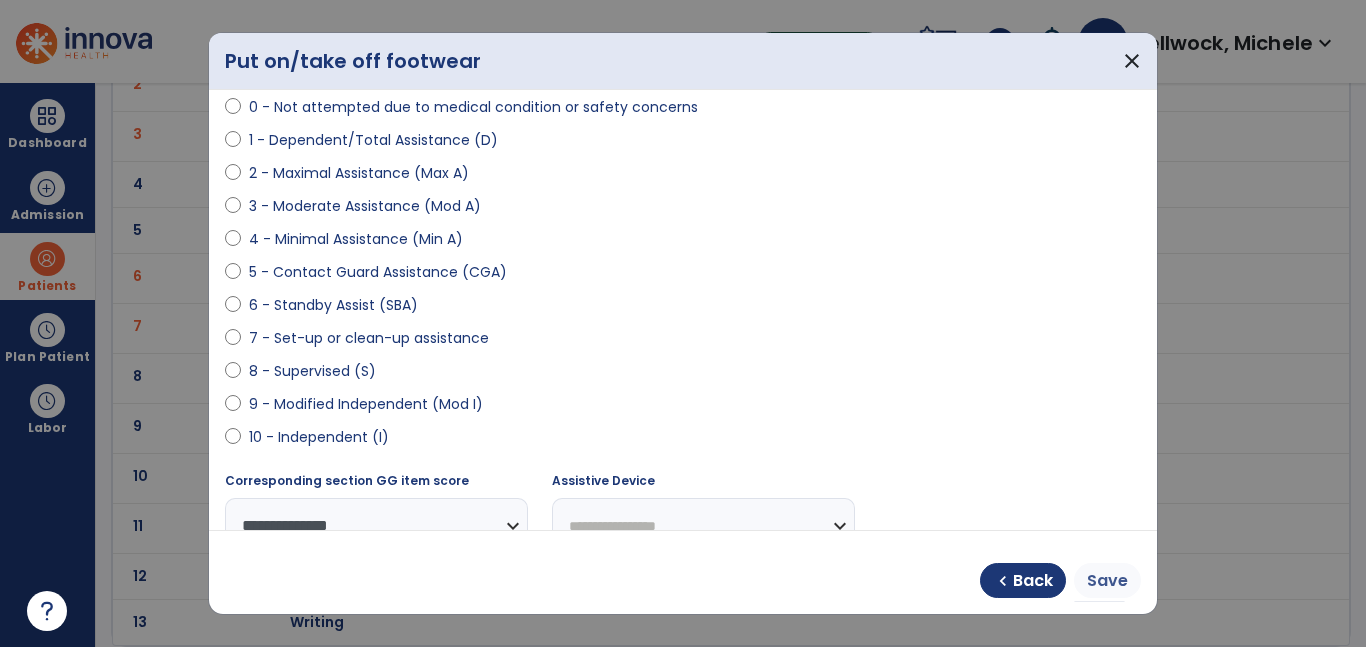 click on "Save" at bounding box center [1107, 581] 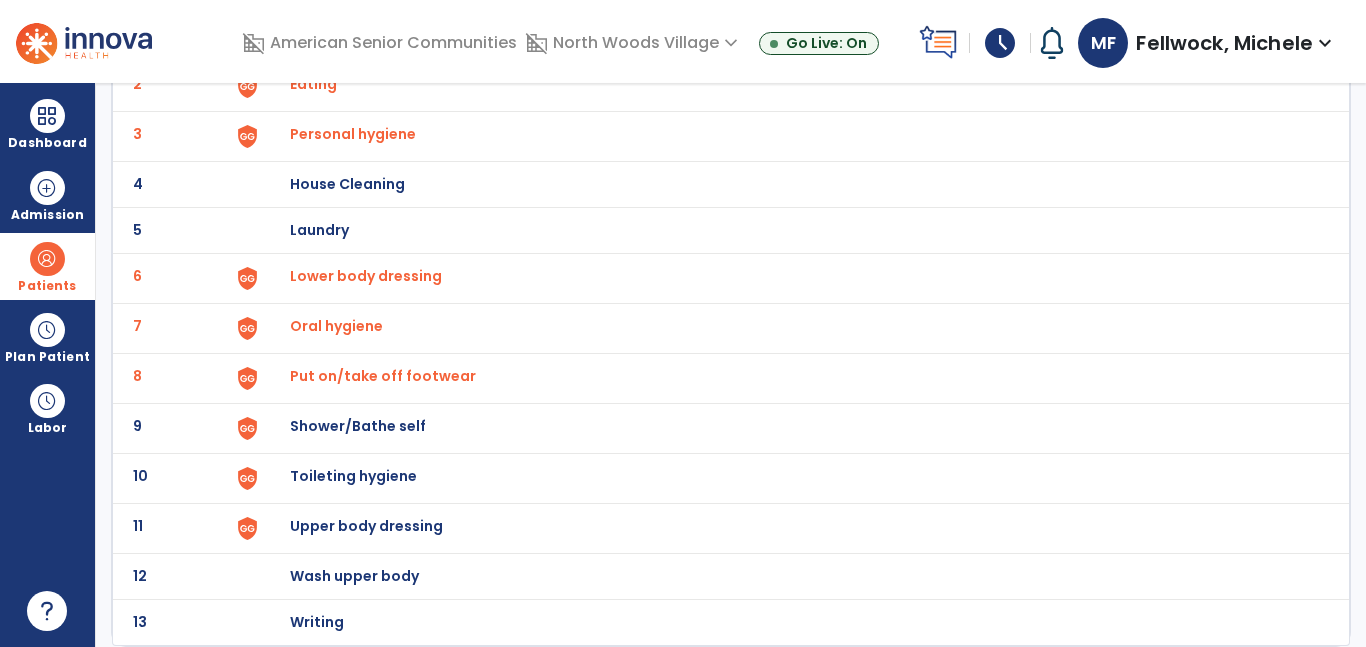 click on "Shower/Bathe self" at bounding box center (789, 38) 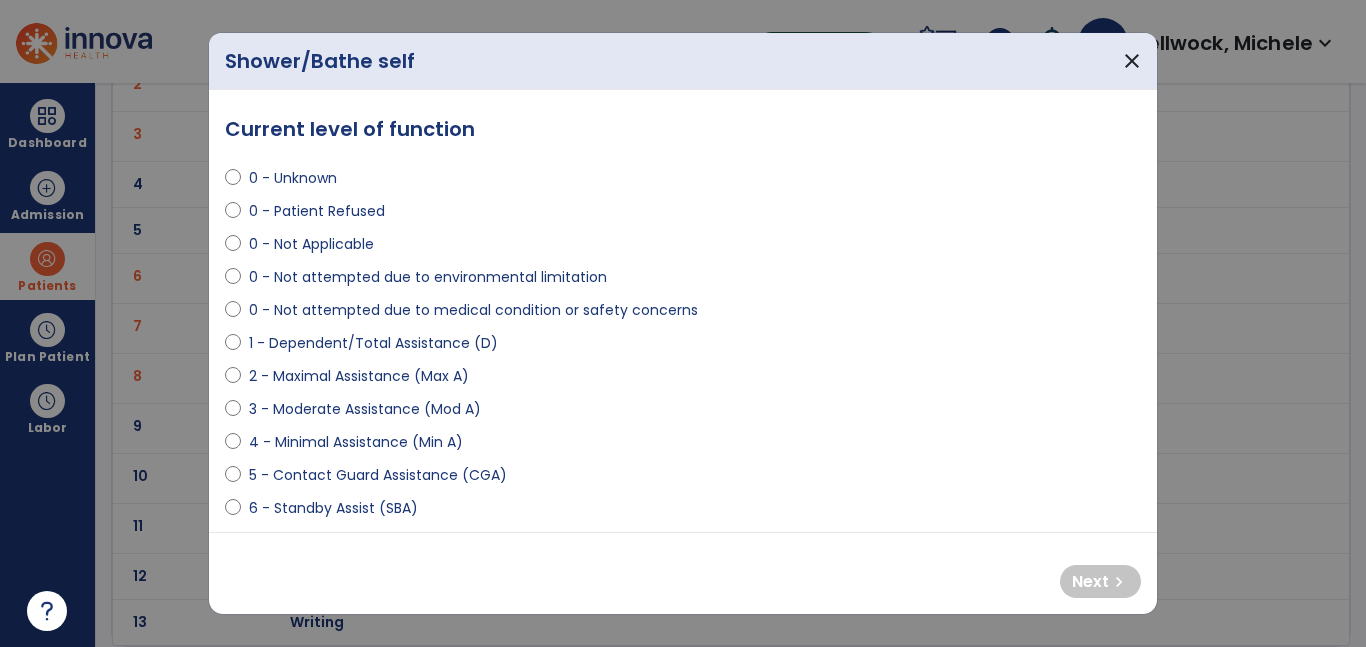 select on "**********" 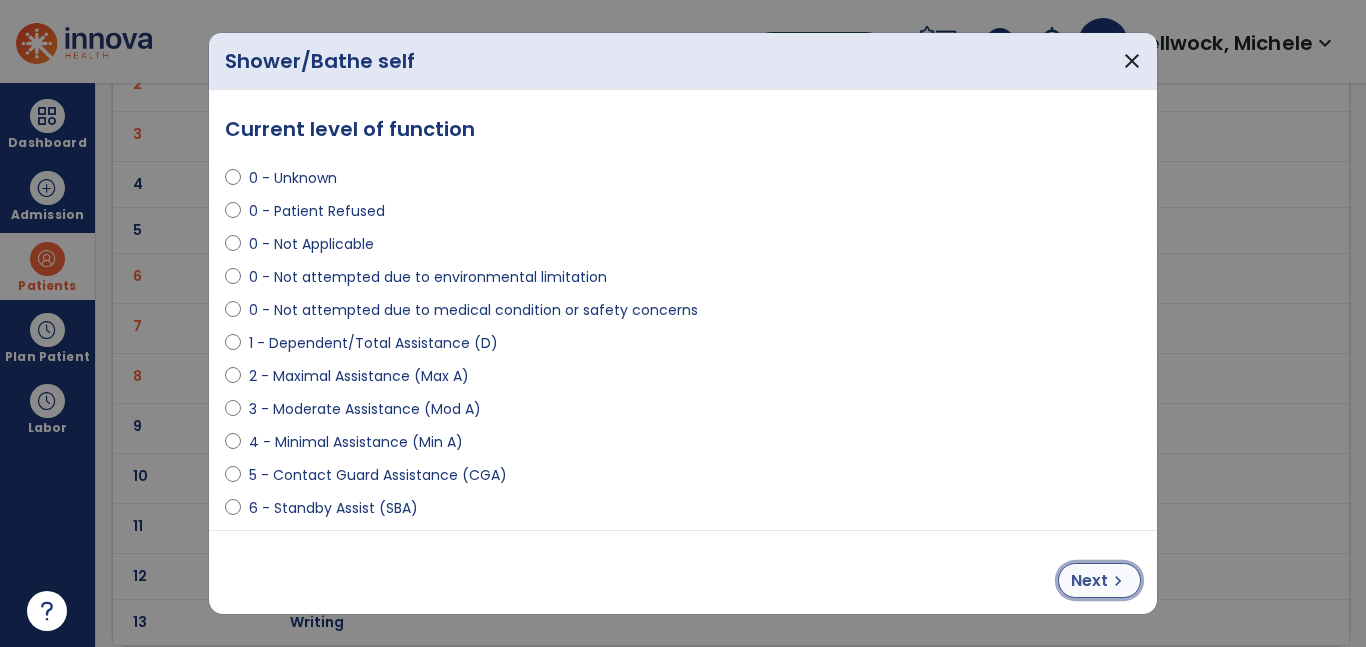 click on "Next" at bounding box center [1089, 581] 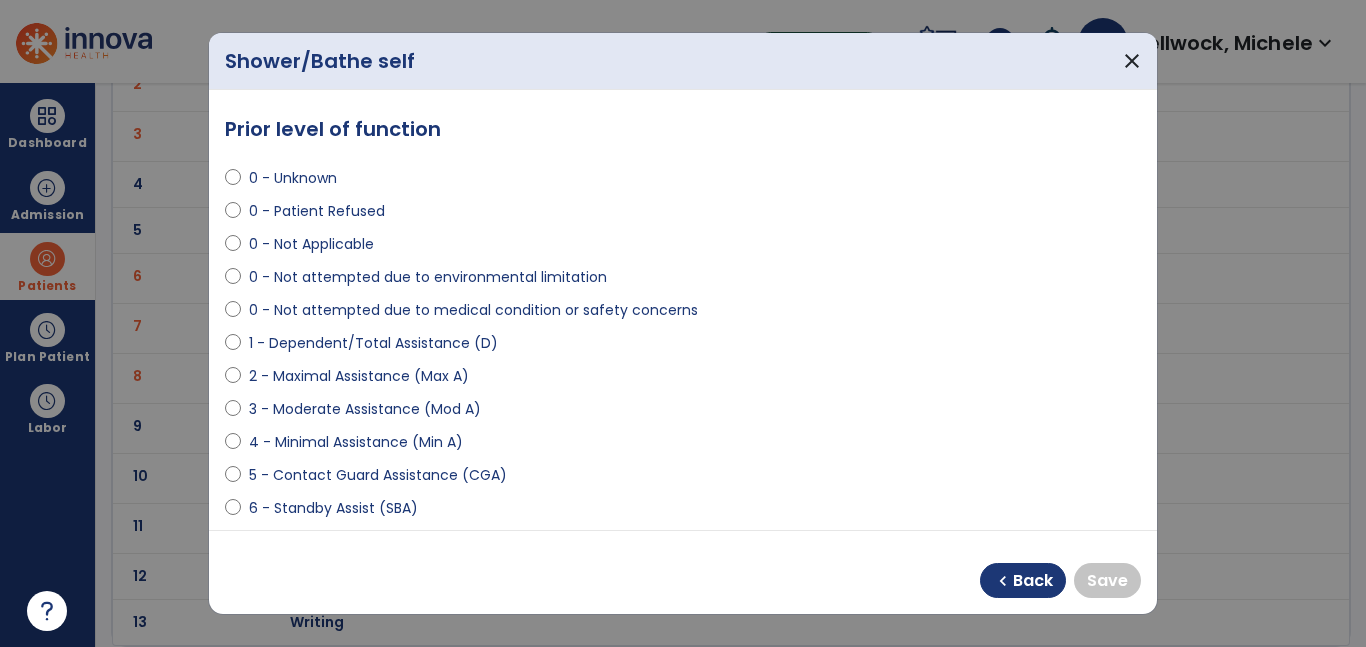 select on "**********" 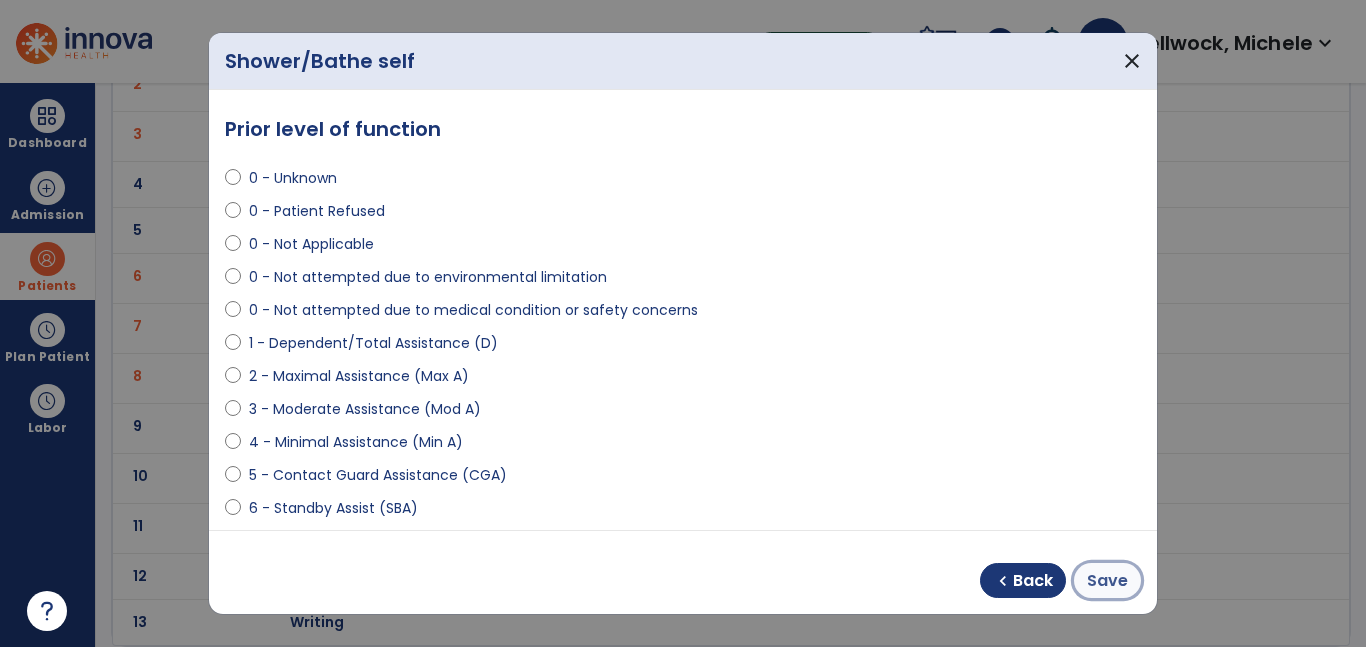 click on "Save" at bounding box center (1107, 581) 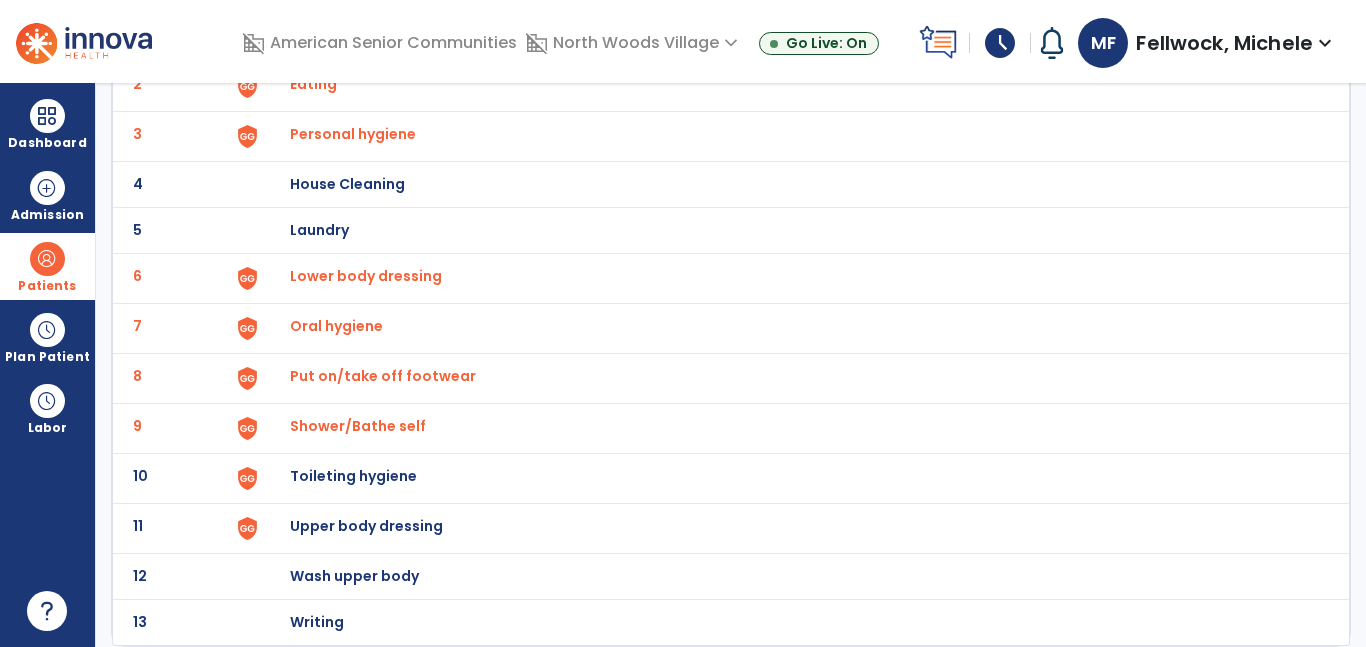 click on "Toileting hygiene" at bounding box center (789, 38) 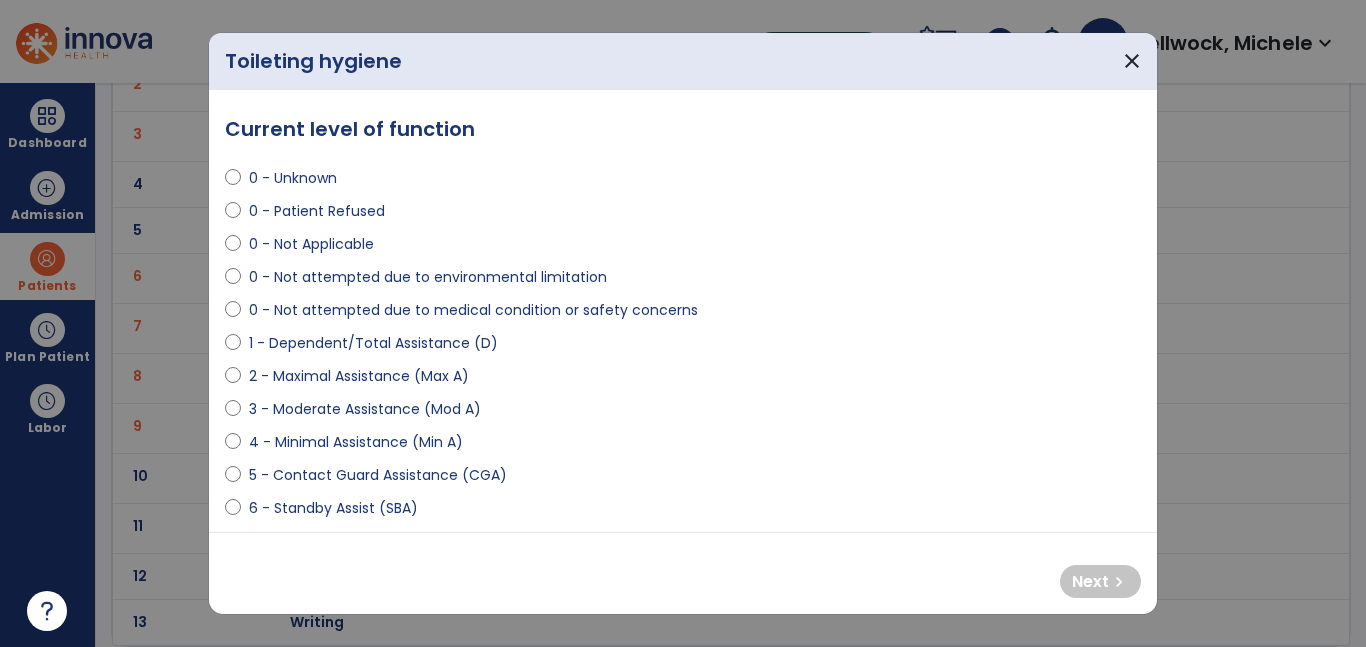 select on "**********" 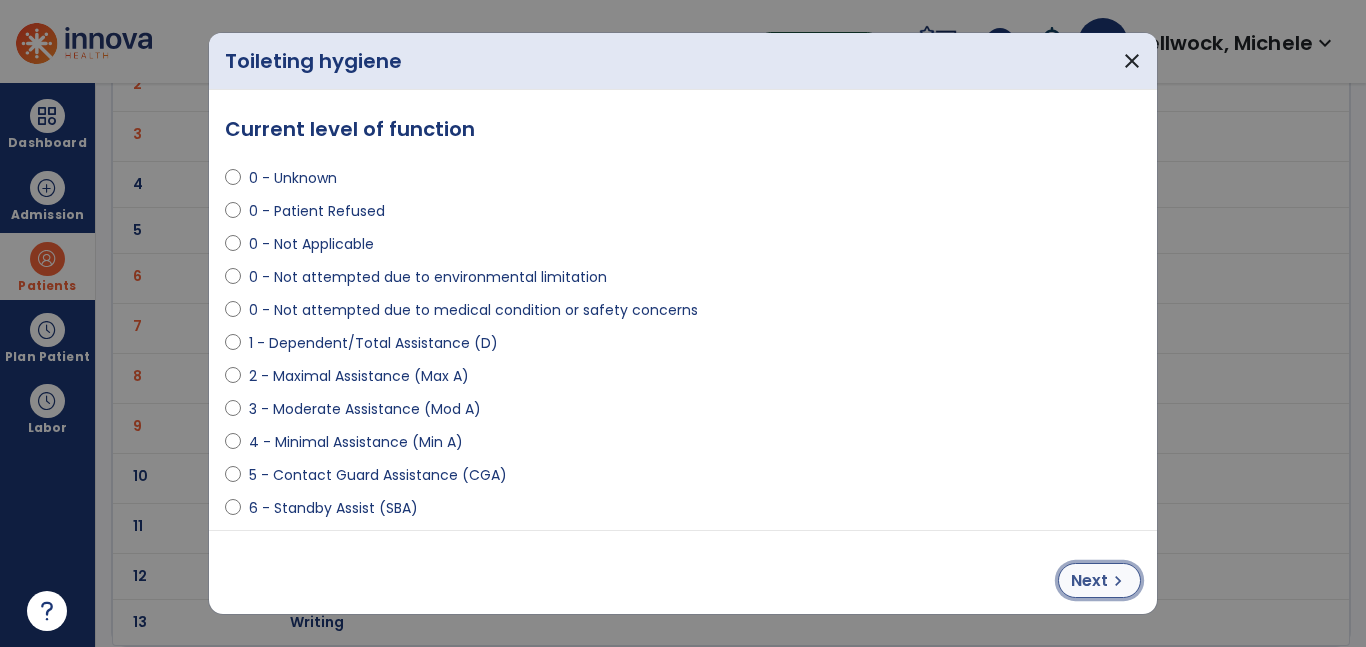 click on "Next" at bounding box center [1089, 581] 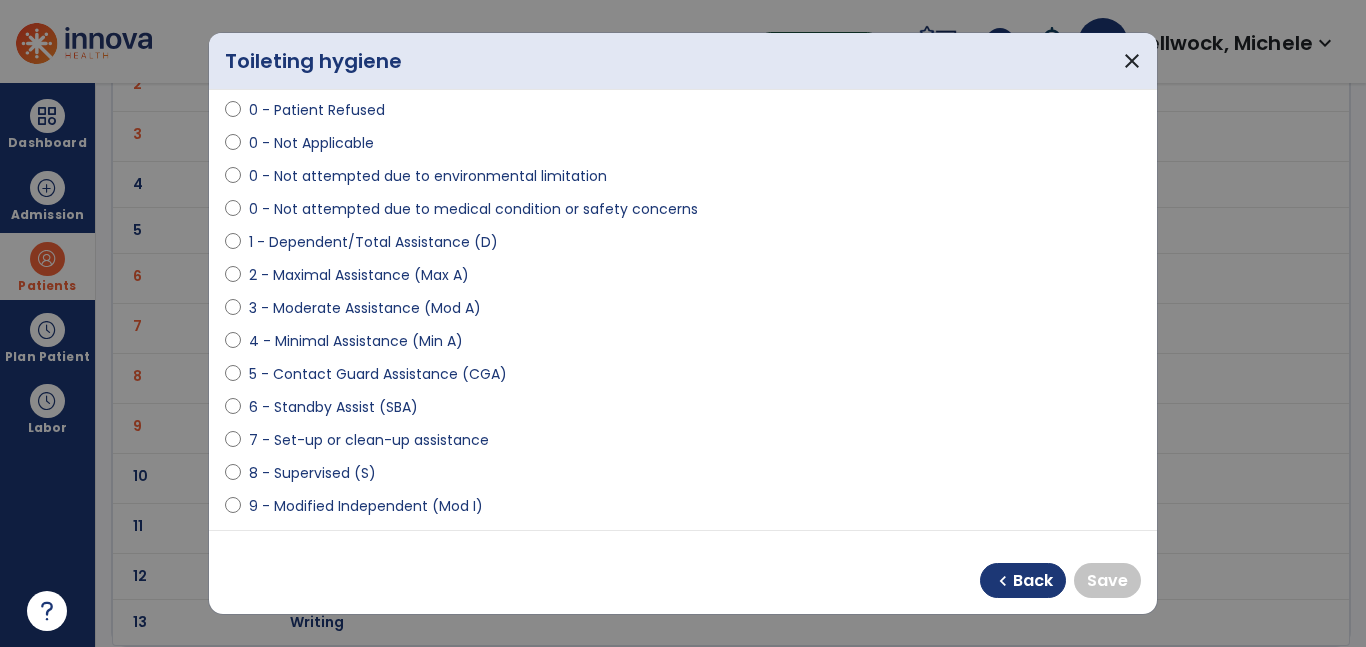 scroll, scrollTop: 102, scrollLeft: 0, axis: vertical 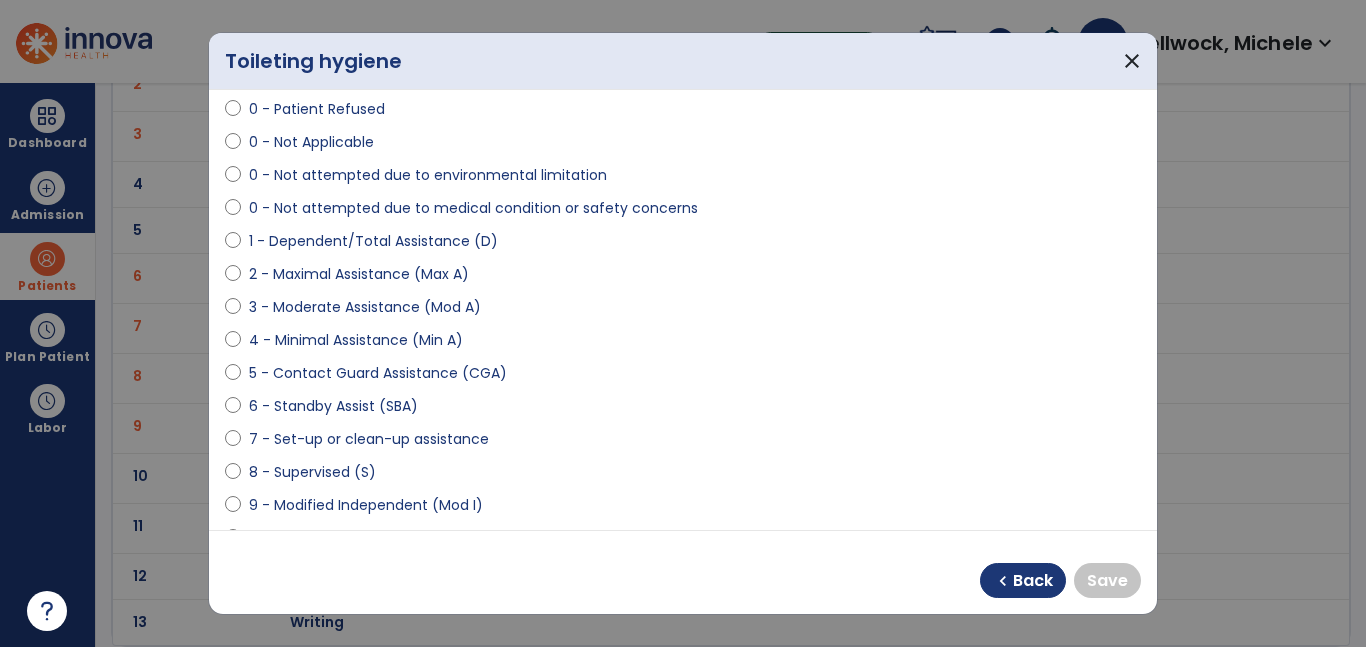 select on "**********" 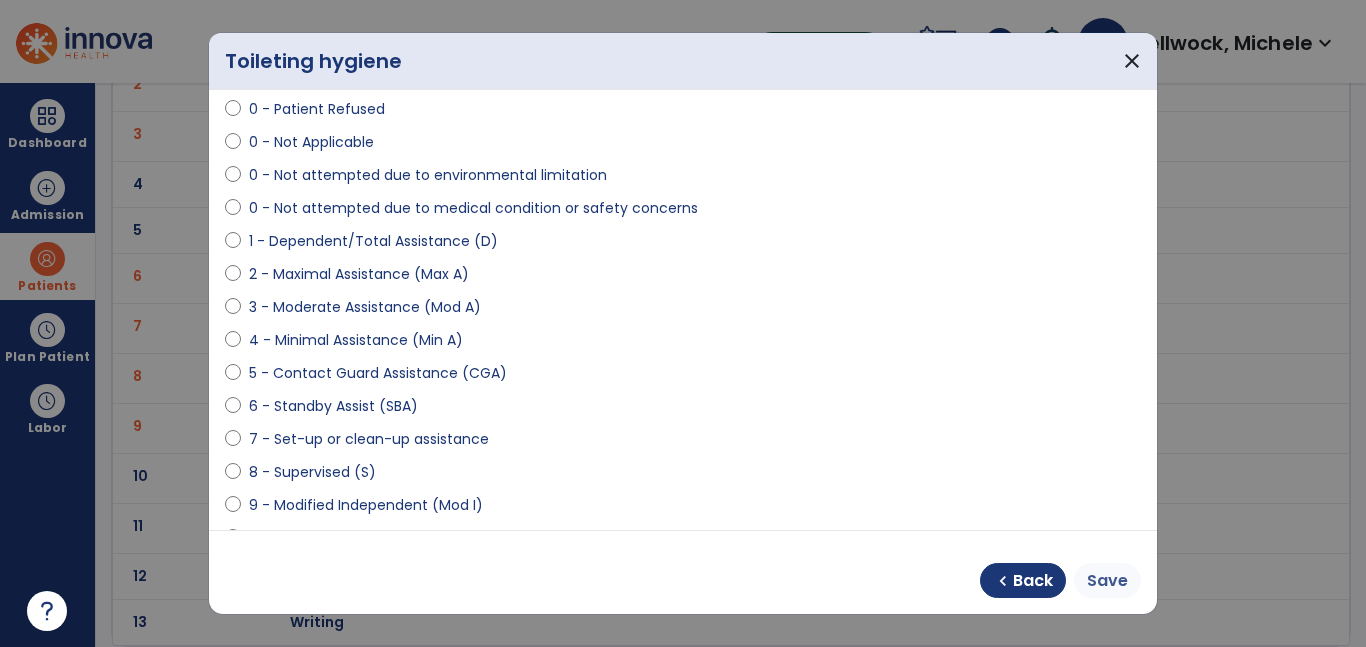 click on "Save" at bounding box center [1107, 581] 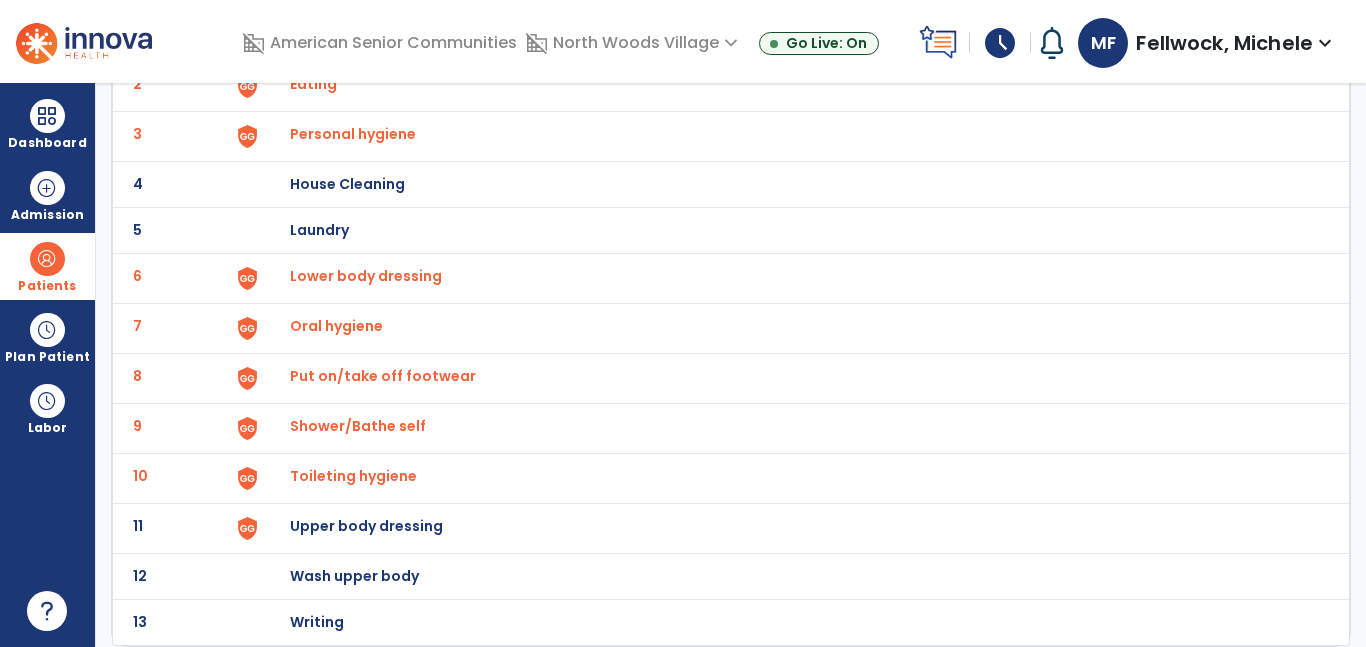 click on "Upper body dressing" at bounding box center [789, 38] 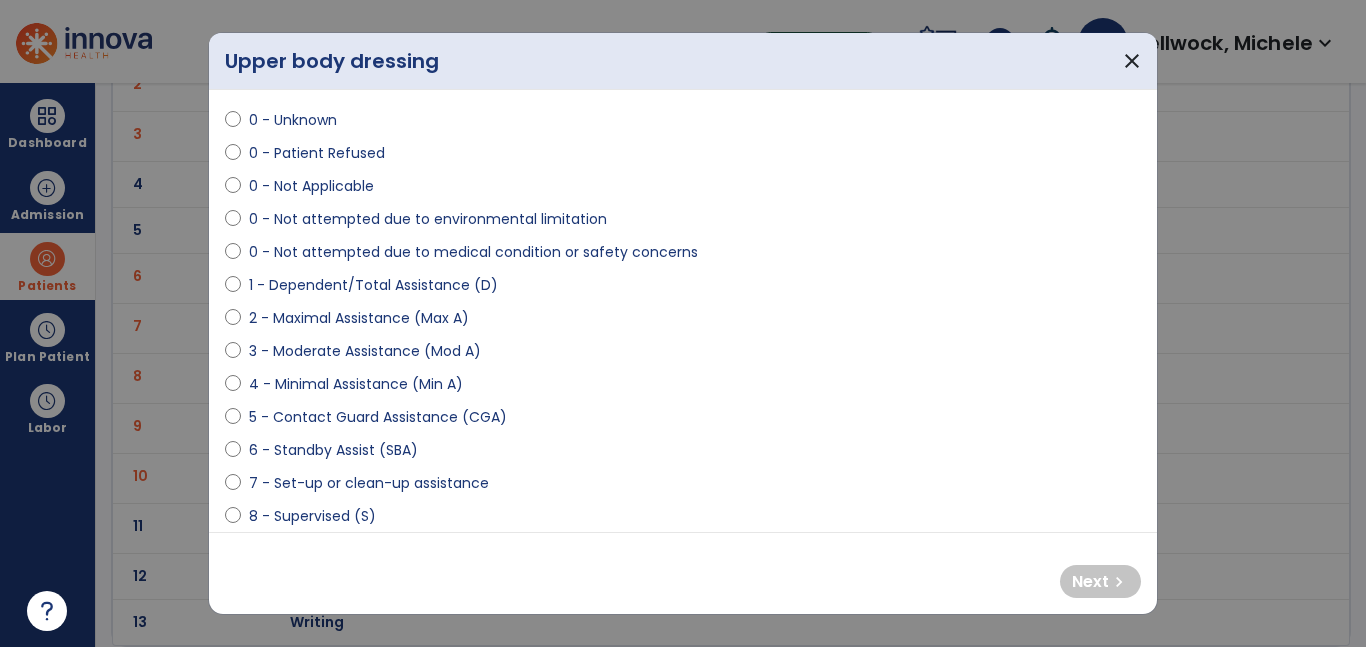 scroll, scrollTop: 93, scrollLeft: 0, axis: vertical 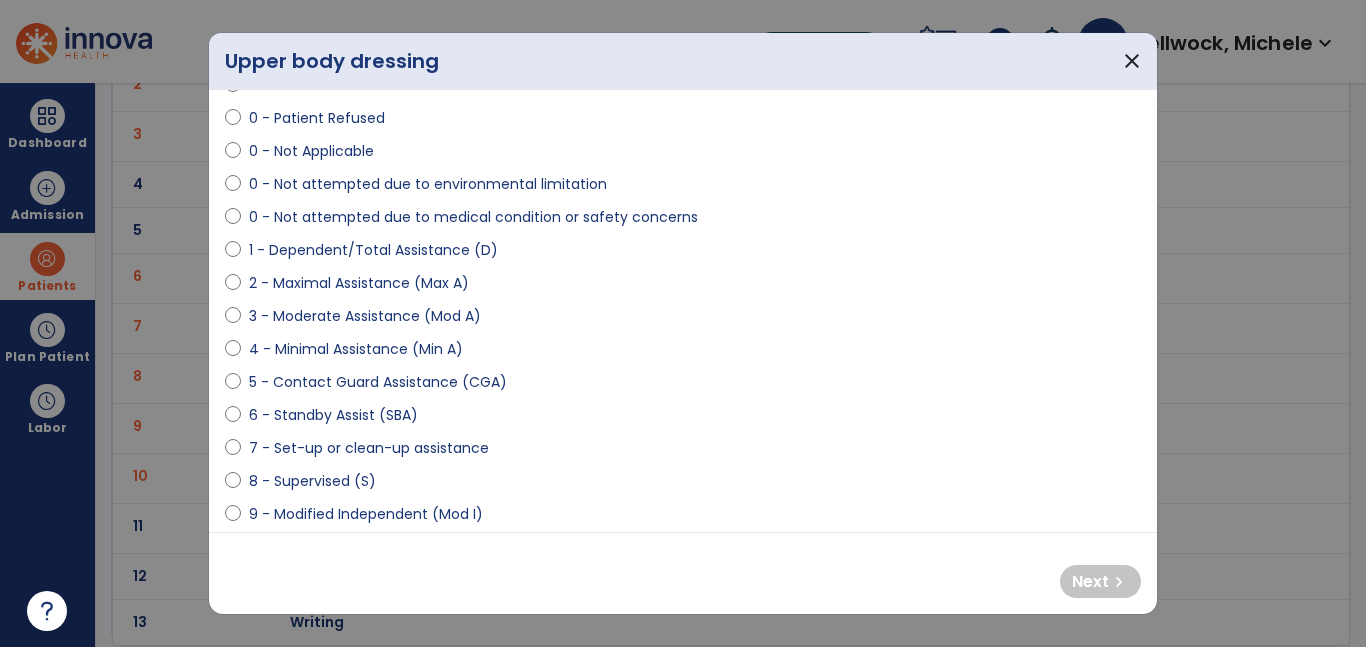select on "**********" 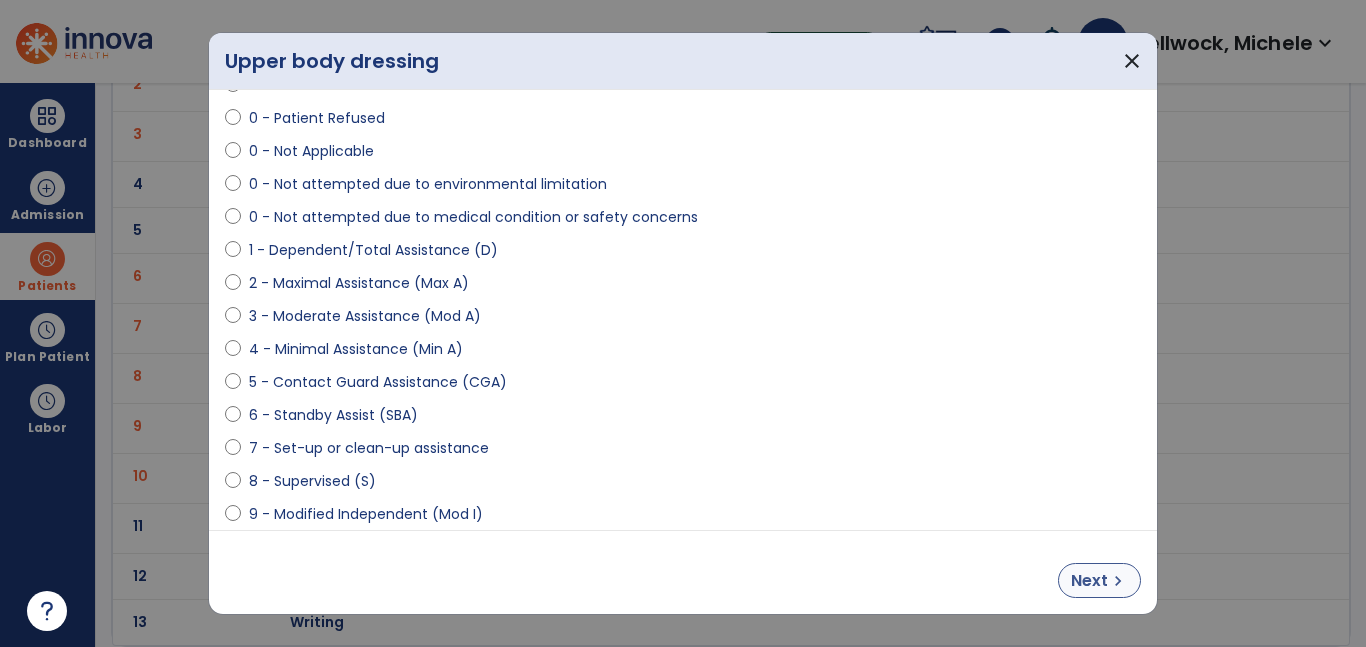 click on "chevron_right" at bounding box center (1118, 581) 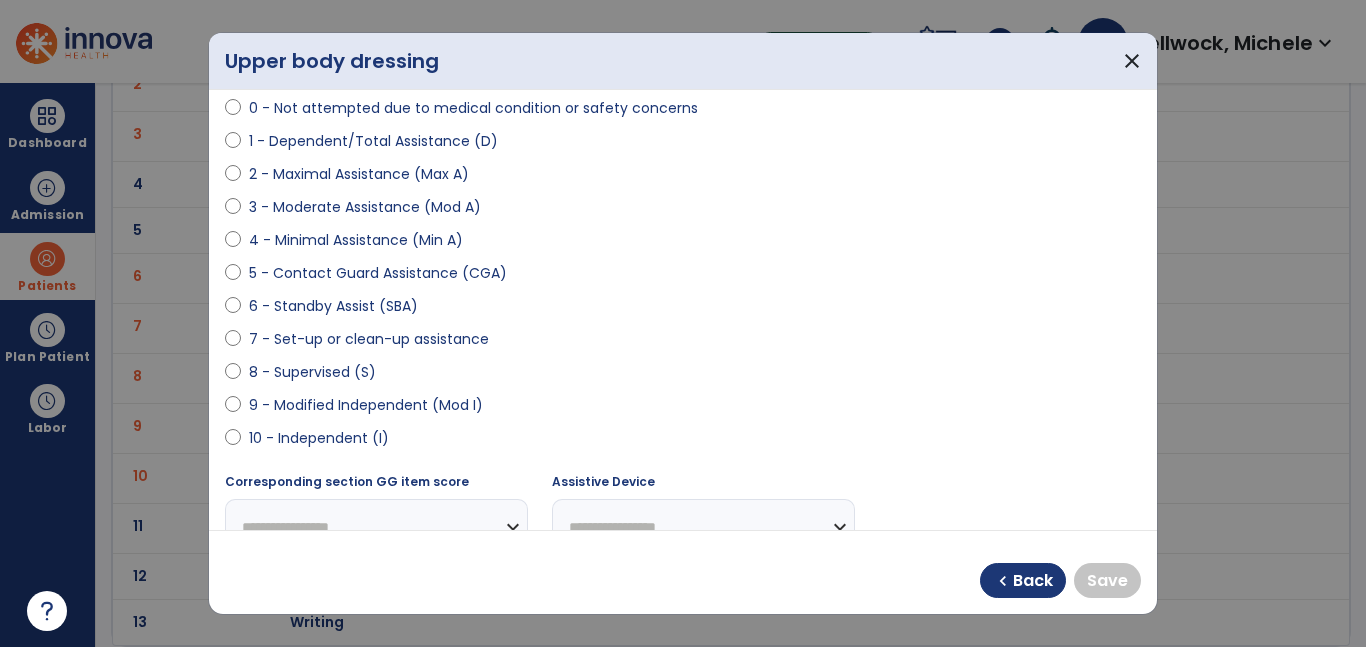 scroll, scrollTop: 204, scrollLeft: 0, axis: vertical 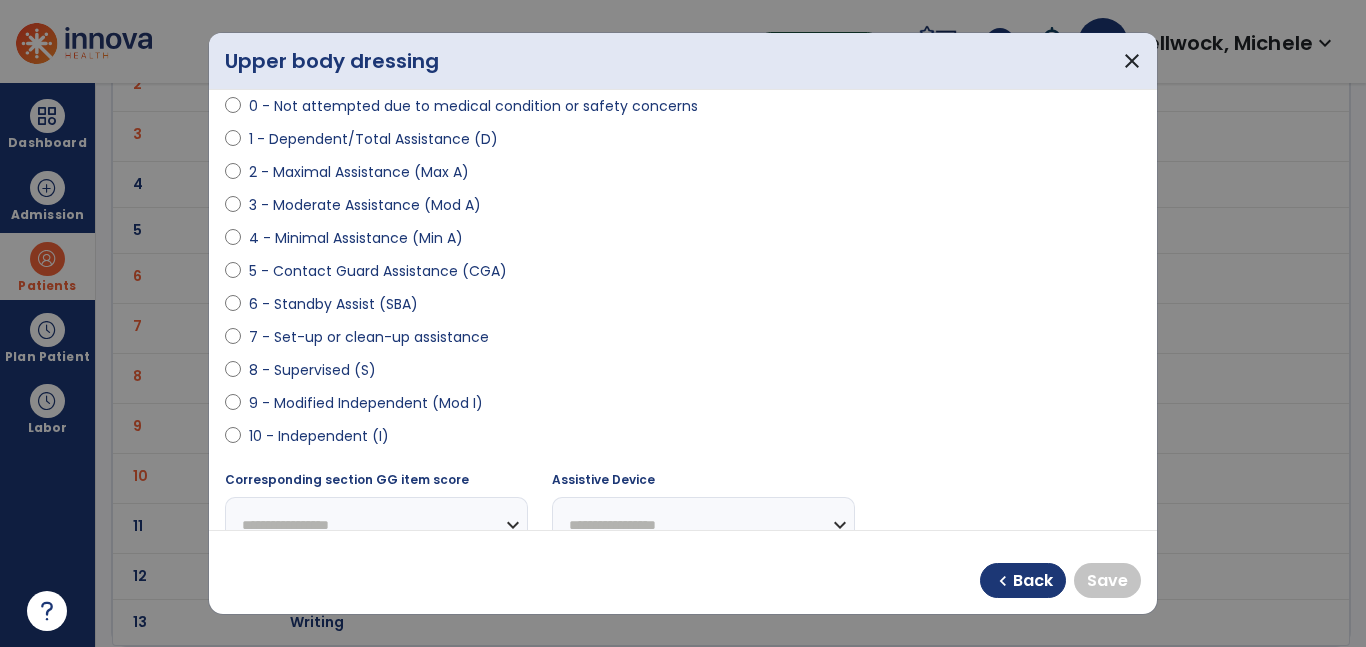 select on "**********" 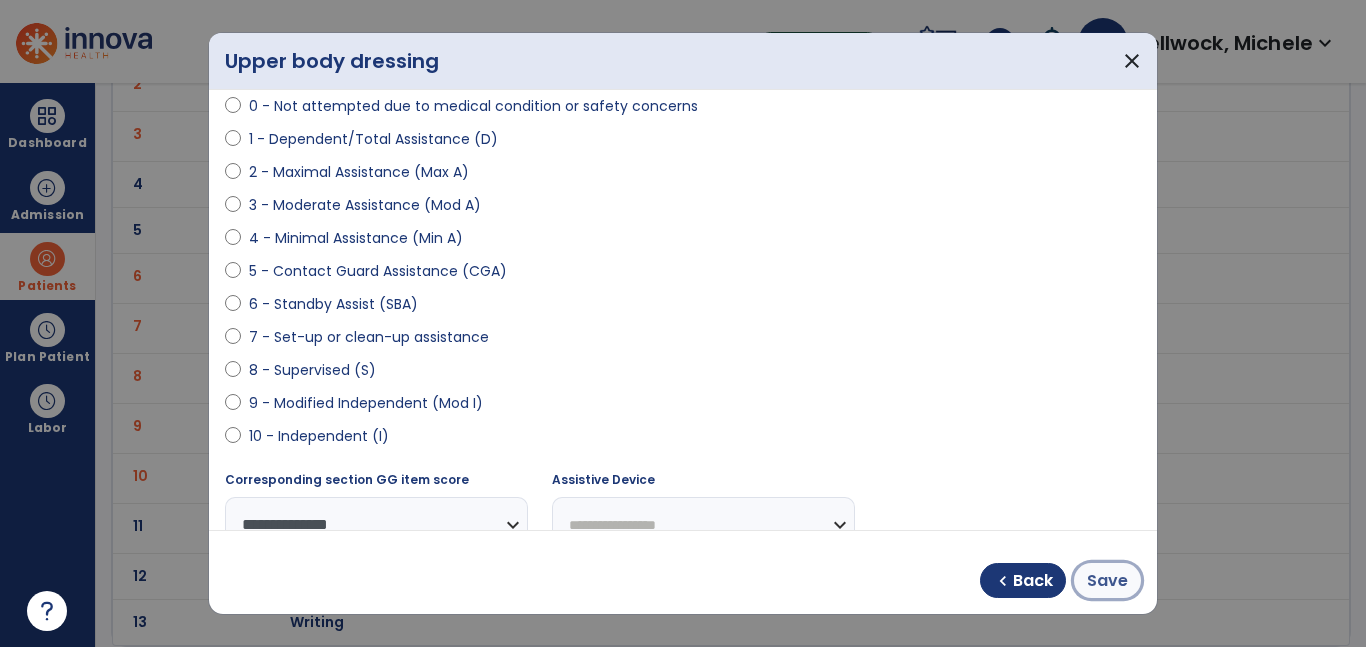 click on "Save" at bounding box center [1107, 581] 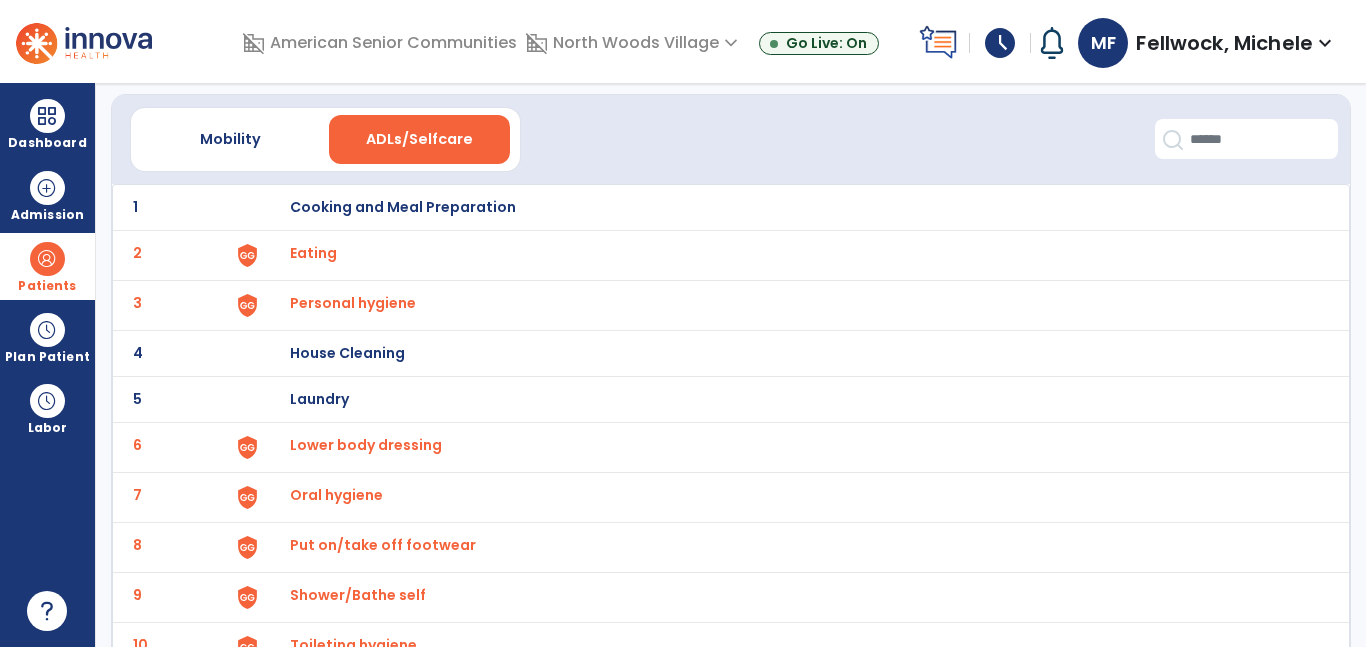 scroll, scrollTop: 0, scrollLeft: 0, axis: both 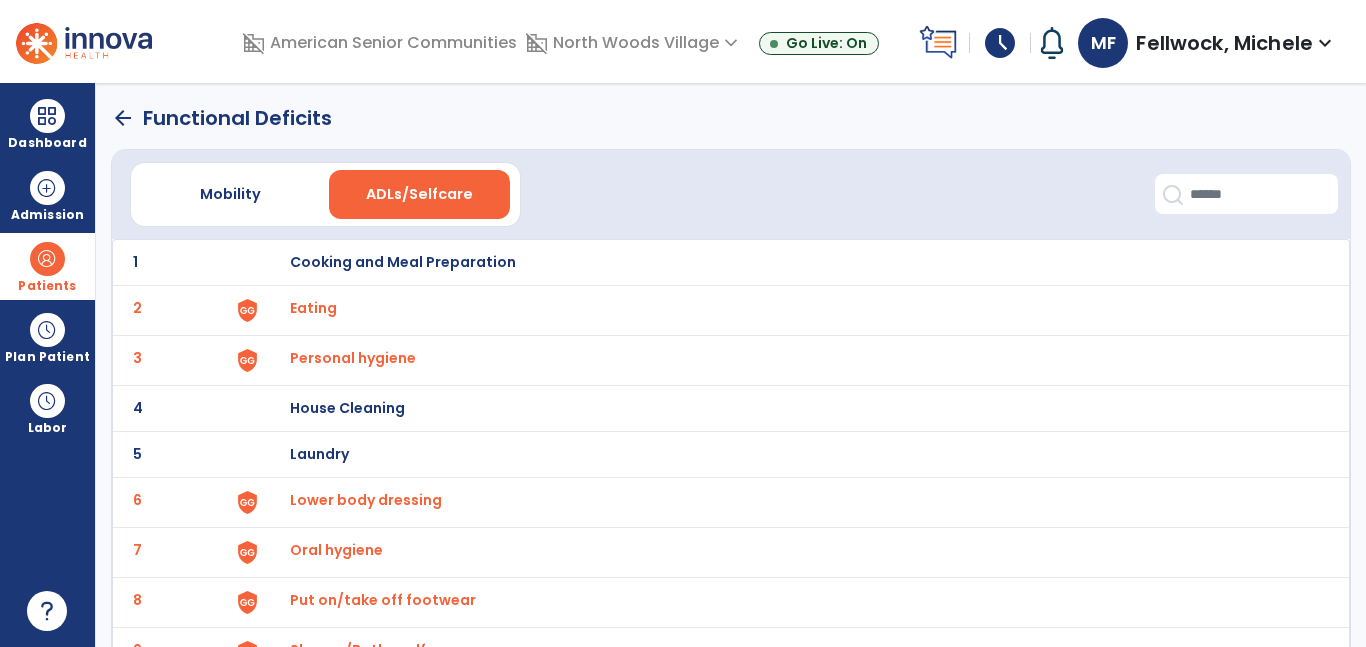 click on "arrow_back" 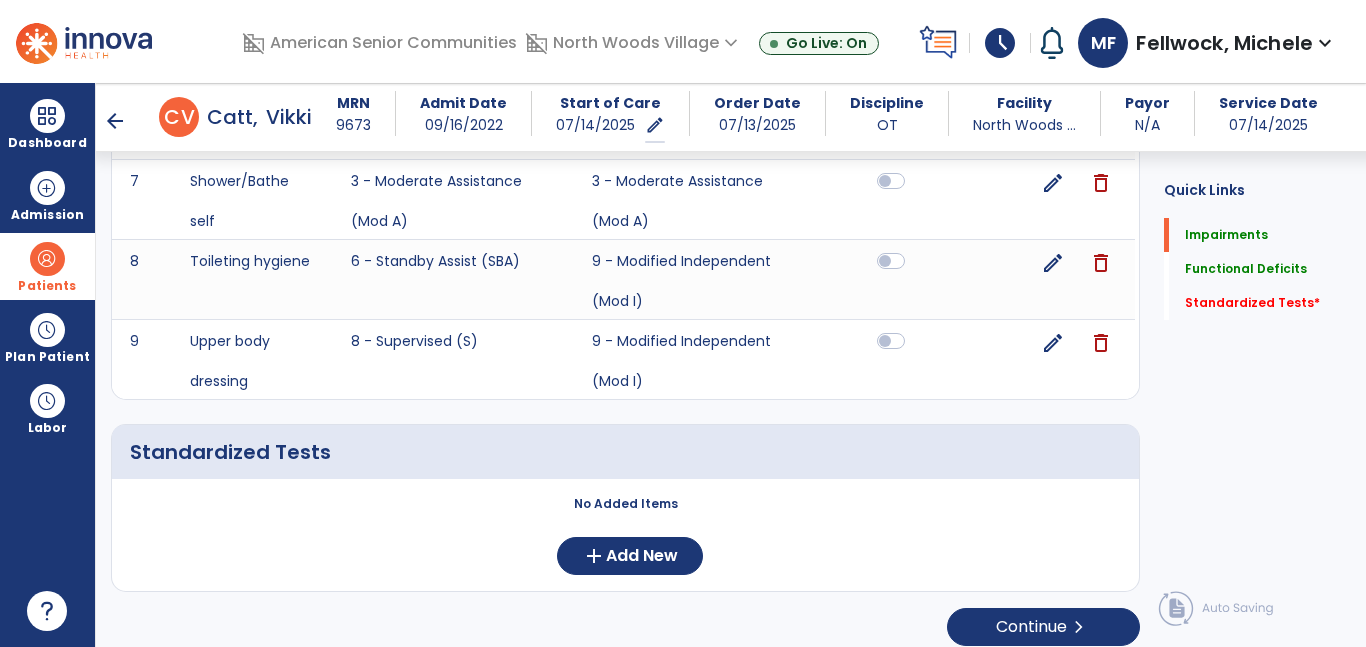 scroll, scrollTop: 1839, scrollLeft: 0, axis: vertical 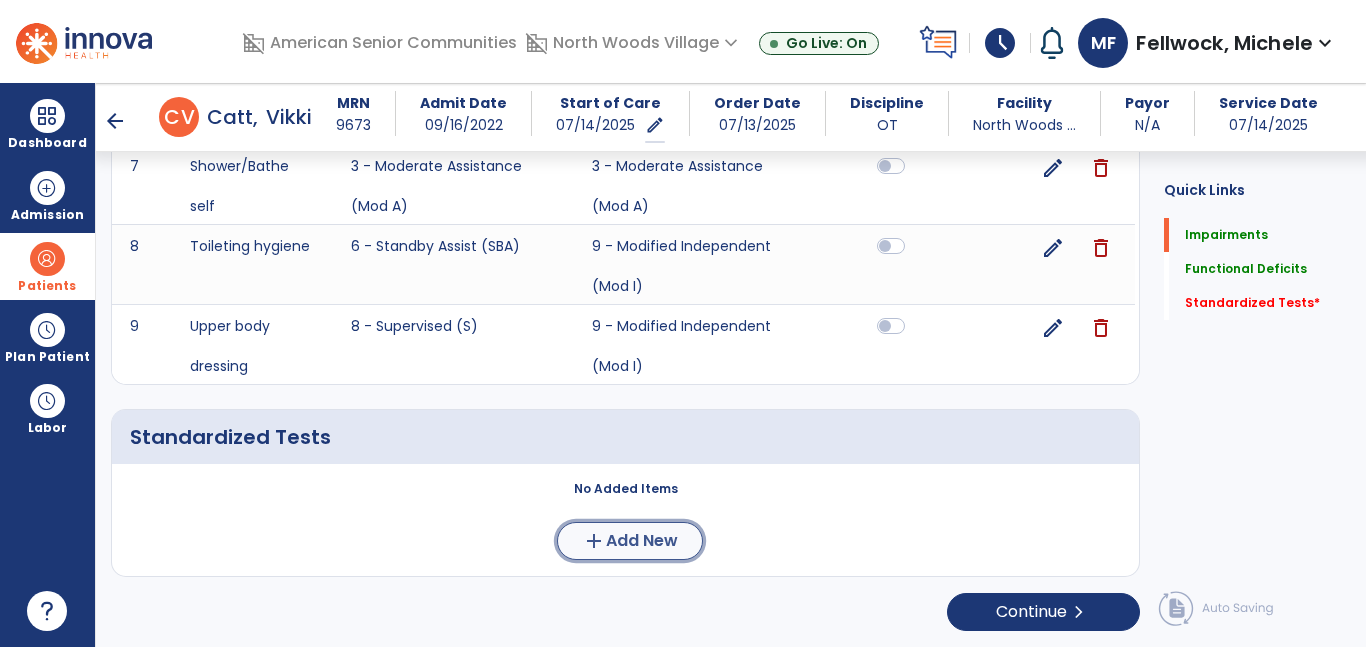 click on "Add New" 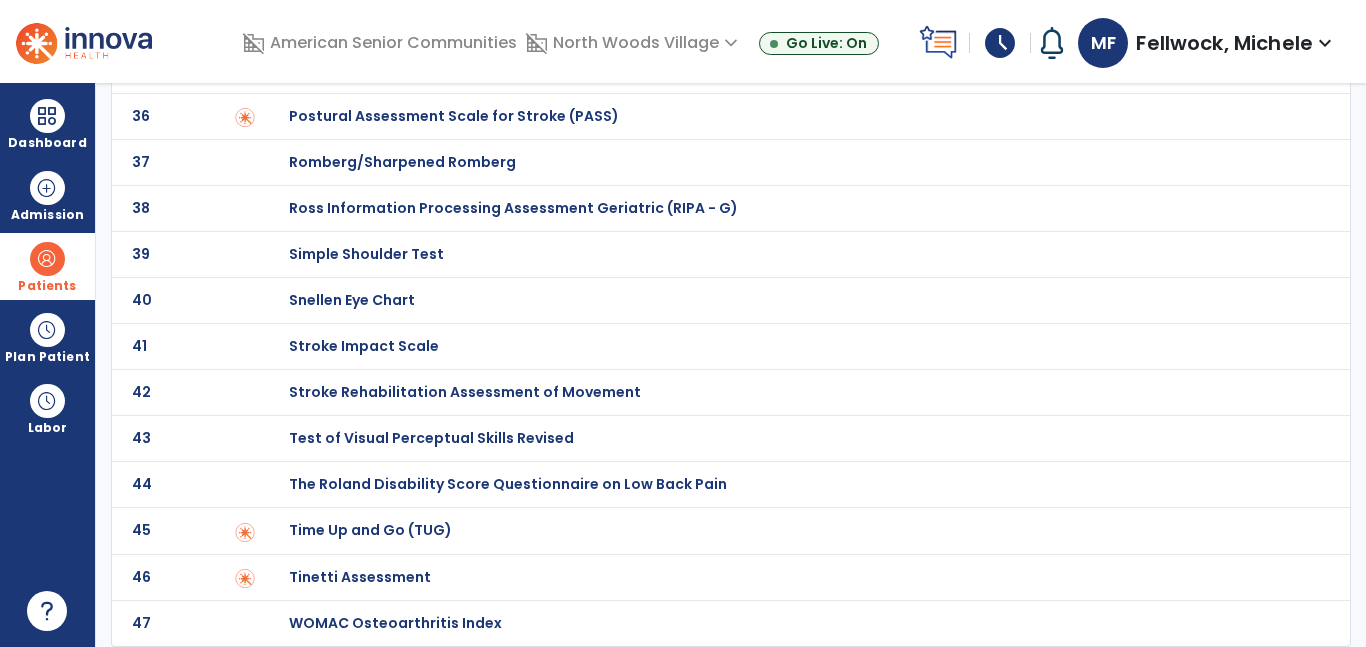 scroll, scrollTop: 0, scrollLeft: 0, axis: both 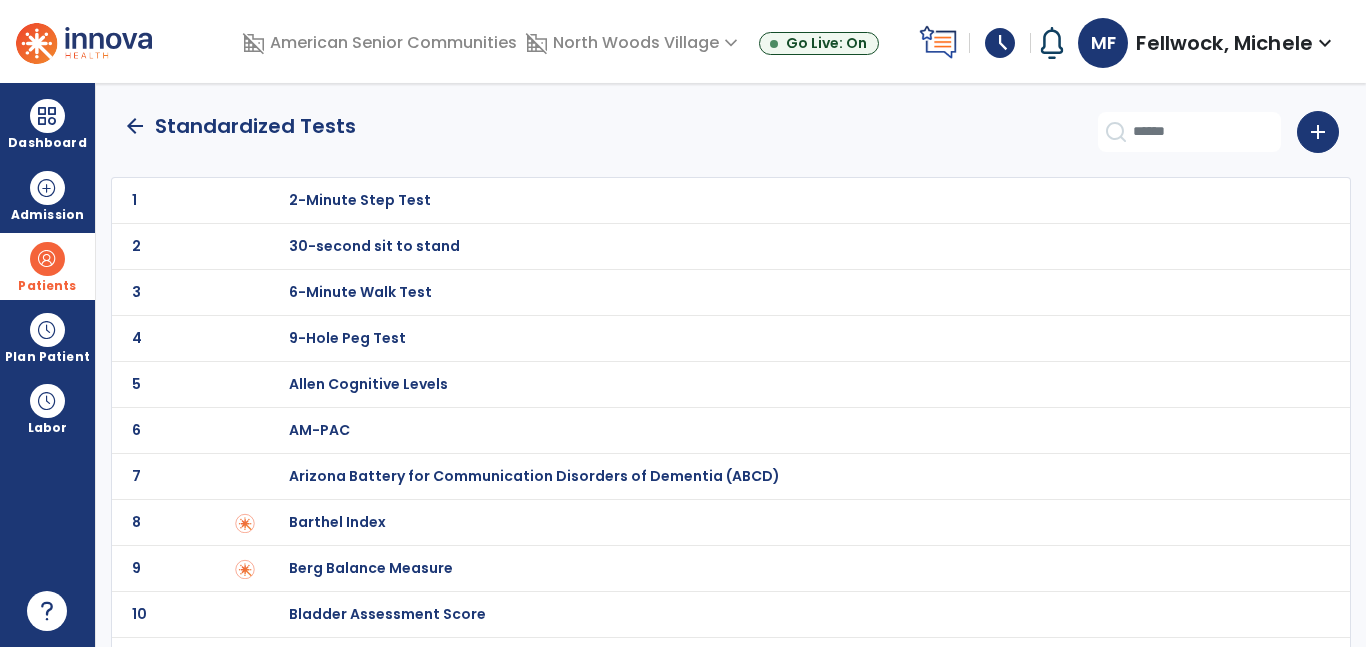 click on "Barthel Index" at bounding box center [789, 200] 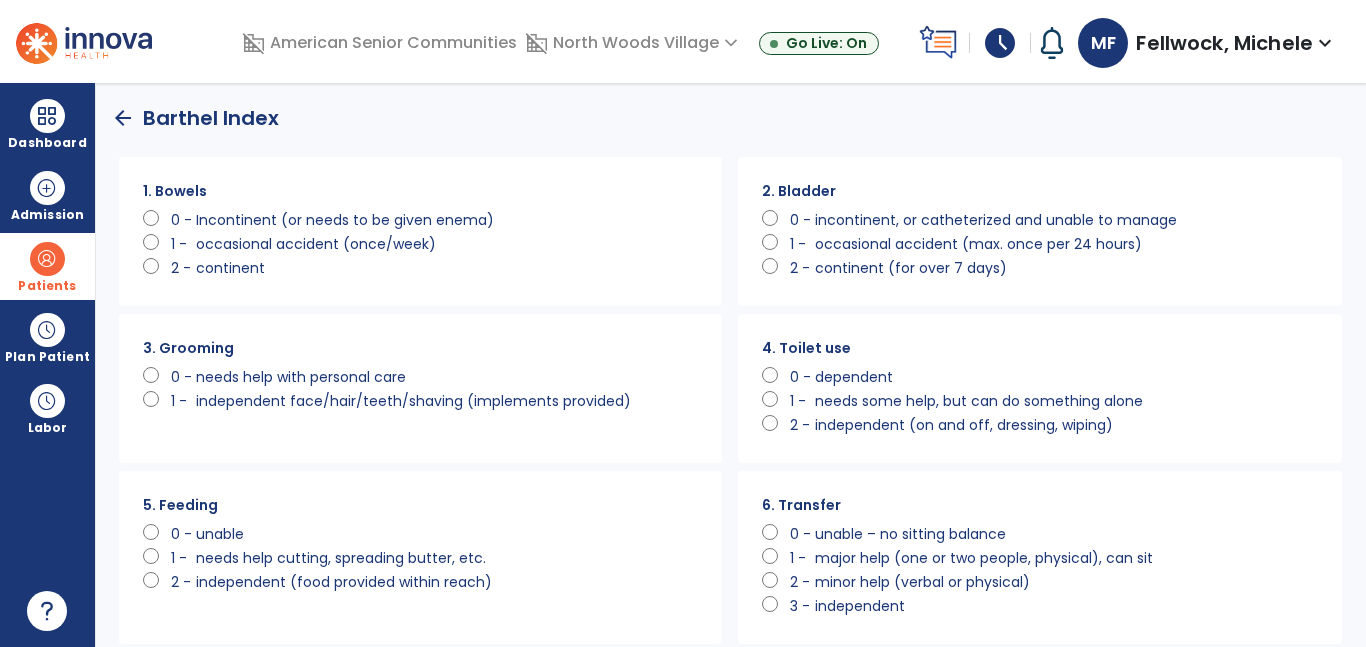 click on "2 -" 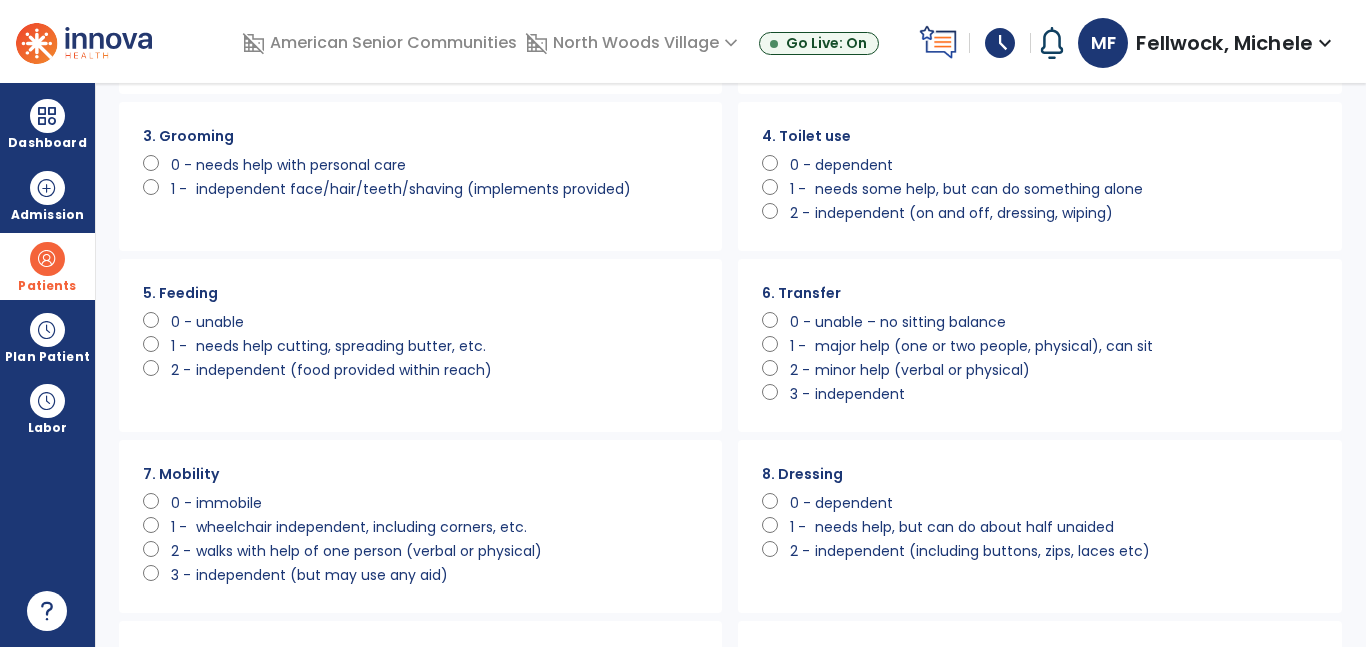 scroll, scrollTop: 214, scrollLeft: 0, axis: vertical 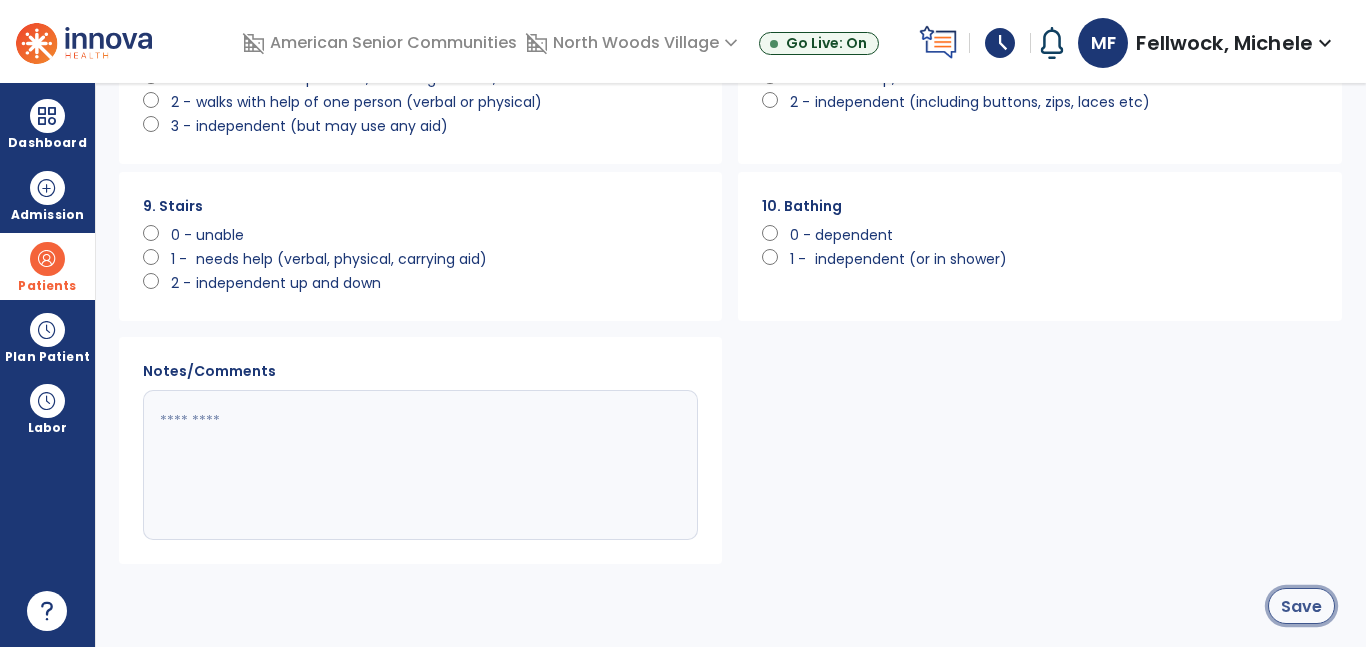 click on "Save" 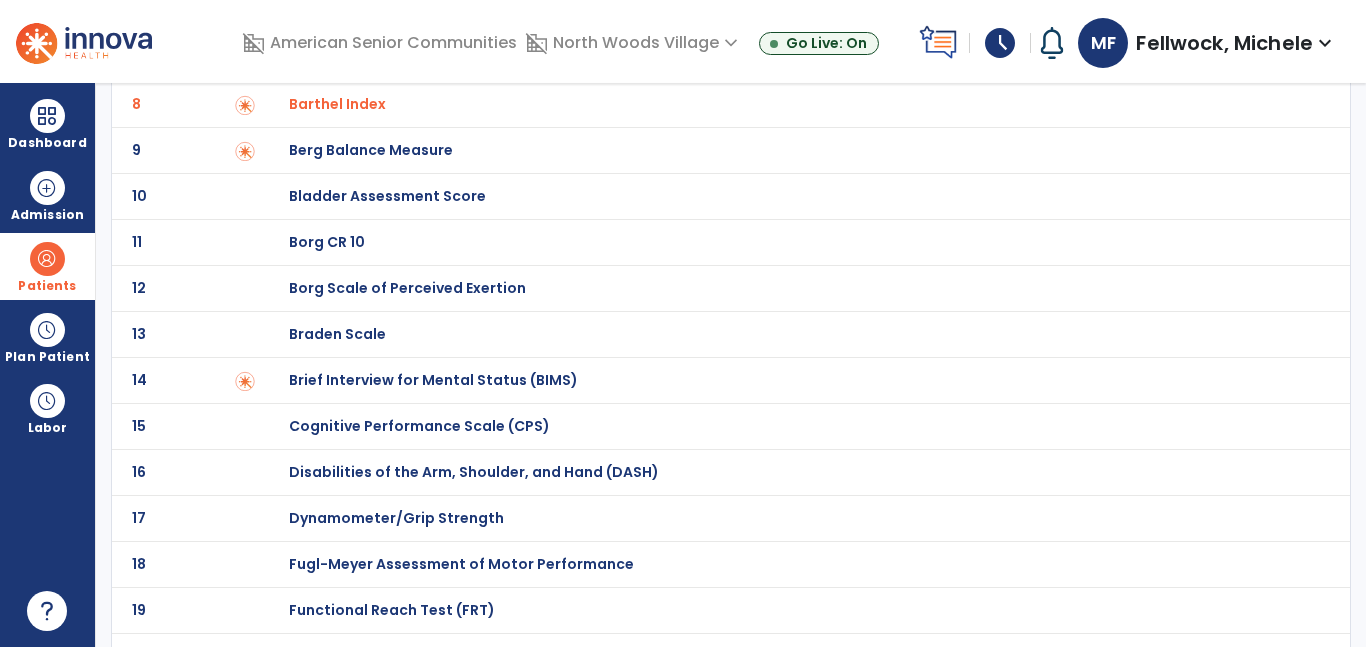 scroll, scrollTop: 0, scrollLeft: 0, axis: both 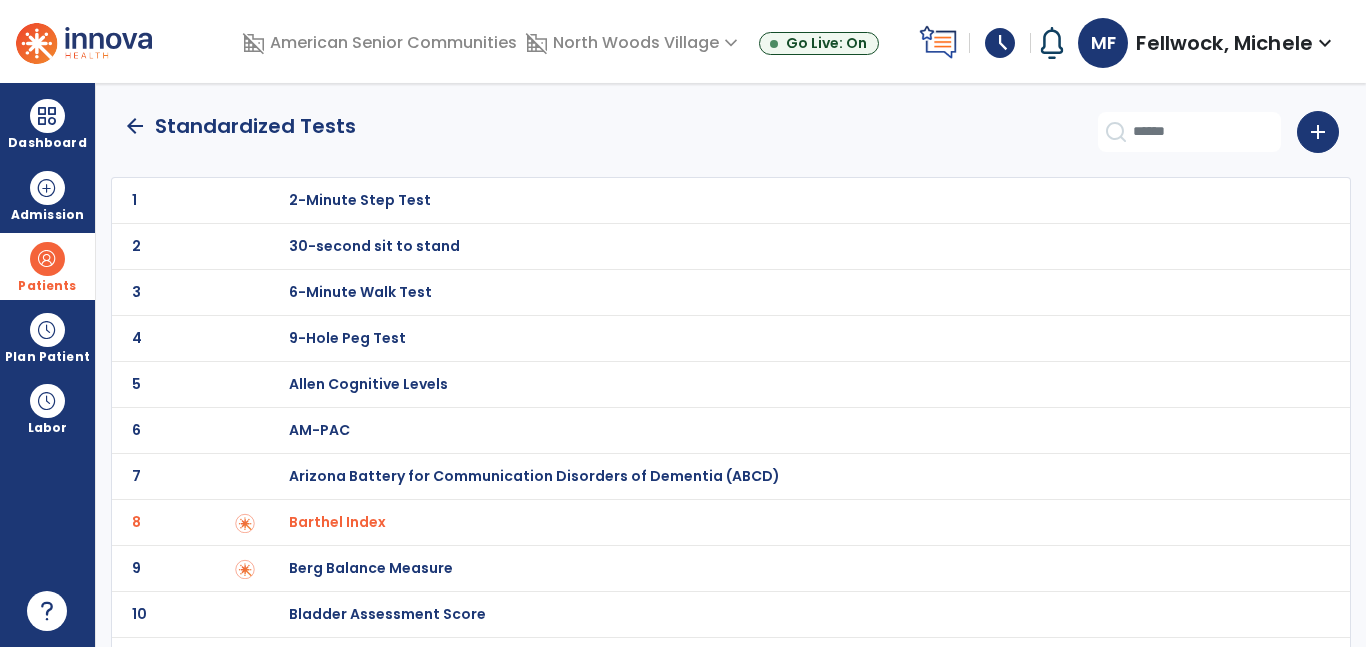 click on "arrow_back" 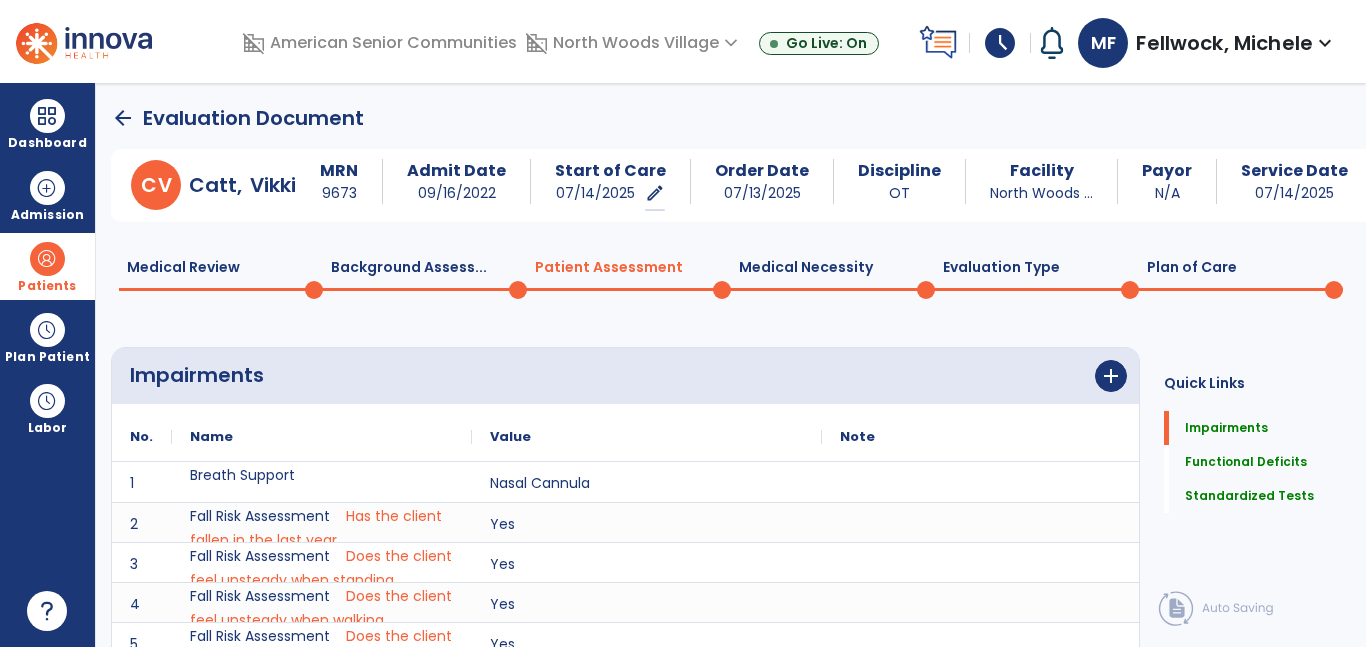 scroll, scrollTop: 20, scrollLeft: 0, axis: vertical 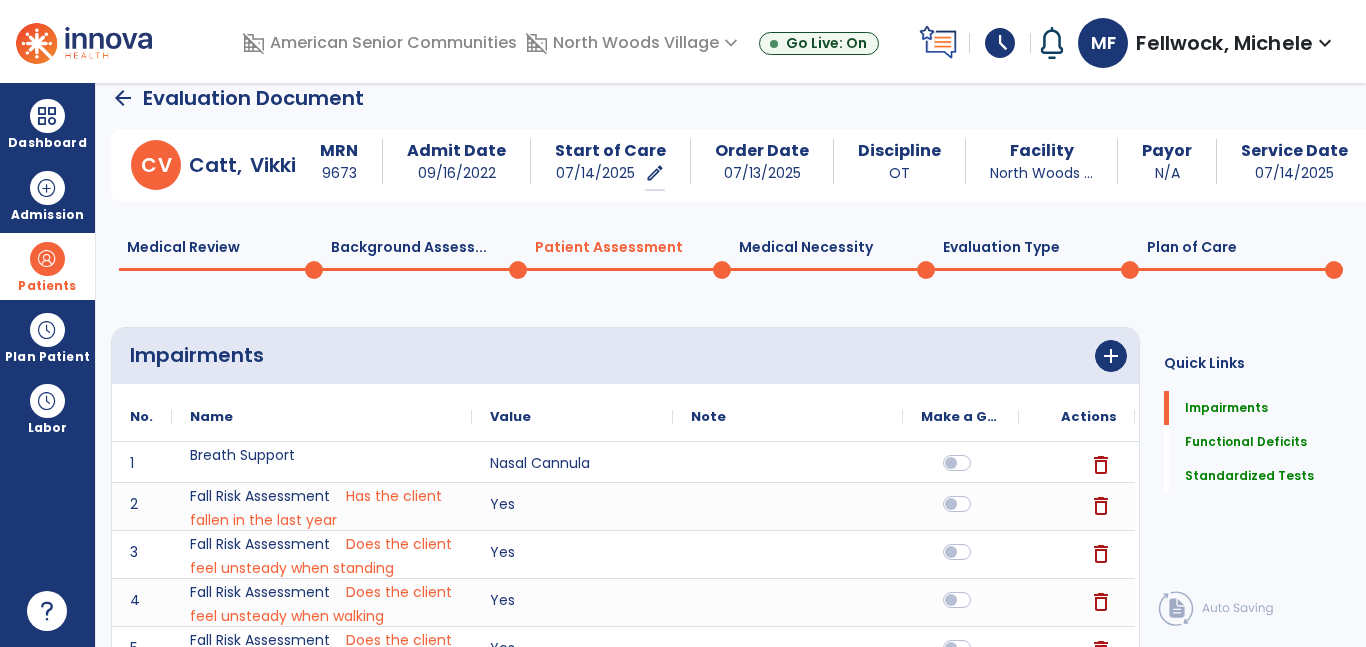 click 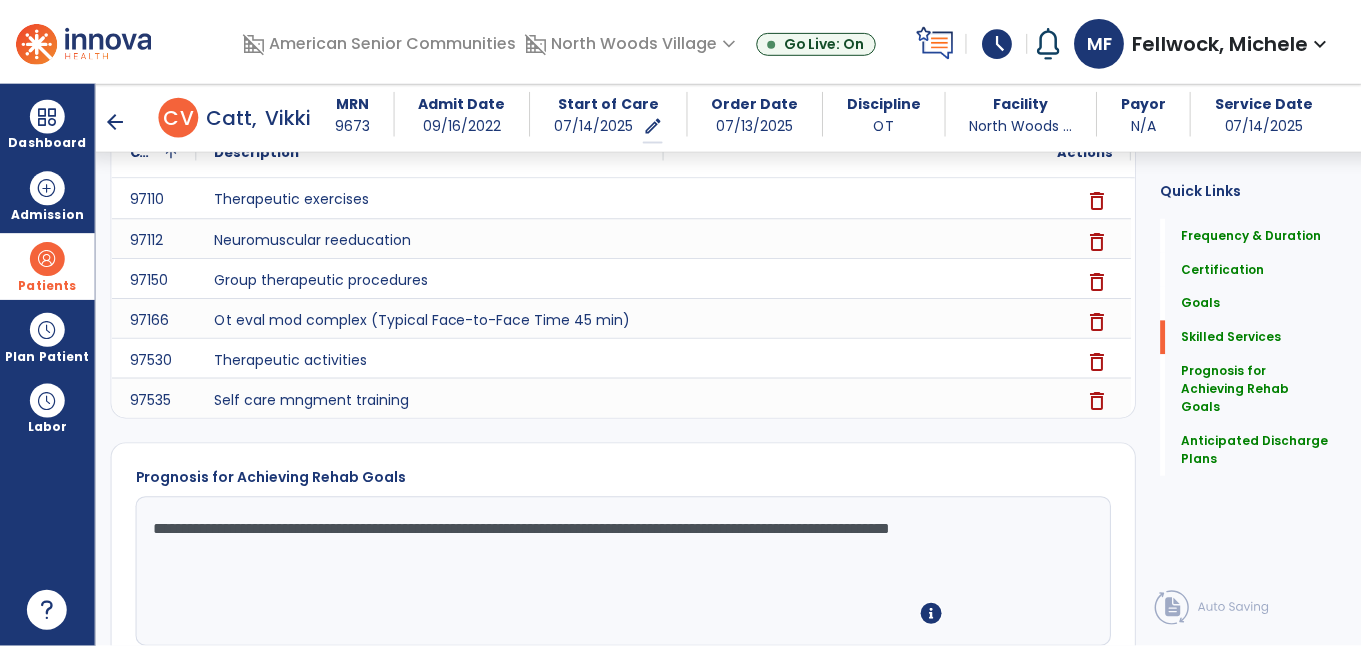 scroll, scrollTop: 1674, scrollLeft: 0, axis: vertical 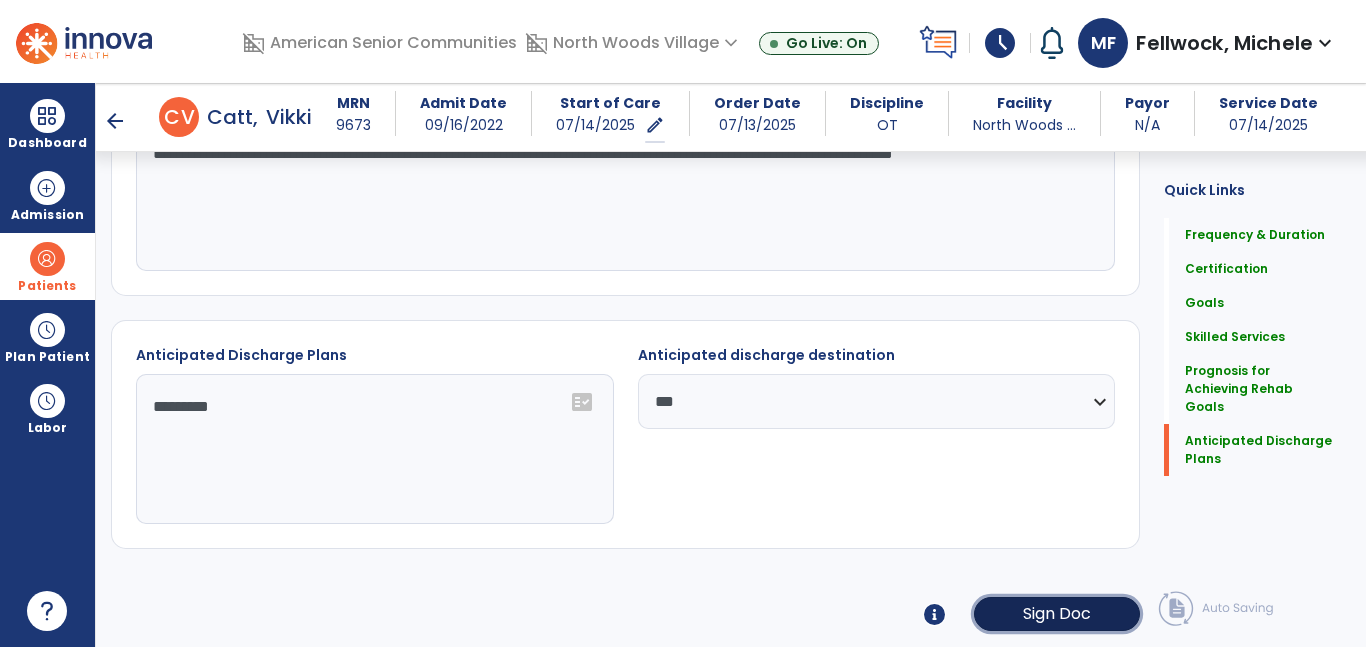 click on "Sign Doc" 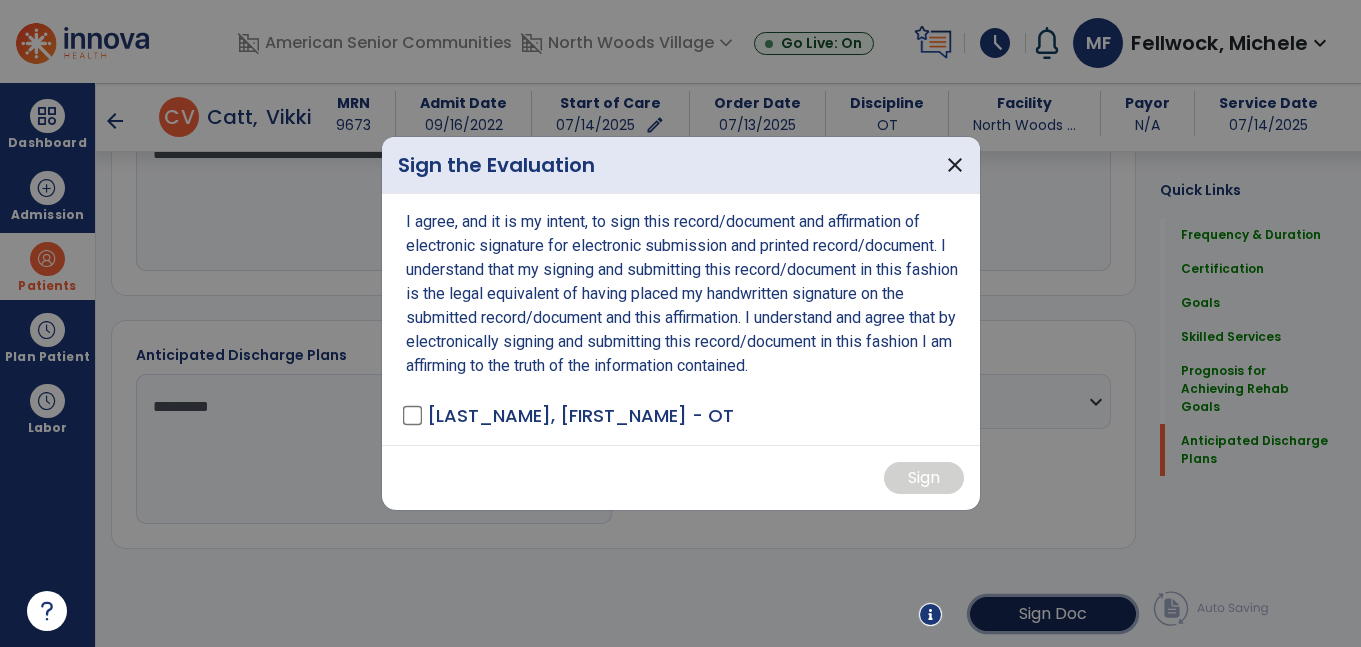 scroll, scrollTop: 1674, scrollLeft: 0, axis: vertical 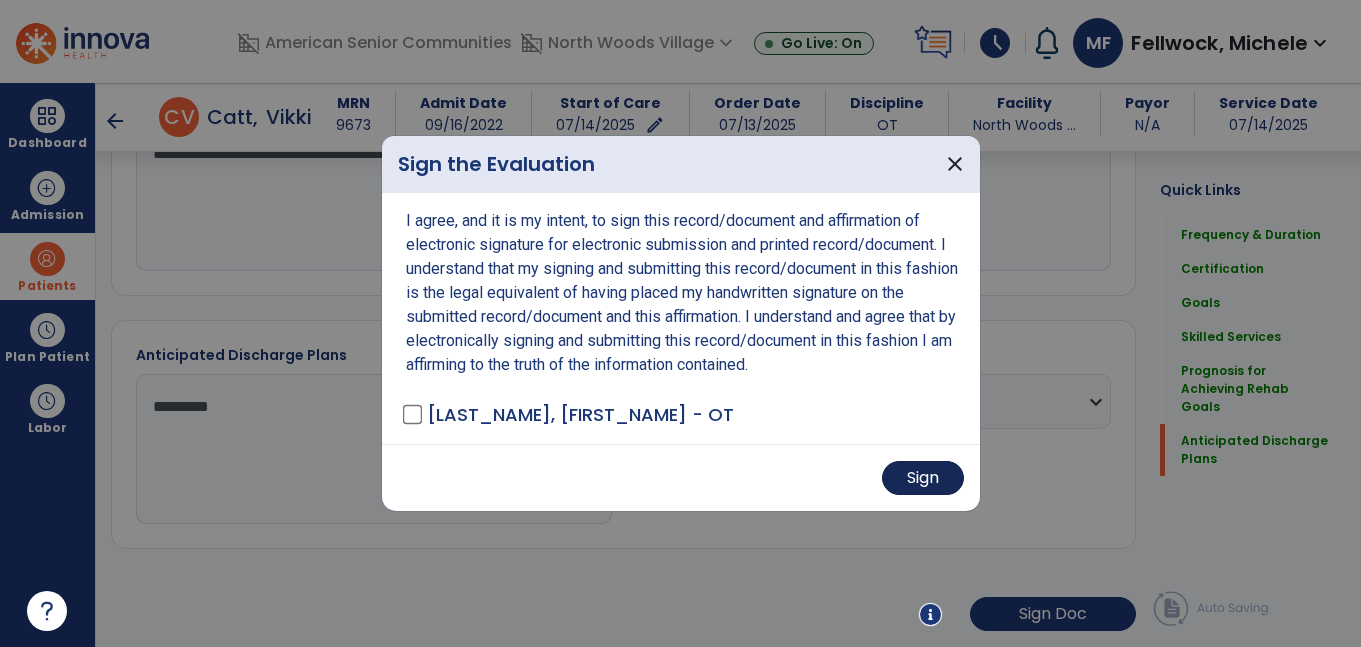 click on "Sign" at bounding box center (923, 478) 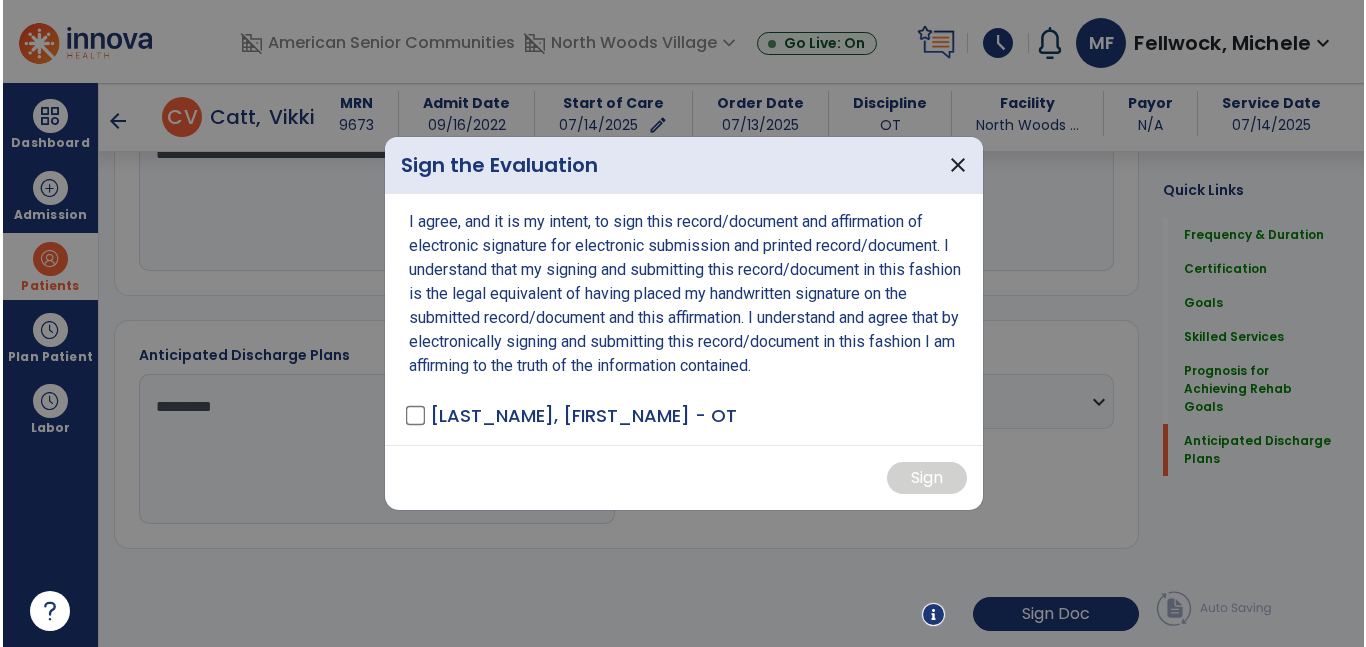 scroll, scrollTop: 1673, scrollLeft: 0, axis: vertical 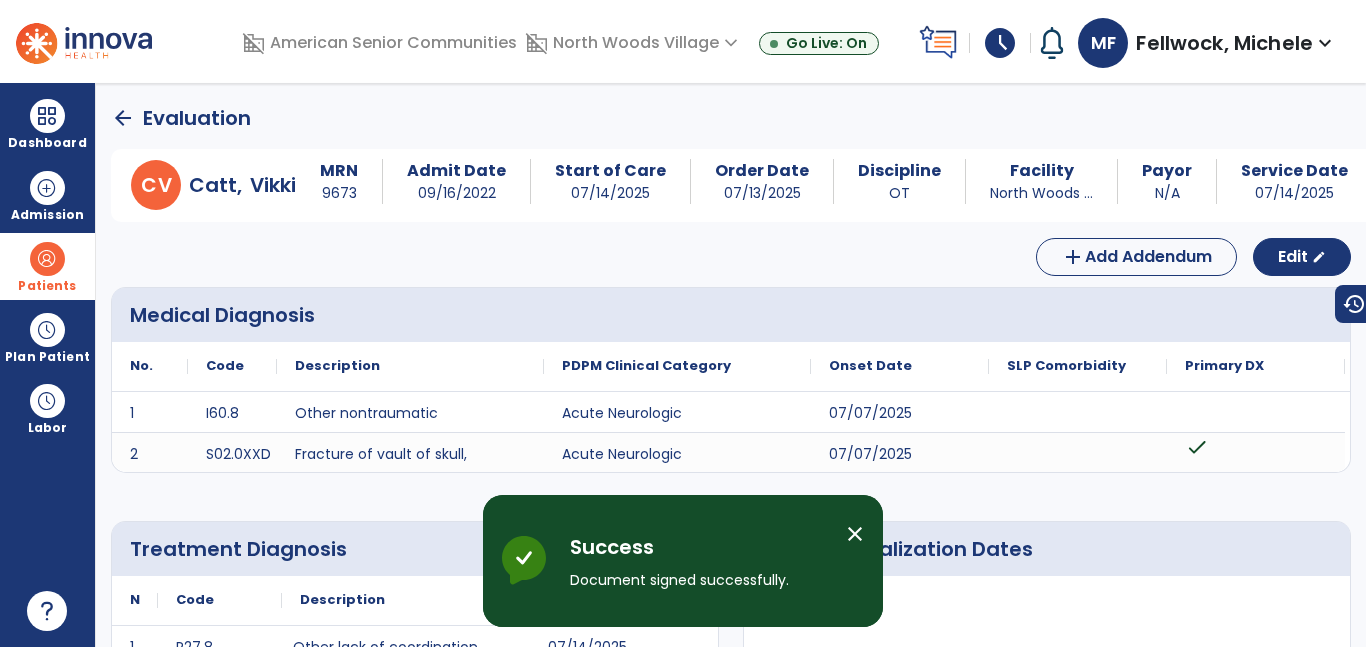 click on "arrow_back" 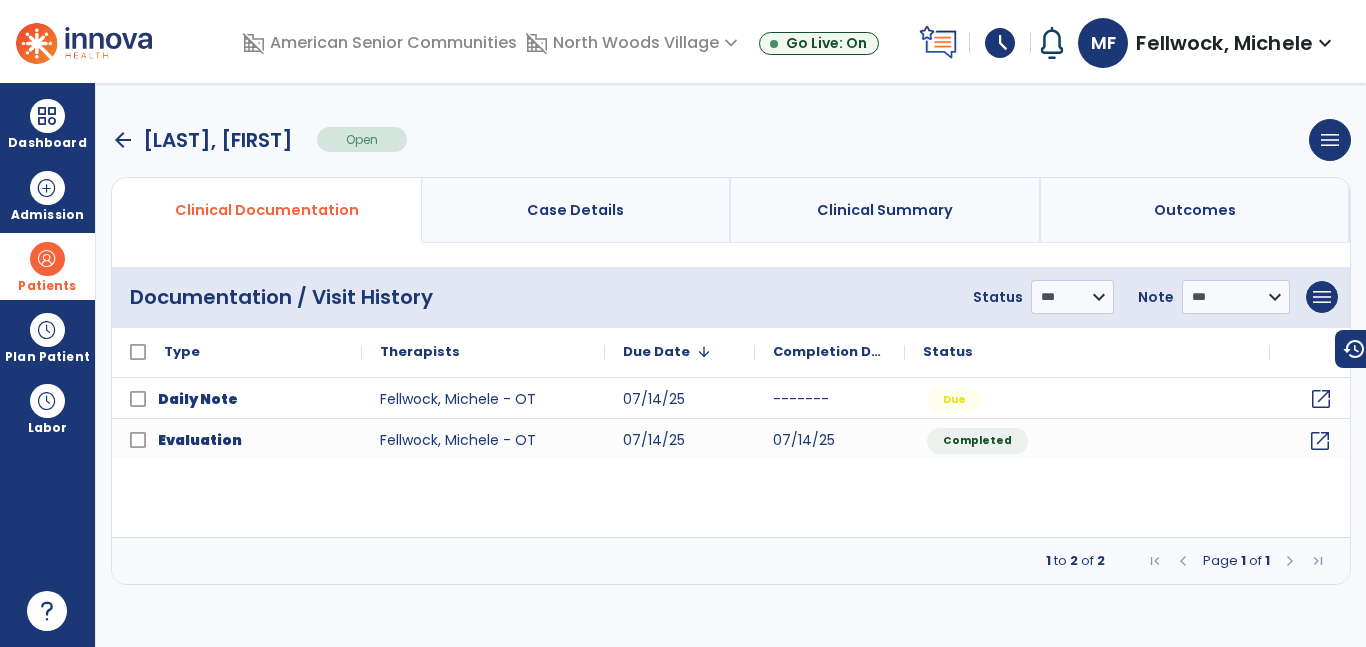 click on "open_in_new" 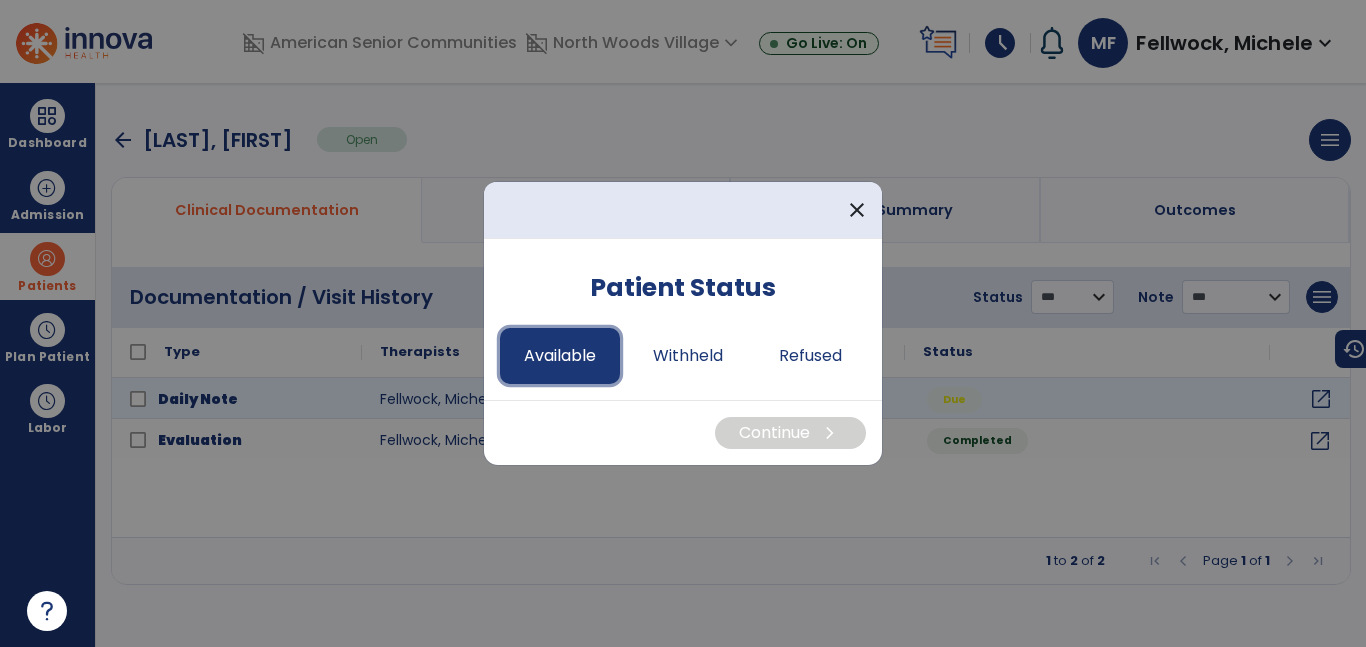 click on "Available" at bounding box center [560, 356] 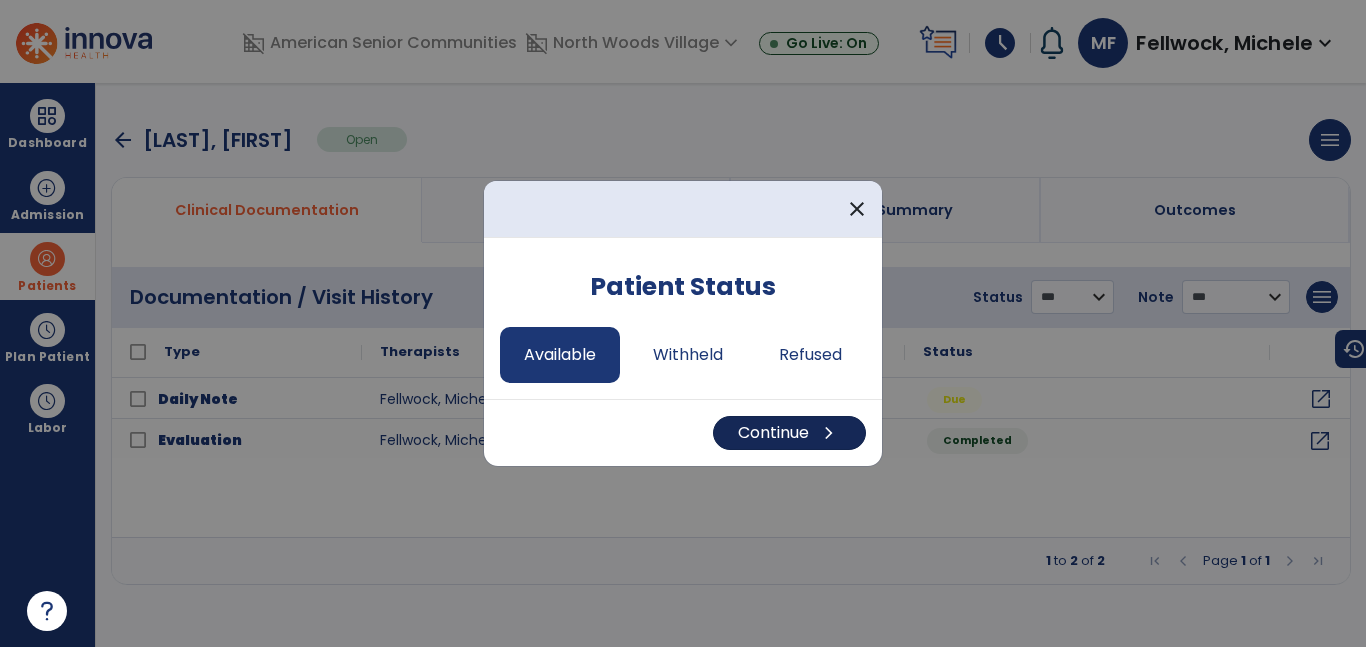 click on "Continue   chevron_right" at bounding box center (789, 433) 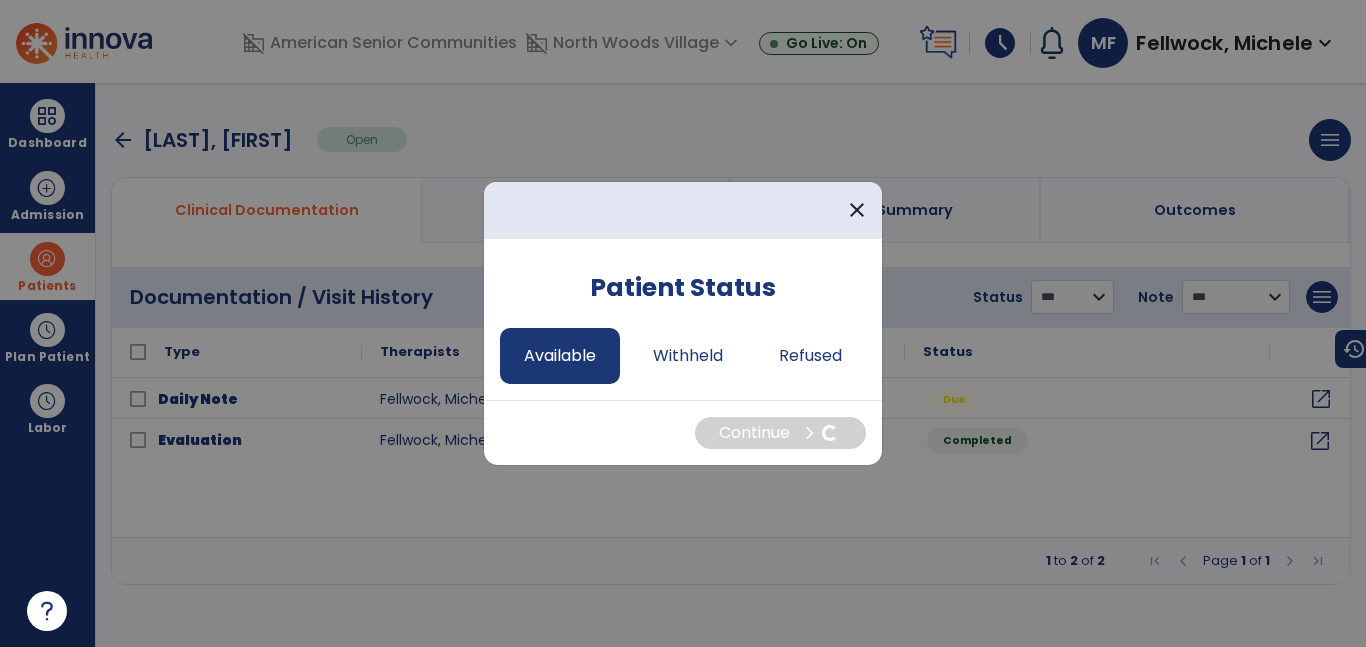 select on "*" 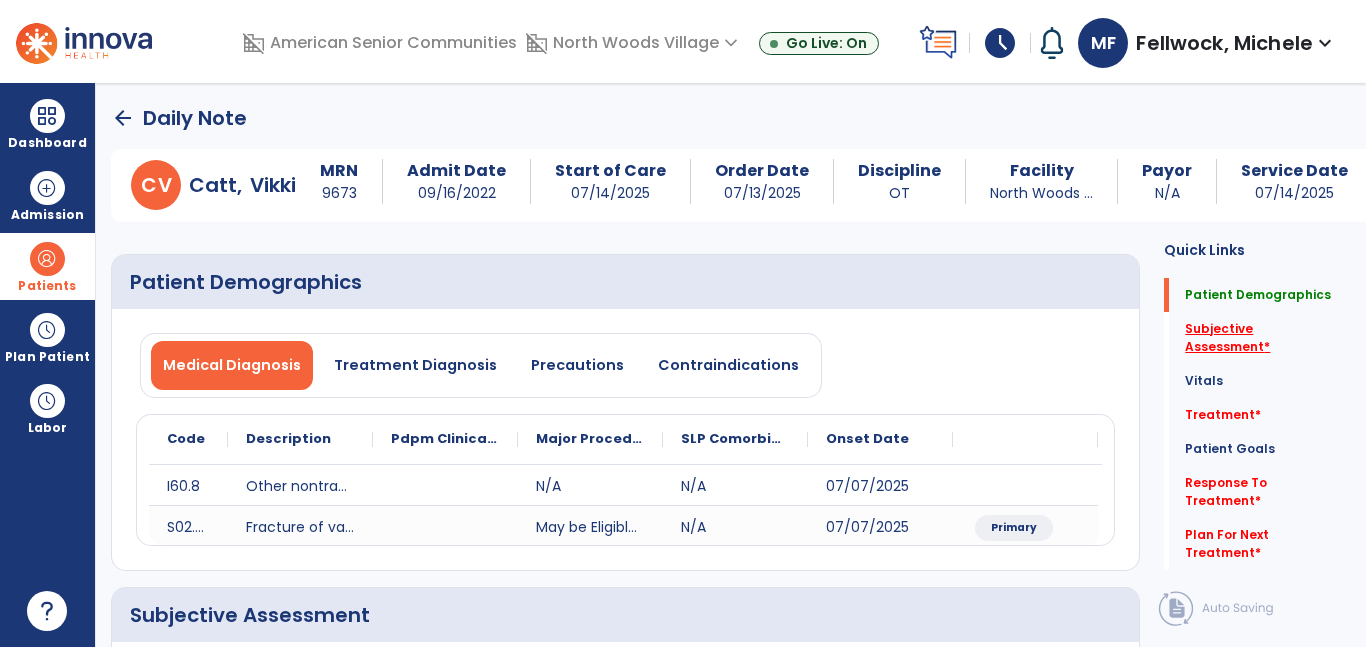 click on "Subjective Assessment   *" 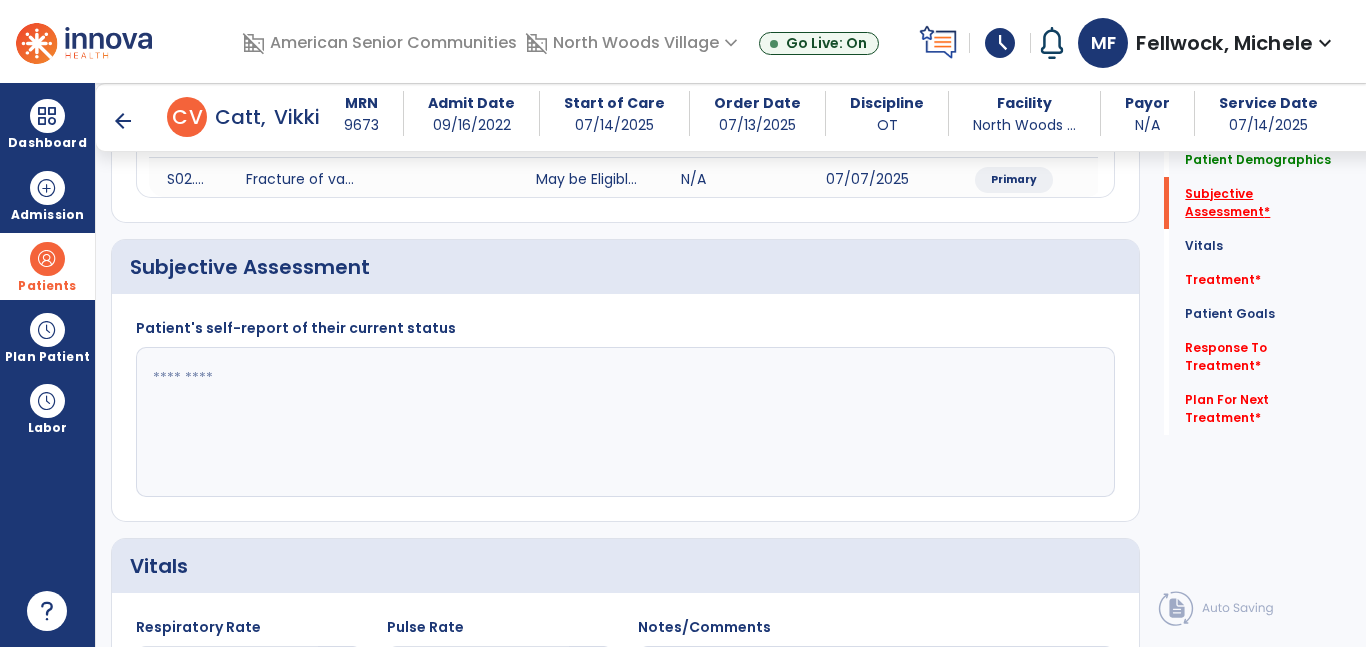scroll, scrollTop: 363, scrollLeft: 0, axis: vertical 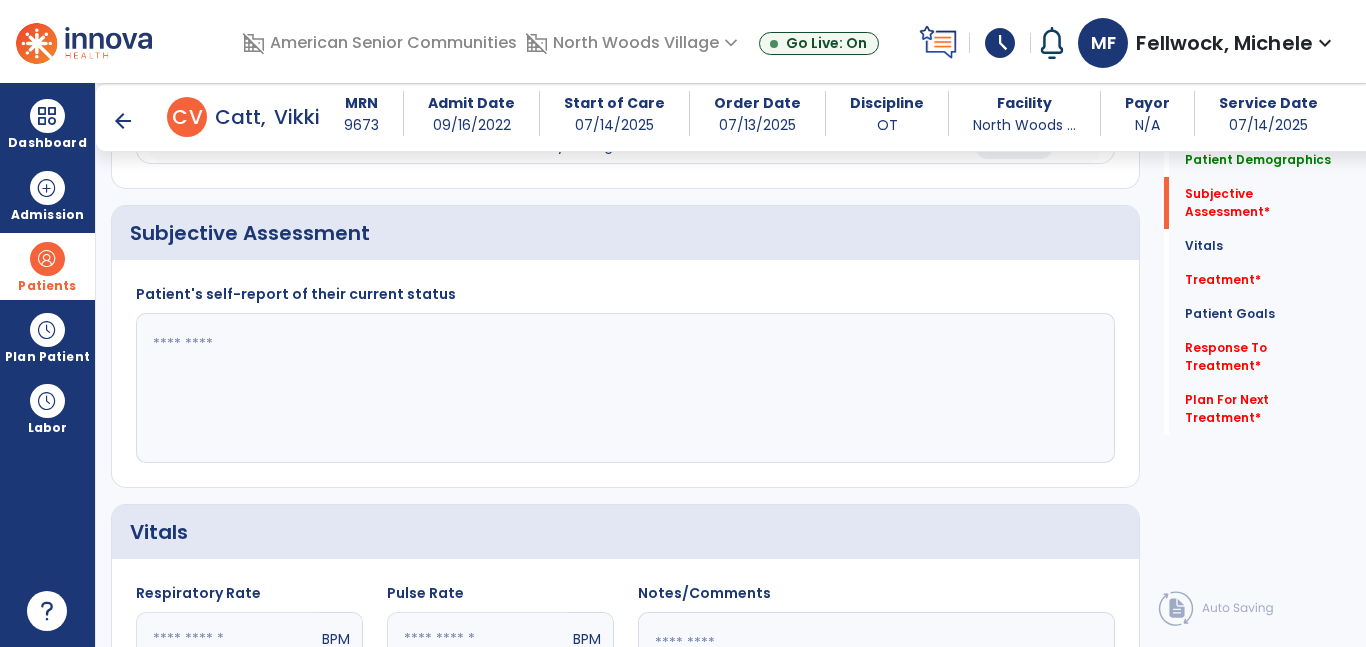 click 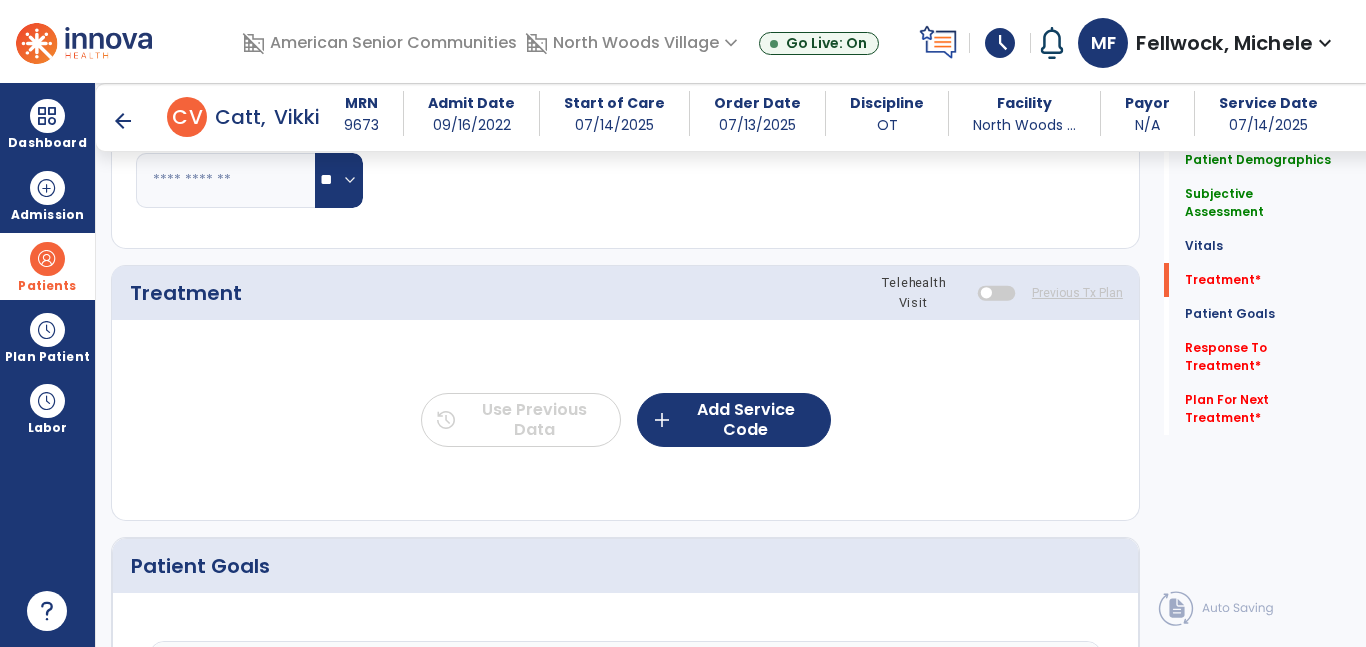 scroll, scrollTop: 1025, scrollLeft: 0, axis: vertical 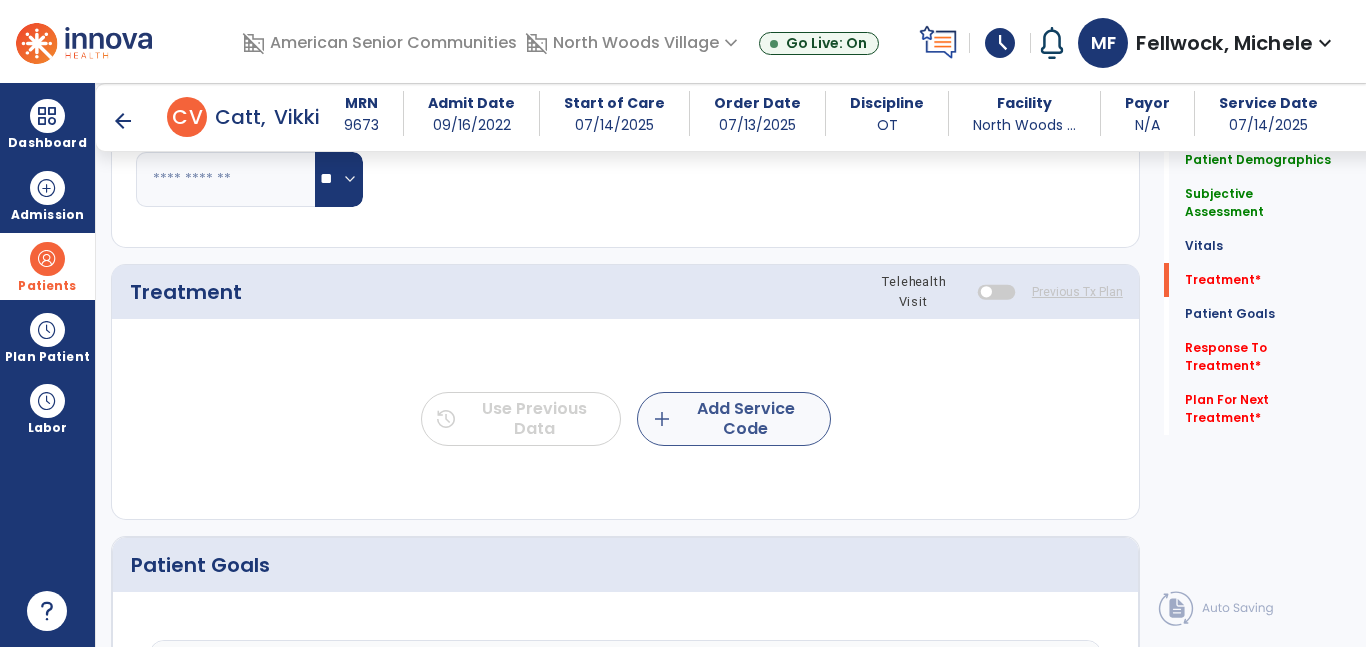 type on "**********" 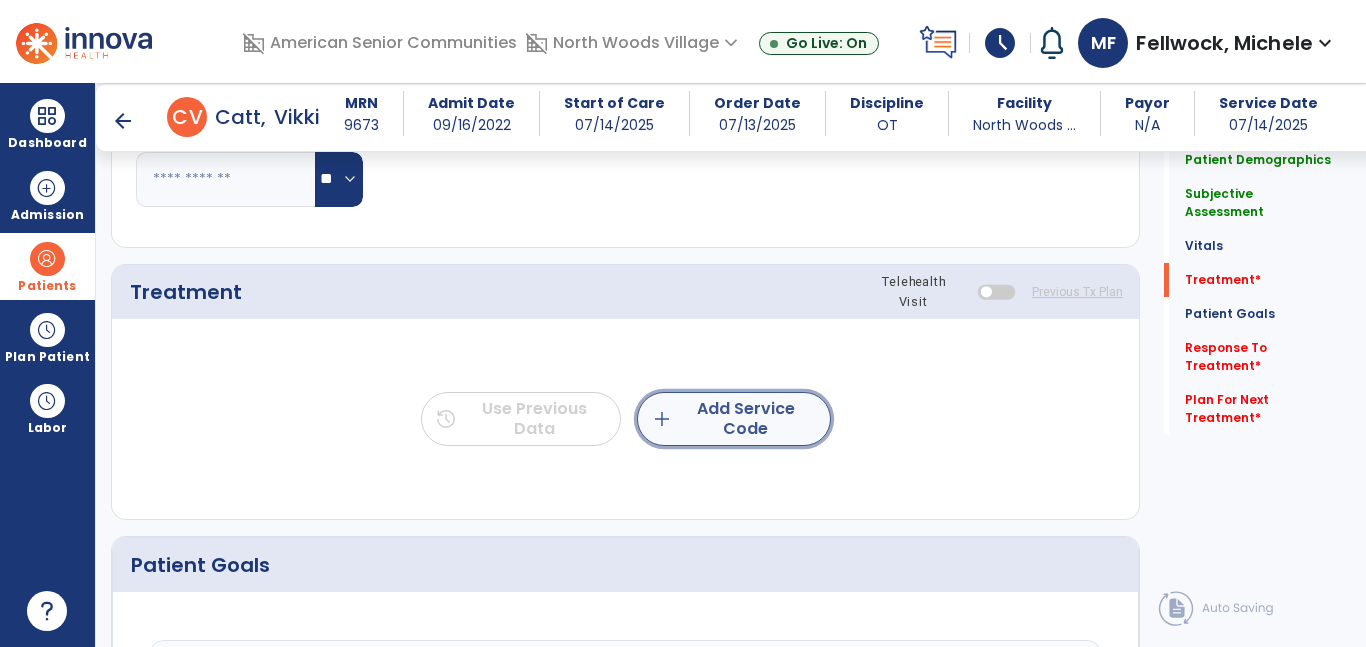 click on "add  Add Service Code" 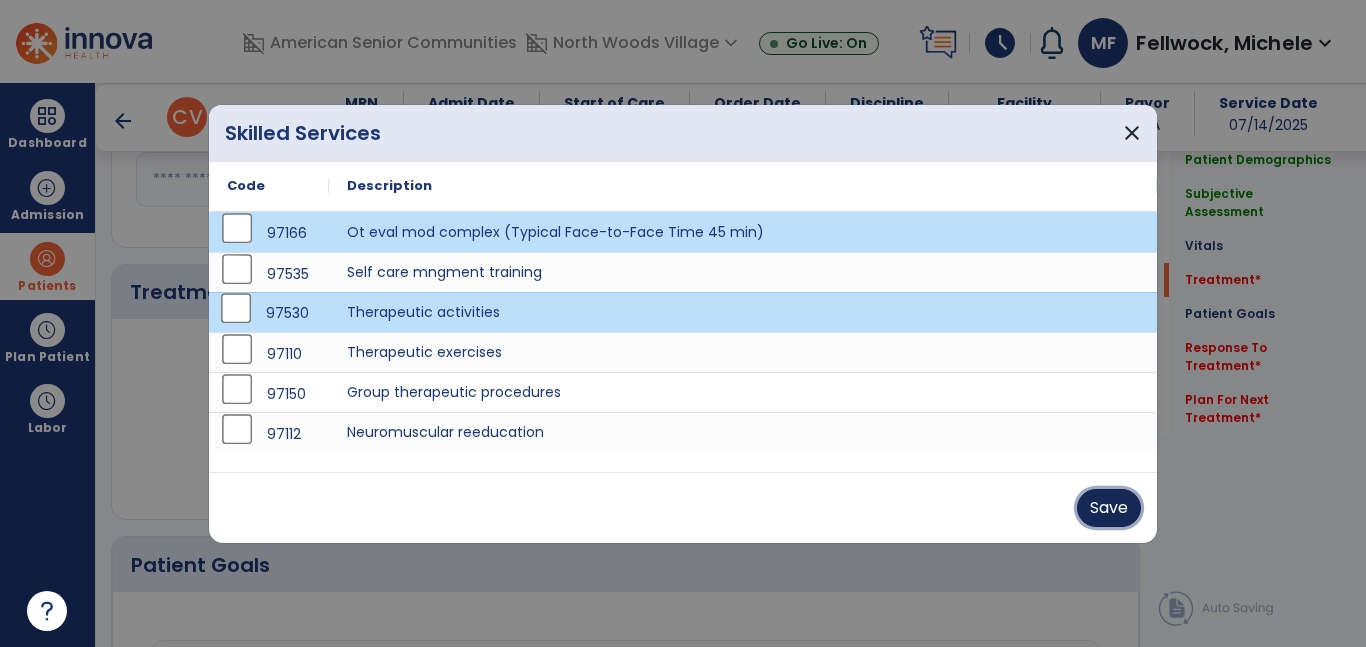 click on "Save" at bounding box center [1109, 508] 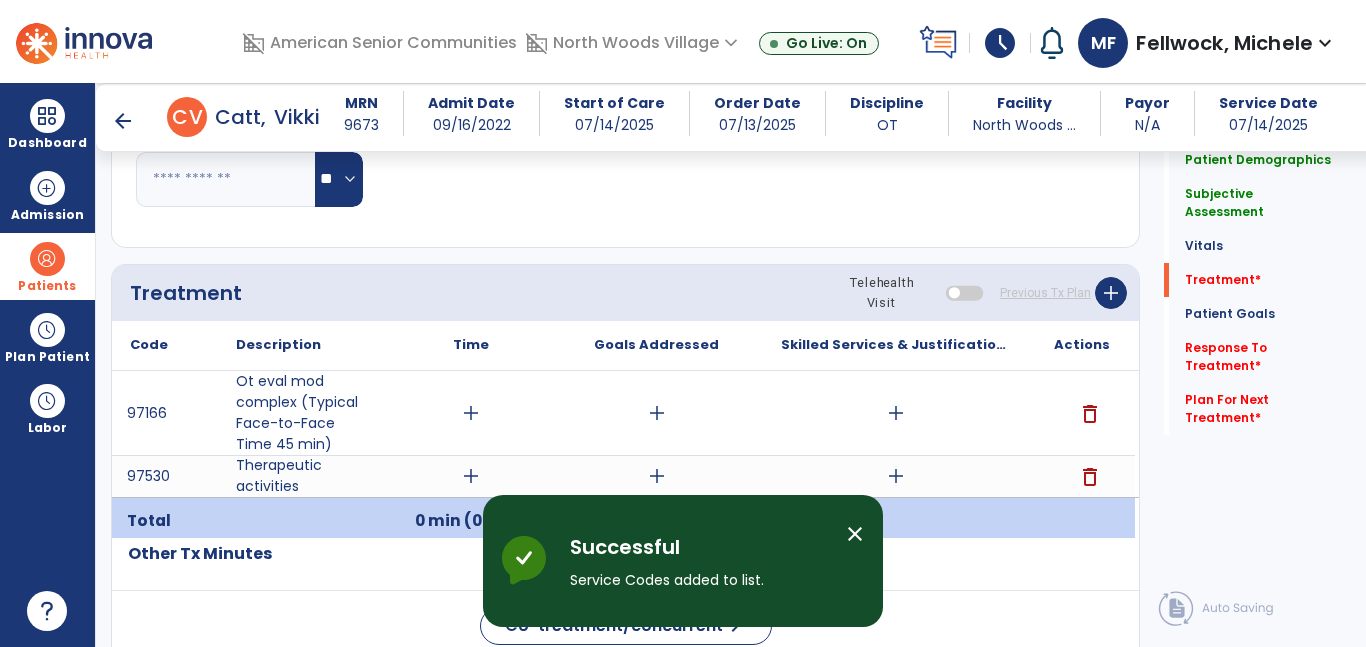 click on "add" at bounding box center (471, 413) 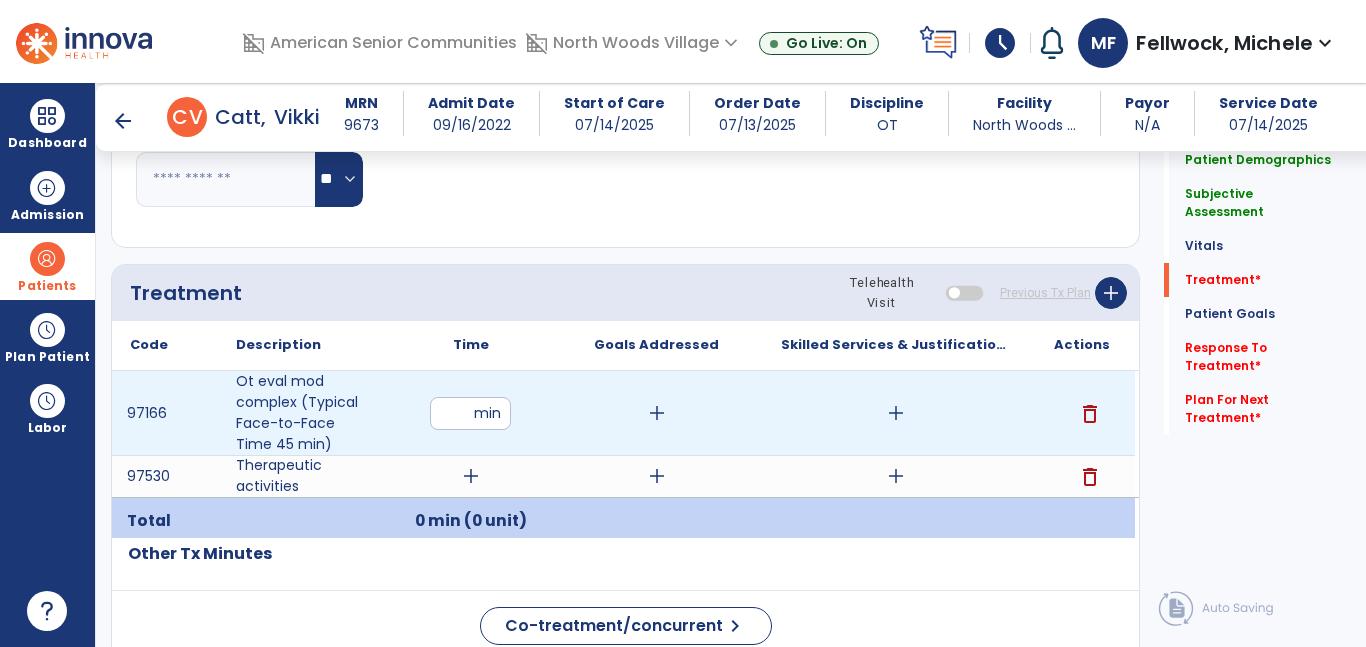 type on "**" 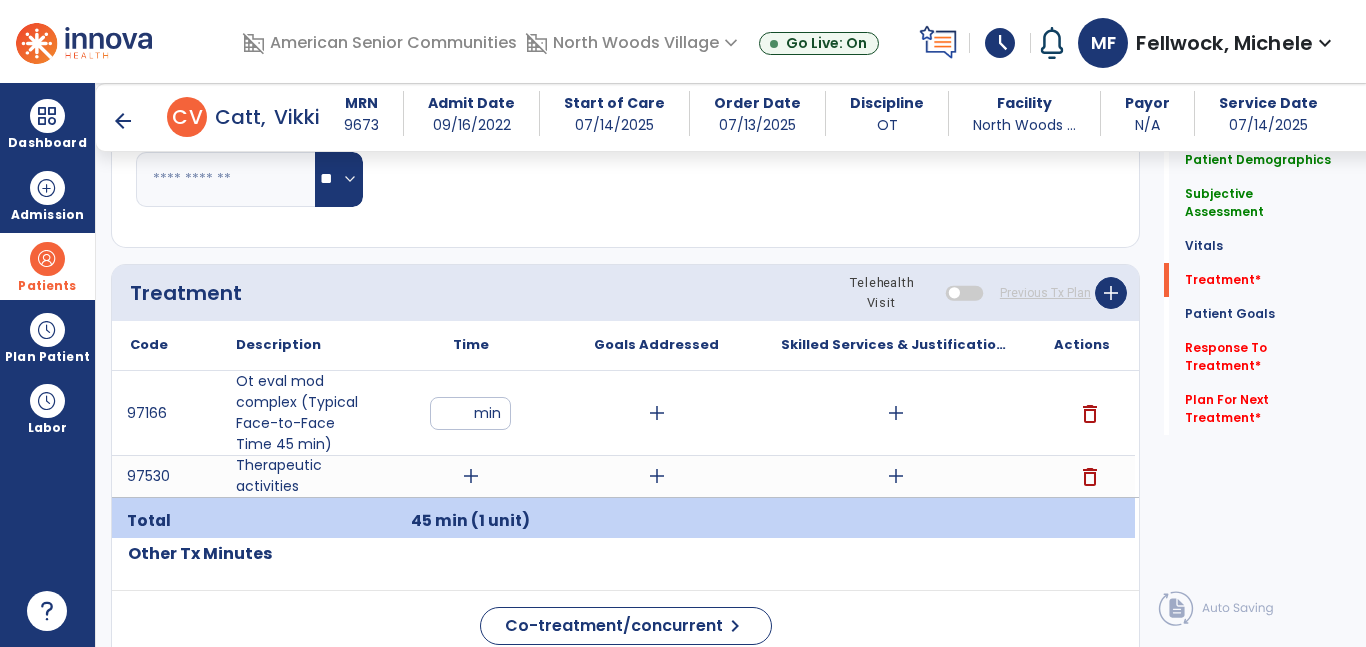click on "add" at bounding box center (657, 413) 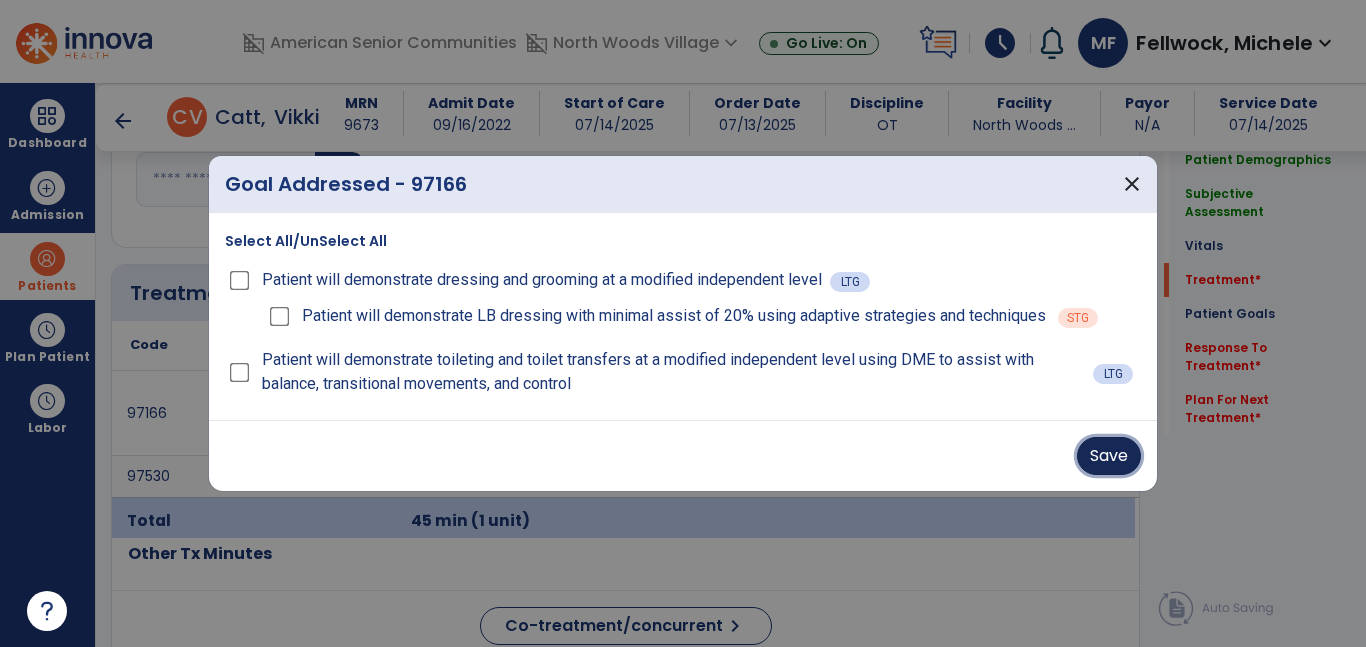 click on "Save" at bounding box center (1109, 456) 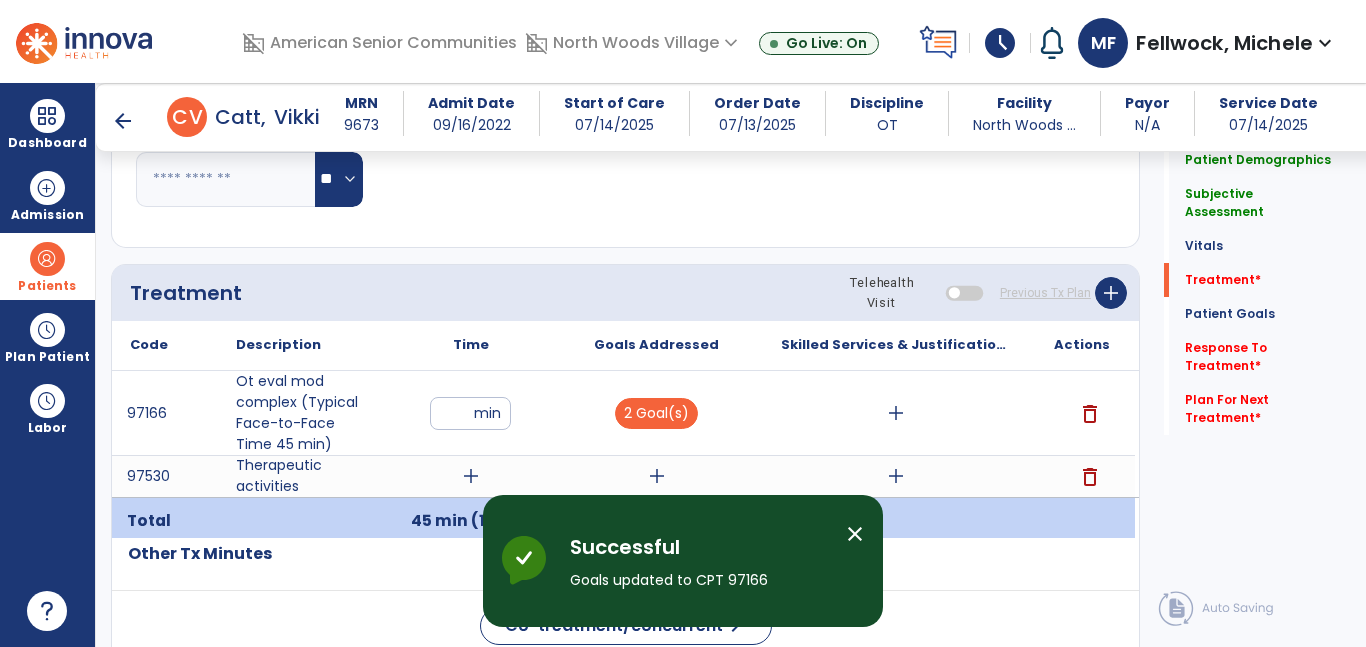 click on "add" at bounding box center (896, 413) 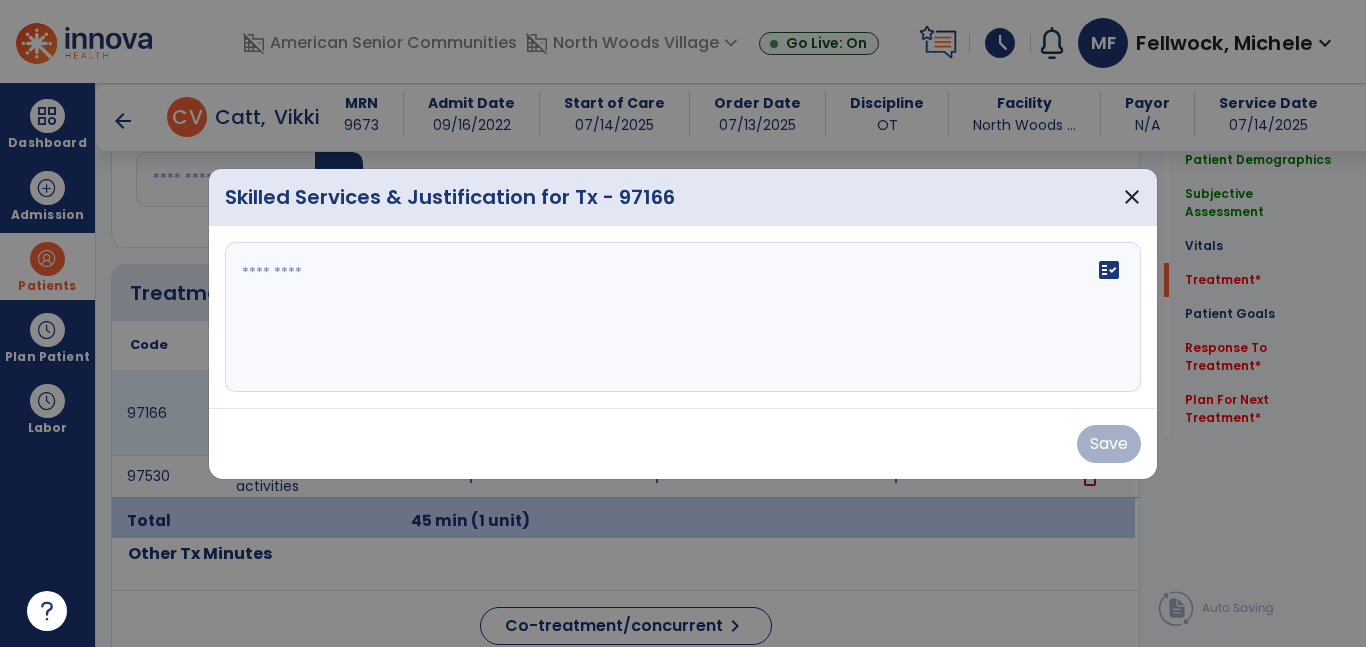 click at bounding box center (683, 317) 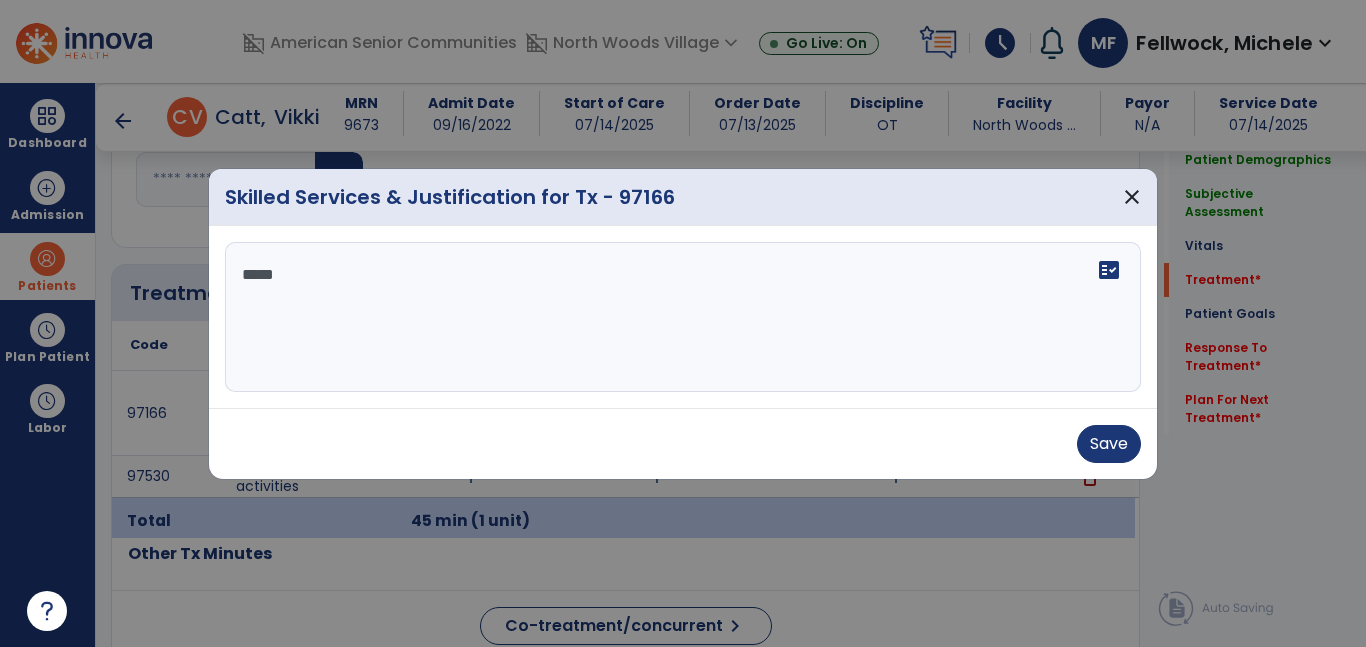 type on "******" 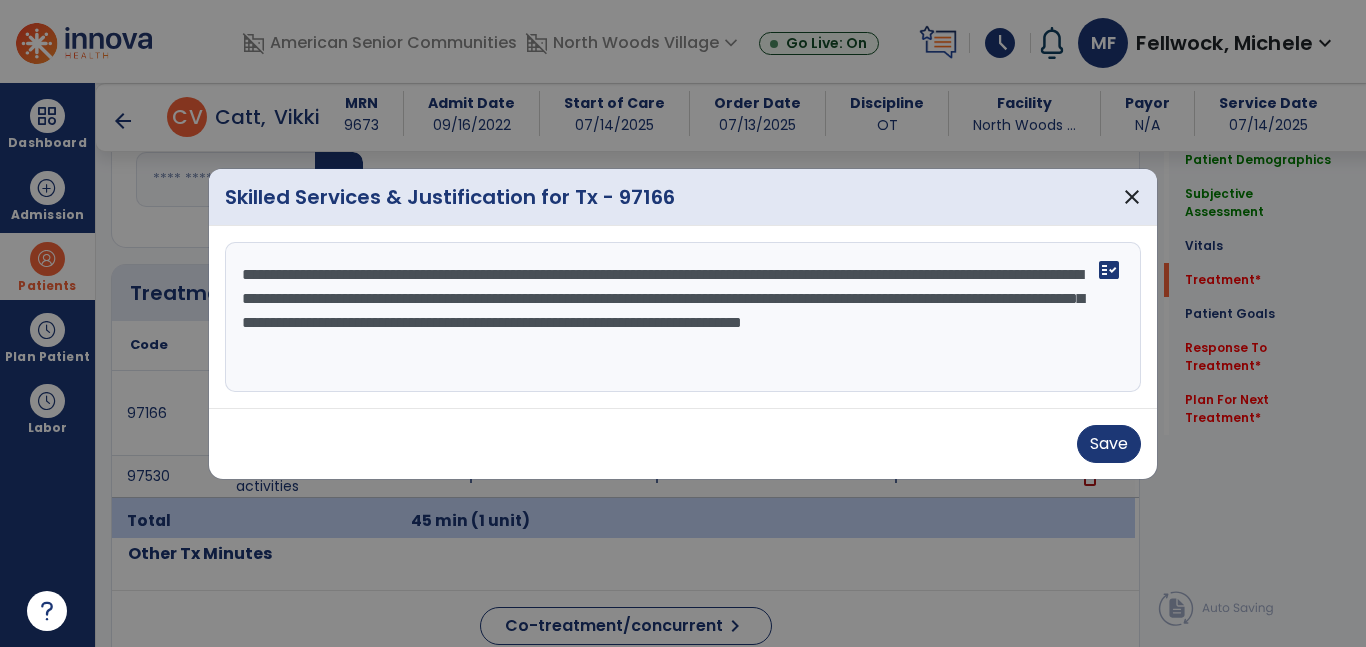 click on "**********" at bounding box center (683, 317) 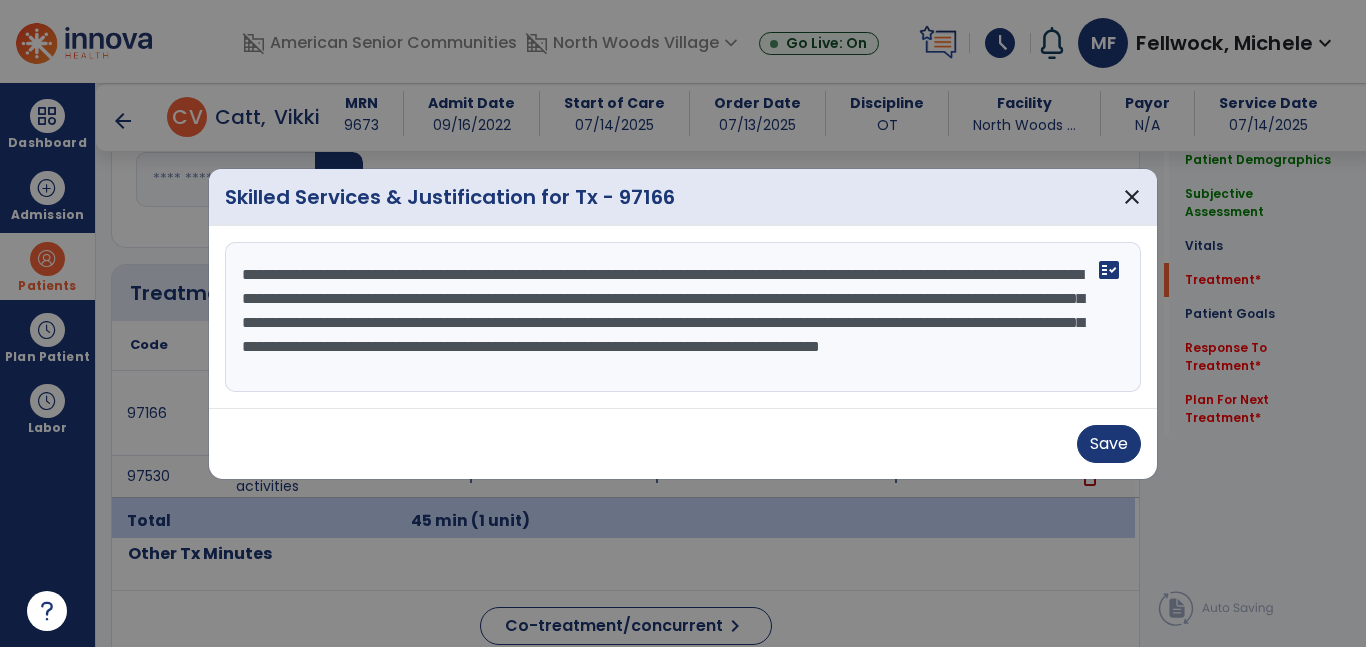 scroll, scrollTop: 16, scrollLeft: 0, axis: vertical 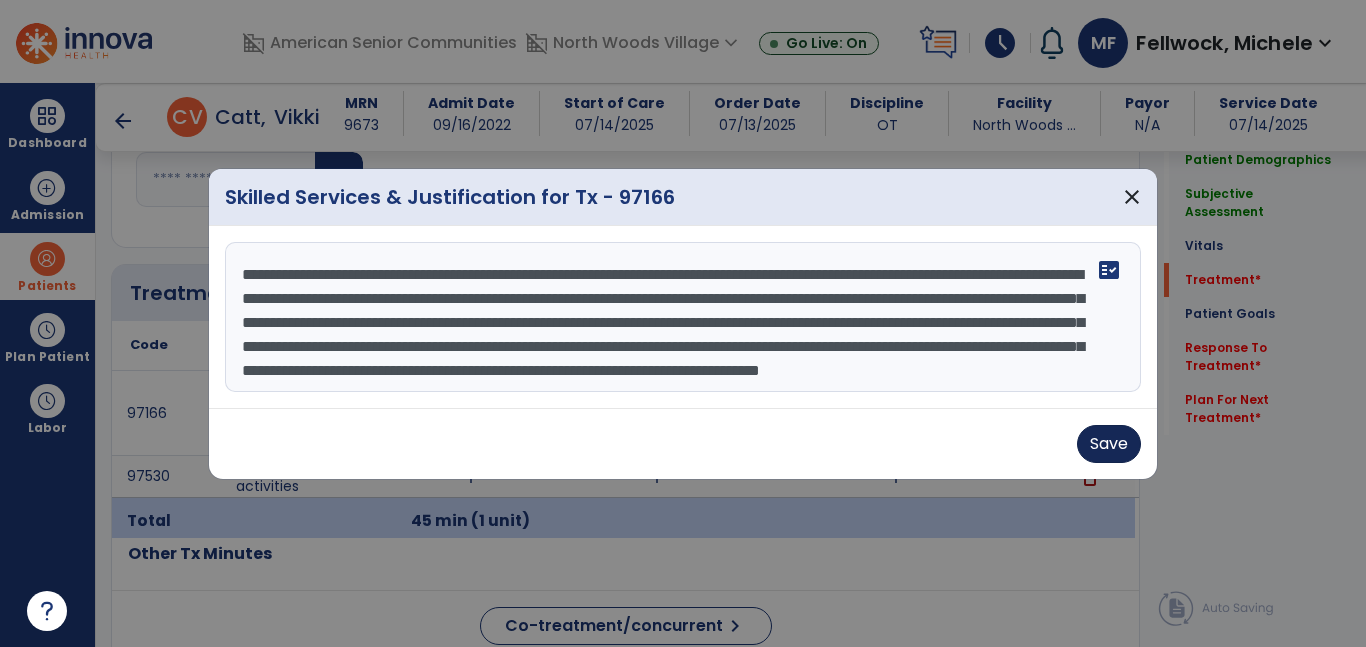 type on "**********" 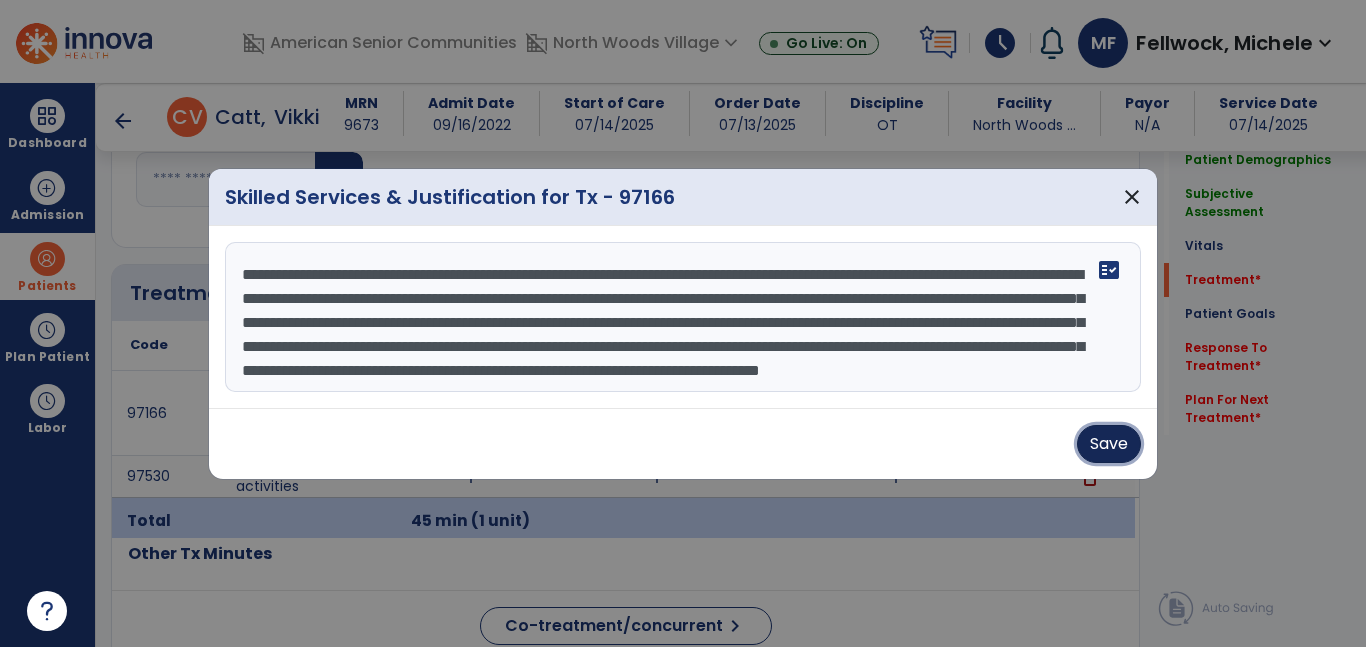 click on "Save" at bounding box center [1109, 444] 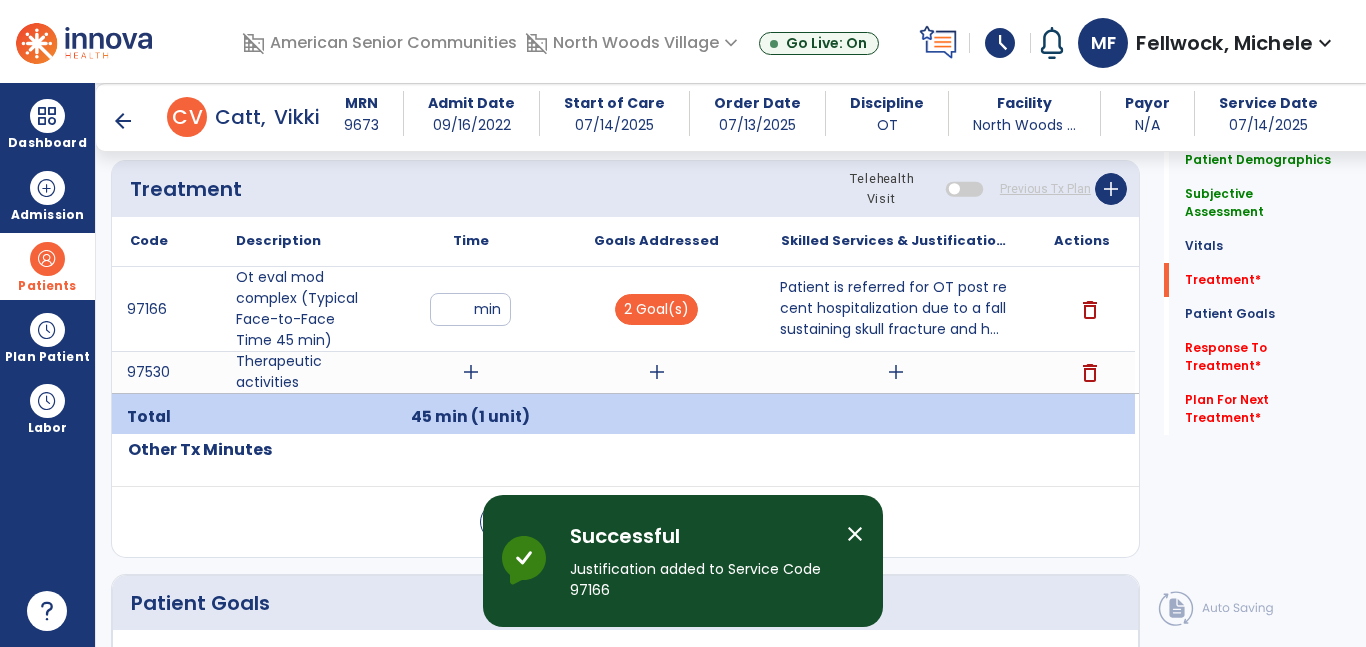 scroll, scrollTop: 1162, scrollLeft: 0, axis: vertical 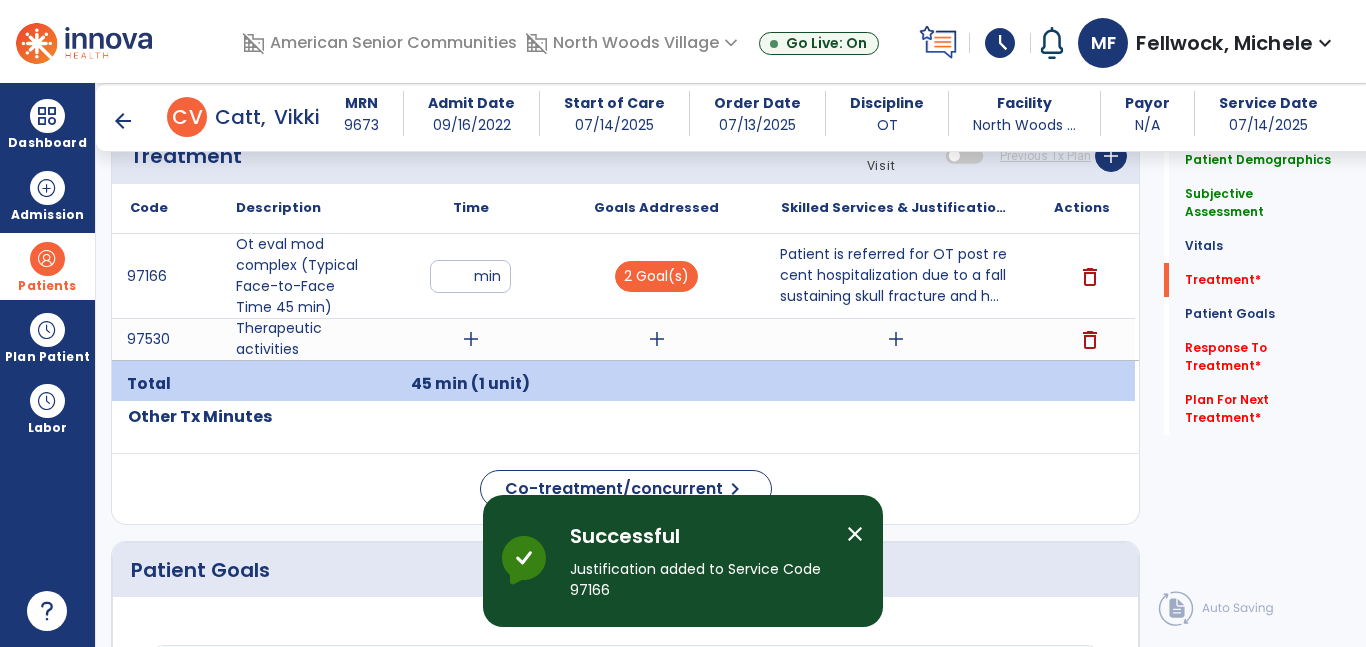 click on "add" at bounding box center (471, 339) 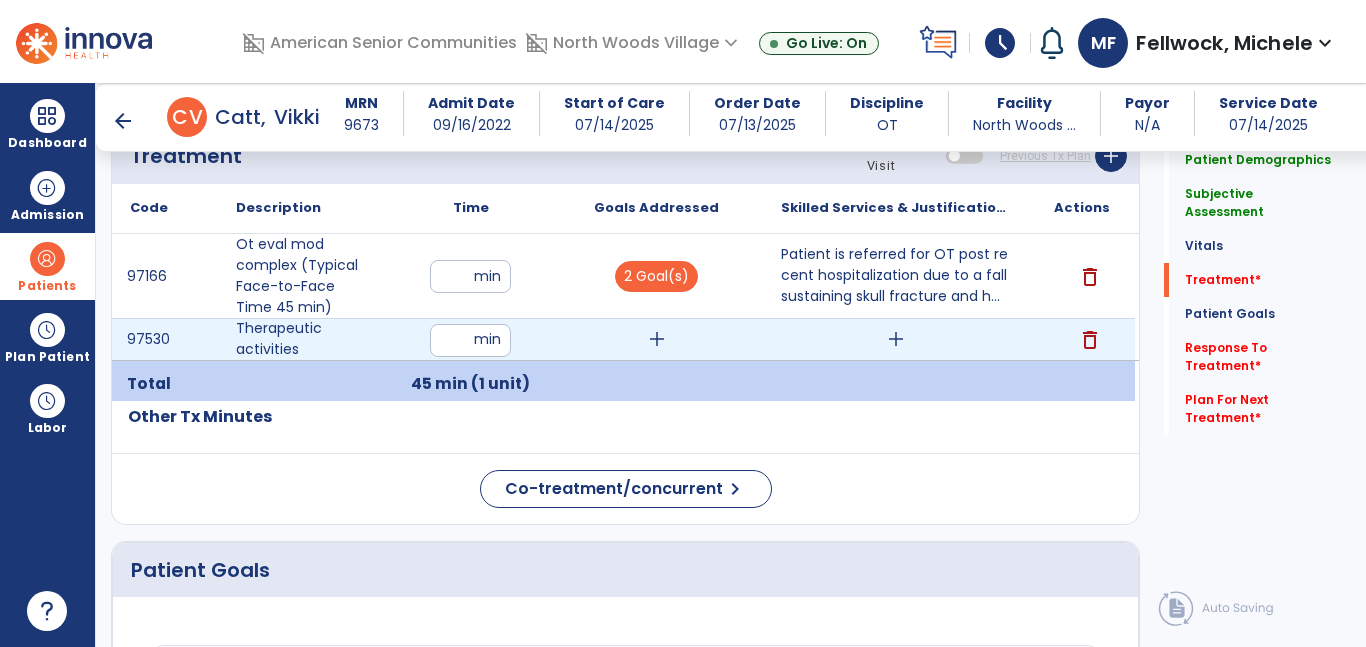 type on "*" 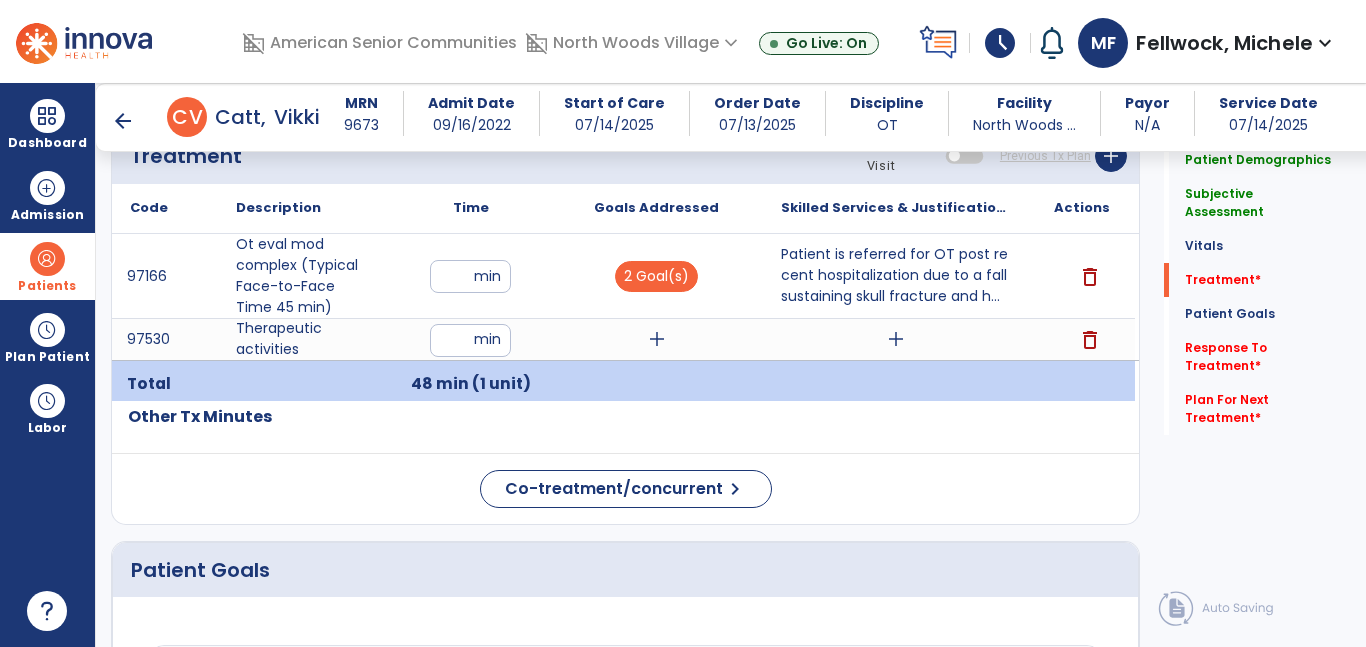 click on "add" at bounding box center [657, 339] 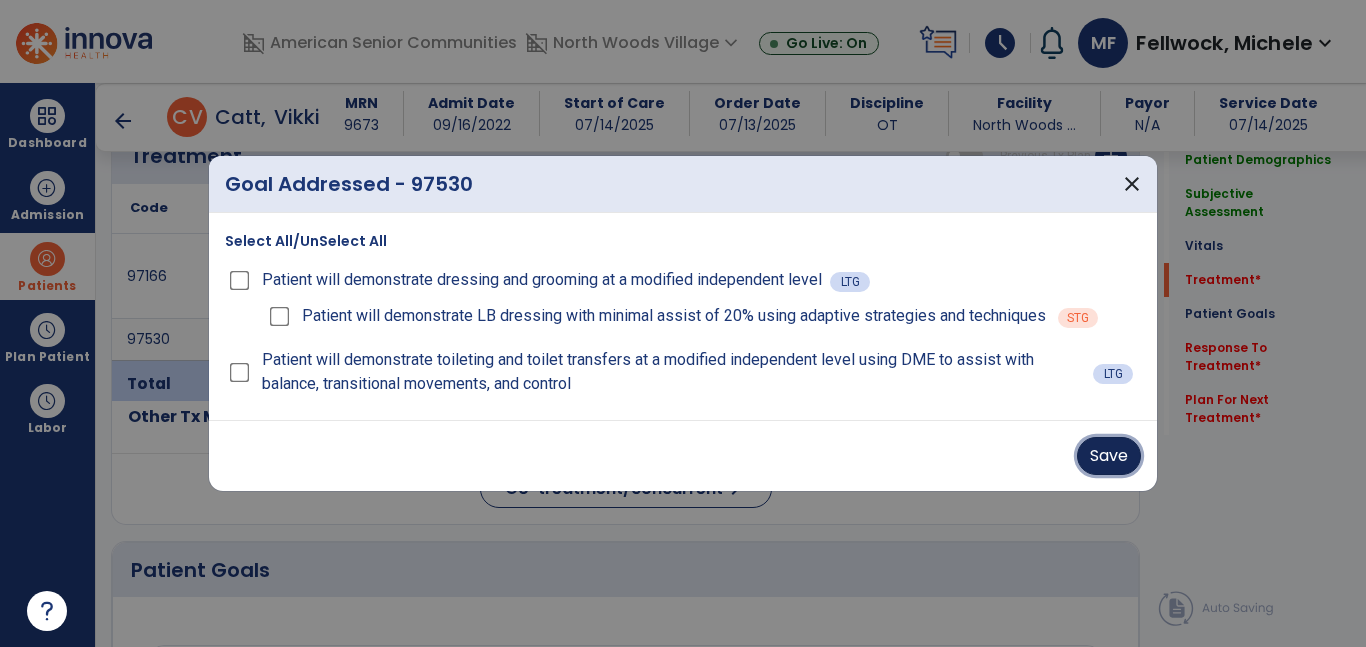 click on "Save" at bounding box center [1109, 456] 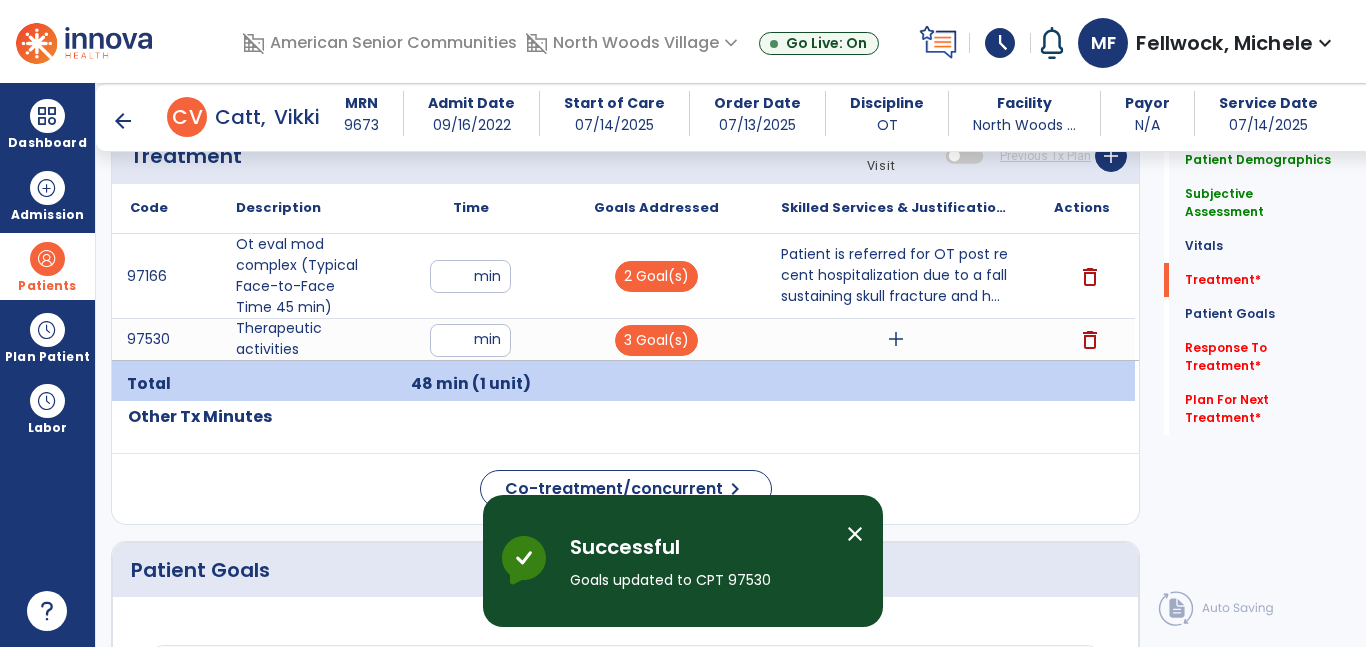 click on "add" at bounding box center [896, 339] 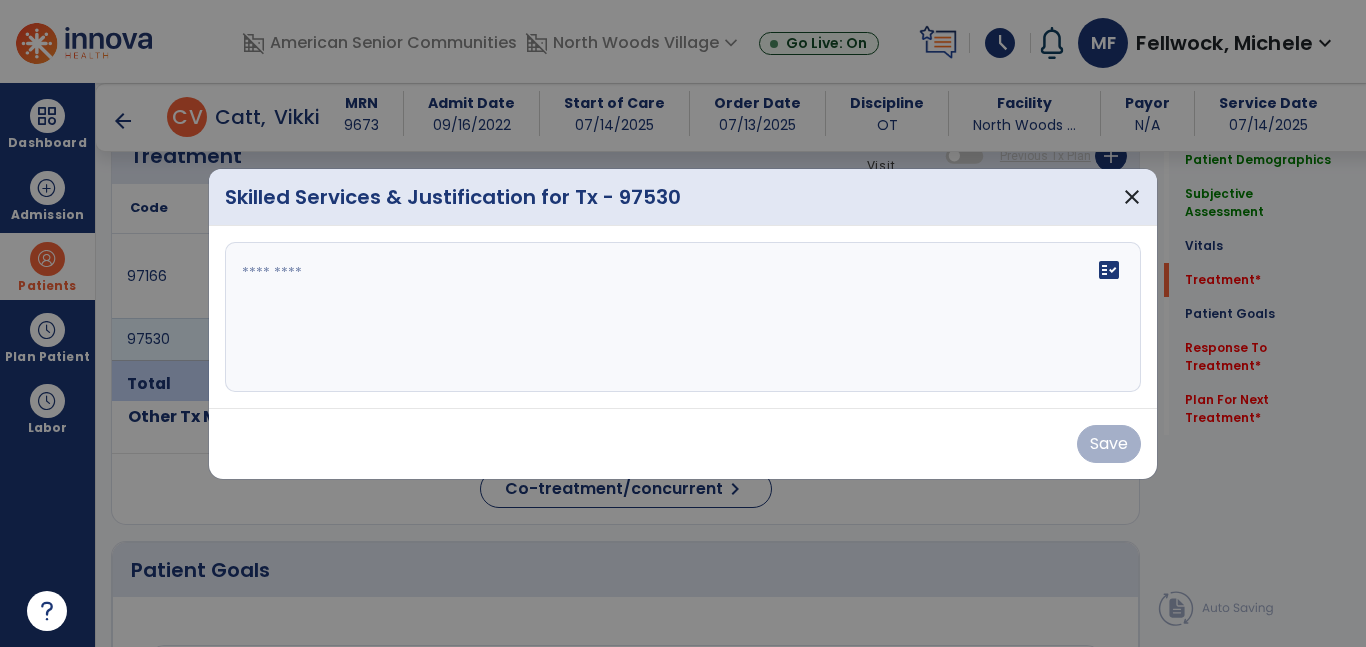 click on "fact_check" at bounding box center (683, 317) 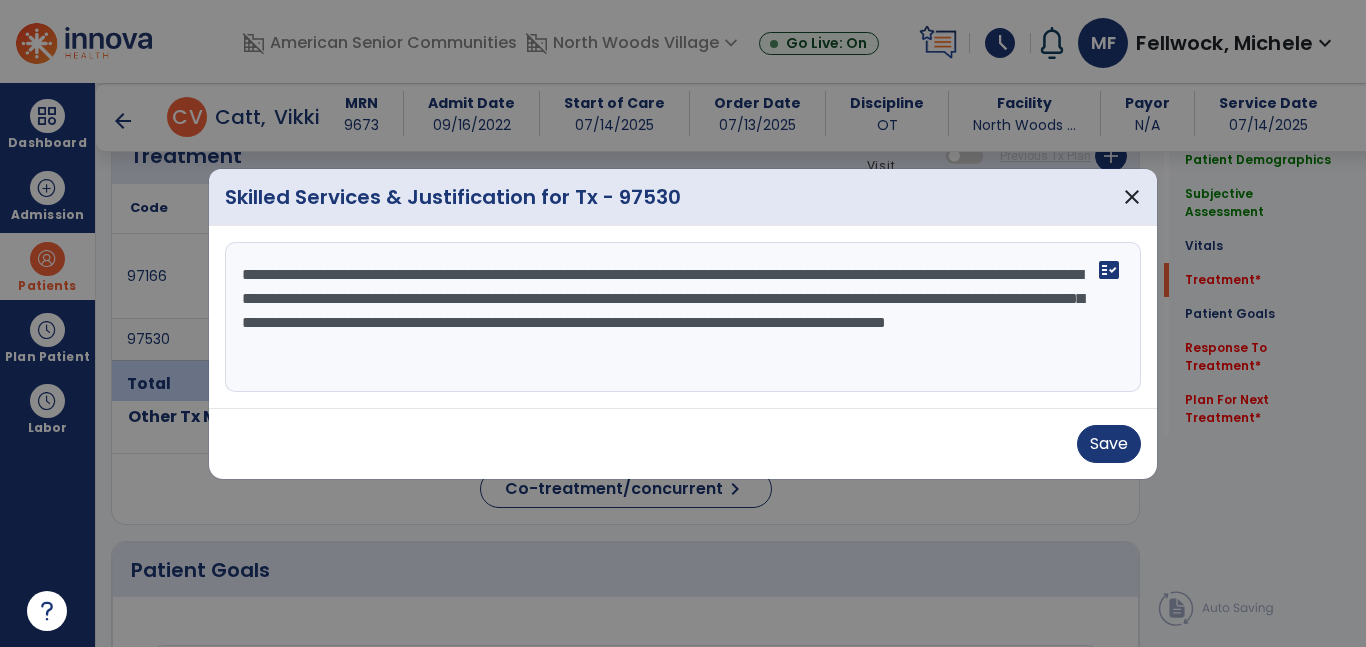 click at bounding box center [683, 323] 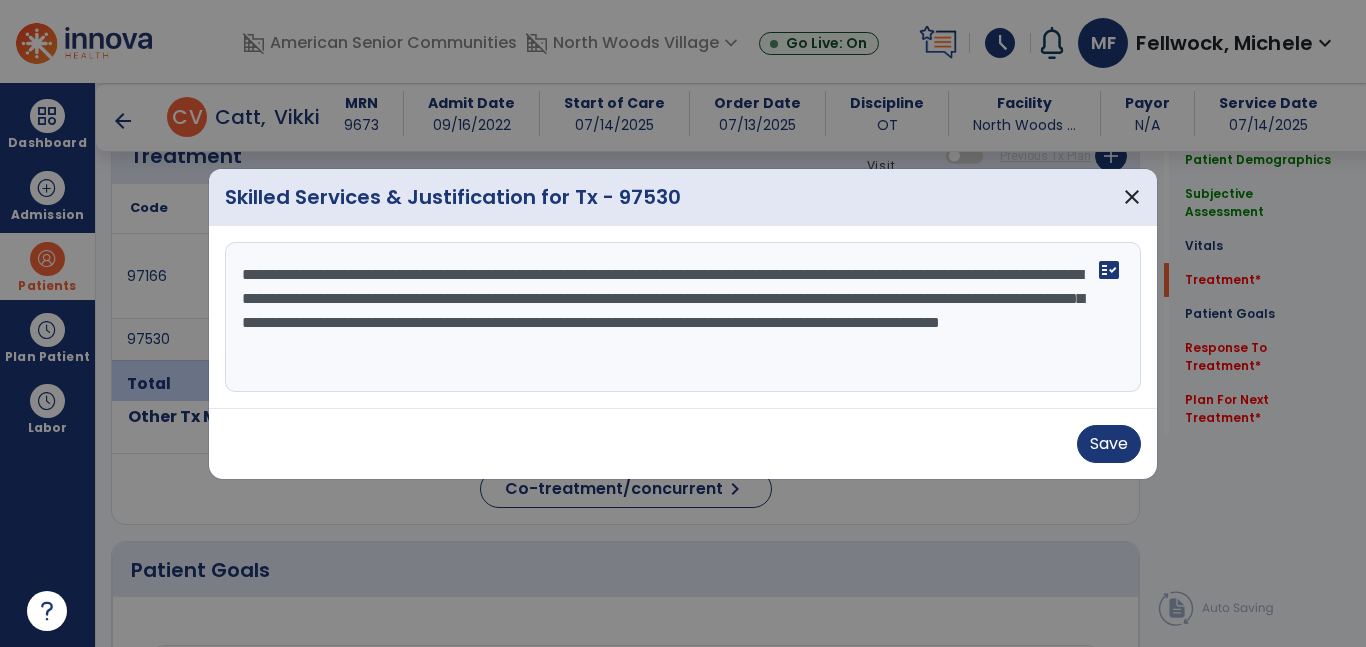 click at bounding box center (683, 323) 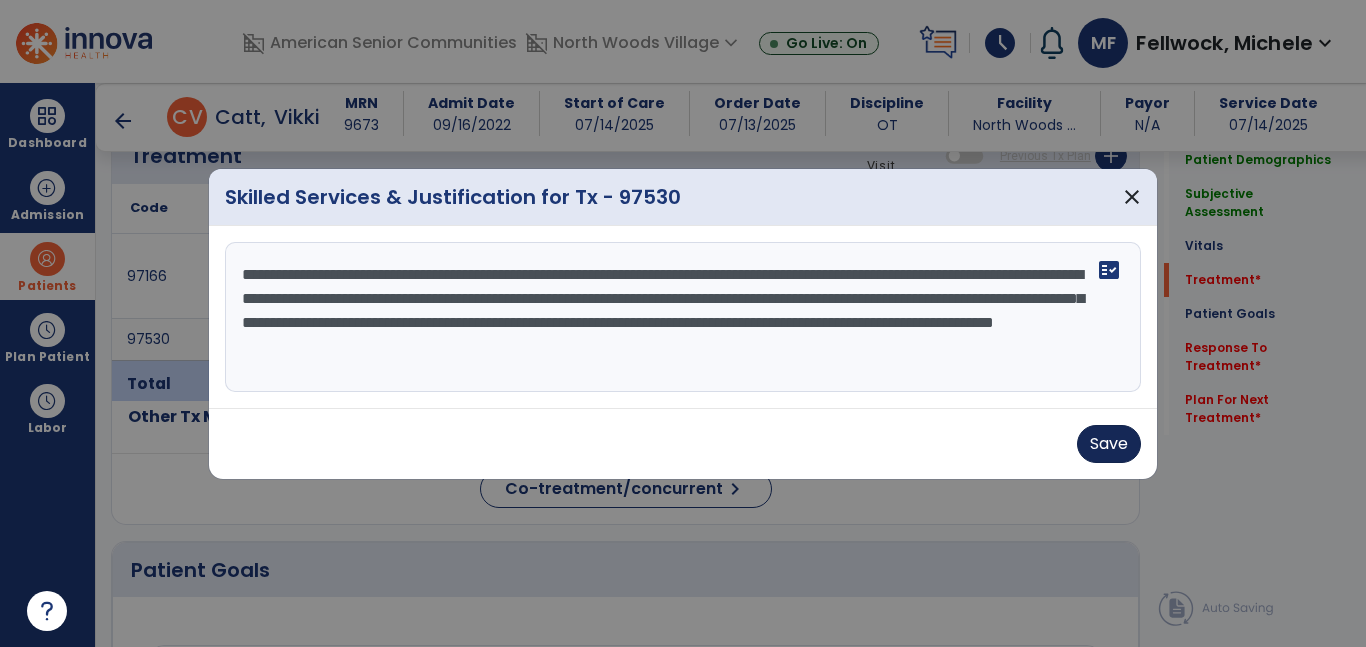 type on "**********" 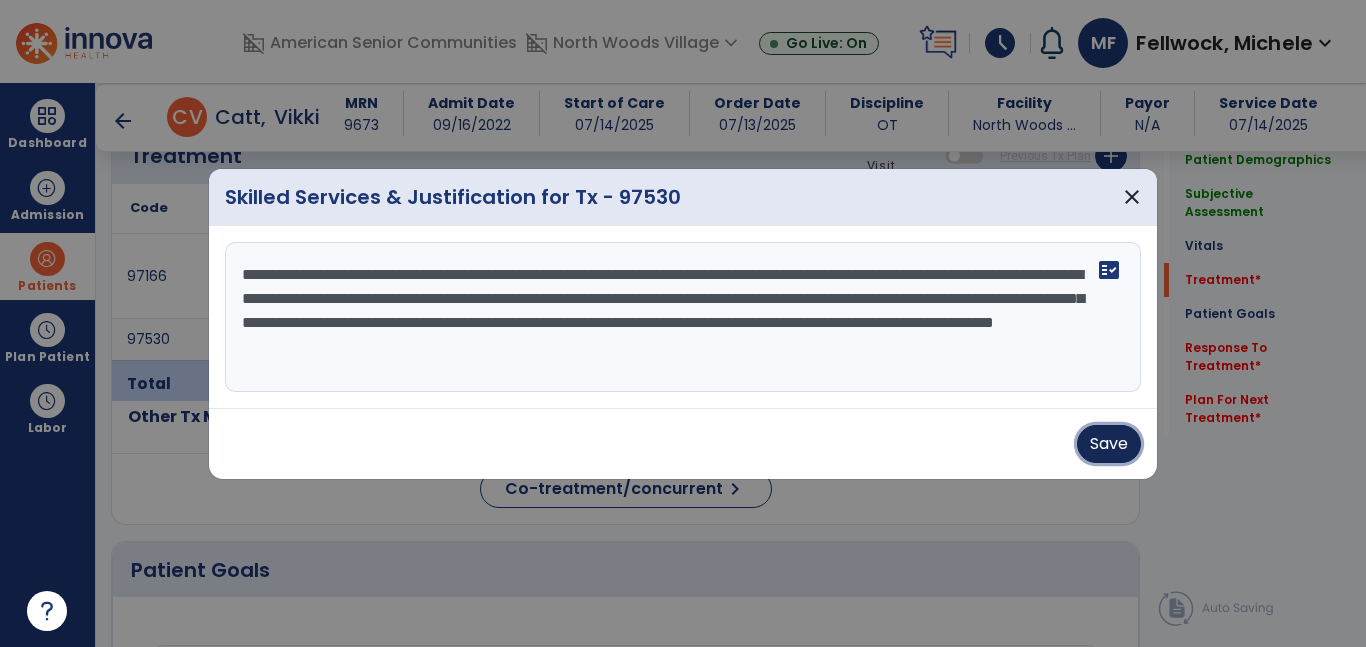click on "Save" at bounding box center (1109, 444) 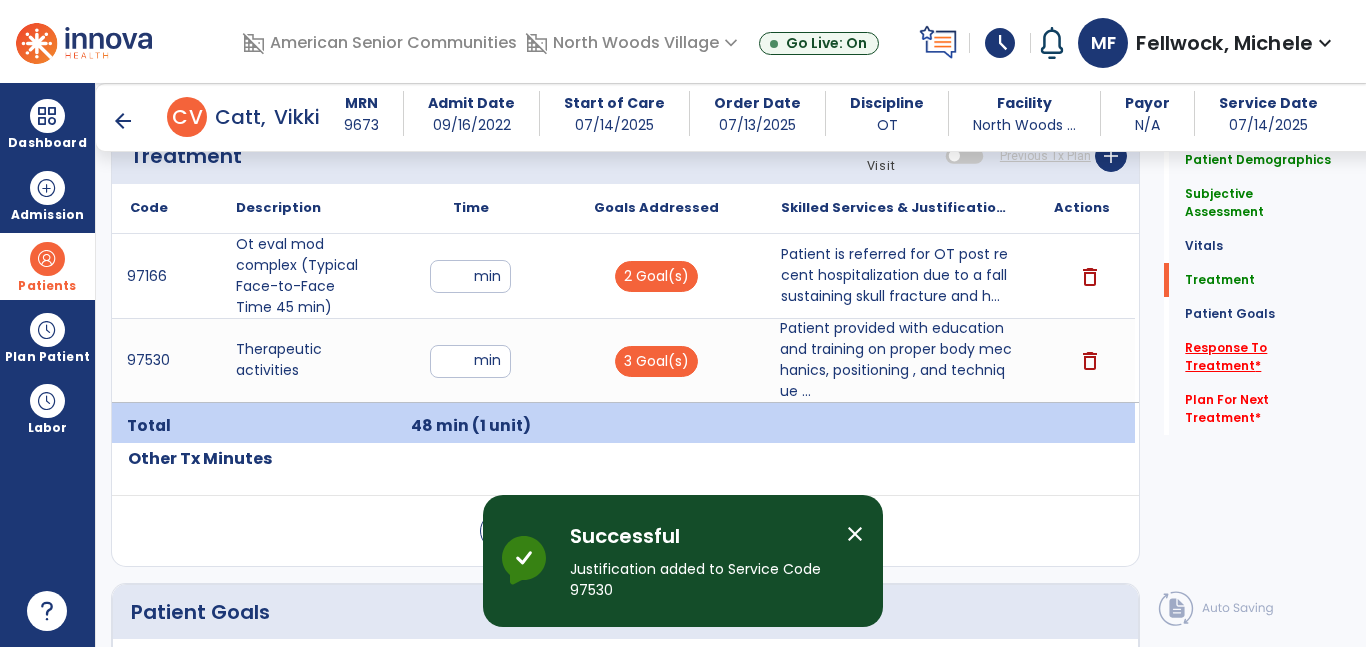 click on "Response To Treatment   *" 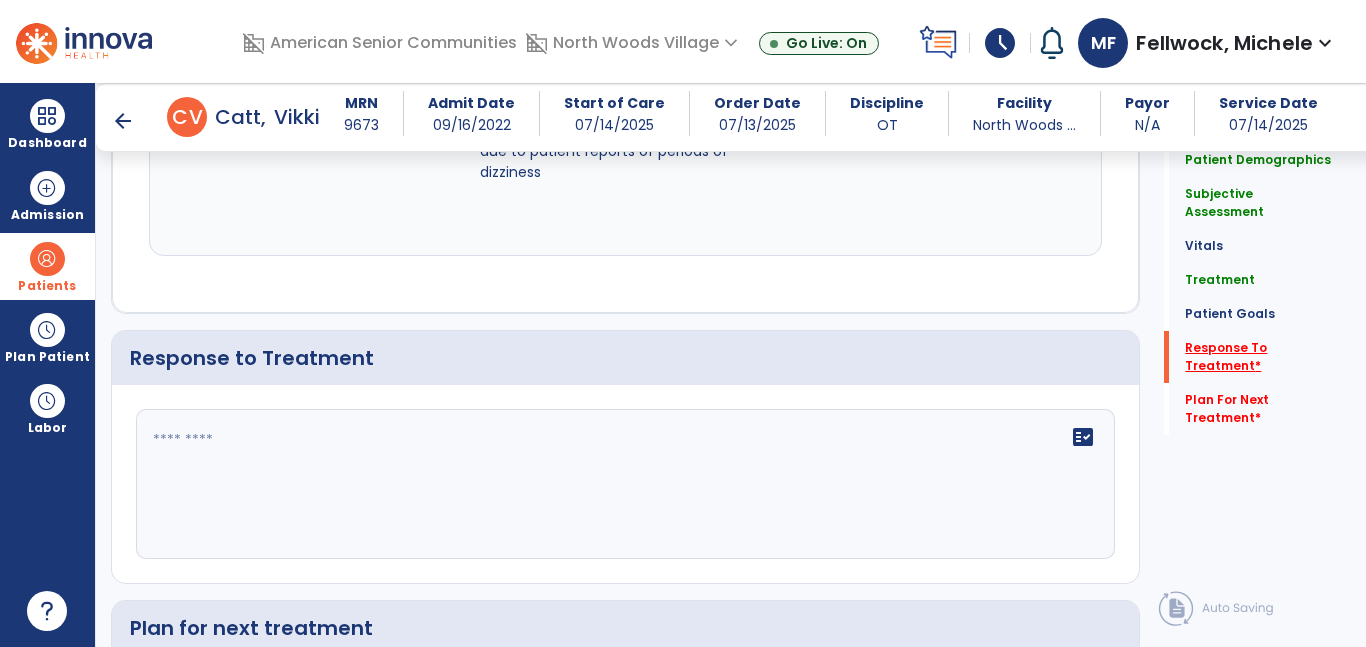 scroll, scrollTop: 2240, scrollLeft: 0, axis: vertical 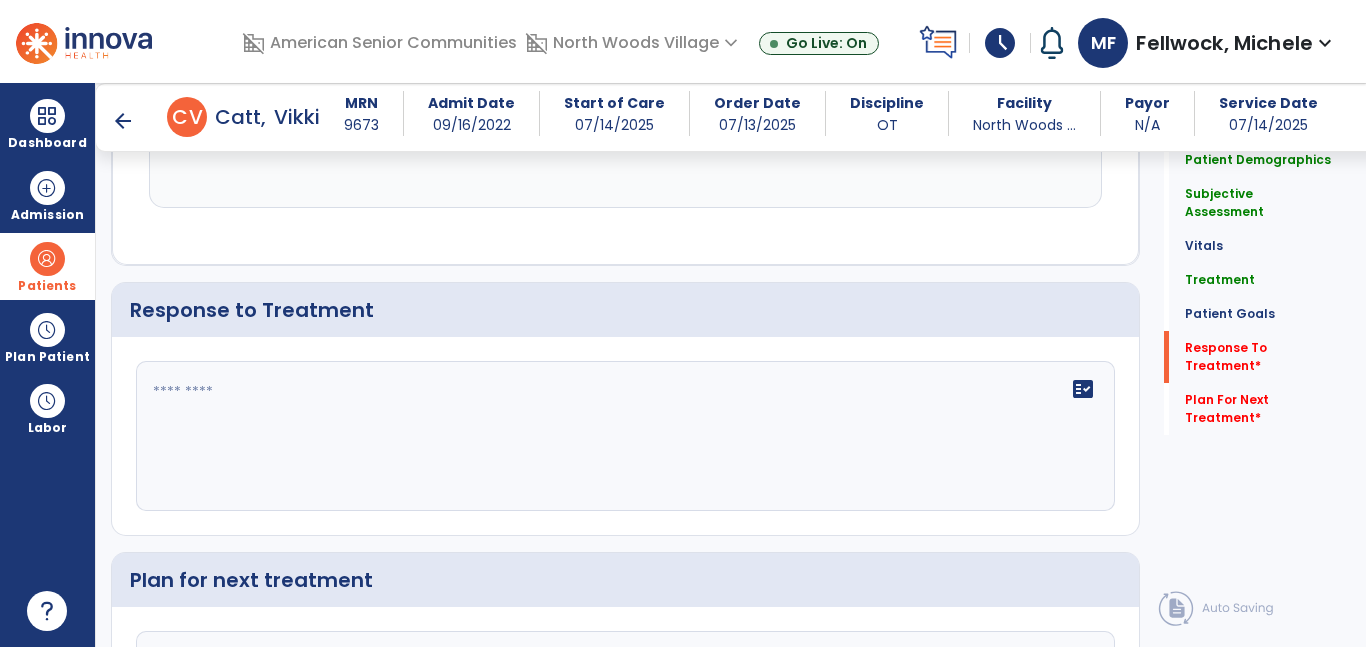 click on "fact_check" 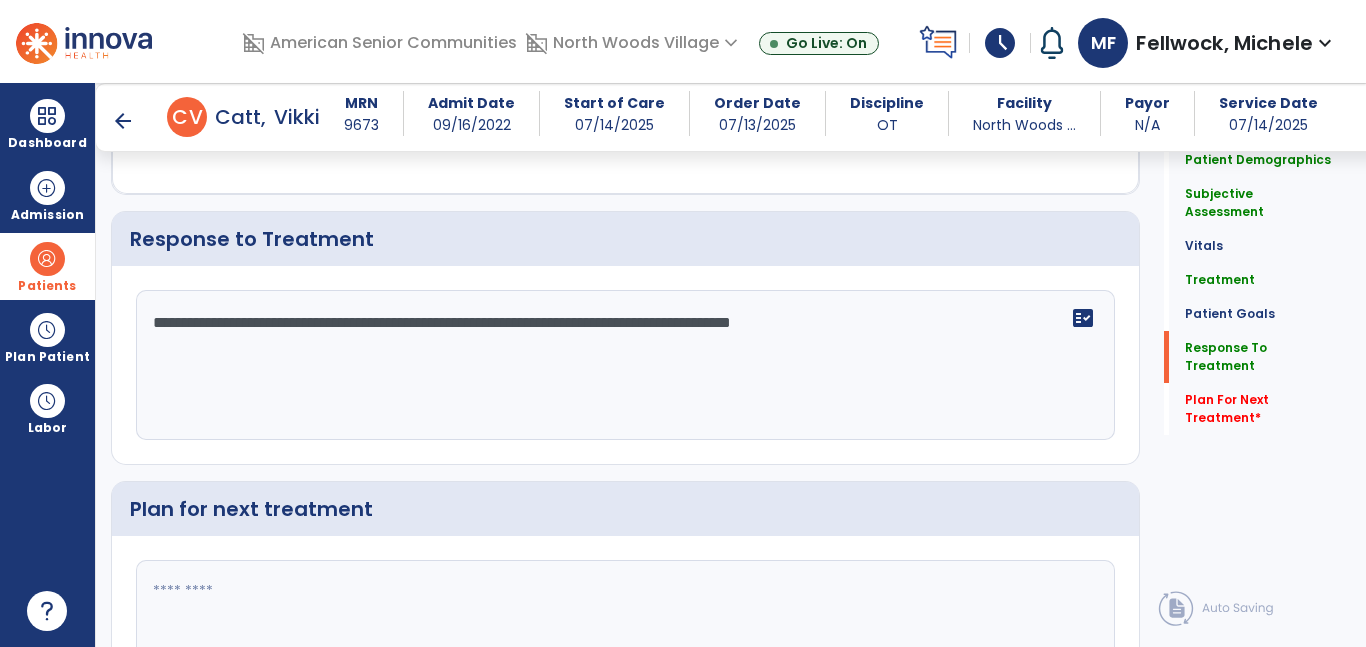 scroll, scrollTop: 2351, scrollLeft: 0, axis: vertical 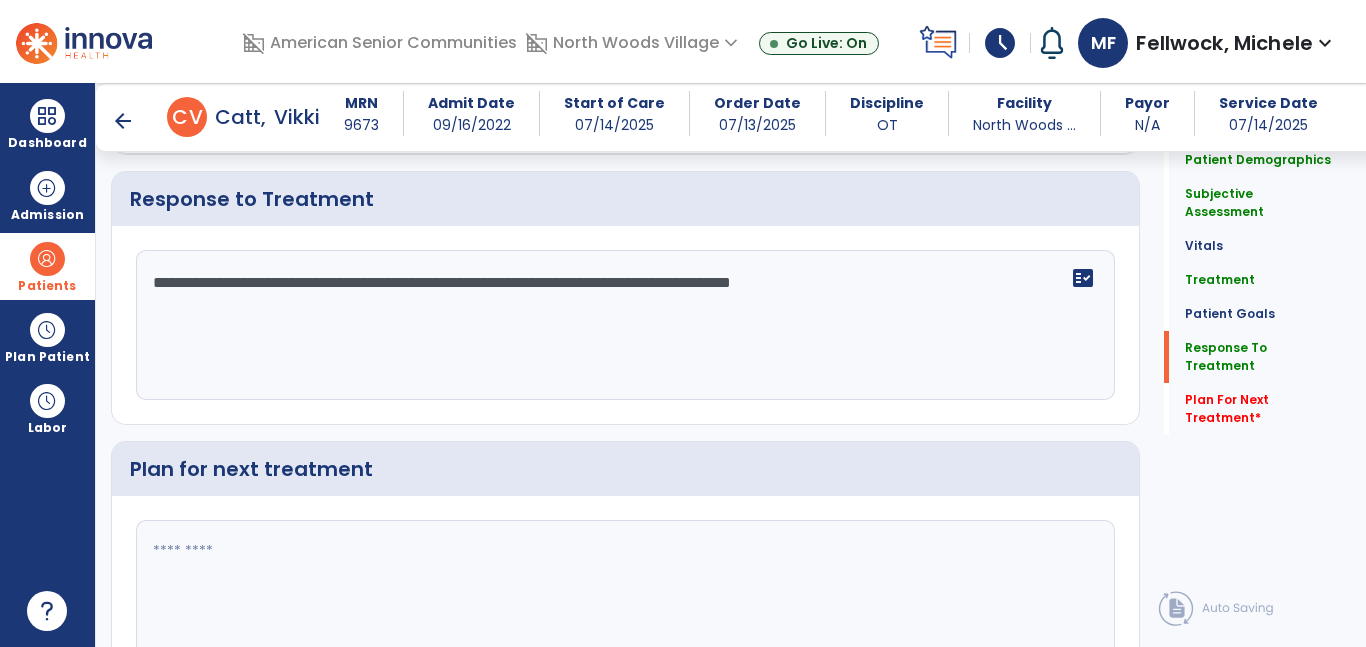 type on "**********" 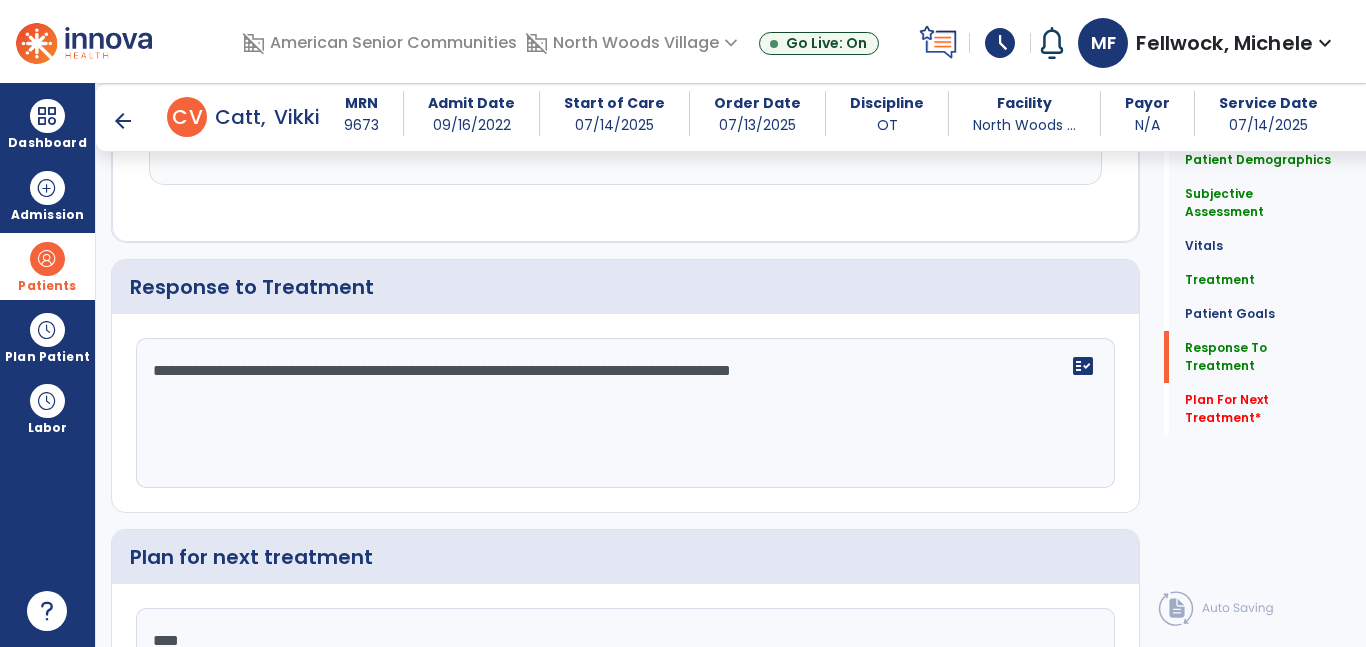 scroll, scrollTop: 2351, scrollLeft: 0, axis: vertical 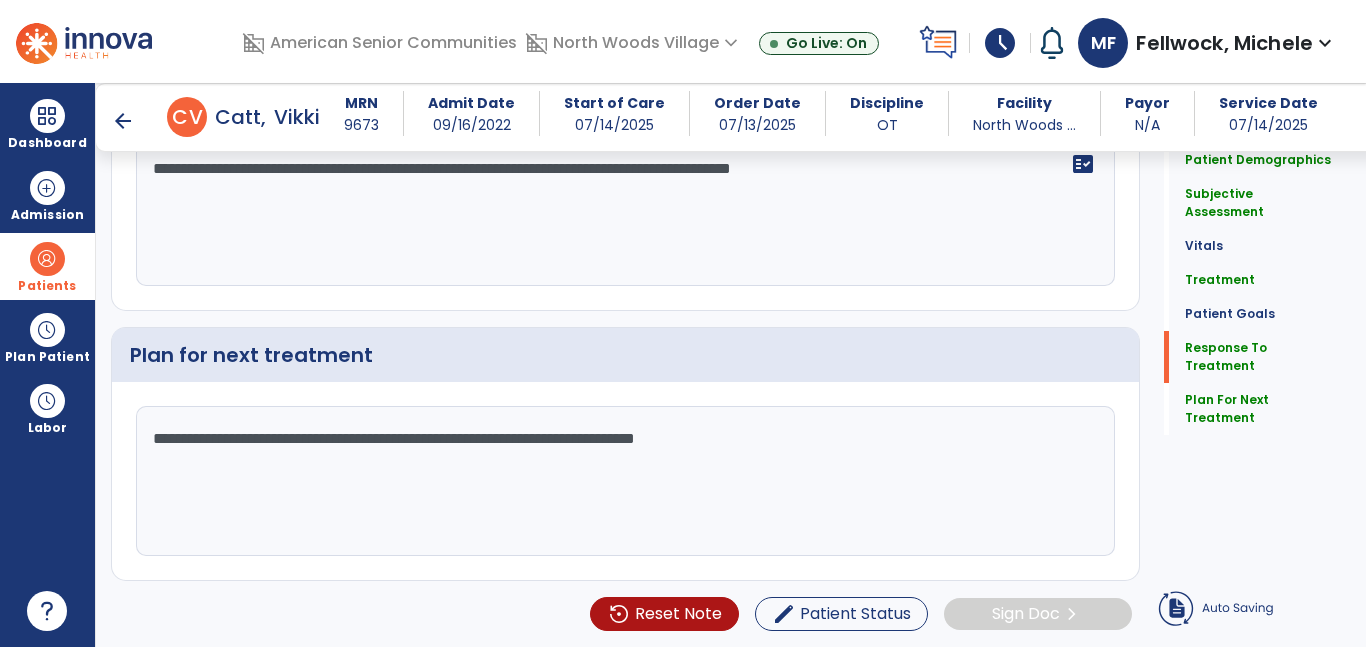 click on "**********" 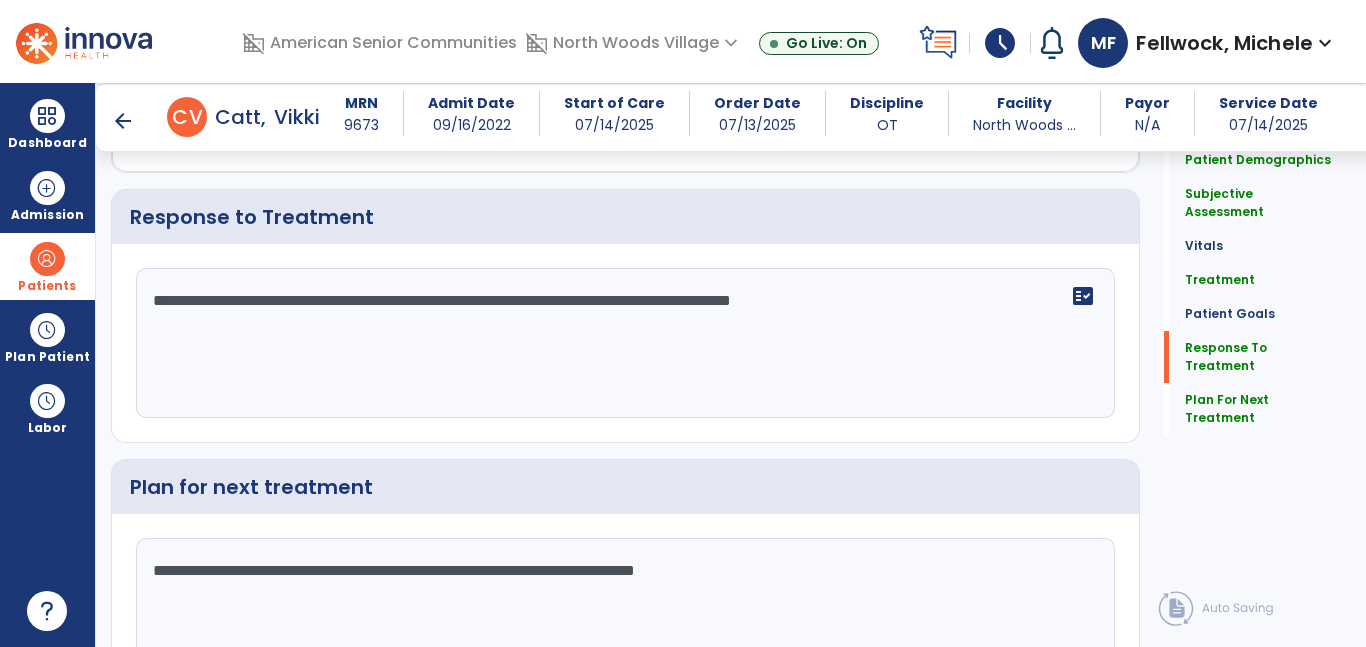 scroll, scrollTop: 2421, scrollLeft: 0, axis: vertical 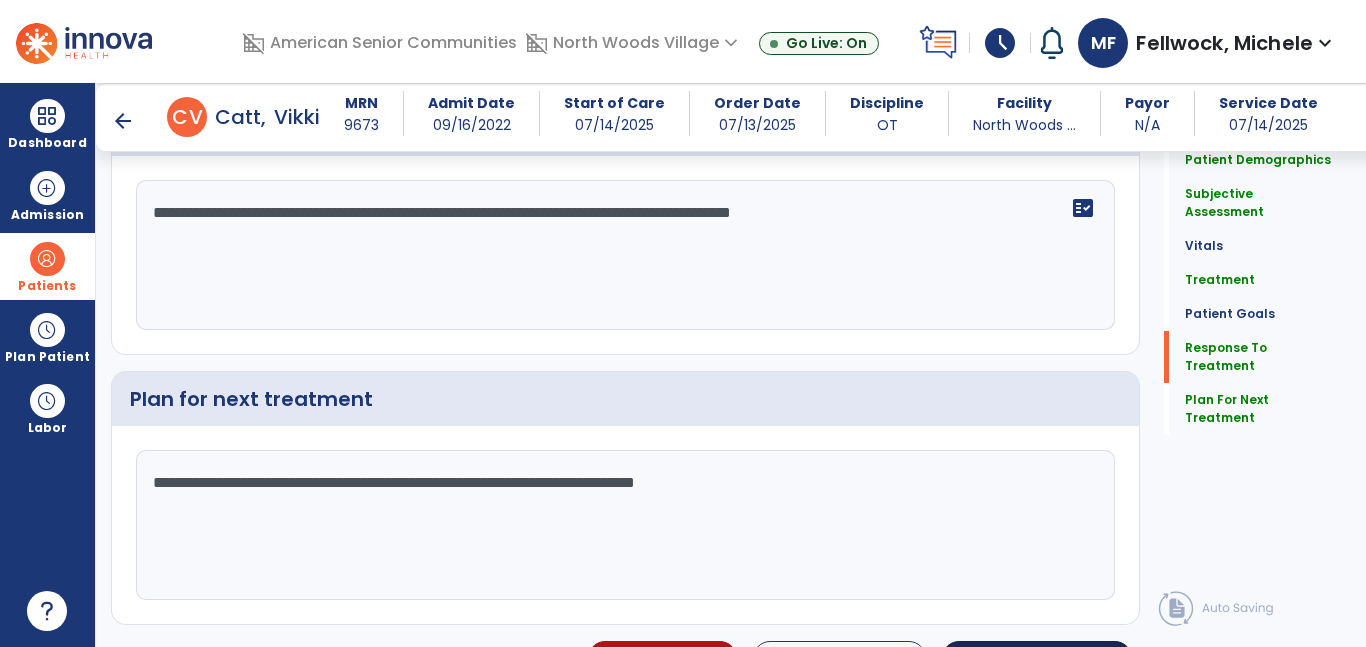 type on "**********" 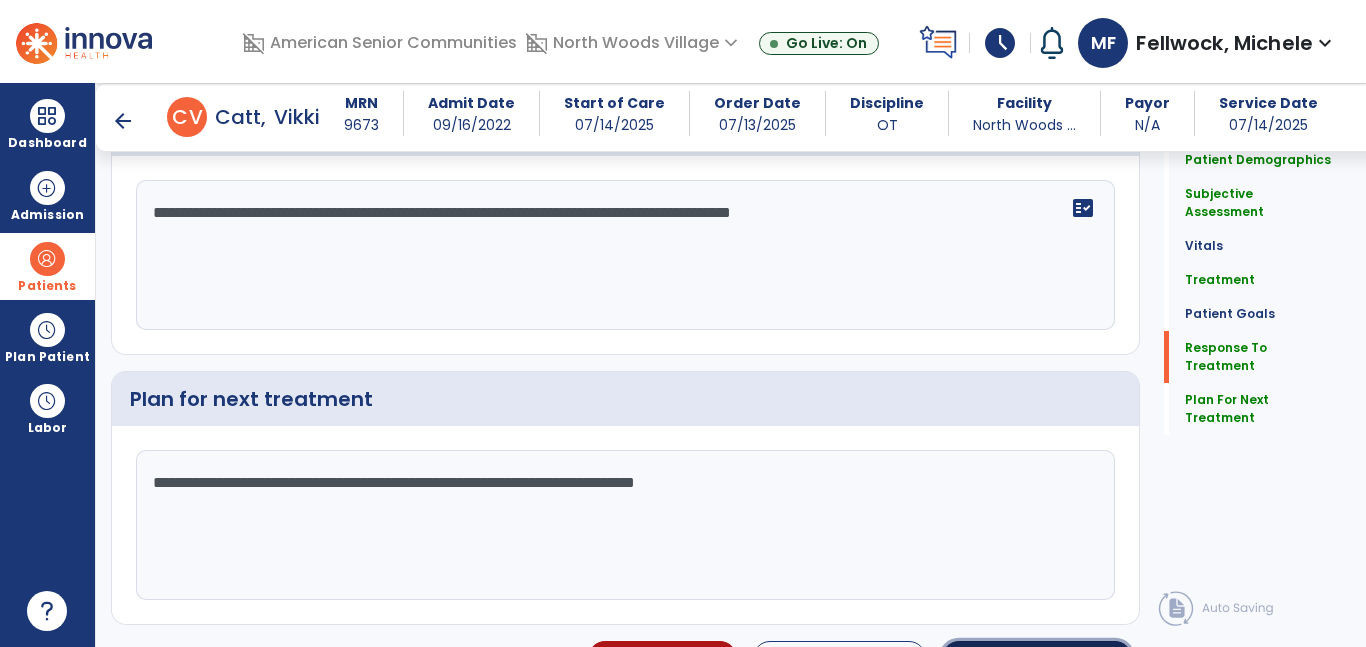click on "Sign Doc" 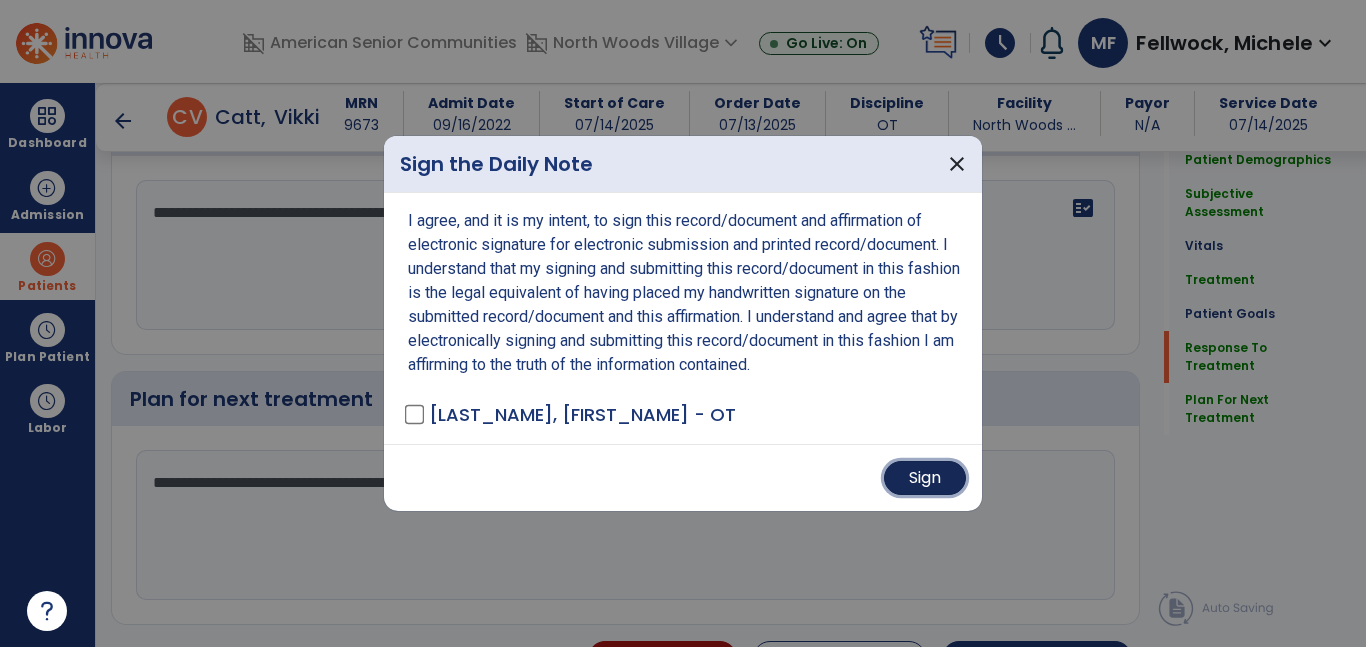 click on "Sign" at bounding box center [925, 478] 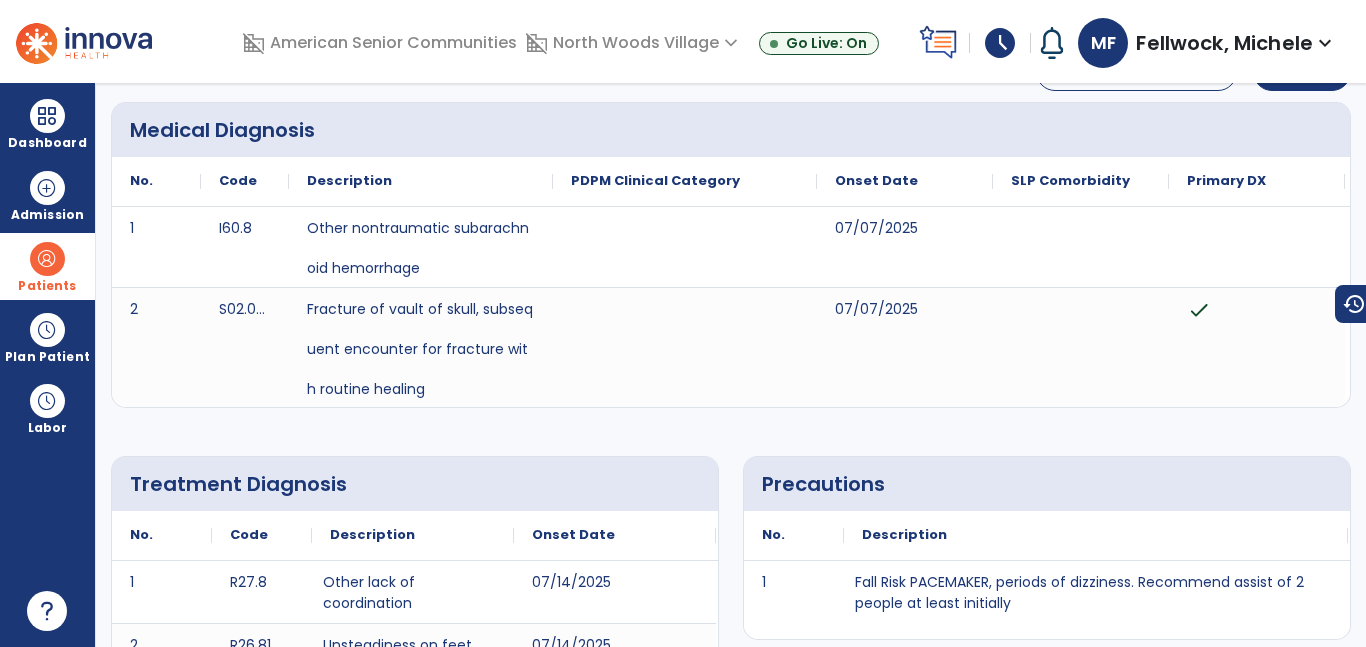 scroll, scrollTop: 0, scrollLeft: 0, axis: both 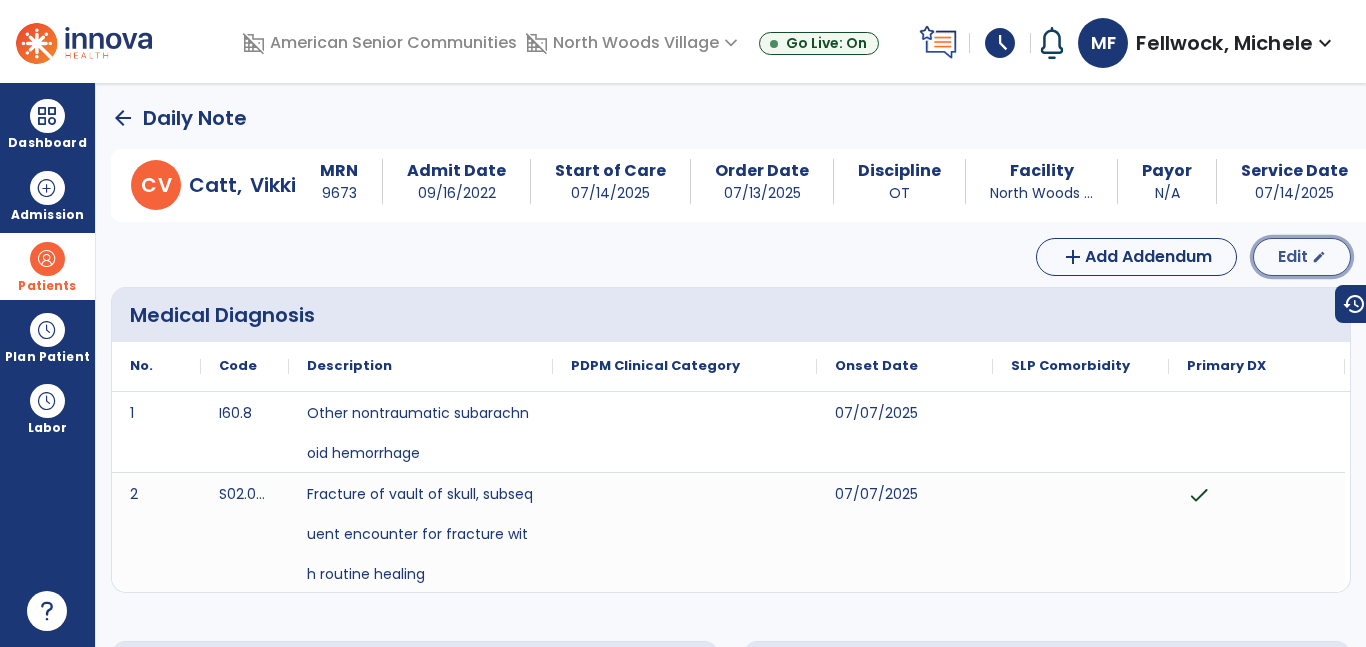 click on "Edit  edit" 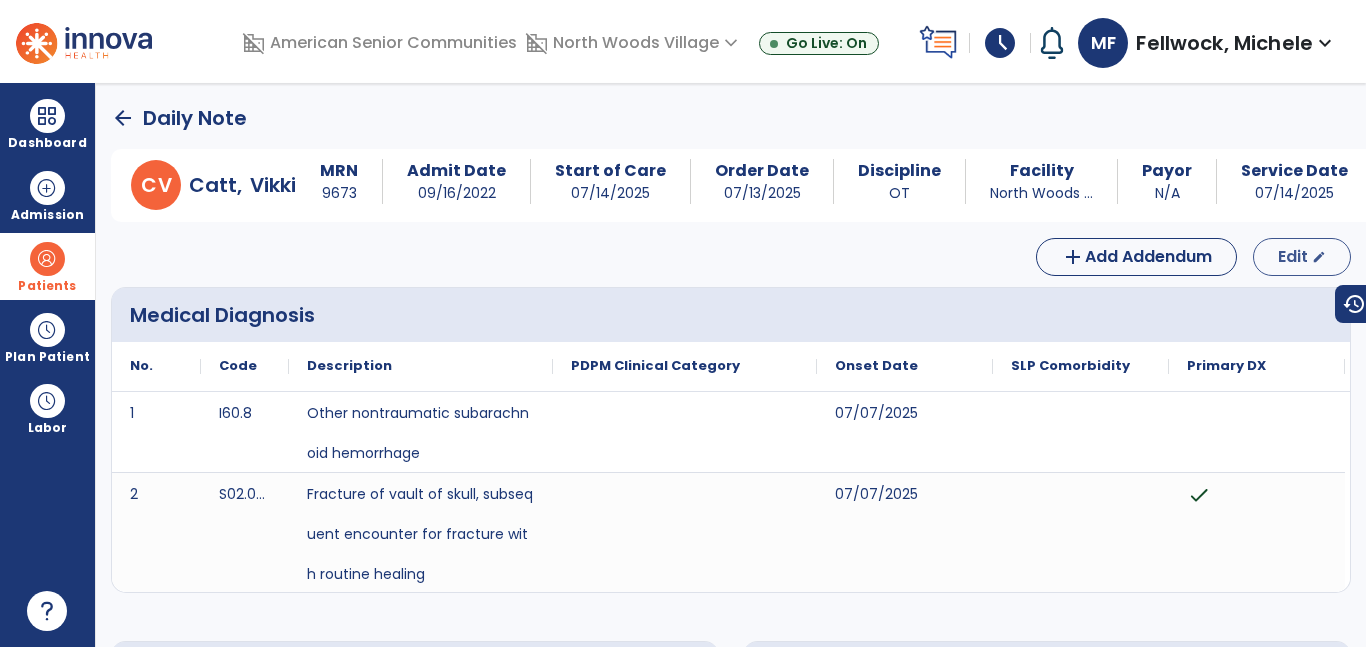select on "*" 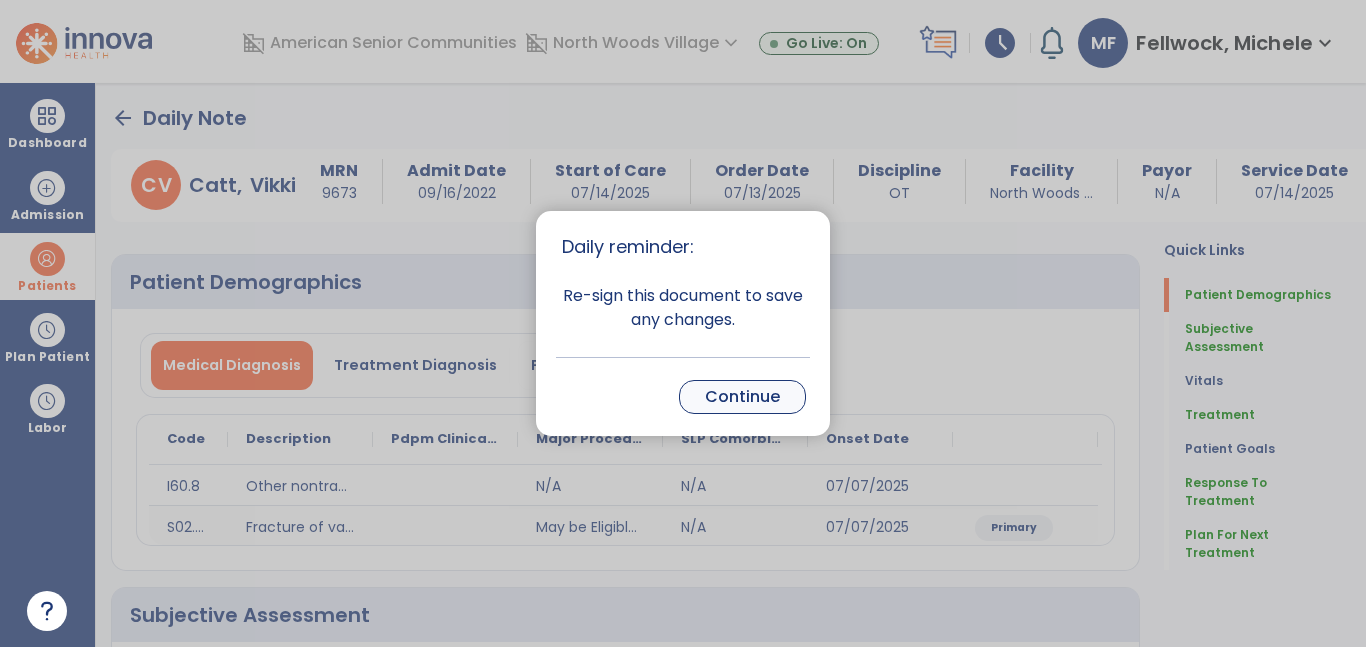 click on "Continue" at bounding box center (742, 397) 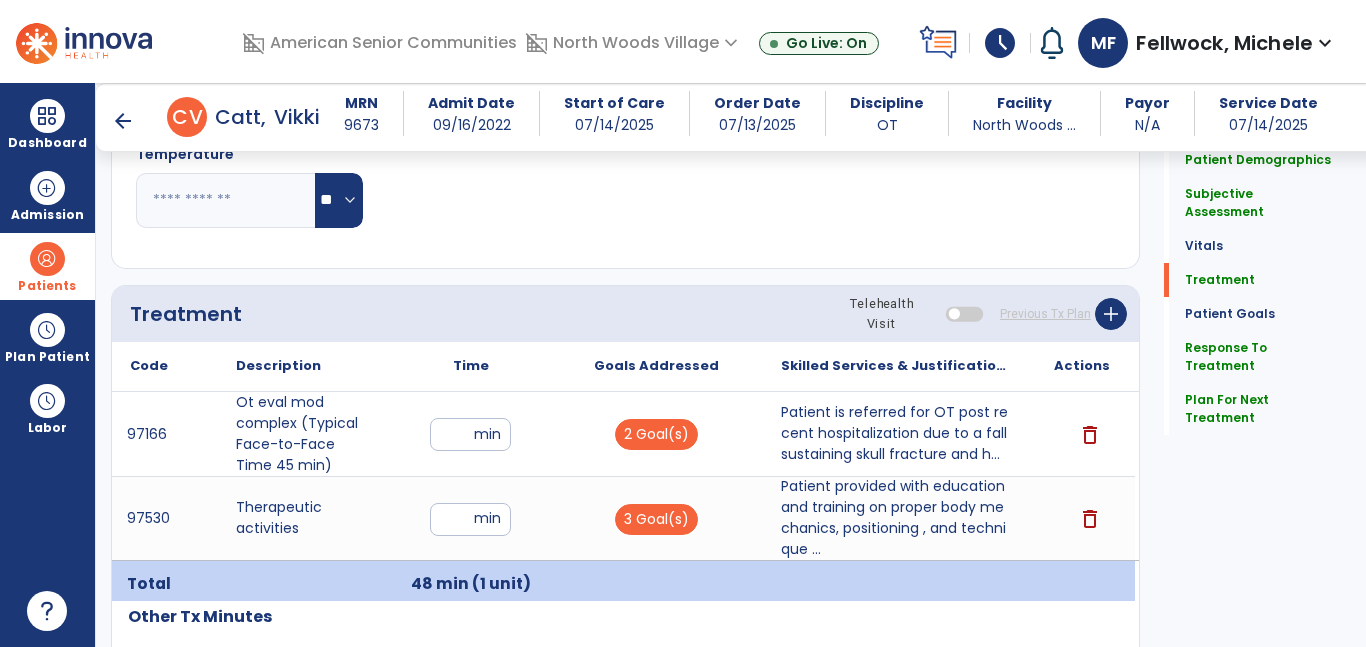 scroll, scrollTop: 1009, scrollLeft: 0, axis: vertical 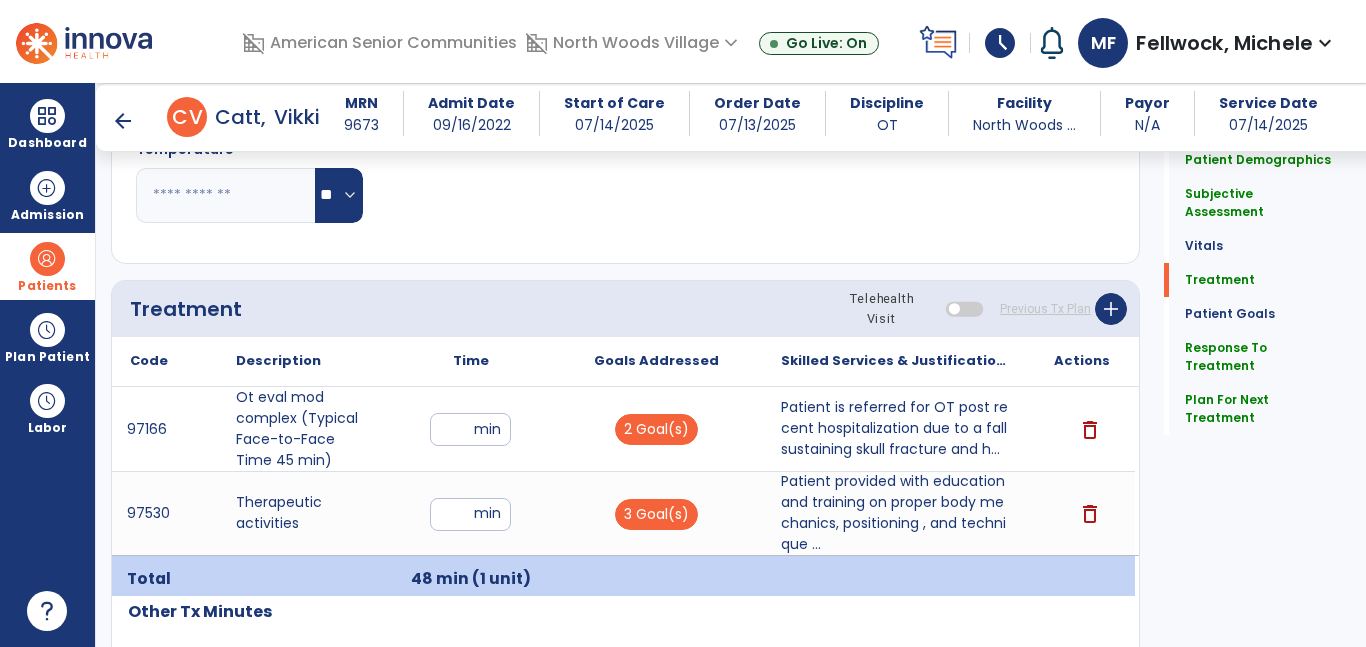 click on "*" at bounding box center (470, 514) 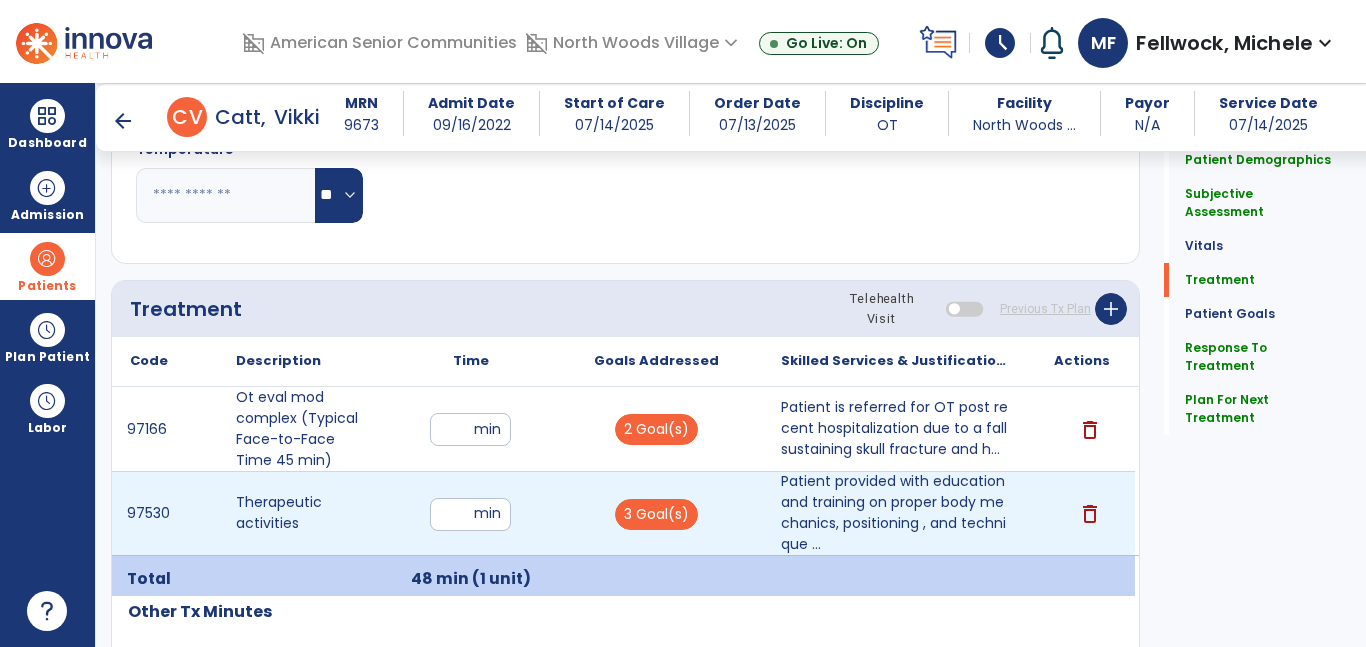 type on "**" 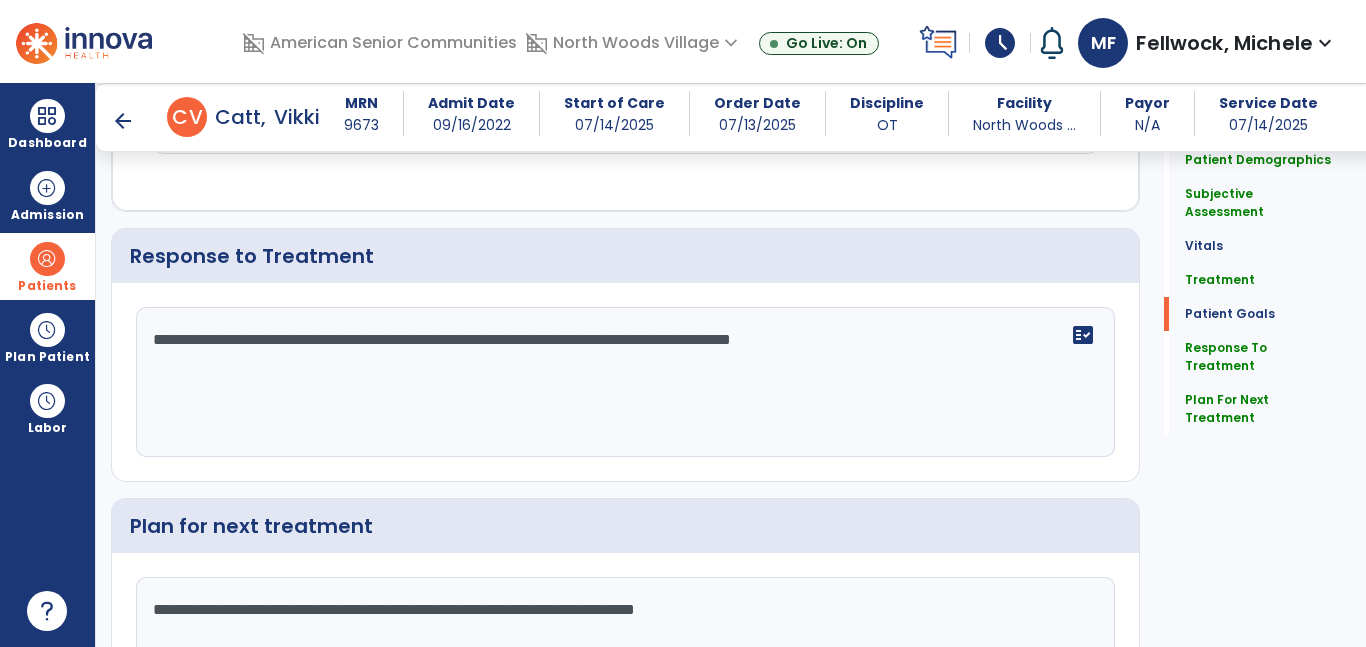 scroll, scrollTop: 2421, scrollLeft: 0, axis: vertical 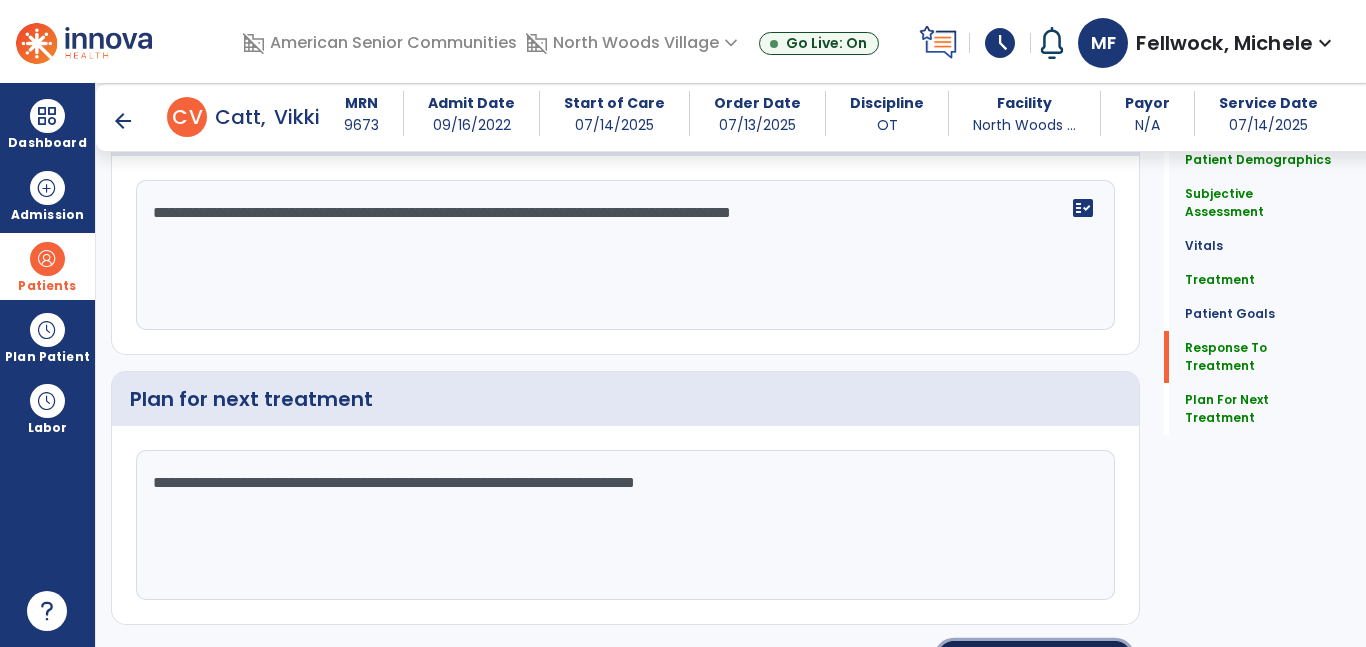 click on "Re-Sign Doc" 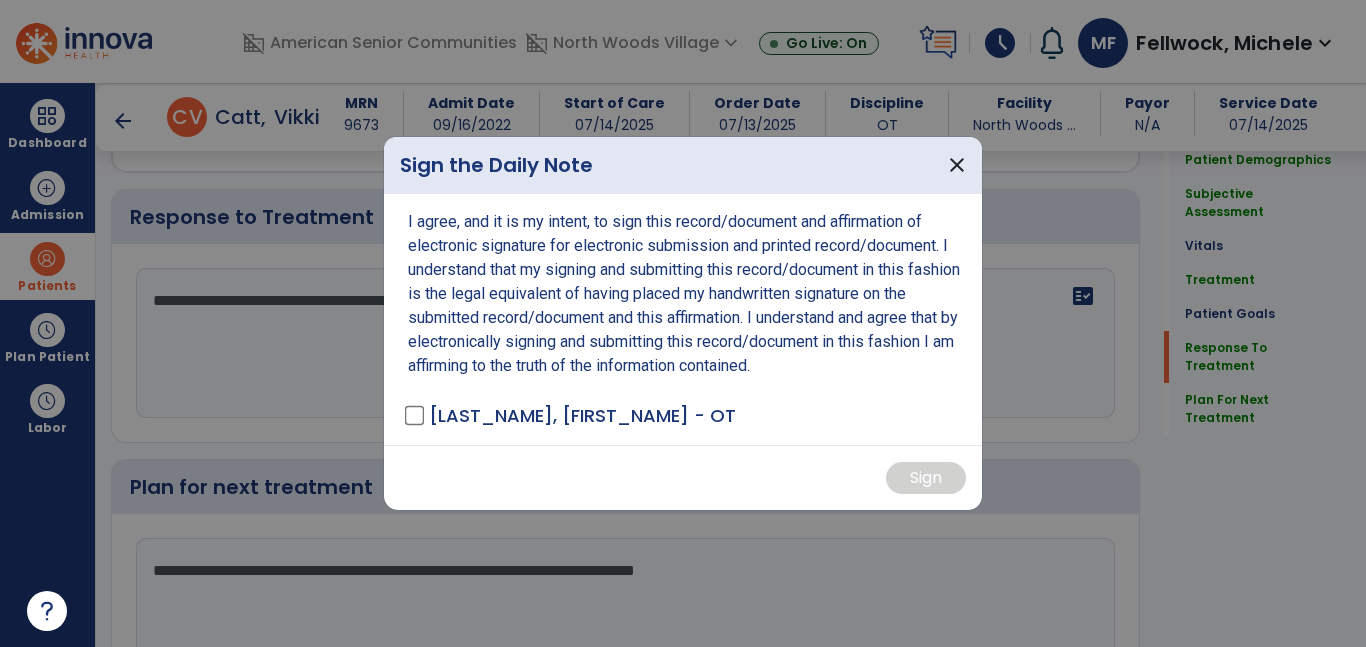scroll, scrollTop: 2421, scrollLeft: 0, axis: vertical 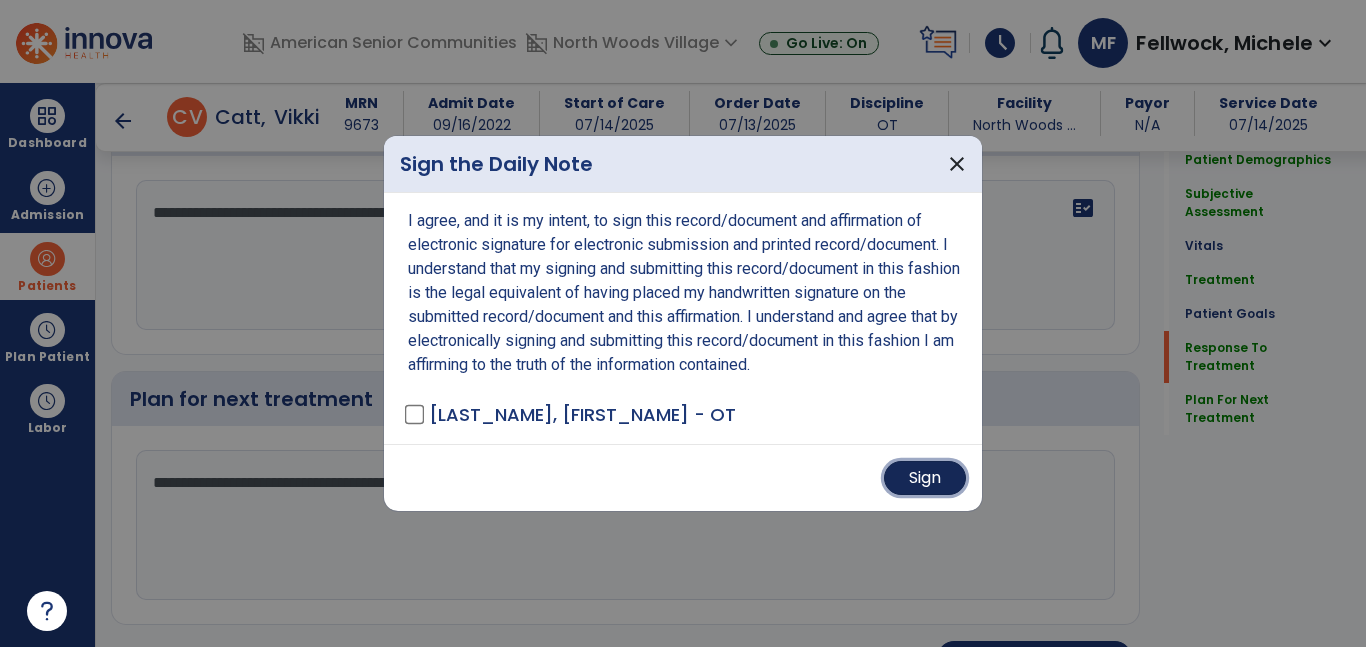 click on "Sign" at bounding box center [925, 478] 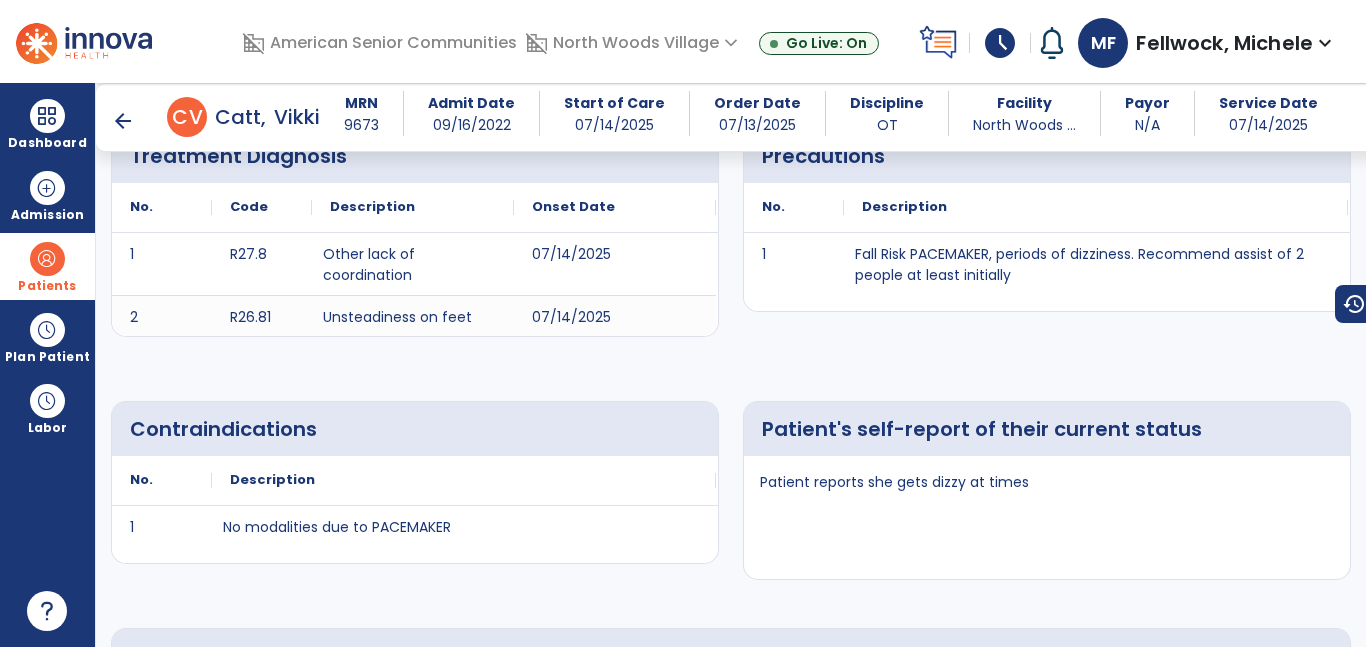 scroll, scrollTop: 987, scrollLeft: 0, axis: vertical 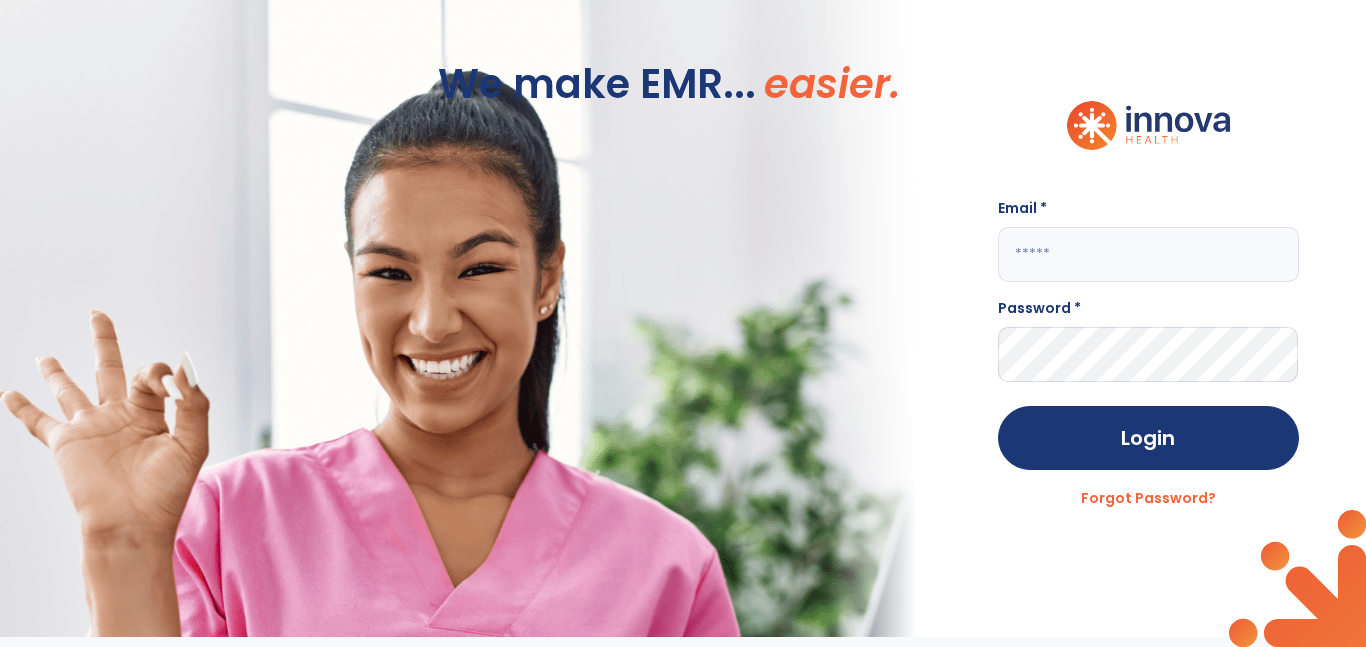 click 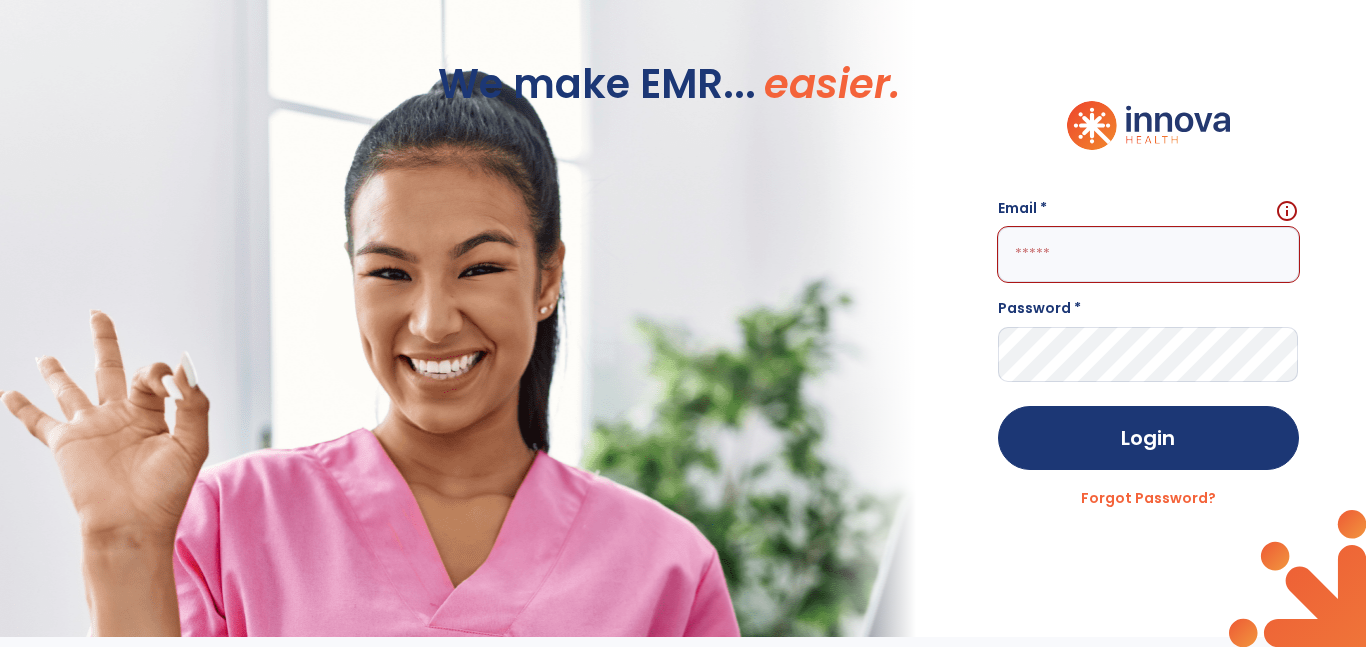 click 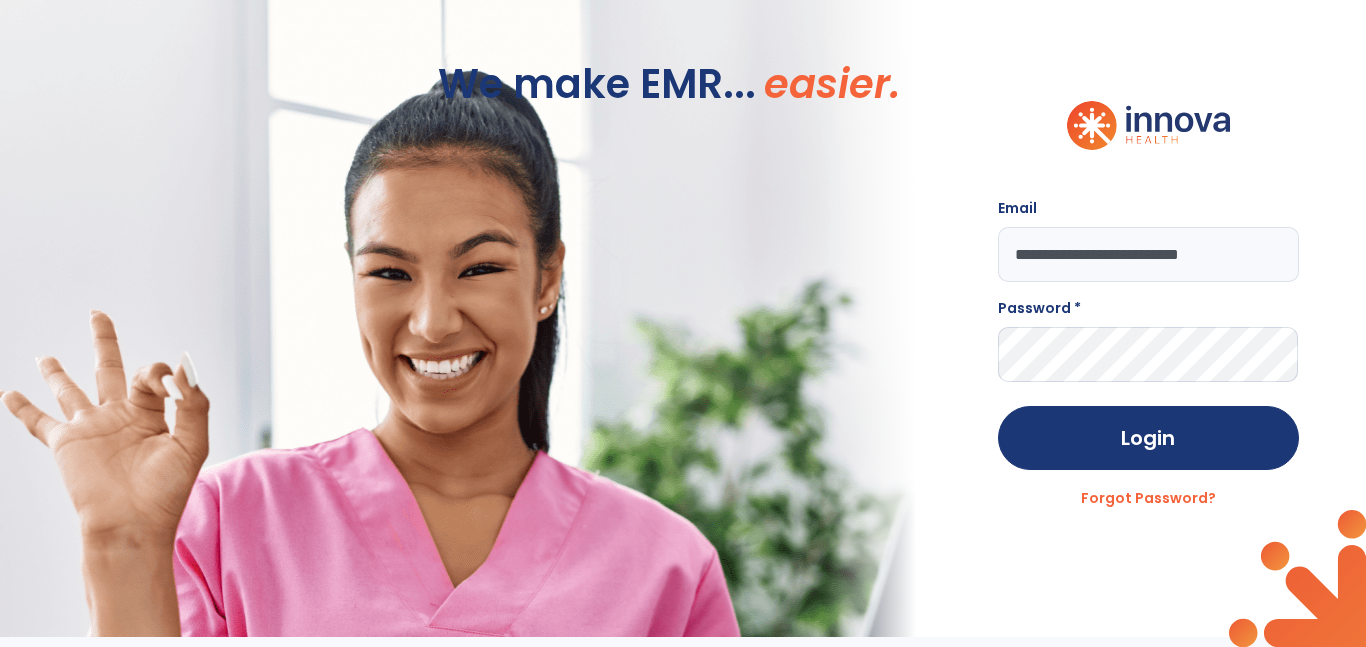 type on "**********" 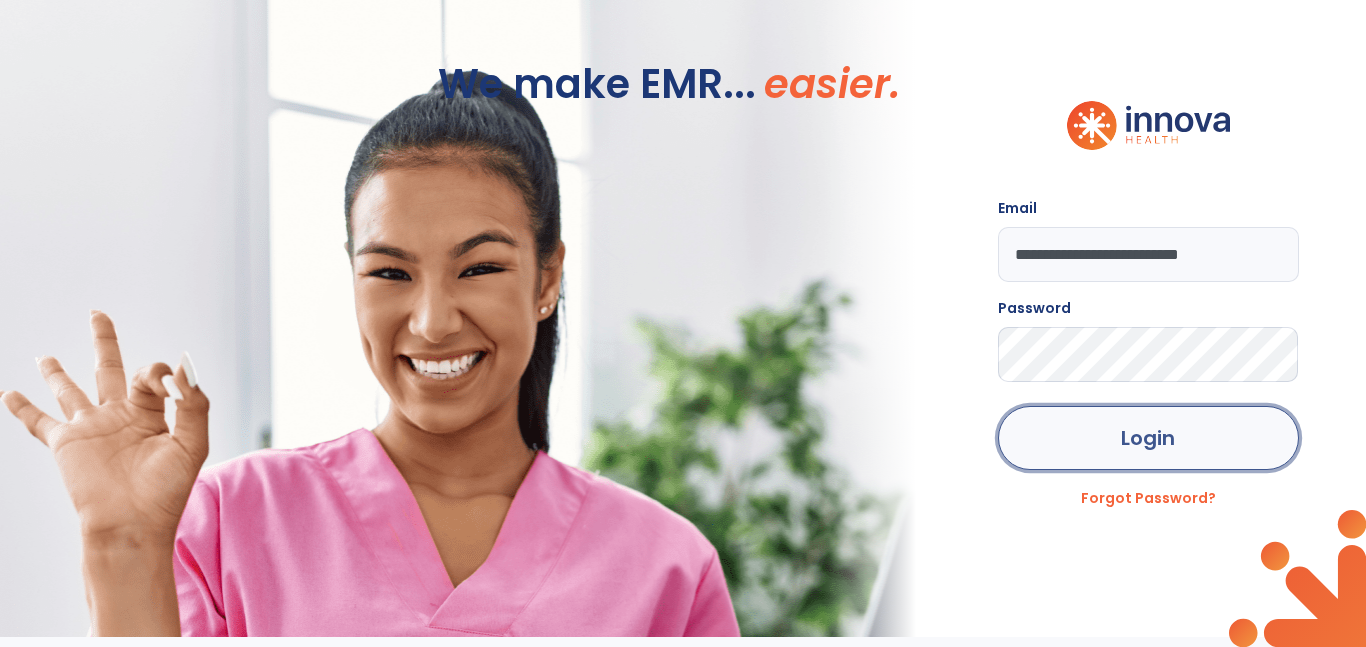 click on "Login" 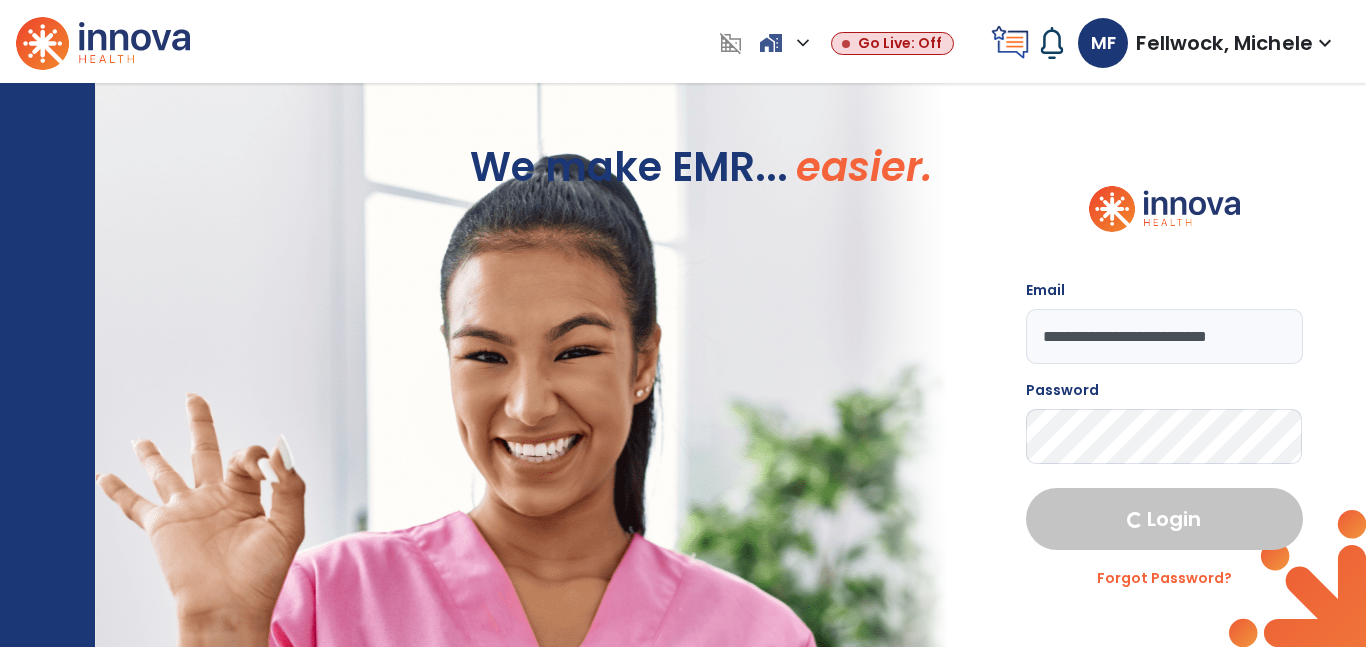 select on "****" 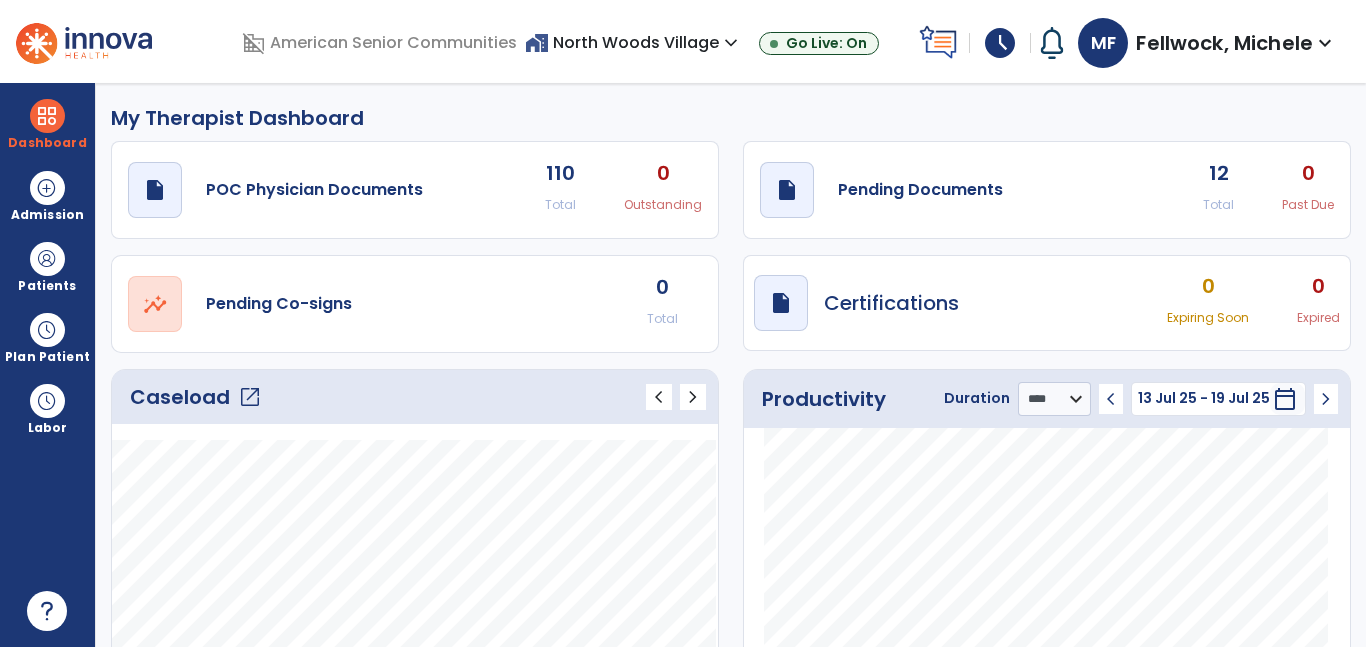 click on "open_in_new" 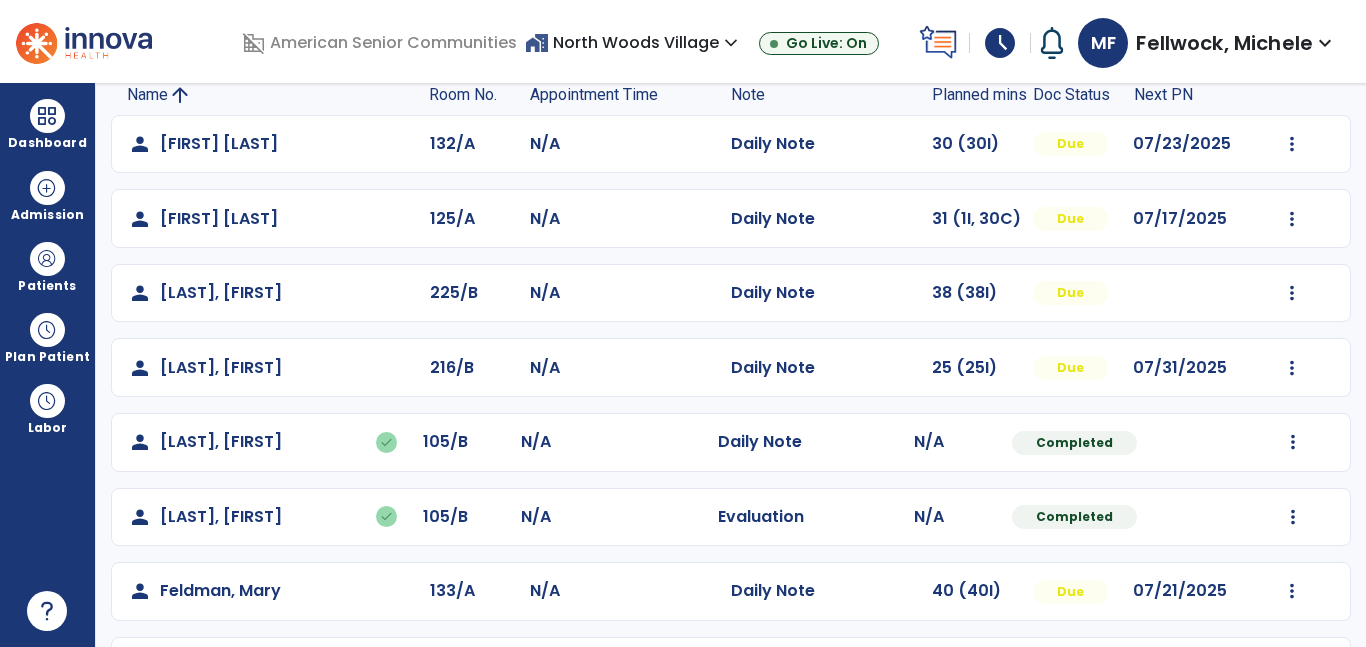 scroll, scrollTop: 213, scrollLeft: 0, axis: vertical 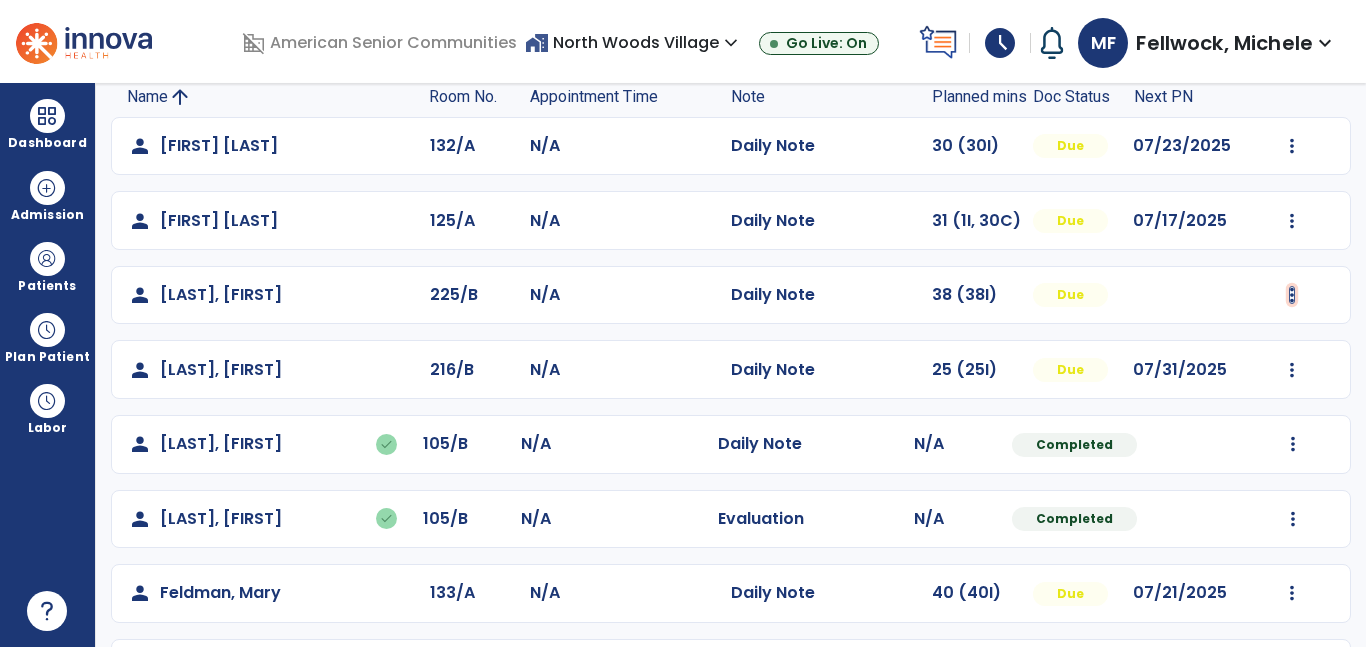 click at bounding box center (1292, 146) 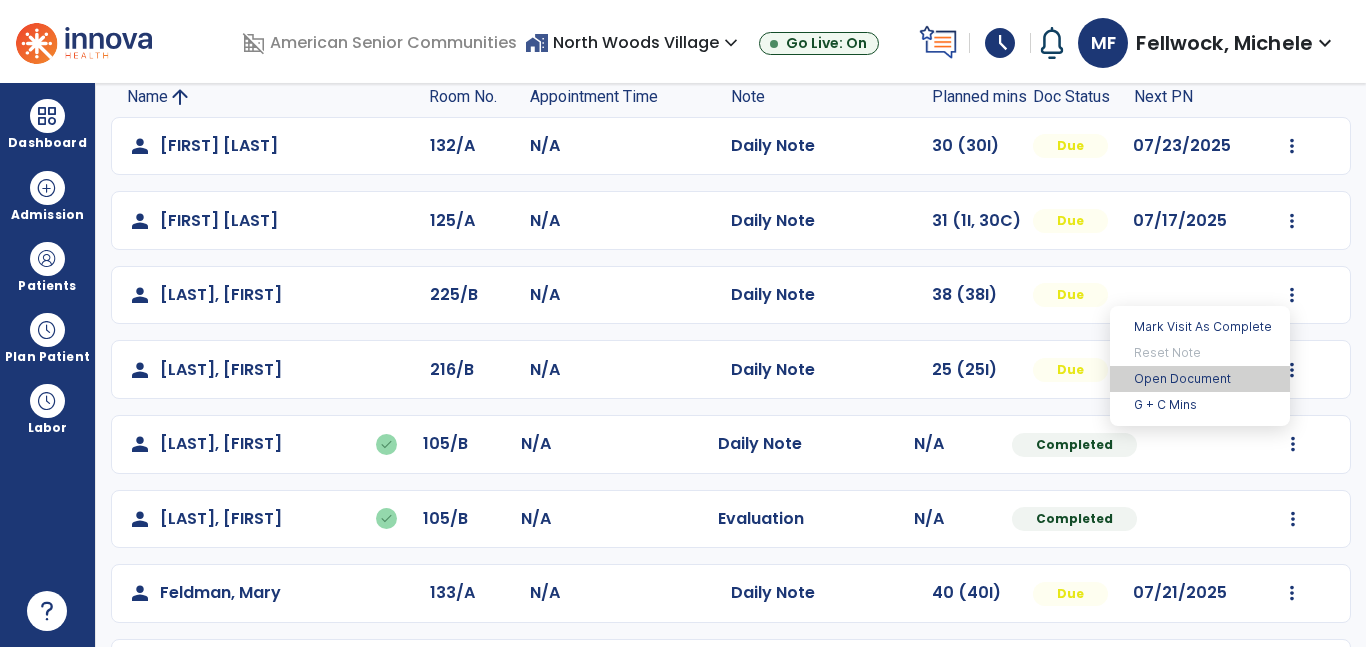 click on "Open Document" at bounding box center (1200, 379) 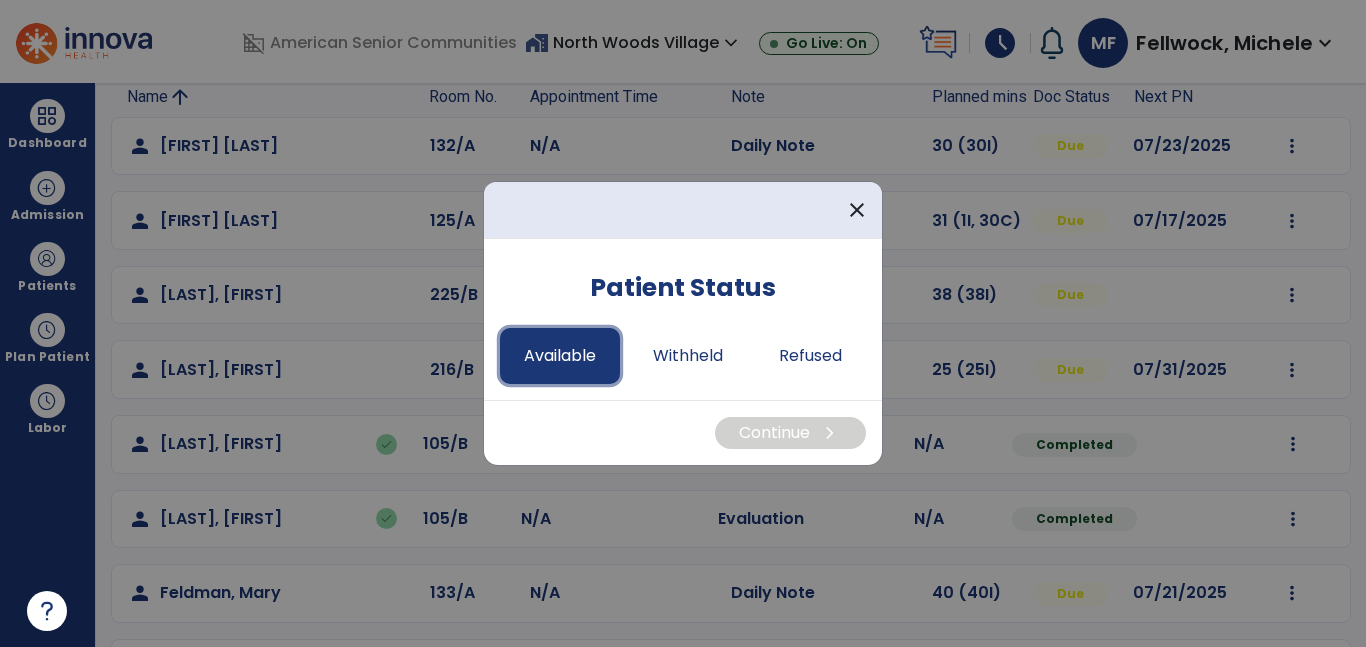 click on "Available" at bounding box center [560, 356] 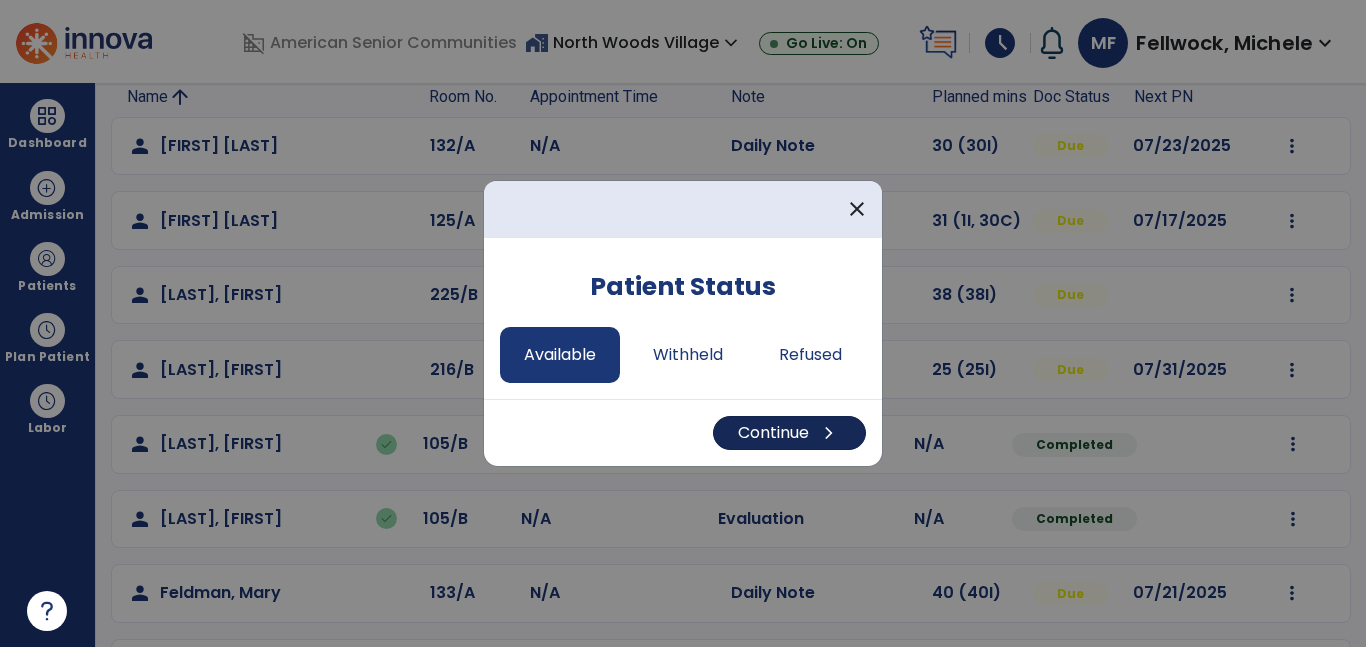 click on "chevron_right" at bounding box center (829, 433) 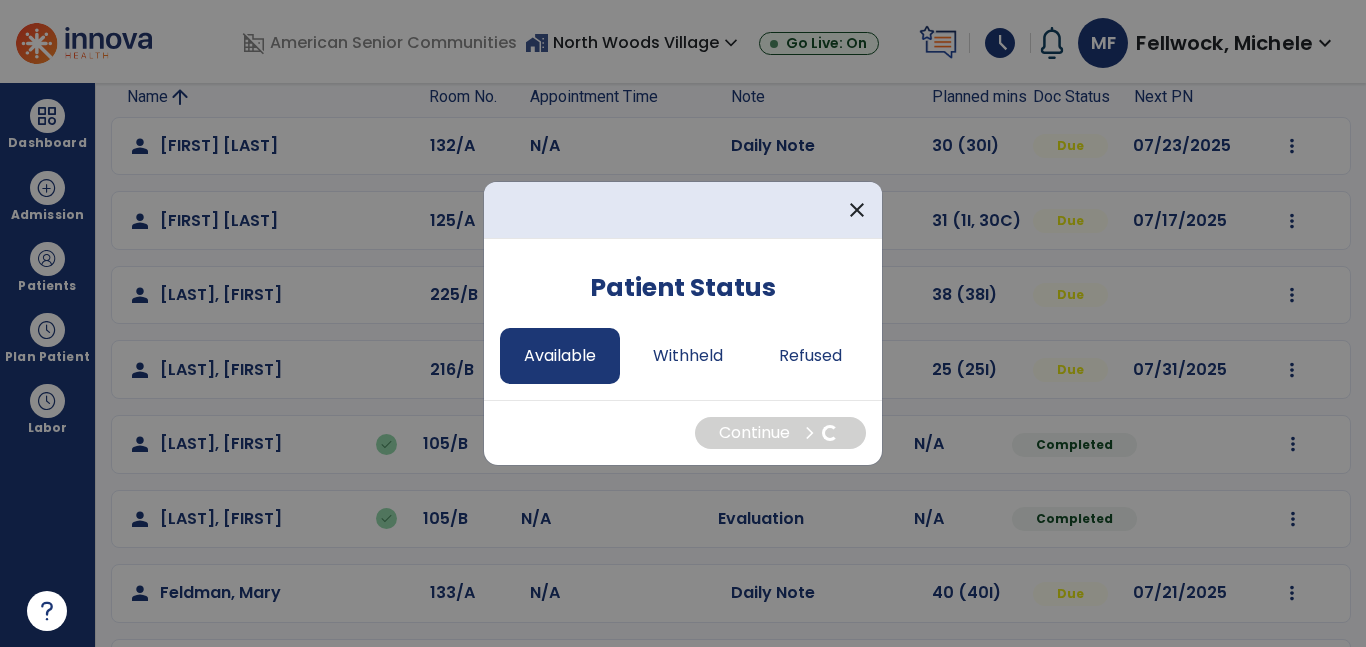 select on "*" 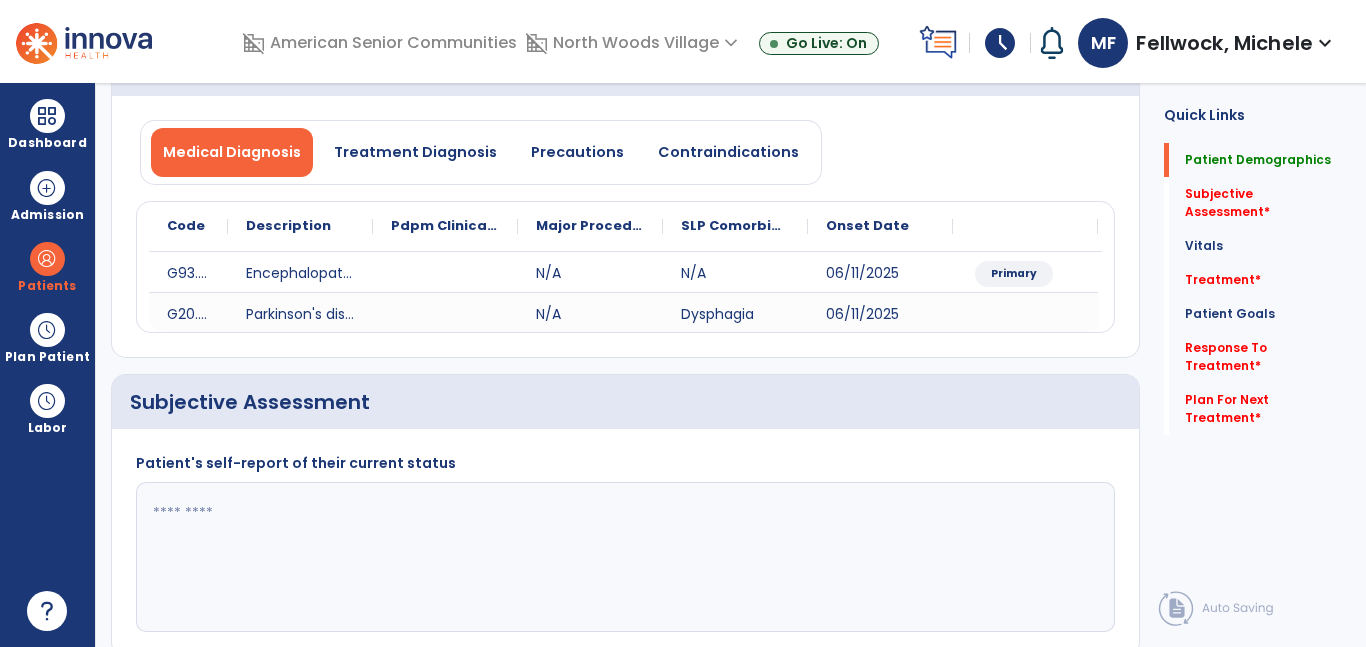 click 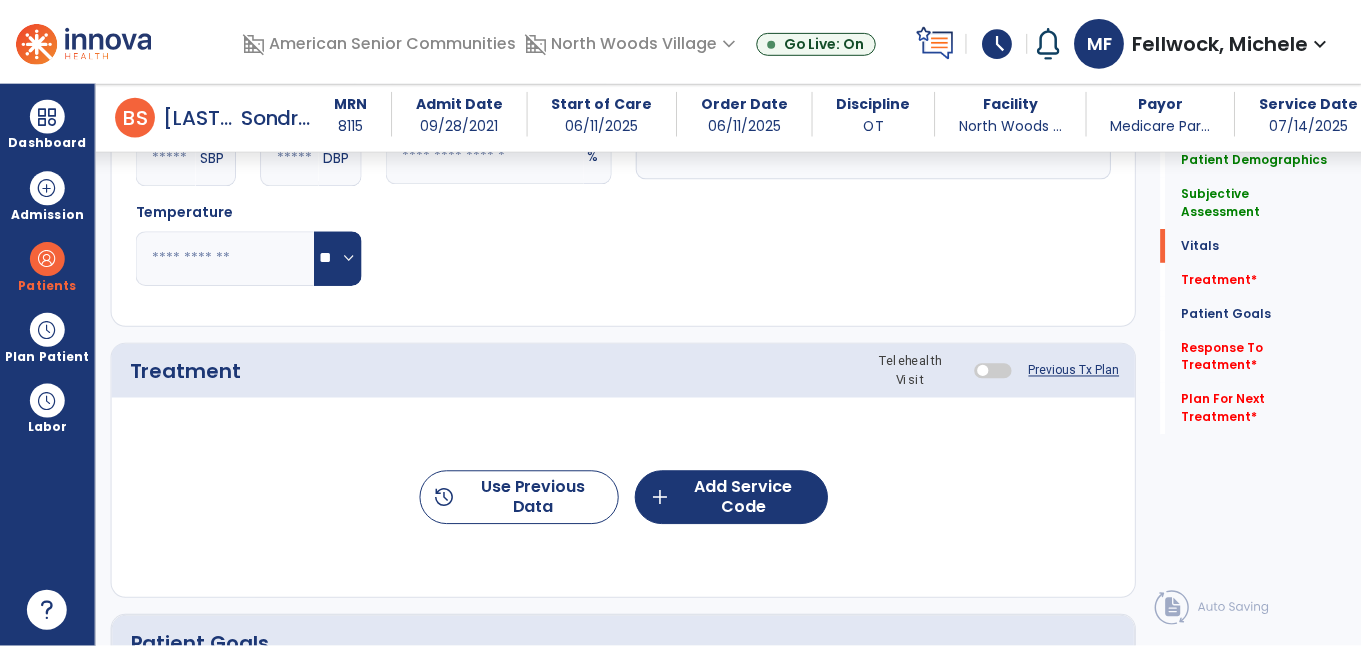 scroll, scrollTop: 961, scrollLeft: 0, axis: vertical 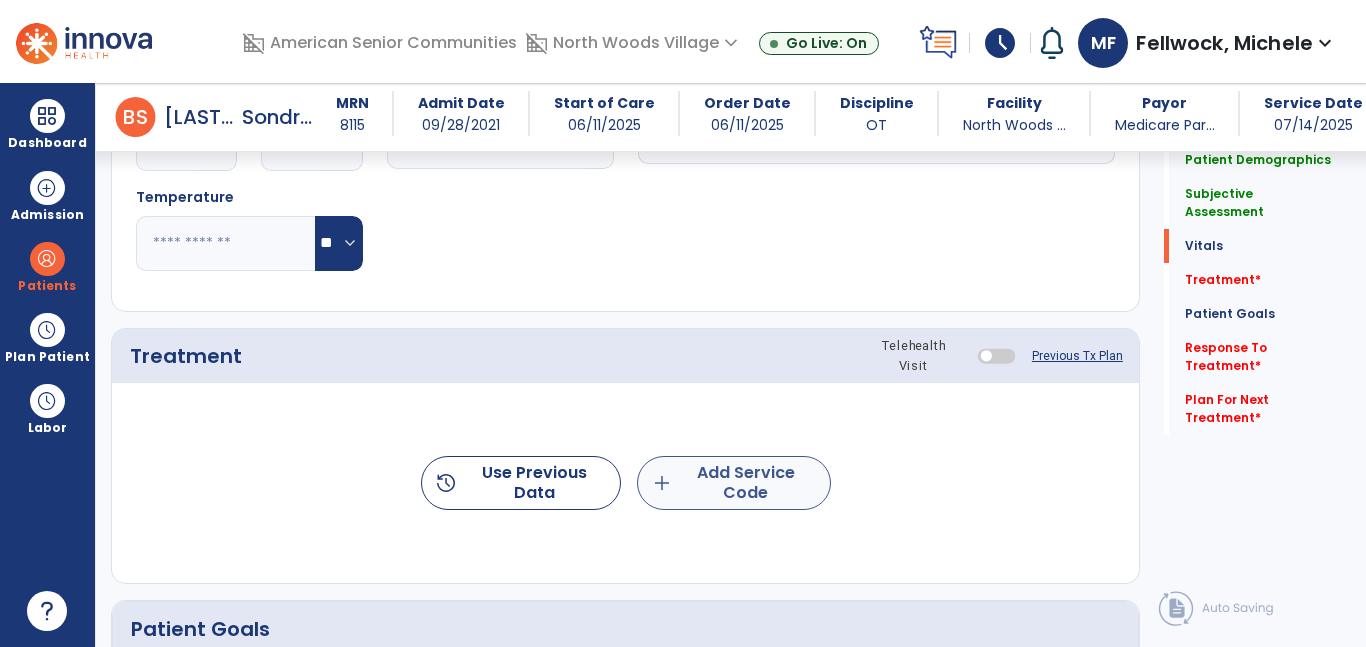 type on "**********" 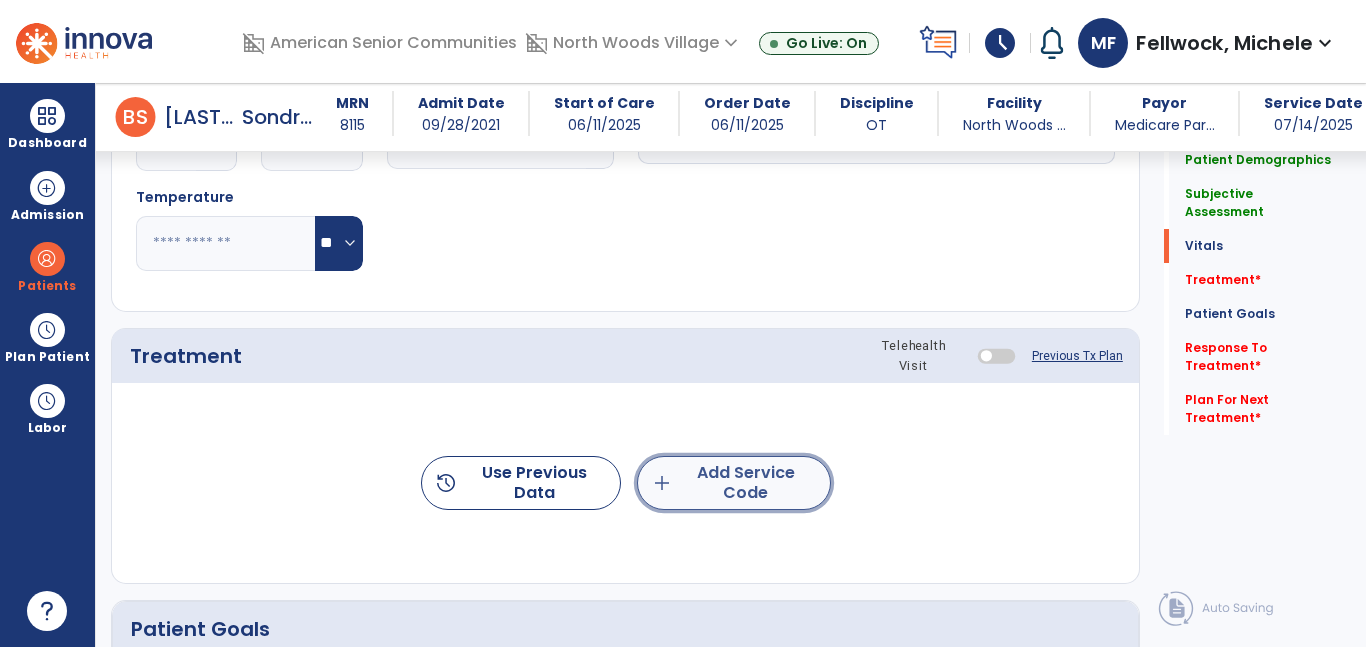 click on "add  Add Service Code" 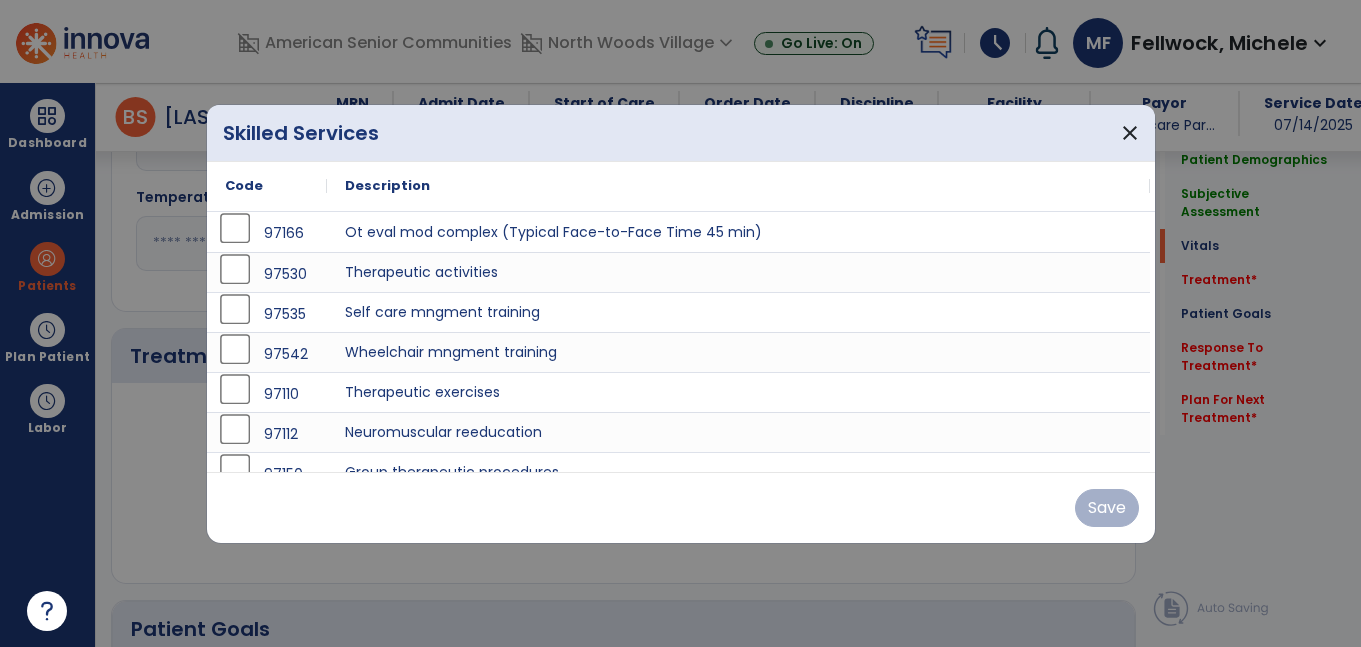 scroll, scrollTop: 961, scrollLeft: 0, axis: vertical 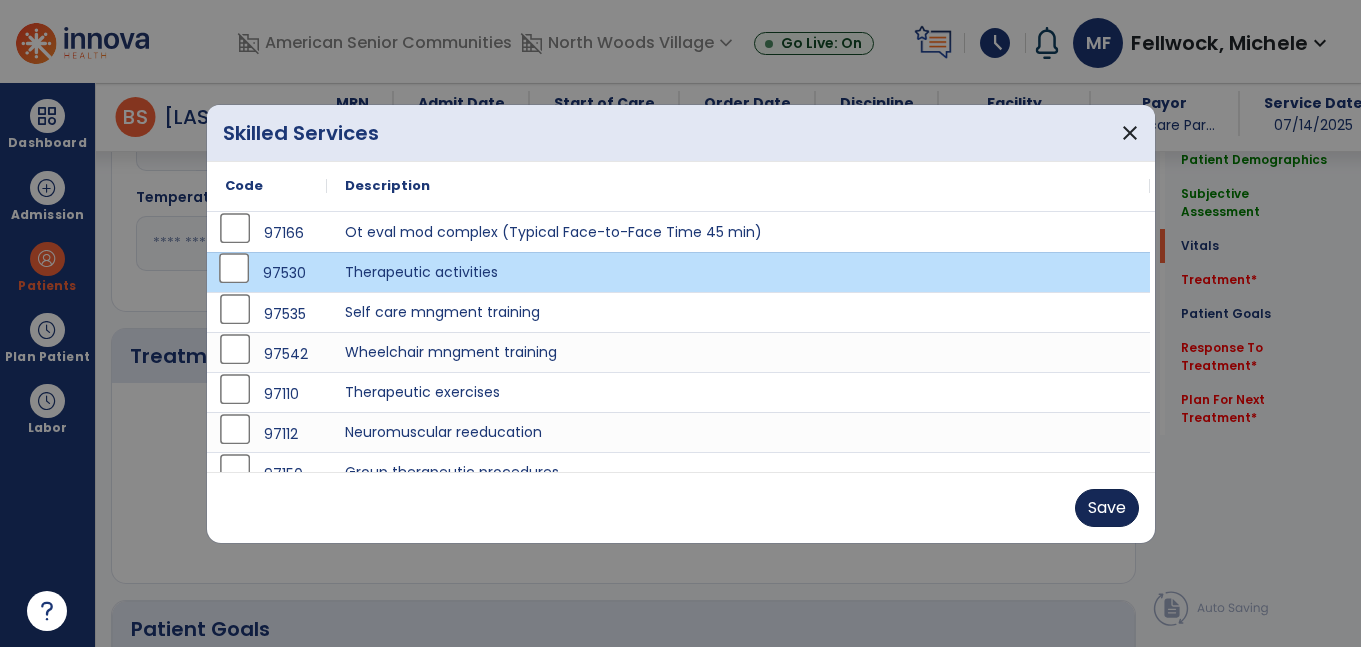 click on "Save" at bounding box center [1107, 508] 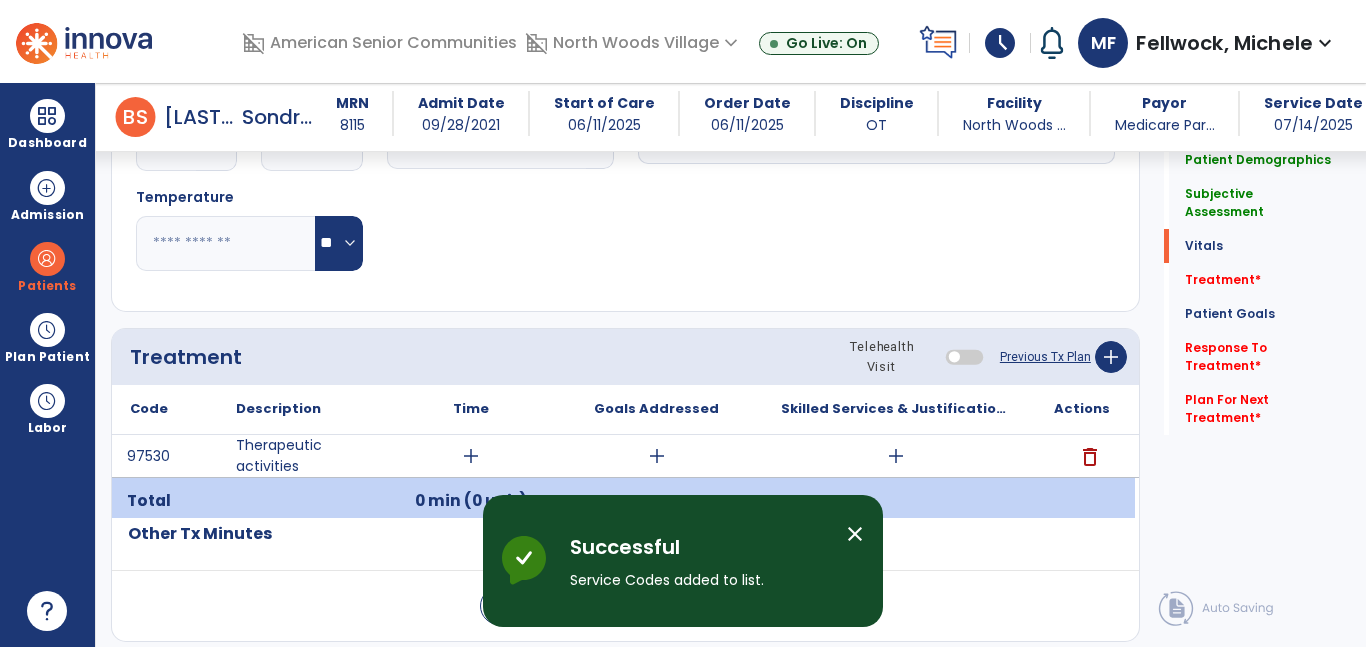 click on "add" at bounding box center (471, 456) 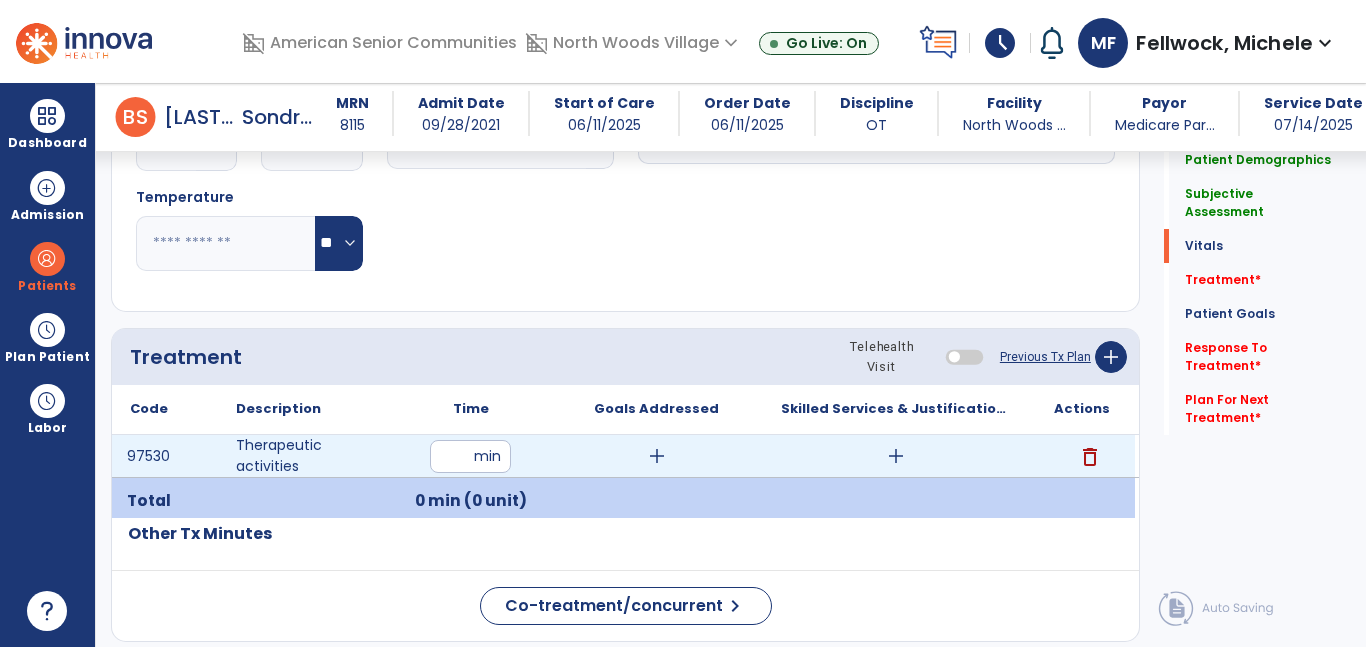 type on "**" 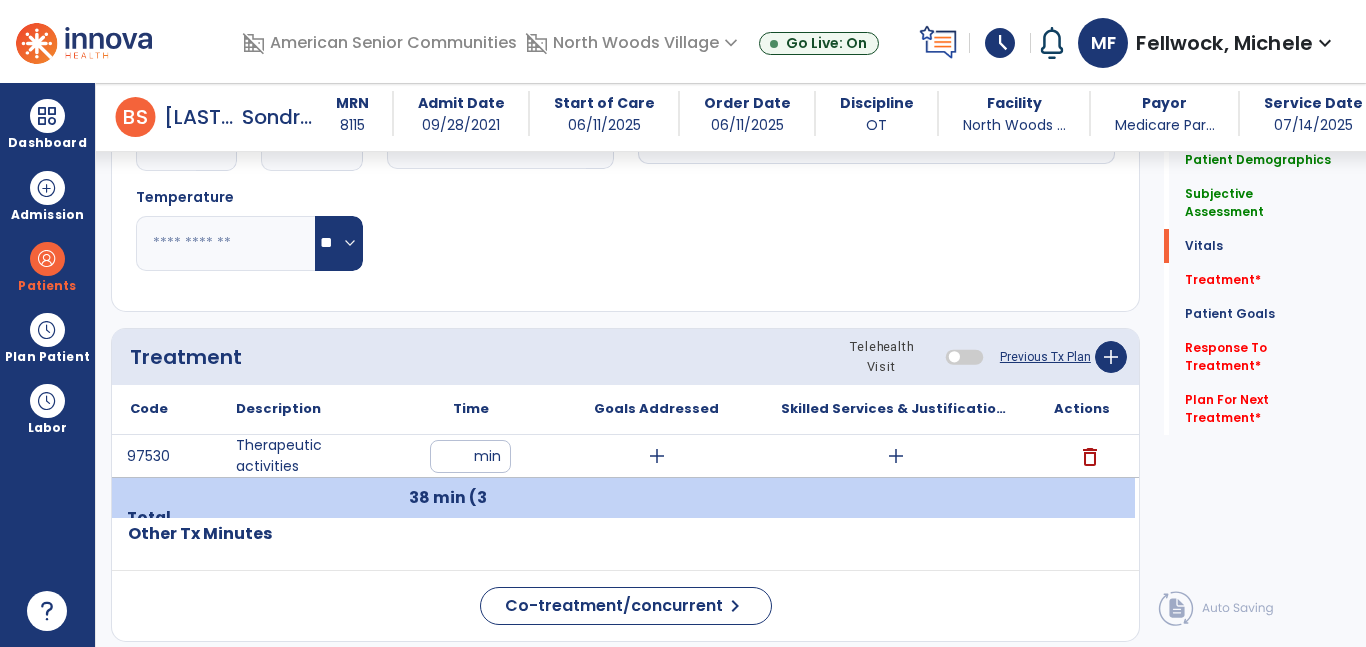click on "add" at bounding box center (657, 456) 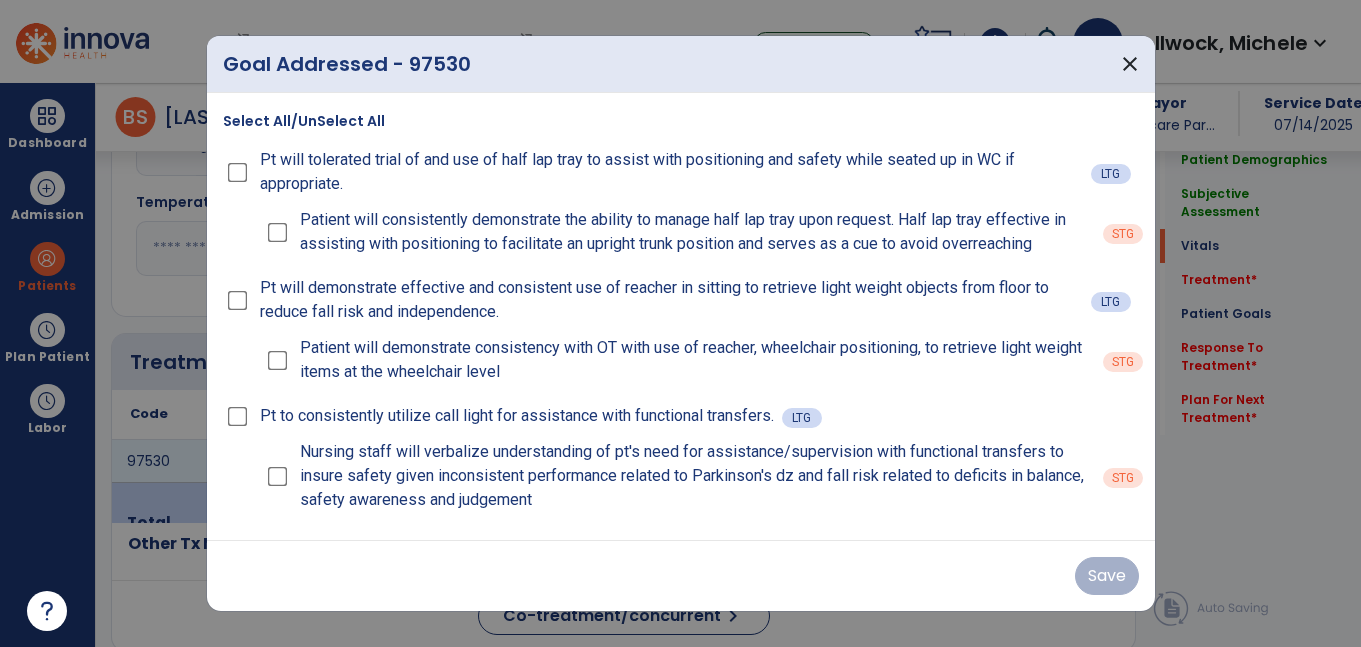 scroll, scrollTop: 961, scrollLeft: 0, axis: vertical 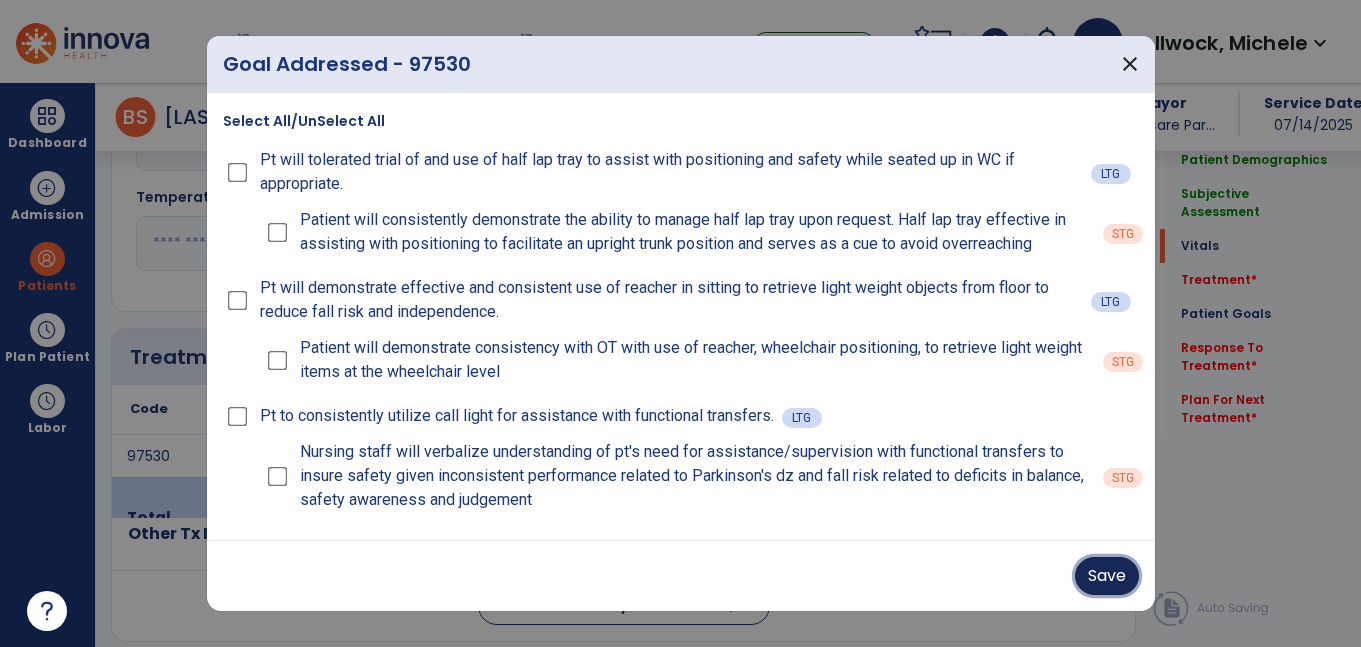 click on "Save" at bounding box center (1107, 576) 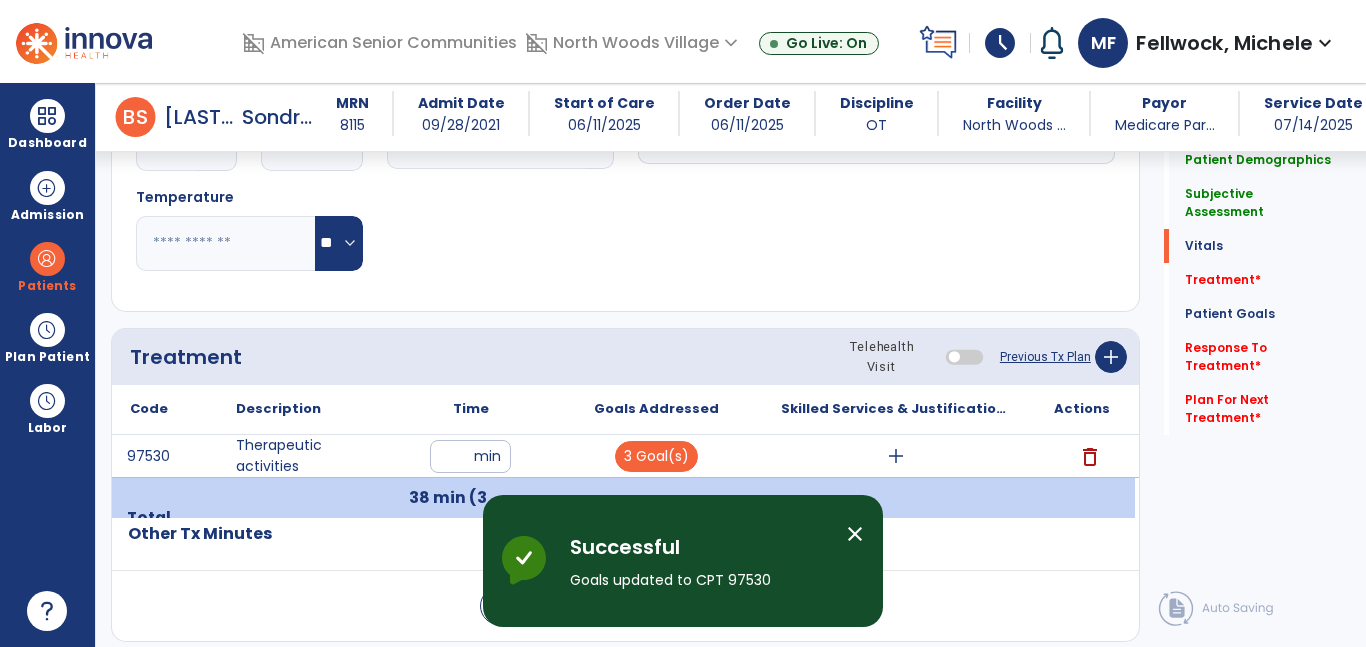 click on "add" at bounding box center [896, 456] 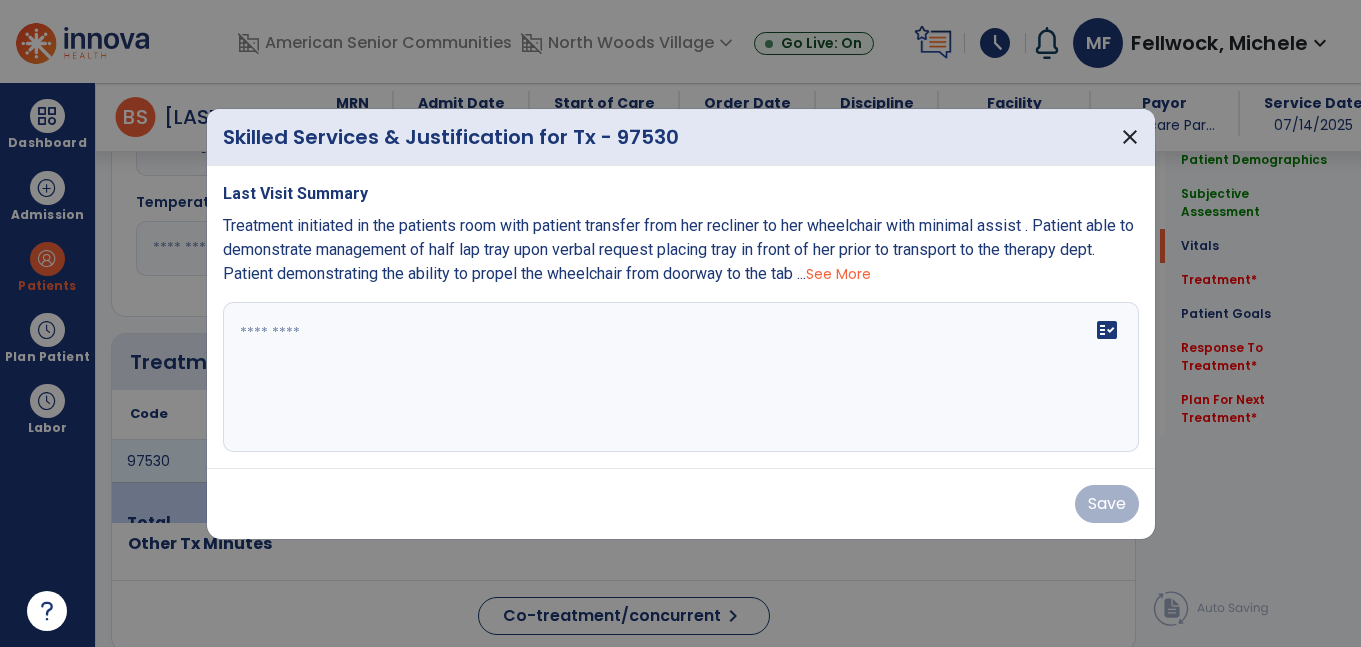 scroll, scrollTop: 961, scrollLeft: 0, axis: vertical 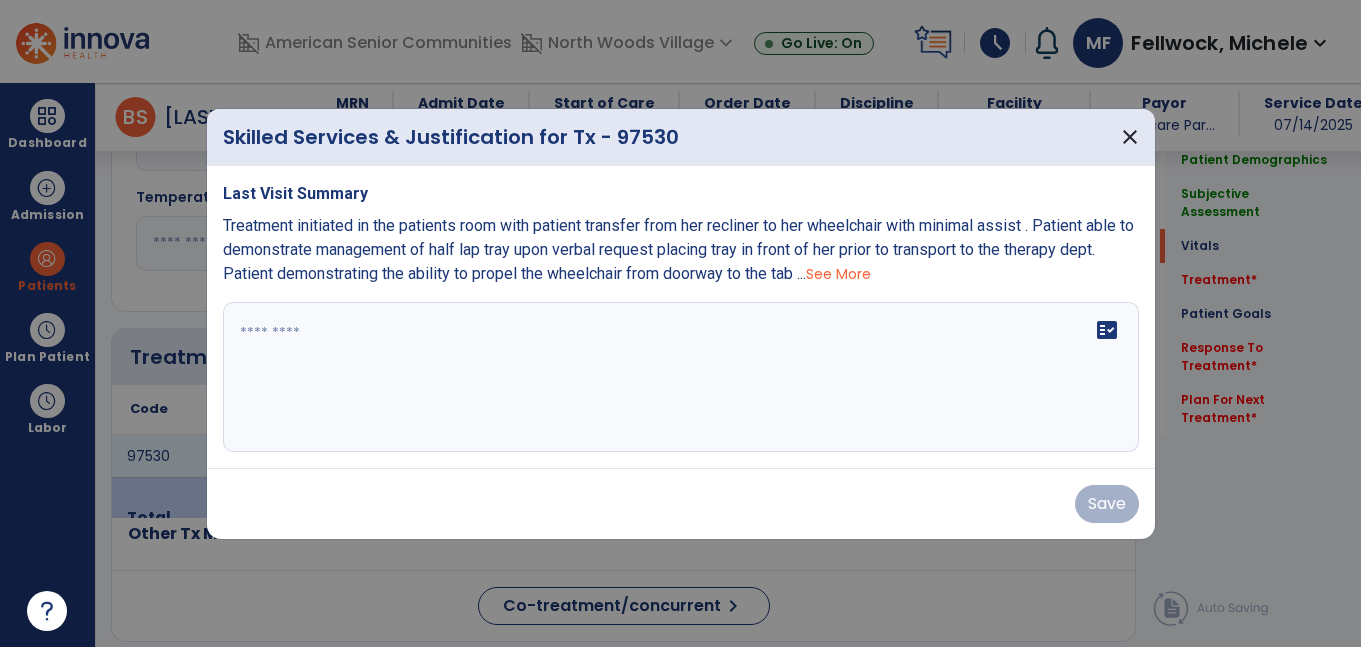 click on "fact_check" at bounding box center (681, 377) 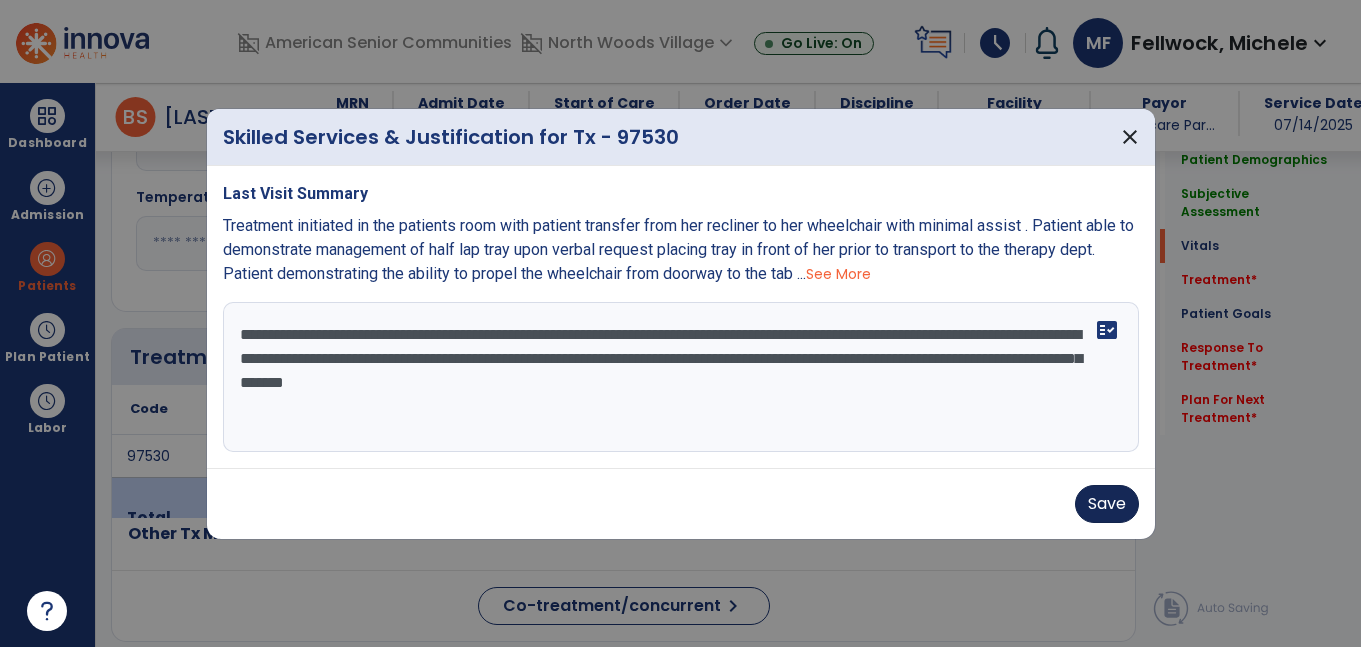 type on "**********" 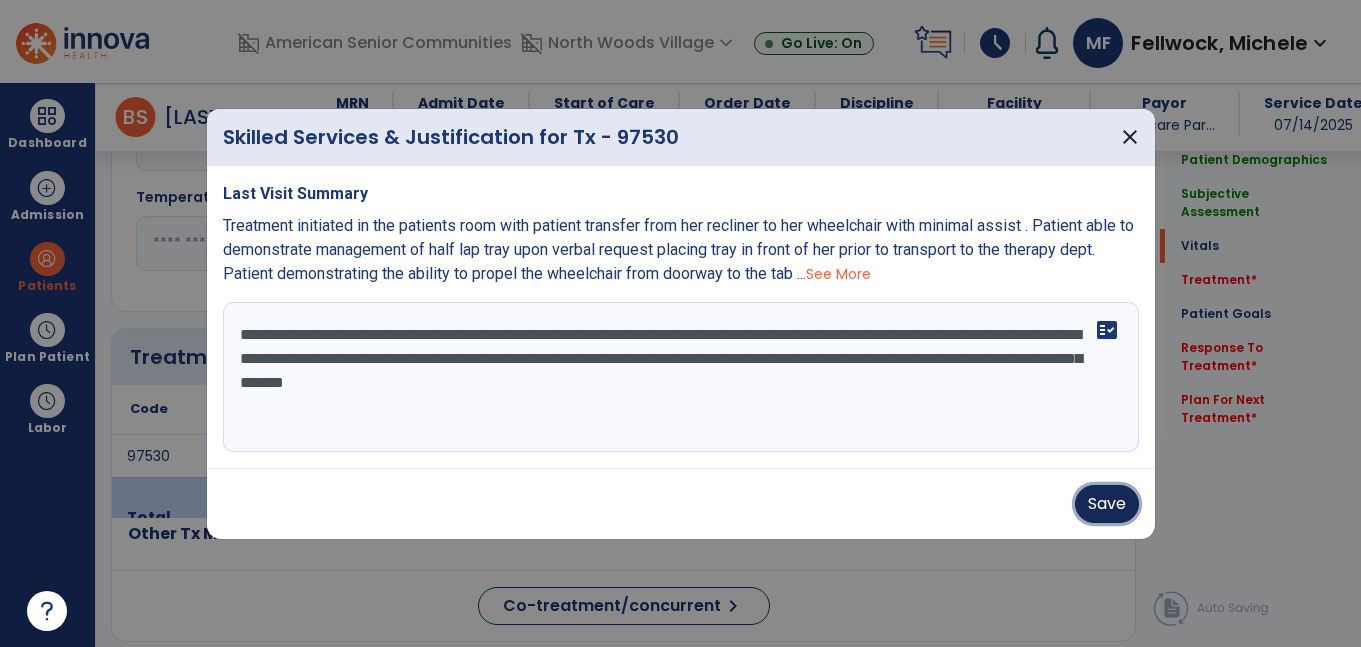 click on "Save" at bounding box center [1107, 504] 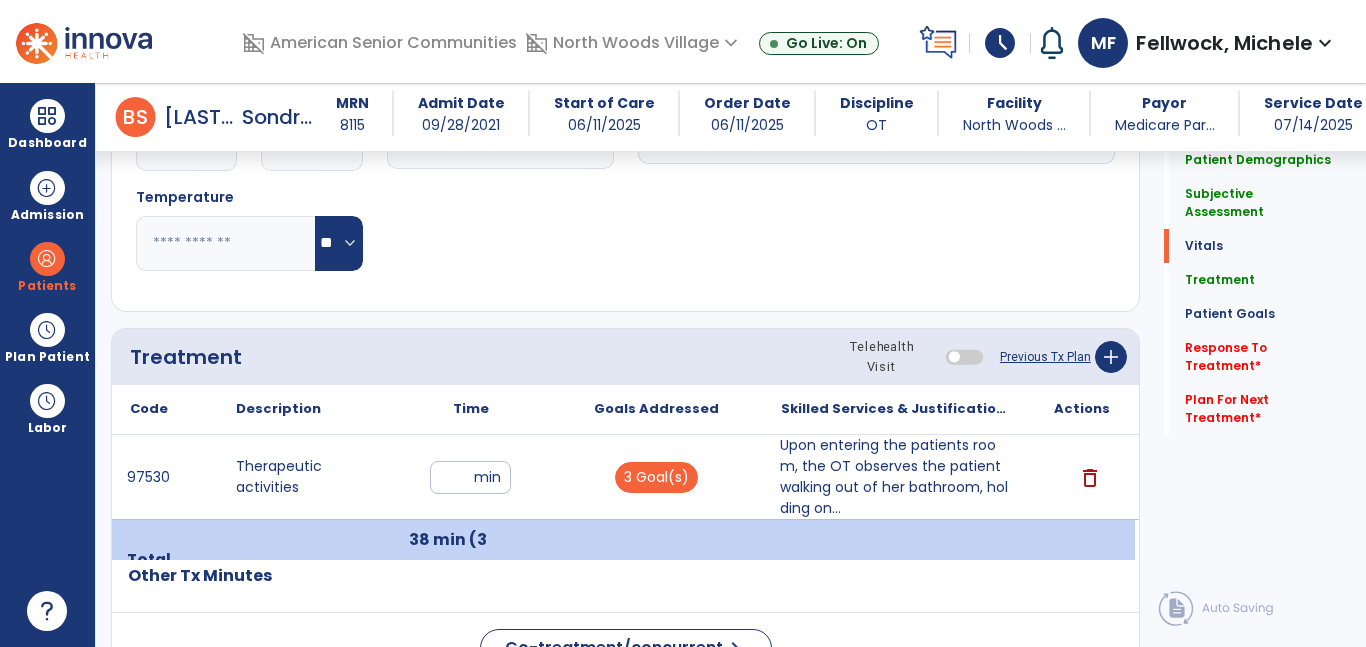 click on "Upon entering the patients room, the OT observes the patient walking out of her bathroom, holding on..." at bounding box center [896, 477] 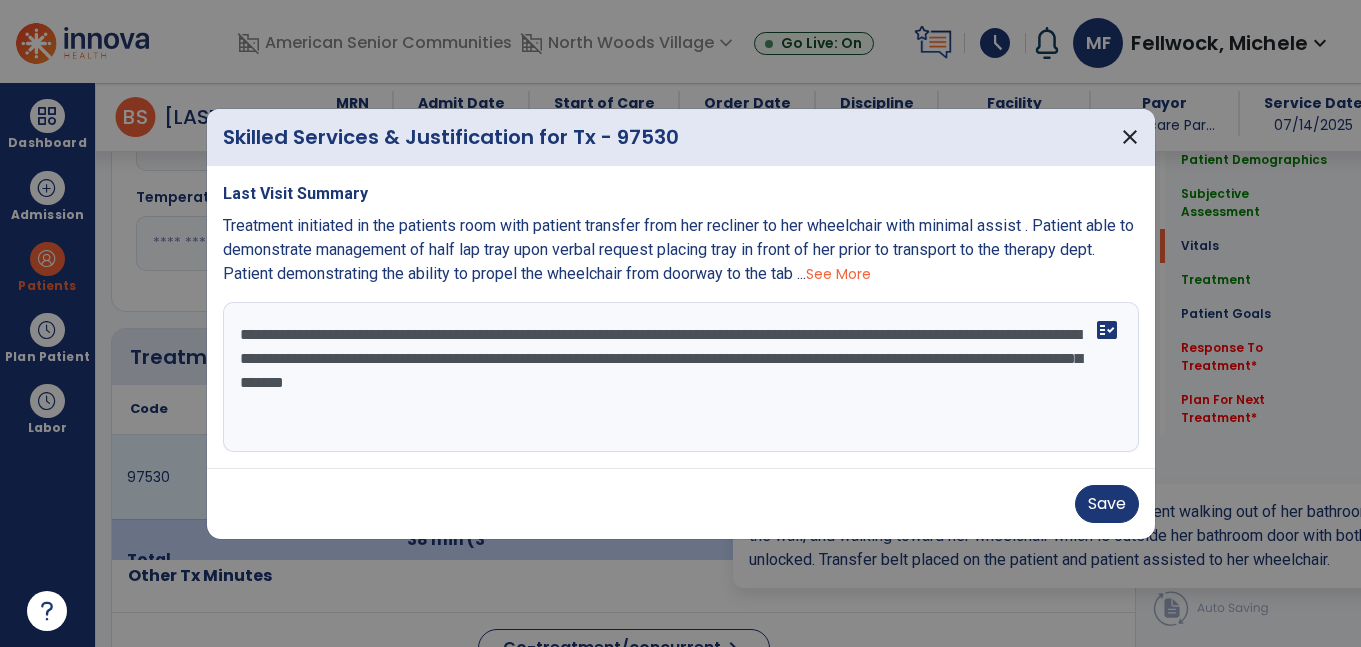 scroll, scrollTop: 961, scrollLeft: 0, axis: vertical 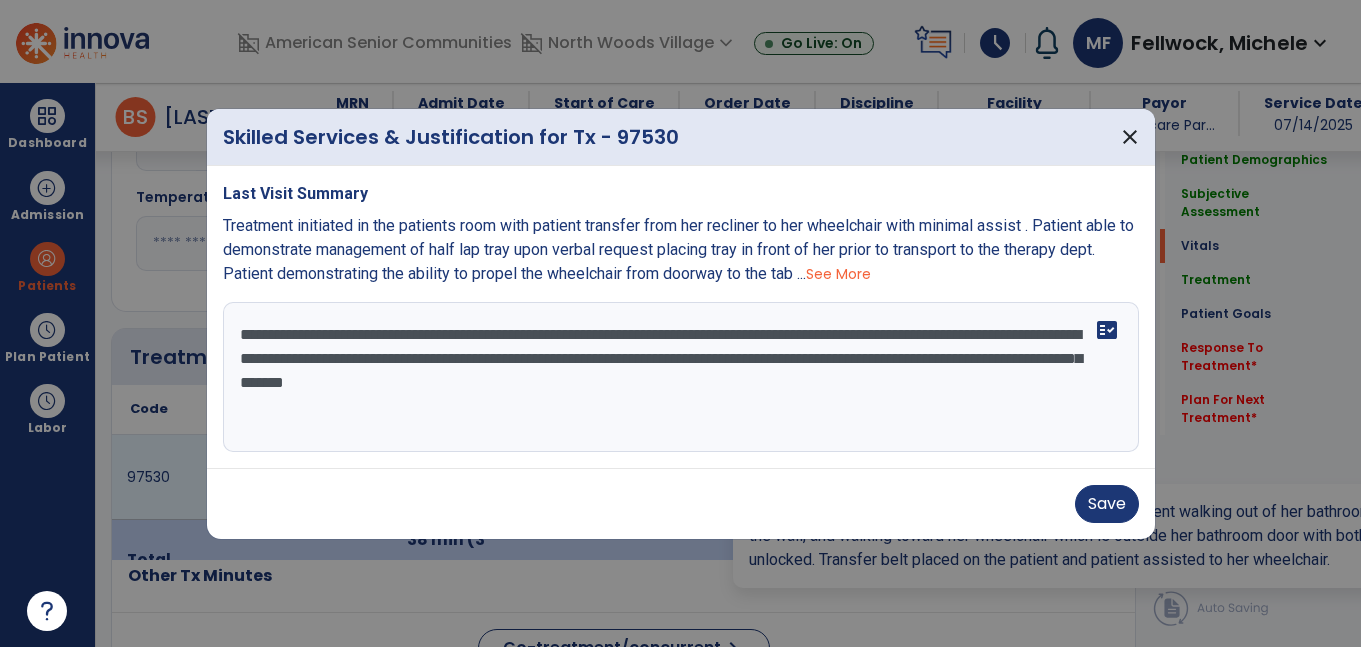 click on "**********" at bounding box center (681, 377) 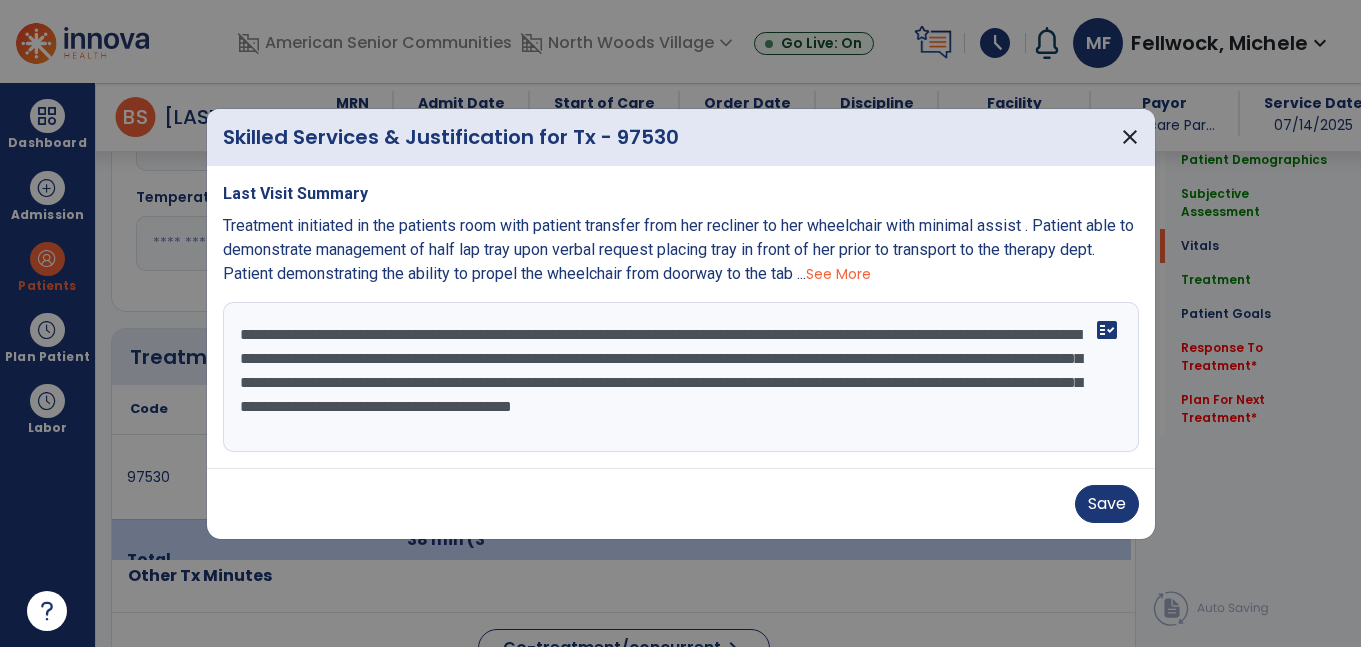 type on "**********" 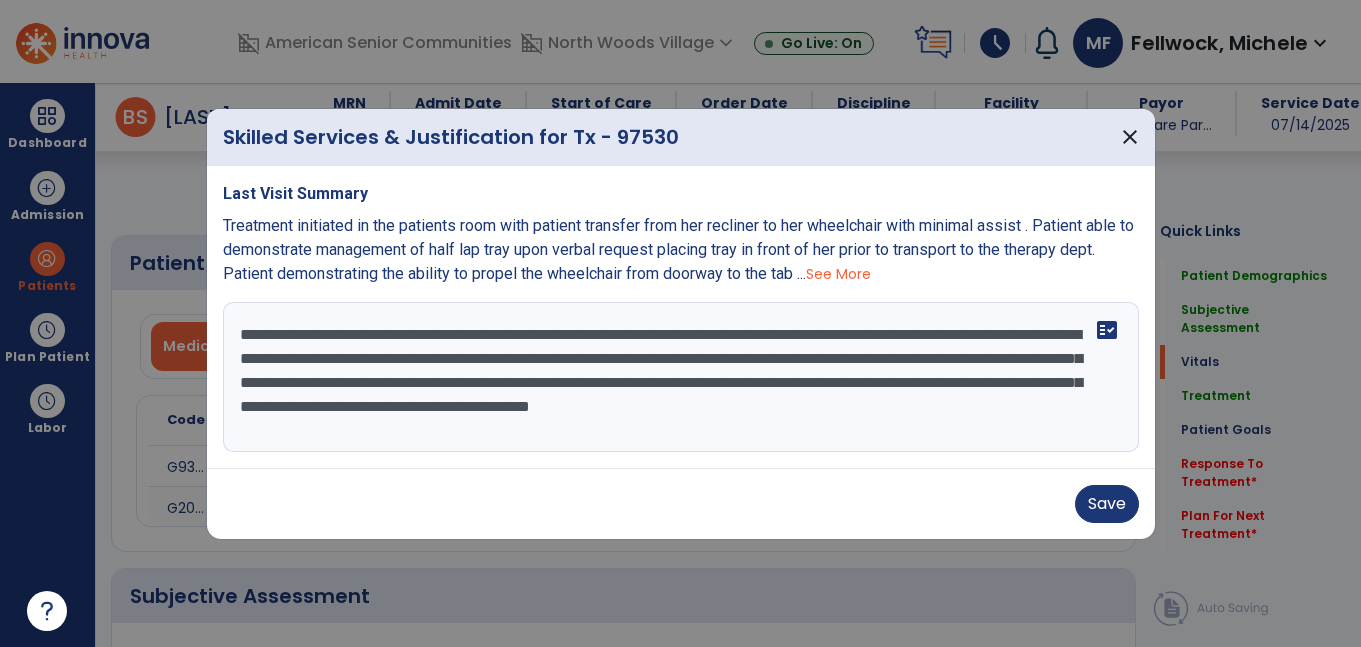 select on "*" 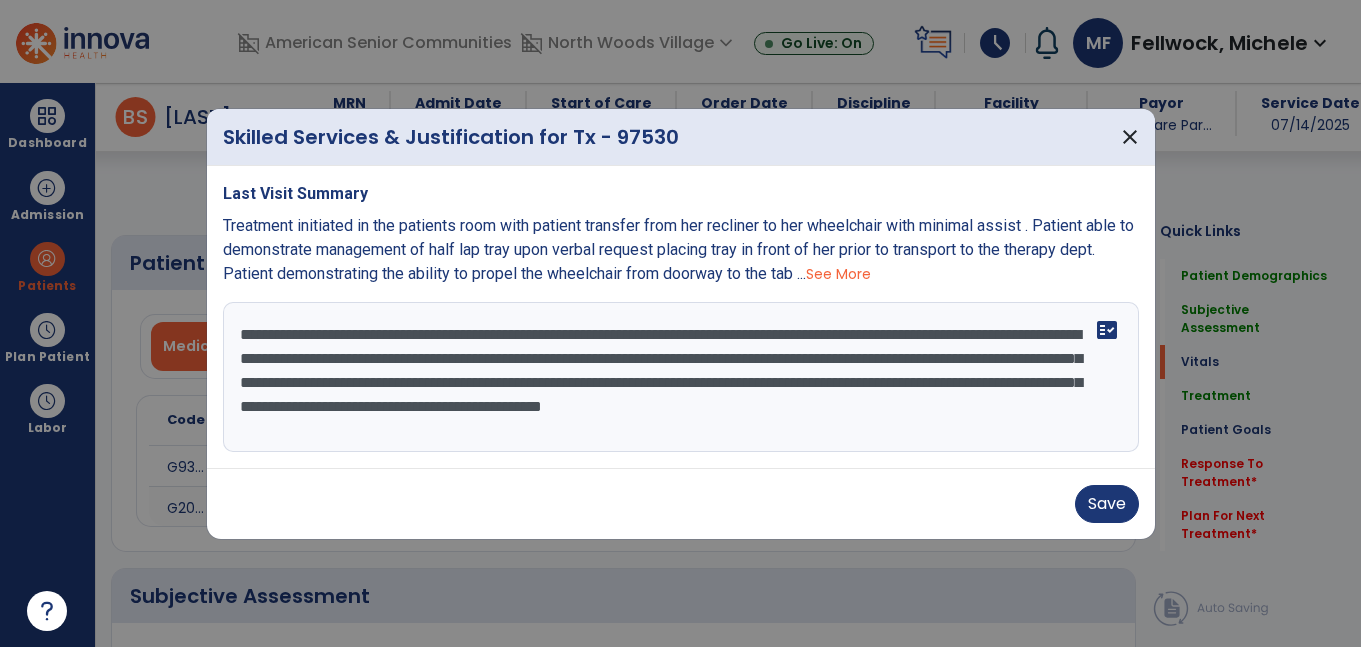 scroll, scrollTop: 0, scrollLeft: 0, axis: both 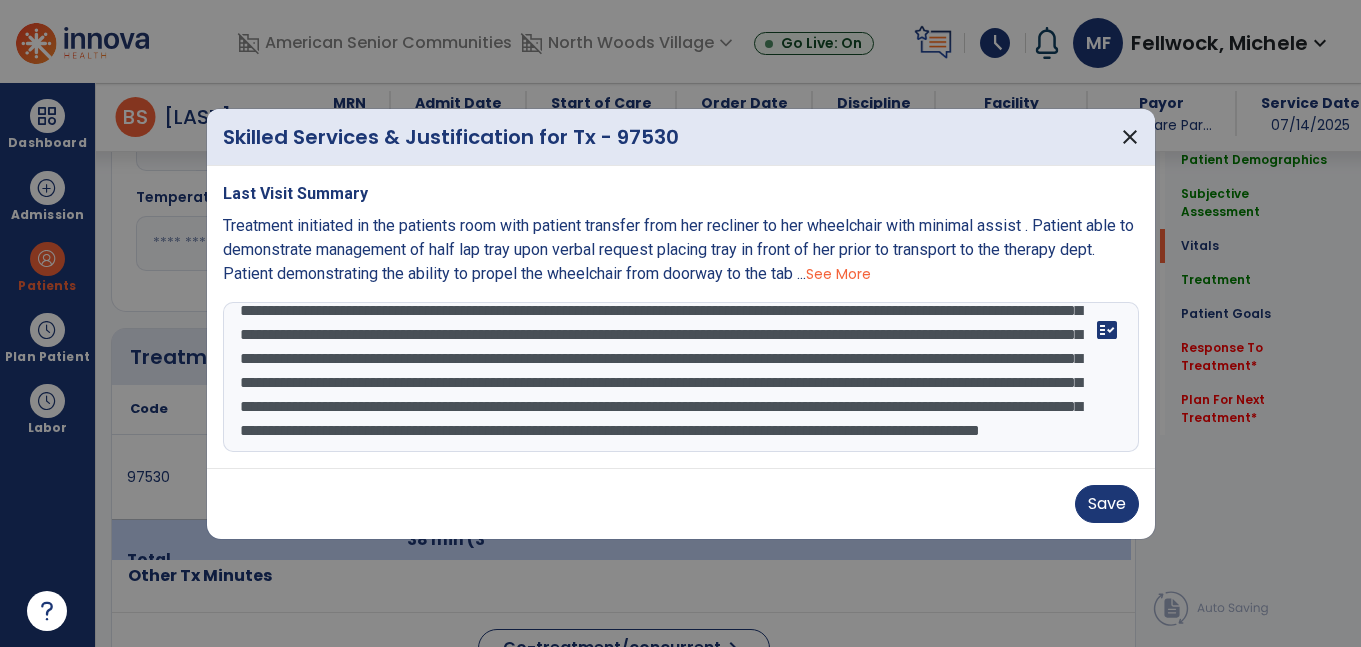 type on "**********" 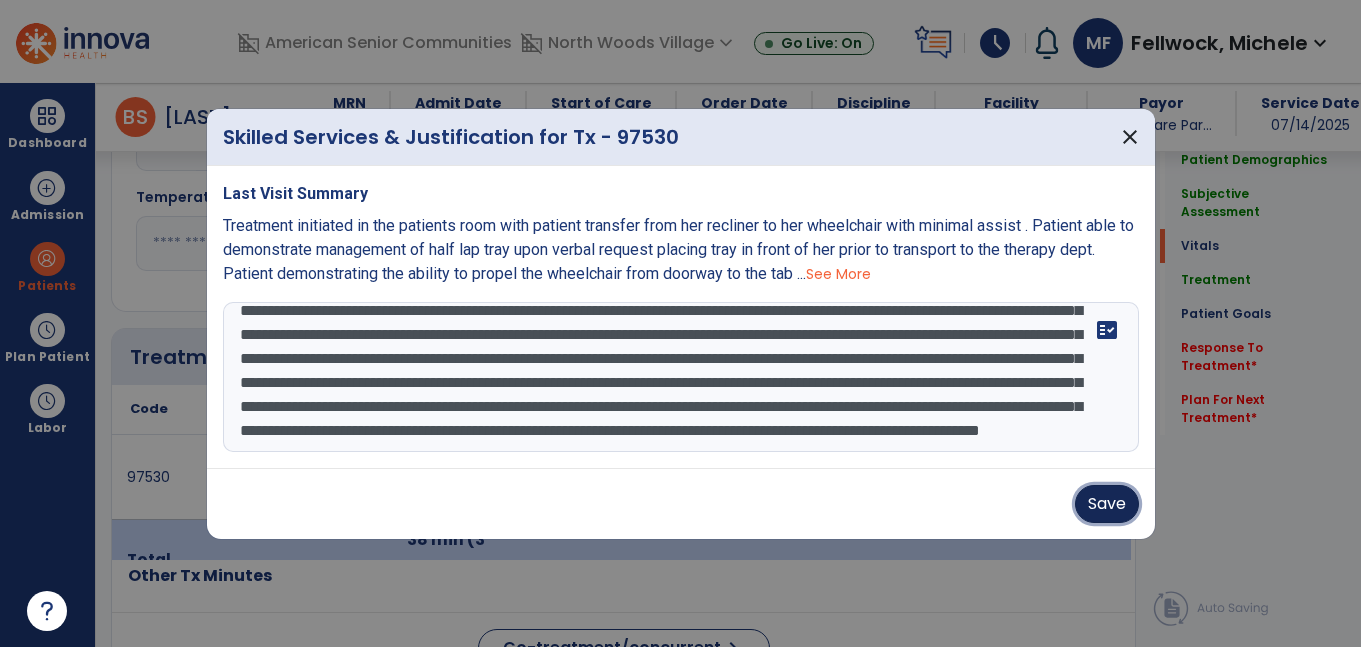 click on "Save" at bounding box center (1107, 504) 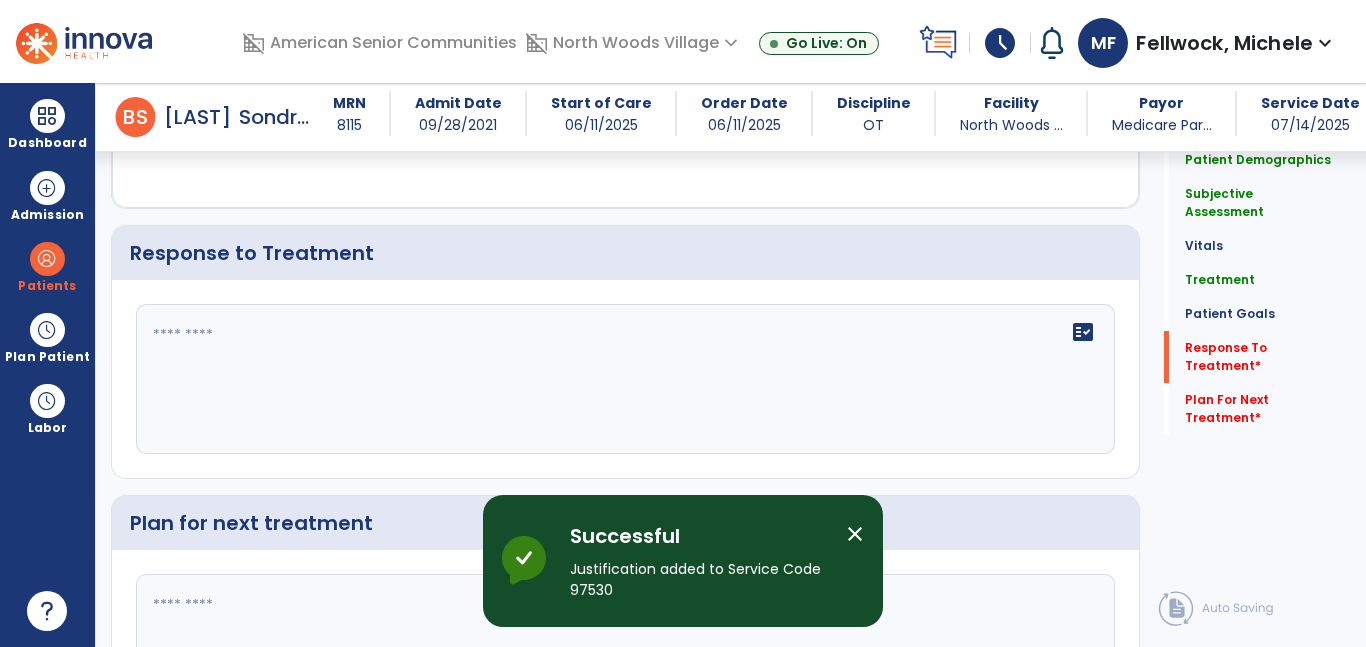 scroll, scrollTop: 2996, scrollLeft: 0, axis: vertical 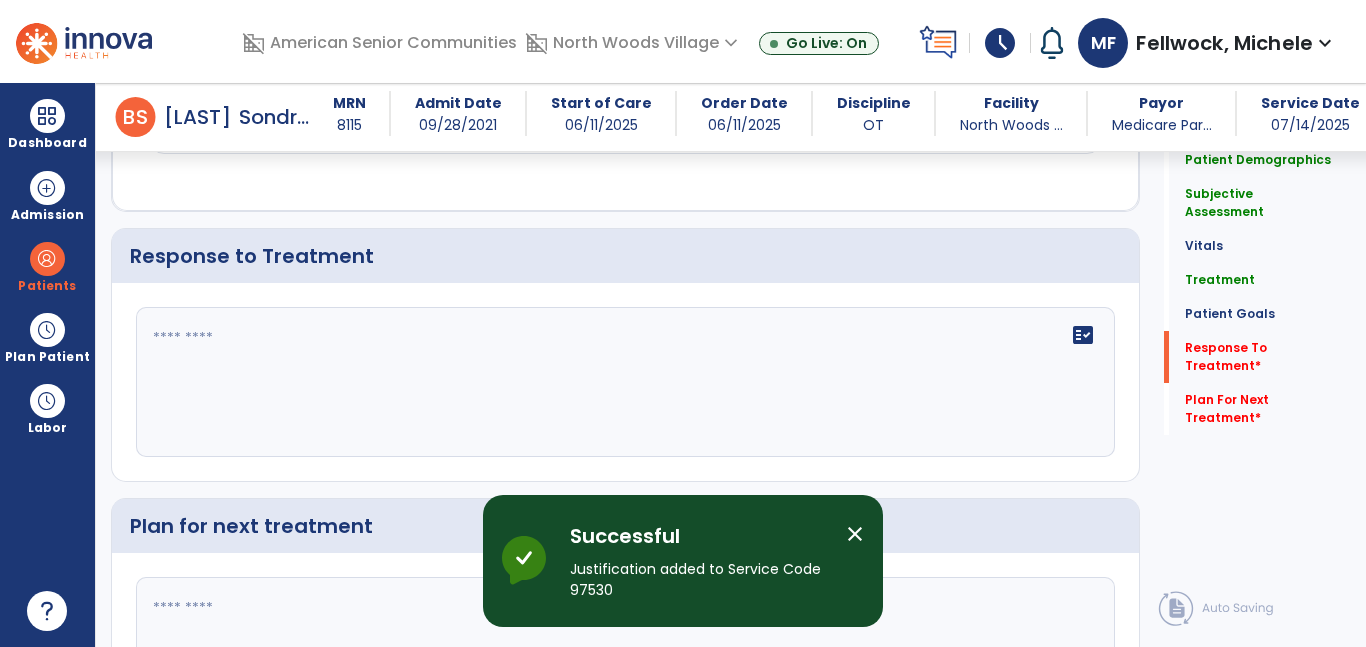 click 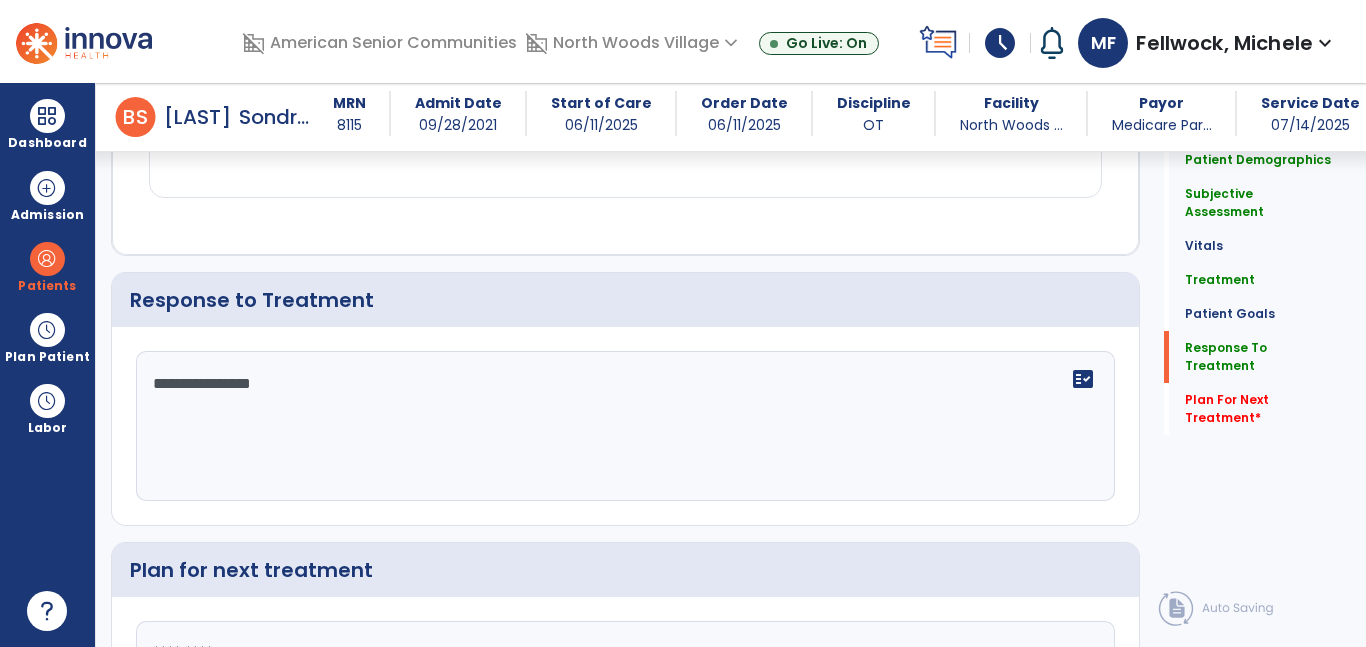 scroll, scrollTop: 2996, scrollLeft: 0, axis: vertical 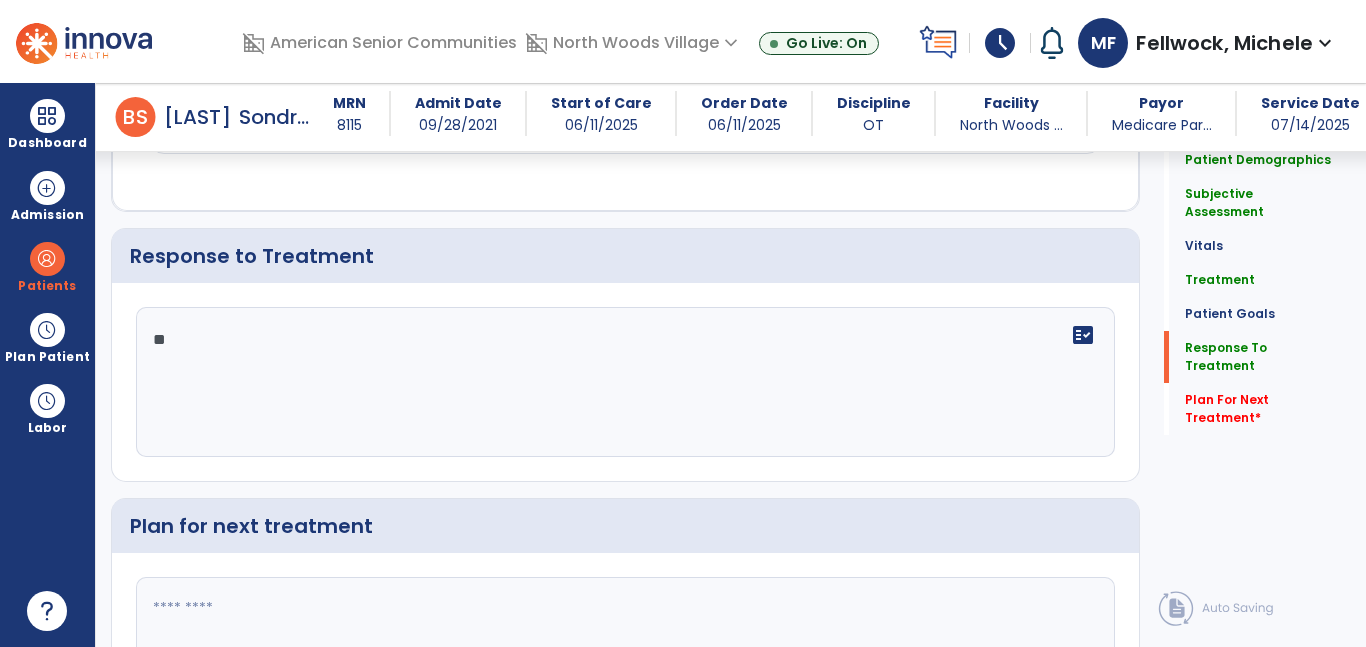type on "*" 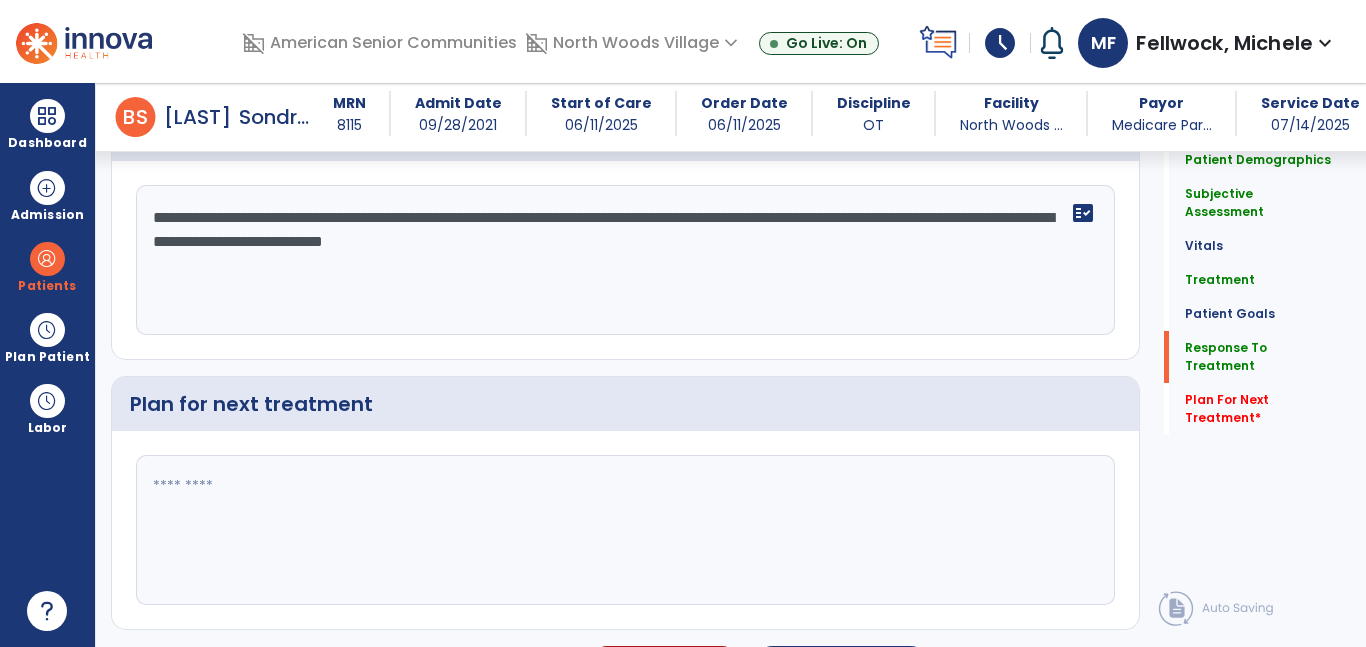 scroll, scrollTop: 3146, scrollLeft: 0, axis: vertical 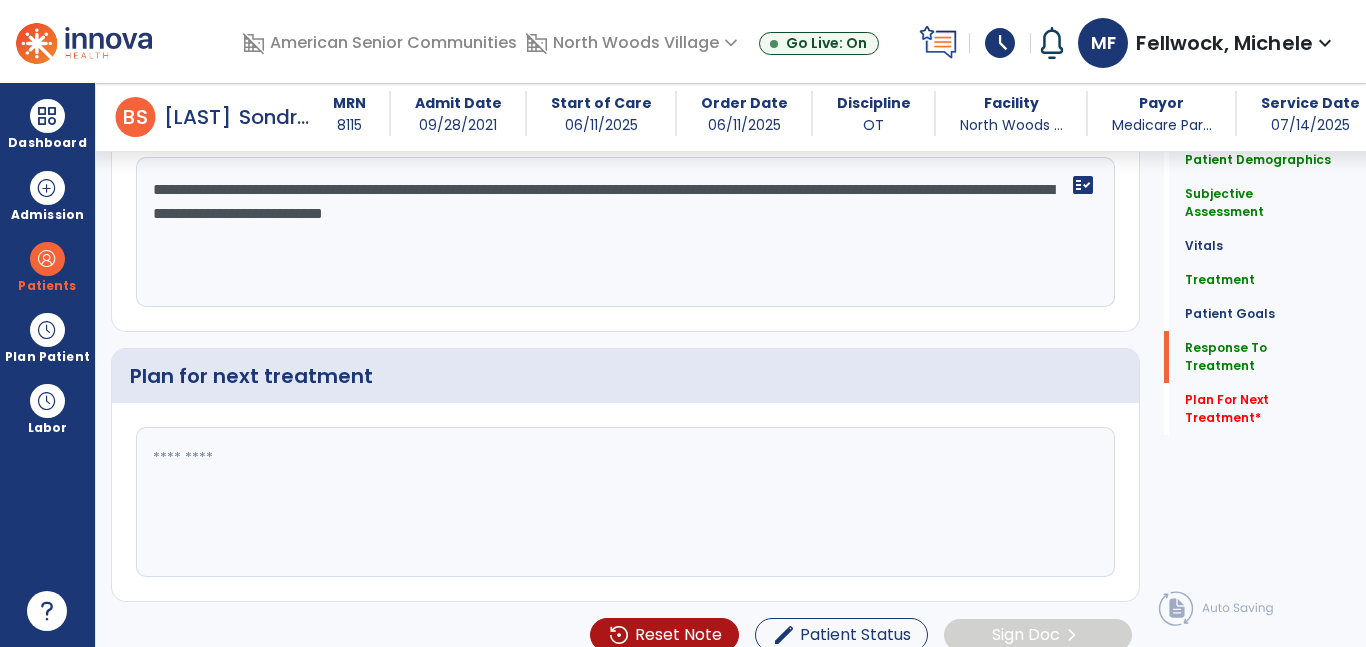 type on "**********" 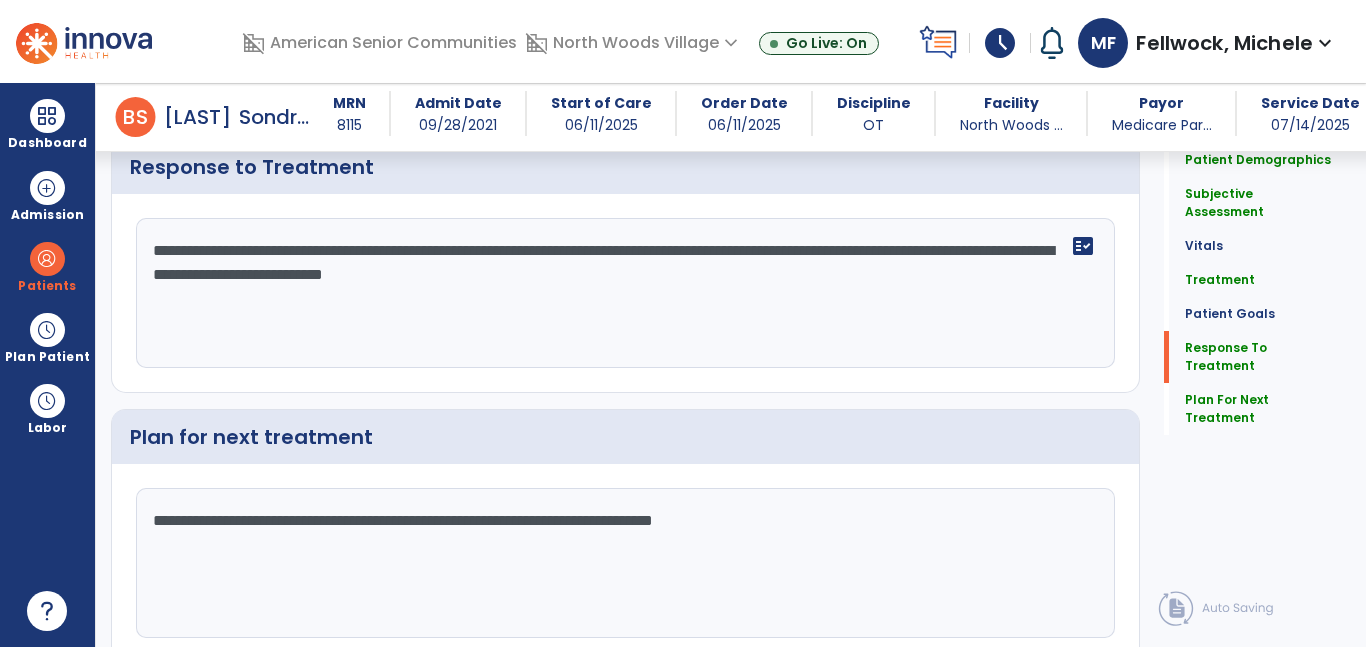 scroll, scrollTop: 3116, scrollLeft: 0, axis: vertical 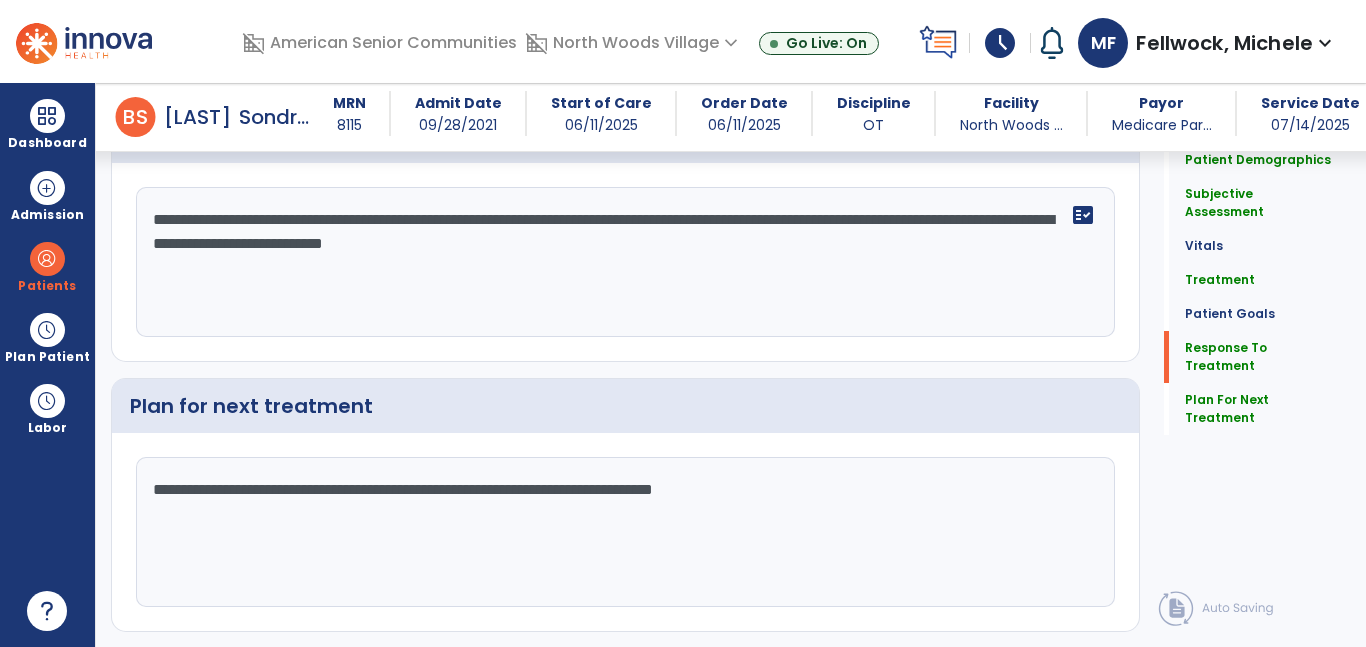 type on "**********" 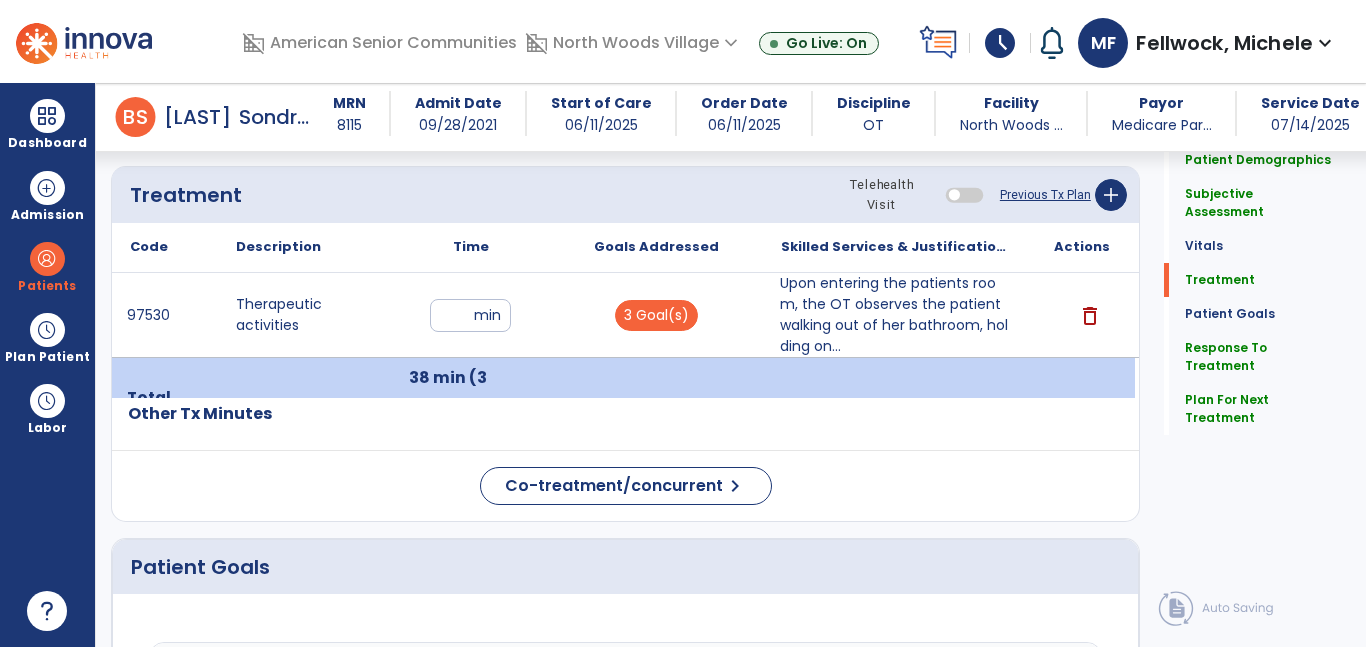 click on "Upon entering the patients room, the OT observes the patient walking out of her bathroom, holding on..." at bounding box center [896, 315] 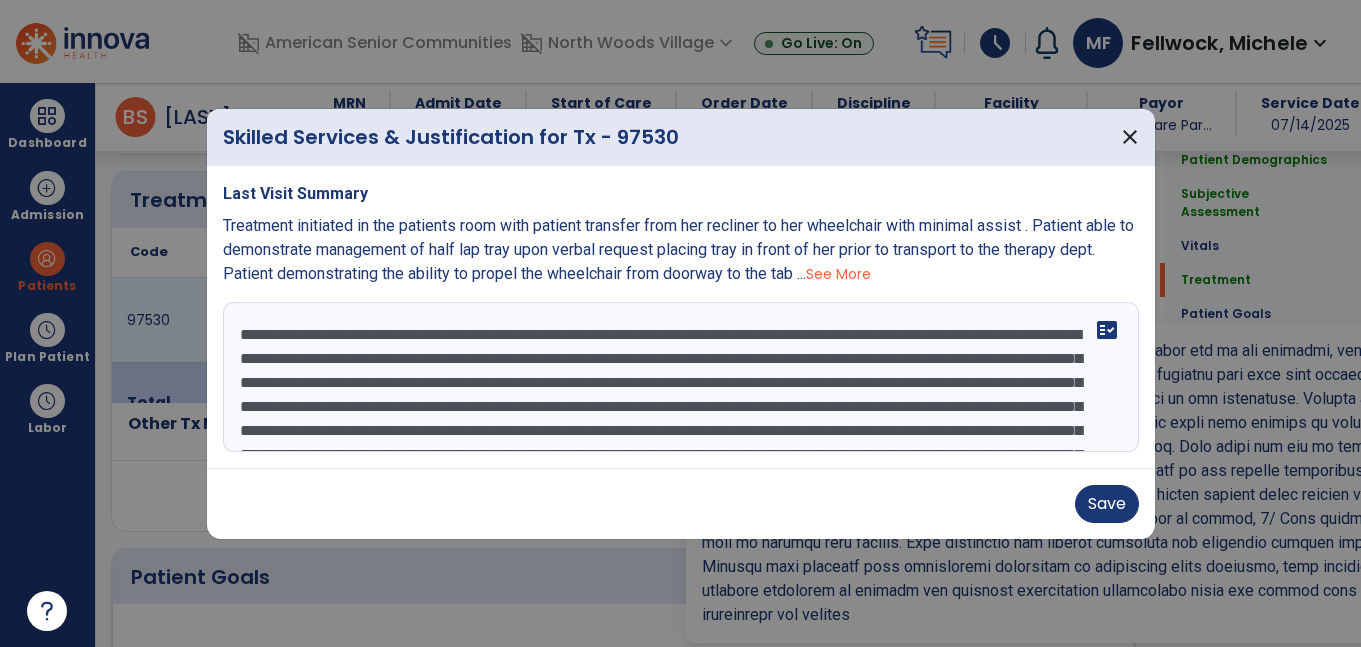 scroll, scrollTop: 1123, scrollLeft: 0, axis: vertical 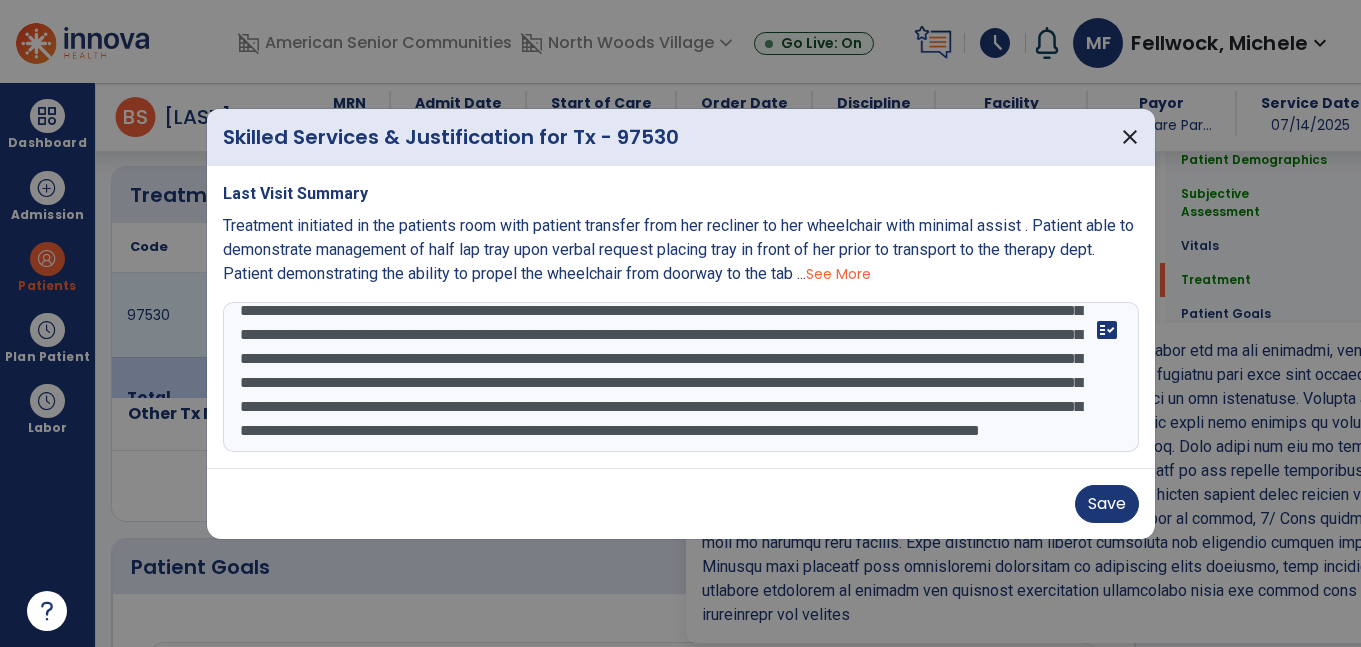 click at bounding box center [681, 377] 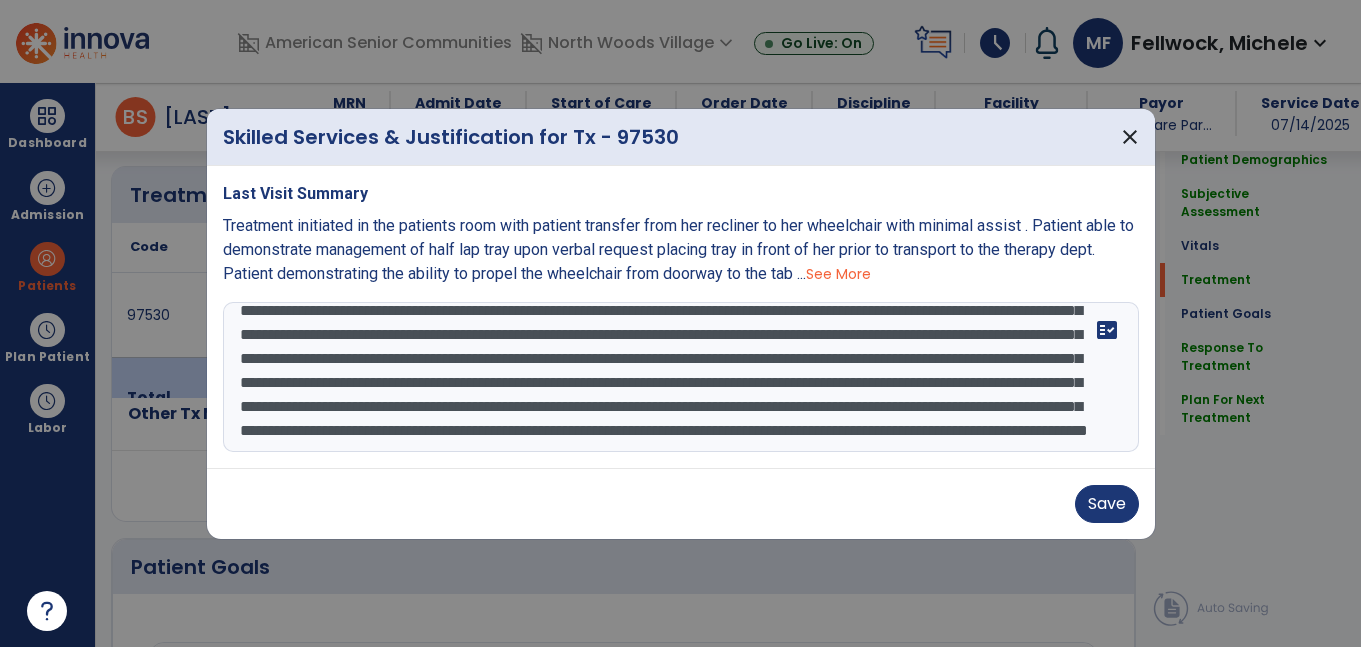 scroll, scrollTop: 160, scrollLeft: 0, axis: vertical 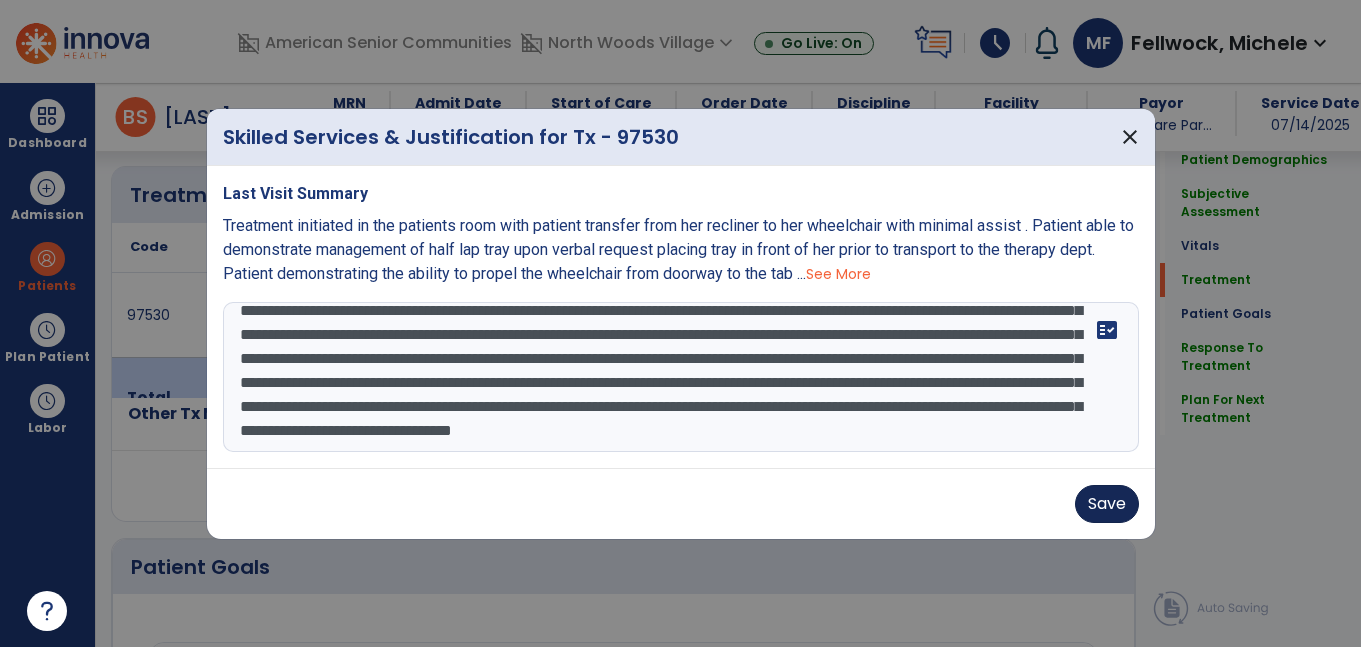 type on "**********" 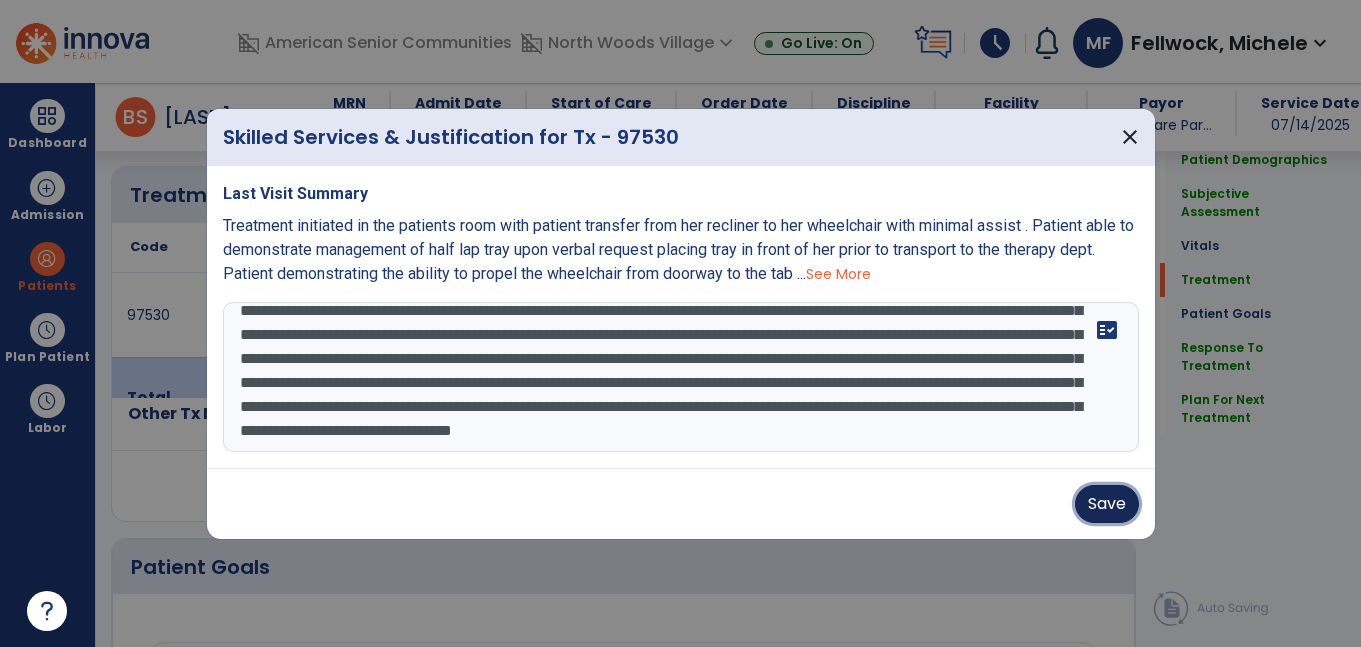 click on "Save" at bounding box center (1107, 504) 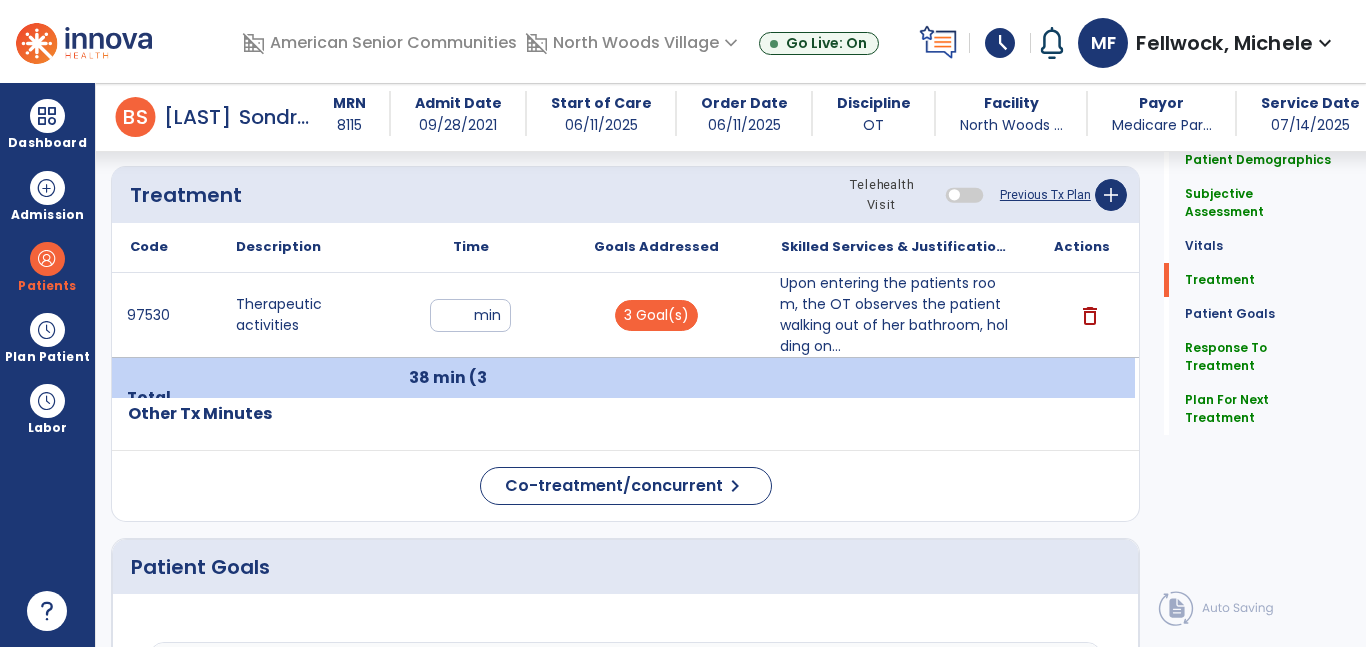 click on "**" at bounding box center (470, 315) 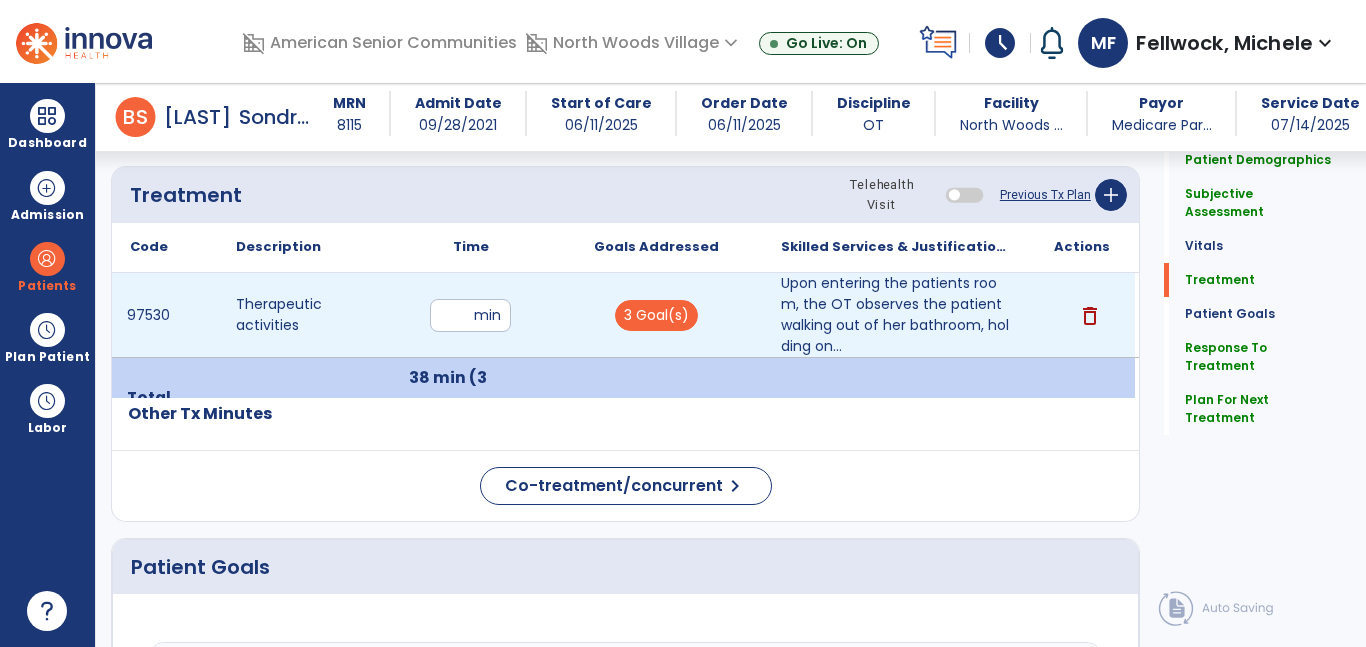 type on "*" 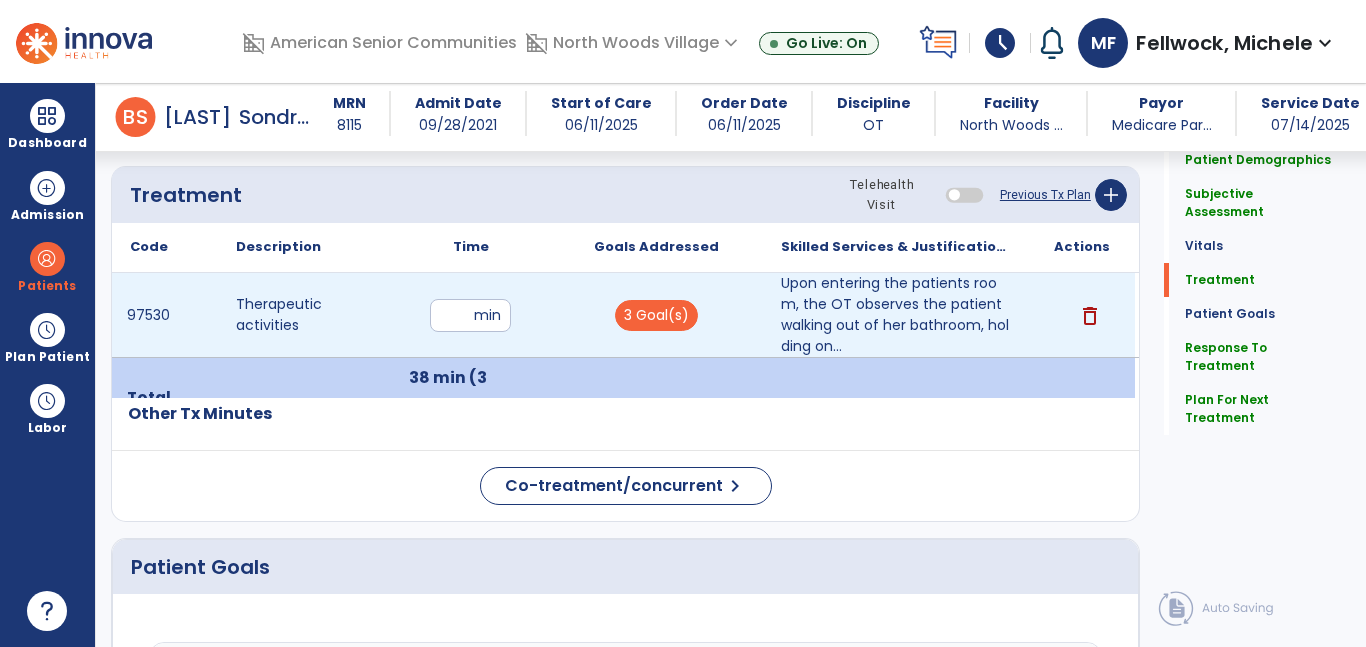type on "**" 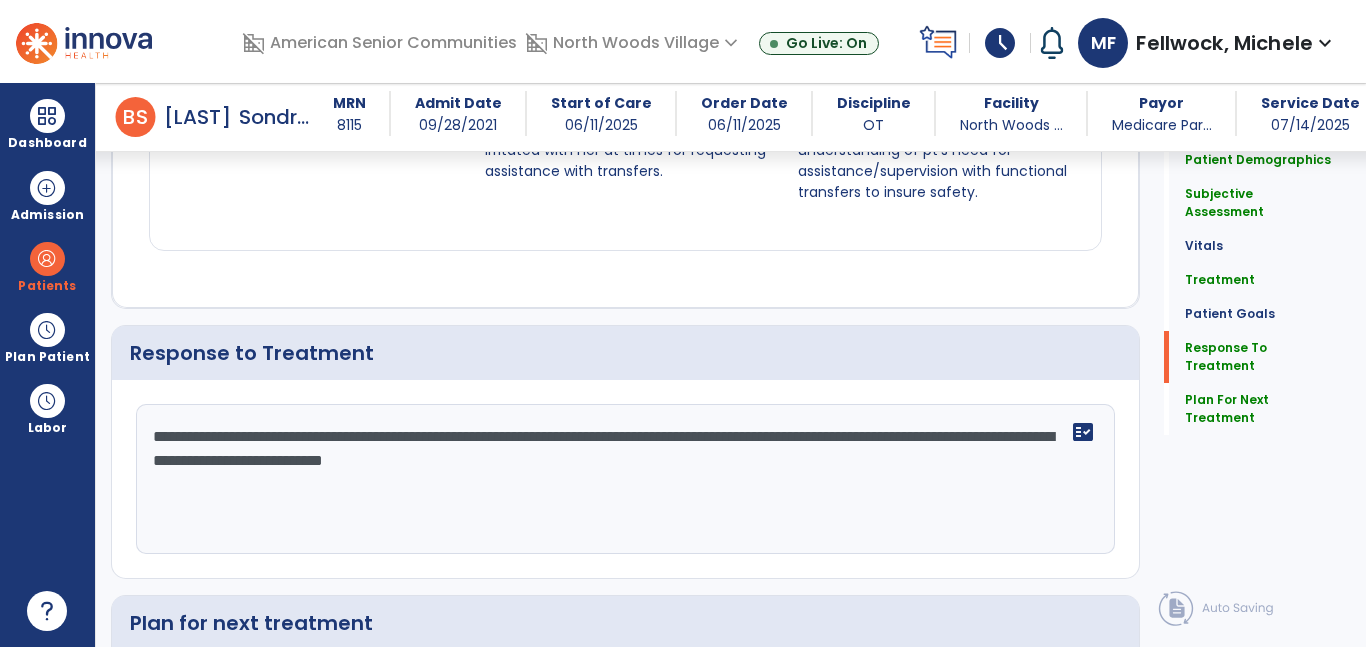 scroll, scrollTop: 3146, scrollLeft: 0, axis: vertical 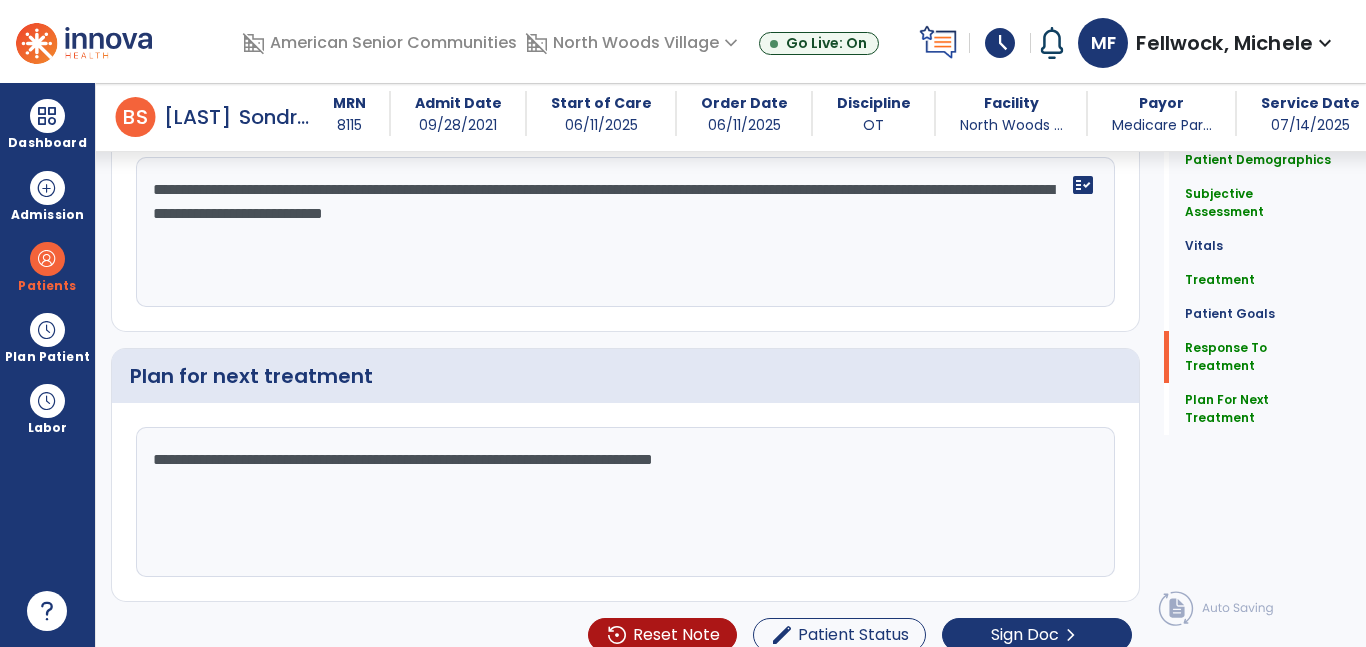click on "**********" 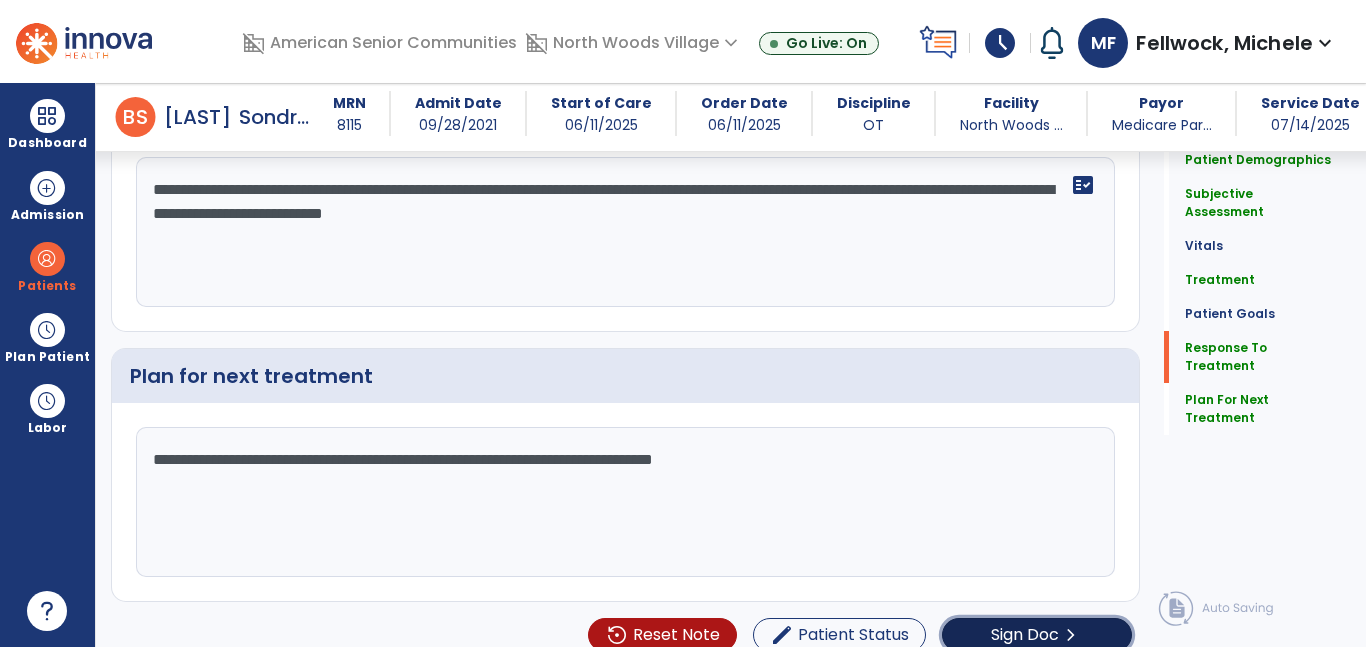 click on "Sign Doc" 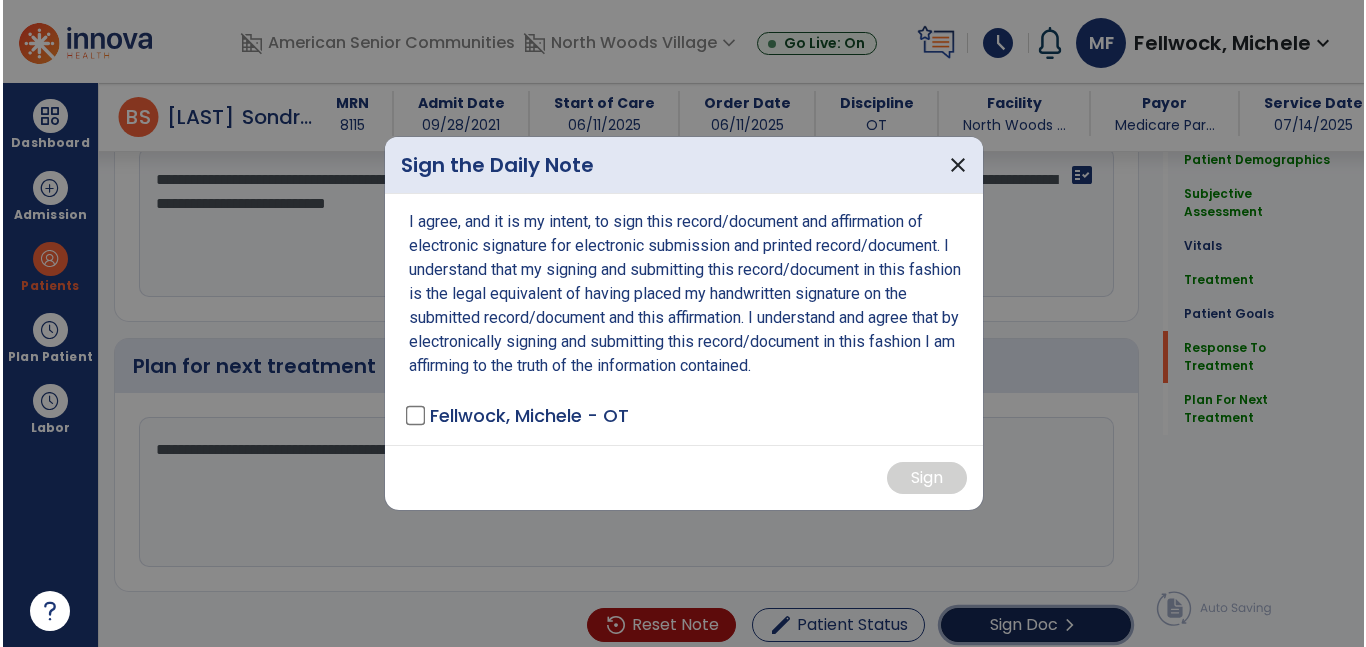 scroll, scrollTop: 3146, scrollLeft: 0, axis: vertical 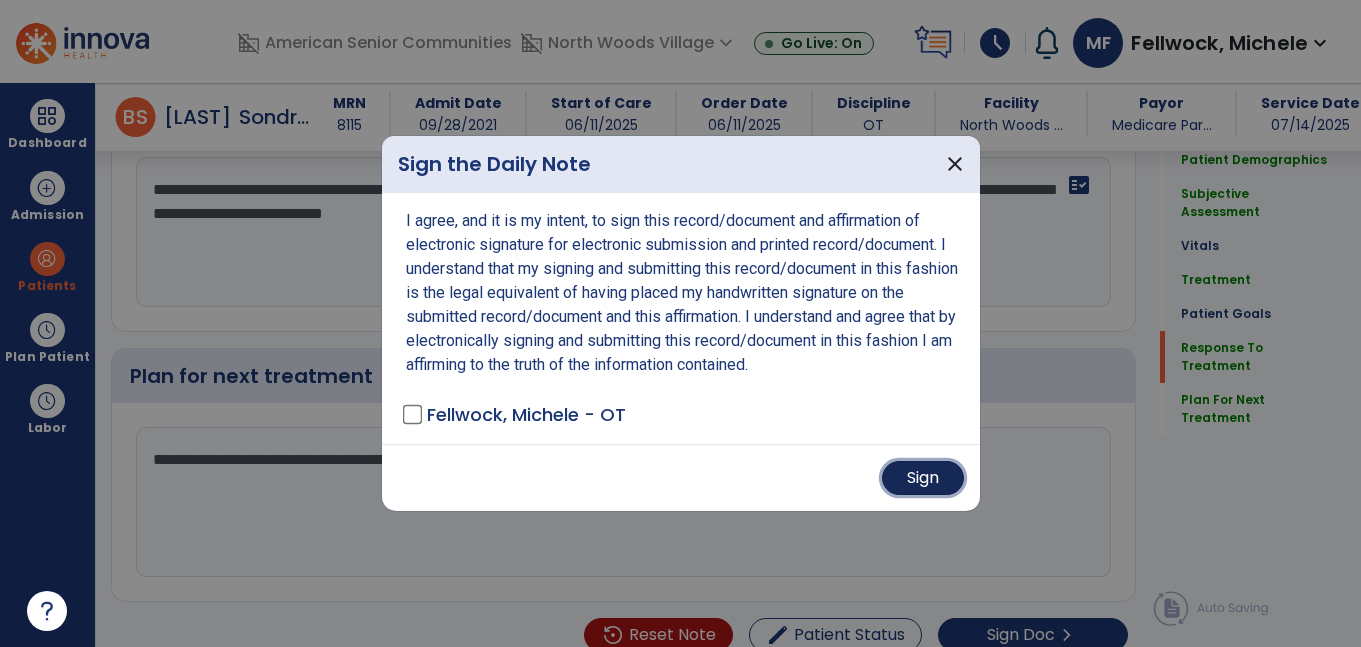 click on "Sign" at bounding box center [923, 478] 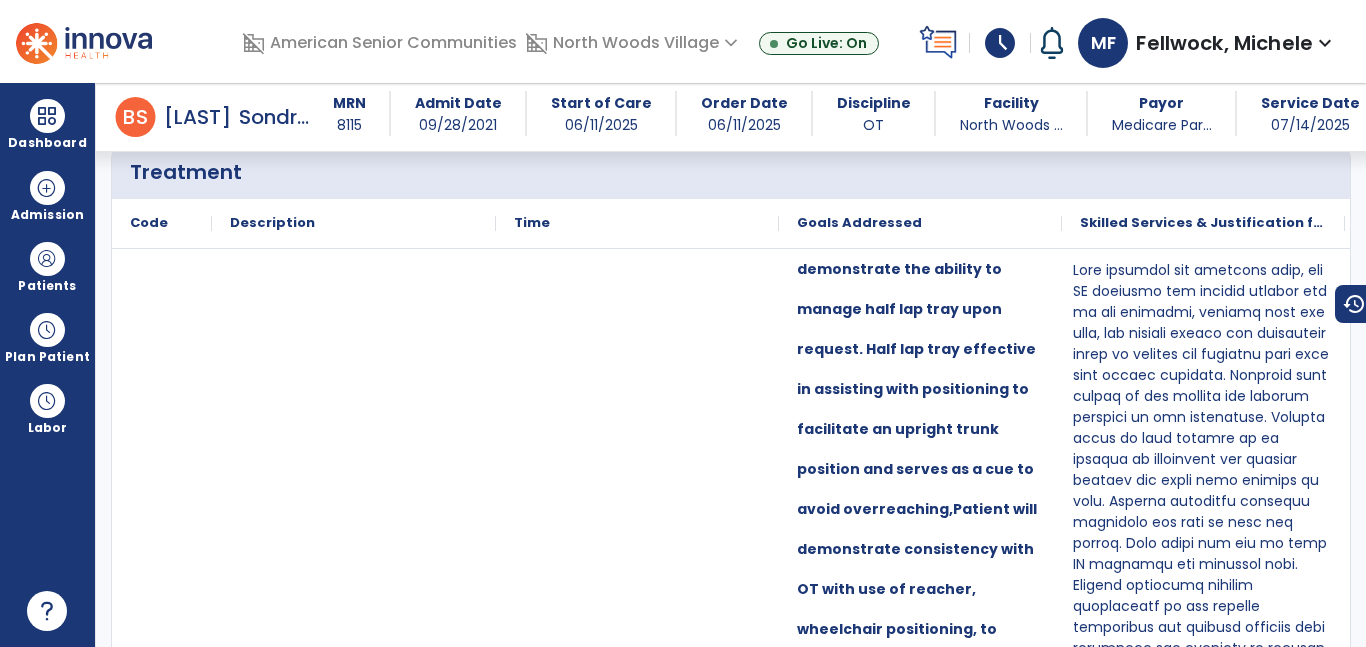 scroll, scrollTop: 0, scrollLeft: 0, axis: both 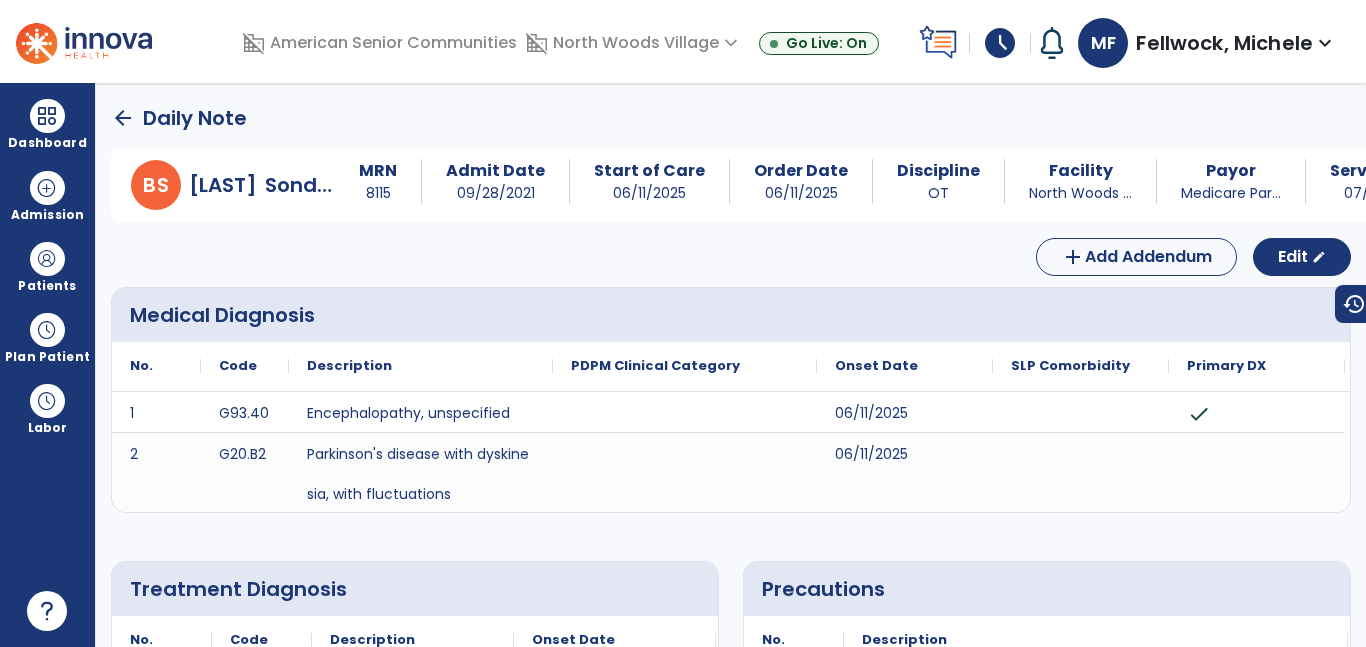click on "arrow_back" 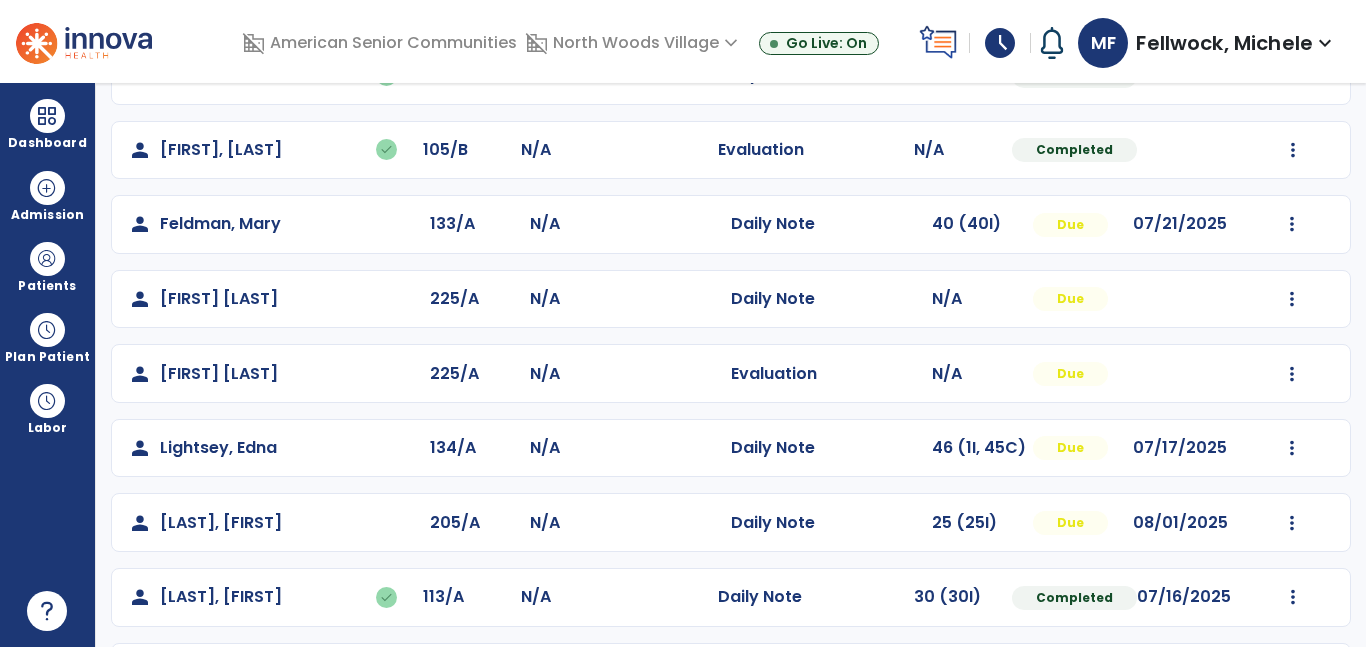 scroll, scrollTop: 583, scrollLeft: 0, axis: vertical 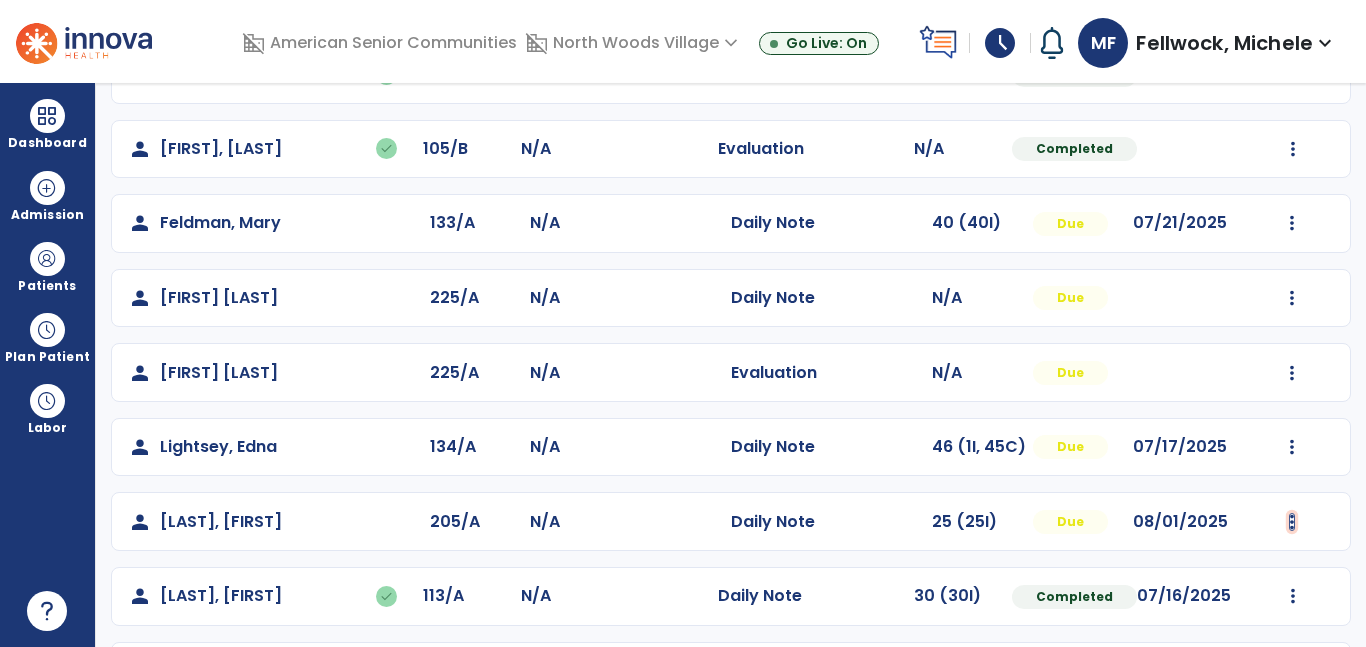 click at bounding box center (1292, -224) 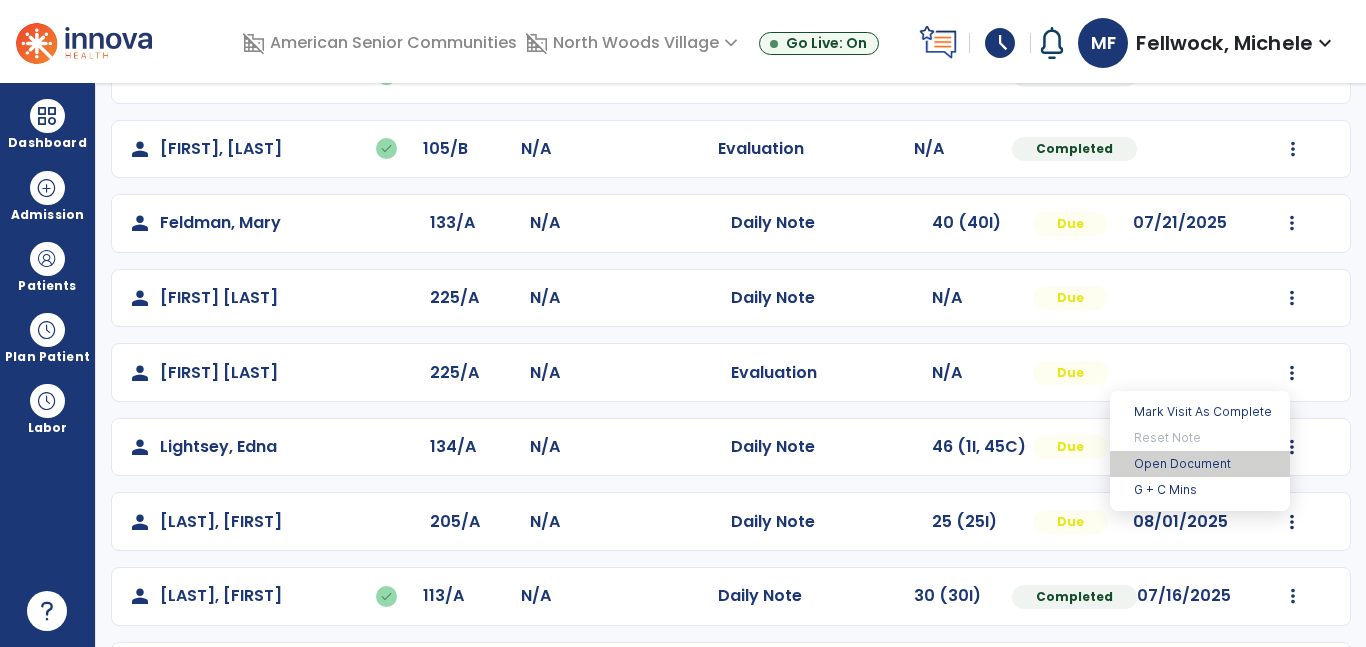 click on "Open Document" at bounding box center (1200, 464) 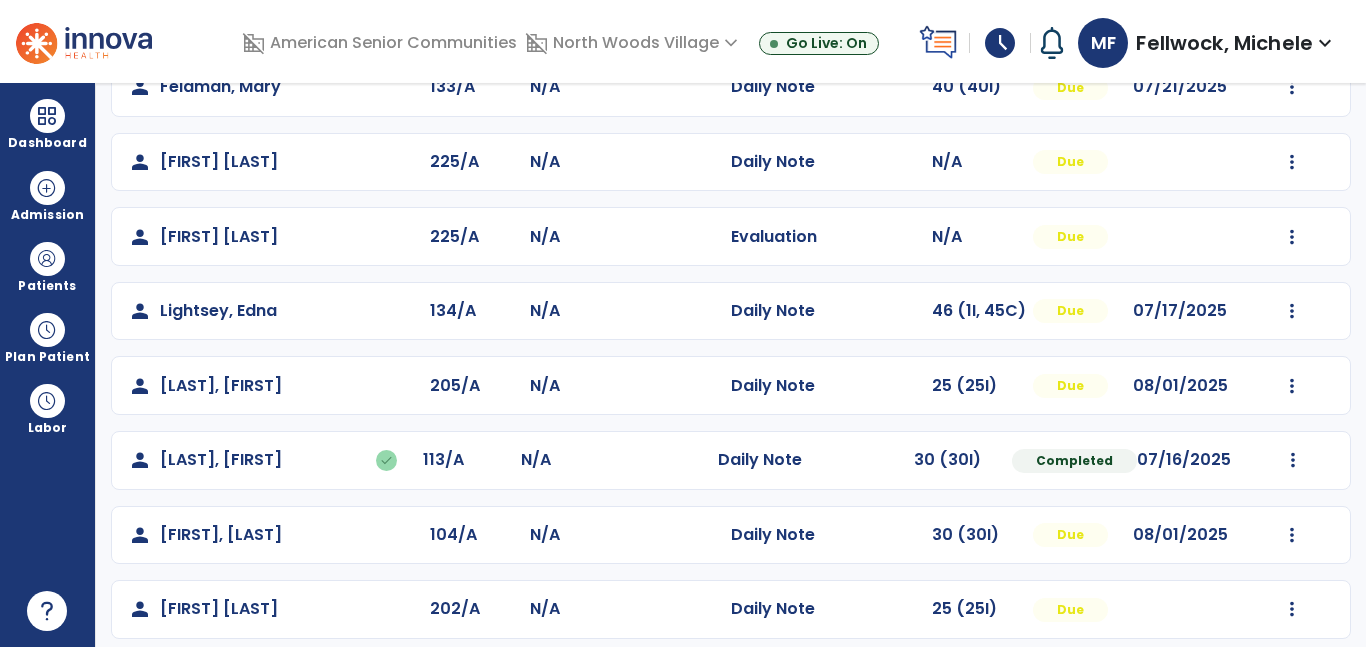 scroll, scrollTop: 716, scrollLeft: 0, axis: vertical 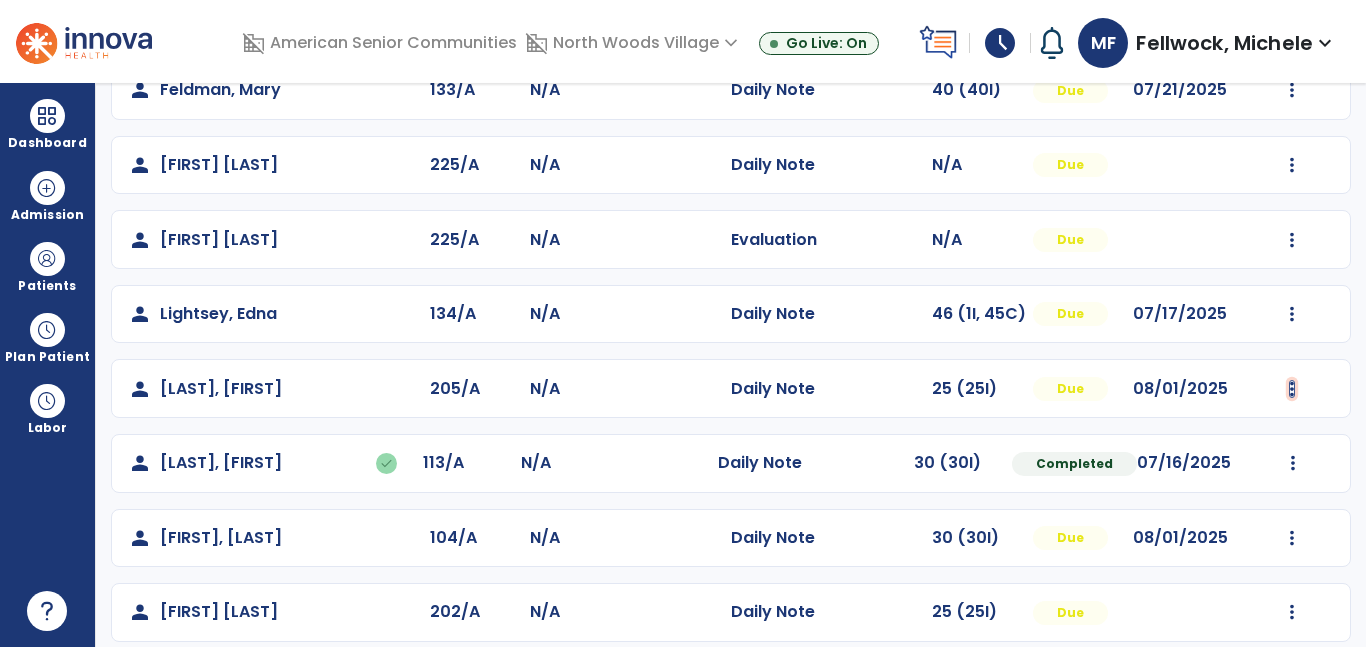 click at bounding box center (1292, -357) 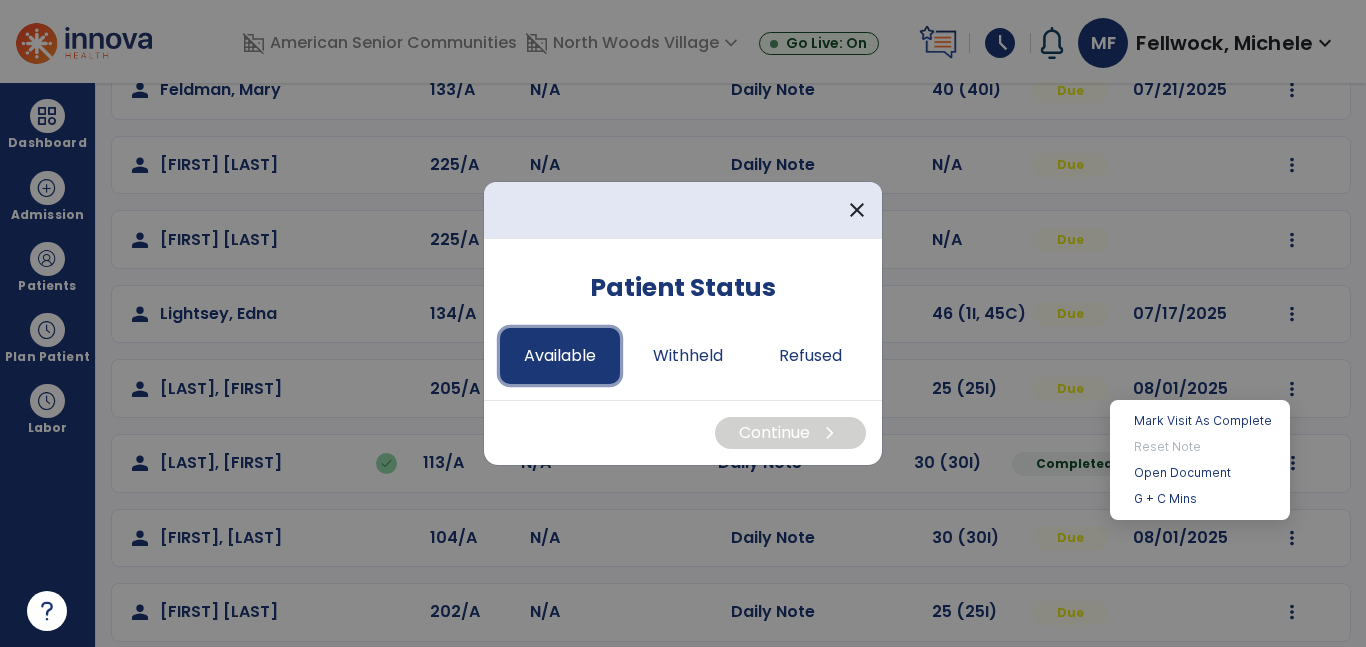 click on "Available" at bounding box center (560, 356) 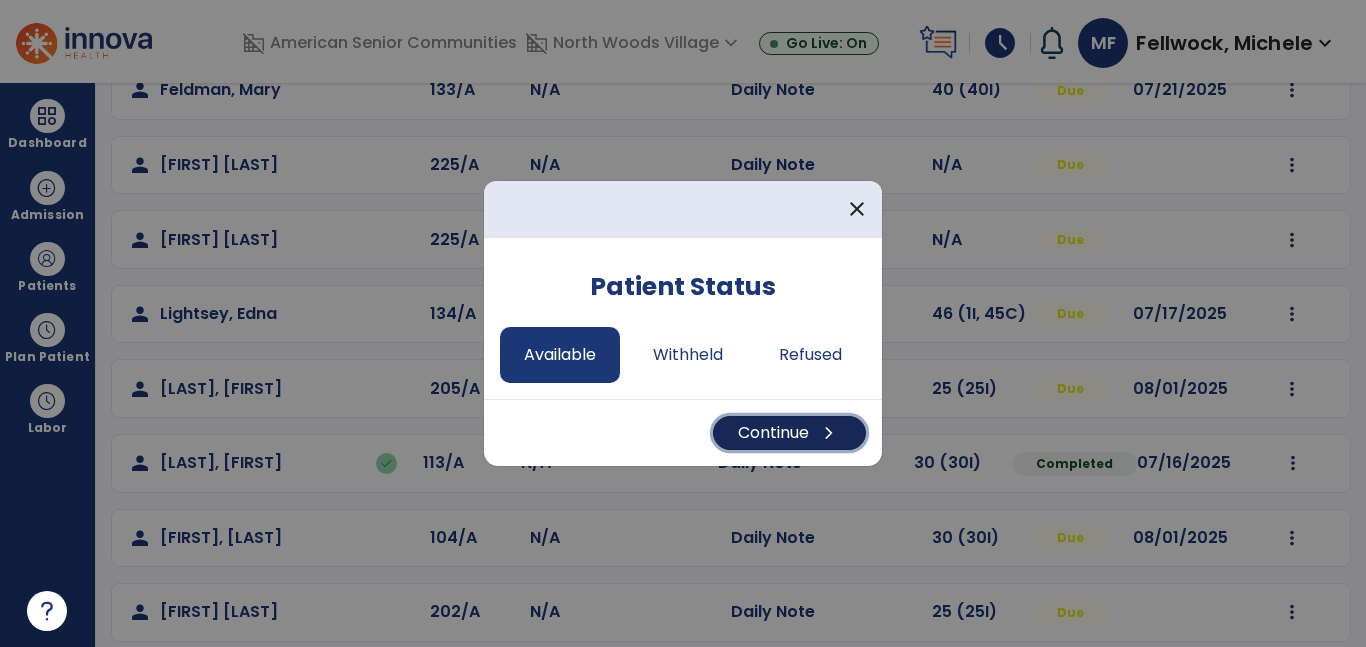 click on "Continue   chevron_right" at bounding box center (789, 433) 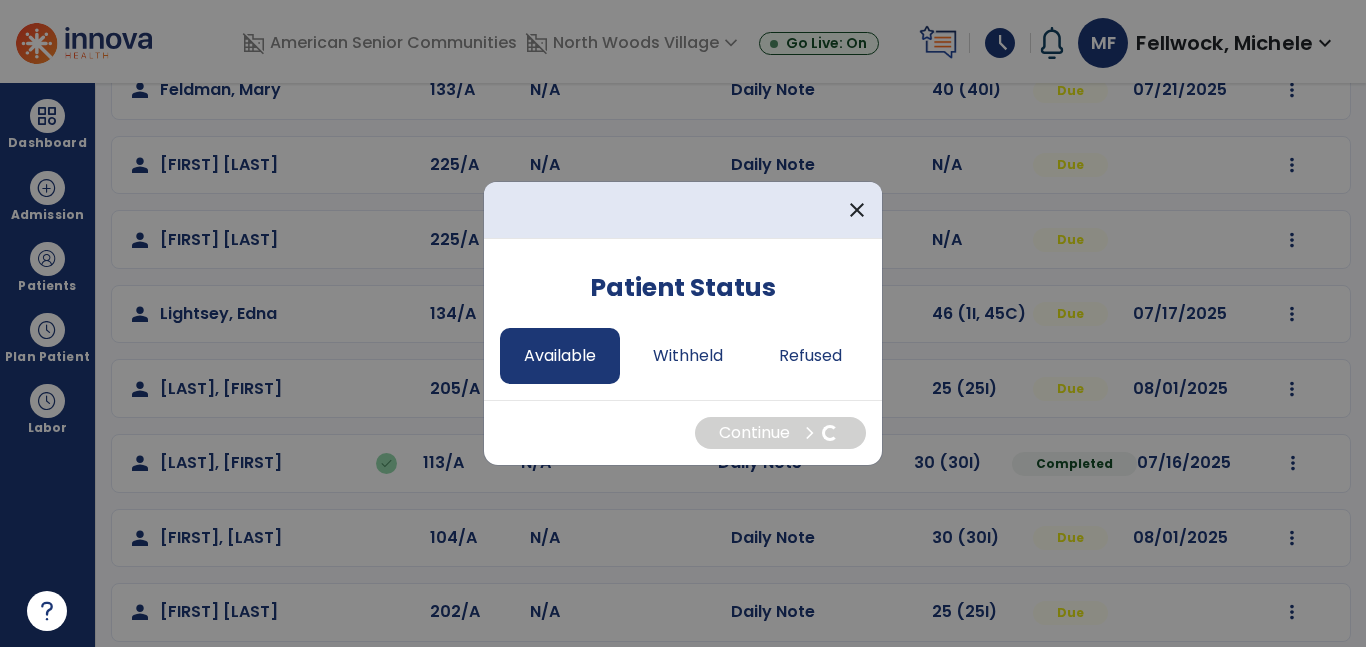 select on "*" 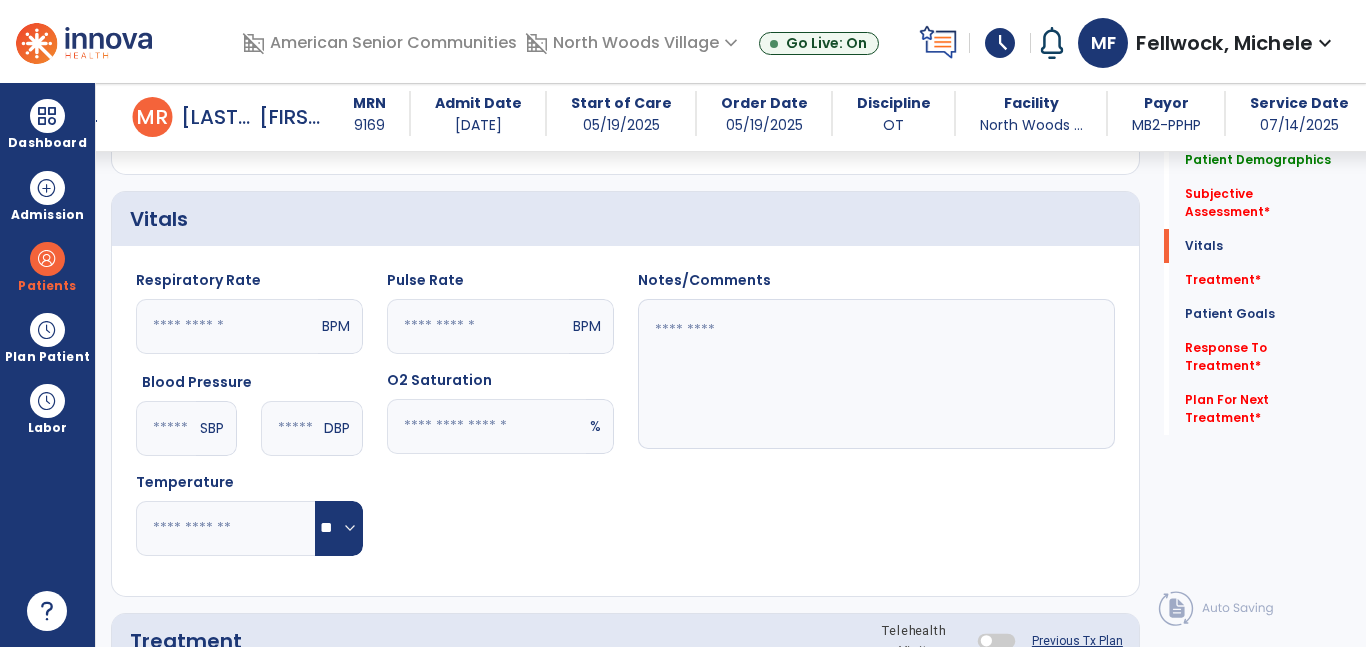 scroll, scrollTop: 711, scrollLeft: 0, axis: vertical 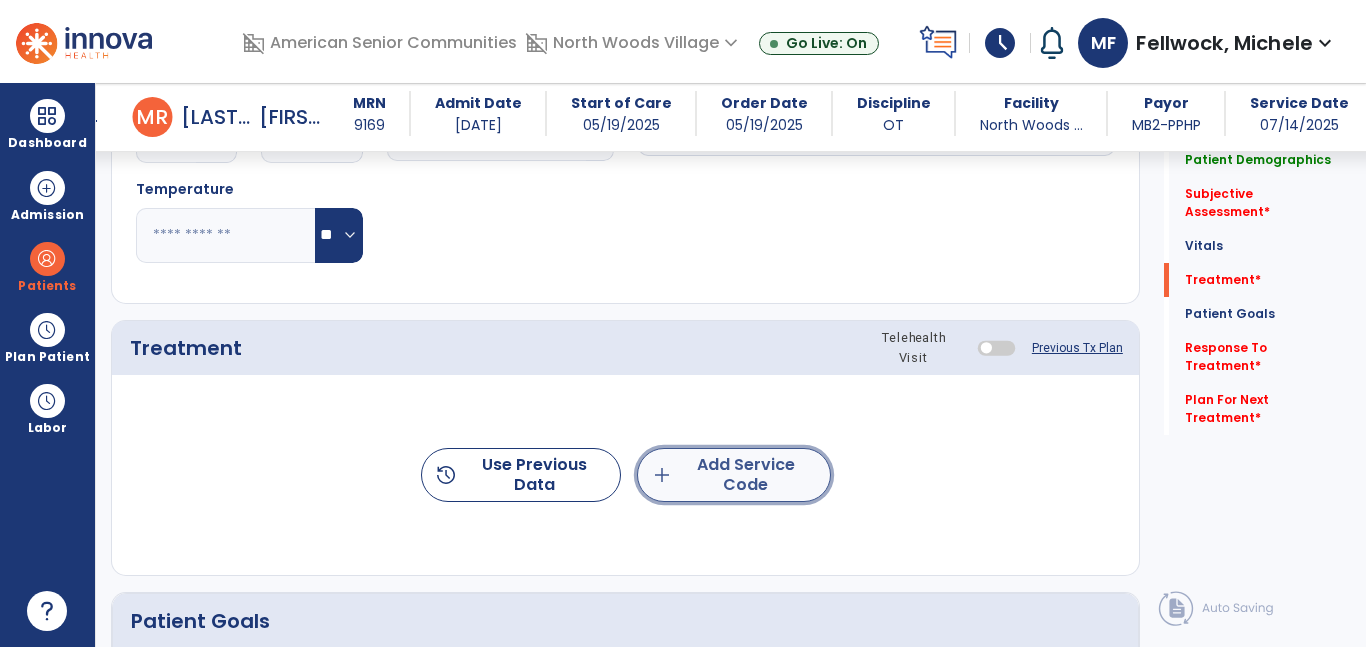 click on "add  Add Service Code" 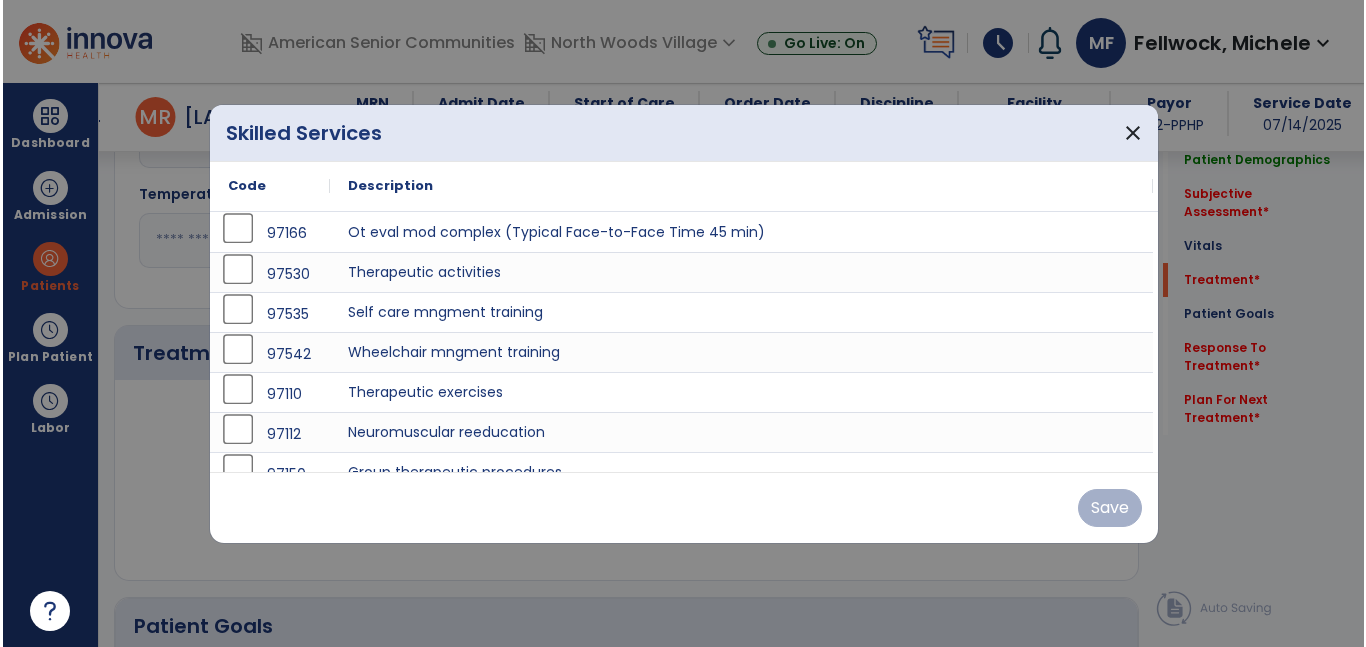 scroll, scrollTop: 1009, scrollLeft: 0, axis: vertical 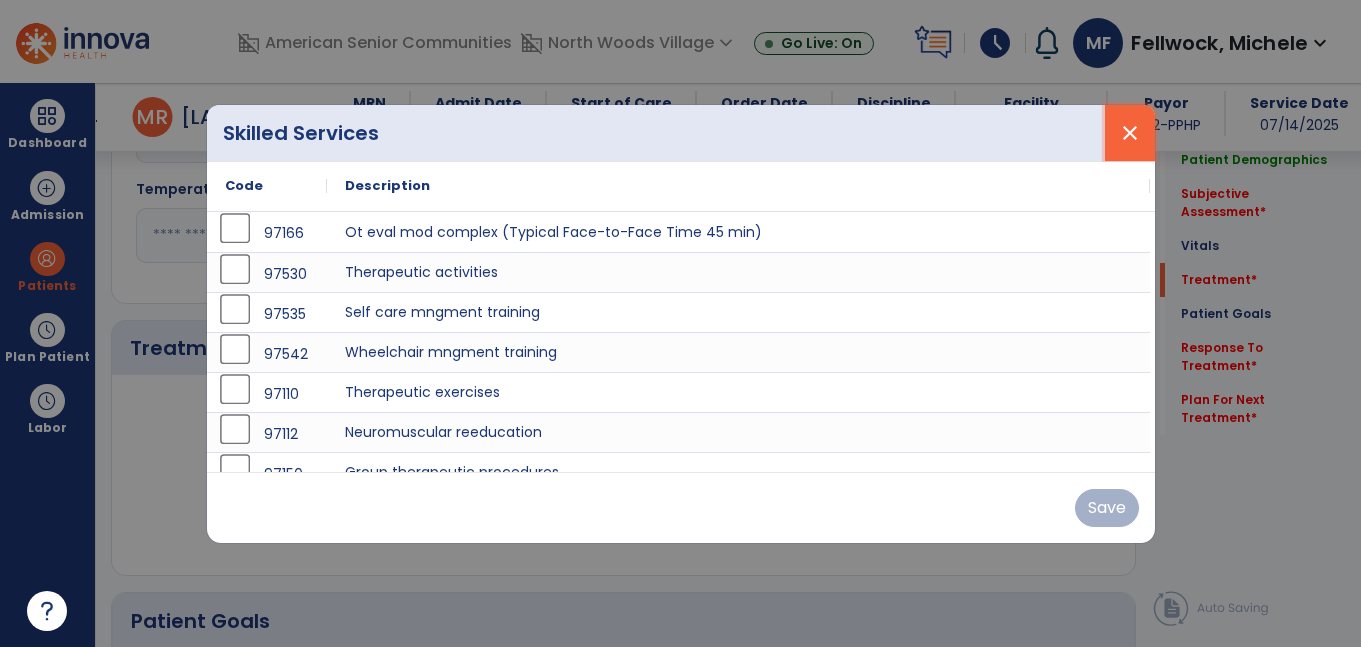click on "close" at bounding box center [1130, 133] 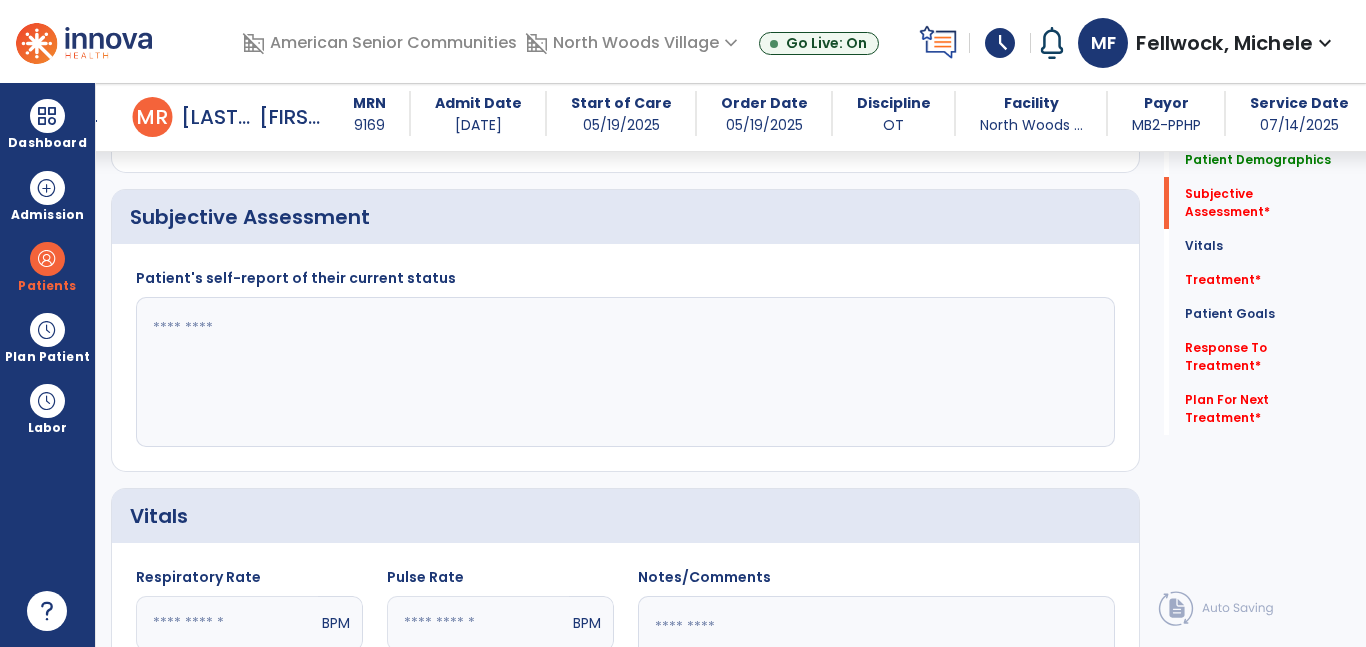 scroll, scrollTop: 413, scrollLeft: 0, axis: vertical 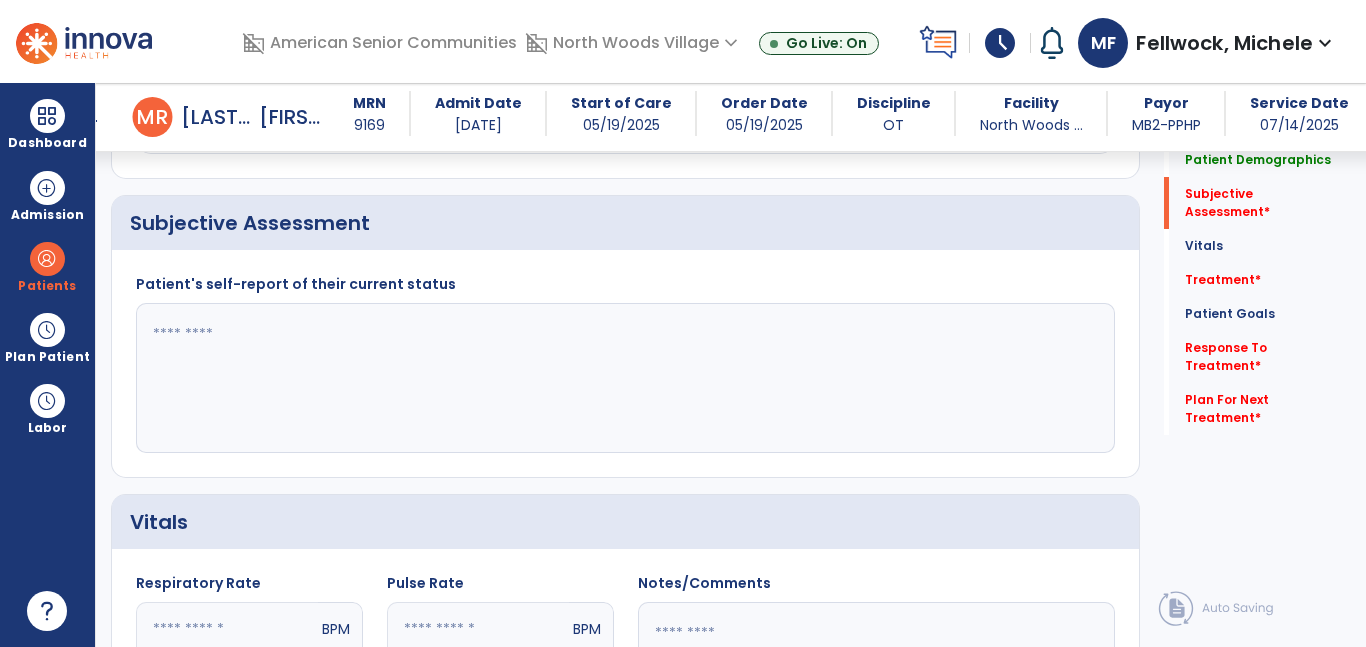click 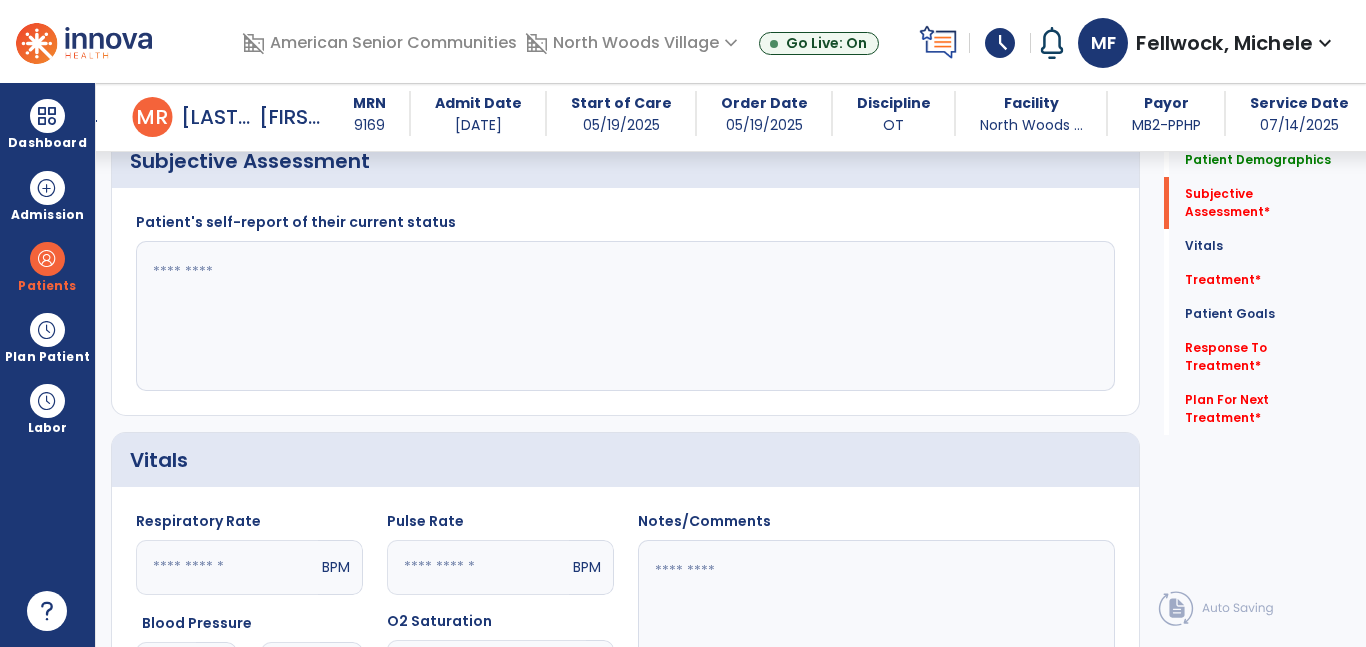 scroll, scrollTop: 472, scrollLeft: 0, axis: vertical 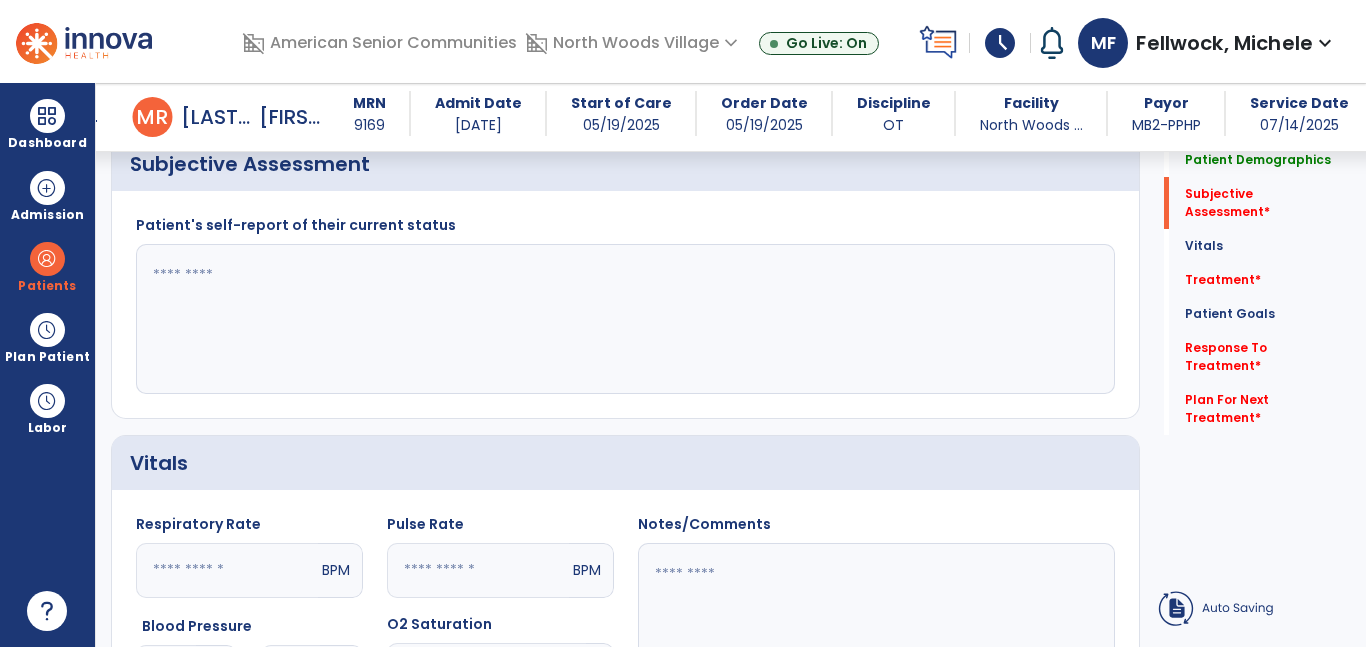 click 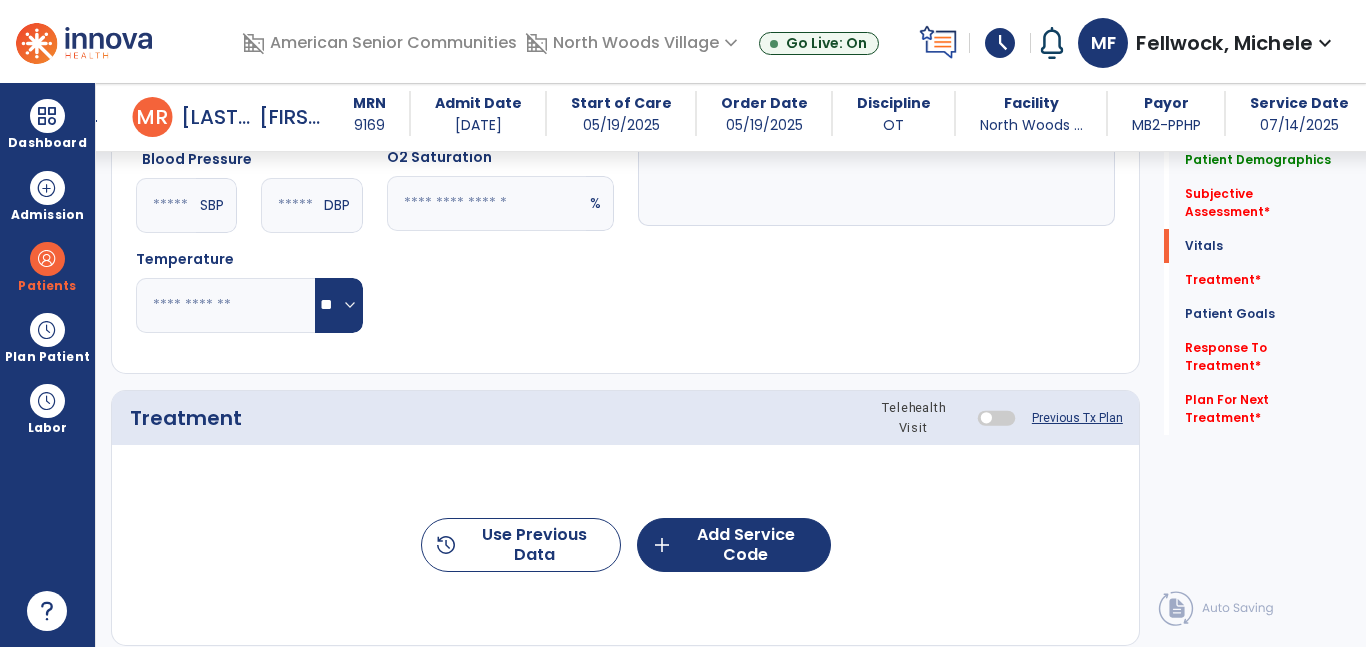 scroll, scrollTop: 1045, scrollLeft: 0, axis: vertical 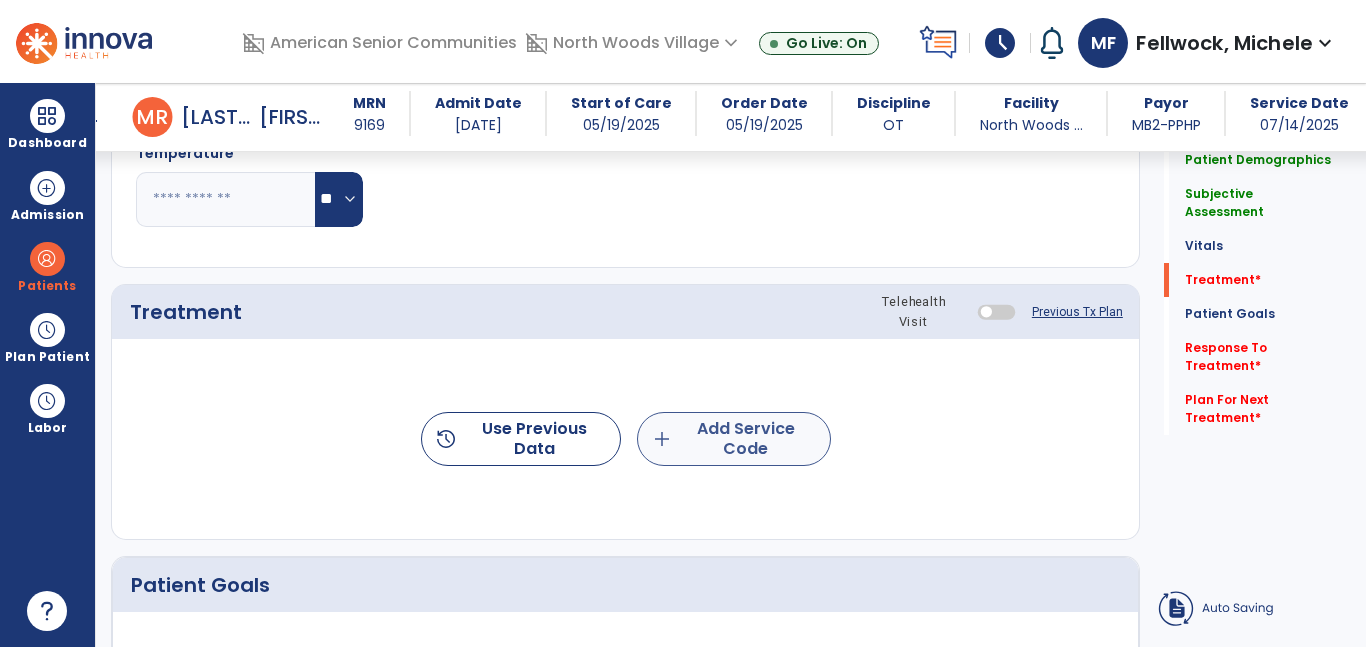 type on "**********" 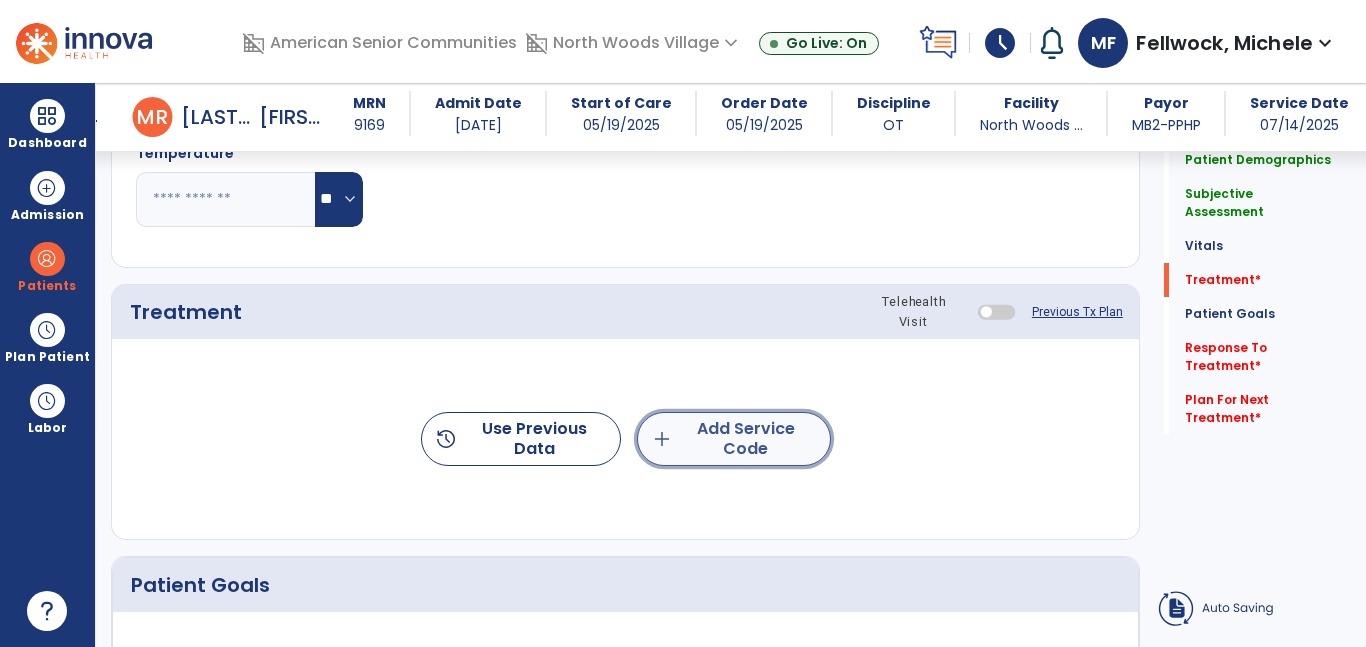 click on "add  Add Service Code" 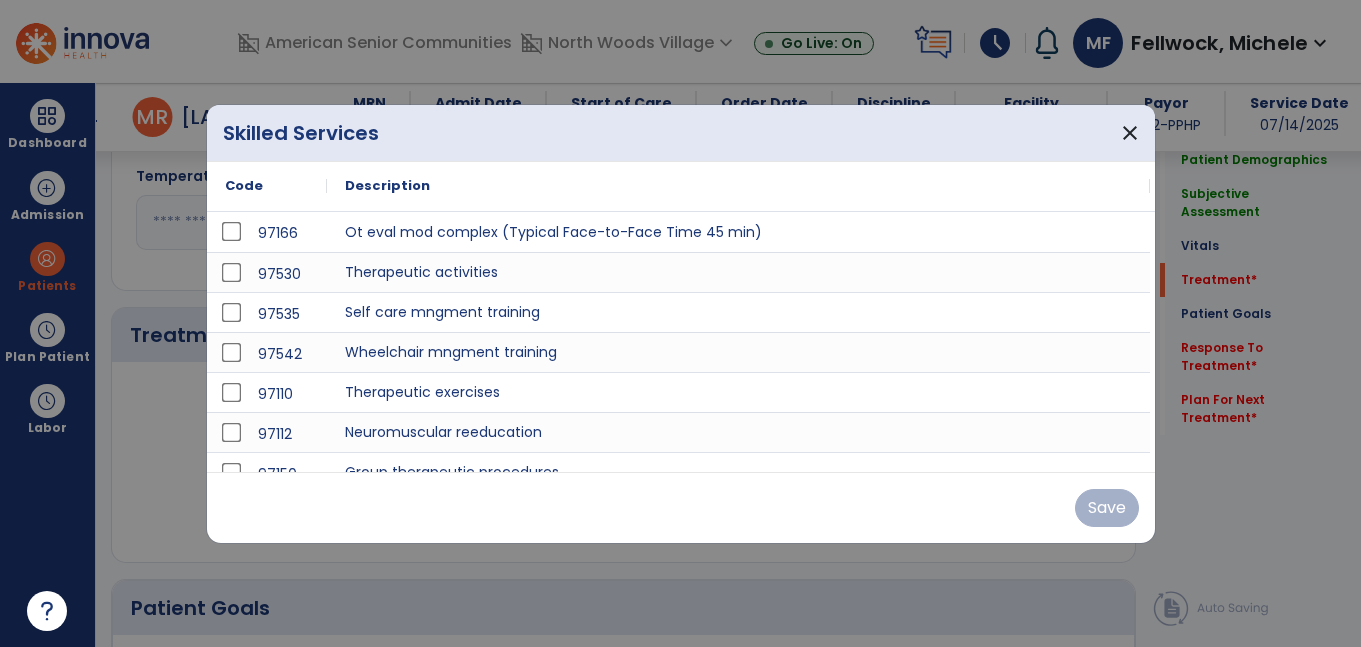 scroll, scrollTop: 1017, scrollLeft: 0, axis: vertical 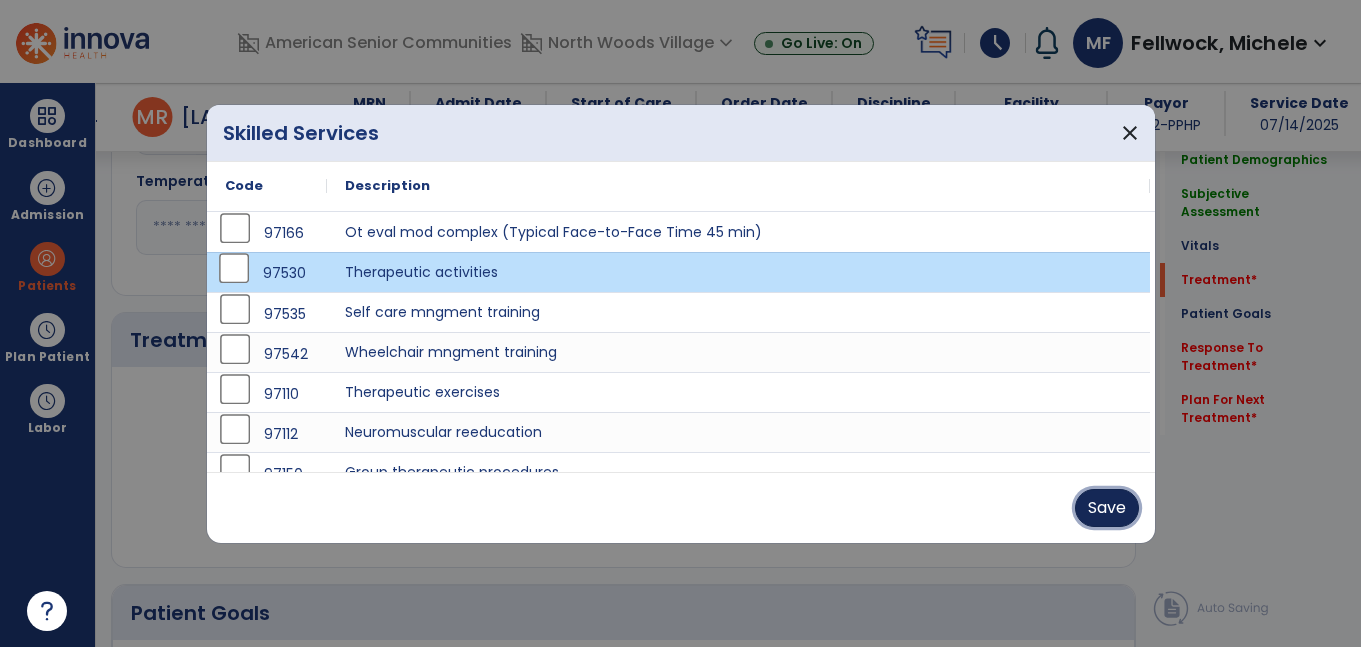 click on "Save" at bounding box center [1107, 508] 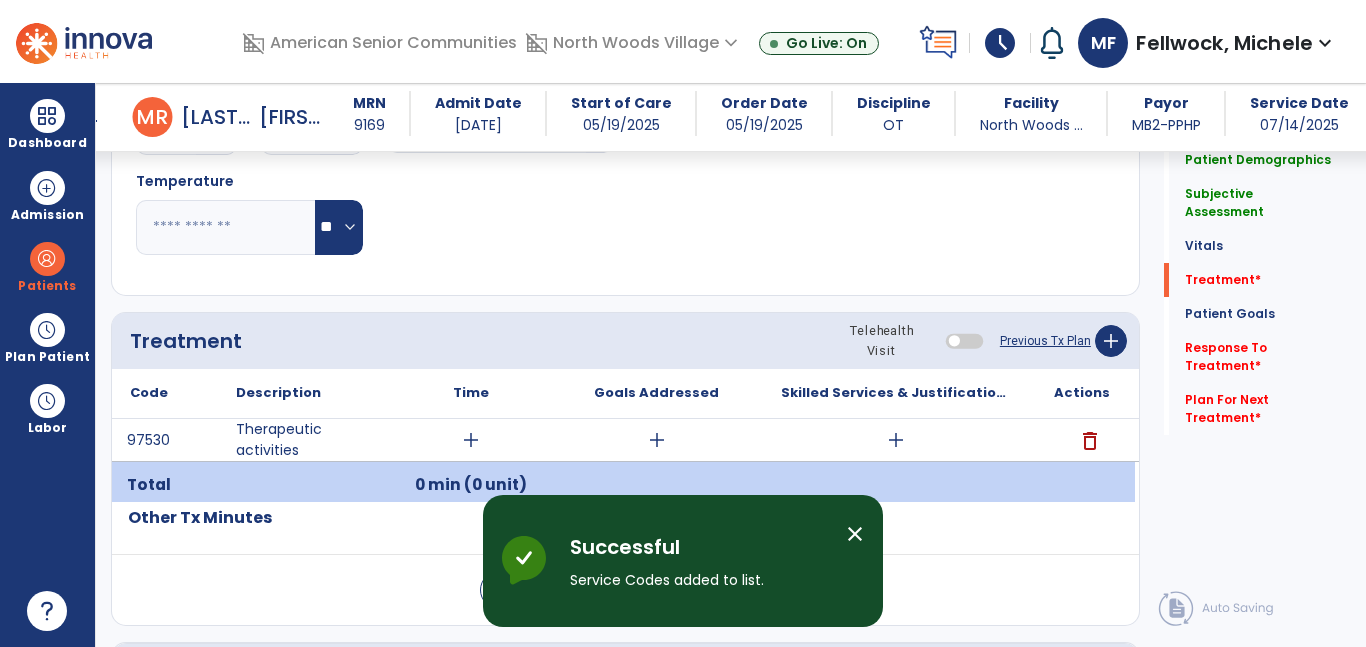 click on "add" at bounding box center (471, 440) 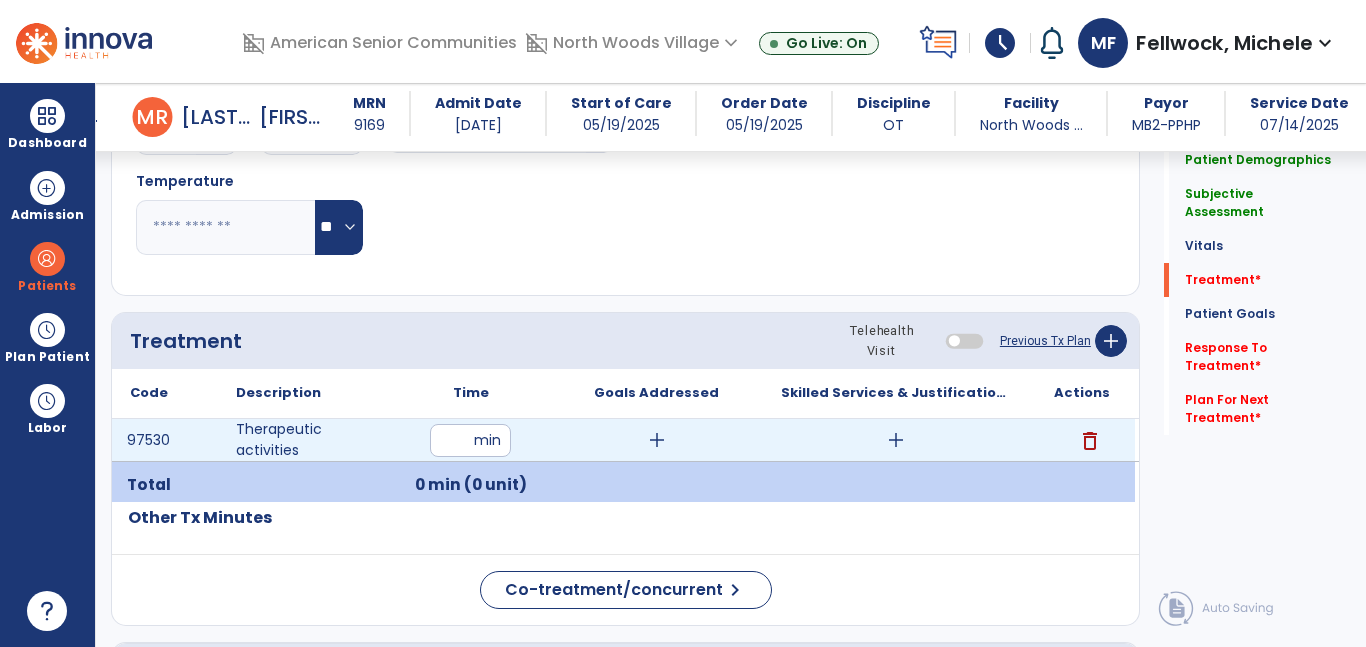 type on "**" 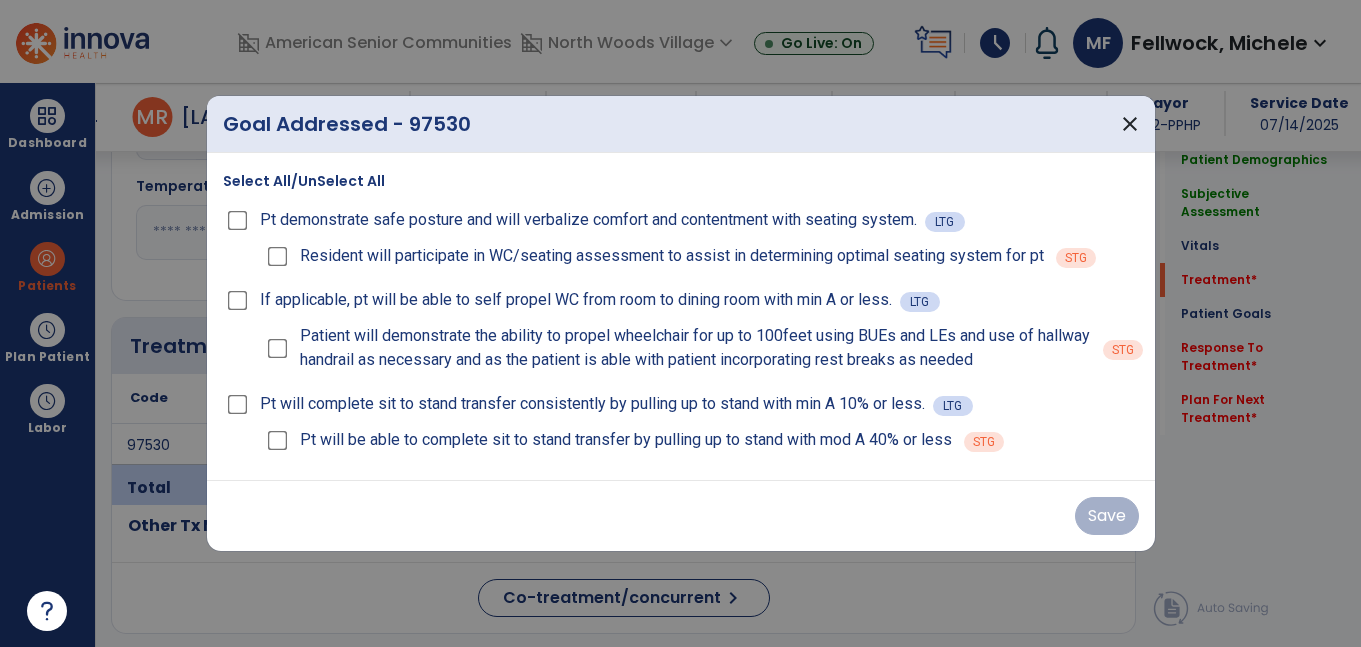 scroll, scrollTop: 1017, scrollLeft: 0, axis: vertical 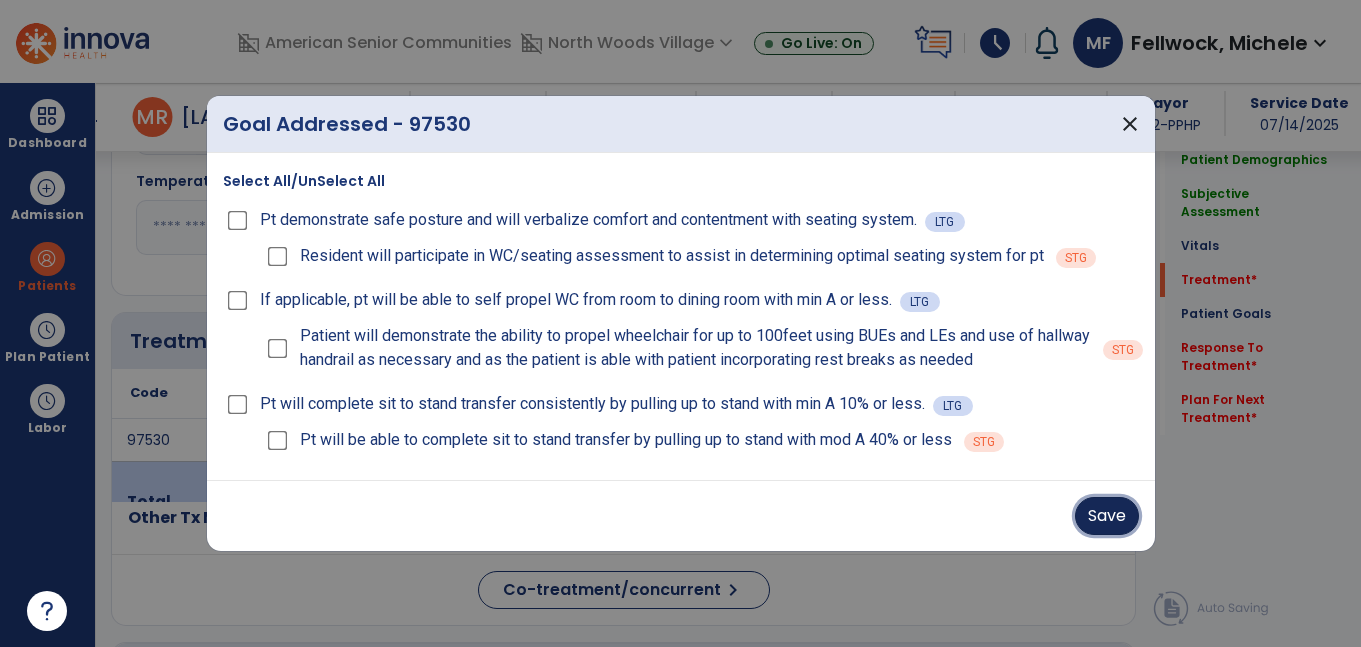 click on "Save" at bounding box center (1107, 516) 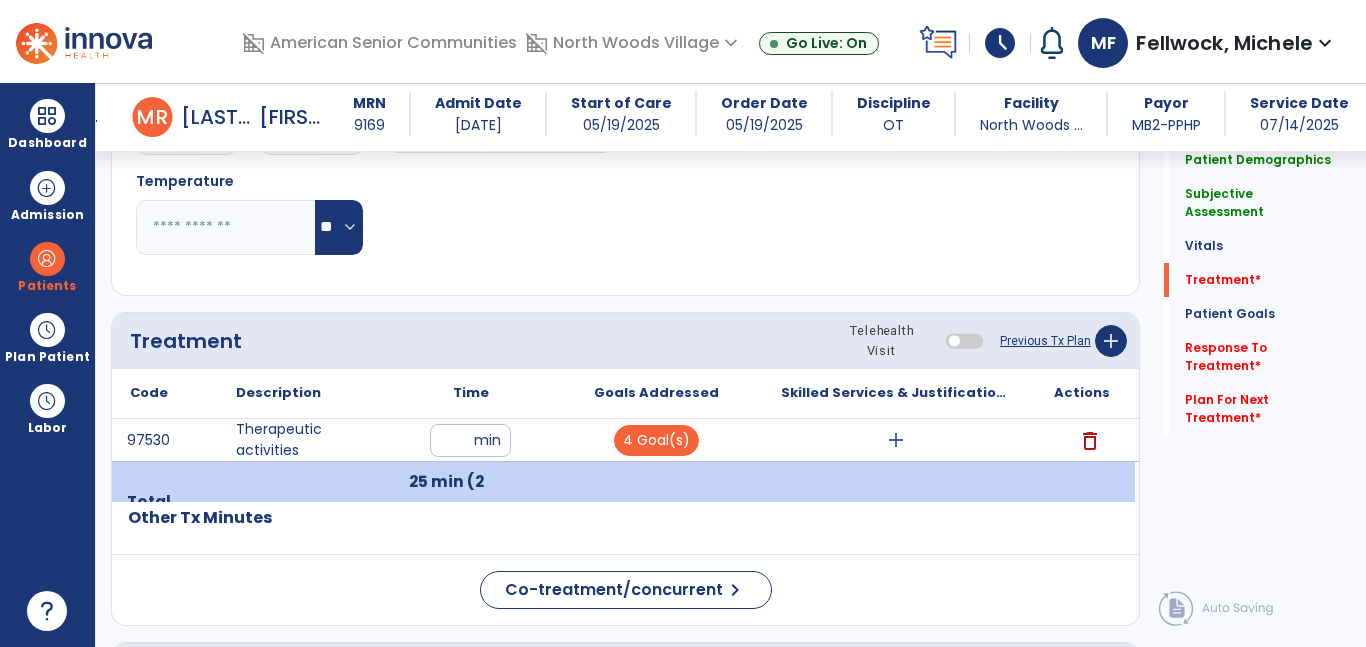 click on "add" at bounding box center [896, 440] 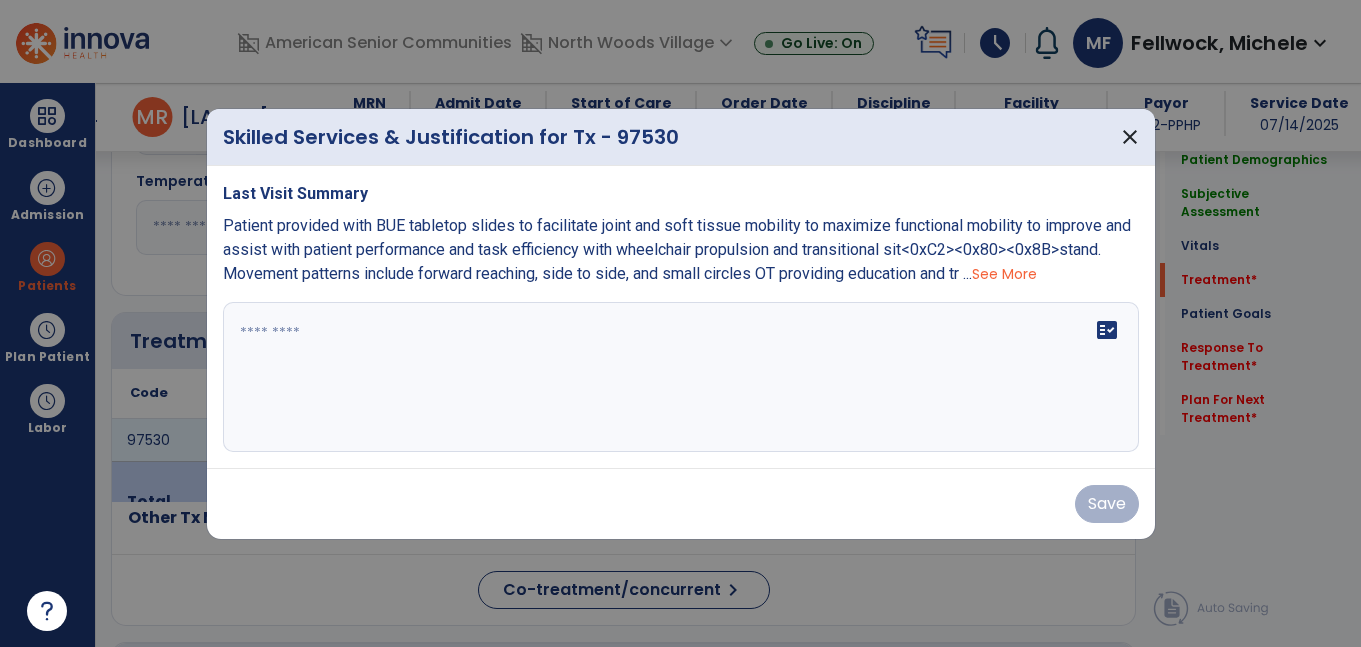 scroll, scrollTop: 1017, scrollLeft: 0, axis: vertical 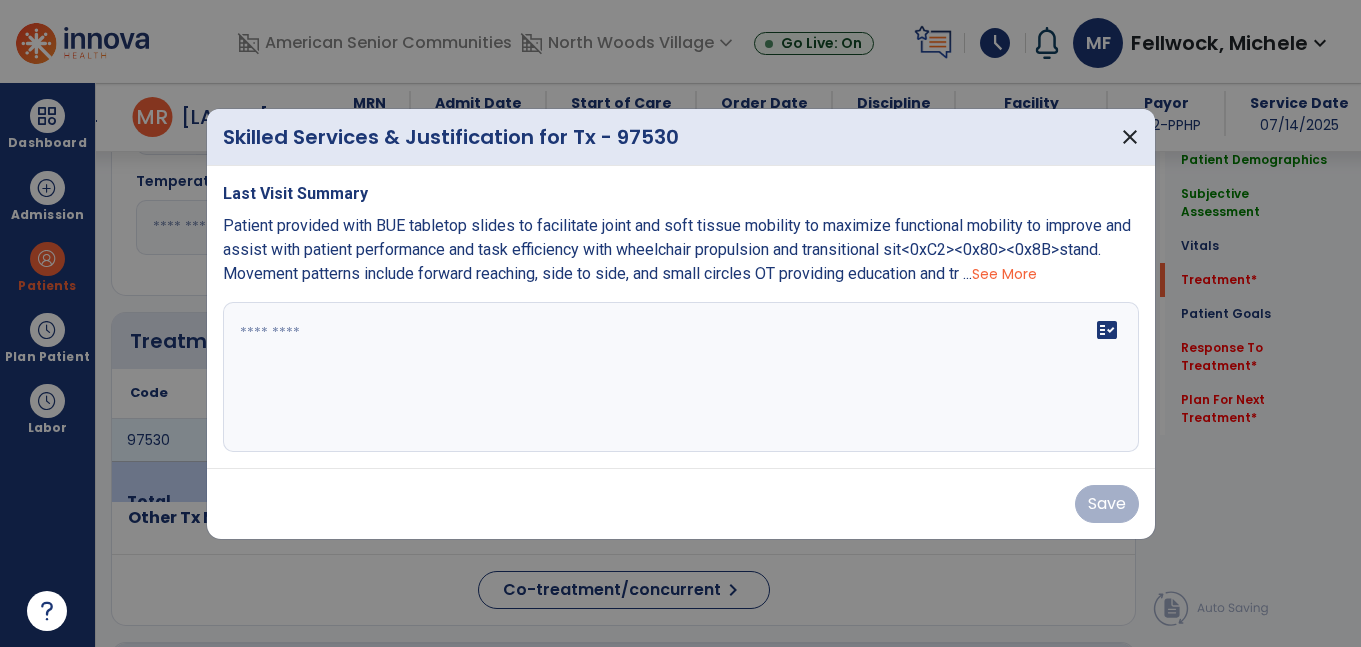 click at bounding box center [681, 377] 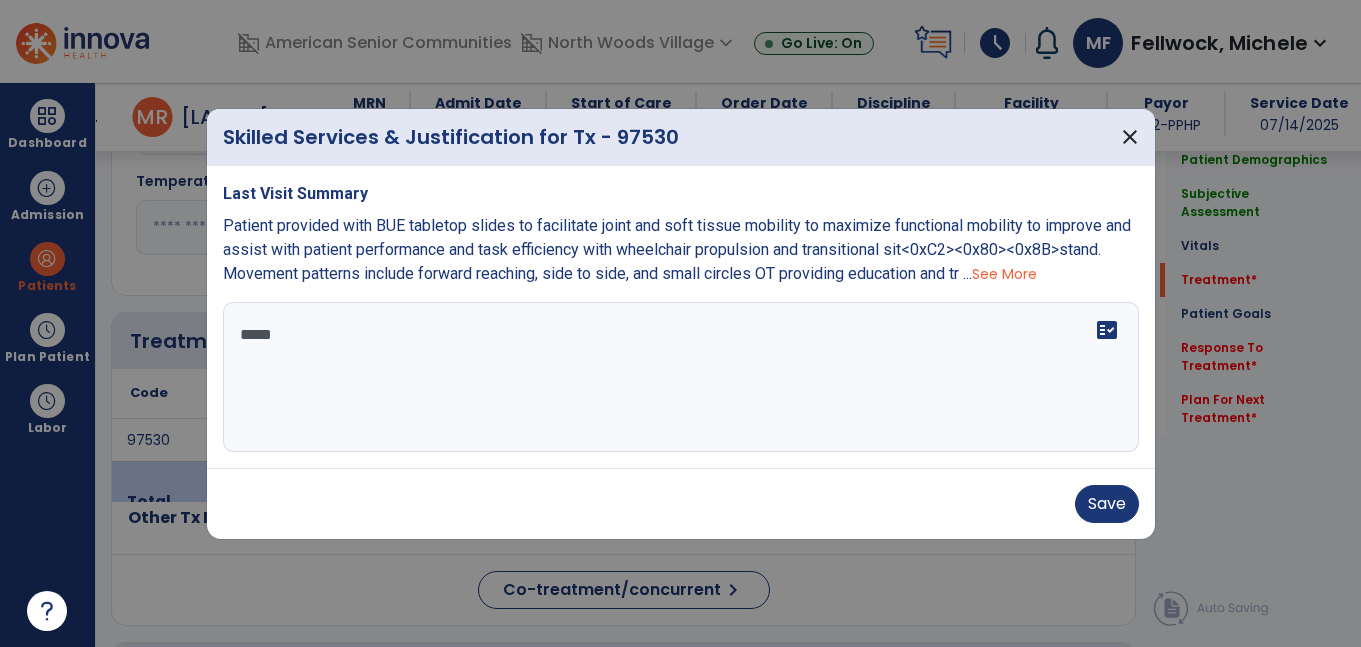 type on "******" 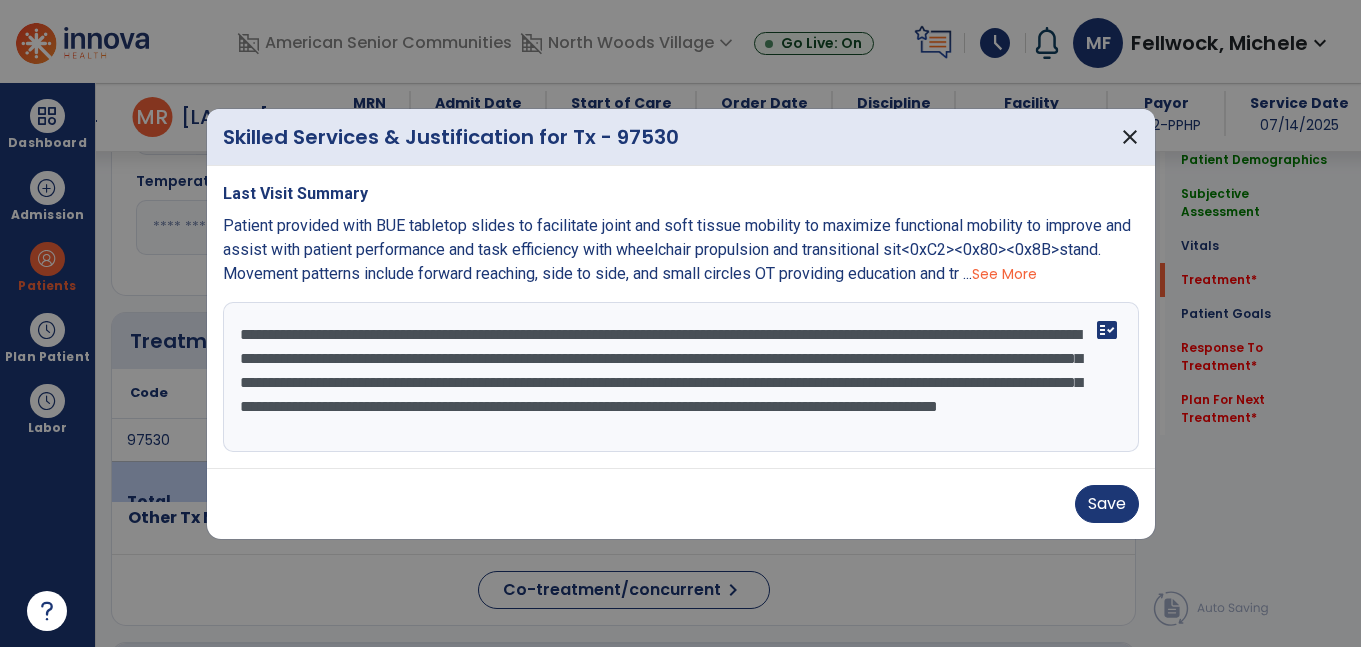 scroll, scrollTop: 16, scrollLeft: 0, axis: vertical 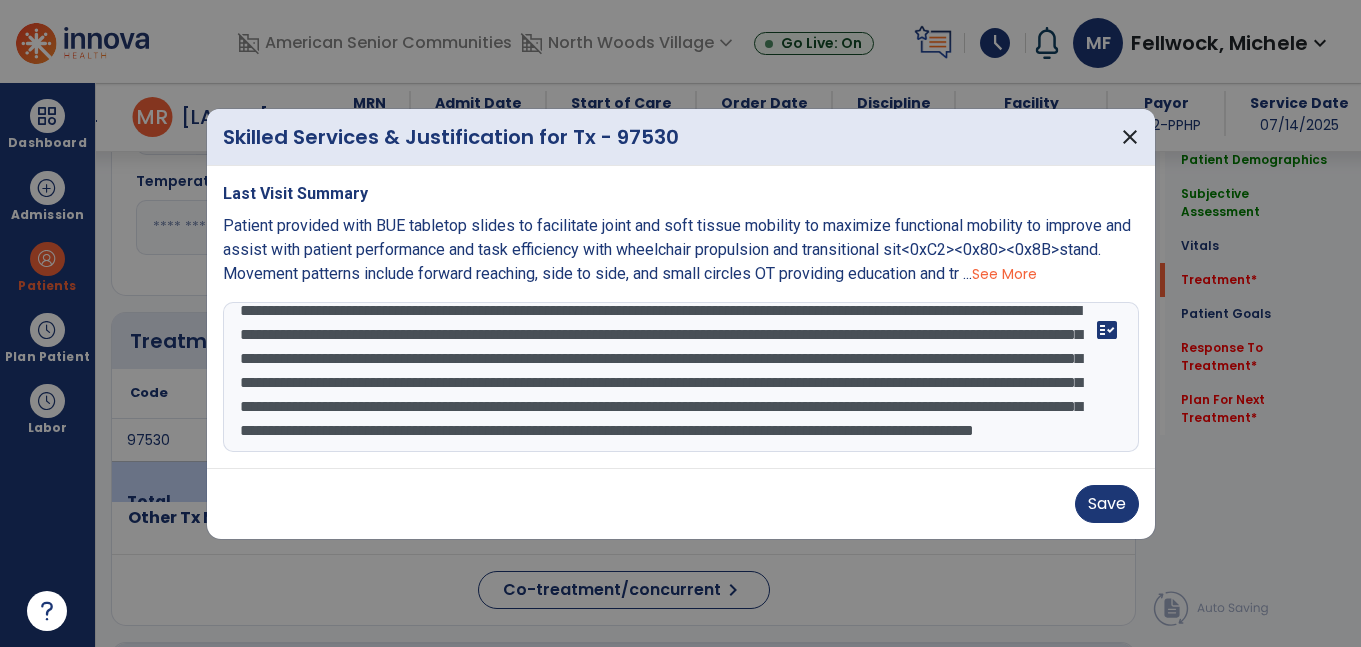 type on "**********" 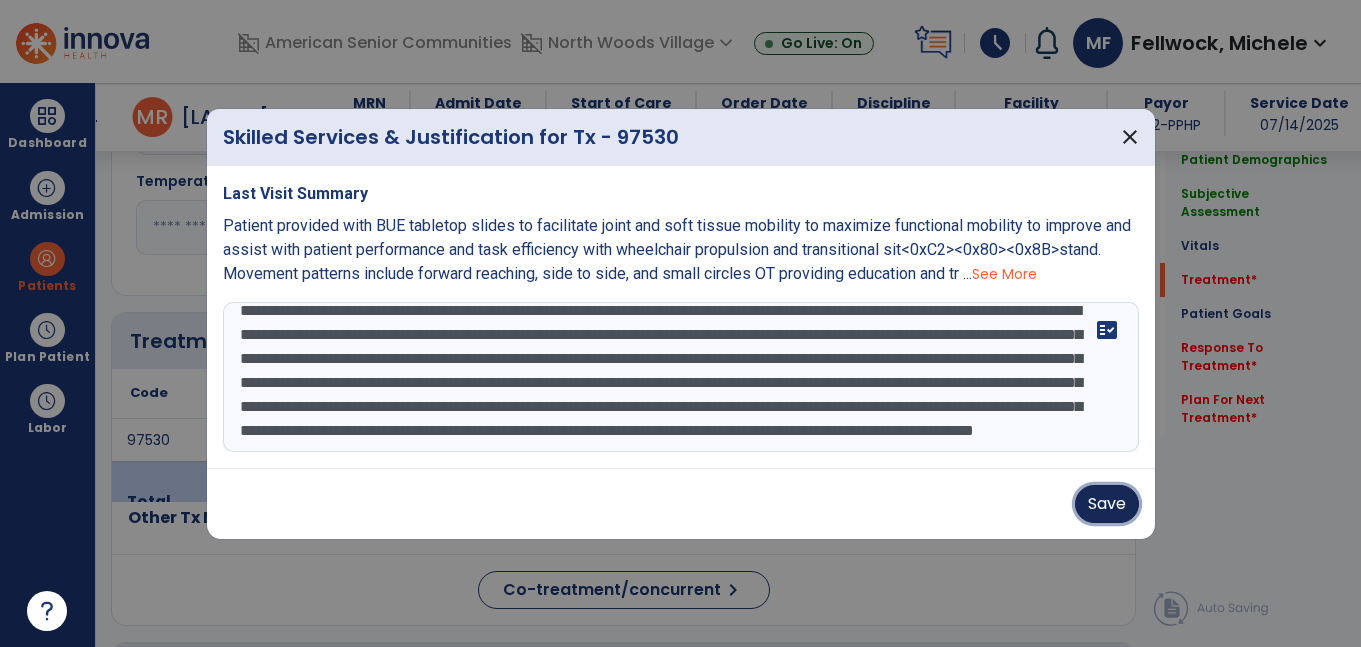 click on "Save" at bounding box center [1107, 504] 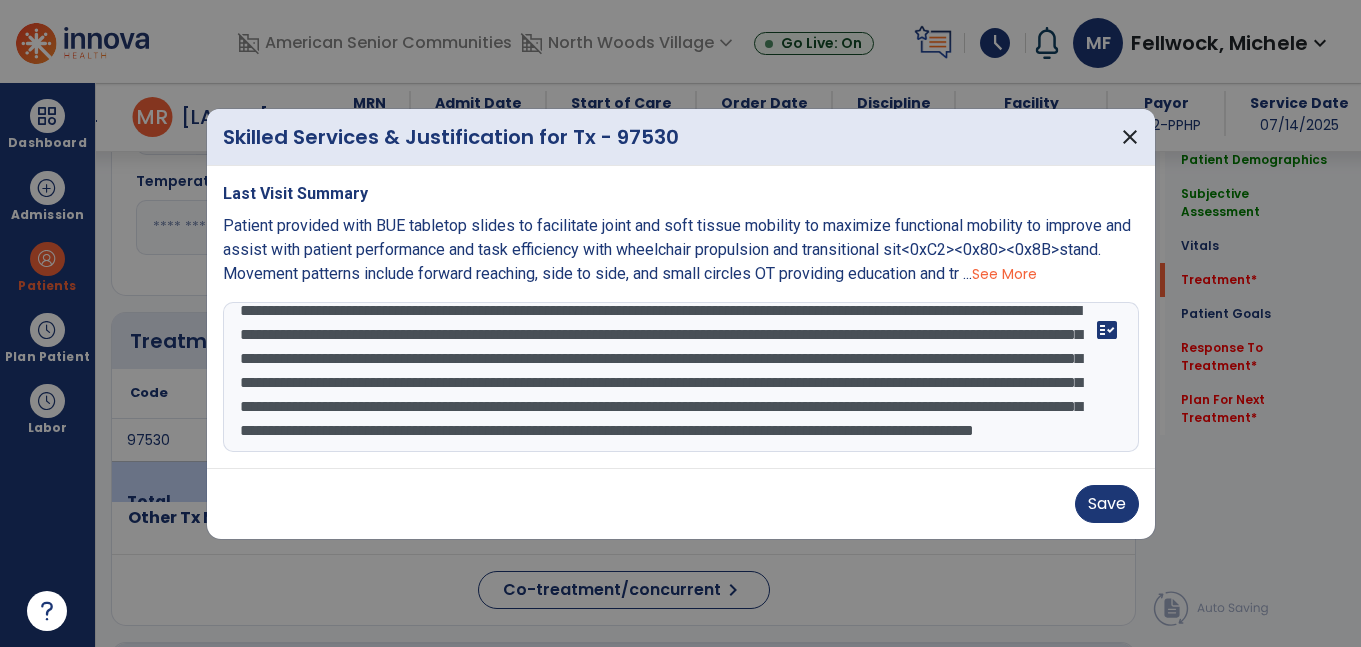 click on "Save" at bounding box center [681, 504] 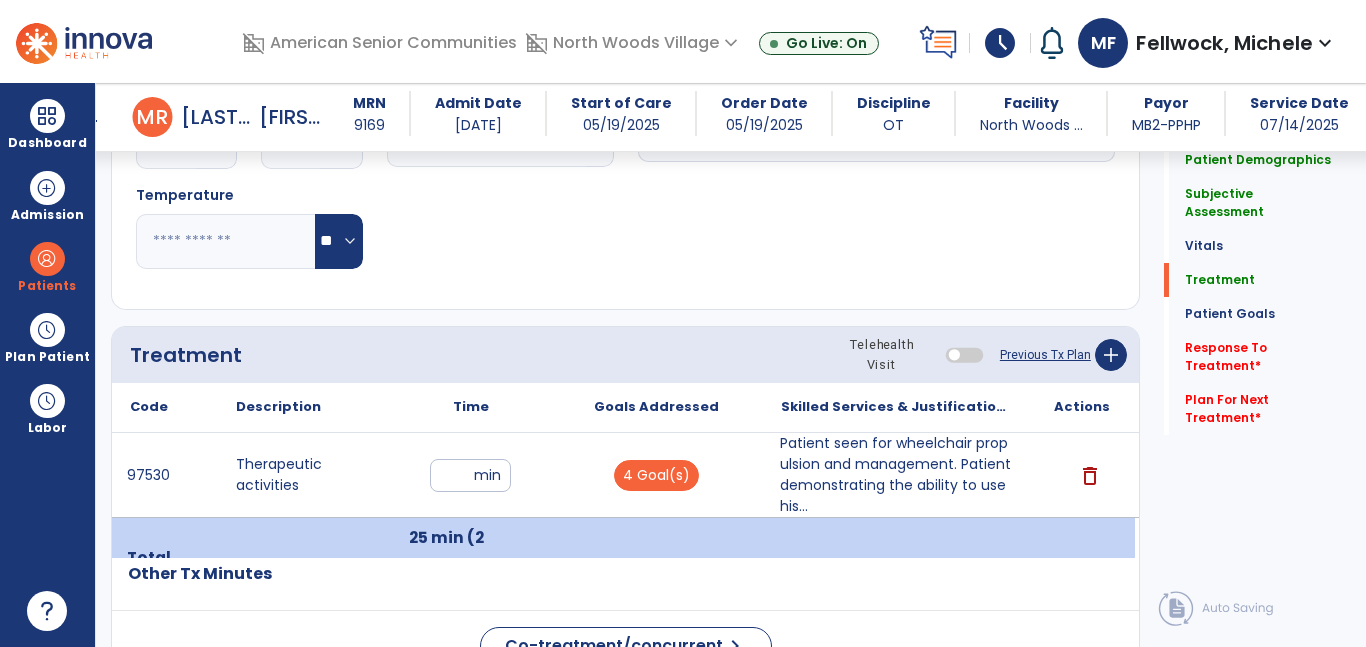 scroll, scrollTop: 1009, scrollLeft: 0, axis: vertical 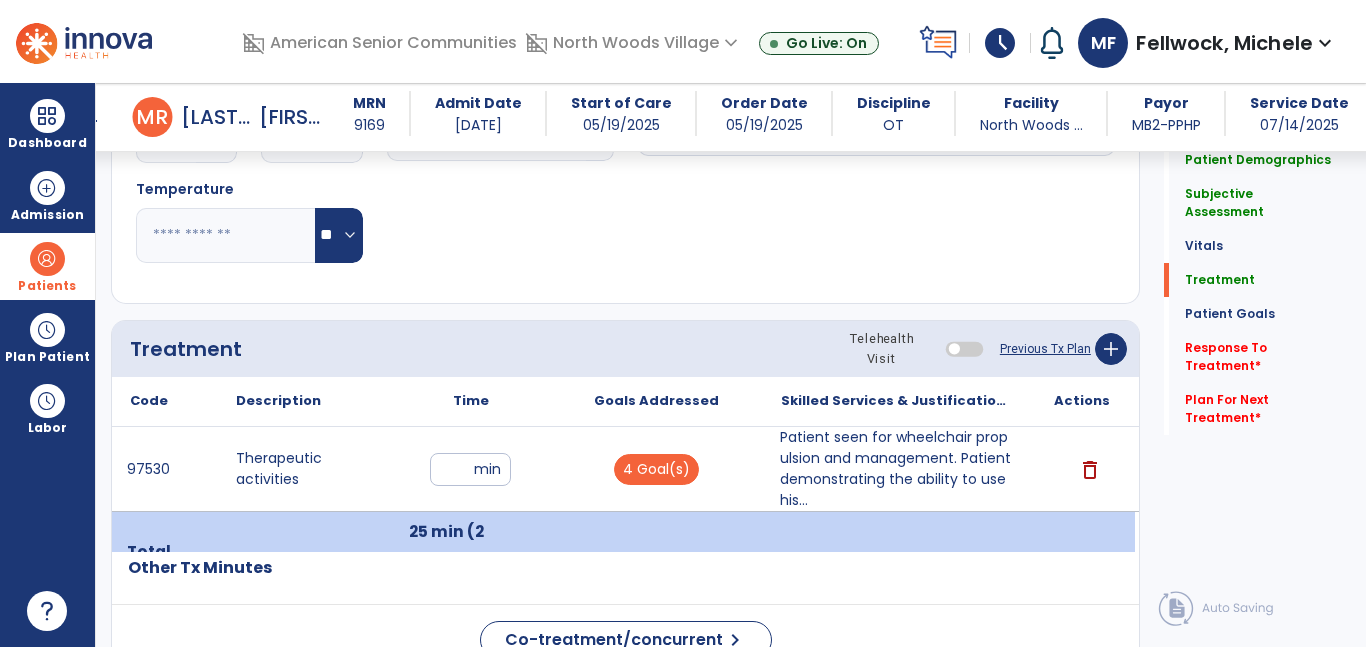 click on "Patients" at bounding box center [47, 266] 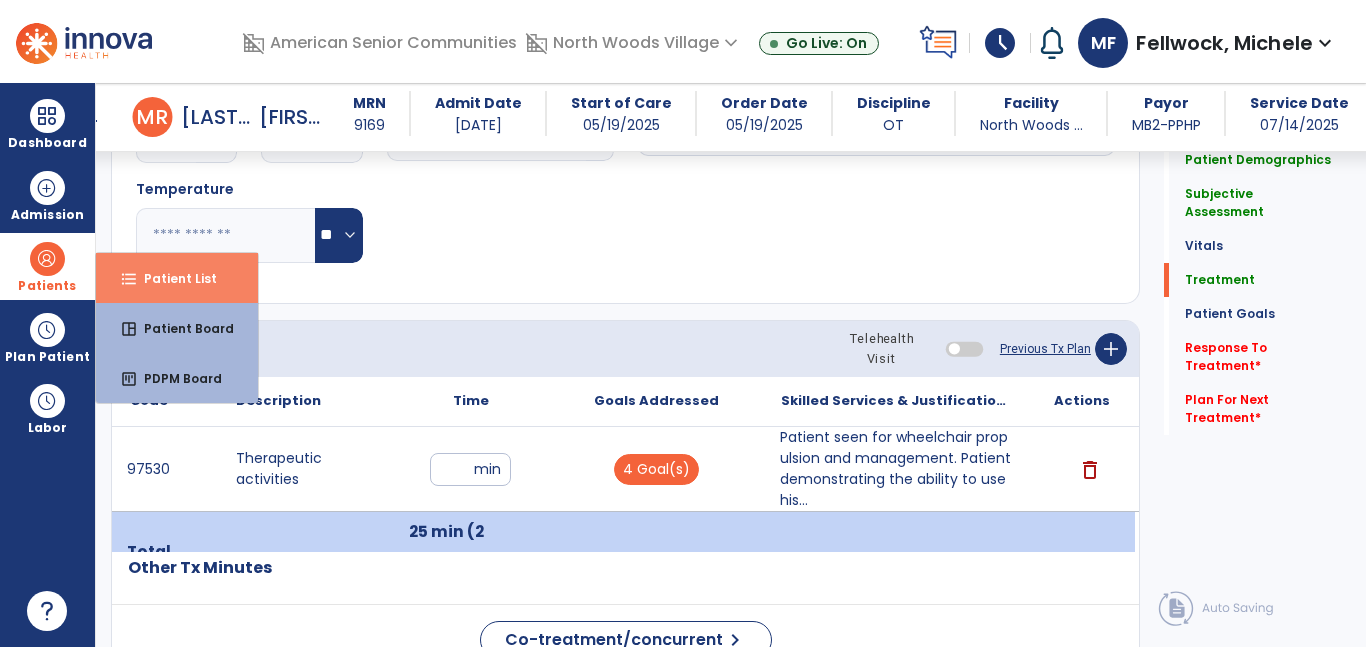 click on "format_list_bulleted  Patient List" at bounding box center [177, 278] 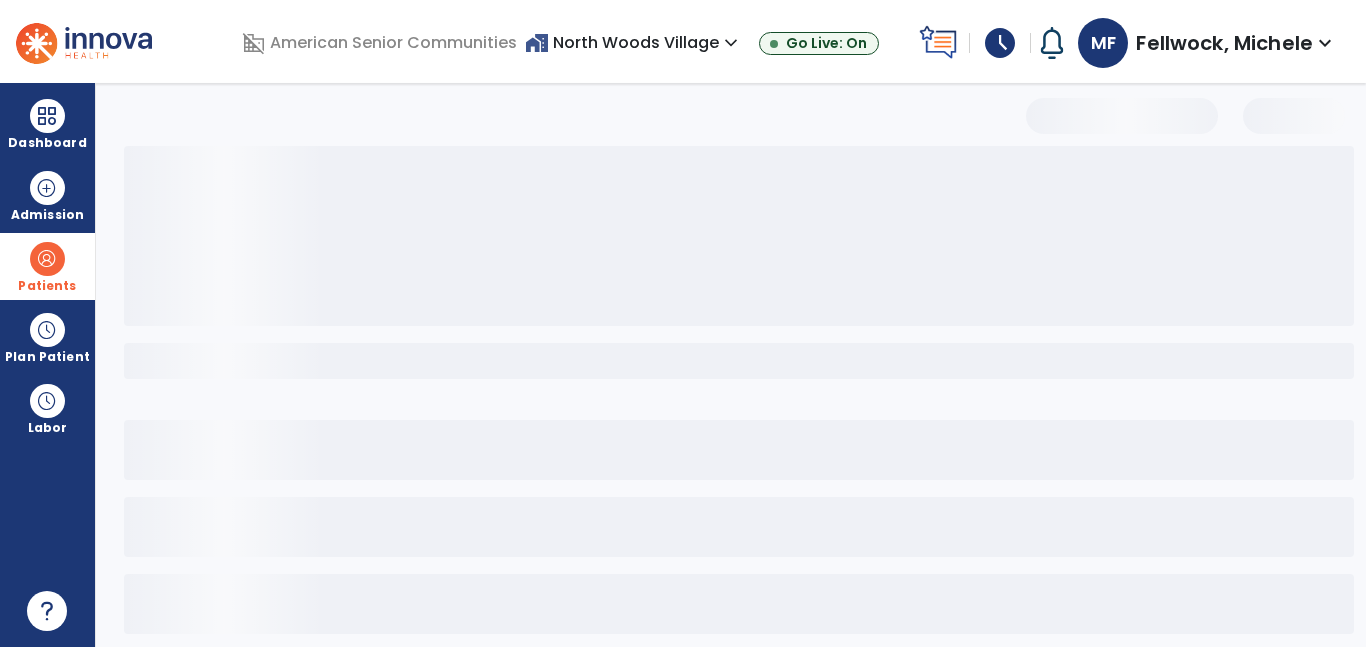 scroll, scrollTop: 96, scrollLeft: 0, axis: vertical 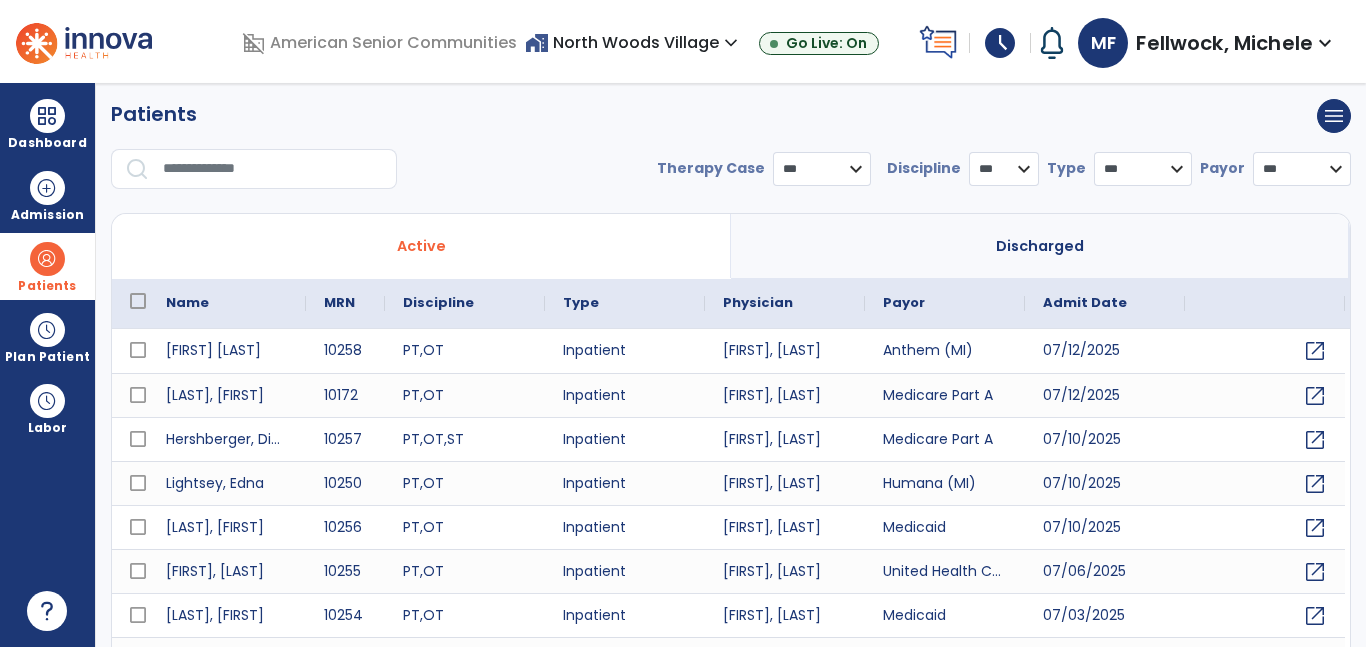 click at bounding box center (273, 169) 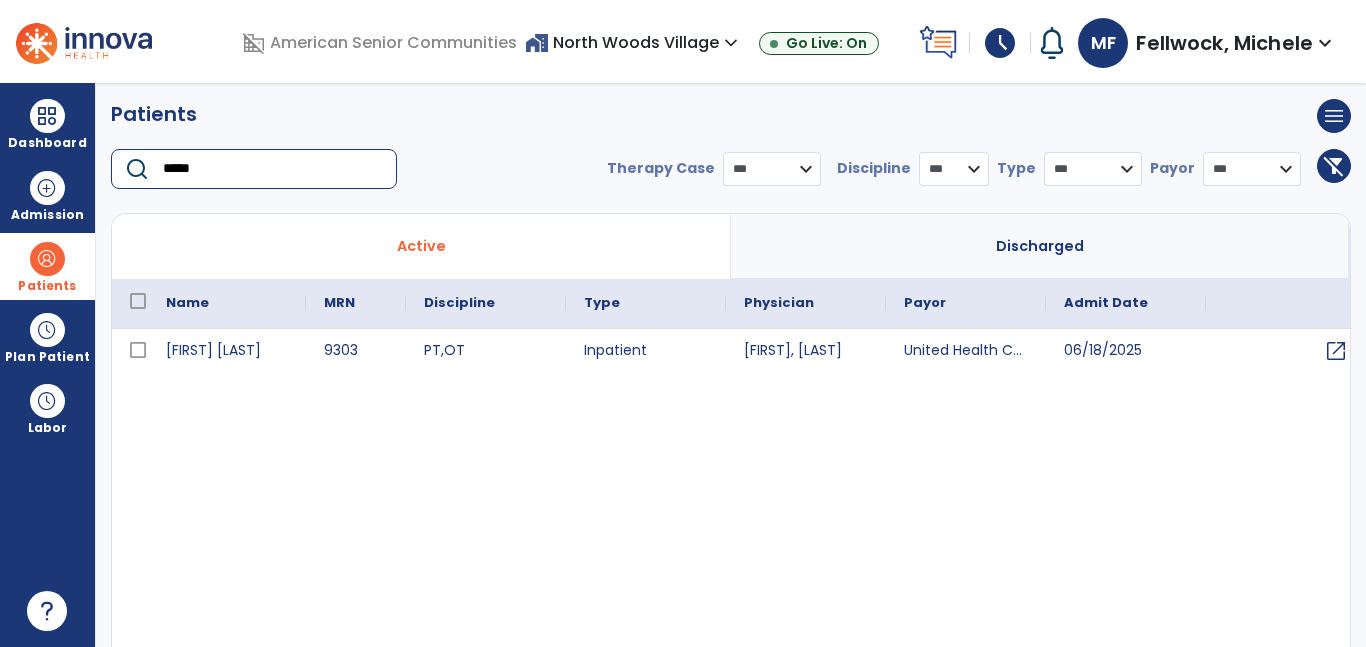 type on "*****" 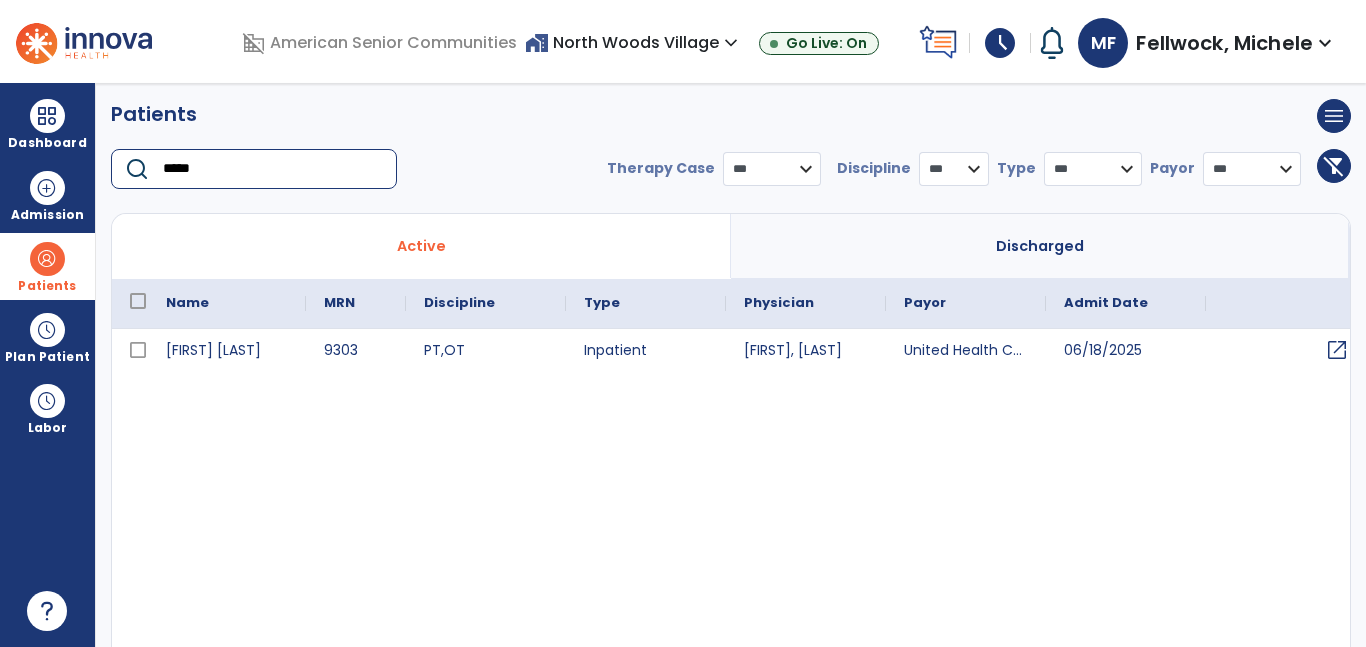 click on "open_in_new" at bounding box center (1337, 350) 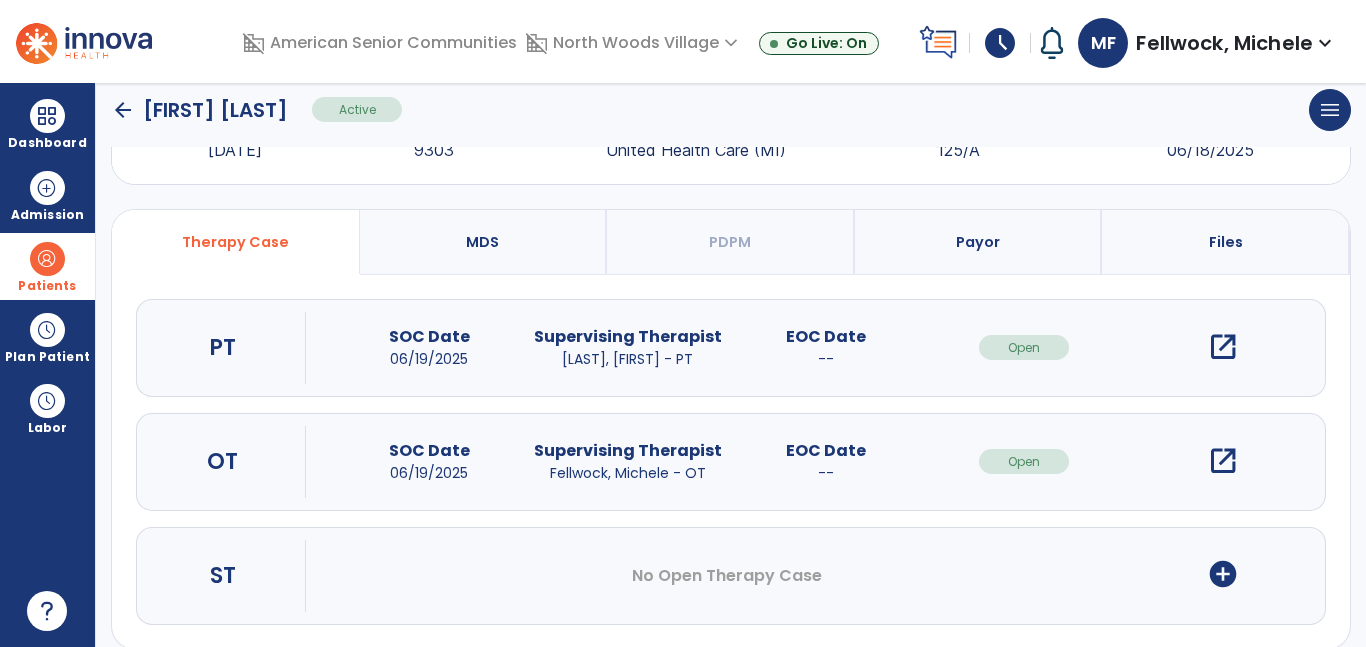 scroll, scrollTop: 88, scrollLeft: 0, axis: vertical 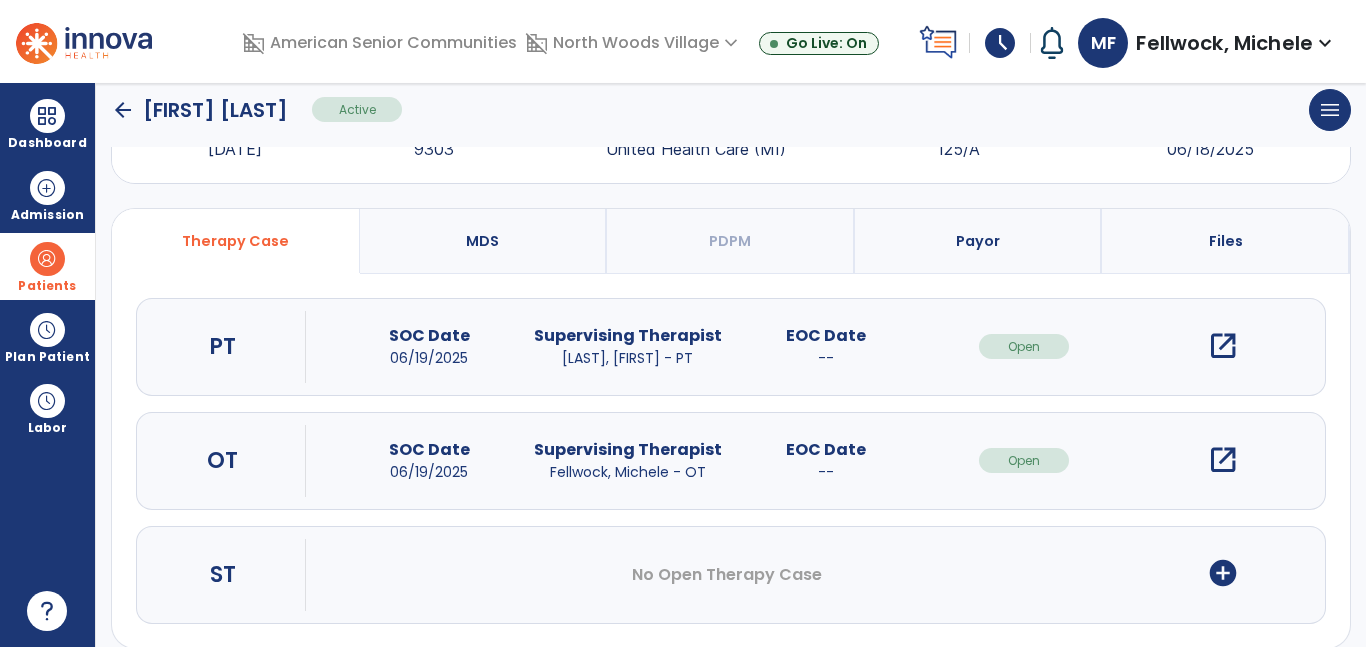 click on "open_in_new" at bounding box center (1223, 460) 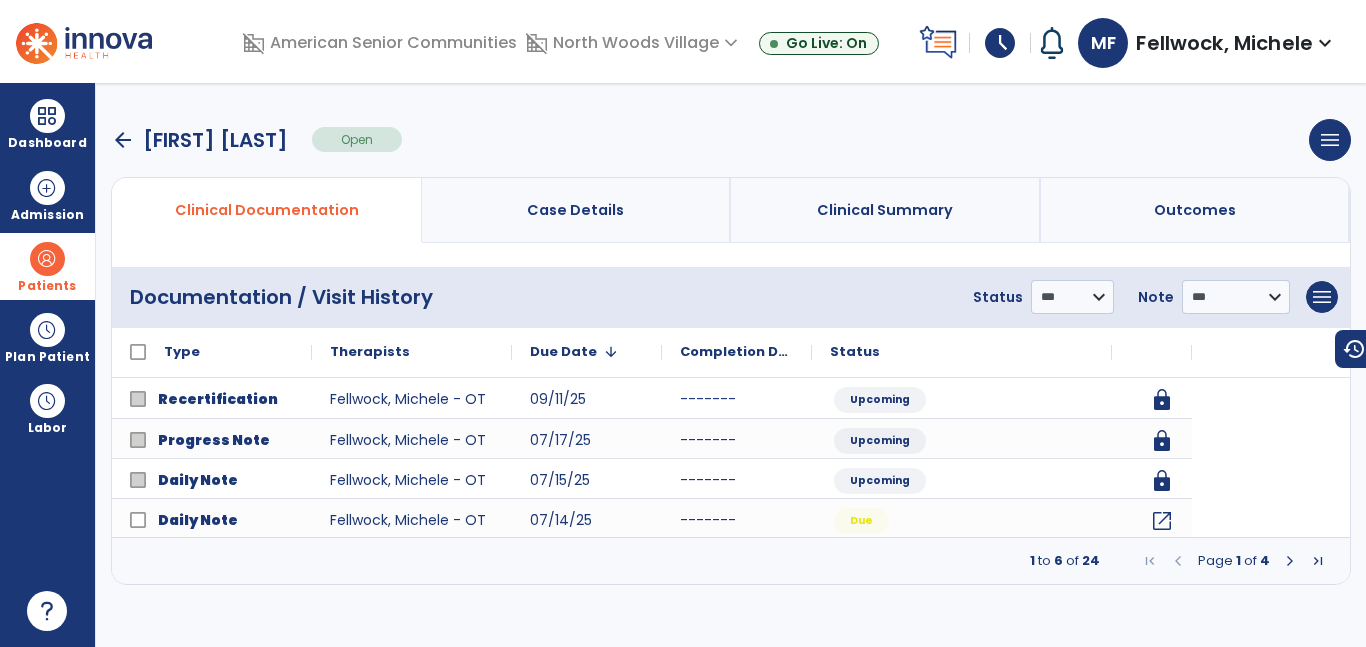 scroll, scrollTop: 0, scrollLeft: 0, axis: both 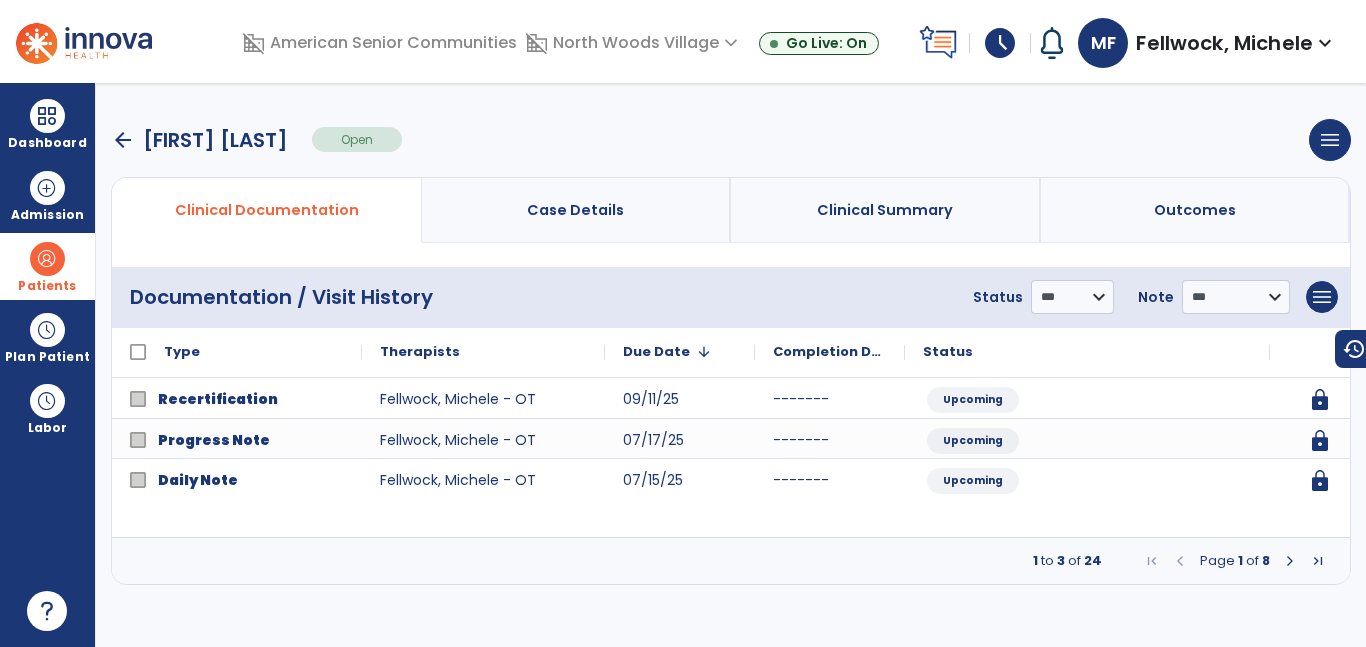 click at bounding box center (1290, 561) 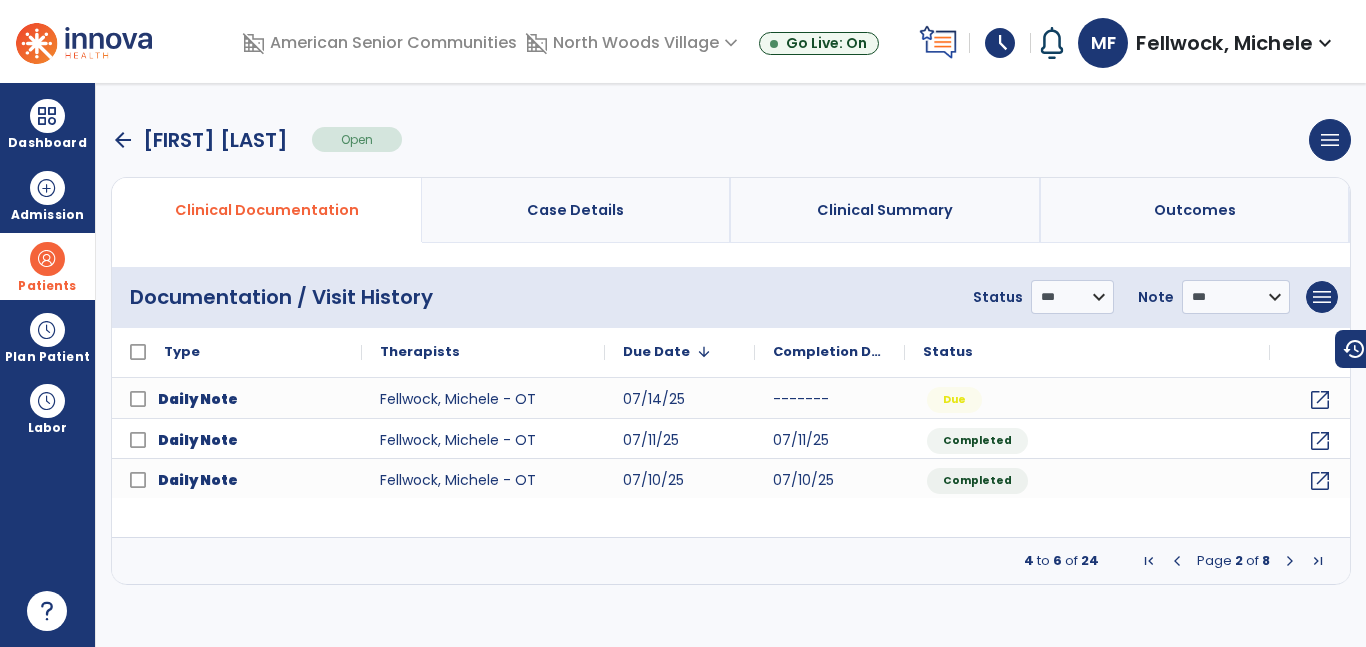 click at bounding box center [1290, 561] 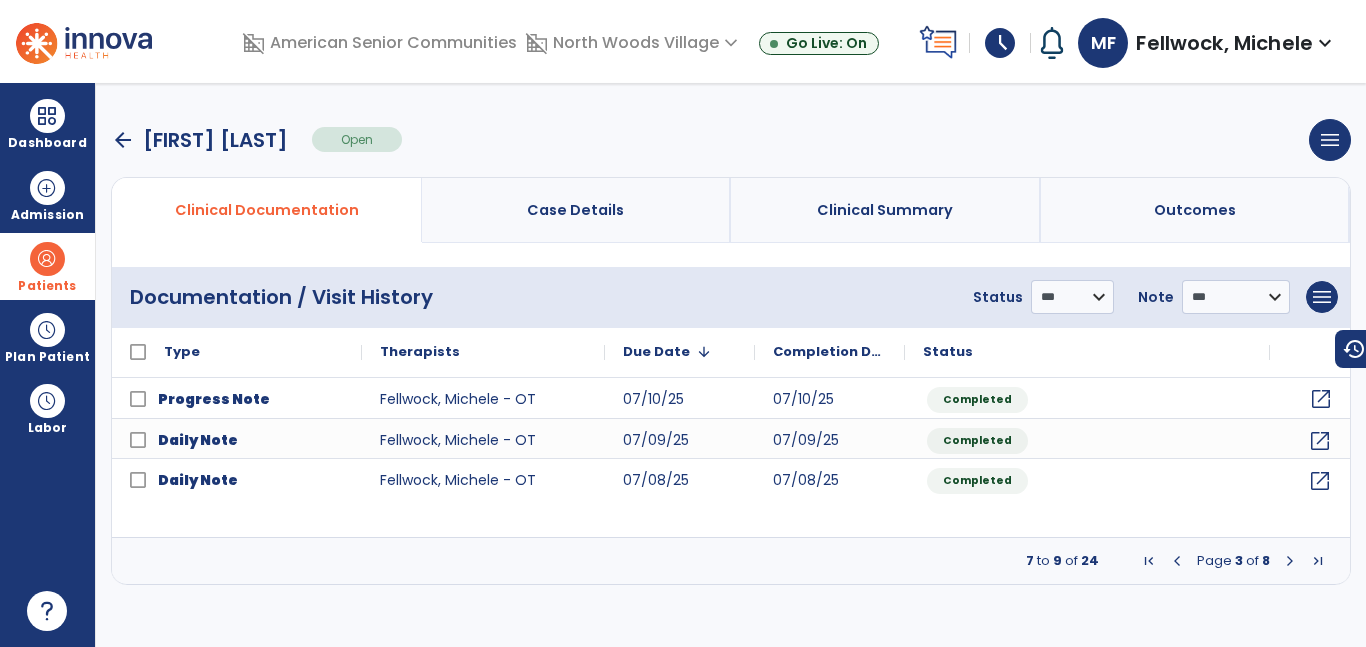 click on "open_in_new" 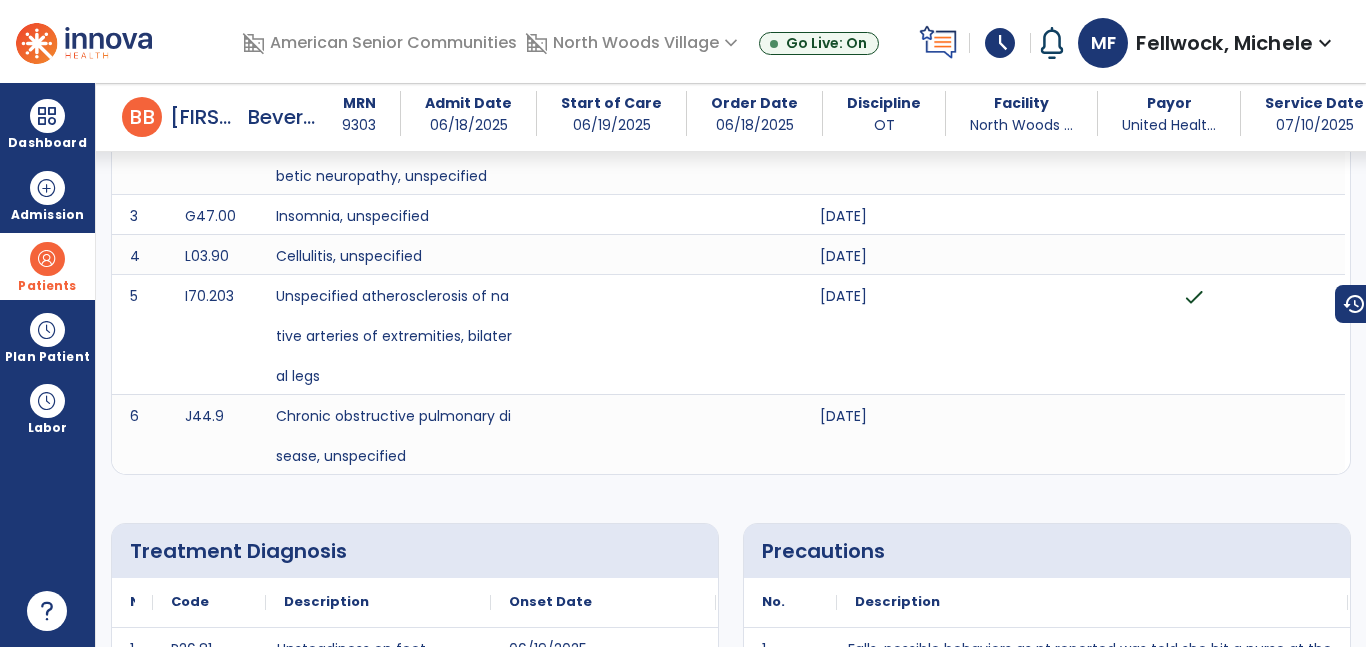 scroll, scrollTop: 0, scrollLeft: 0, axis: both 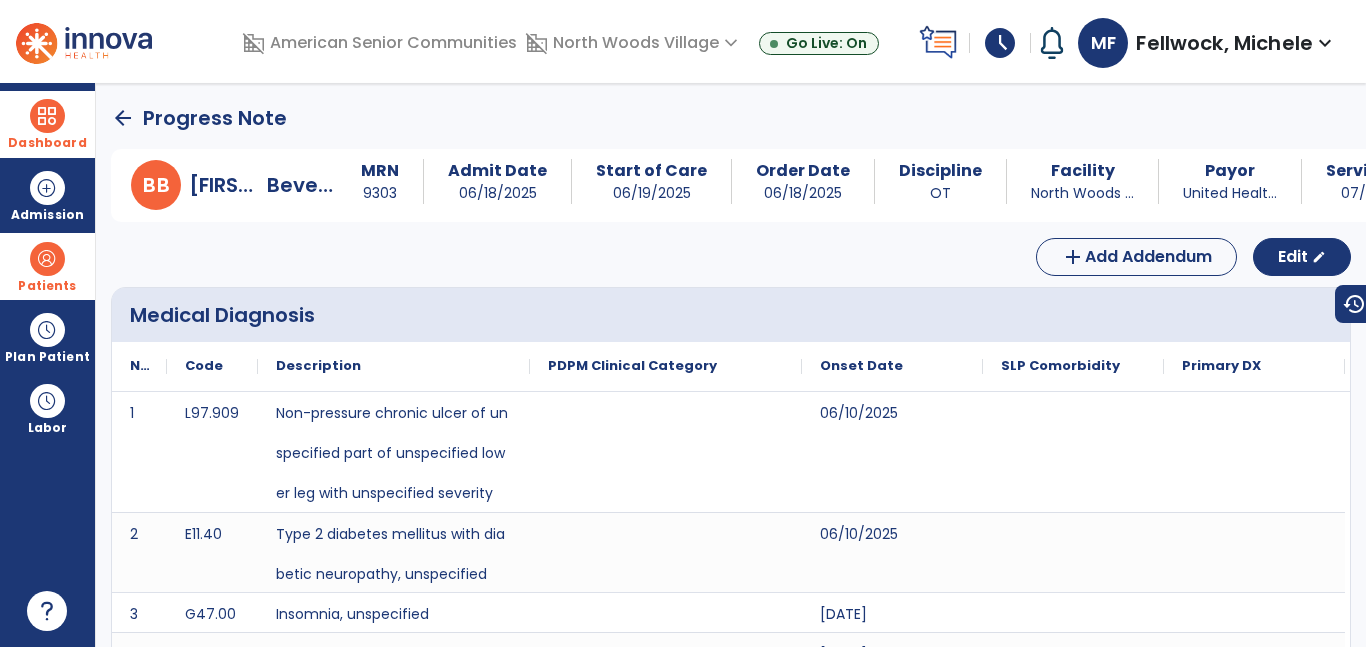 click at bounding box center [47, 116] 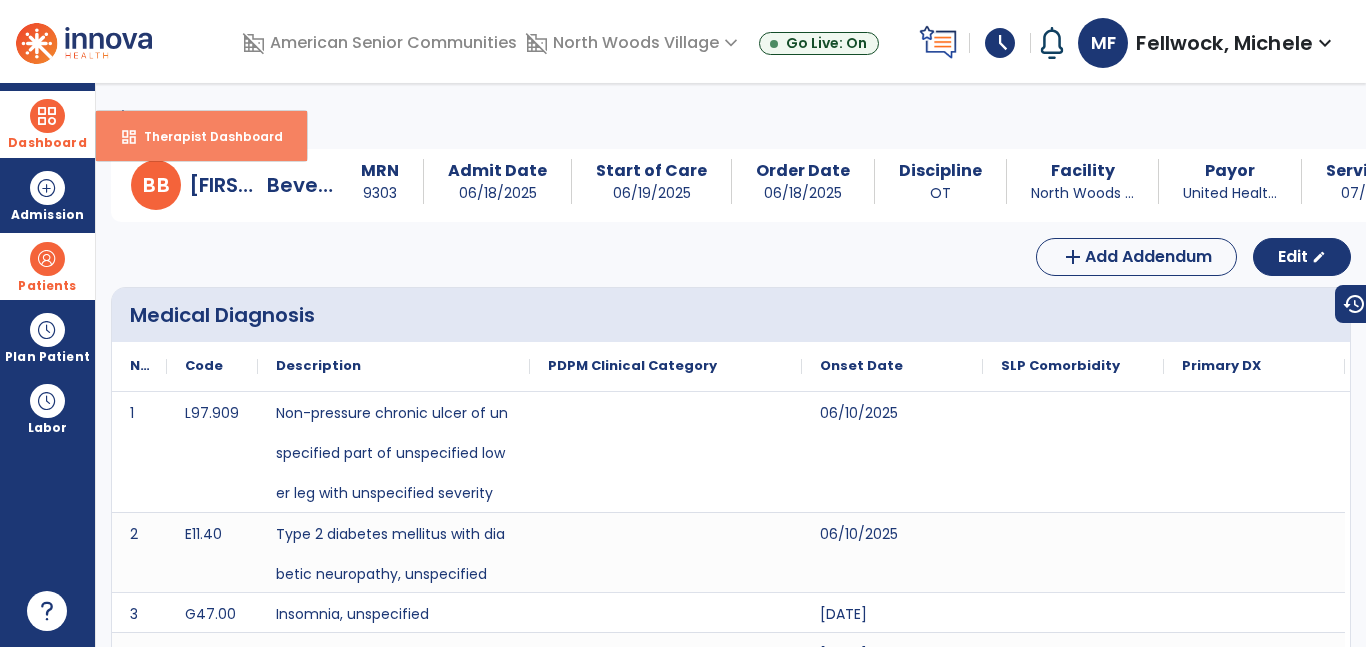 click on "Therapist Dashboard" at bounding box center (205, 136) 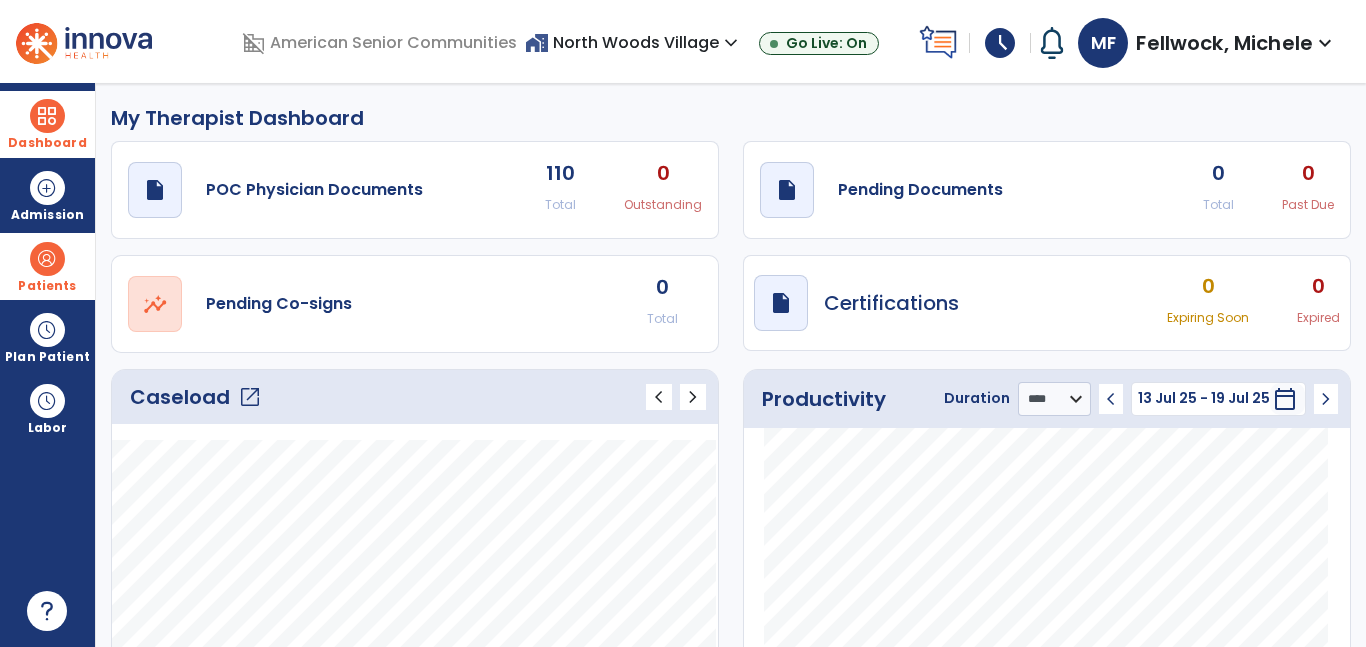 click on "open_in_new" 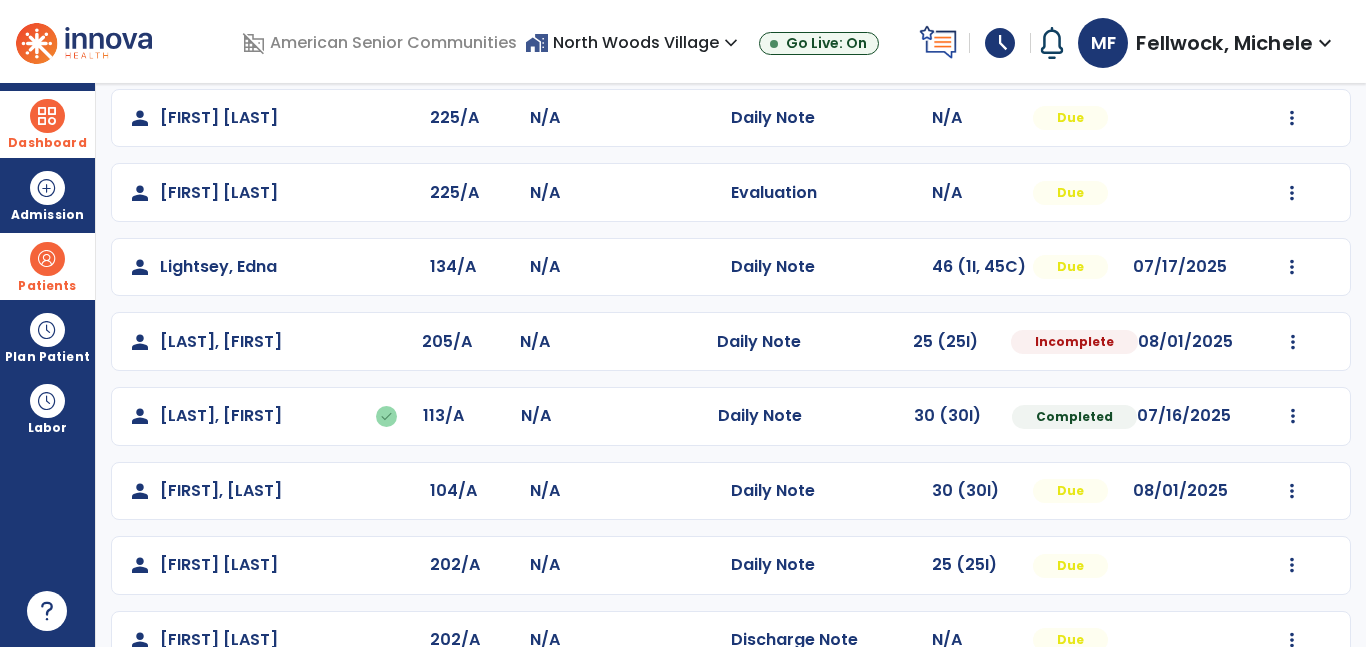 scroll, scrollTop: 809, scrollLeft: 0, axis: vertical 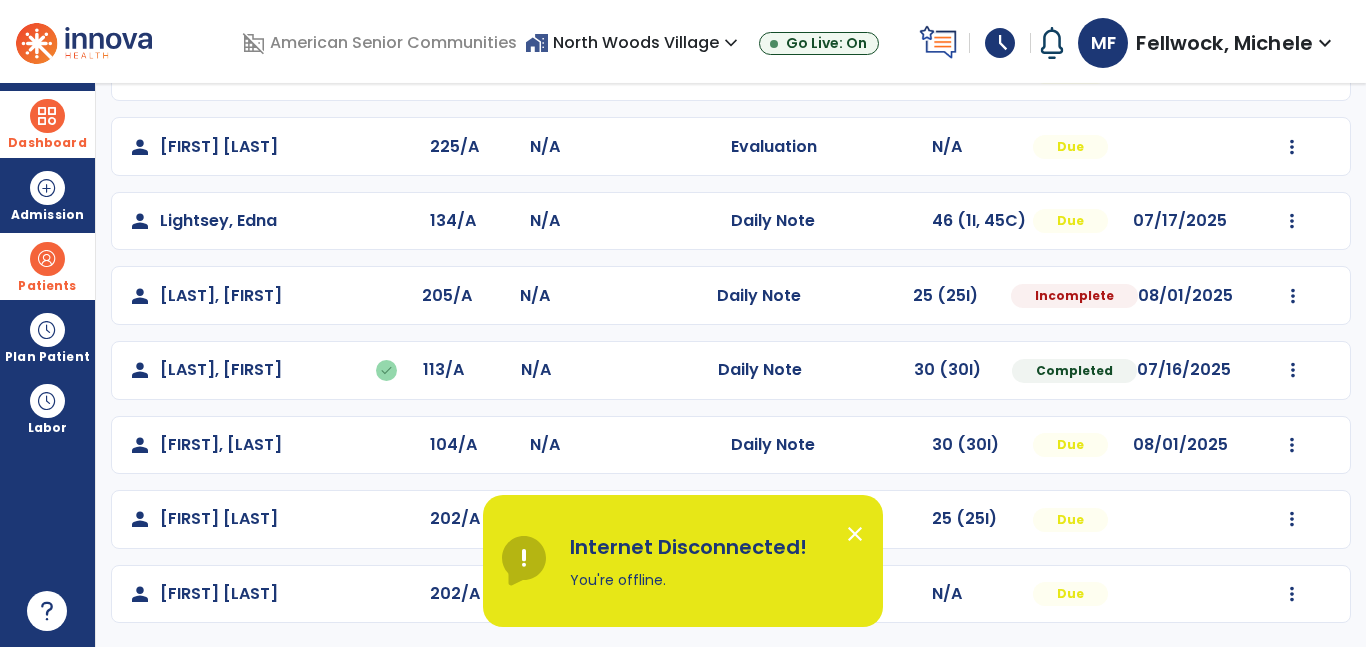 click on "person   [LAST], [FIRST]  132/A N/A  Daily Note   30 (30I)  Due 07/23/2025  Mark Visit As Complete   Reset Note   Open Document   G + C Mins   person   [LAST], [FIRST]  125/A N/A  Daily Note   31 (1I, 30C)  Due 07/17/2025  Mark Visit As Complete   Reset Note   Open Document   G + C Mins   person   [LAST], [FIRST]   done  225/B N/A  Daily Note   38 (38I)  Completed  Undo Visit Status   Reset Note   Open Document   G + C Mins   person   [LAST], [FIRST]  216/B N/A  Daily Note   25 (25I)  Due 07/31/2025  Mark Visit As Complete   Reset Note   Open Document   G + C Mins   person   [LAST], [FIRST]   done  105/B N/A  Daily Note   N/A  Completed  Undo Visit Status   Reset Note   Open Document   G + C Mins   person   [LAST], [FIRST]   done  105/B N/A  Evaluation   N/A  Completed  Undo Visit Status   Reset Note   Open Document   G + C Mins   person   [LAST], [FIRST]  133/A N/A  Daily Note   40 (40I)  Due 07/21/2025  Mark Visit As Complete   Reset Note   Open Document   G + C Mins   person   [LAST], [FIRST]  225/A N/A  Daily Note  Due" 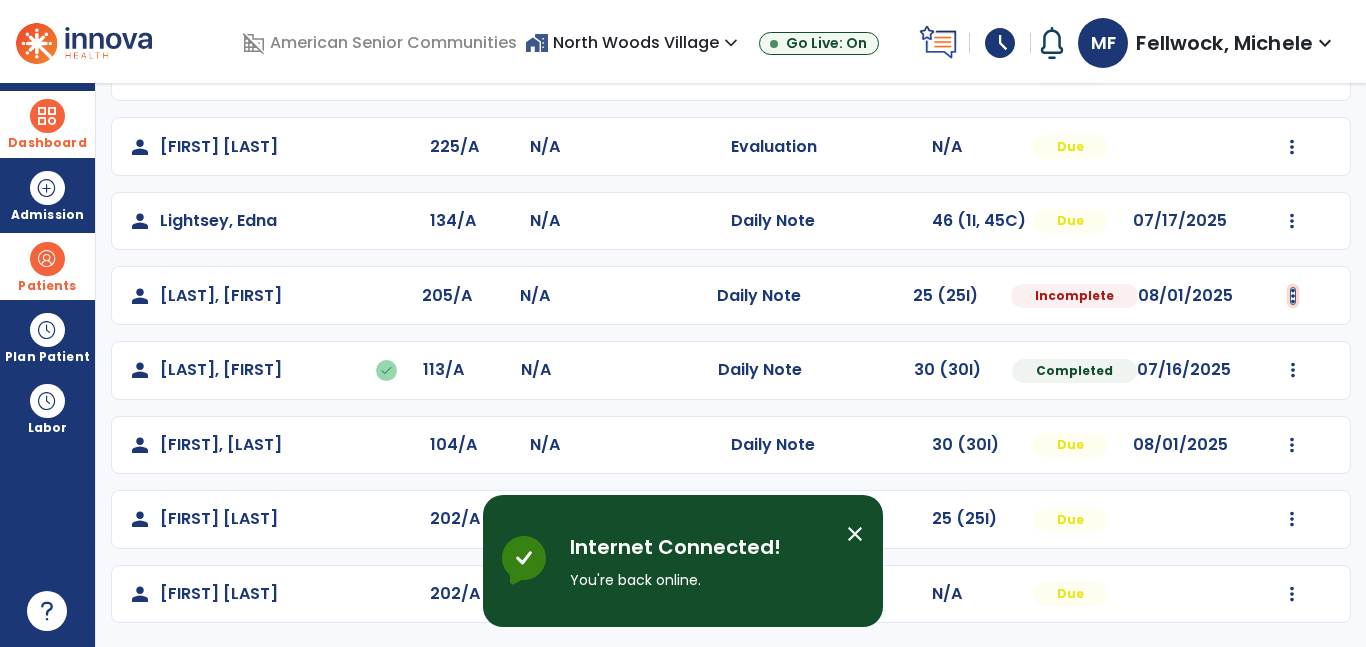 click at bounding box center [1292, -450] 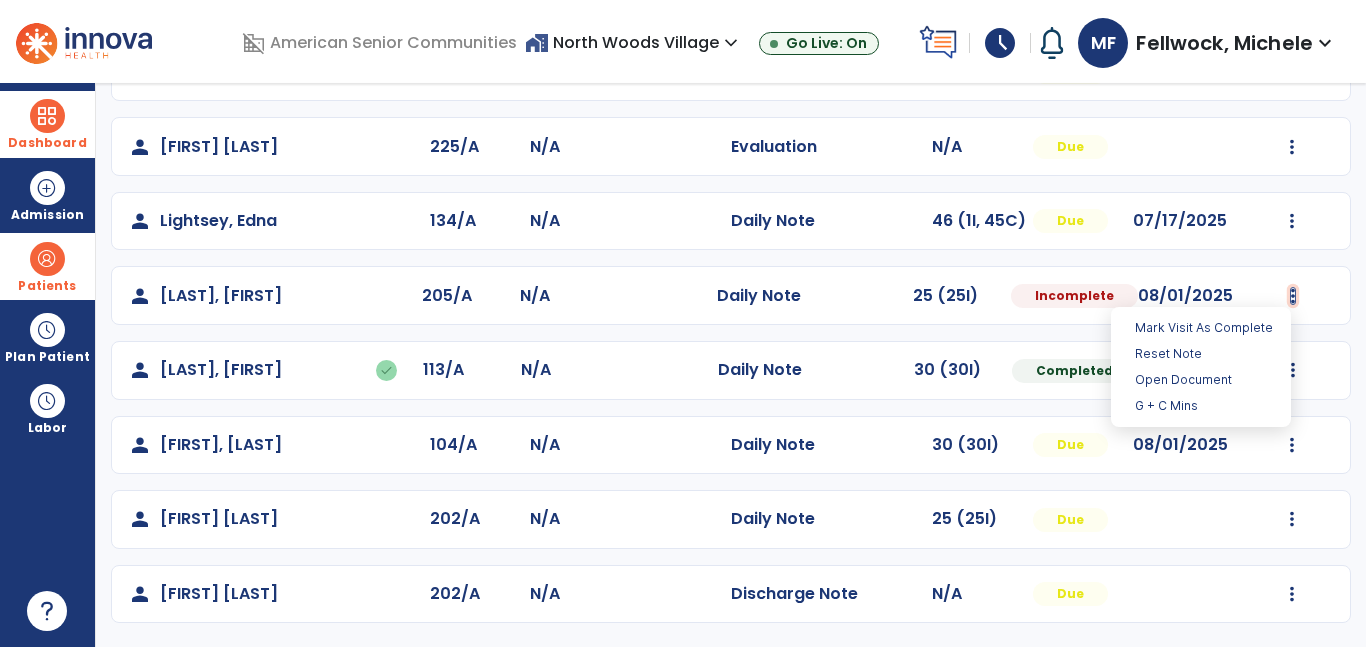 click at bounding box center (1293, 296) 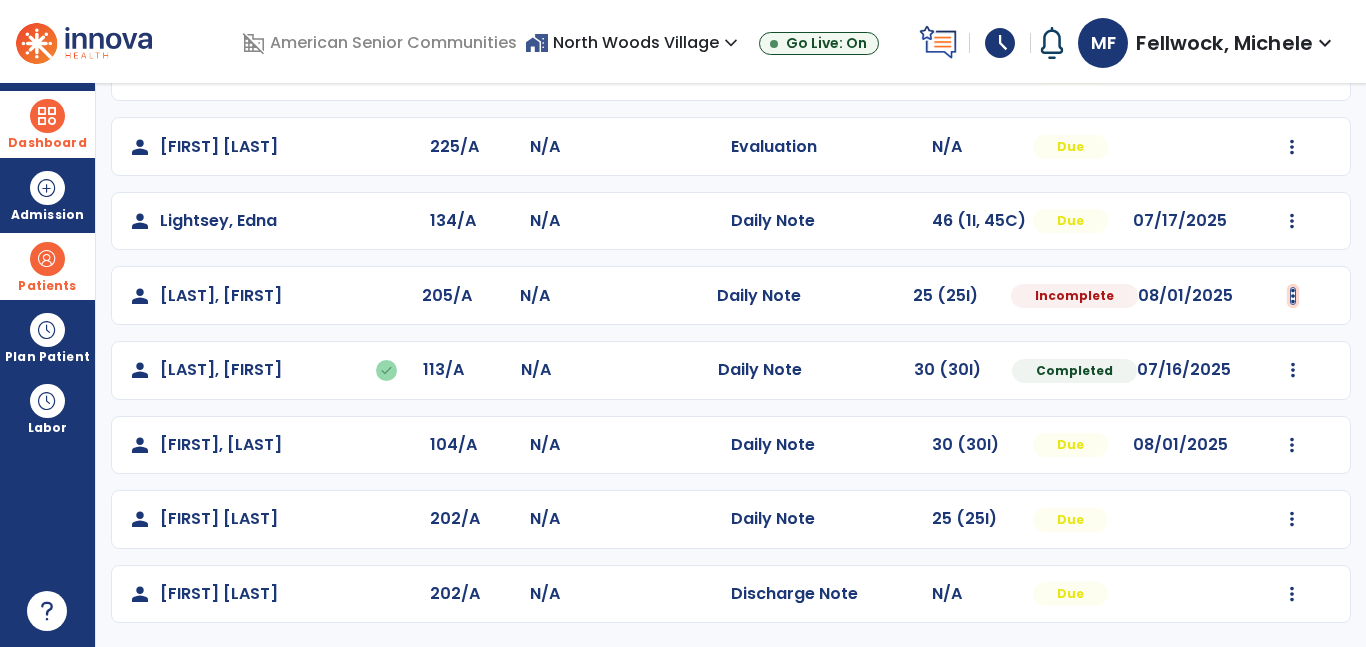 click at bounding box center (1292, -450) 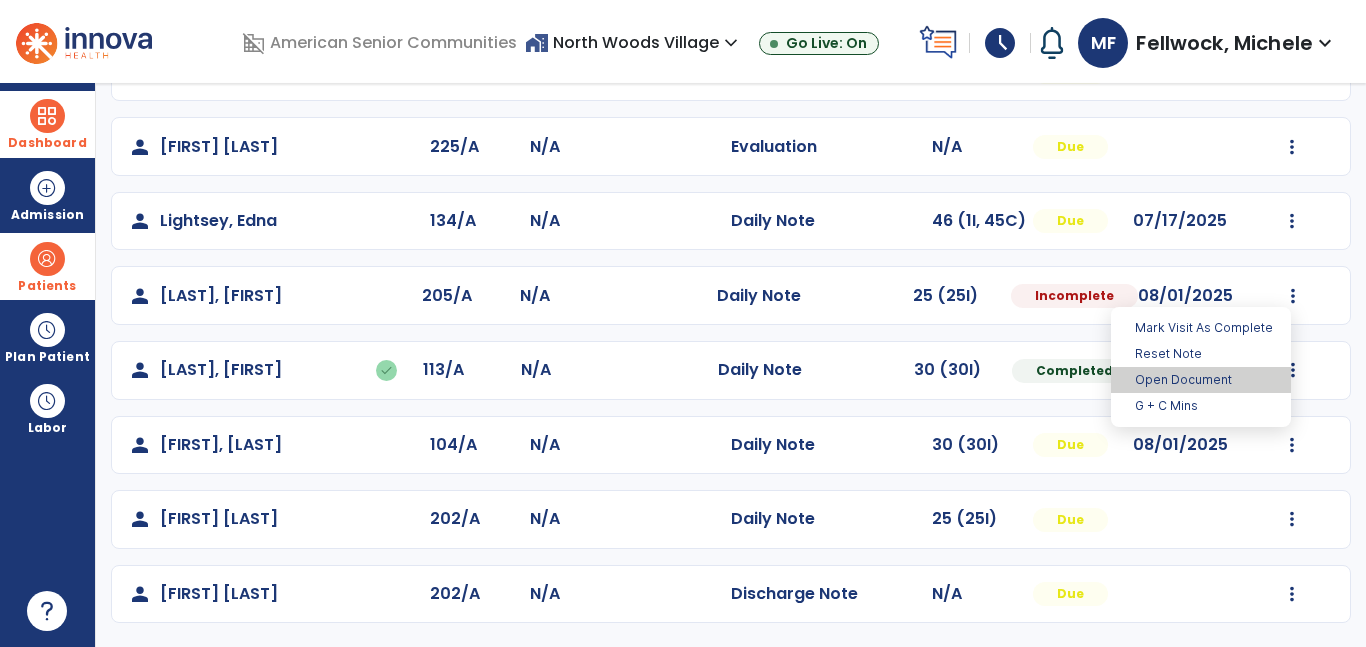 click on "Open Document" at bounding box center [1201, 380] 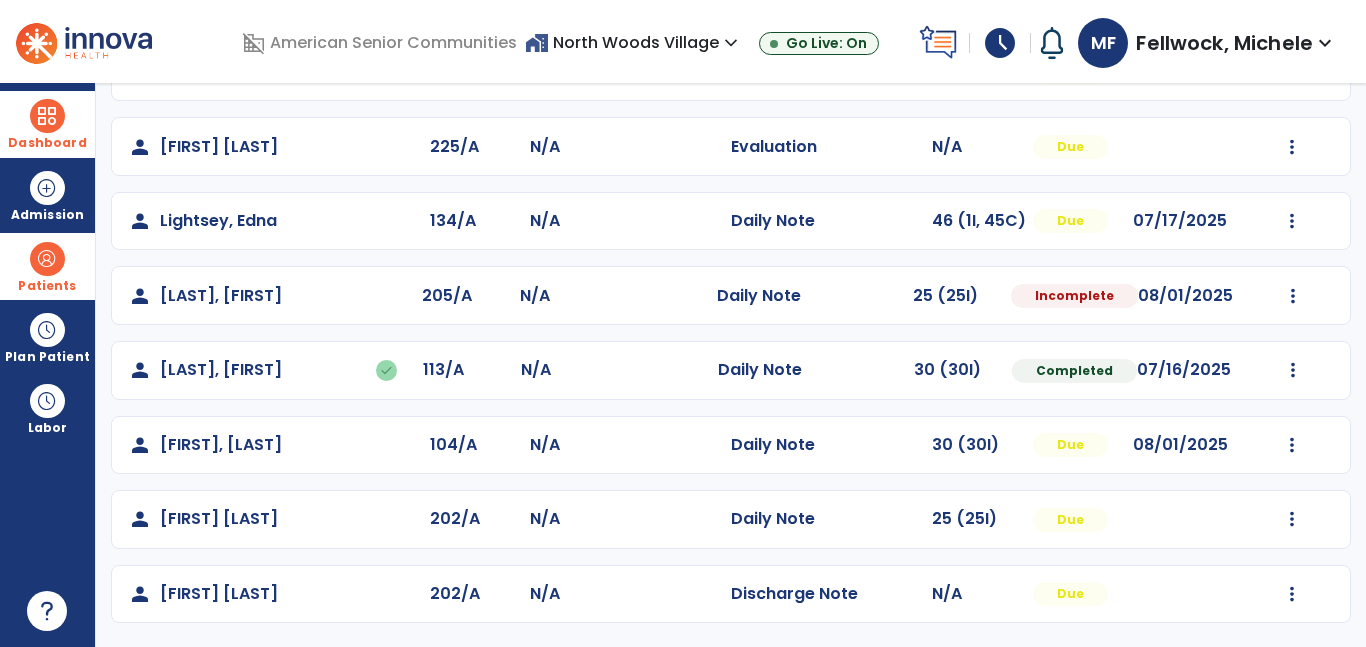 select on "*" 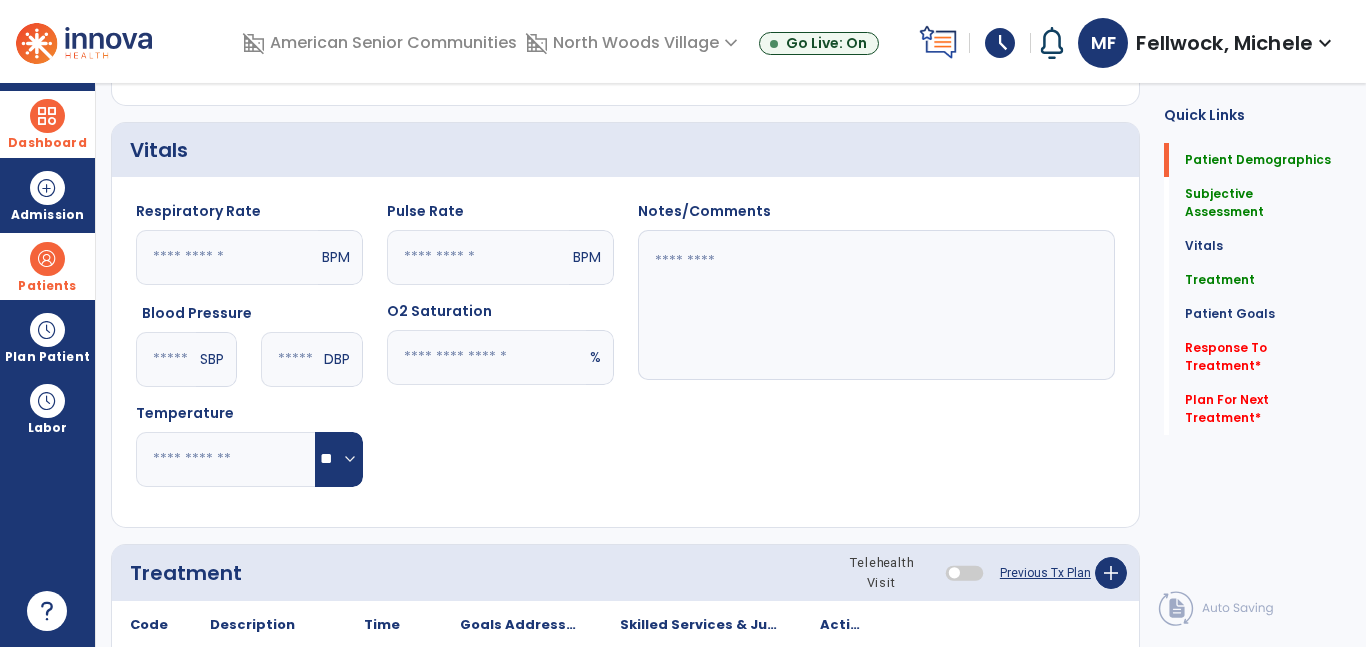 click on "Patient Goals   Patient Goals" 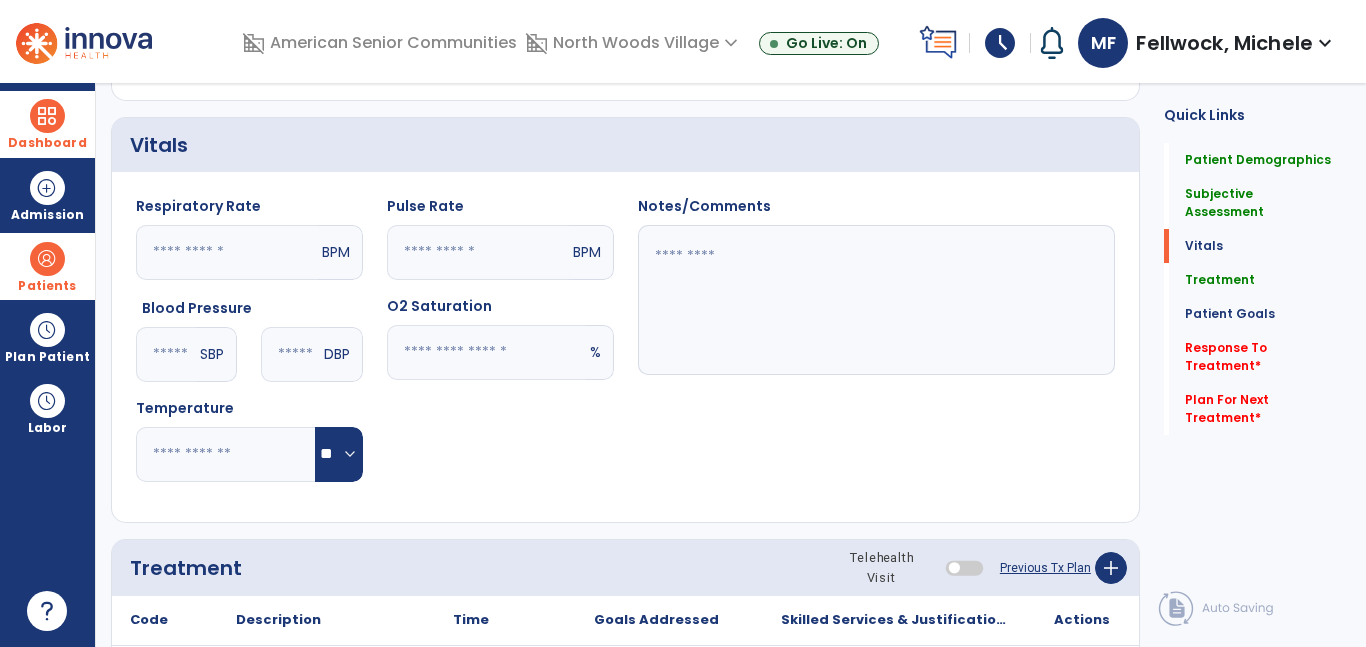 scroll, scrollTop: 804, scrollLeft: 0, axis: vertical 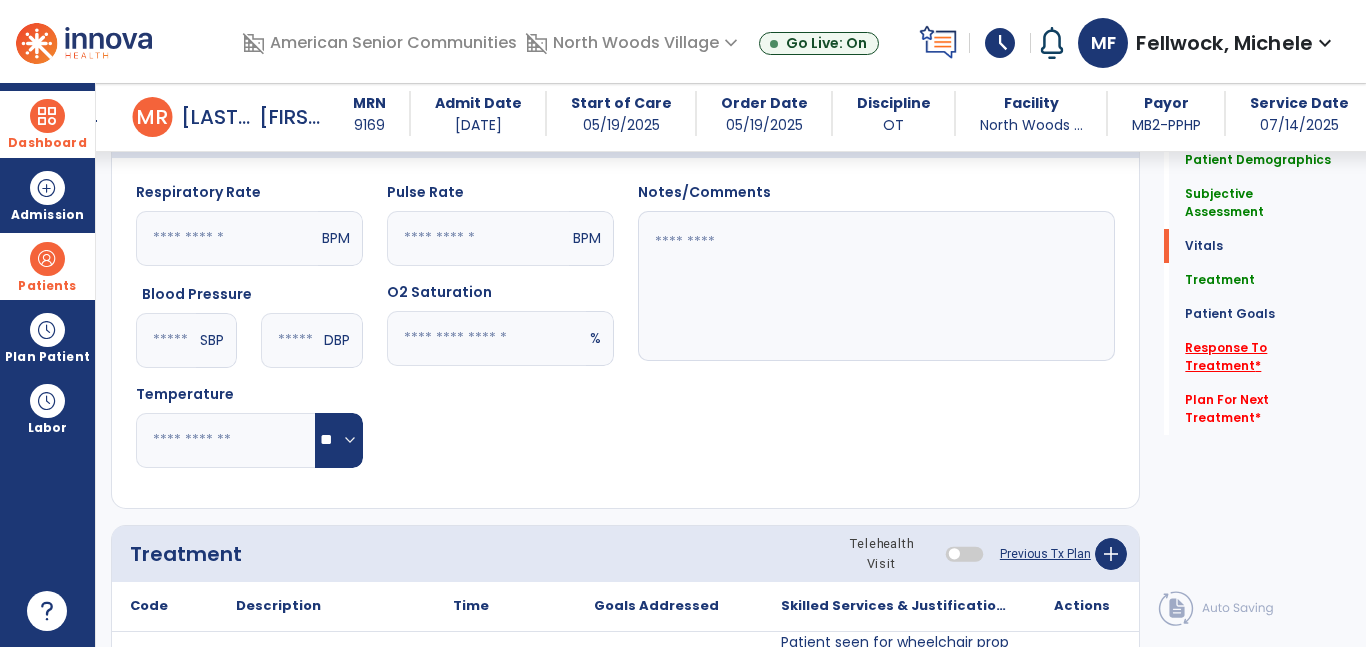 click on "Response To Treatment   *" 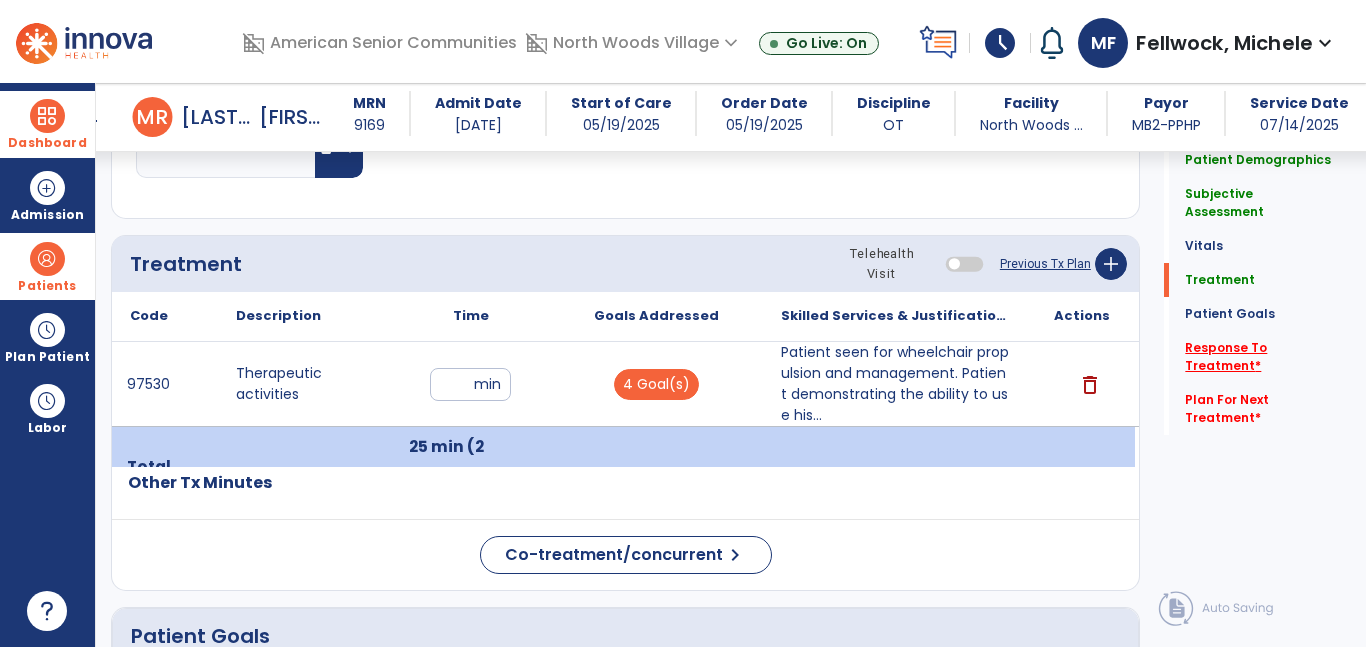 scroll, scrollTop: 1093, scrollLeft: 0, axis: vertical 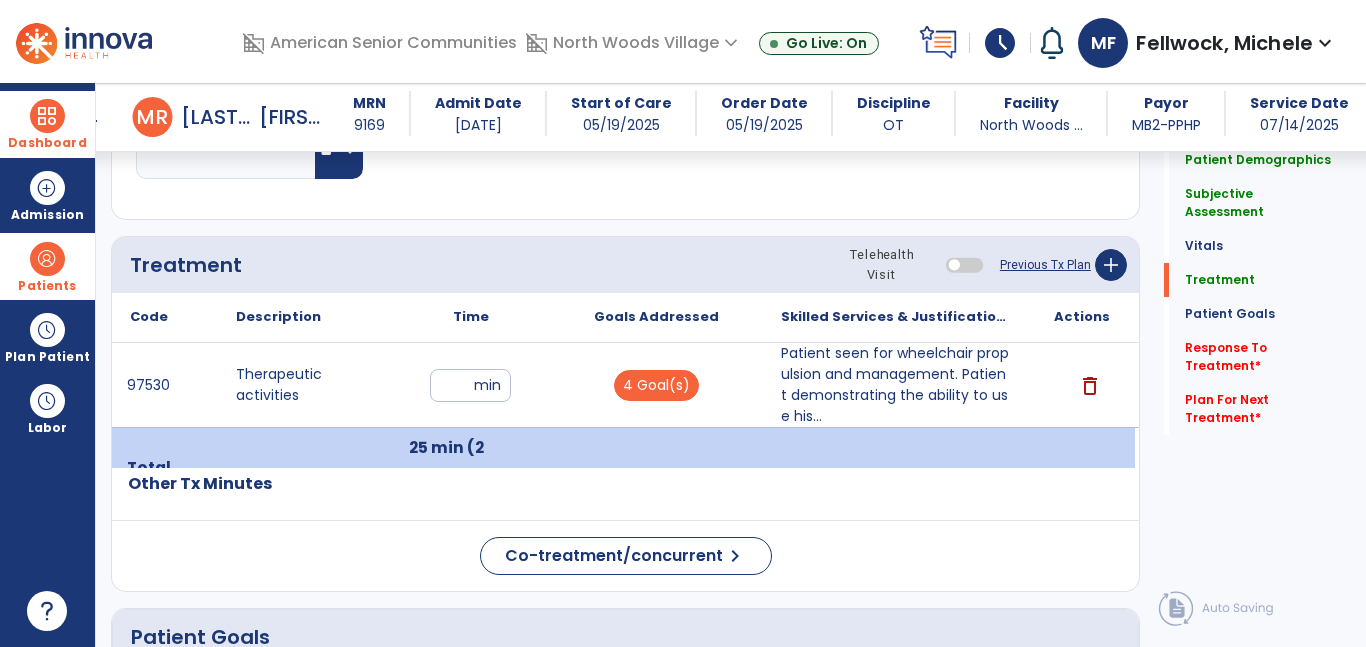 click on "**" at bounding box center [470, 385] 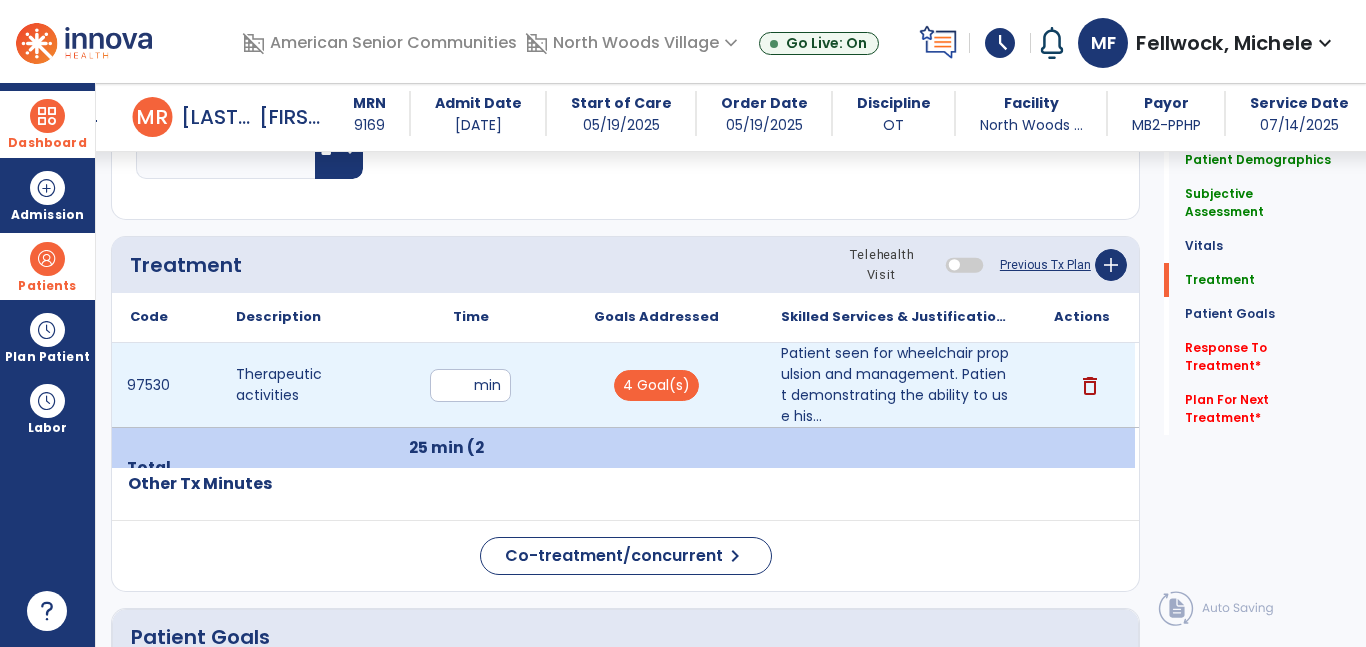 type on "**" 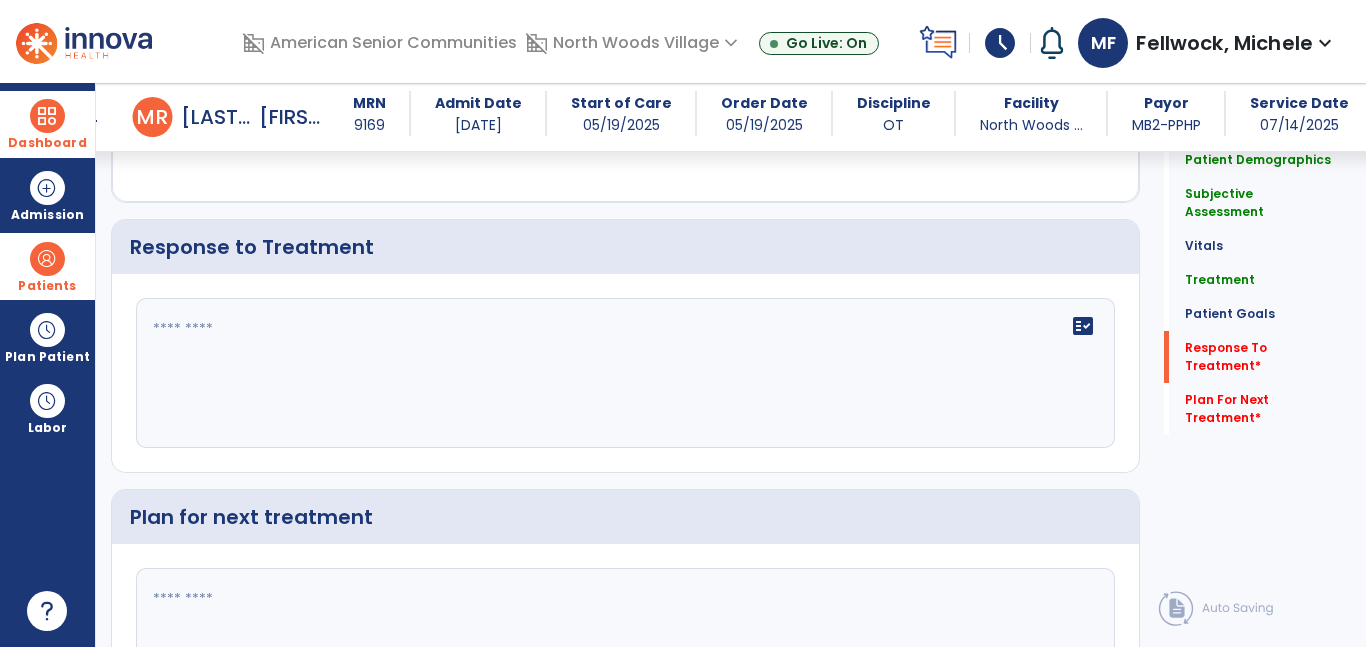 scroll, scrollTop: 3071, scrollLeft: 0, axis: vertical 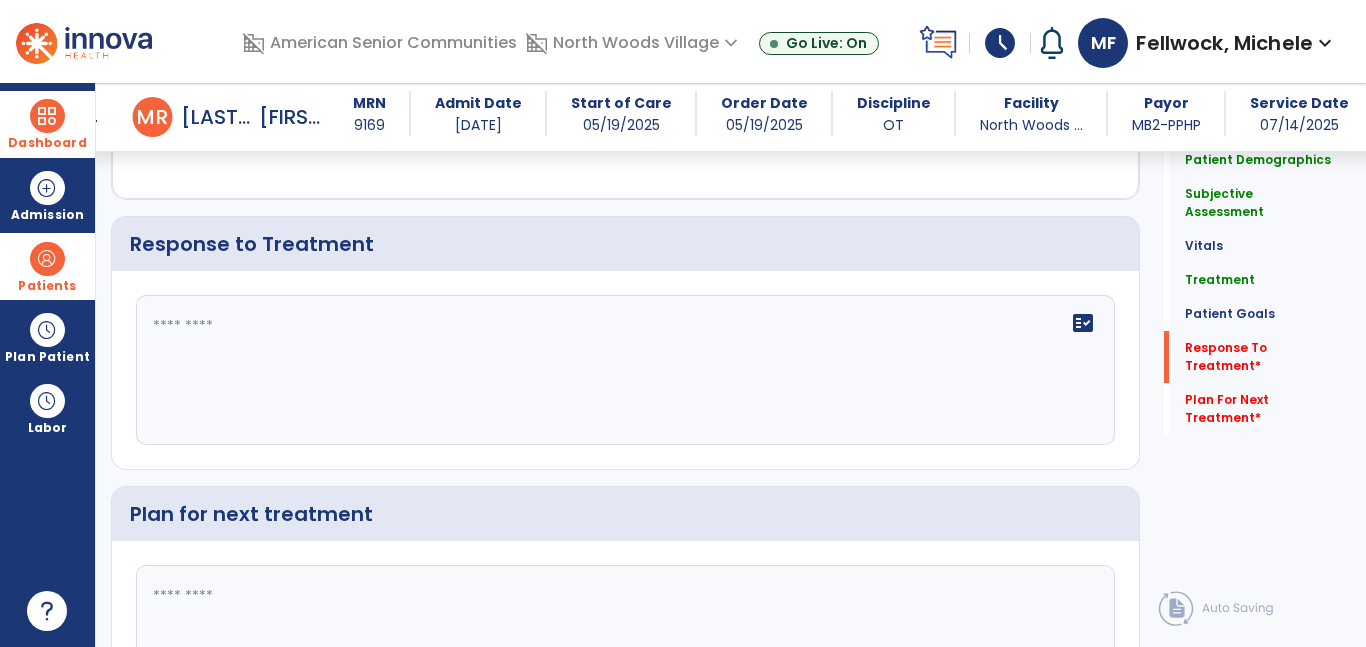 click 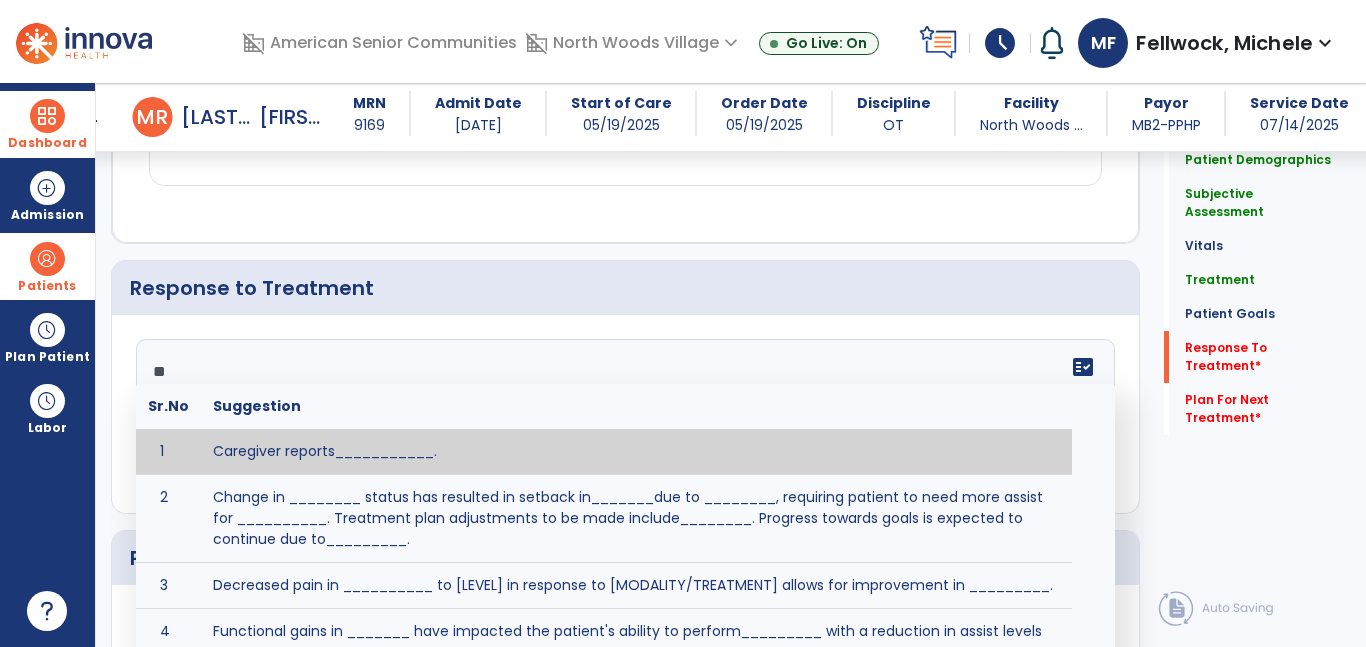 scroll, scrollTop: 3071, scrollLeft: 0, axis: vertical 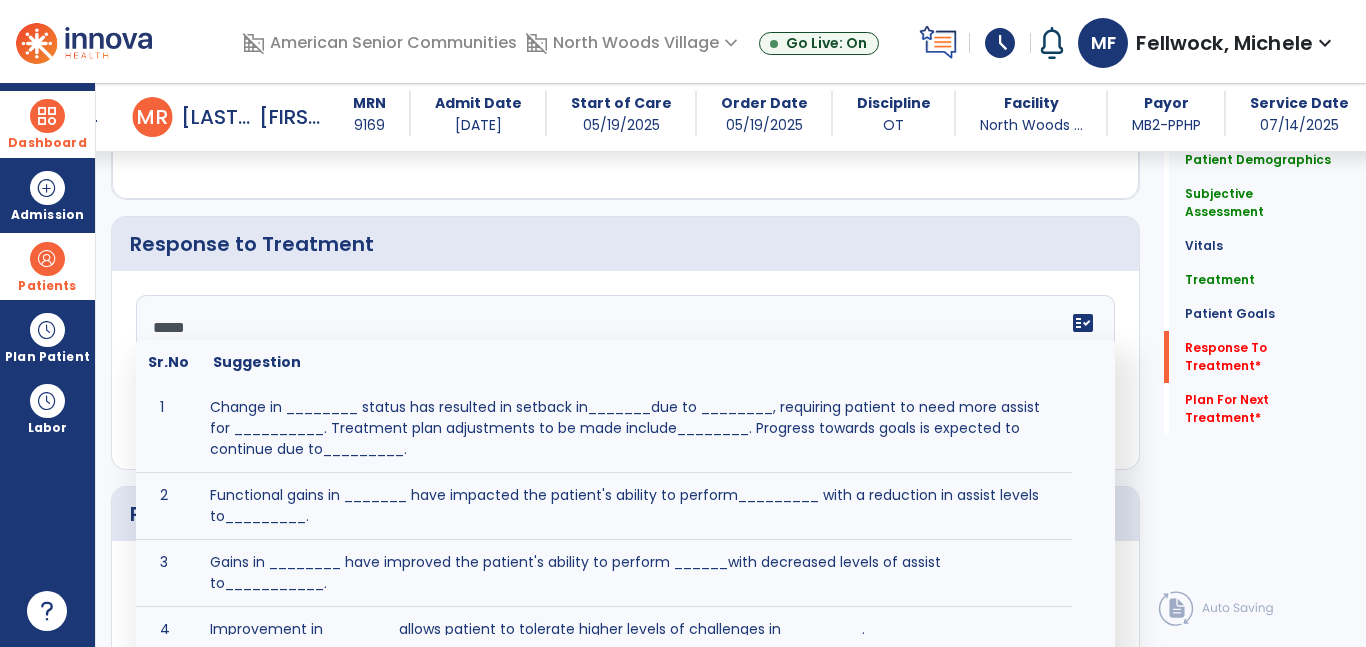 type on "******" 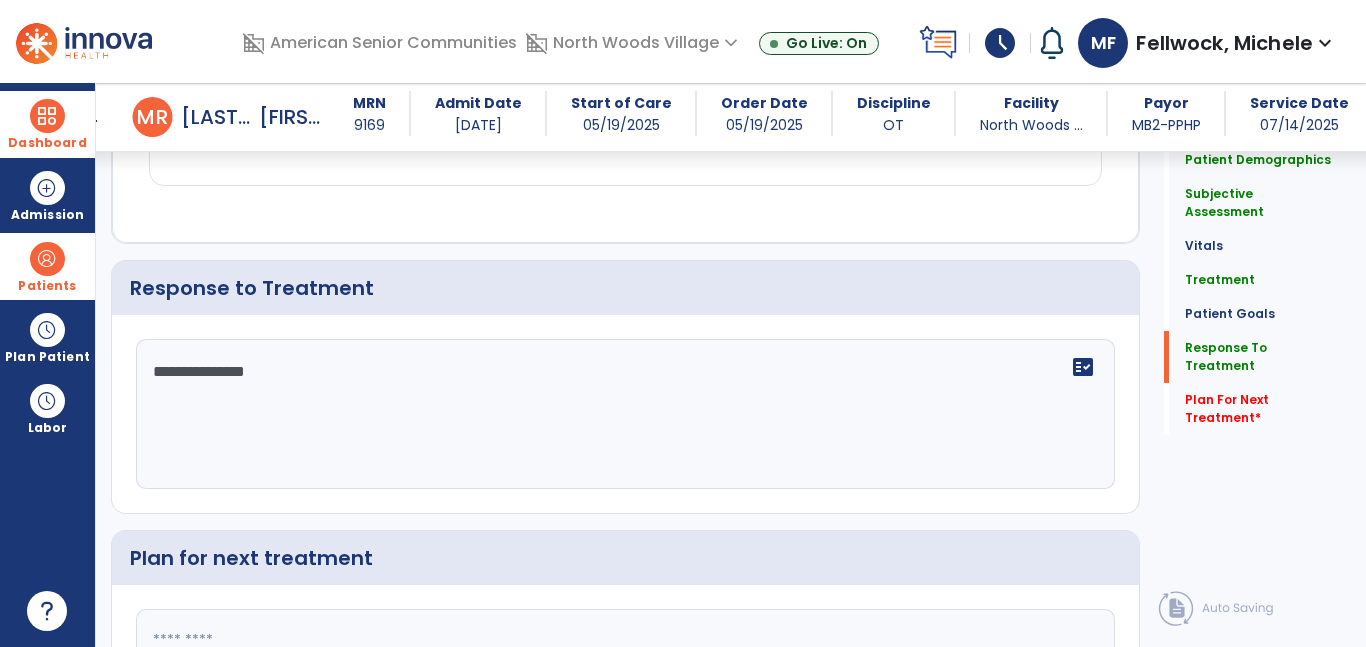 scroll, scrollTop: 3071, scrollLeft: 0, axis: vertical 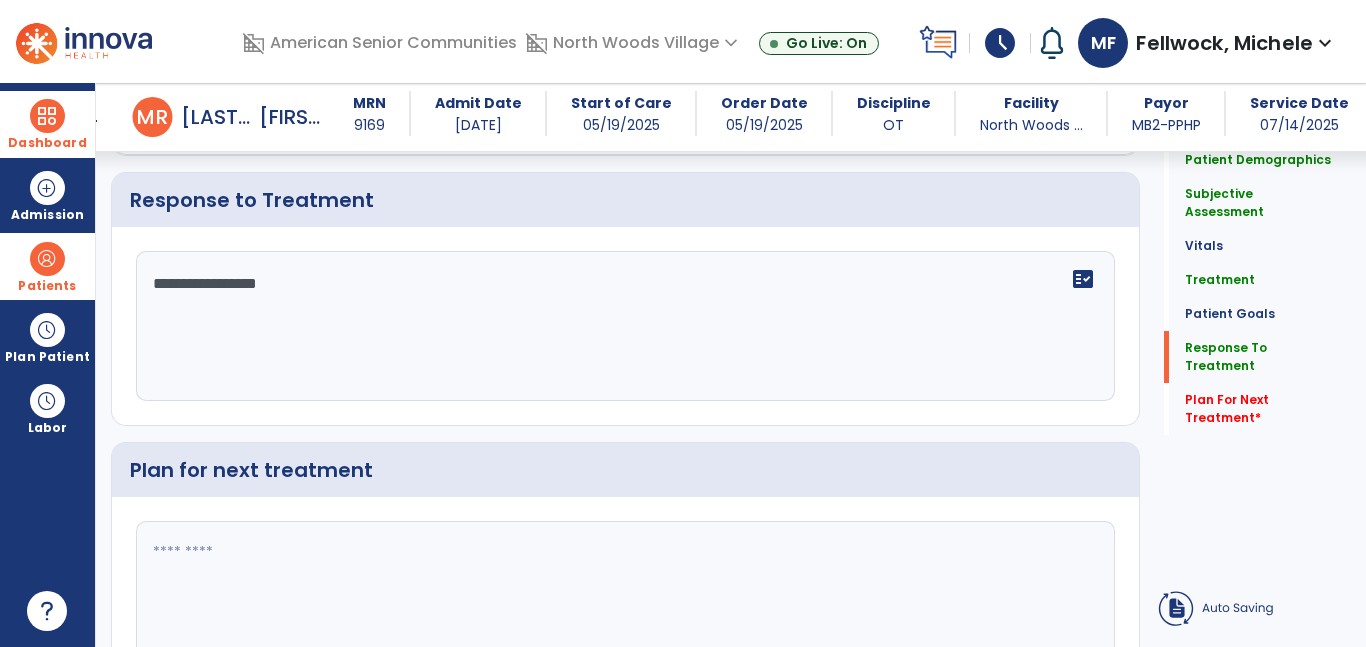 click on "**********" 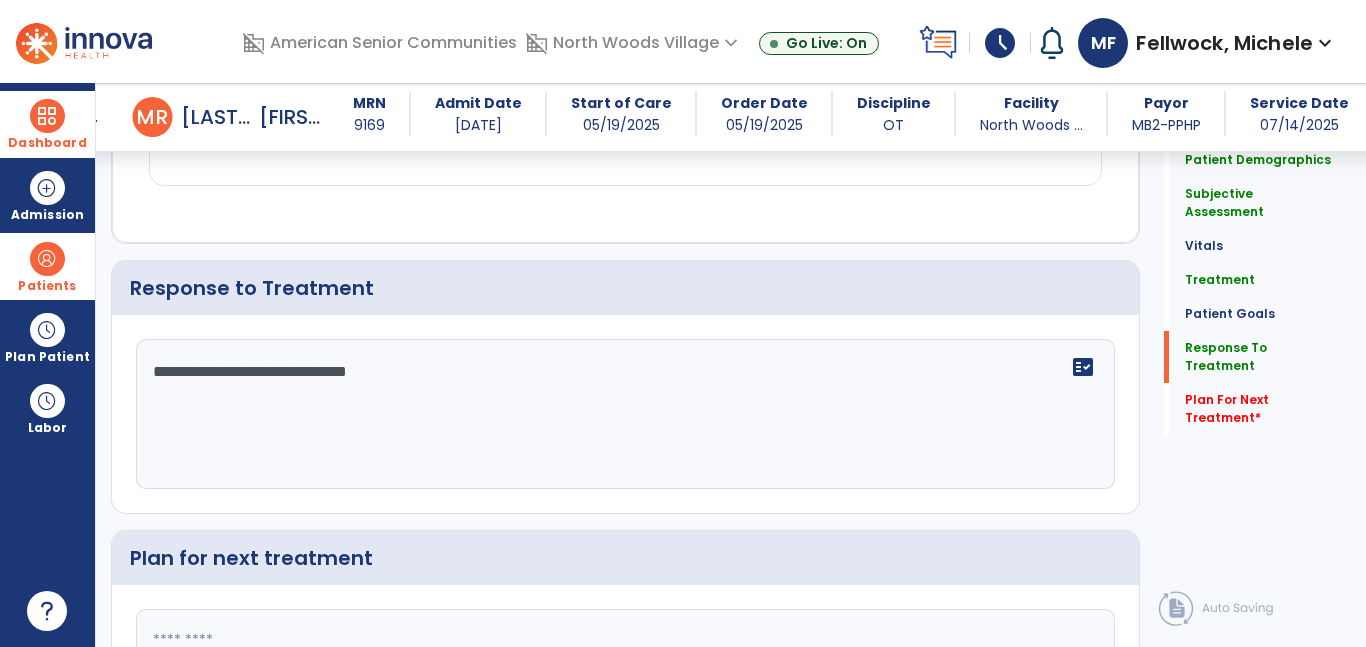 scroll, scrollTop: 3071, scrollLeft: 0, axis: vertical 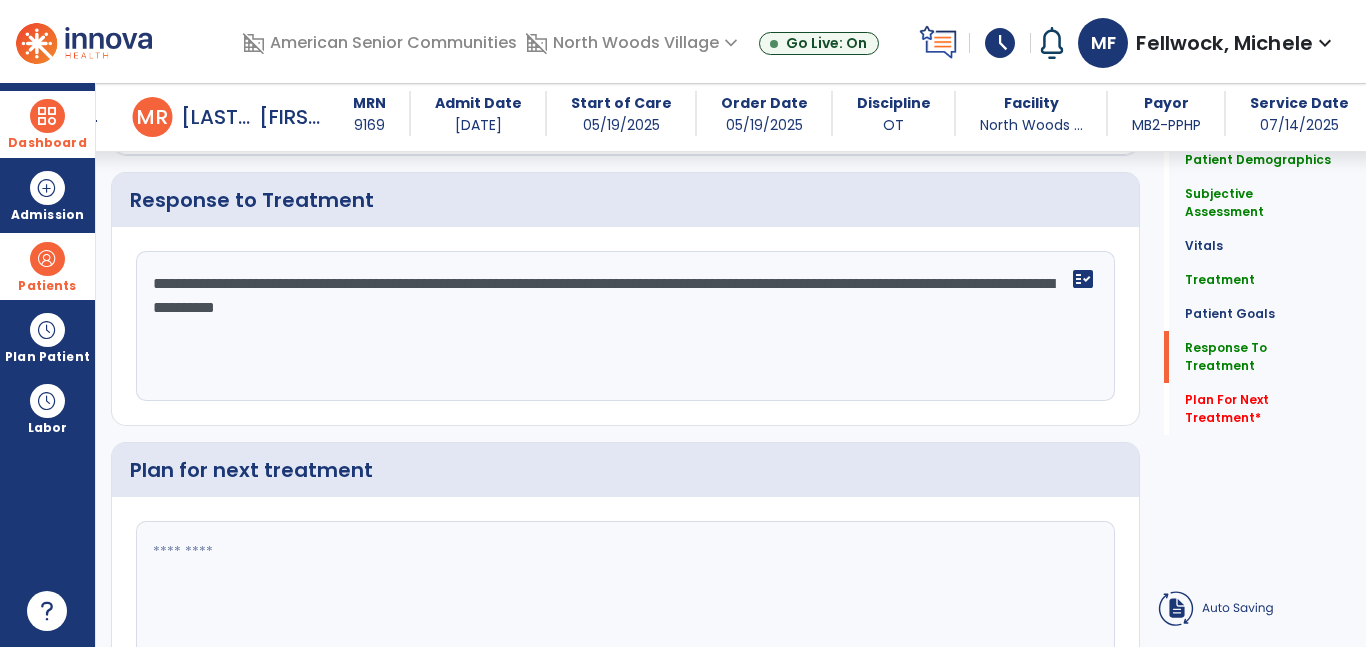 type on "**********" 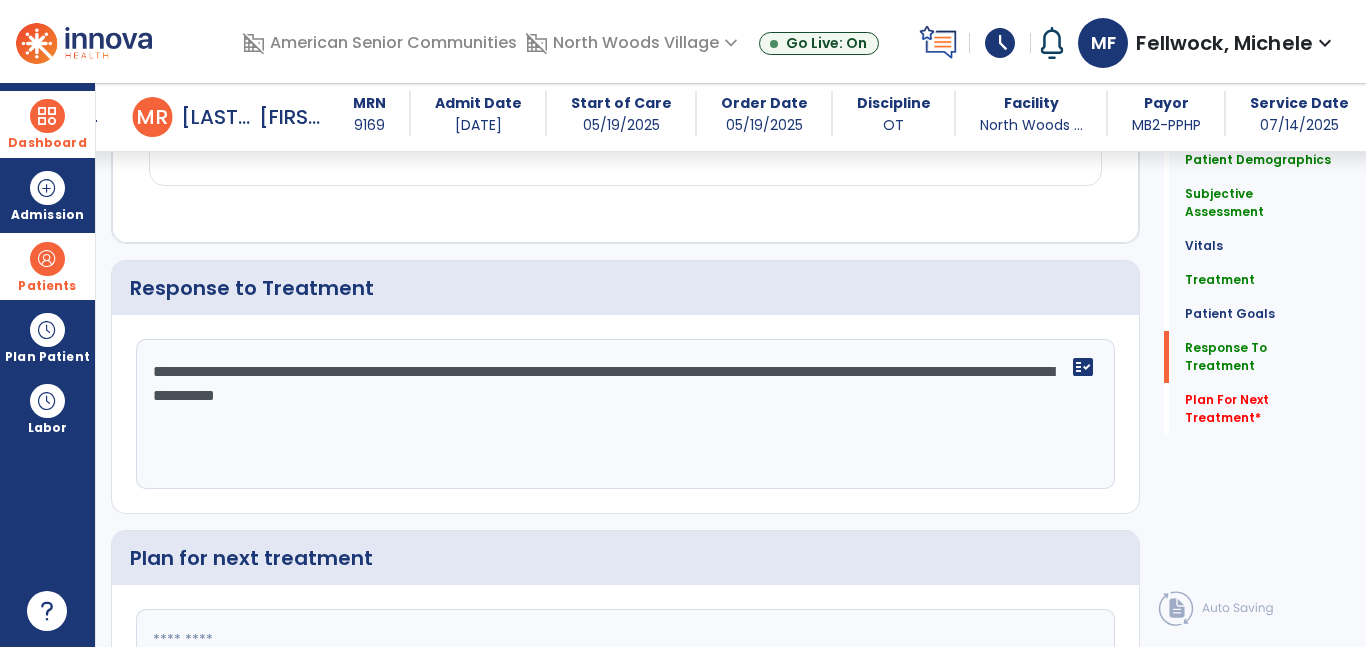 scroll, scrollTop: 3071, scrollLeft: 0, axis: vertical 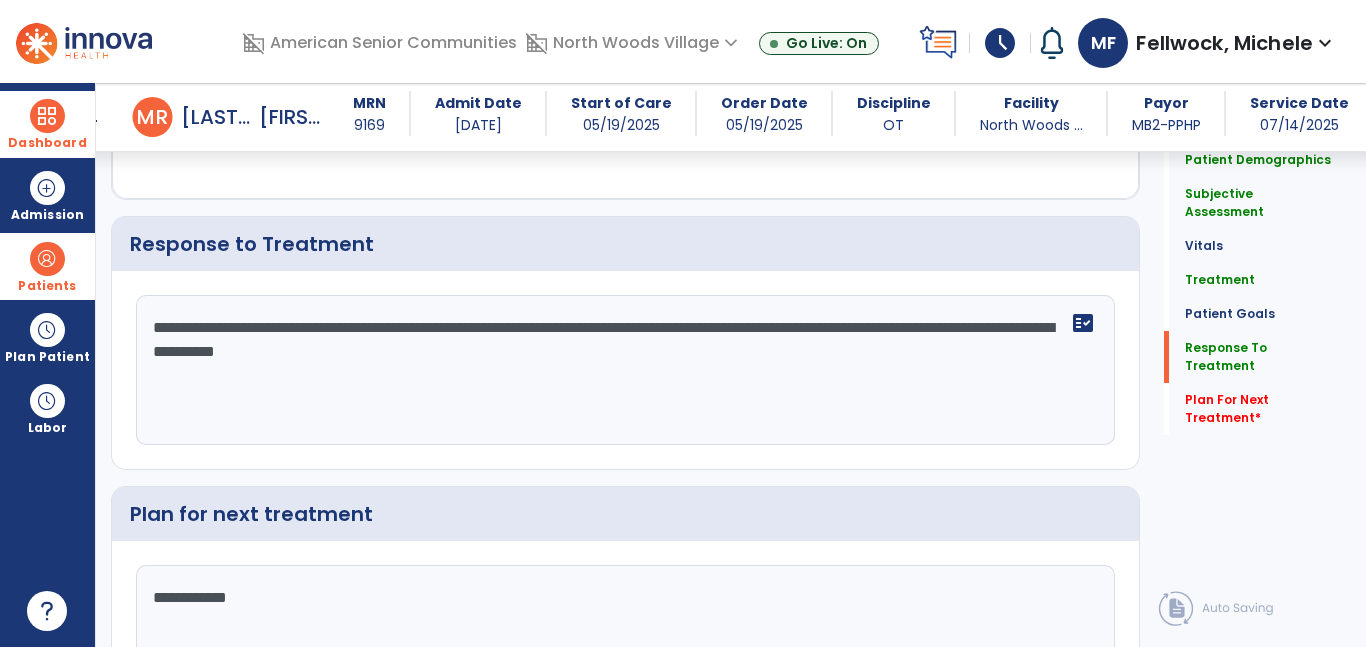click on "**********" 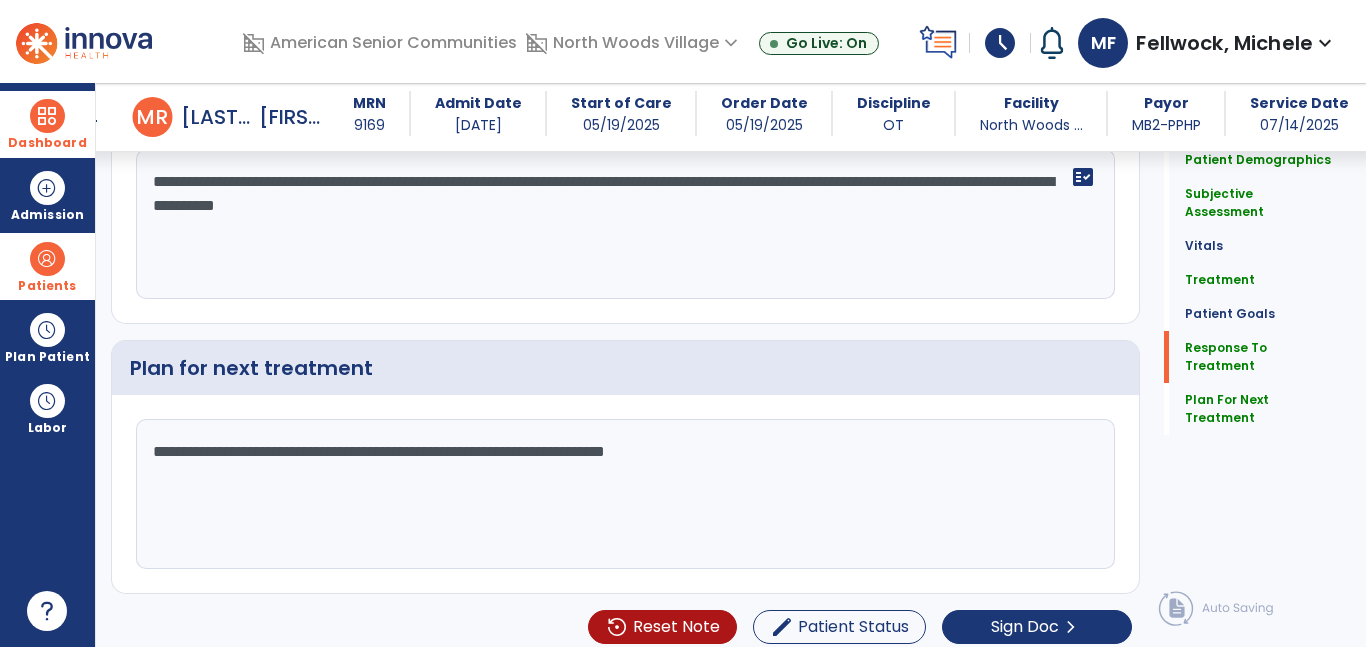 scroll, scrollTop: 3230, scrollLeft: 0, axis: vertical 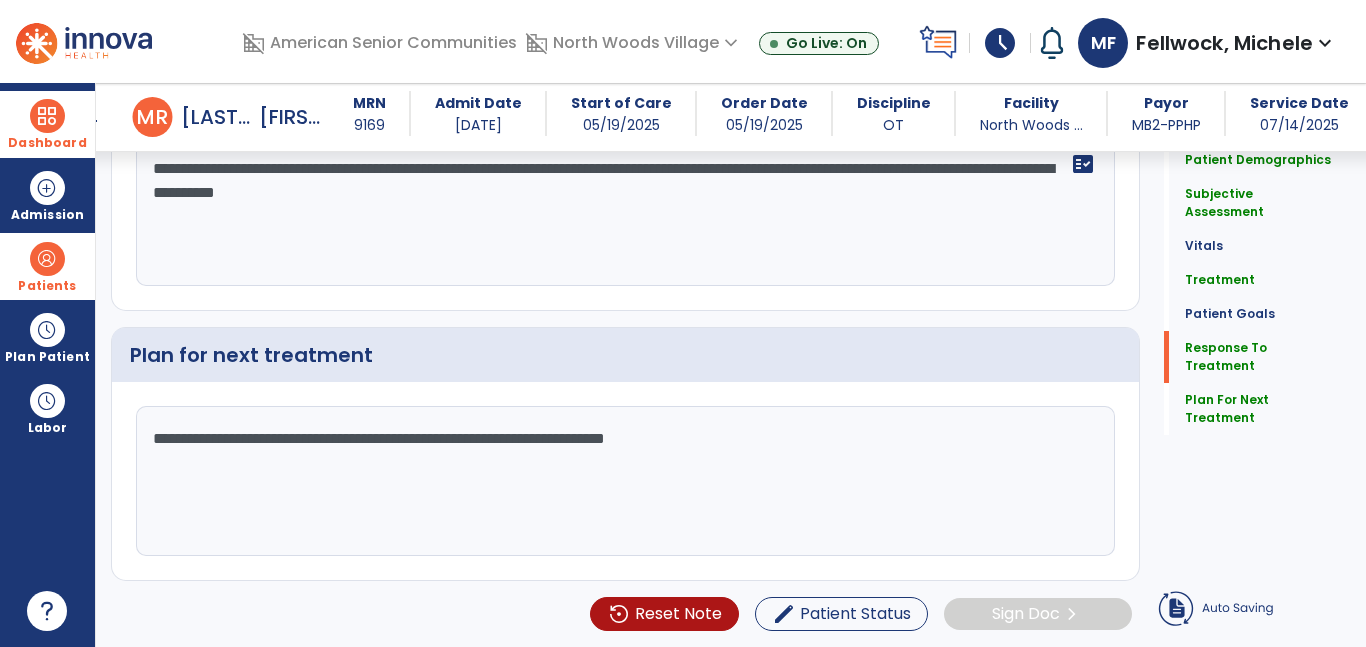type on "**********" 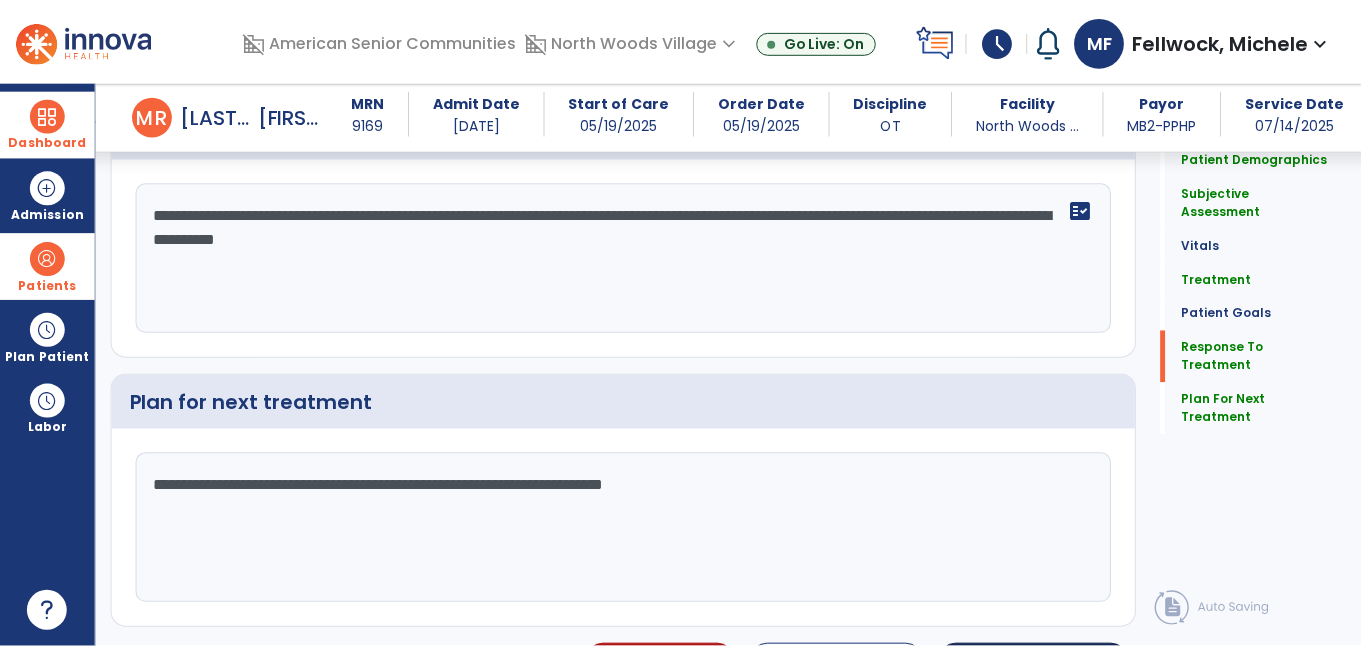 scroll, scrollTop: 3227, scrollLeft: 0, axis: vertical 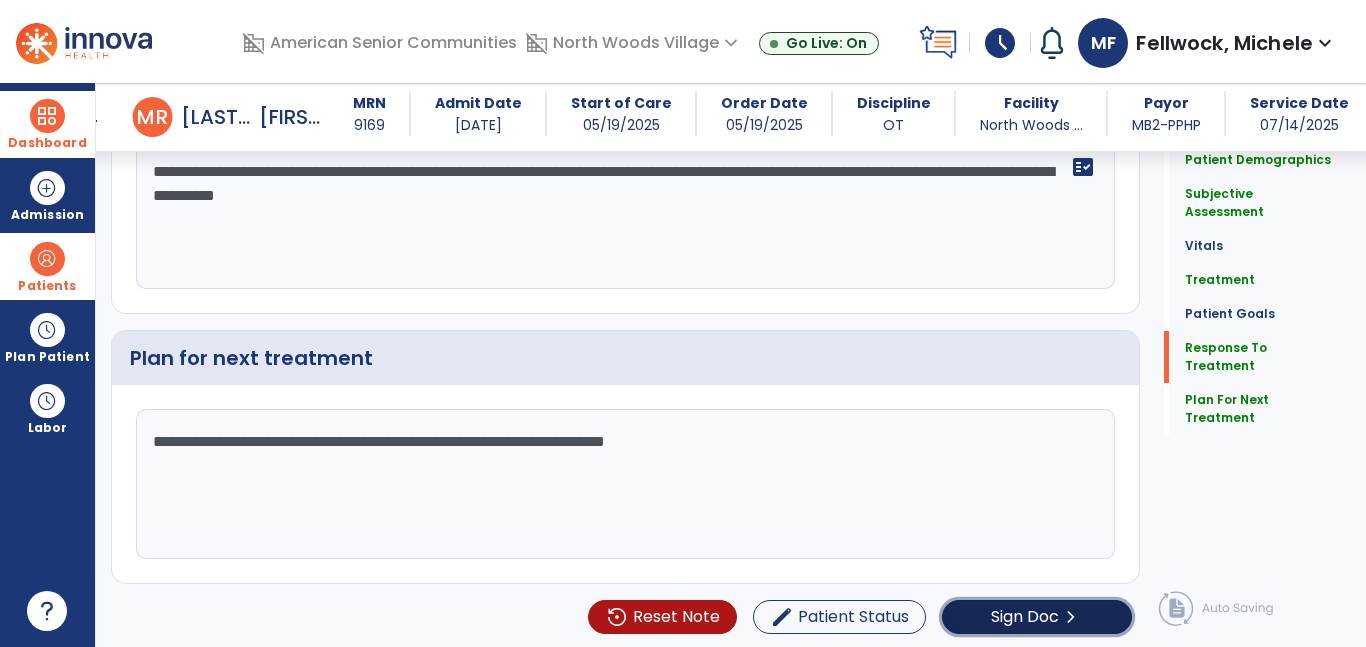 click on "Sign Doc  chevron_right" 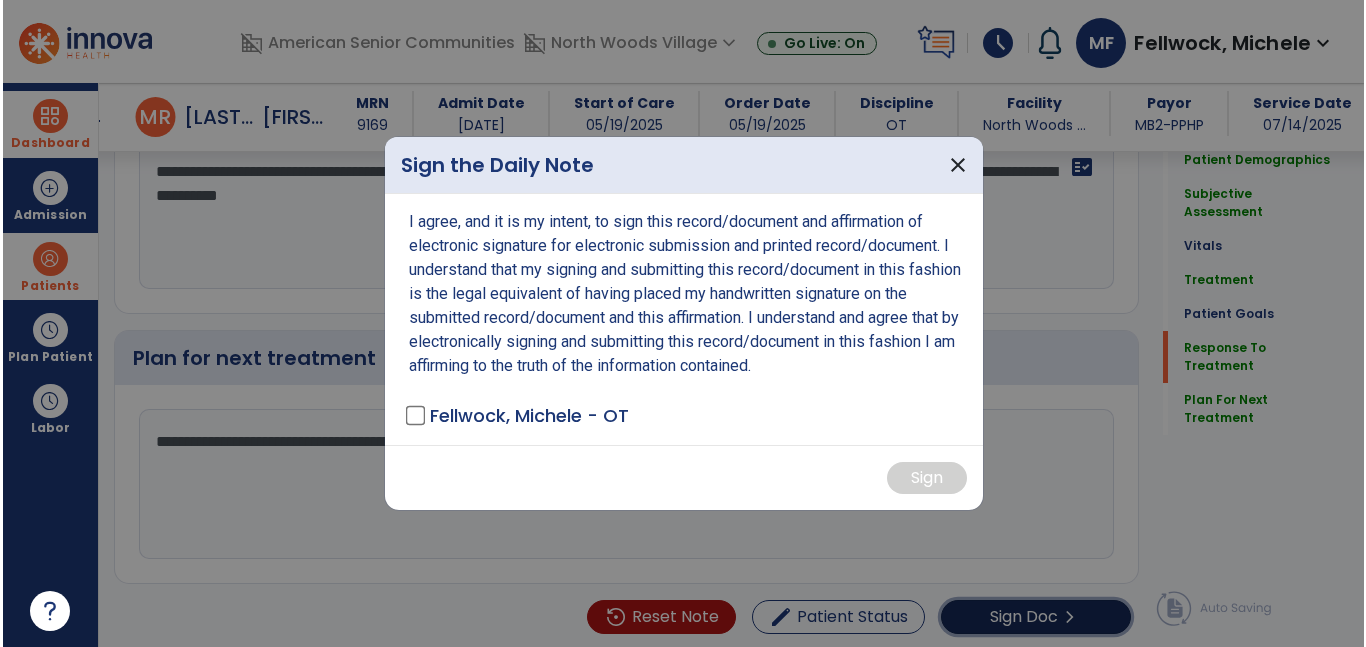 scroll, scrollTop: 3227, scrollLeft: 0, axis: vertical 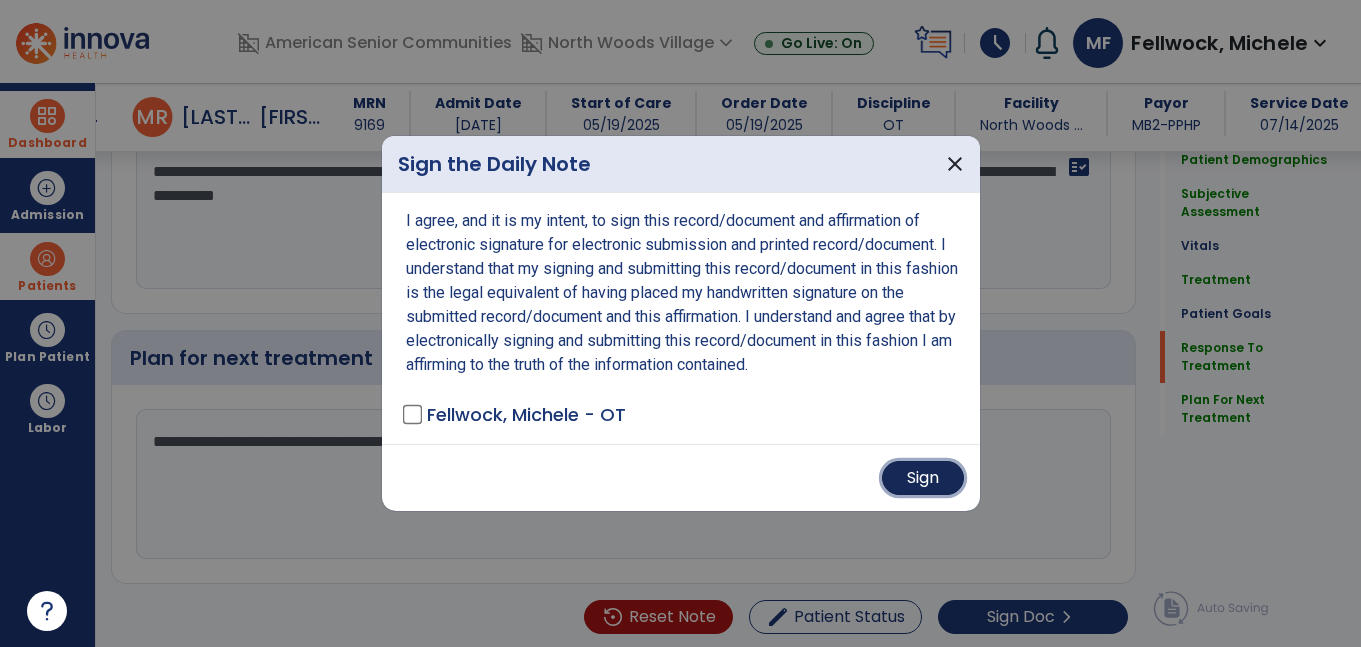 click on "Sign" at bounding box center (923, 478) 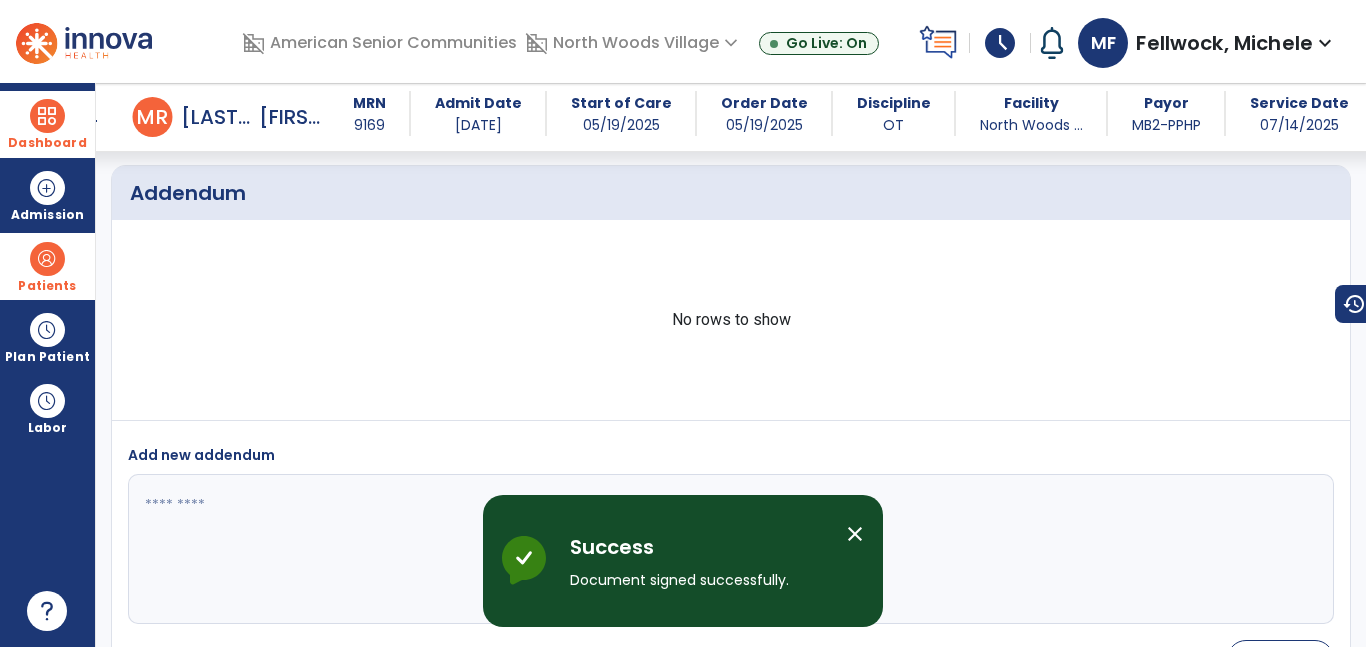 scroll, scrollTop: 5086, scrollLeft: 0, axis: vertical 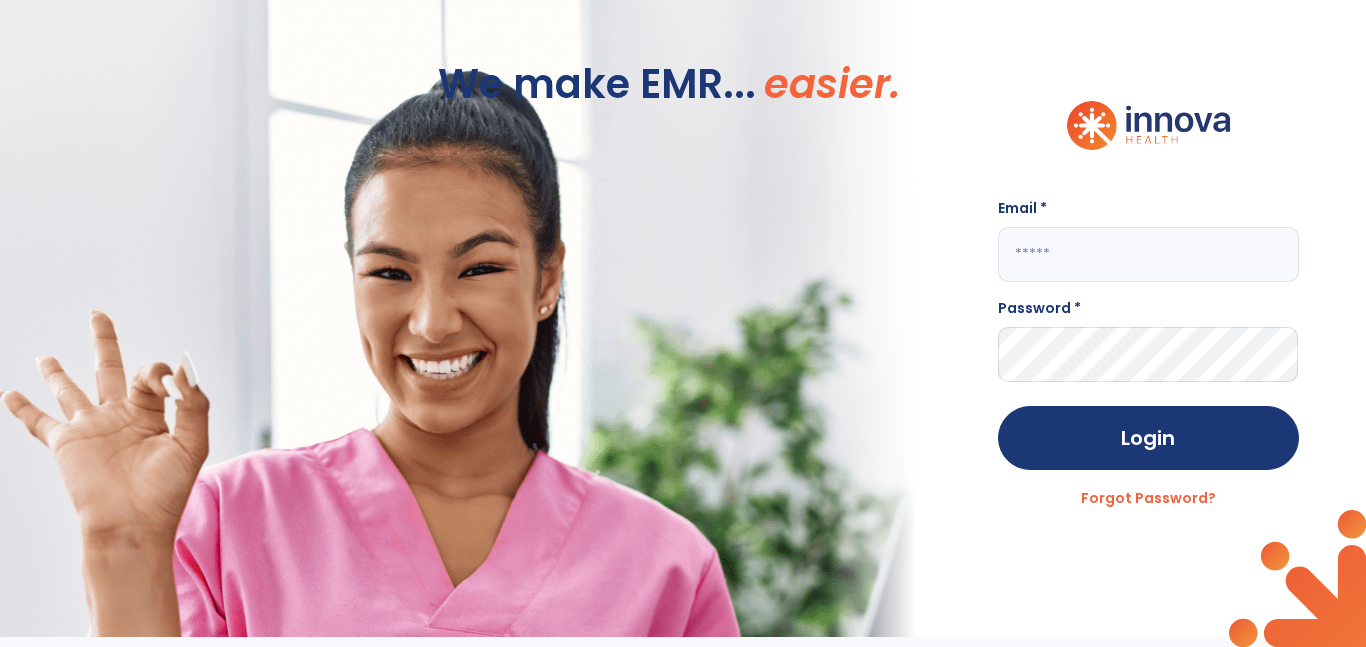 click 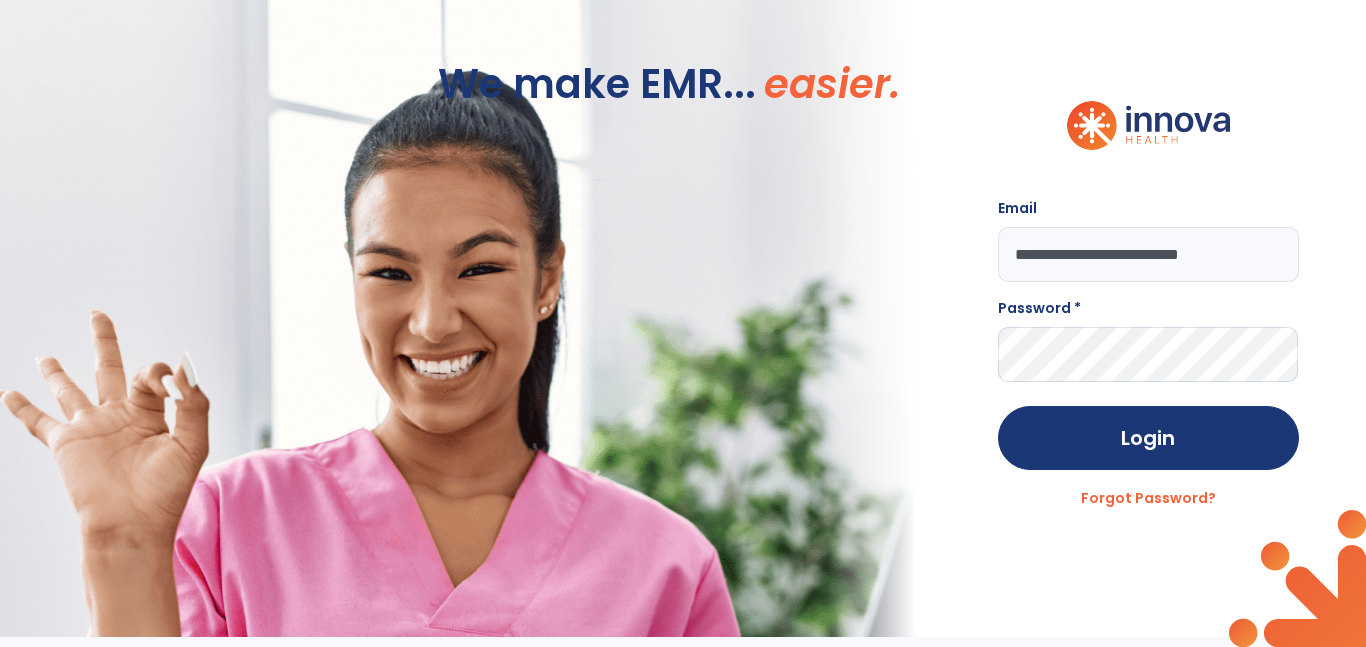 type on "**********" 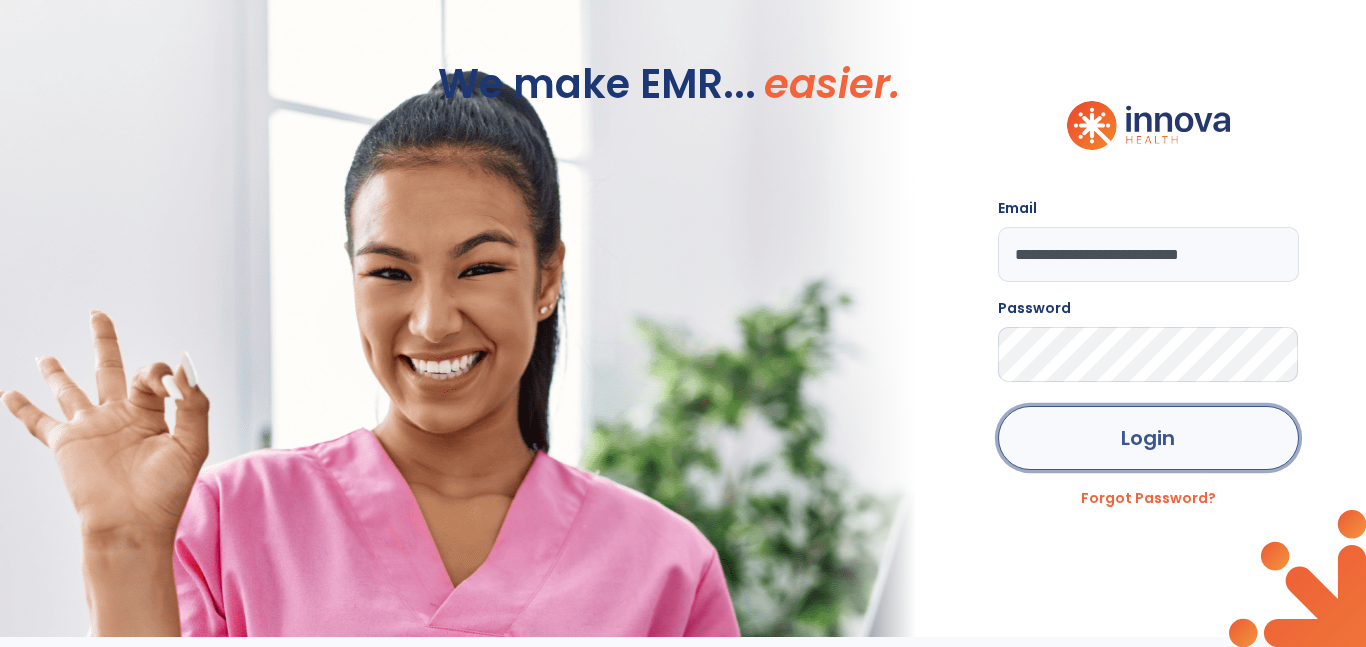 click on "Login" 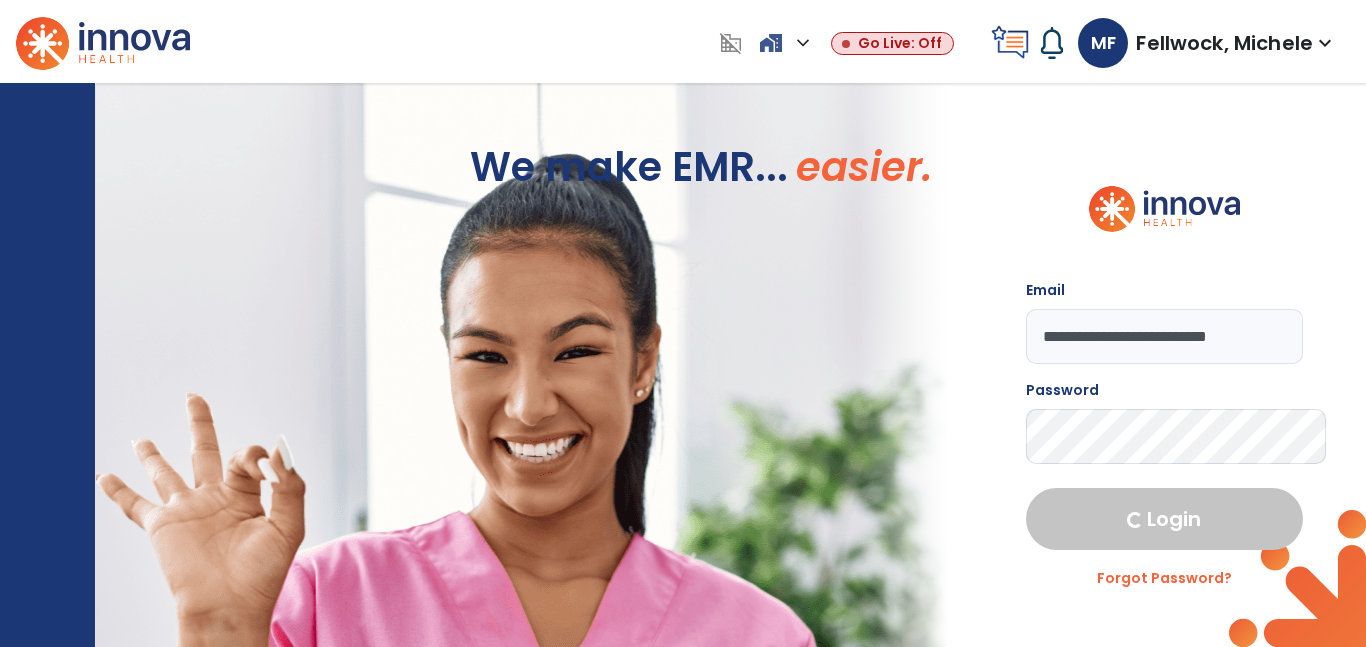 select on "****" 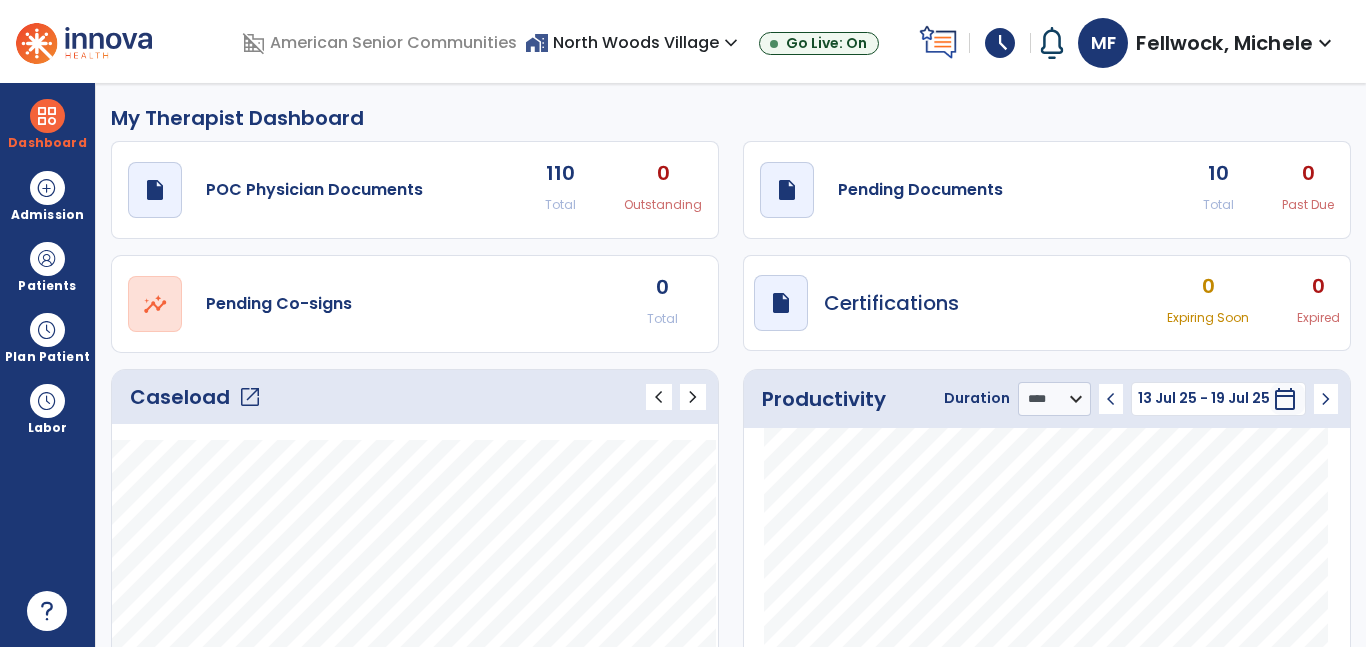 click on "open_in_new" 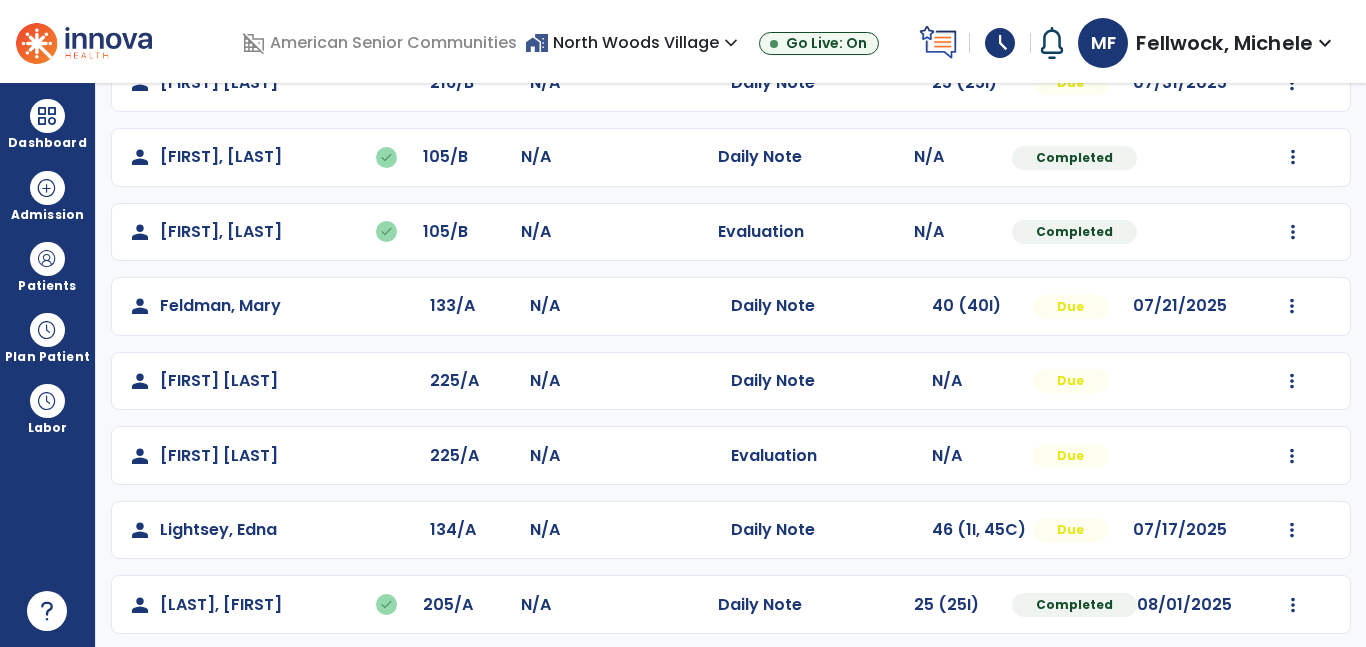 scroll, scrollTop: 501, scrollLeft: 0, axis: vertical 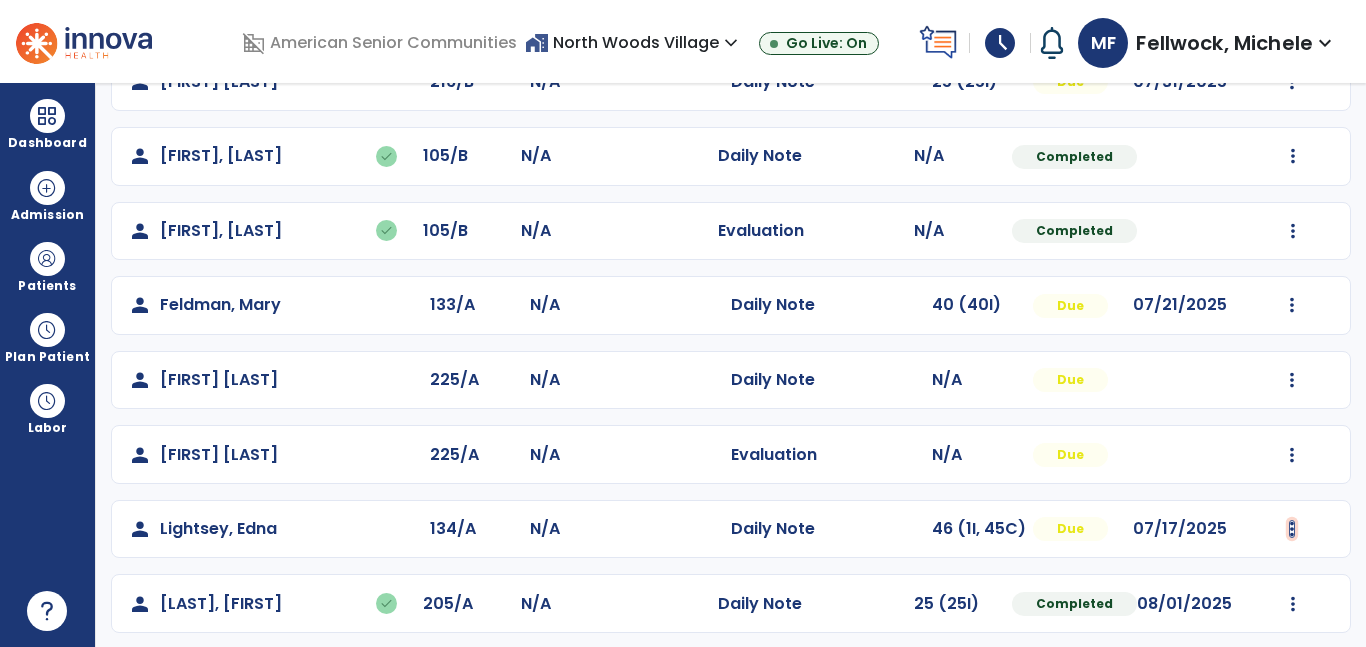 click at bounding box center [1292, -142] 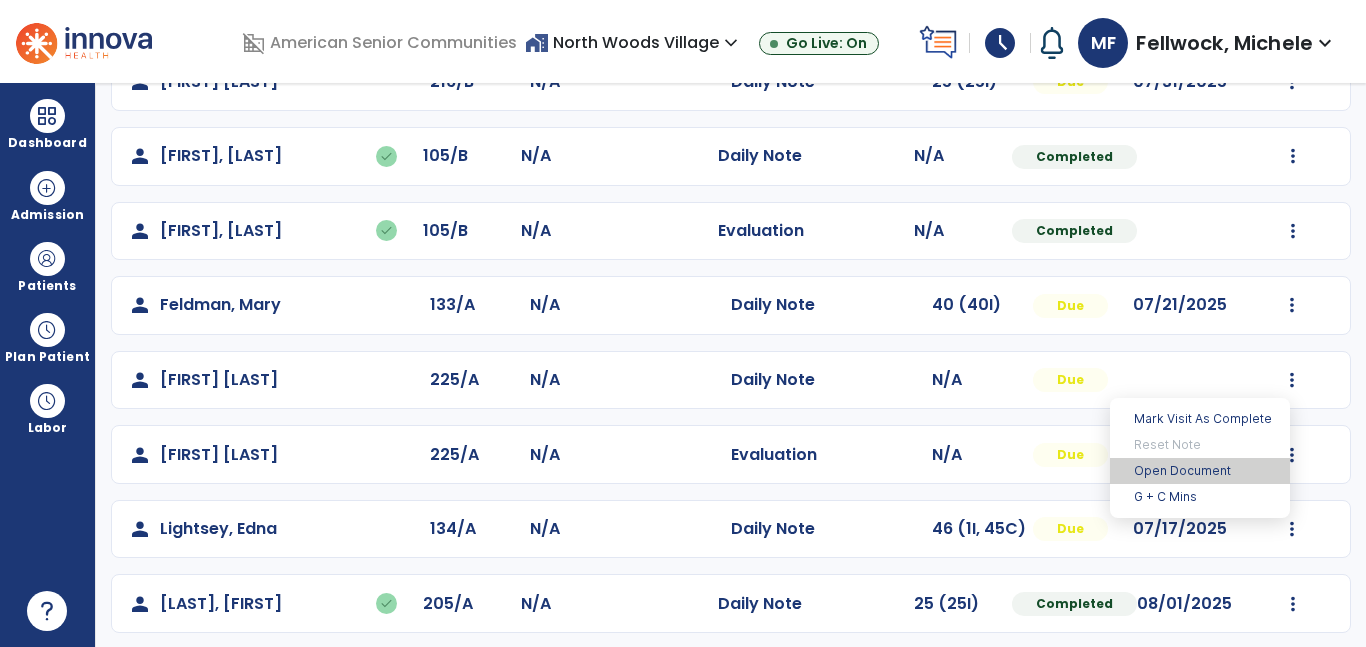 click on "Open Document" at bounding box center [1200, 471] 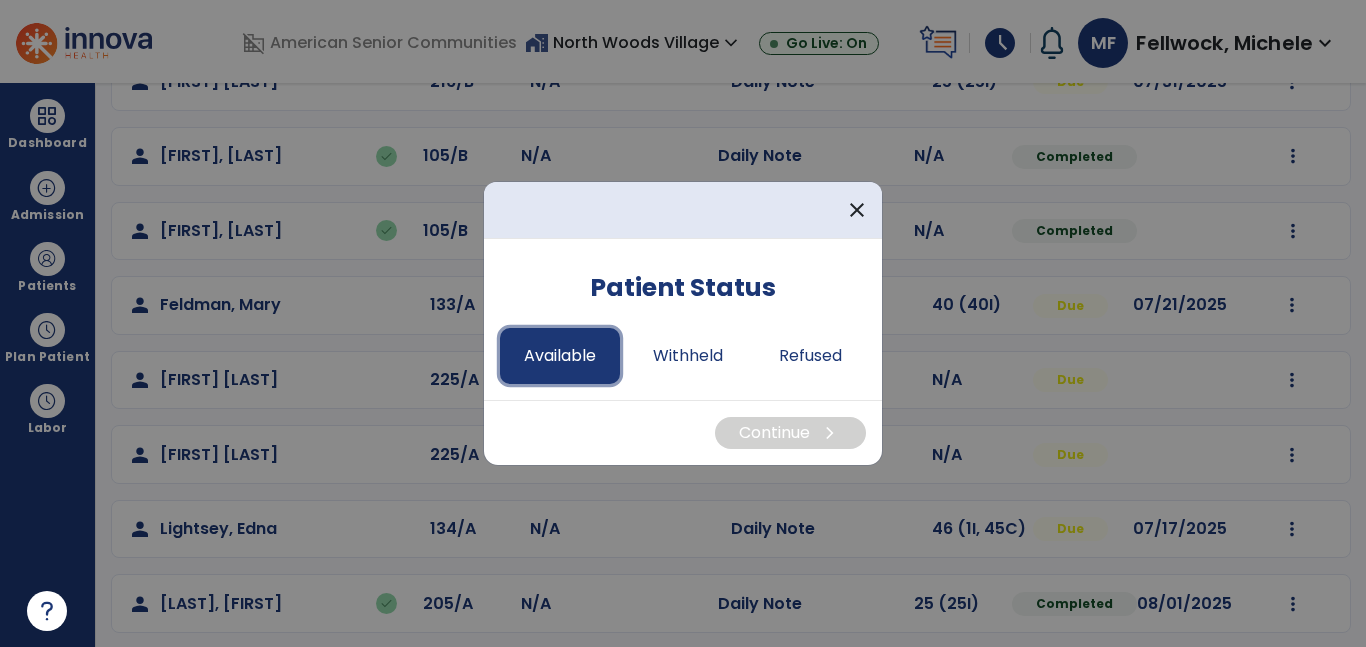 click on "Available" at bounding box center (560, 356) 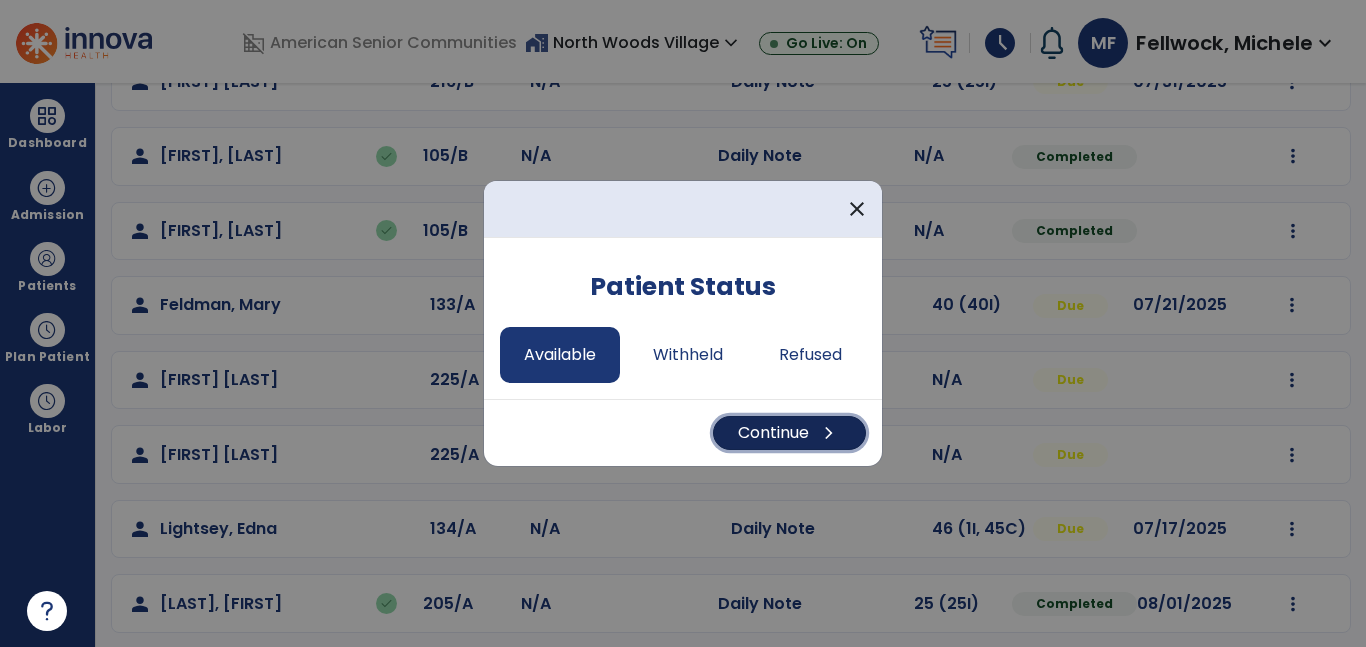 click on "Continue   chevron_right" at bounding box center (789, 433) 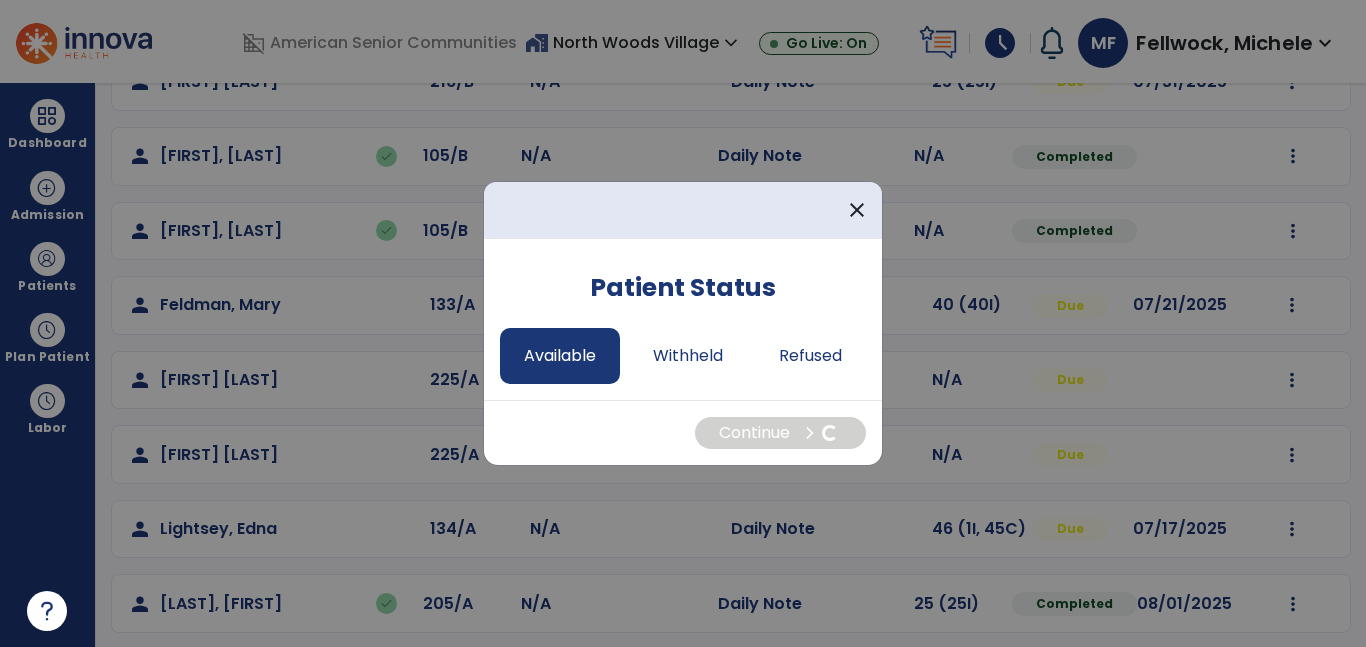 select on "*" 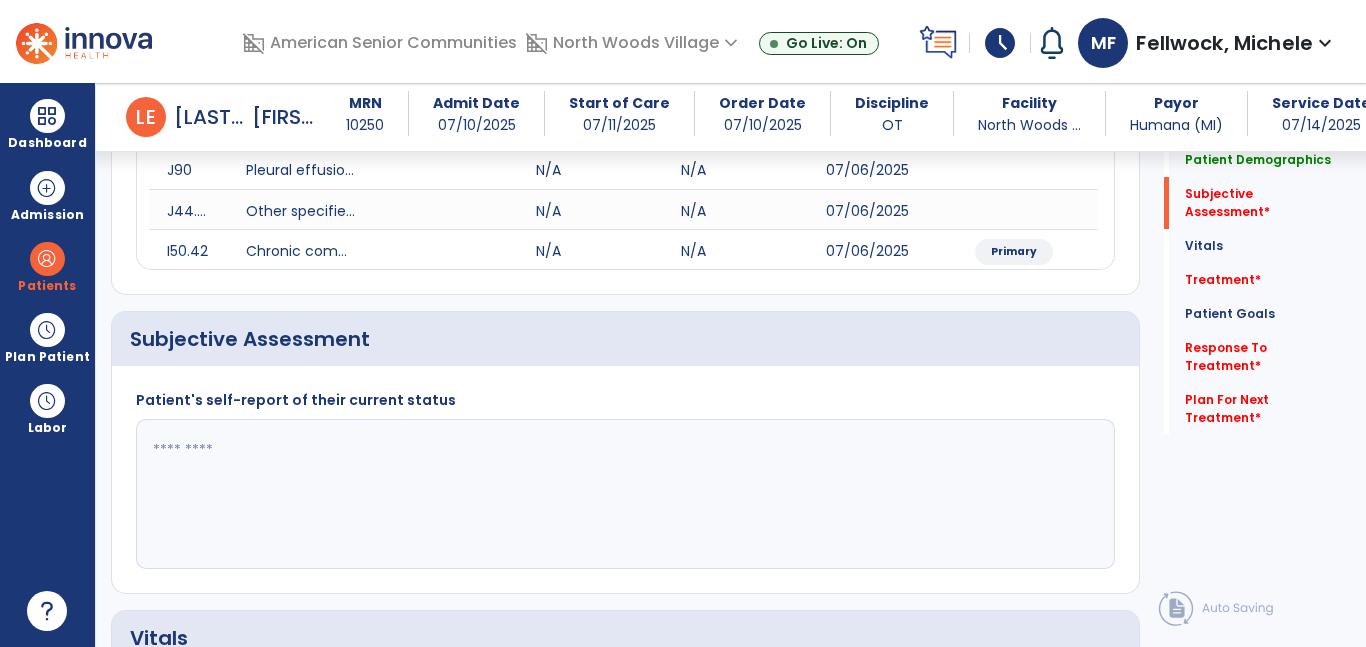 scroll, scrollTop: 298, scrollLeft: 0, axis: vertical 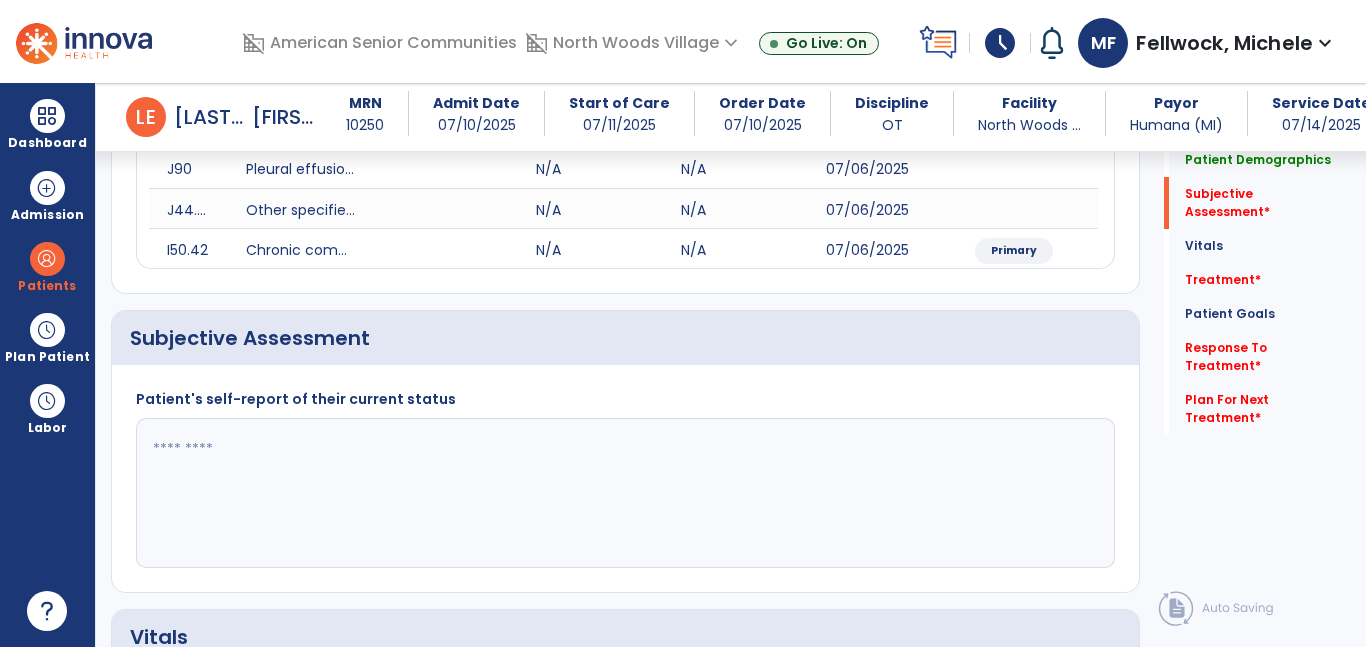 click 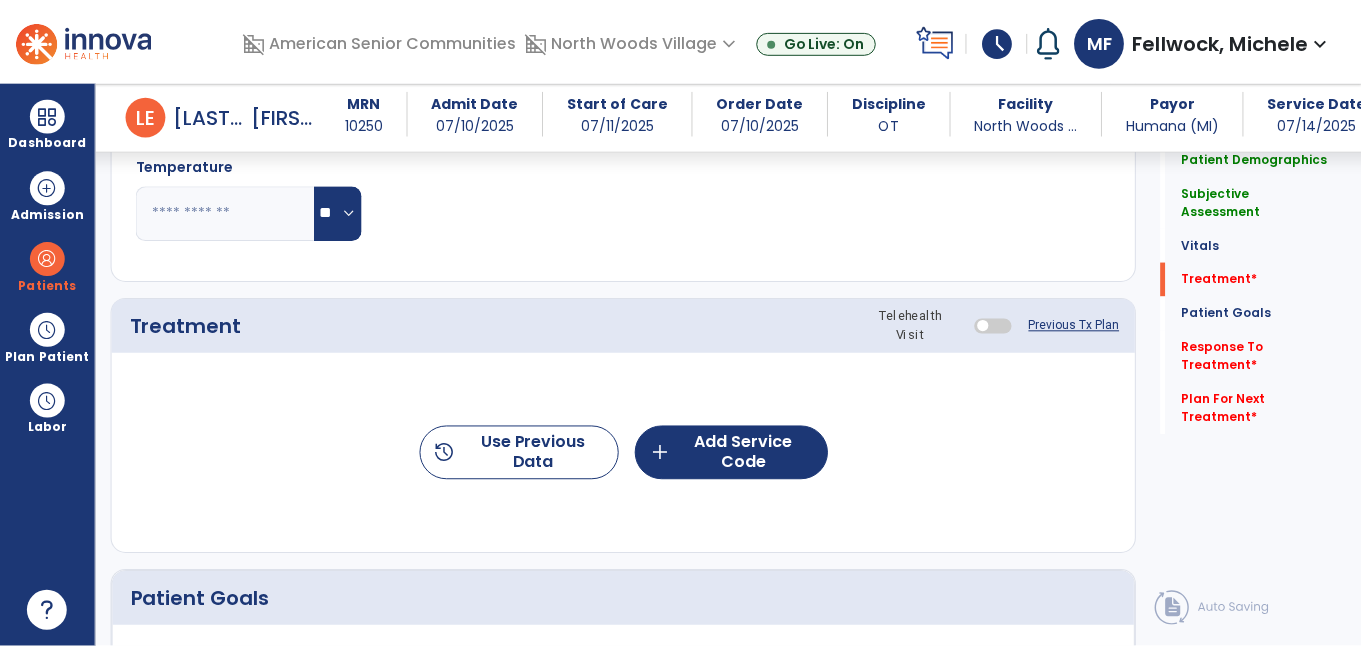 scroll, scrollTop: 1058, scrollLeft: 0, axis: vertical 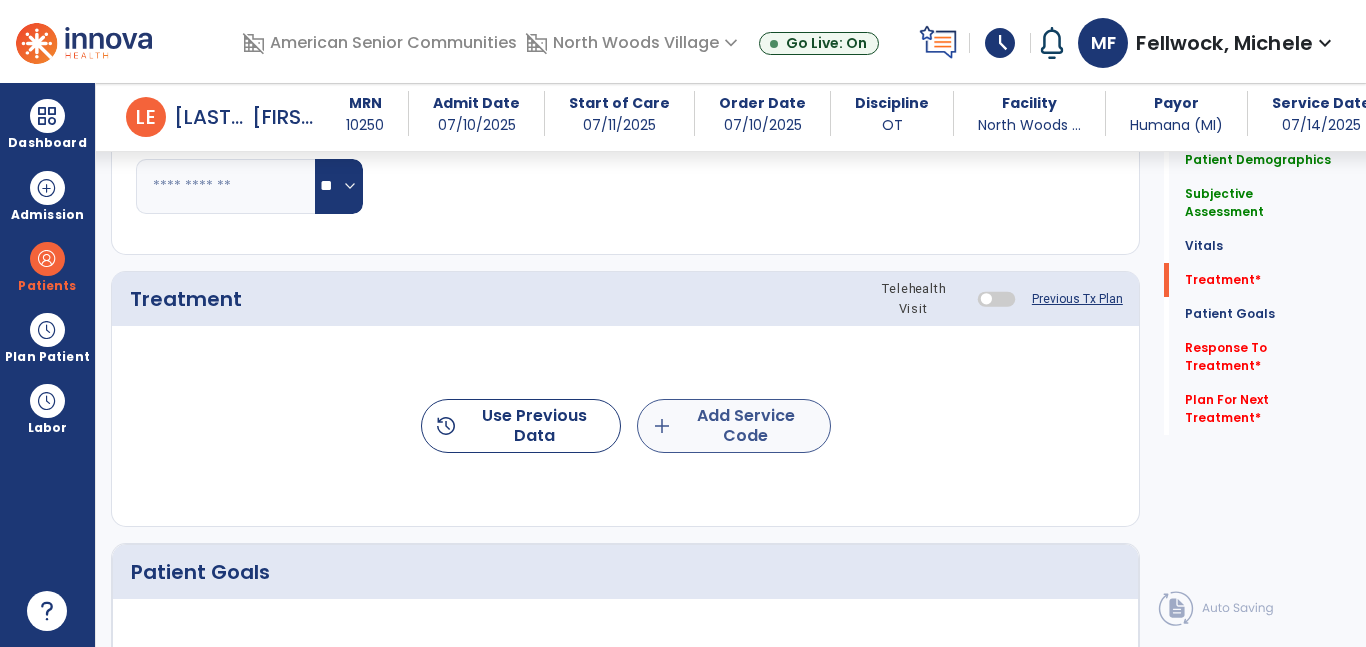 type on "**********" 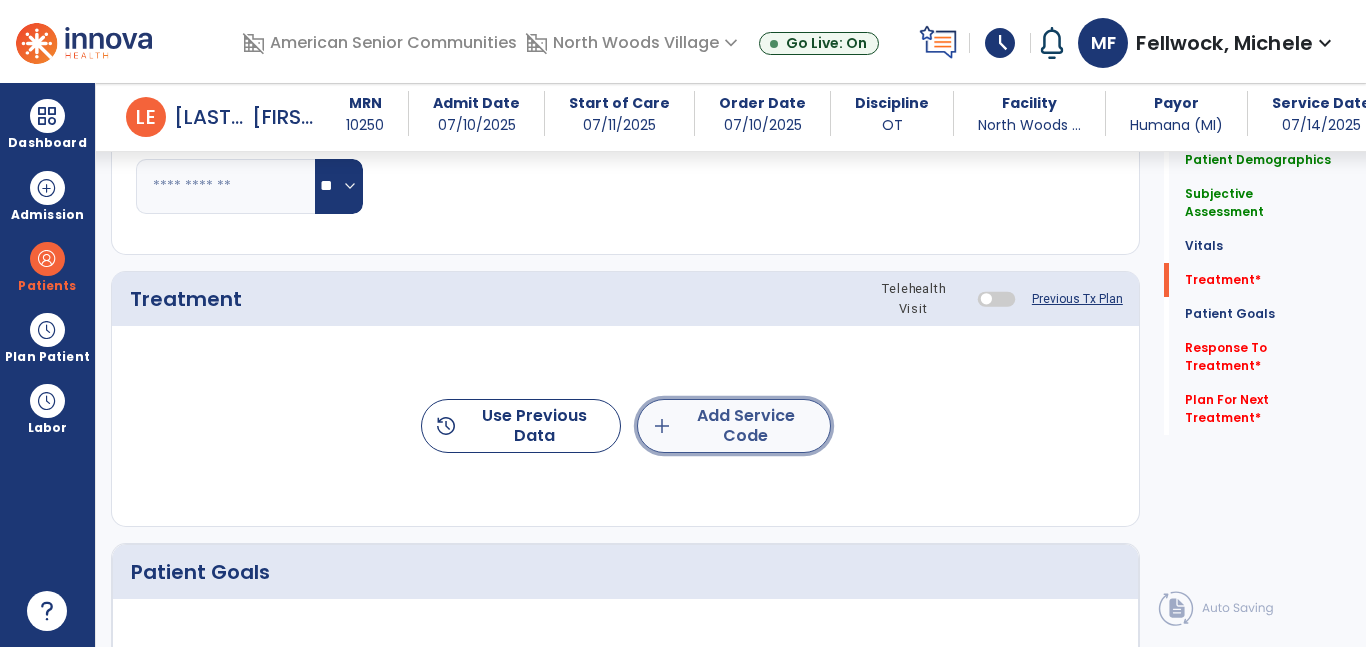 click on "add  Add Service Code" 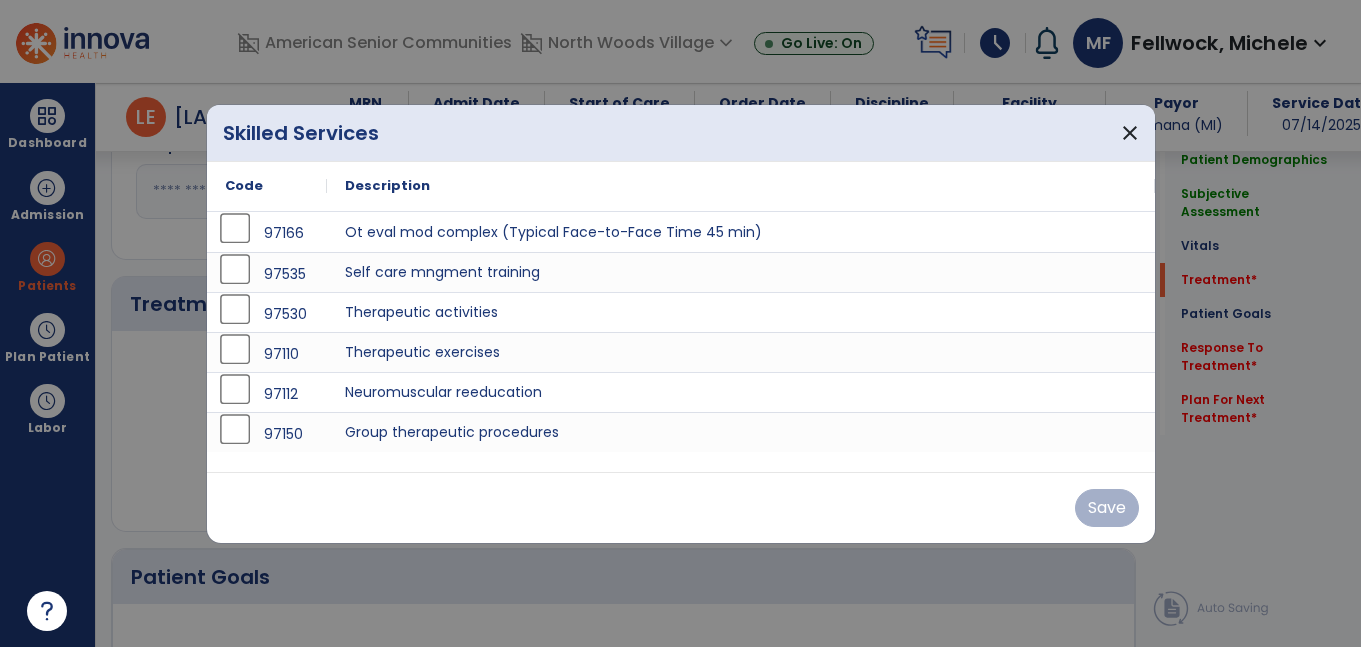 scroll, scrollTop: 1058, scrollLeft: 0, axis: vertical 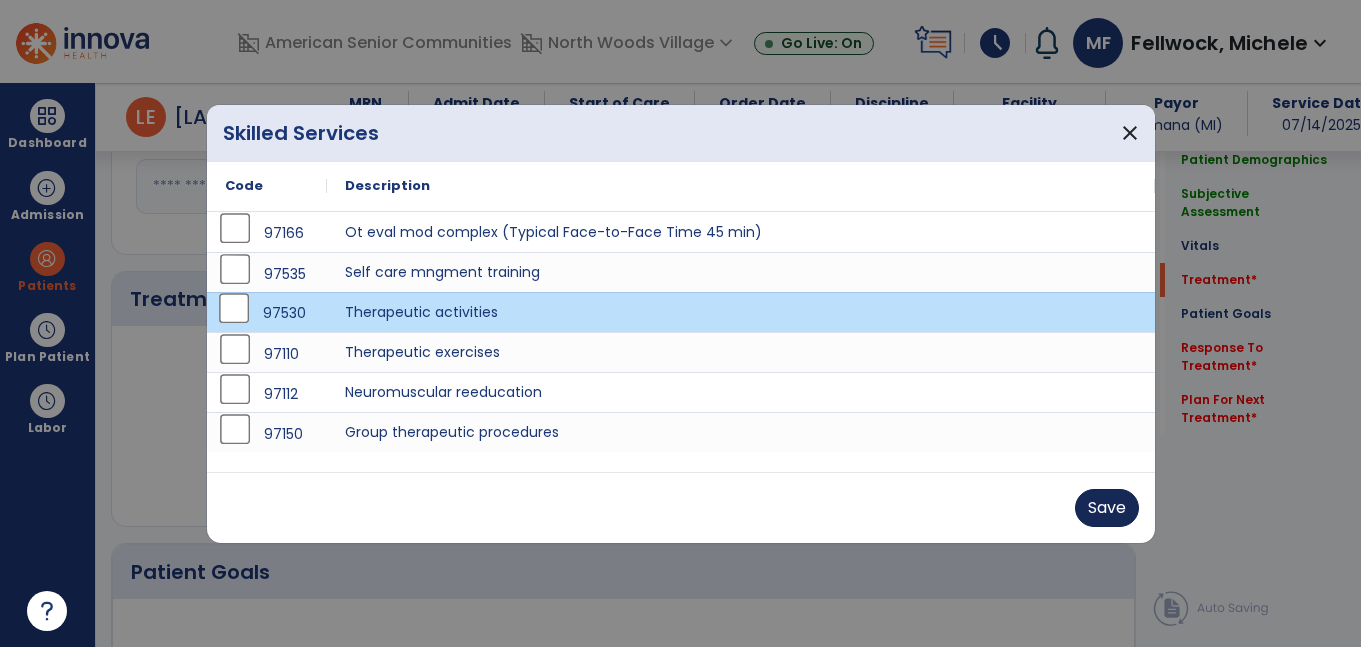 click on "Save" at bounding box center (1107, 508) 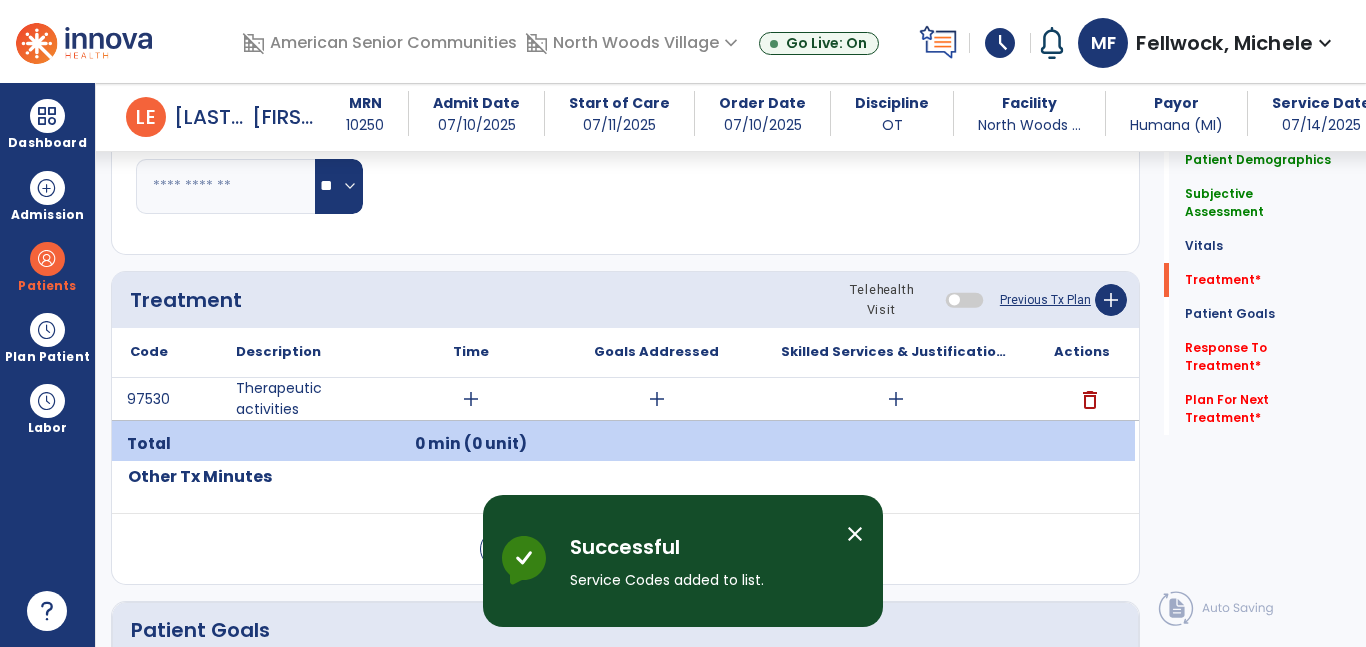 click on "close" at bounding box center (855, 534) 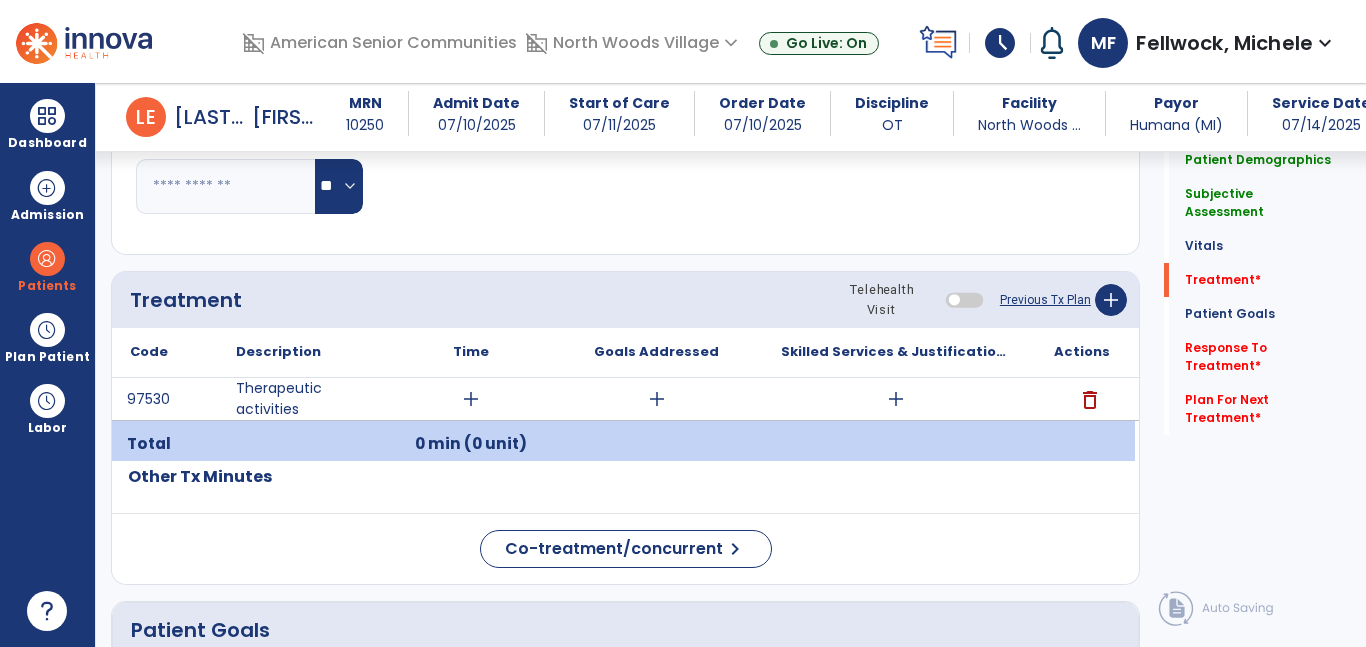 click on "add" at bounding box center (471, 399) 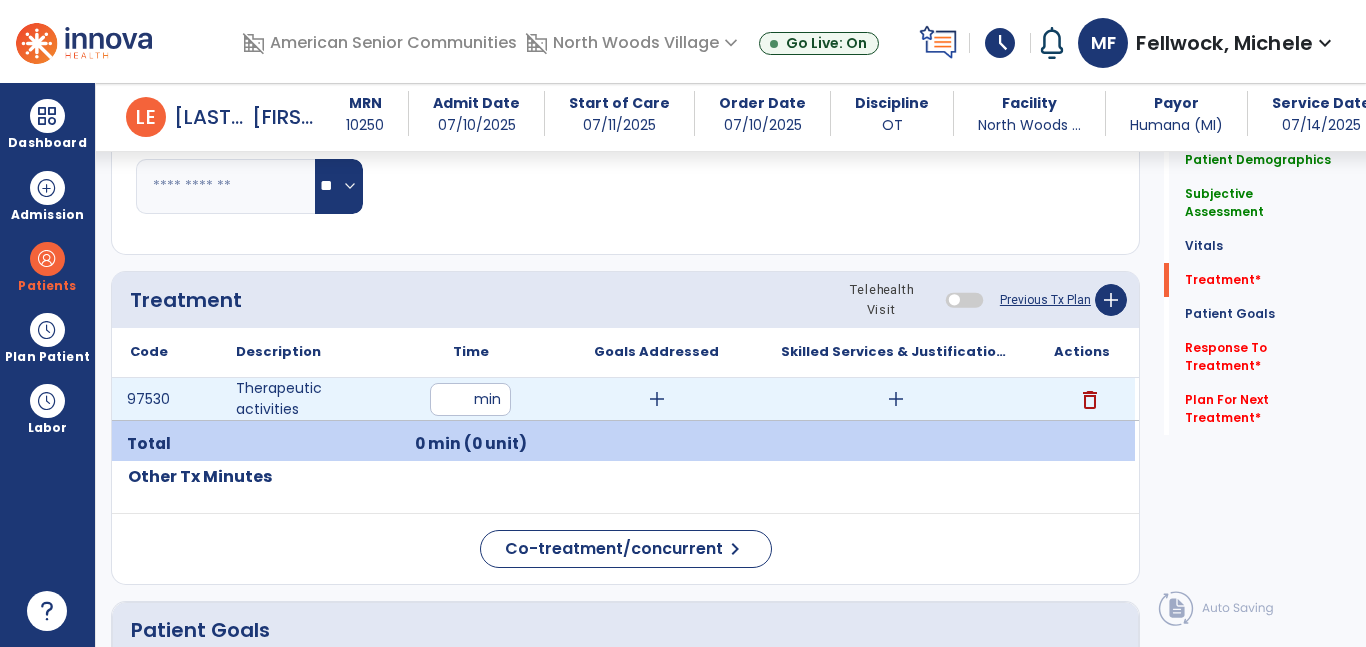 type on "**" 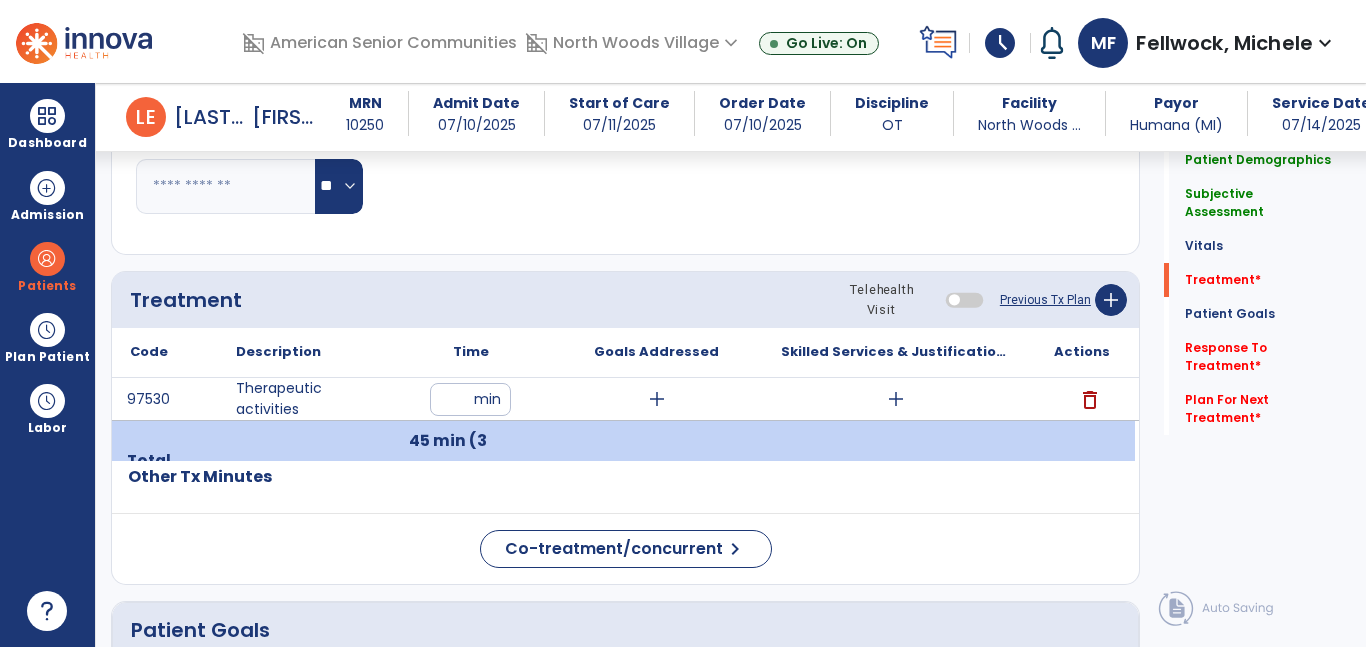 click on "add" at bounding box center (657, 399) 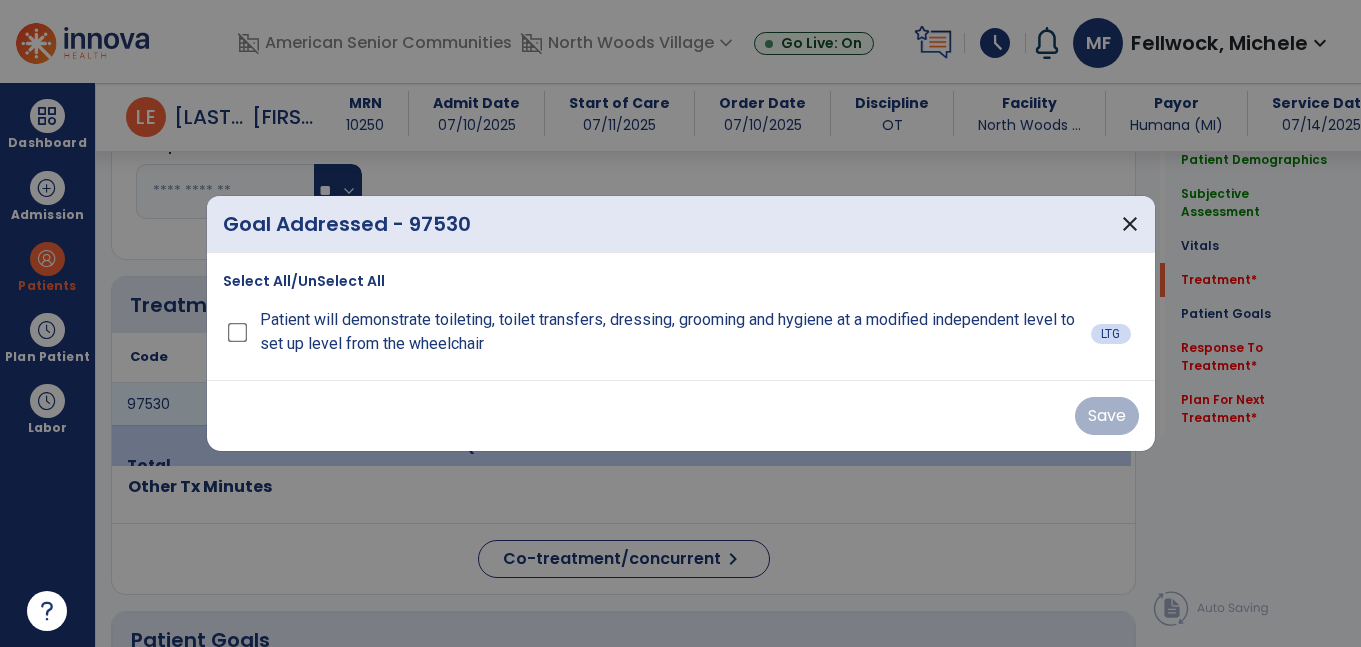 scroll, scrollTop: 1058, scrollLeft: 0, axis: vertical 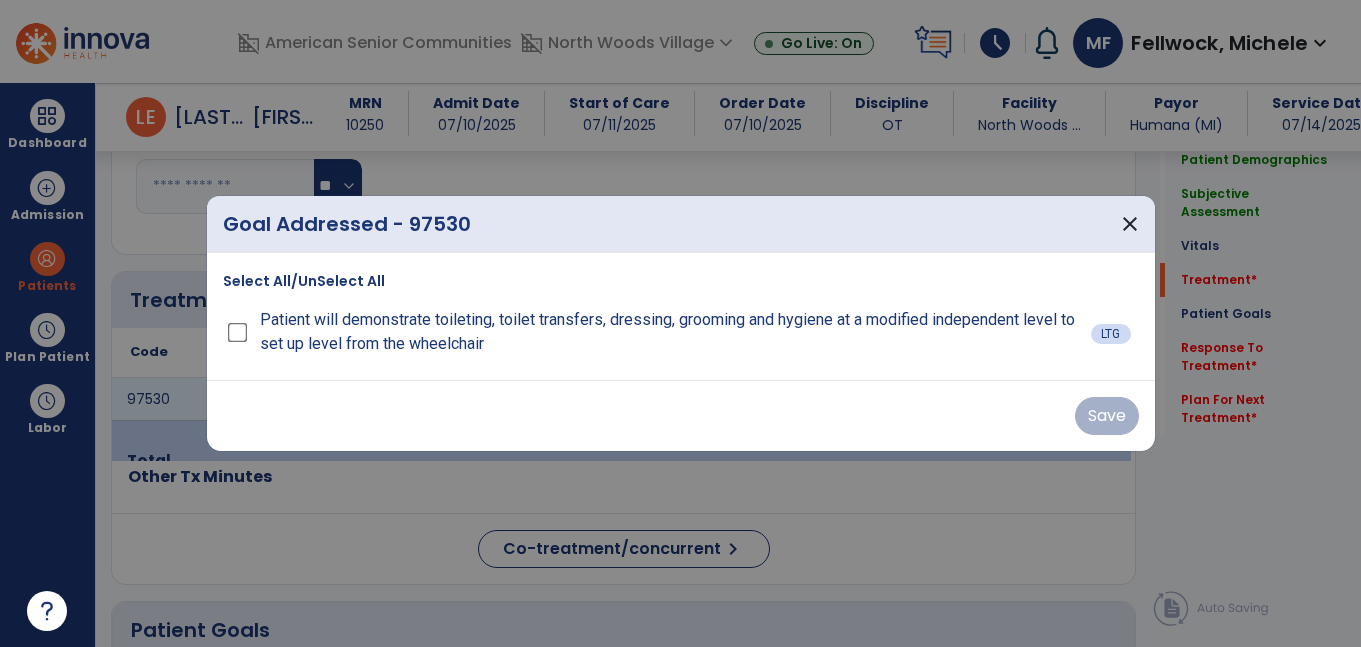 click on "Patient will demonstrate toileting, toilet transfers, dressing, grooming and hygiene at a modified independent level to set up level from the wheelchair" at bounding box center [671, 332] 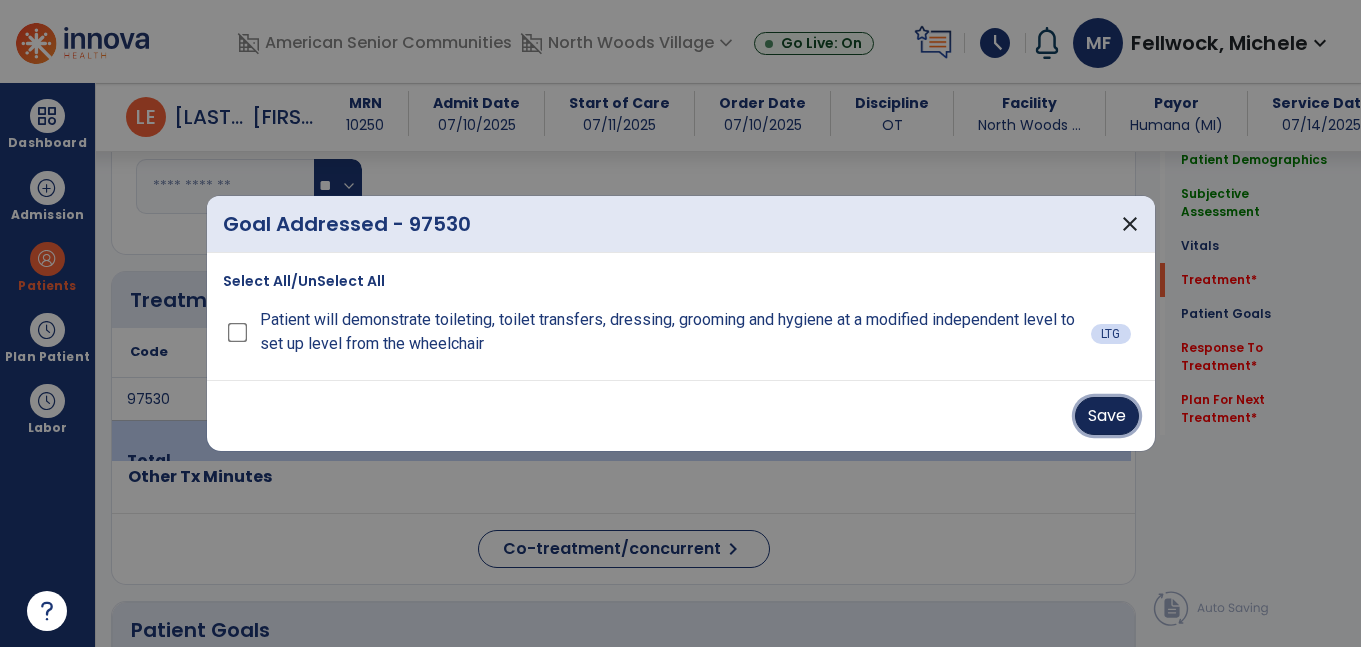 click on "Save" at bounding box center (1107, 416) 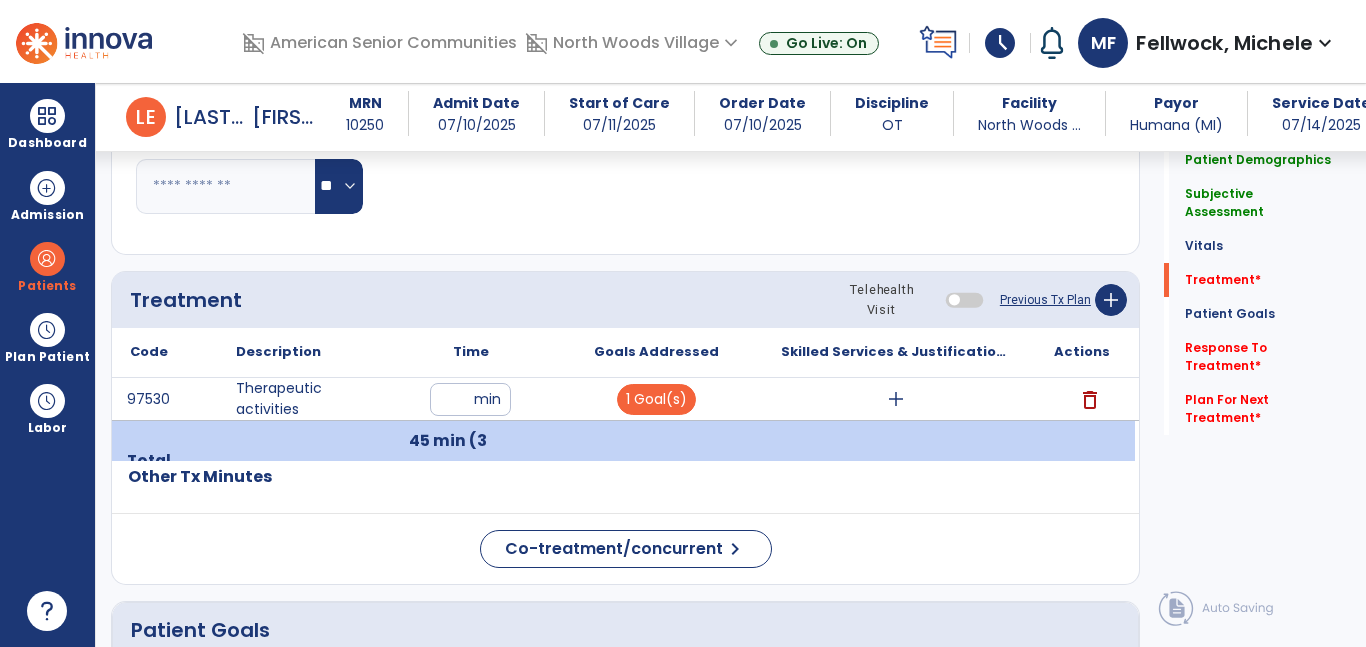 click on "add" at bounding box center [896, 399] 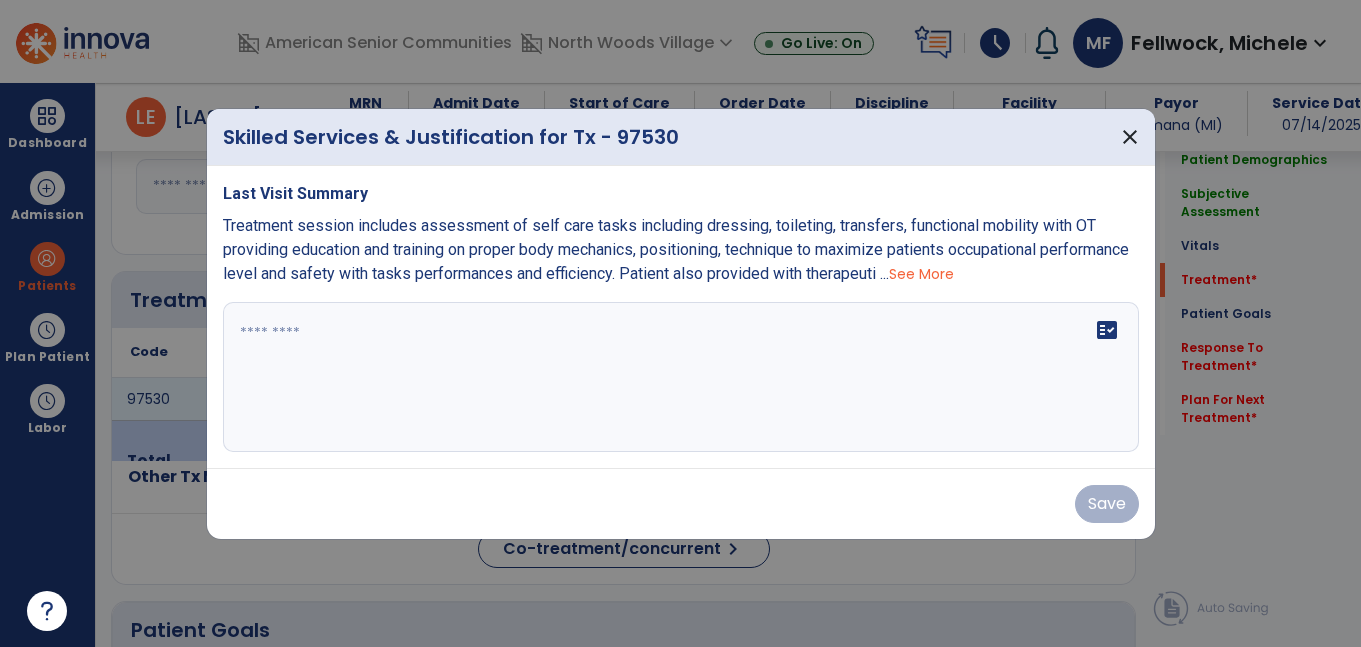 scroll, scrollTop: 1058, scrollLeft: 0, axis: vertical 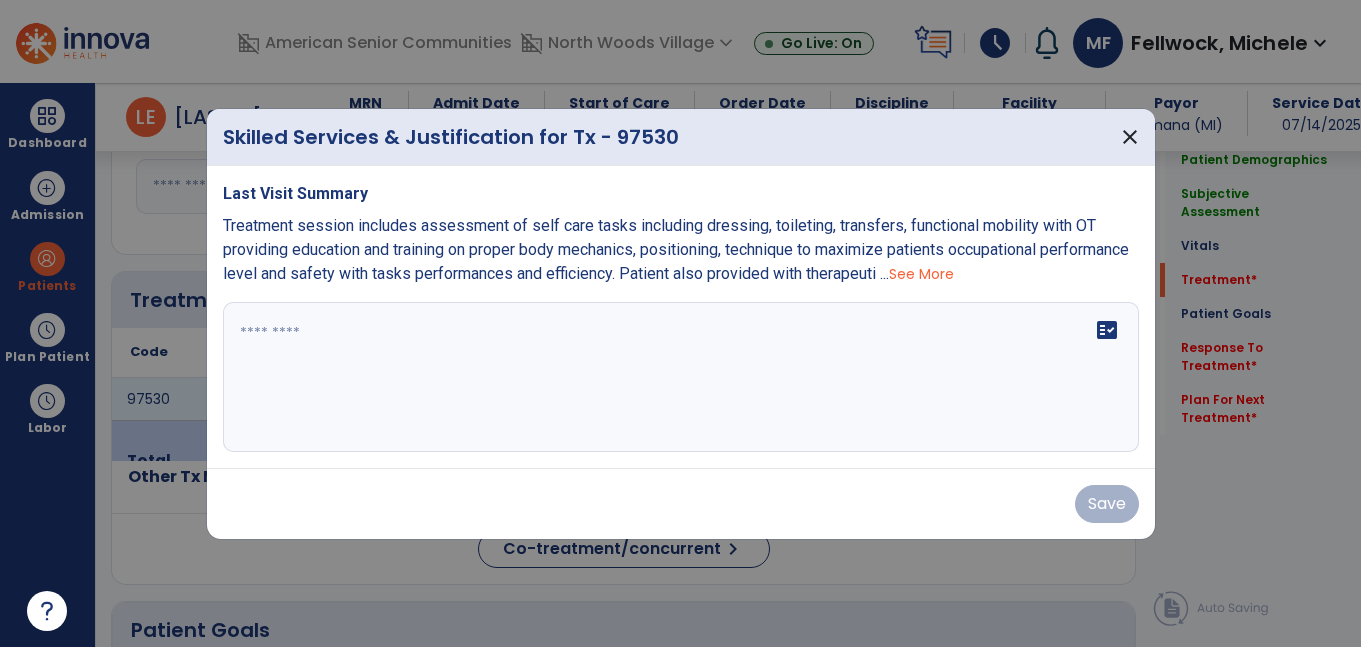 click on "fact_check" at bounding box center [681, 377] 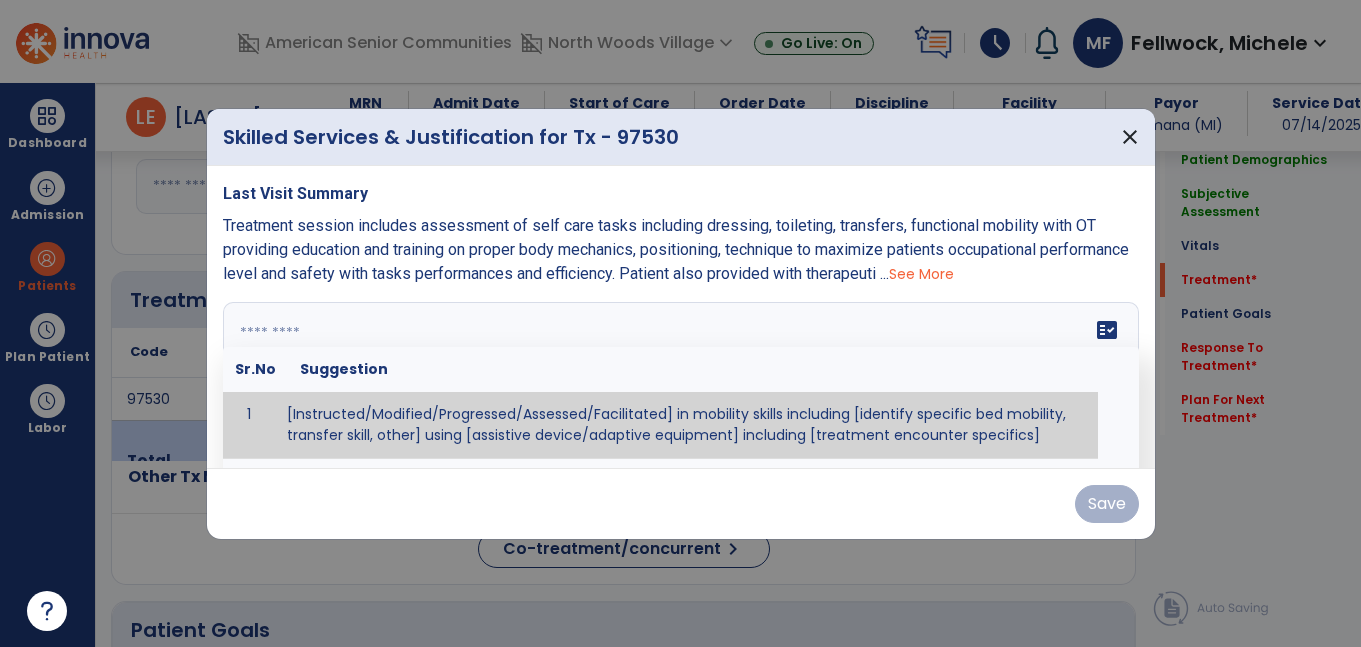 click at bounding box center (680, 323) 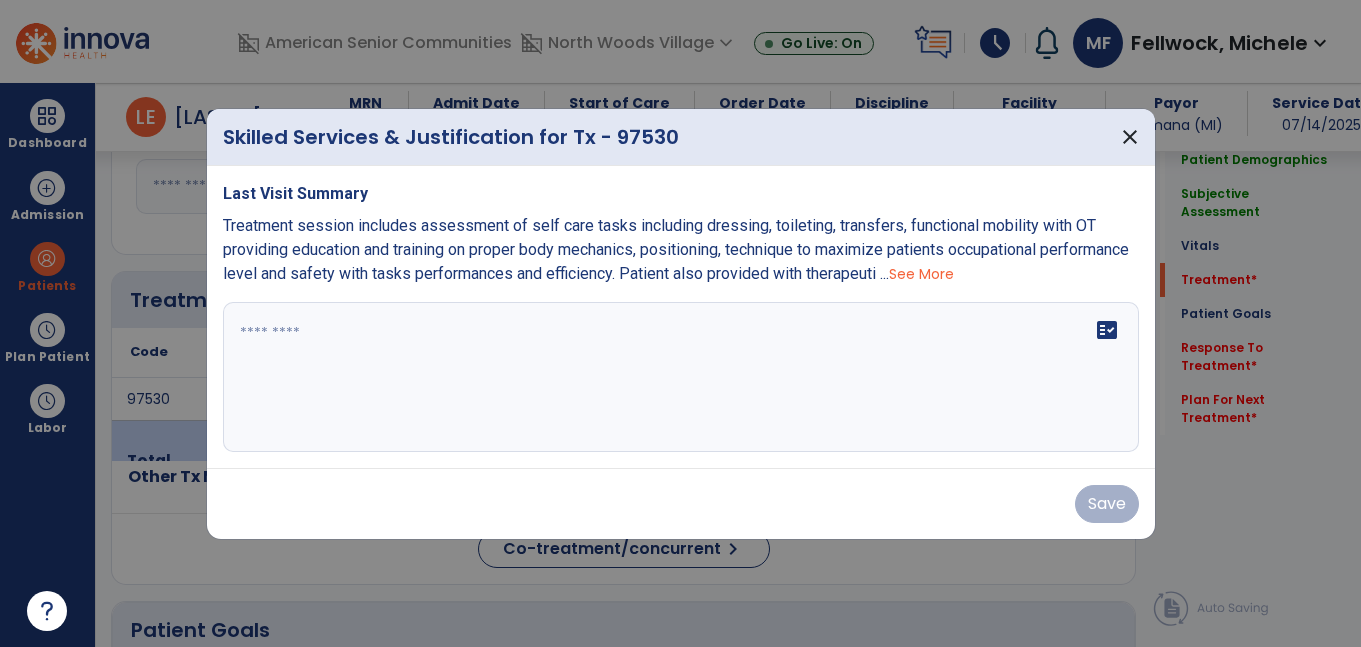 click at bounding box center [681, 377] 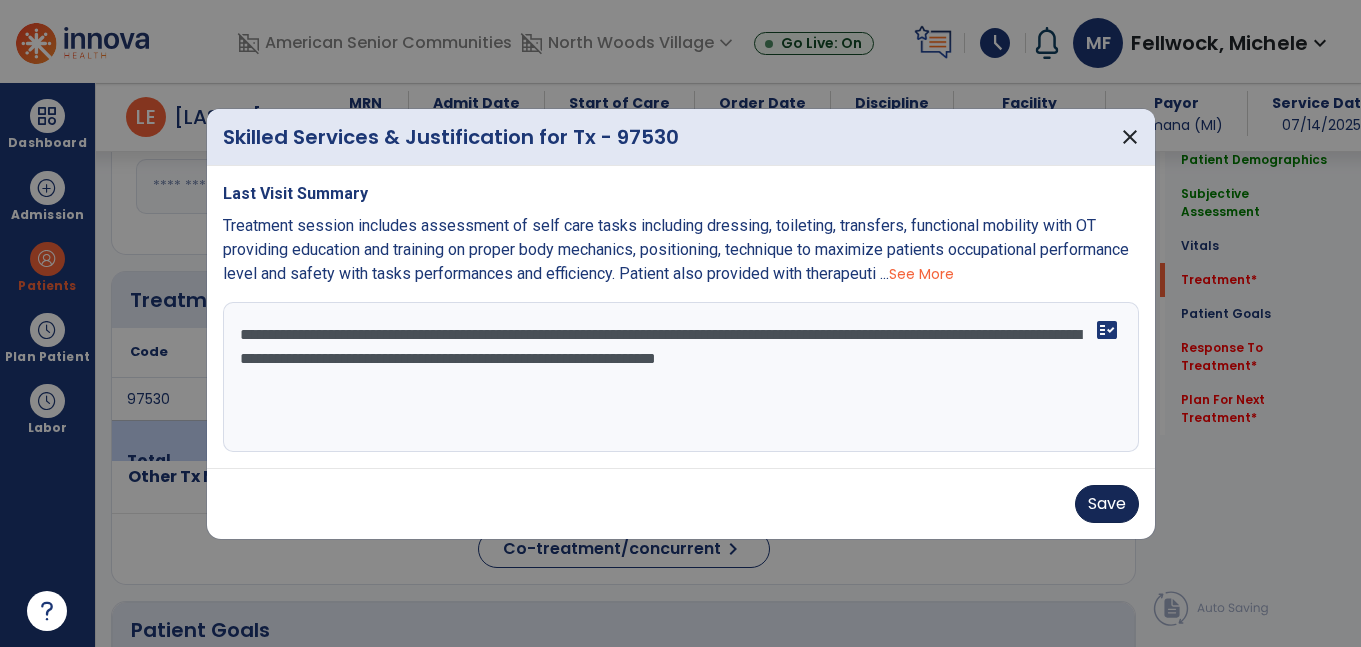 type on "**********" 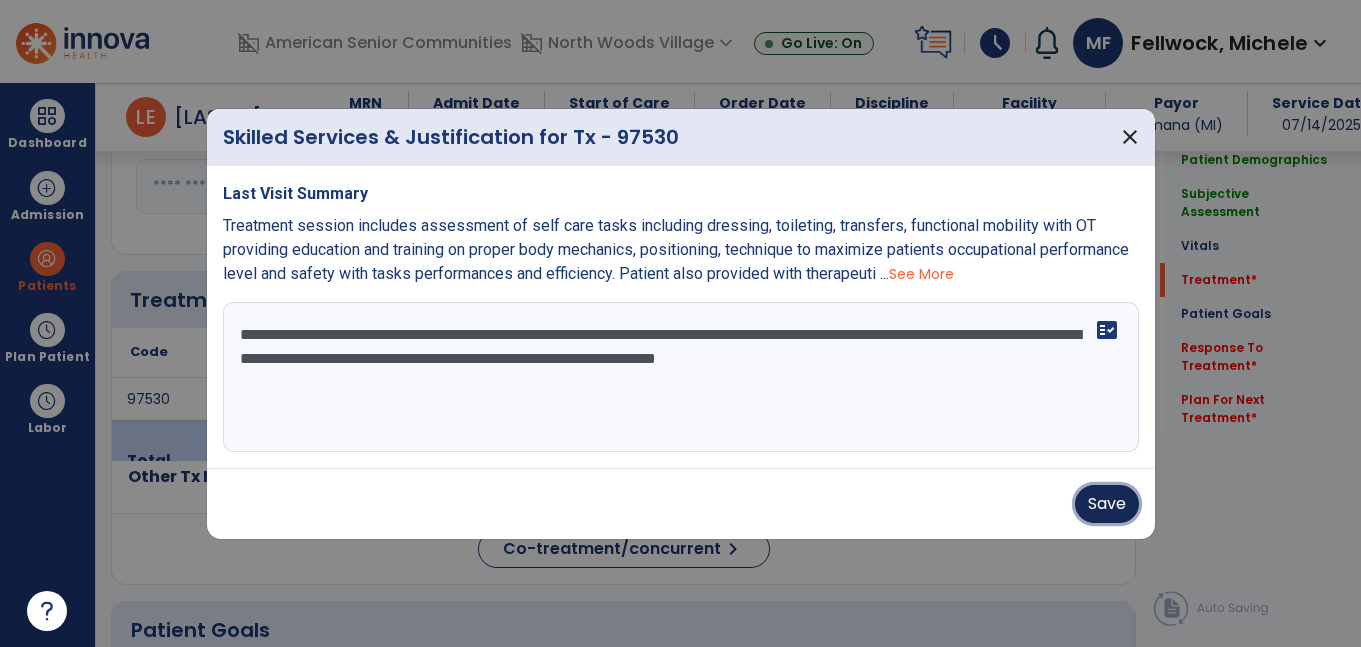 click on "Save" at bounding box center [1107, 504] 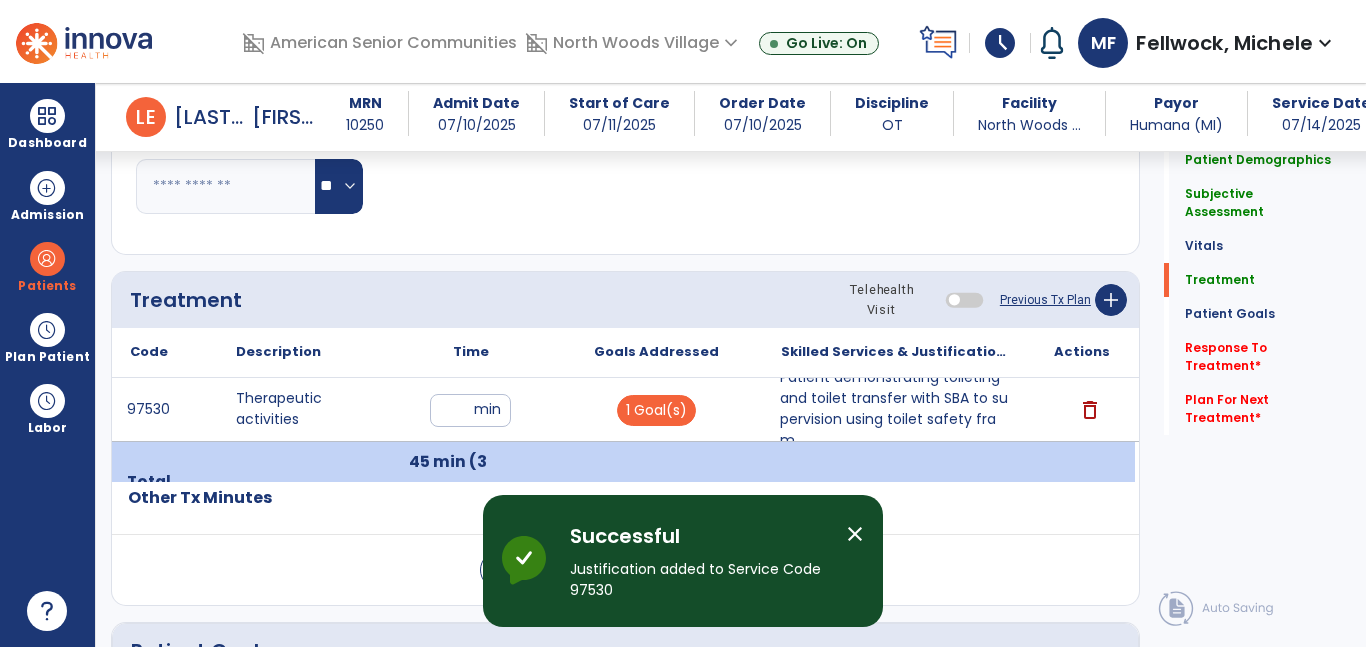 click on "Patient demonstrating toileting and toilet transfer with SBA to supervision using toilet safety fram..." at bounding box center [896, 409] 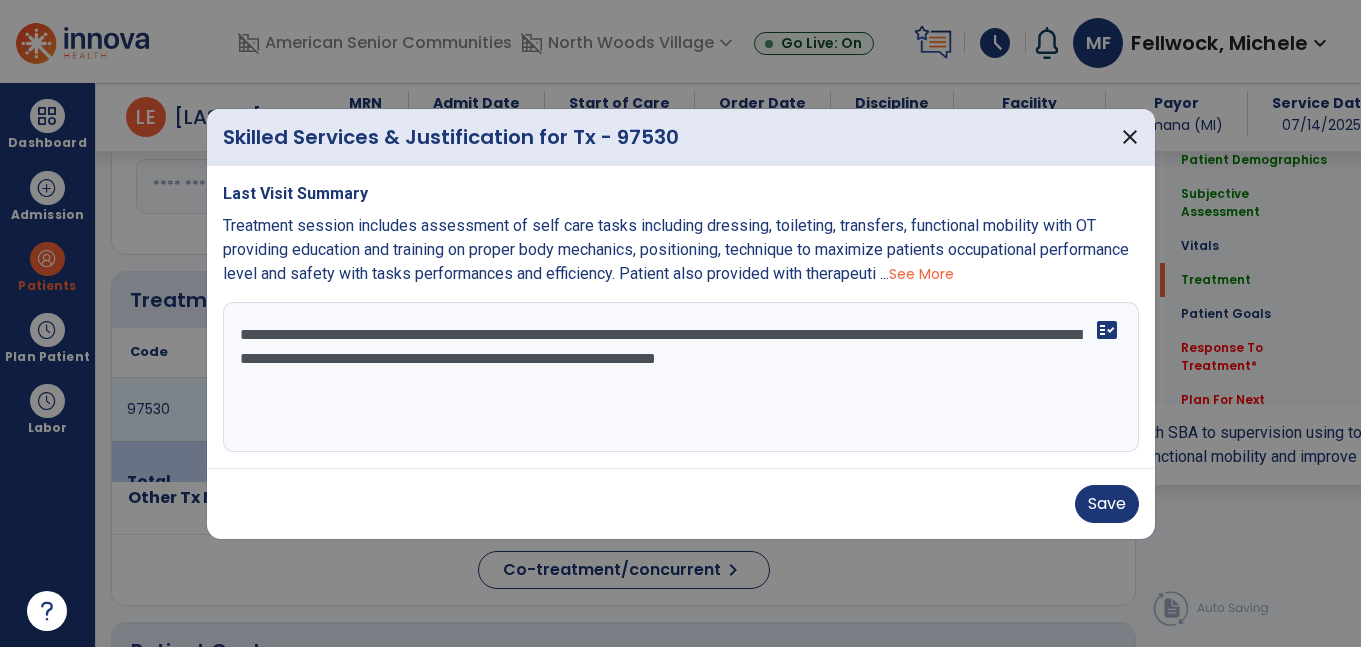 scroll, scrollTop: 1058, scrollLeft: 0, axis: vertical 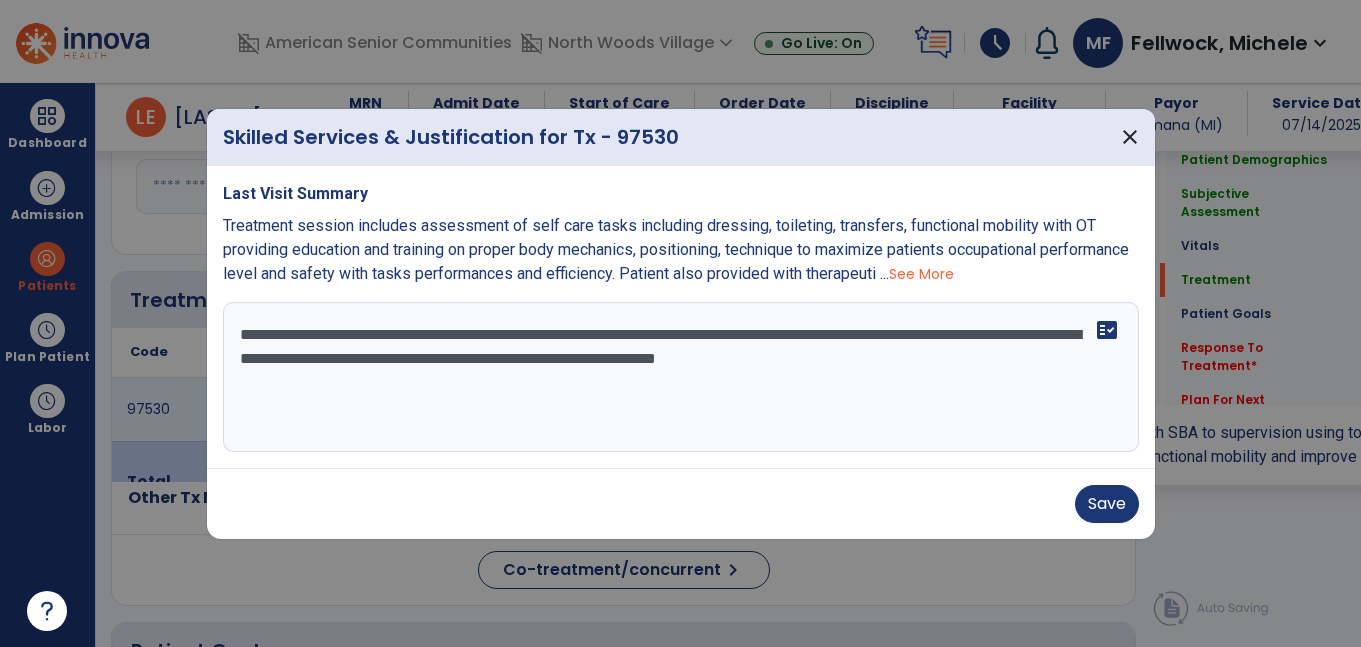 click on "**********" at bounding box center (681, 377) 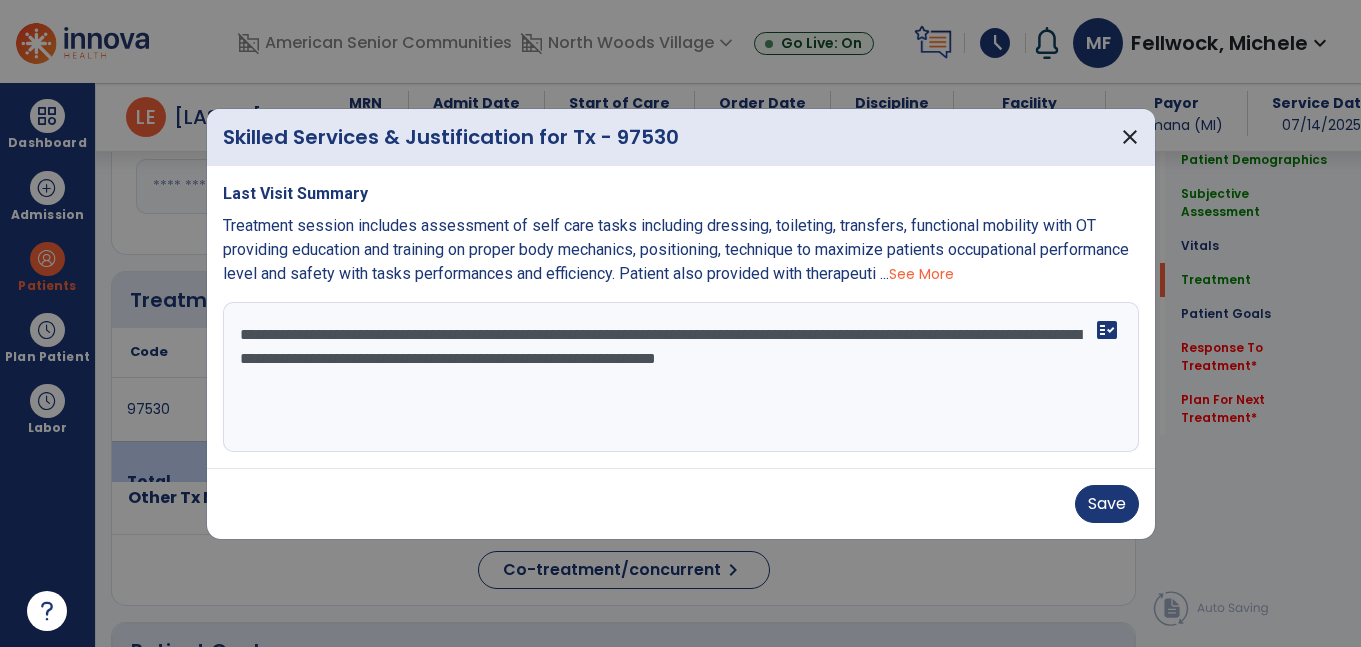 click on "**********" at bounding box center (681, 377) 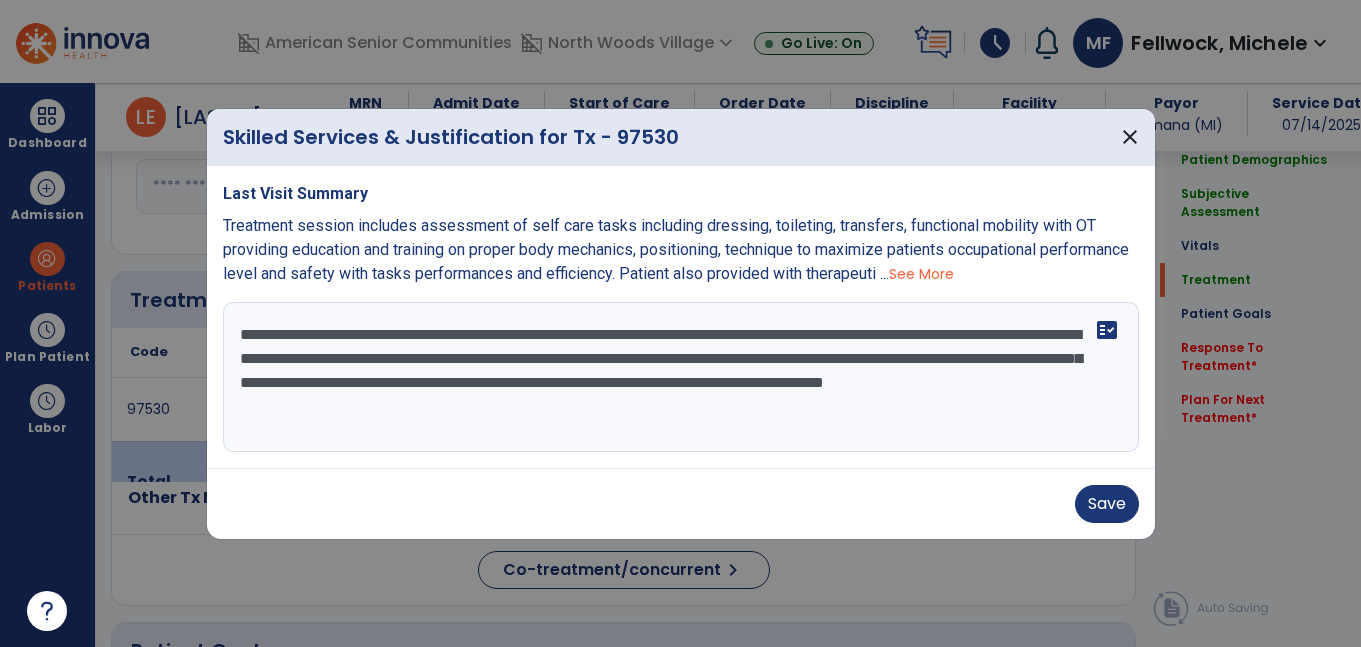 click on "**********" at bounding box center (681, 377) 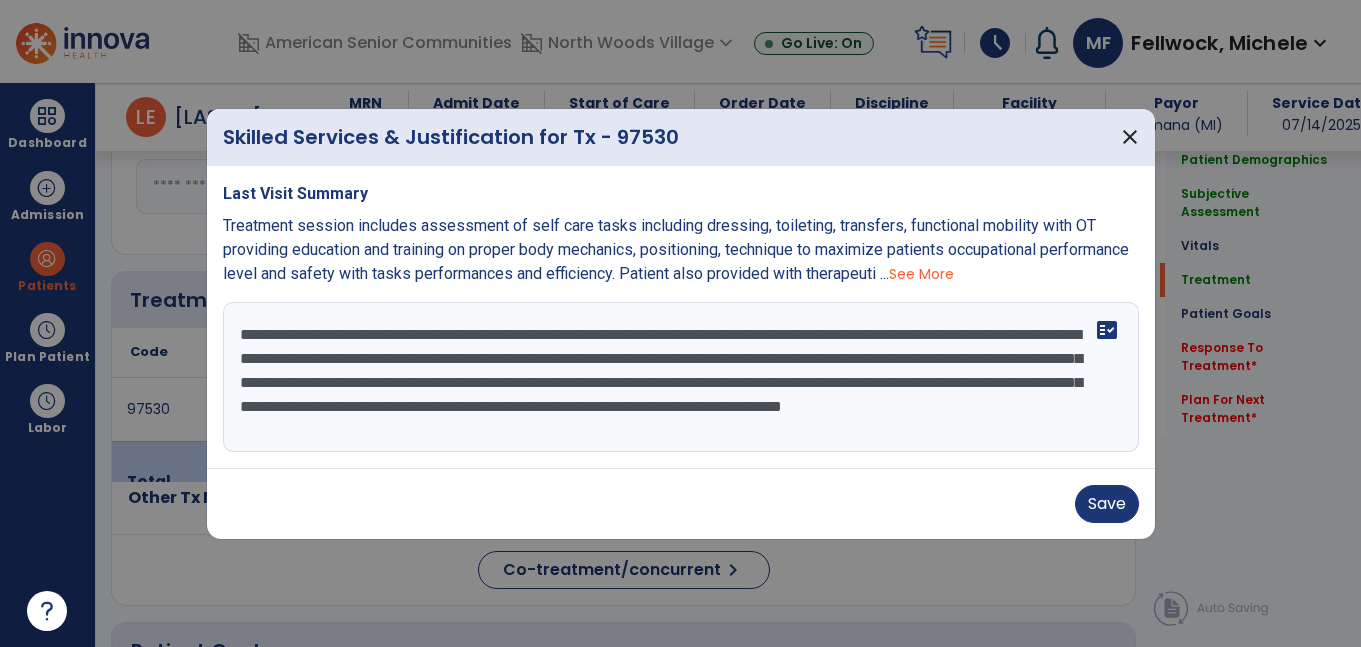 scroll, scrollTop: 16, scrollLeft: 0, axis: vertical 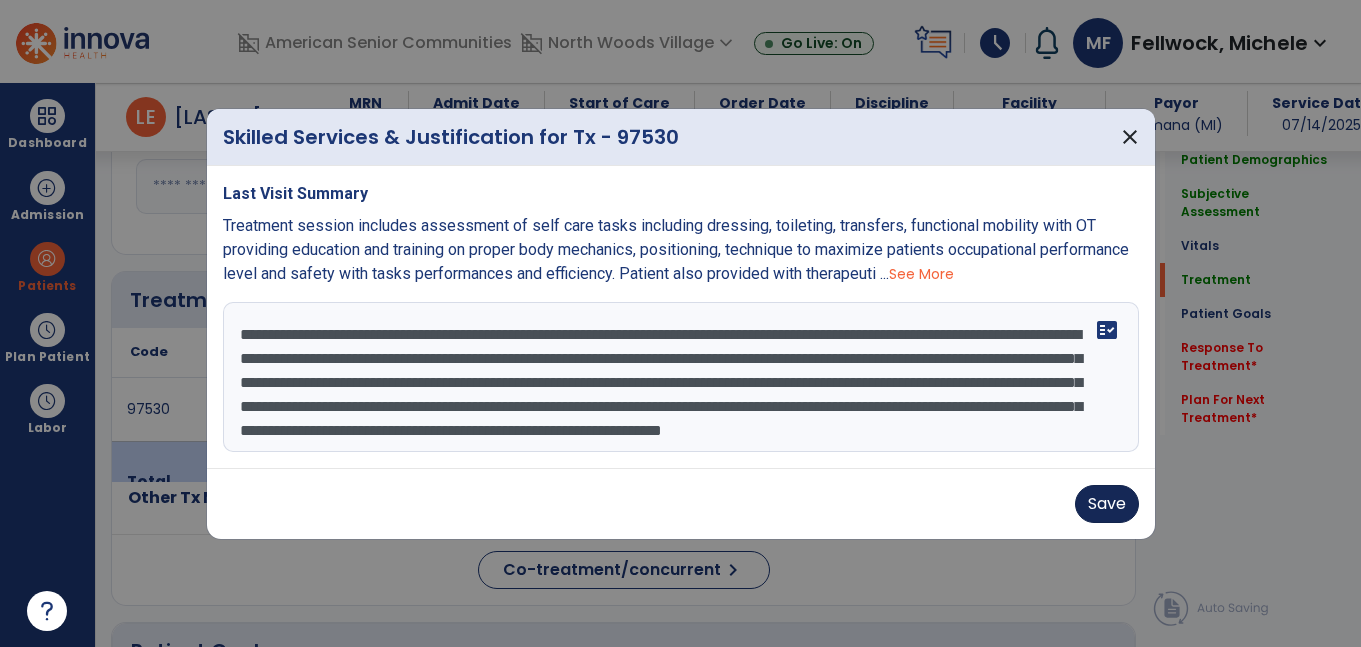 type on "**********" 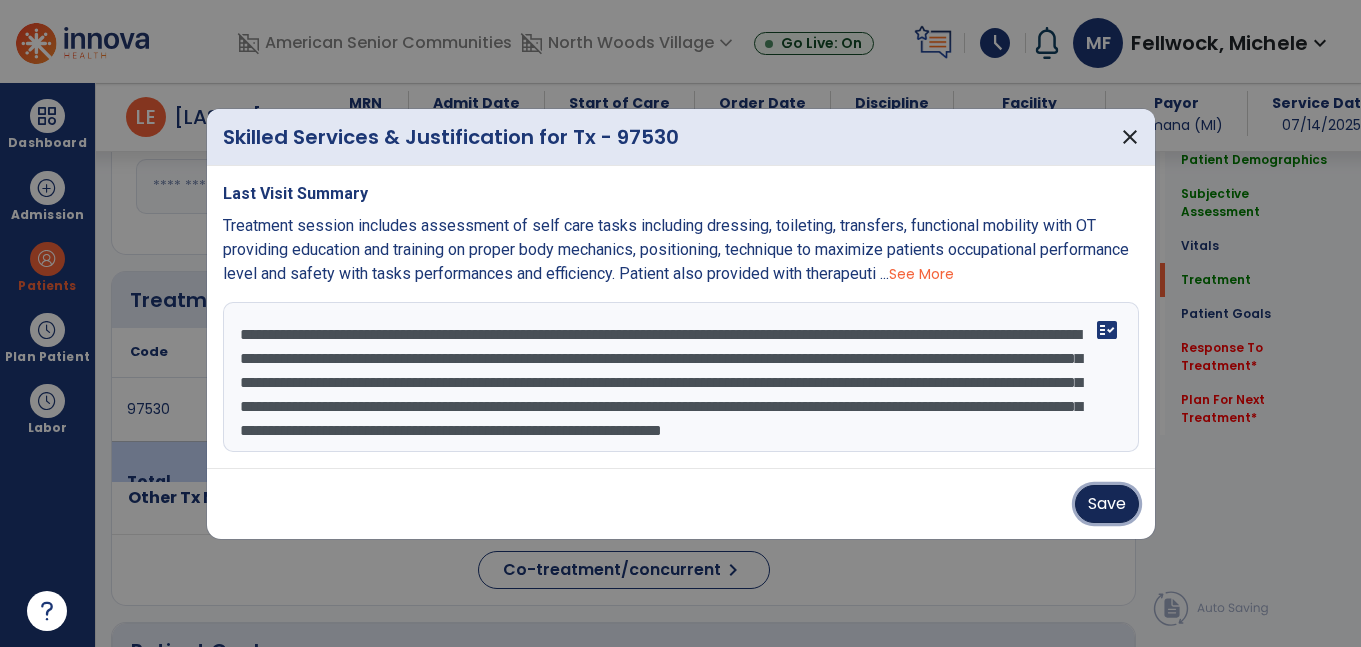 click on "Save" at bounding box center [1107, 504] 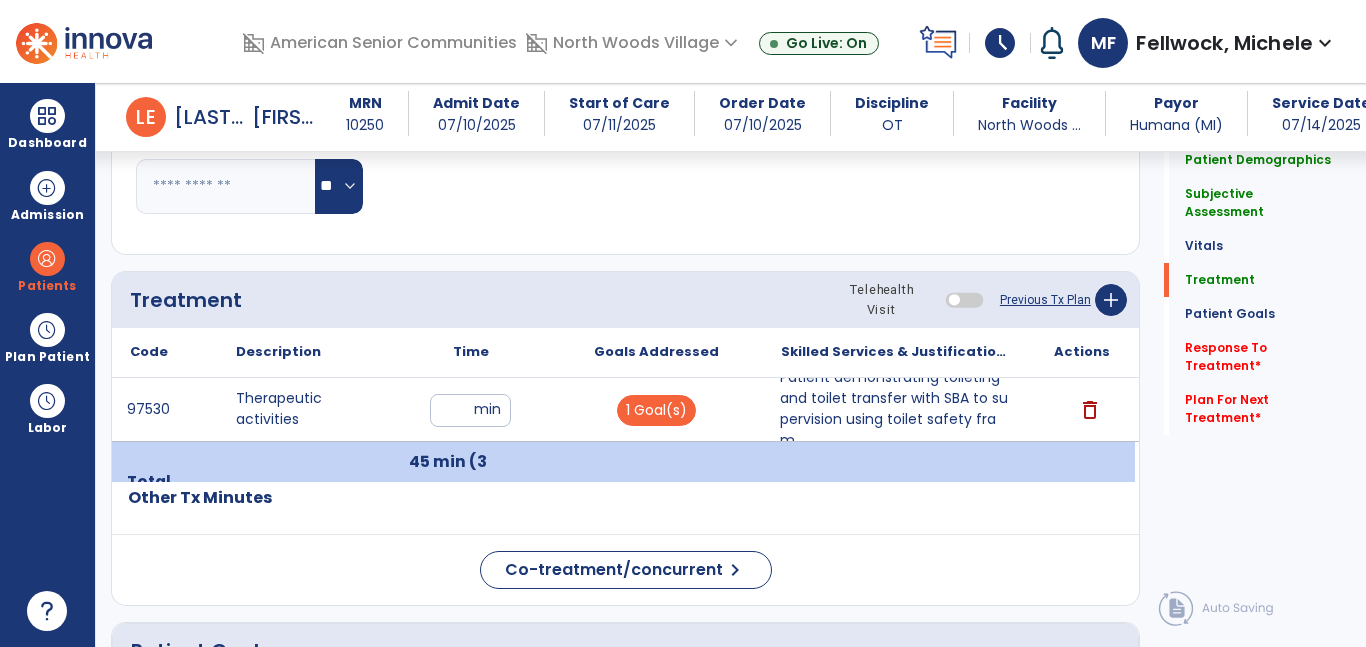 click on "Patient demonstrating toileting and toilet transfer with SBA to supervision using toilet safety fram..." at bounding box center [896, 409] 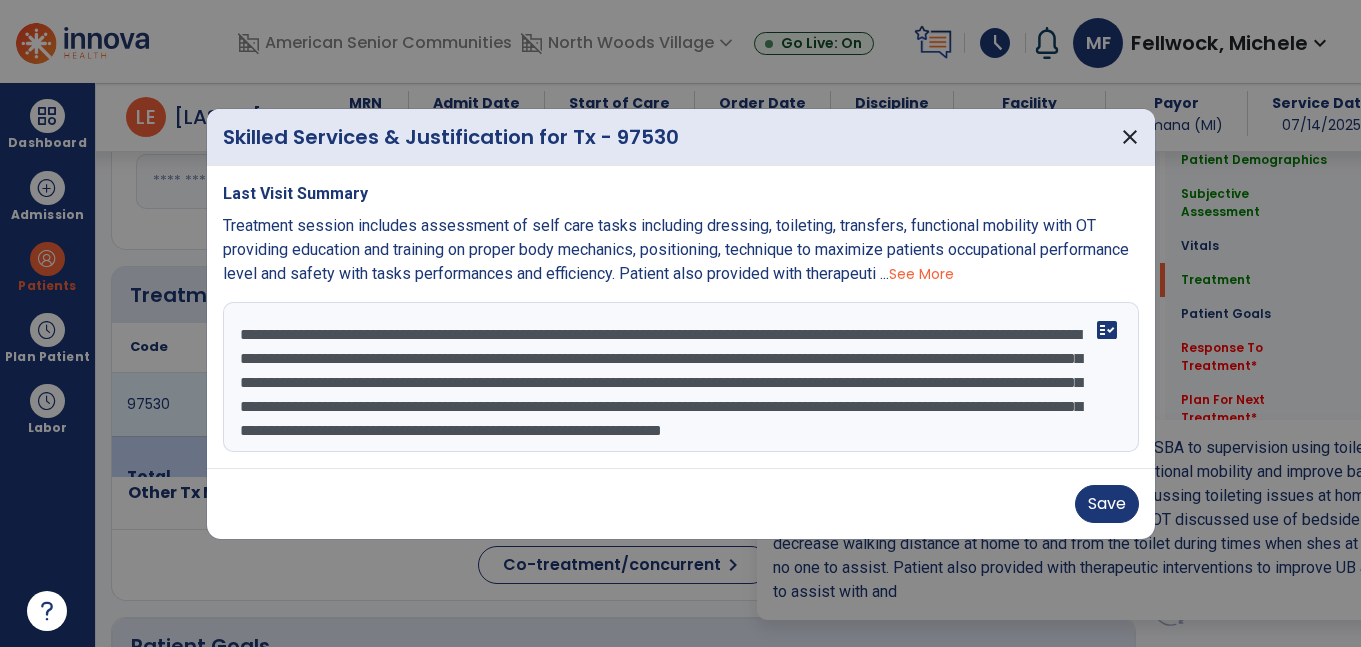 scroll, scrollTop: 1058, scrollLeft: 0, axis: vertical 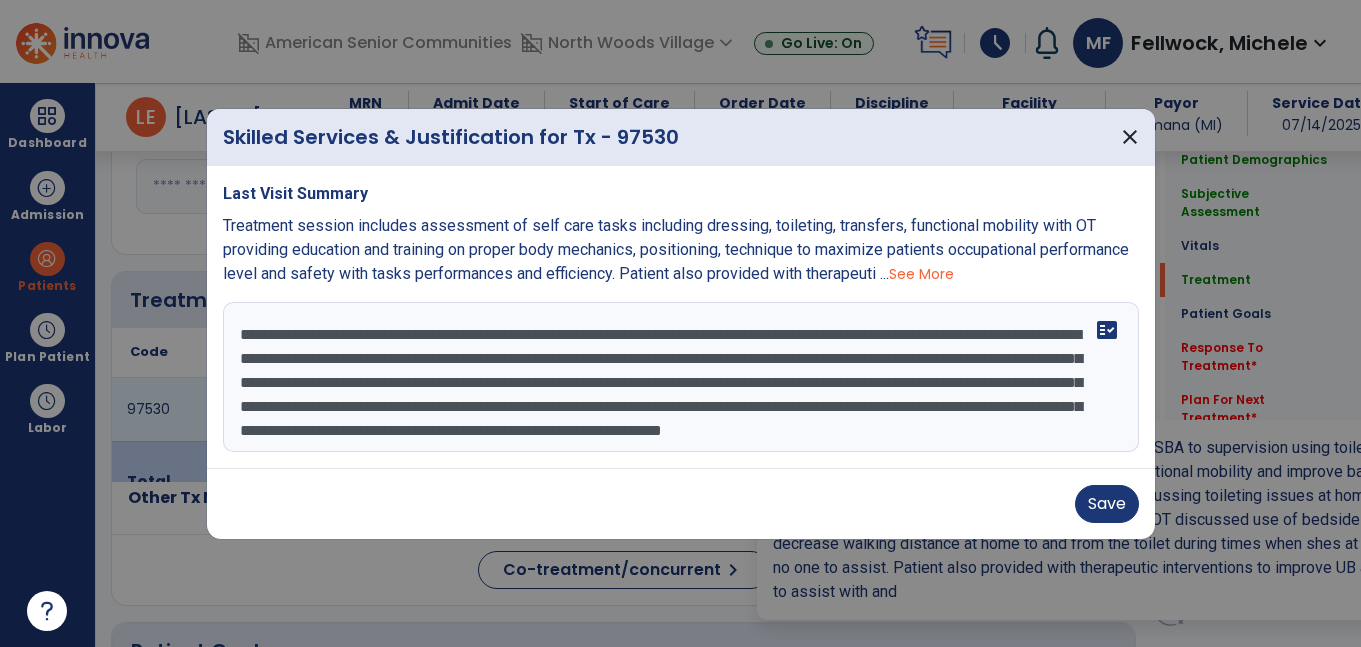 click on "**********" at bounding box center (681, 377) 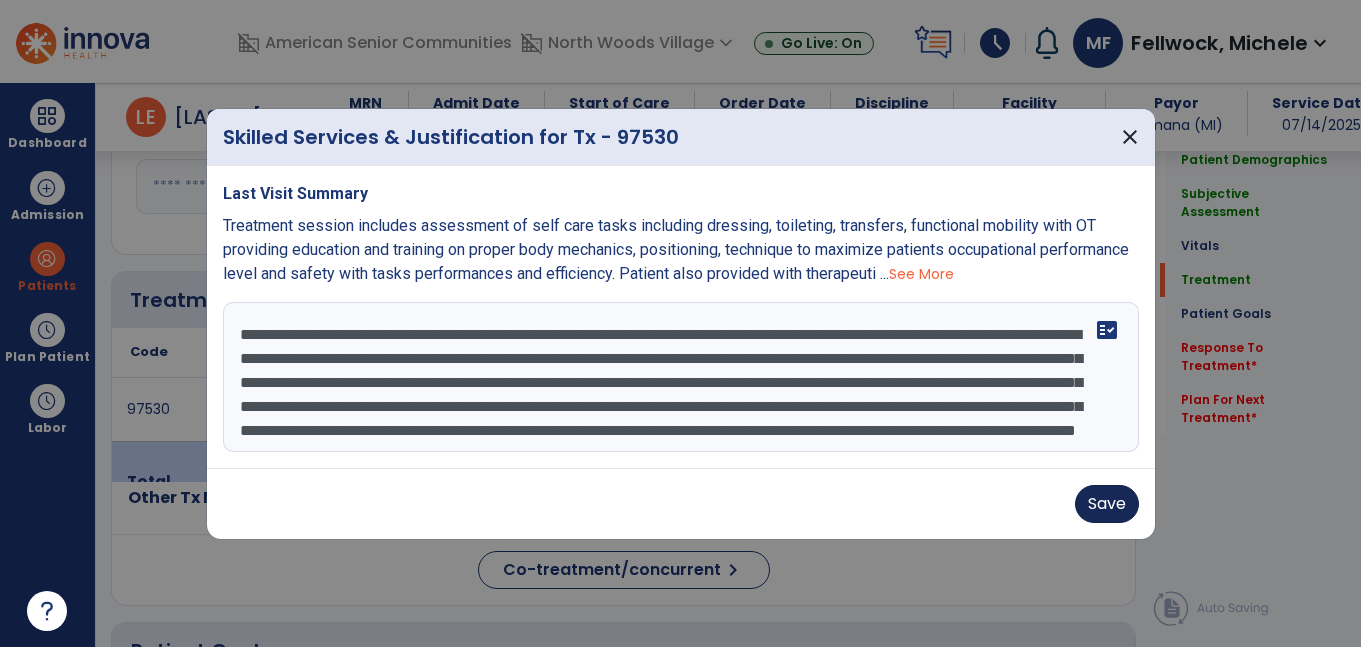 type on "**********" 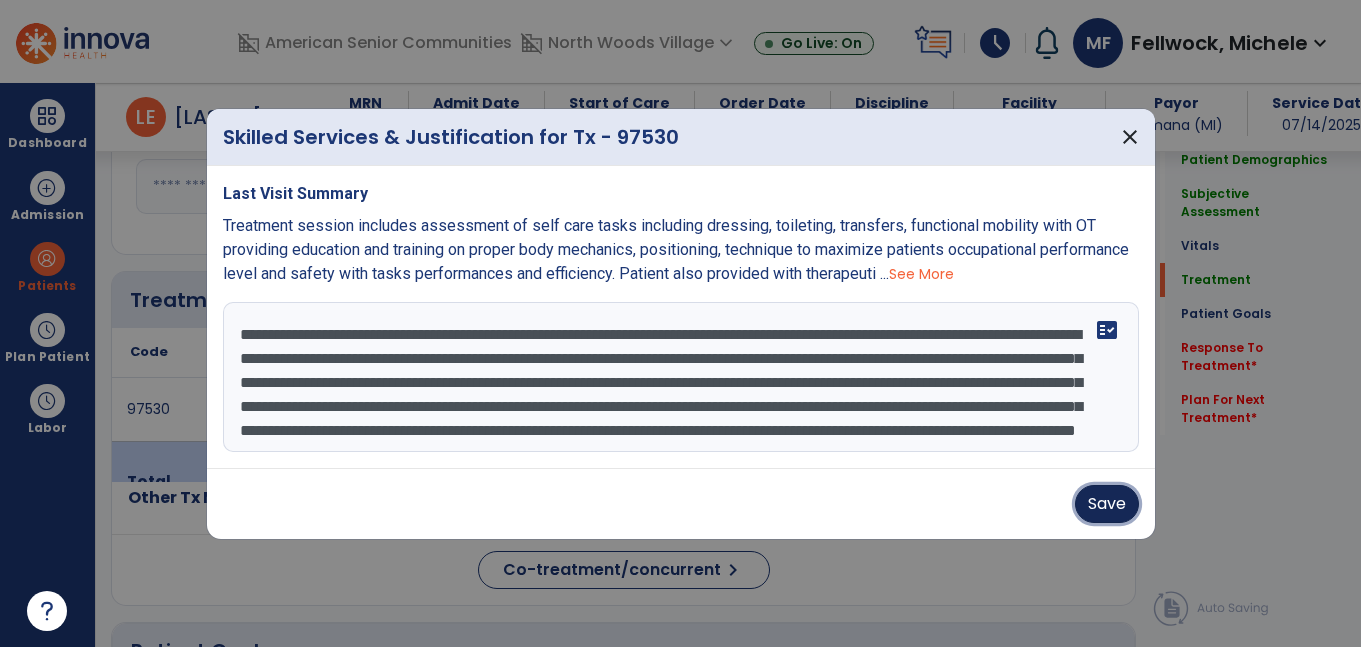 click on "Save" at bounding box center [1107, 504] 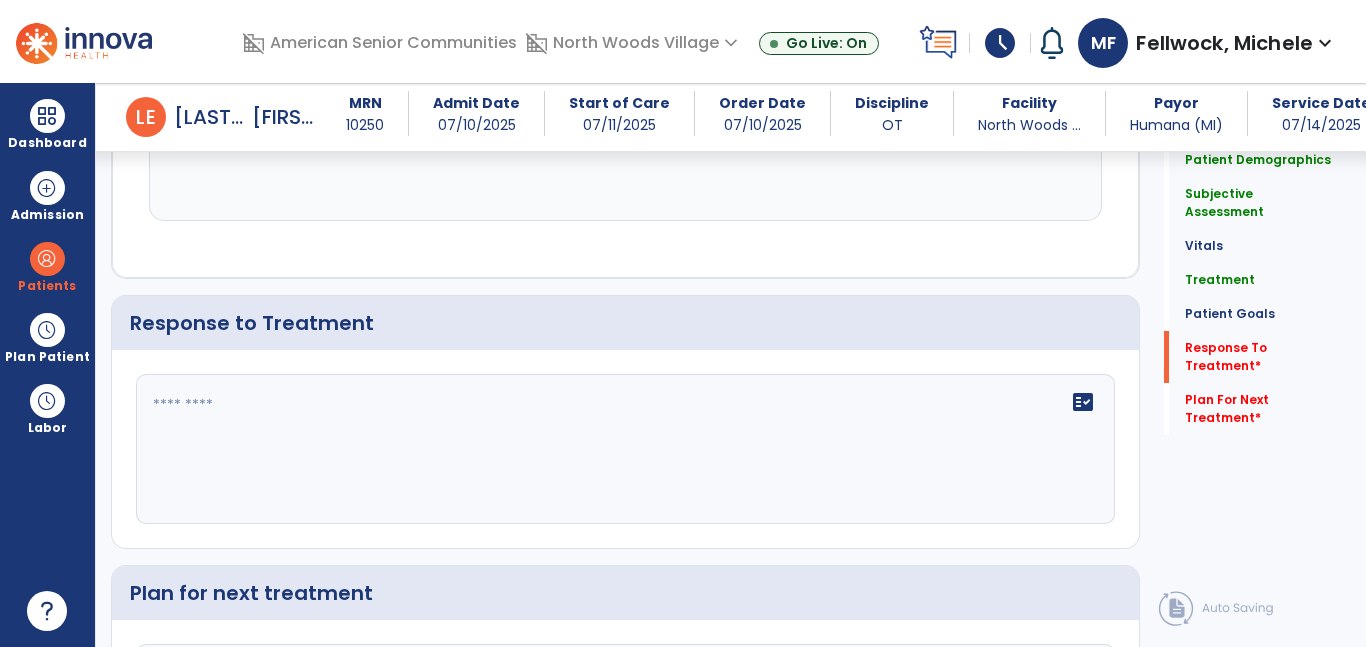 scroll, scrollTop: 1762, scrollLeft: 0, axis: vertical 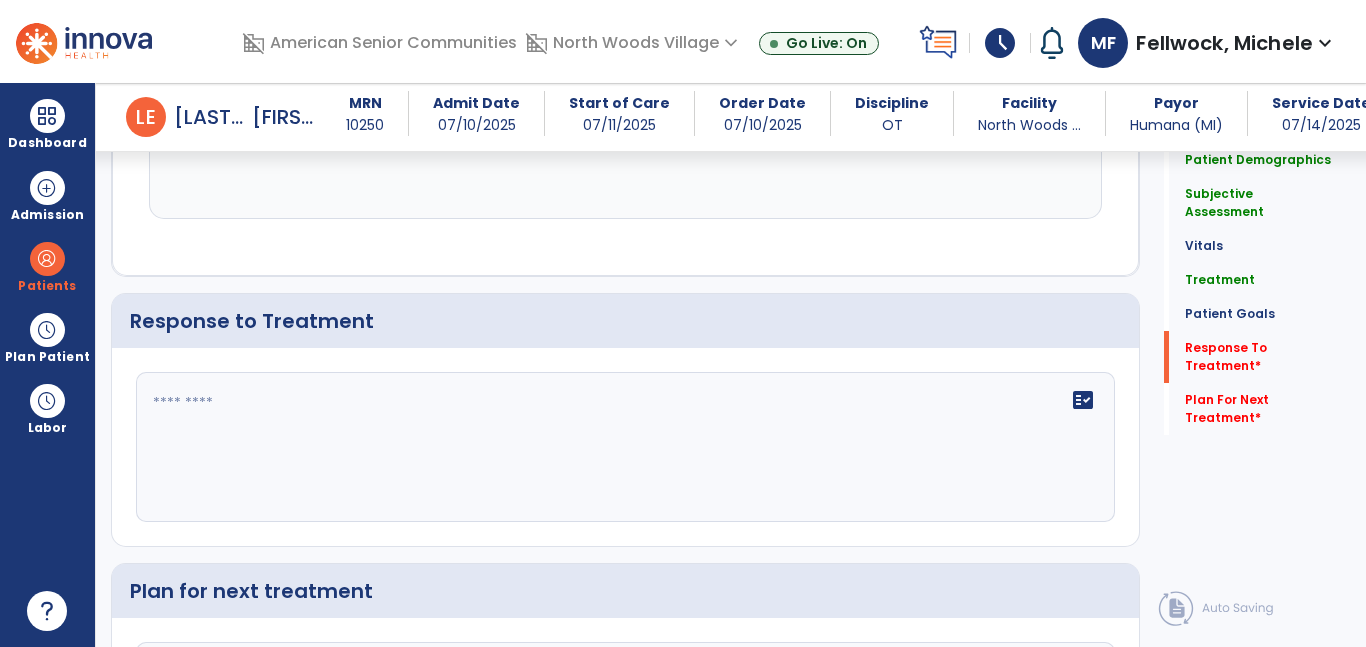 click 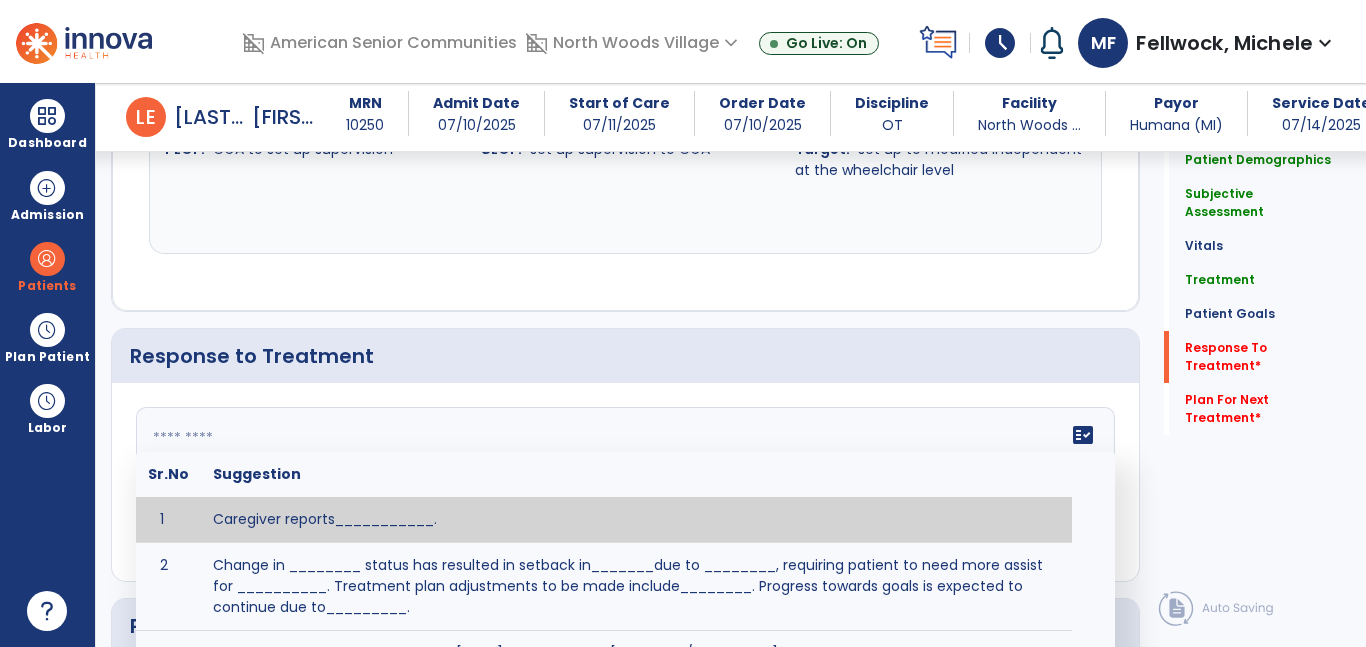 scroll, scrollTop: 1735, scrollLeft: 0, axis: vertical 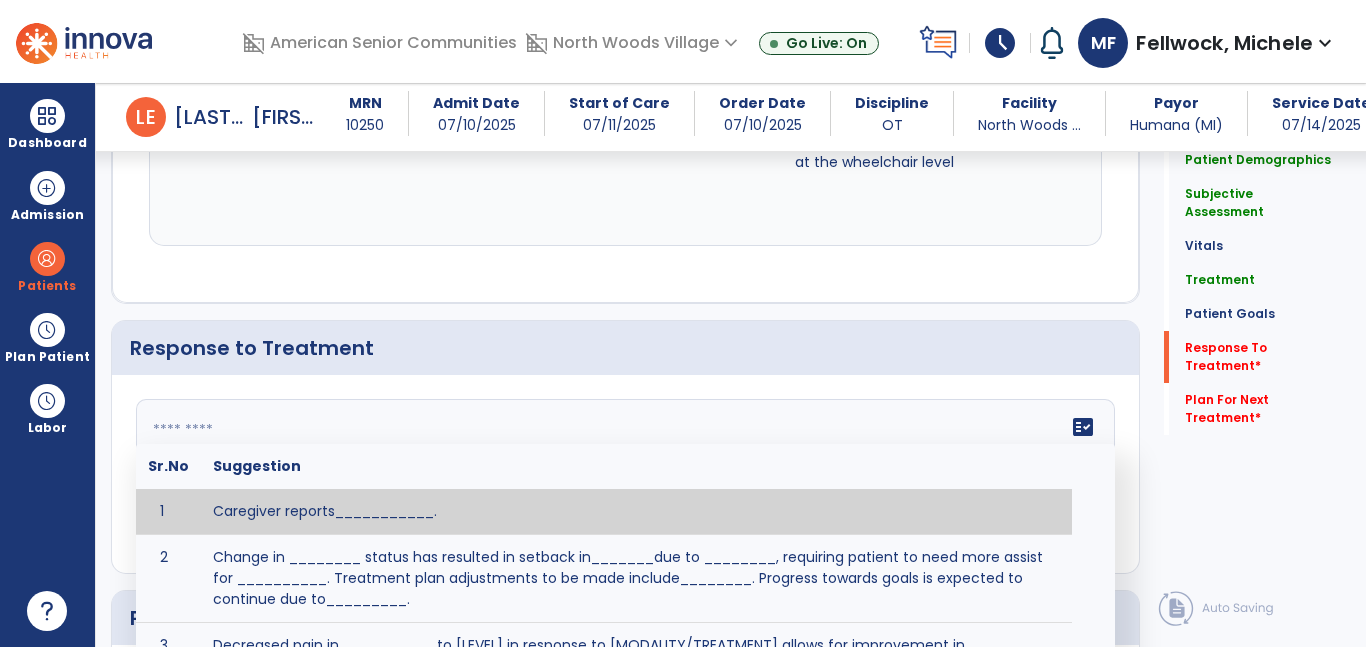 click 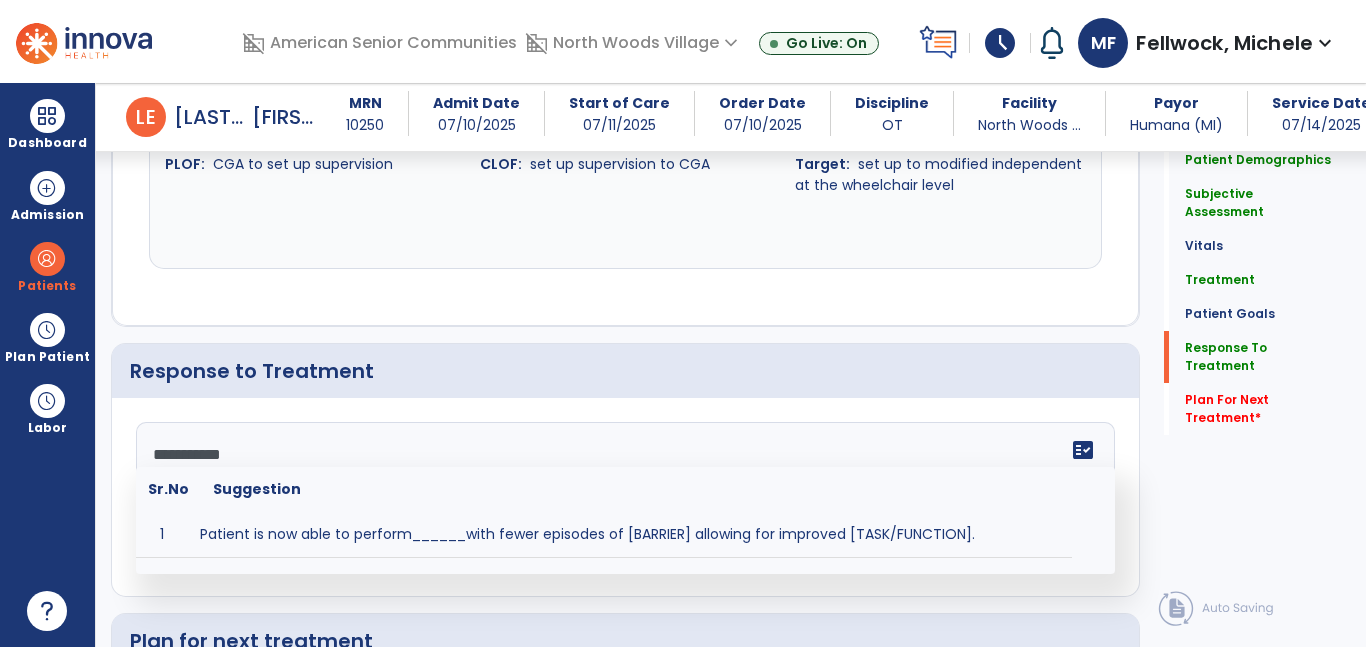 scroll, scrollTop: 1735, scrollLeft: 0, axis: vertical 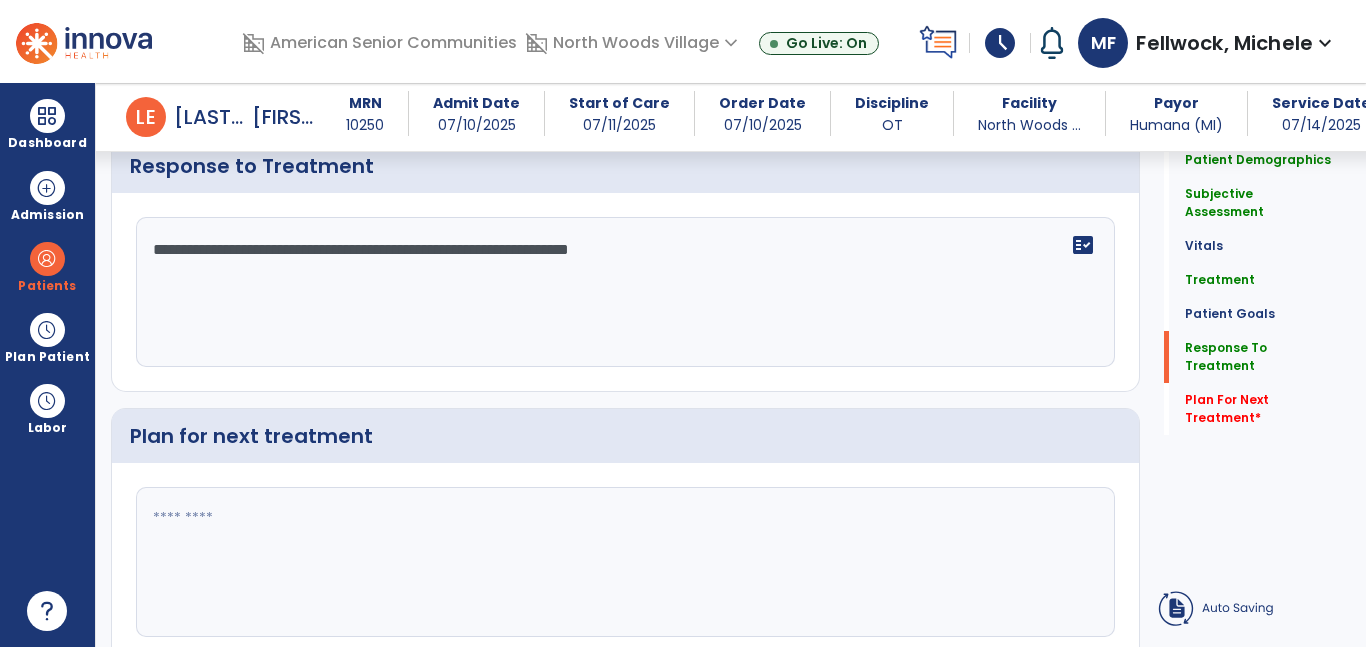 type on "**********" 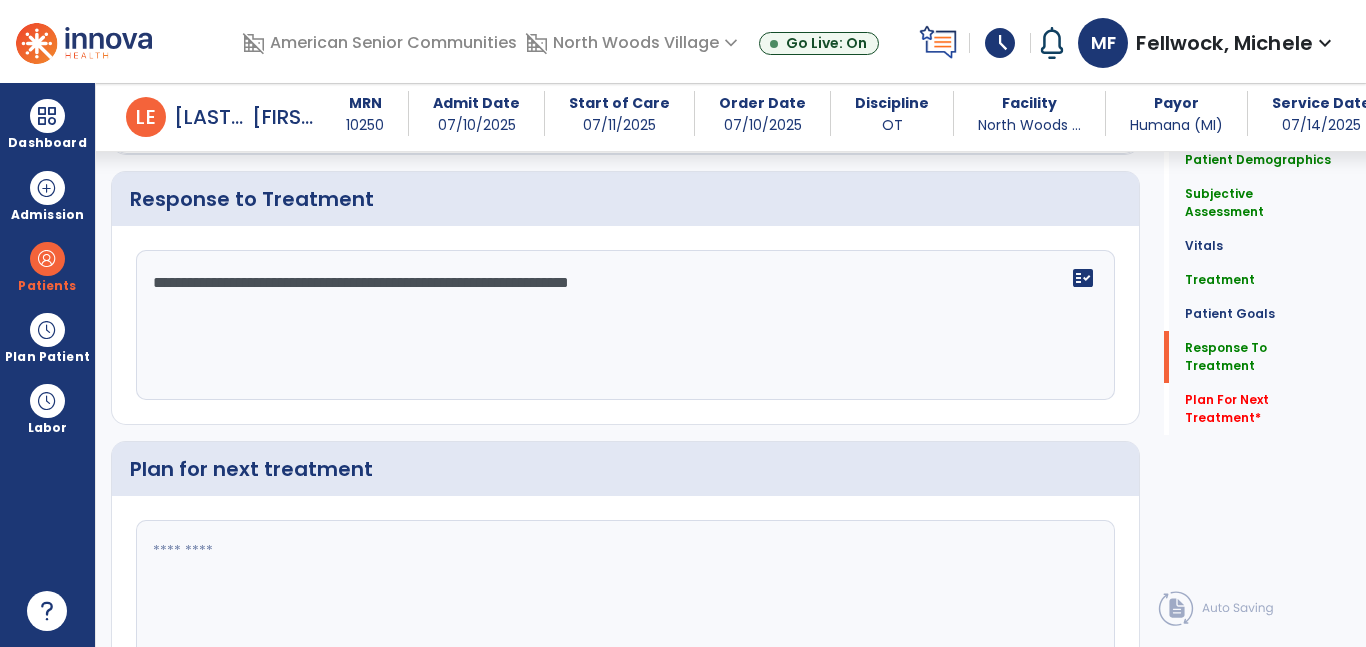 scroll, scrollTop: 1907, scrollLeft: 0, axis: vertical 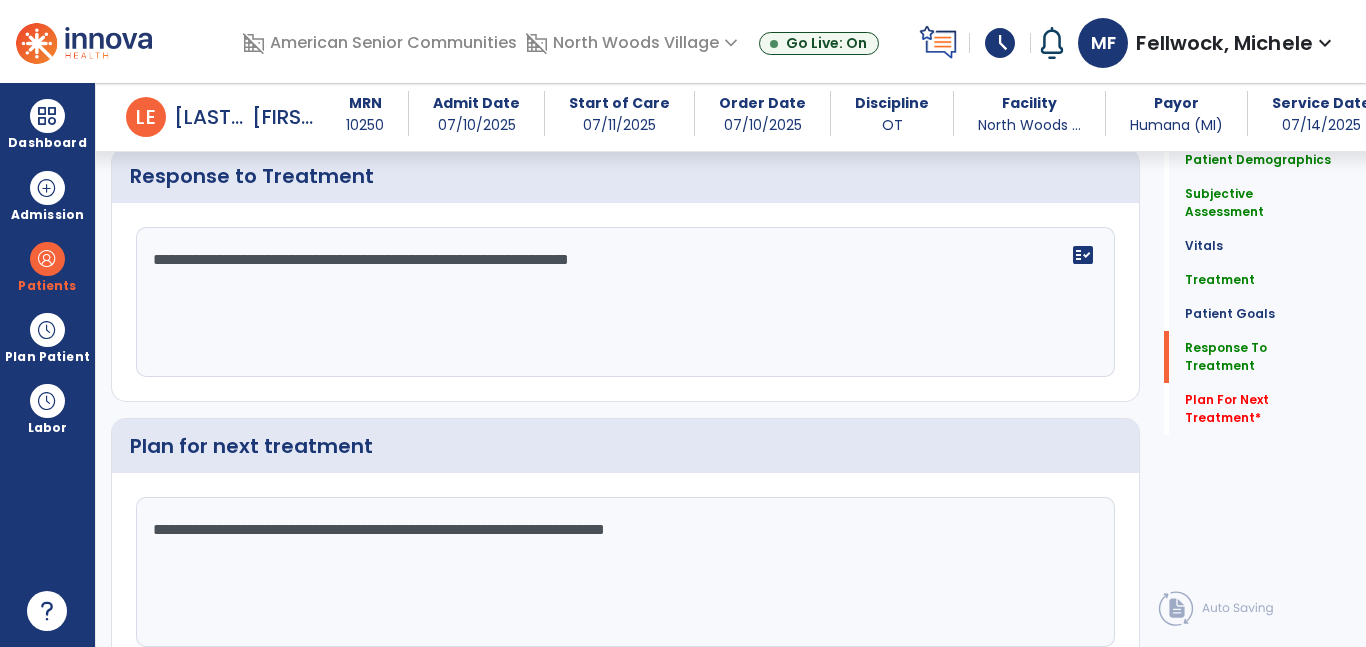 type on "**********" 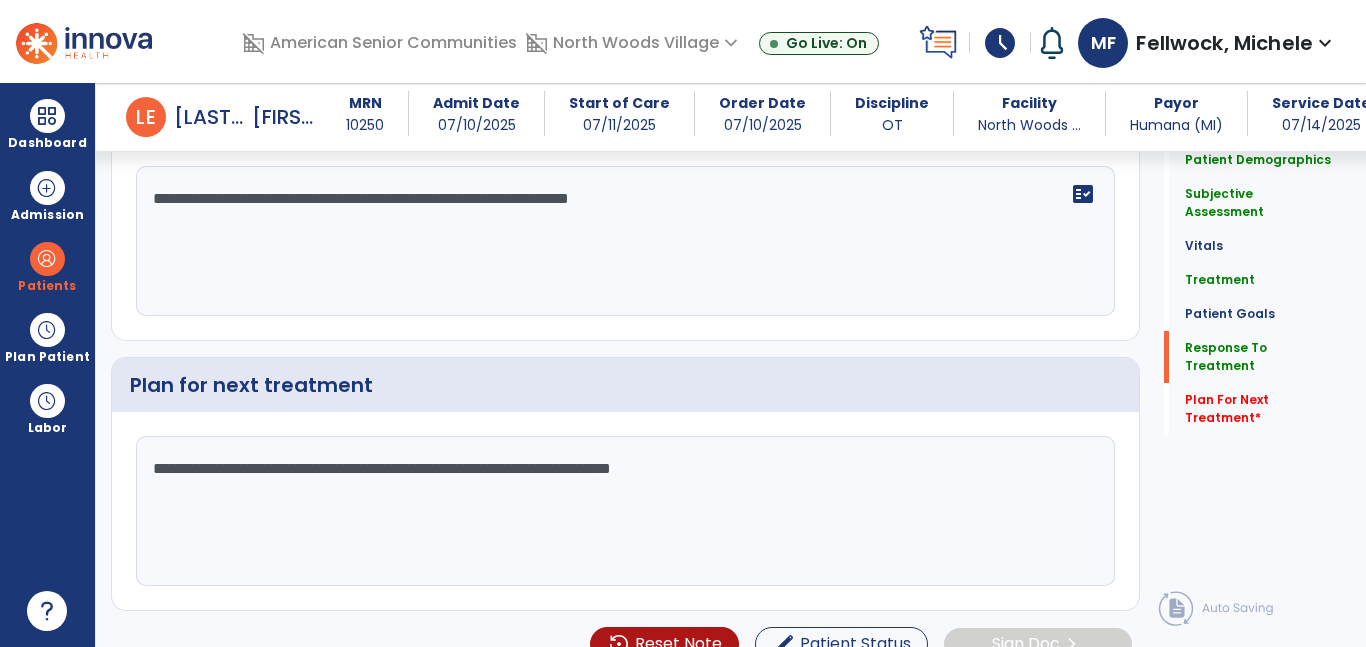 scroll, scrollTop: 1998, scrollLeft: 0, axis: vertical 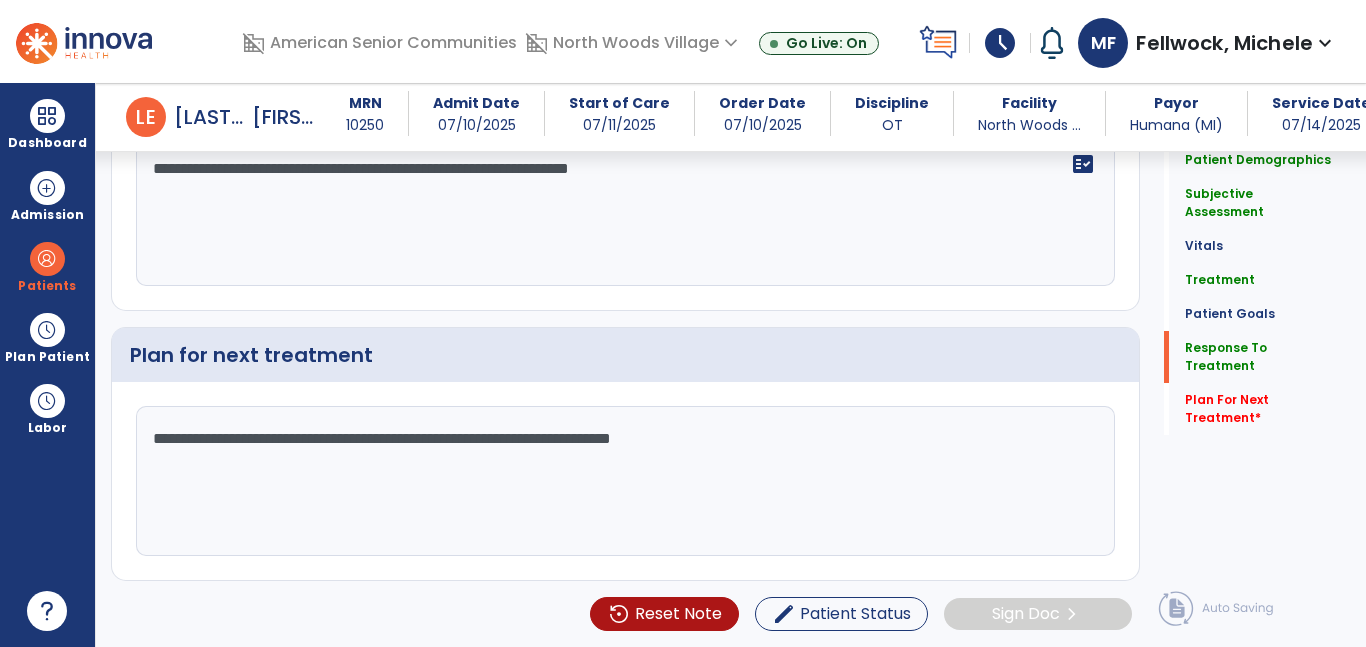 click on "**********" 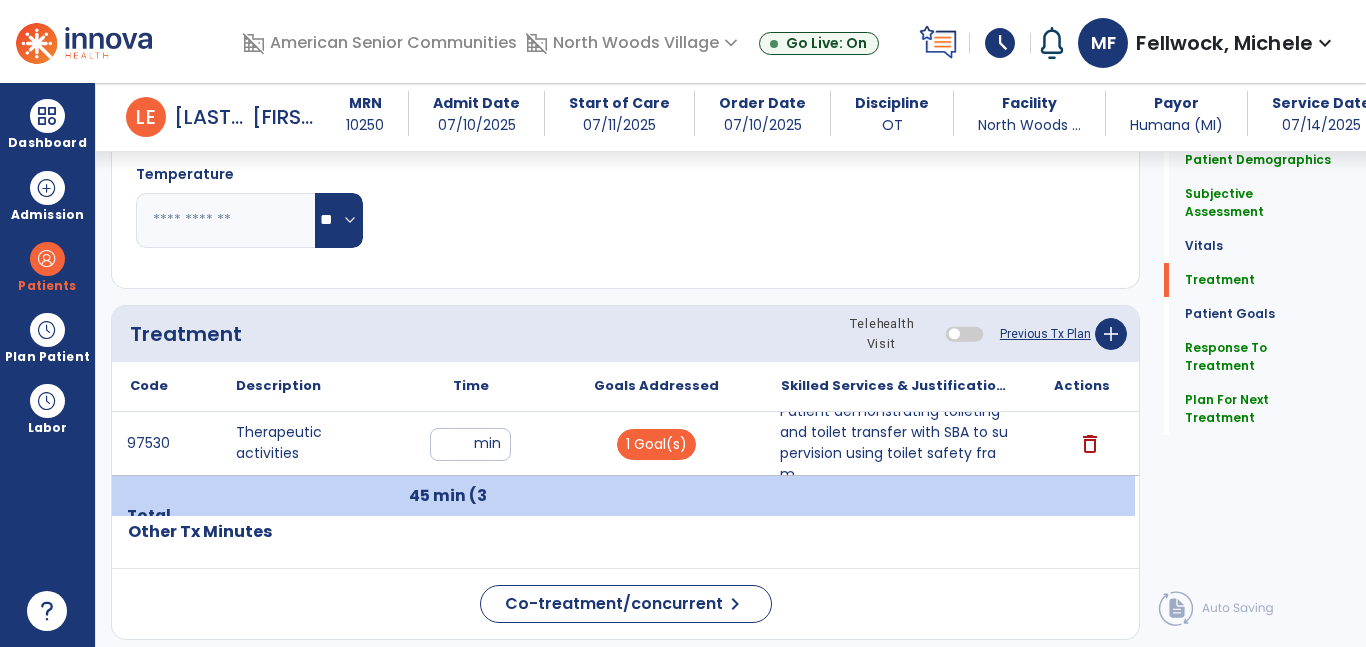 scroll, scrollTop: 1518, scrollLeft: 0, axis: vertical 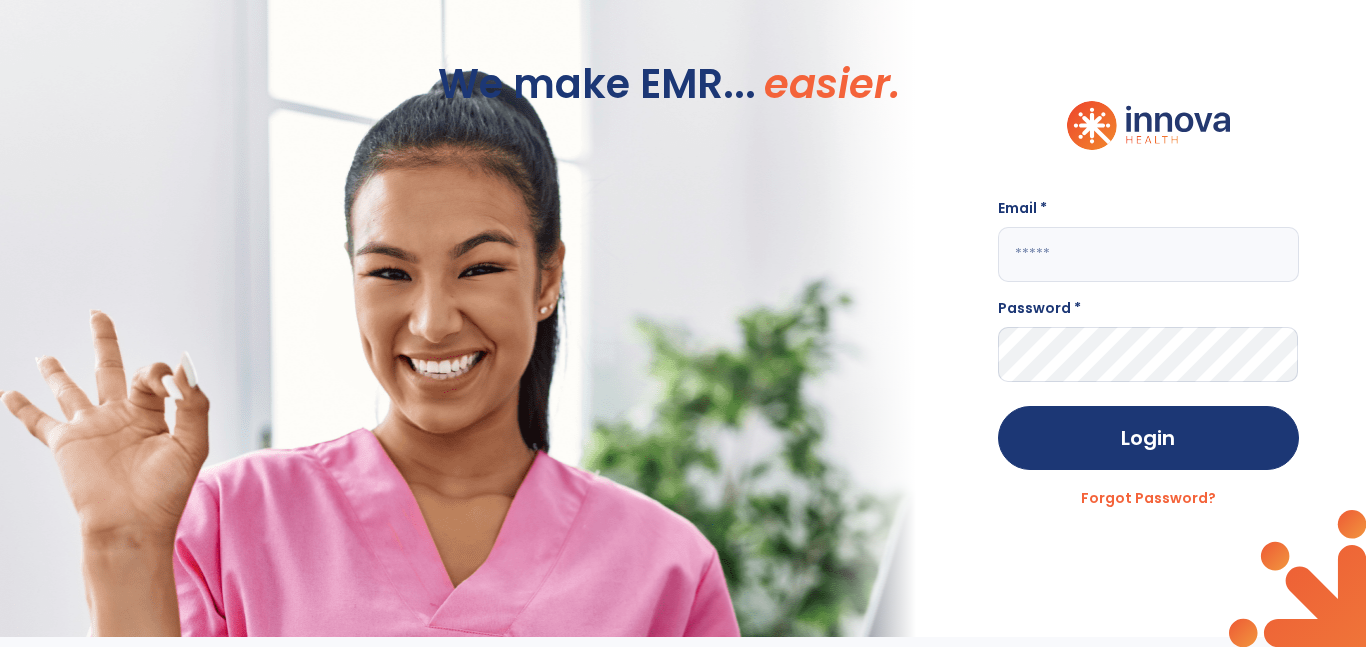 click 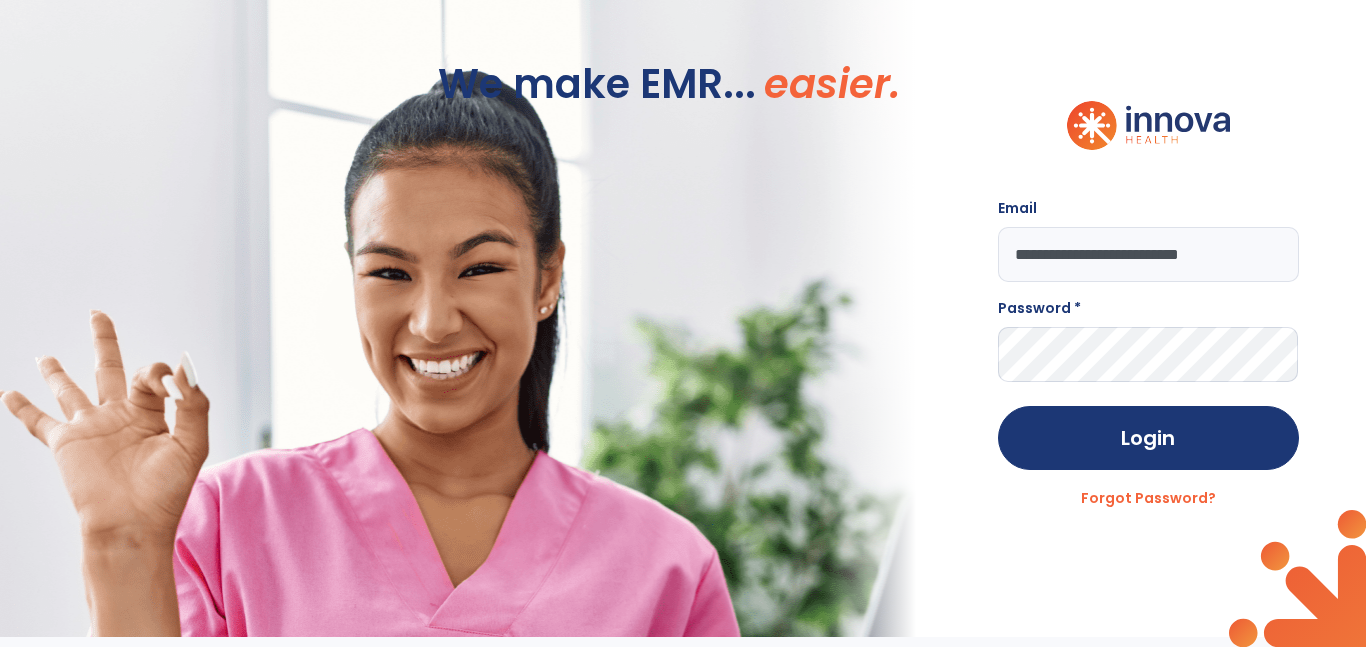 type on "**********" 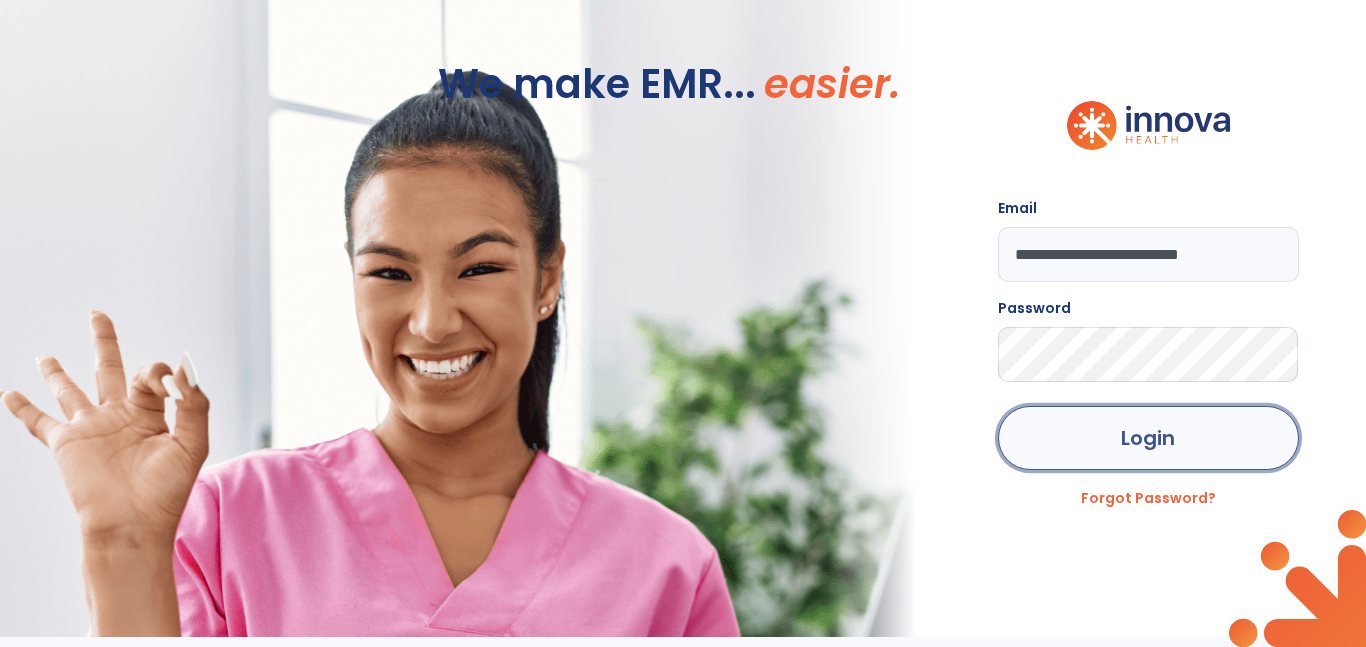 click on "Login" 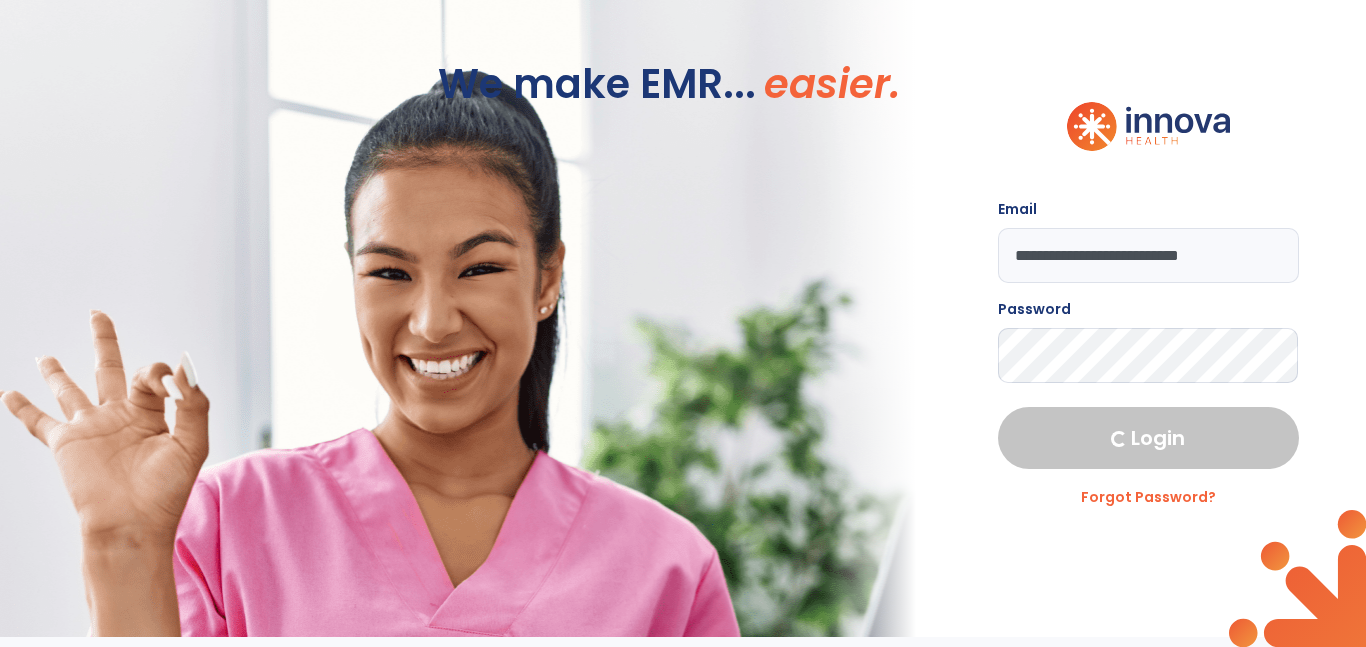 select on "****" 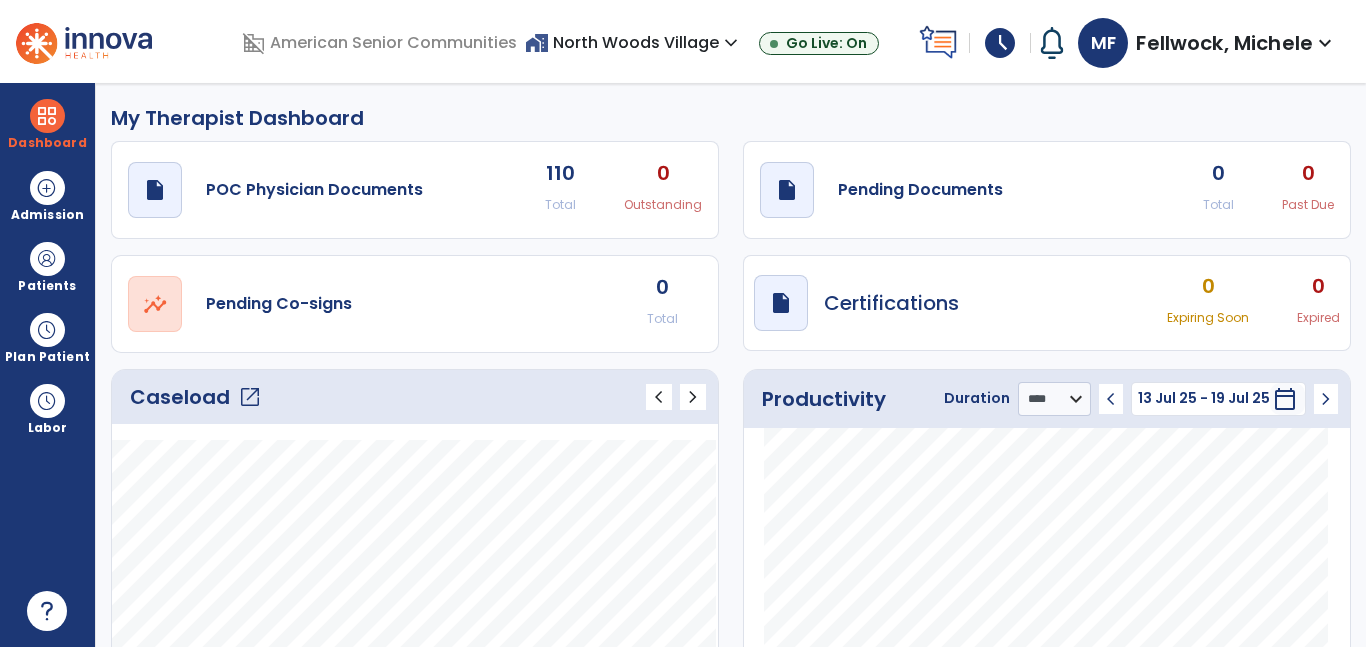 click on "open_in_new" 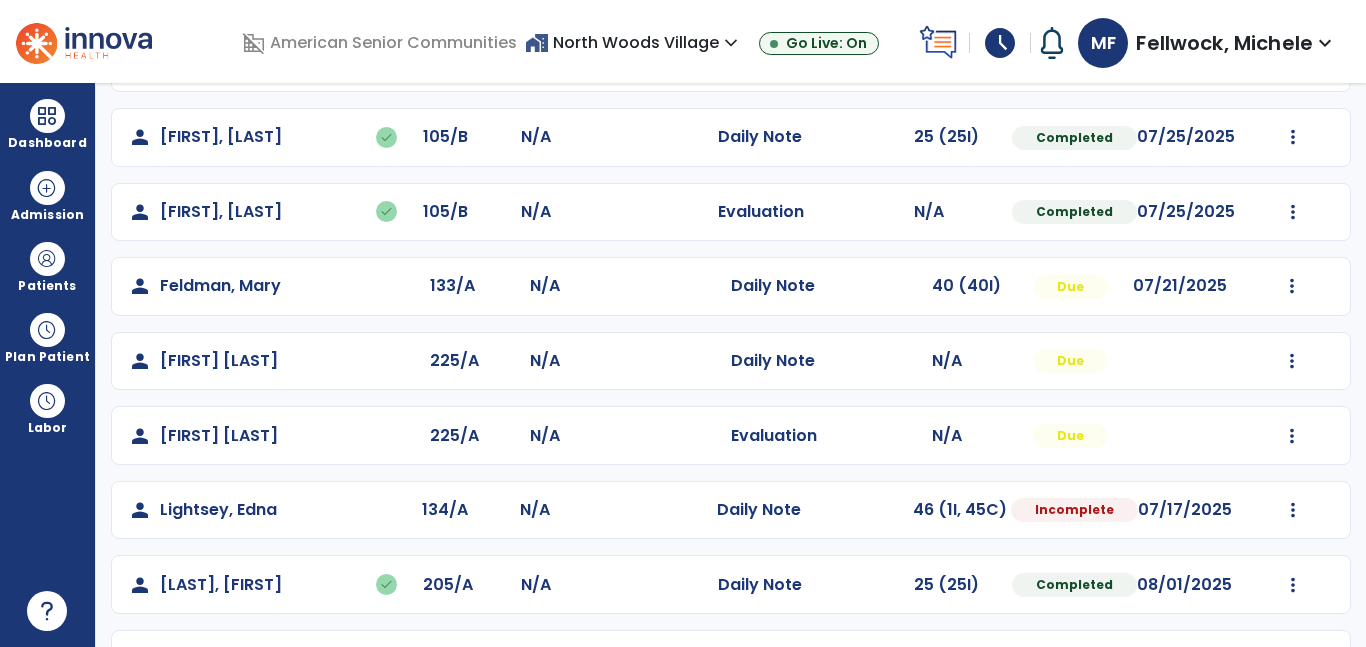 scroll, scrollTop: 522, scrollLeft: 0, axis: vertical 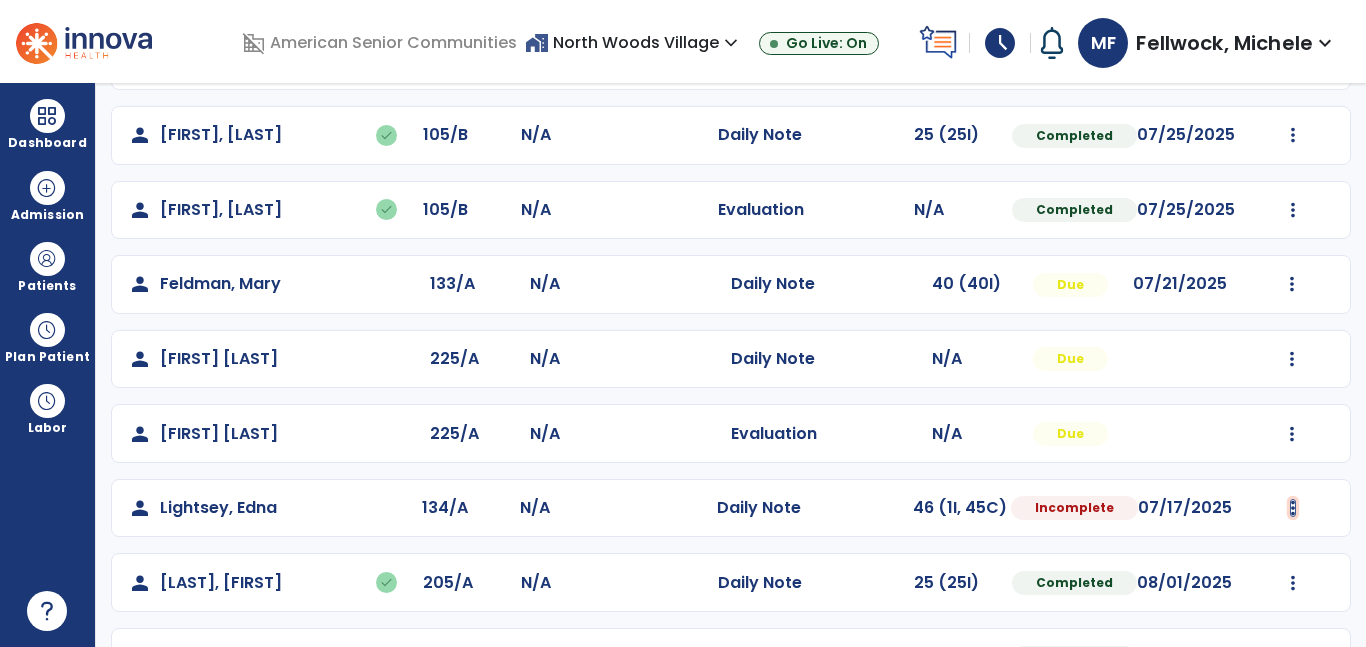 click at bounding box center [1292, -163] 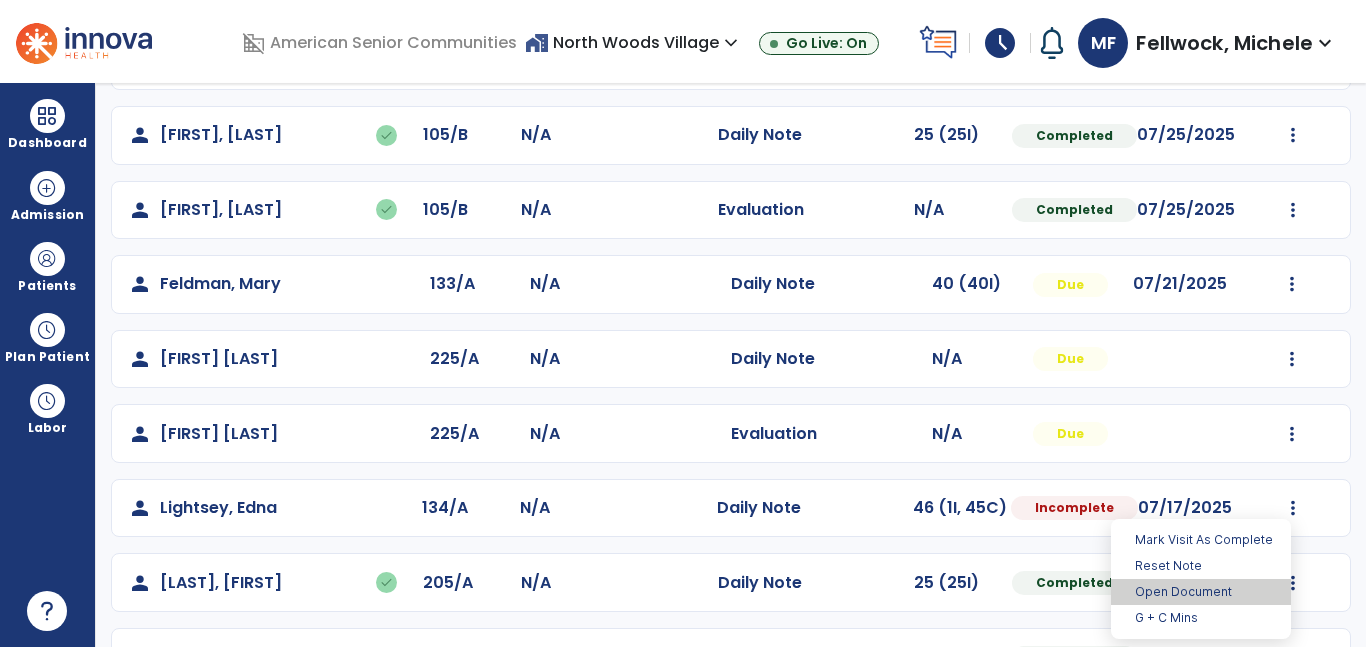 click on "Open Document" at bounding box center [1201, 592] 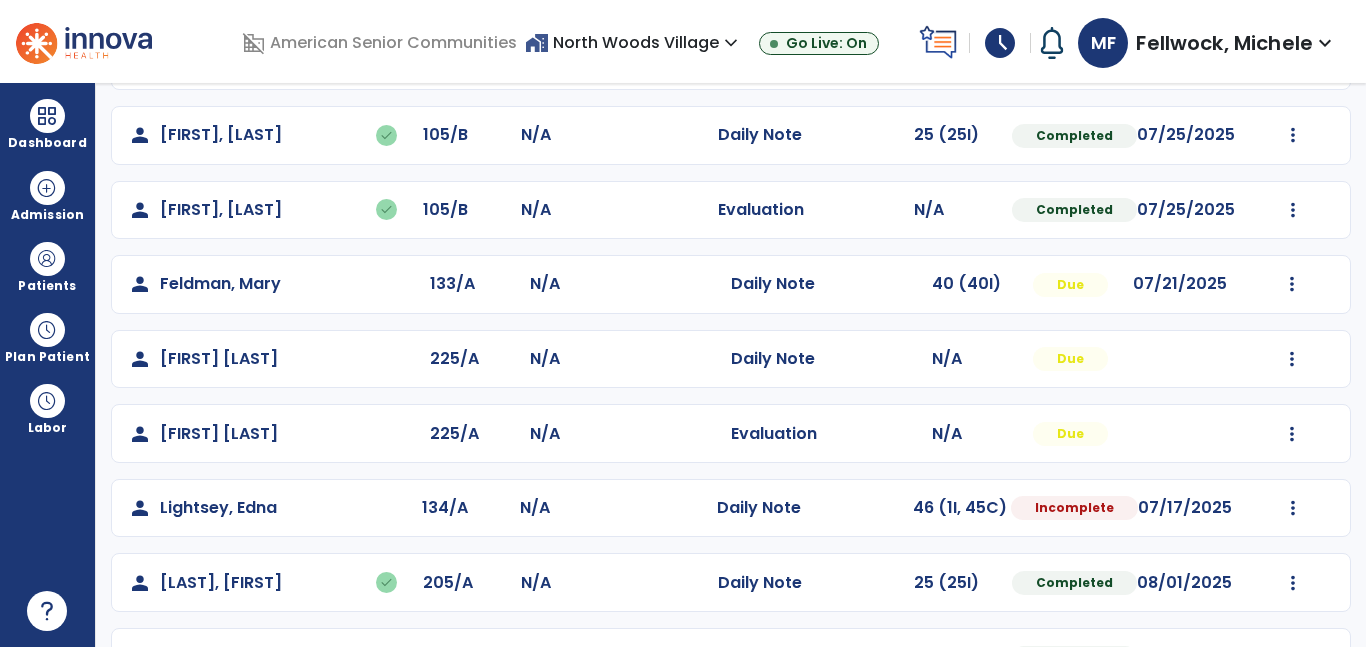select on "*" 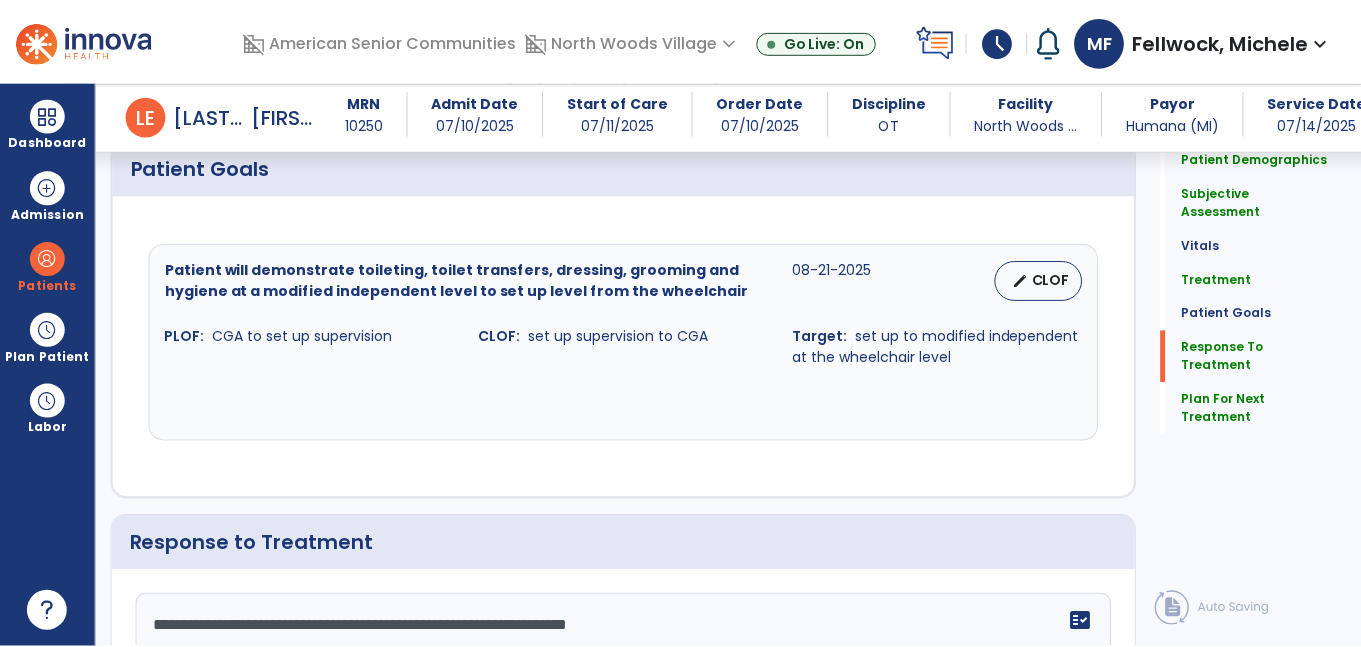scroll, scrollTop: 2019, scrollLeft: 0, axis: vertical 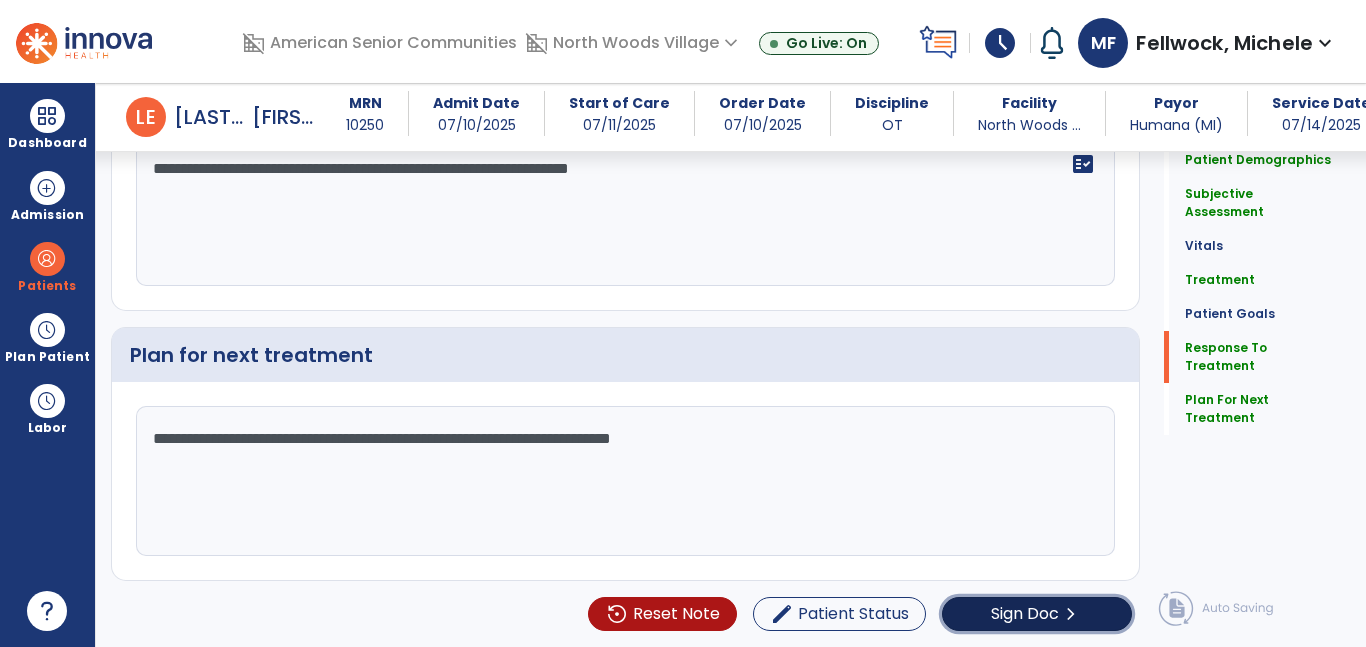 click on "Sign Doc" 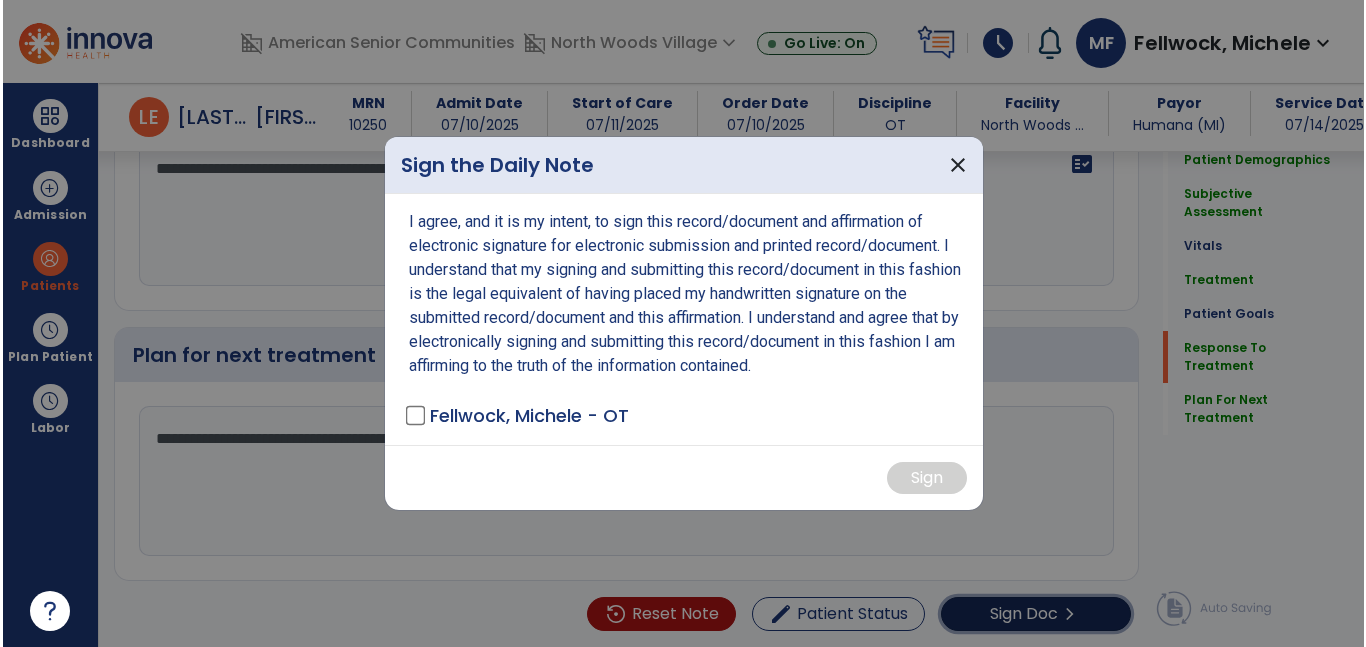 scroll, scrollTop: 2019, scrollLeft: 0, axis: vertical 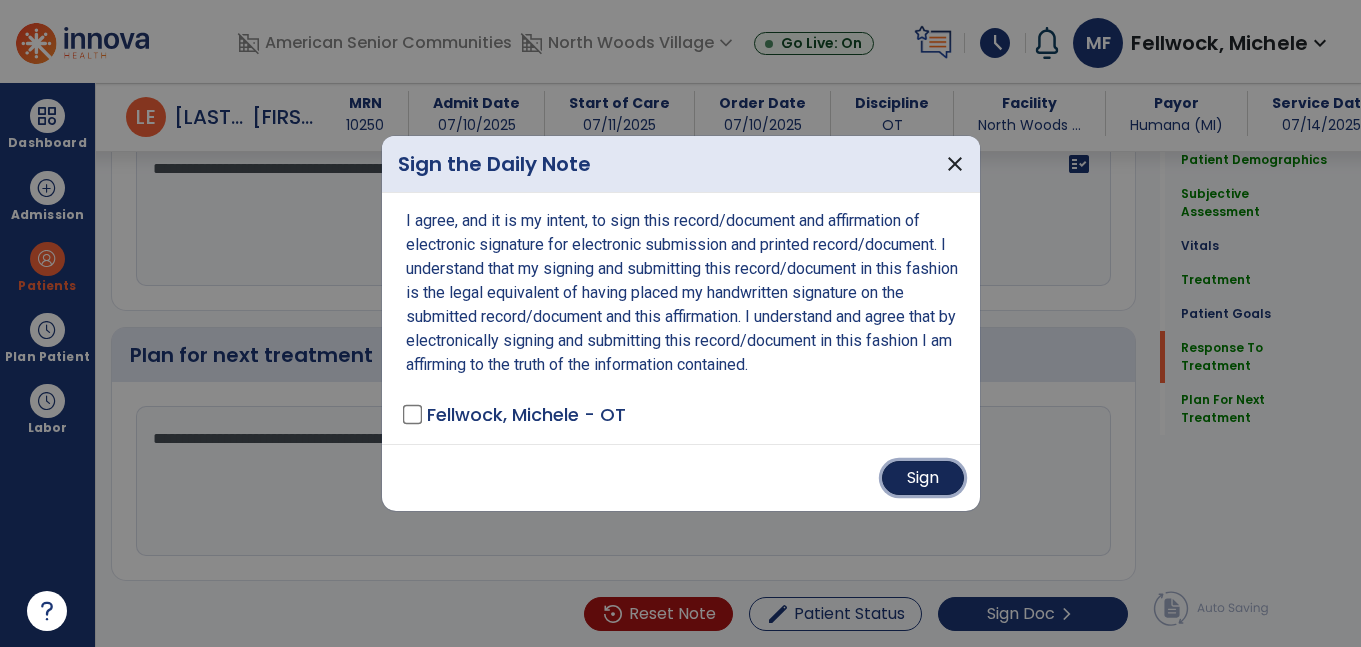 click on "Sign" at bounding box center [923, 478] 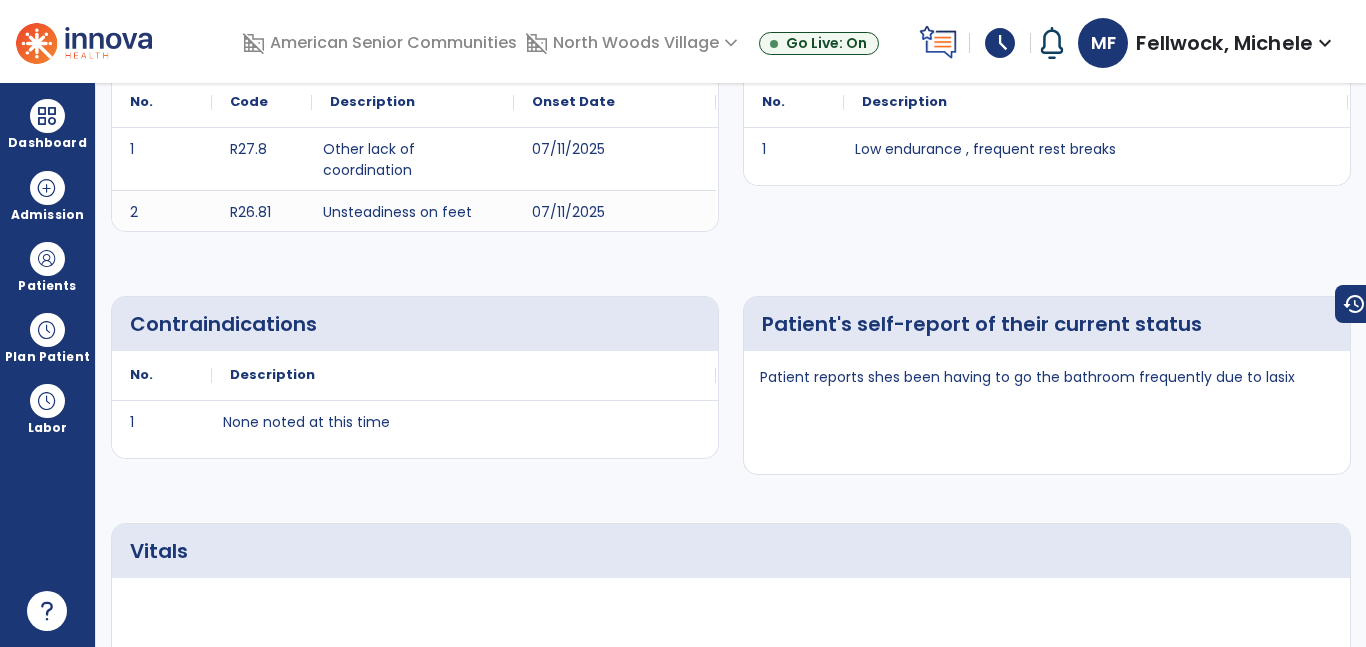 scroll, scrollTop: 0, scrollLeft: 0, axis: both 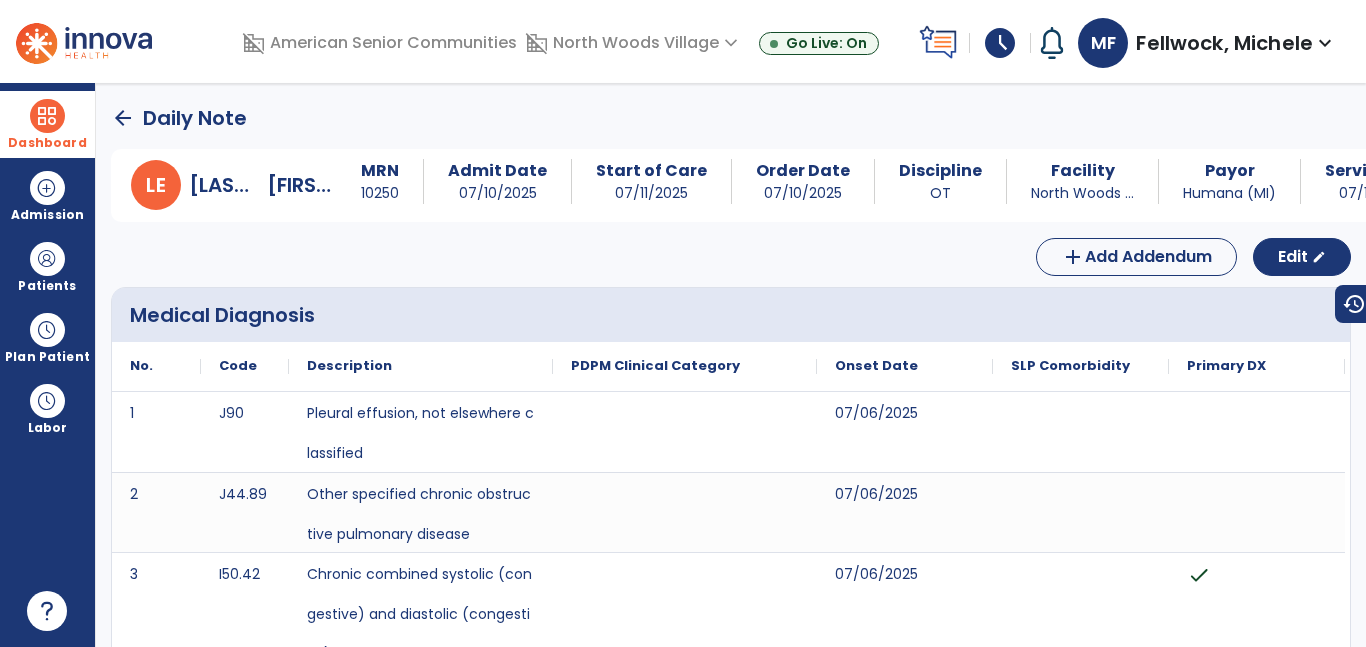 click on "Dashboard" at bounding box center [47, 124] 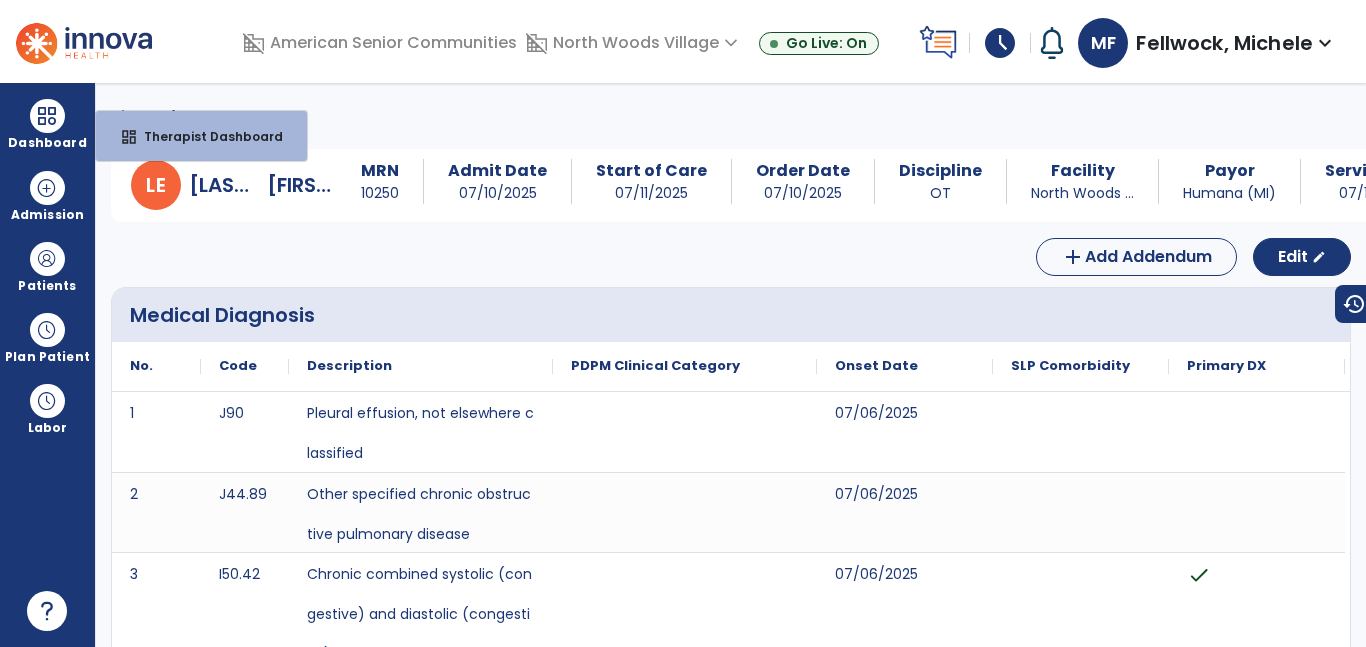 click 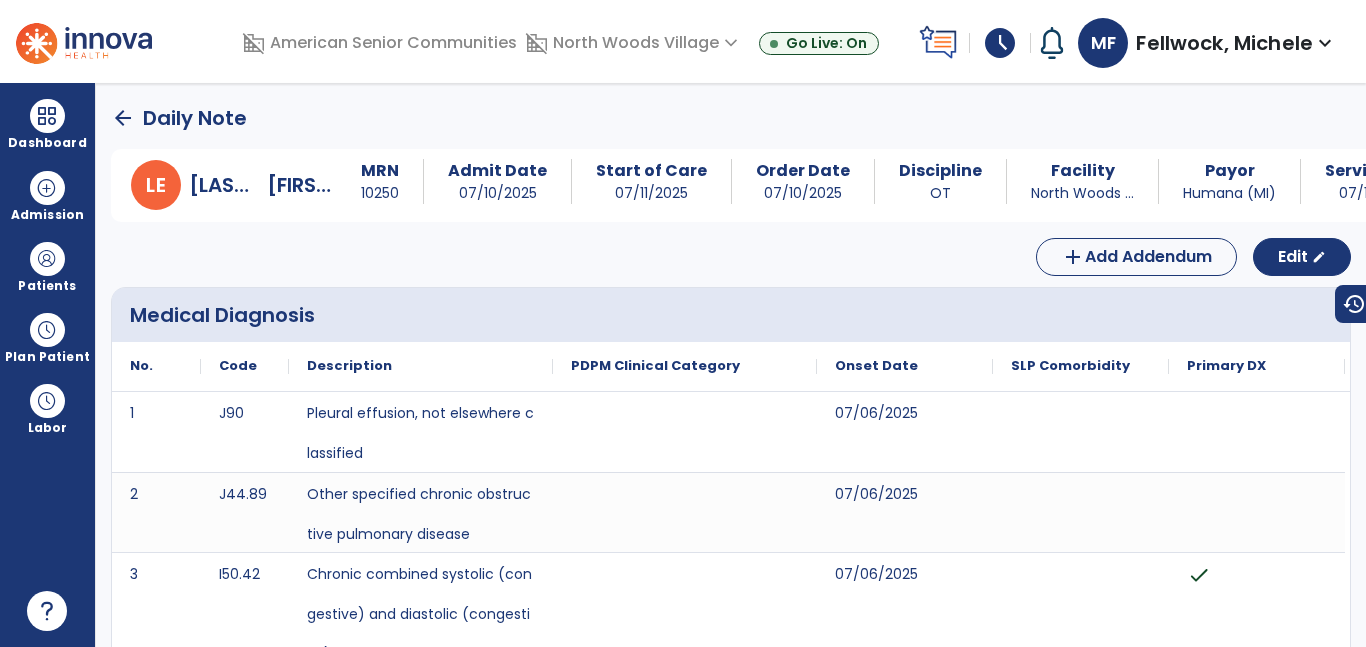 click on "arrow_back" 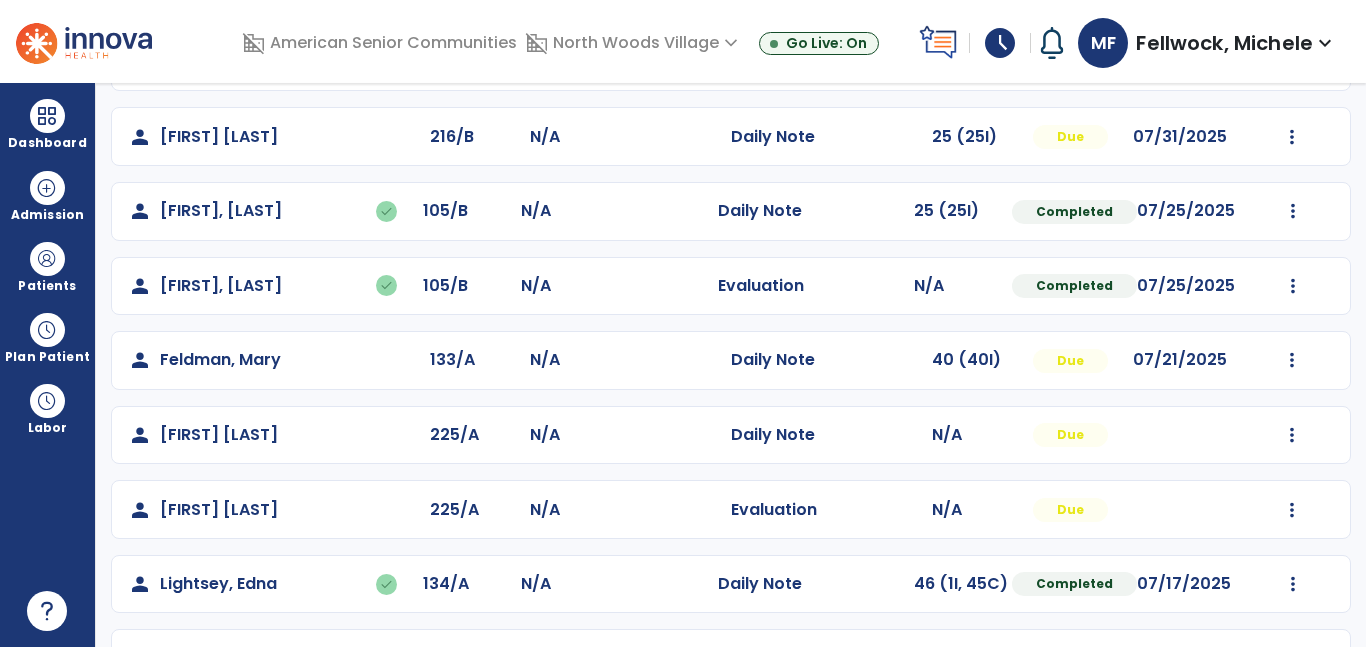 scroll, scrollTop: 449, scrollLeft: 0, axis: vertical 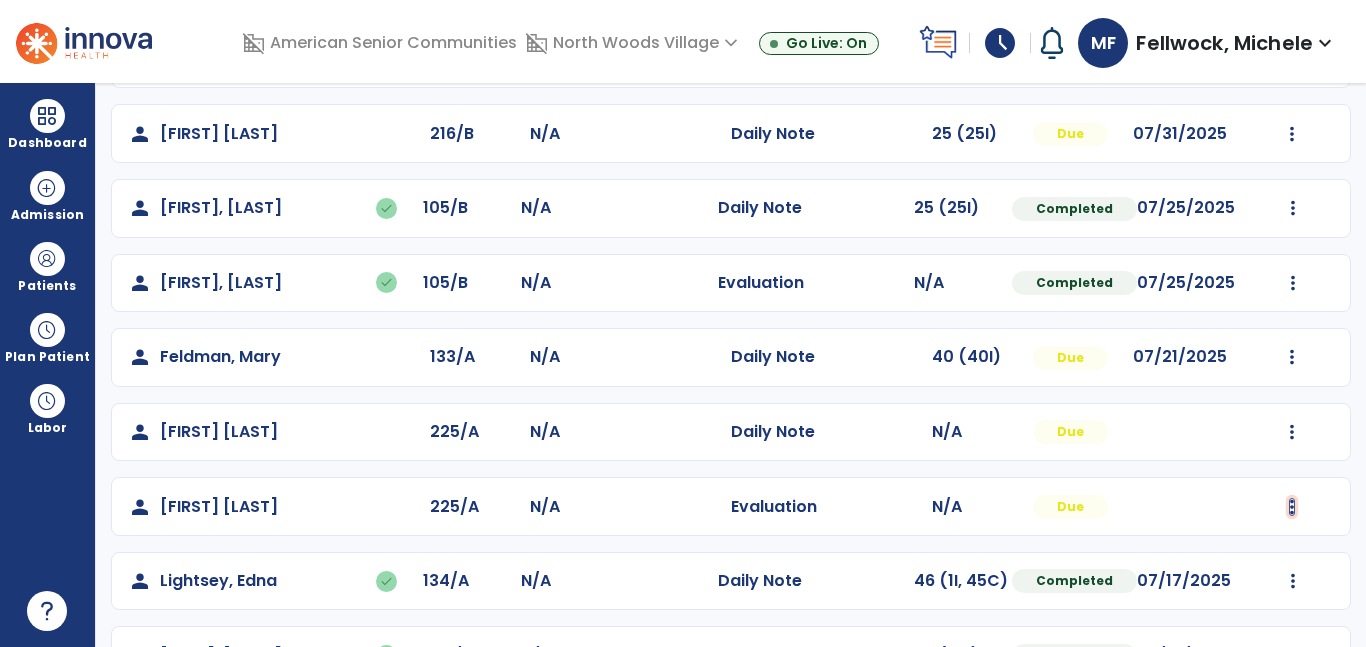 click at bounding box center [1292, -90] 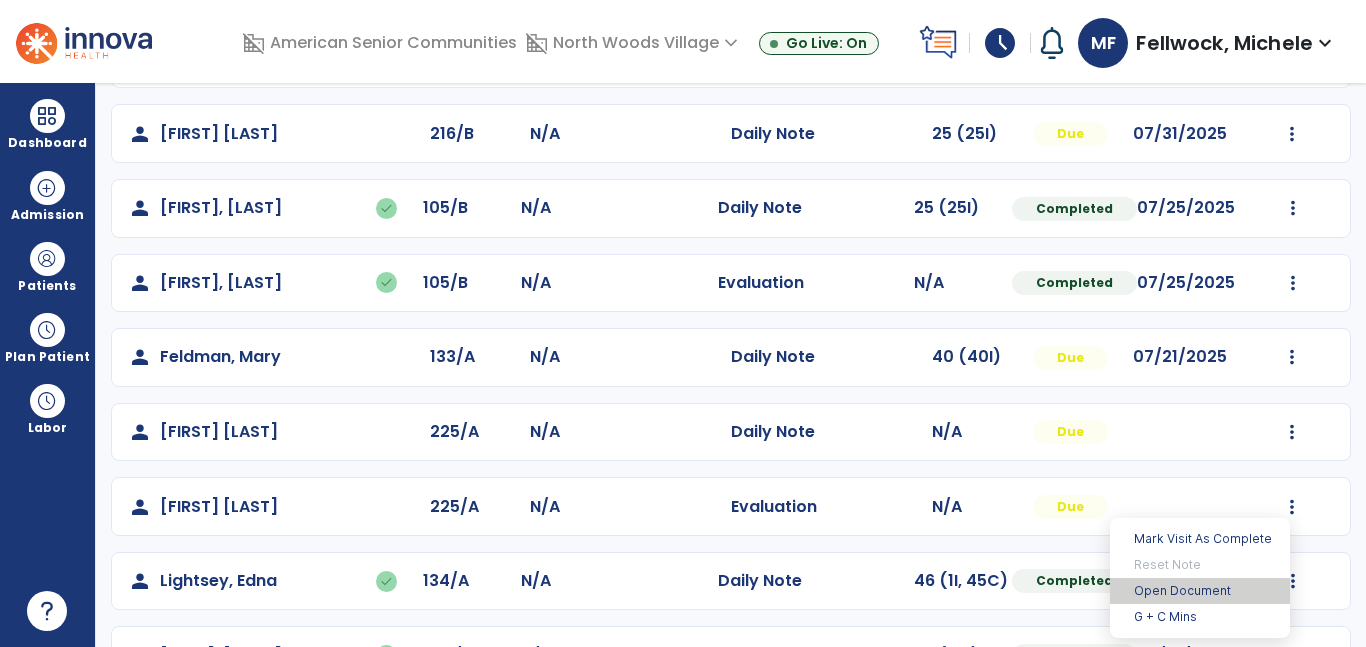 click on "Open Document" at bounding box center (1200, 591) 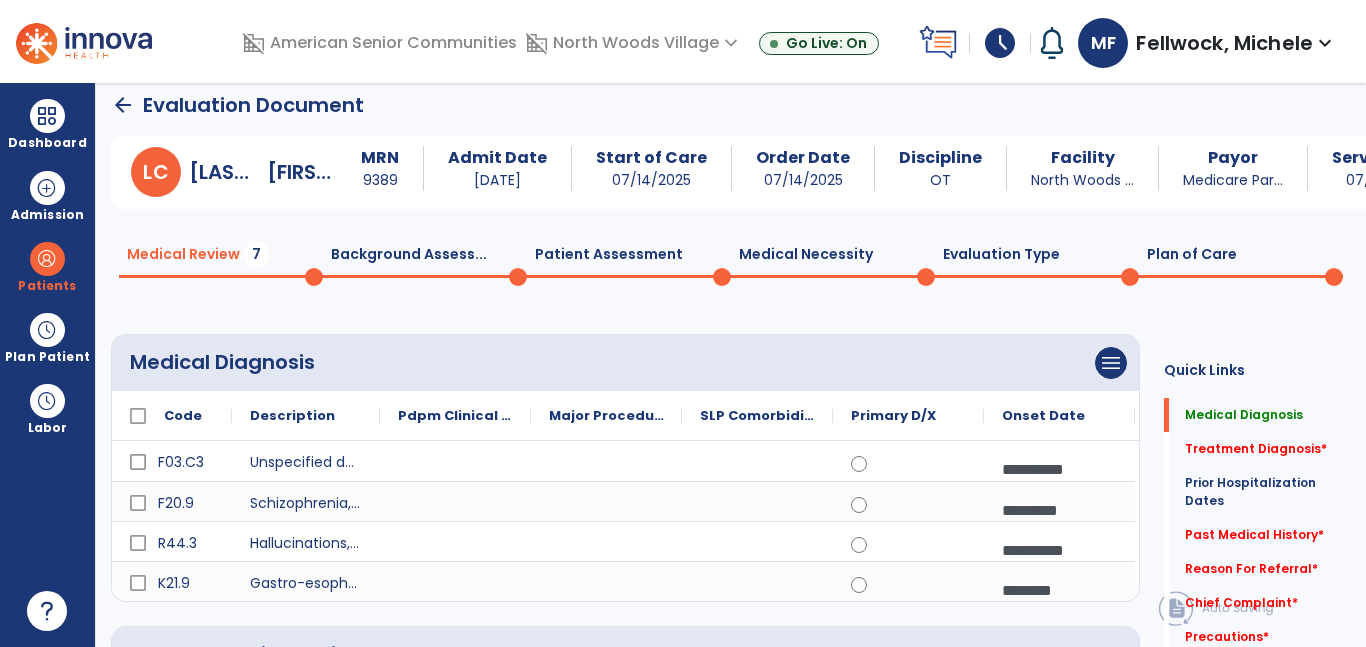 scroll, scrollTop: 36, scrollLeft: 0, axis: vertical 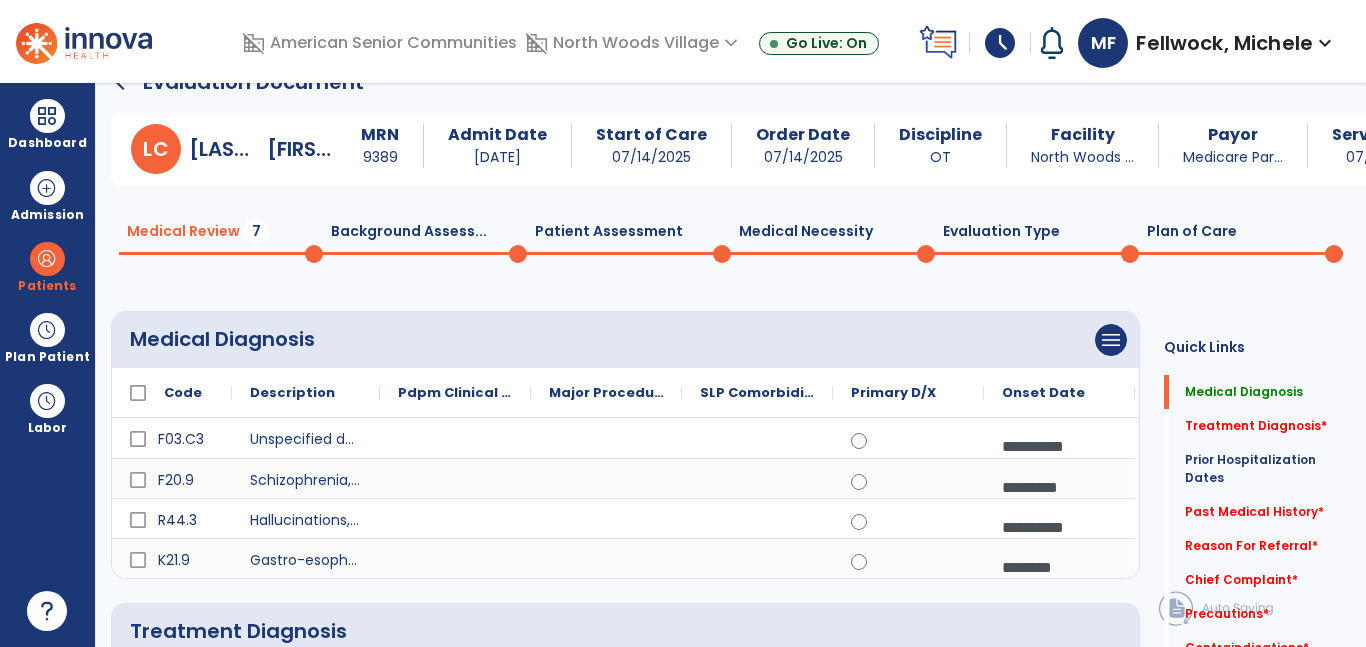 click on "**********" at bounding box center [1059, 446] 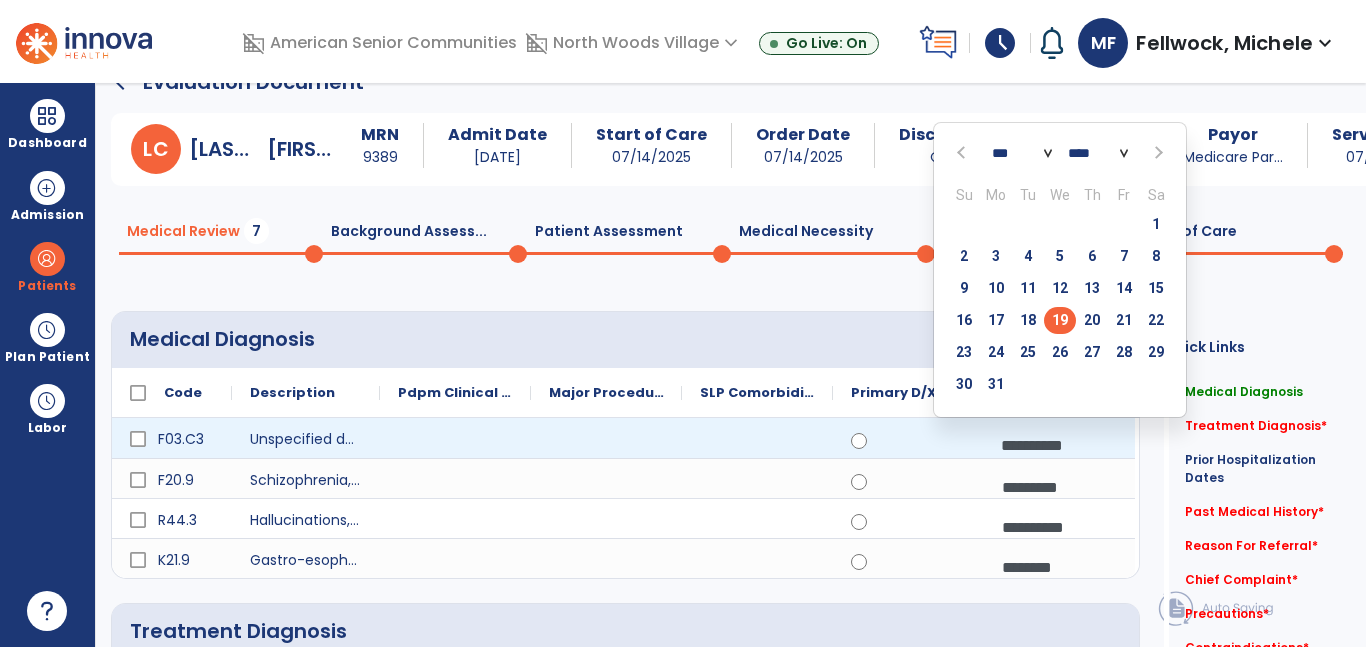 click on "**** **** **** **** **** **** **** **** **** **** **** **** **** **** **** **** **** **** **** **** **** **** **** **** **** **** **** **** **** **** **** **** **** **** **** **** **** **** **** **** **** **** **** **** **** **** **** **** **** **** **** **** **** **** **** **** **** **** **** **** **** **** **** **** **** **** **** **** **** **** **** **** **** **** **** **** **** **** **** **** **** **** **** **** **** **** **** **** **** **** **** **** **** **** **** **** **** **** **** **** **** **** **** **** **** **** **** **** **** **** **** **** **** **** **** **** **** **** **** **** **** **** **** **** **** ****" 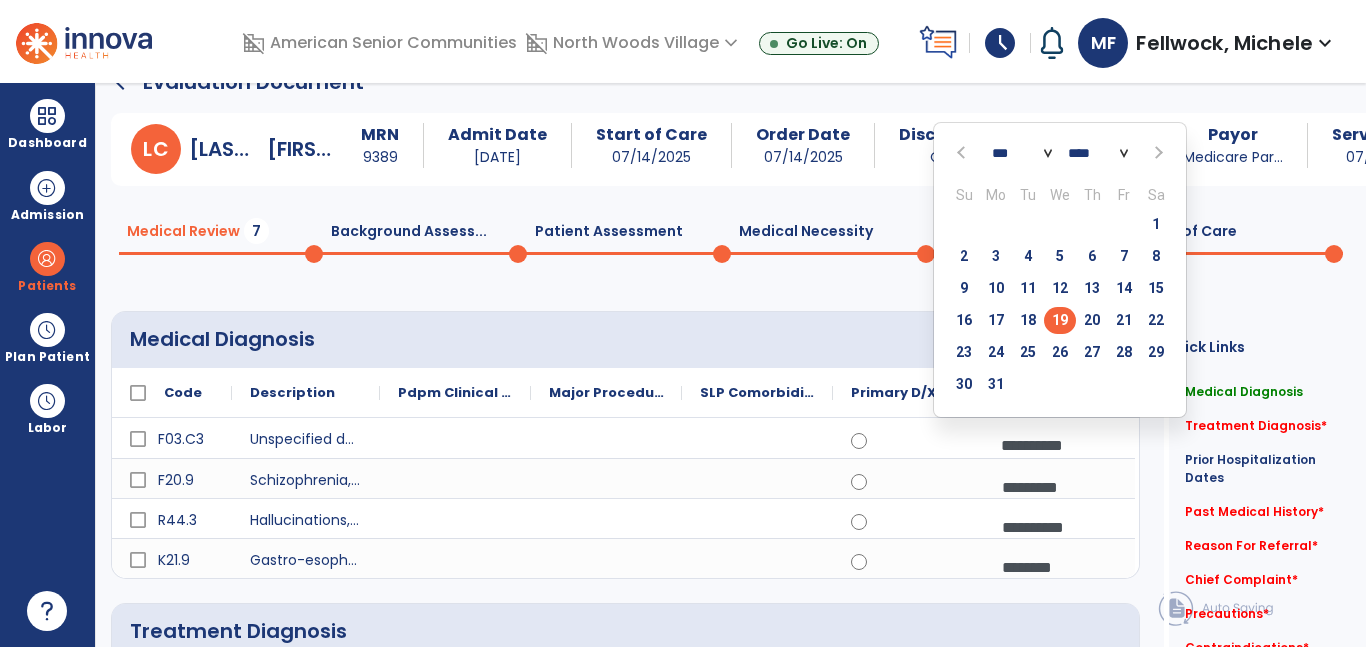 select on "****" 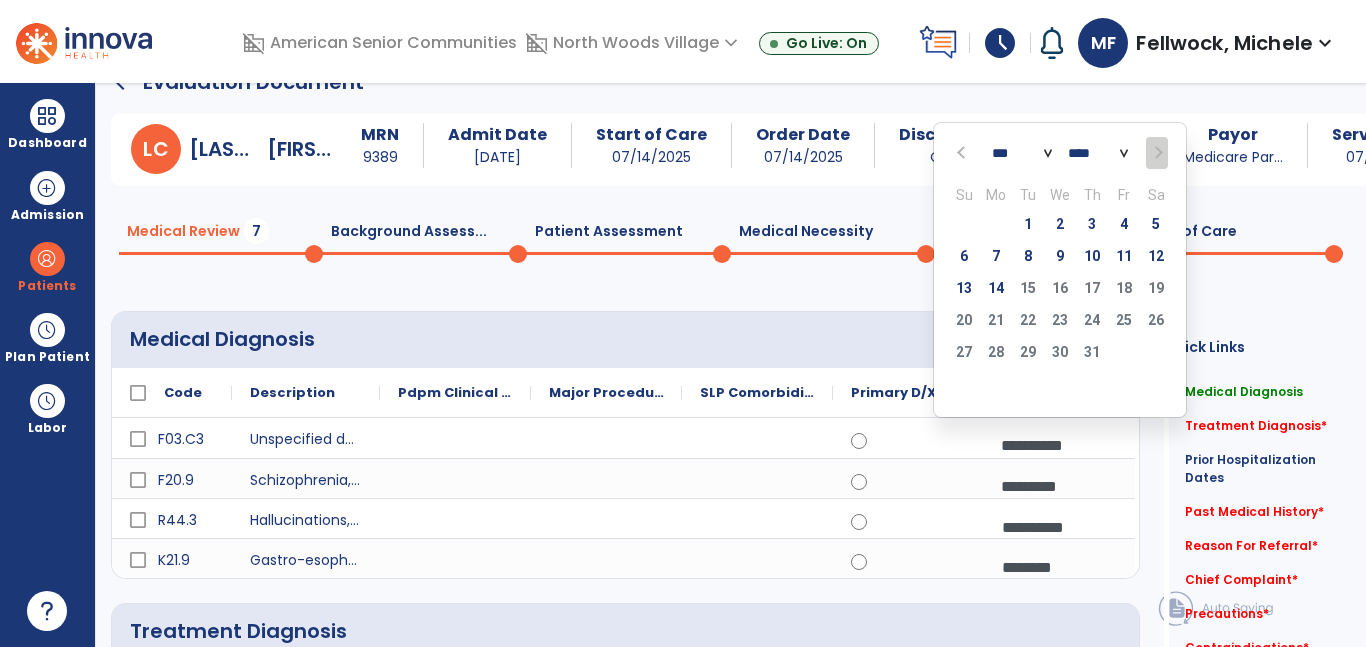 click on "*********  calendar_today" 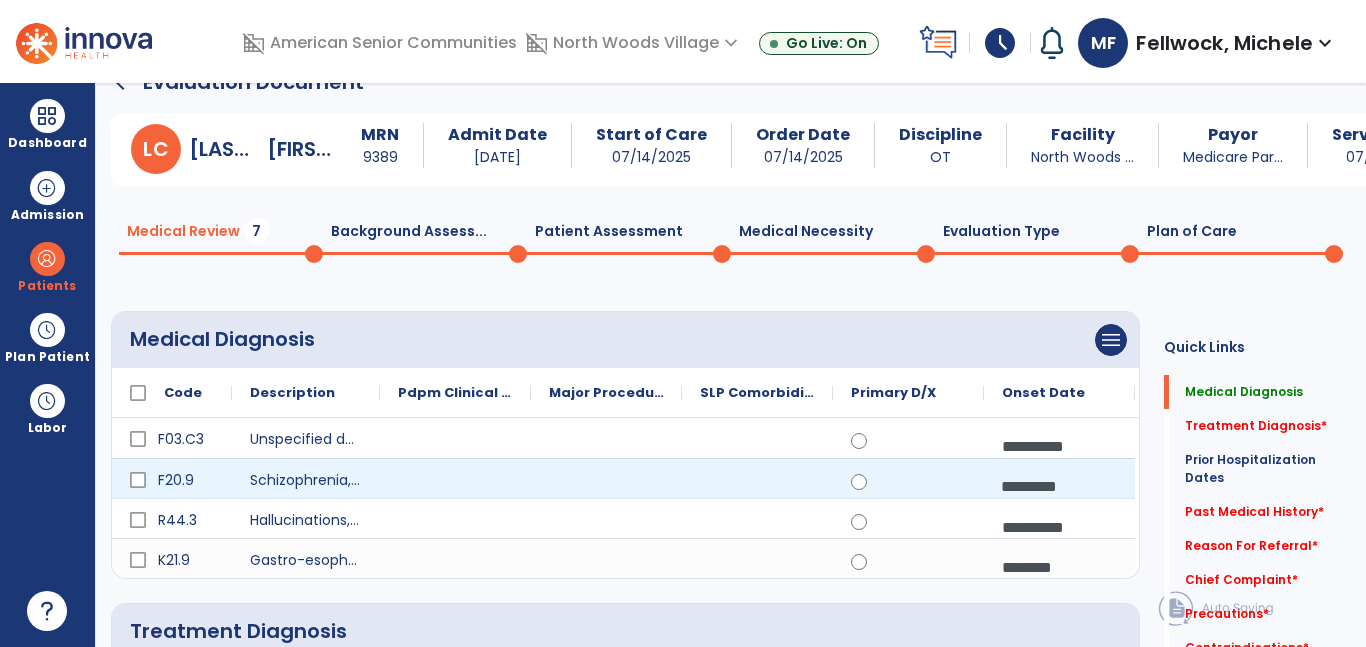 scroll, scrollTop: 2, scrollLeft: 0, axis: vertical 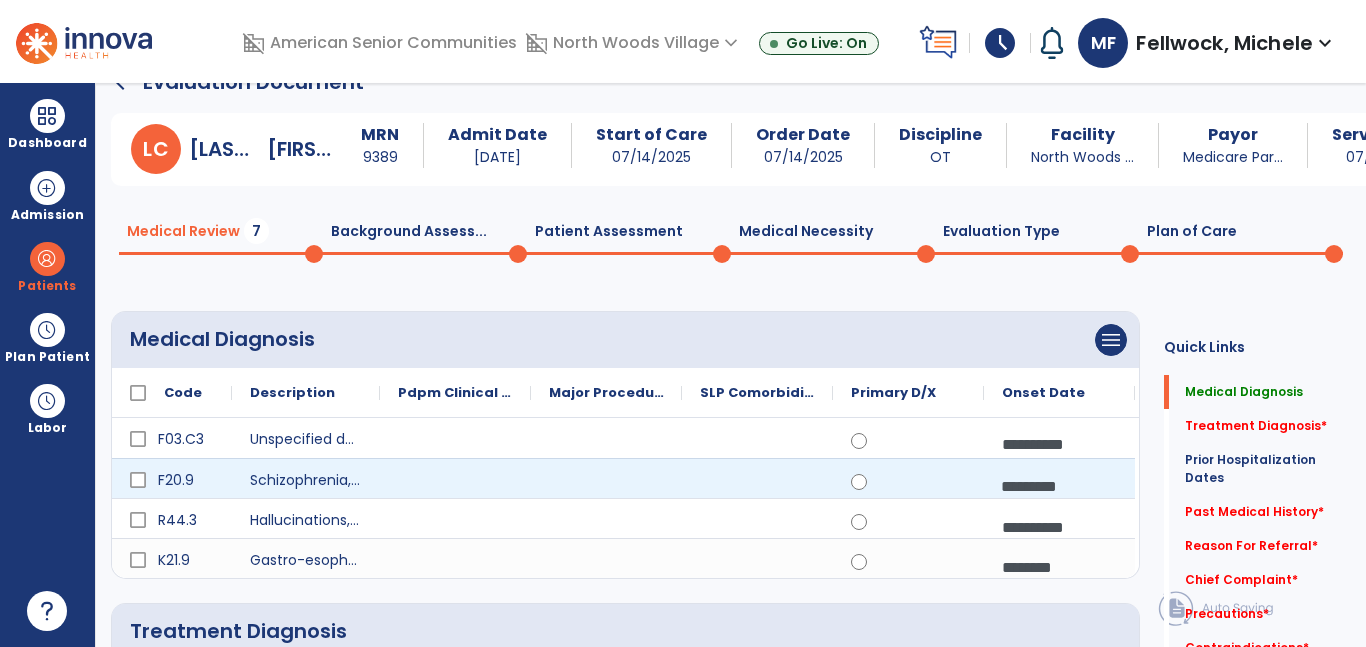click on "**********" at bounding box center [1059, 444] 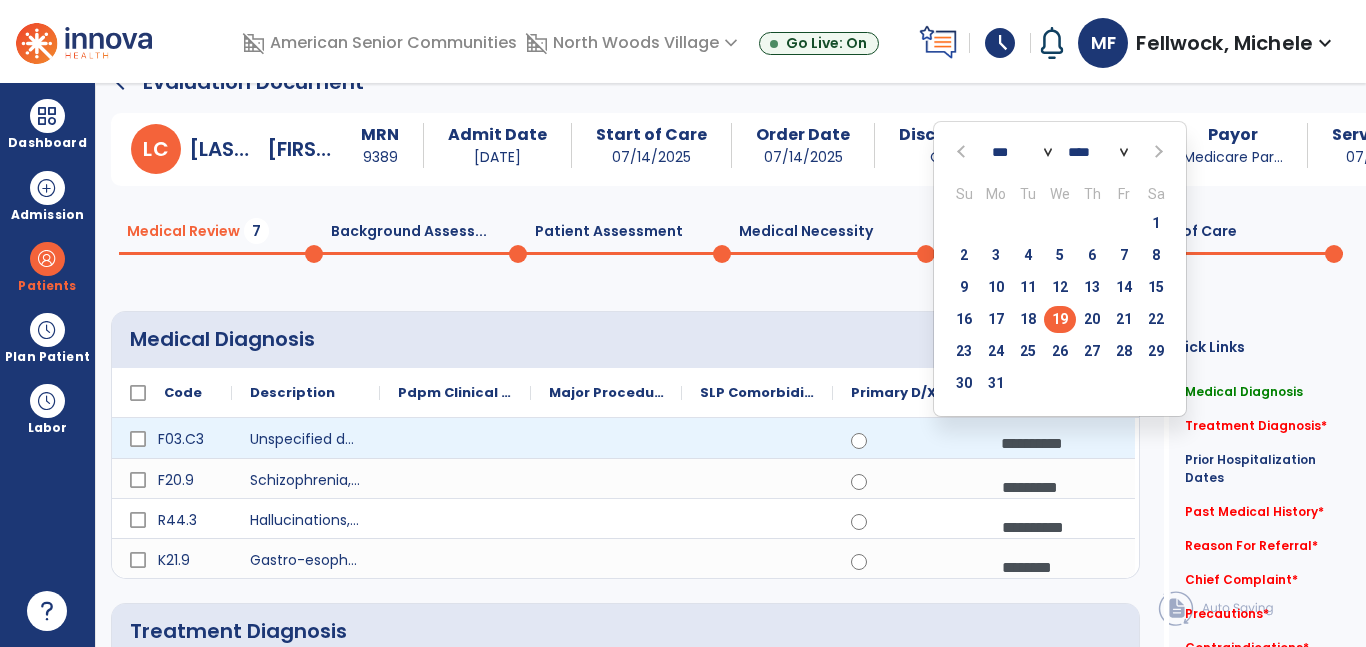 scroll, scrollTop: 1, scrollLeft: 0, axis: vertical 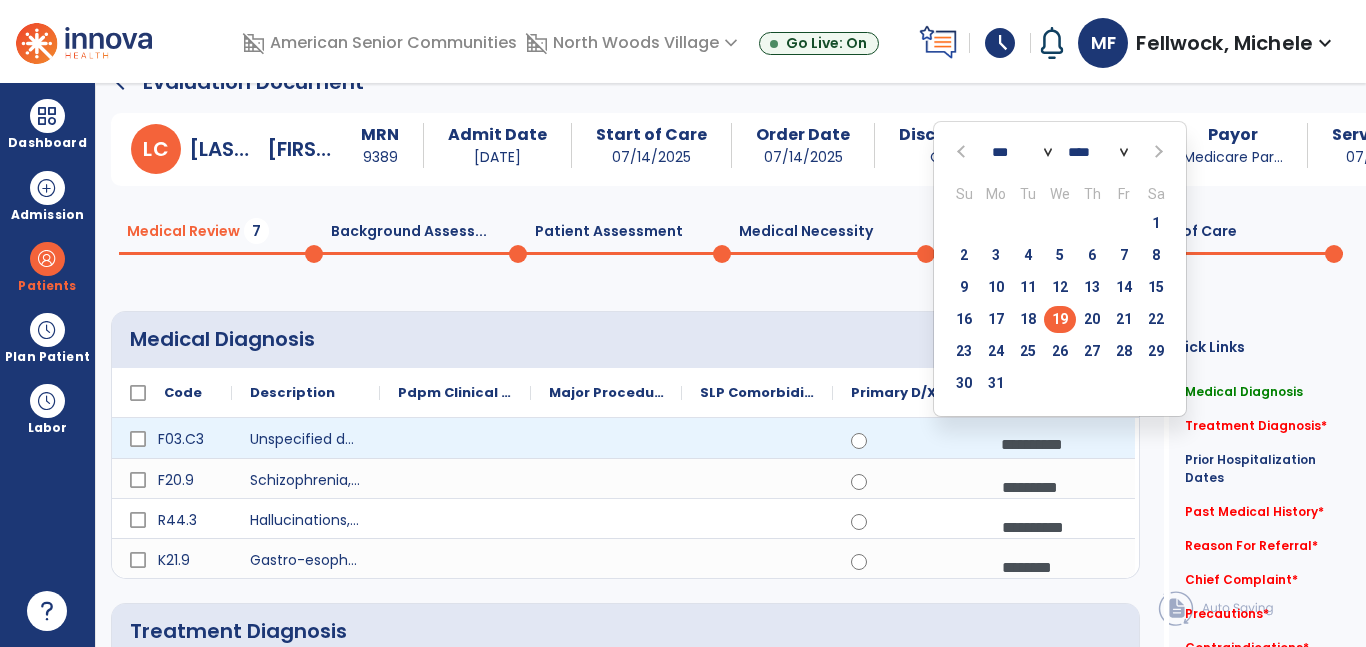 click on "**** **** **** **** **** **** **** **** **** **** **** **** **** **** **** **** **** **** **** **** **** **** **** **** **** **** **** **** **** **** **** **** **** **** **** **** **** **** **** **** **** **** **** **** **** **** **** **** **** **** **** **** **** **** **** **** **** **** **** **** **** **** **** **** **** **** **** **** **** **** **** **** **** **** **** **** **** **** **** **** **** **** **** **** **** **** **** **** **** **** **** **** **** **** **** **** **** **** **** **** **** **** **** **** **** **** **** **** **** **** **** **** **** **** **** **** **** **** **** **** **** **** **** **** **** ****" 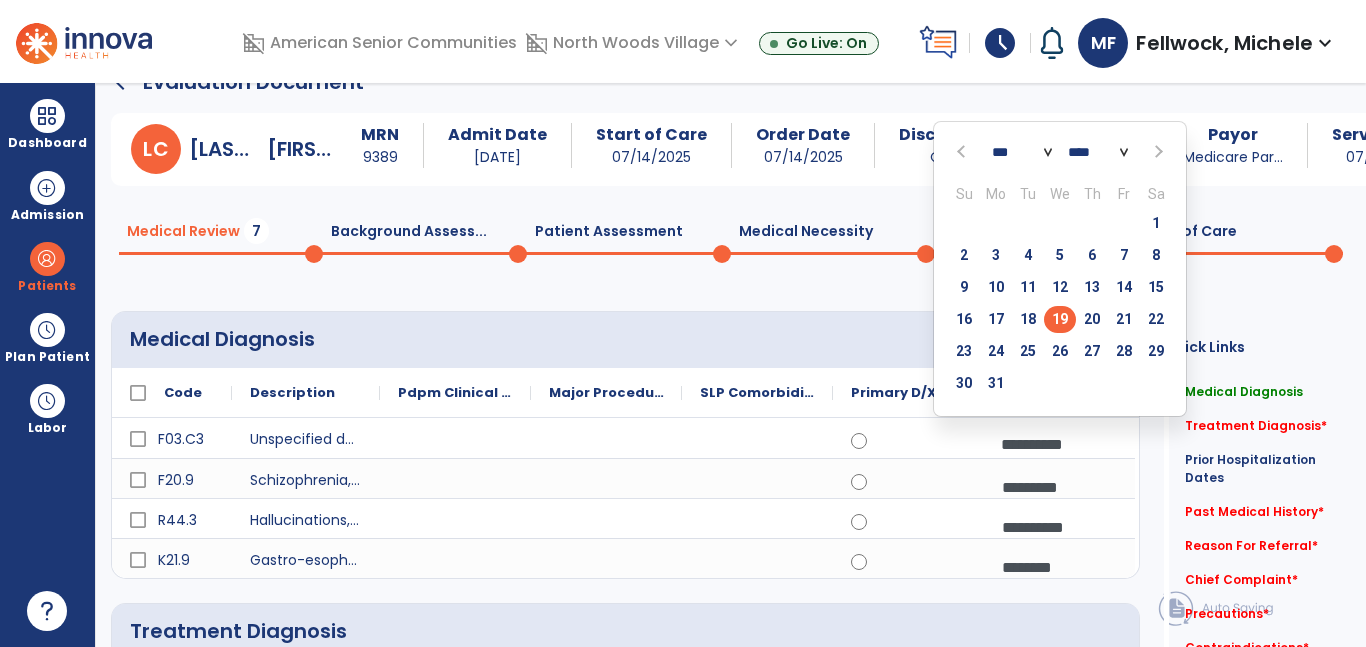 select on "****" 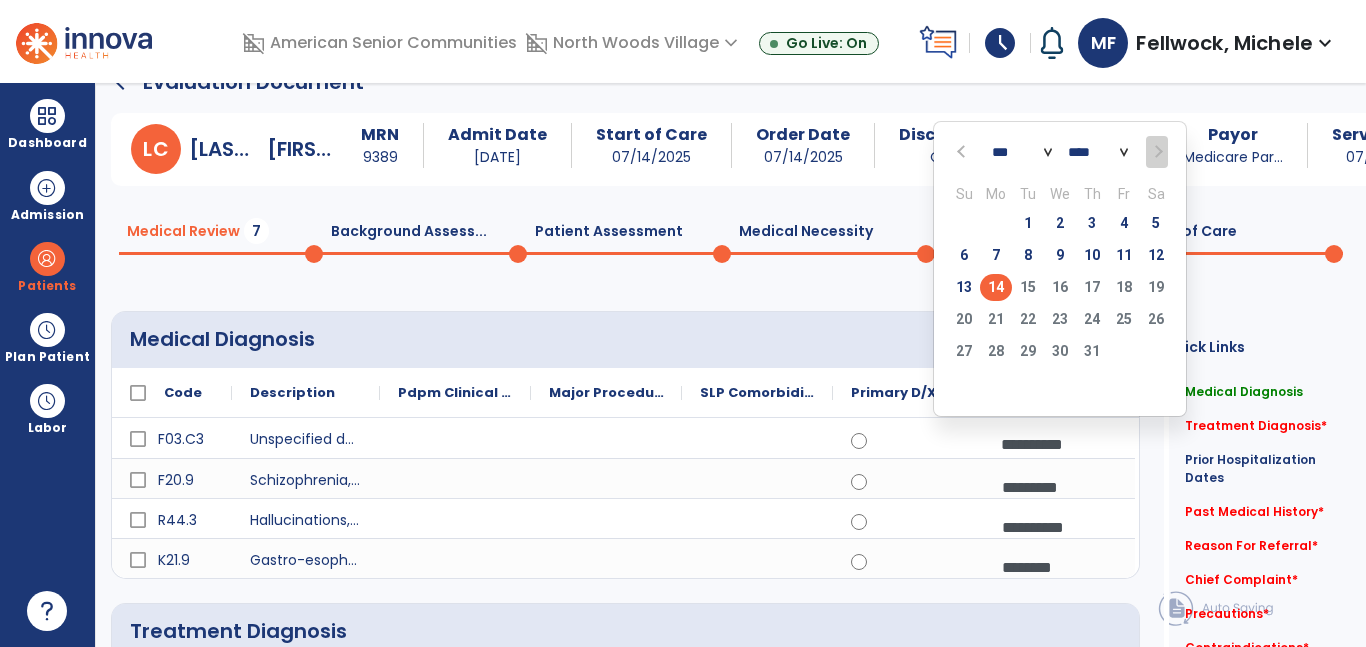 click on "14" 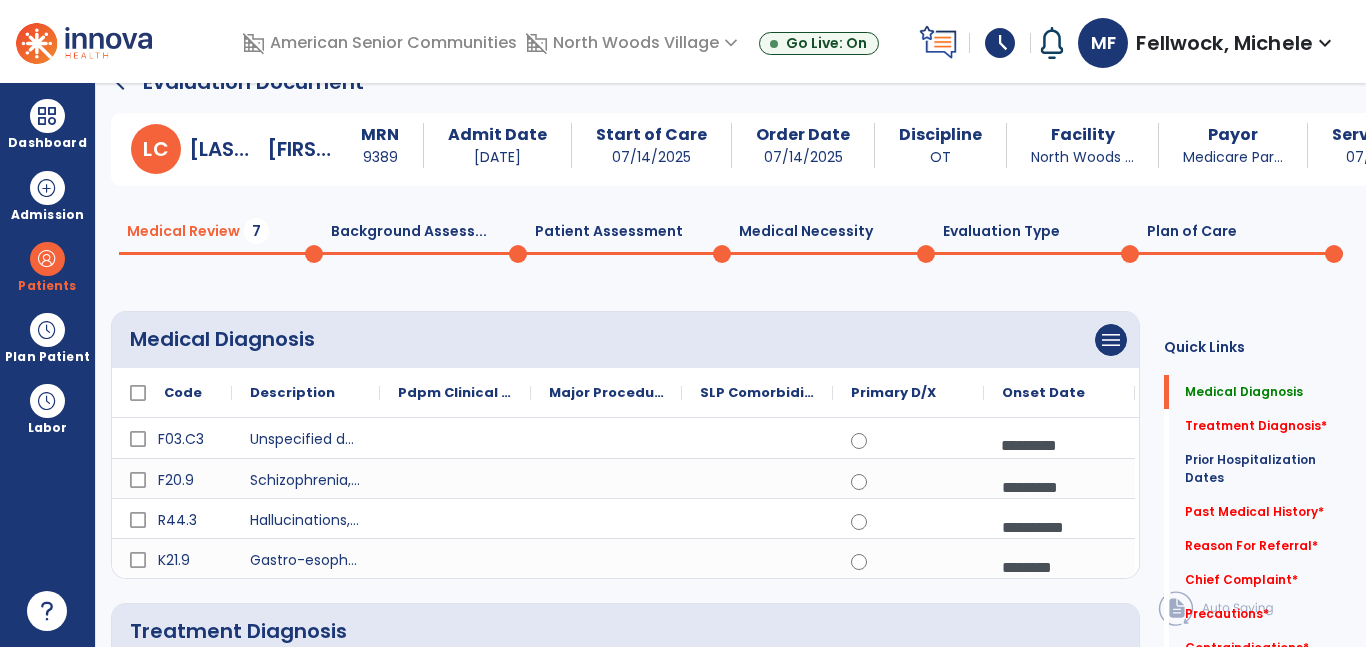 click on "*********" at bounding box center (1059, 487) 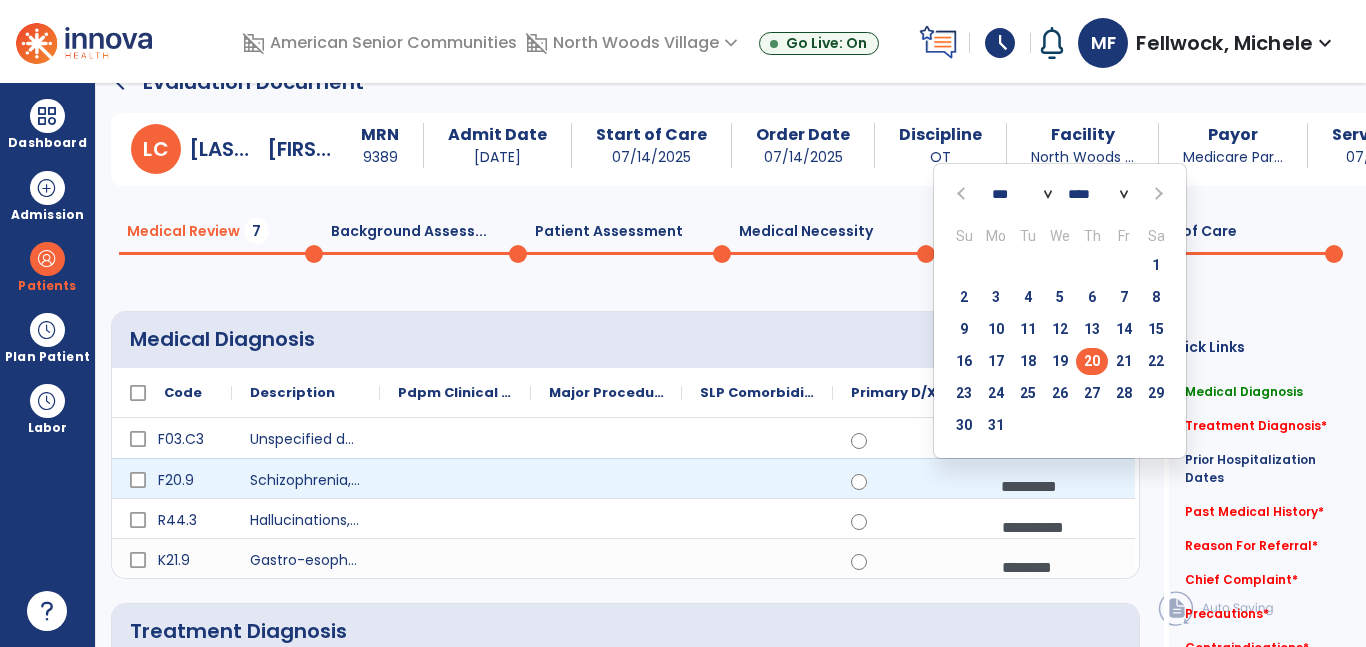 click on "**** **** **** **** **** **** **** **** **** **** **** **** **** **** **** **** **** **** **** **** **** **** **** **** **** **** **** **** **** **** **** **** **** **** **** **** **** **** **** **** **** **** **** **** **** **** **** **** **** **** **** **** **** **** **** **** **** **** **** **** **** **** **** **** **** **** **** **** **** **** **** **** **** **** **** **** **** **** **** **** **** **** **** **** **** **** **** **** **** **** **** **** **** **** **** **** **** **** **** **** **** **** **** **** **** **** **** **** **** **** **** **** **** **** **** **** **** **** **** **** **** **** **** **** **** ****" 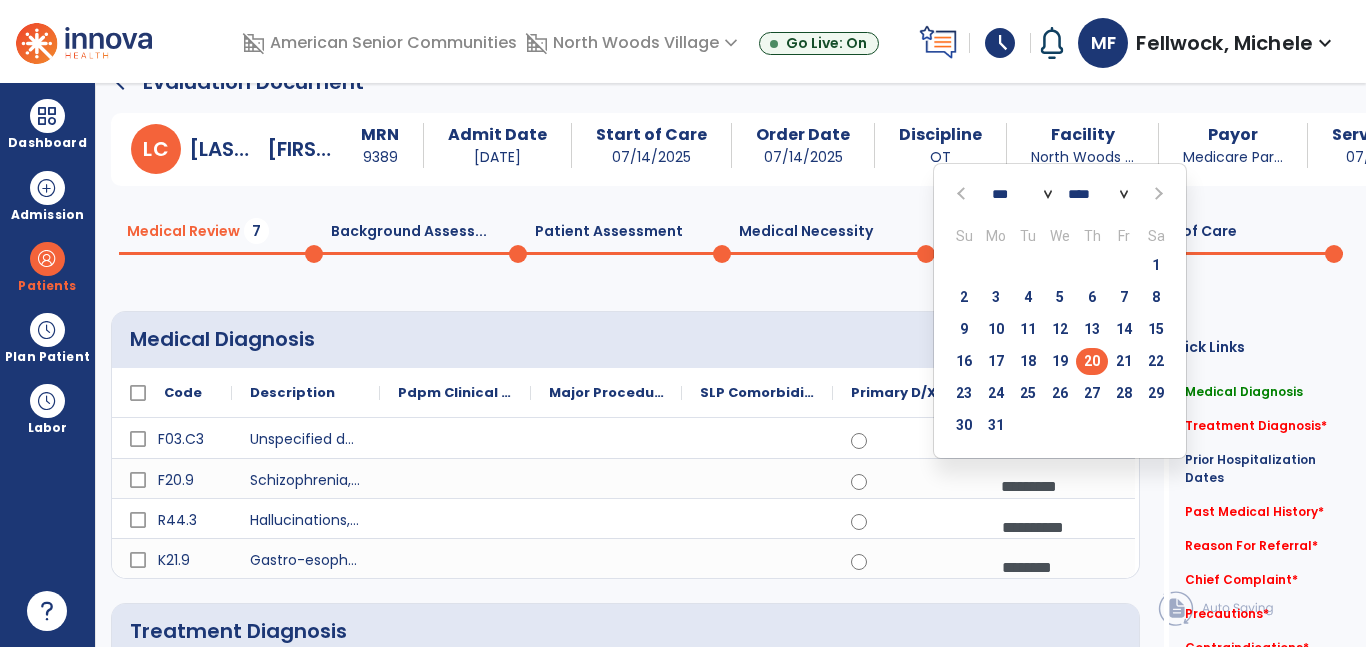 select on "****" 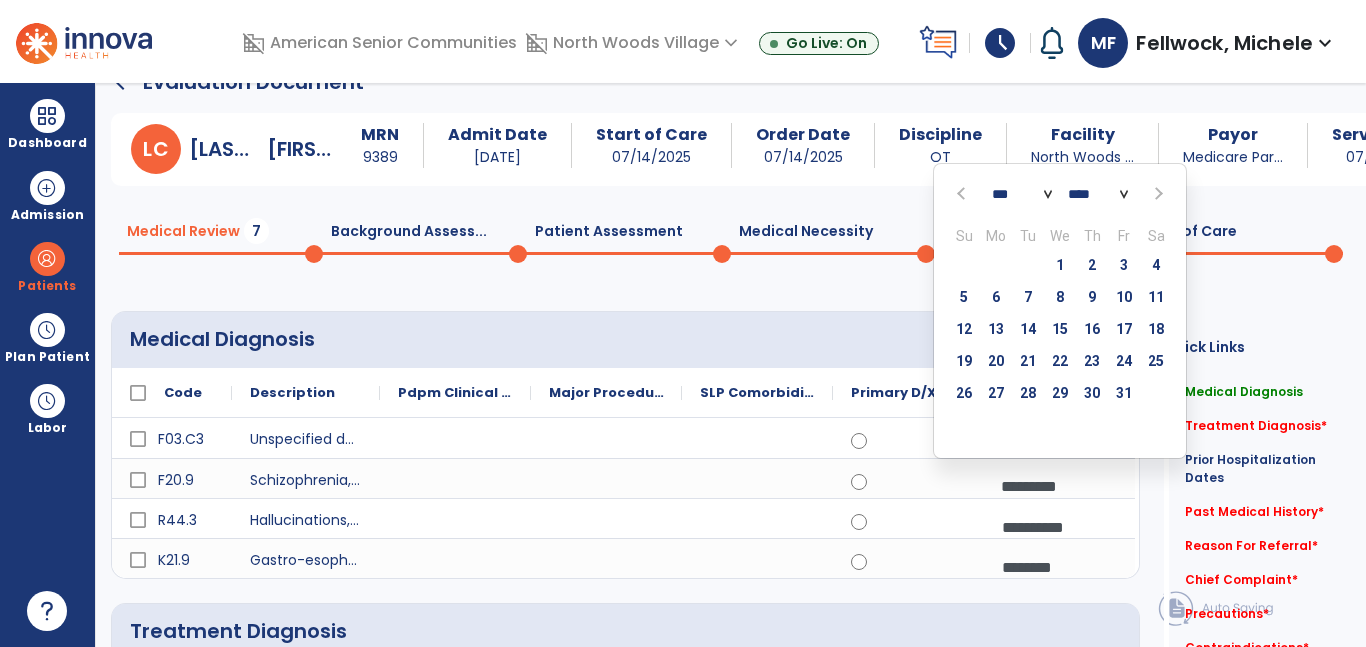 click 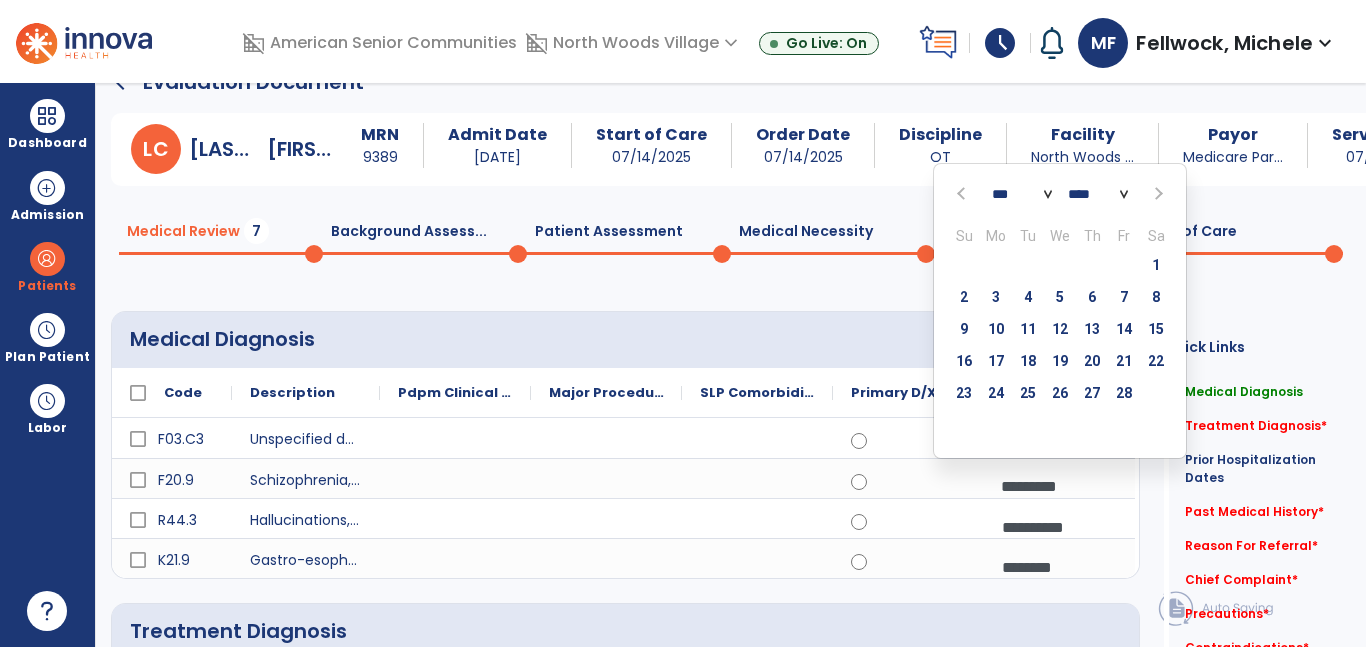 click 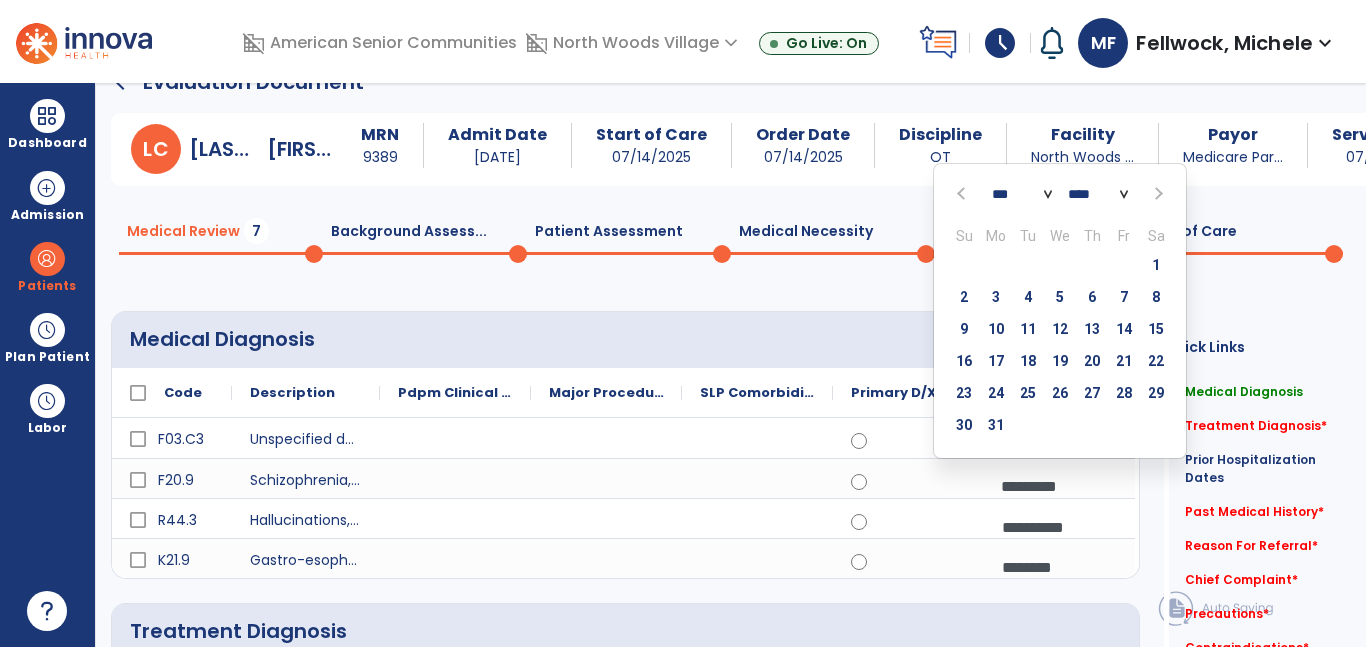 click 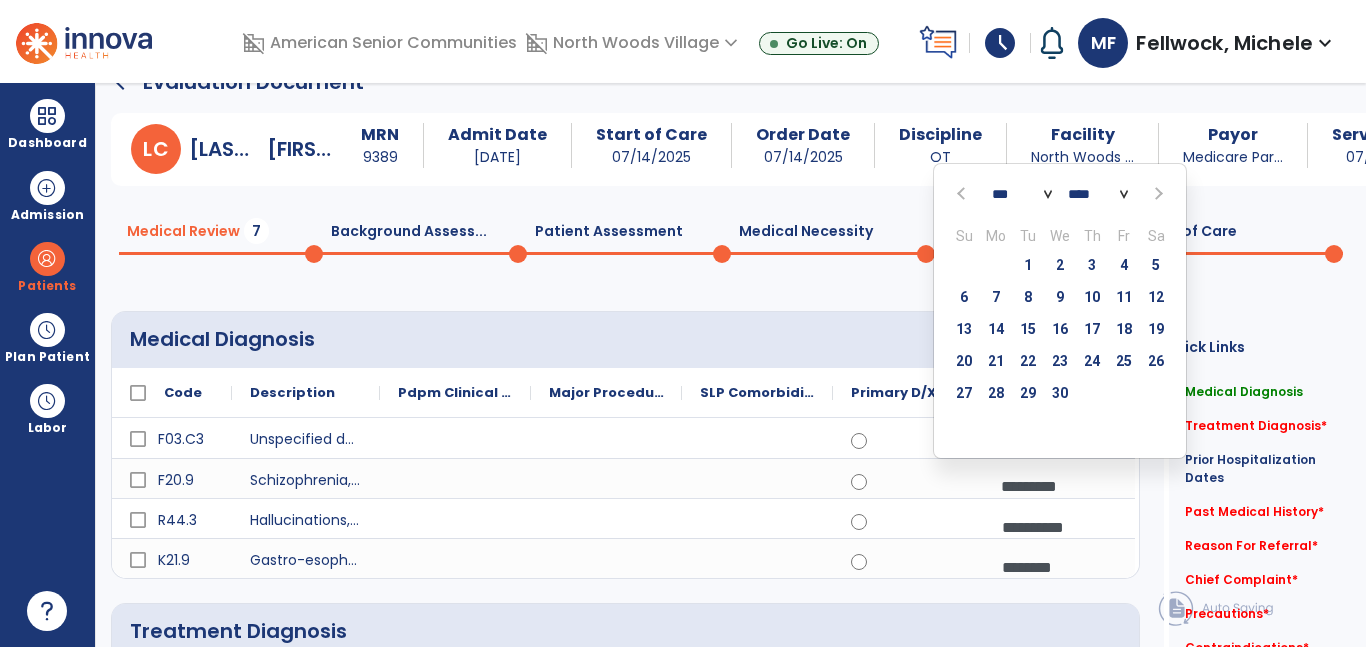 click 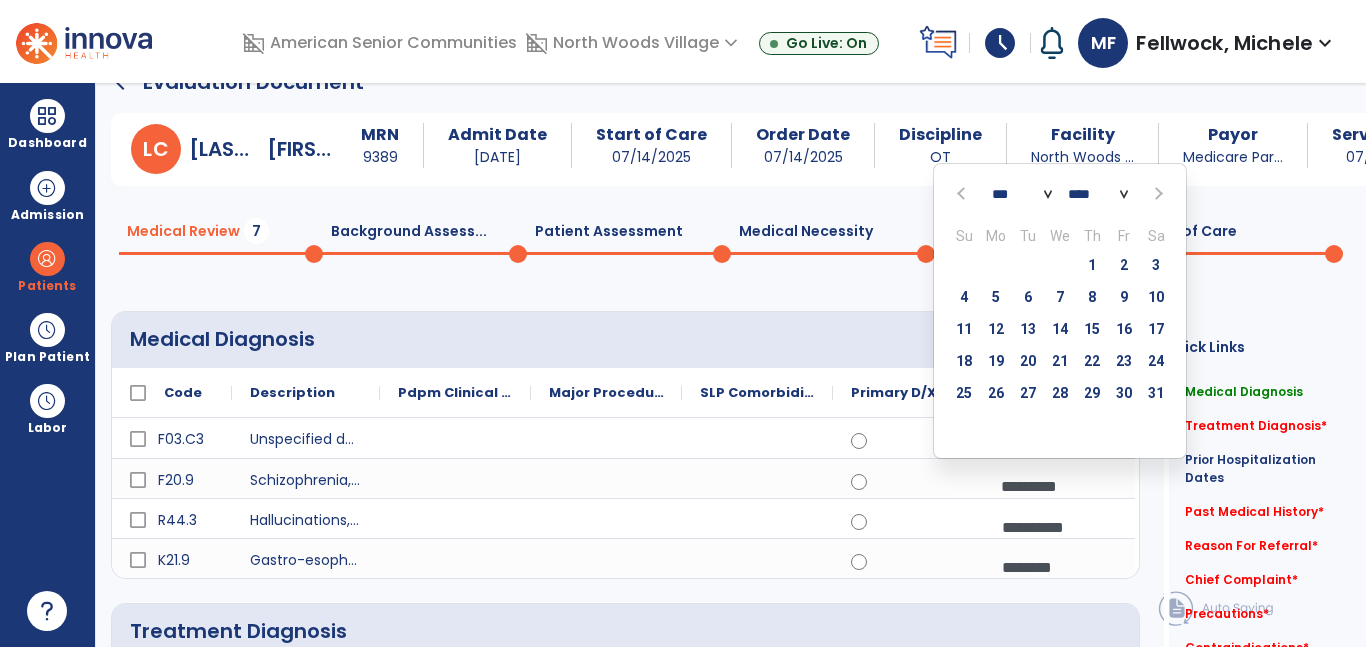 click 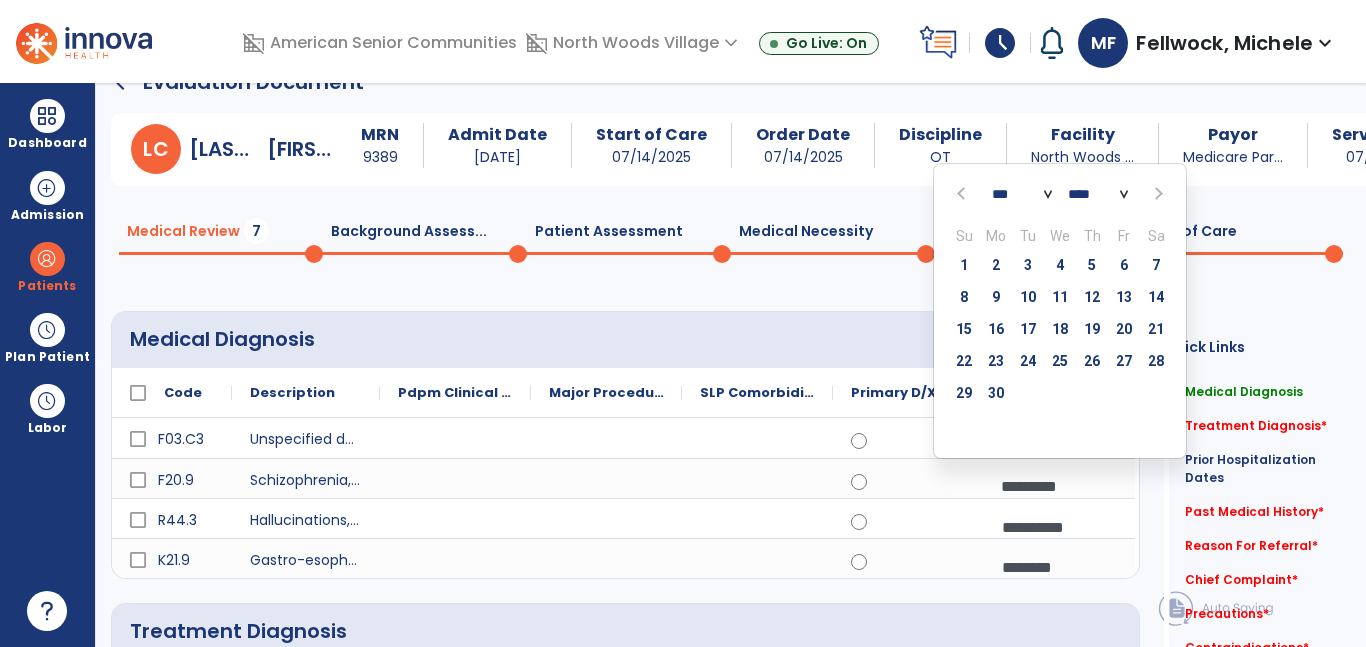 click 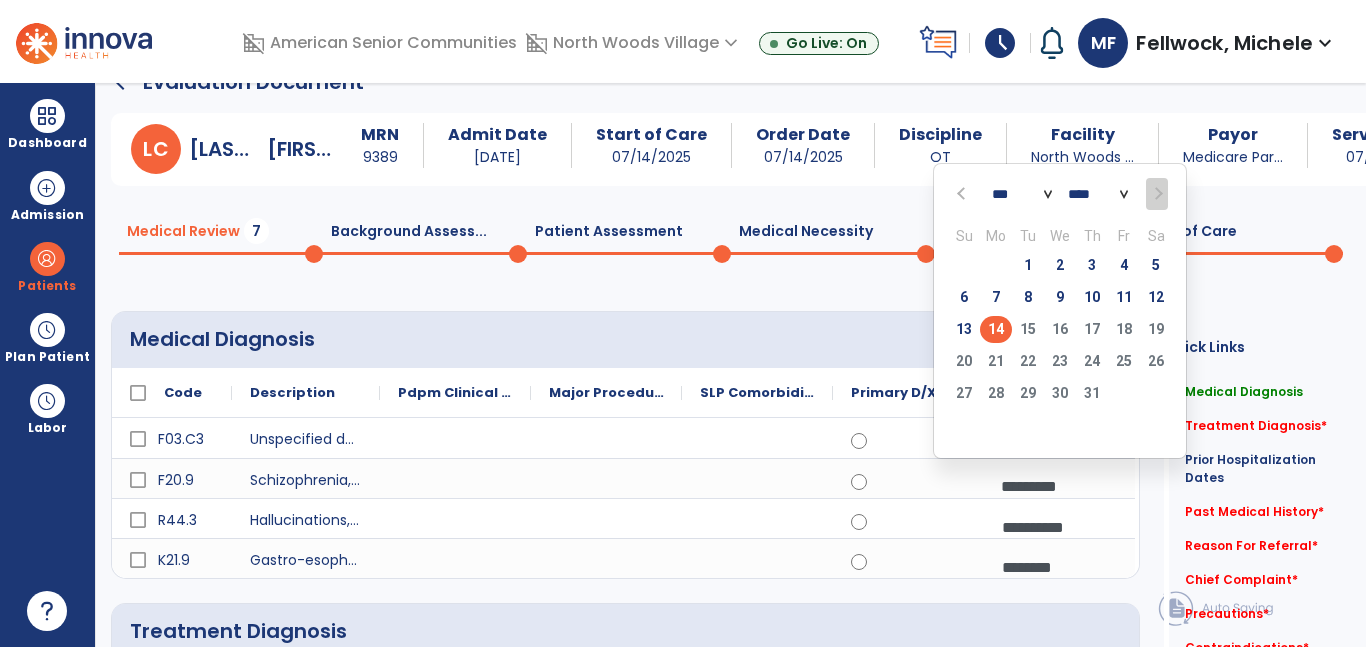 click on "14" 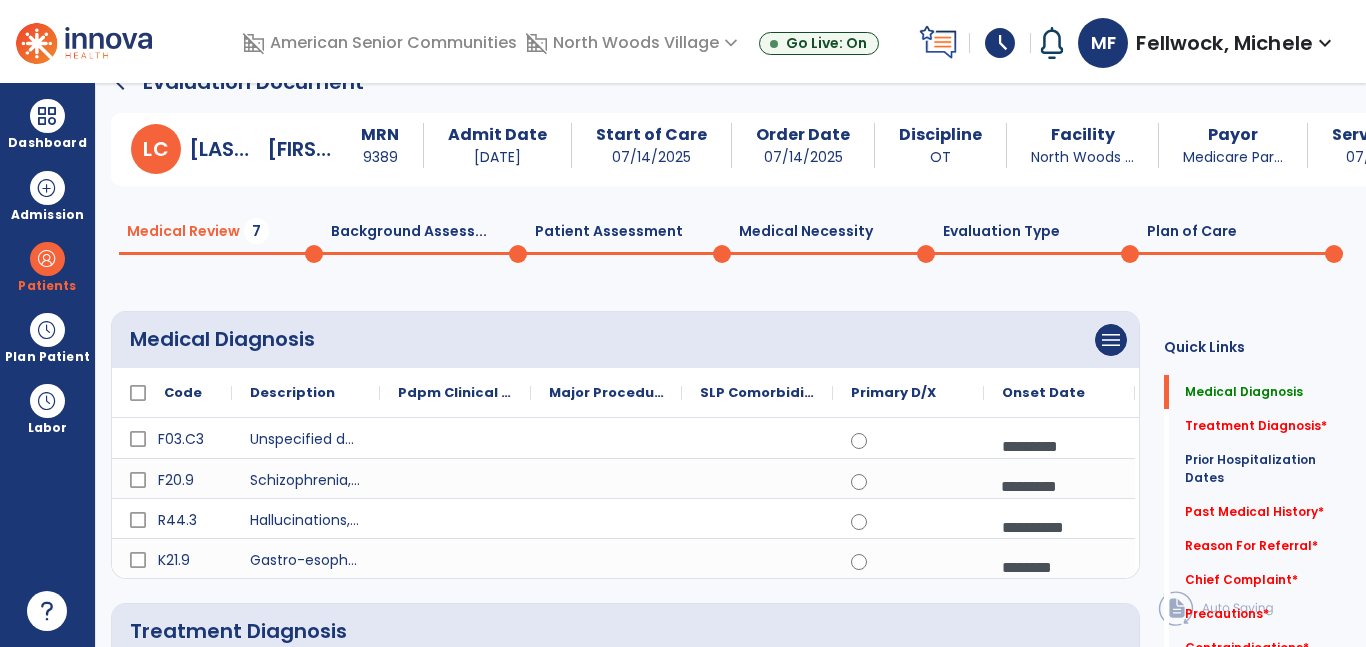 click on "**********" at bounding box center [1059, 446] 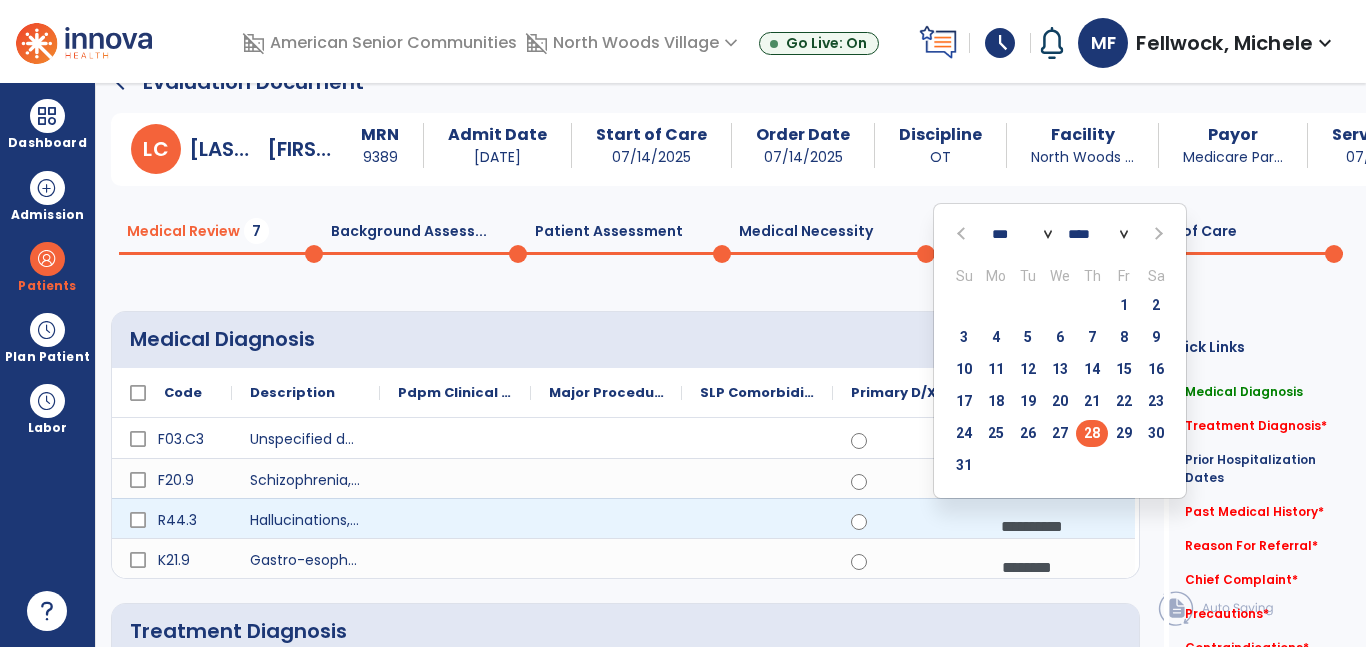 click on "**** **** **** **** **** **** **** **** **** **** **** **** **** **** **** **** **** **** **** **** **** **** **** **** **** **** **** **** **** **** **** **** **** **** **** **** **** **** **** **** **** **** **** **** **** **** **** **** **** **** **** **** **** **** **** **** **** **** **** **** **** **** **** **** **** **** **** **** **** **** **** **** **** **** **** **** **** **** **** **** **** **** **** **** **** **** **** **** **** **** **** **** **** **** **** **** **** **** **** **** **** **** **** **** **** **** **** **** **** **** **** **** **** **** **** **** **** **** **** **** **** **** **** **** **** ****" 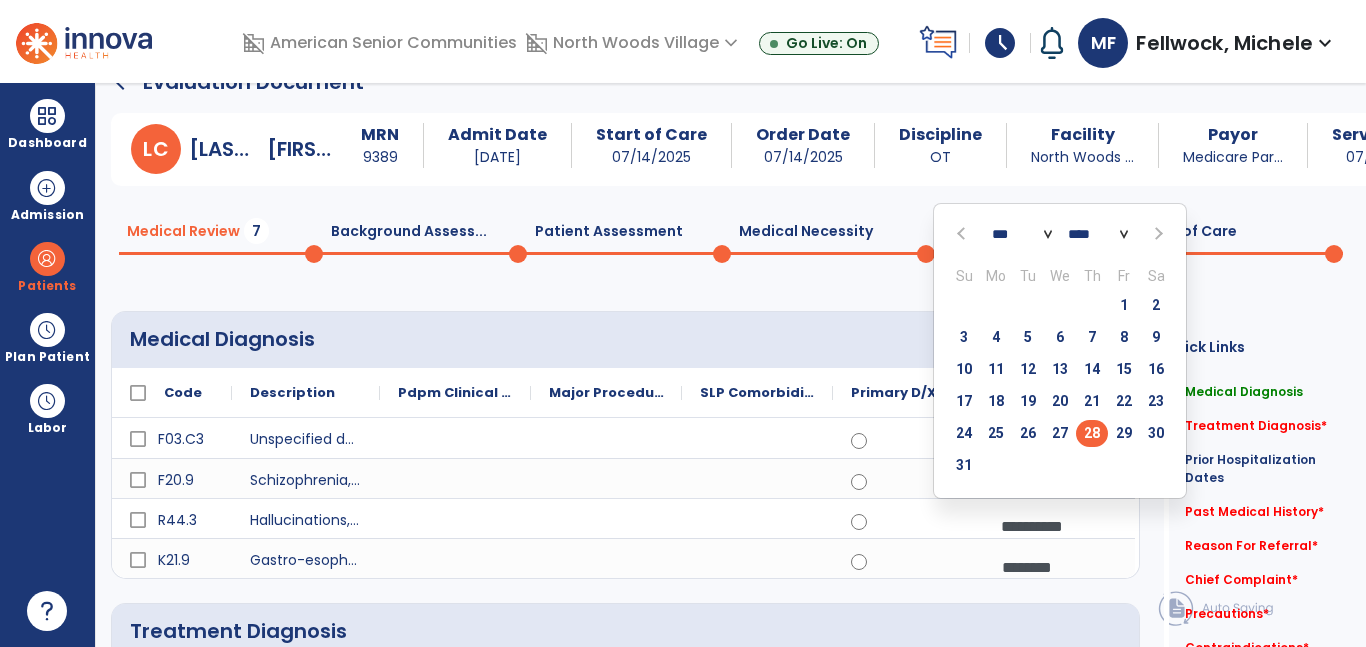 select on "****" 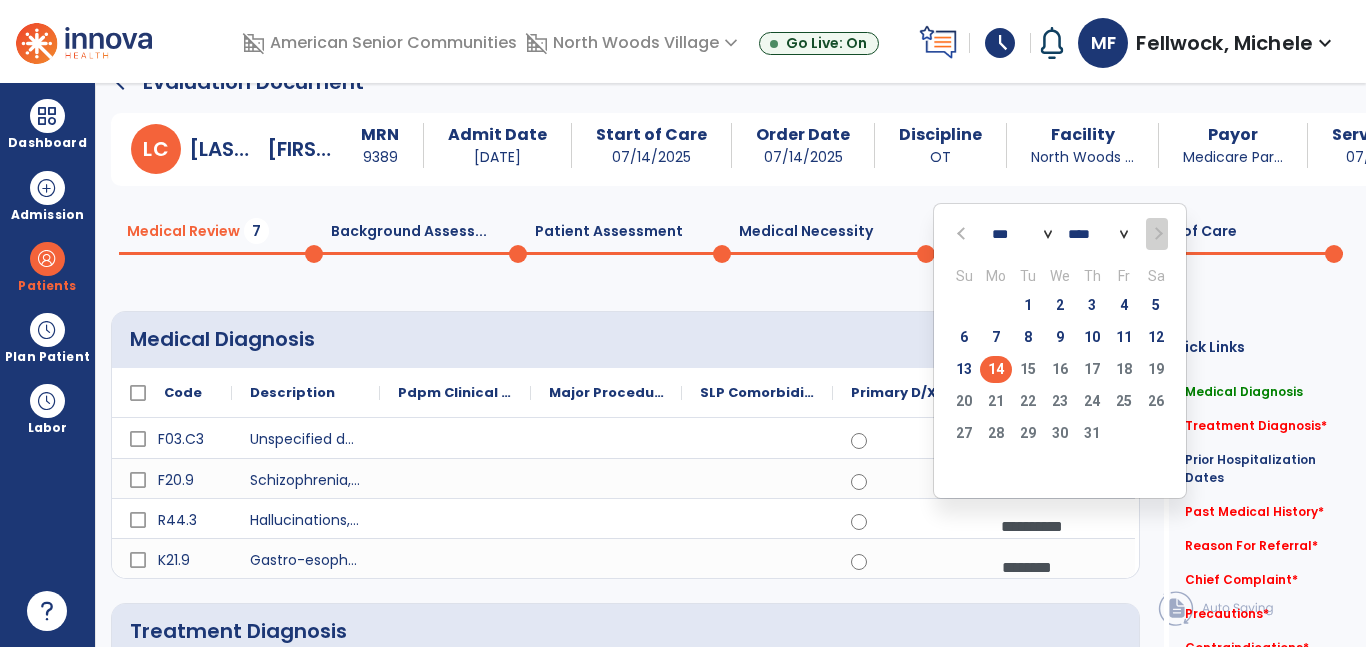 click on "14" 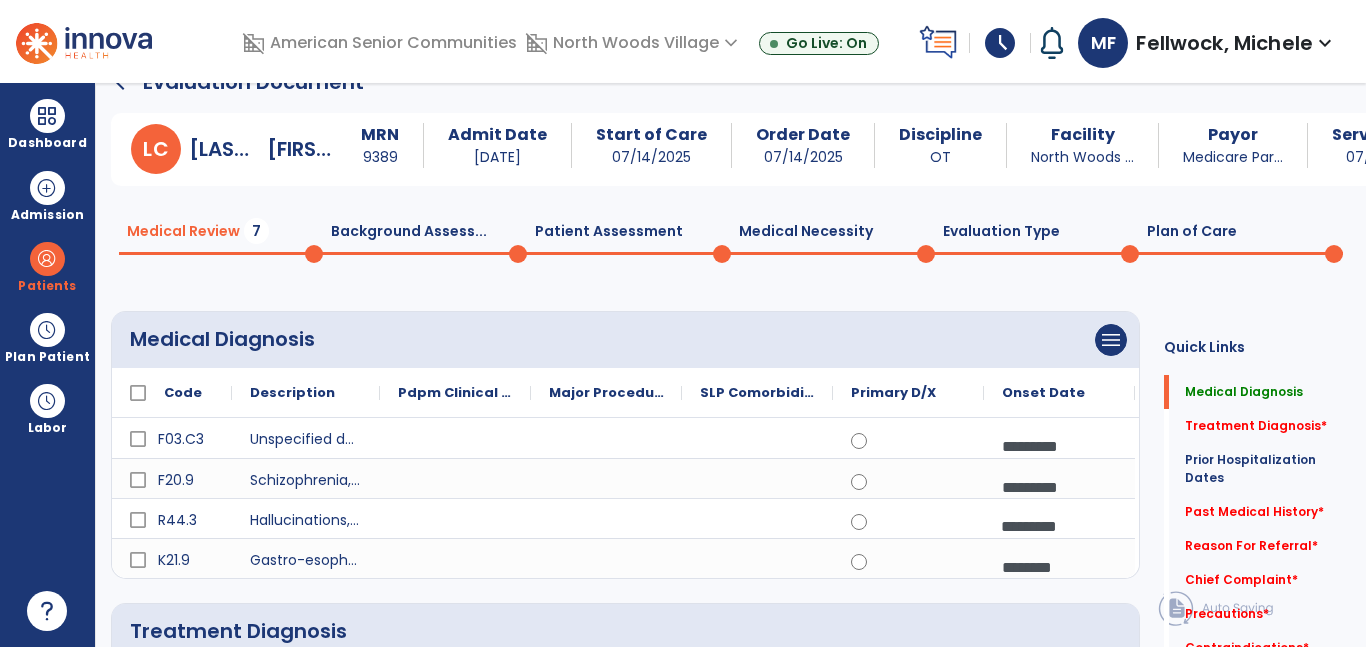 click on "********" at bounding box center (1059, 567) 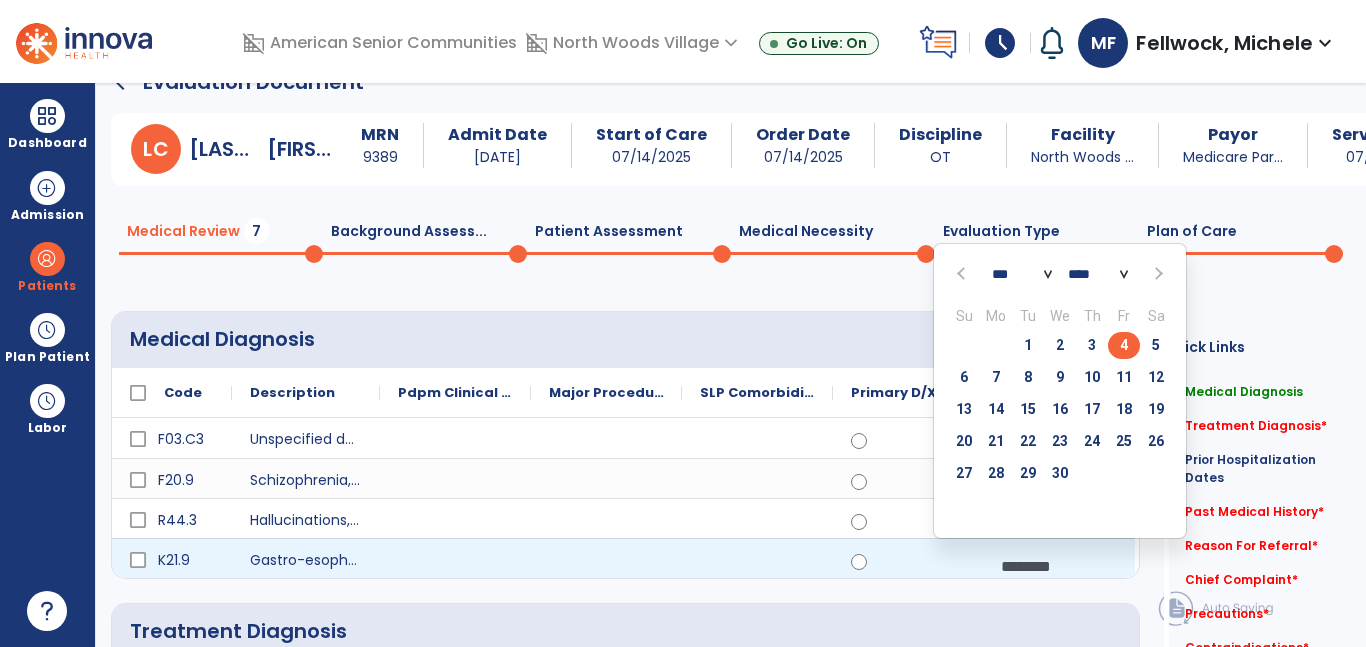 click on "**** **** **** **** **** **** **** **** **** **** **** **** **** **** **** **** **** **** **** **** **** **** **** **** **** **** **** **** **** **** **** **** **** **** **** **** **** **** **** **** **** **** **** **** **** **** **** **** **** **** **** **** **** **** **** **** **** **** **** **** **** **** **** **** **** **** **** **** **** **** **** **** **** **** **** **** **** **** **** **** **** **** **** **** **** **** **** **** **** **** **** **** **** **** **** **** **** **** **** **** **** **** **** **** **** **** **** **** **** **** **** **** **** **** **** **** **** **** **** **** **** **** **** **** **** ****" 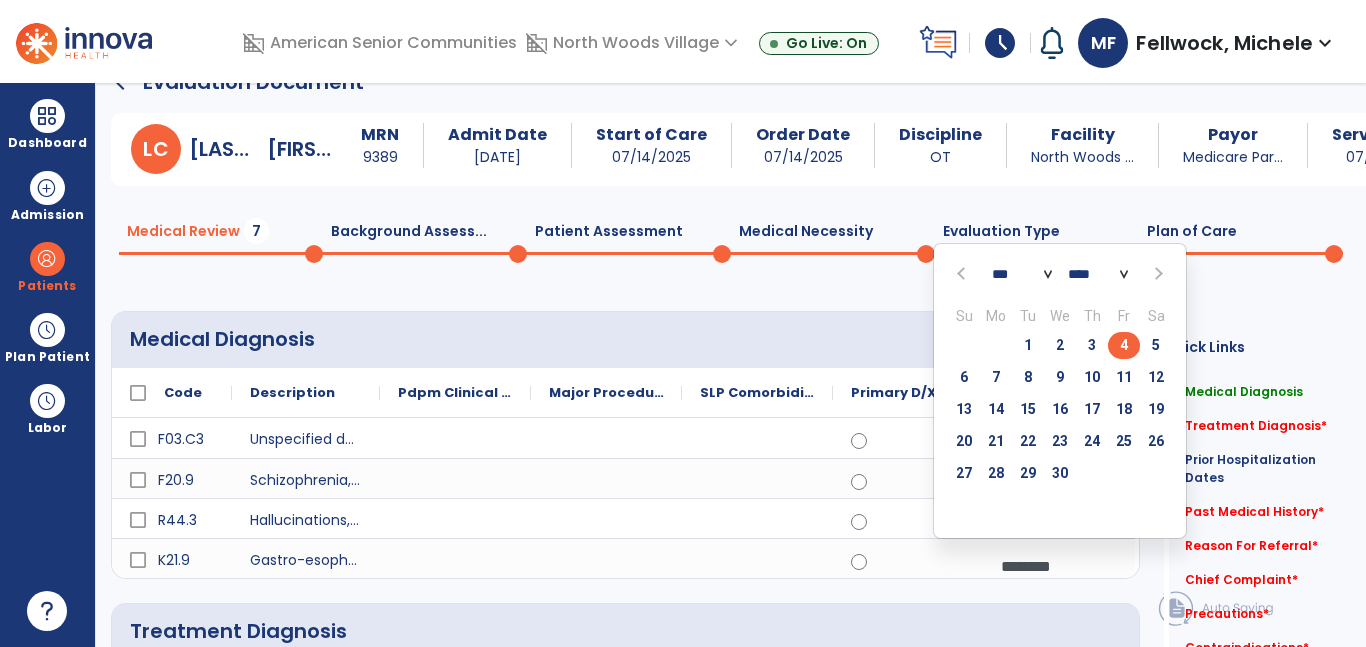select on "****" 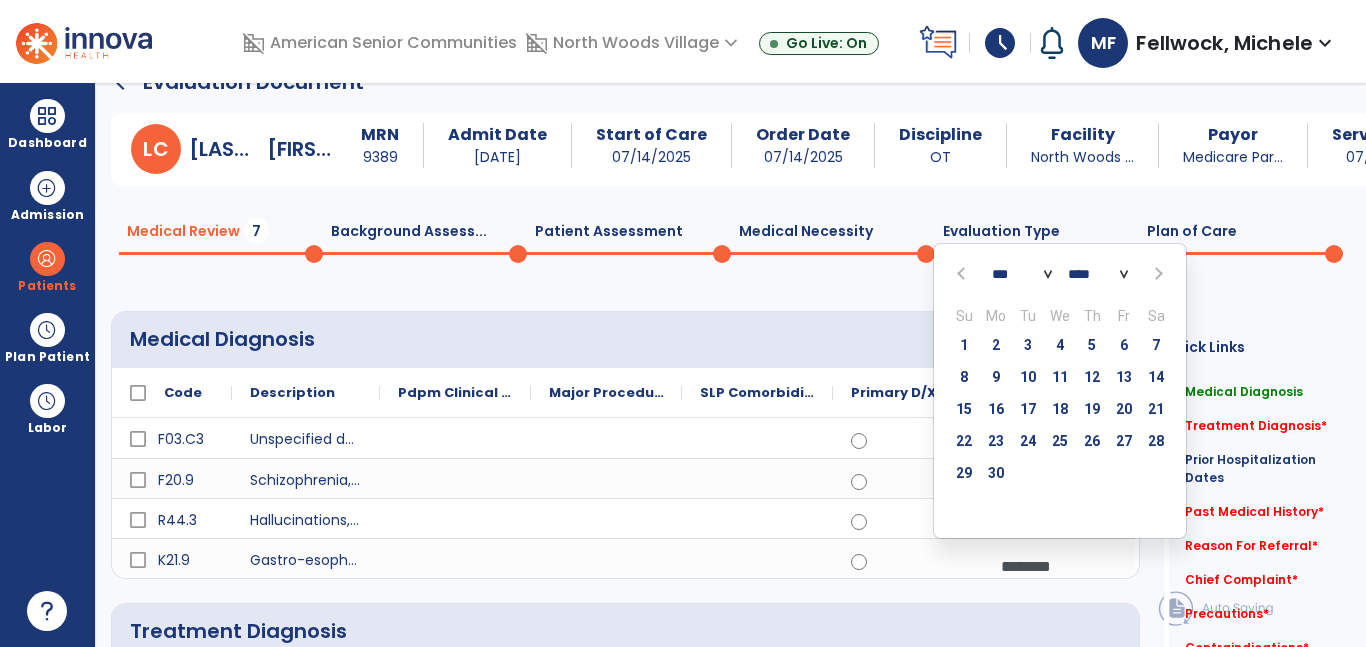 click 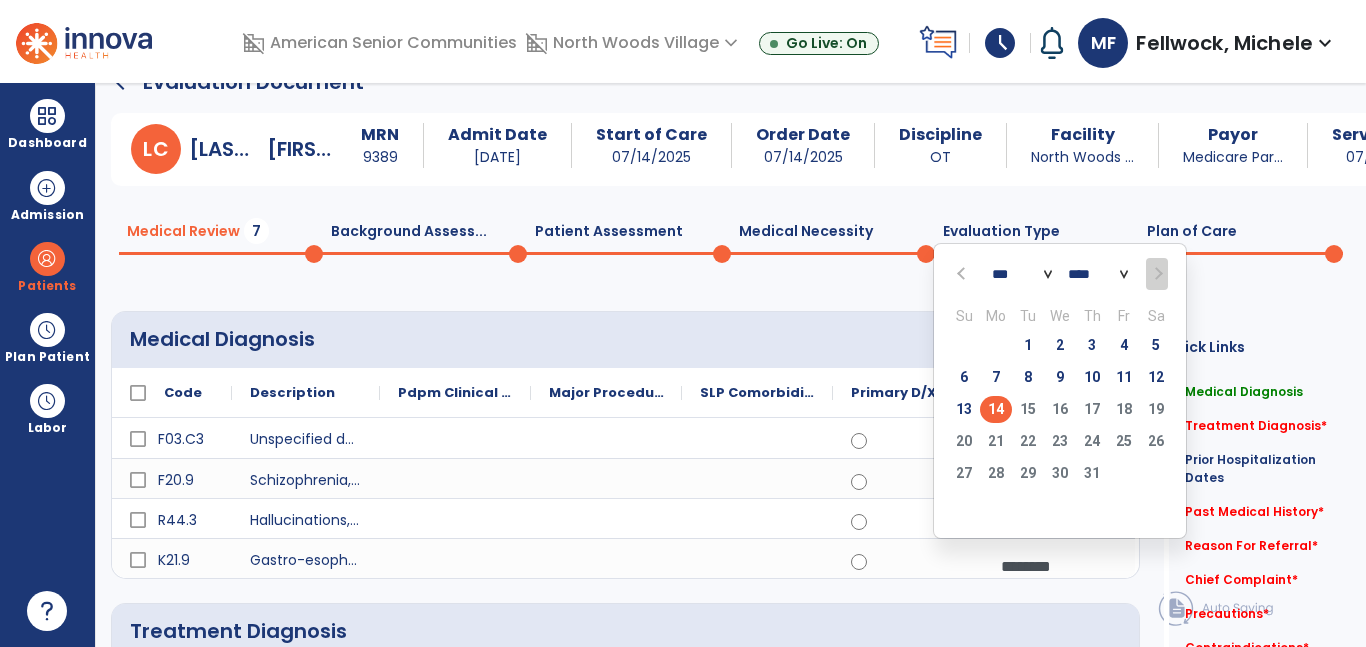 click on "14" 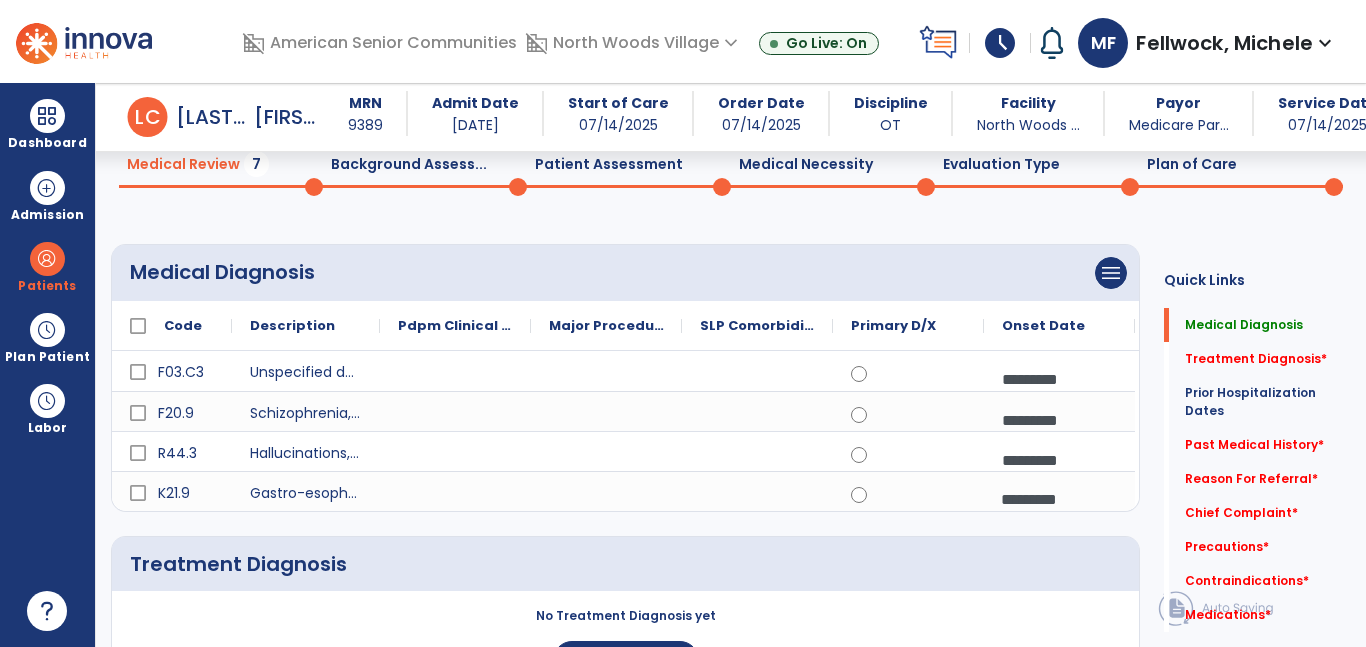 scroll, scrollTop: 94, scrollLeft: 0, axis: vertical 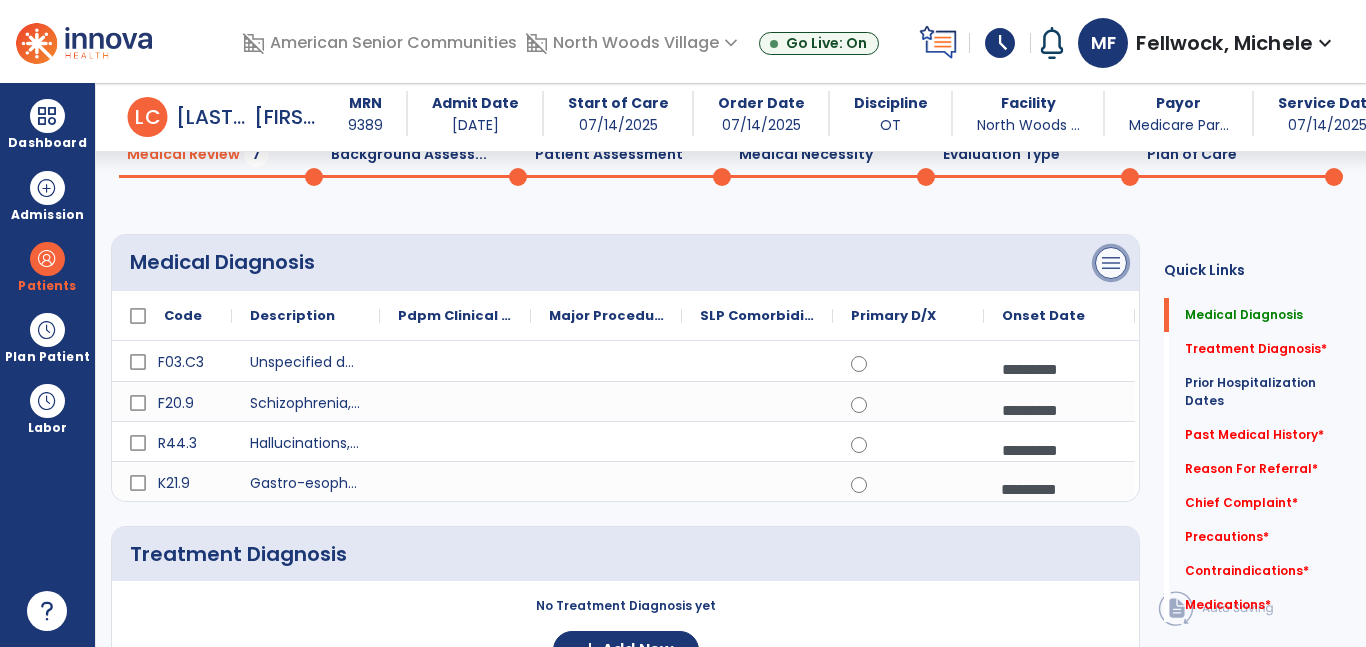 click on "menu" at bounding box center [1111, 263] 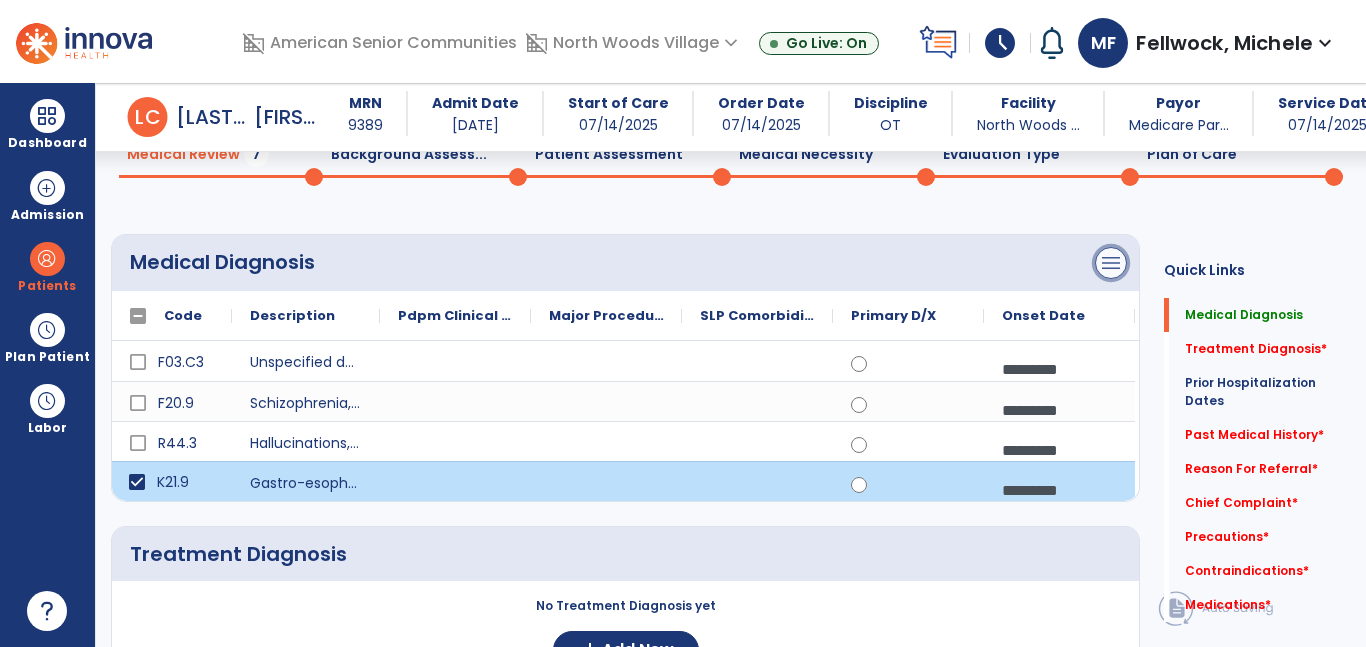 click on "menu" at bounding box center [1111, 263] 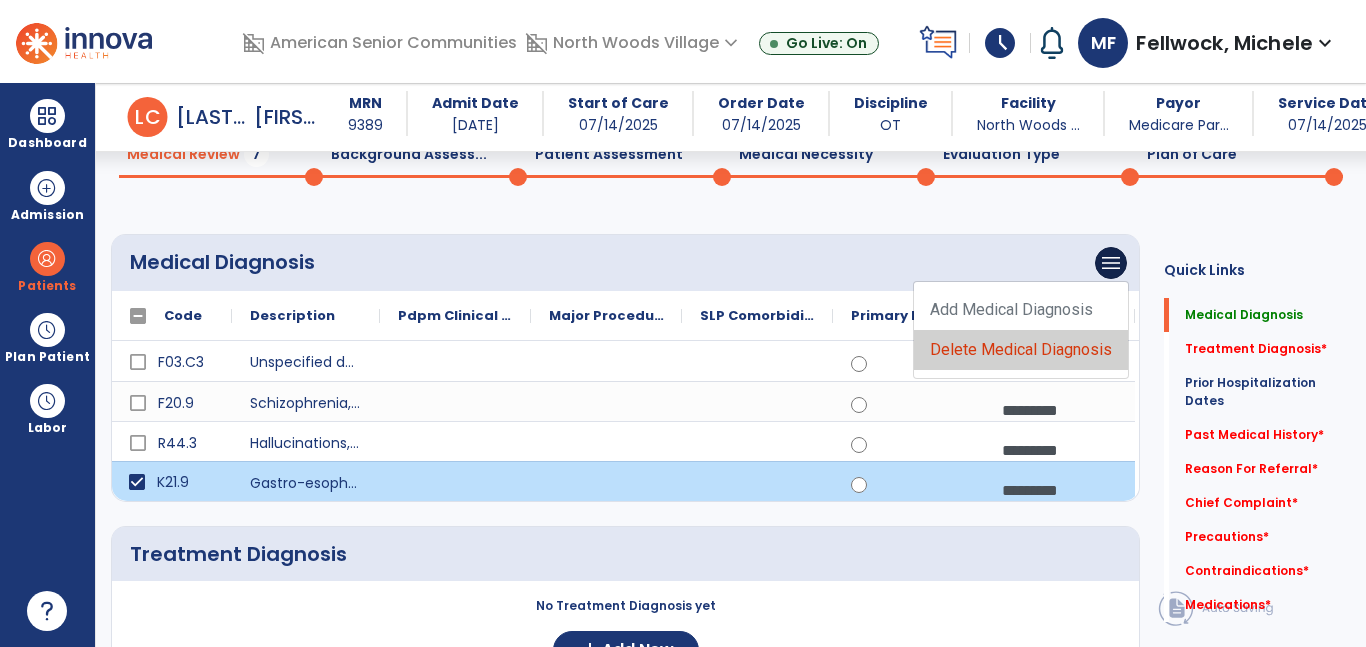 click on "Delete Medical Diagnosis" 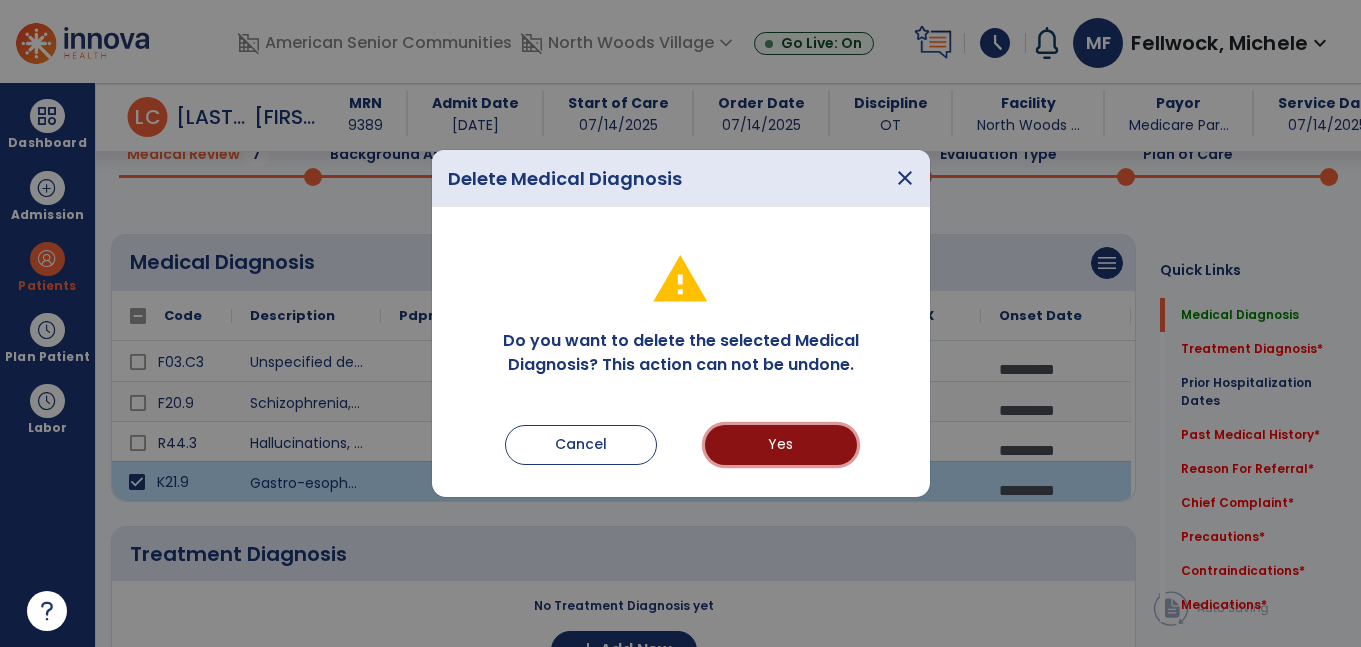 click on "Yes" at bounding box center (781, 445) 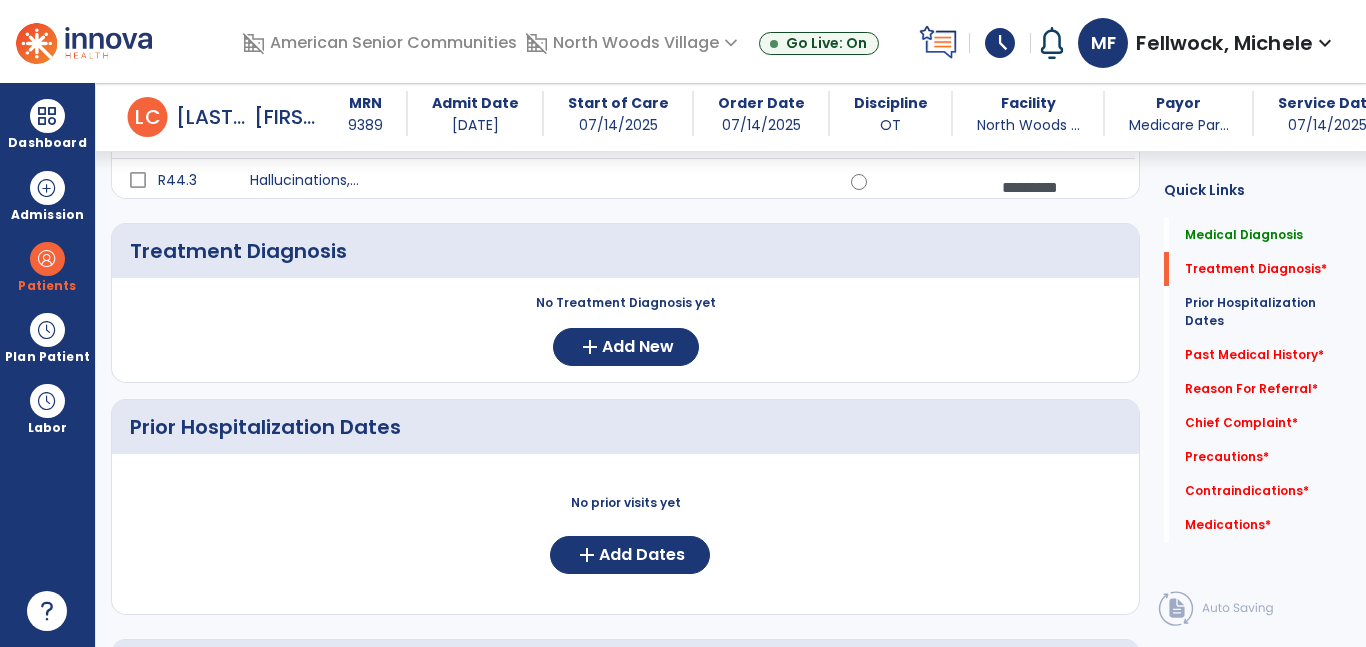 scroll, scrollTop: 345, scrollLeft: 0, axis: vertical 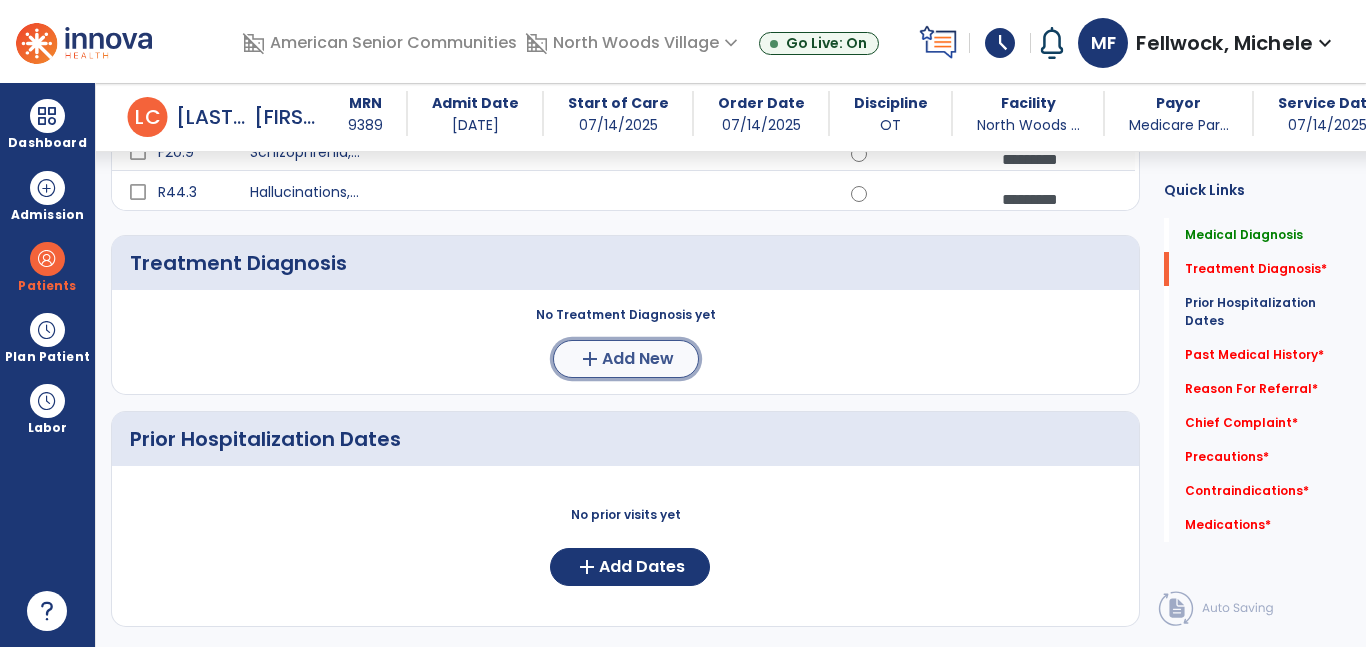 click on "Add New" 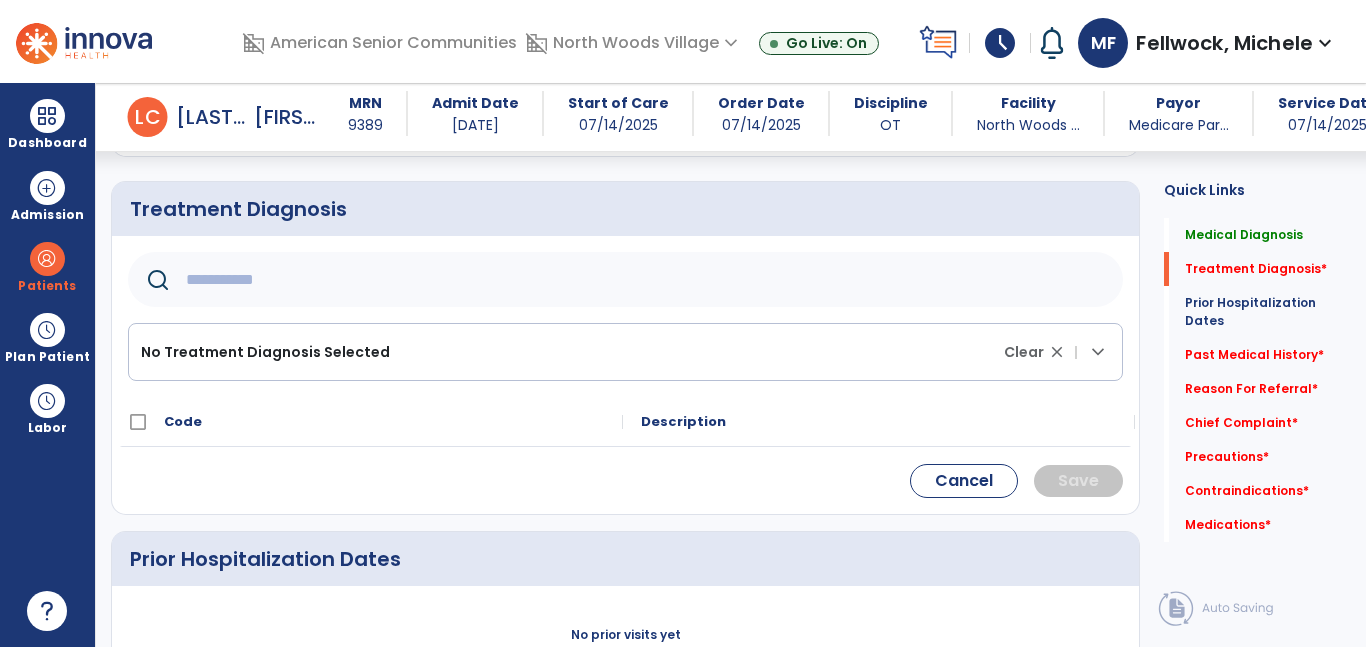 scroll, scrollTop: 401, scrollLeft: 0, axis: vertical 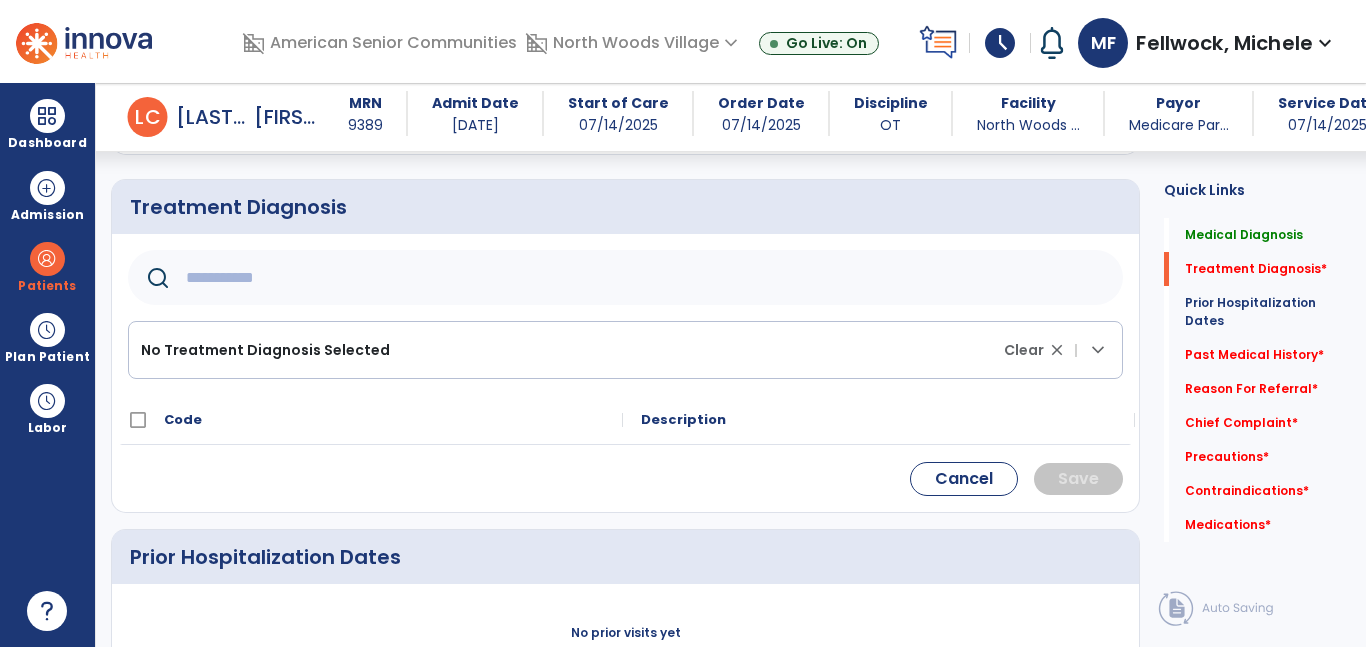 click 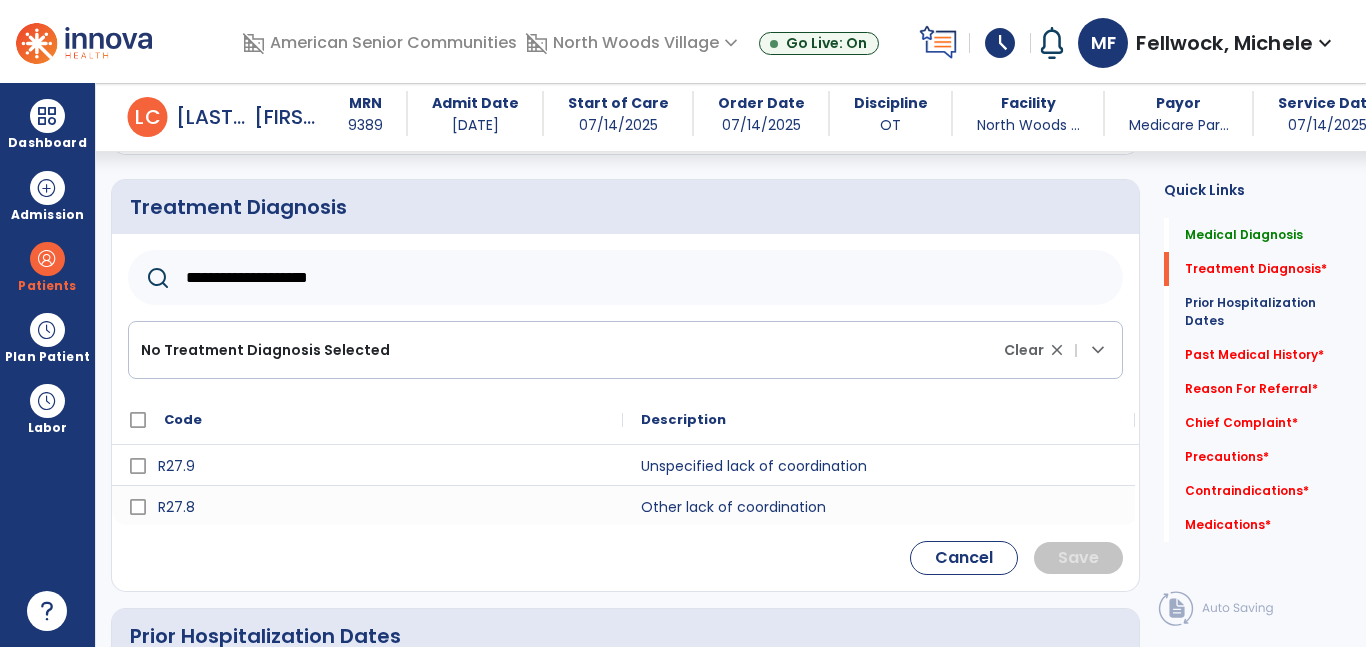 type on "**********" 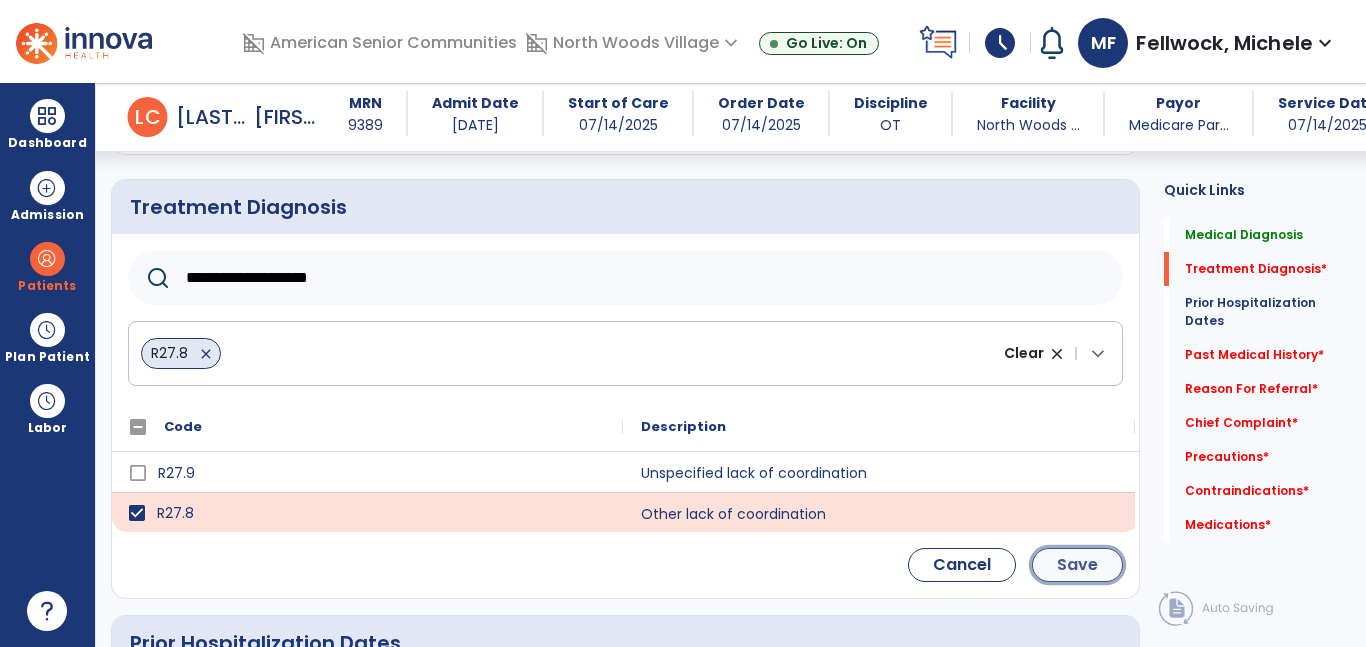 click on "Save" 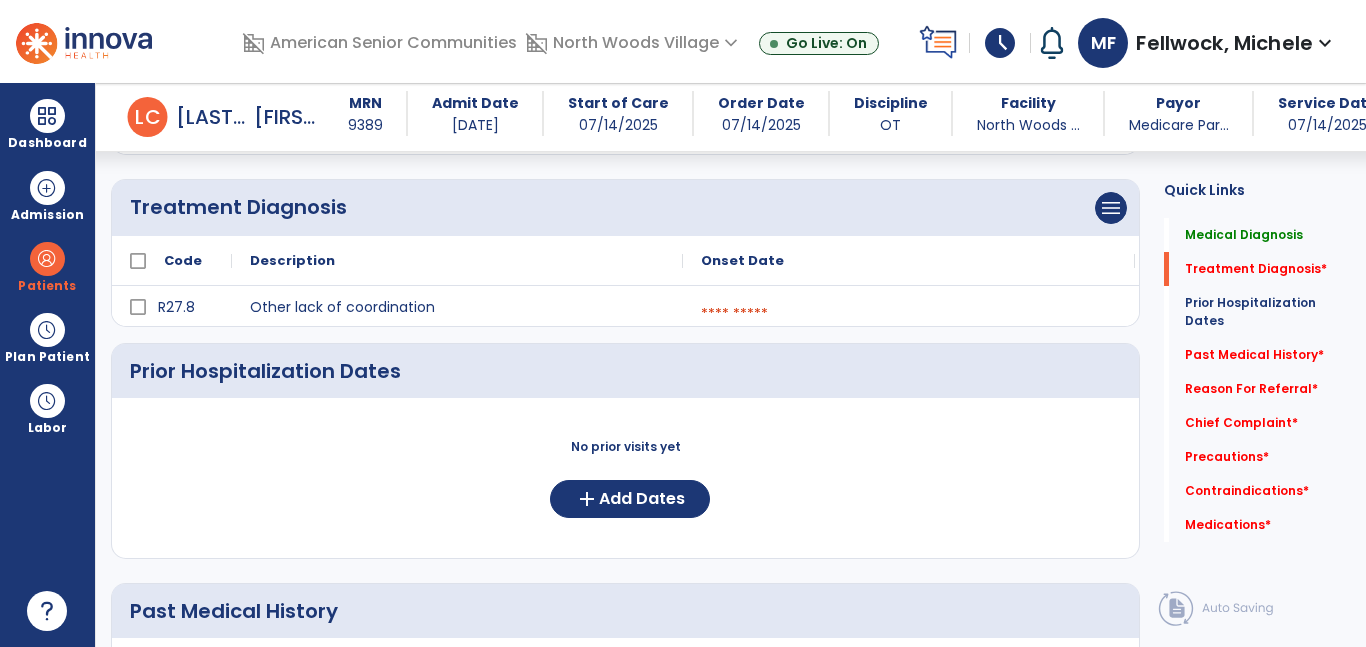 click at bounding box center [909, 314] 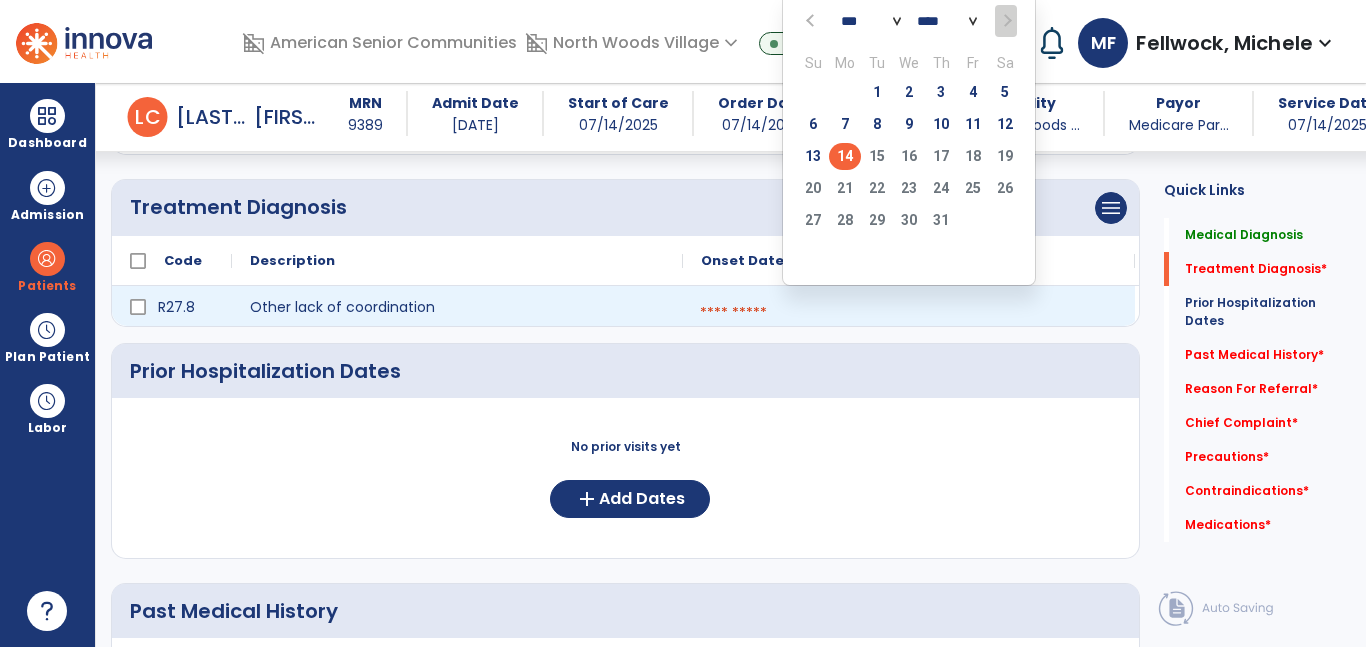 click on "14" 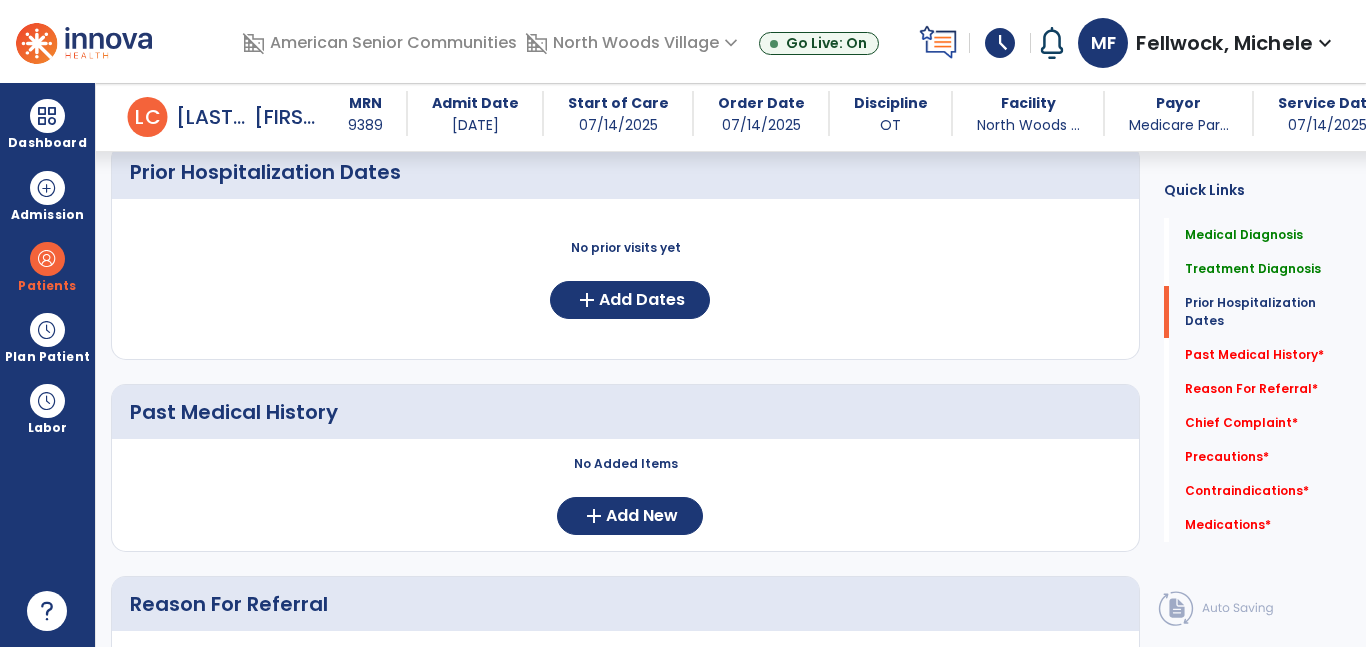 scroll, scrollTop: 601, scrollLeft: 0, axis: vertical 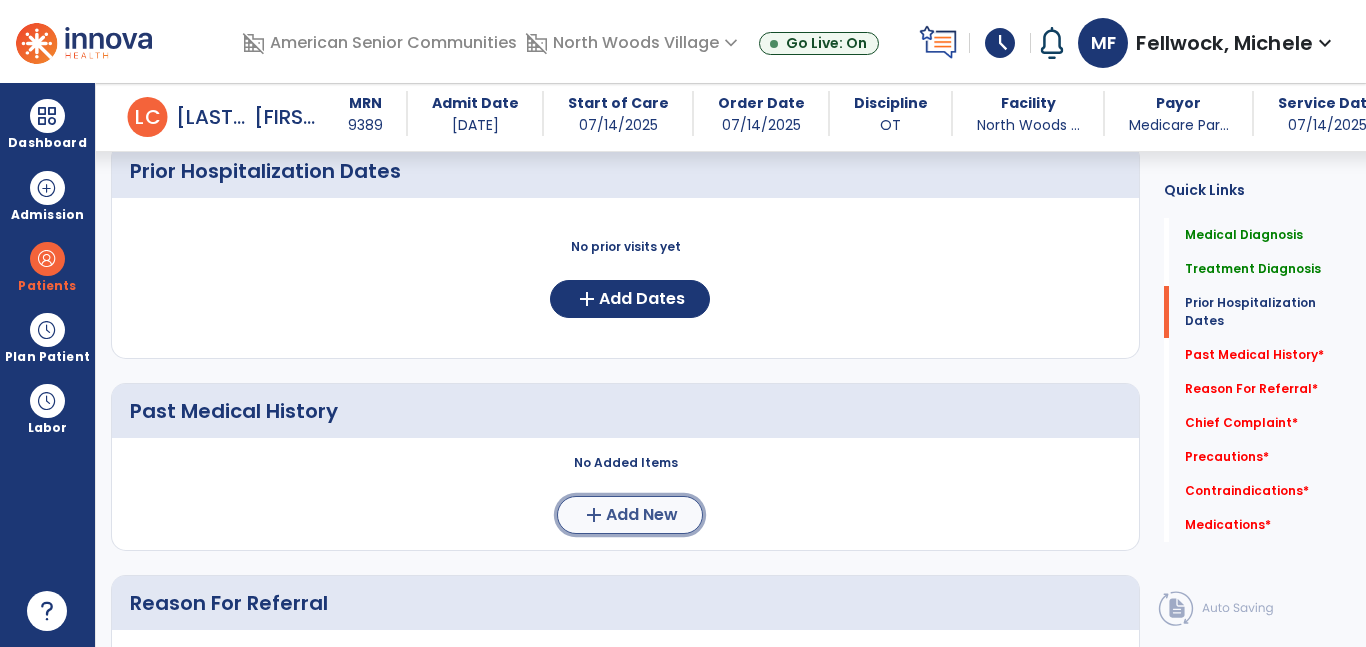 click on "add  Add New" 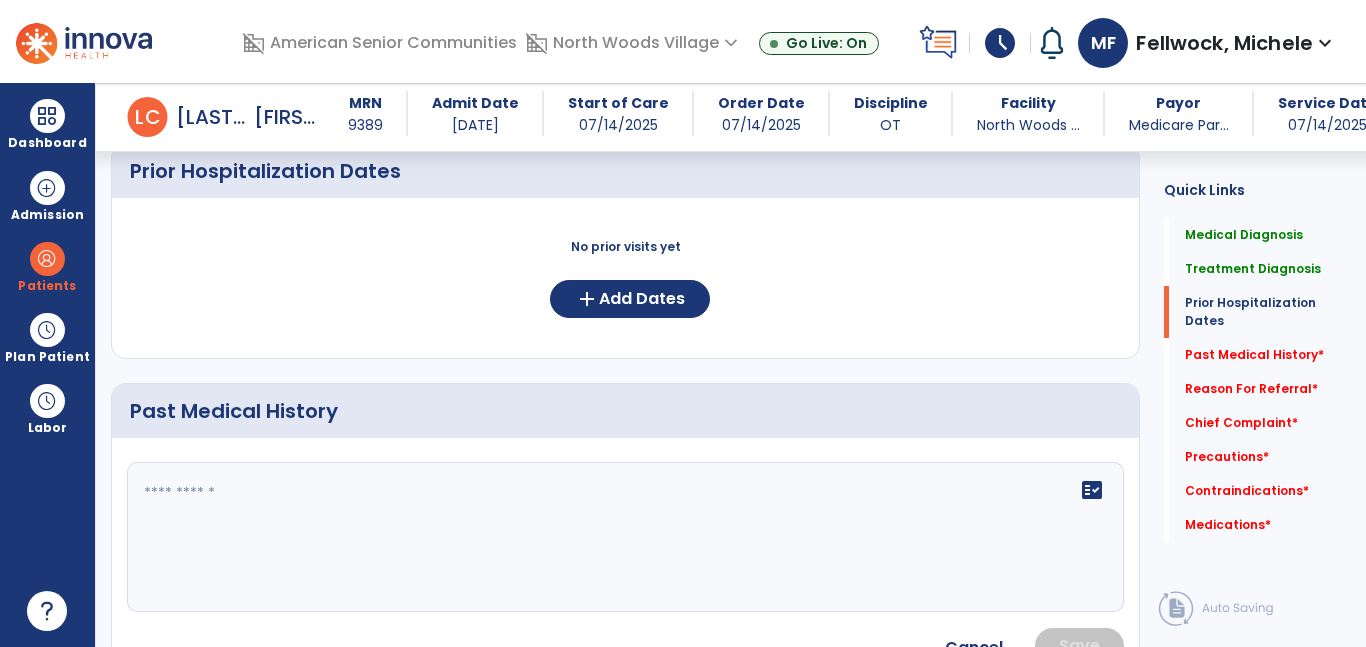 click 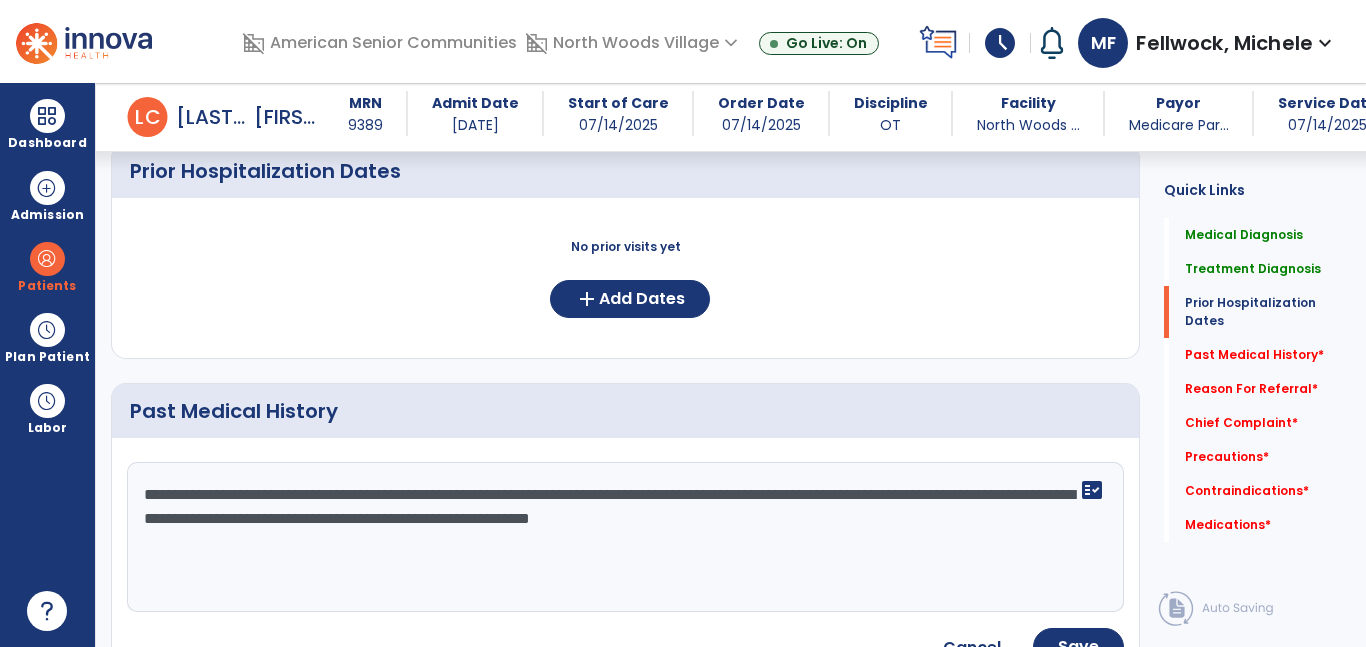 type on "**********" 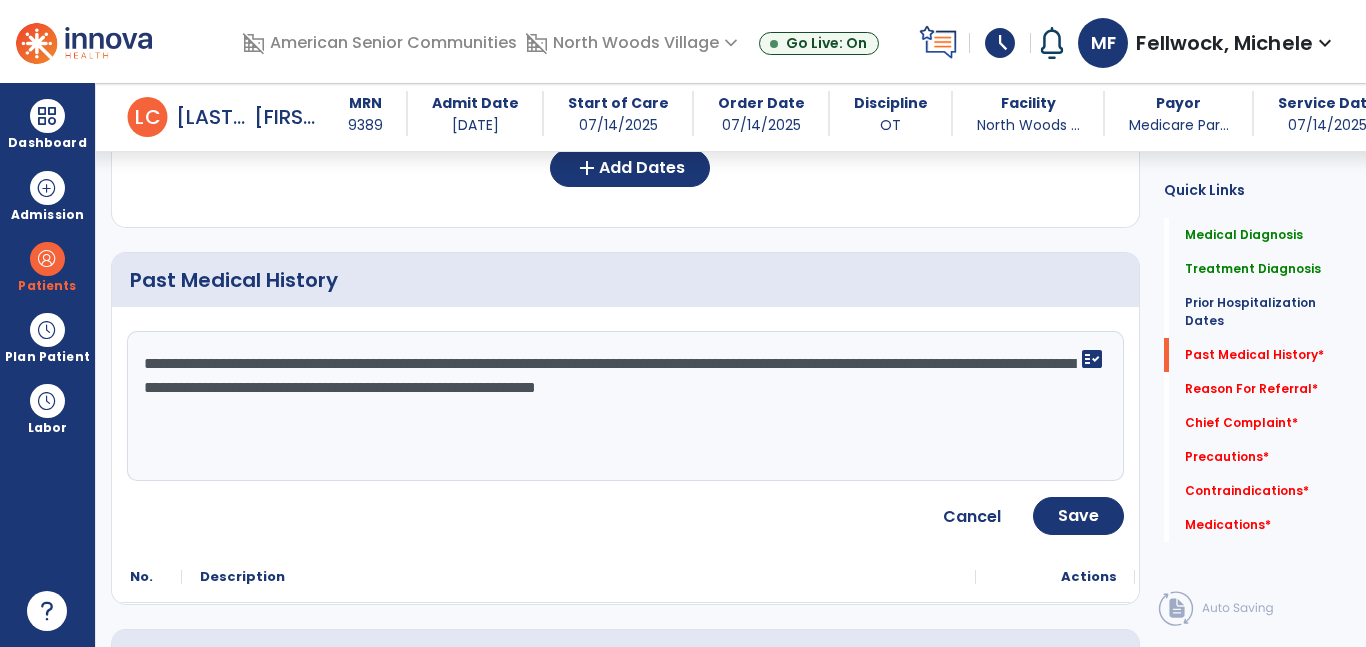 scroll, scrollTop: 731, scrollLeft: 0, axis: vertical 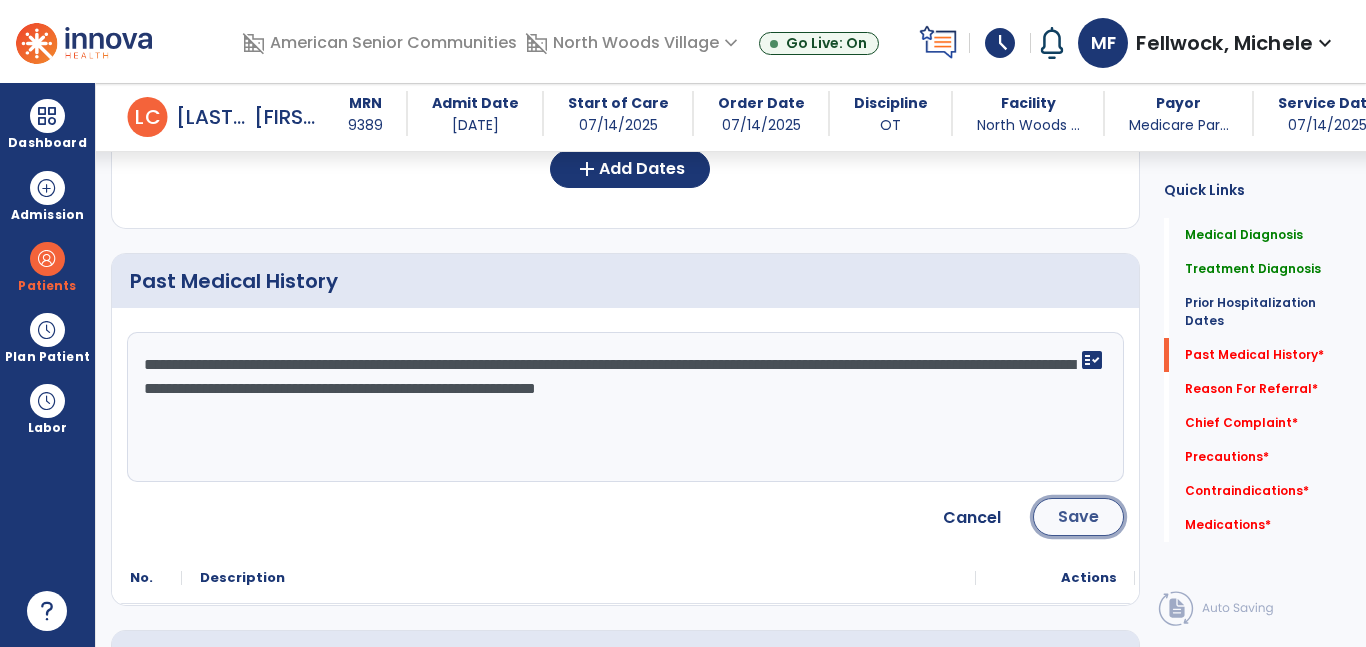 click on "Save" 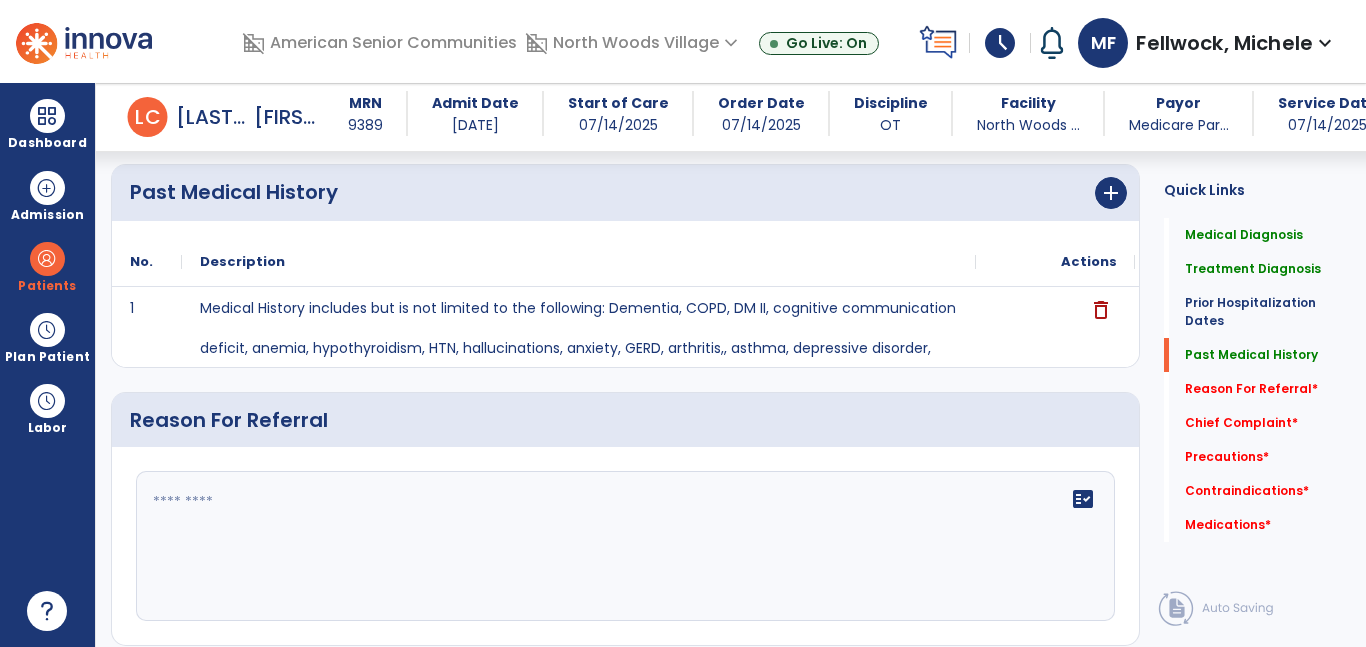 scroll, scrollTop: 821, scrollLeft: 0, axis: vertical 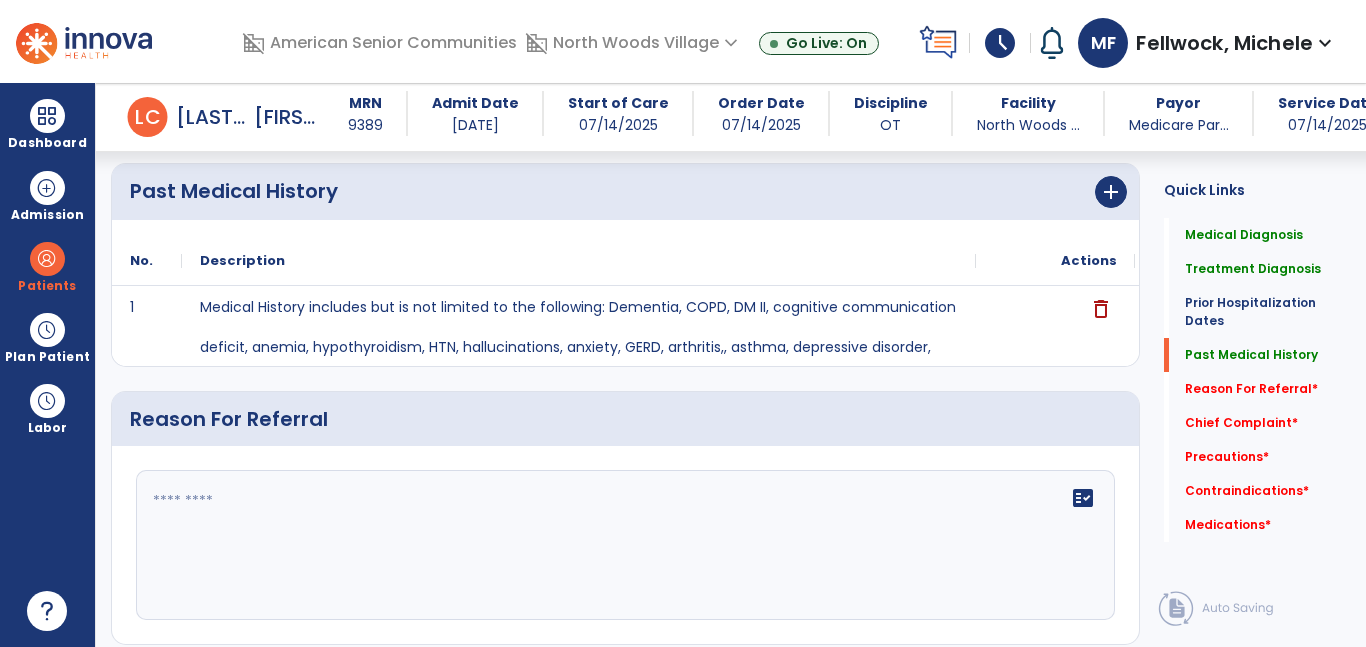click 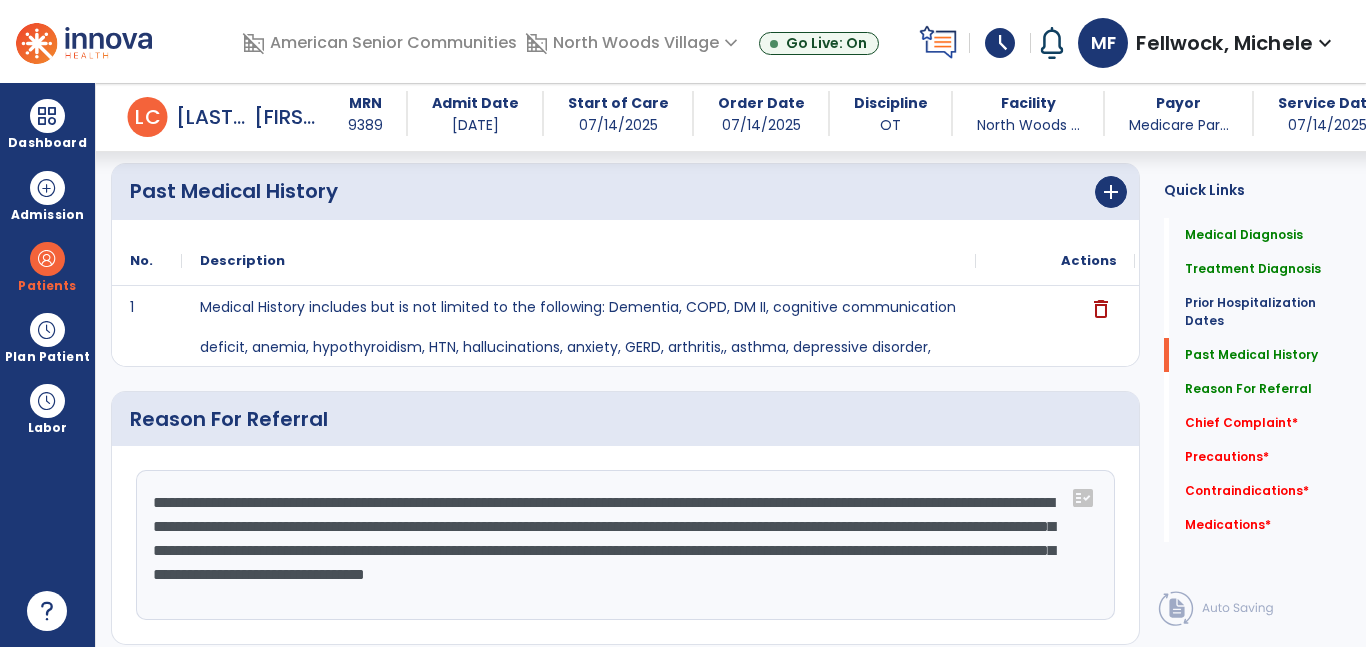click on "**********" 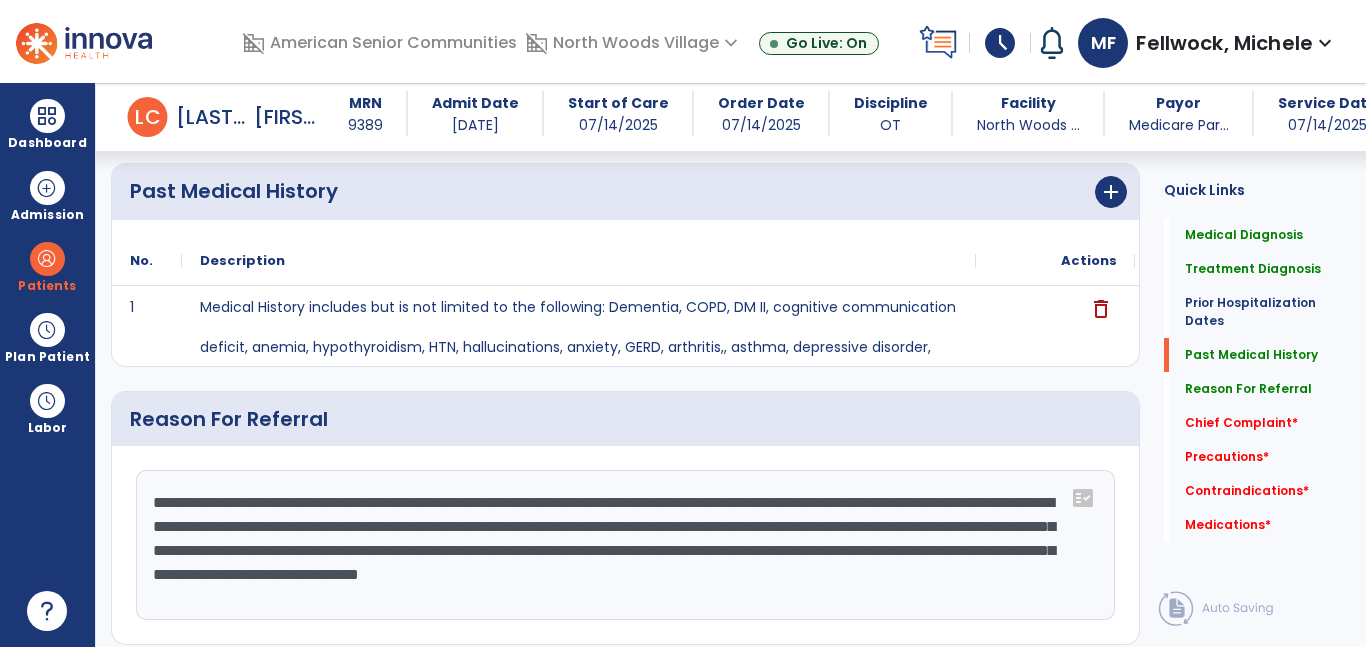 click on "**********" 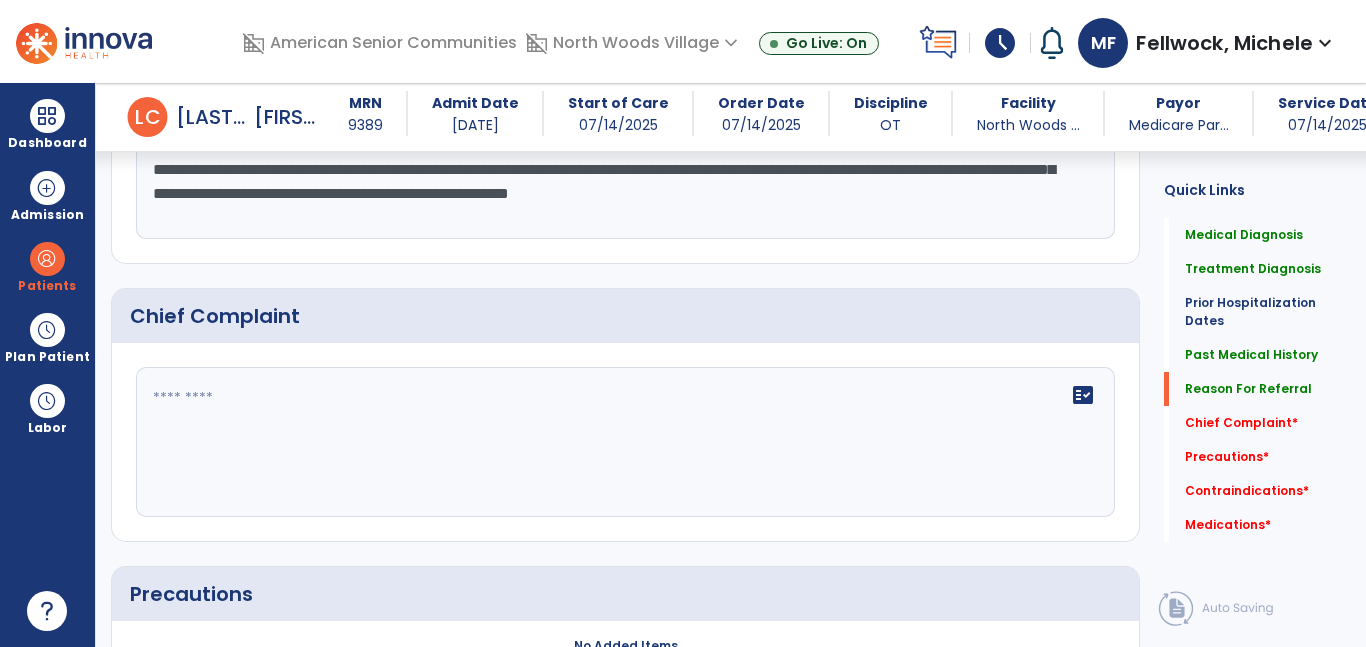 scroll, scrollTop: 1200, scrollLeft: 0, axis: vertical 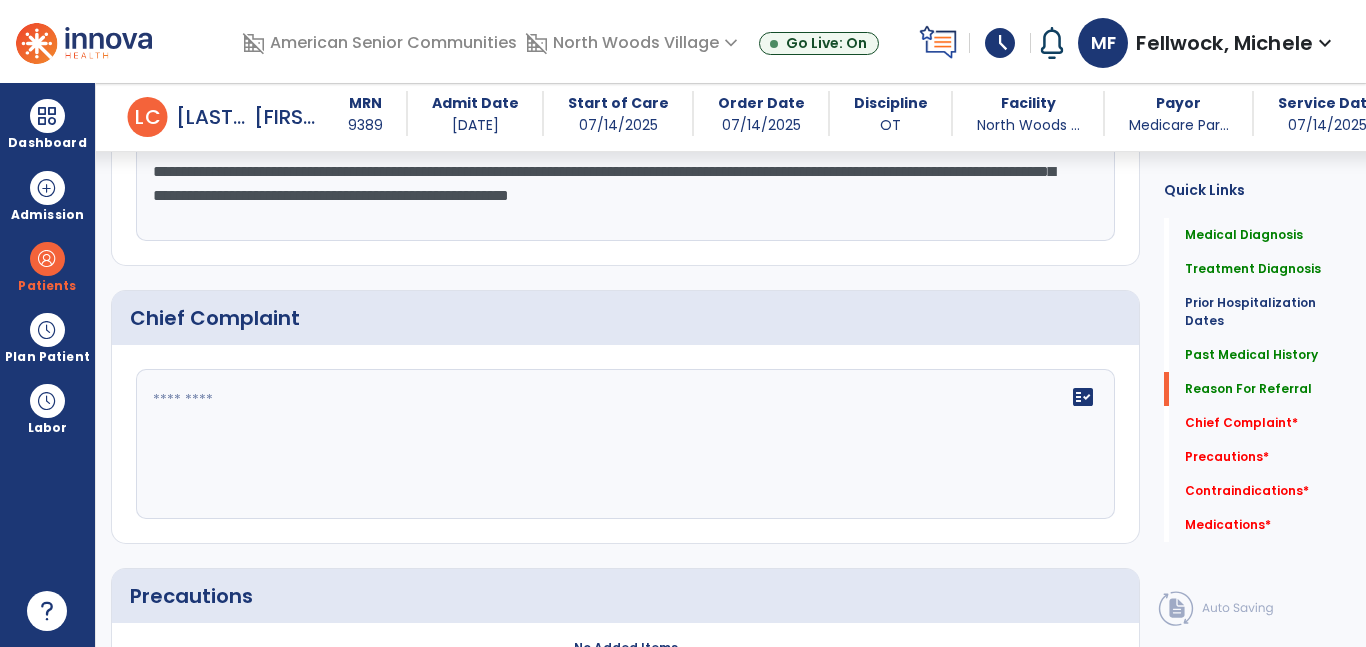 type on "**********" 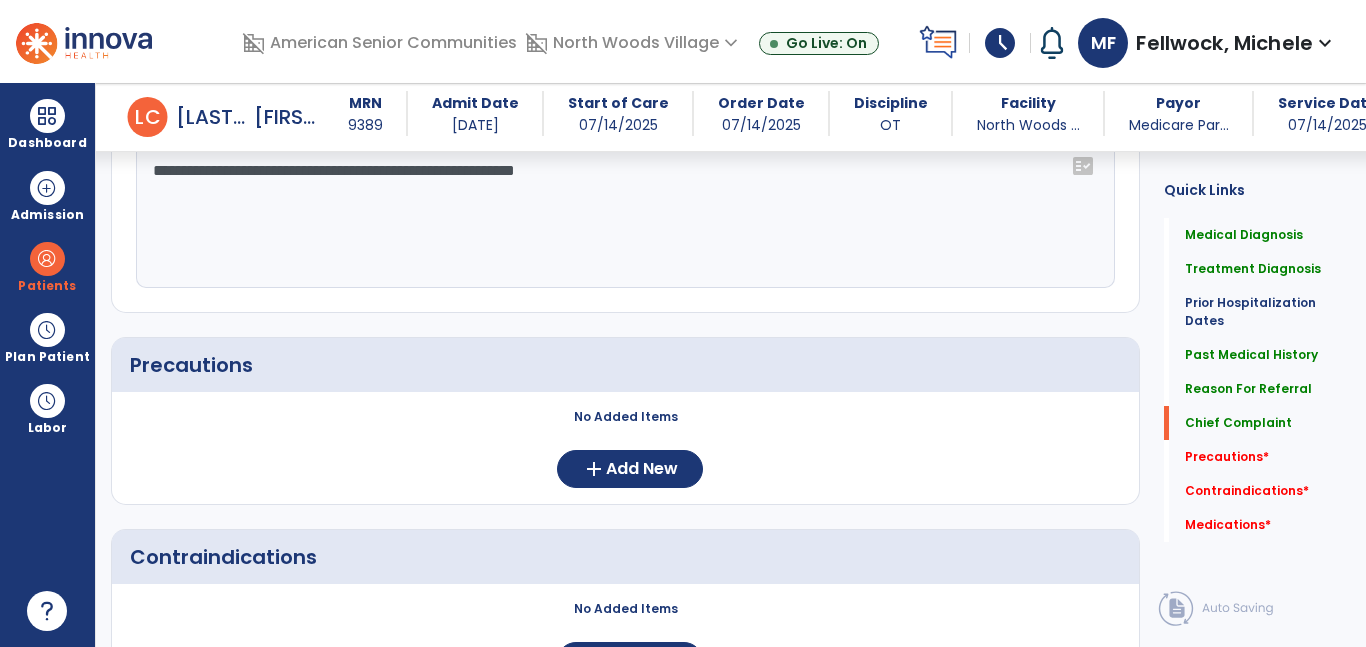 scroll, scrollTop: 1431, scrollLeft: 0, axis: vertical 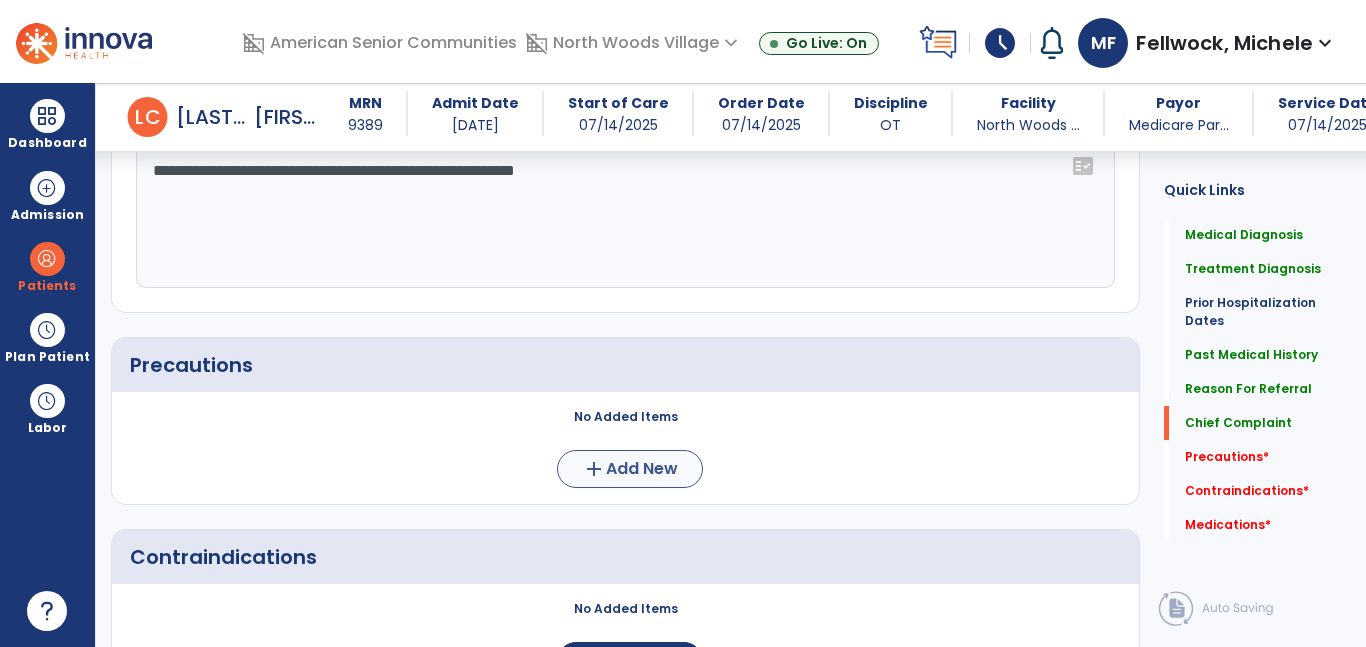 type on "**********" 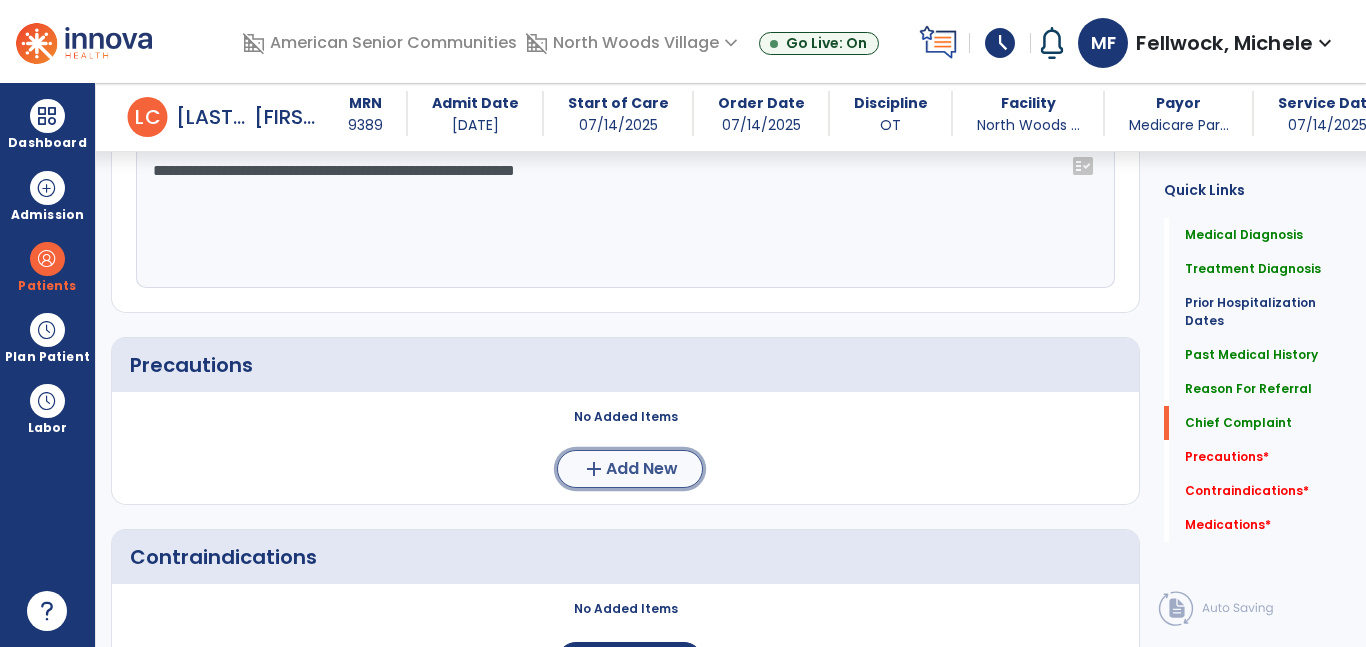 click on "Add New" 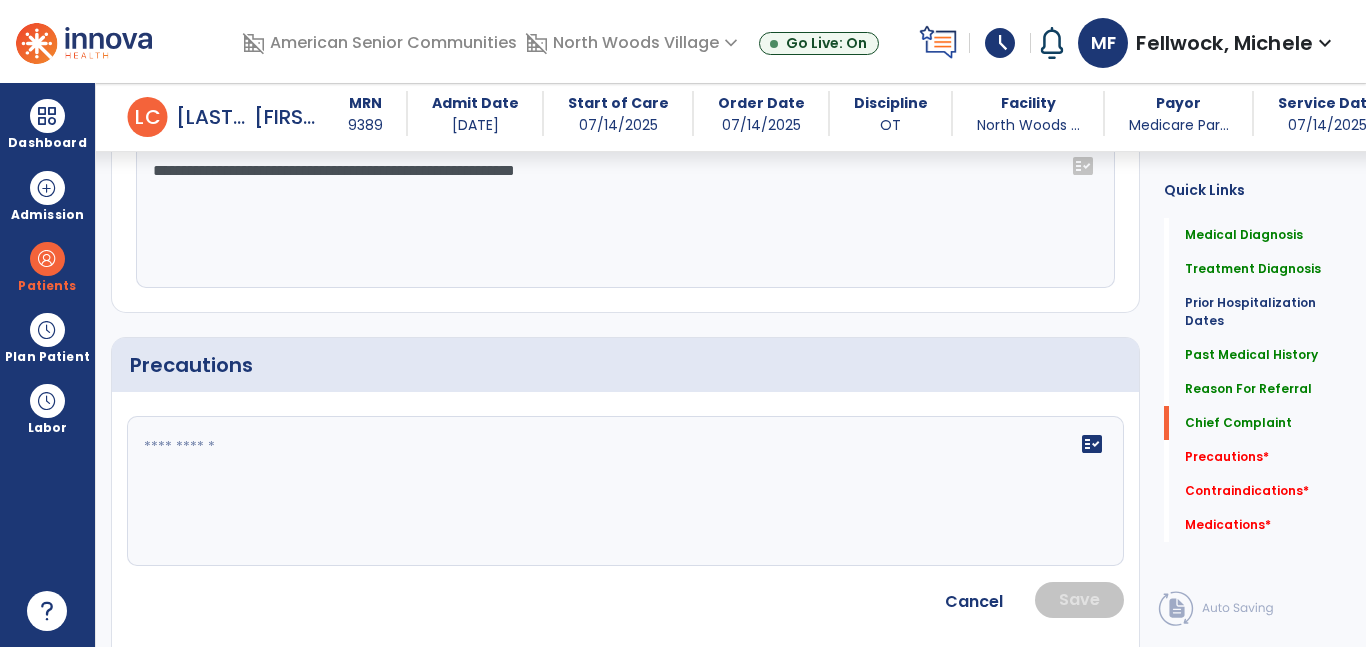 click on "fact_check" 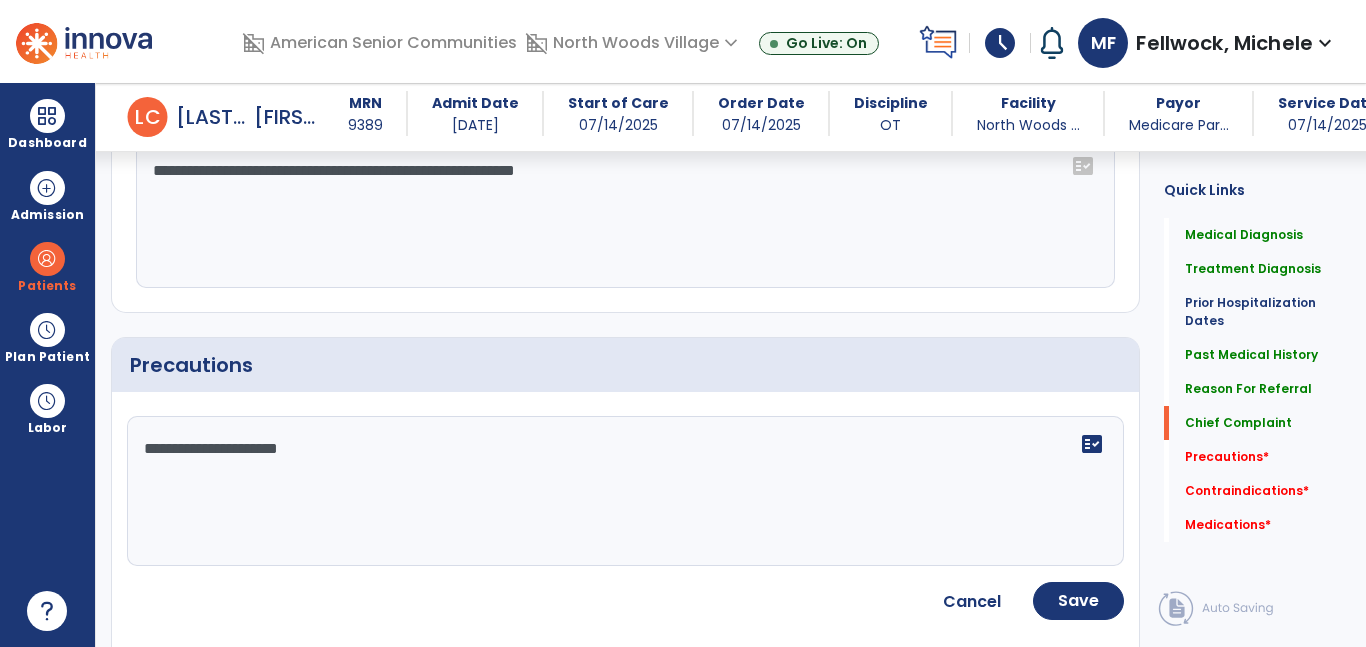 type on "**********" 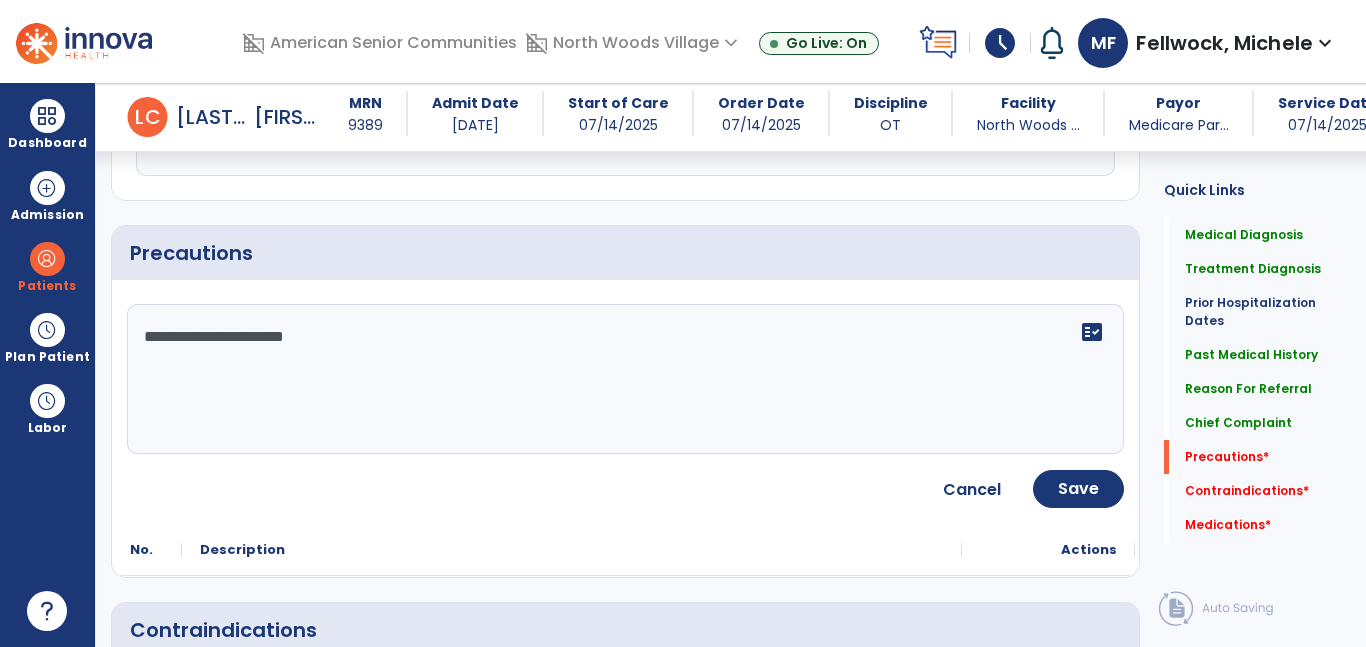 scroll, scrollTop: 1554, scrollLeft: 0, axis: vertical 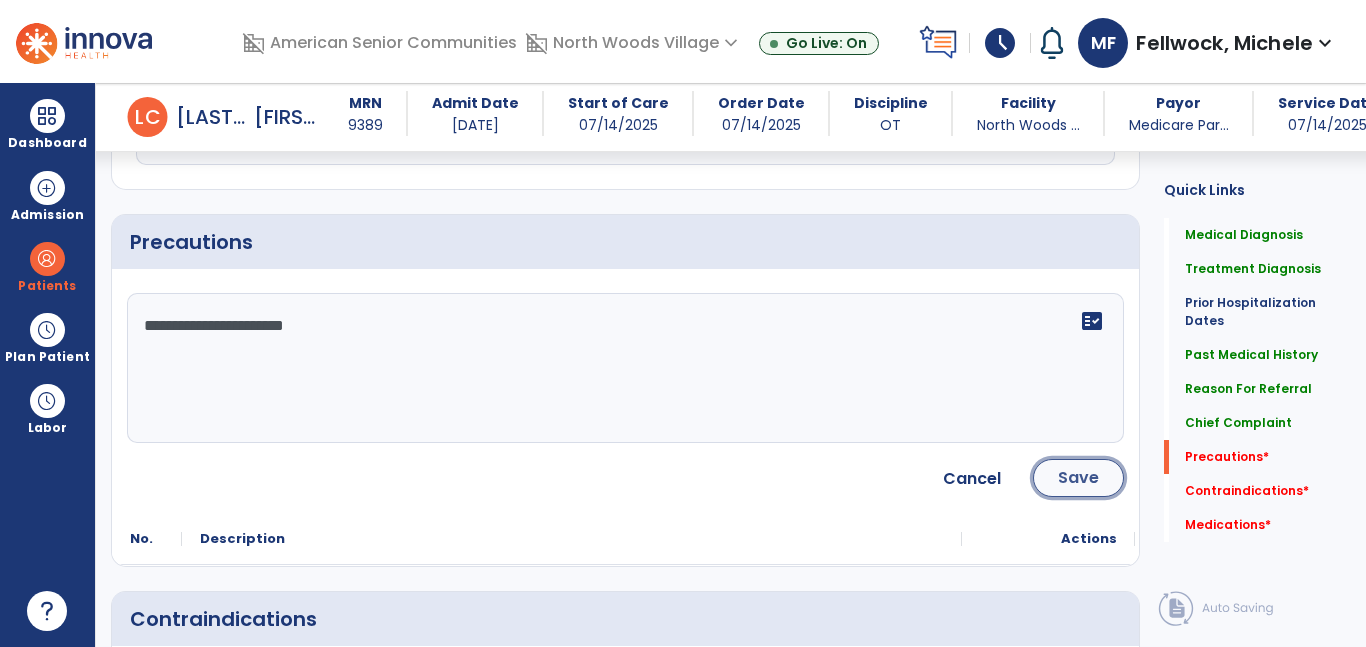 click on "Save" 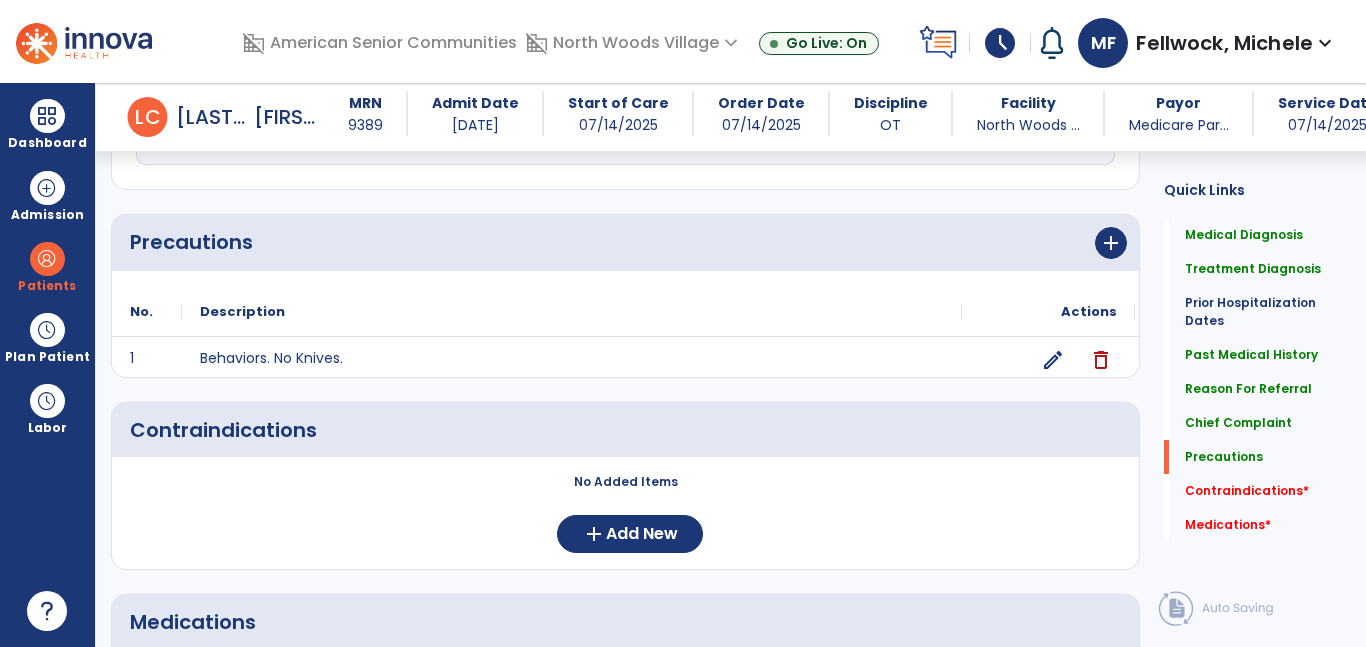 scroll, scrollTop: 1739, scrollLeft: 0, axis: vertical 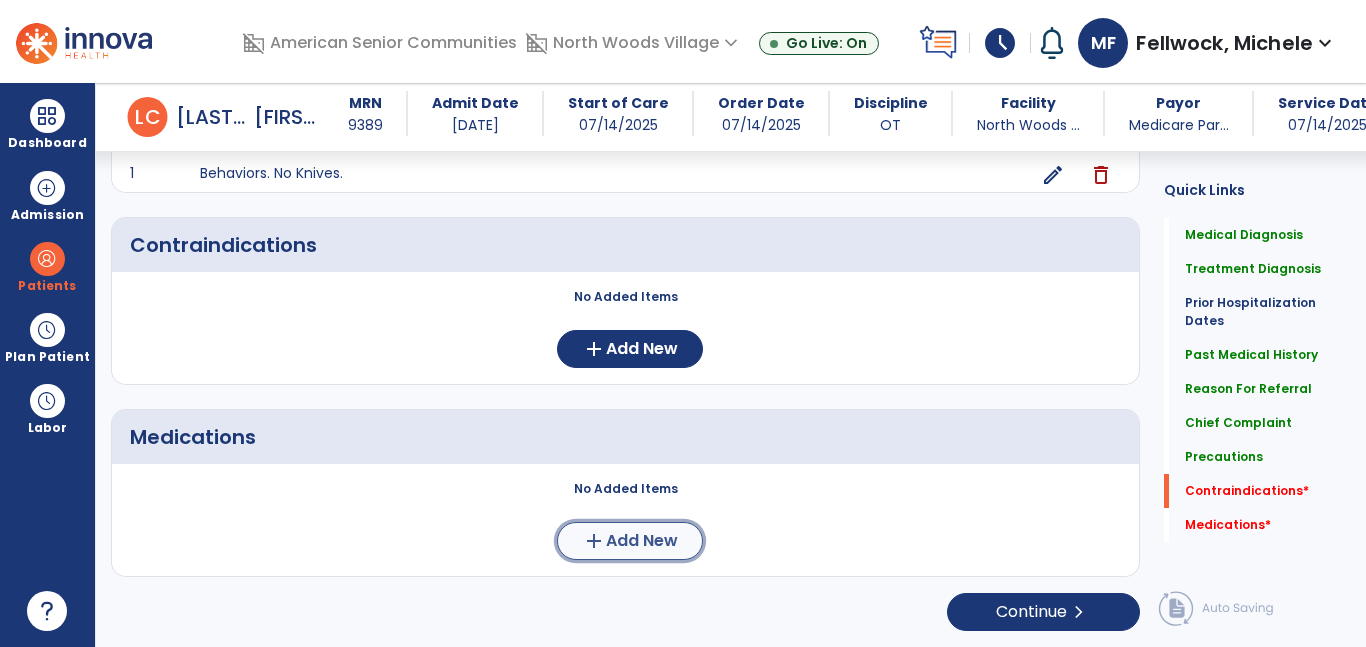 click on "Add New" 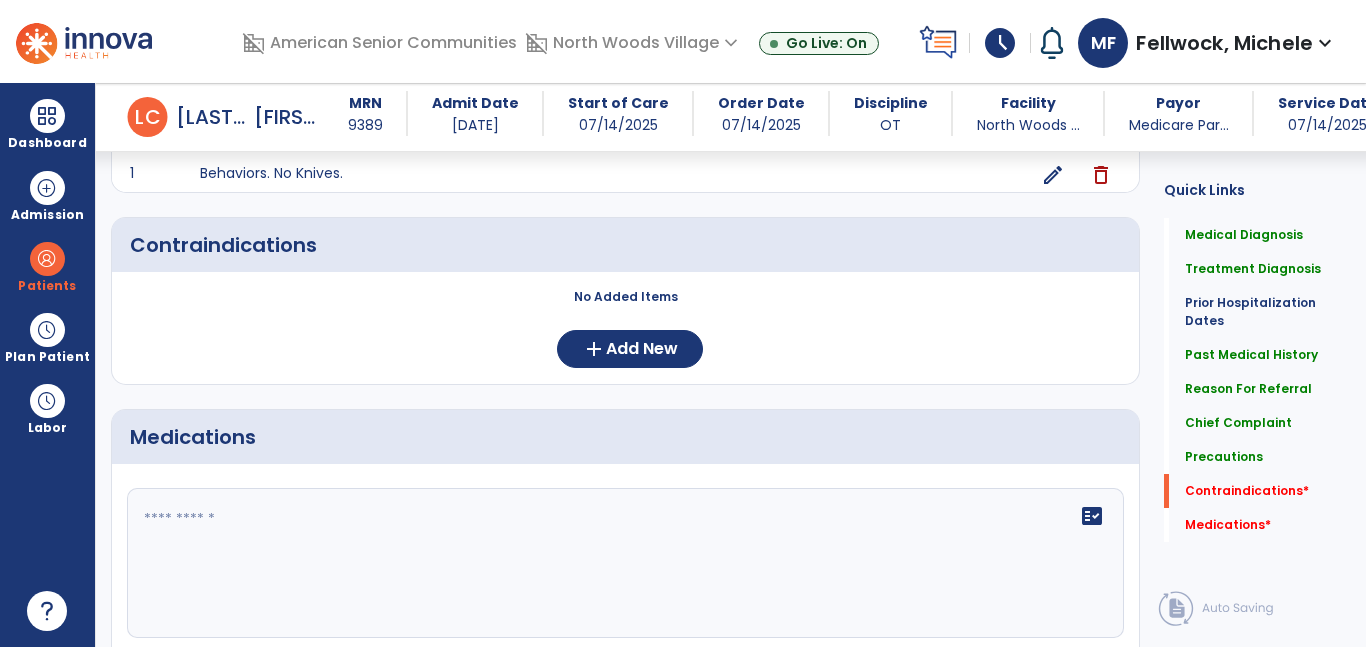 click 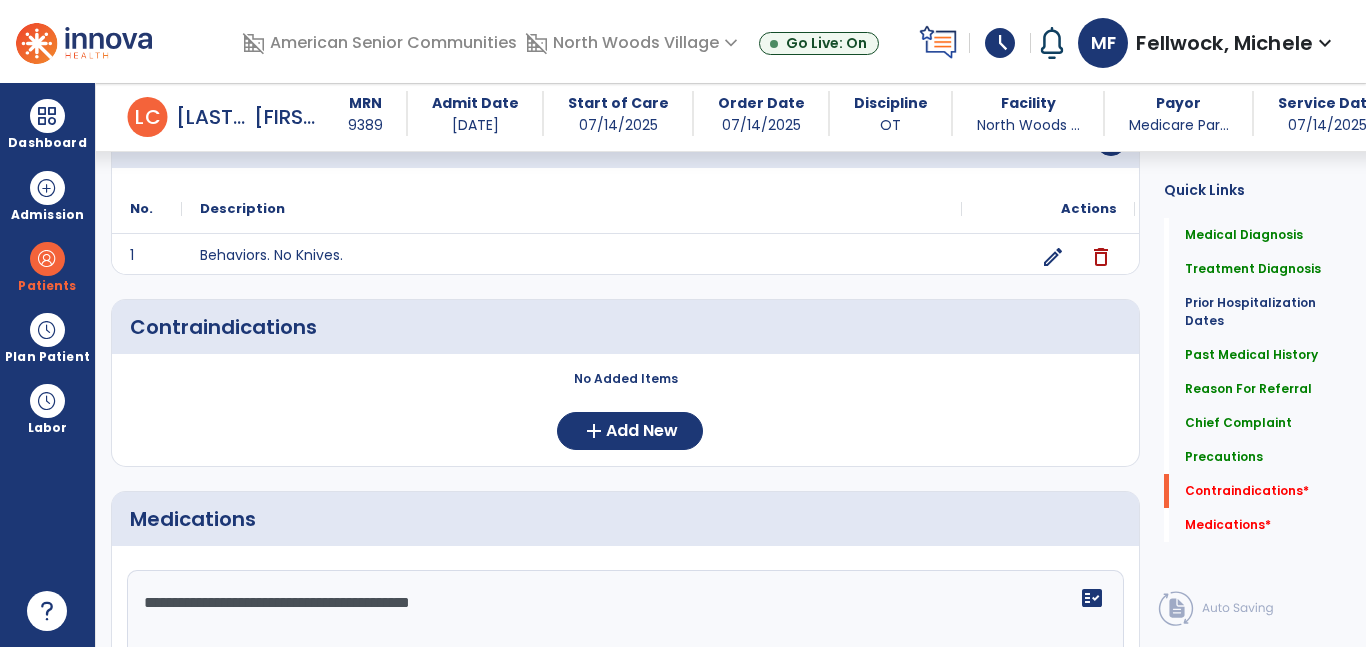scroll, scrollTop: 1656, scrollLeft: 0, axis: vertical 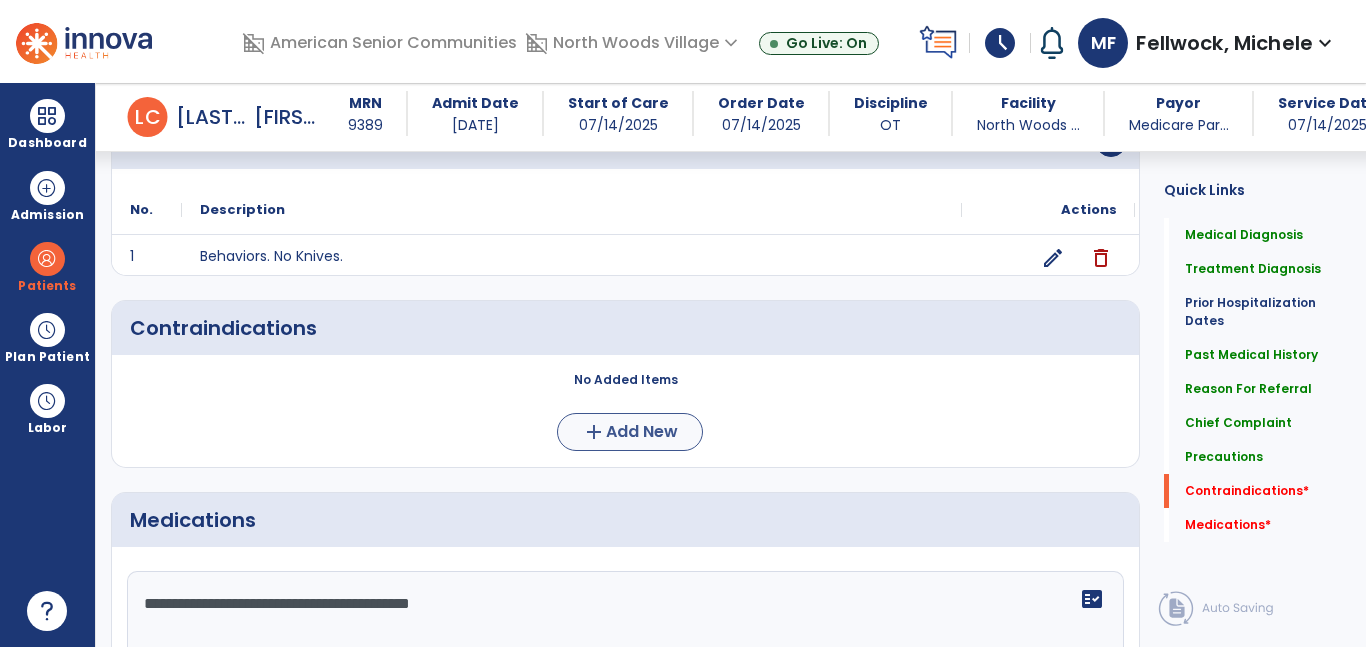type on "**********" 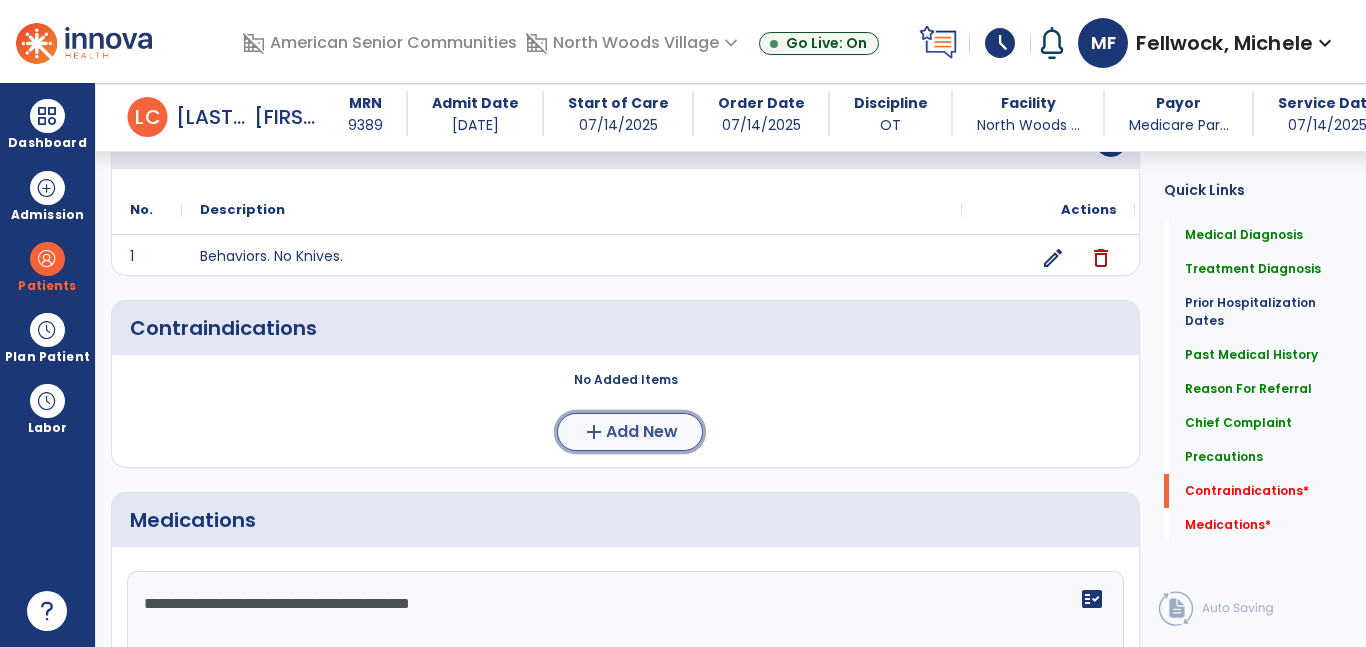 click on "Add New" 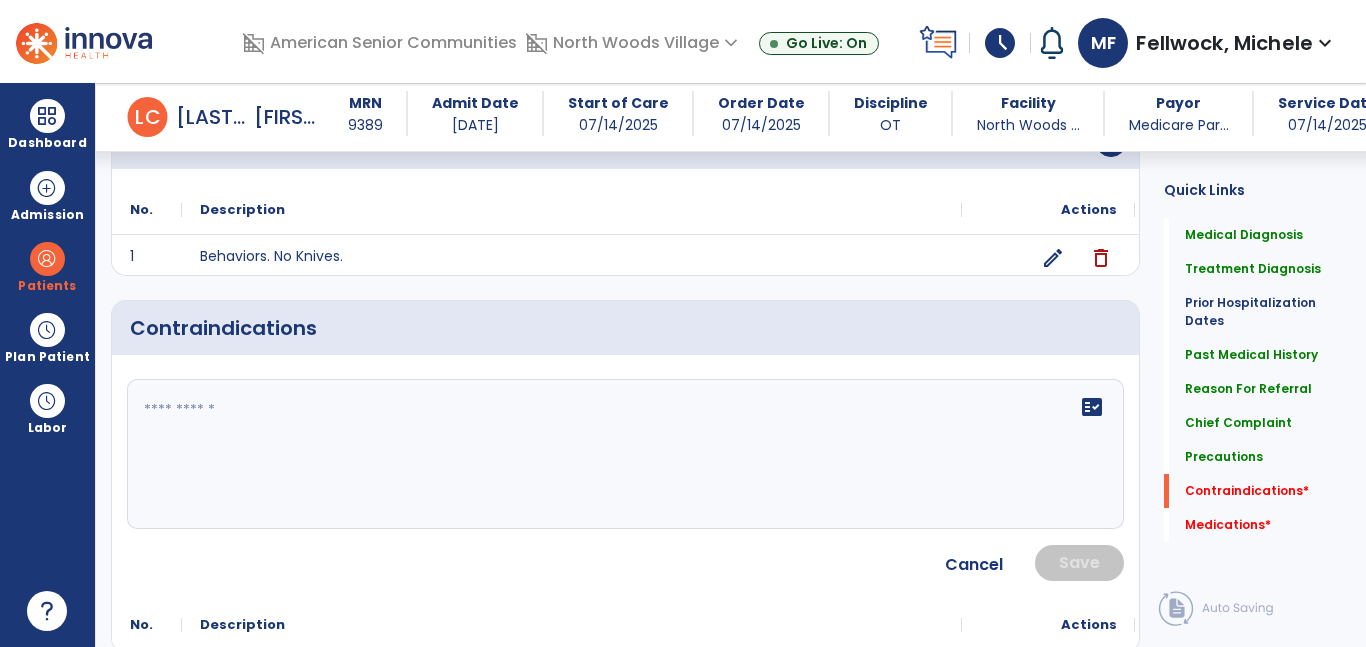 click 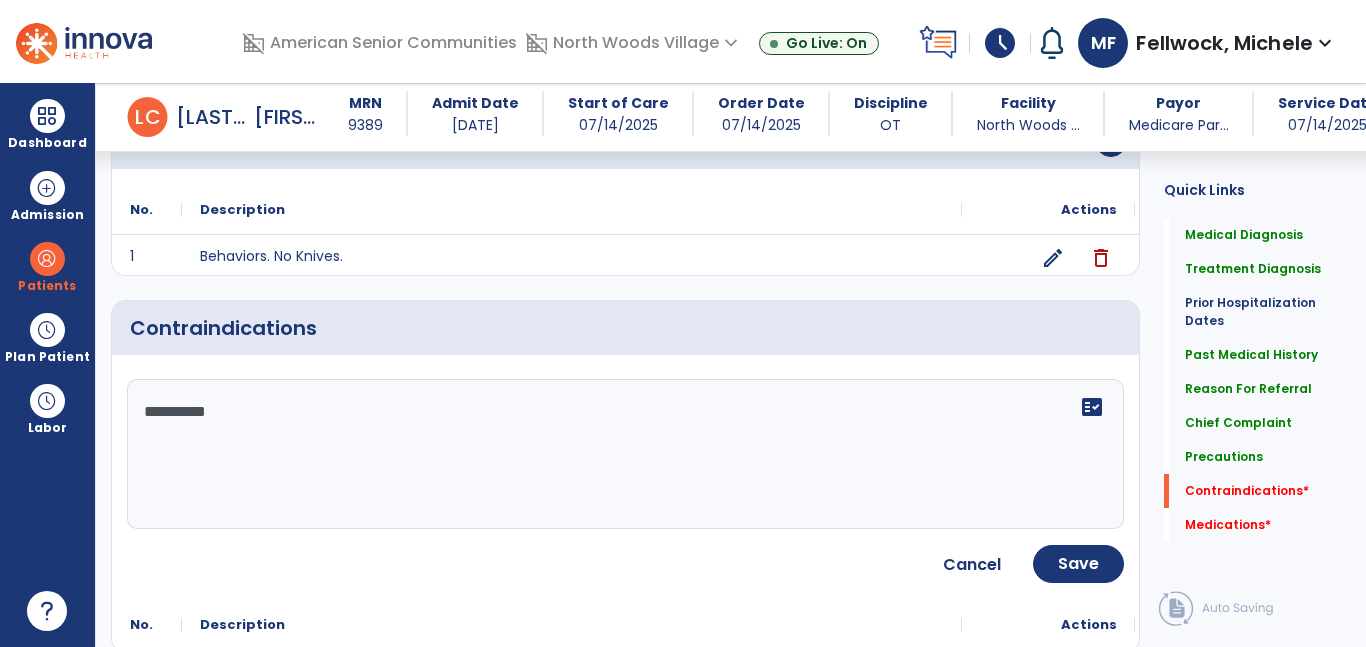 type on "**********" 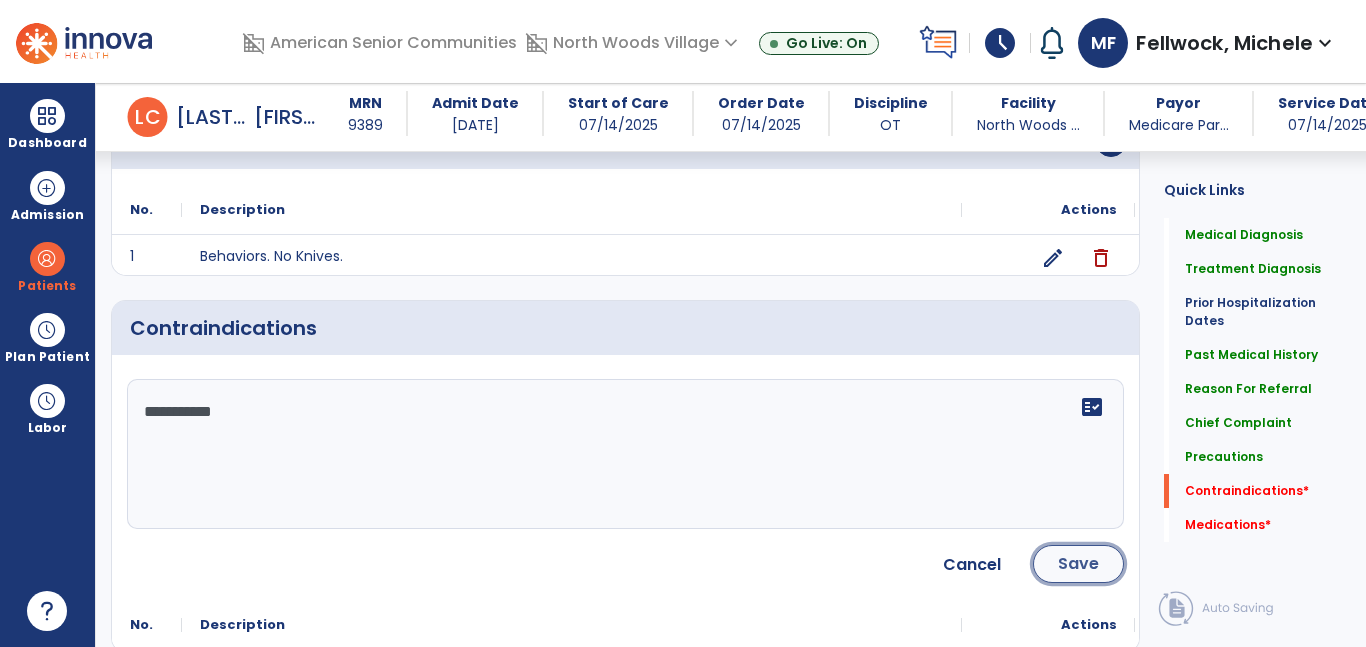 click on "Save" 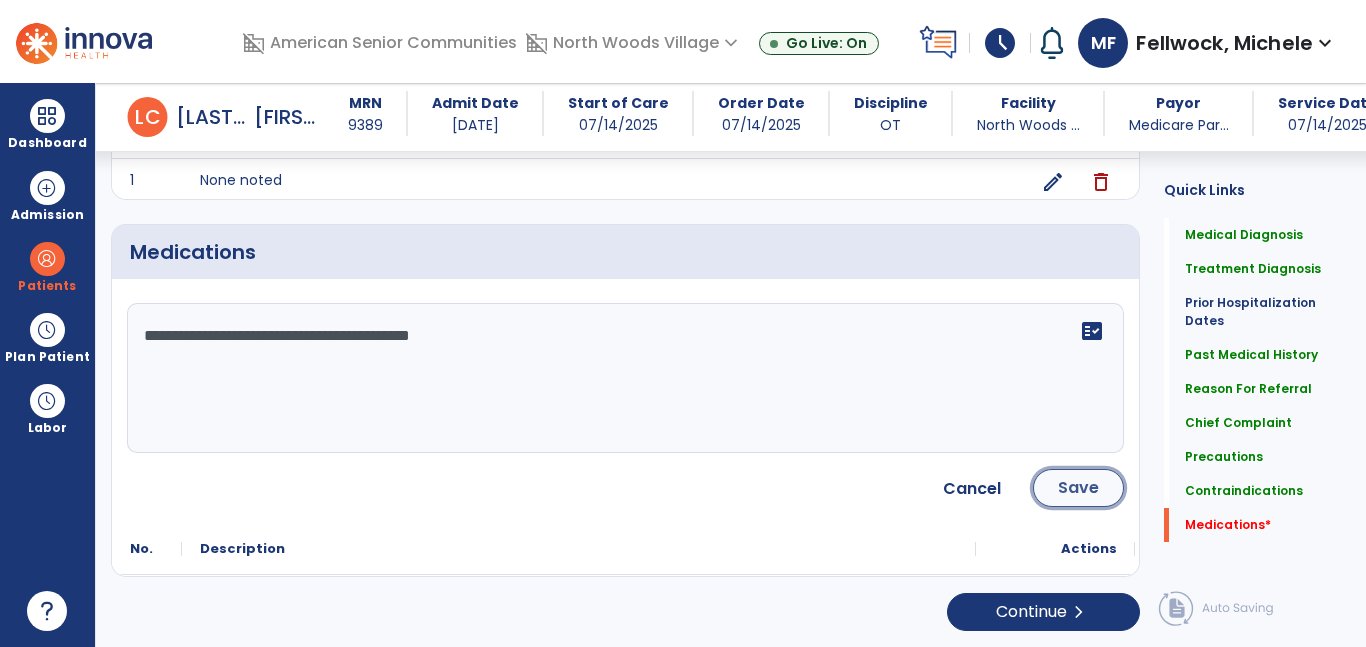 click on "Save" 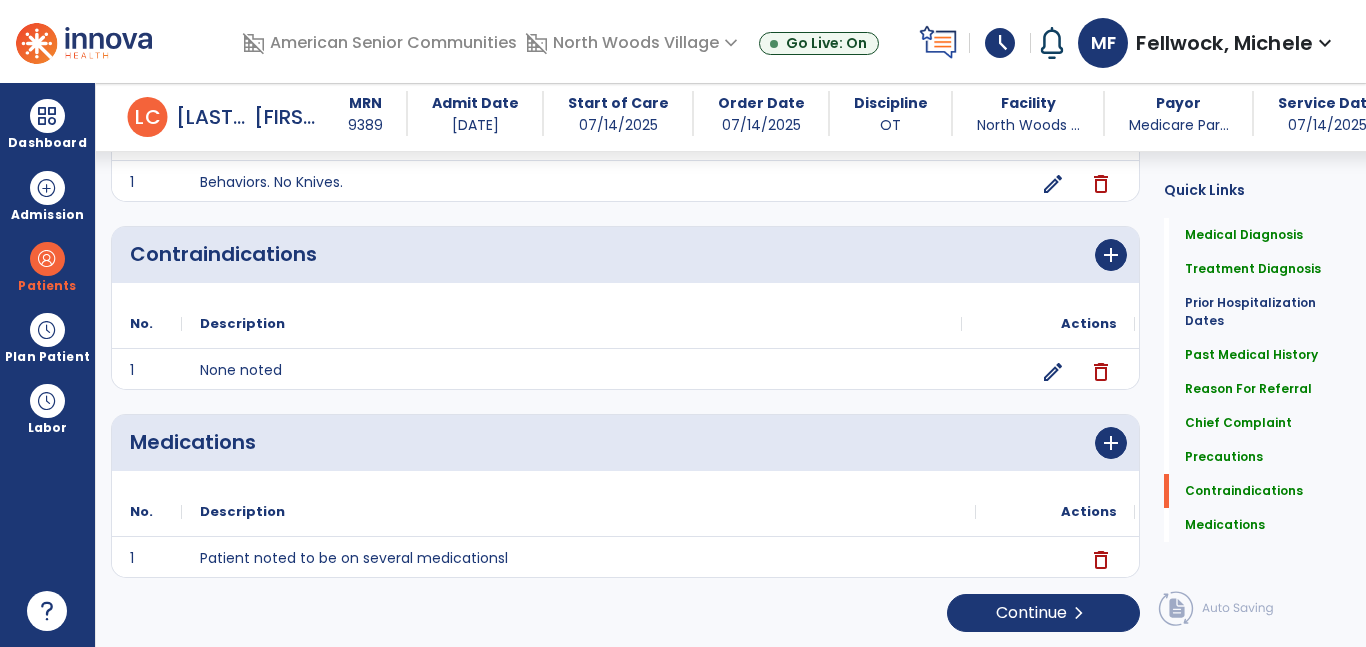 scroll, scrollTop: 1732, scrollLeft: 0, axis: vertical 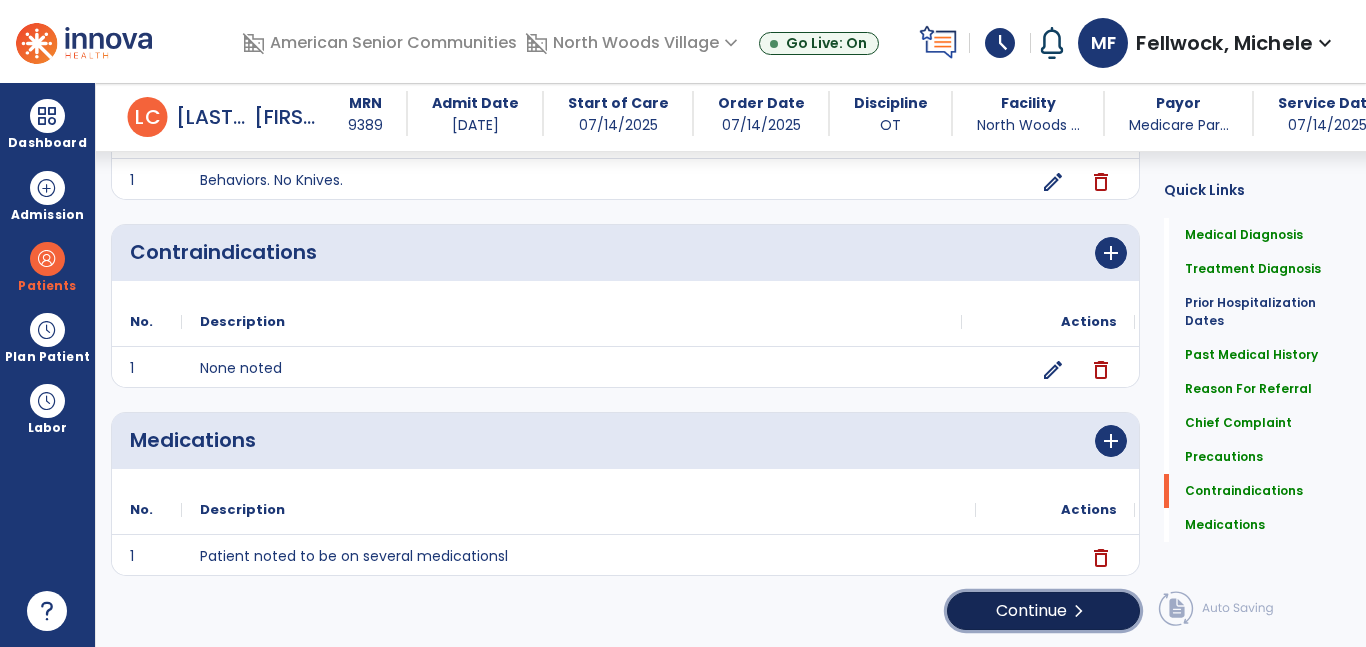 click on "Continue  chevron_right" 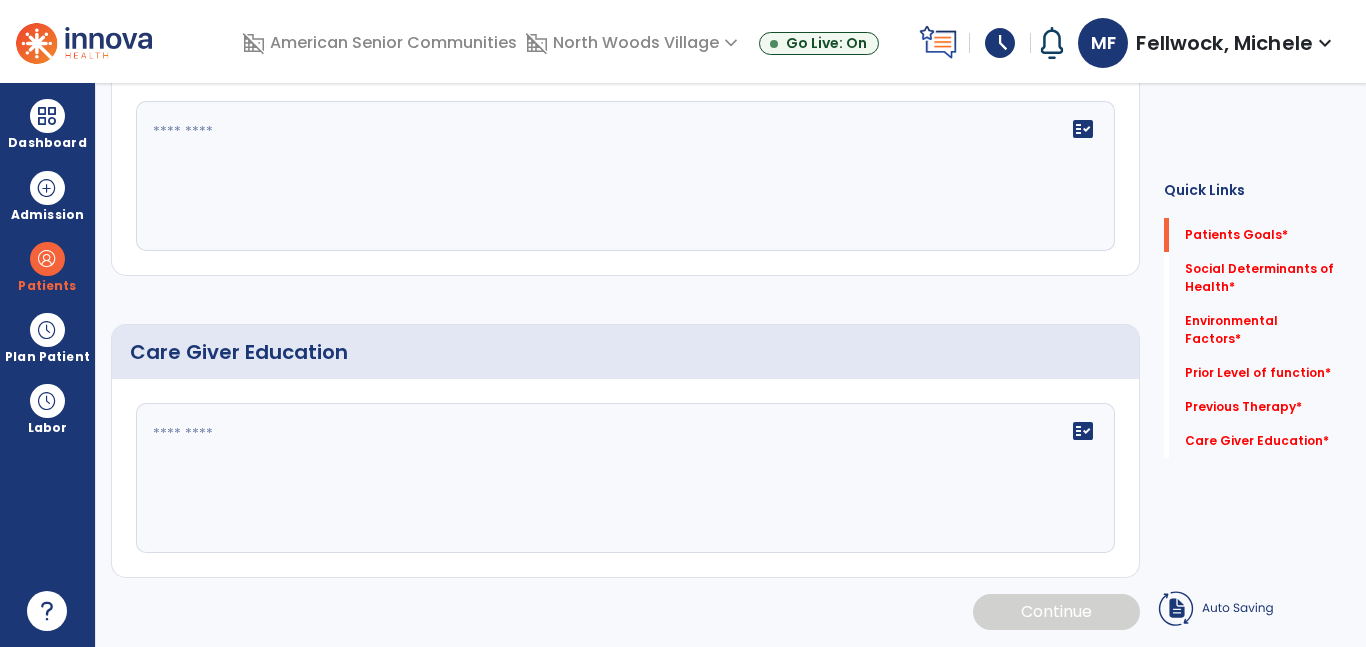 scroll, scrollTop: 0, scrollLeft: 0, axis: both 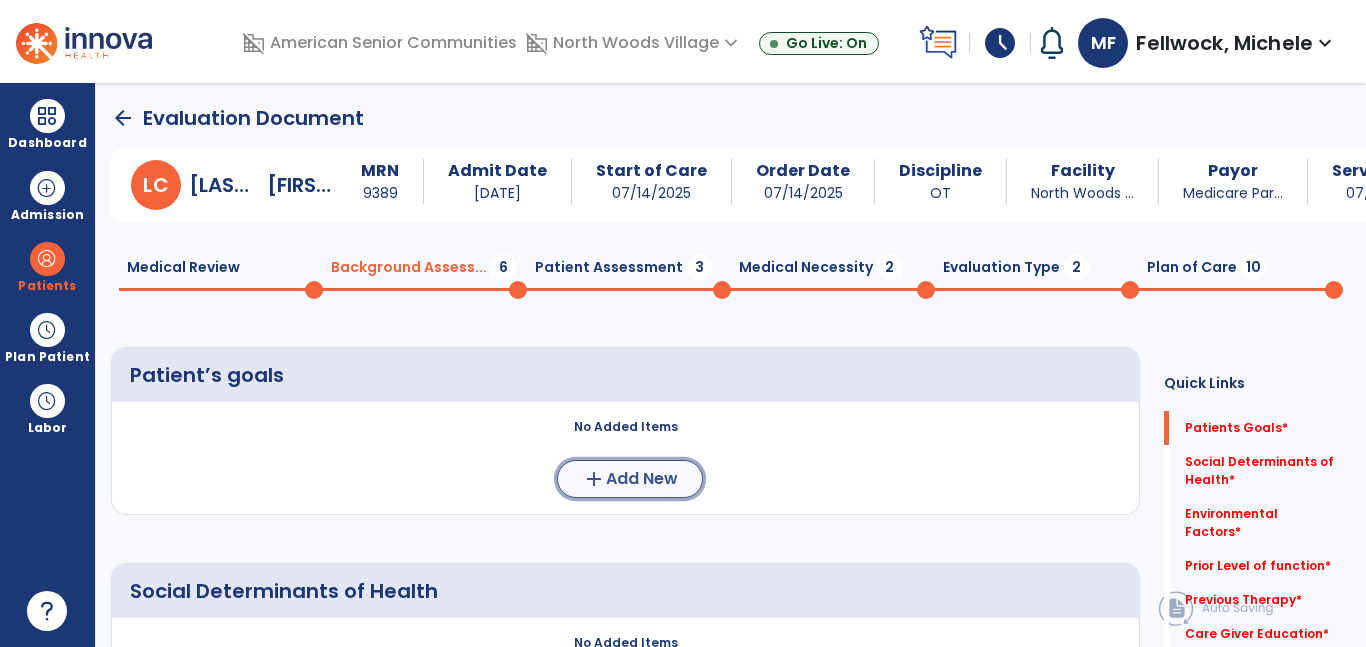 click on "Add New" 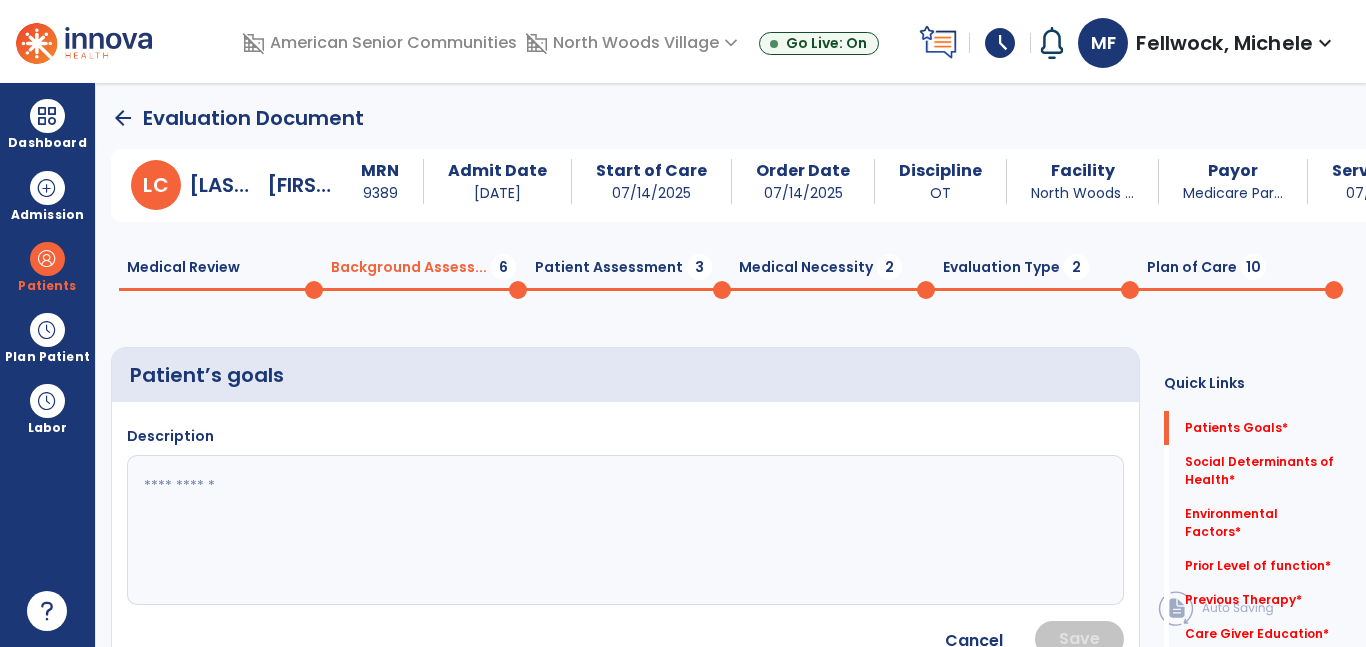 click 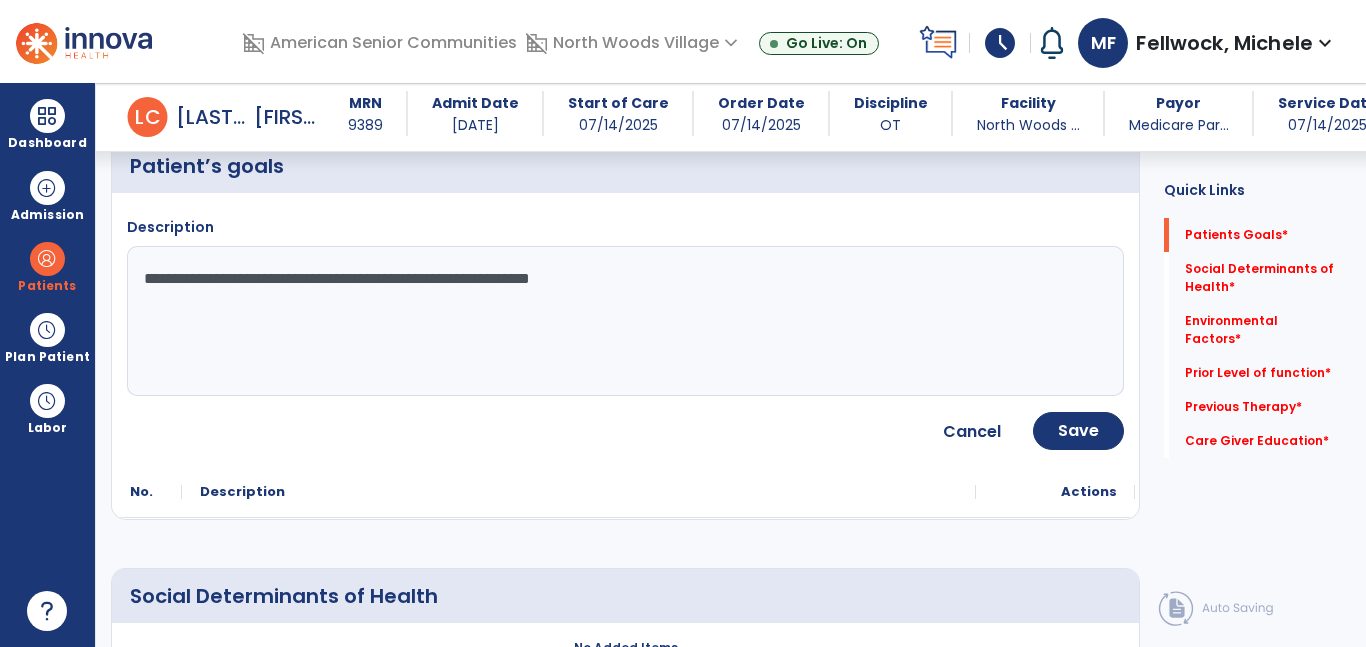 scroll, scrollTop: 187, scrollLeft: 0, axis: vertical 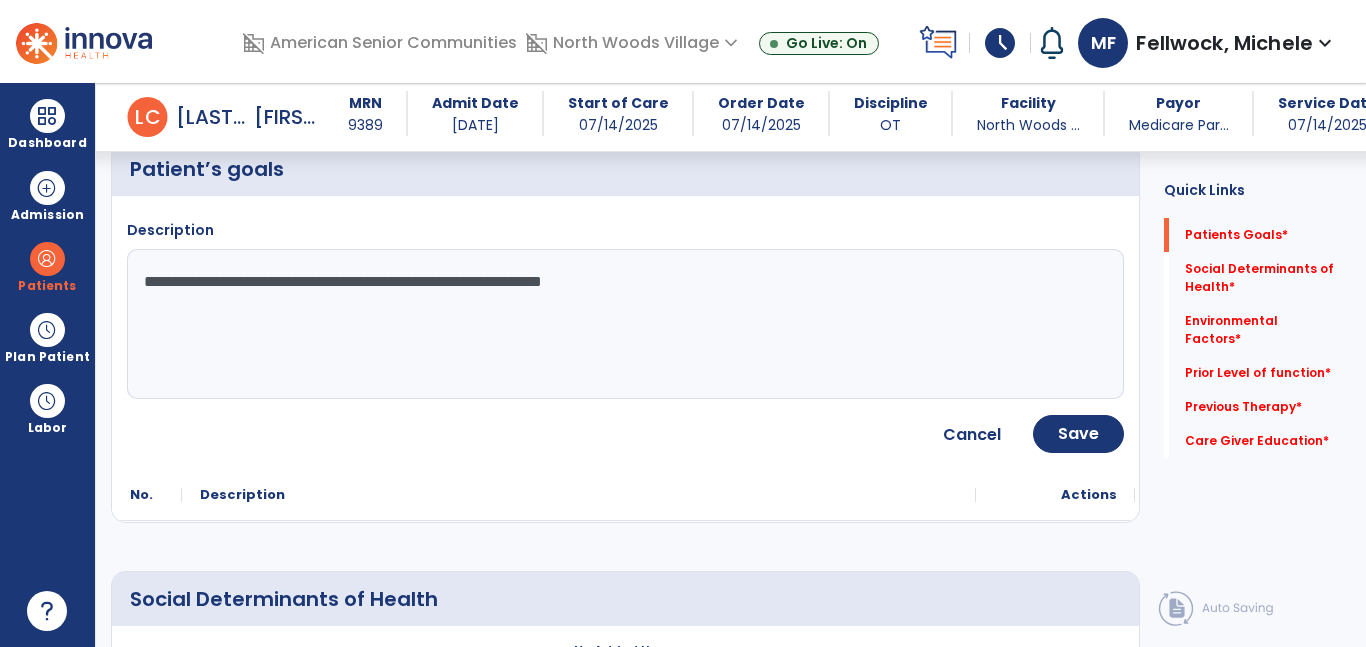 type on "**********" 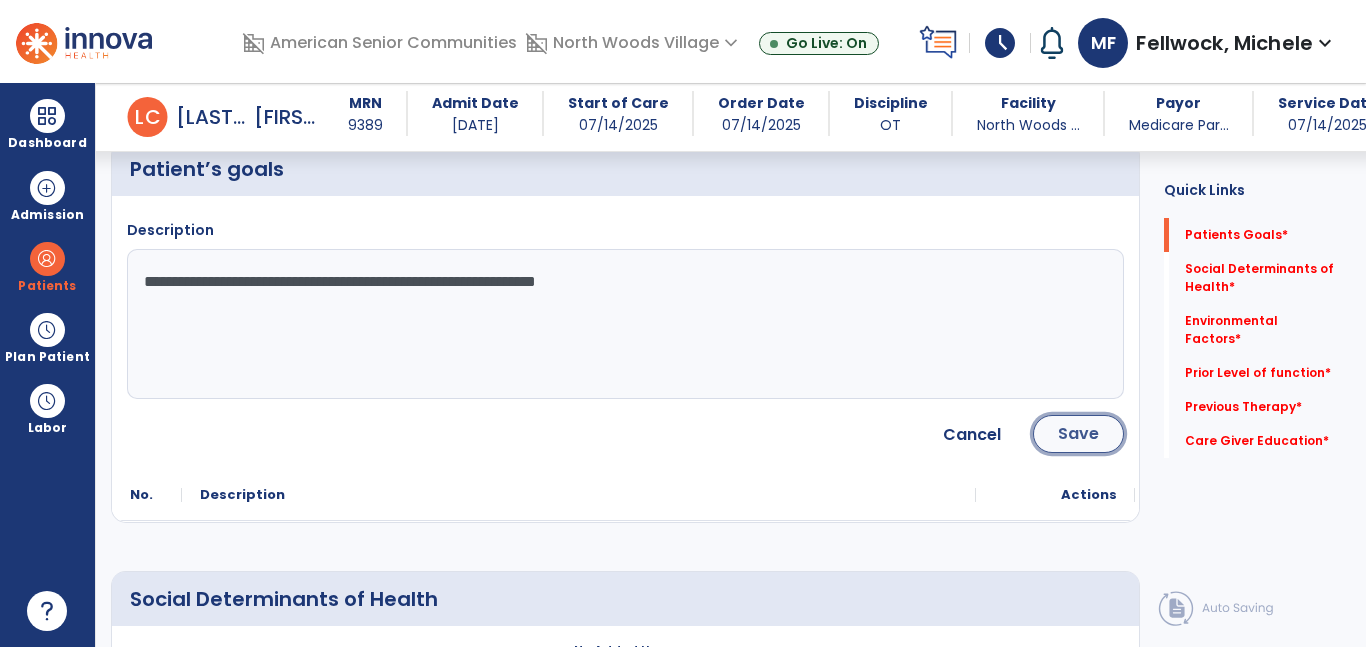 click on "Save" 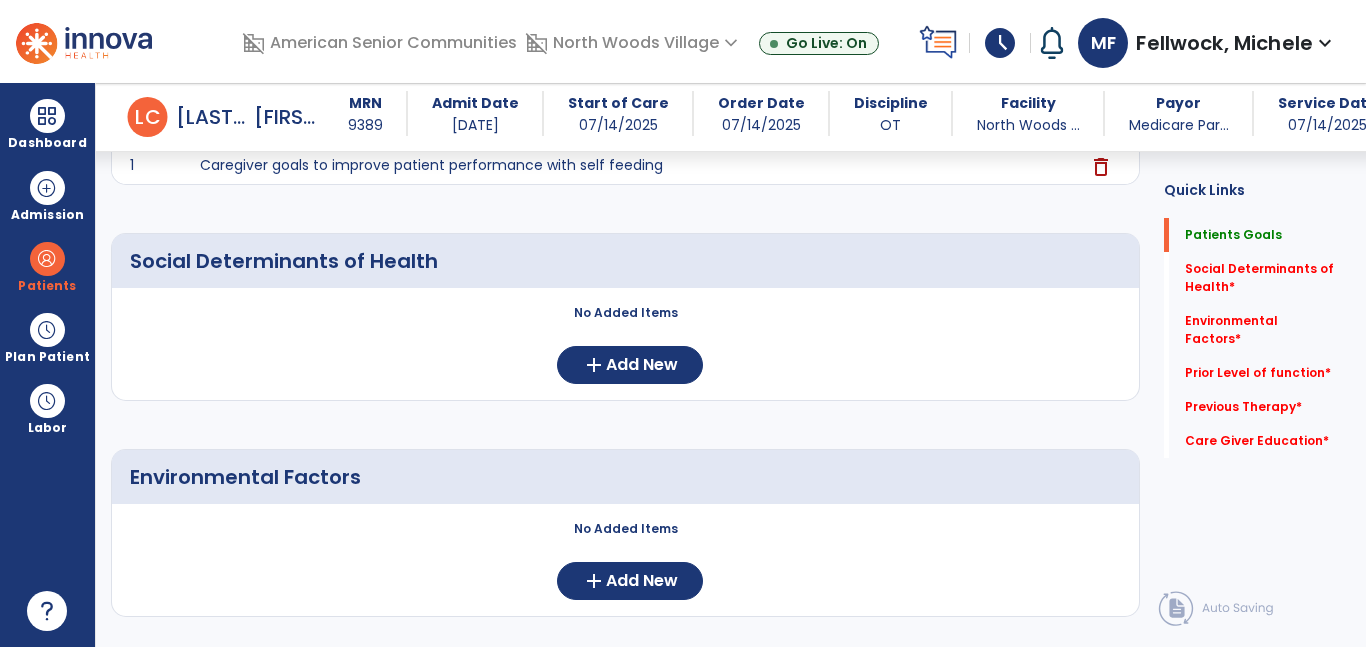 scroll, scrollTop: 309, scrollLeft: 0, axis: vertical 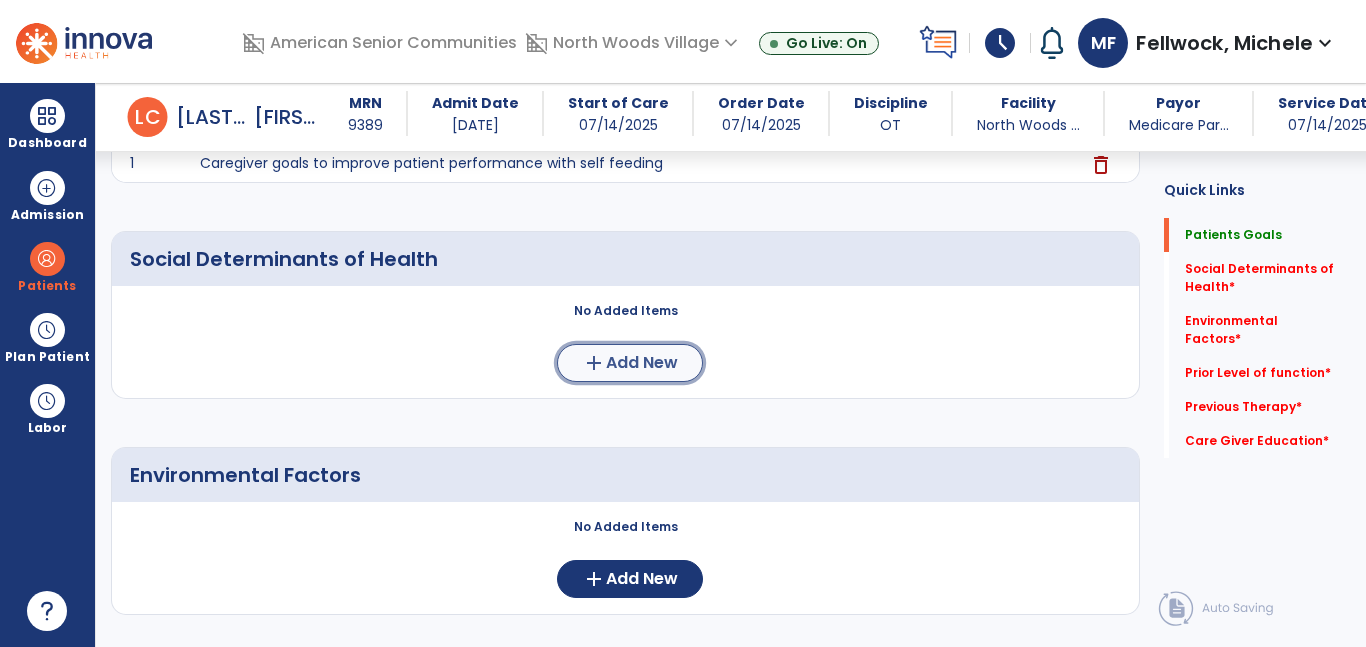 click on "Add New" 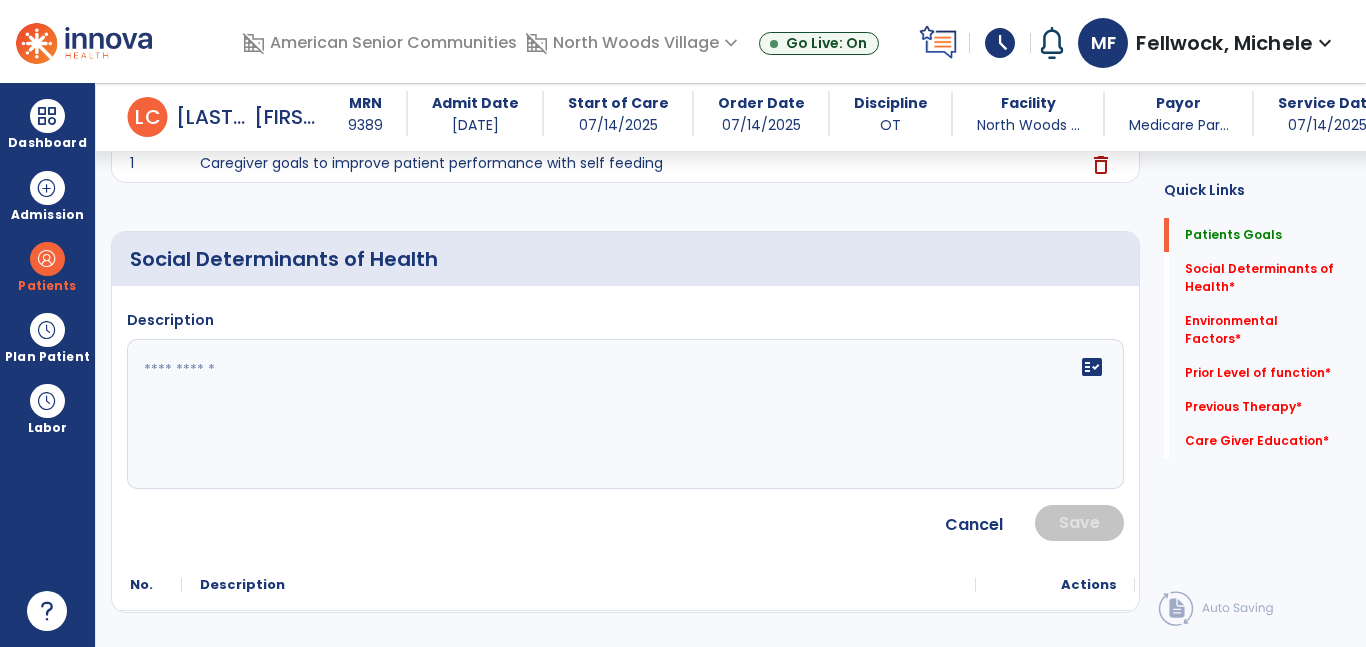click 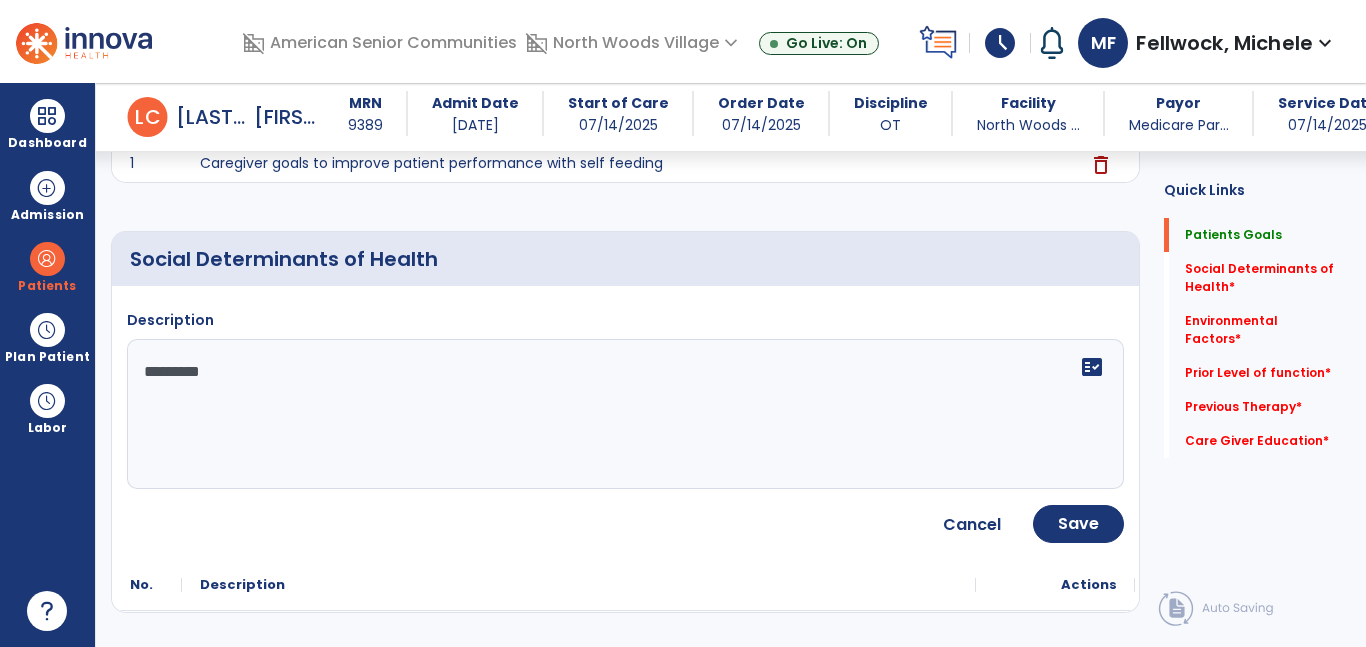 type on "**********" 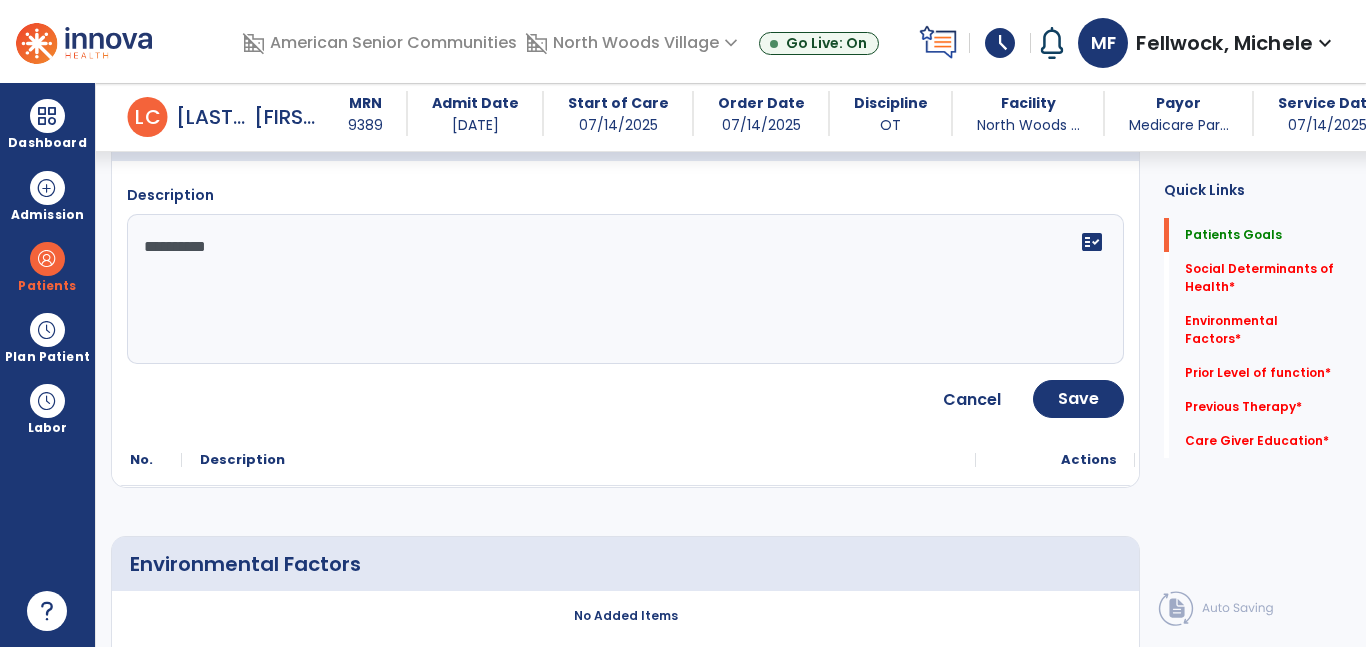 scroll, scrollTop: 438, scrollLeft: 0, axis: vertical 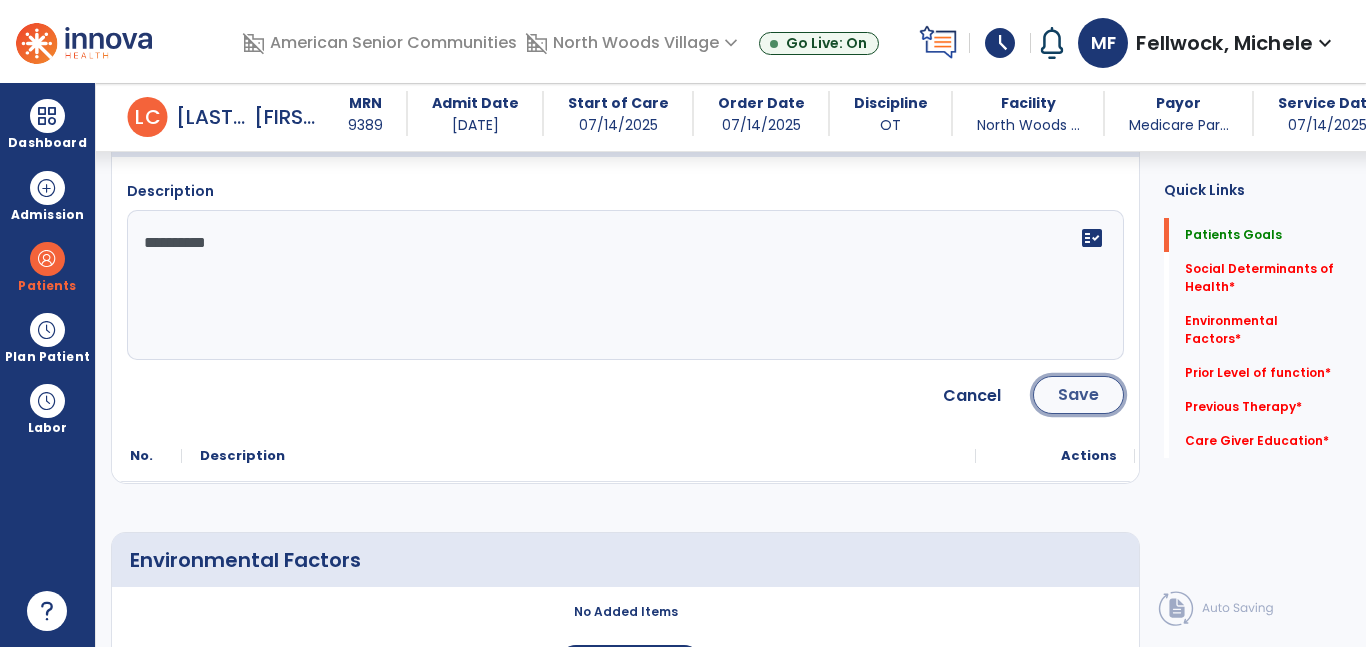 click on "Save" 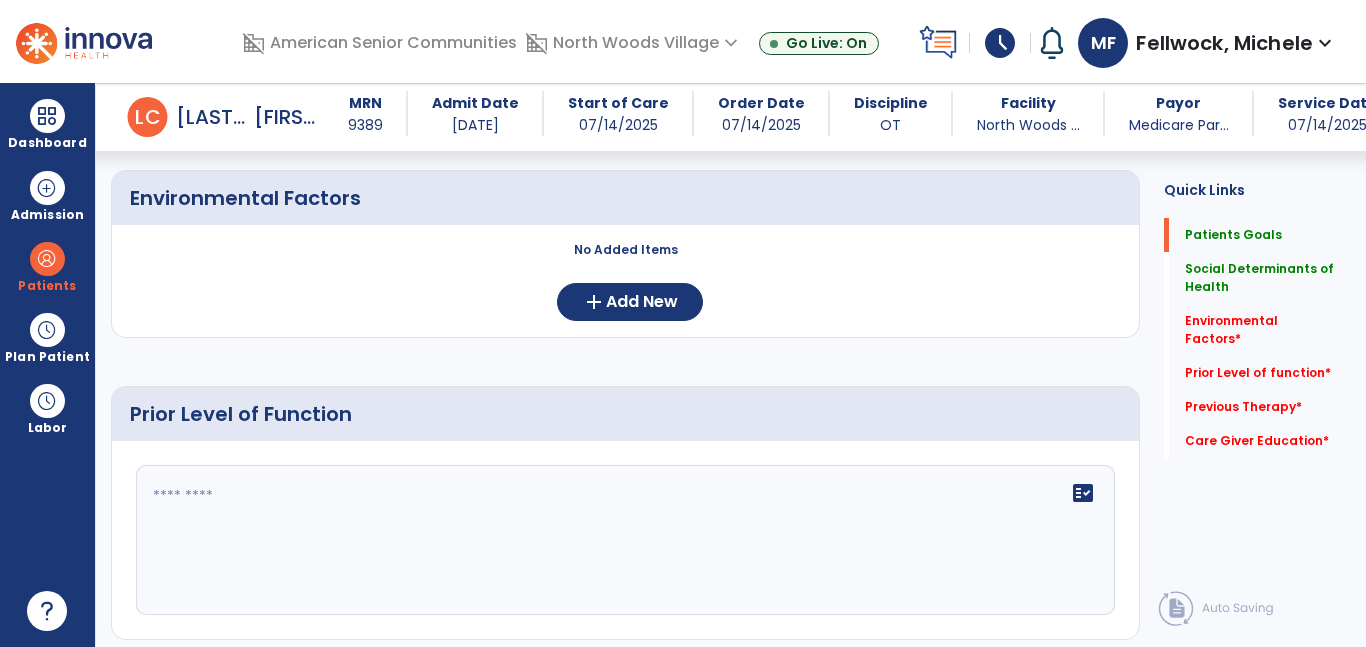 scroll, scrollTop: 579, scrollLeft: 0, axis: vertical 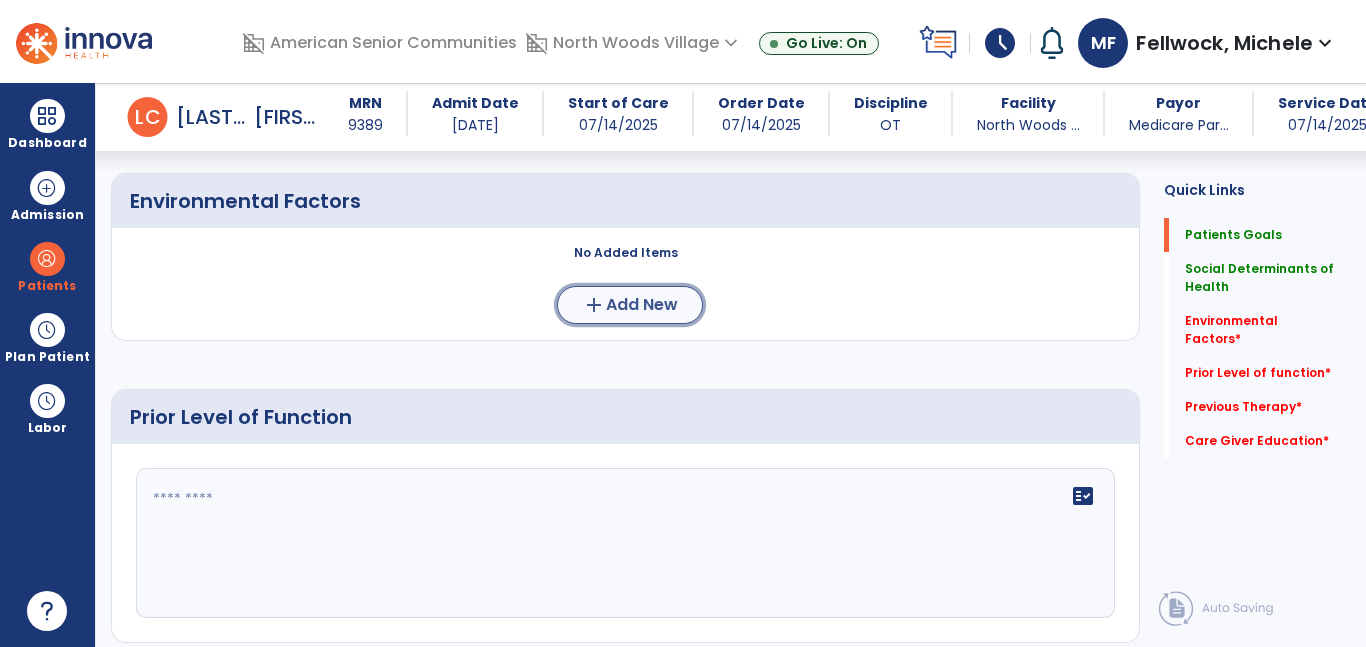 click on "add" 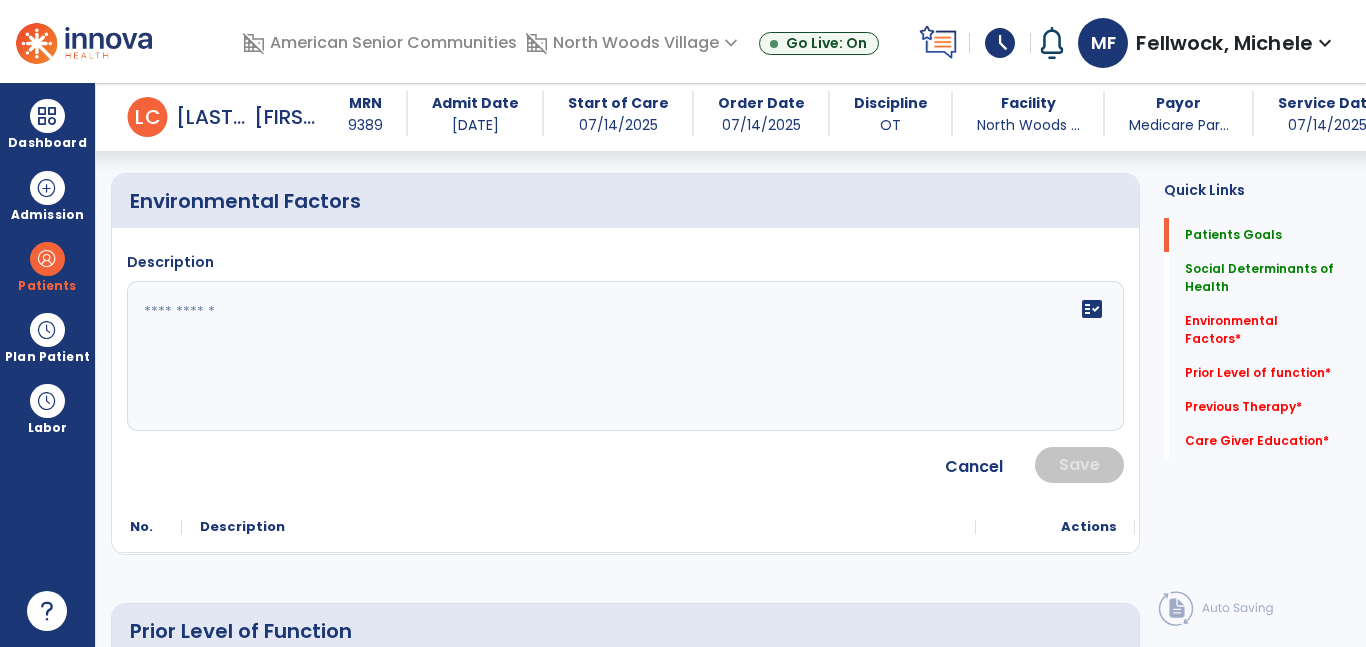click 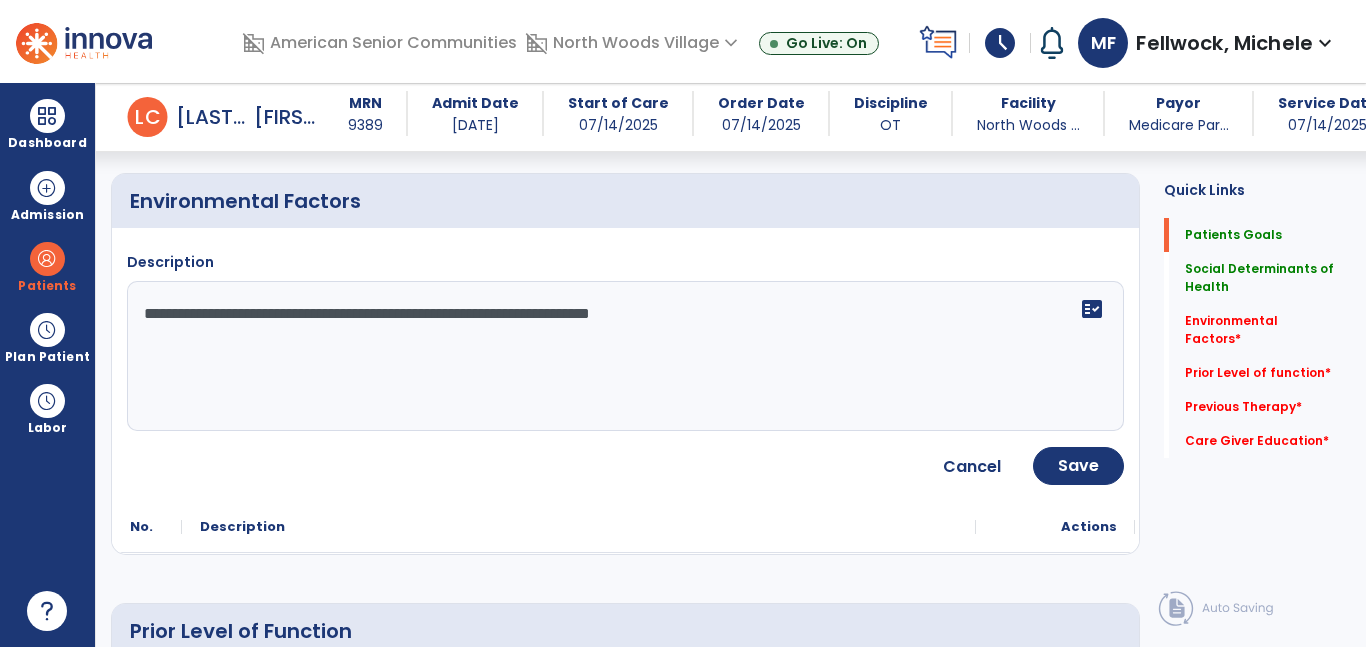 click on "**********" 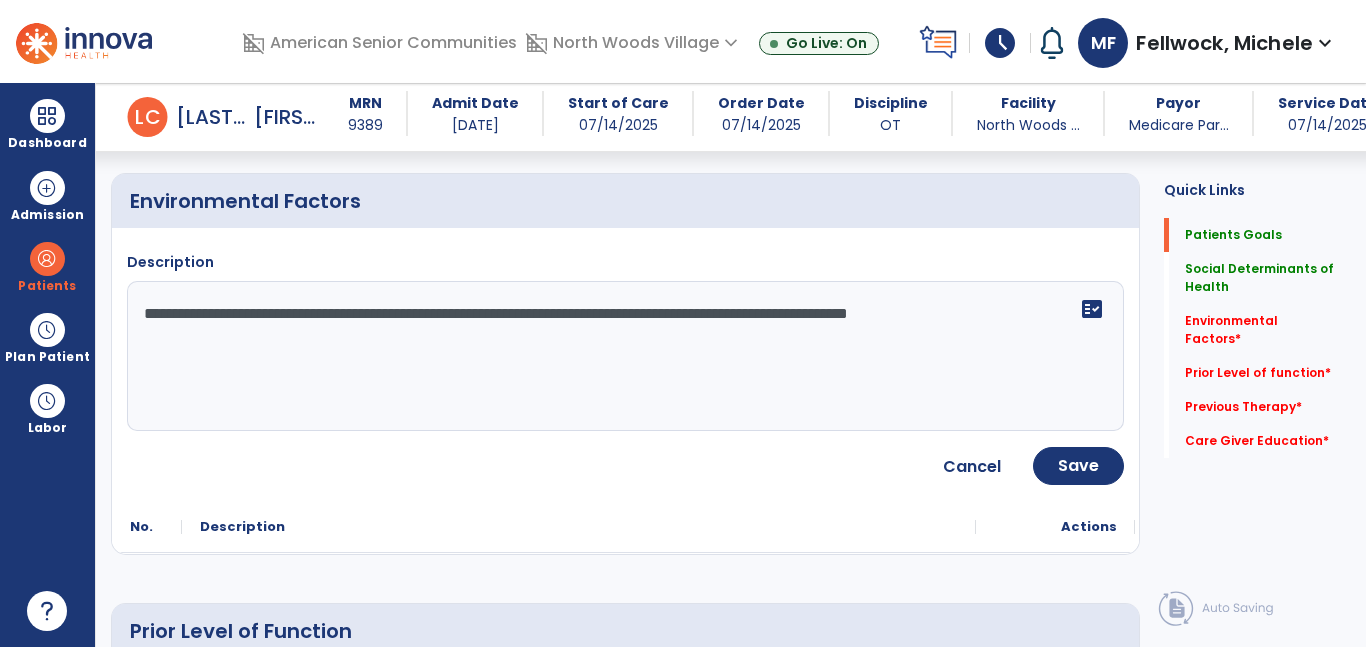 click on "**********" 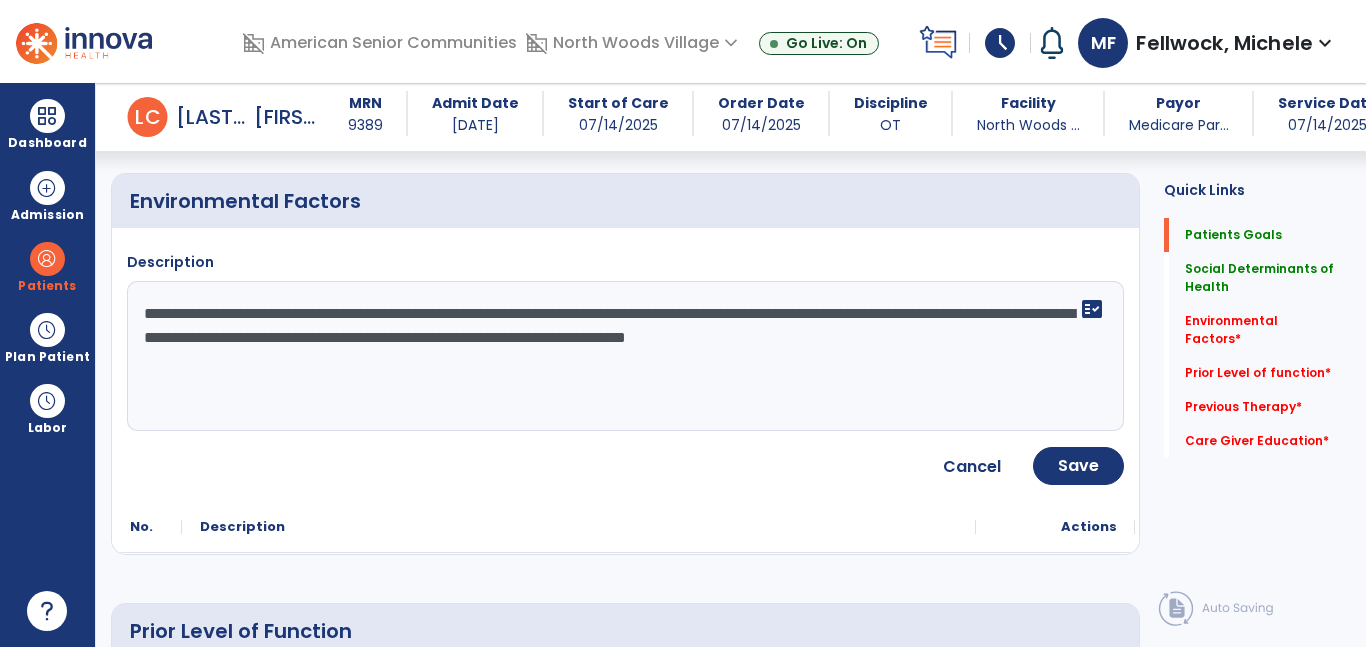 type on "**********" 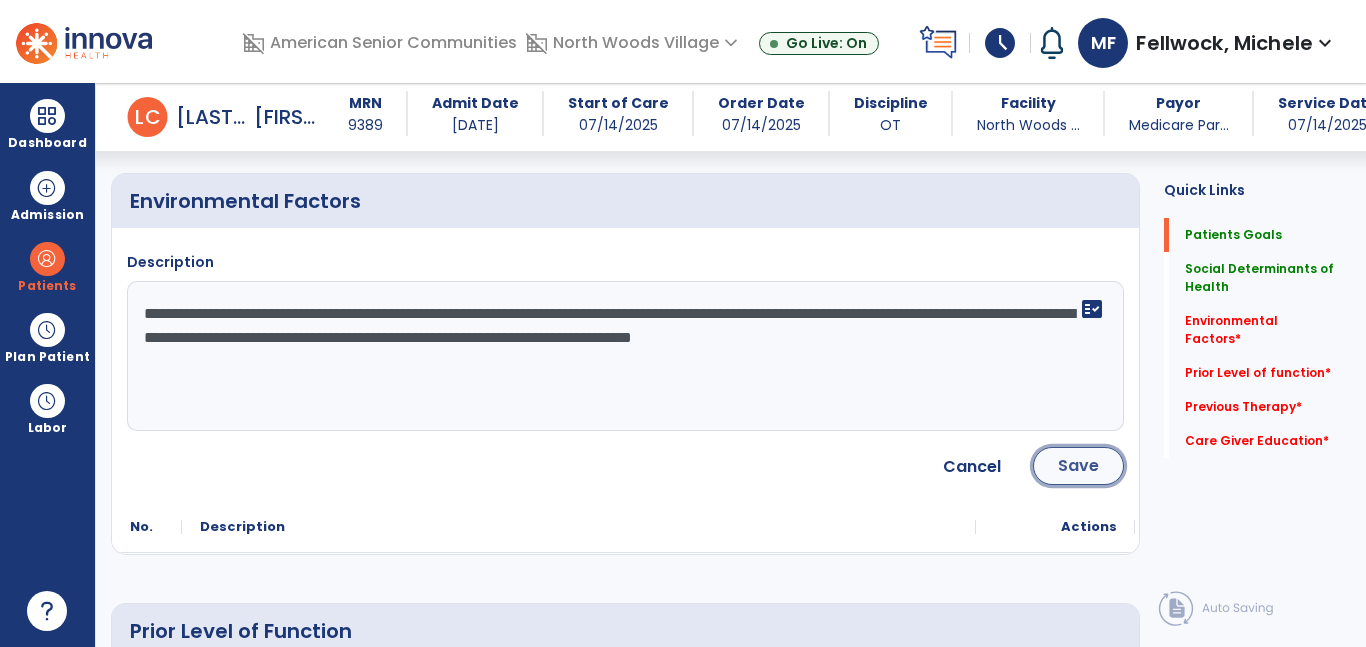 click on "Save" 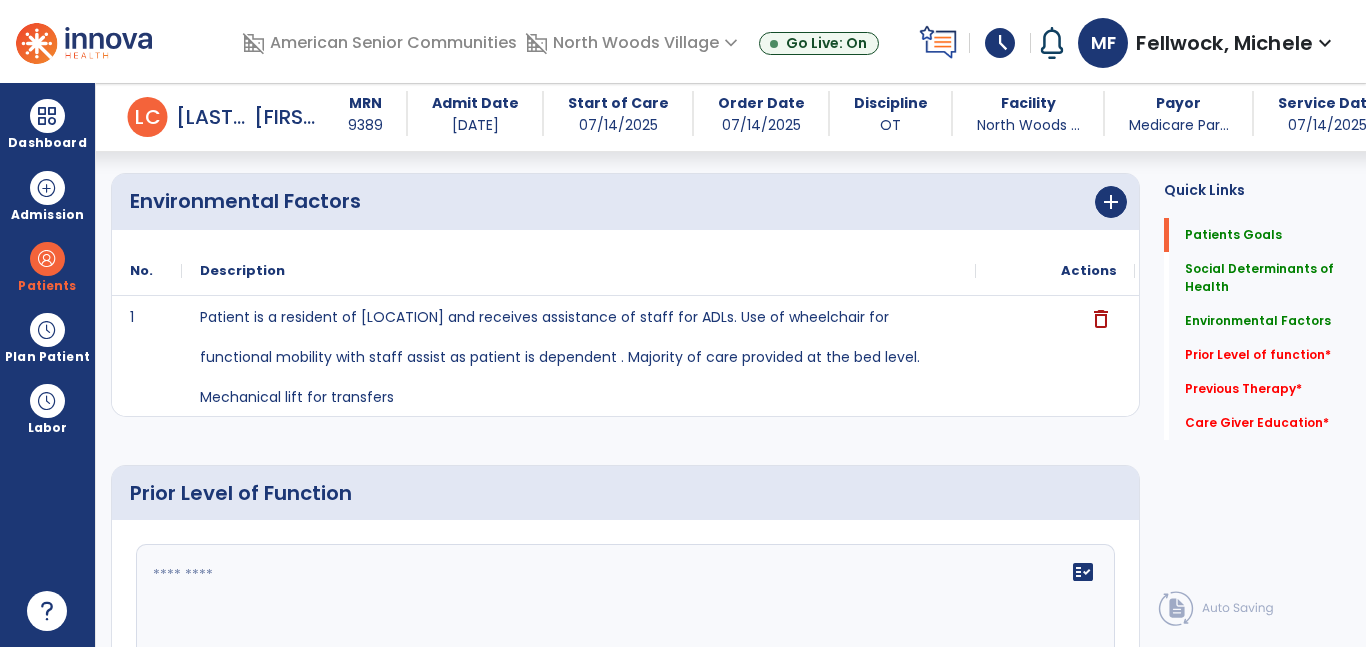 click 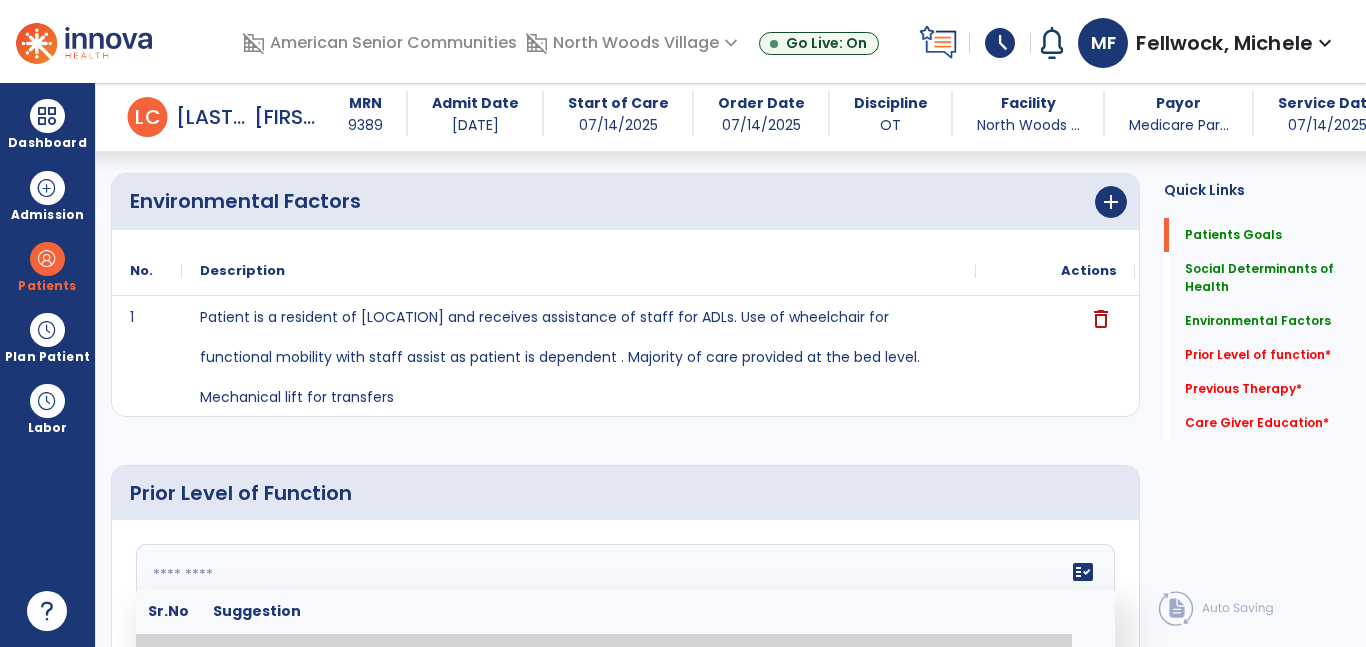 scroll, scrollTop: 612, scrollLeft: 0, axis: vertical 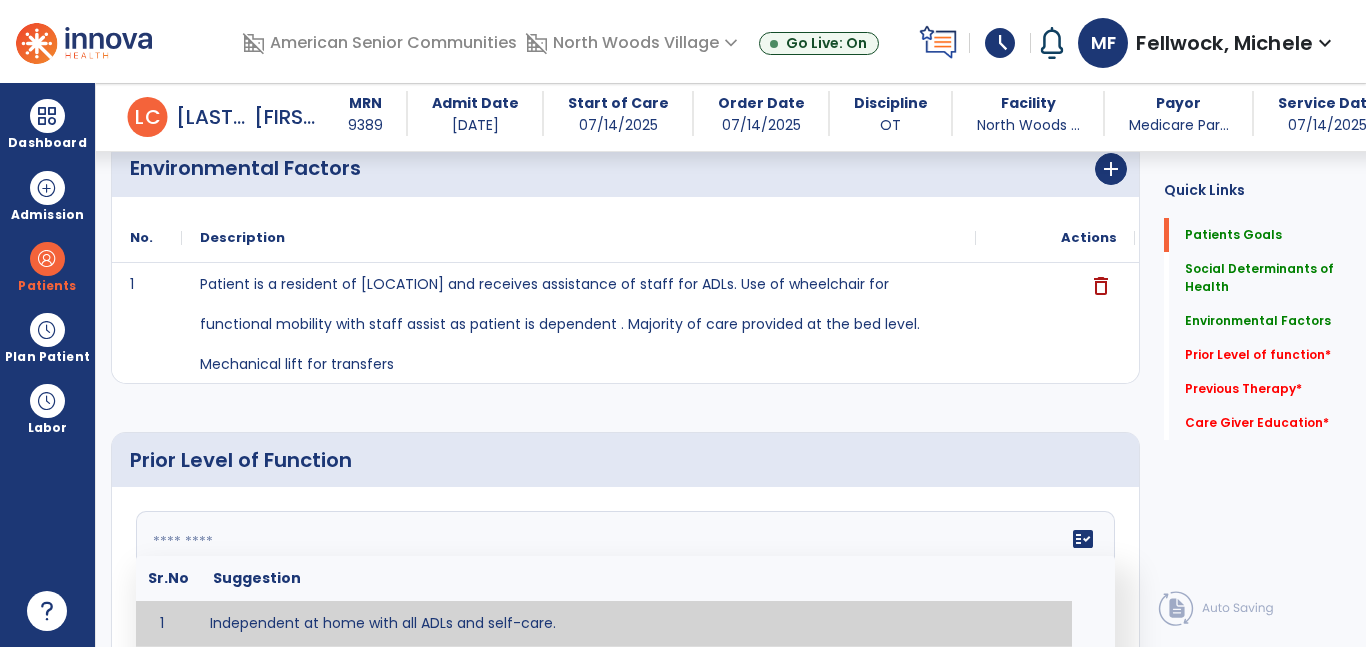 click 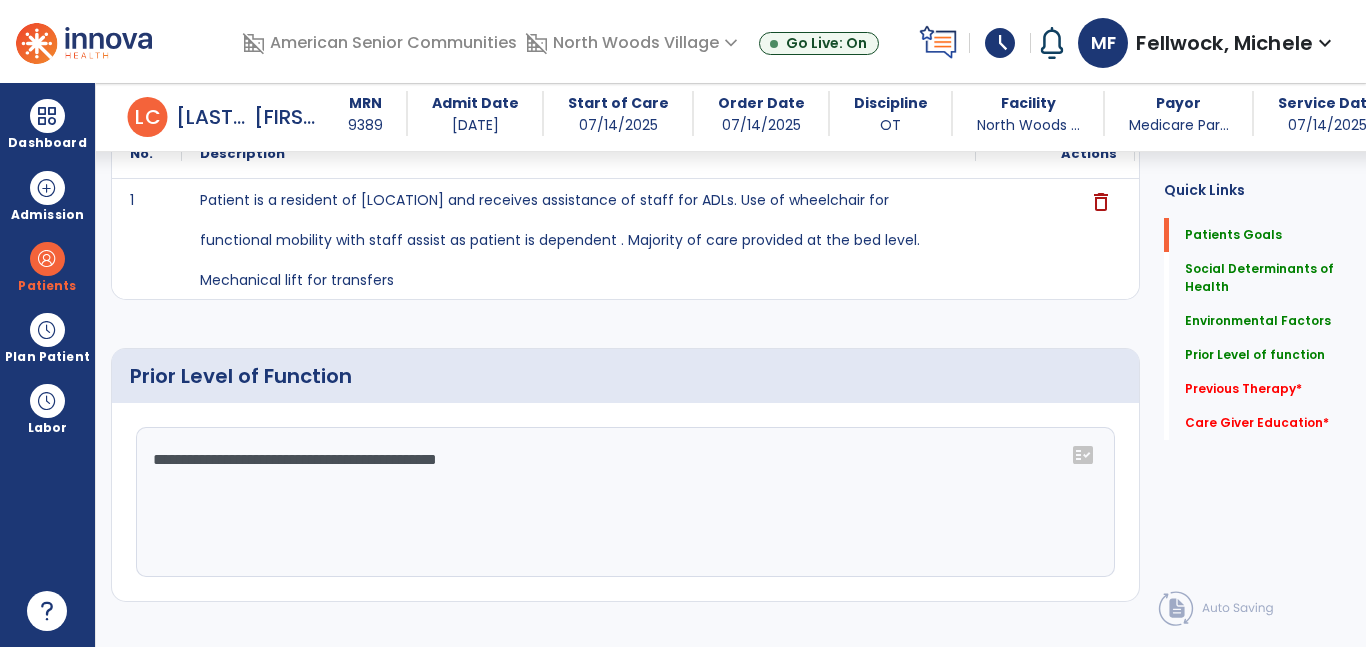 scroll, scrollTop: 701, scrollLeft: 0, axis: vertical 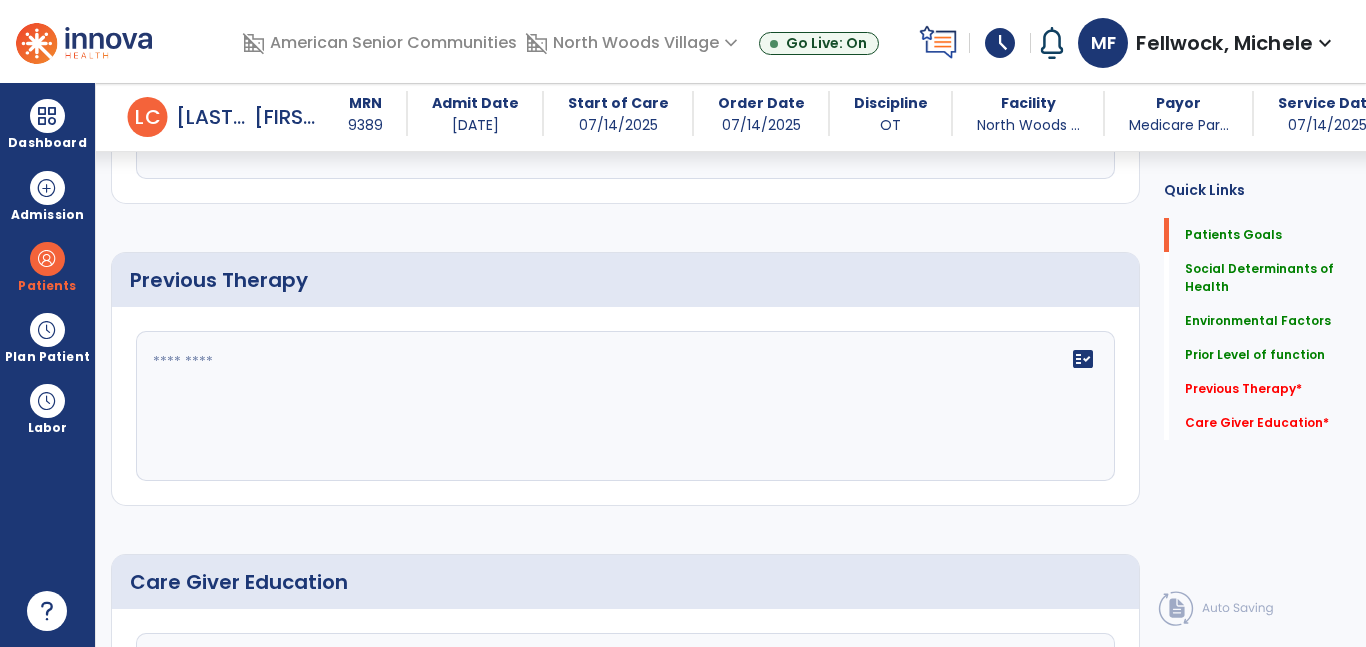 type on "**********" 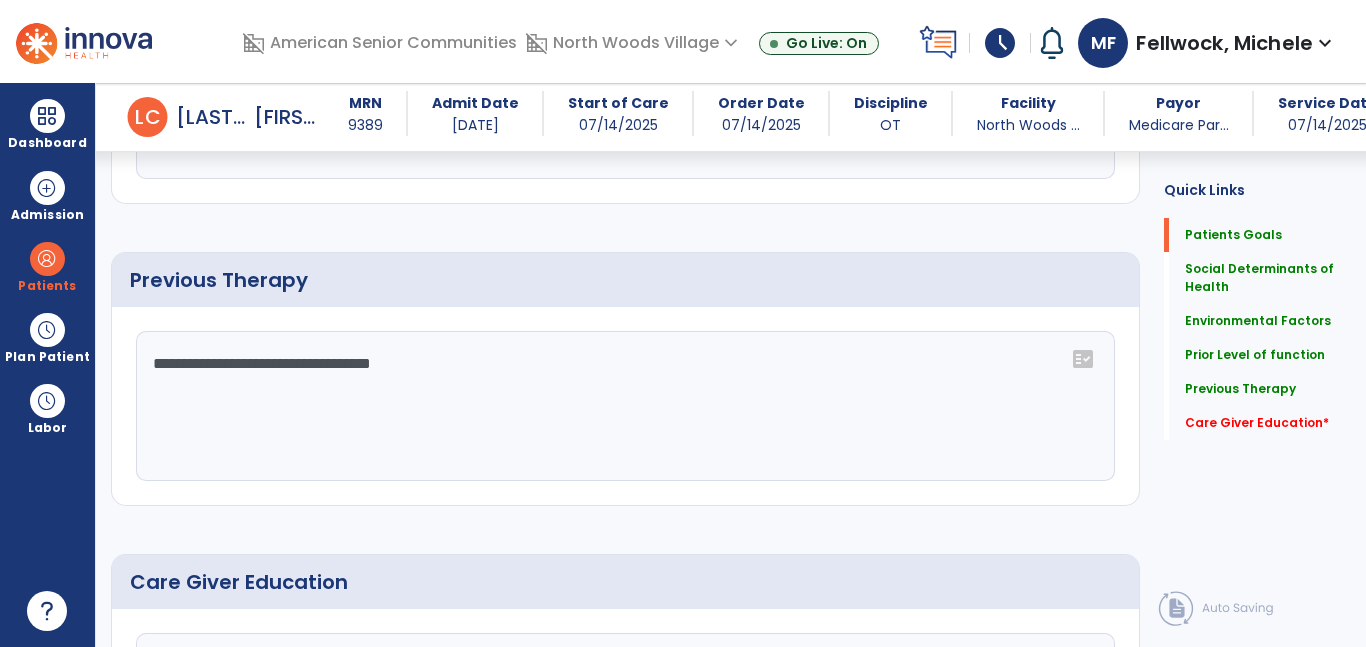 scroll, scrollTop: 1014, scrollLeft: 0, axis: vertical 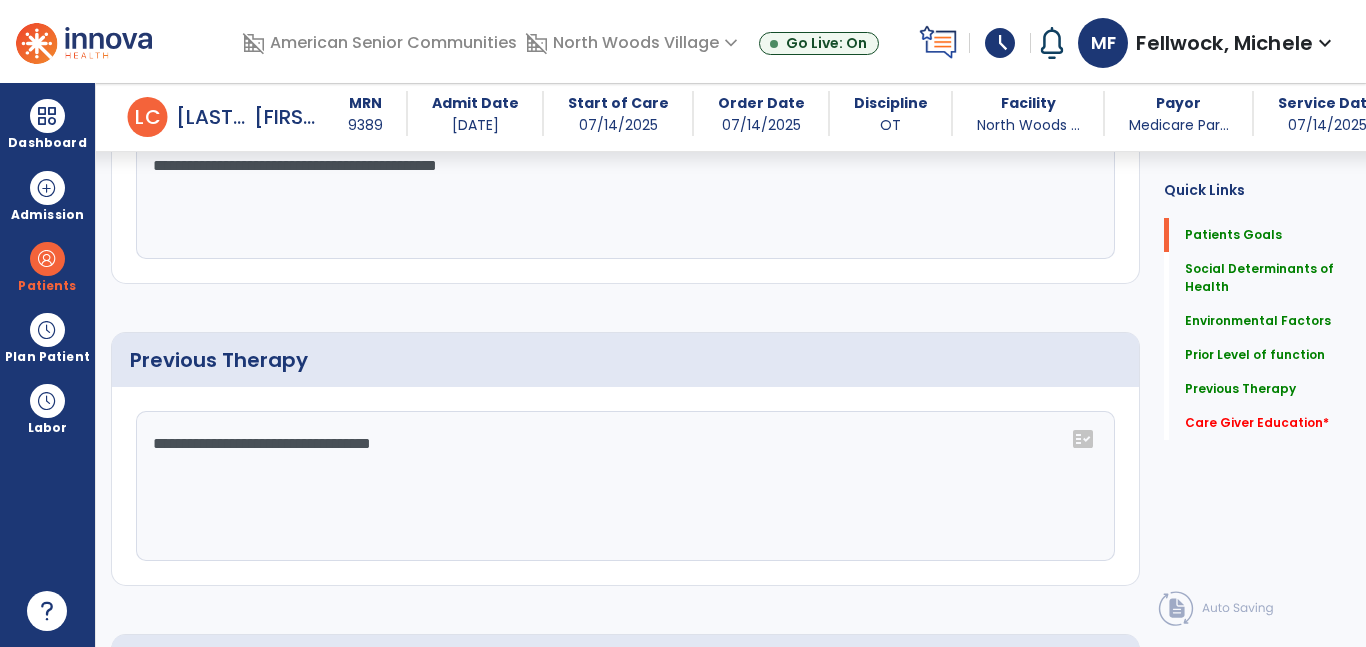 type on "**********" 